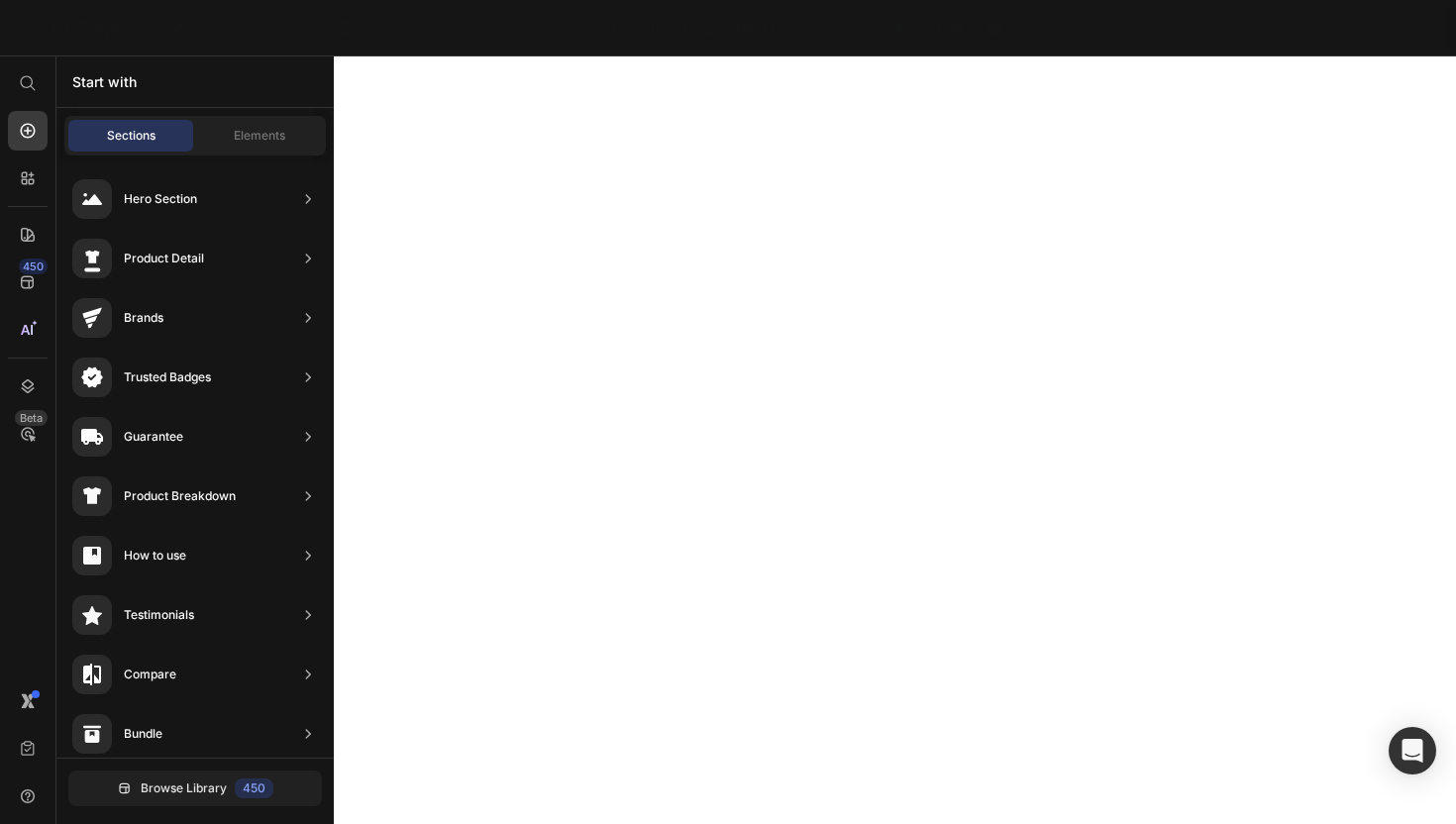 scroll, scrollTop: 0, scrollLeft: 0, axis: both 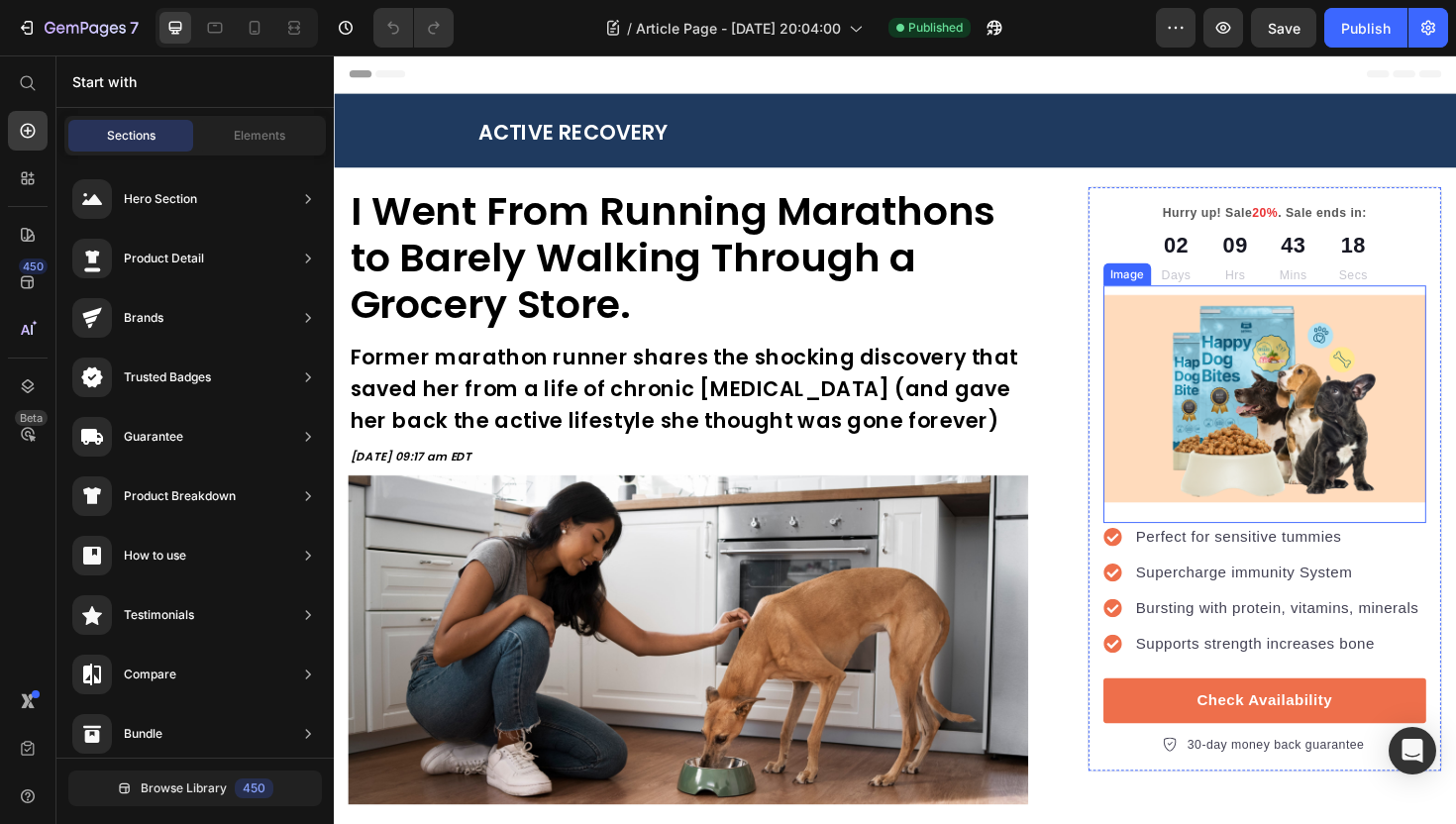 click at bounding box center (1319, 425) 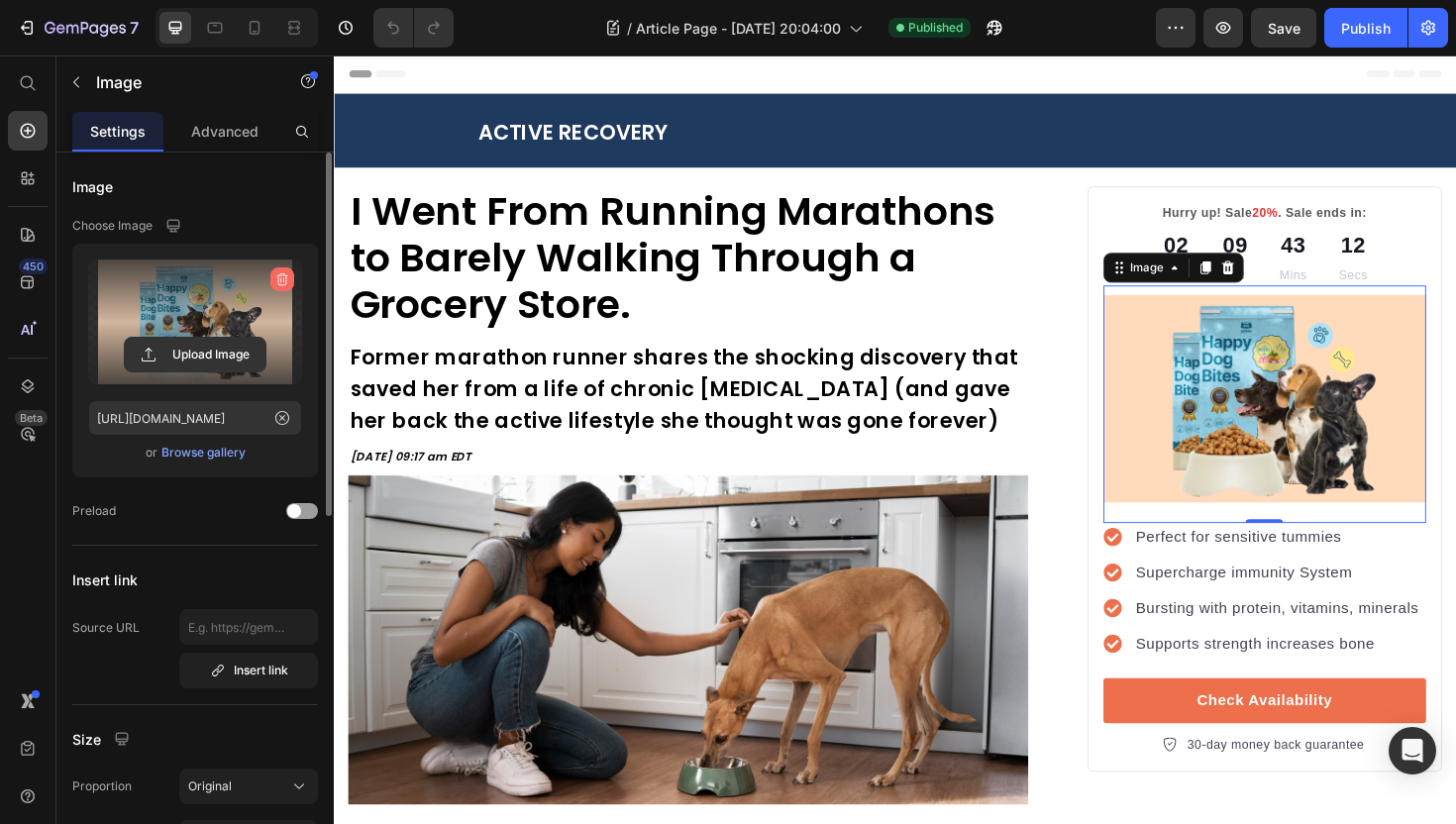 click 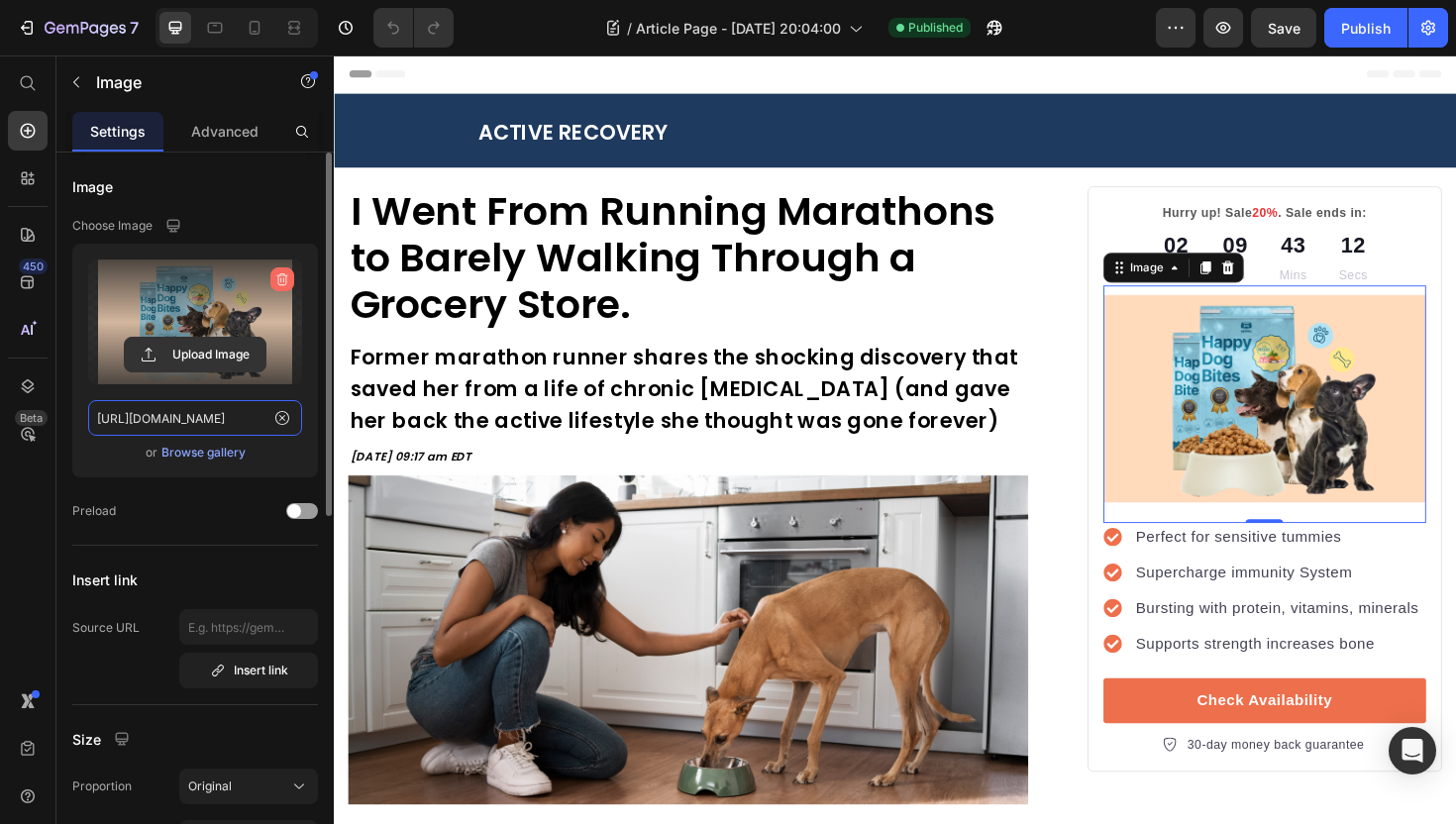 type 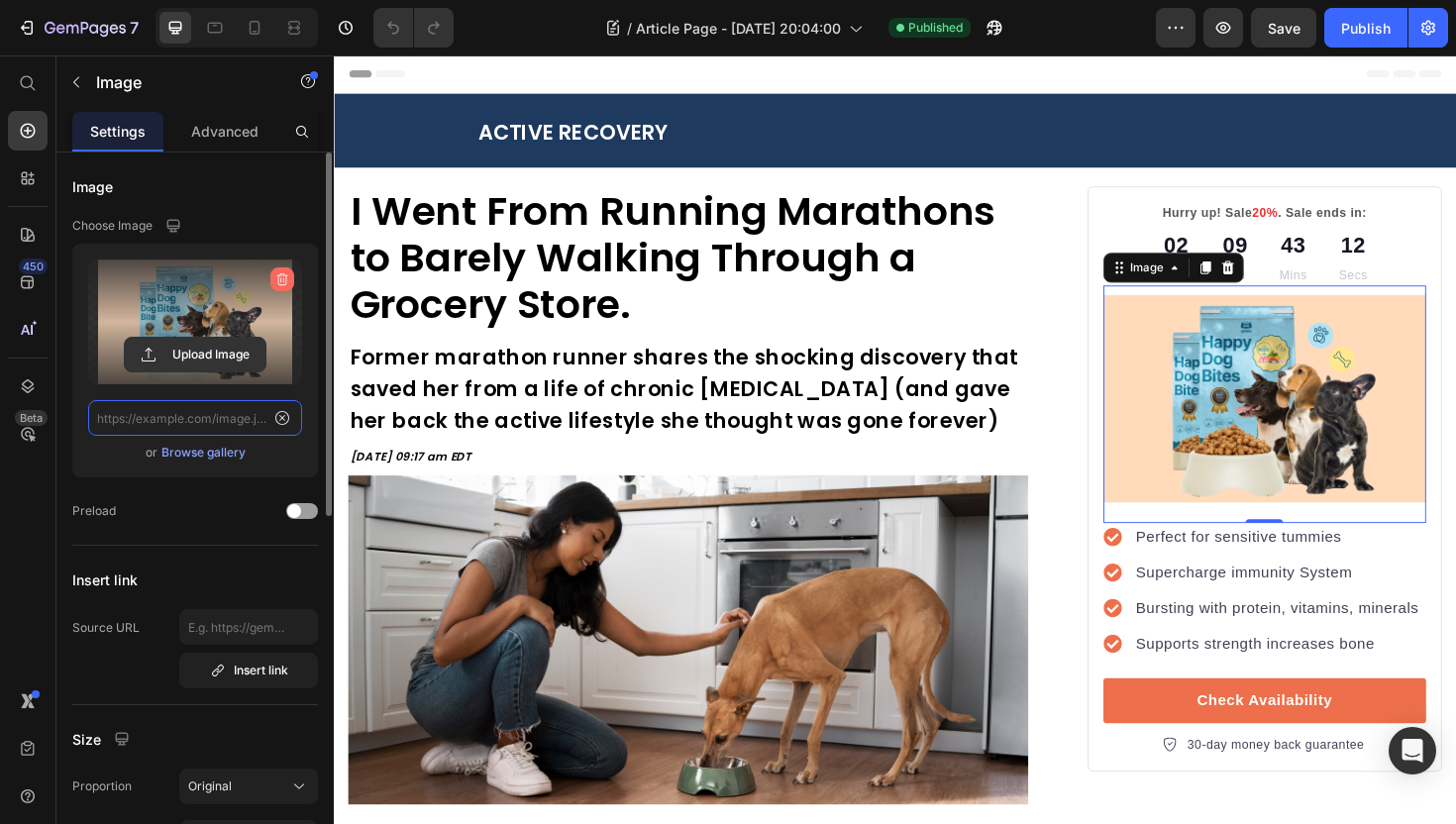 scroll, scrollTop: 0, scrollLeft: 0, axis: both 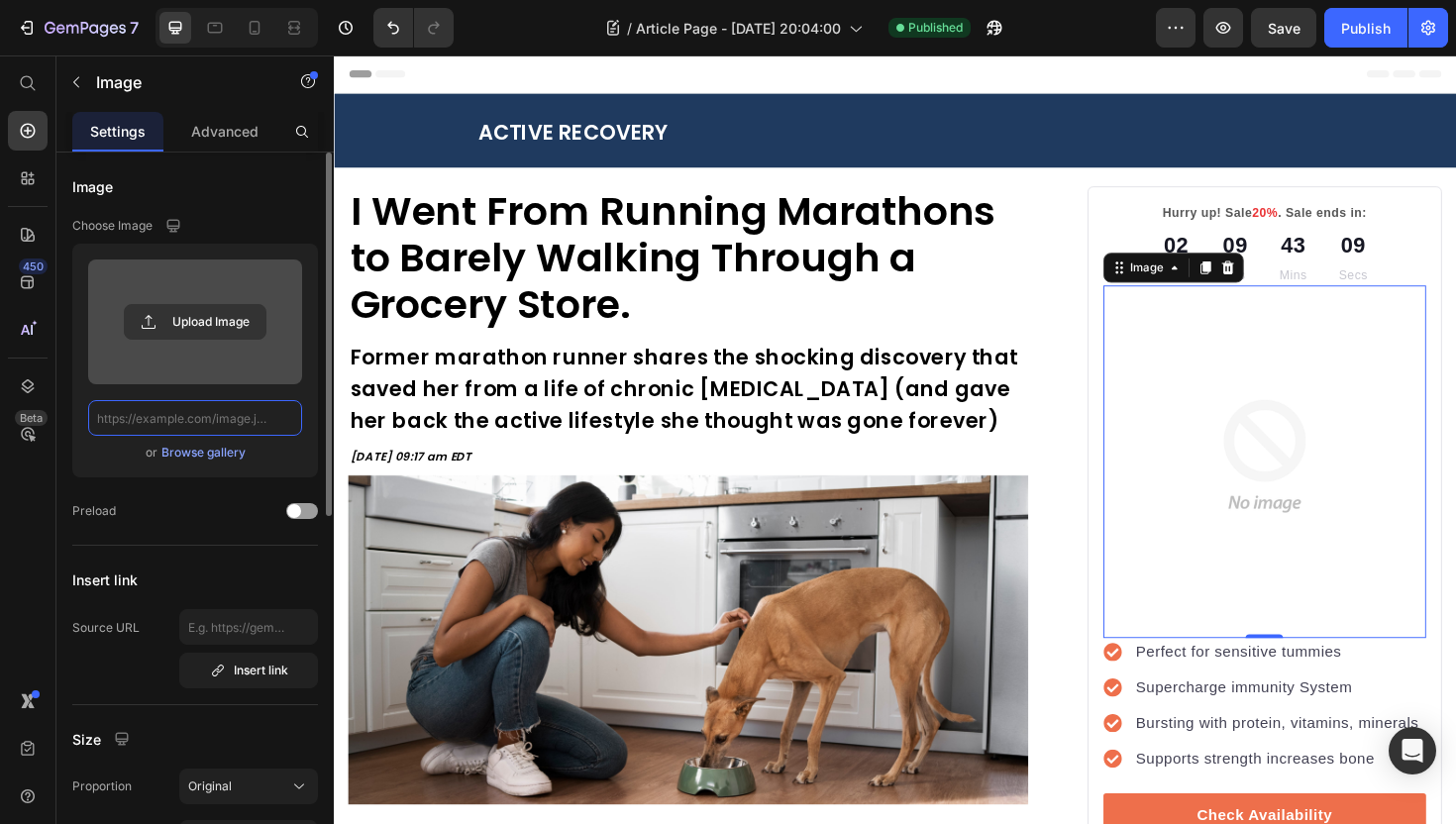 type on "C:\fakepath\Give Your Feet Years More Pain-Free Life With StepRelief™.pdf" 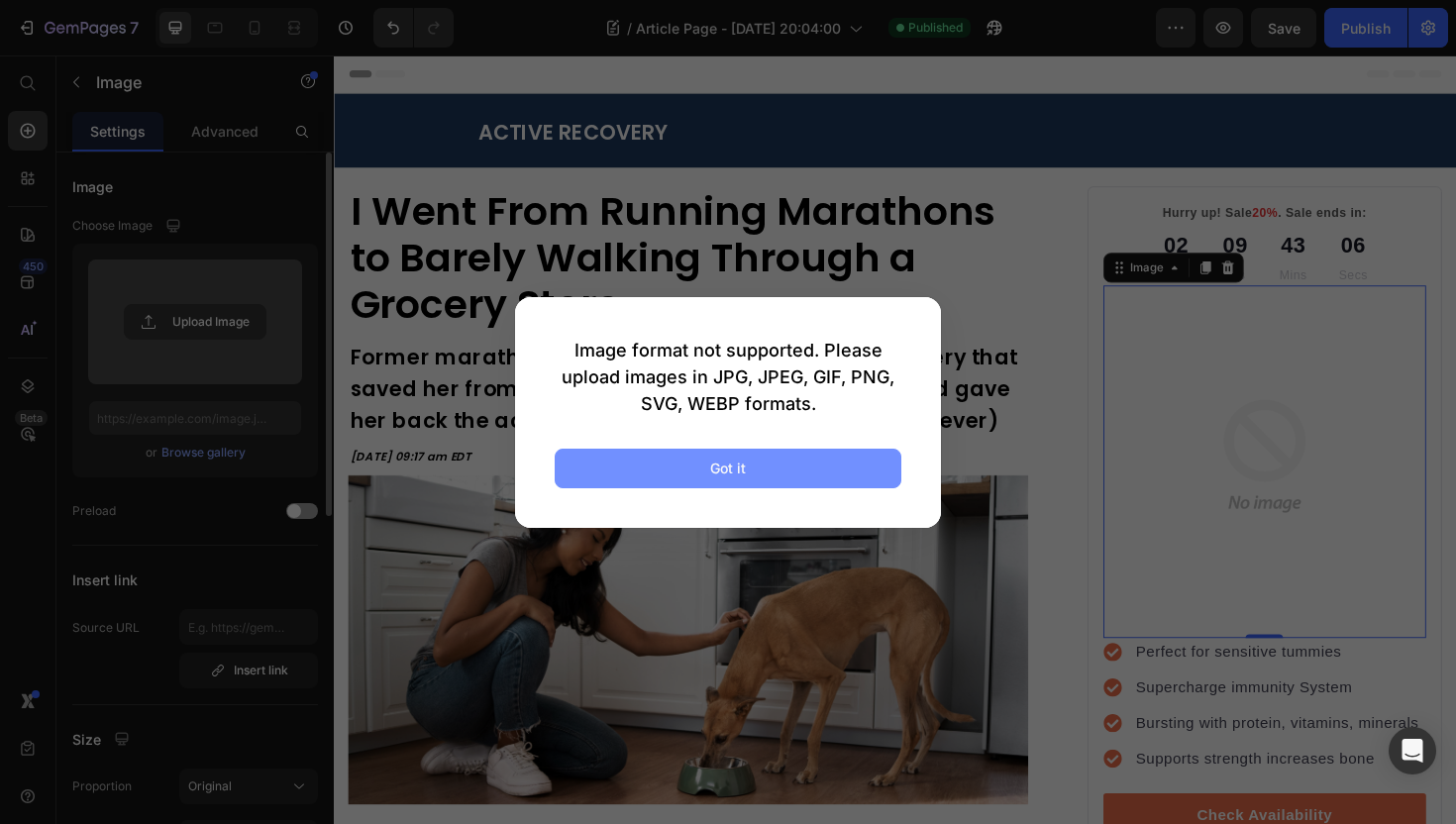 click on "Got it" at bounding box center [728, 468] 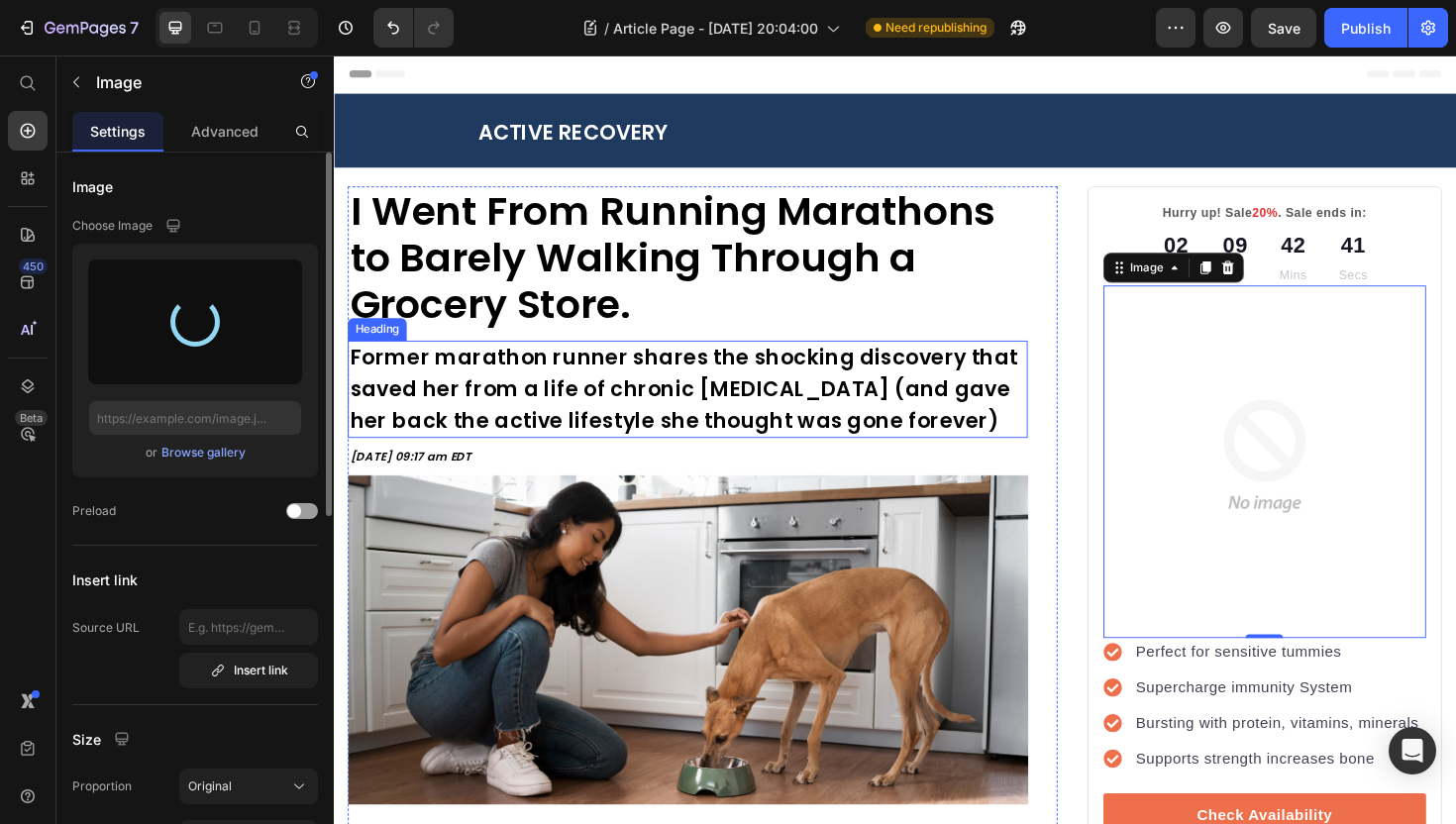 type on "[URL][DOMAIN_NAME]" 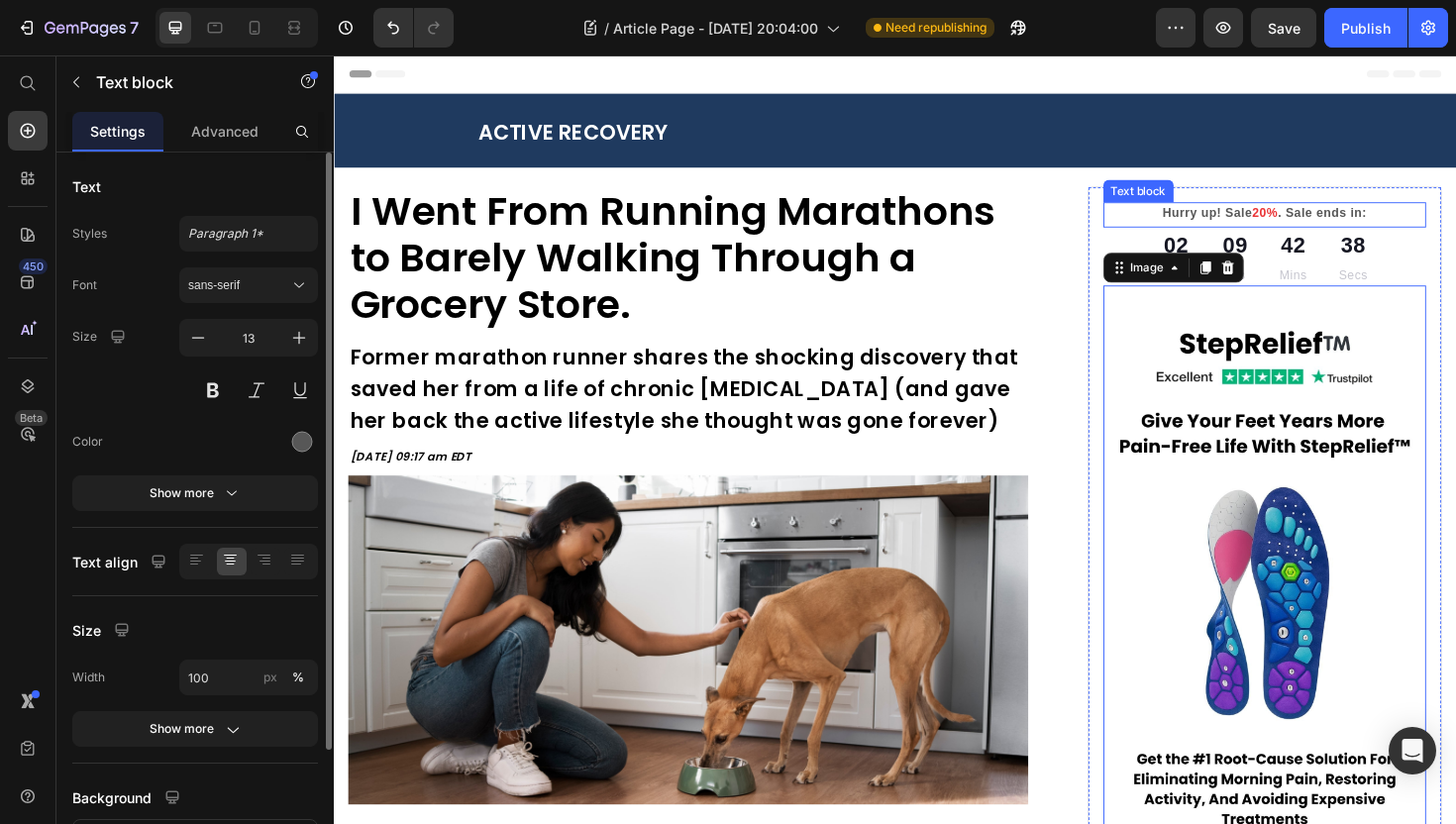 click on "Hurry up! Sale  20% . Sale ends in:" at bounding box center (1319, 223) 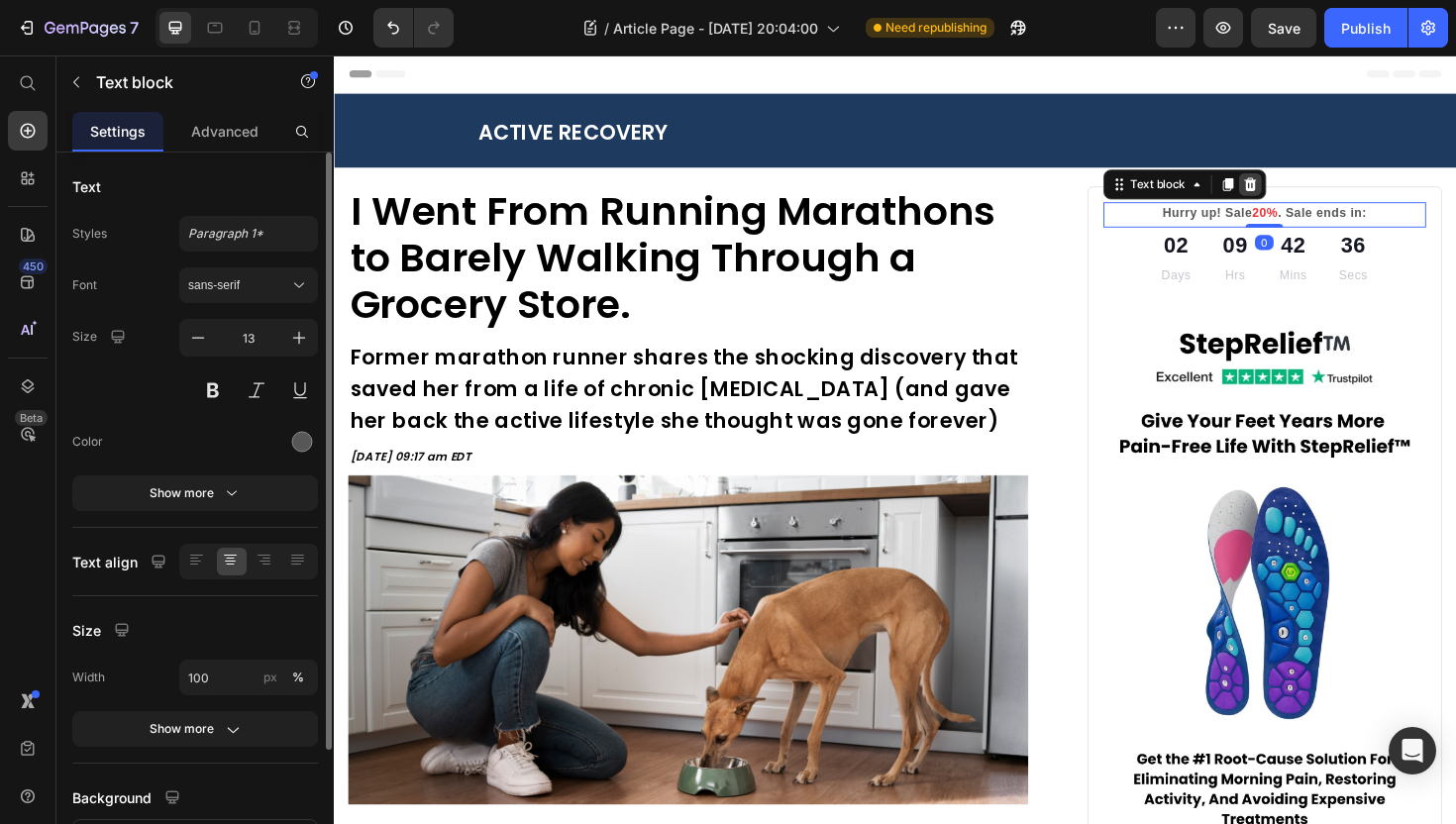 click 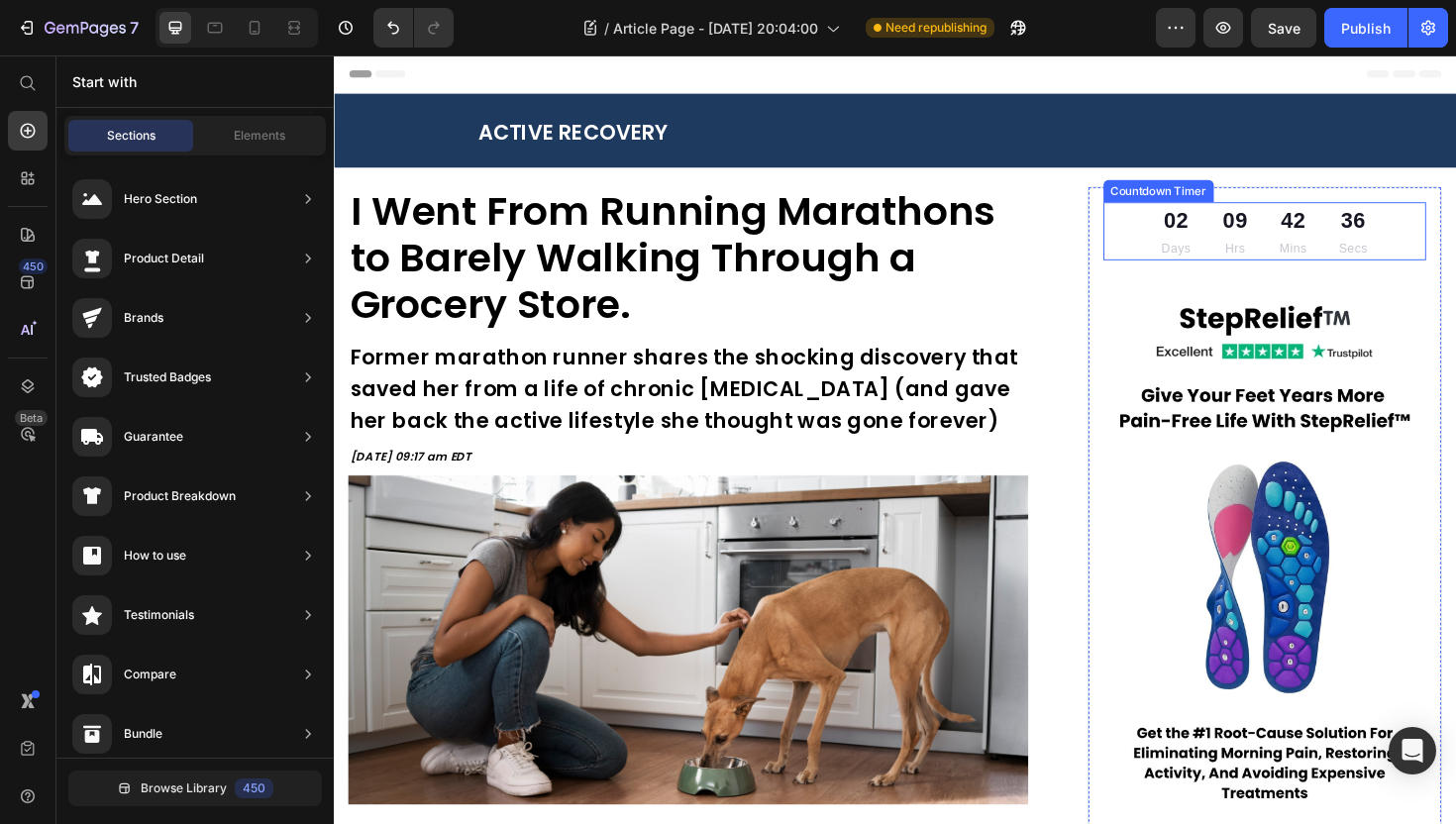 click on "02 Days" at bounding box center [1226, 242] 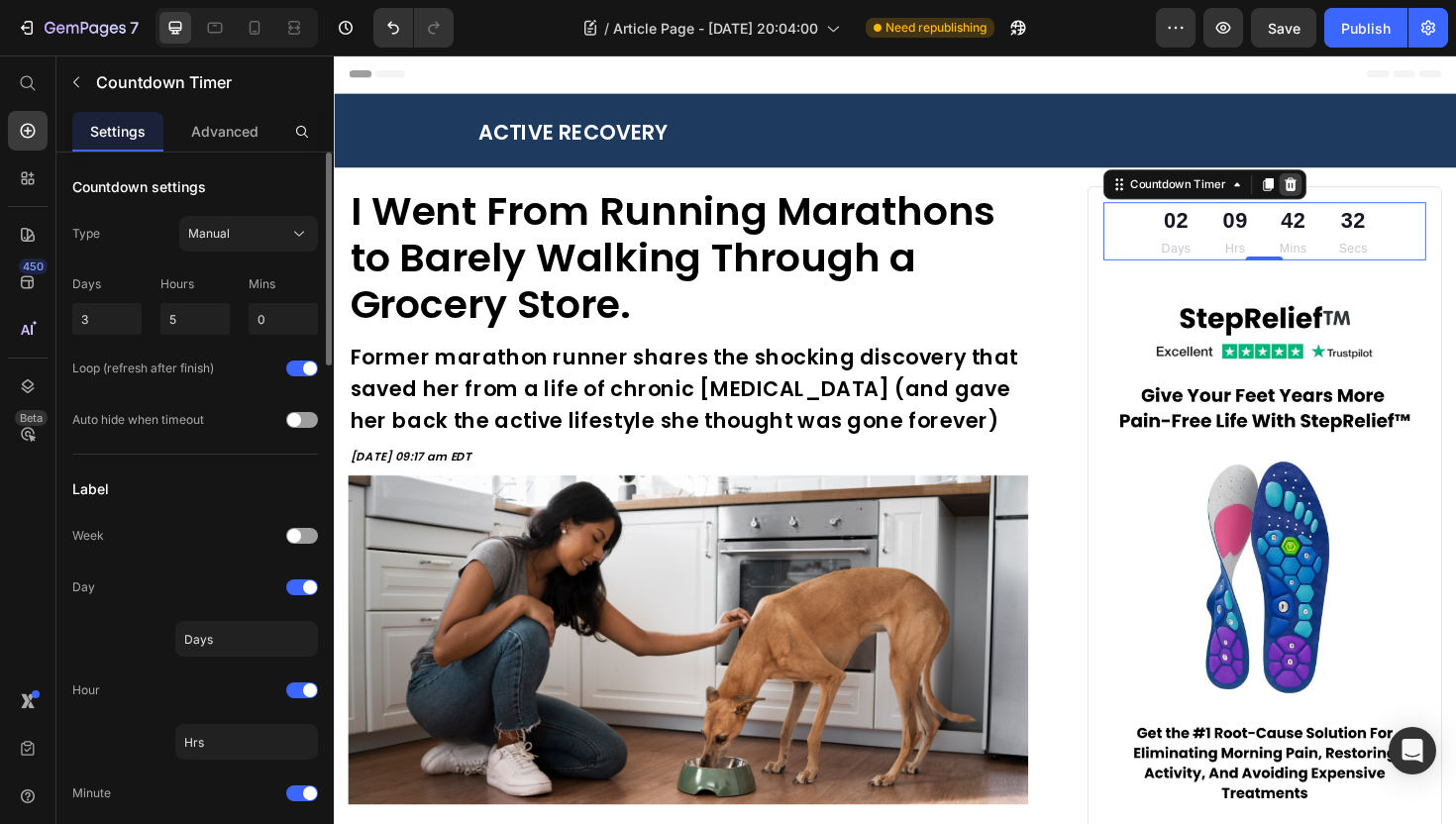 click 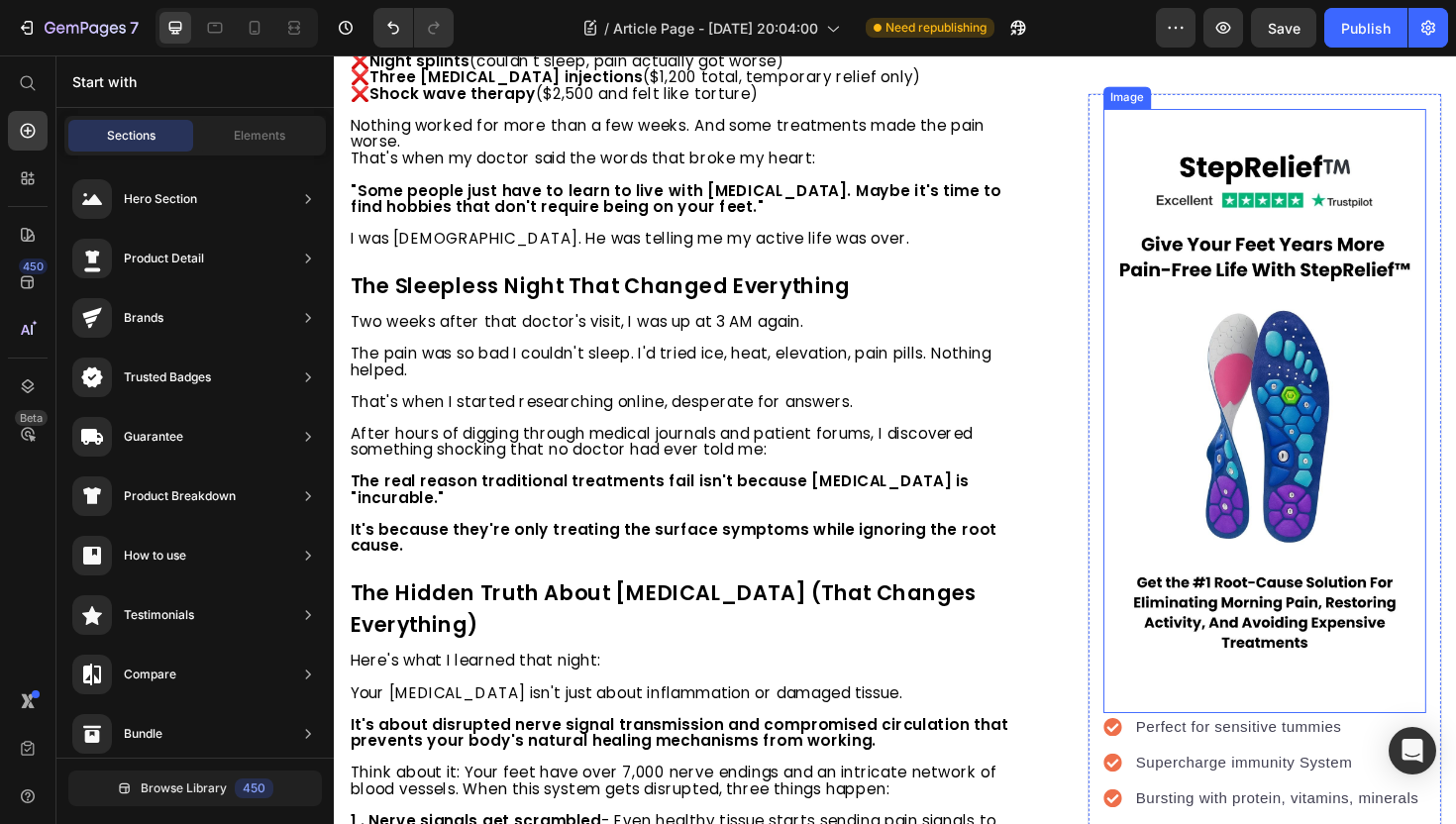 scroll, scrollTop: 1986, scrollLeft: 0, axis: vertical 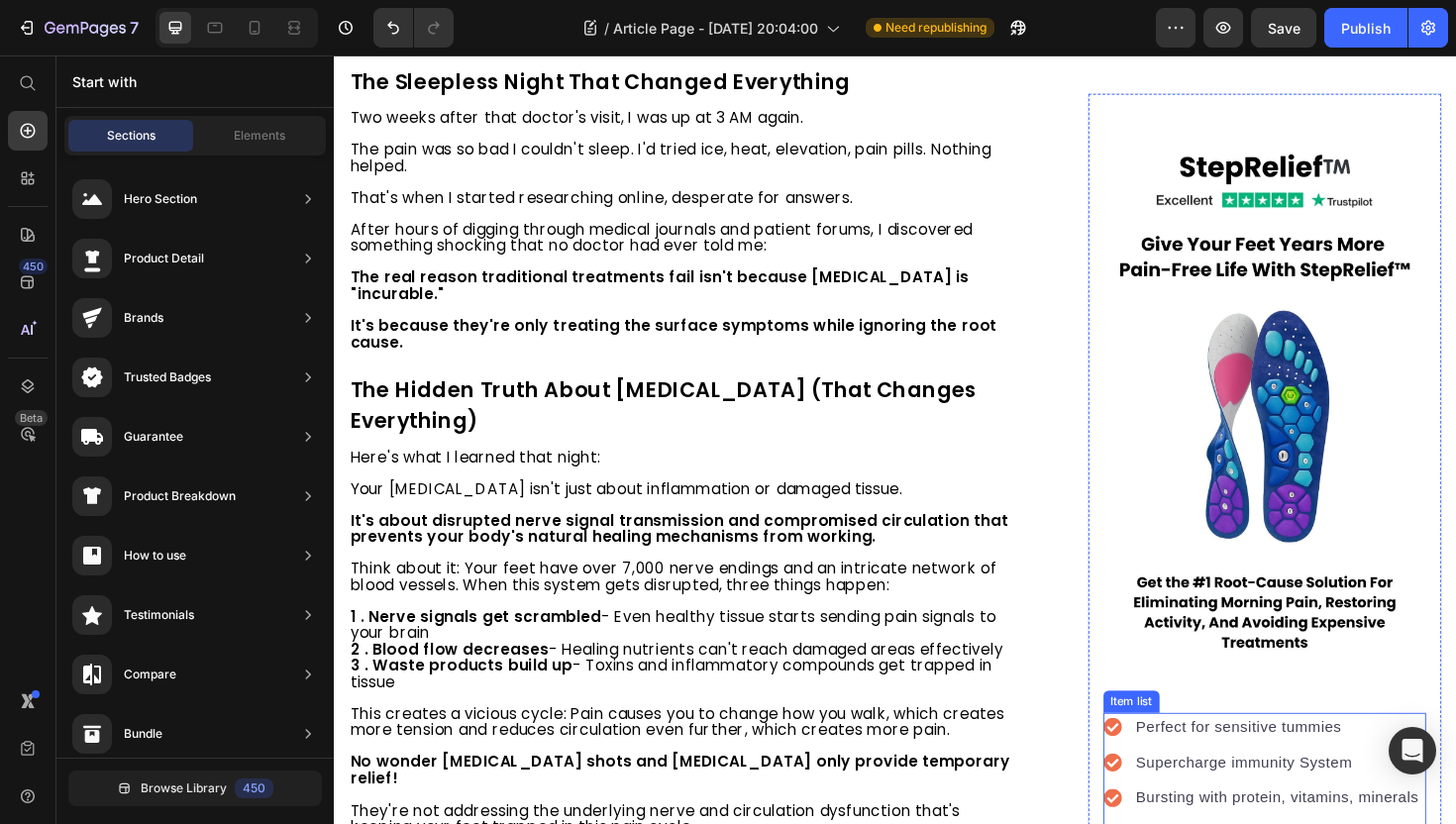 click on "Supercharge immunity System" at bounding box center [1333, 804] 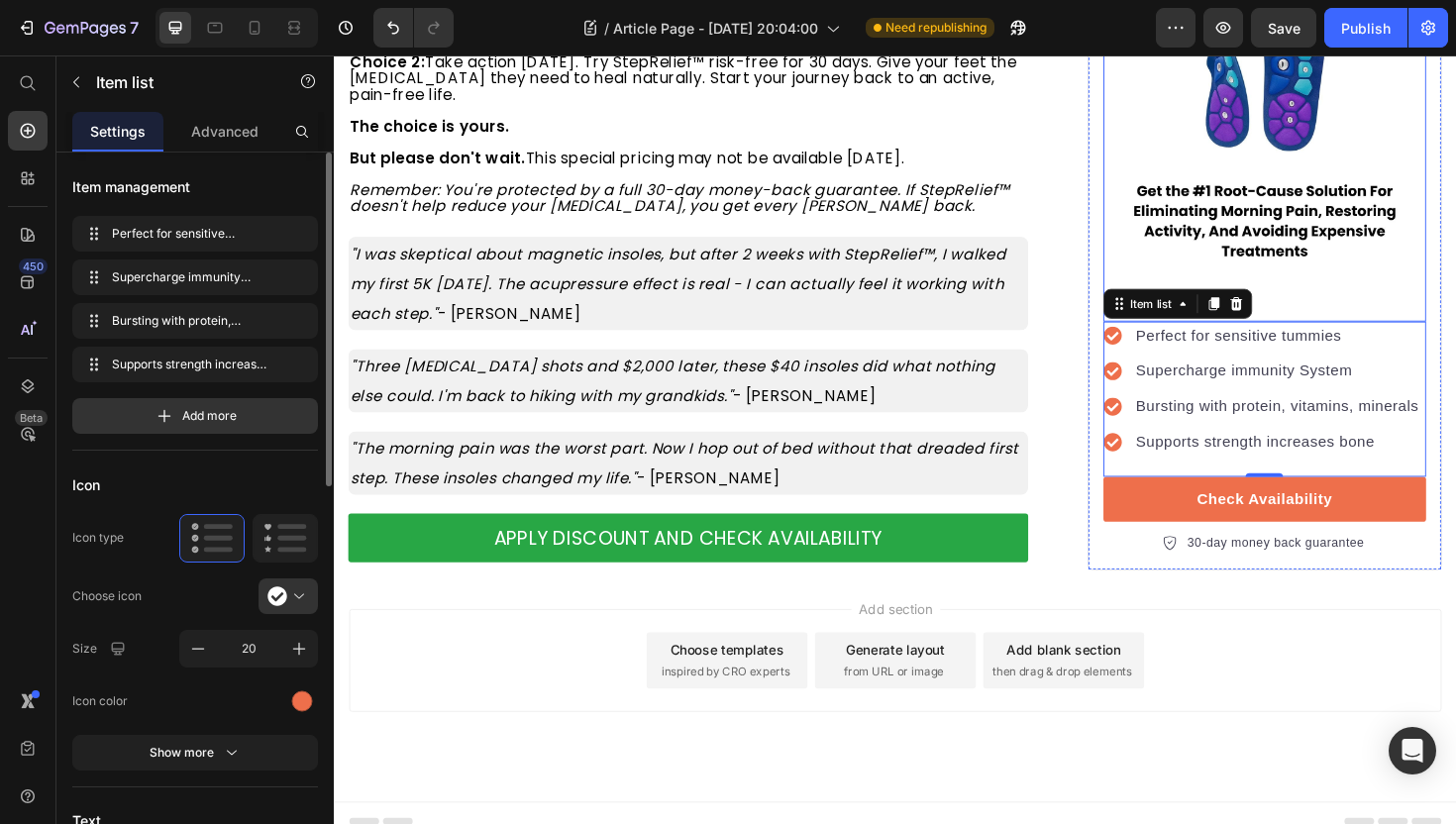 scroll, scrollTop: 5741, scrollLeft: 0, axis: vertical 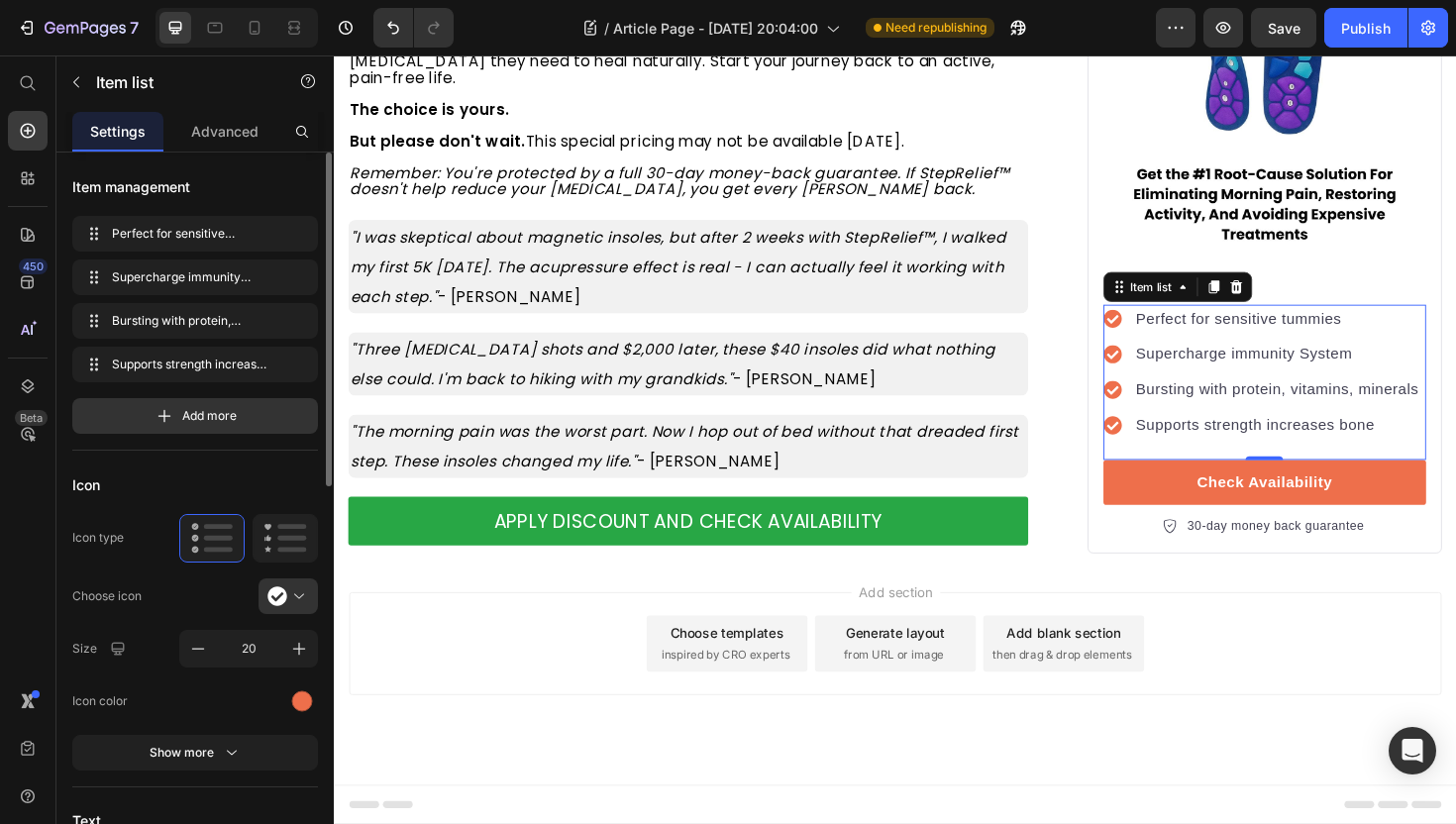 click on "Perfect for sensitive tummies" at bounding box center [1333, 335] 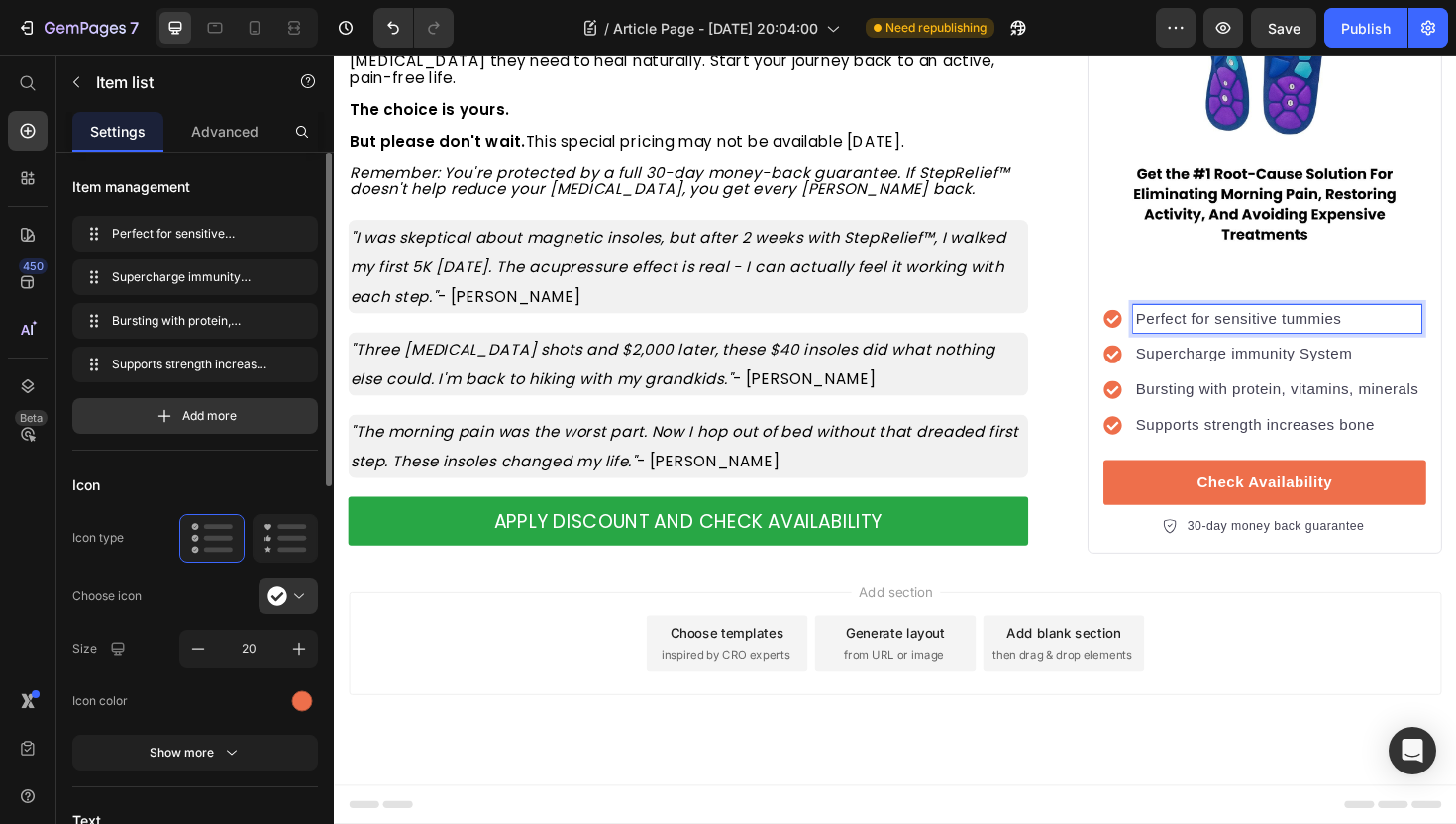 click on "Perfect for sensitive tummies" at bounding box center (1333, 335) 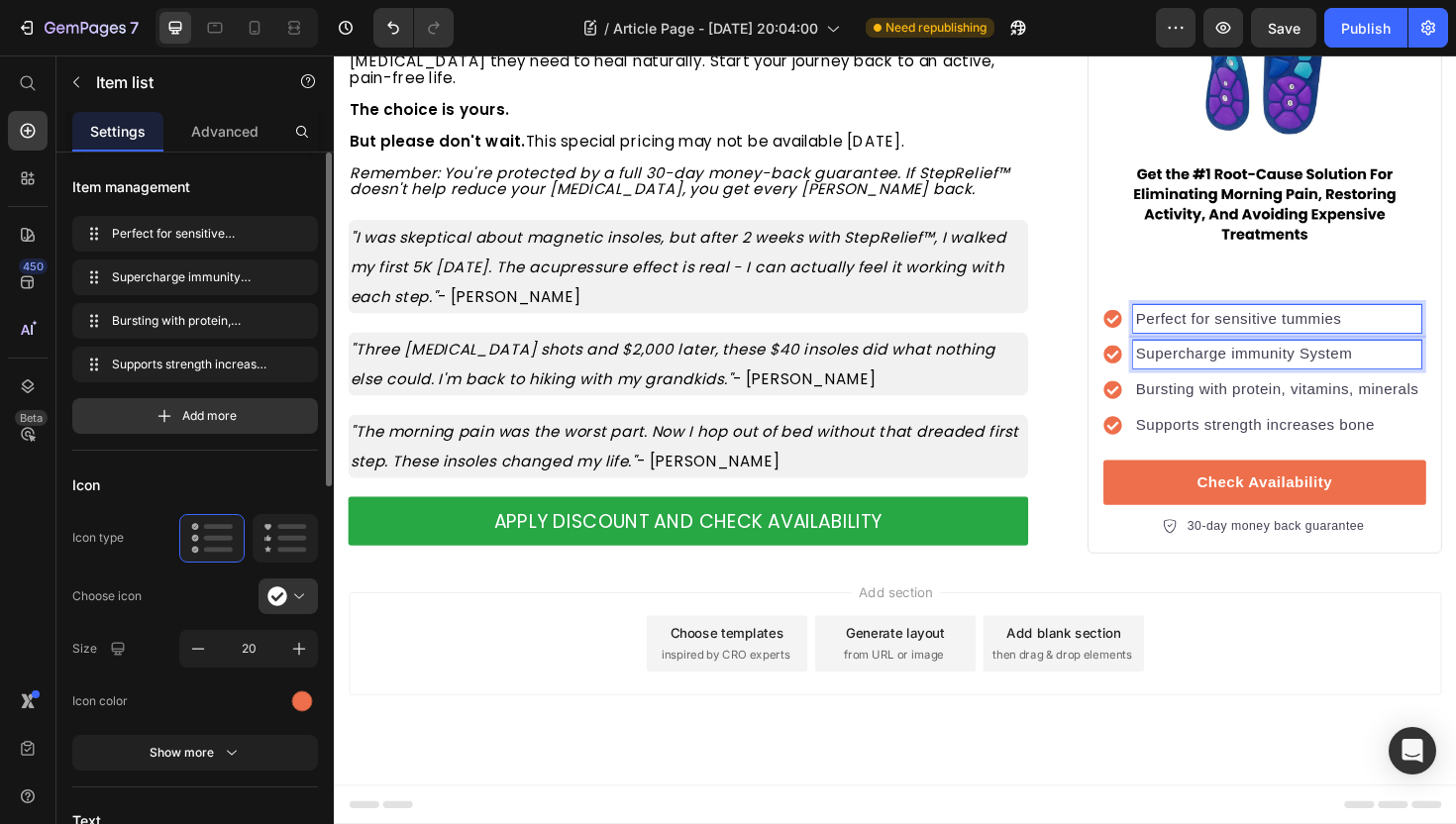 click on "Supercharge immunity System" at bounding box center [1333, 372] 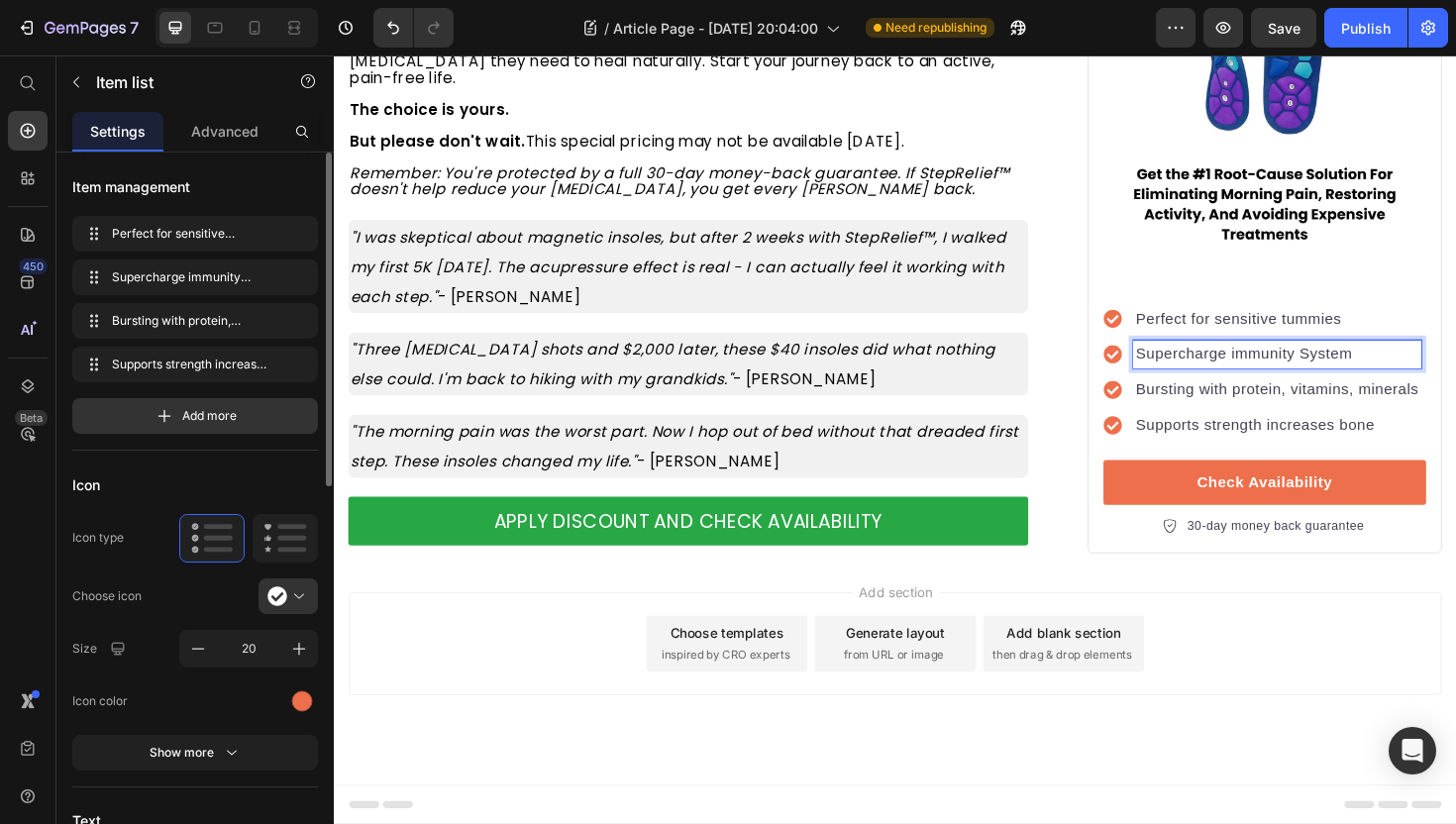click on "Supercharge immunity System" at bounding box center (1333, 372) 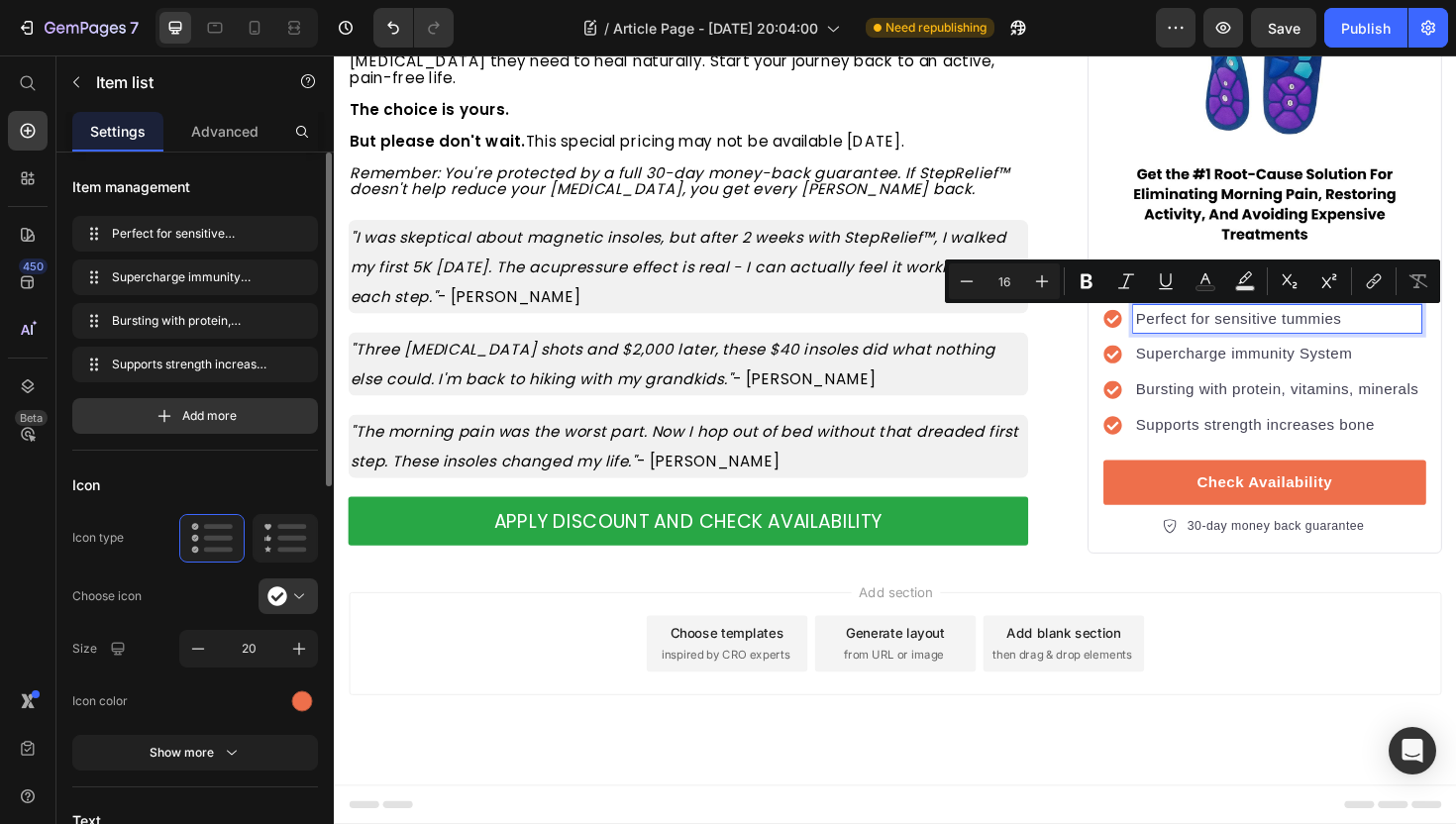 click on "Perfect for sensitive tummies" at bounding box center [1333, 335] 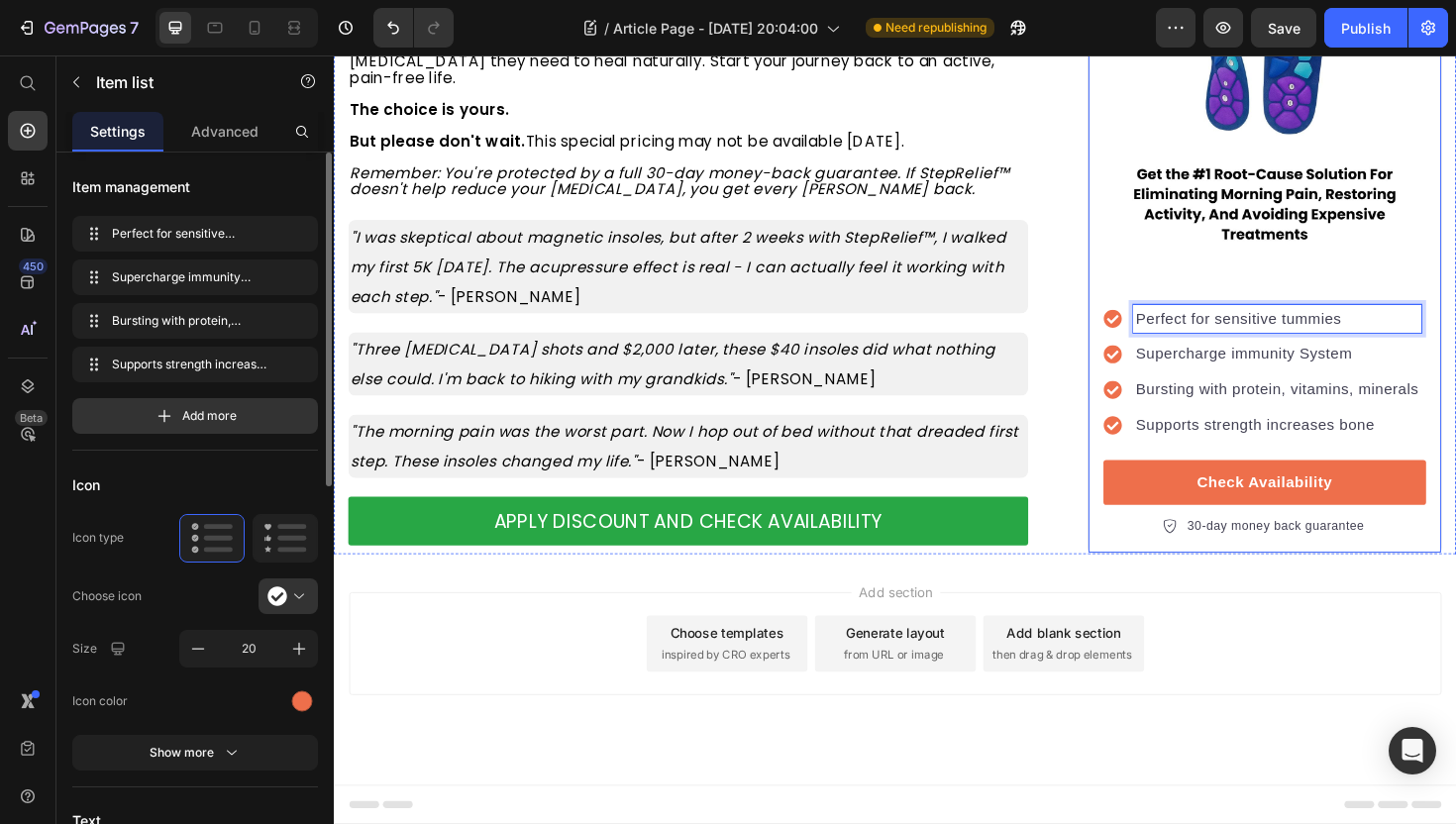 click on "Image Perfect for sensitive tummies Supercharge immunity System Bursting with protein, vitamins, minerals Supports strength increases bone Item list   0 Check Availability Button
30-day money back guarantee Item list Row" at bounding box center (1319, 123) 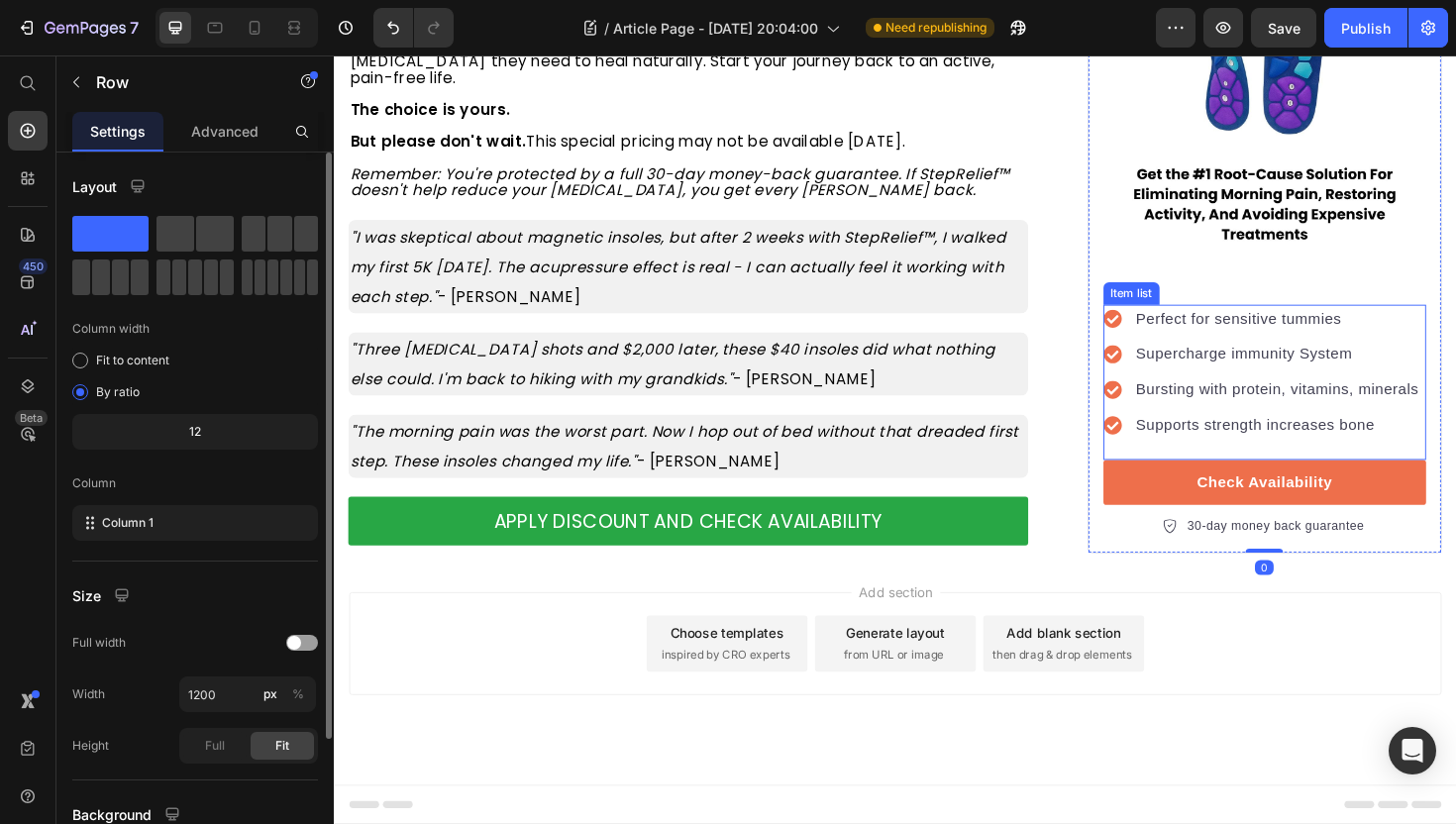 click 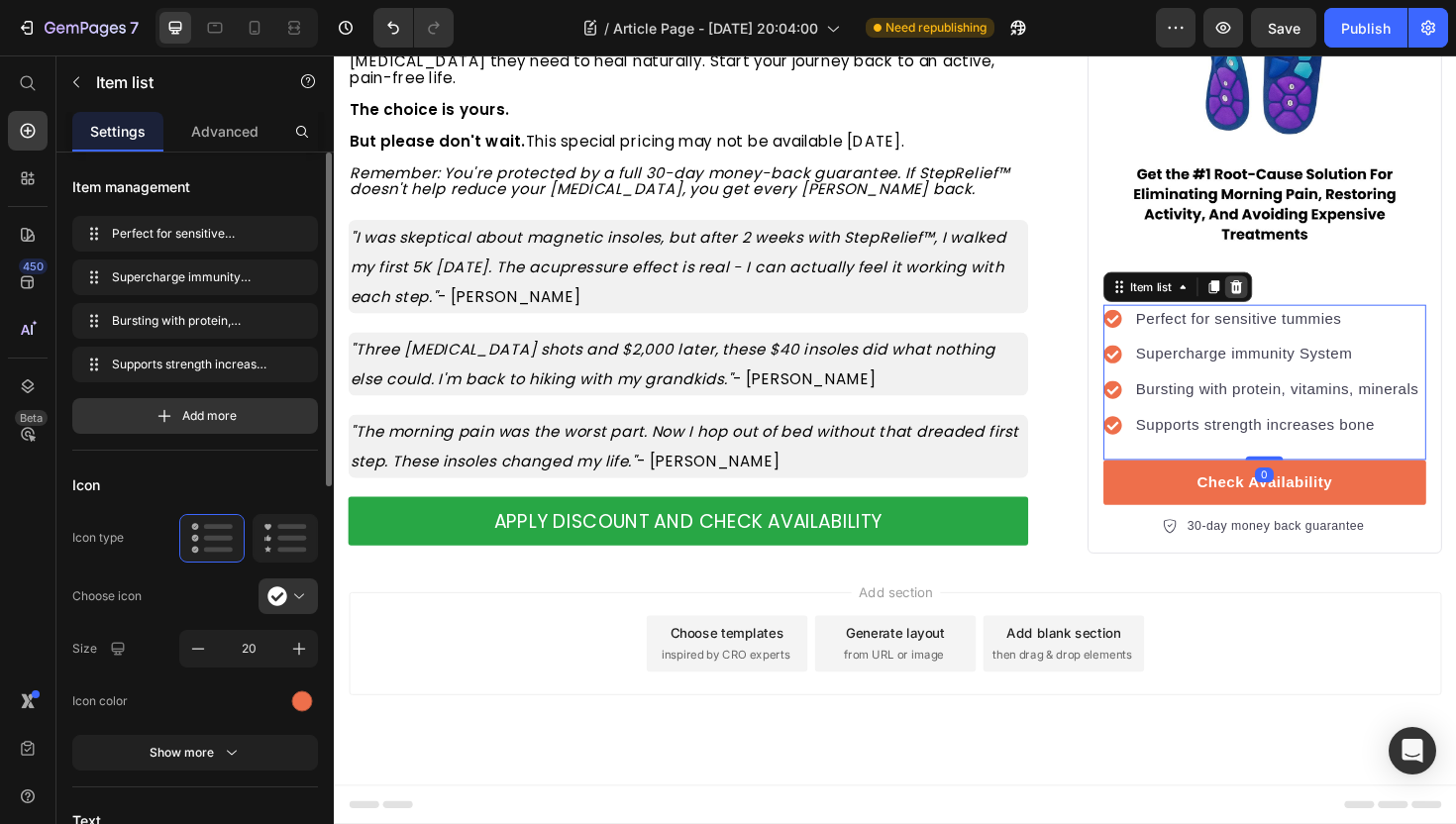 click 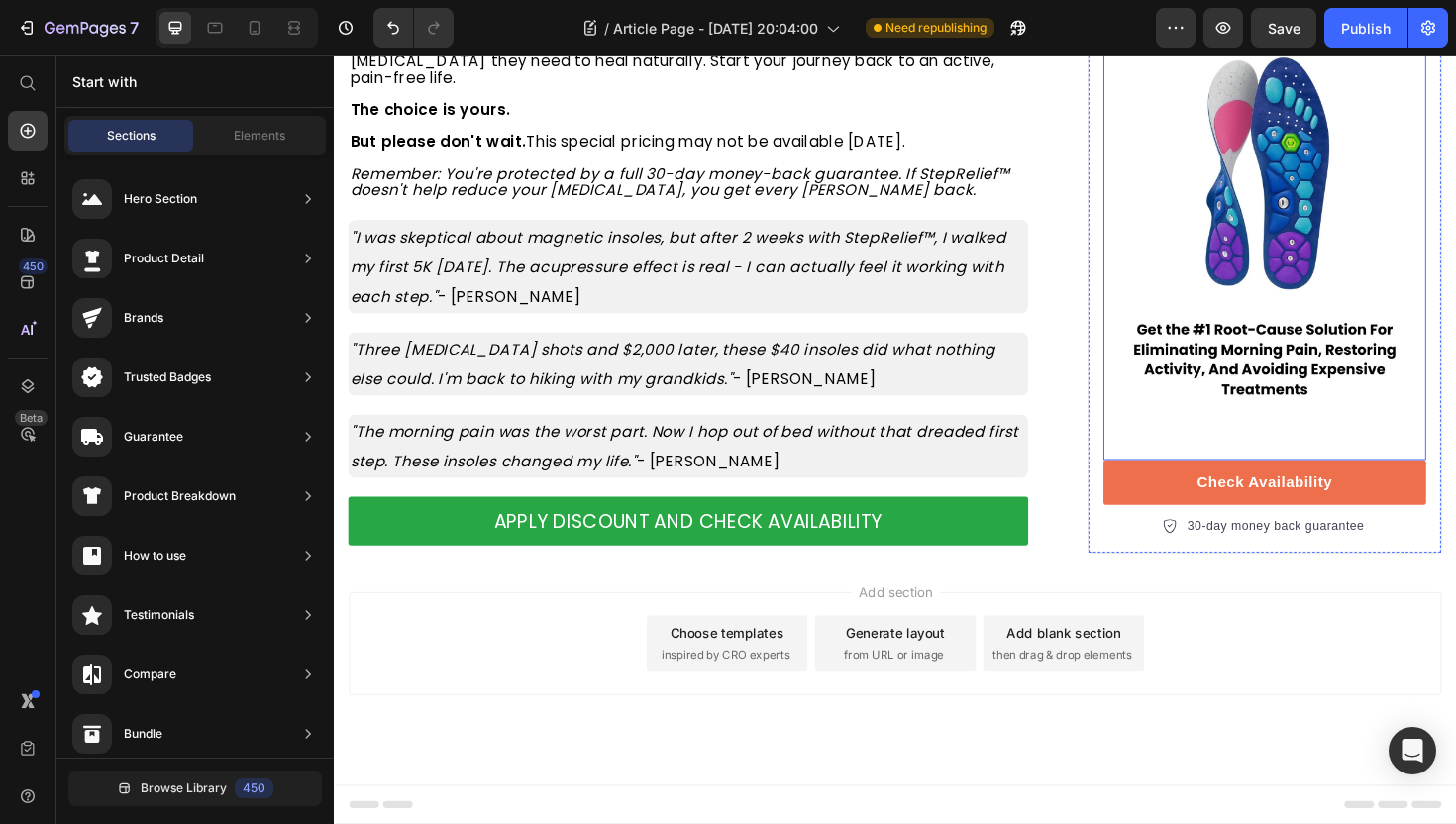 click at bounding box center [1319, 164] 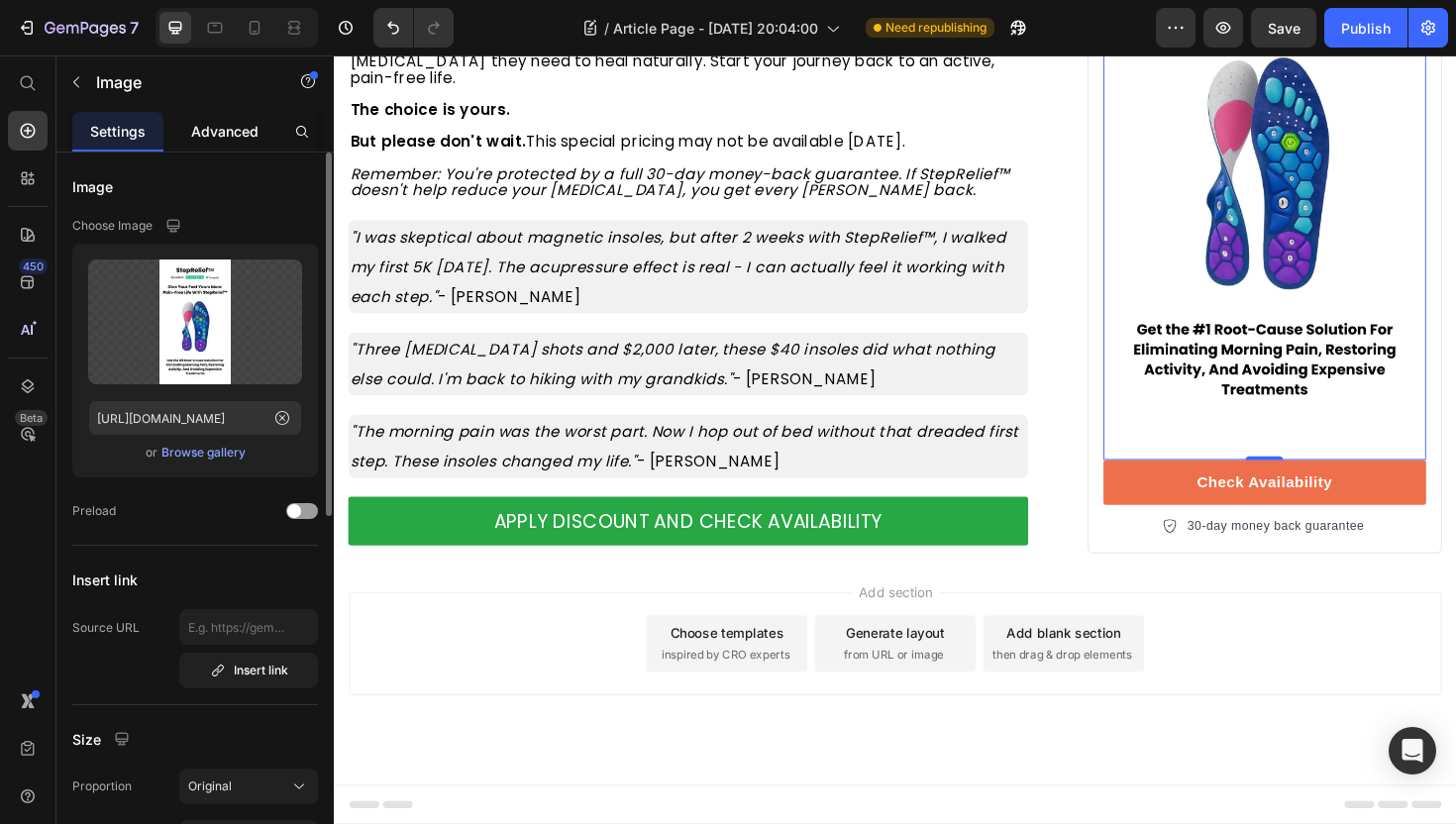 click on "Advanced" at bounding box center (225, 131) 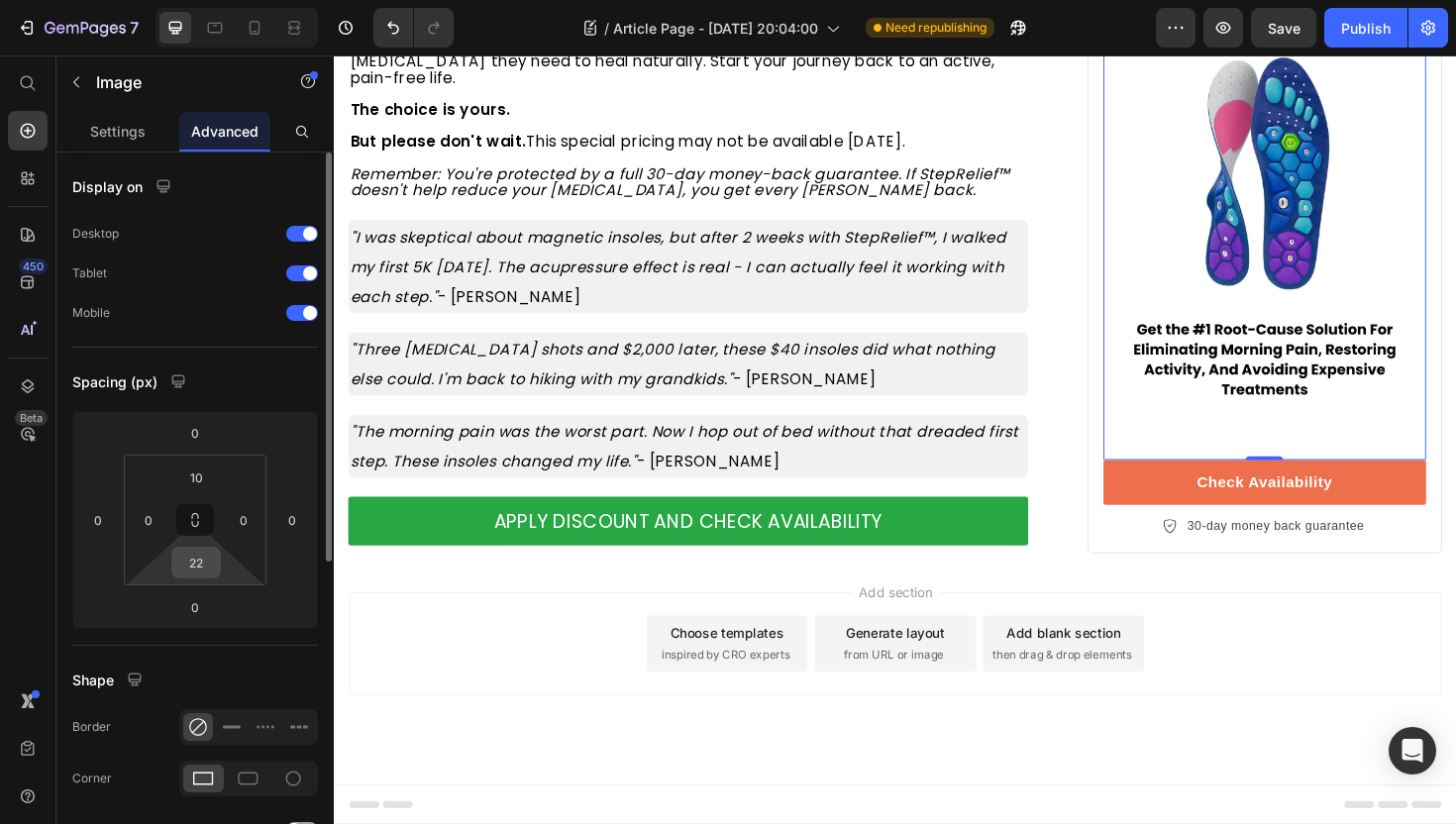 click on "22" at bounding box center [196, 563] 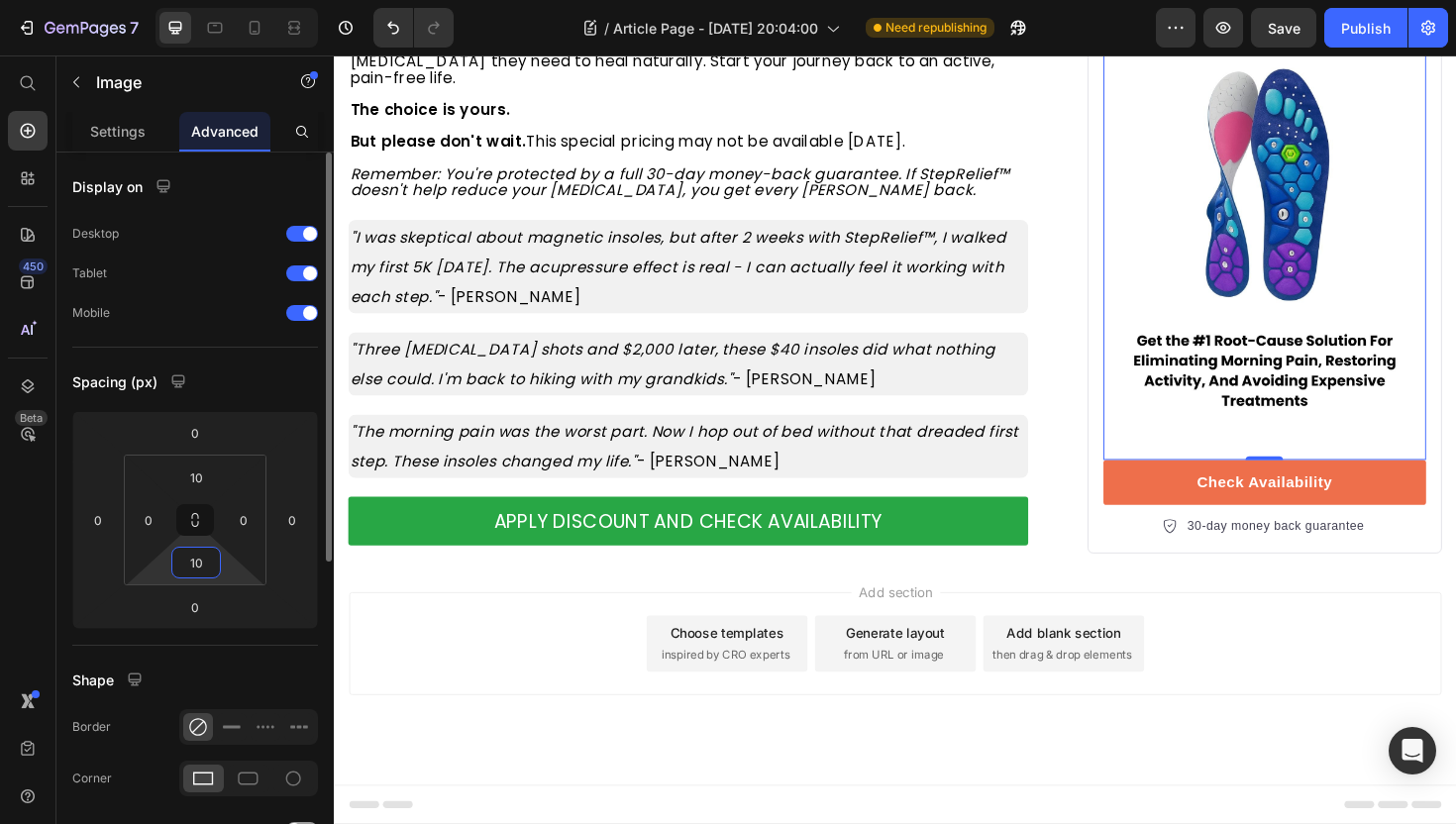 type on "1" 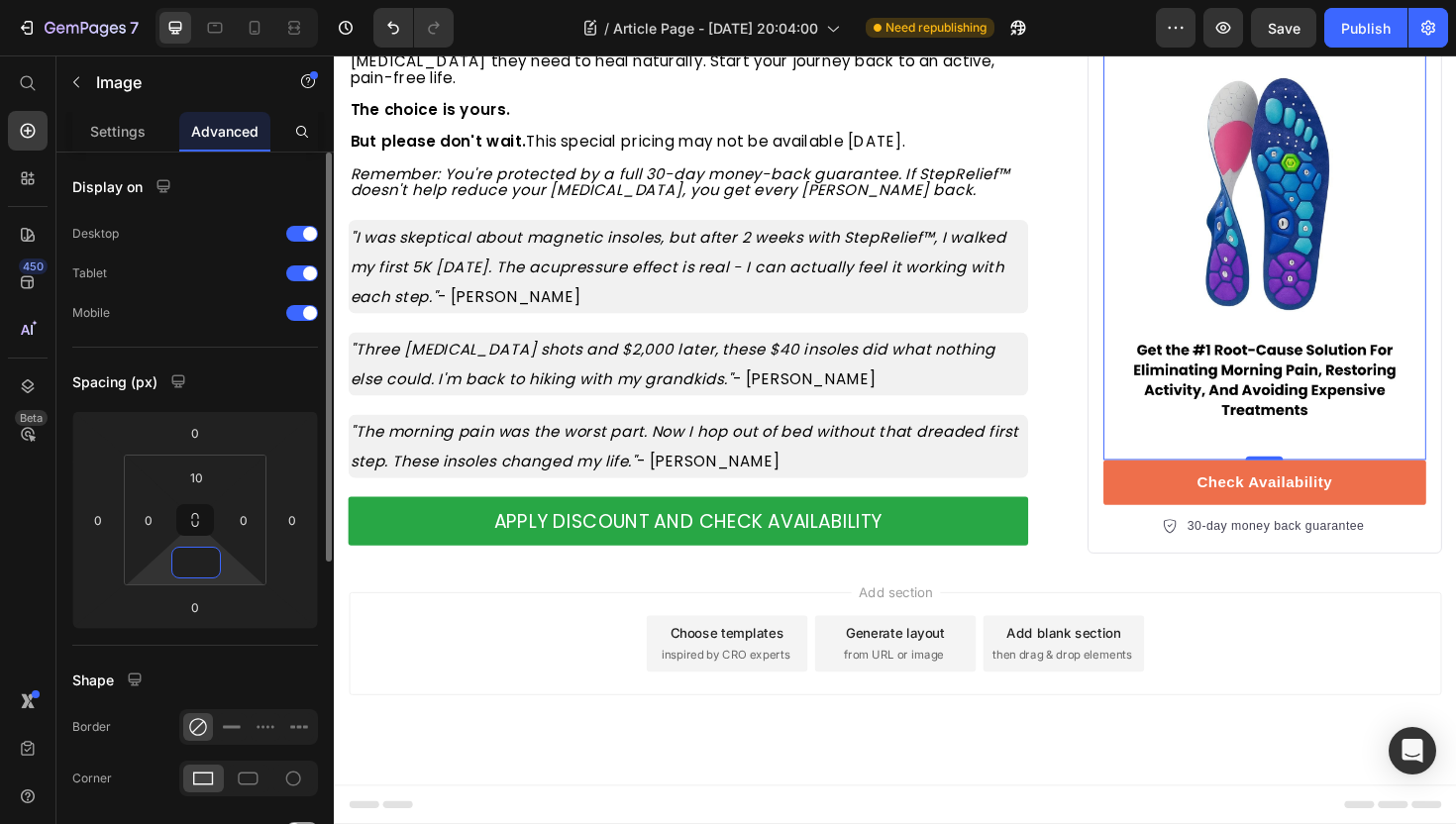 type on "-5" 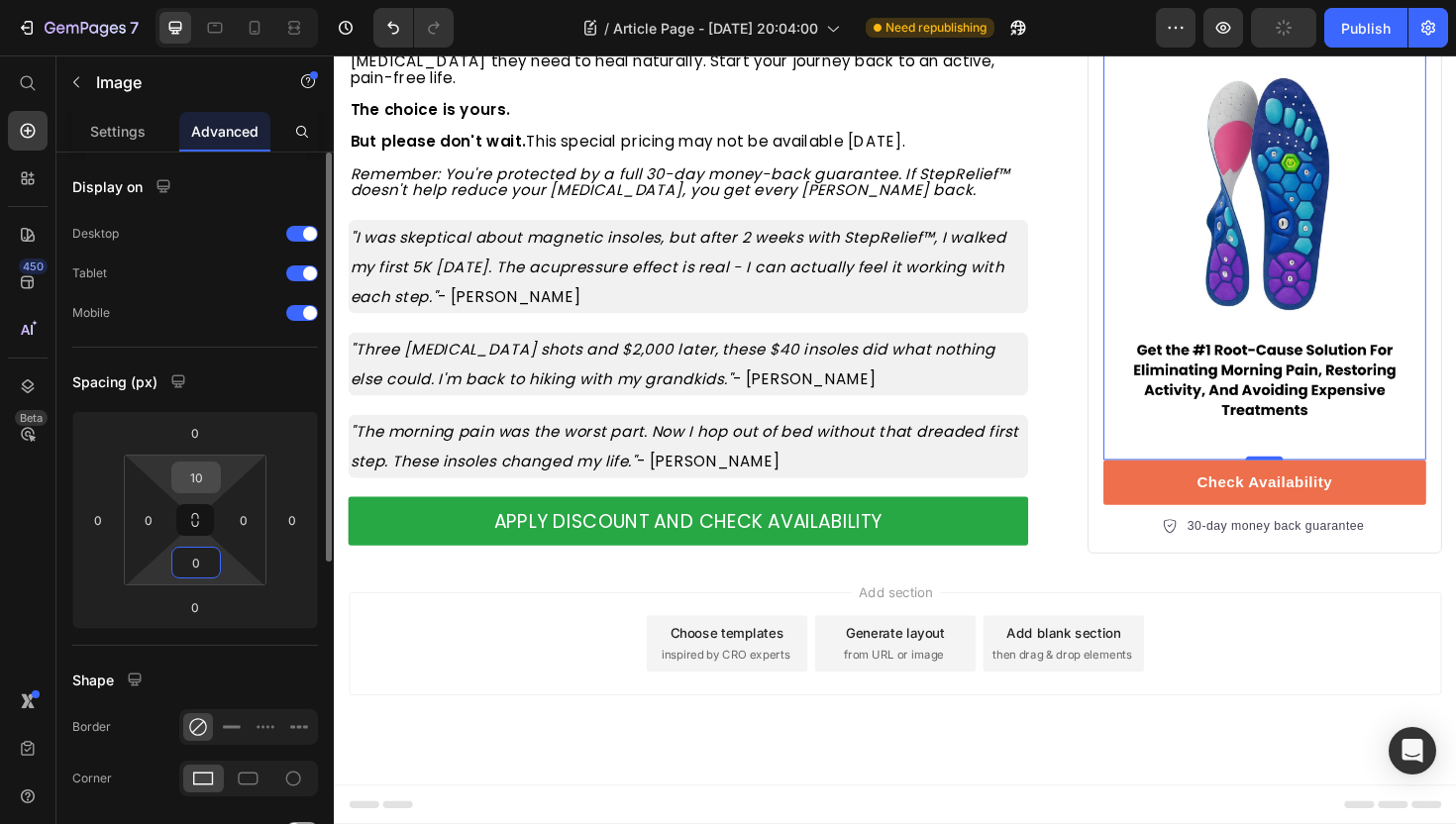 type on "0" 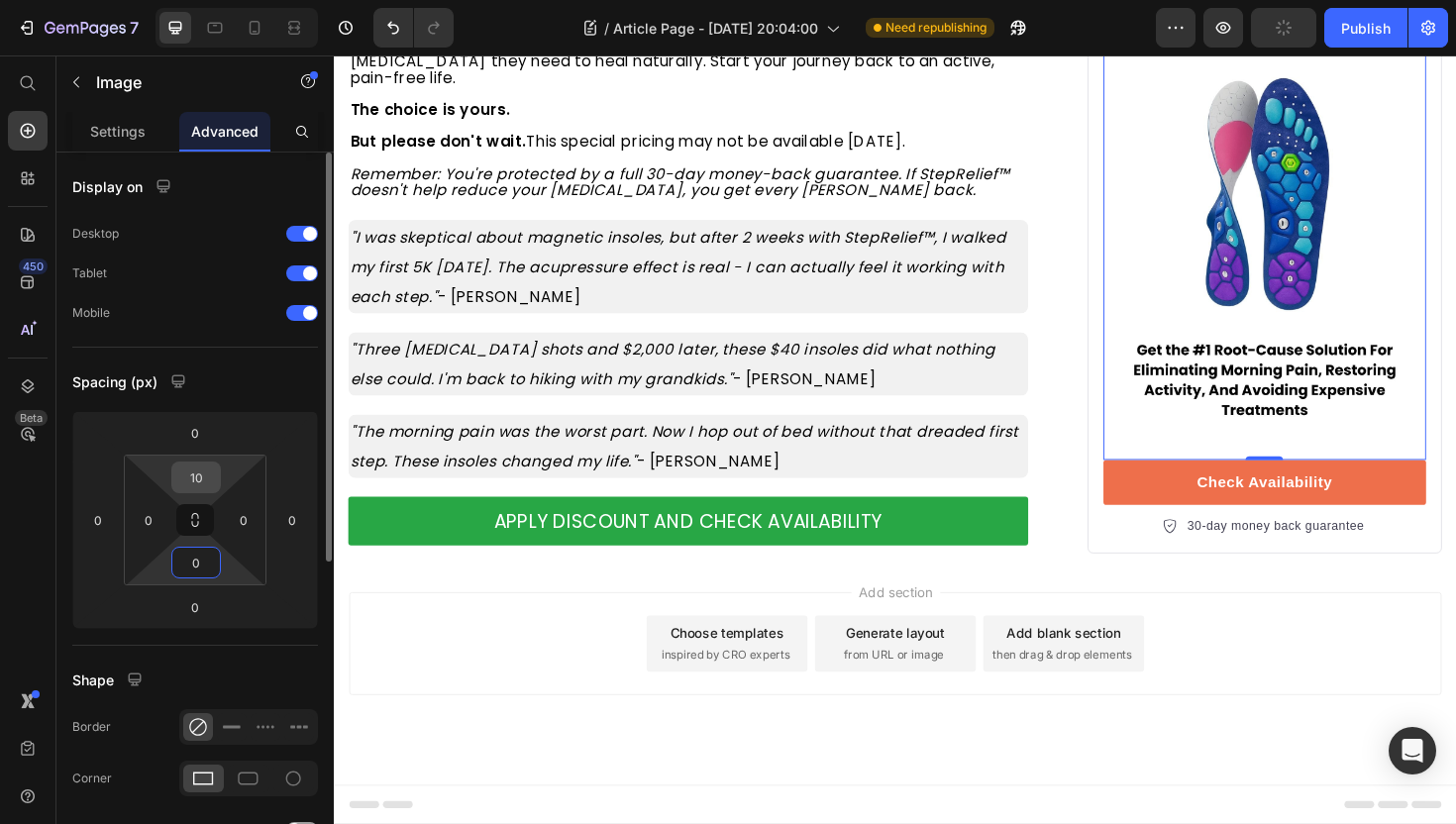 click on "10" at bounding box center (196, 477) 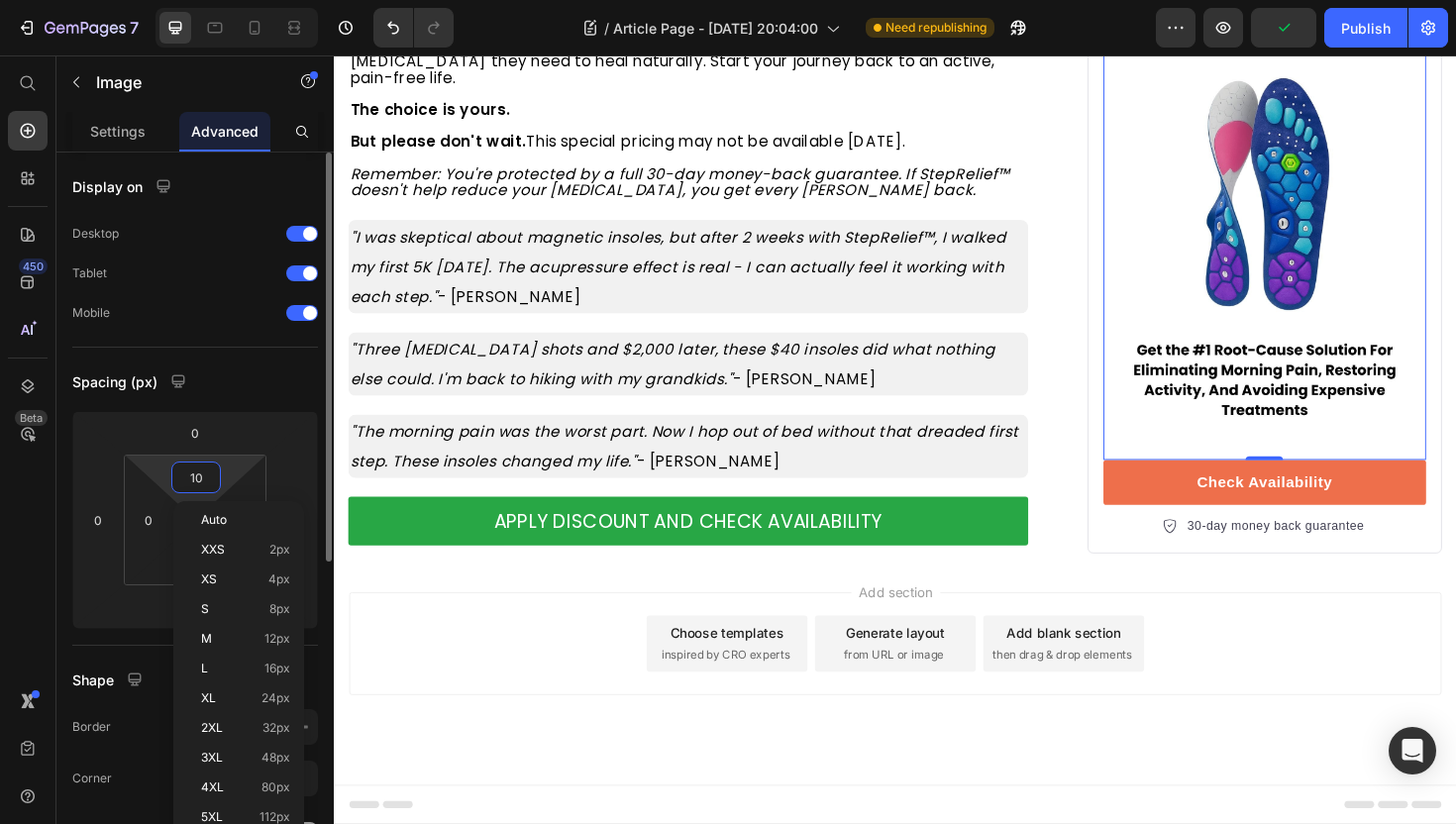 type on "0" 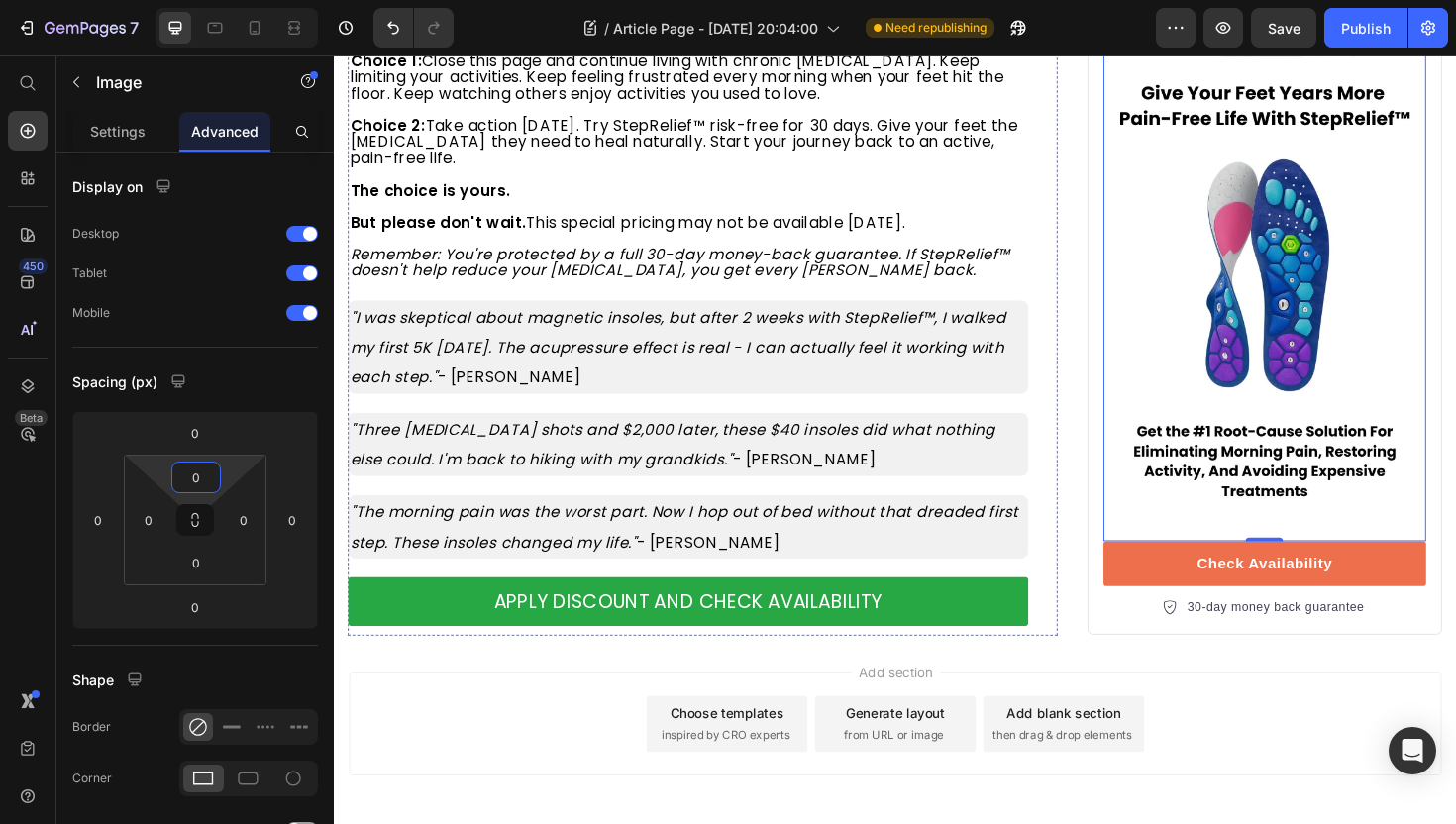 scroll, scrollTop: 5741, scrollLeft: 0, axis: vertical 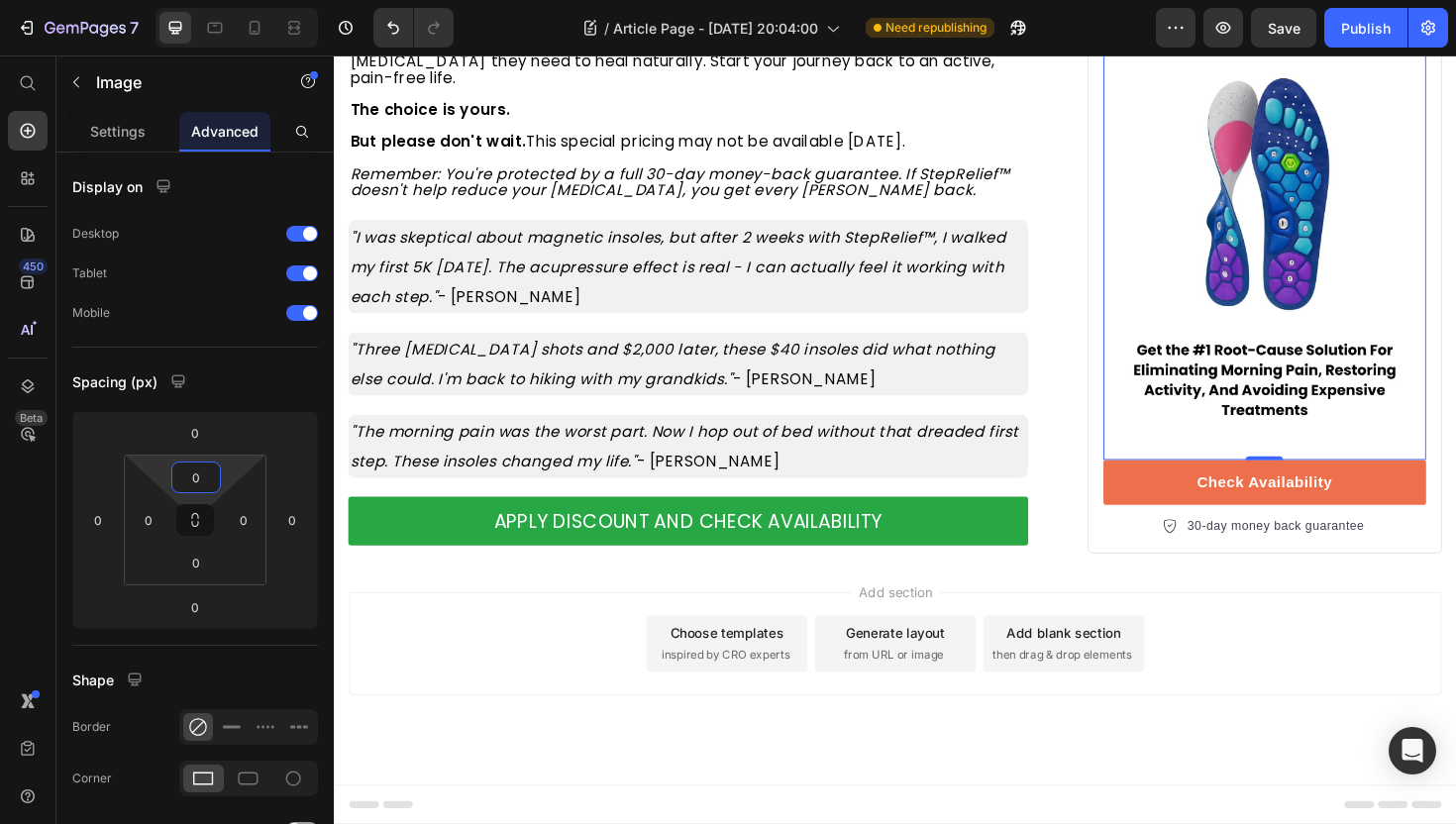 click on "Add section Choose templates inspired by CRO experts Generate layout from URL or image Add blank section then drag & drop elements" at bounding box center [928, 678] 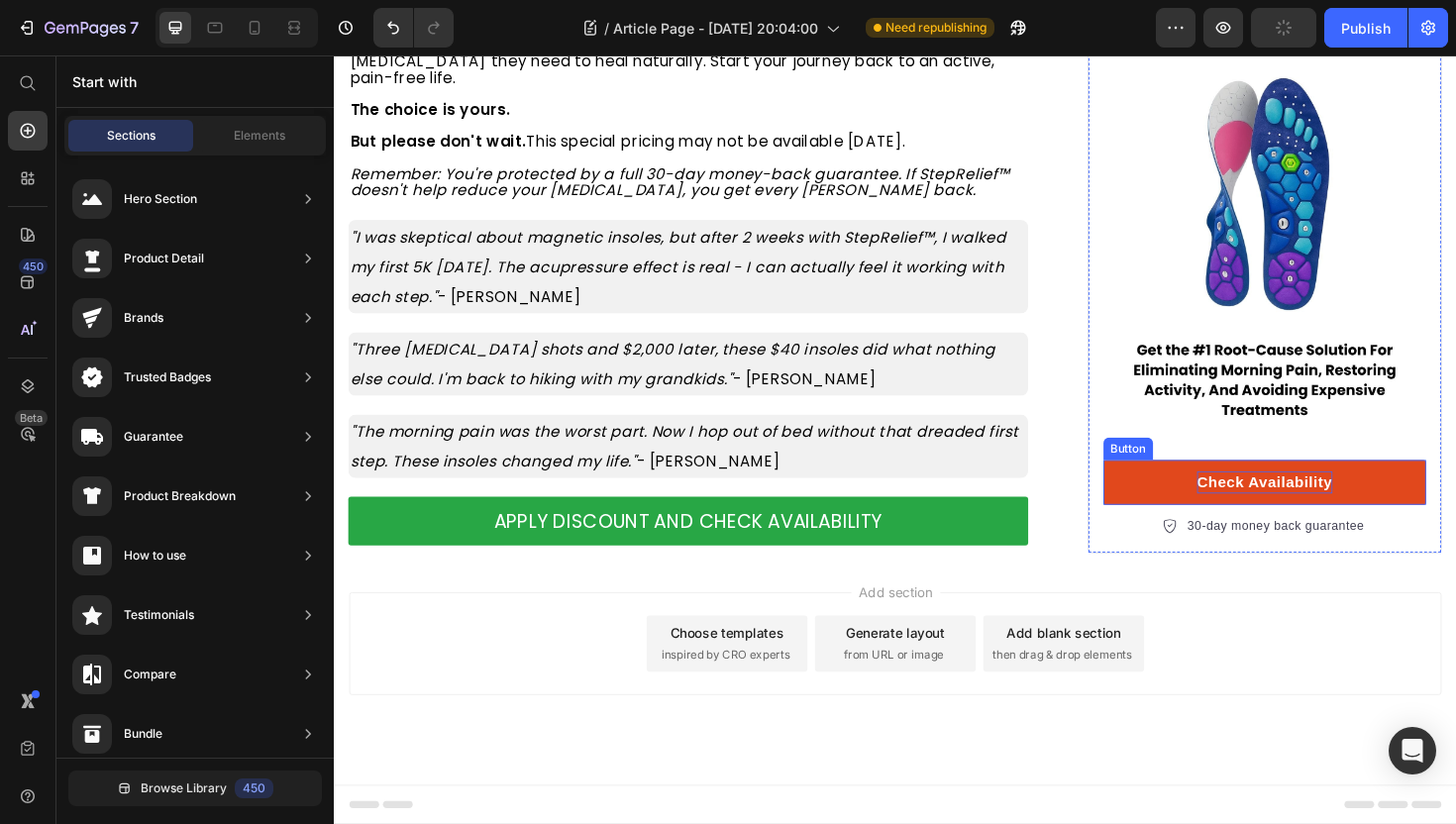 click on "Check Availability" at bounding box center [1319, 508] 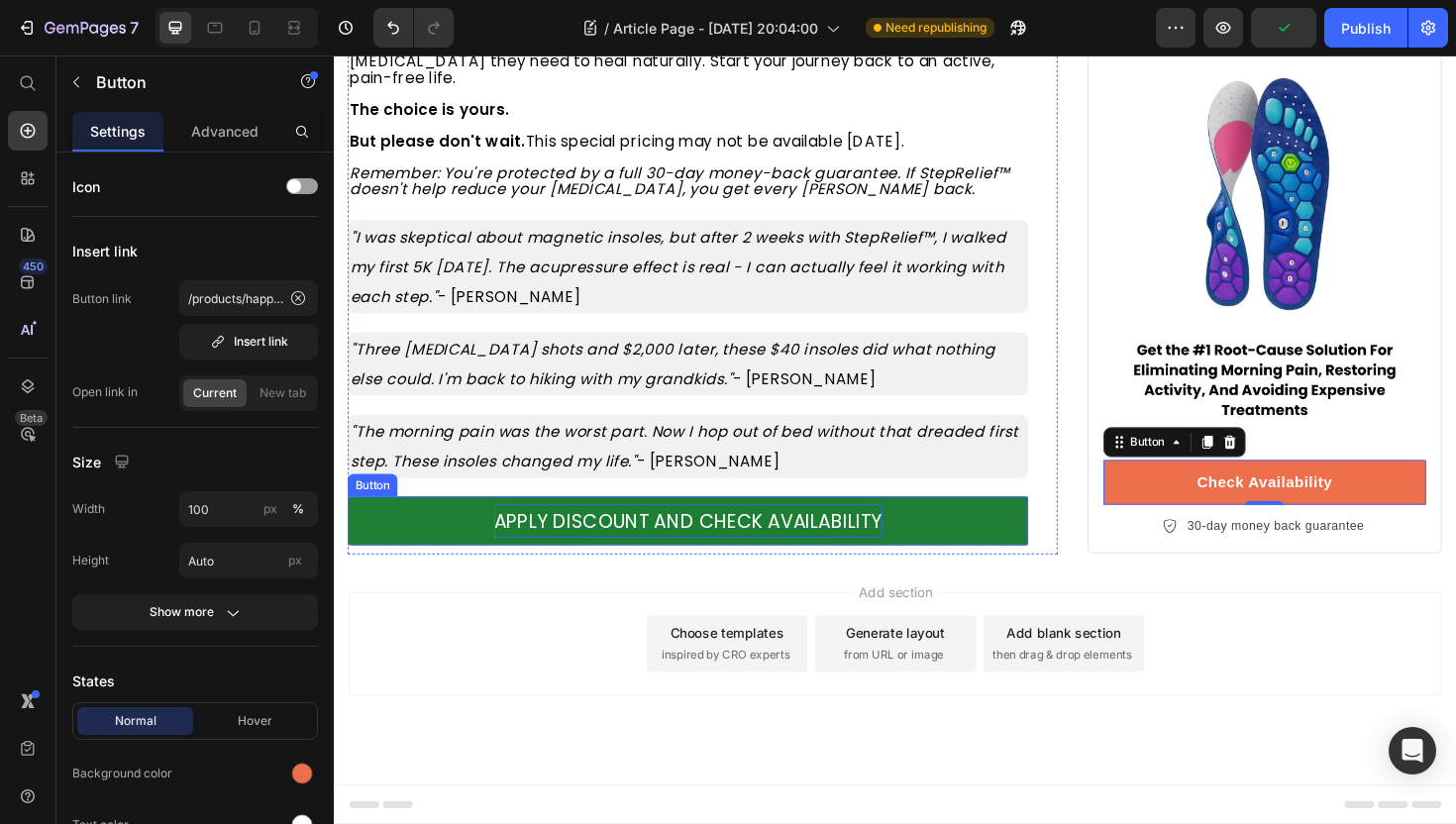 click on "APPLY DISCOUNT AND CHECK AVAILABILITY" at bounding box center [708, 549] 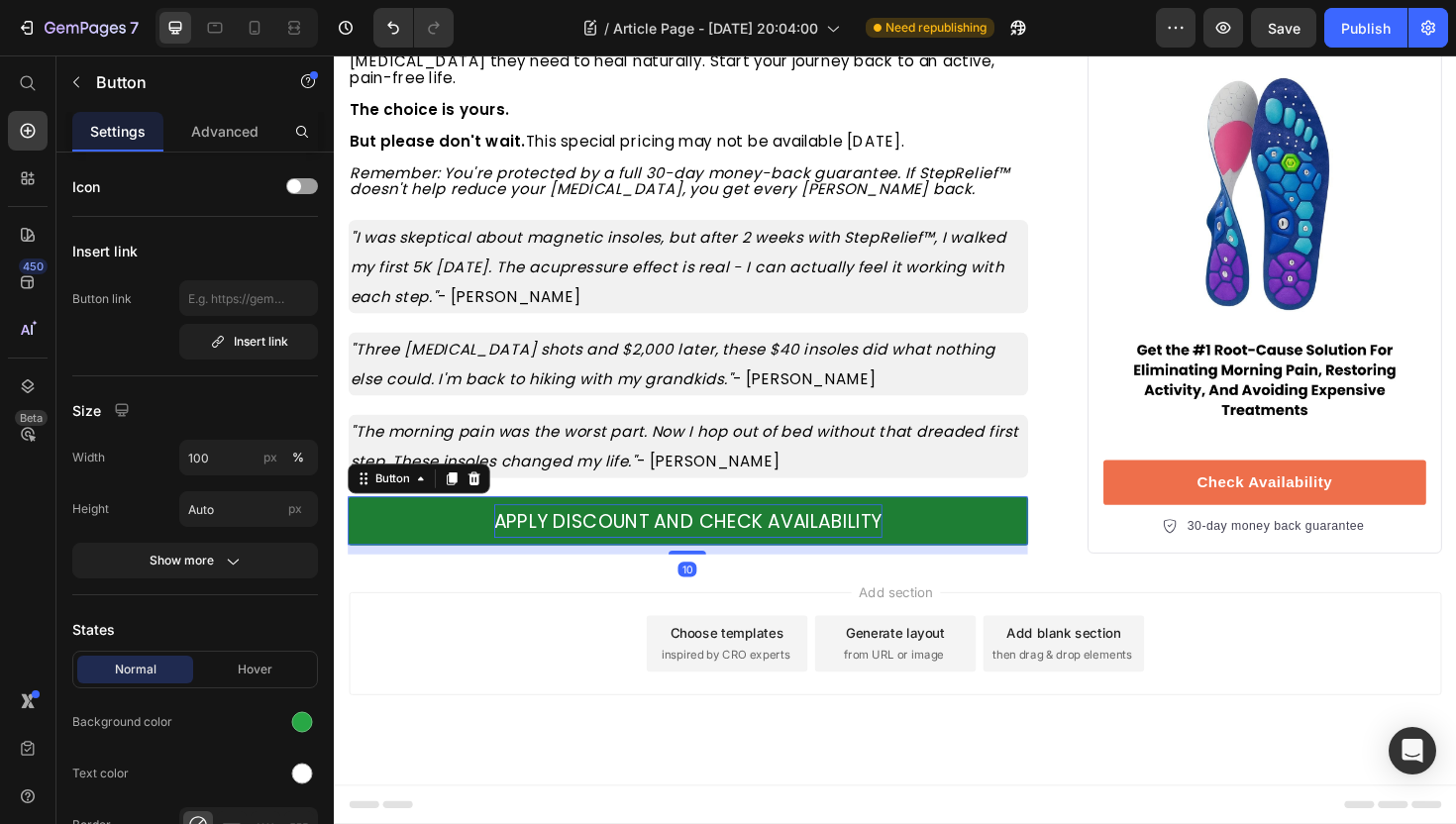 click on "APPLY DISCOUNT AND CHECK AVAILABILITY" at bounding box center (708, 549) 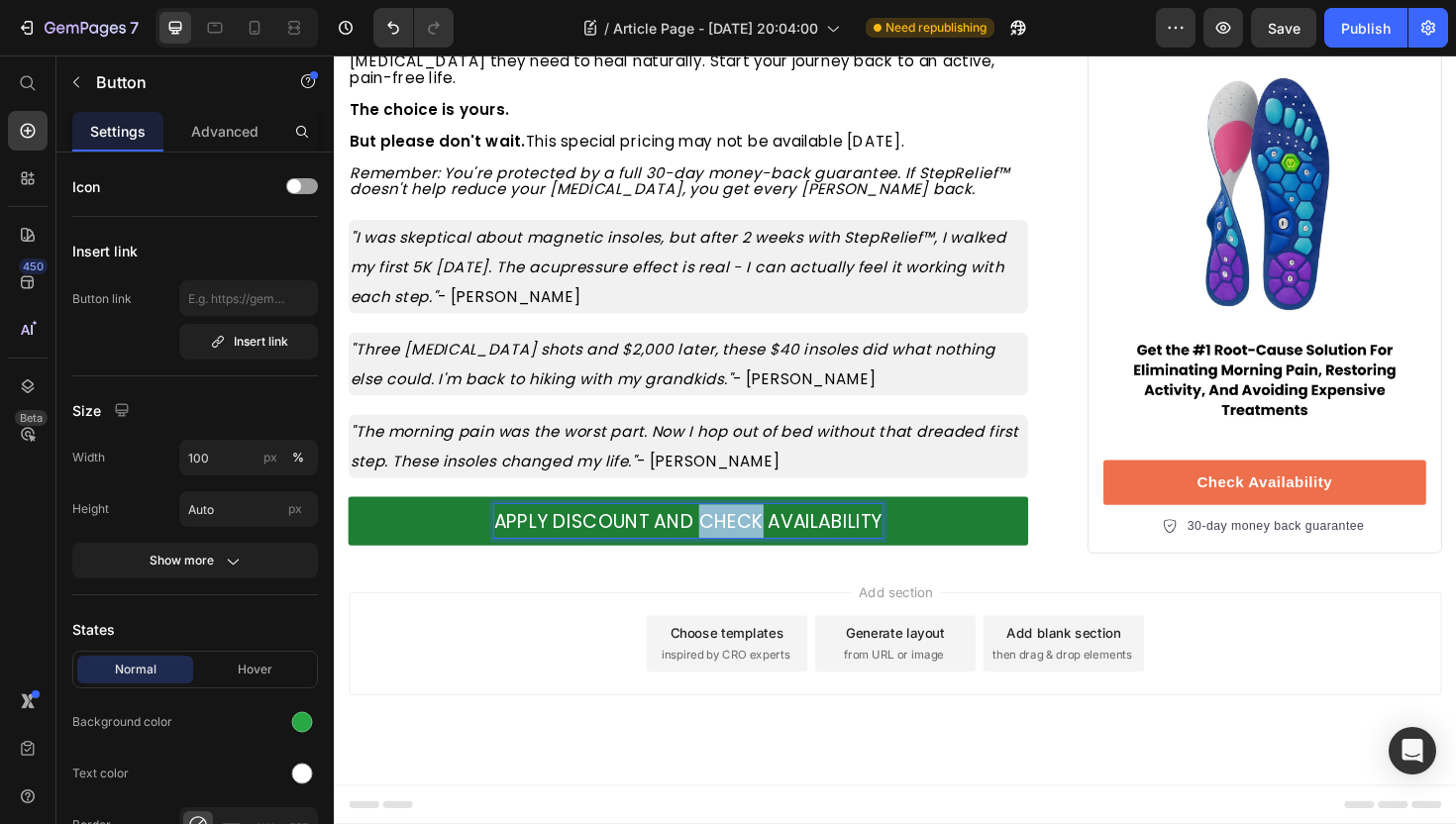 click on "APPLY DISCOUNT AND CHECK AVAILABILITY" at bounding box center [708, 549] 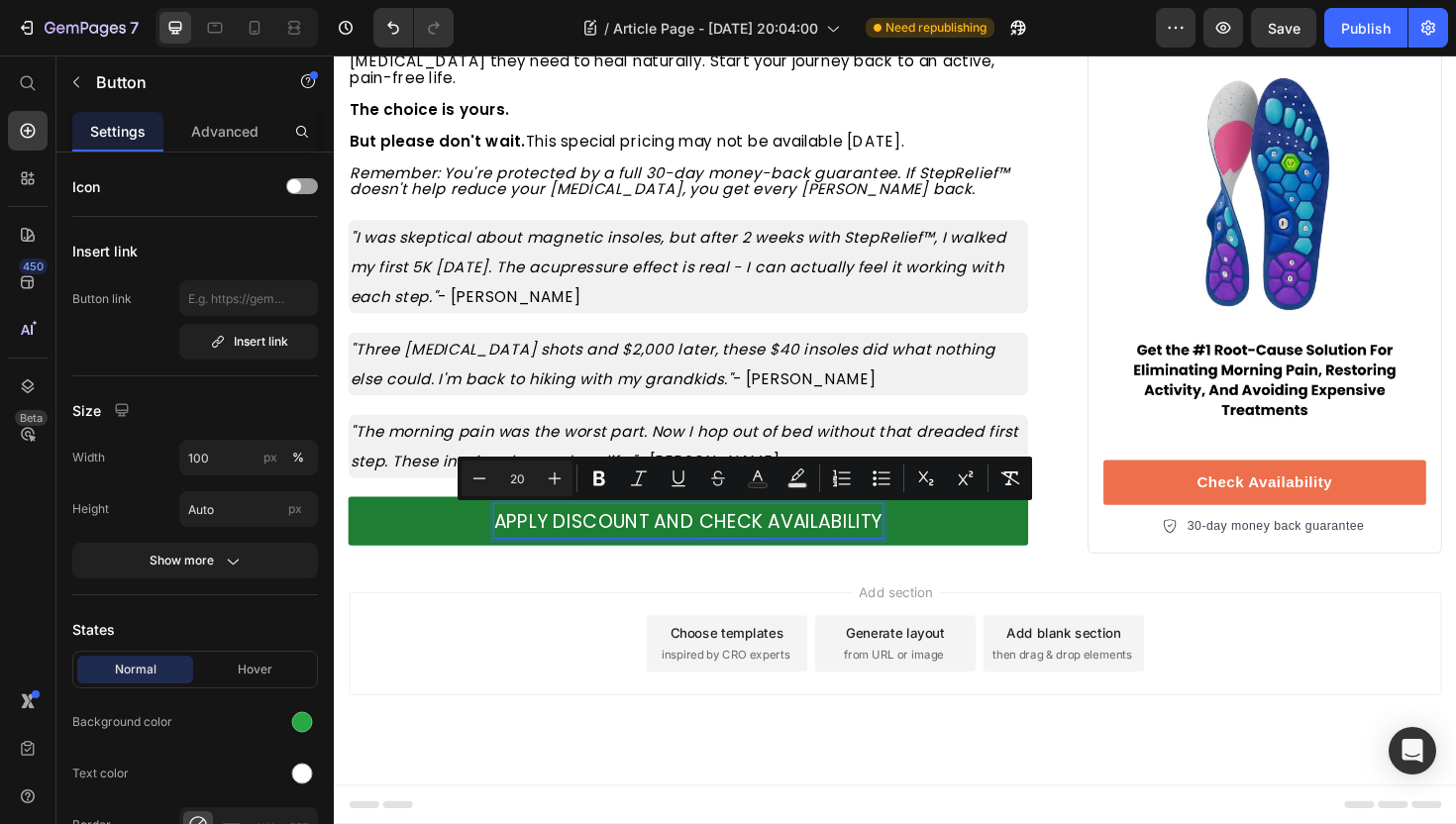 click on "APPLY DISCOUNT AND CHECK AVAILABILITY" at bounding box center (708, 549) 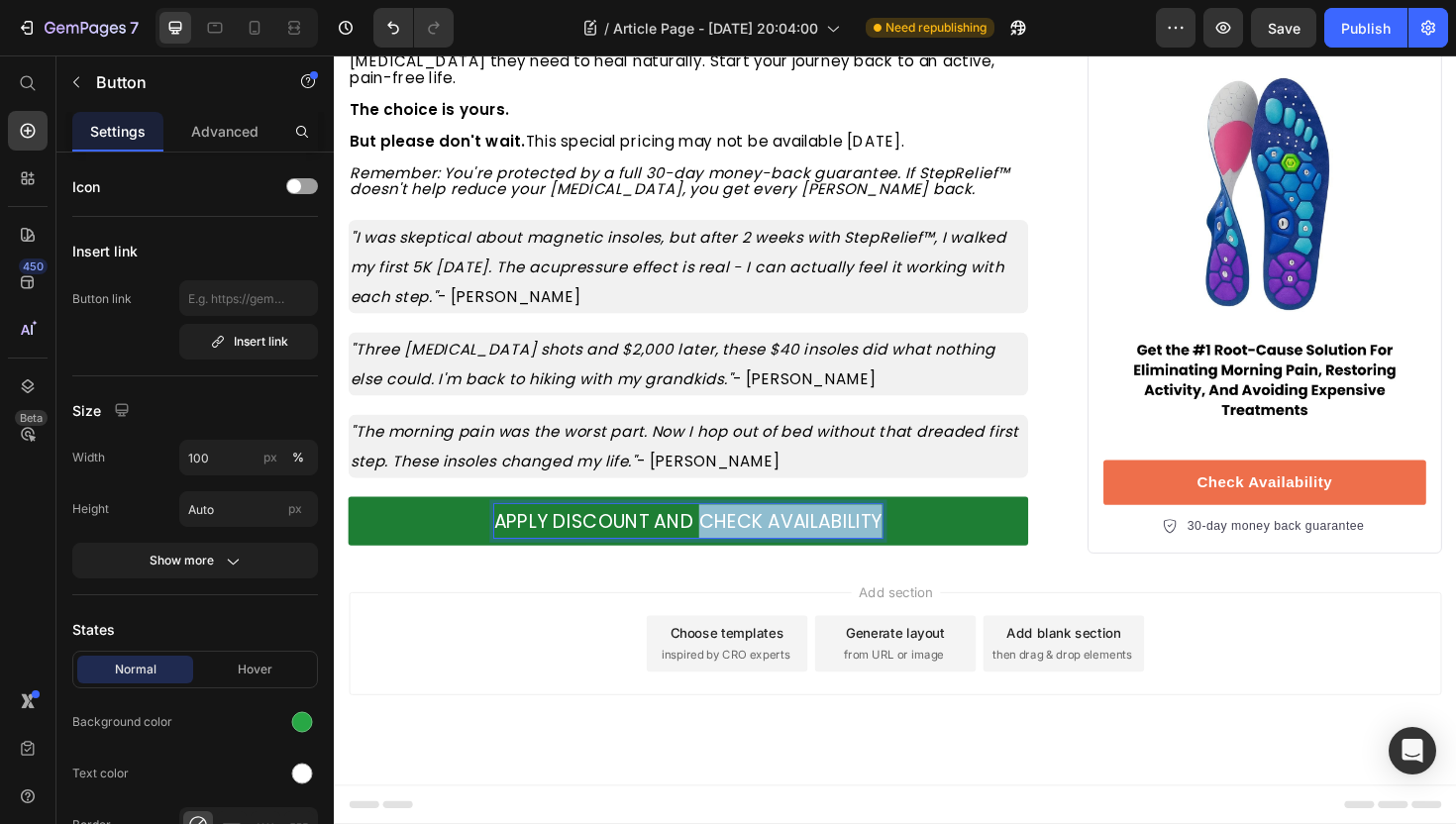 drag, startPoint x: 909, startPoint y: 551, endPoint x: 724, endPoint y: 551, distance: 185 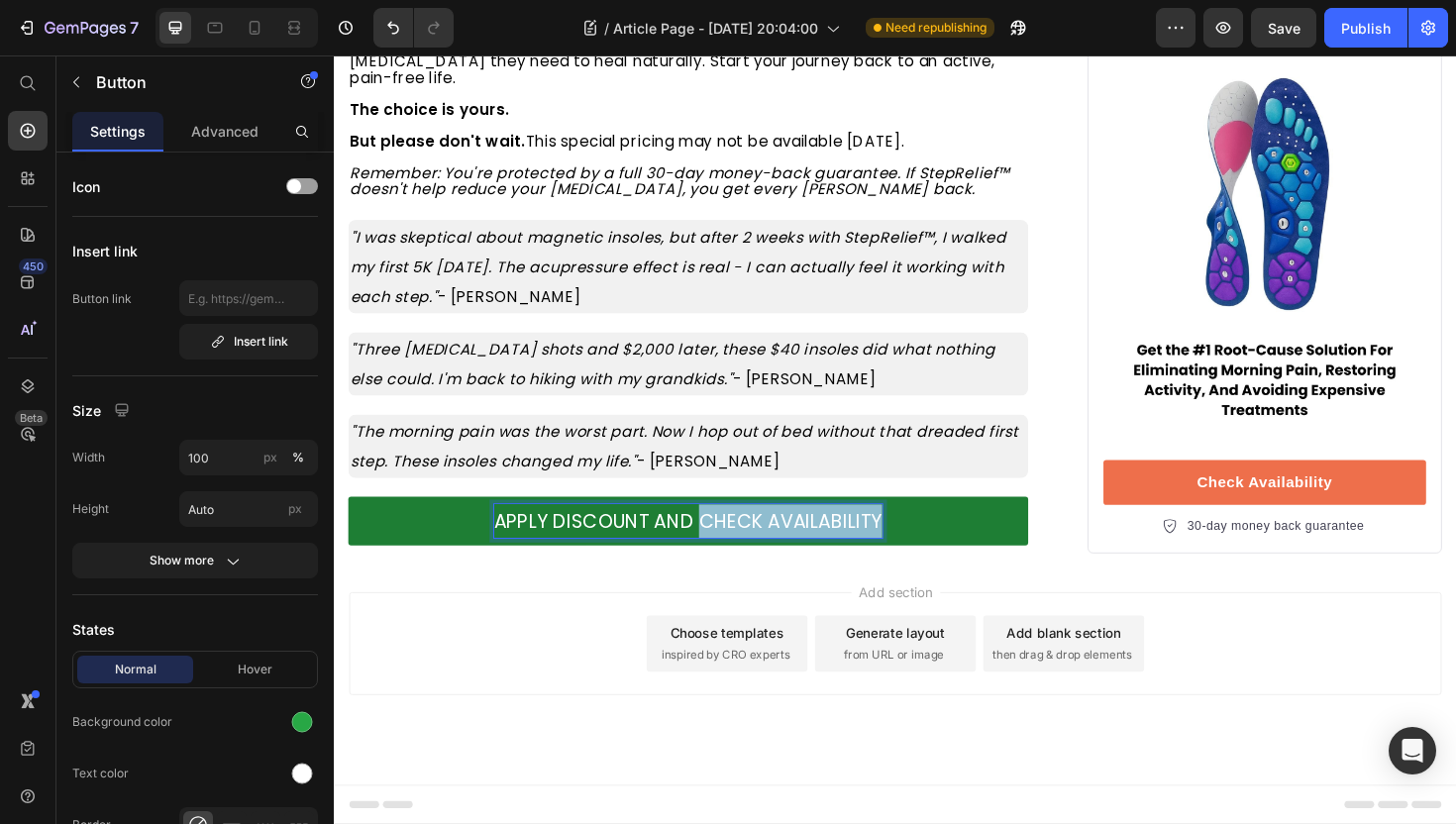 click on "APPLY DISCOUNT AND CHECK AVAILABILITY" at bounding box center (708, 549) 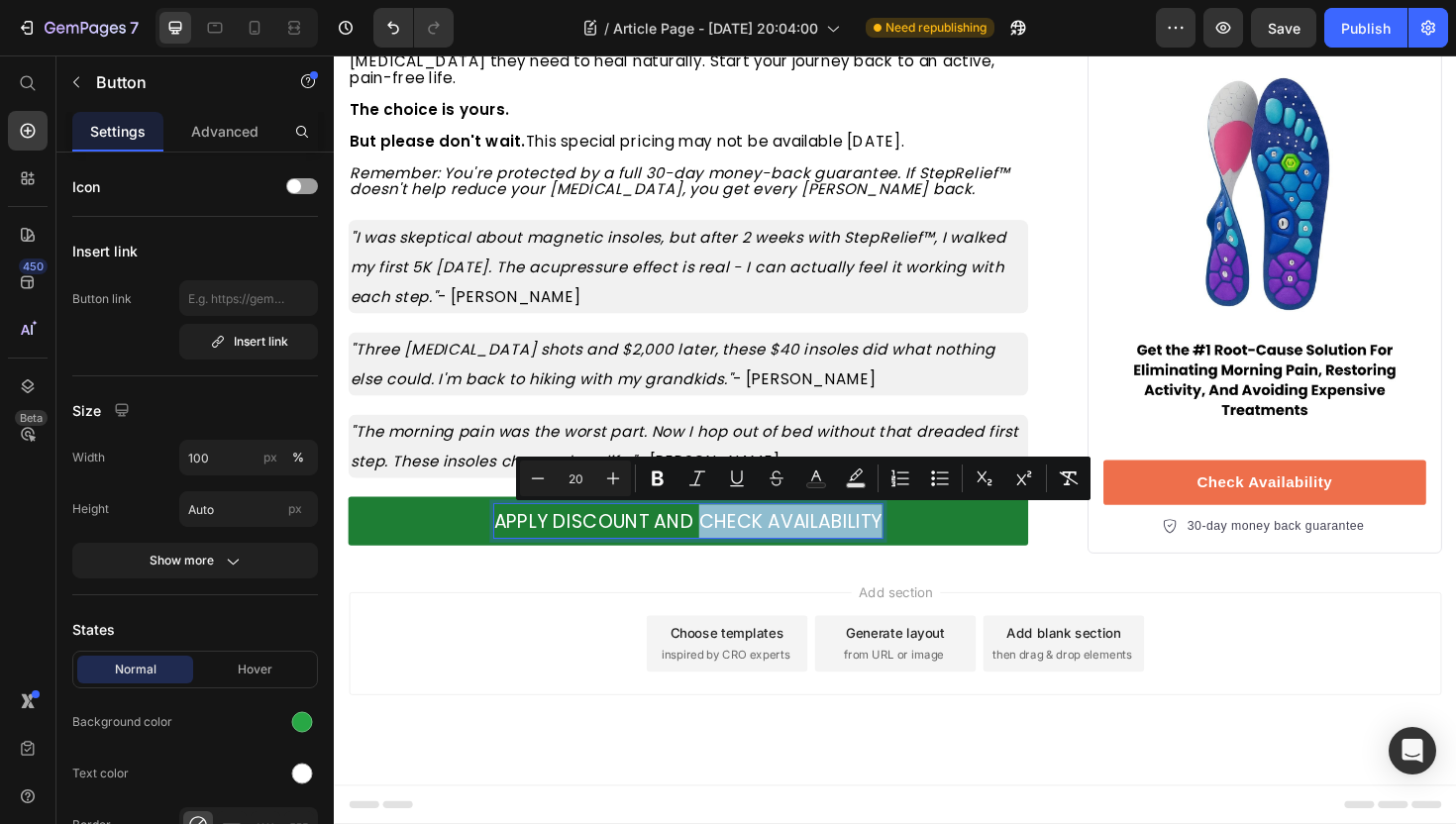 copy on "CHECK AVAILABILITY" 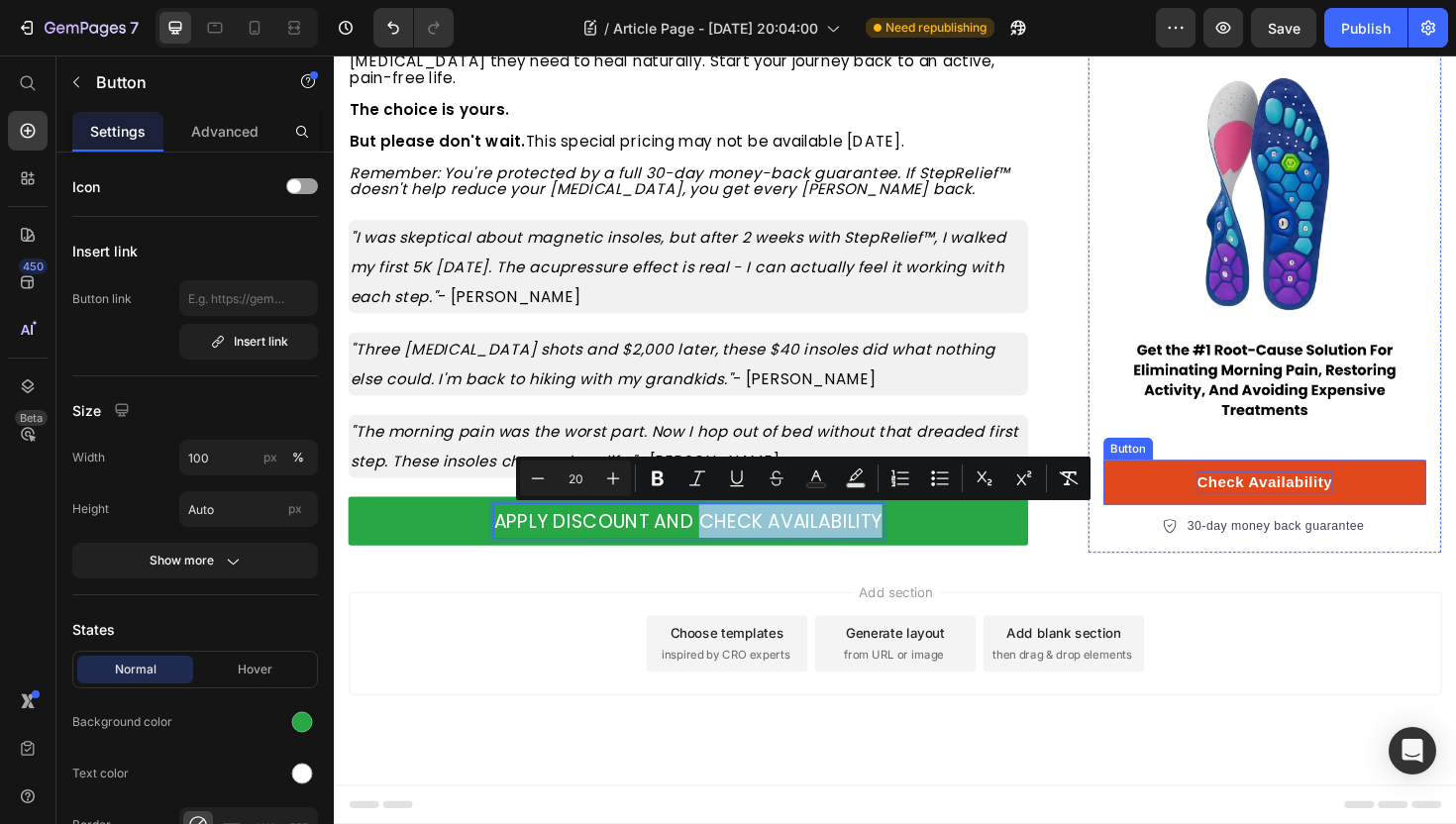 click on "Check Availability" at bounding box center [1319, 508] 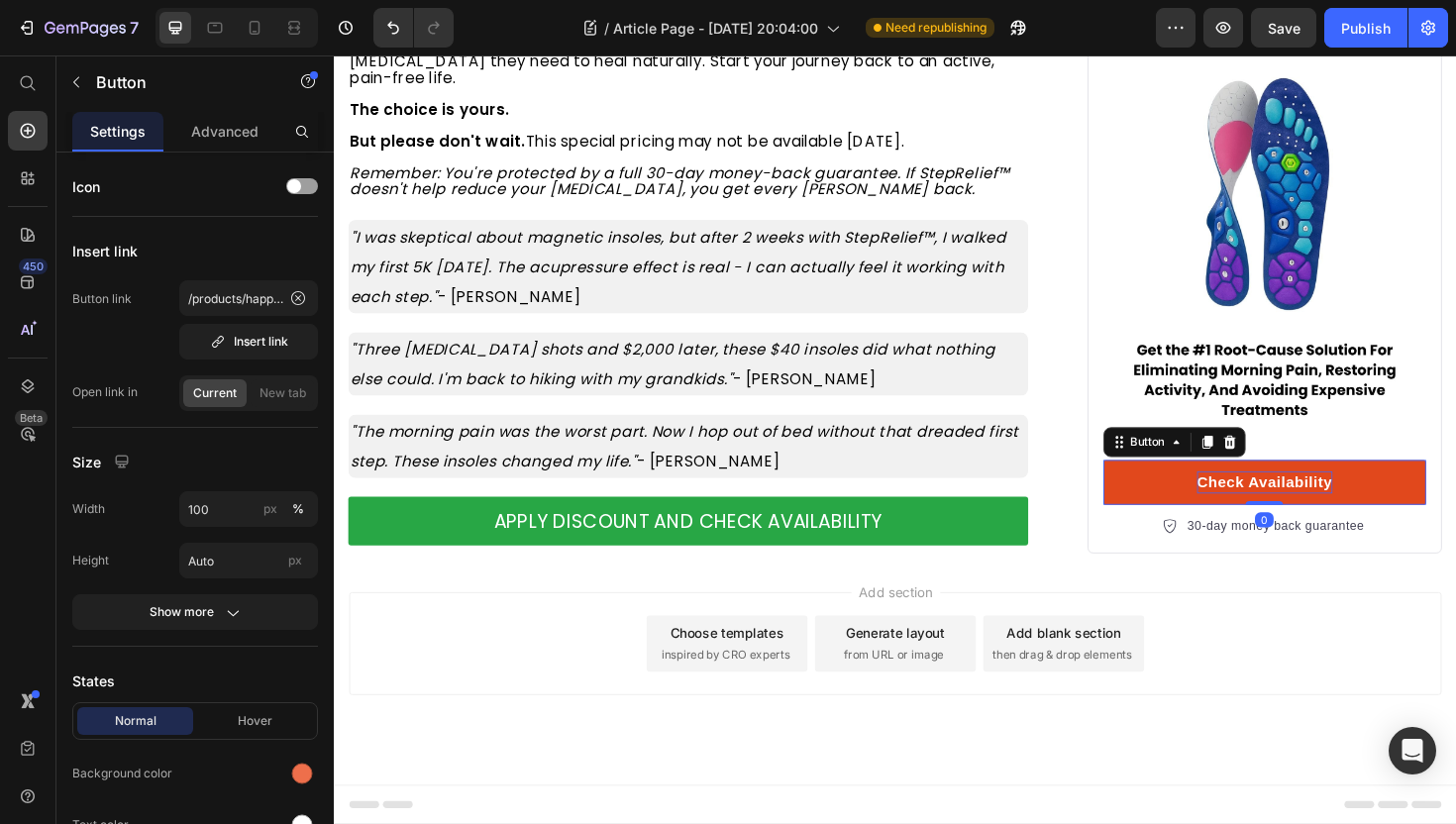 click on "Check Availability" at bounding box center (1319, 508) 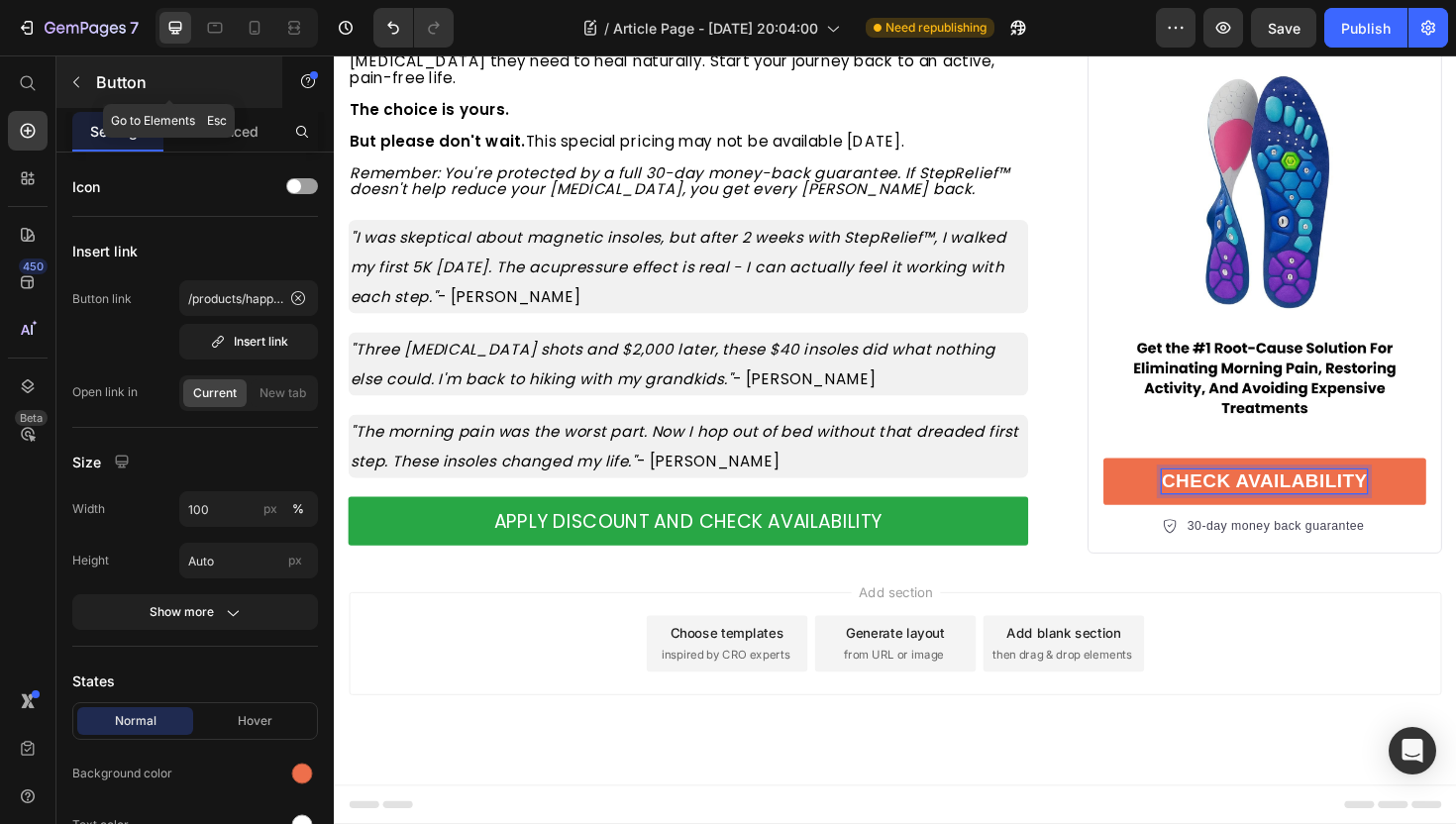 click 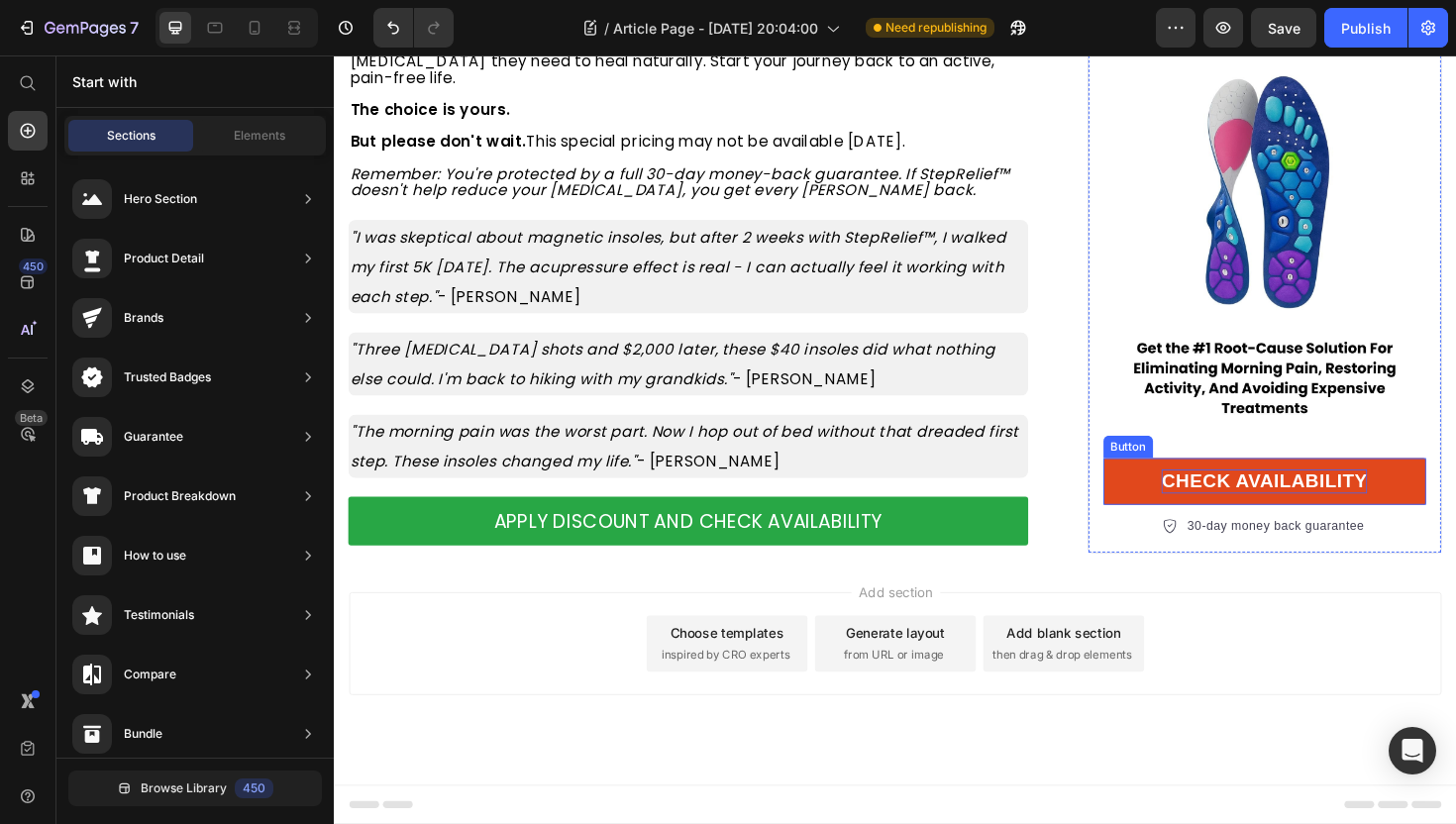 click on "CHECK AVAILABILITY" at bounding box center [1319, 506] 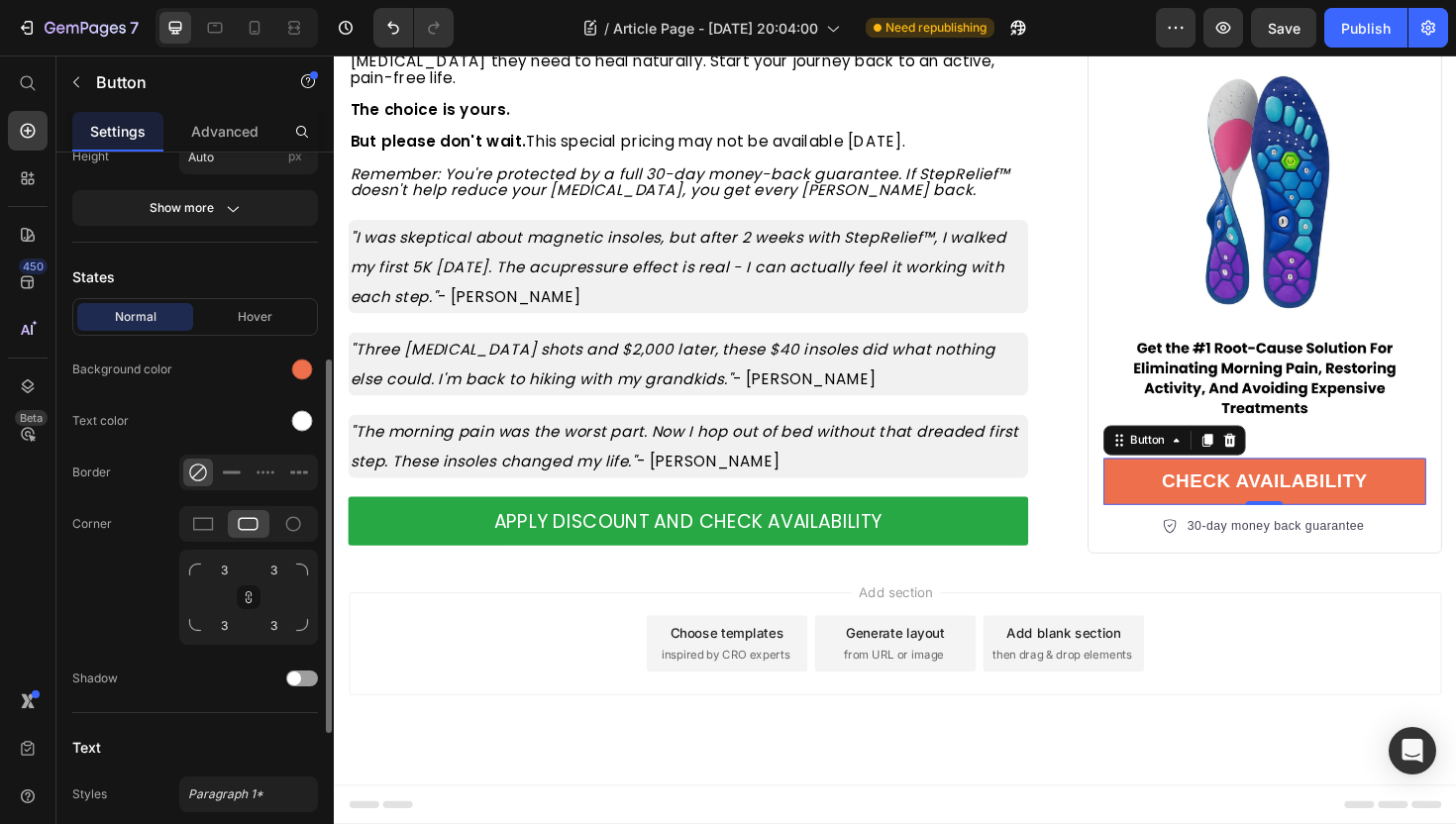 scroll, scrollTop: 690, scrollLeft: 0, axis: vertical 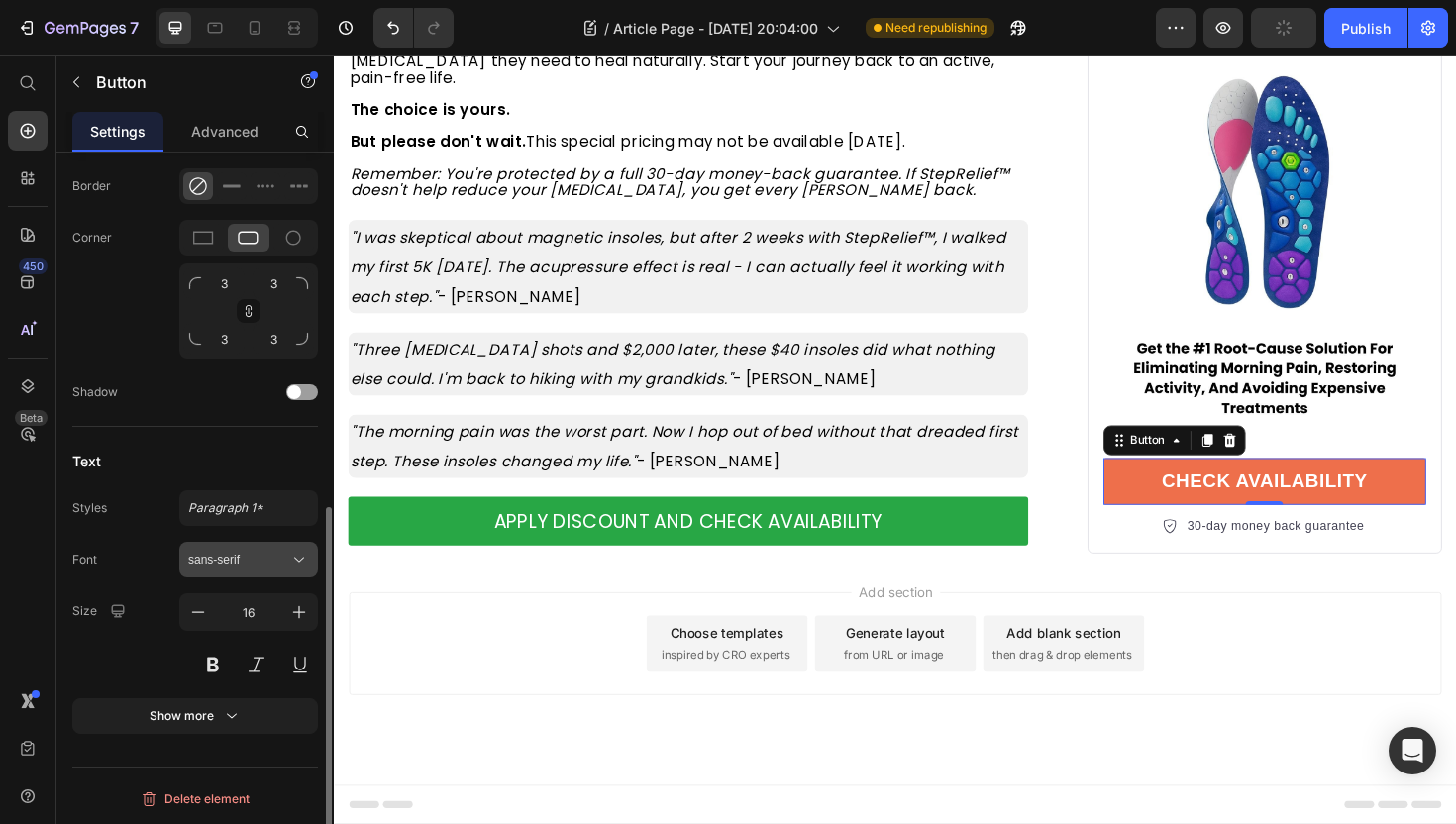 click on "sans-serif" at bounding box center (239, 560) 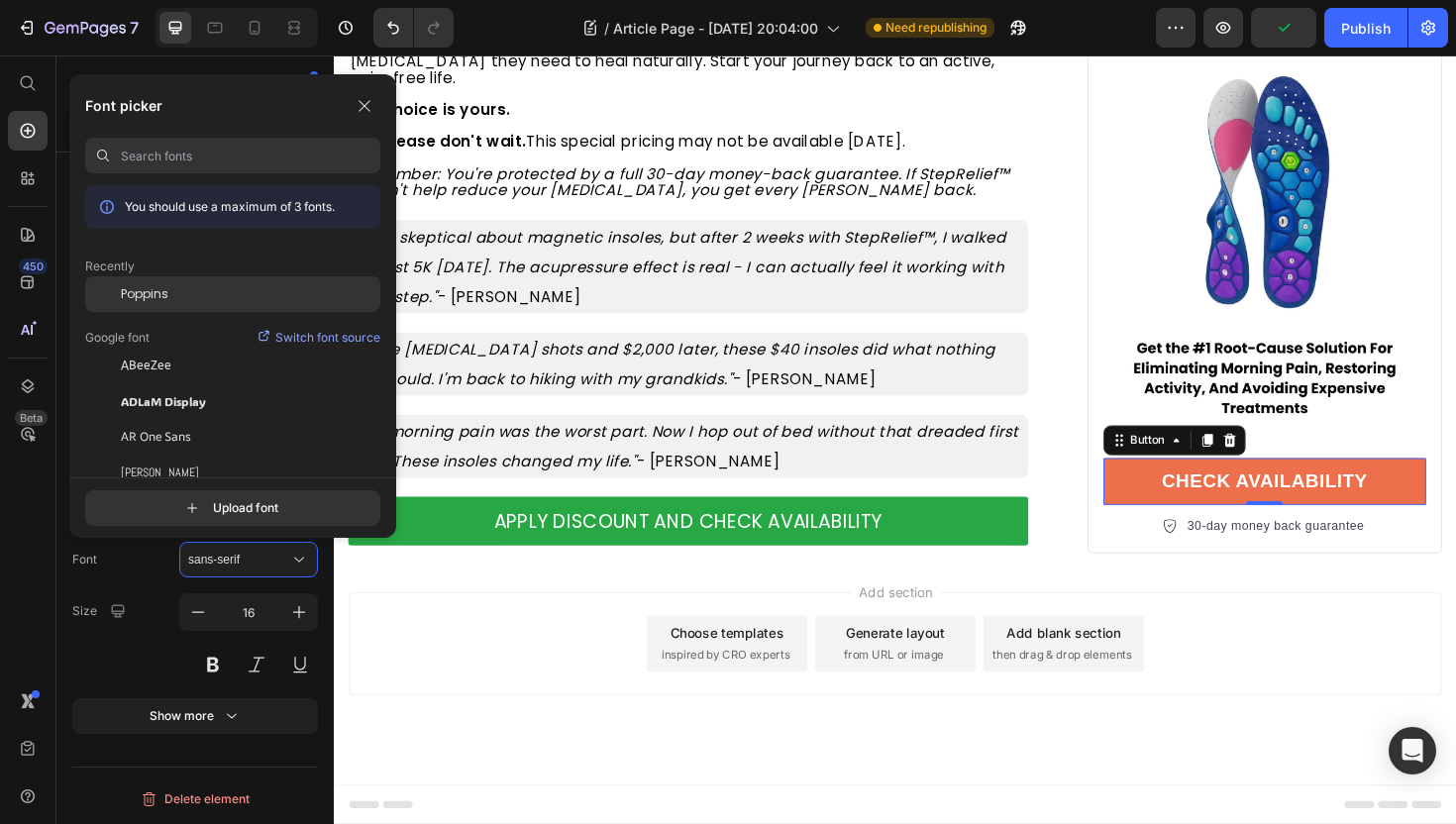 click on "Poppins" 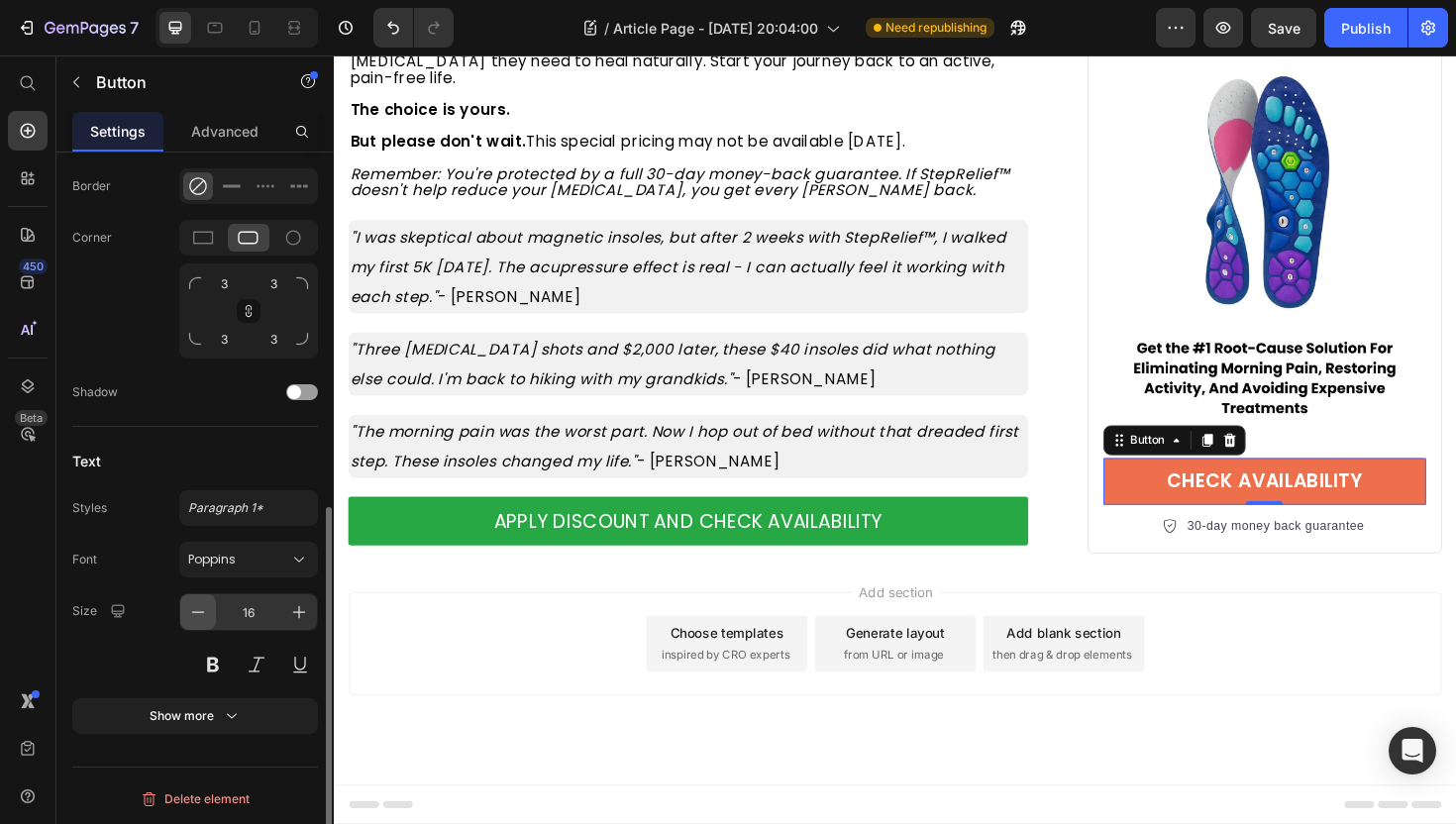 click 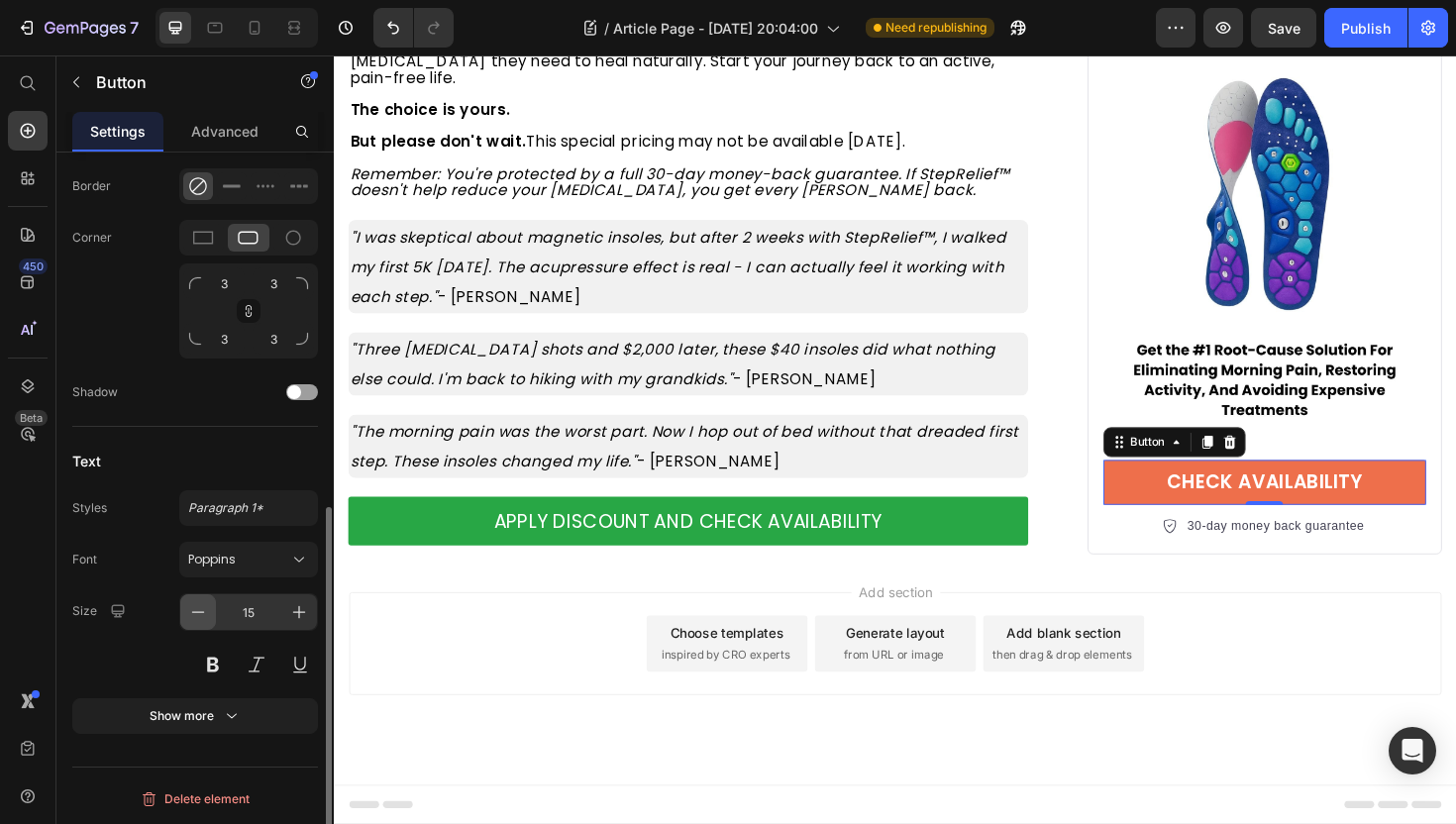 click 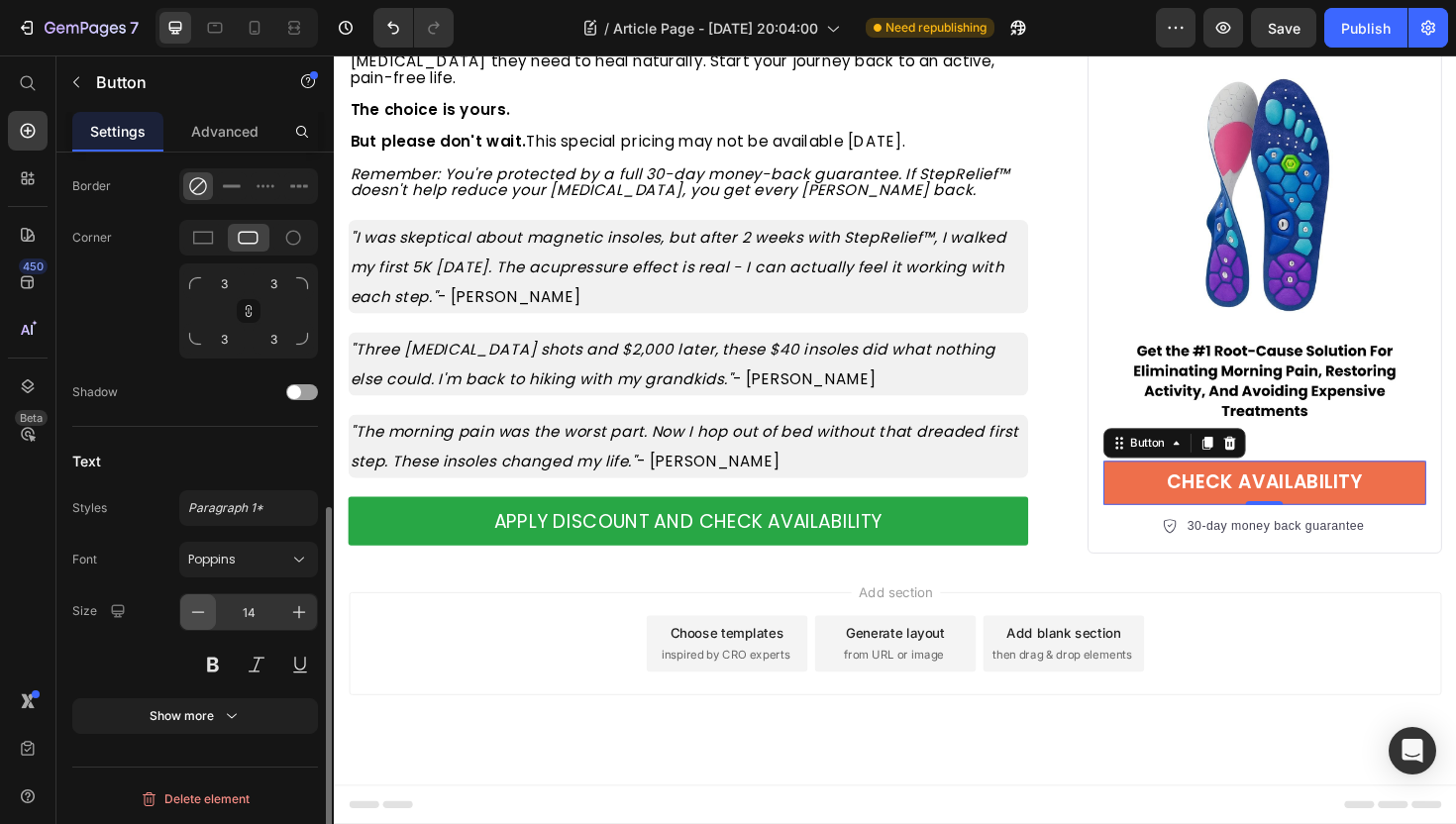 click 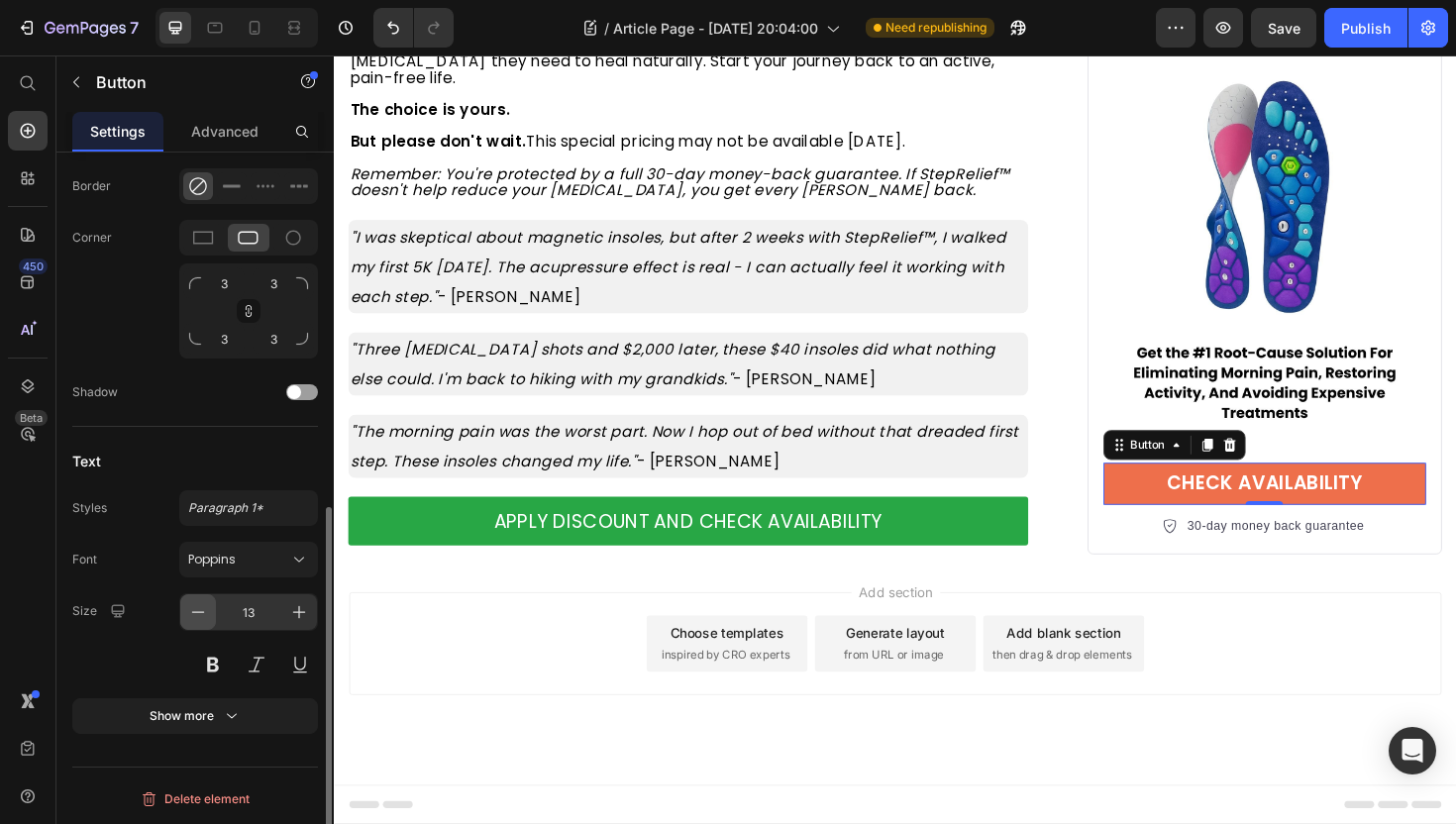 click 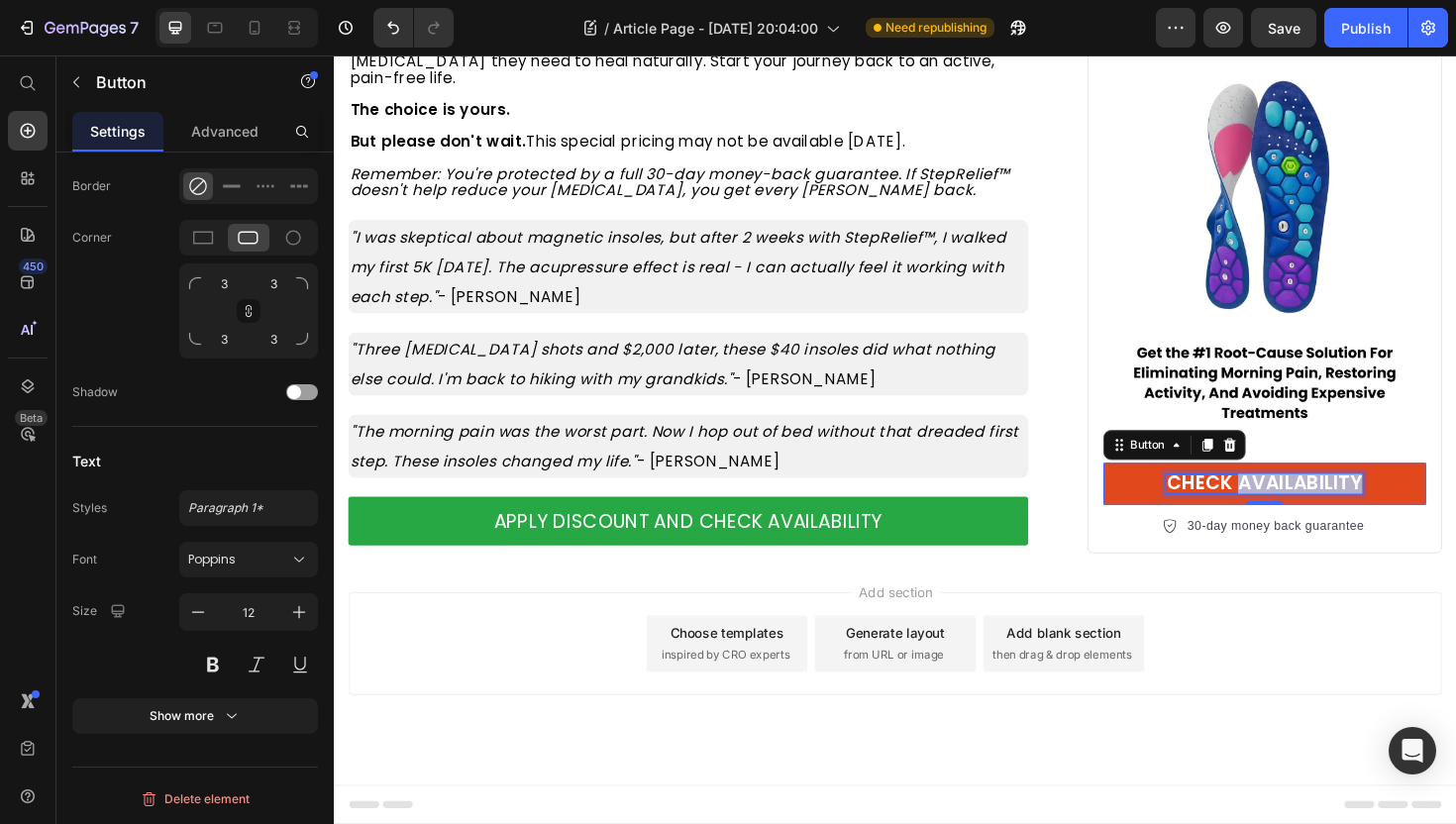 click on "CHECK AVAILABILITY" at bounding box center [1319, 508] 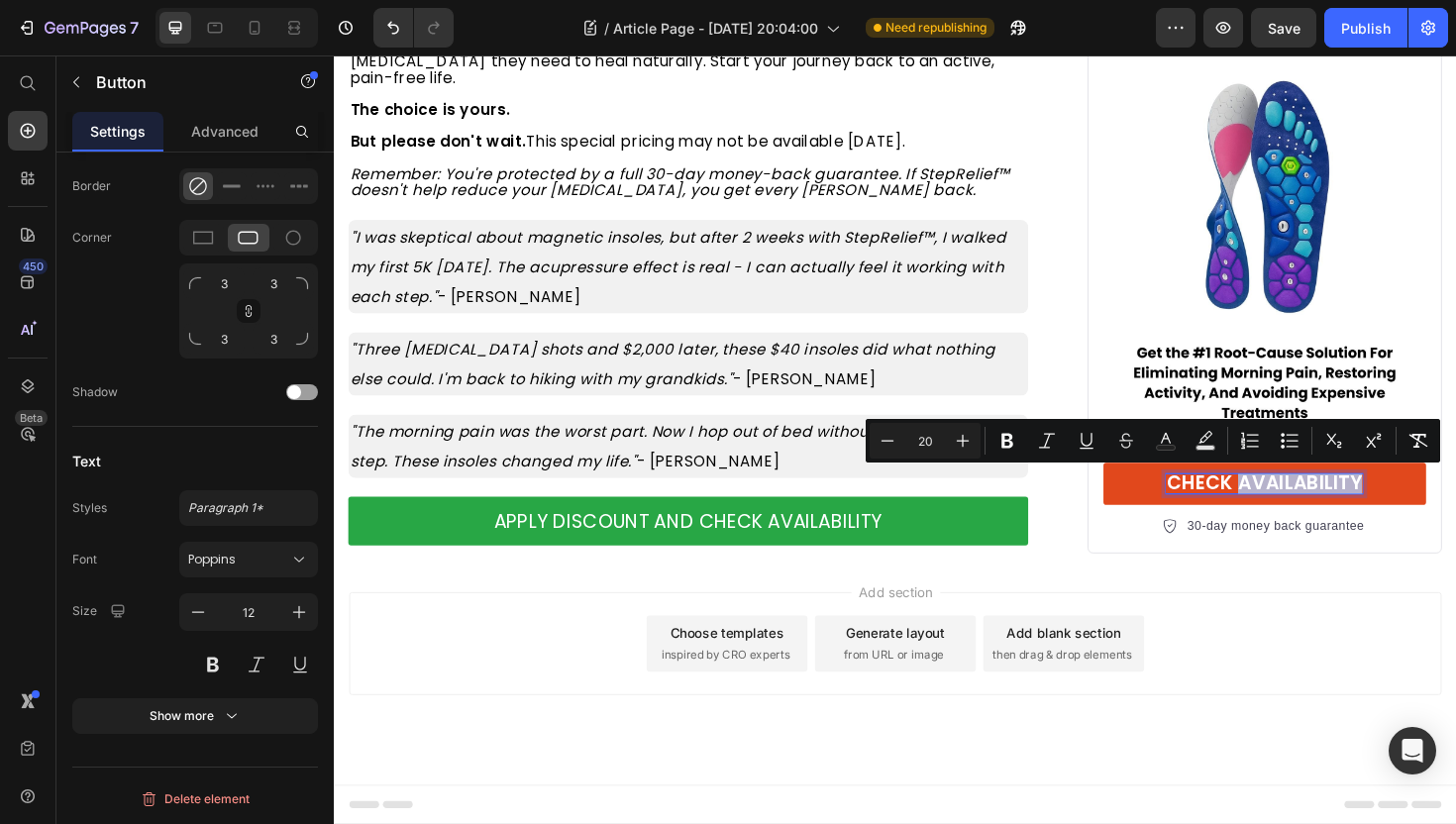 click on "CHECK AVAILABILITY" at bounding box center (1319, 508) 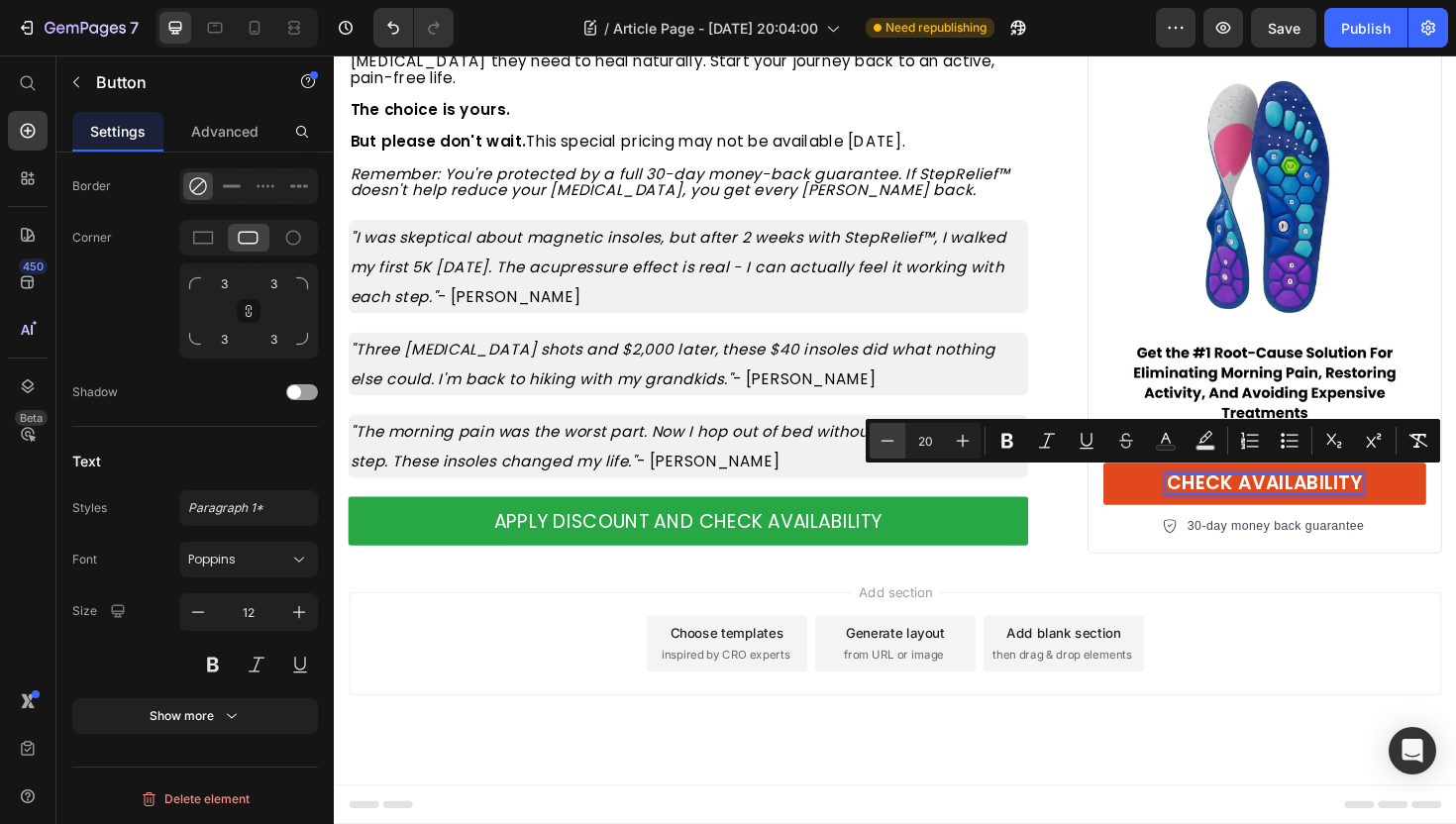 click 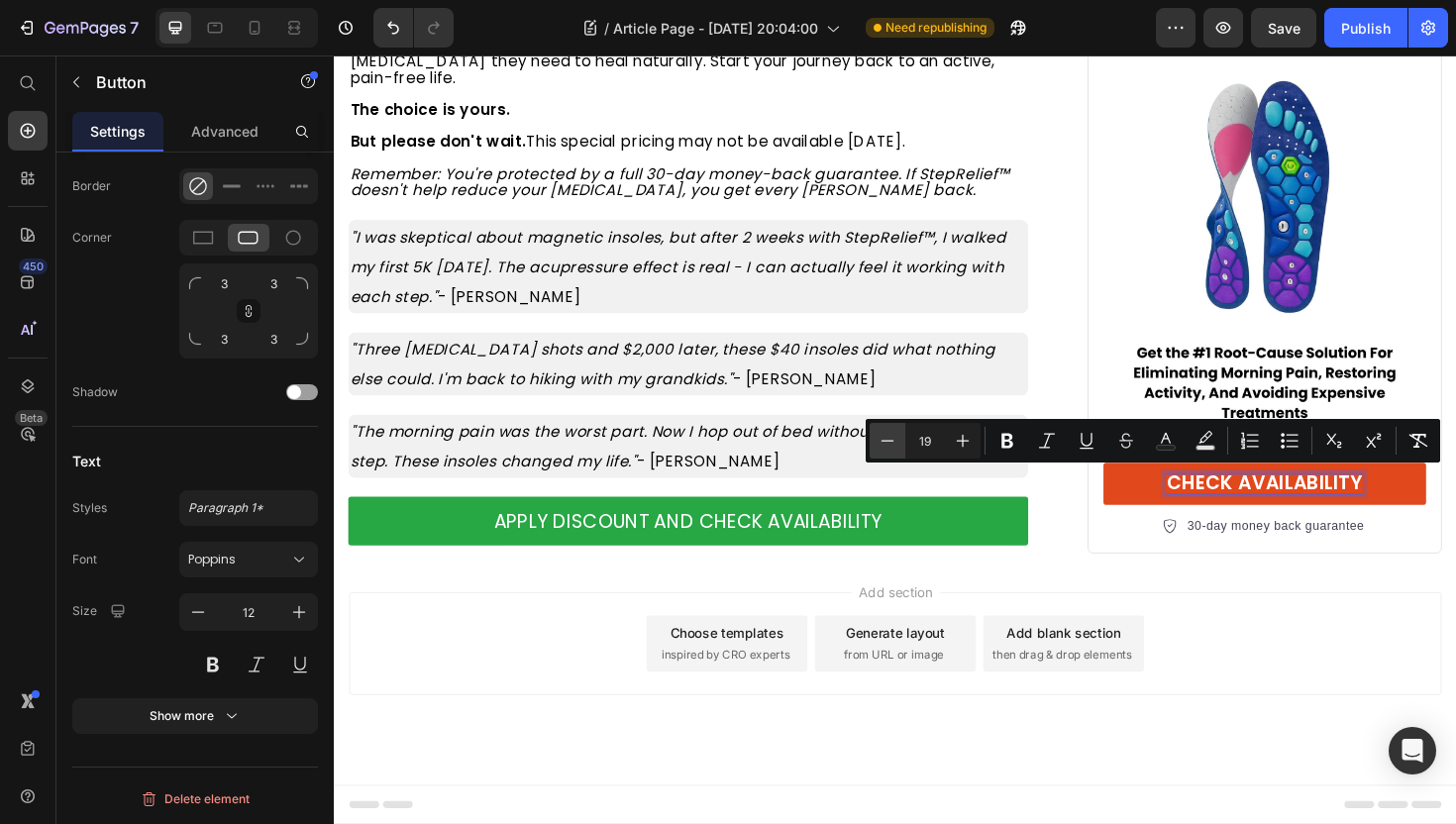 click 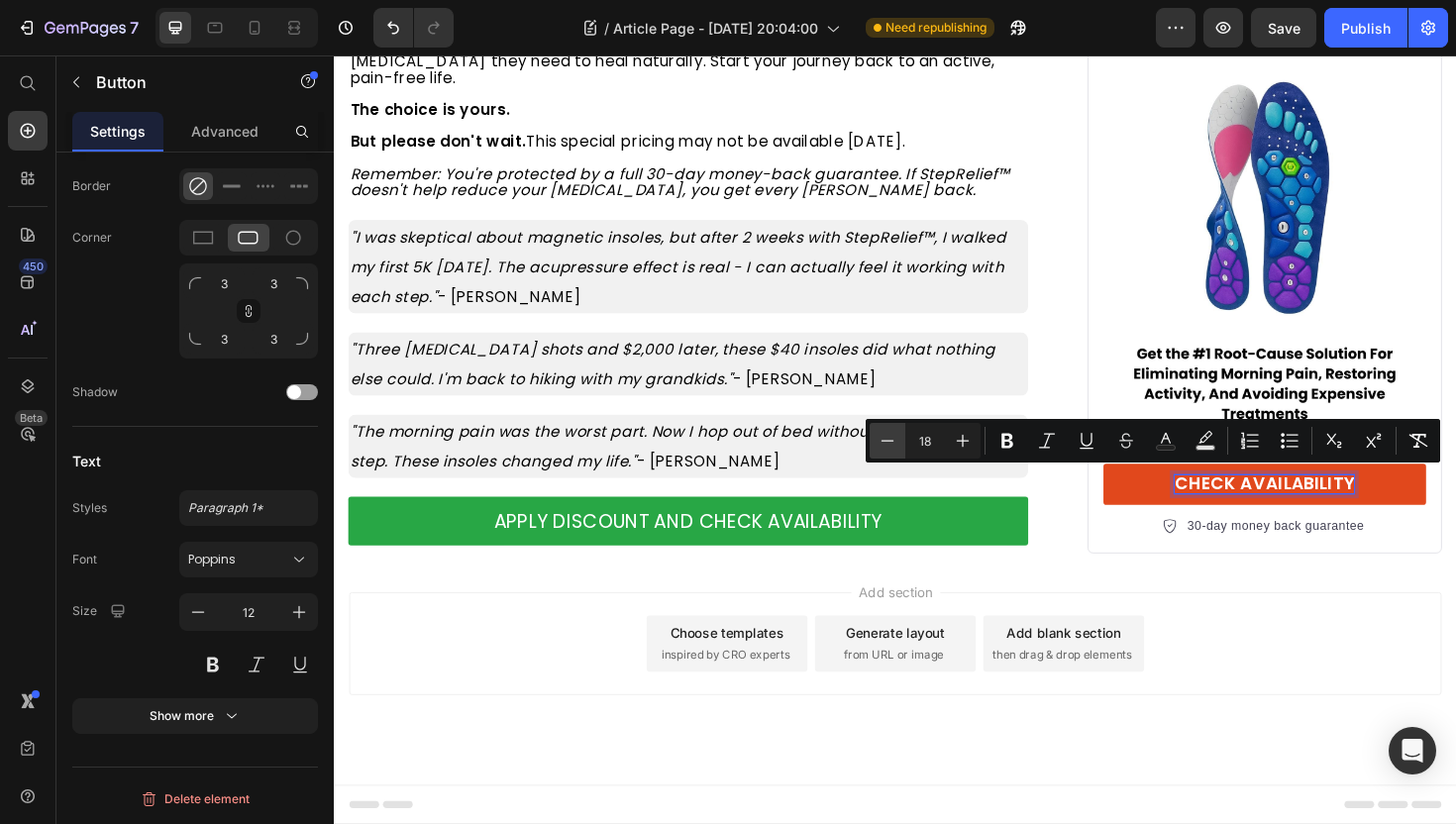 click 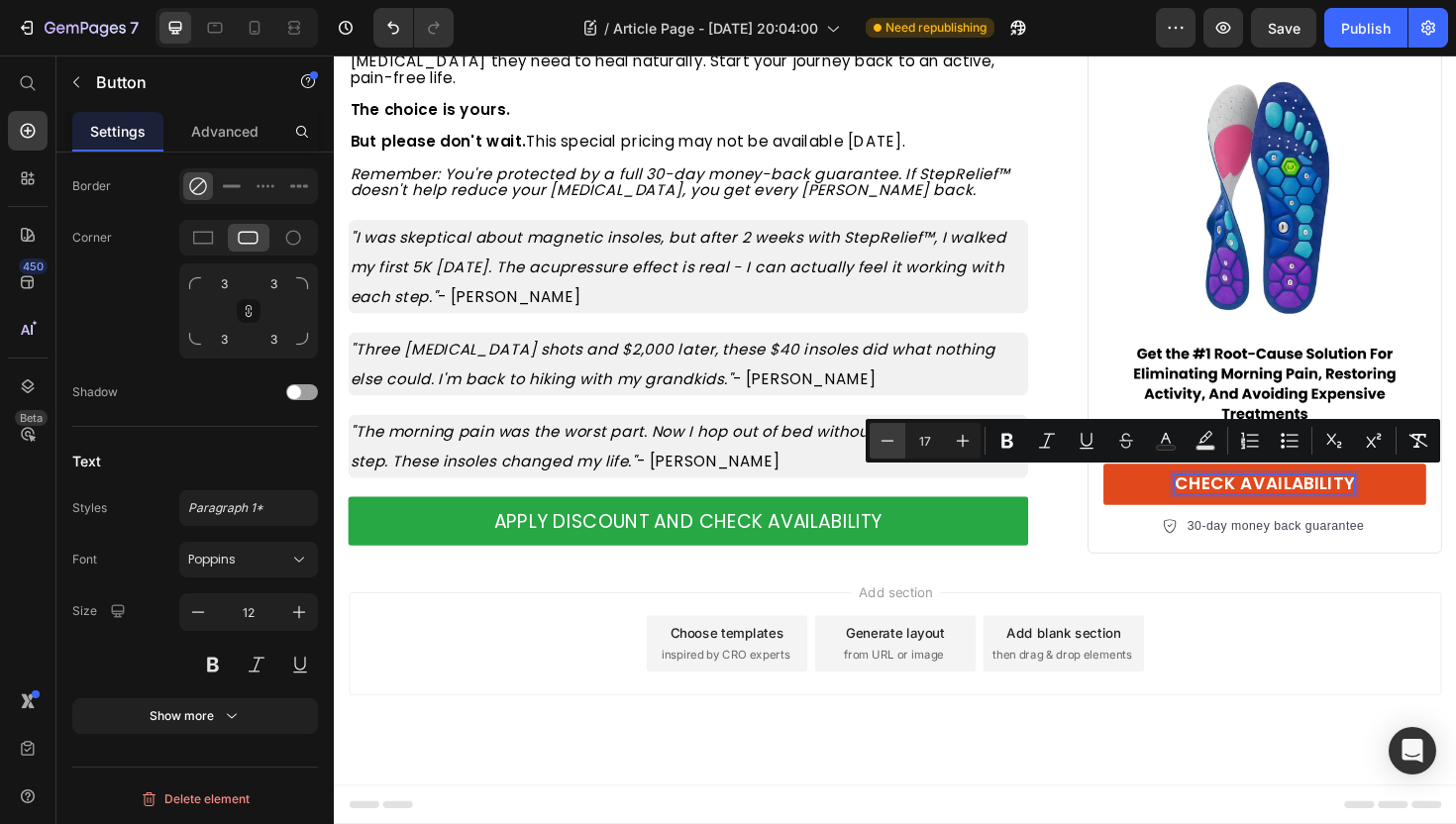 click 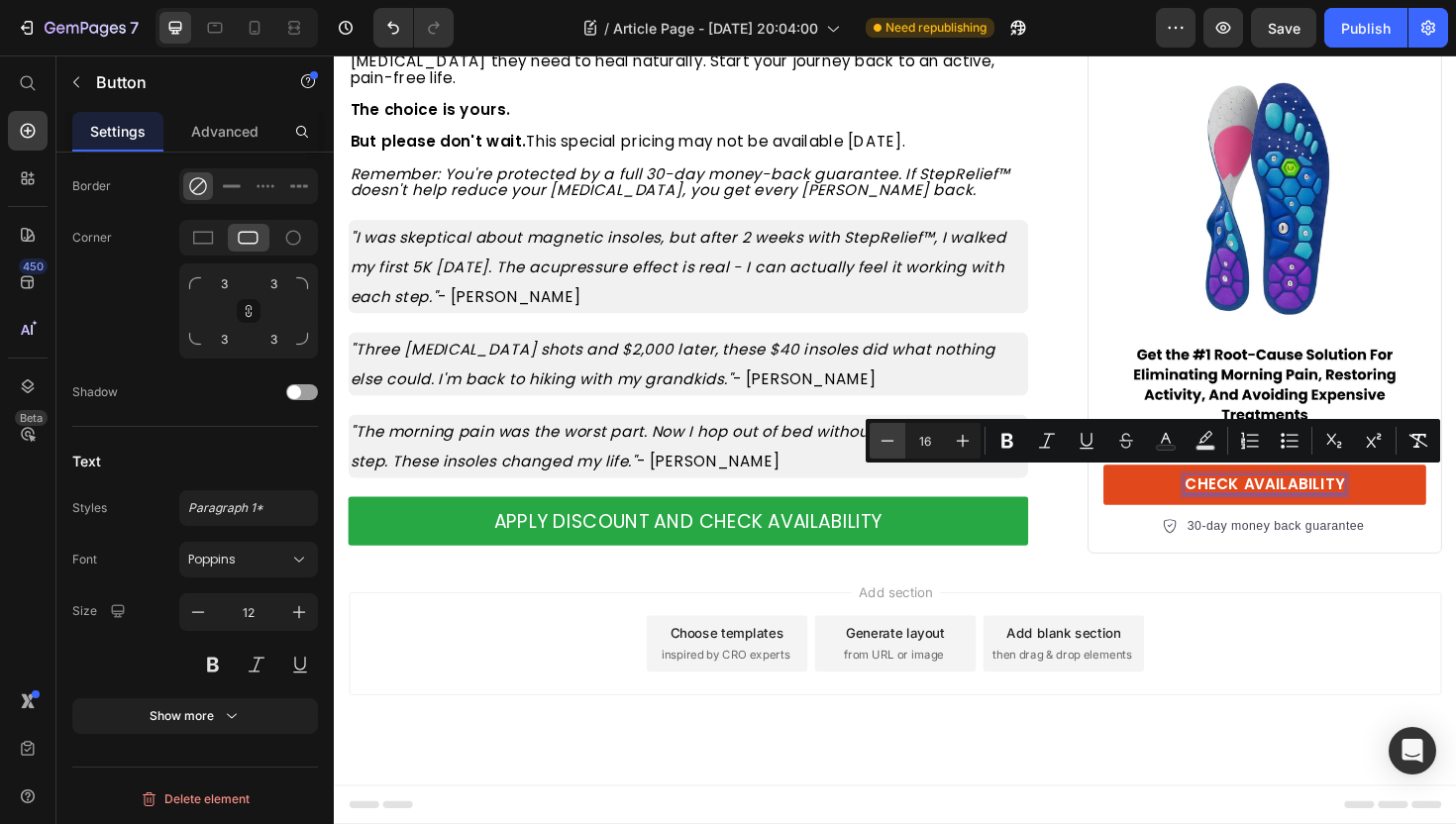 click 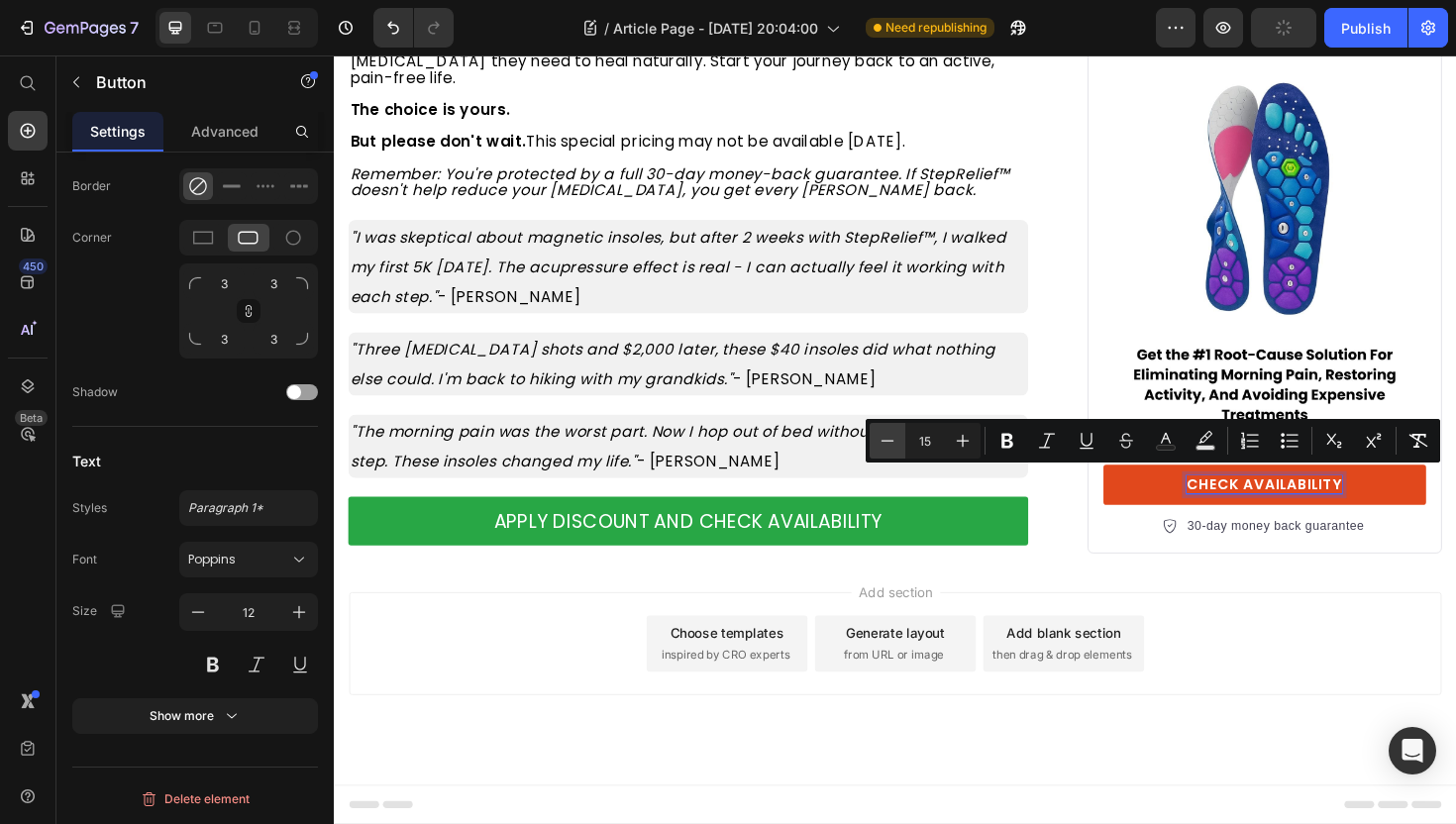 click 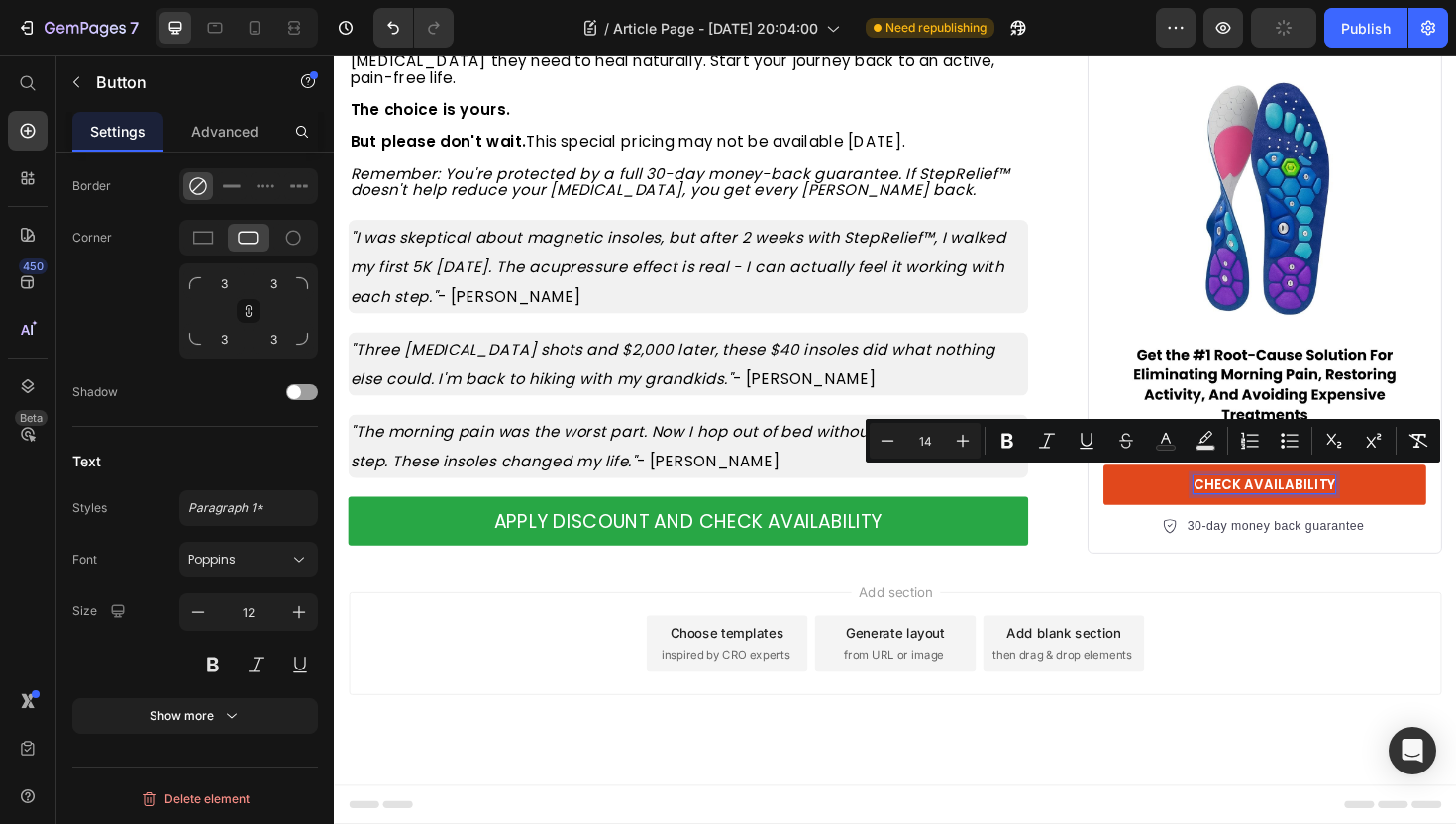click on "Add section Choose templates inspired by CRO experts Generate layout from URL or image Add blank section then drag & drop elements" at bounding box center [928, 706] 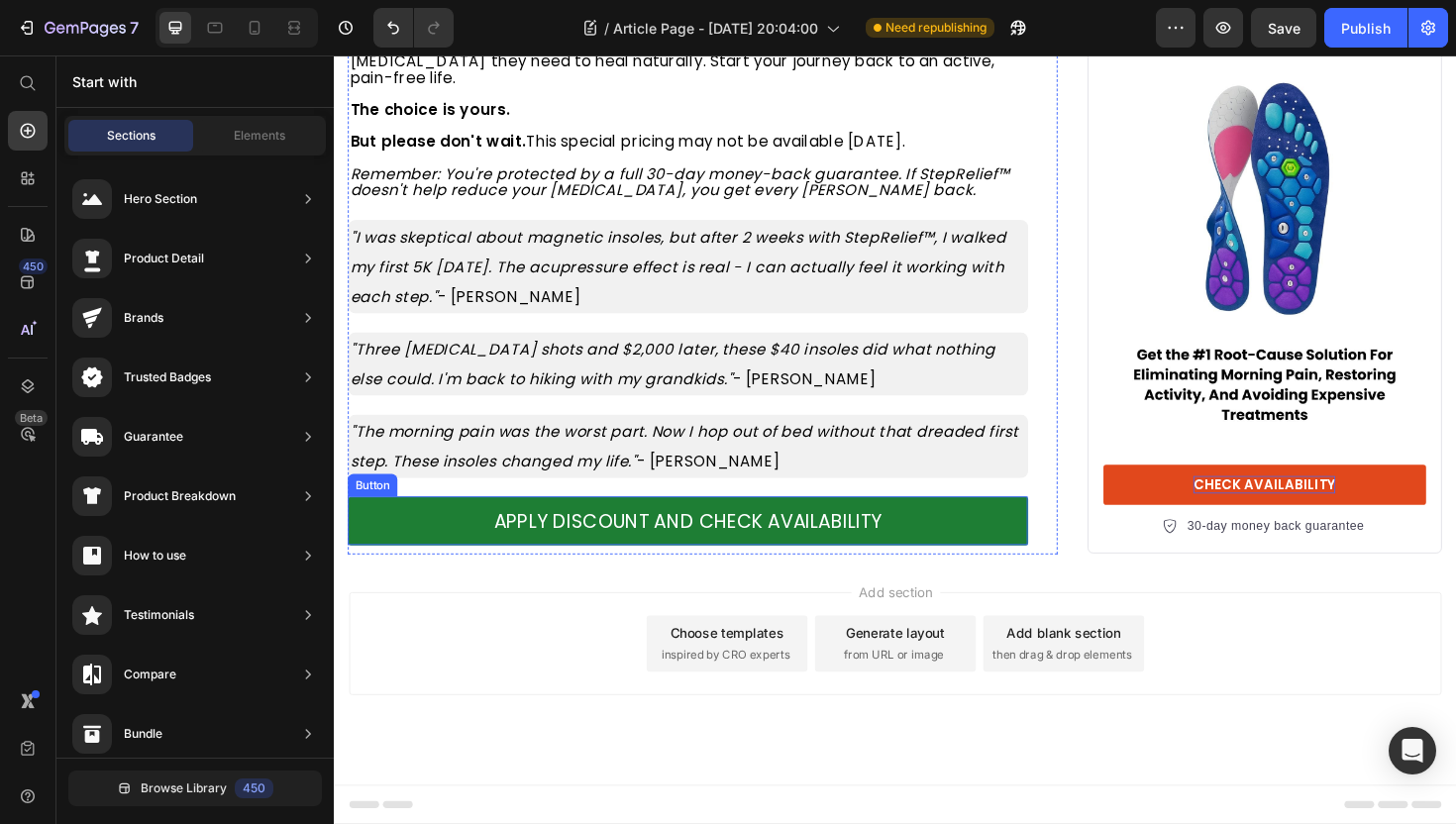 click on "APPLY DISCOUNT AND CHECK AVAILABILITY" at bounding box center [708, 549] 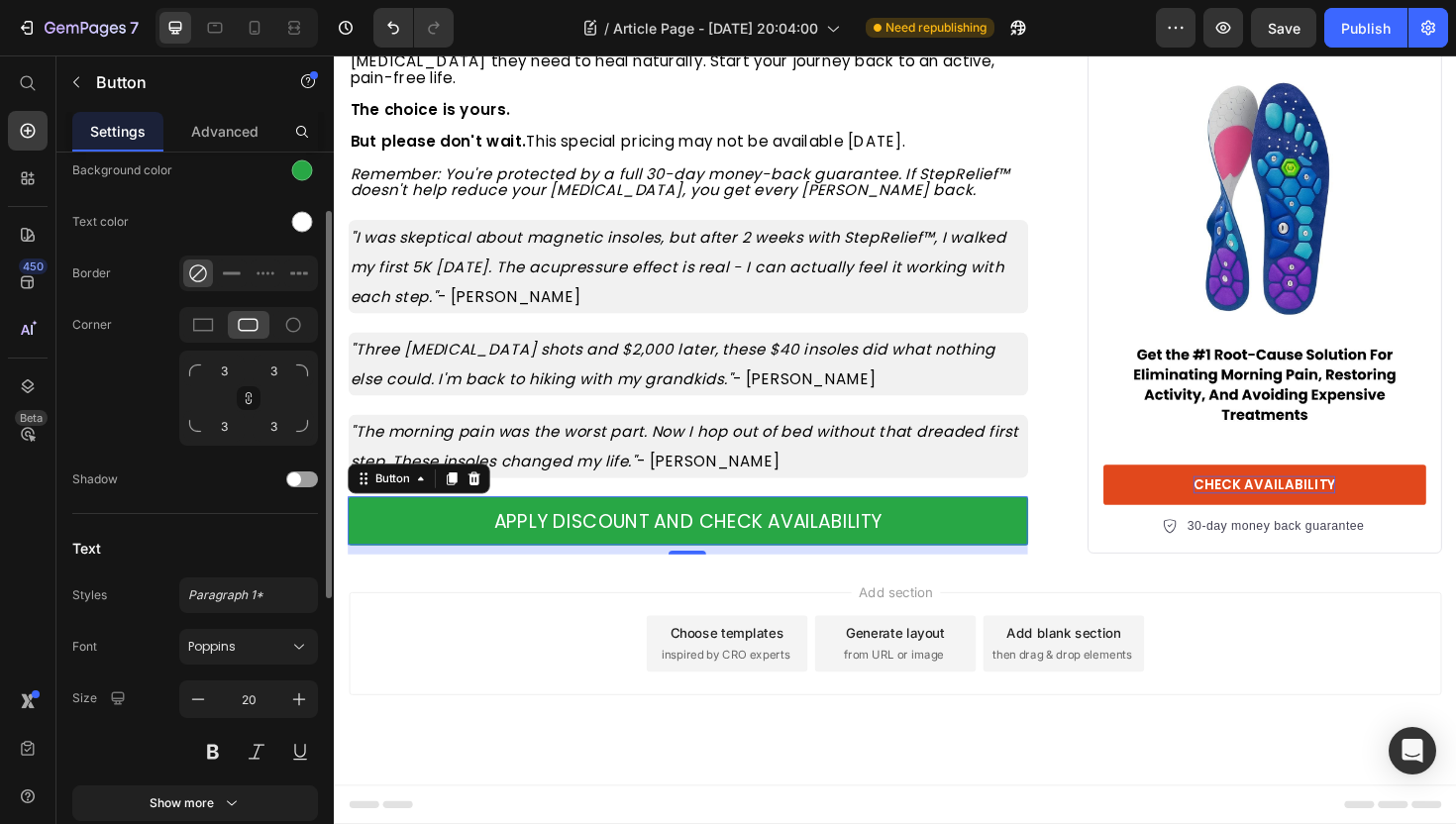 scroll, scrollTop: 364, scrollLeft: 0, axis: vertical 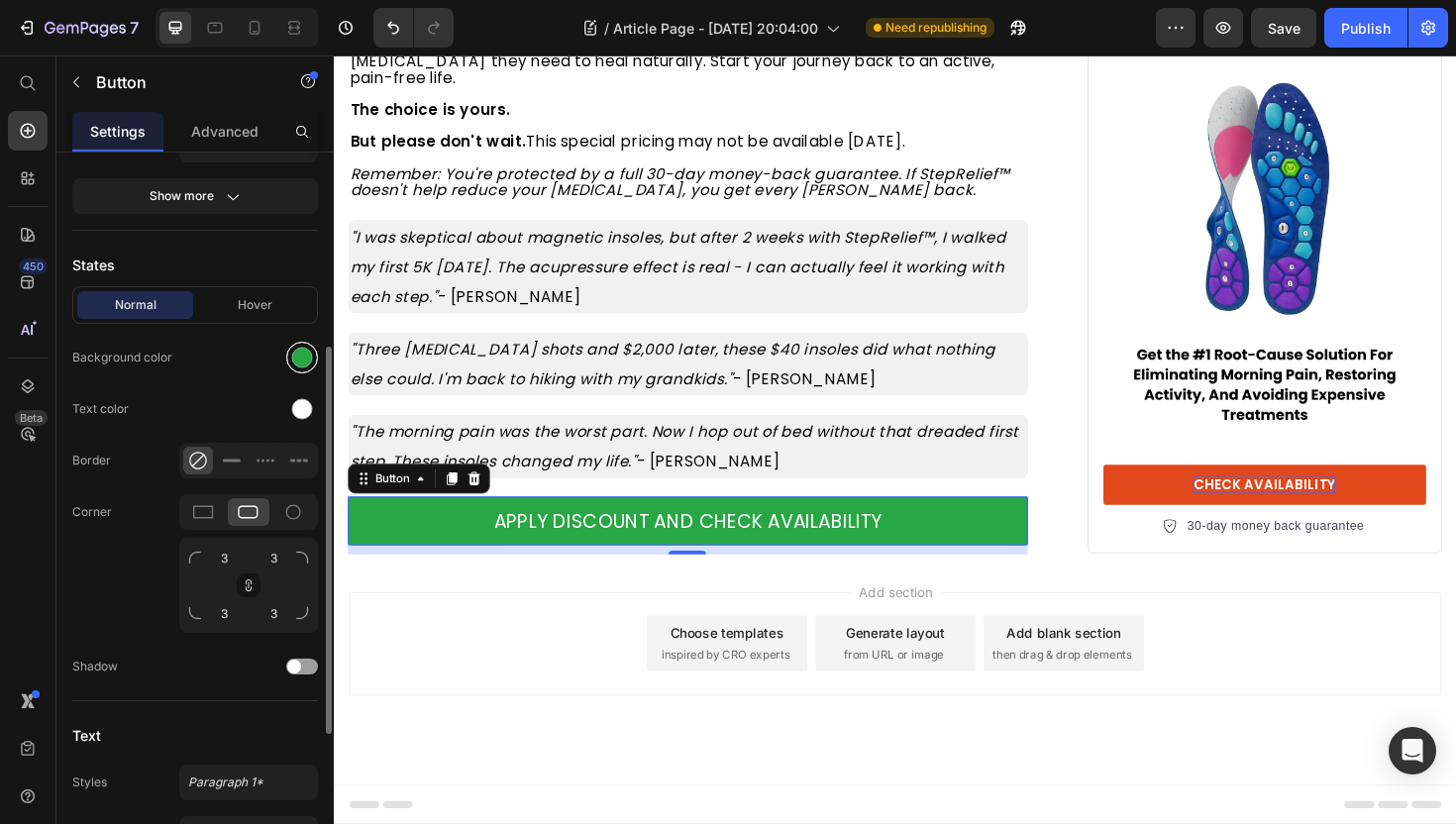 click at bounding box center [302, 358] 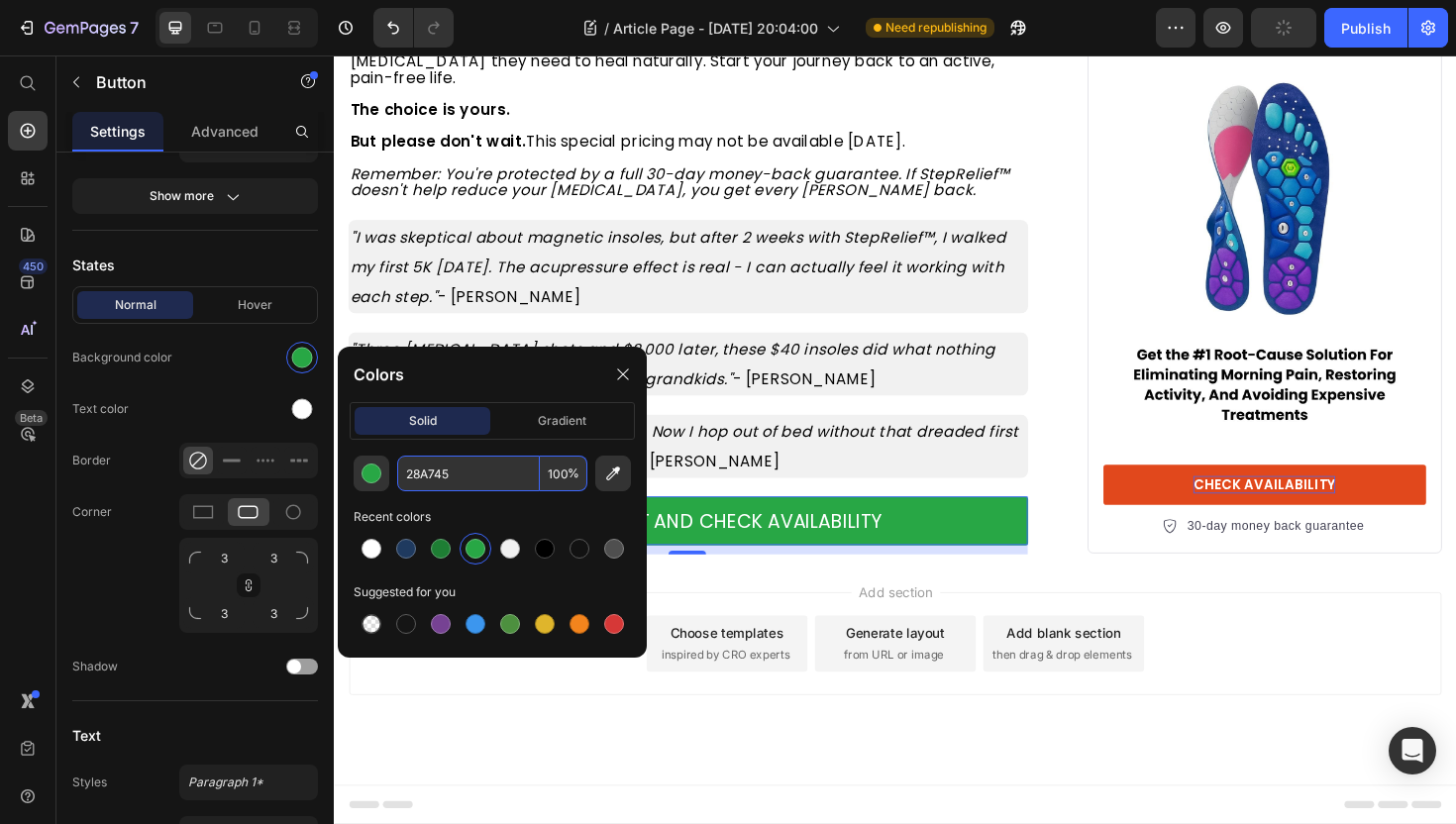 drag, startPoint x: 470, startPoint y: 482, endPoint x: 417, endPoint y: 480, distance: 53.037722 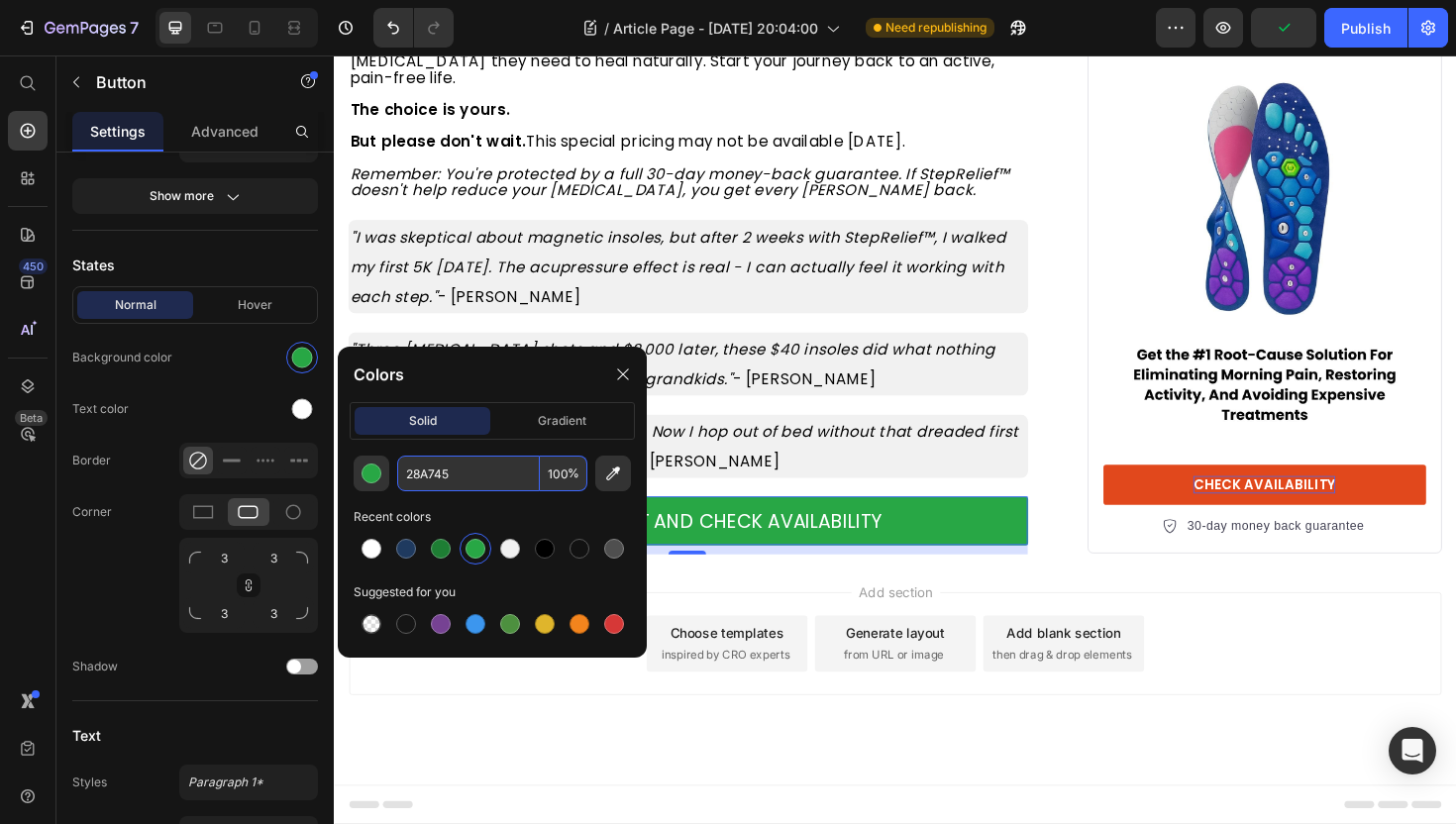 click on "Add section Choose templates inspired by CRO experts Generate layout from URL or image Add blank section then drag & drop elements" at bounding box center (928, 706) 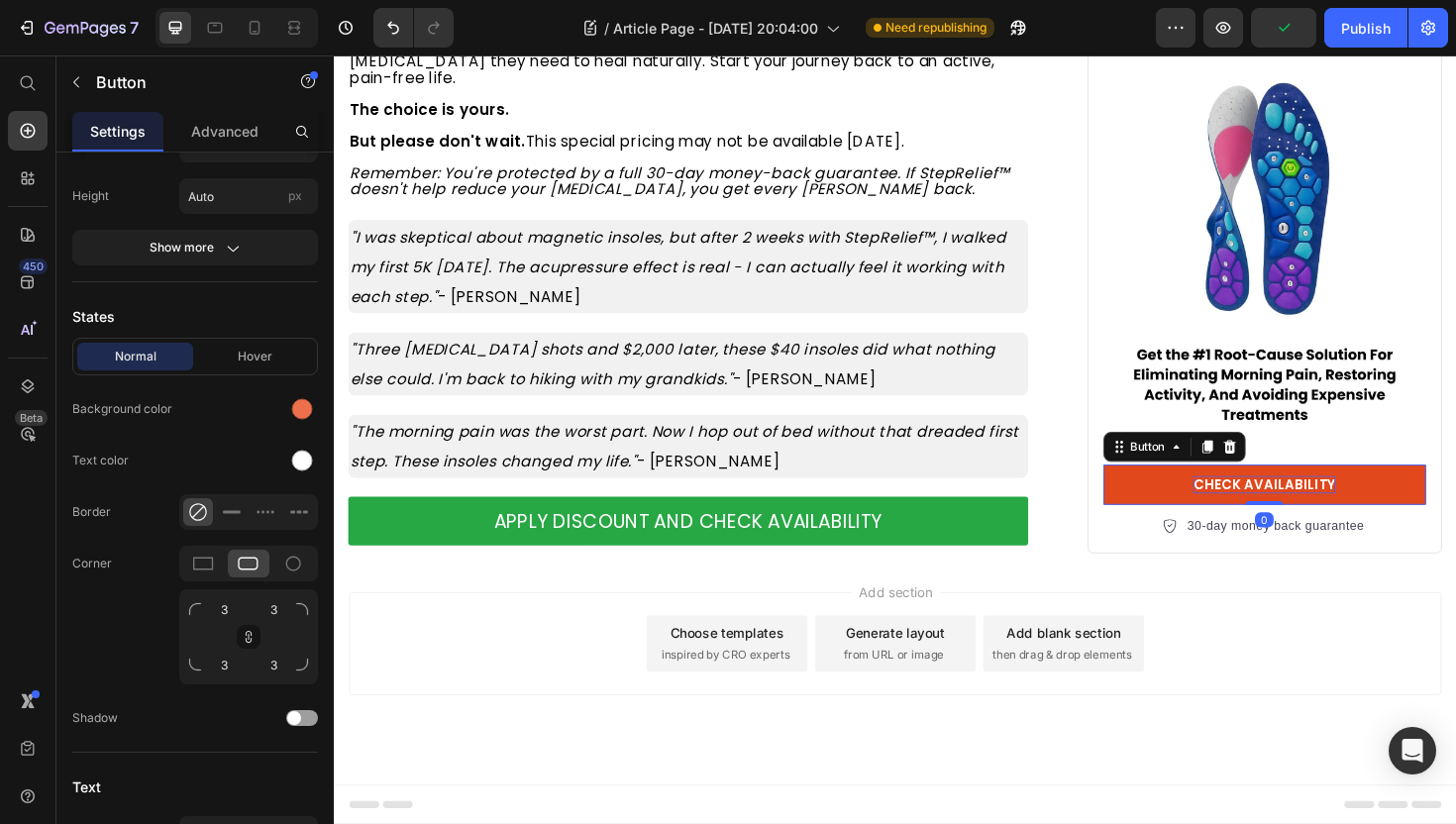 click on "CHECK AVAILABILITY" at bounding box center (1319, 510) 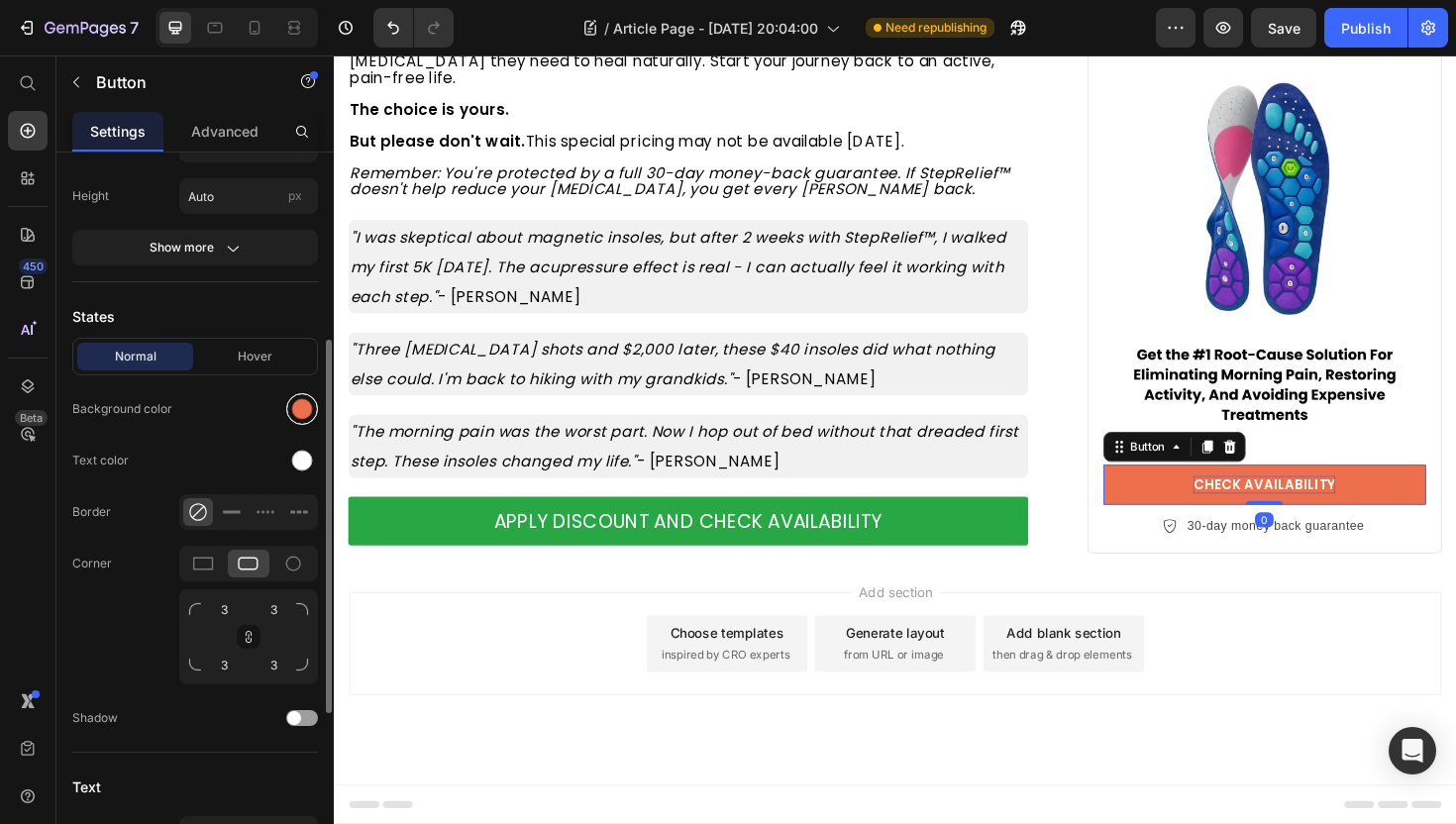 click at bounding box center [302, 409] 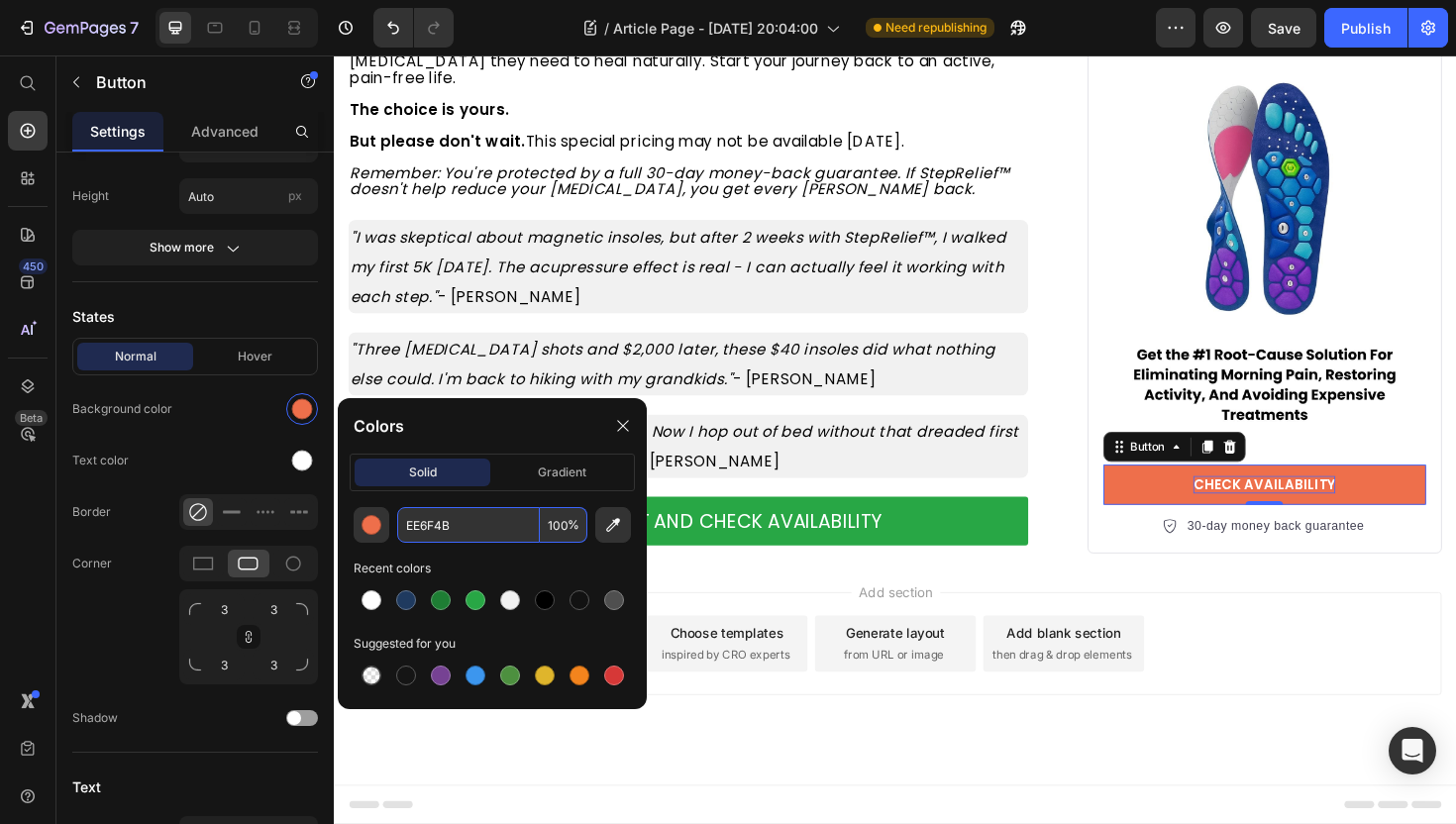 drag, startPoint x: 459, startPoint y: 528, endPoint x: 389, endPoint y: 528, distance: 70 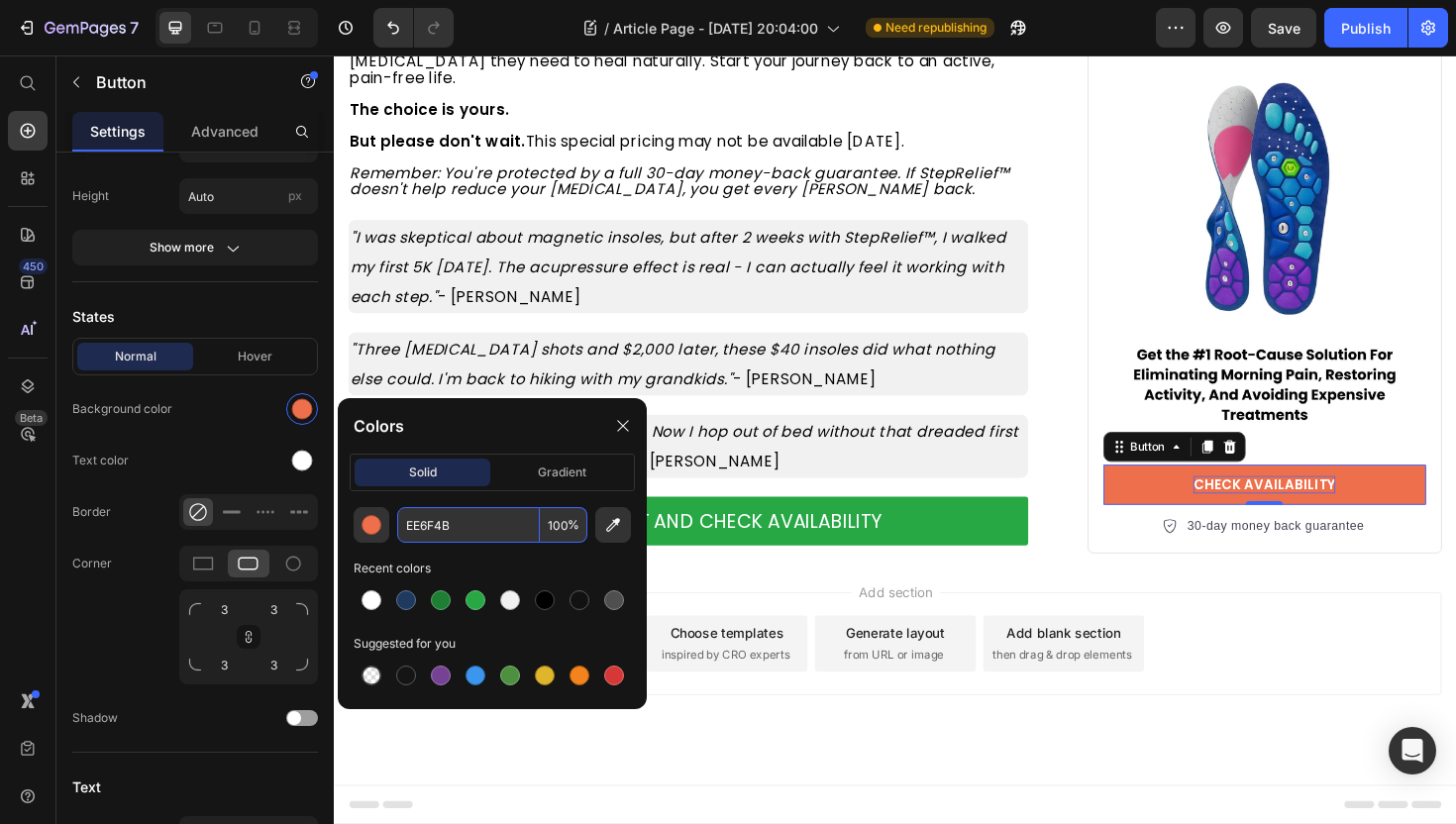 drag, startPoint x: 509, startPoint y: 528, endPoint x: 401, endPoint y: 526, distance: 108.01852 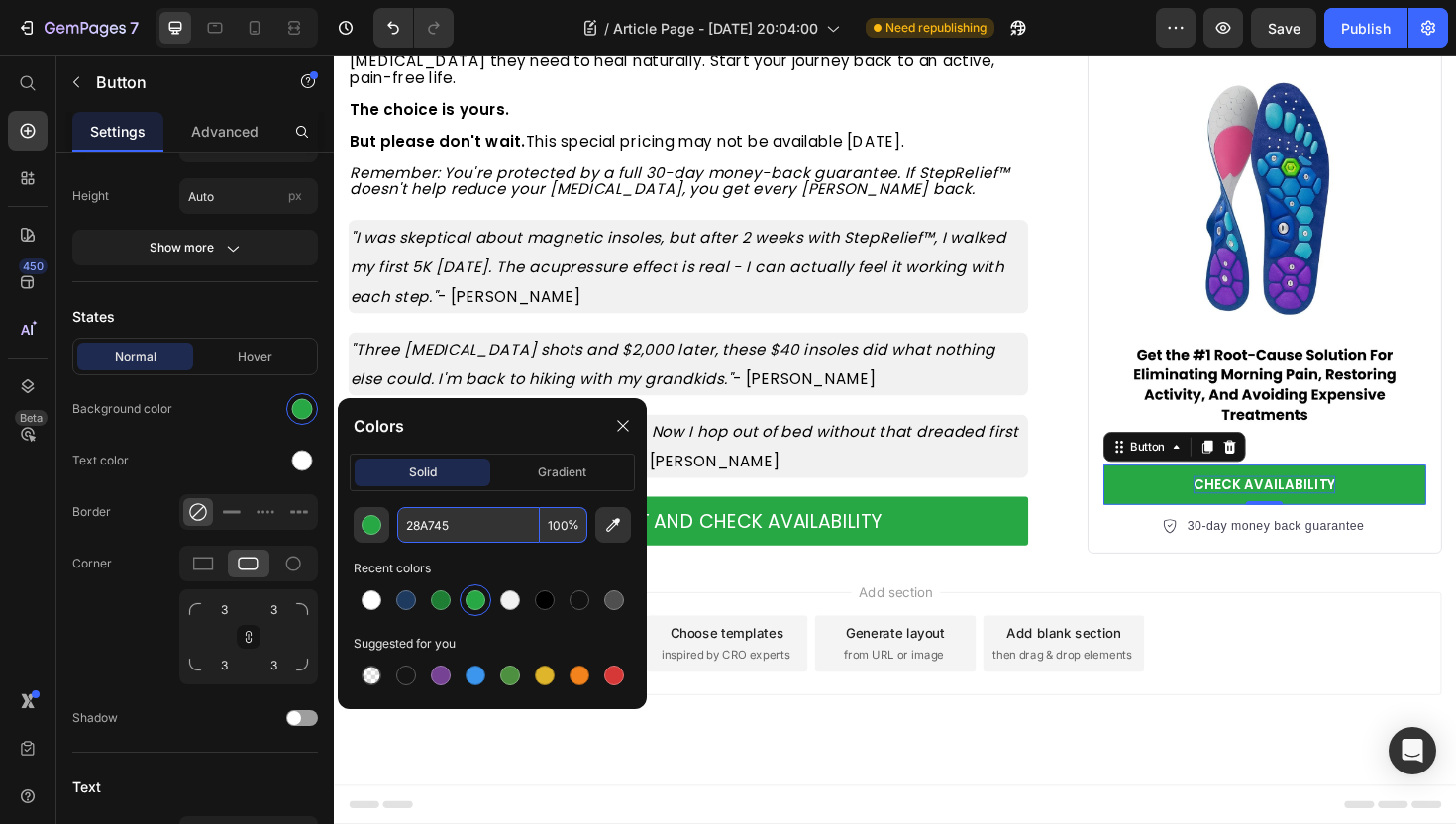 click on "Add section Choose templates inspired by CRO experts Generate layout from URL or image Add blank section then drag & drop elements" at bounding box center [928, 706] 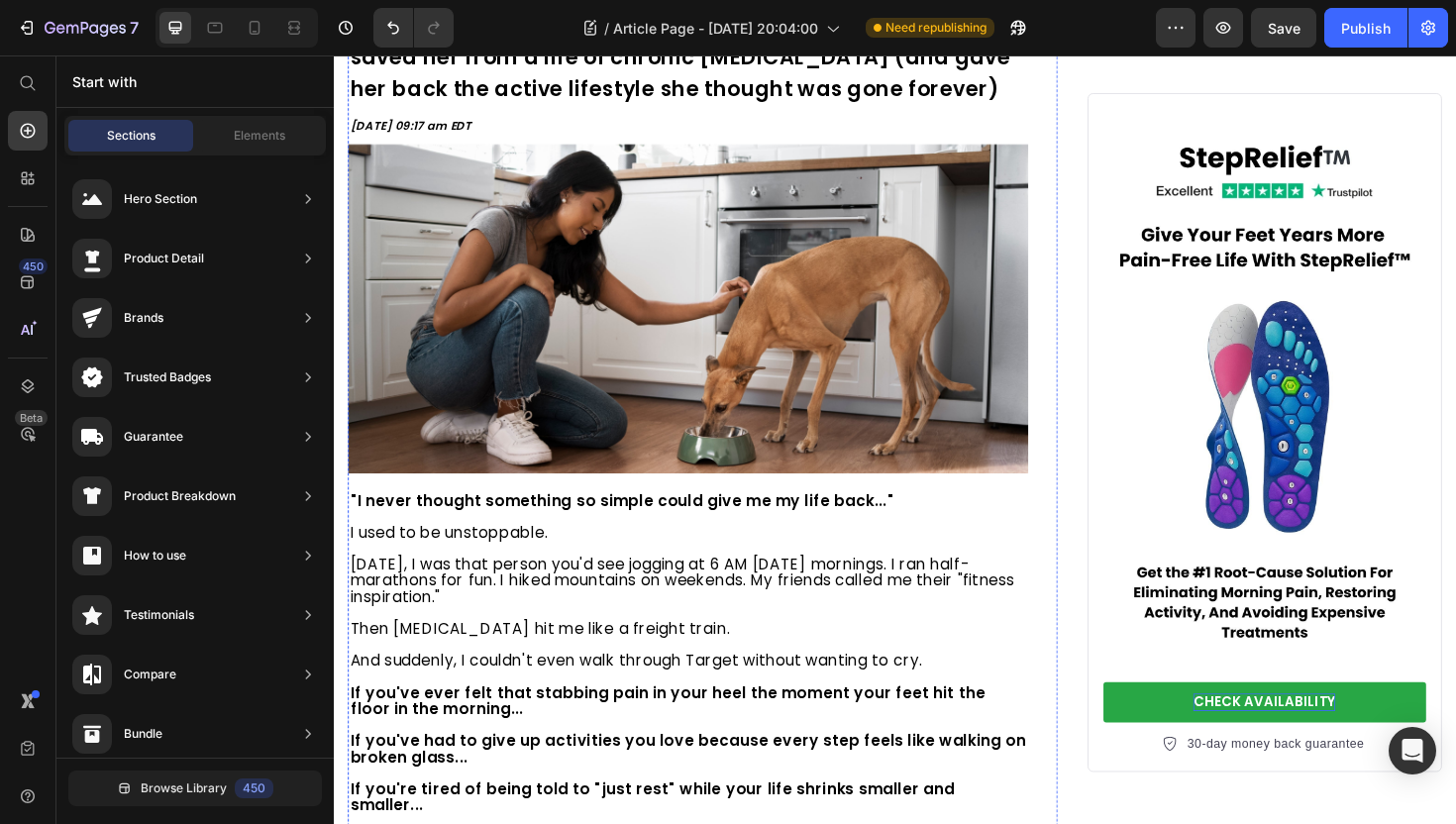 scroll, scrollTop: 0, scrollLeft: 0, axis: both 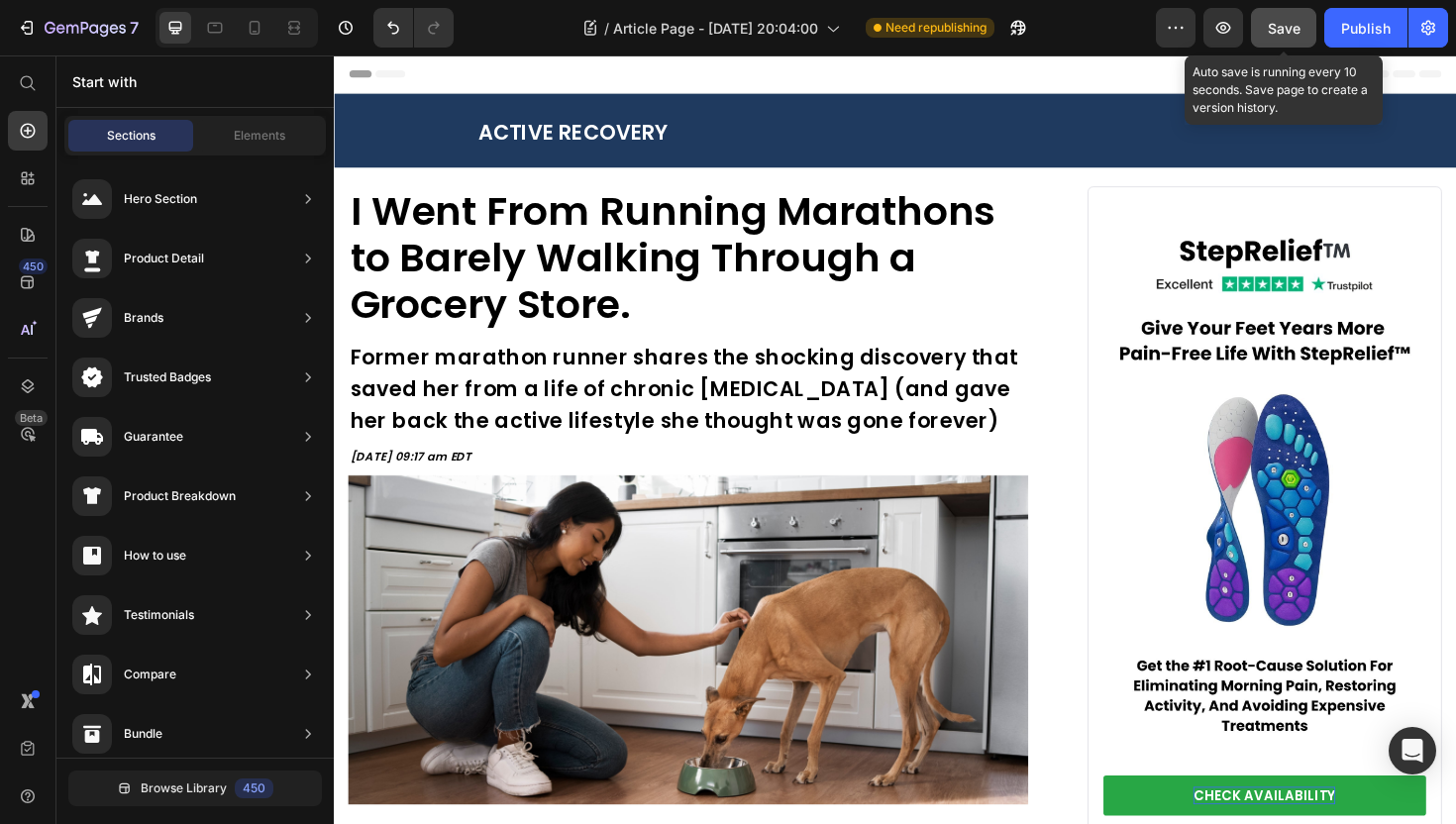 click on "Save" 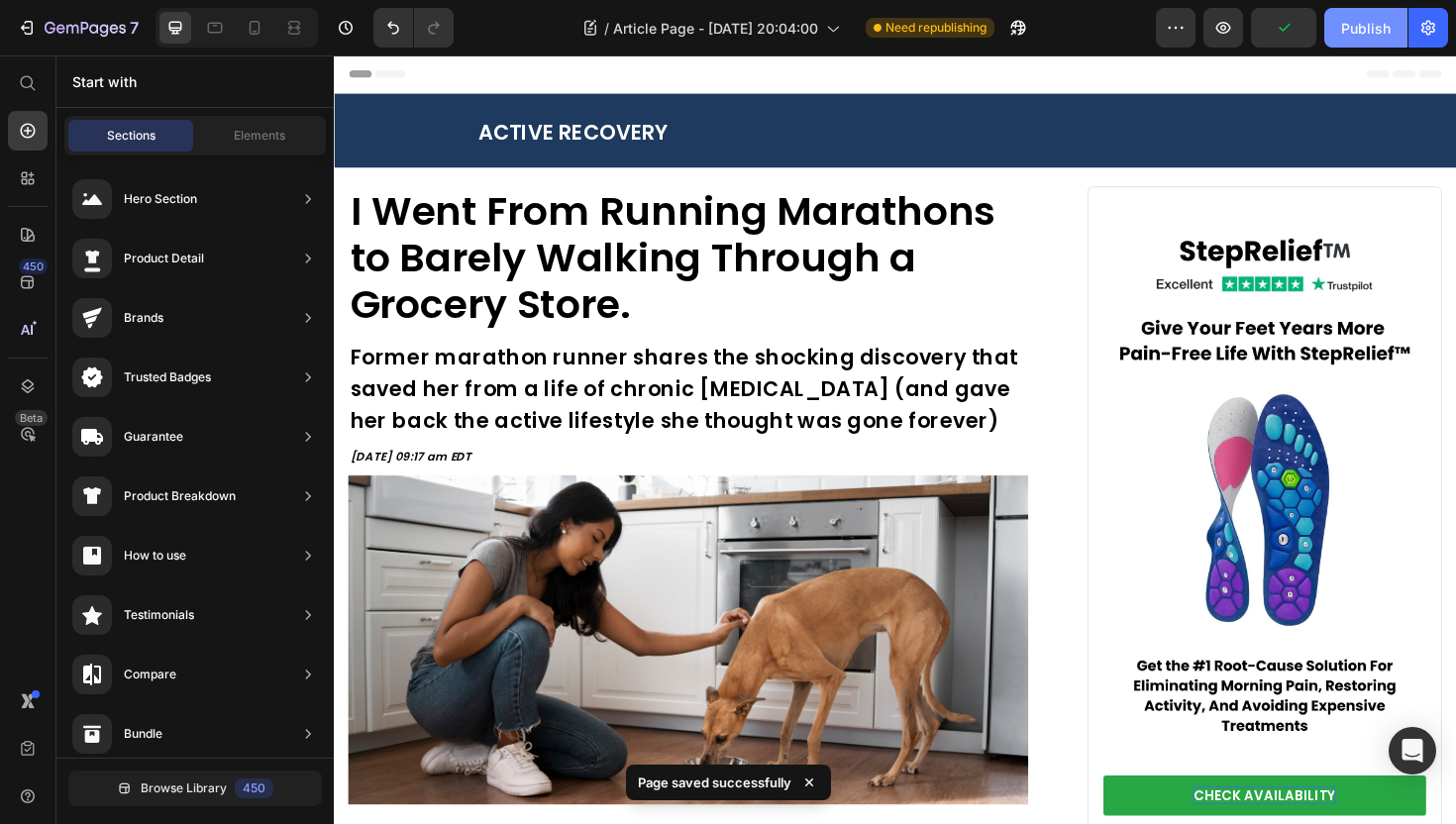click on "Publish" at bounding box center (1366, 28) 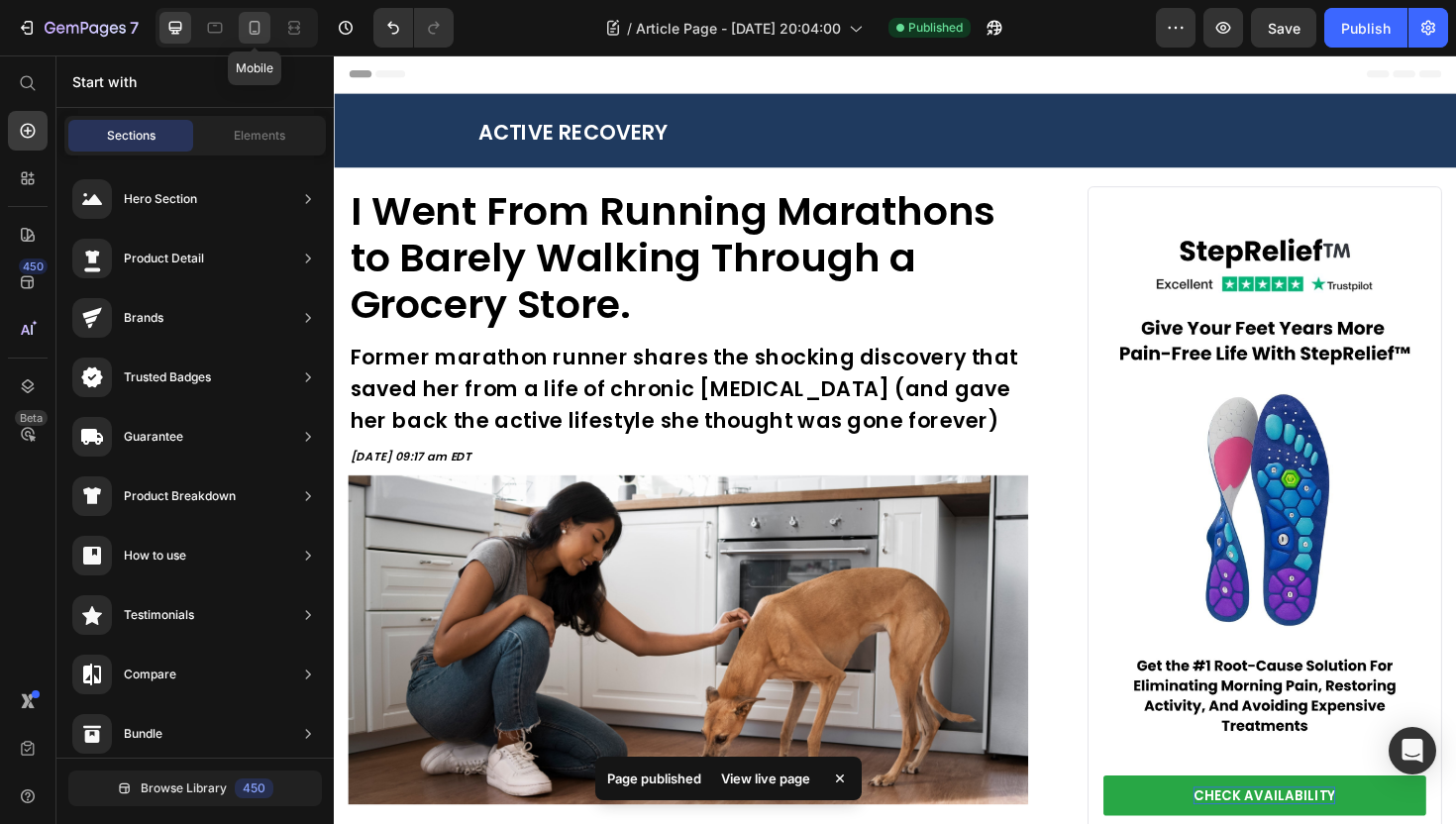 click 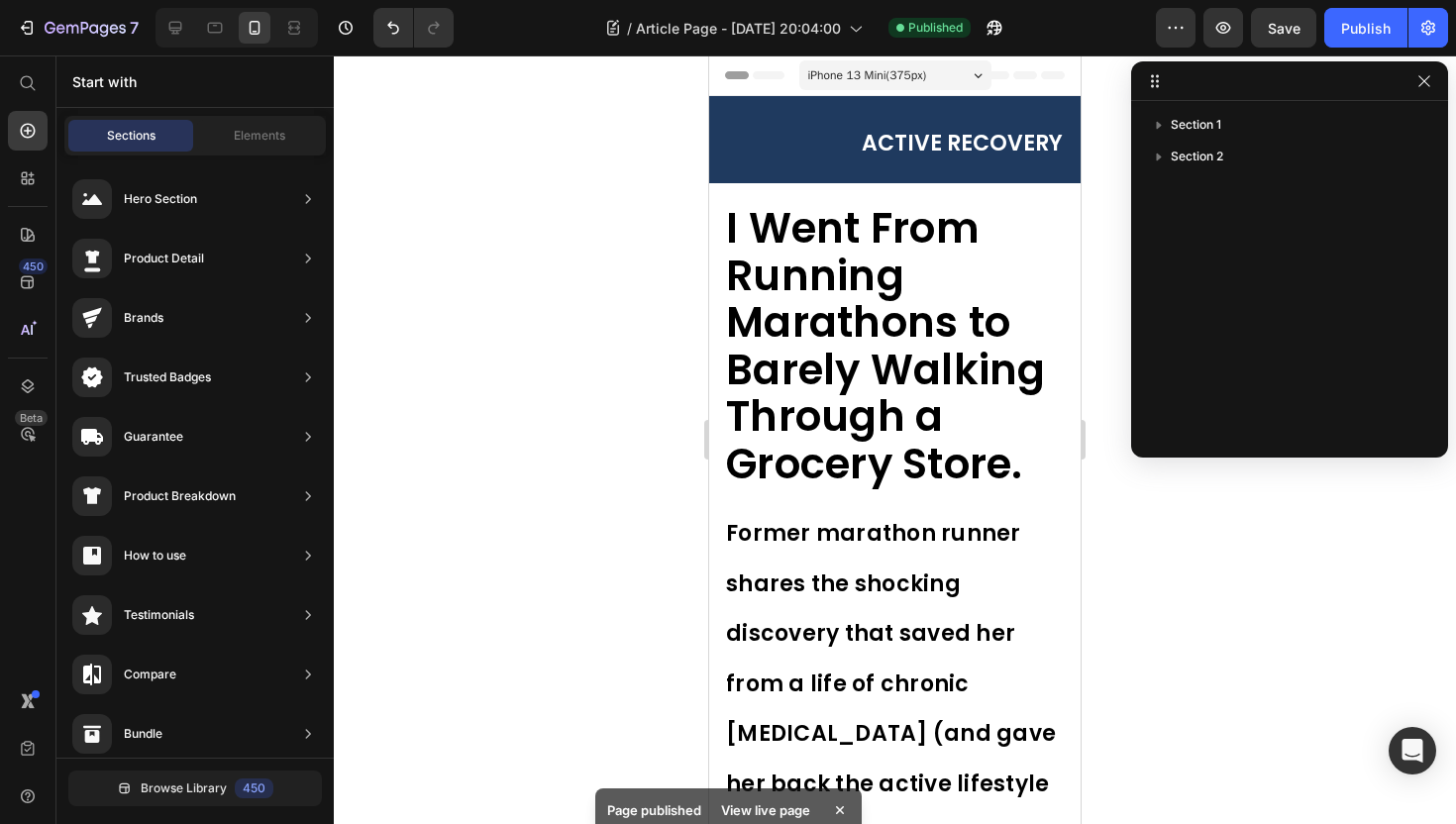 click 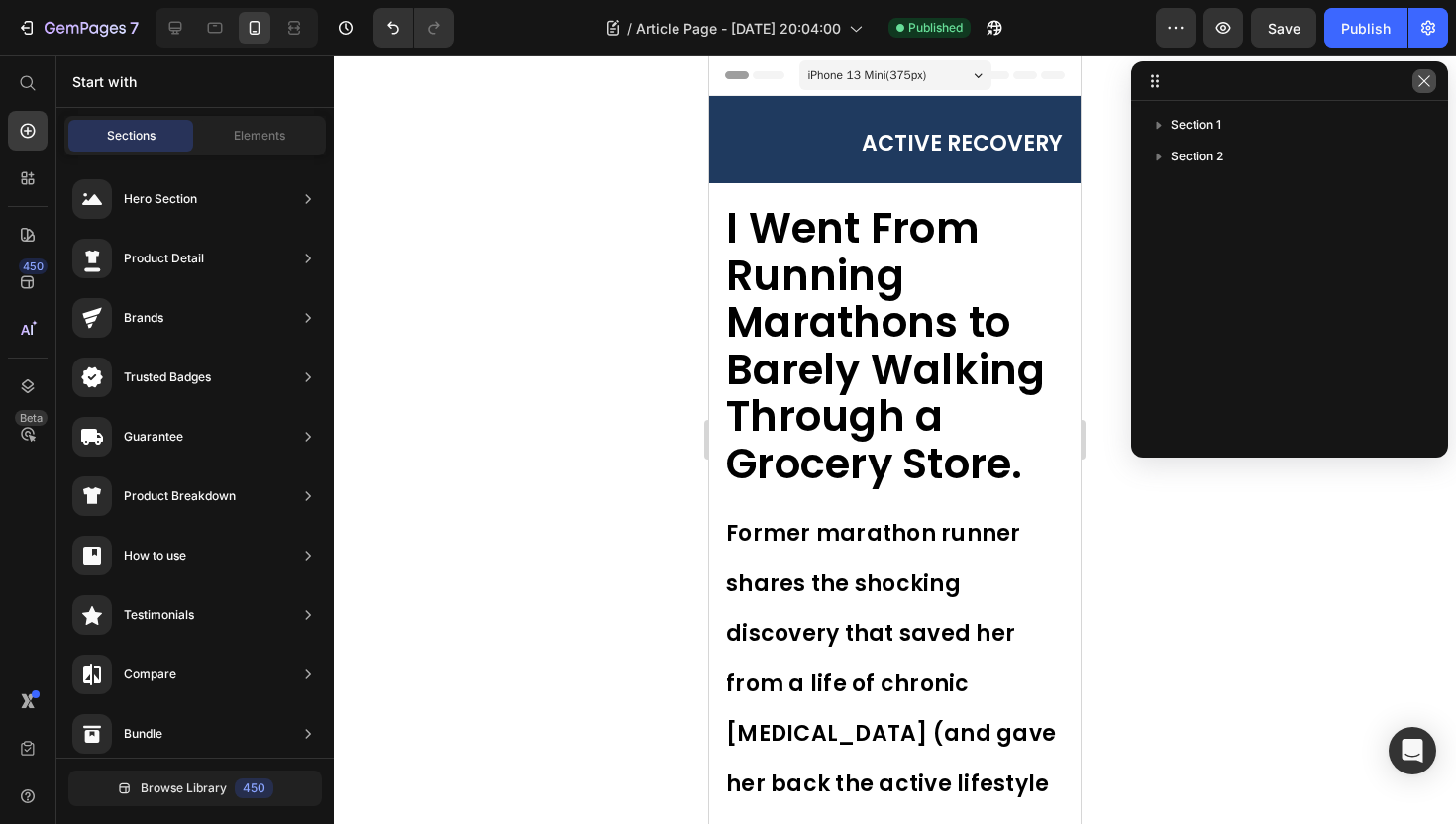 click at bounding box center [1424, 81] 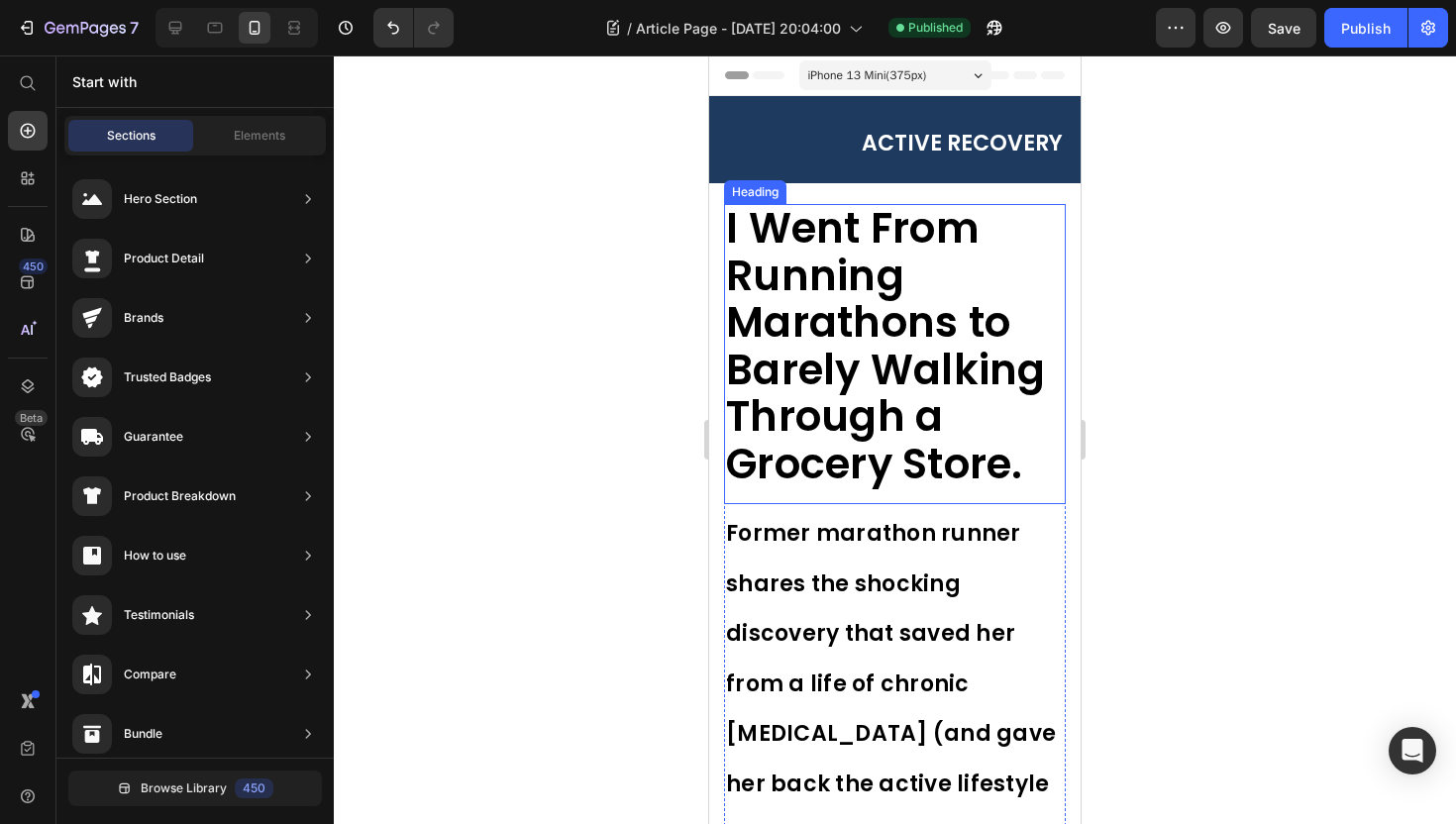 click on "I Went From Running Marathons to Barely Walking Through a Grocery Store." at bounding box center [885, 346] 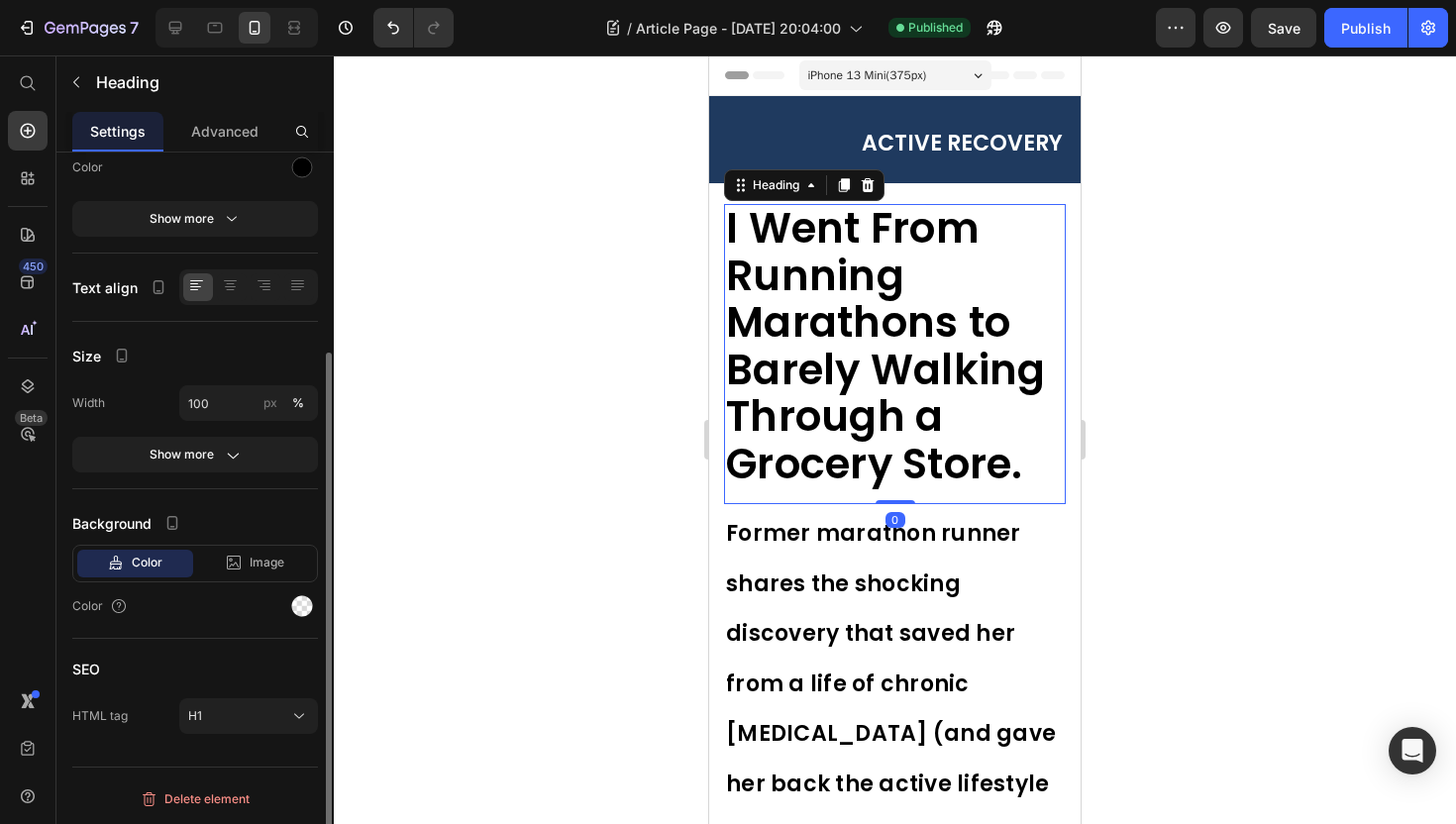 scroll, scrollTop: 0, scrollLeft: 0, axis: both 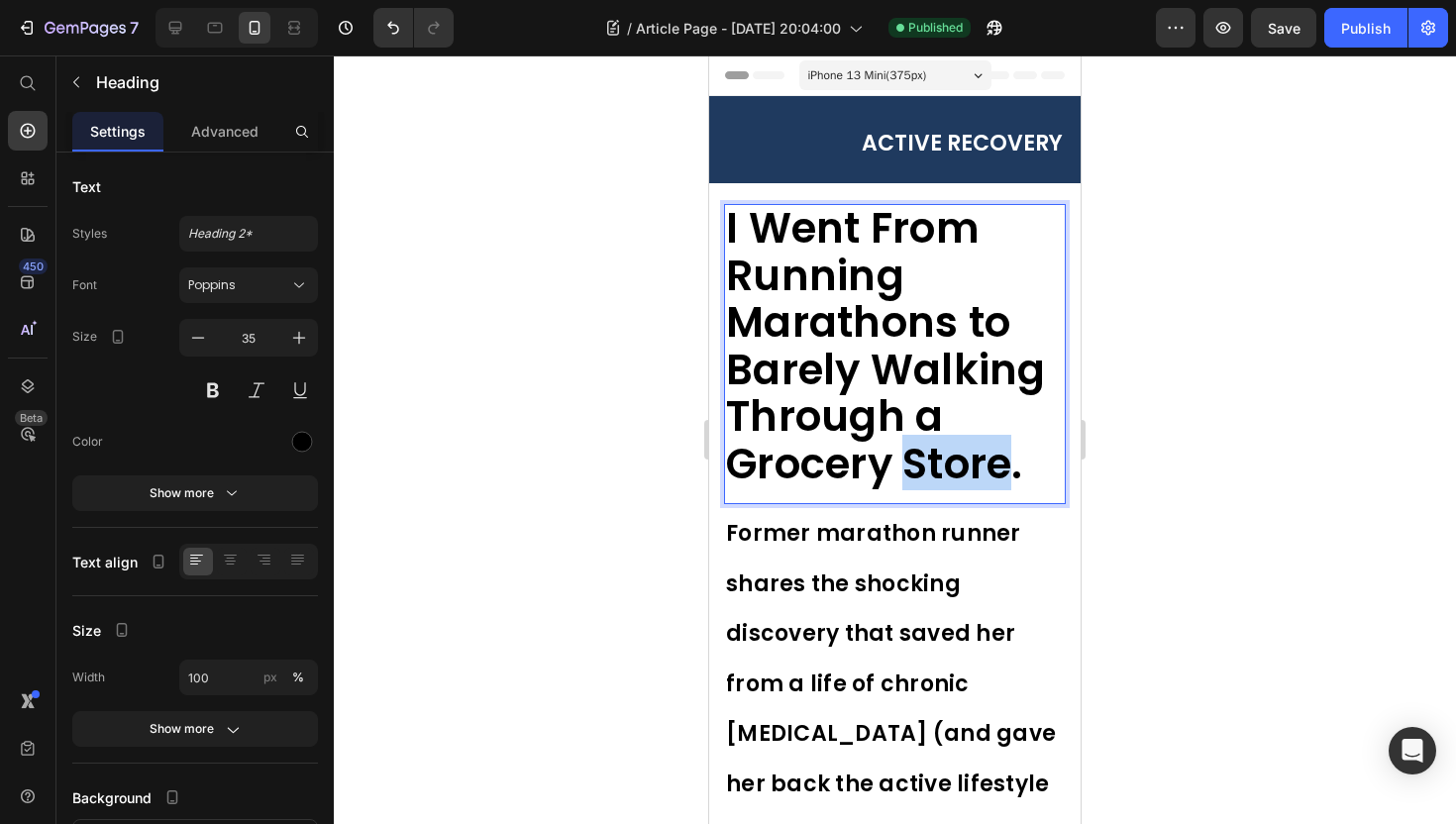 click on "I Went From Running Marathons to Barely Walking Through a Grocery Store." at bounding box center (885, 346) 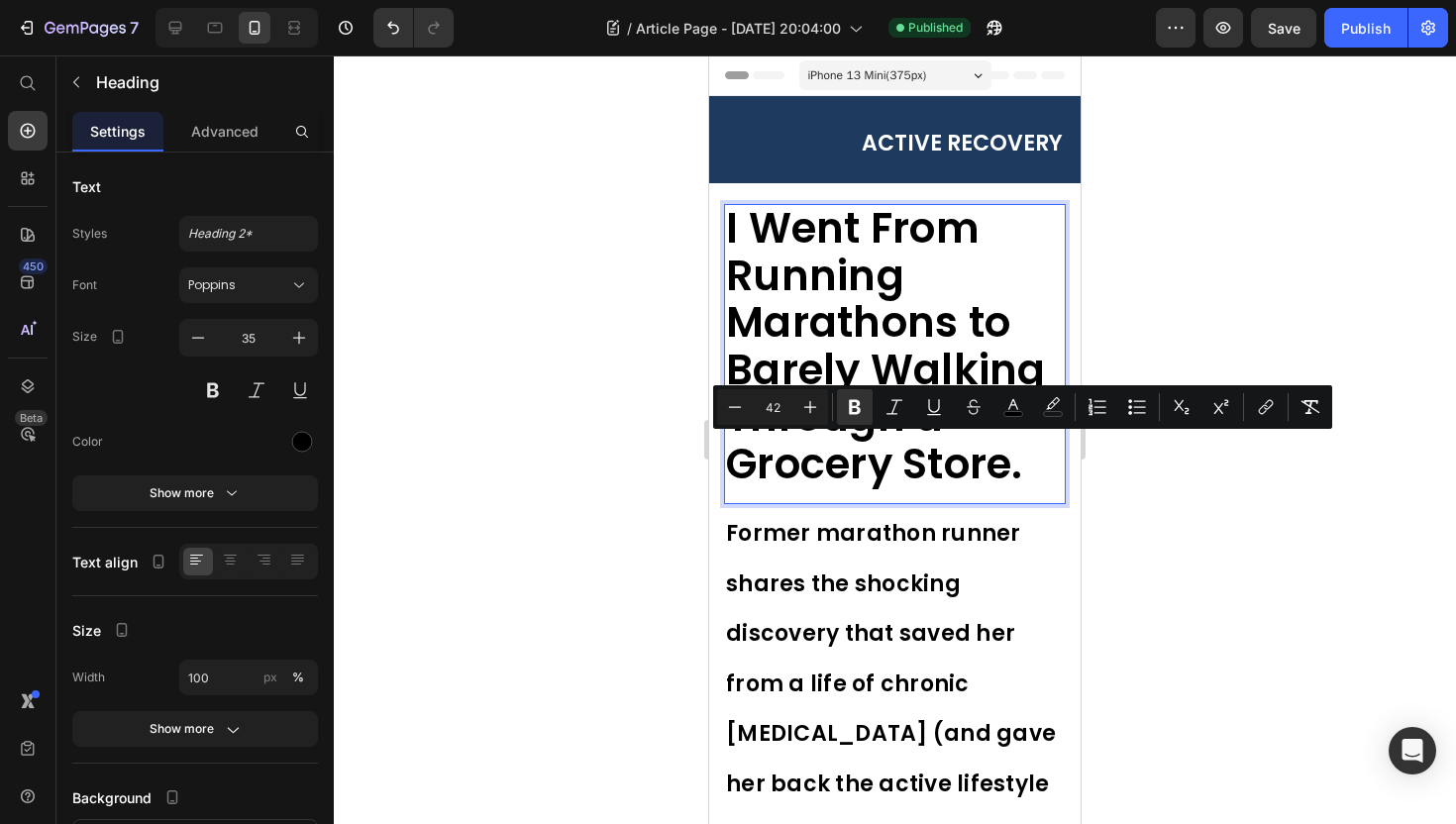 click on "I Went From Running Marathons to Barely Walking Through a Grocery Store." at bounding box center (894, 347) 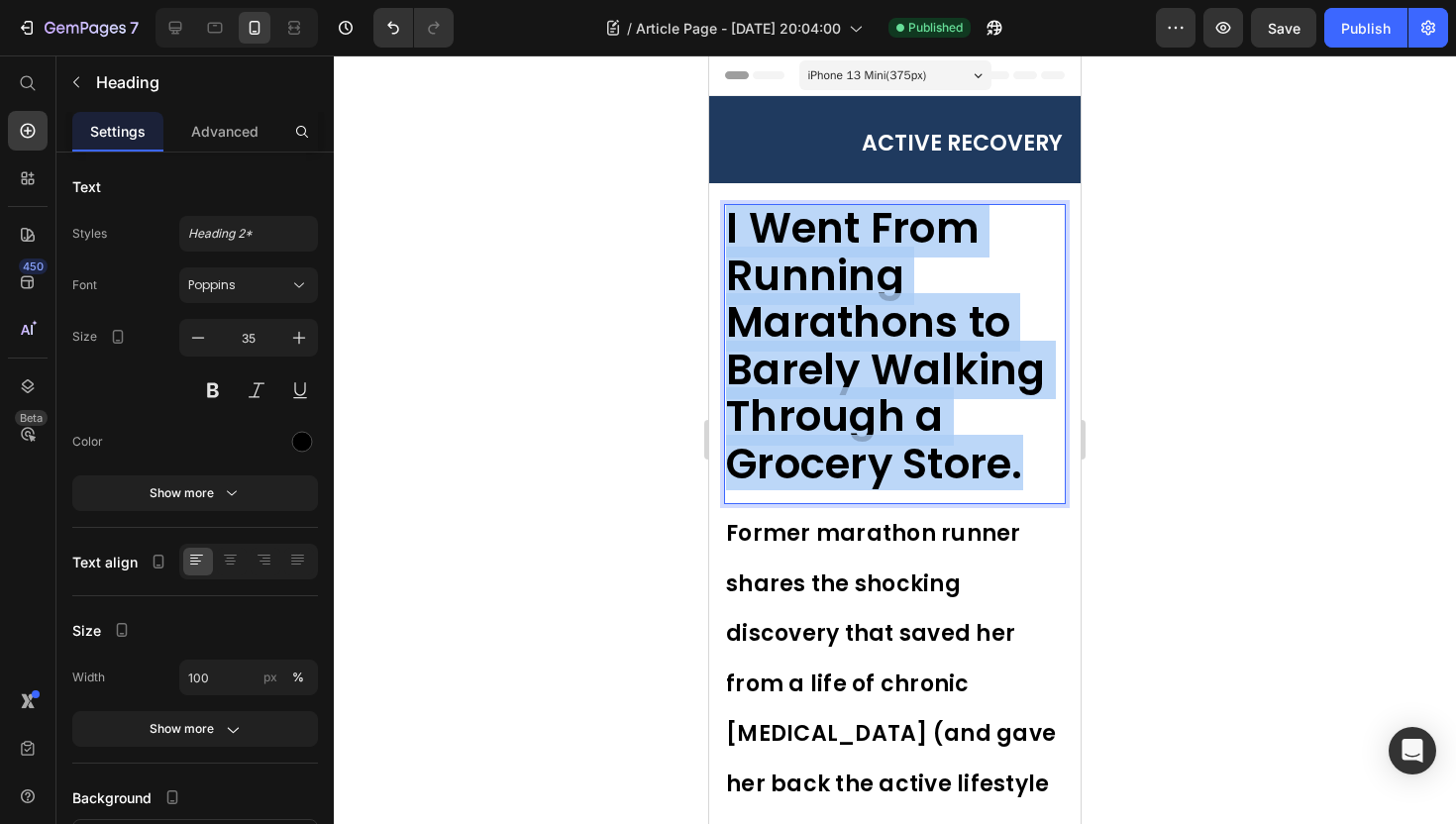 drag, startPoint x: 1037, startPoint y: 465, endPoint x: 729, endPoint y: 253, distance: 373.909 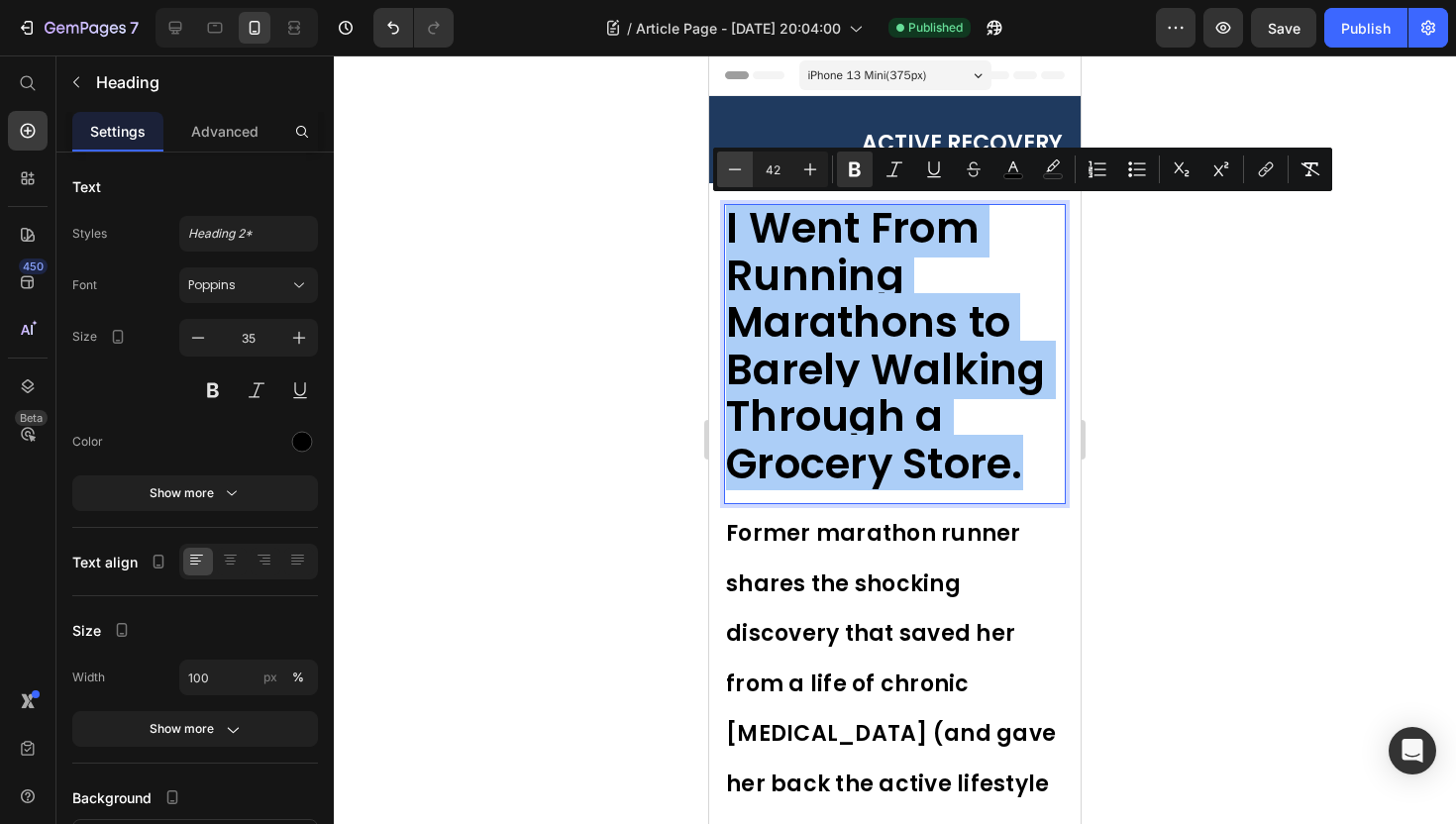 click on "Minus" at bounding box center (735, 169) 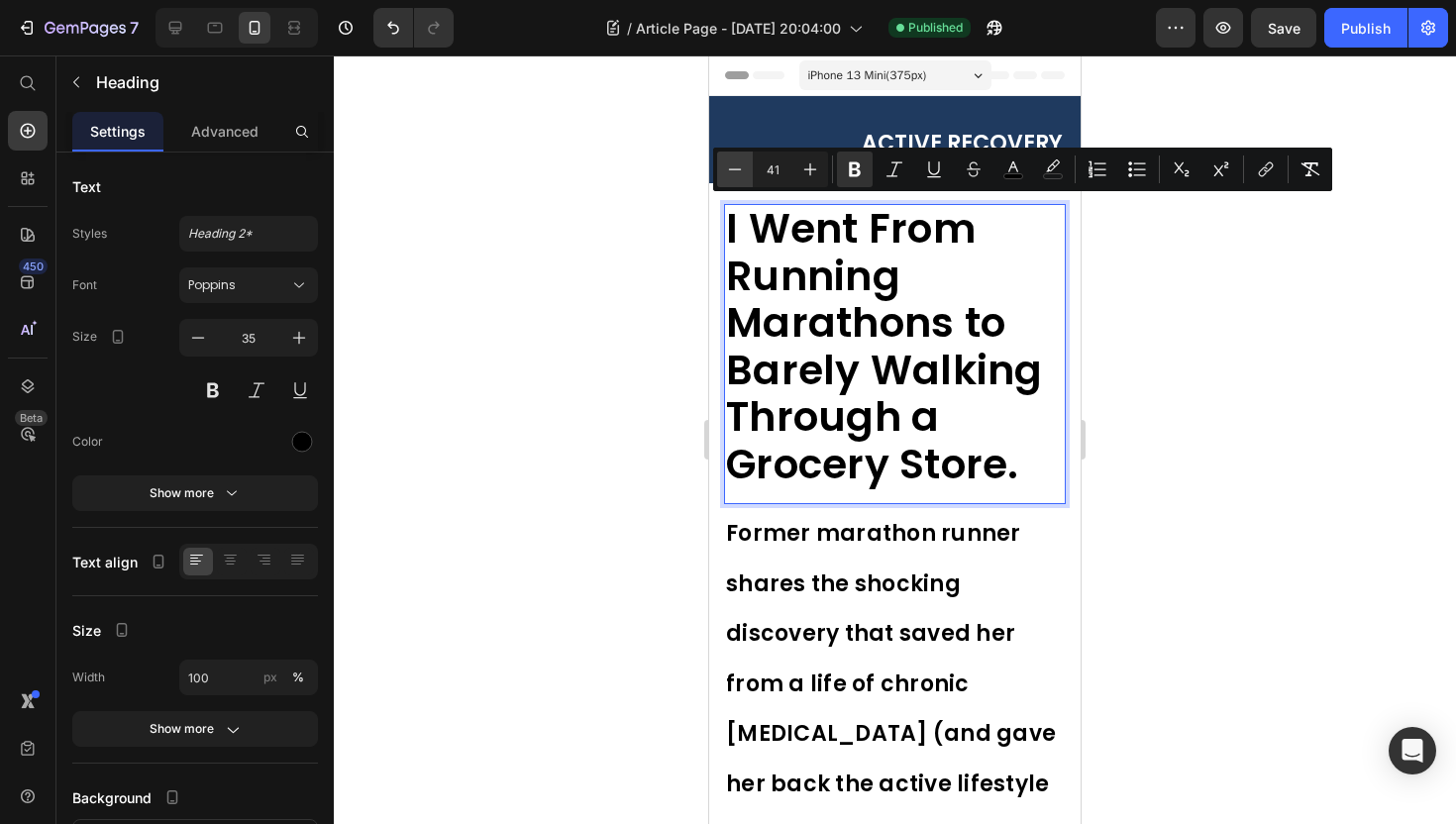click on "Minus" at bounding box center [735, 169] 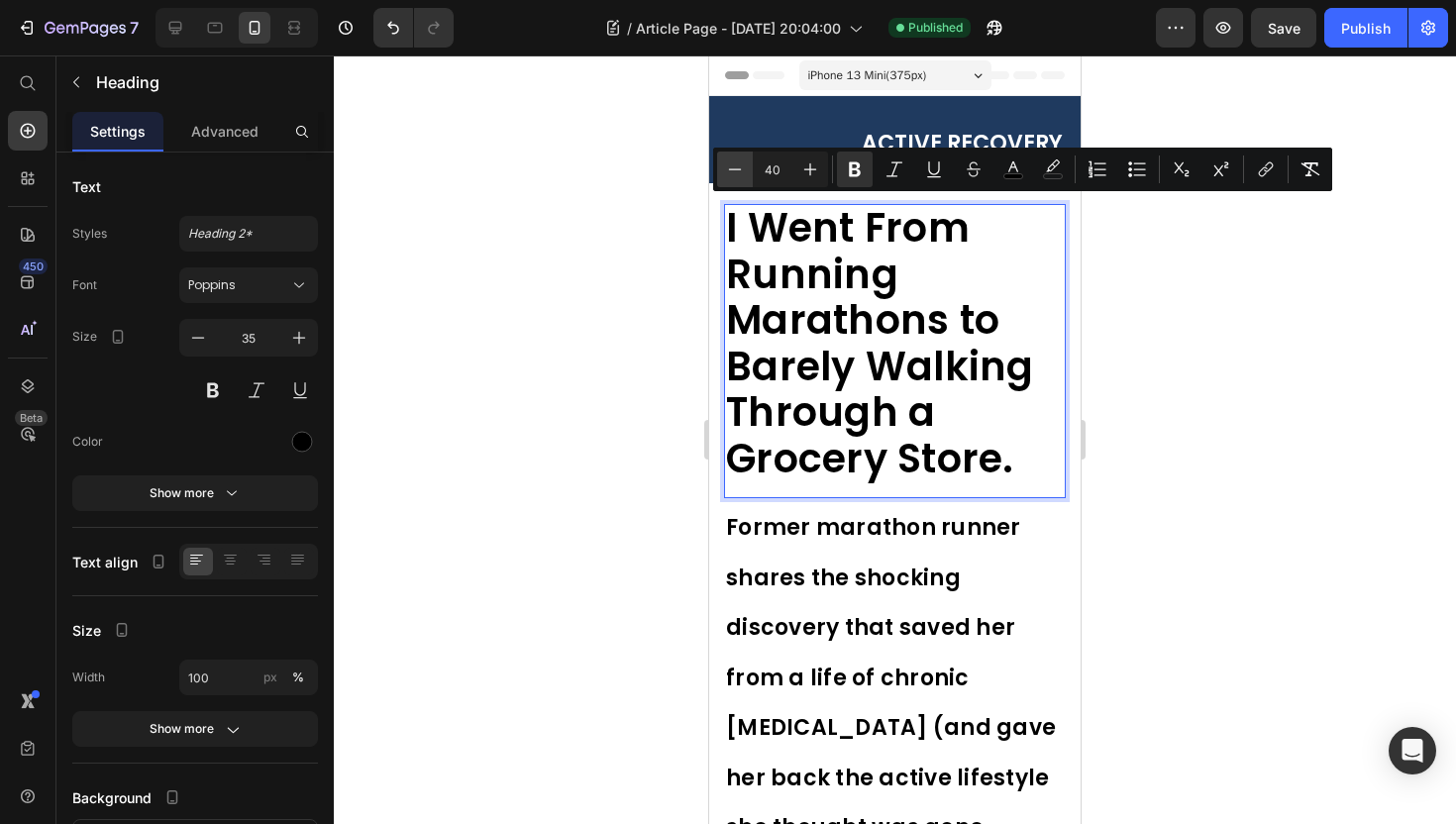 click on "Minus" at bounding box center (735, 169) 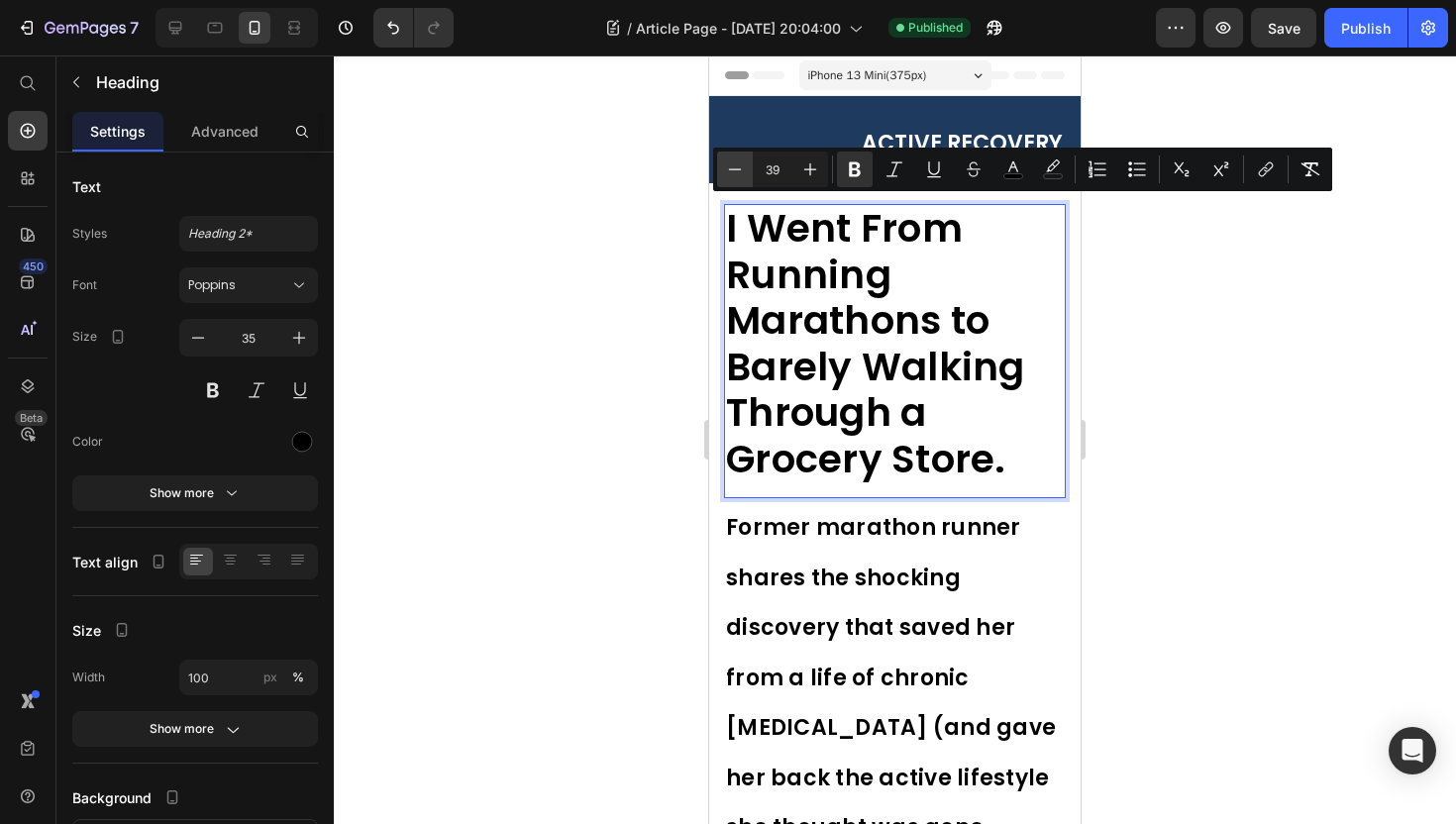 click on "Minus" at bounding box center (735, 169) 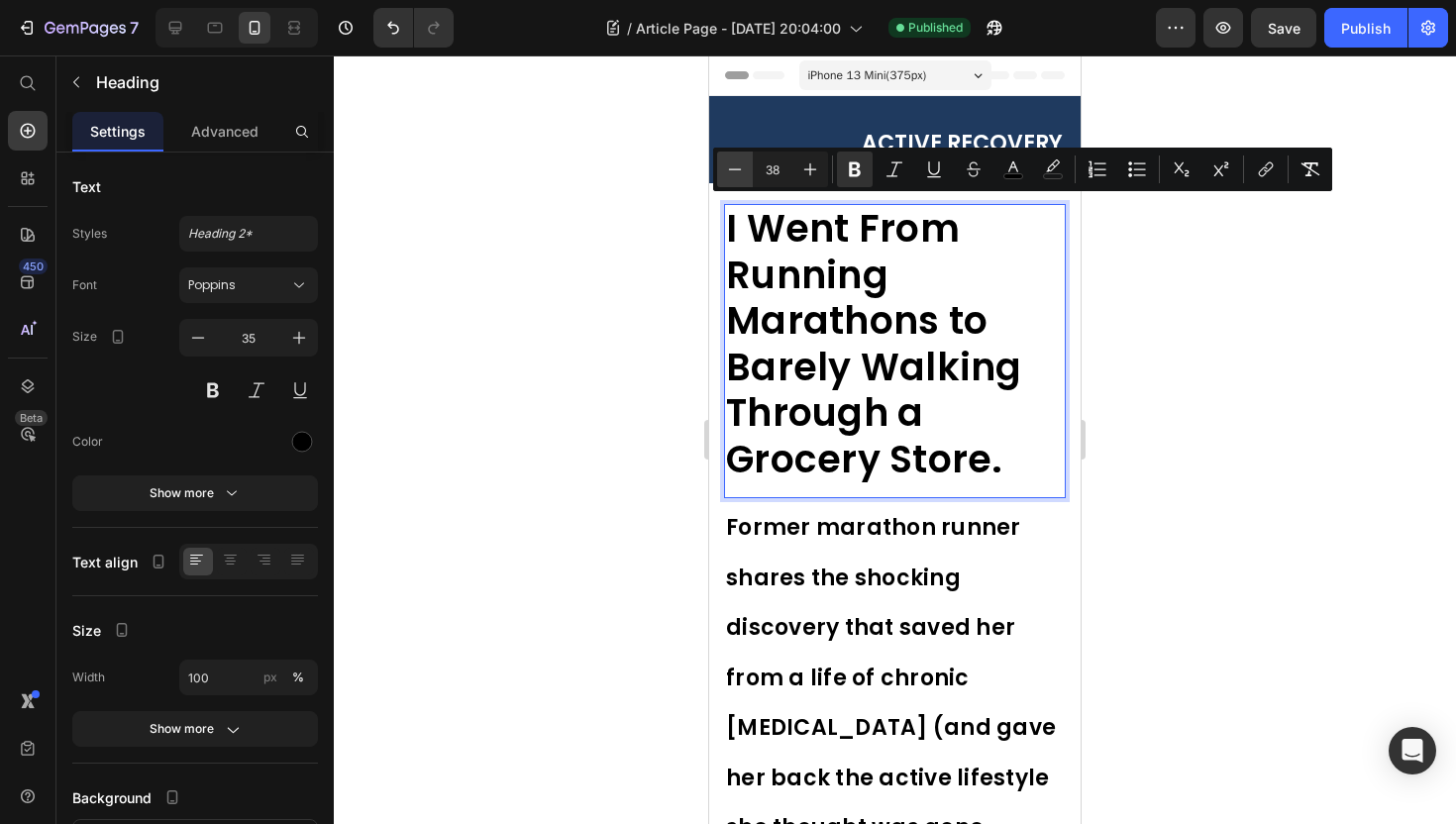 click on "Minus" at bounding box center [735, 169] 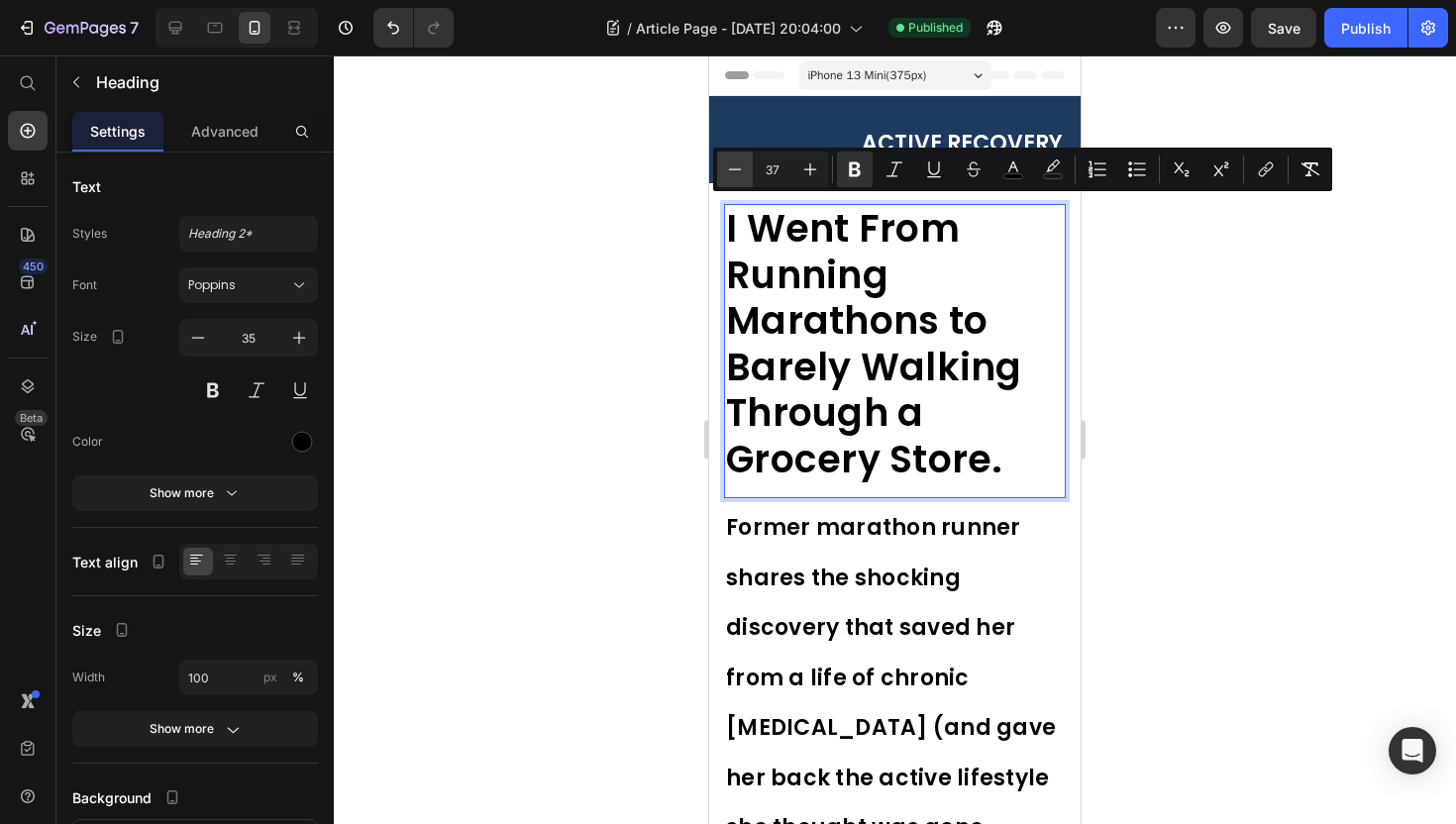 click on "Minus" at bounding box center [735, 169] 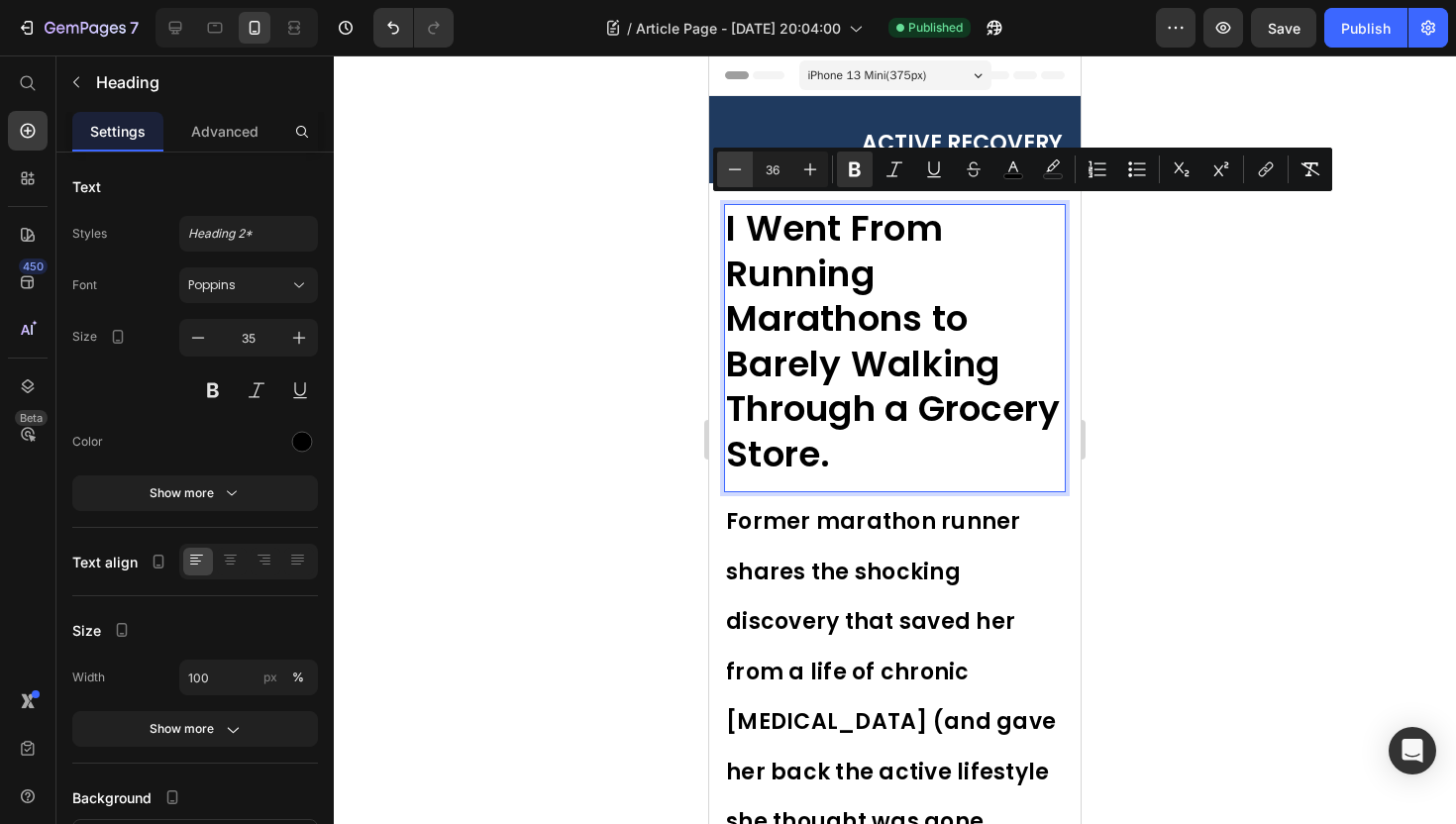 click on "Minus" at bounding box center (735, 169) 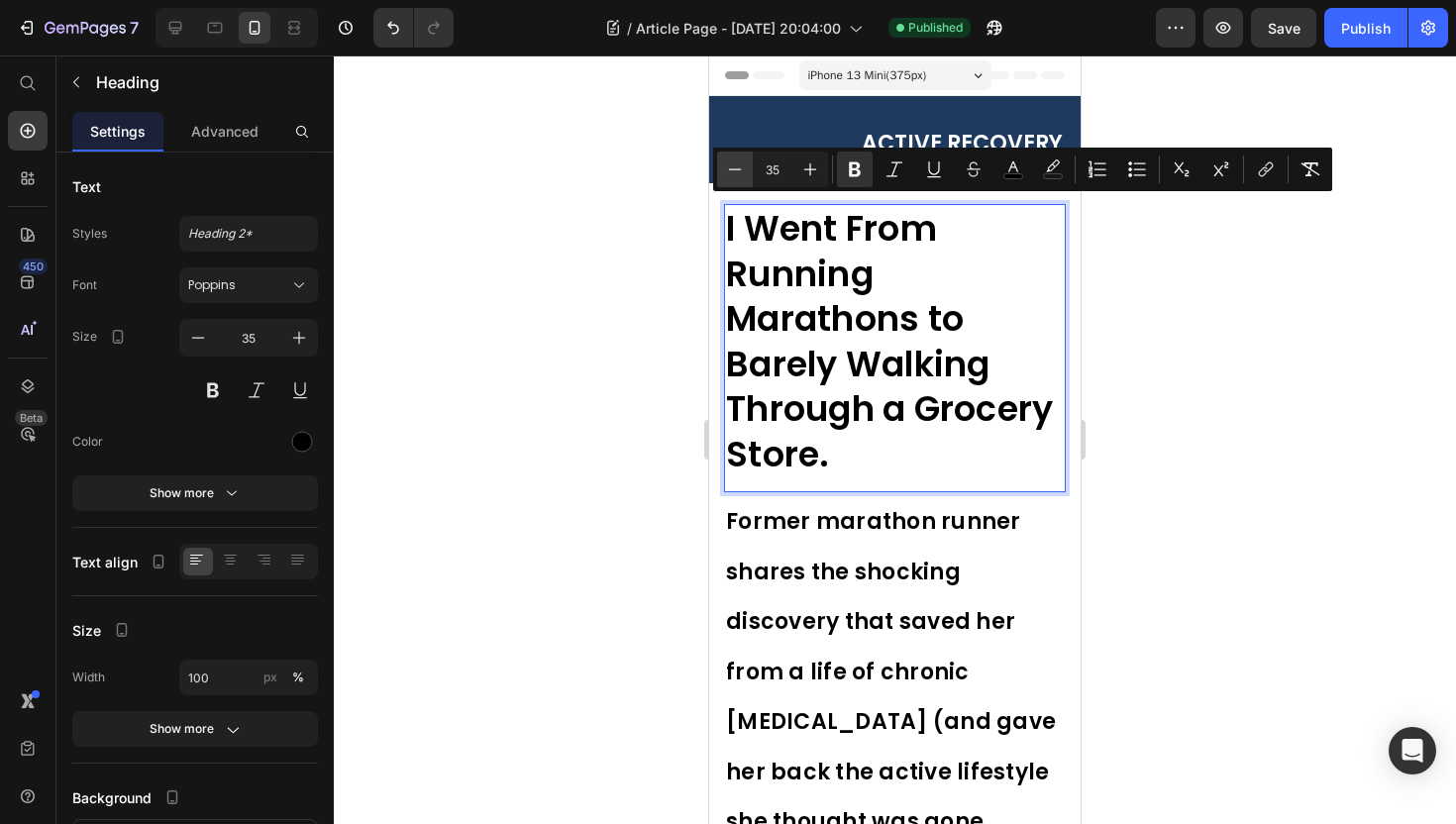 click on "Minus" at bounding box center [735, 169] 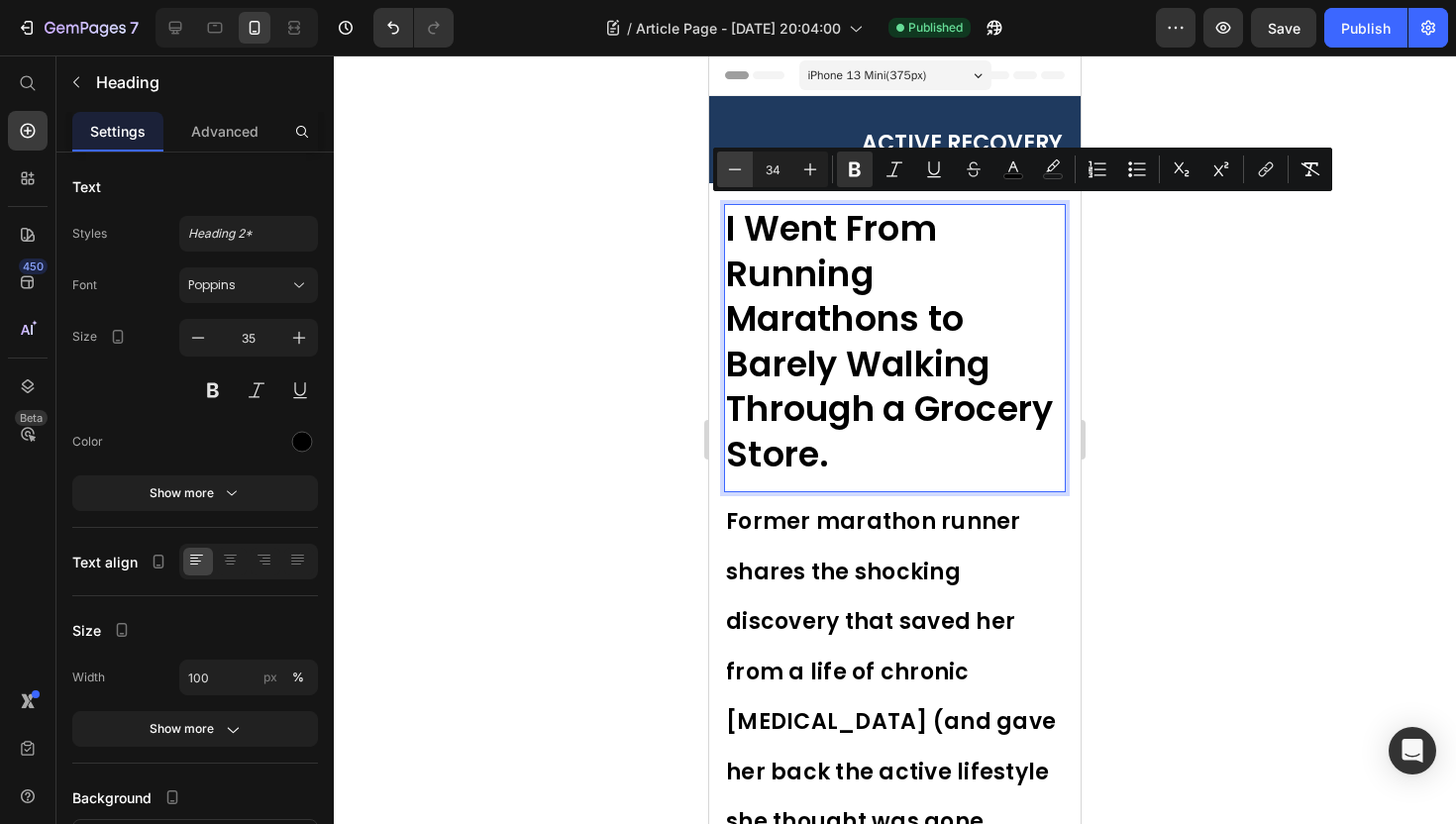 click on "Minus" at bounding box center (735, 169) 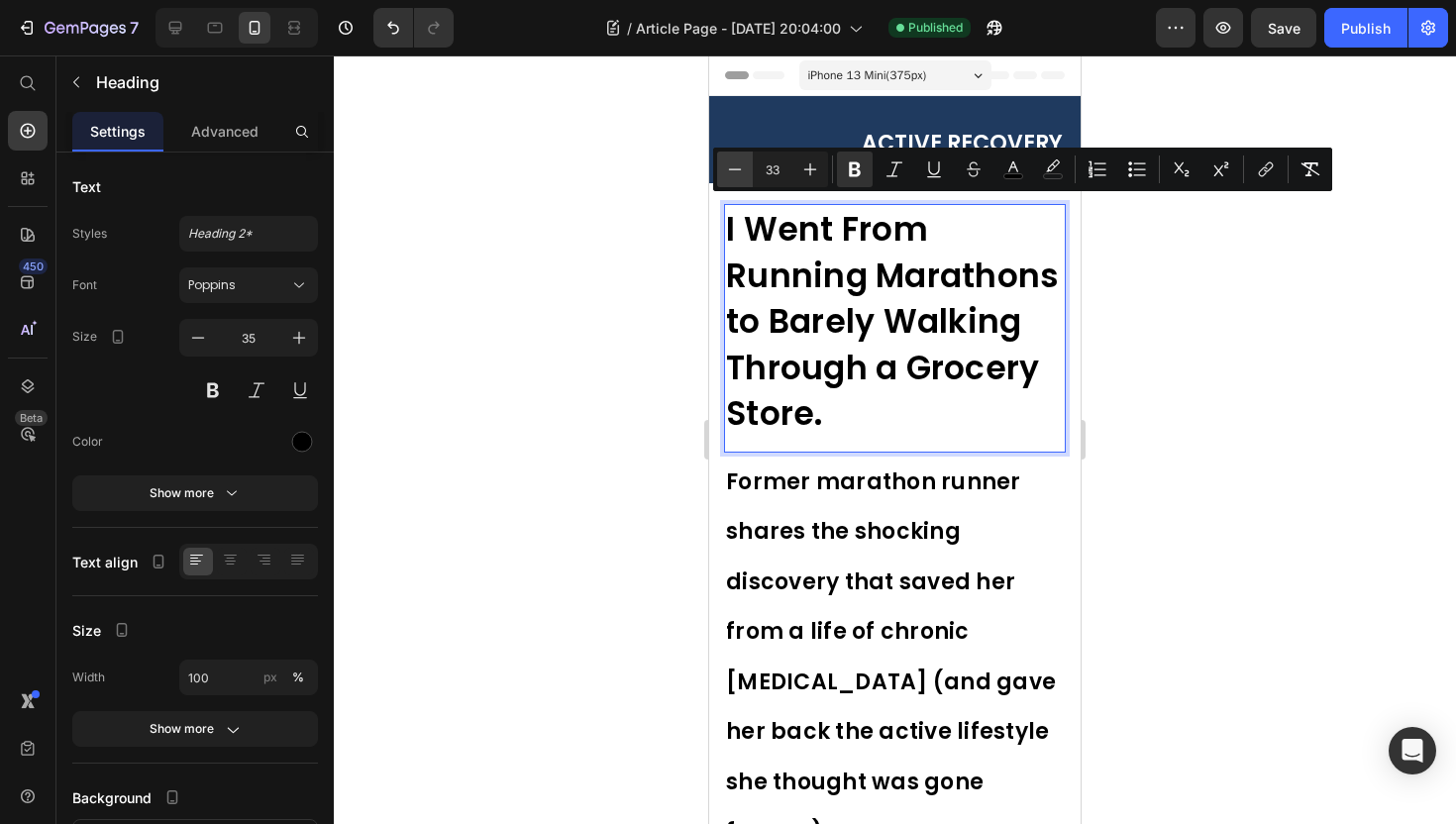 click on "Minus" at bounding box center (735, 169) 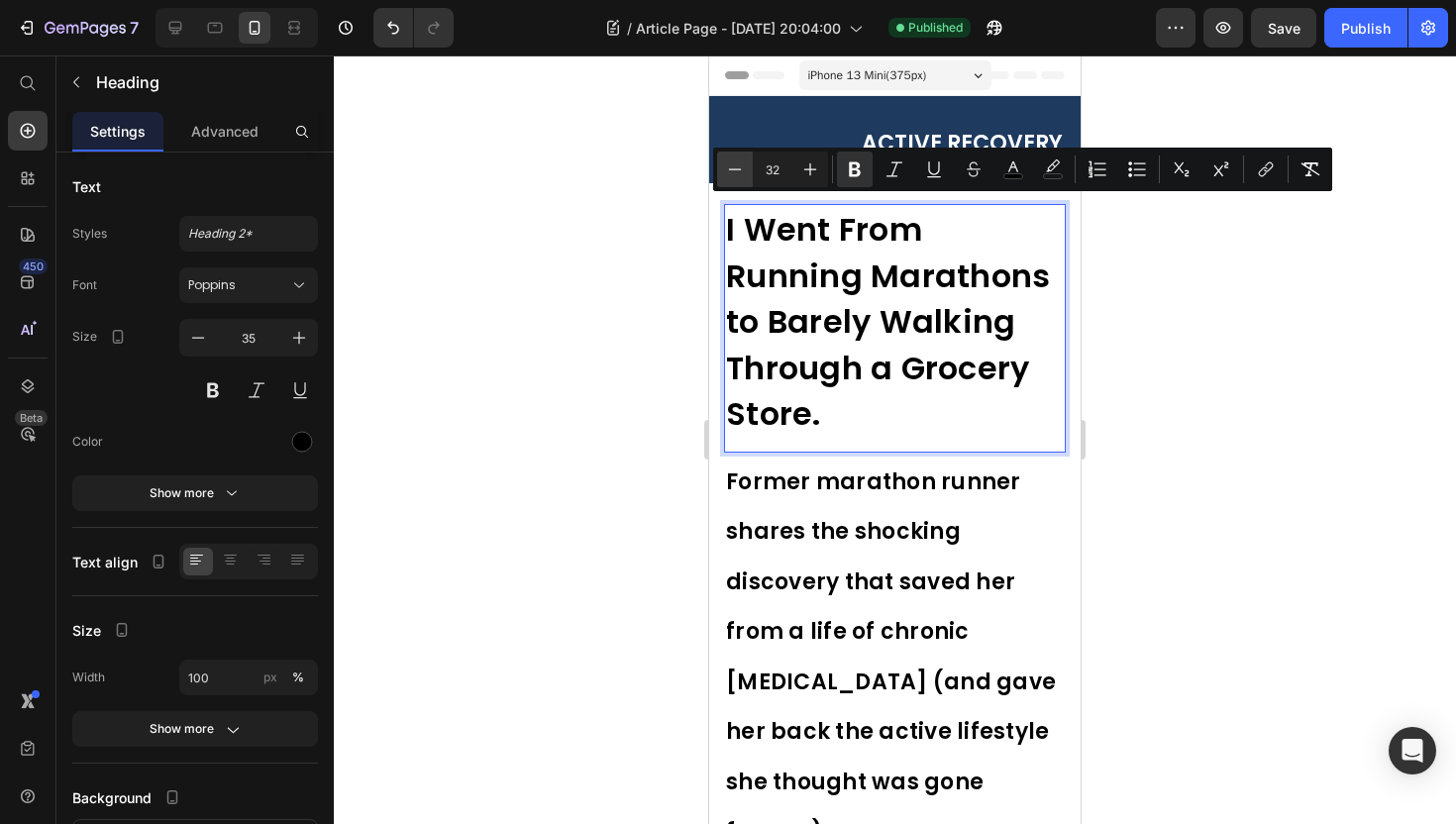click on "Minus" at bounding box center [735, 169] 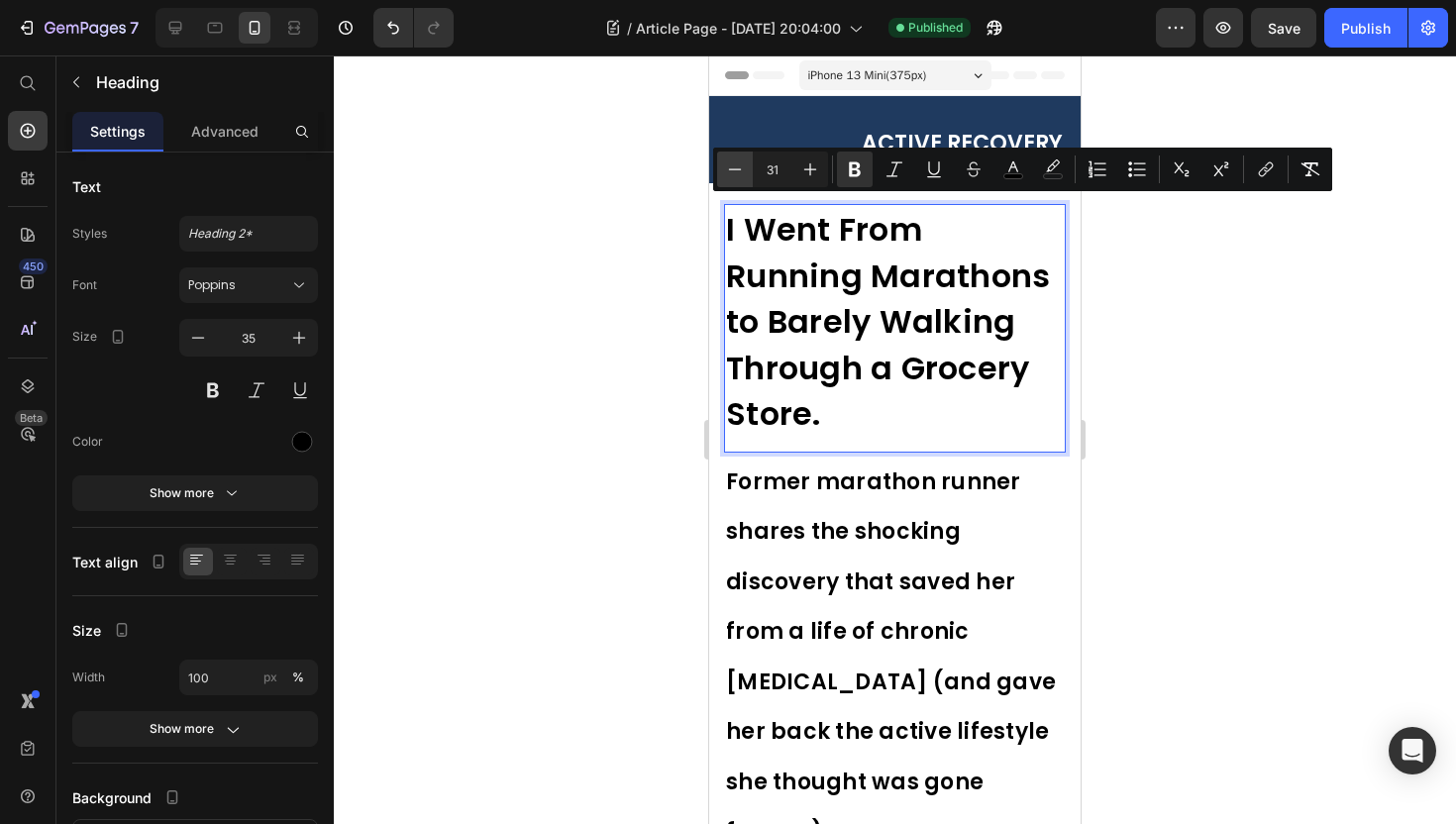 click on "Minus" at bounding box center (735, 169) 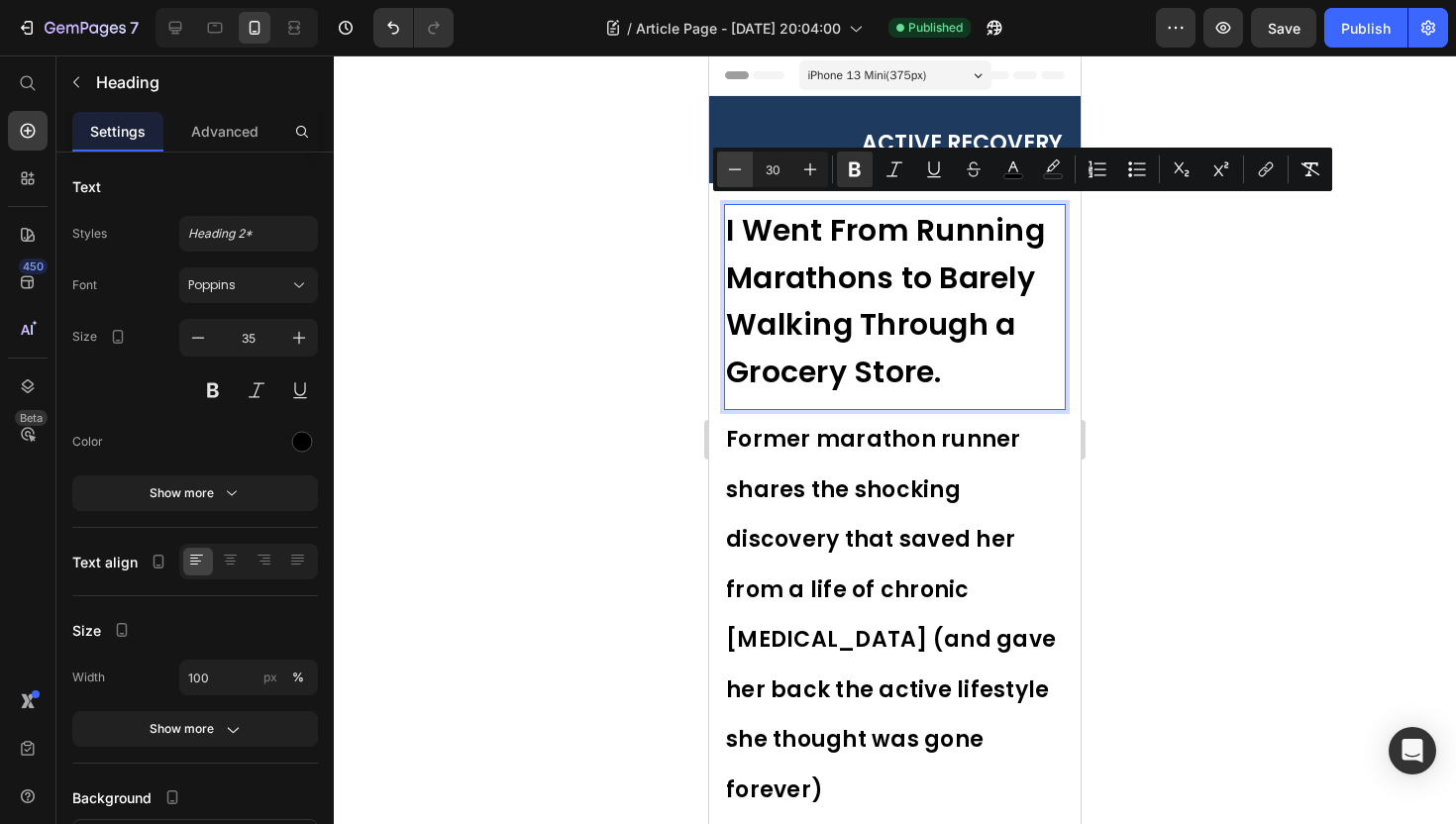 click on "Minus" at bounding box center [735, 169] 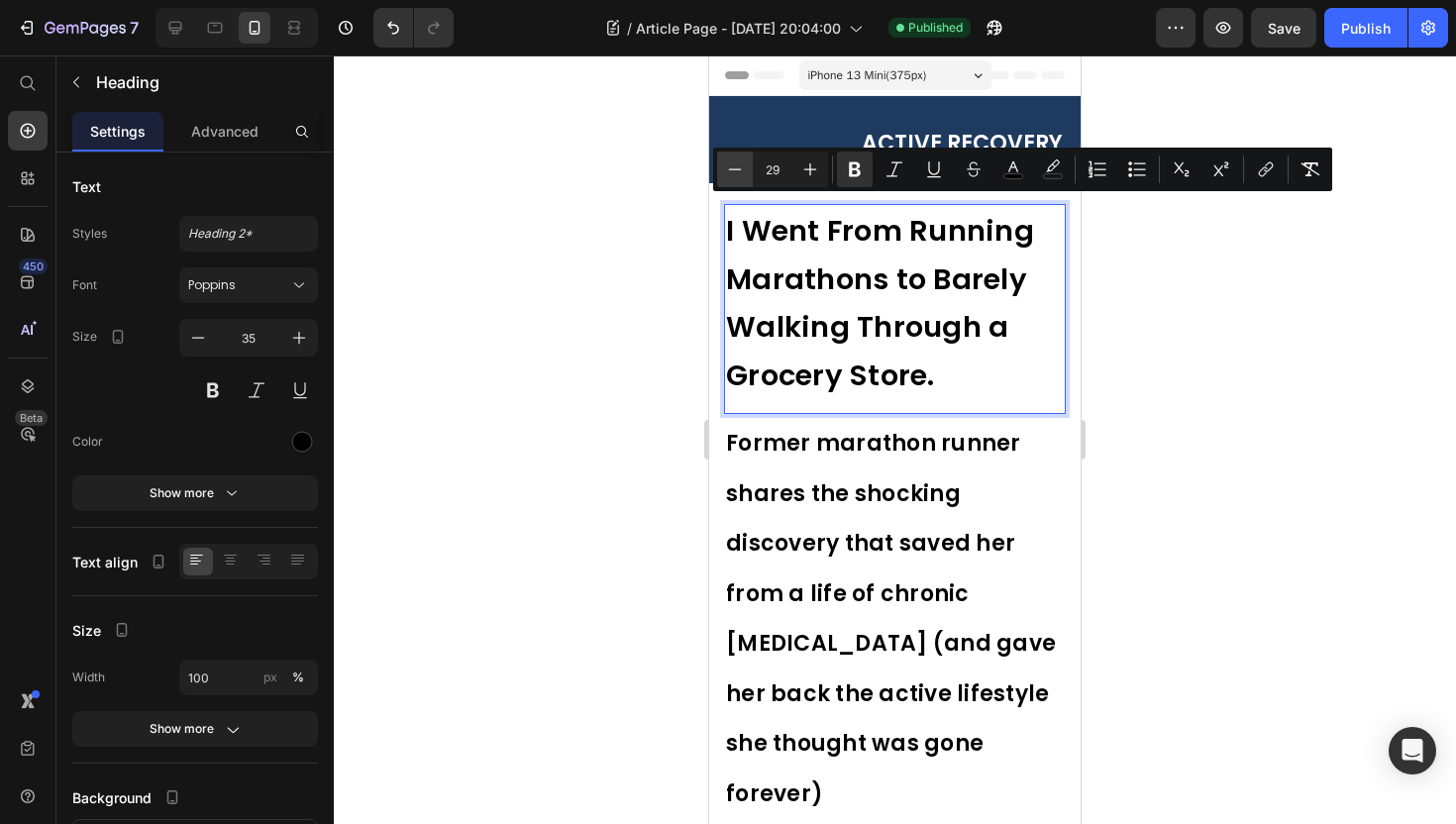 click on "Minus" at bounding box center (735, 169) 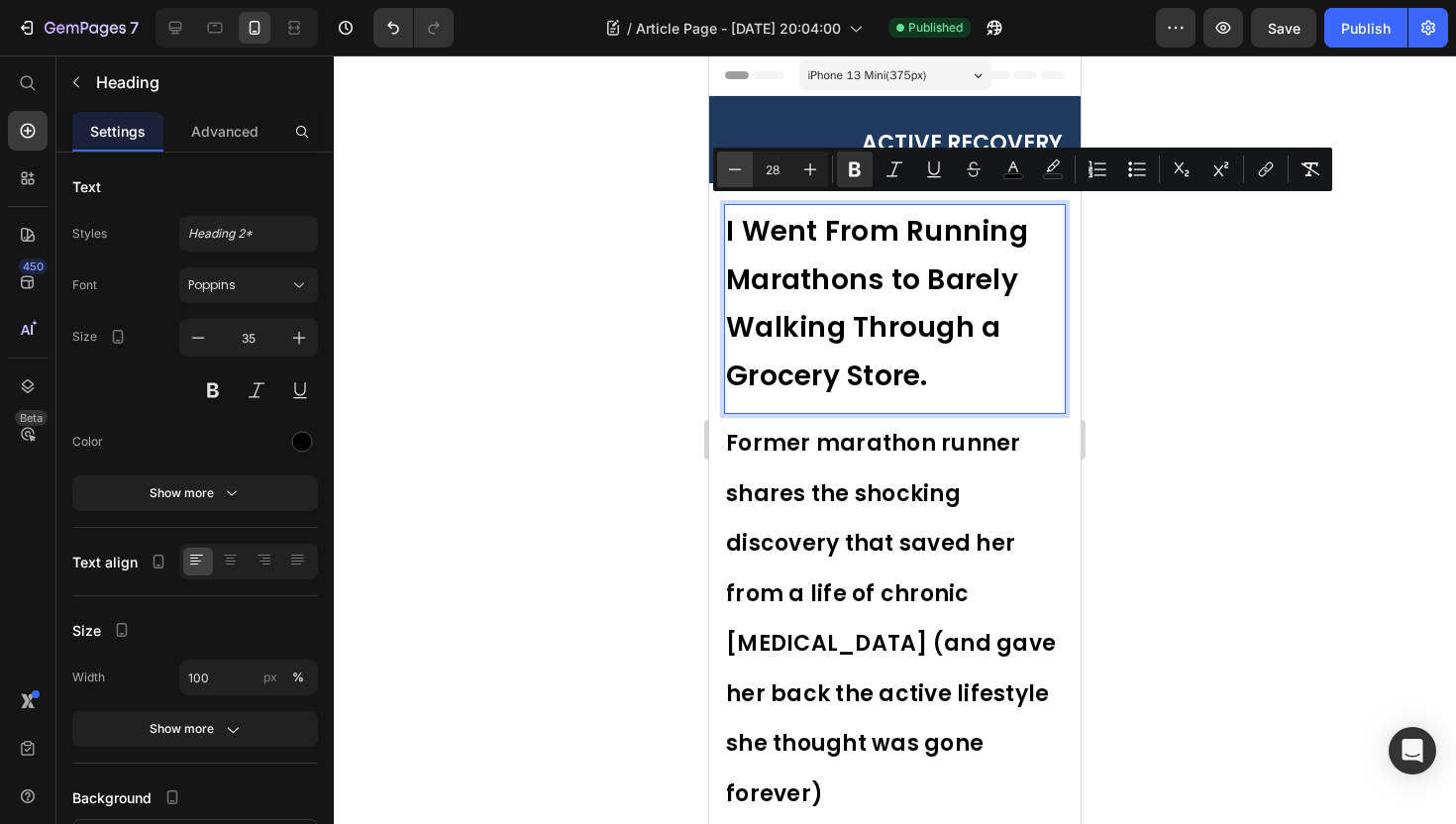click on "Minus" at bounding box center (735, 169) 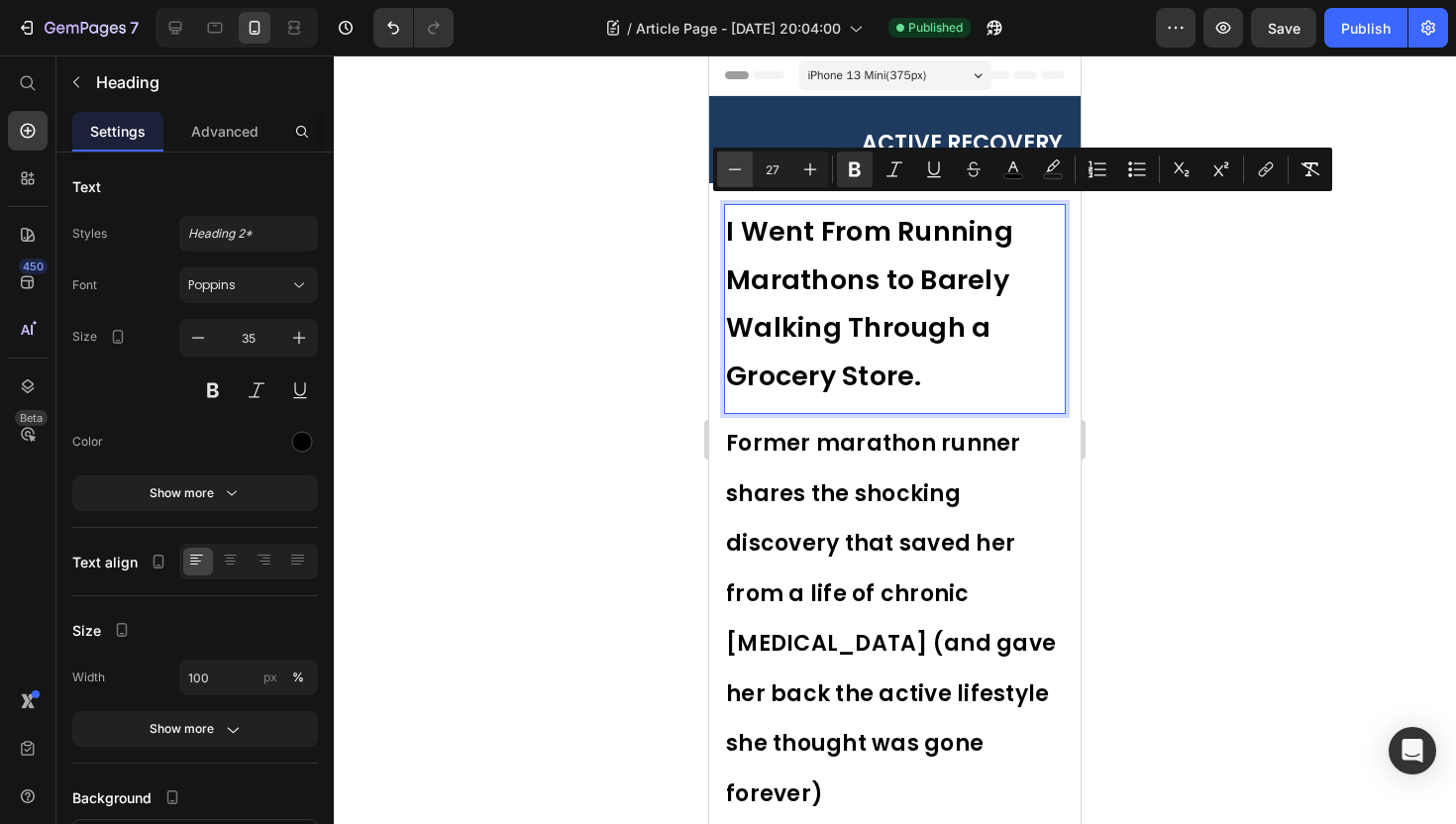 click on "Minus" at bounding box center [735, 169] 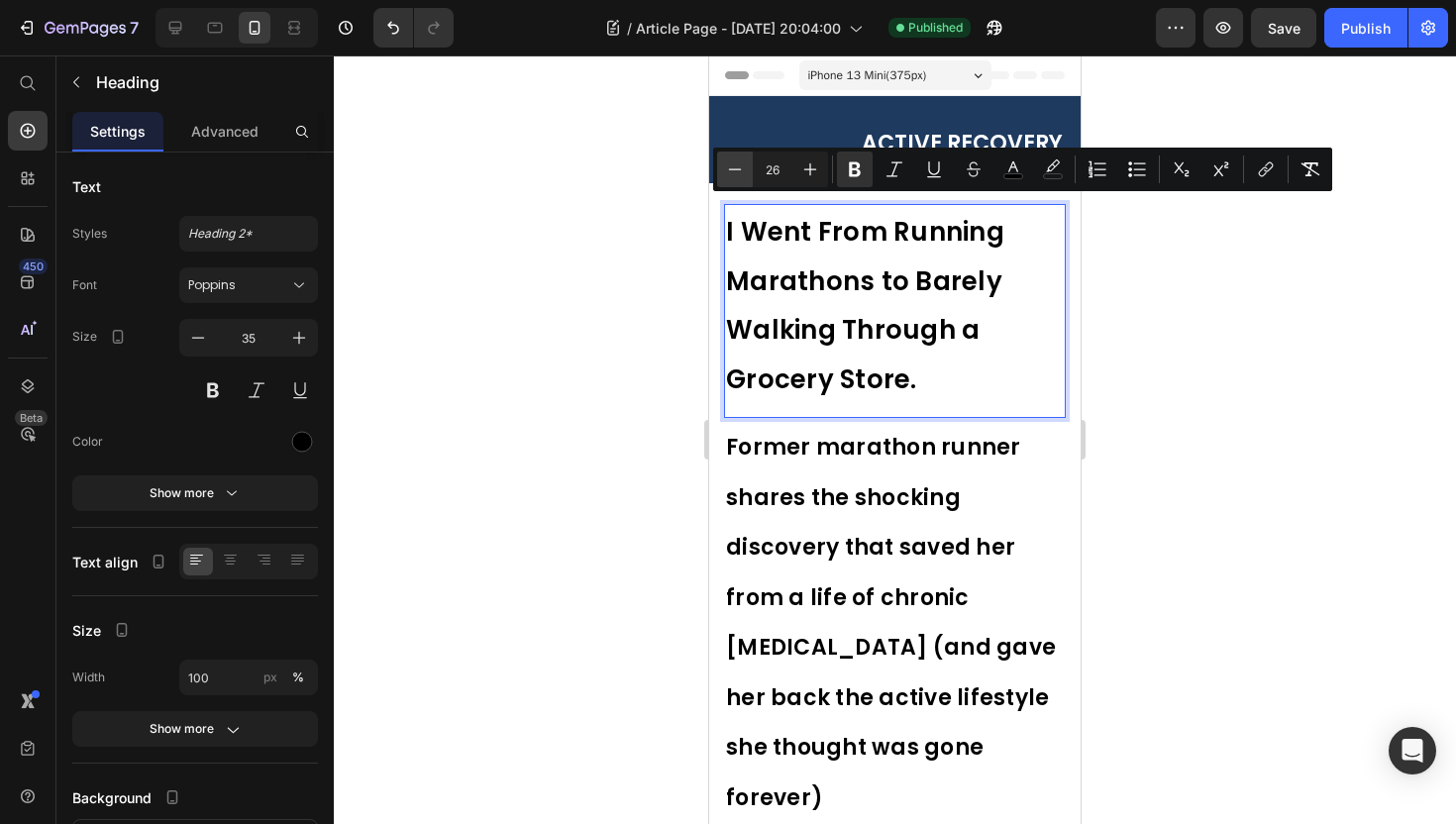 click on "Minus" at bounding box center [735, 169] 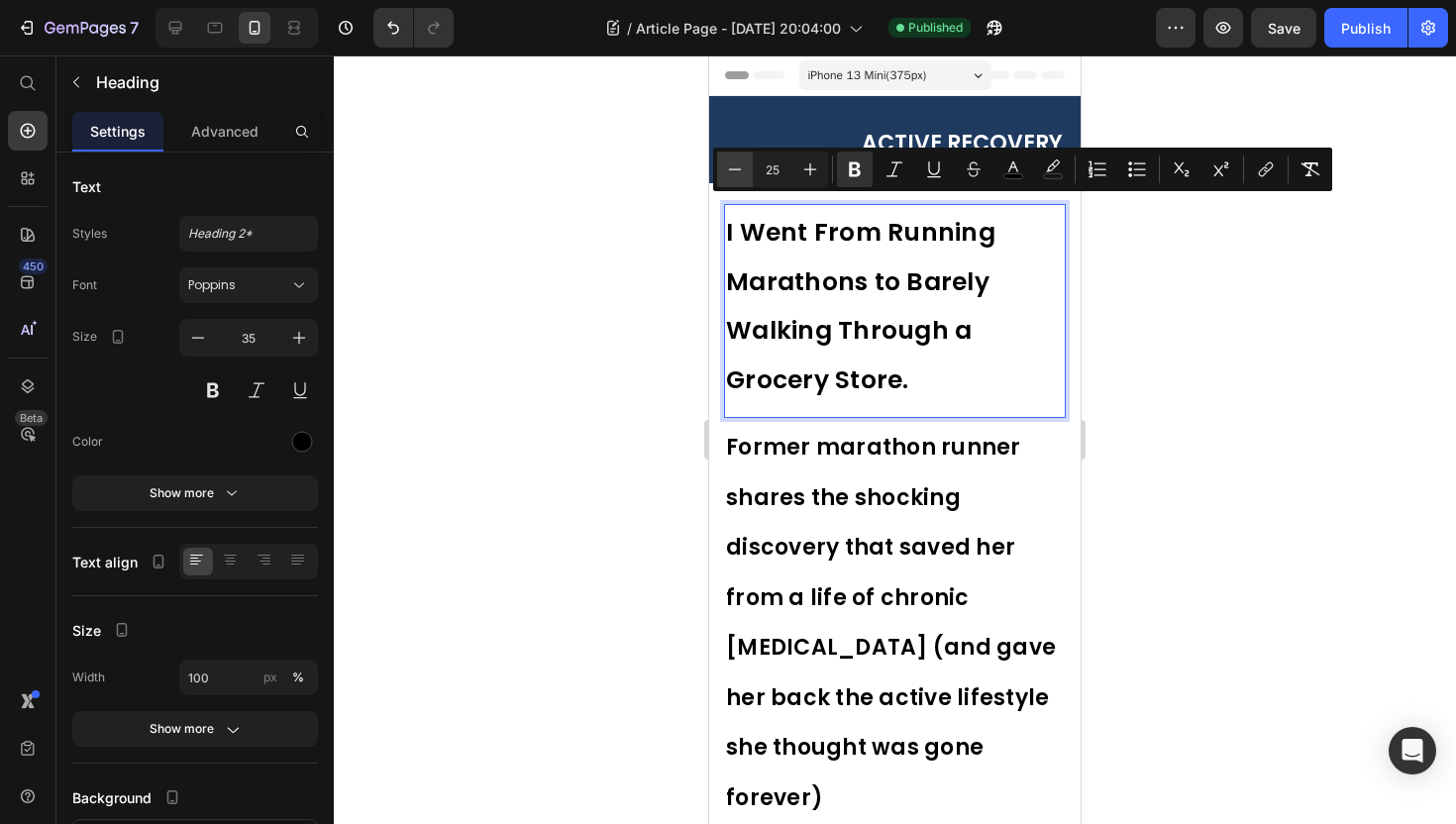 click on "Minus" at bounding box center (735, 169) 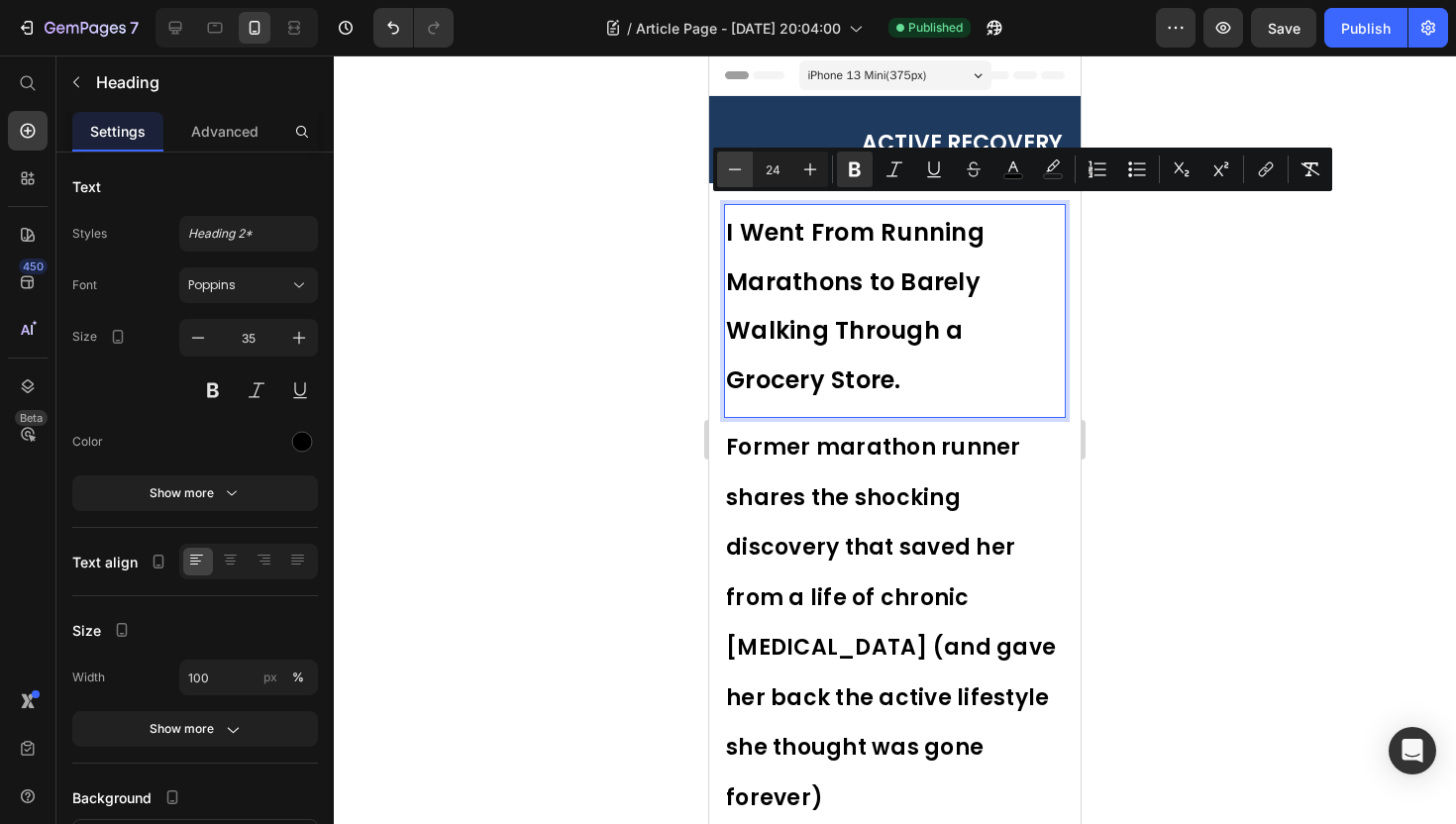 click on "Minus" at bounding box center (735, 169) 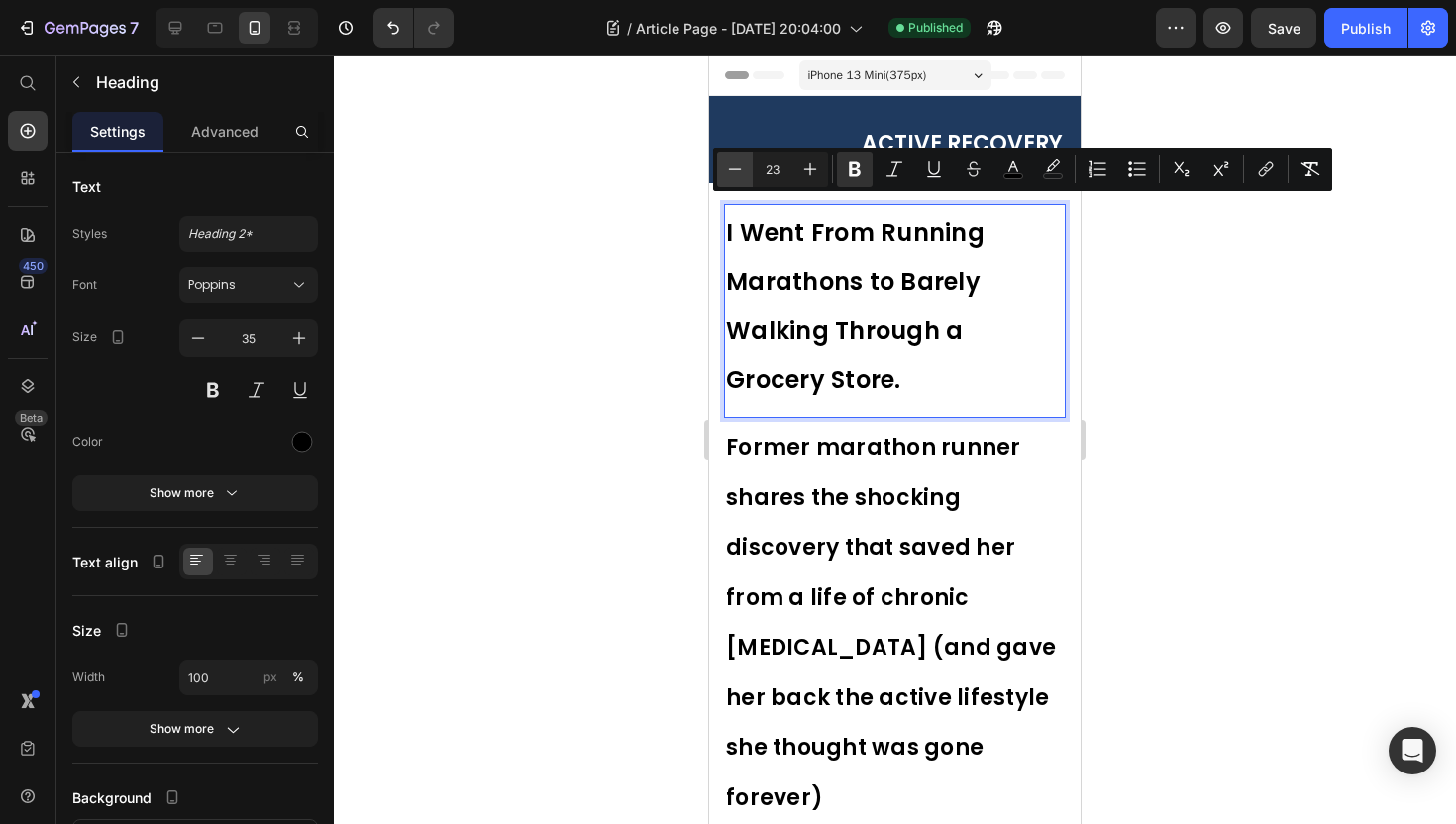 click on "Minus" at bounding box center (735, 169) 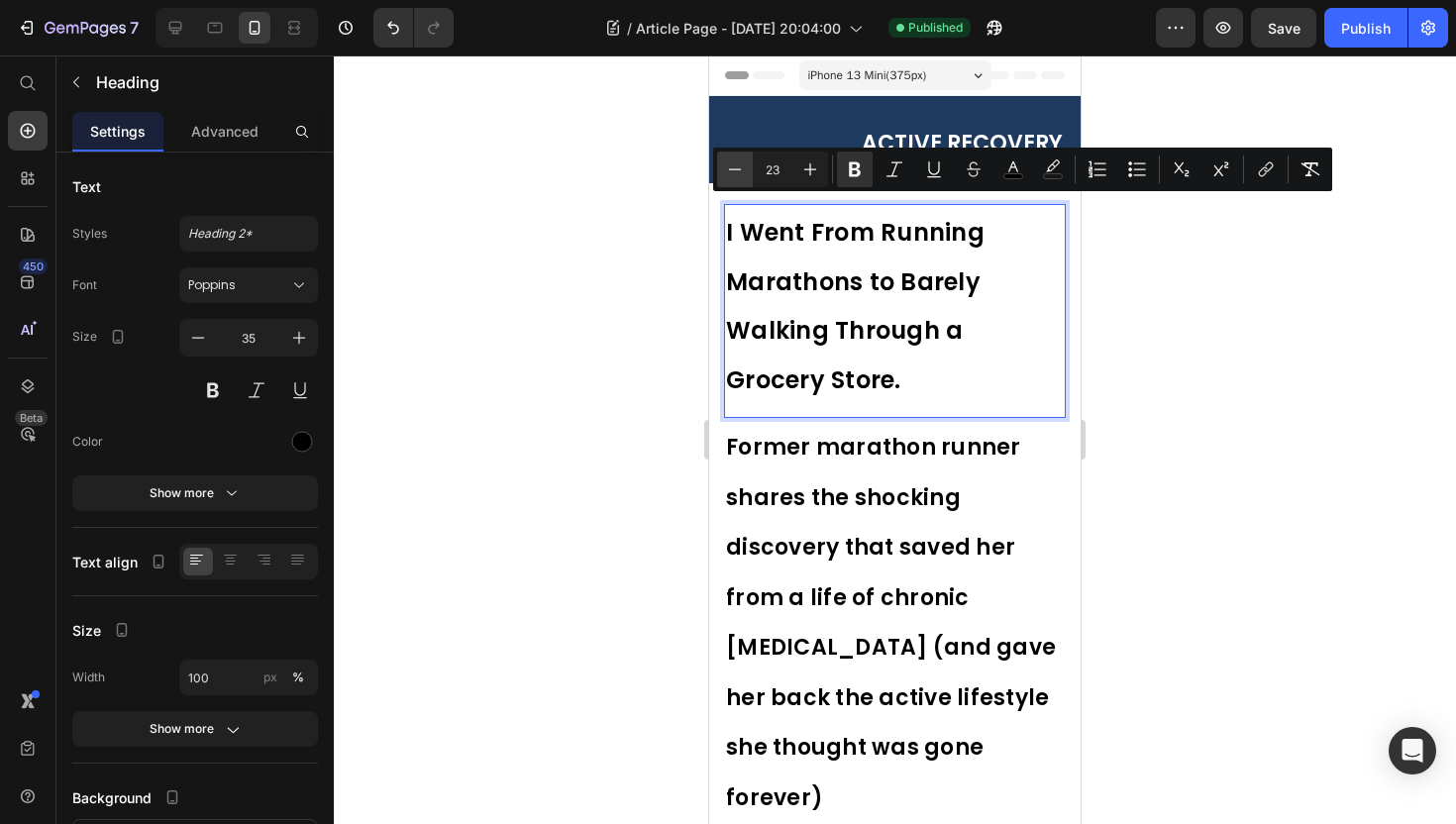 type on "22" 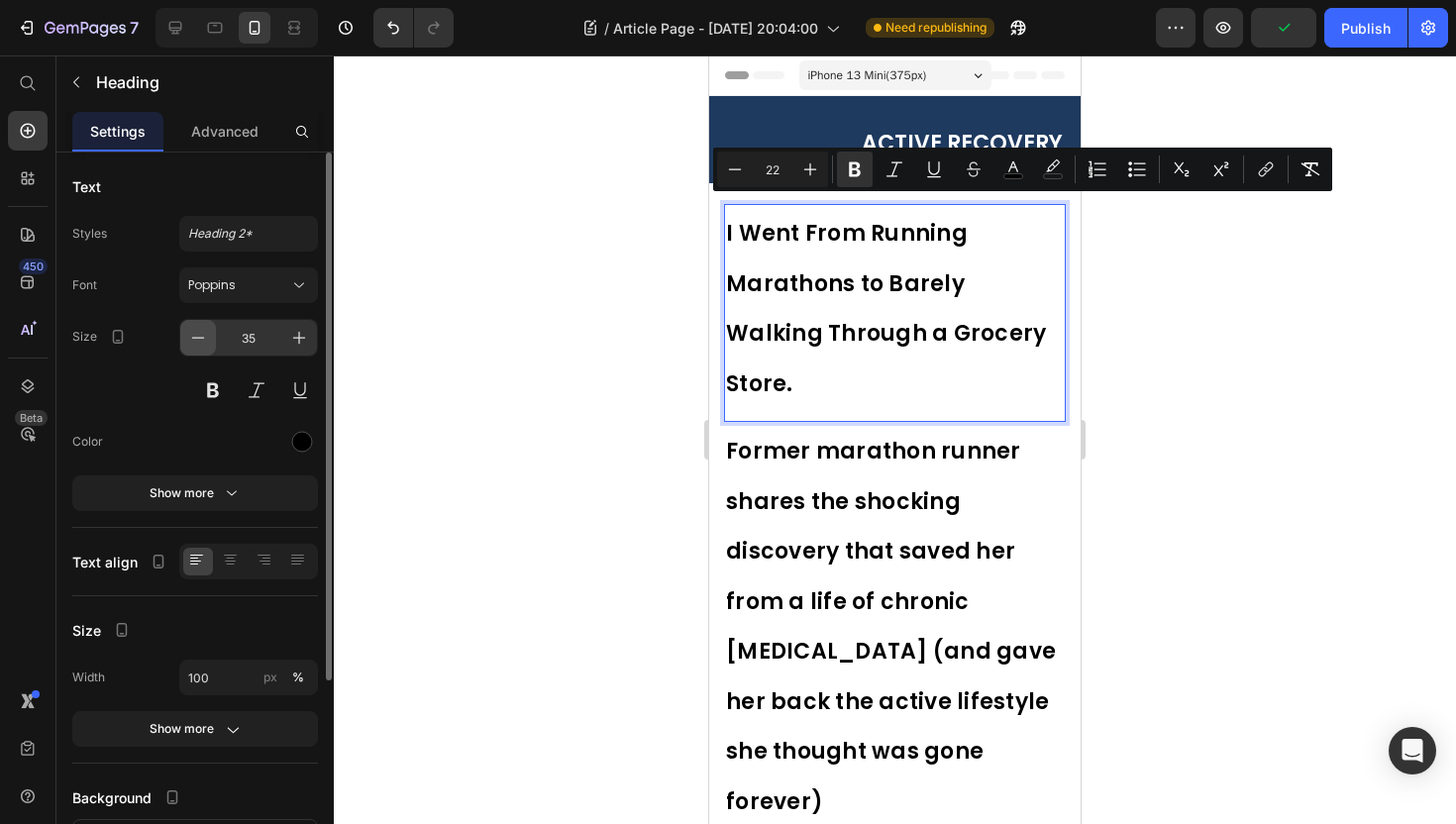 click 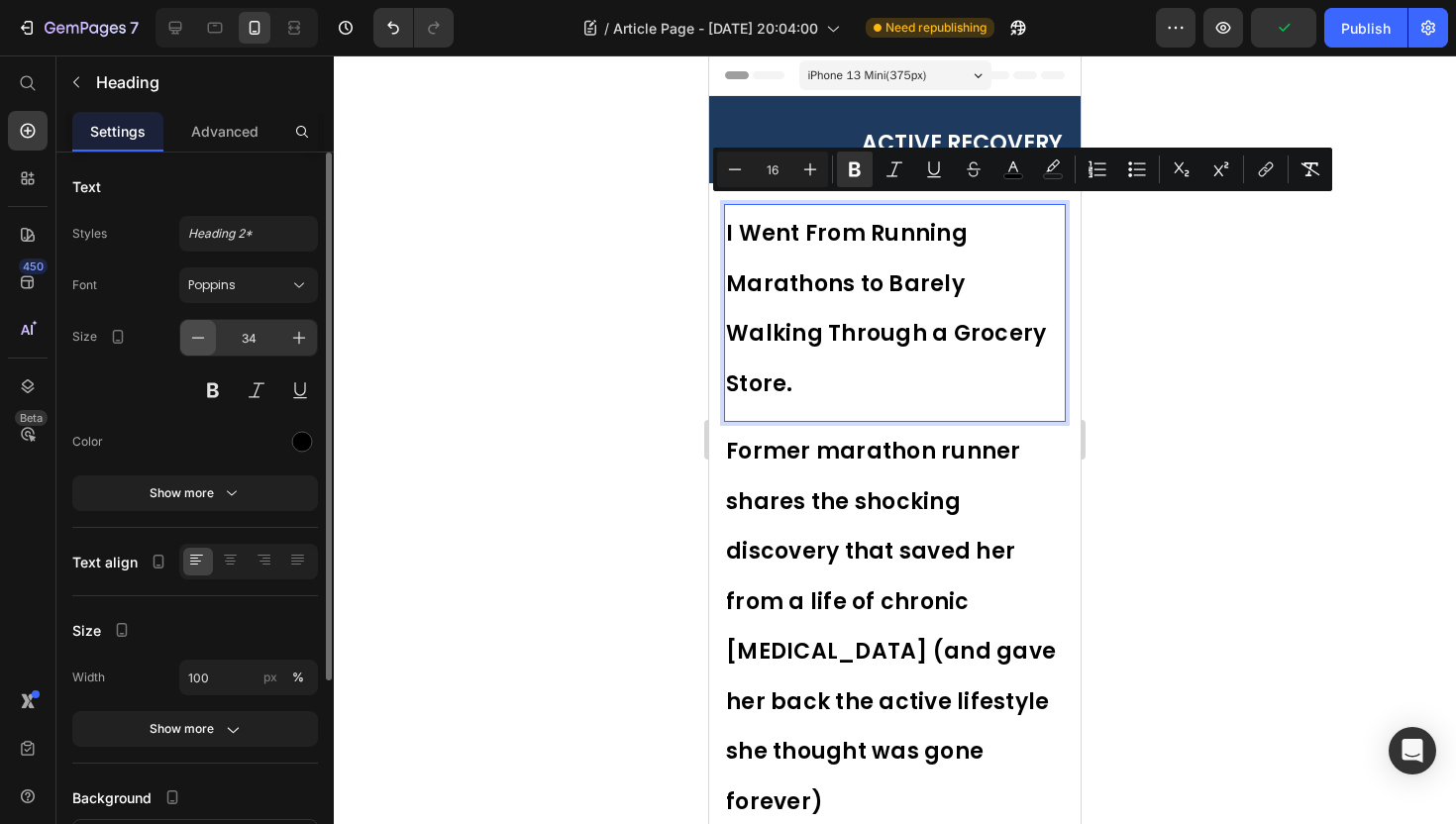 click 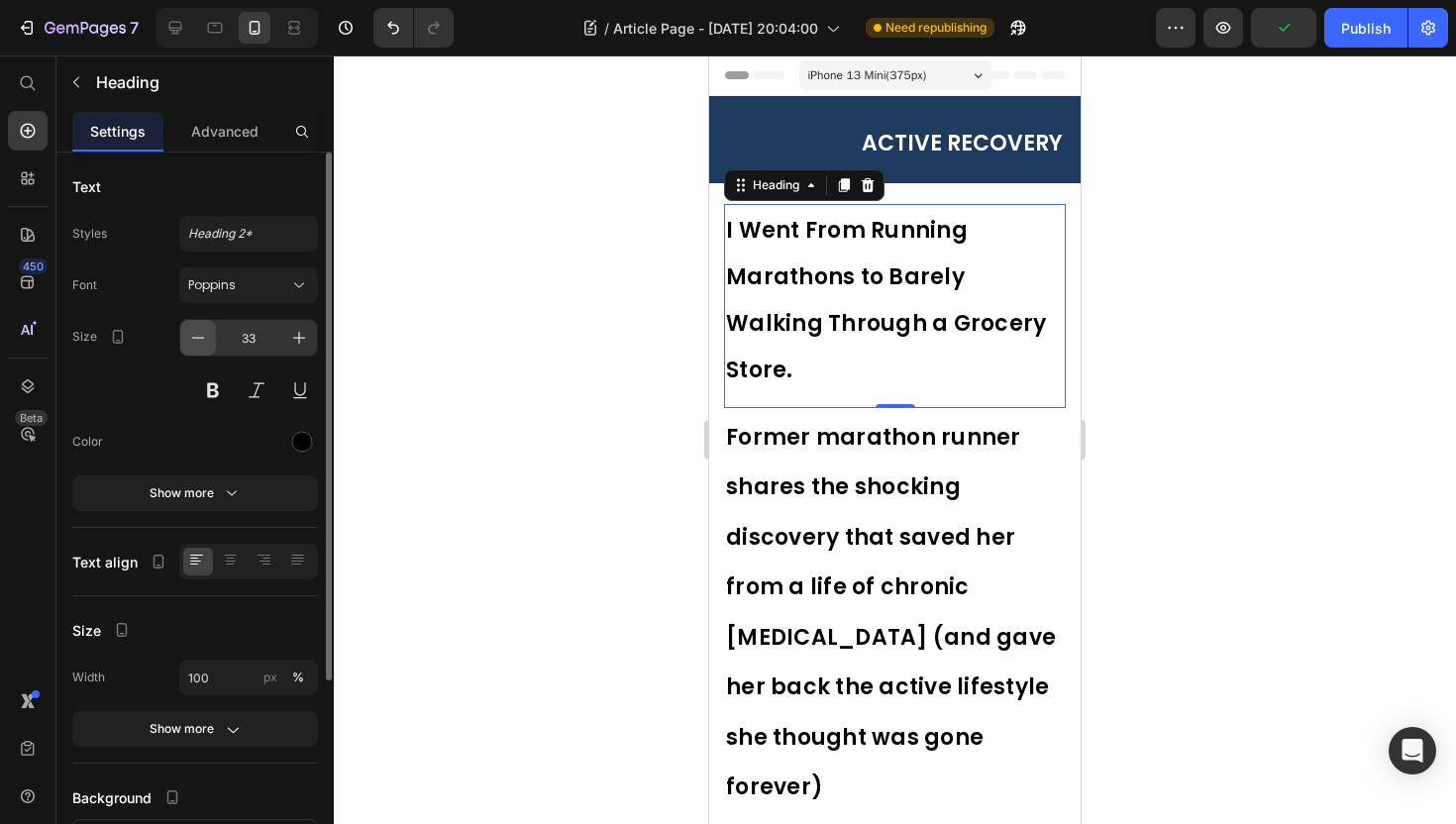 click 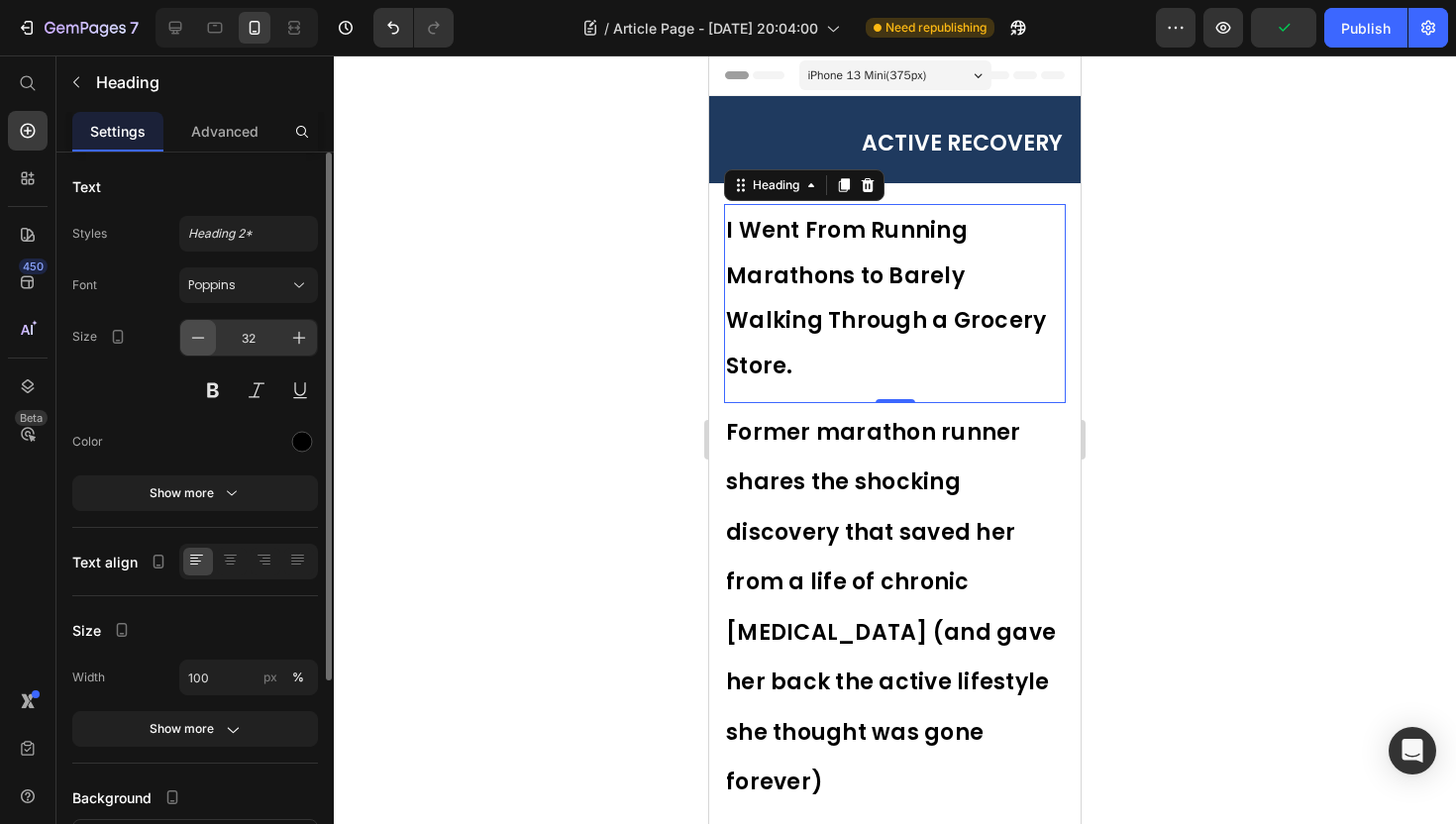 click 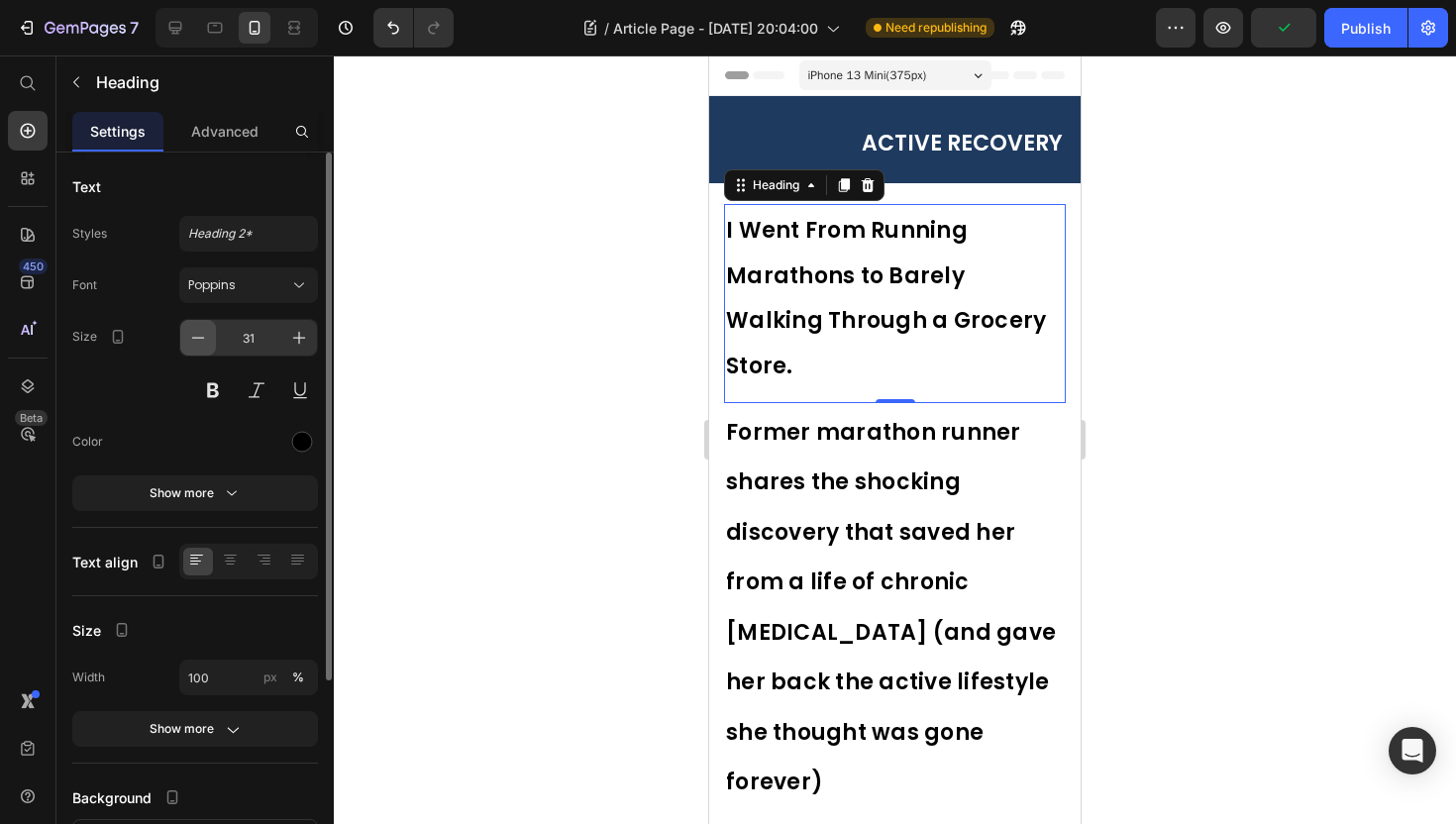 click 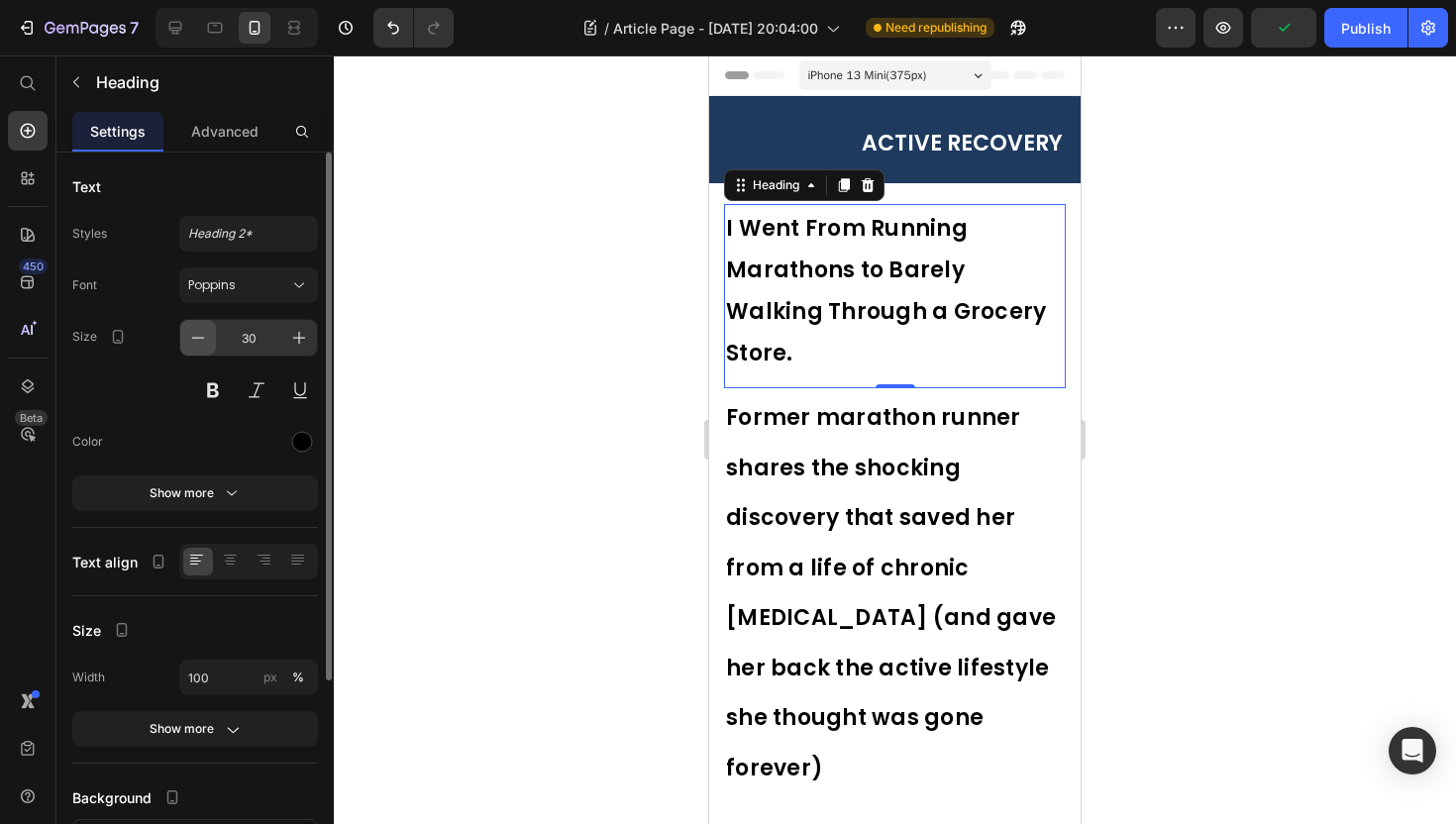 click 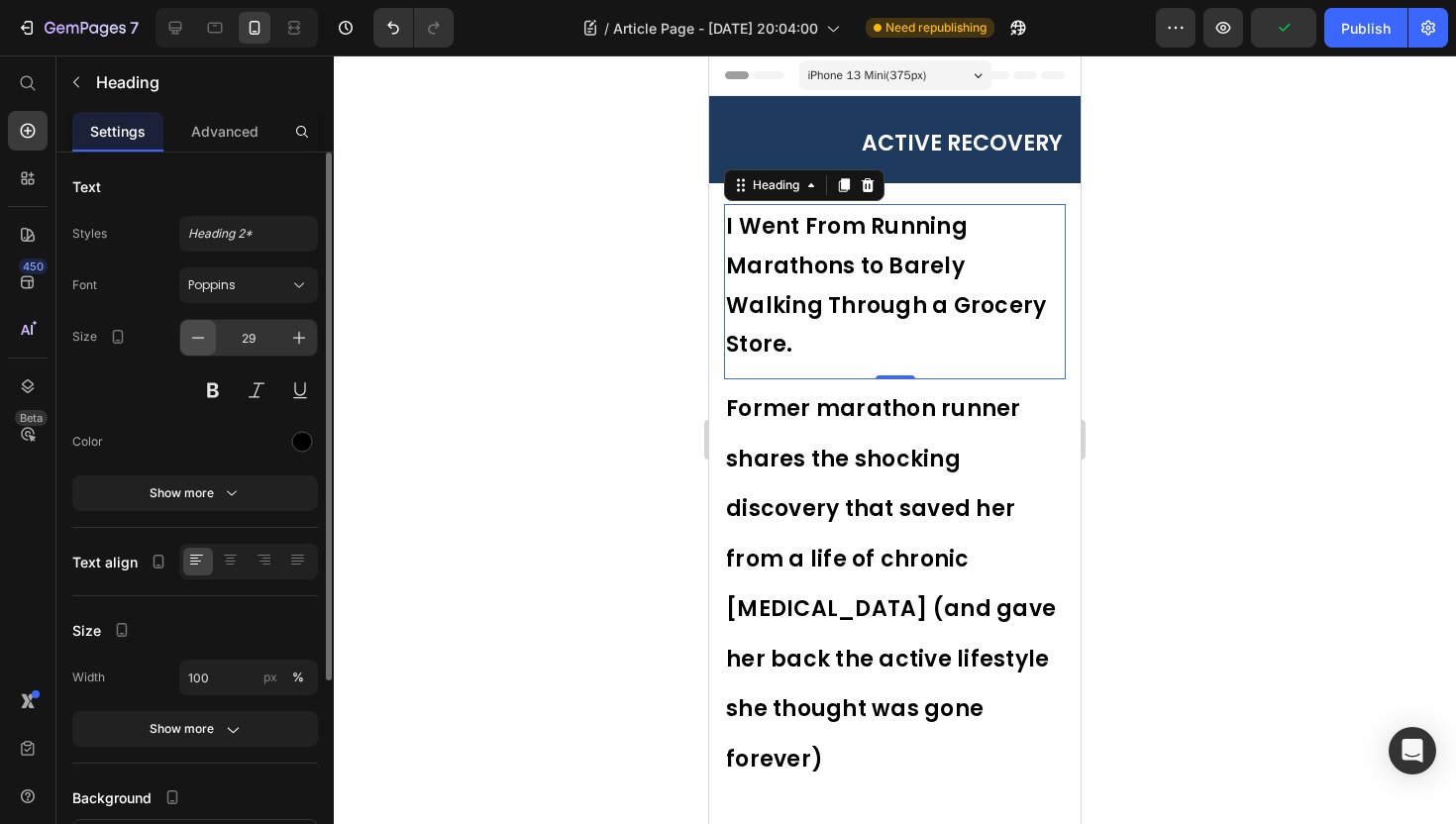 click 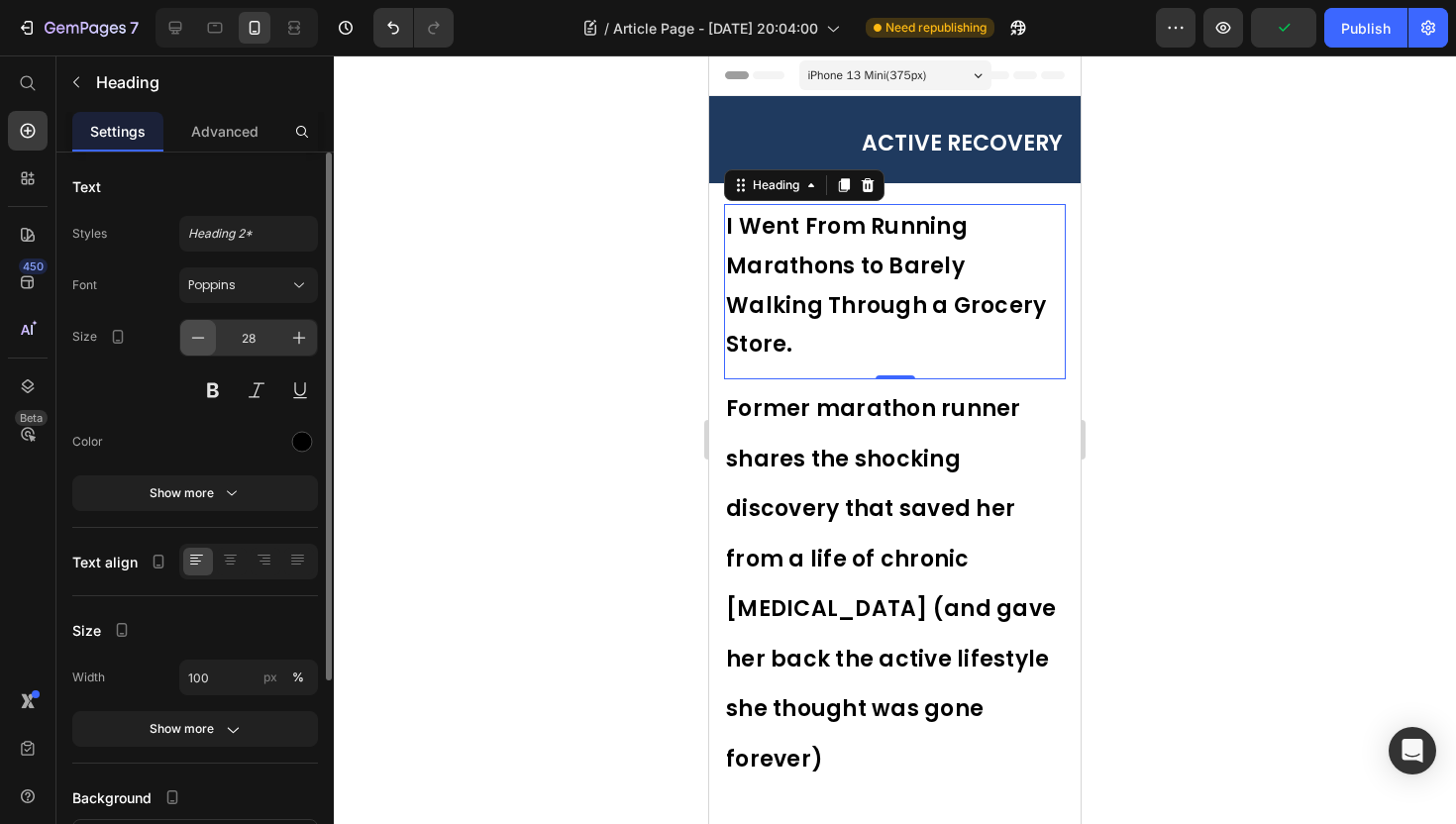 click 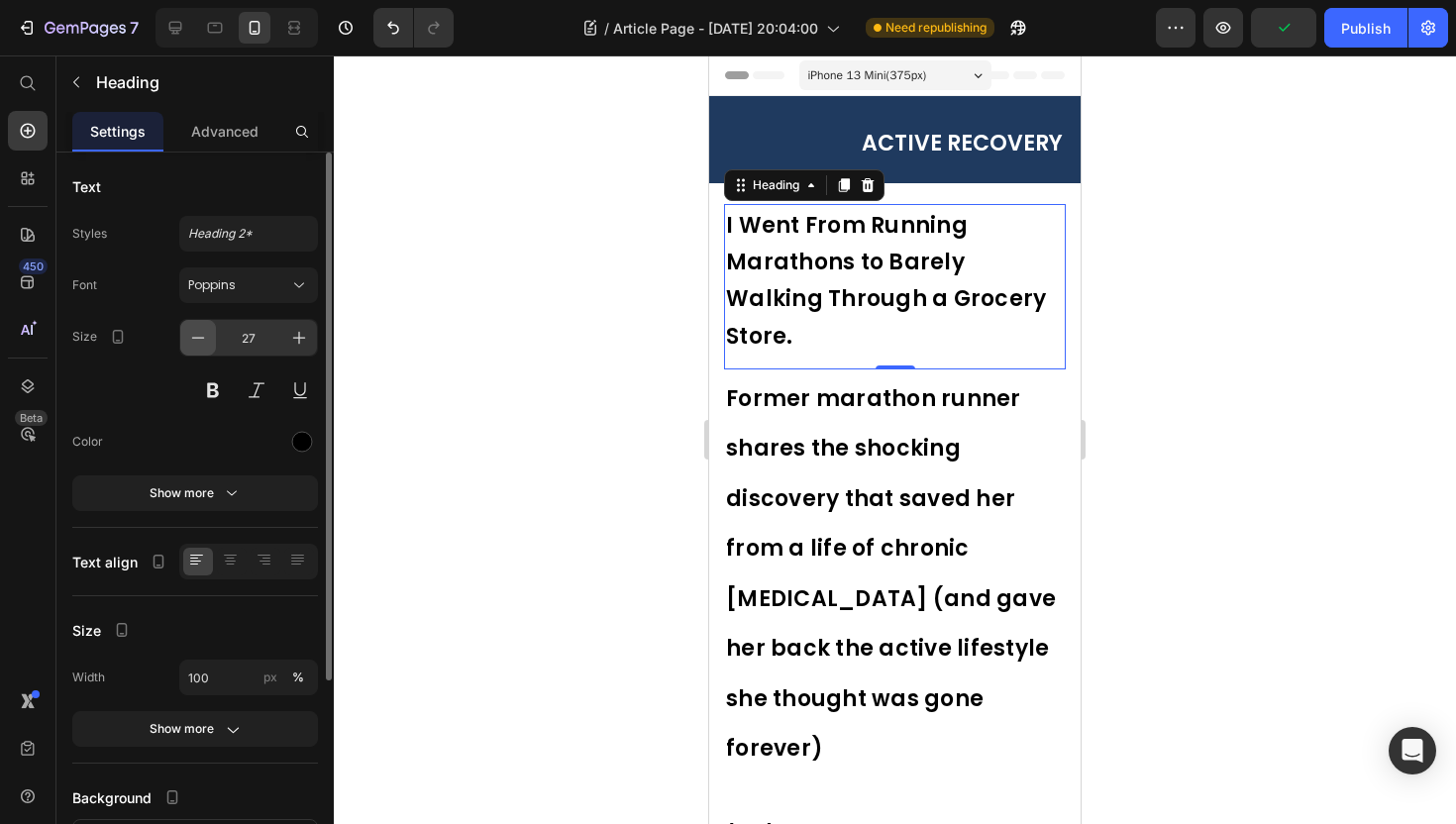 click 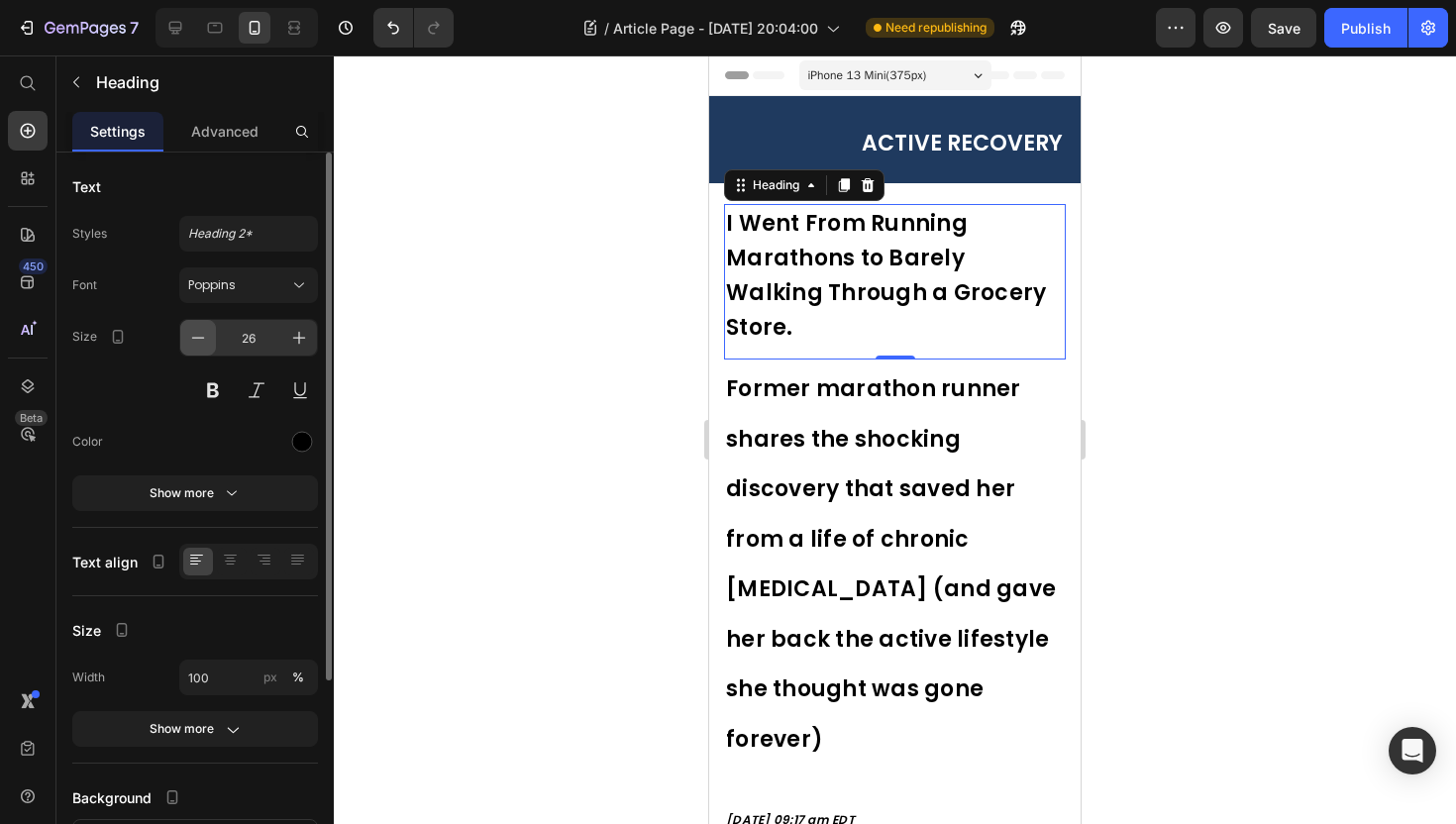 click 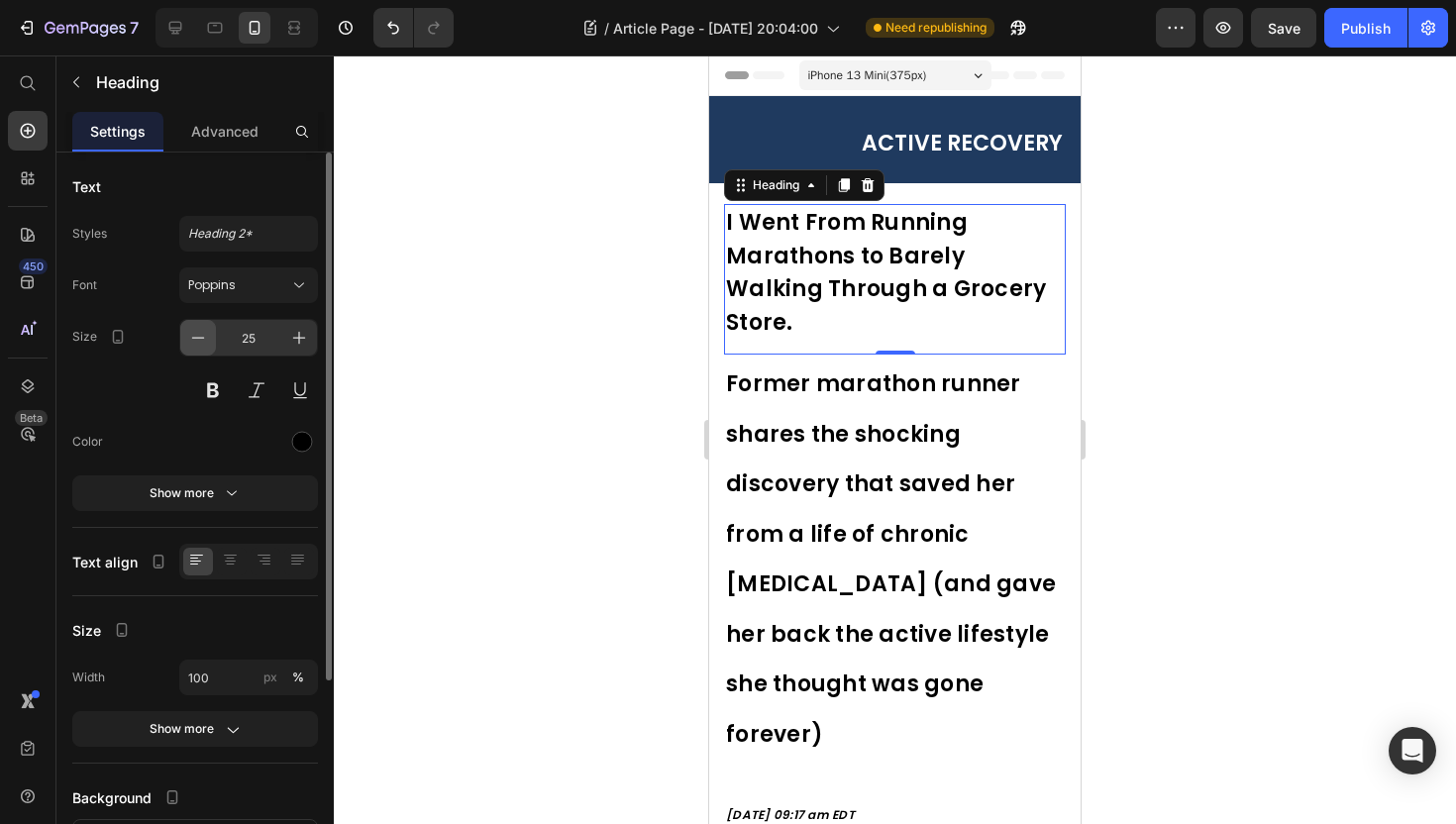 click 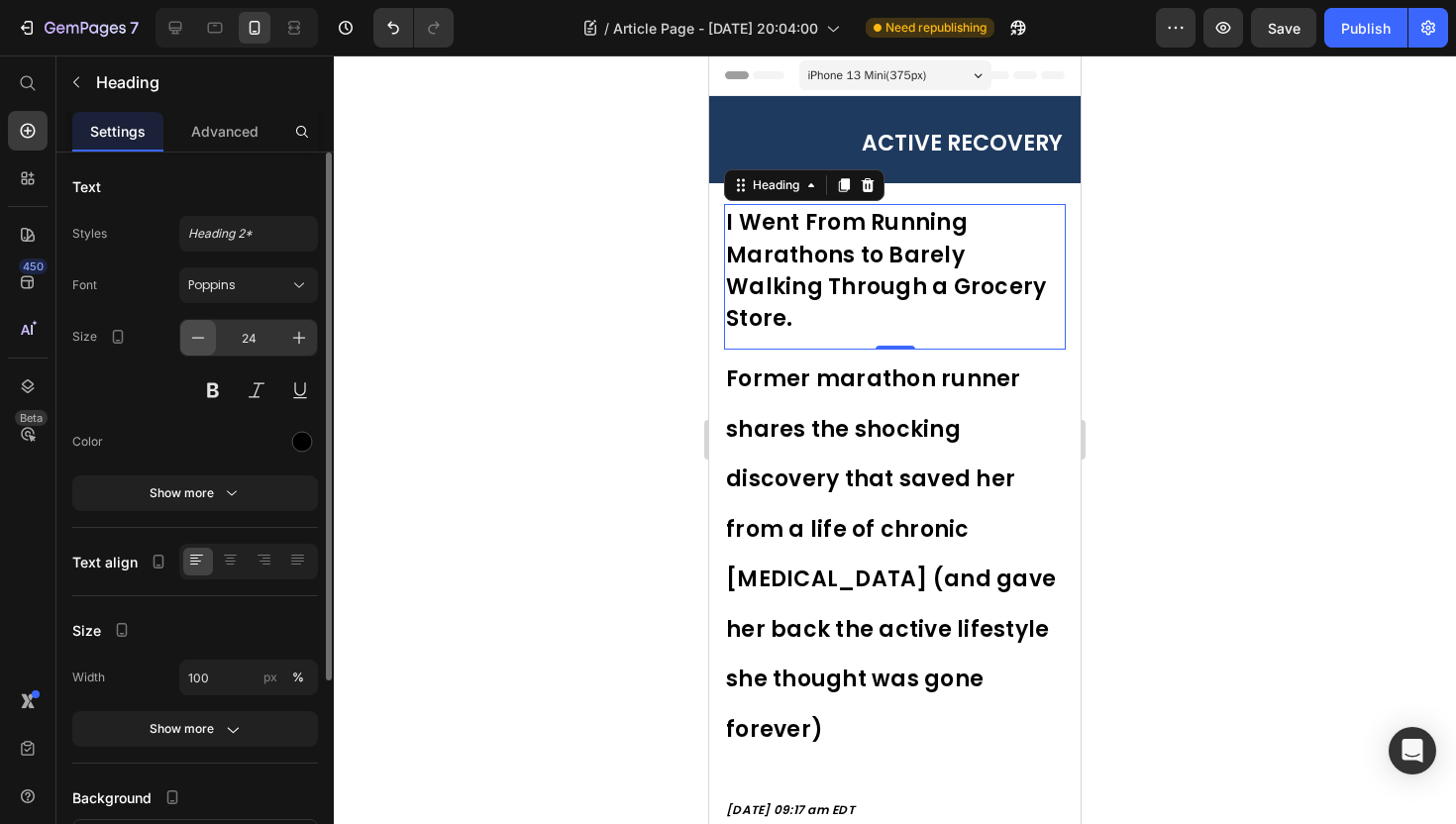 click 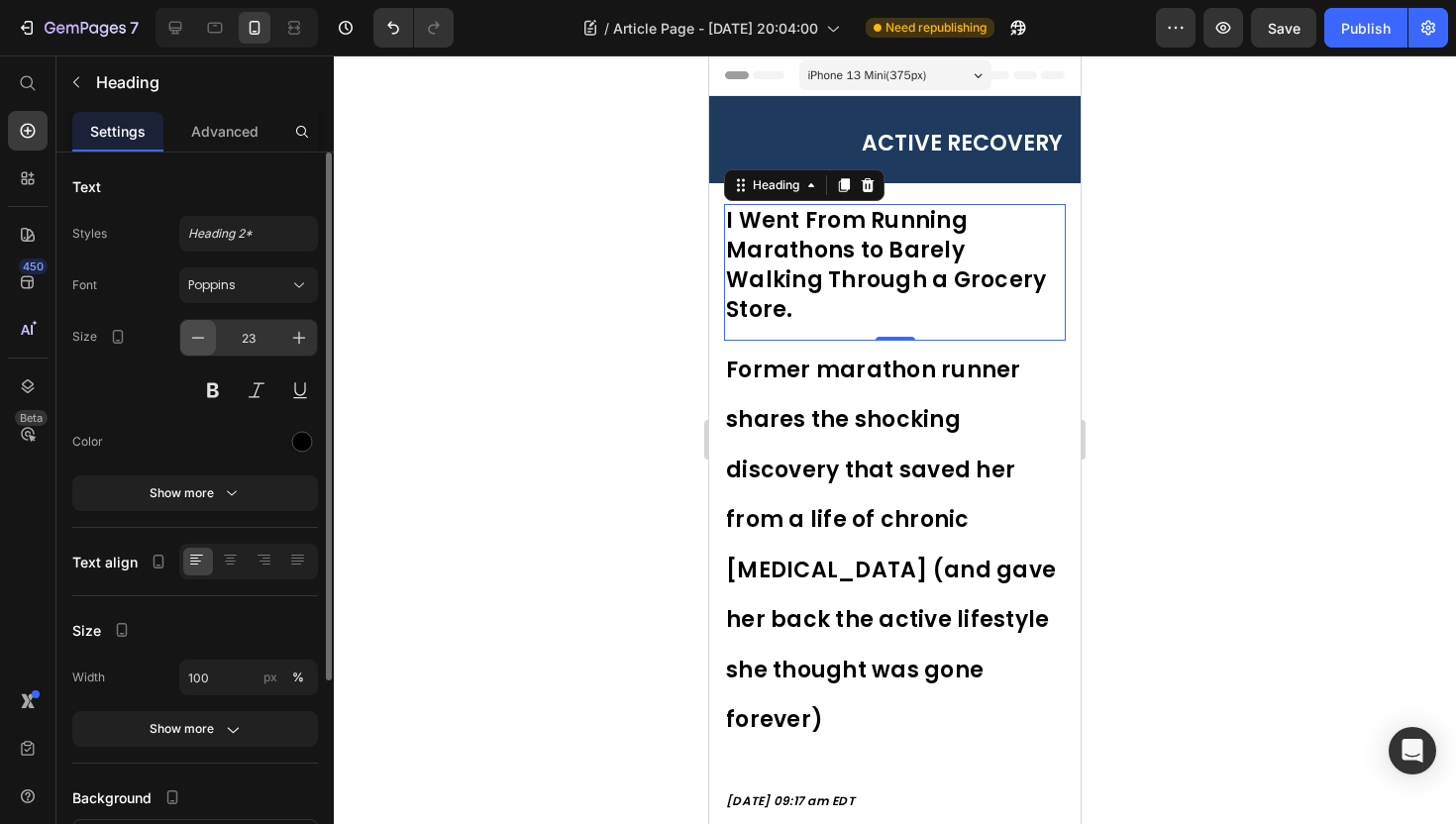 click 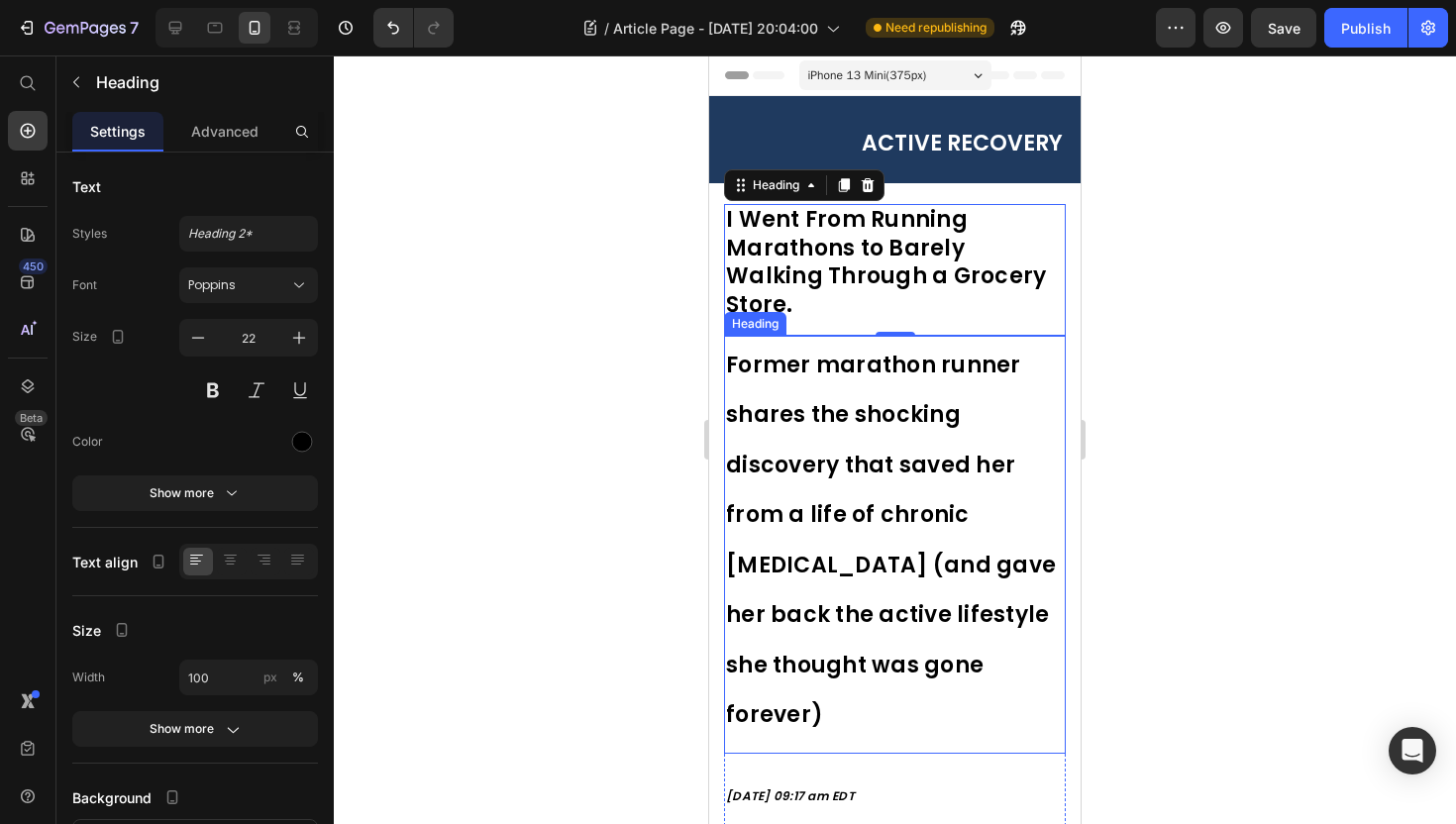 click on "Former marathon runner shares the shocking discovery that saved her from a life of chronic [MEDICAL_DATA] (and gave her back the active lifestyle she thought was gone forever)" at bounding box center (890, 540) 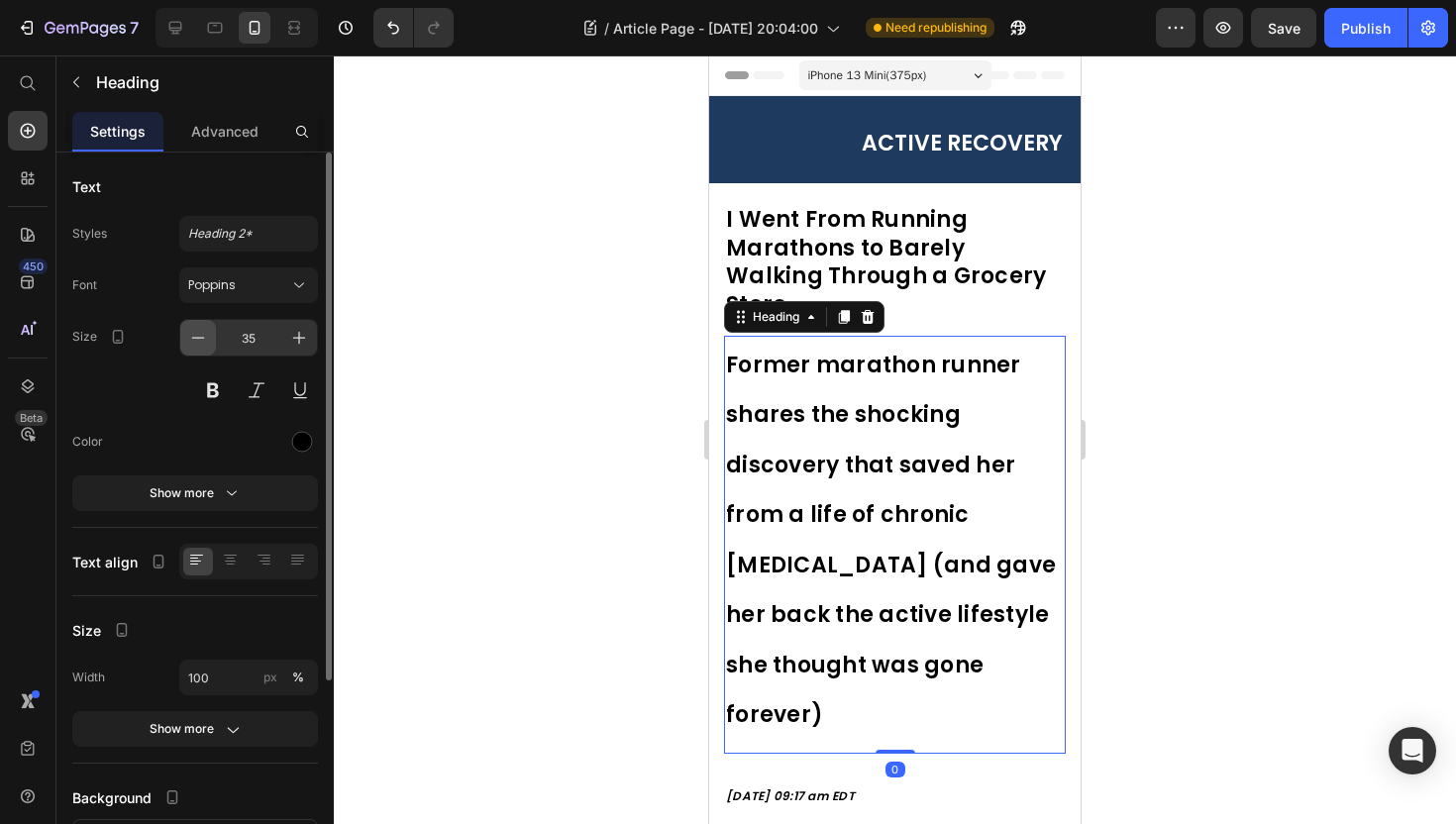 click 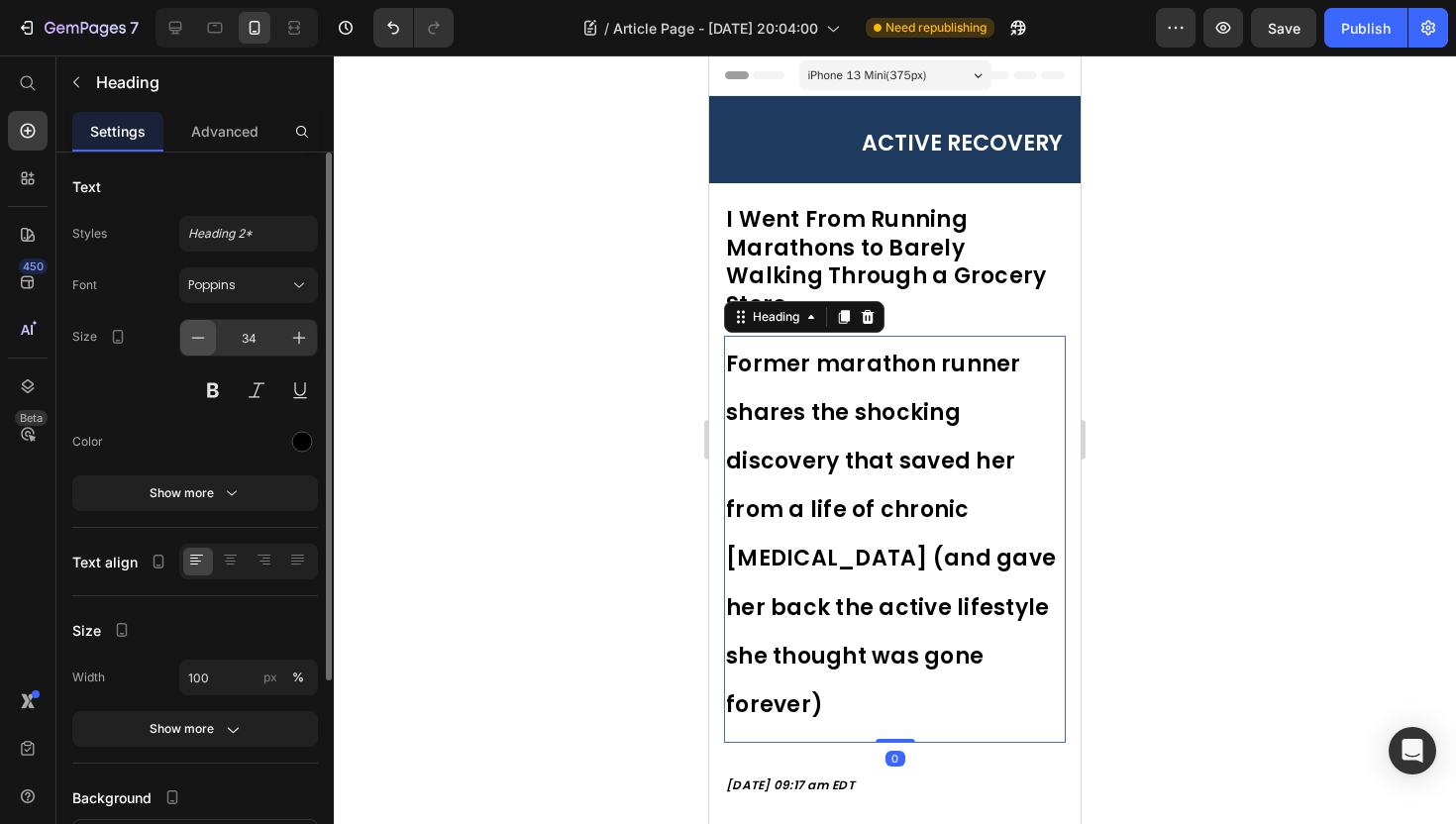 click 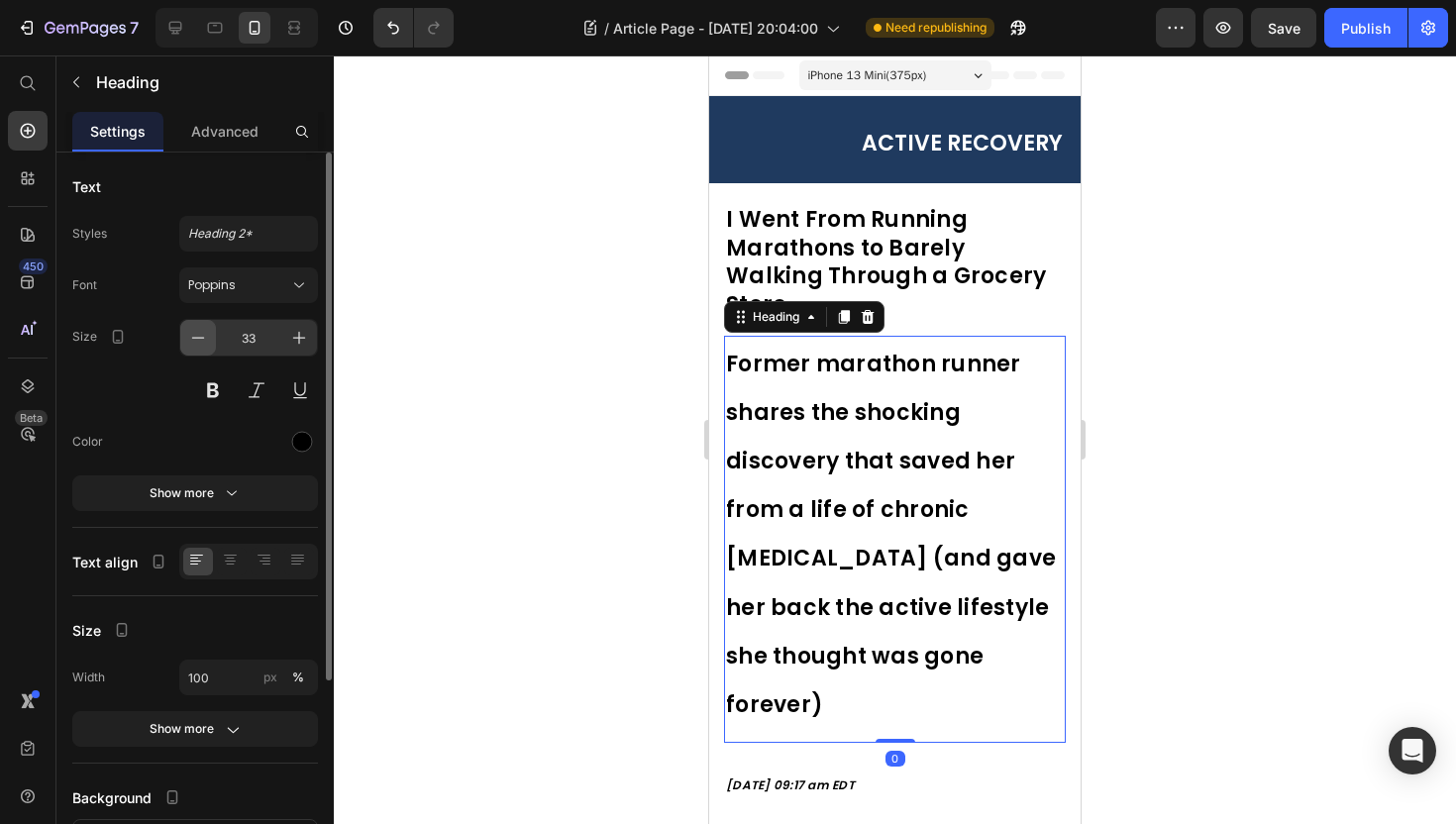 click 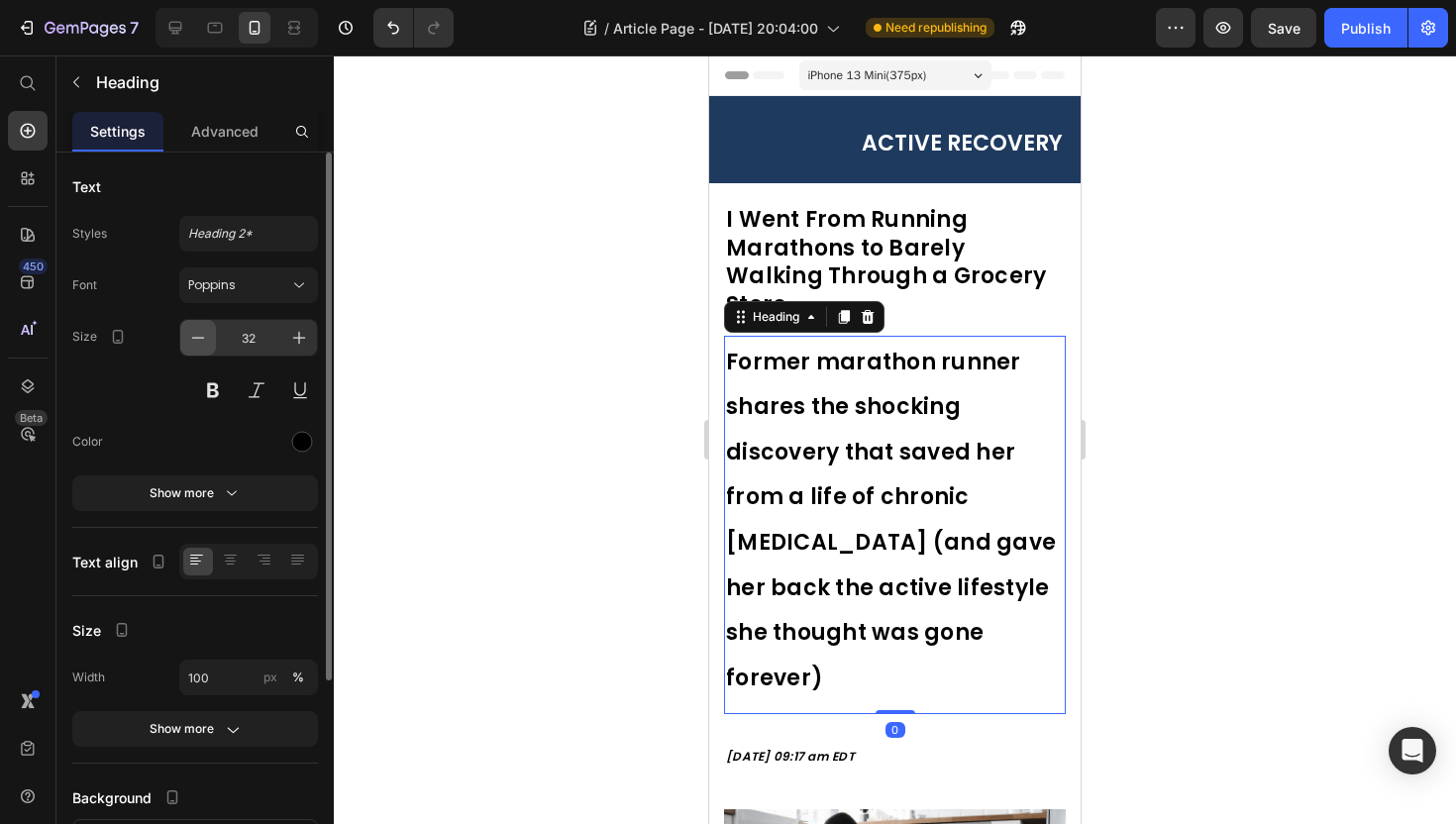 click 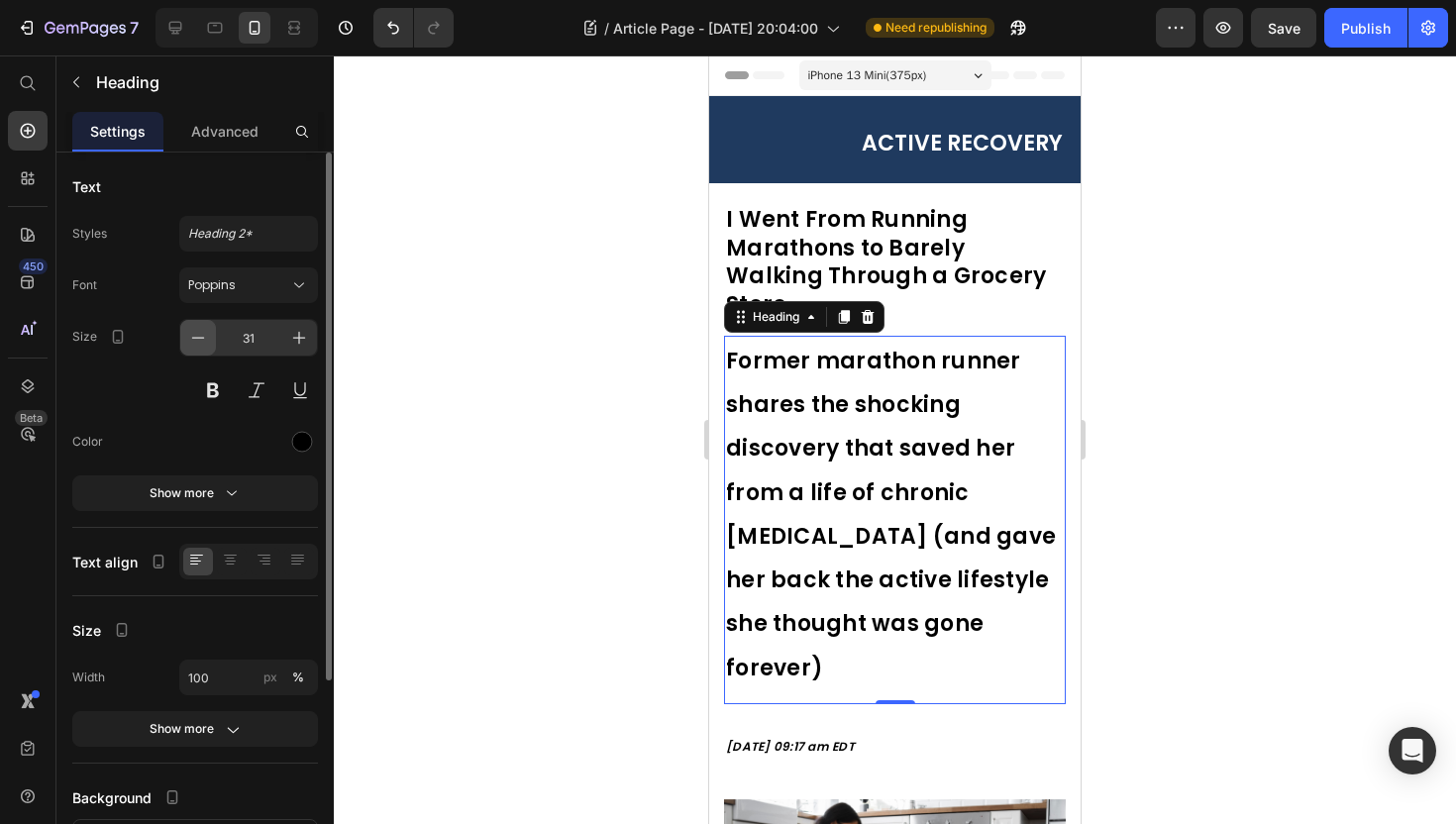 click 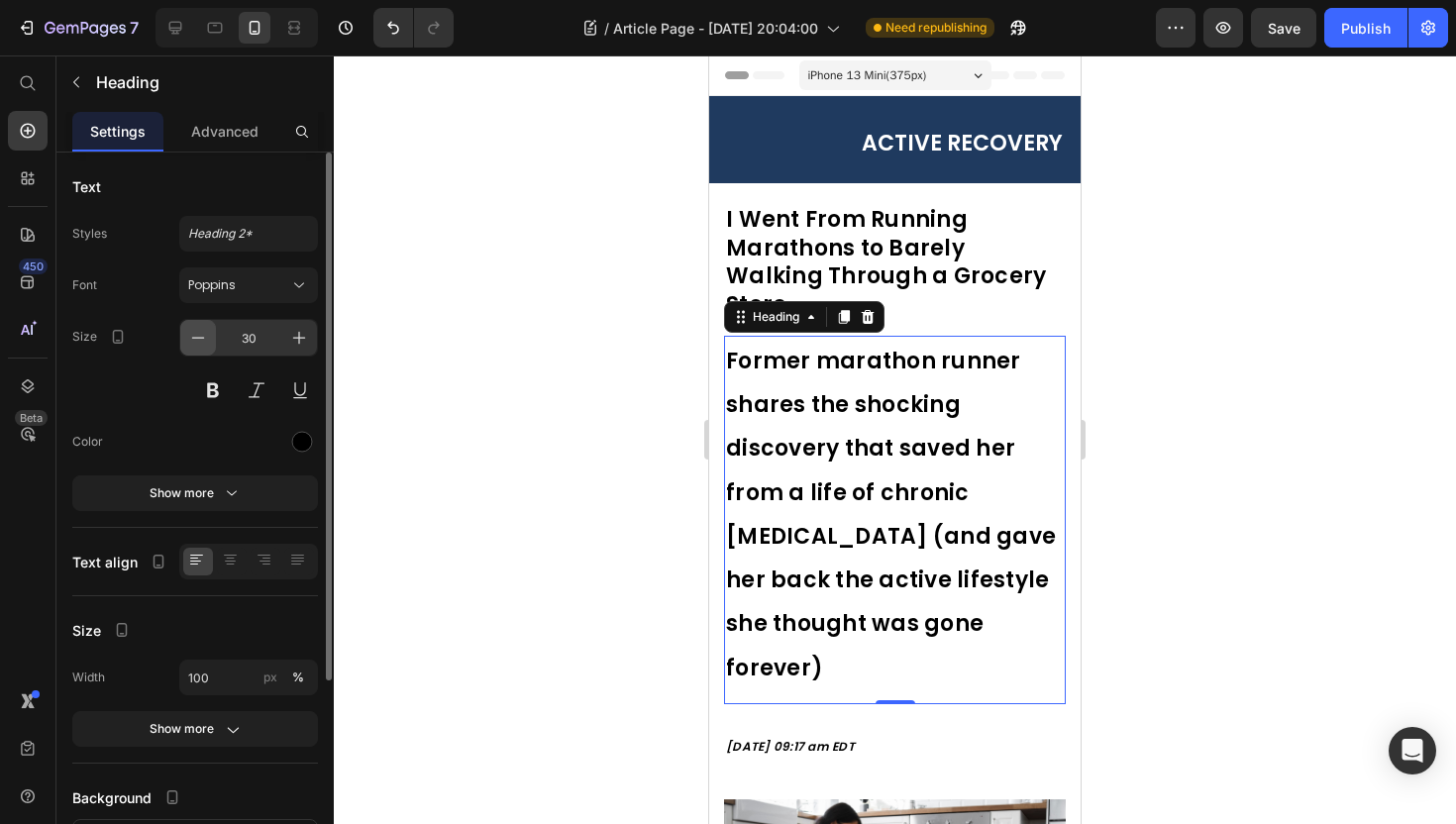 click 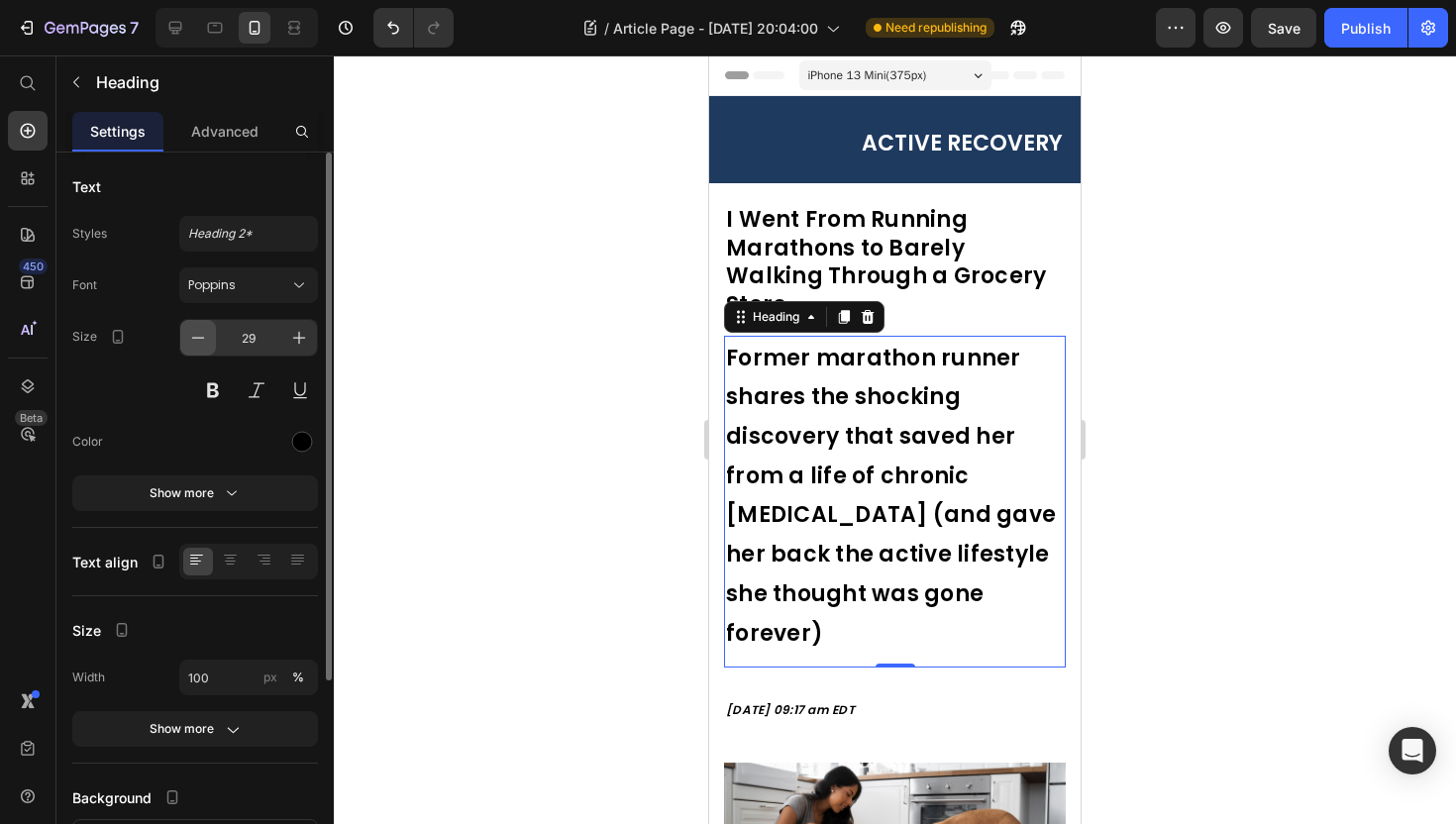 click 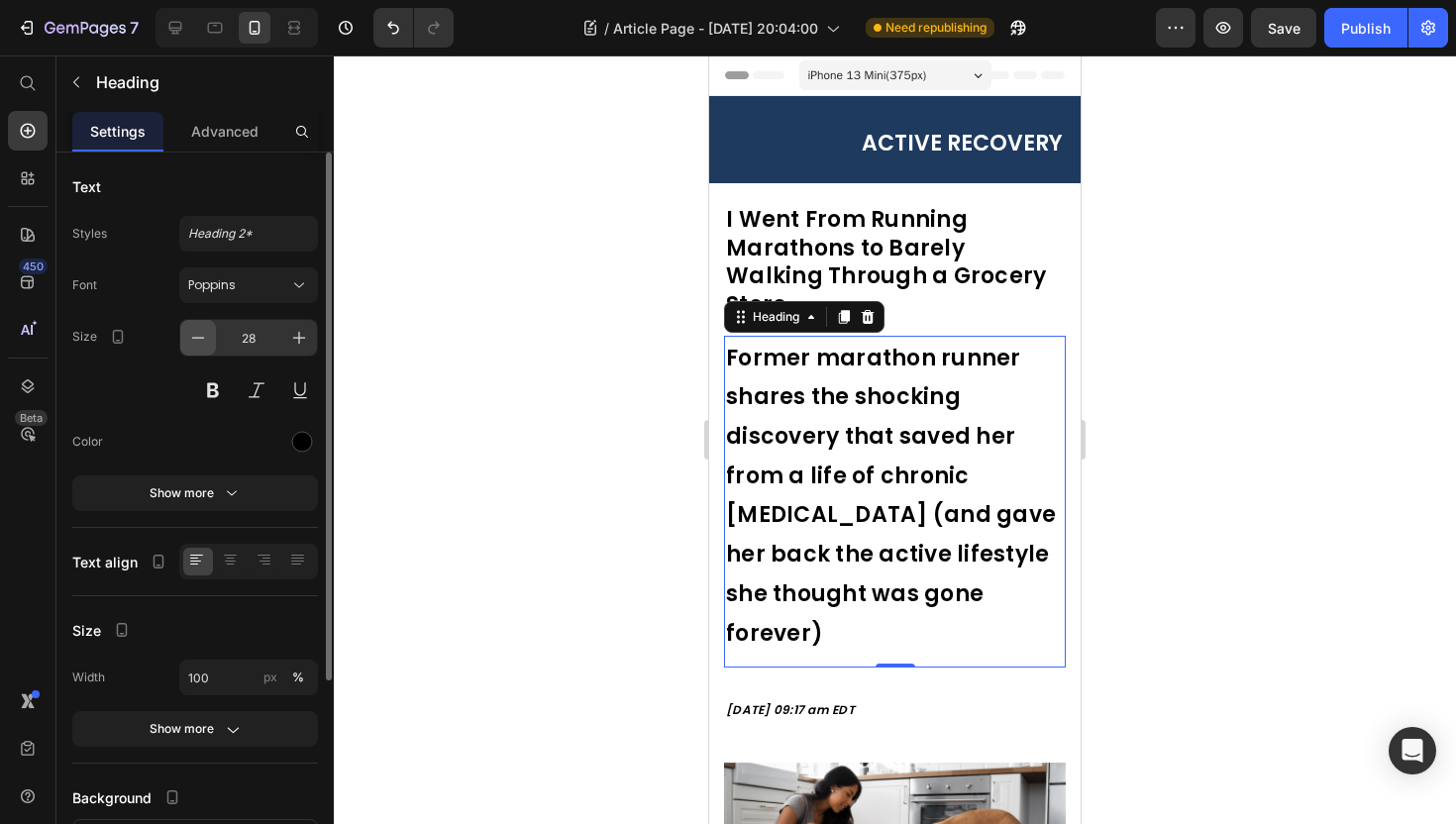 click 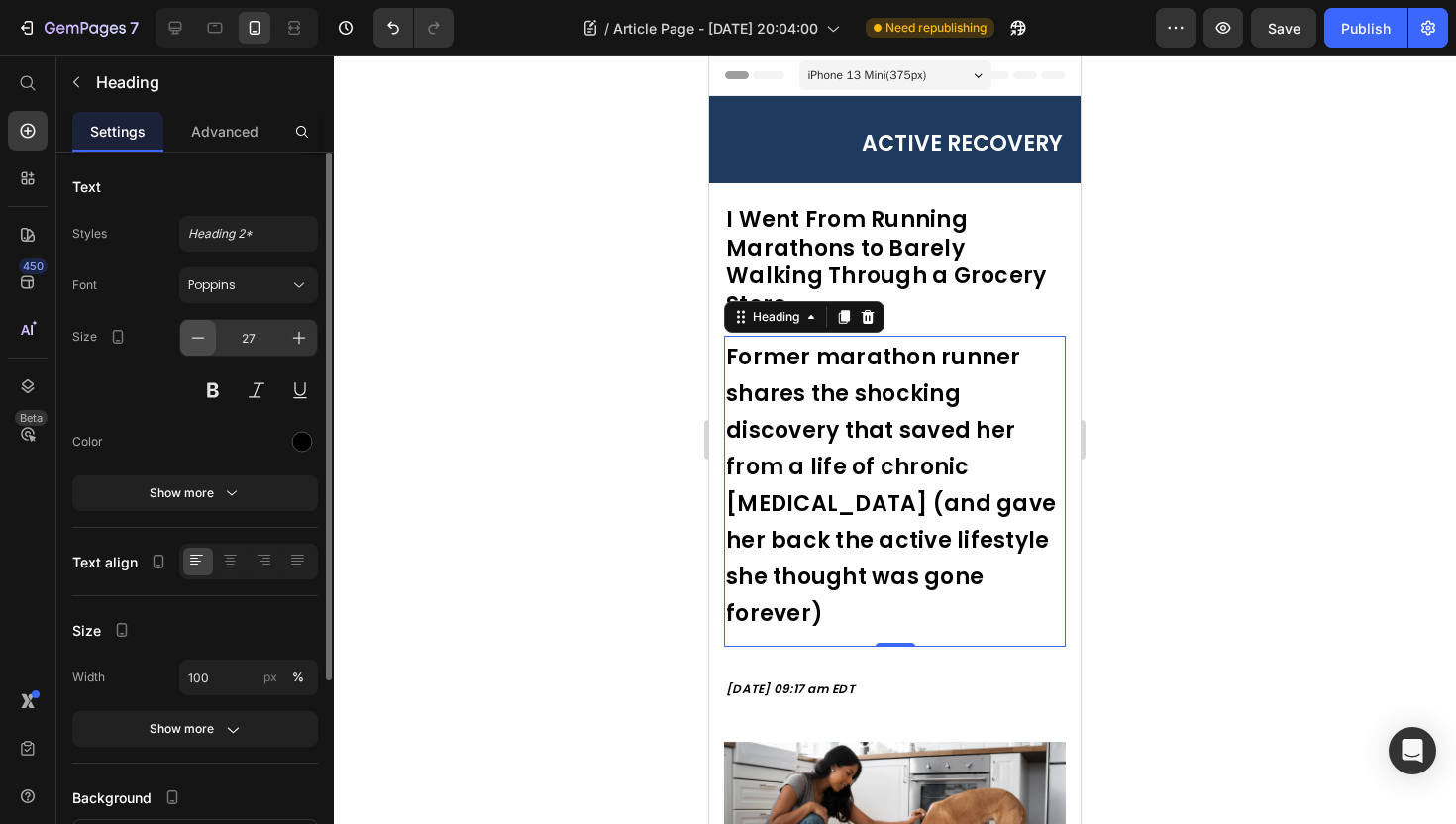 click 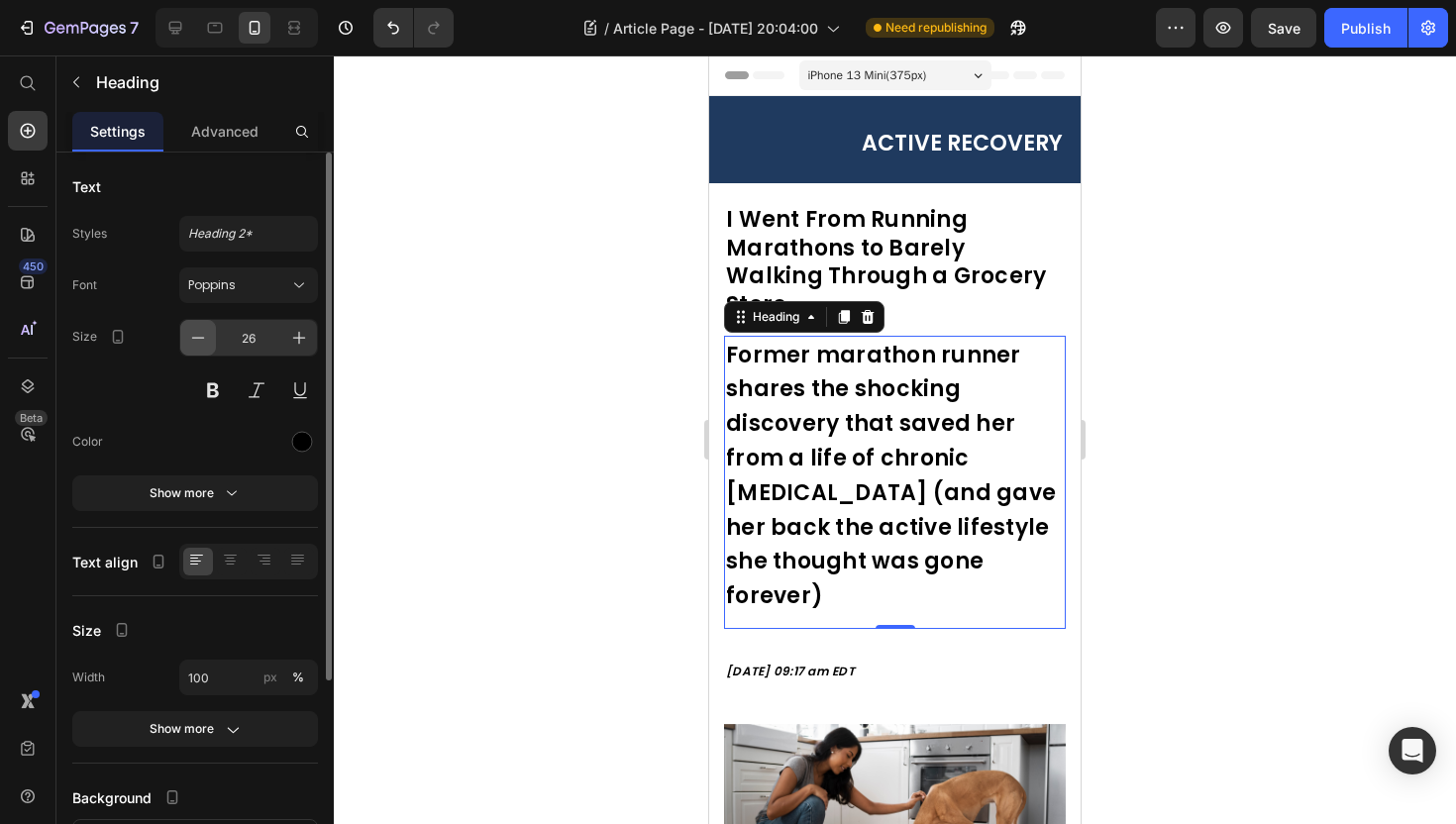 click 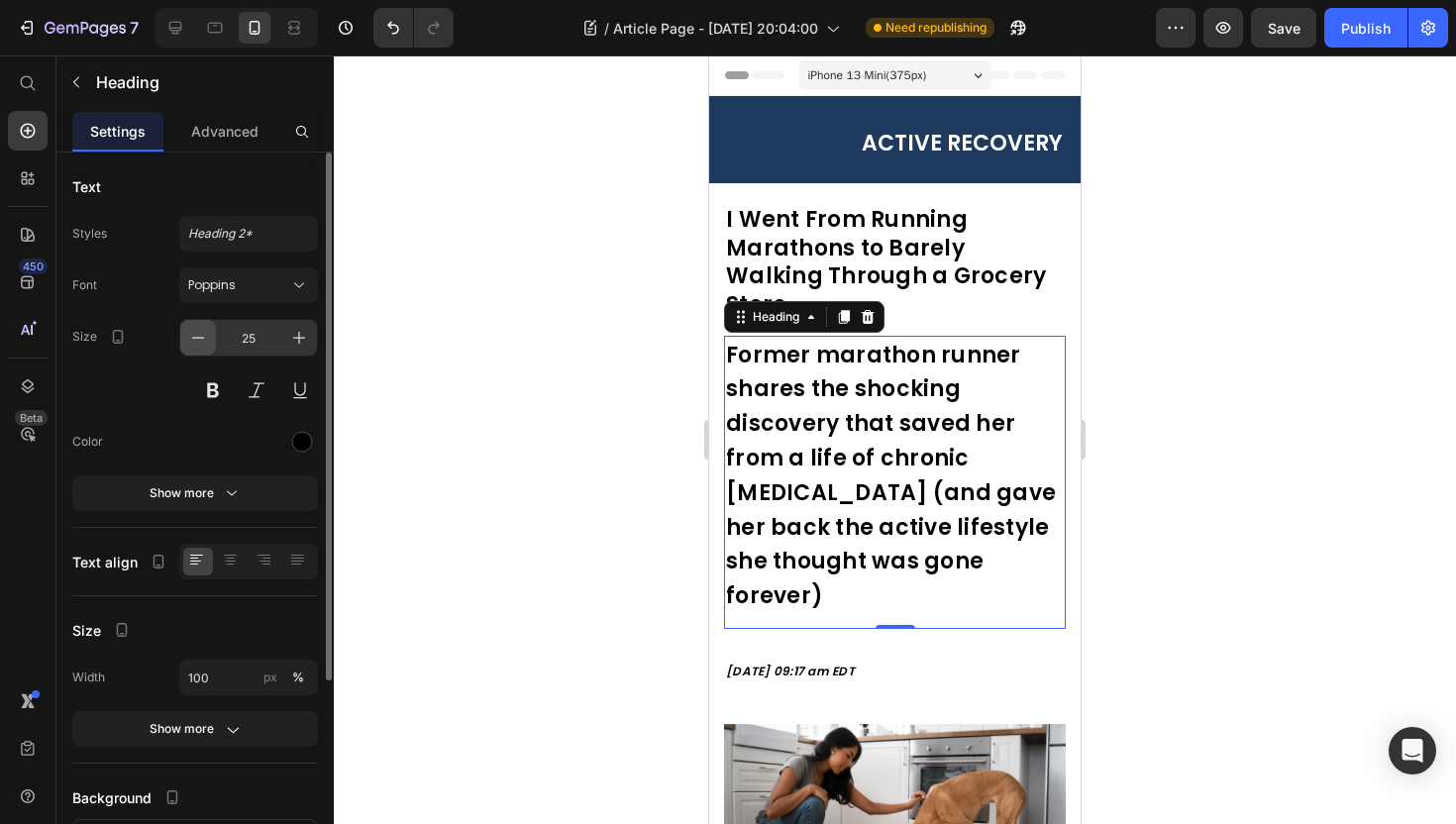 click 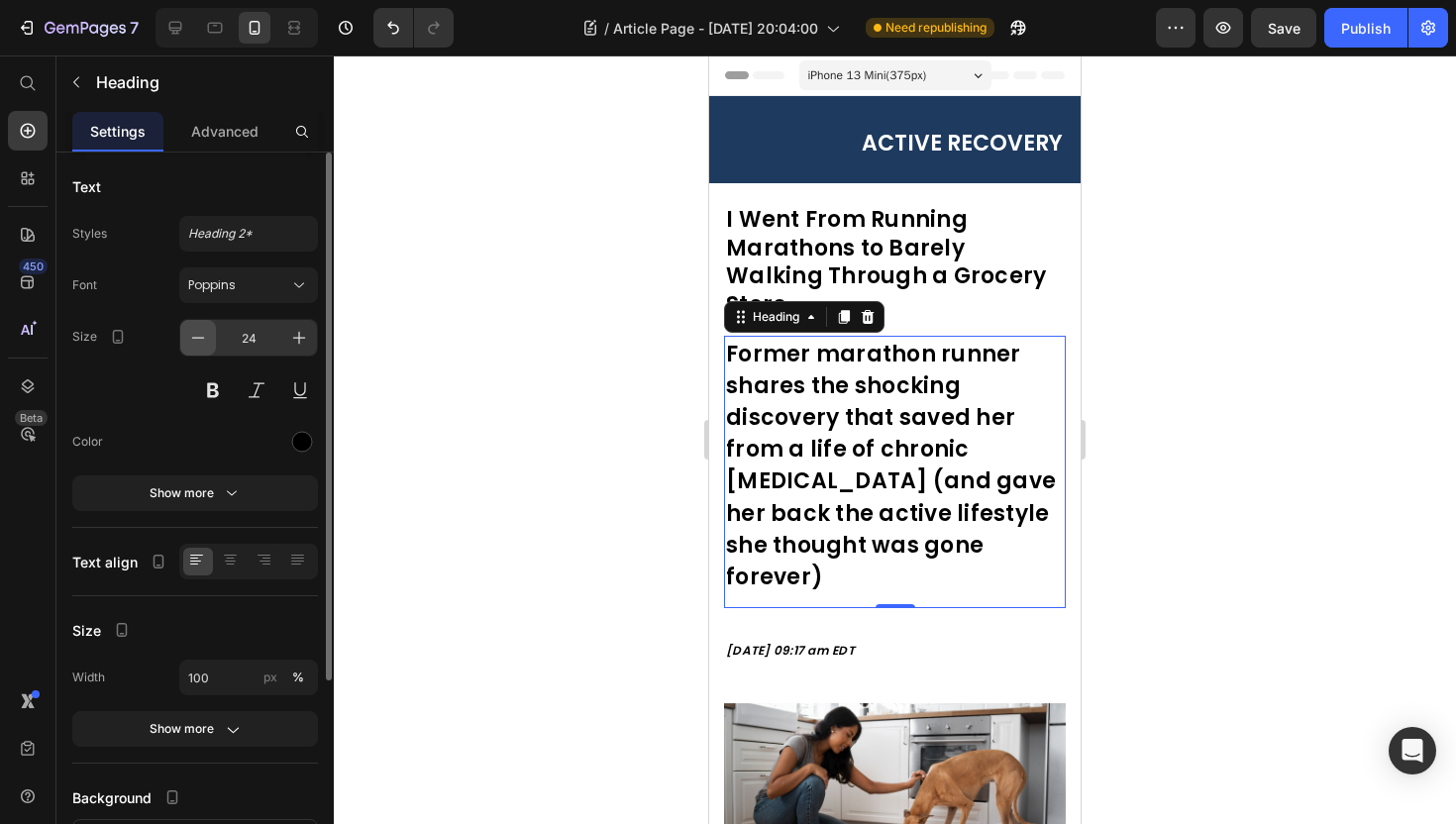 click 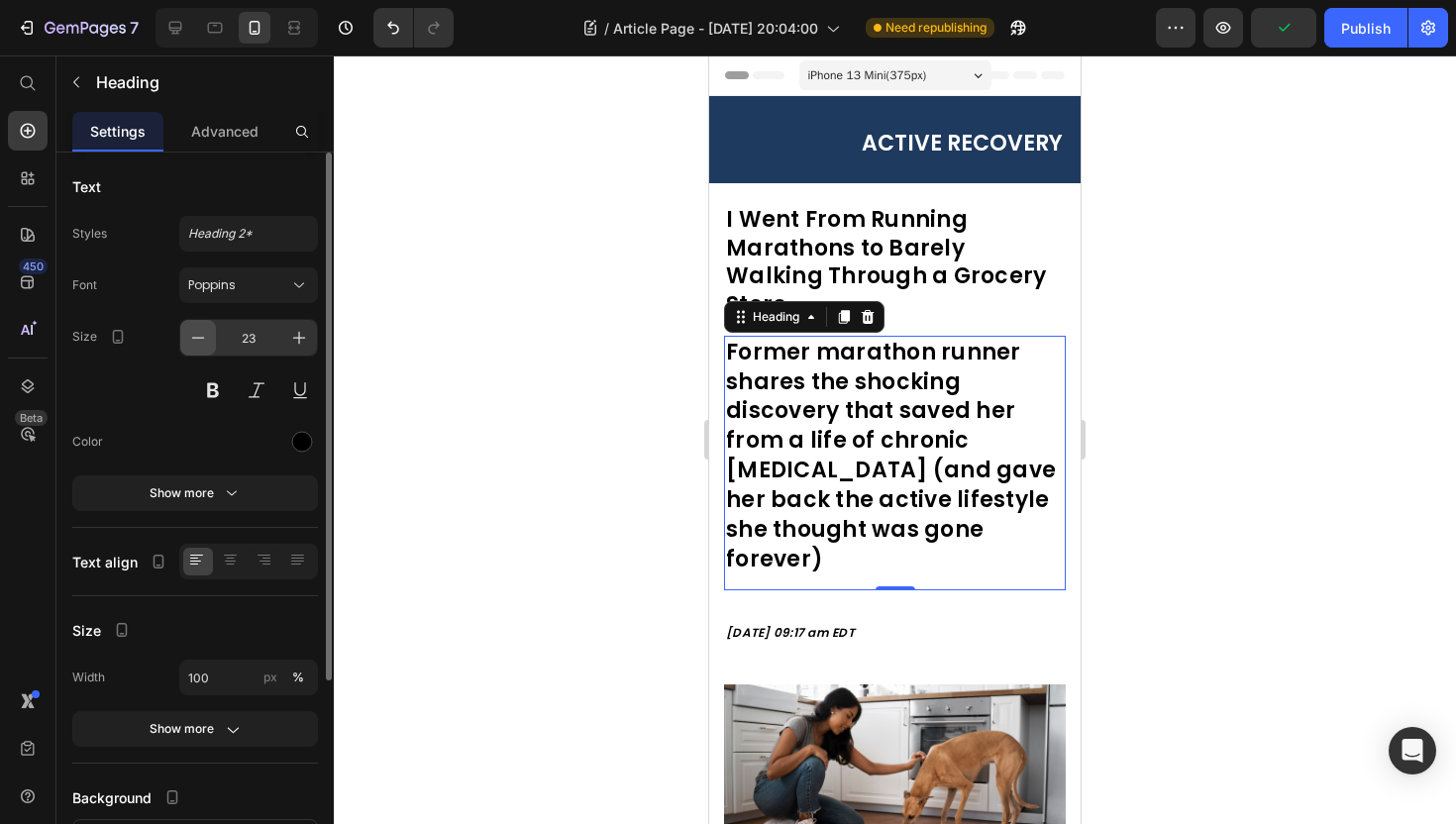 click 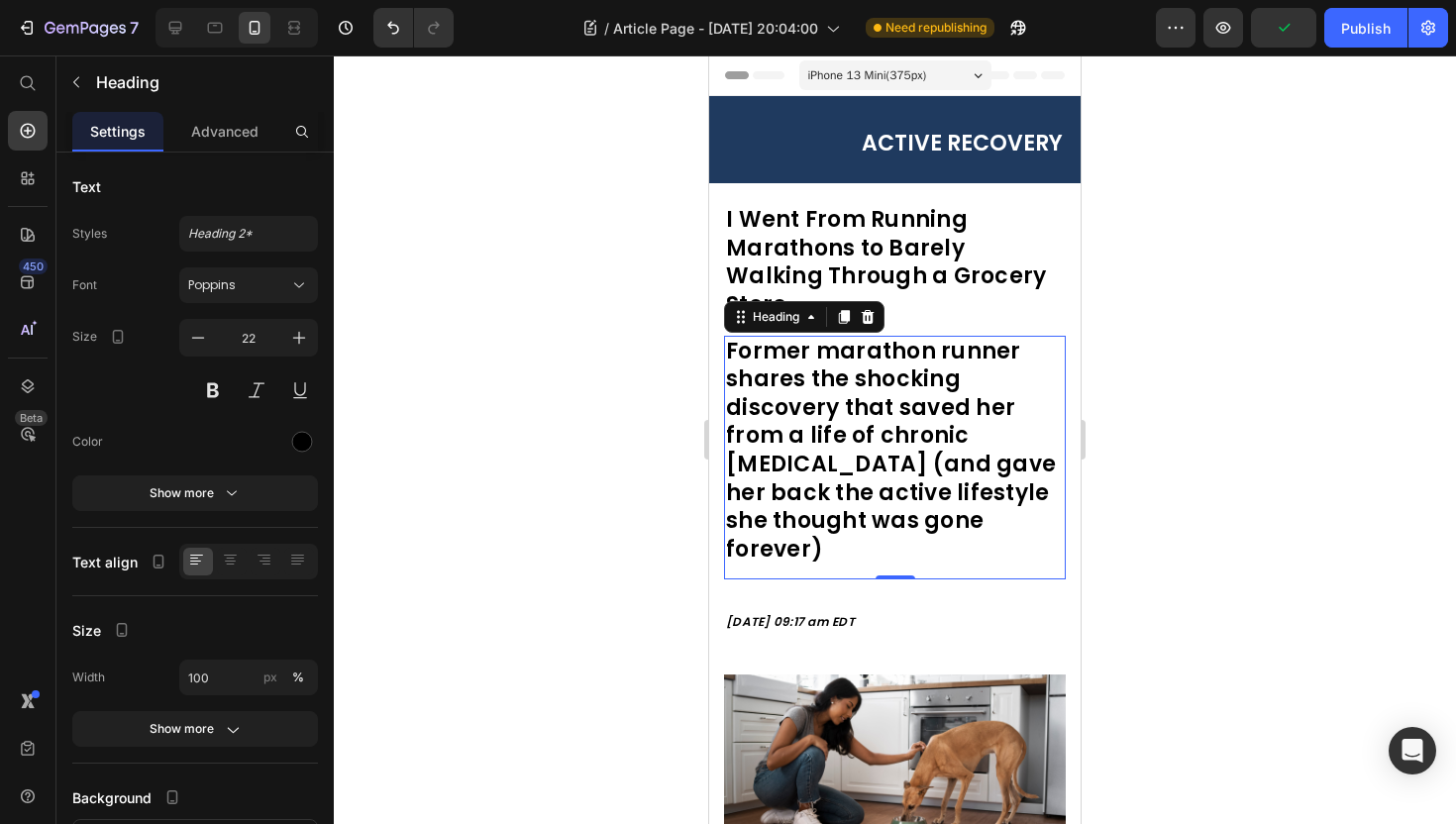 click on "Former marathon runner shares the shocking discovery that saved her from a life of chronic [MEDICAL_DATA] (and gave her back the active lifestyle she thought was gone forever)" at bounding box center [894, 451] 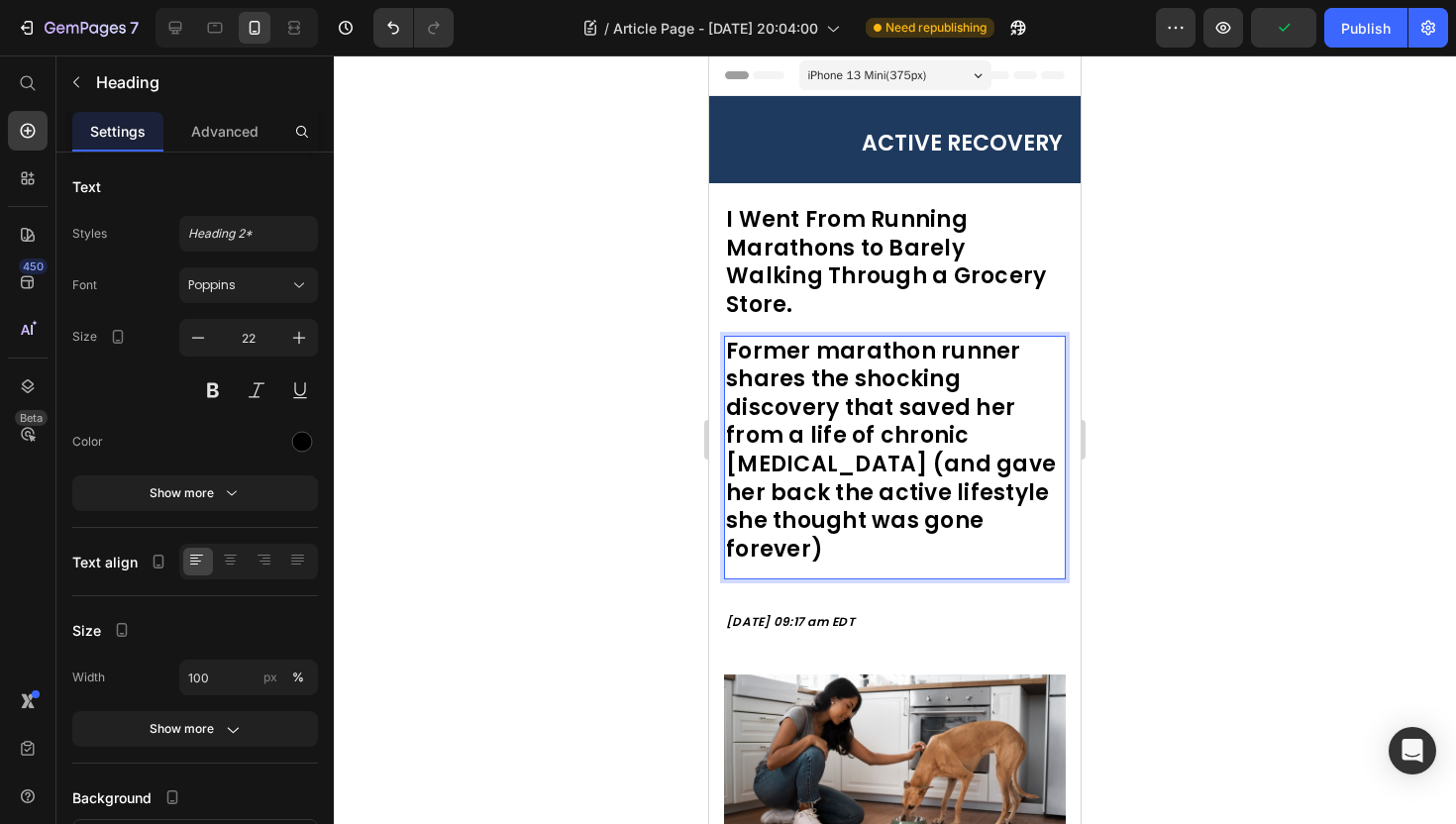 click on "Former marathon runner shares the shocking discovery that saved her from a life of chronic [MEDICAL_DATA] (and gave her back the active lifestyle she thought was gone forever)" at bounding box center (894, 451) 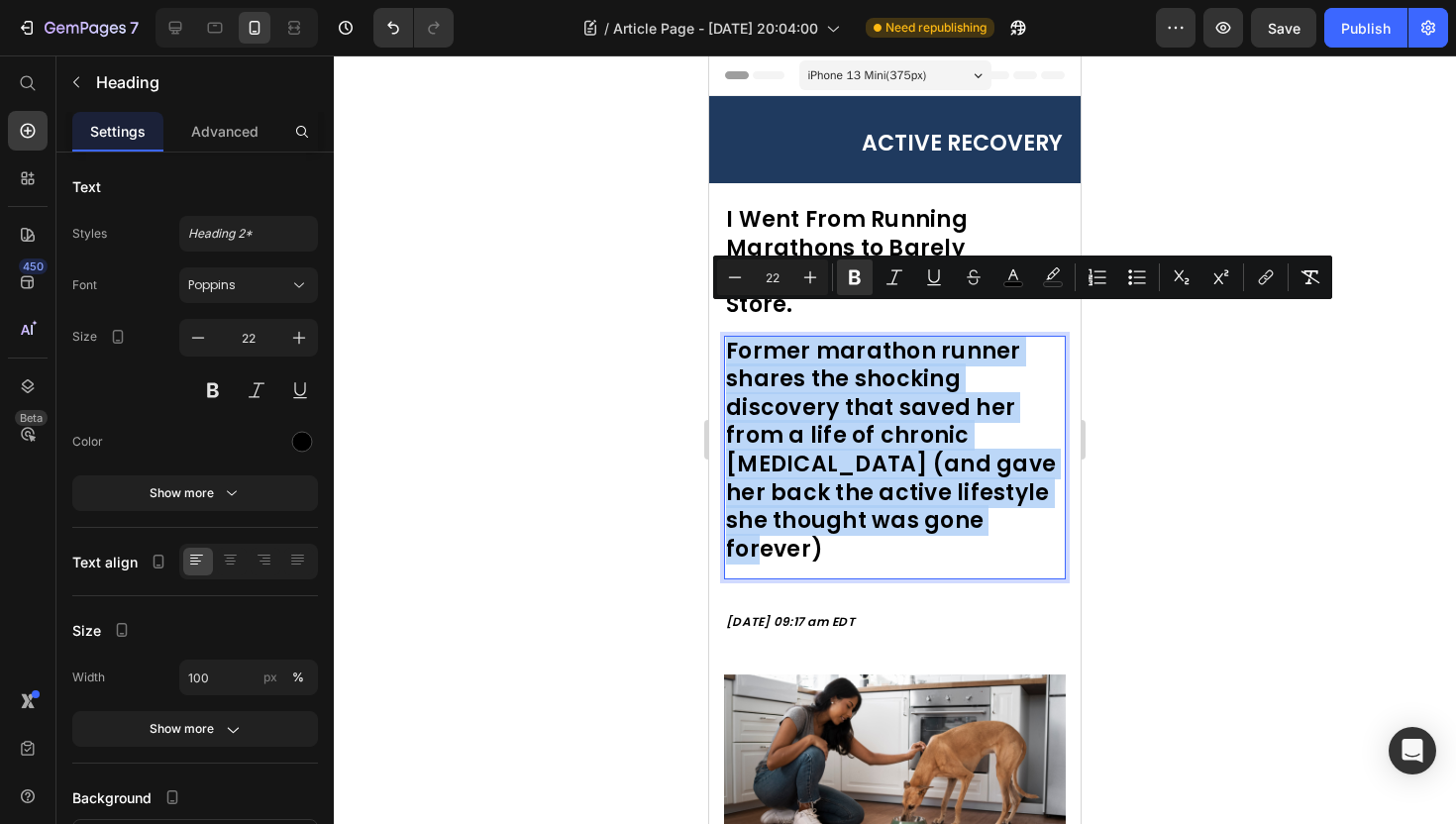 drag, startPoint x: 940, startPoint y: 490, endPoint x: 813, endPoint y: 451, distance: 132.8533 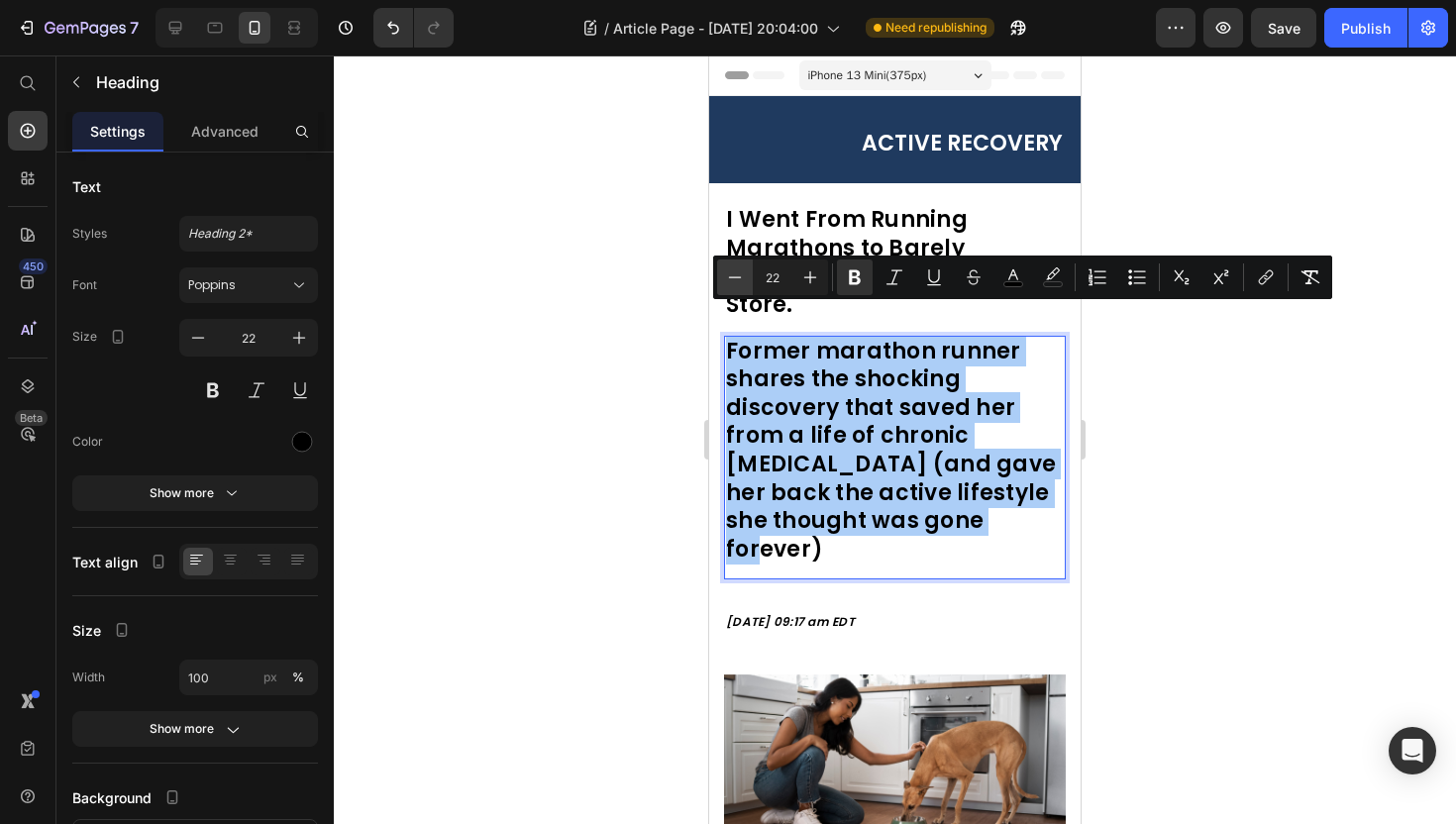 click 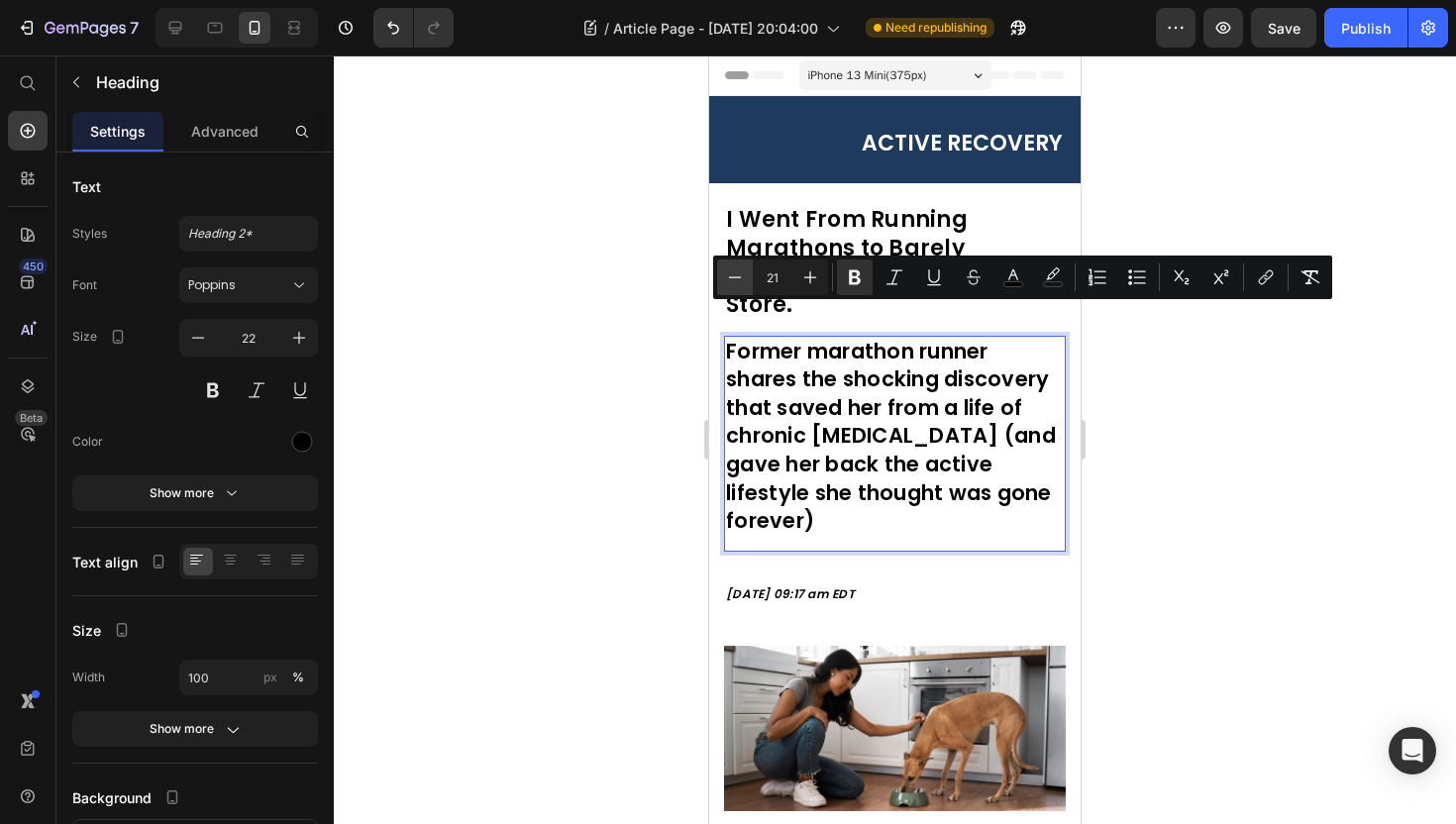 click 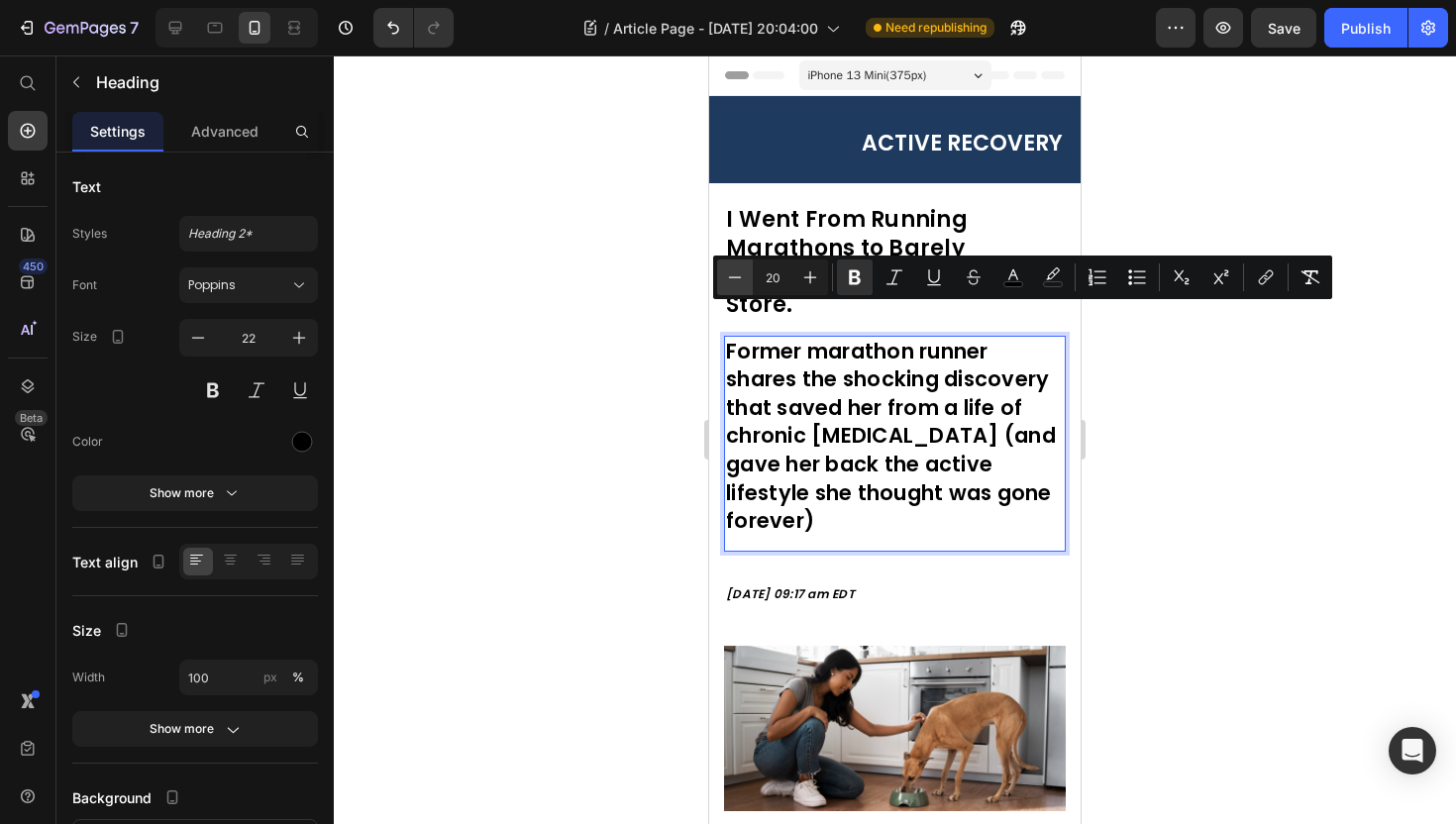click 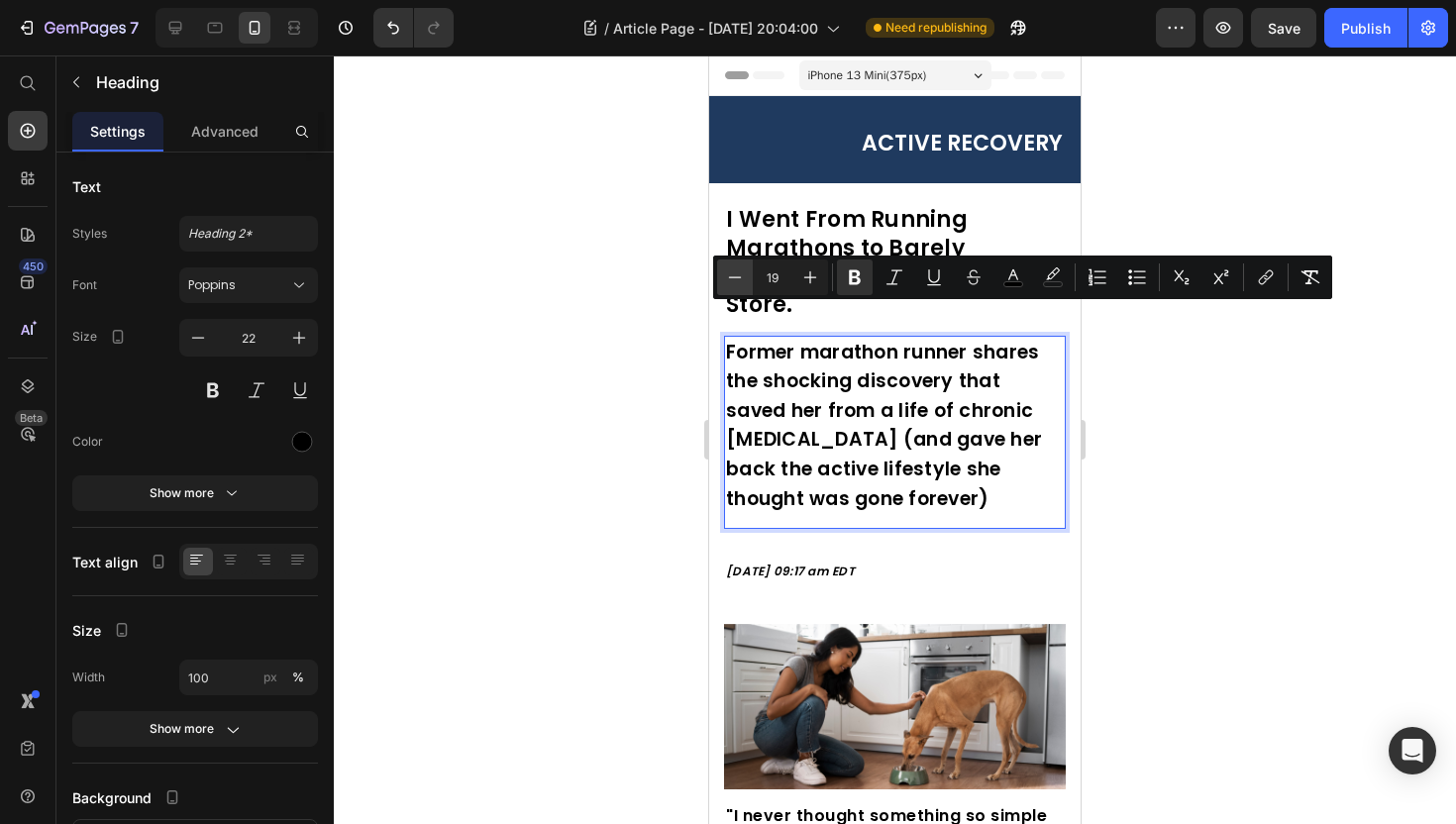 click 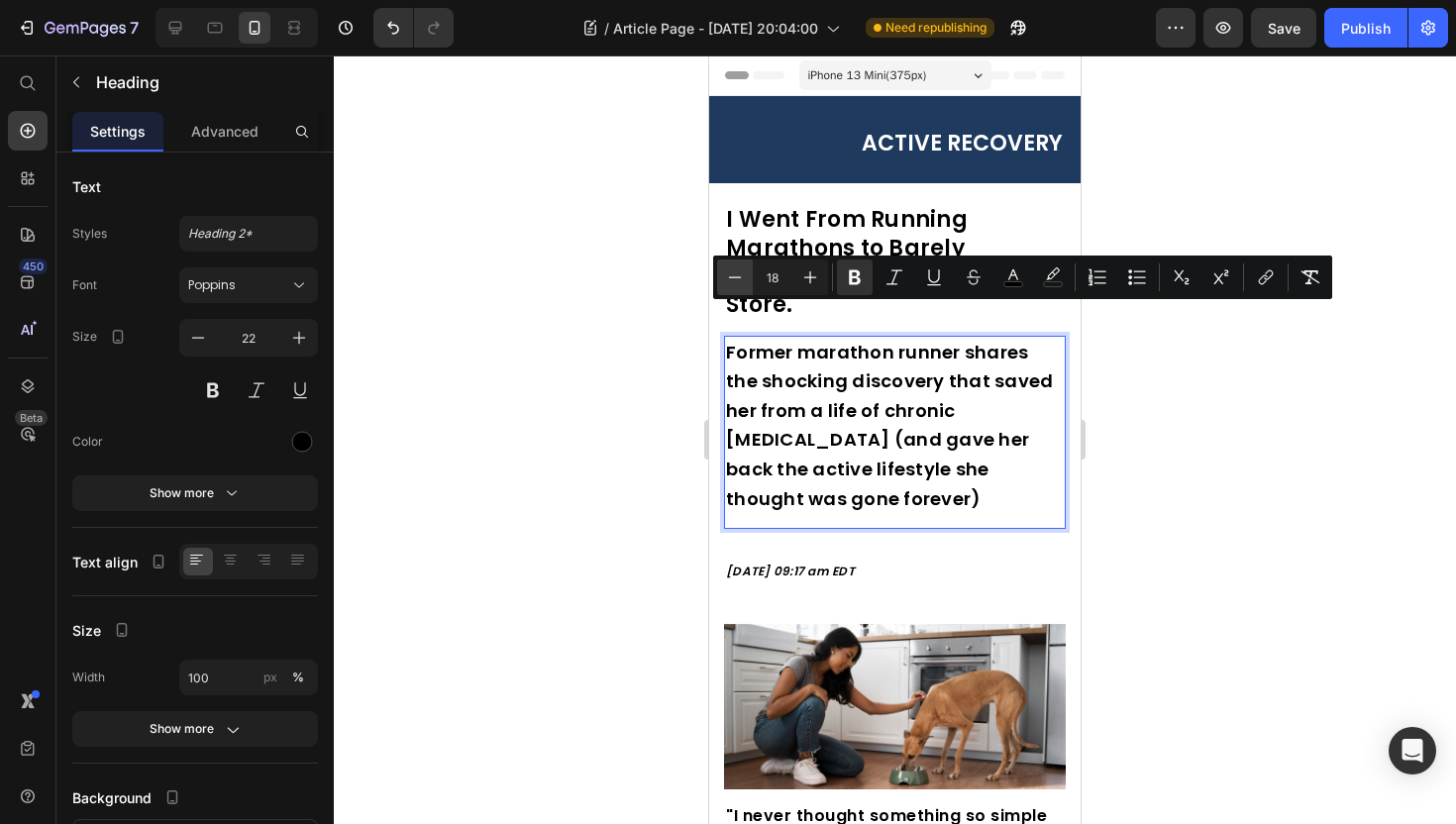 click 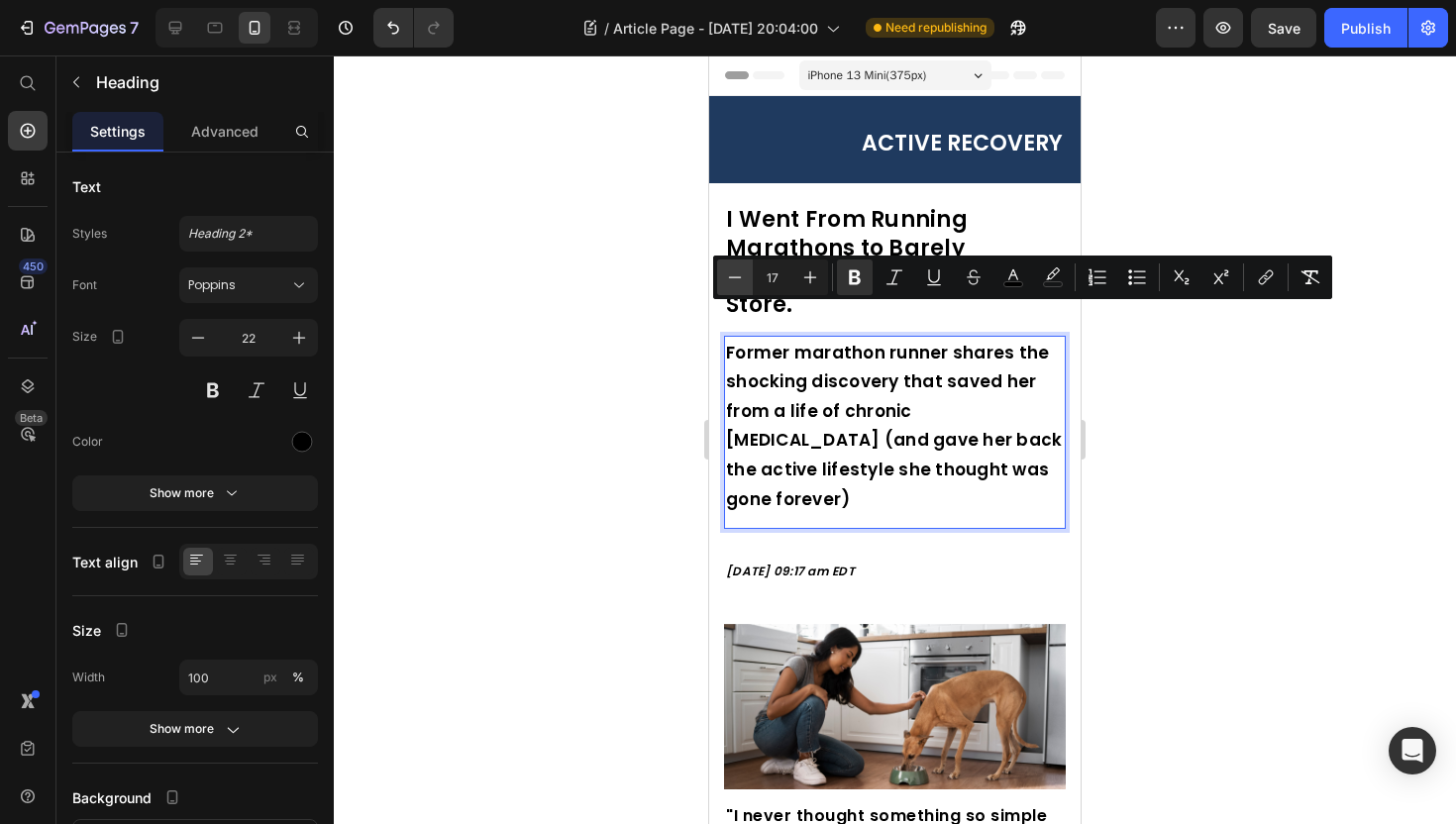 click 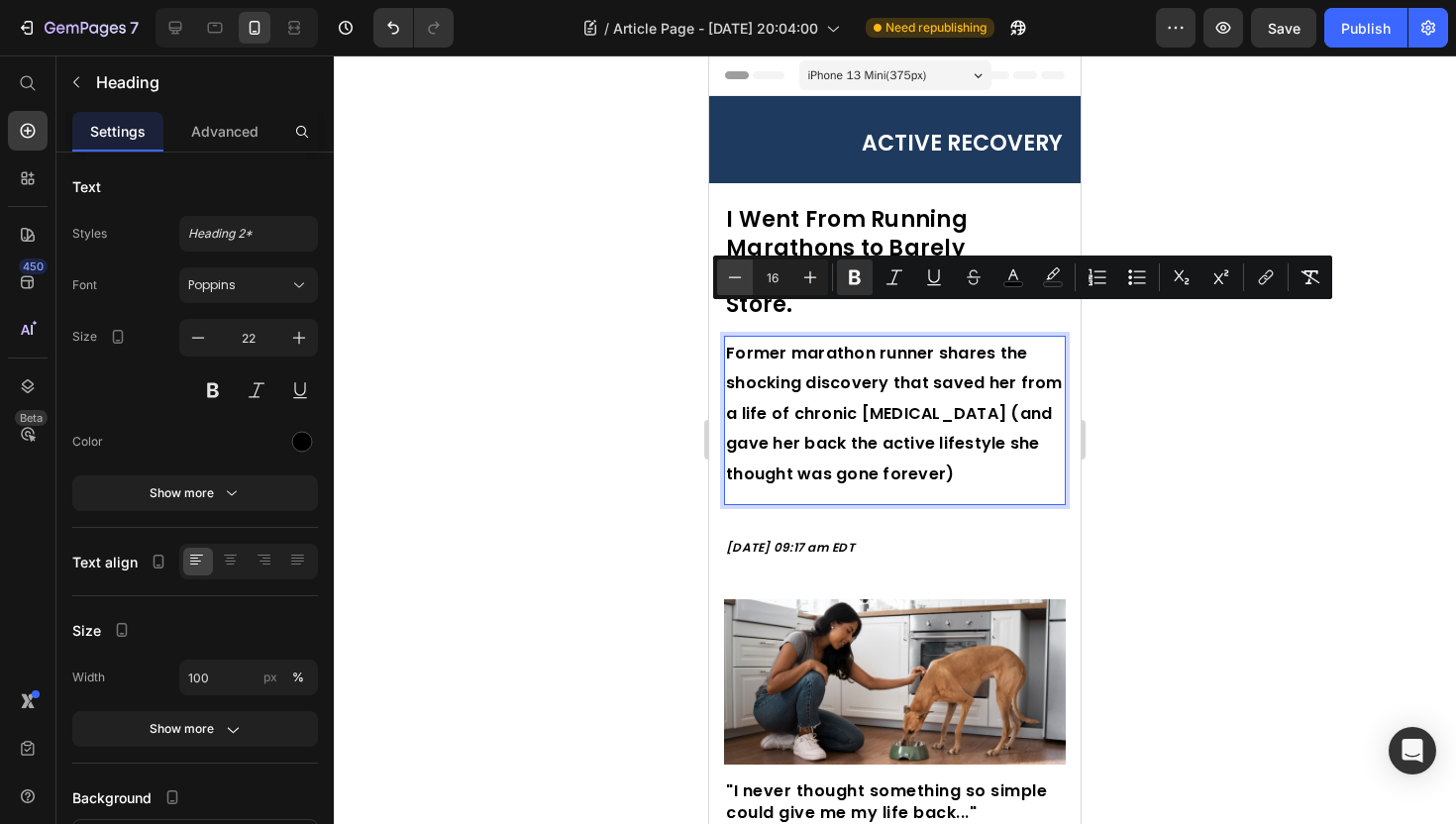 click 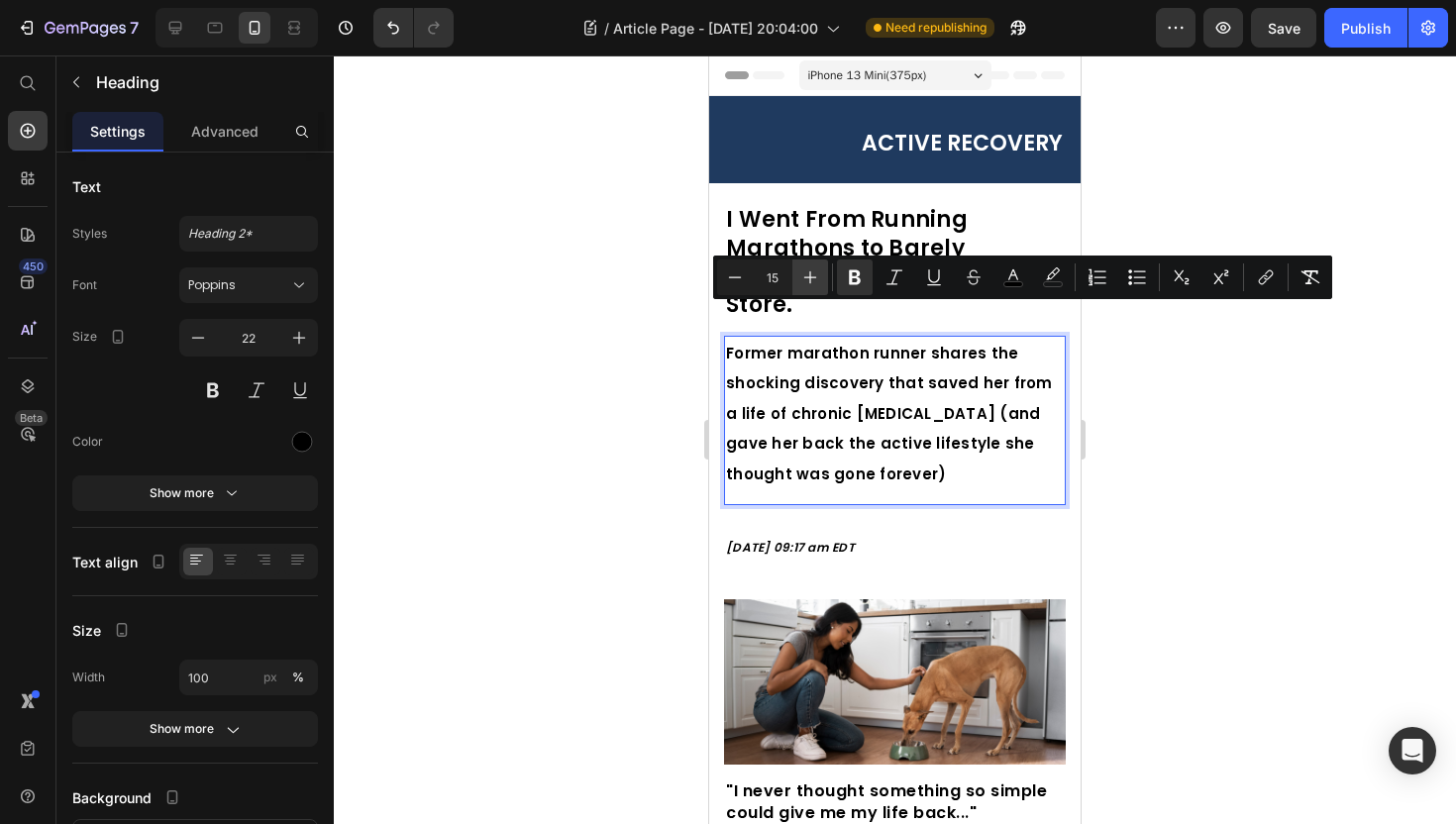 click 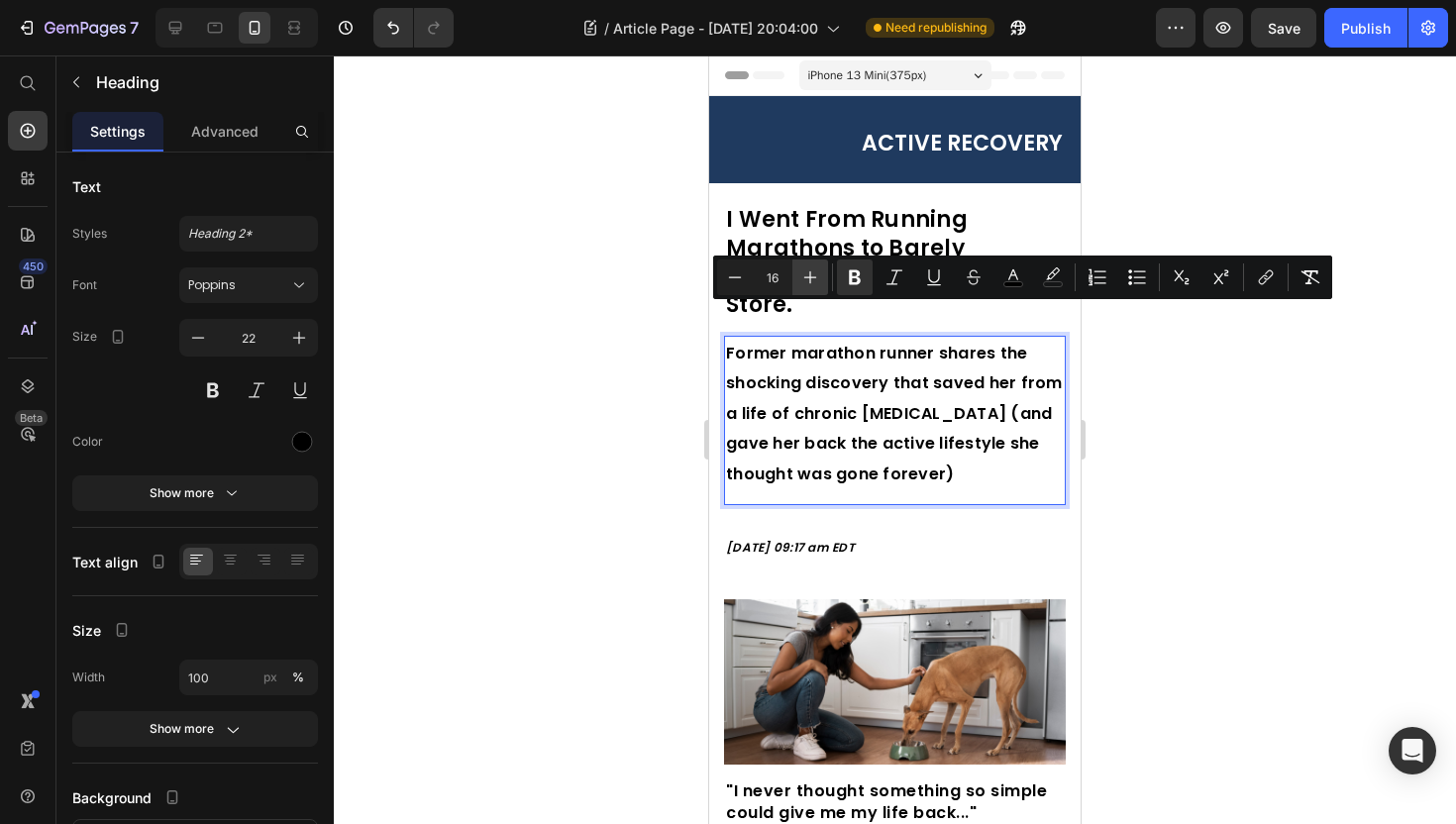 click 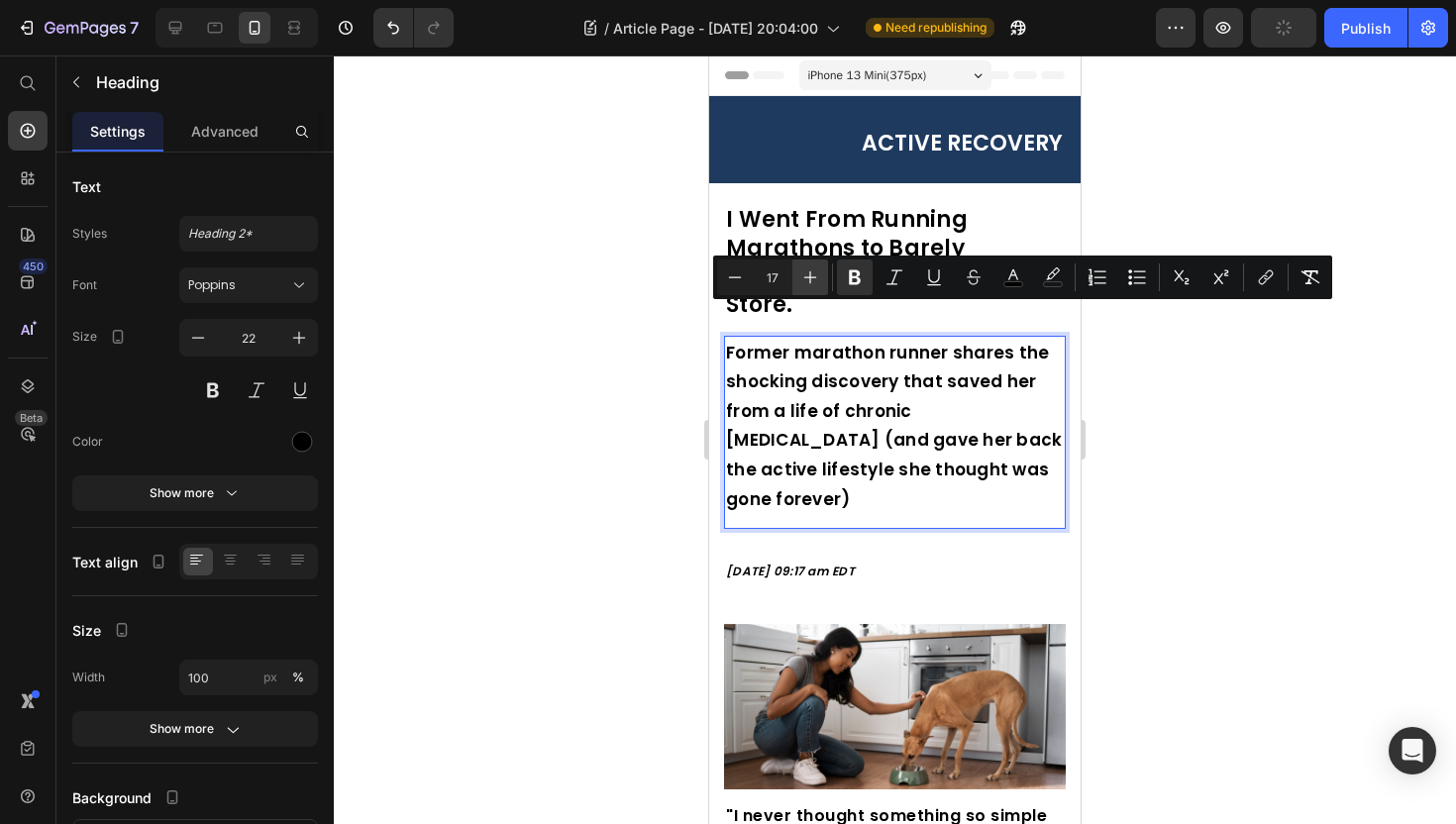 click 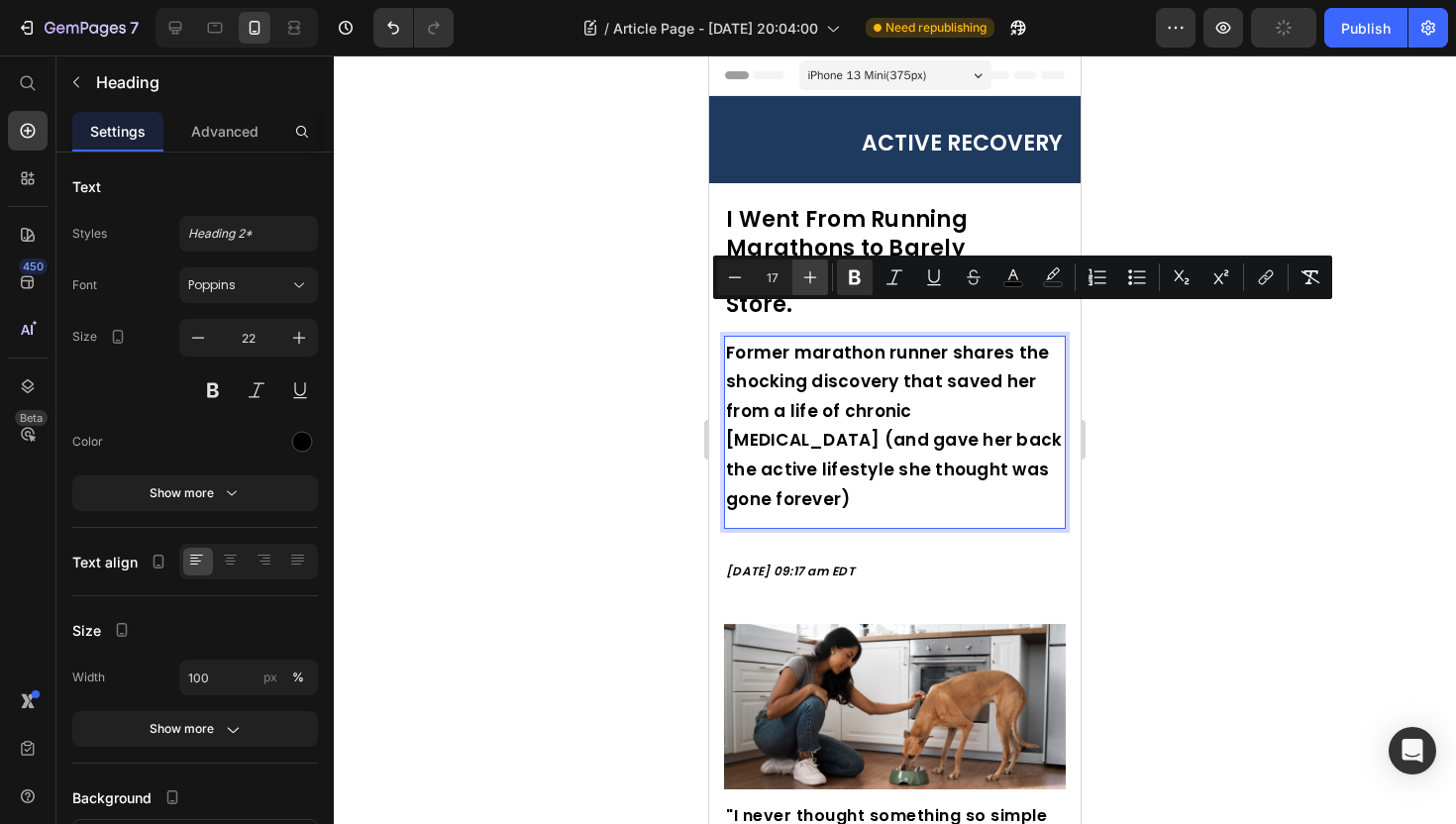 type on "18" 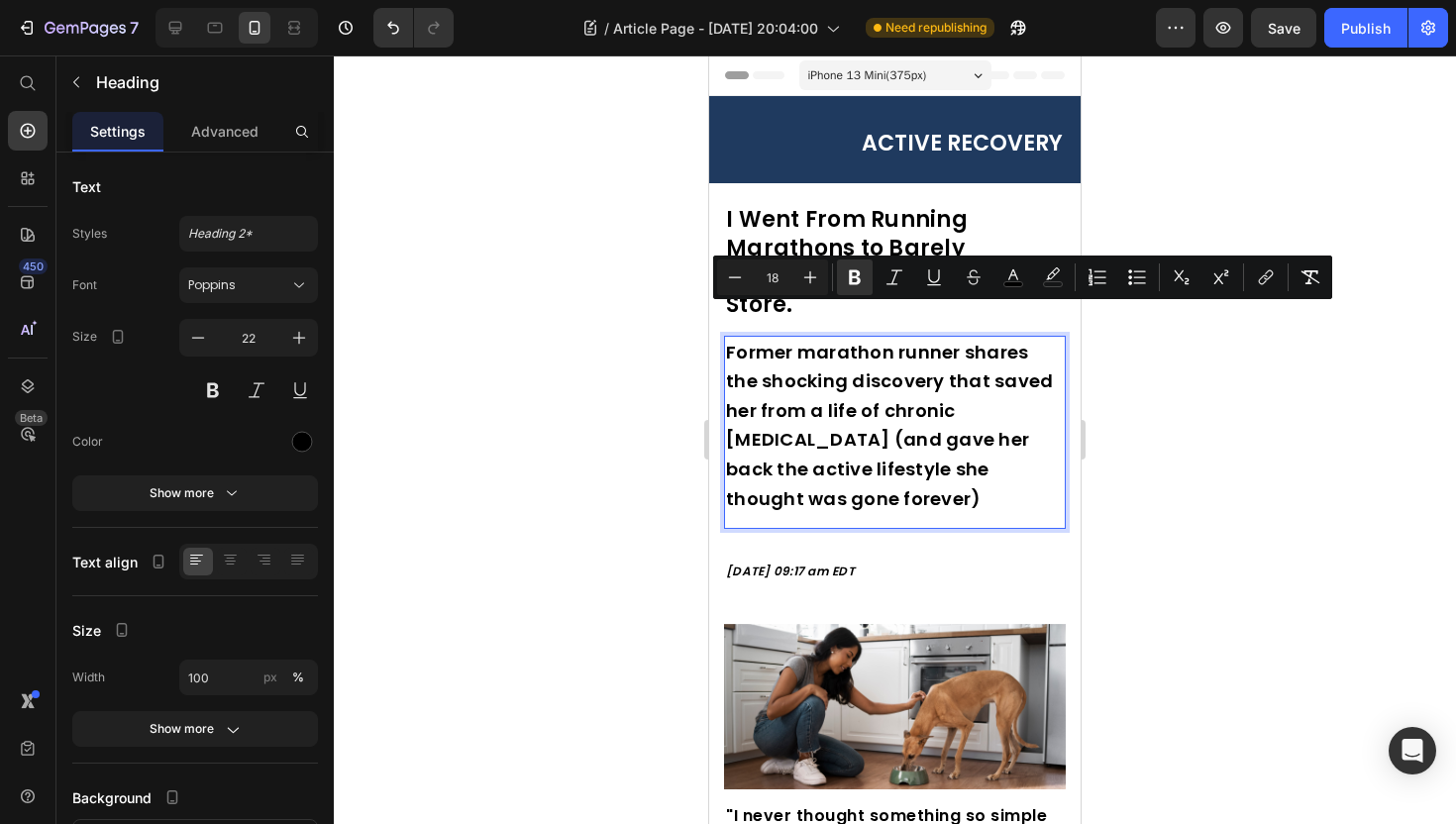 click 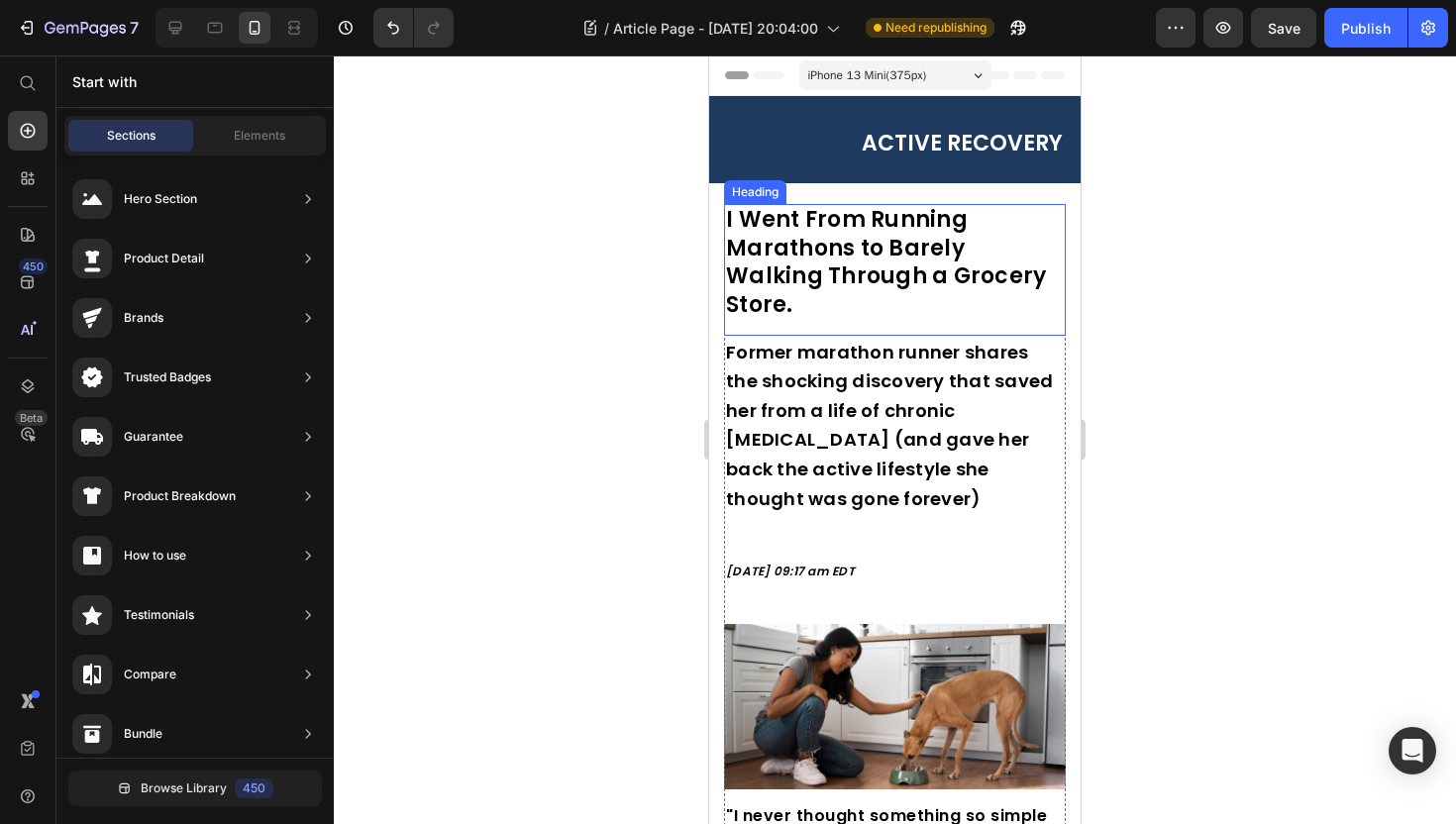click on "I Went From Running Marathons to Barely Walking Through a Grocery Store." at bounding box center [885, 261] 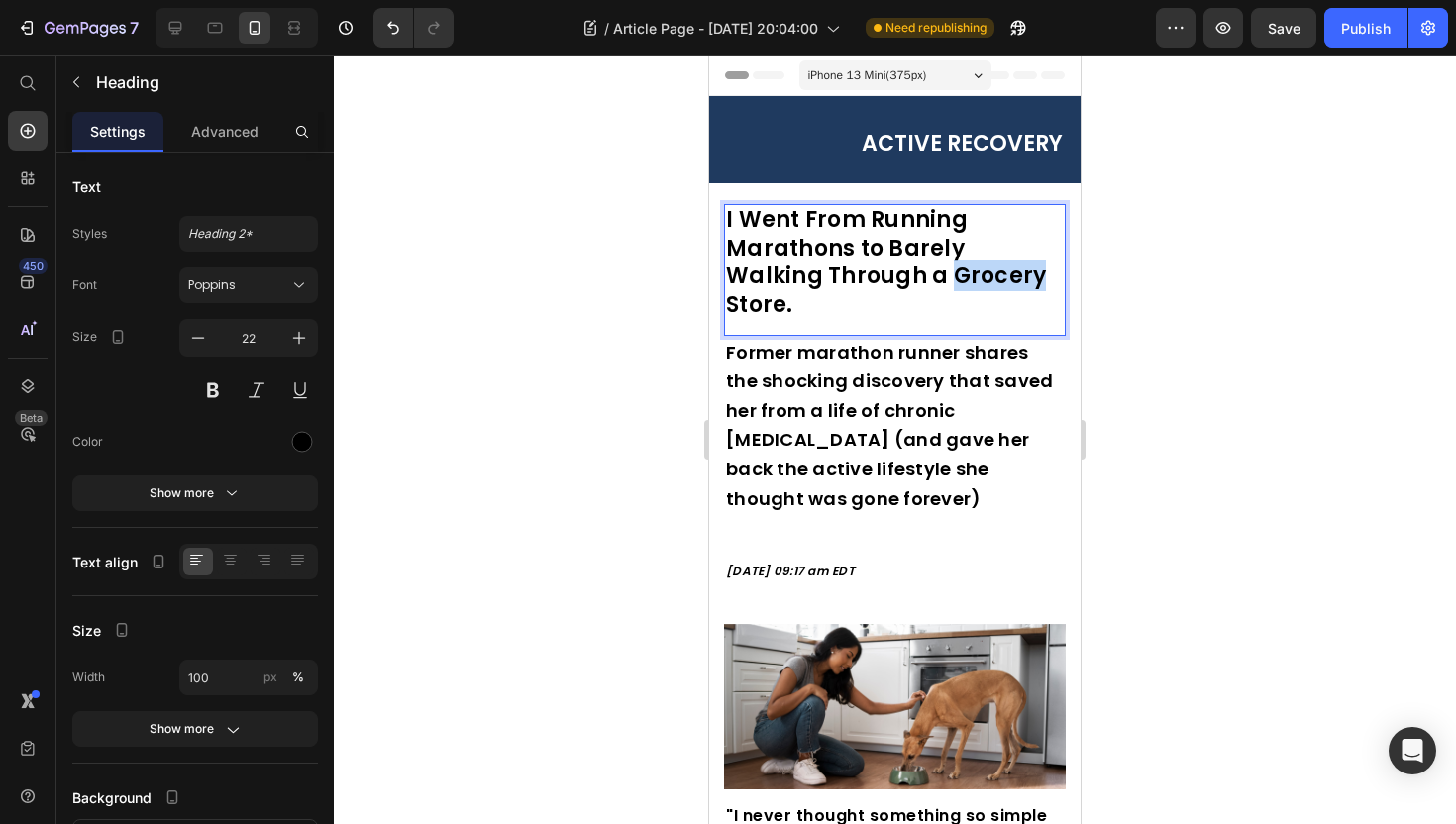 click on "I Went From Running Marathons to Barely Walking Through a Grocery Store." at bounding box center (885, 261) 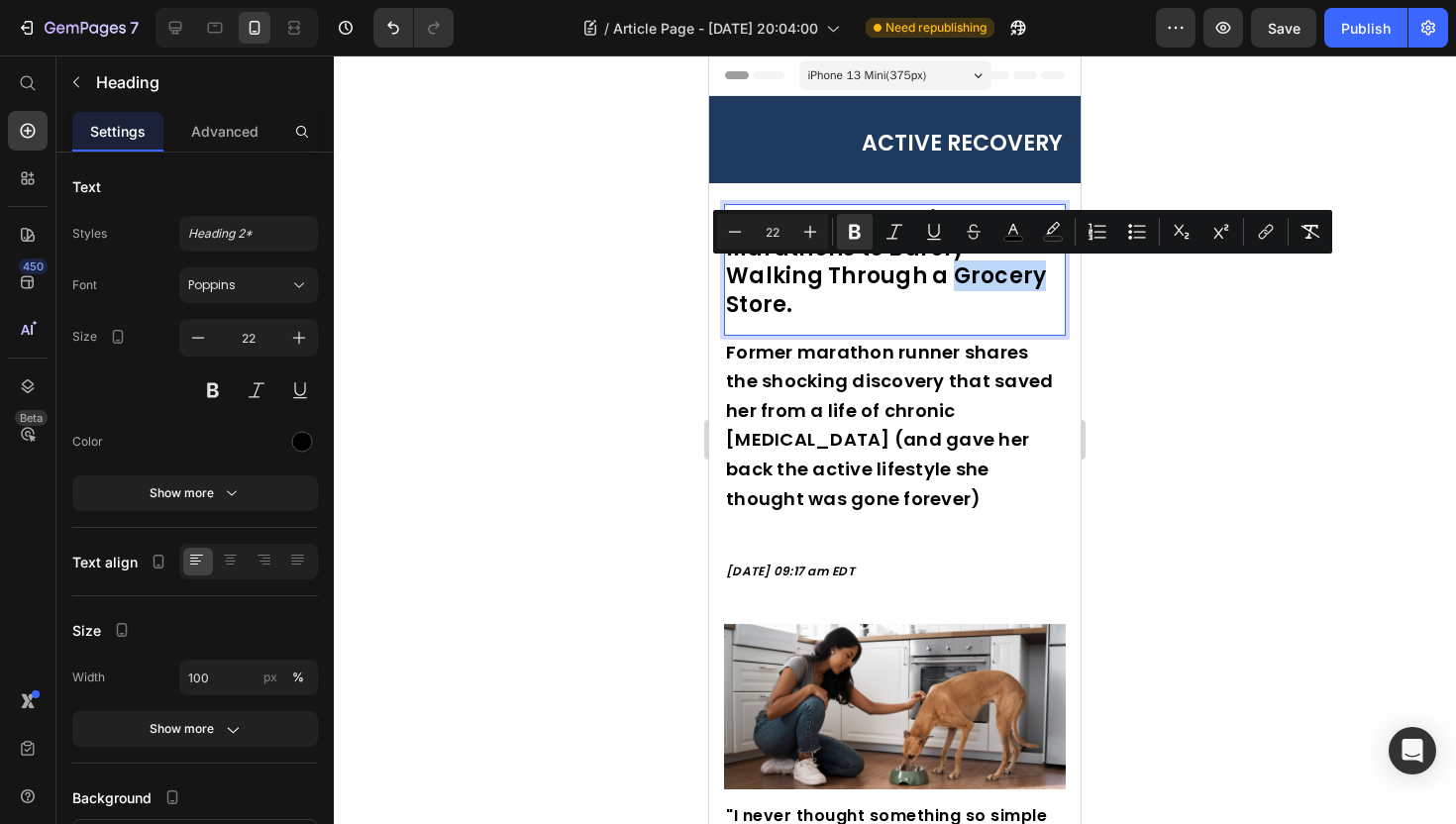 click on "I Went From Running Marathons to Barely Walking Through a Grocery Store." at bounding box center [885, 261] 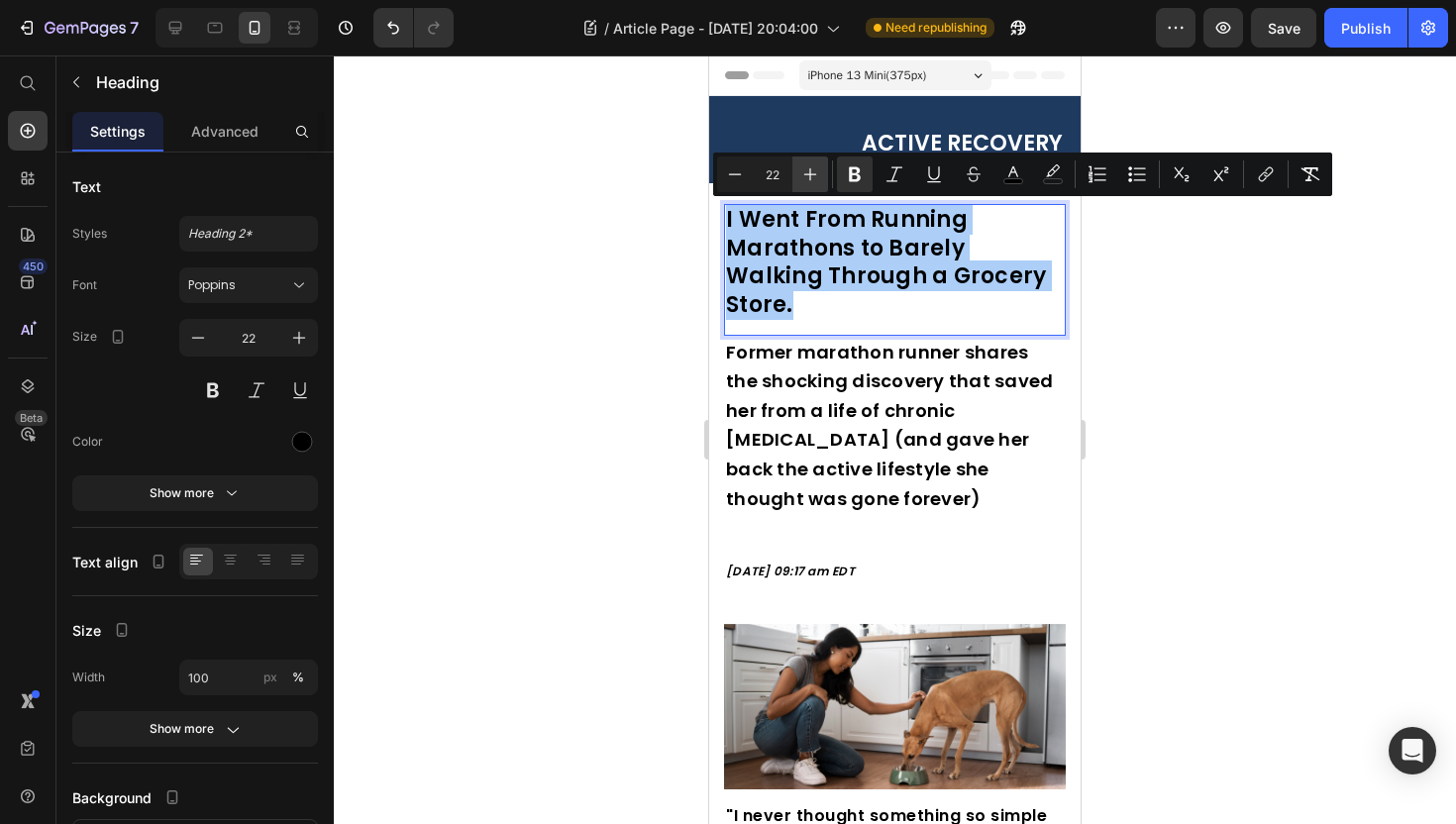 click 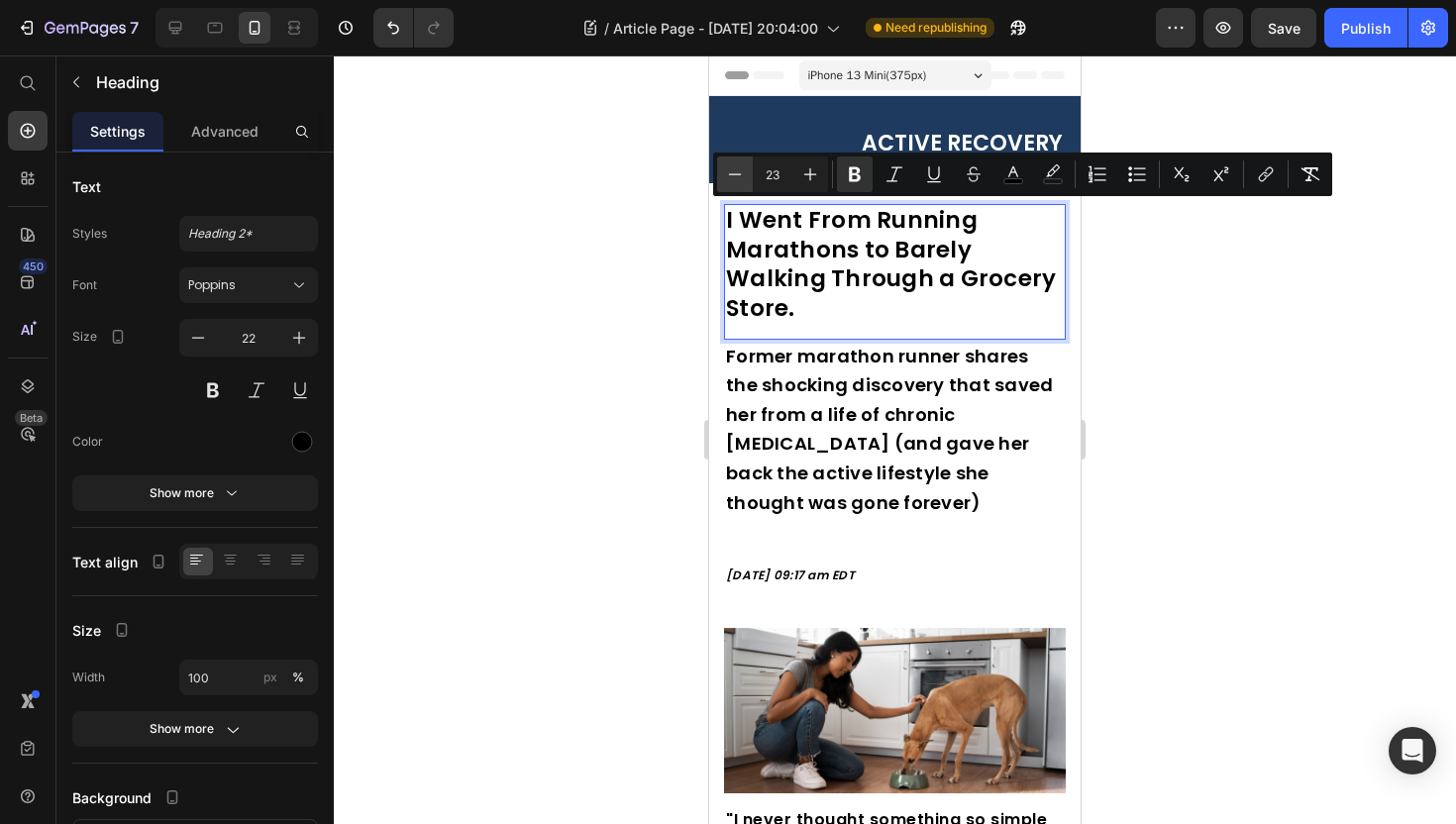 click 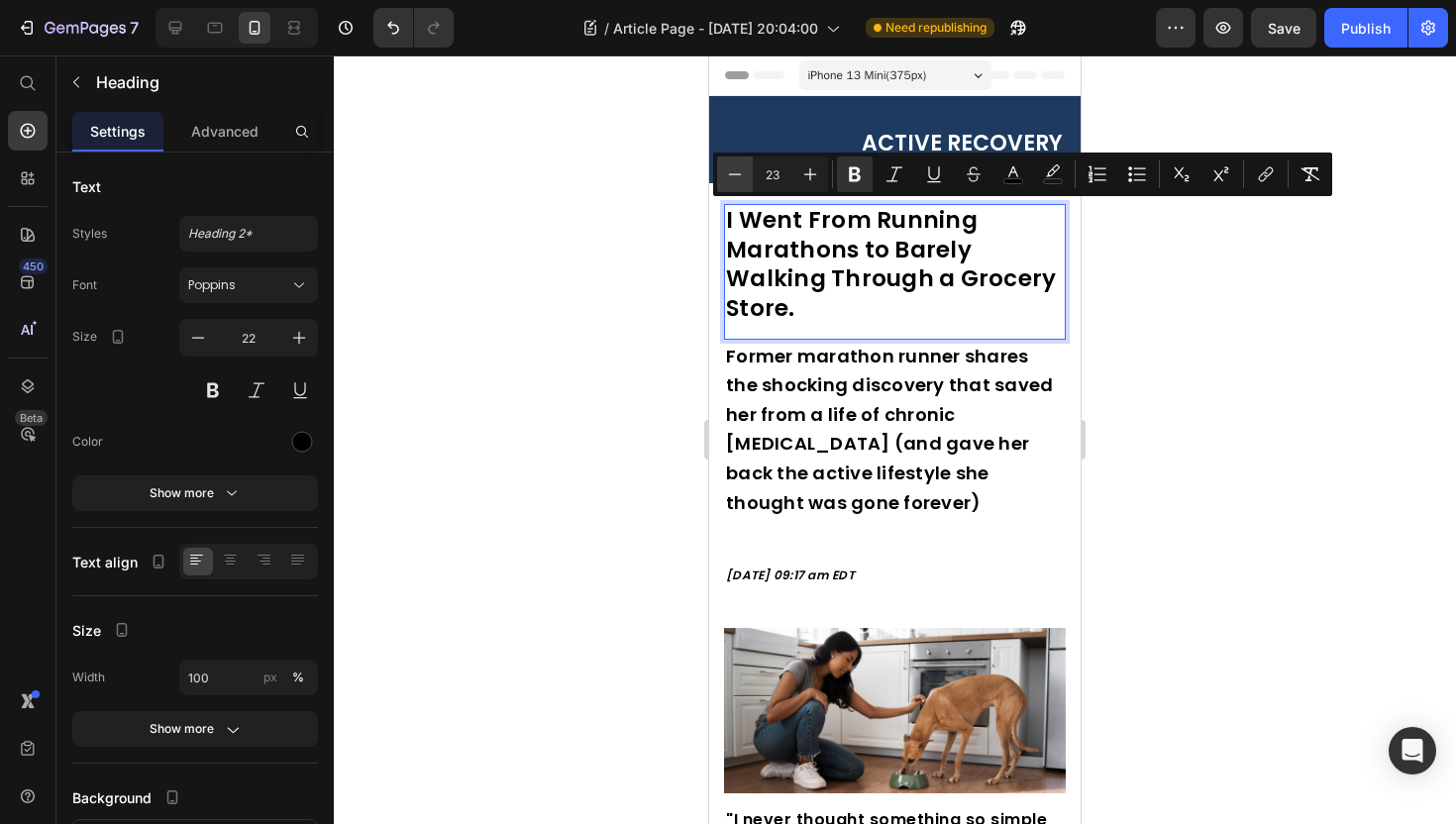 type on "22" 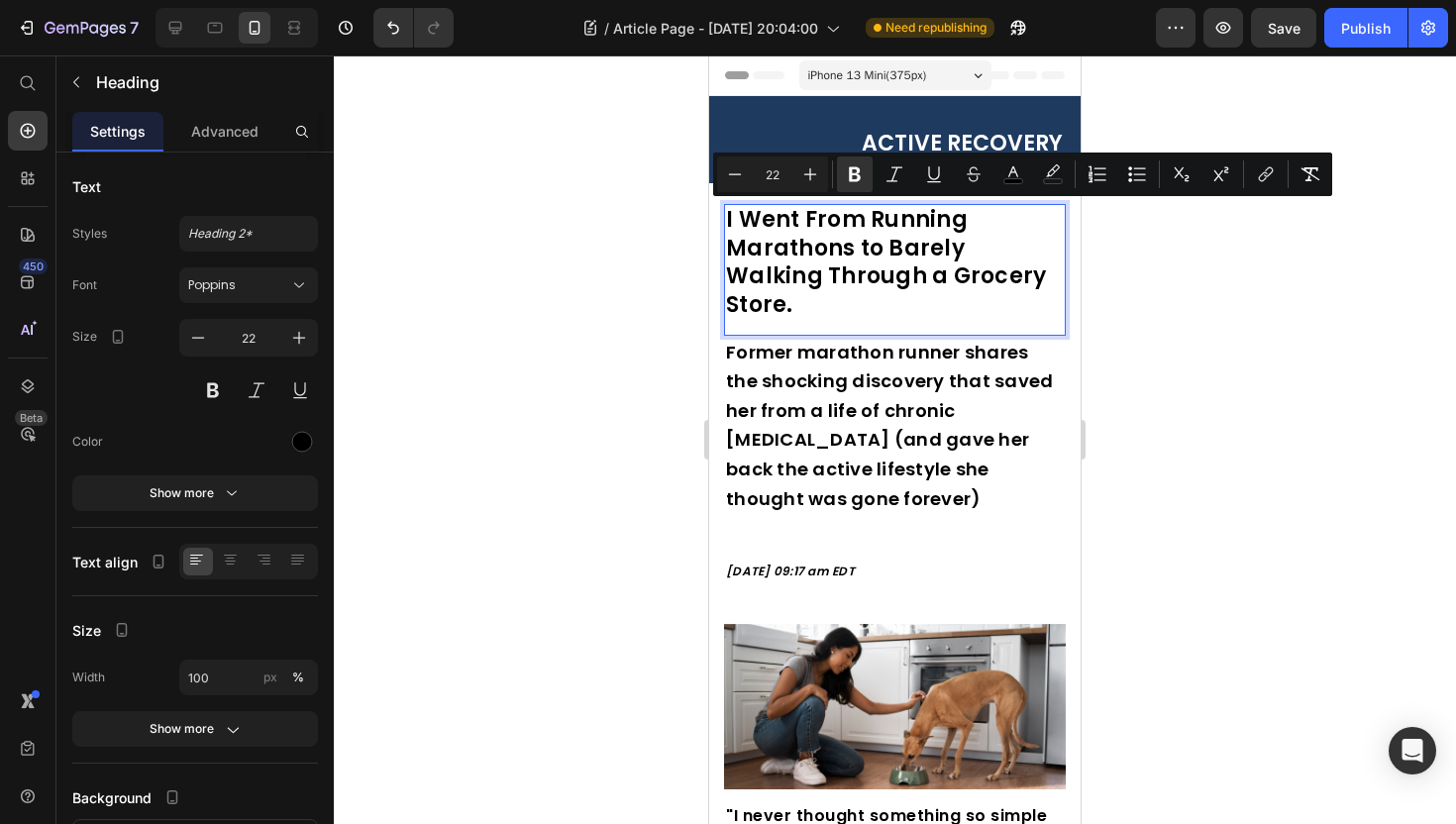 click 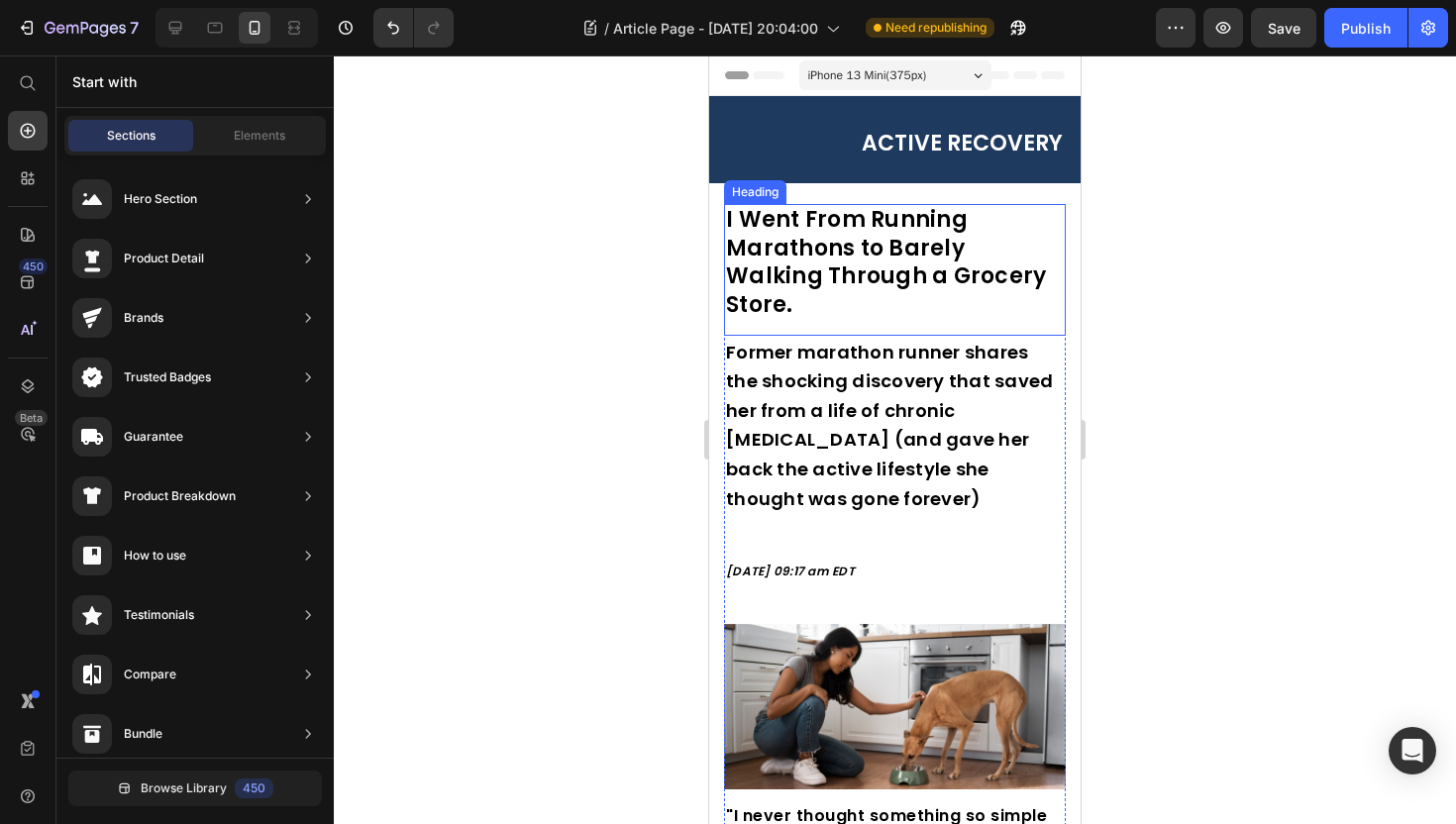 click on "I Went From Running Marathons to Barely Walking Through a Grocery Store." at bounding box center (885, 261) 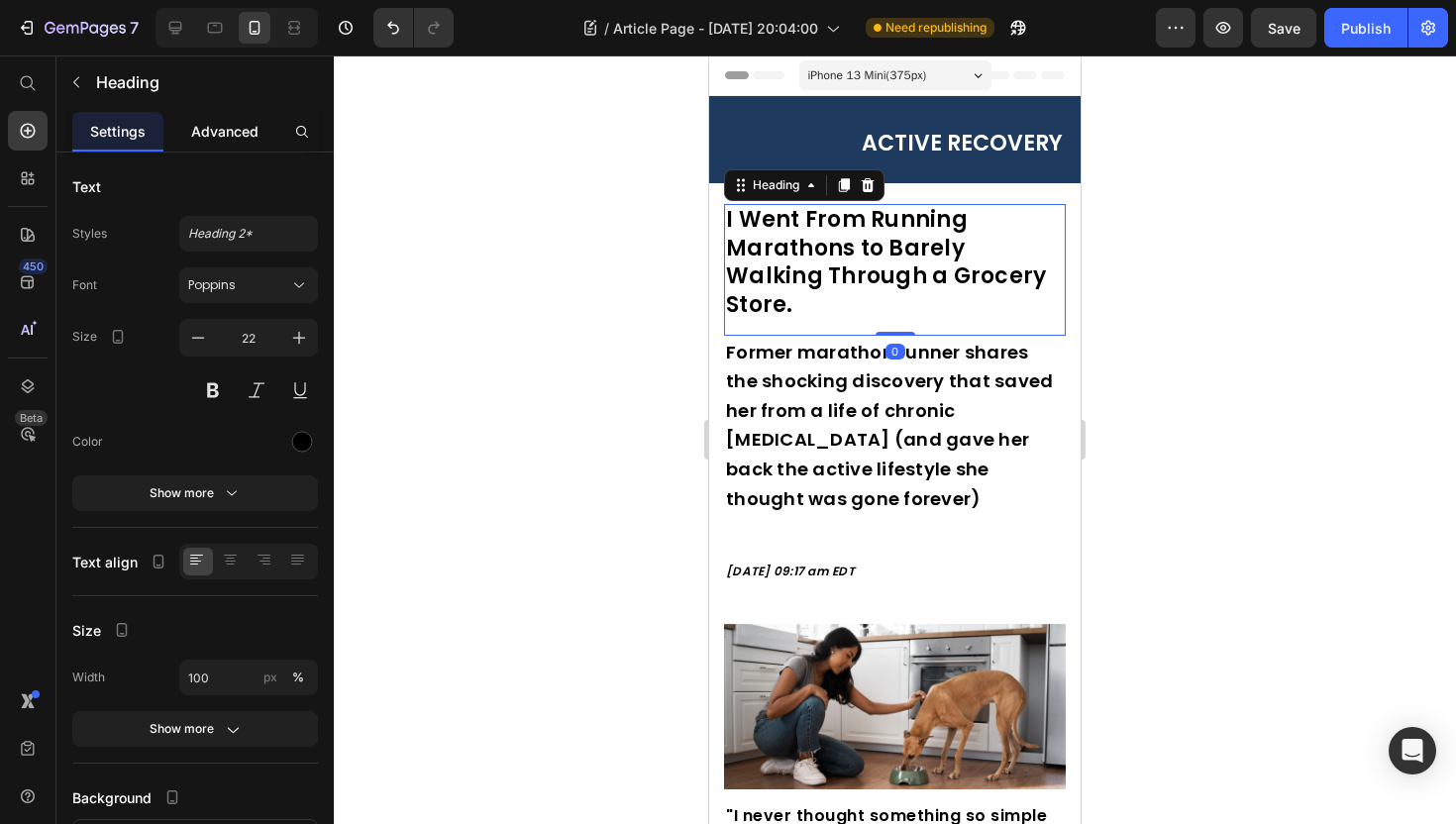 click on "Advanced" at bounding box center [225, 131] 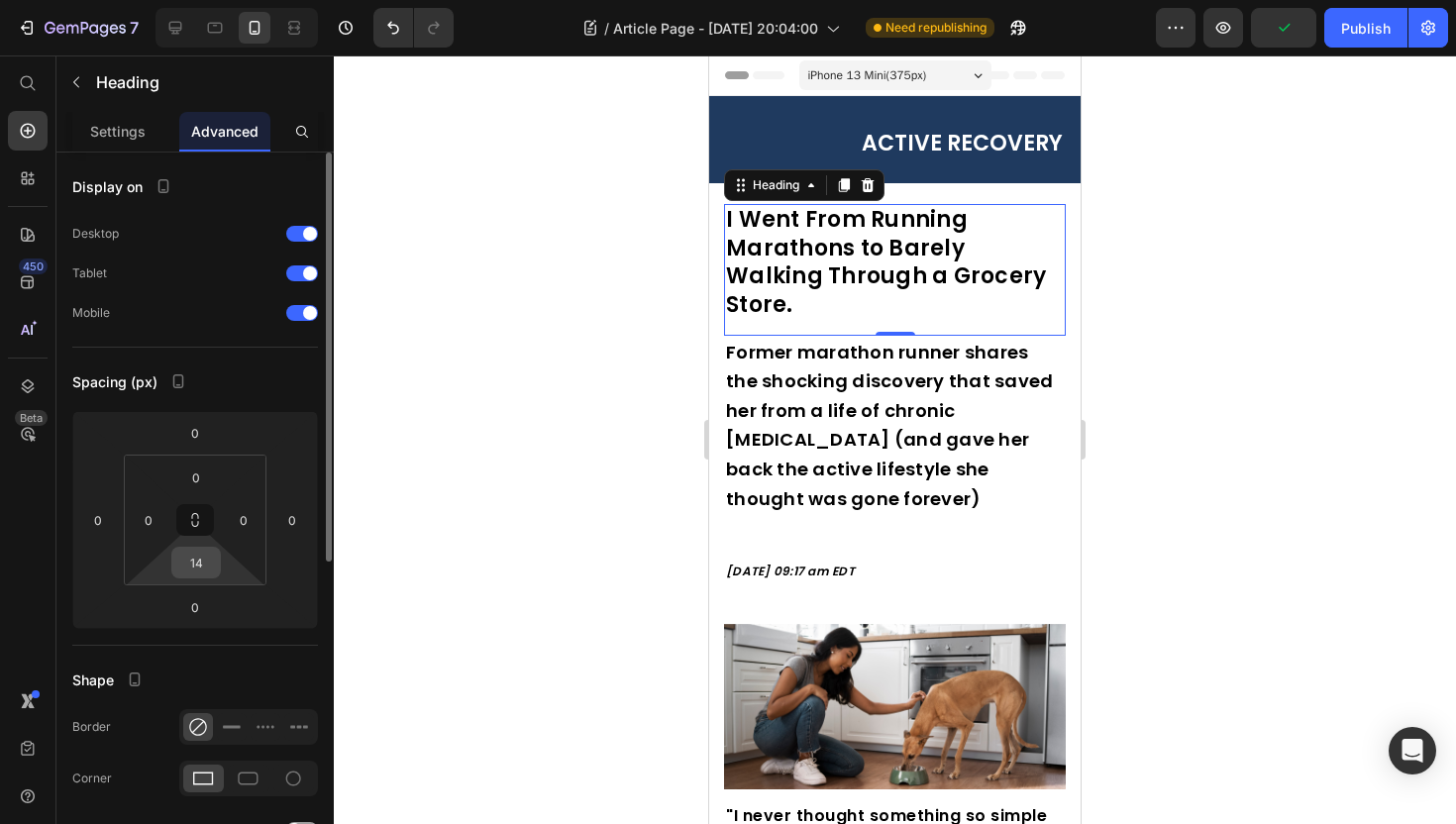 click on "14" at bounding box center (196, 563) 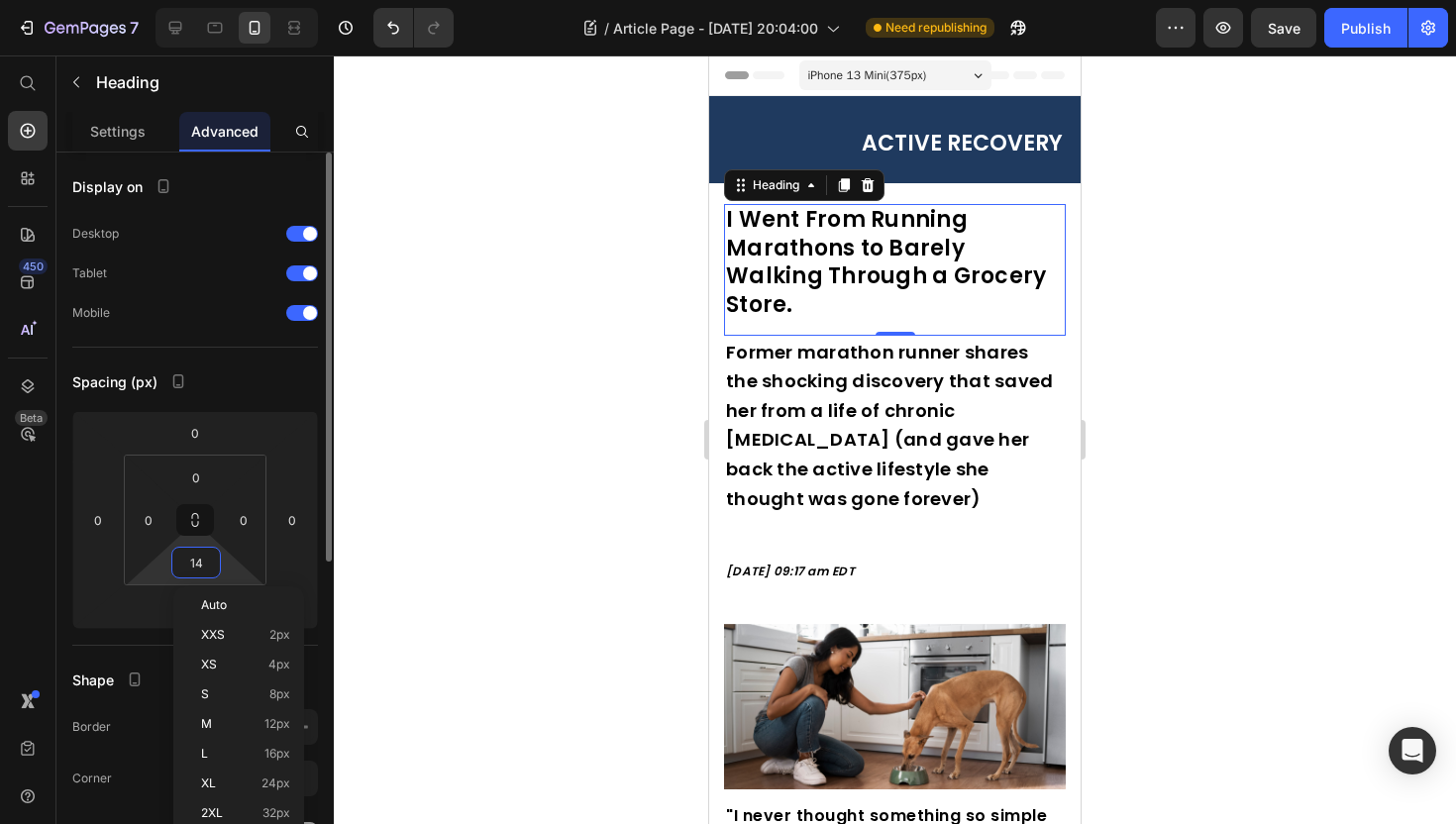 type on "5" 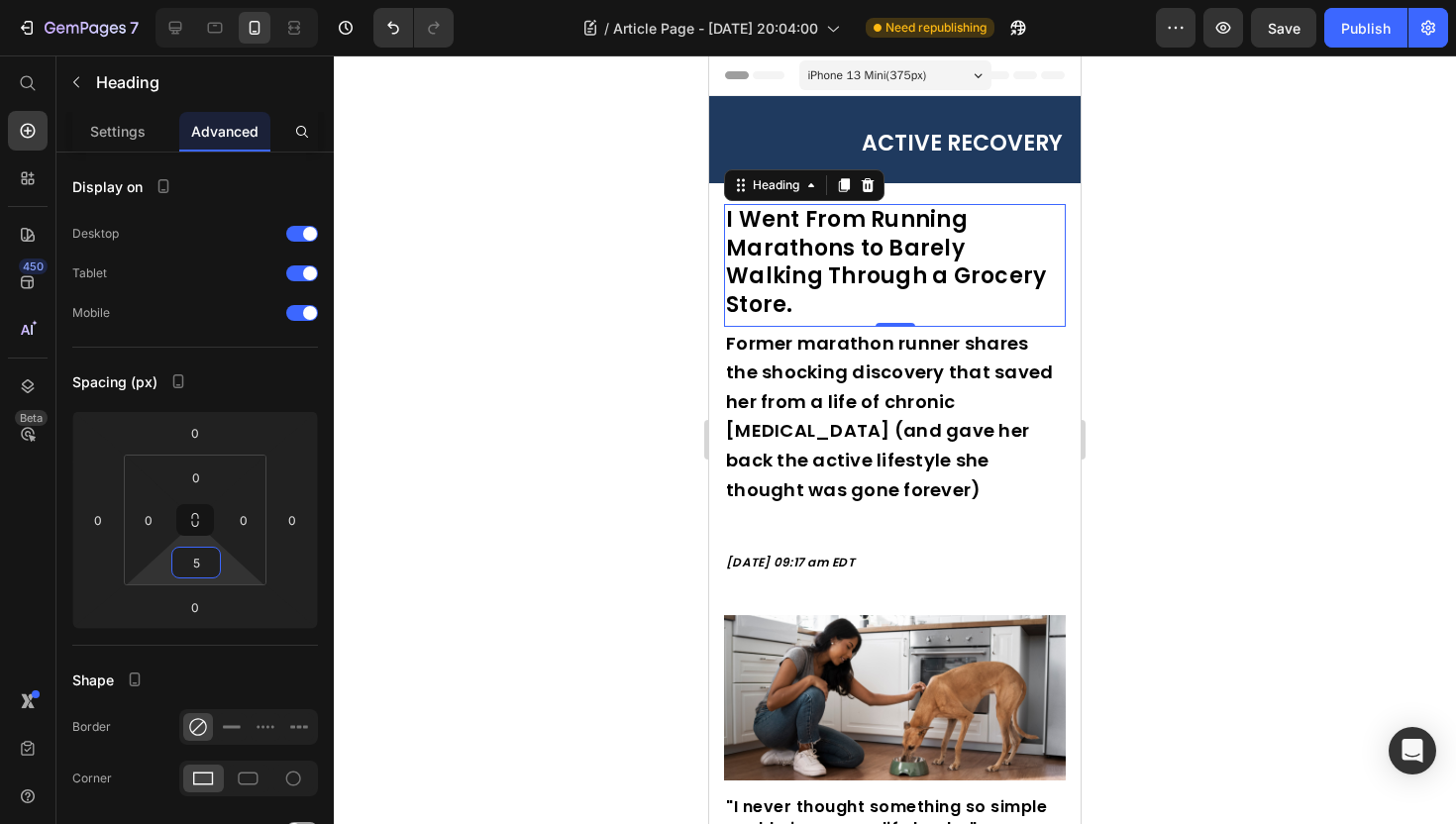 click 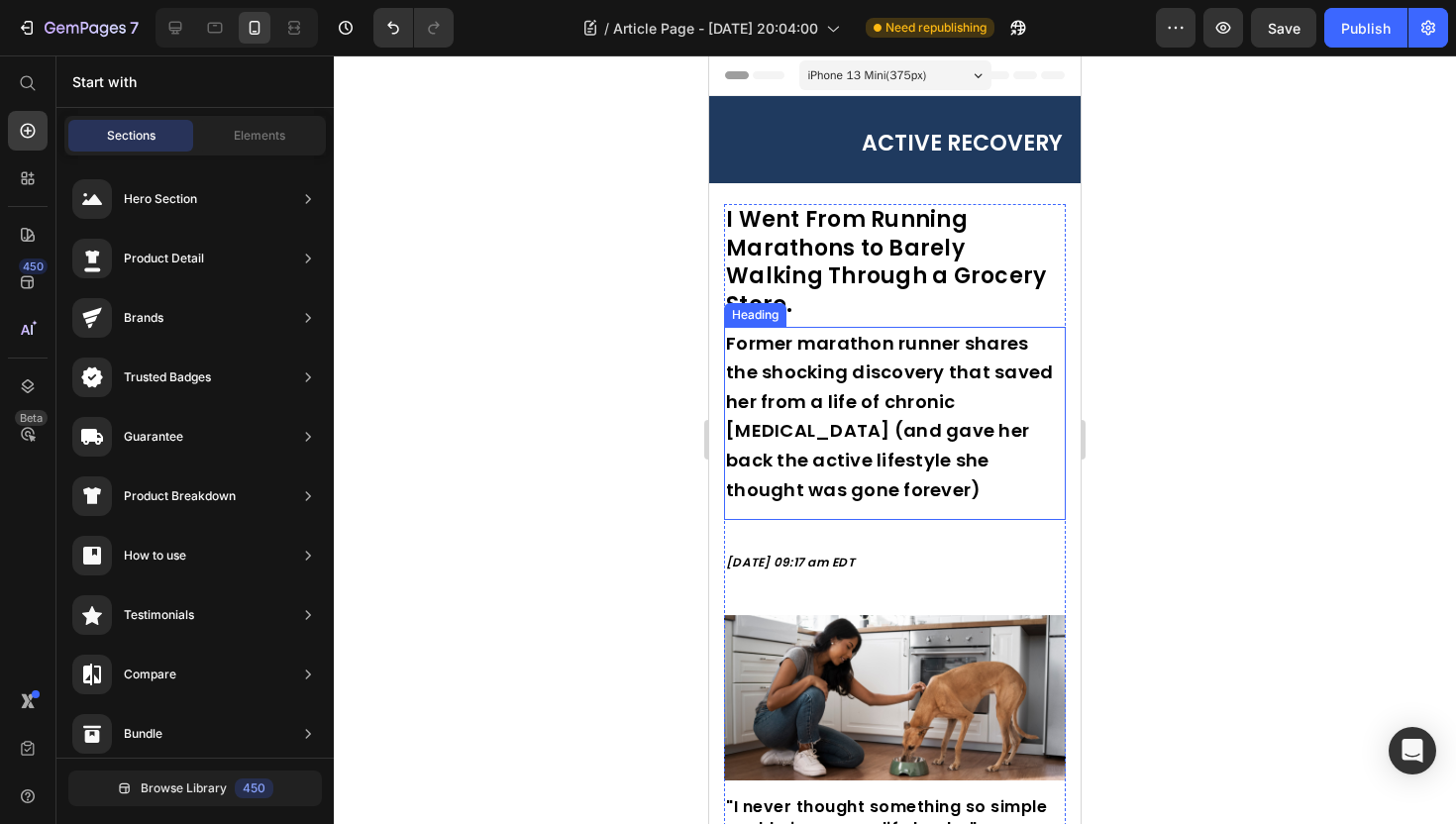 click on "Former marathon runner shares the shocking discovery that saved her from a life of chronic [MEDICAL_DATA] (and gave her back the active lifestyle she thought was gone forever)" at bounding box center (889, 416) 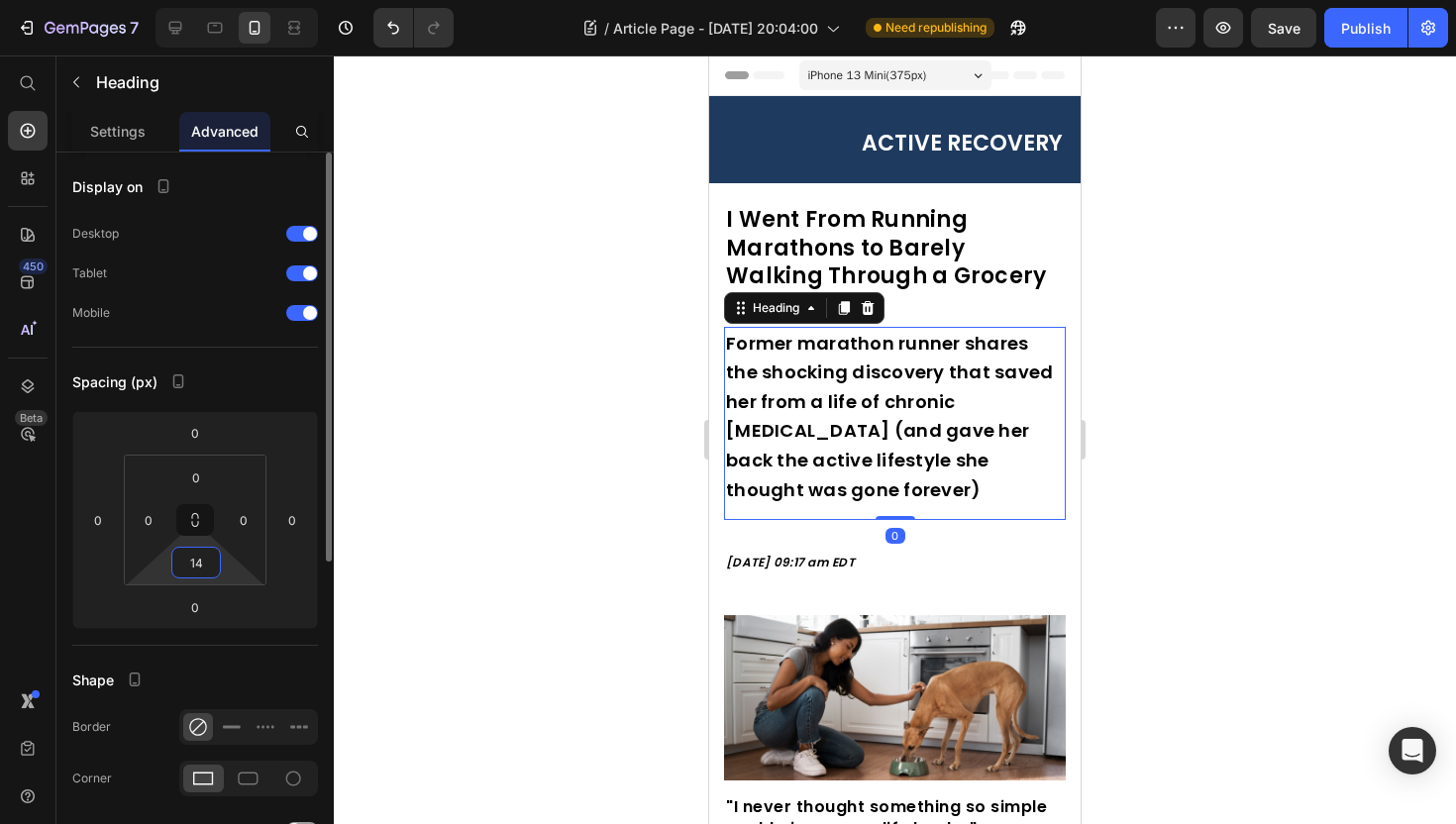 click on "14" at bounding box center (196, 563) 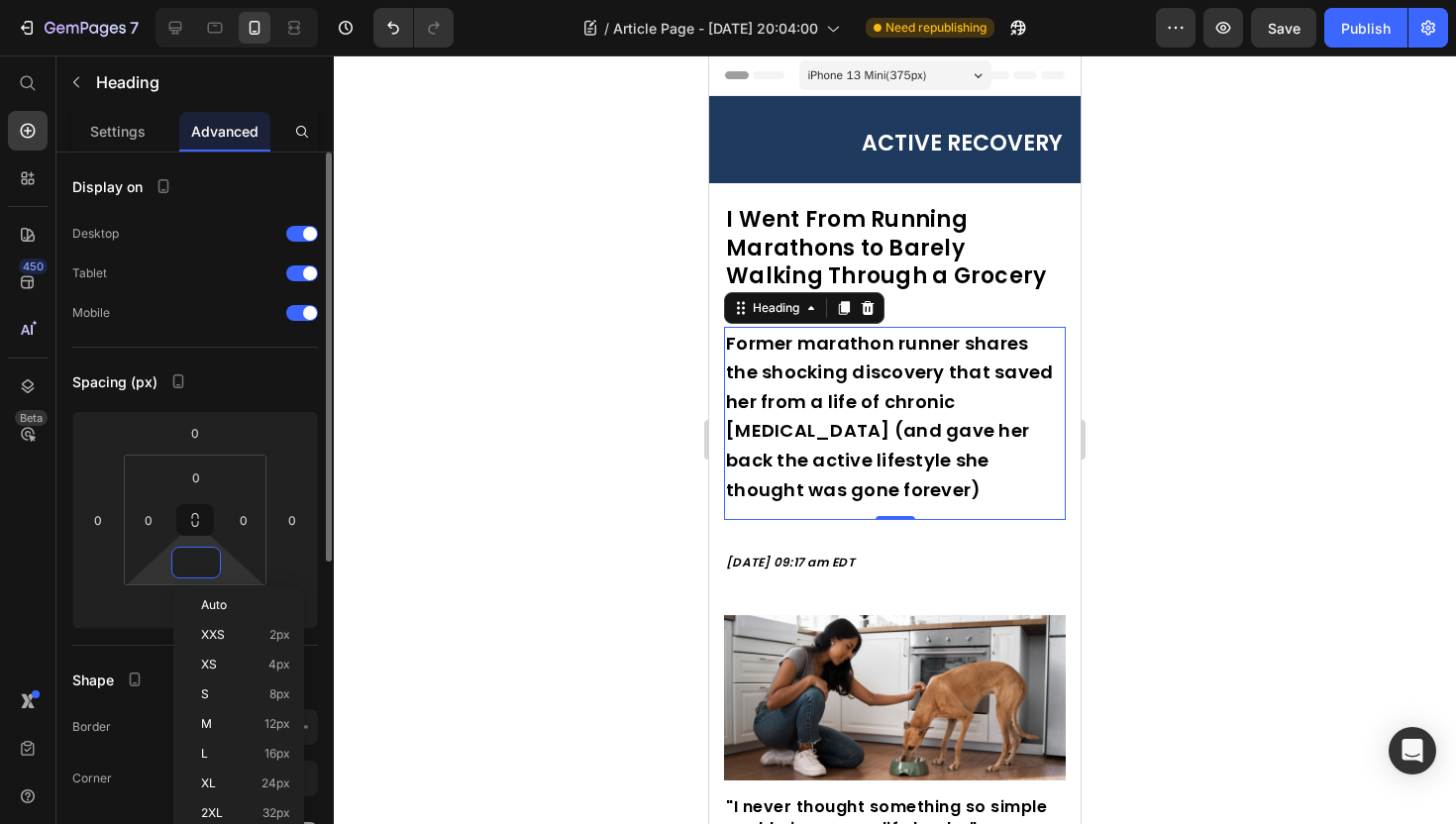 type on "5" 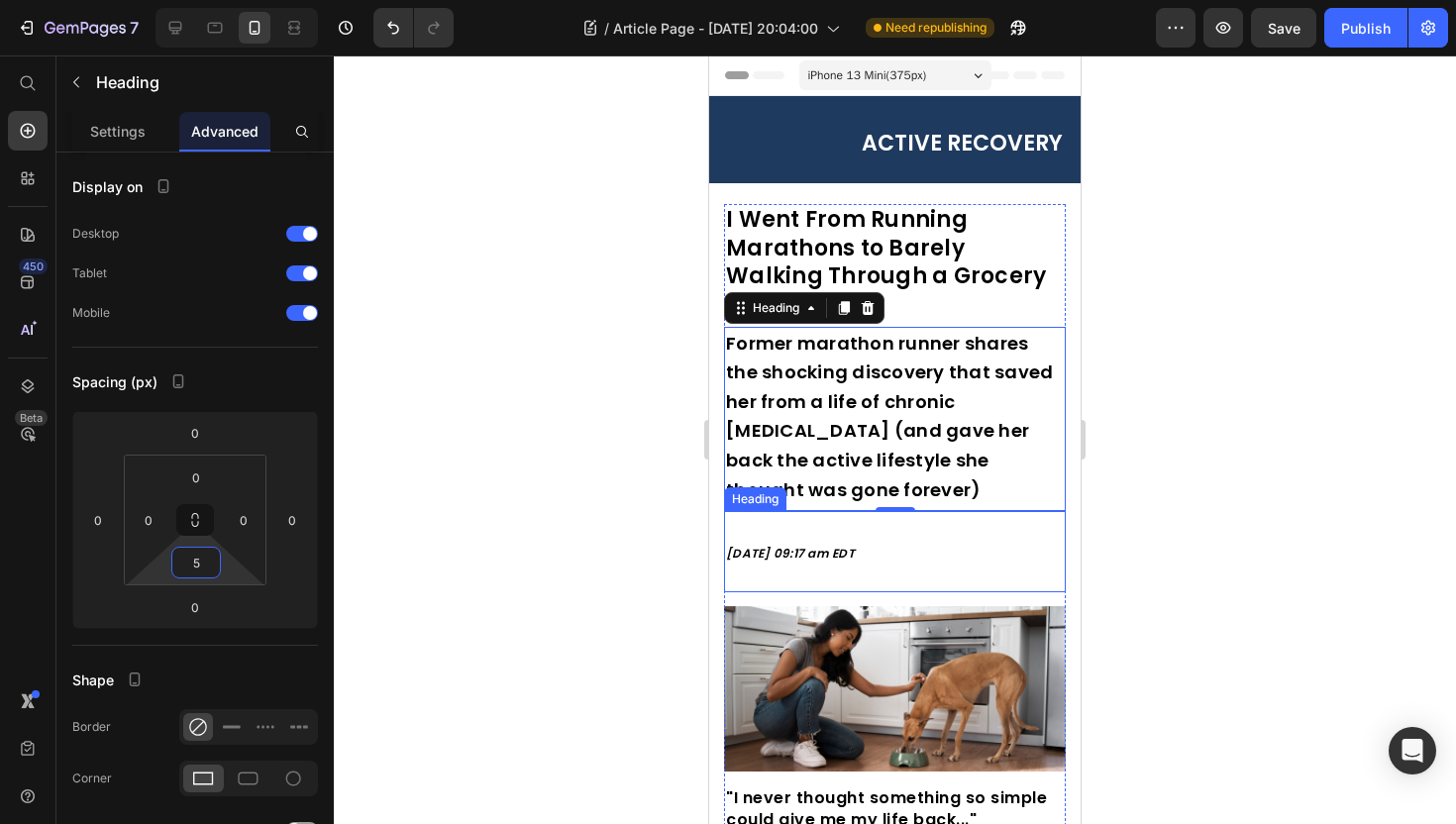 click on "[DATE] 09:17 am EDT" at bounding box center [894, 550] 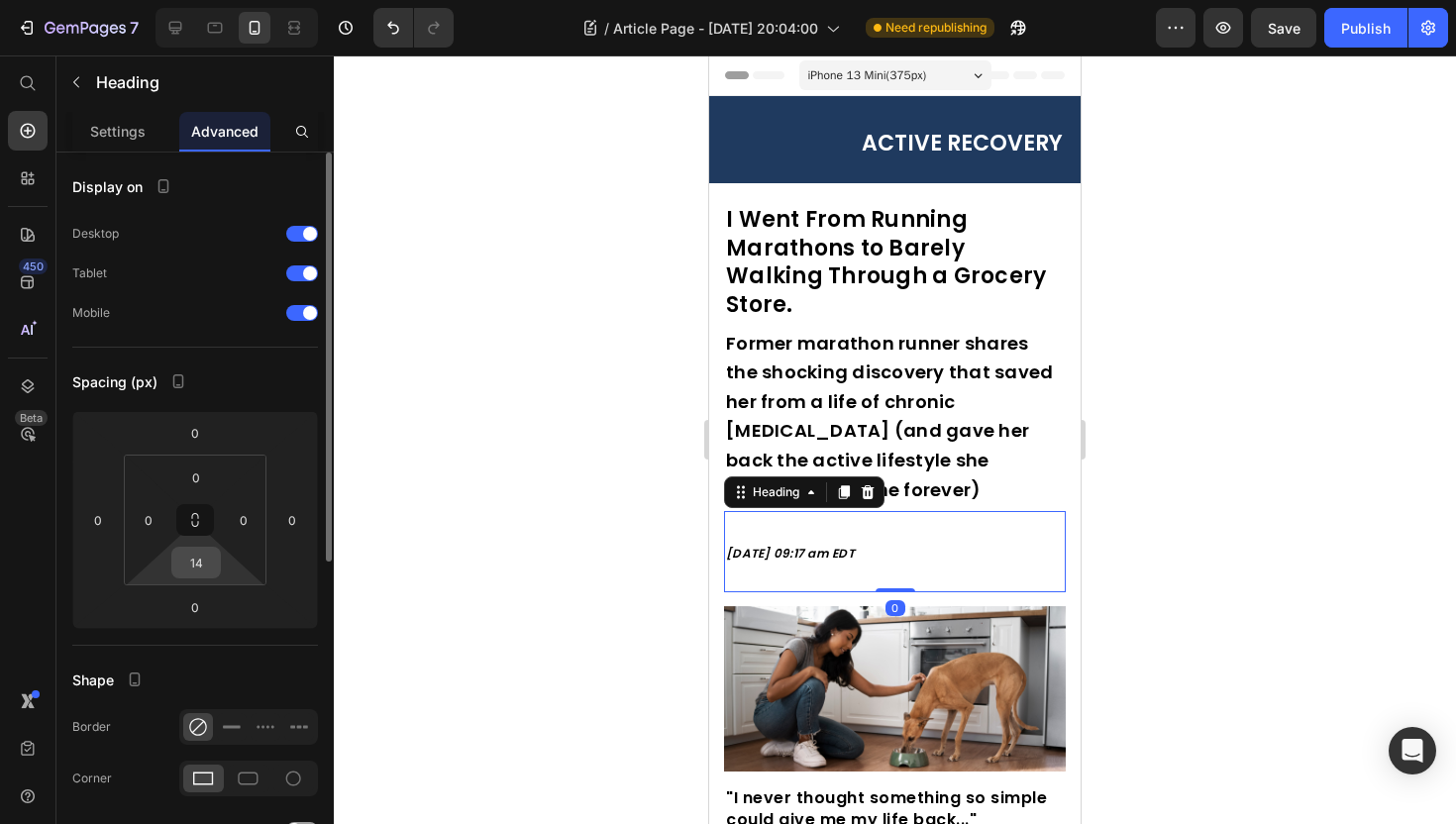 click on "14" at bounding box center [196, 563] 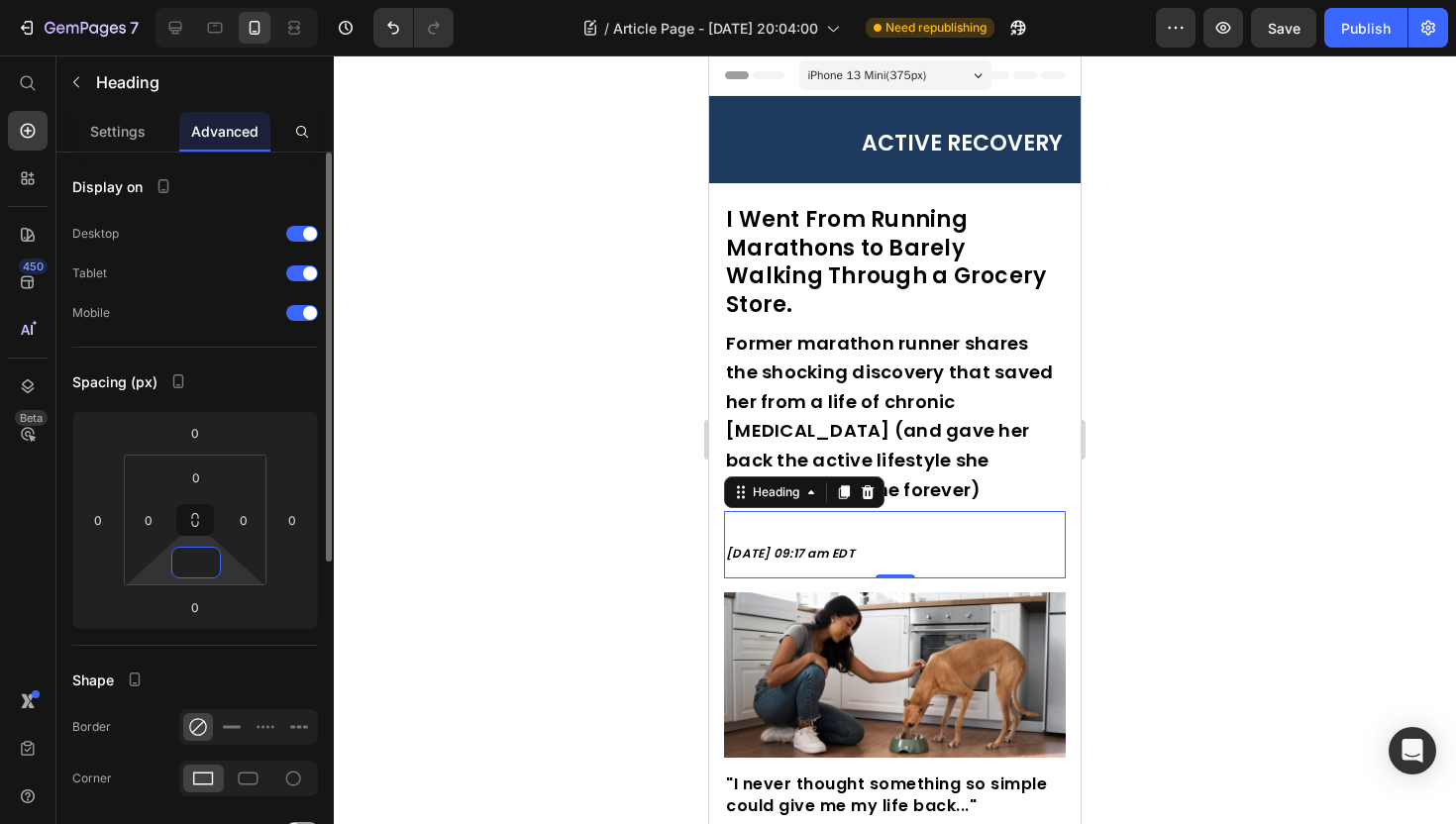 type on "5" 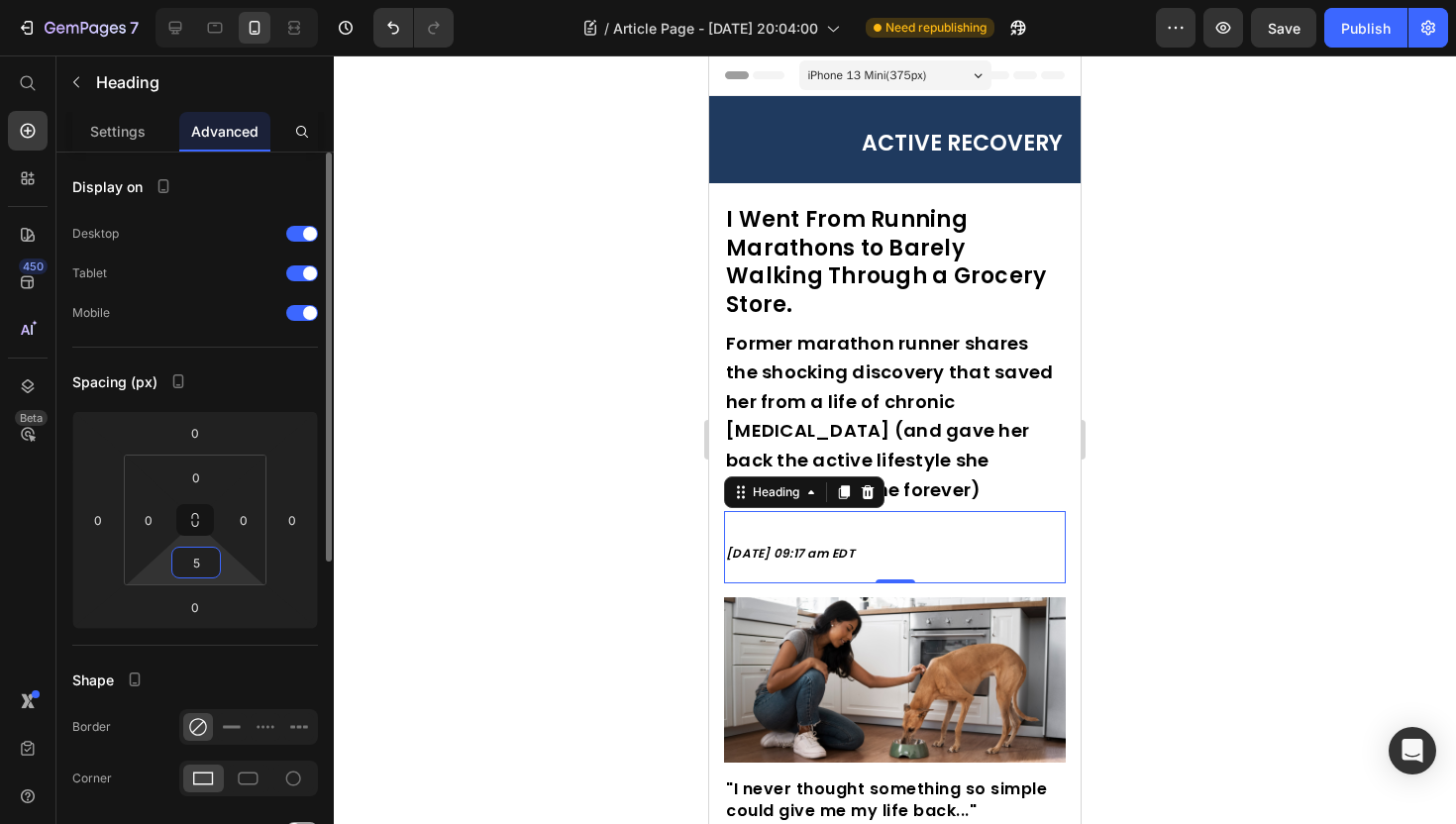 type 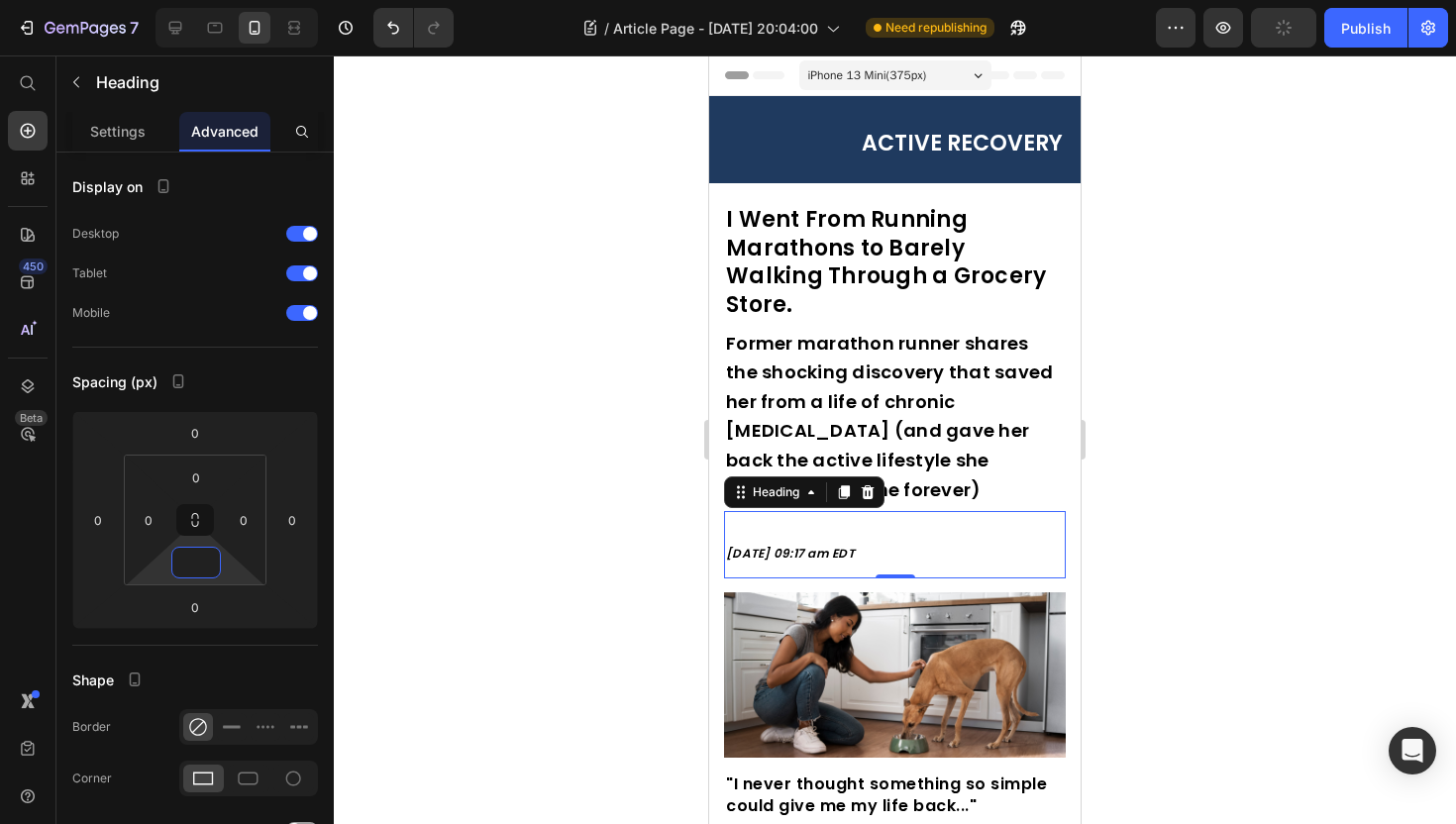 click on "⁠⁠⁠⁠⁠⁠⁠ Former marathon runner shares the shocking discovery that saved her from a life of chronic [MEDICAL_DATA] (and gave her back the active lifestyle she thought was gone forever)" at bounding box center [894, 417] 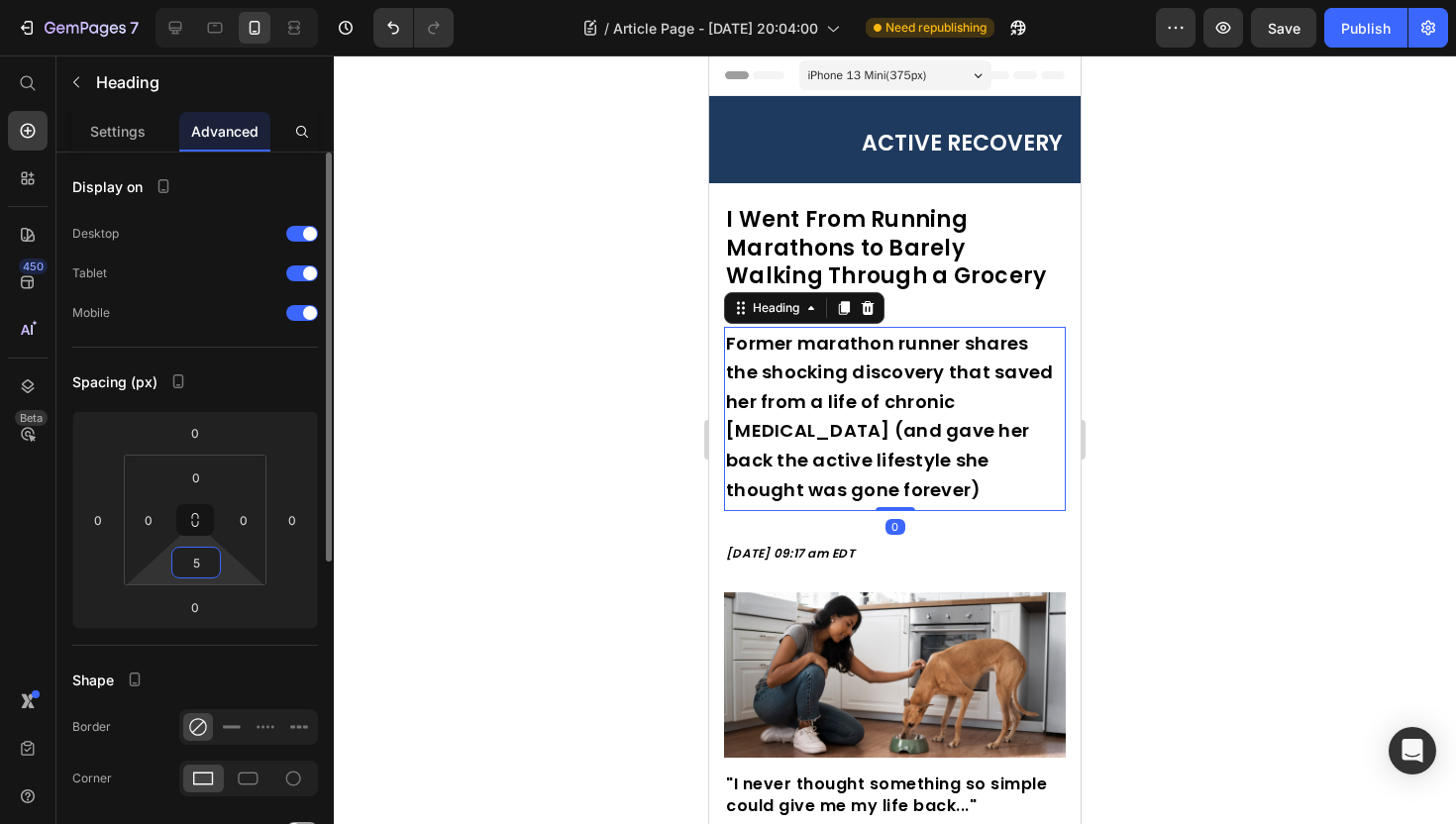 click on "5" at bounding box center (196, 563) 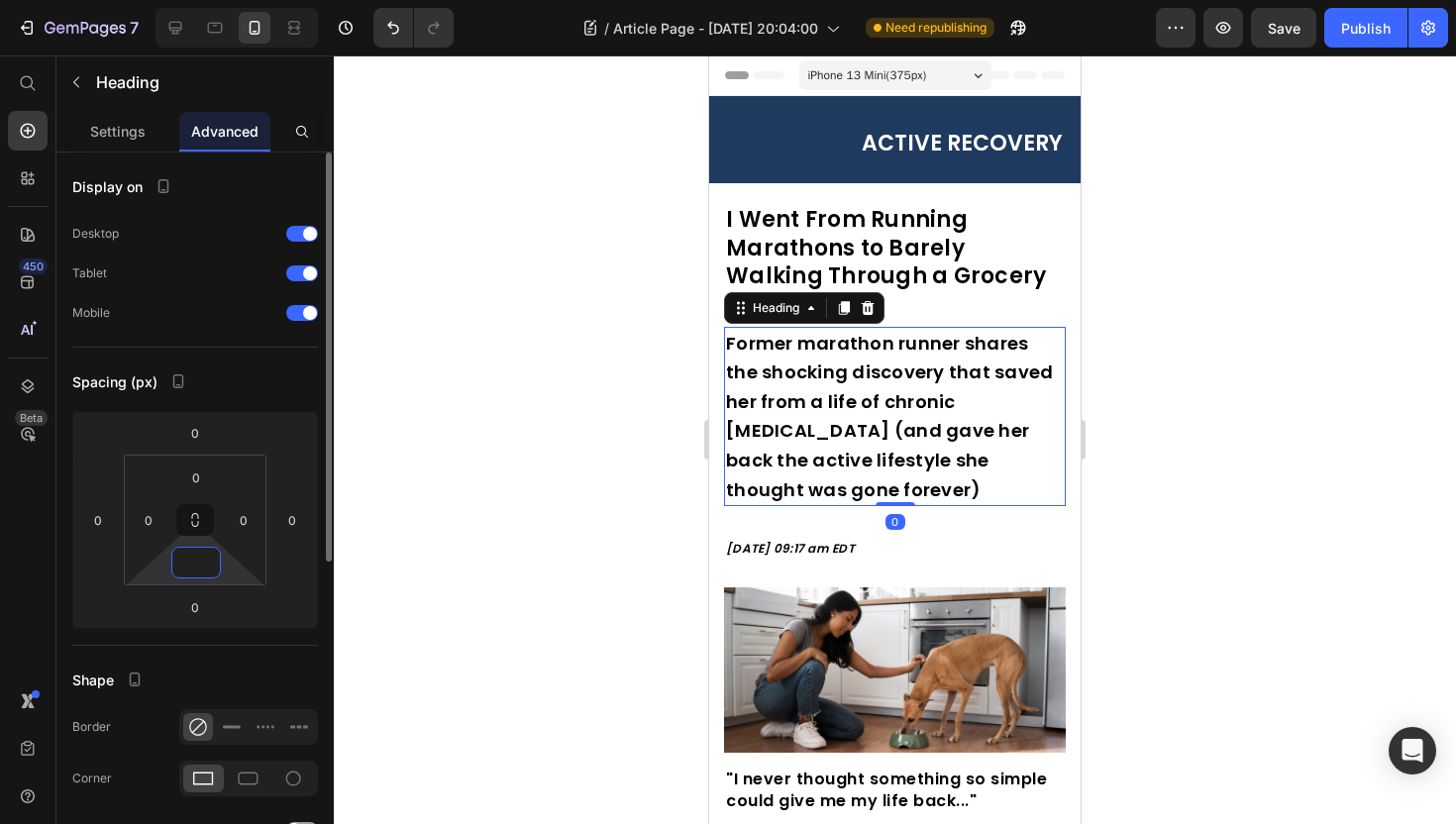 type on "0" 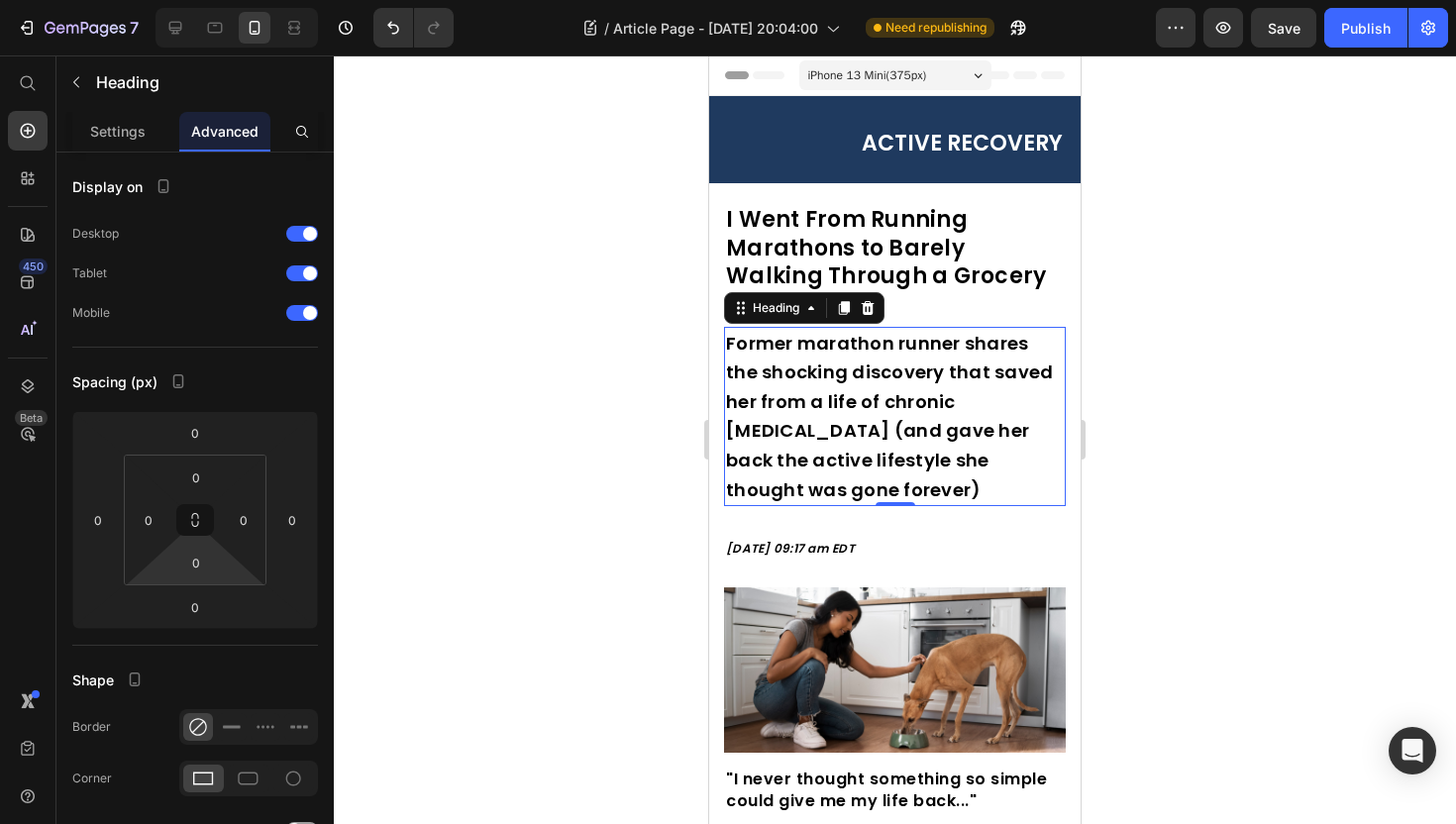 click 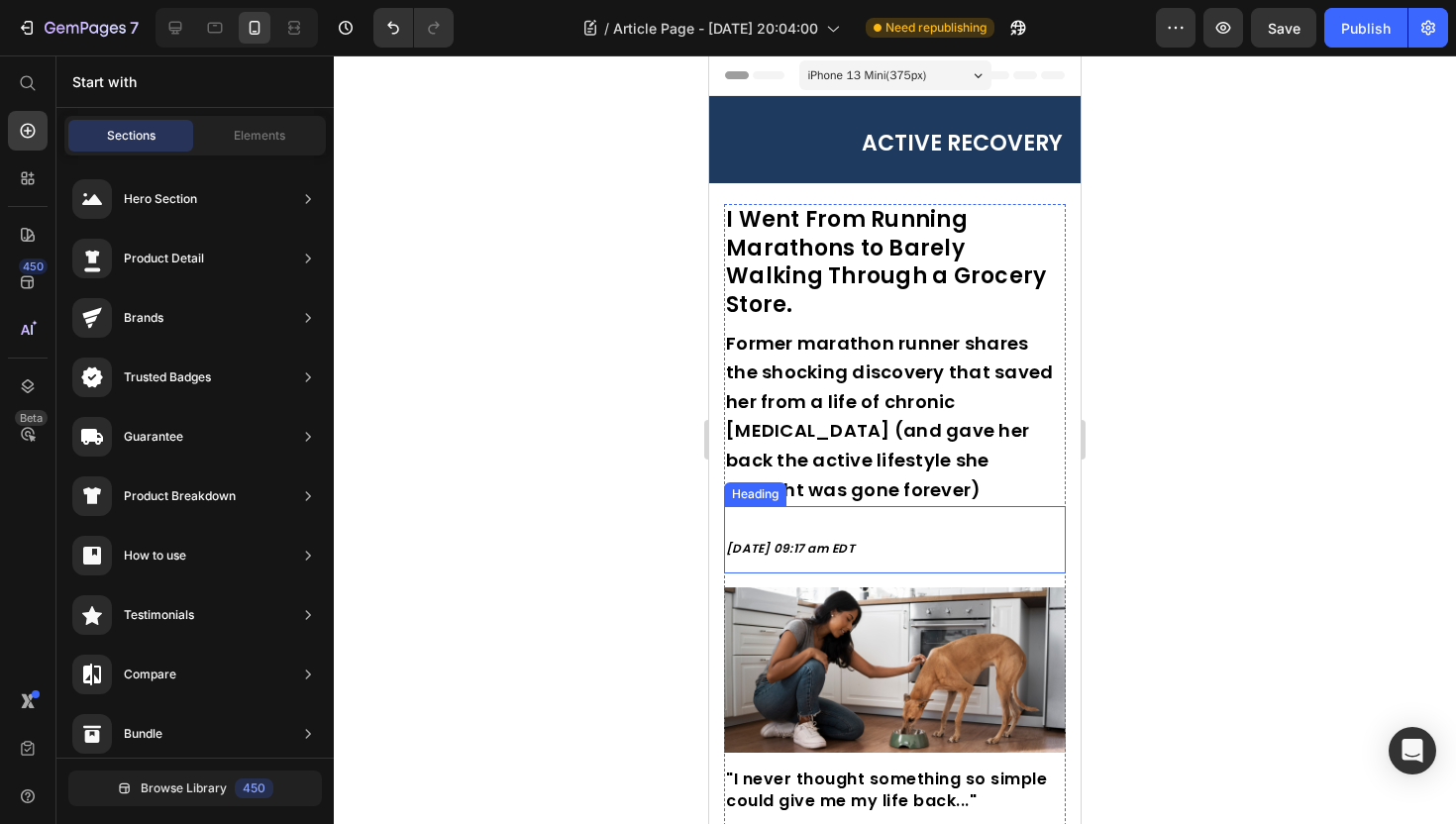 click on "[DATE] 09:17 am EDT Heading" at bounding box center (894, 540) 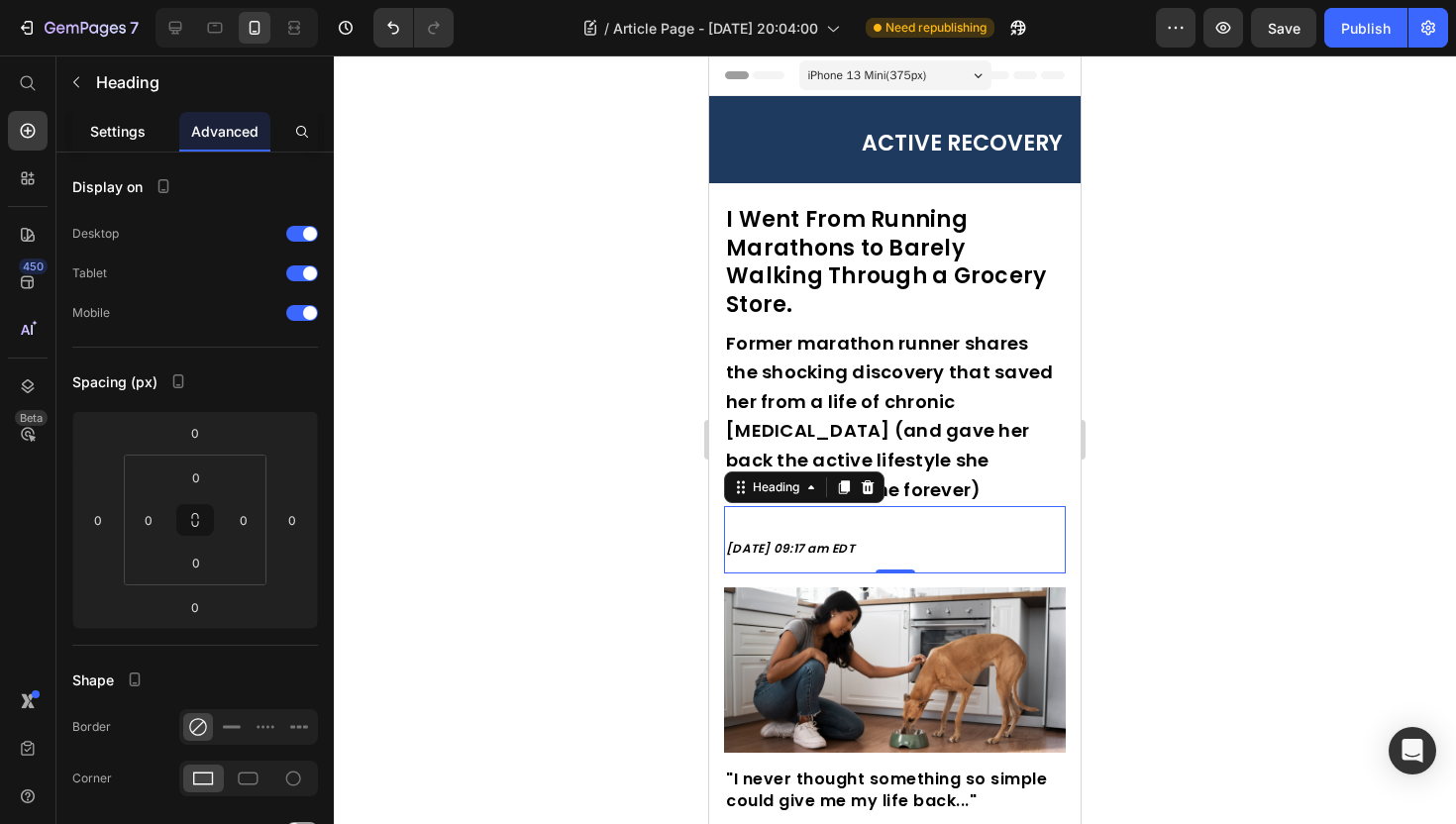 click on "Settings" at bounding box center [118, 131] 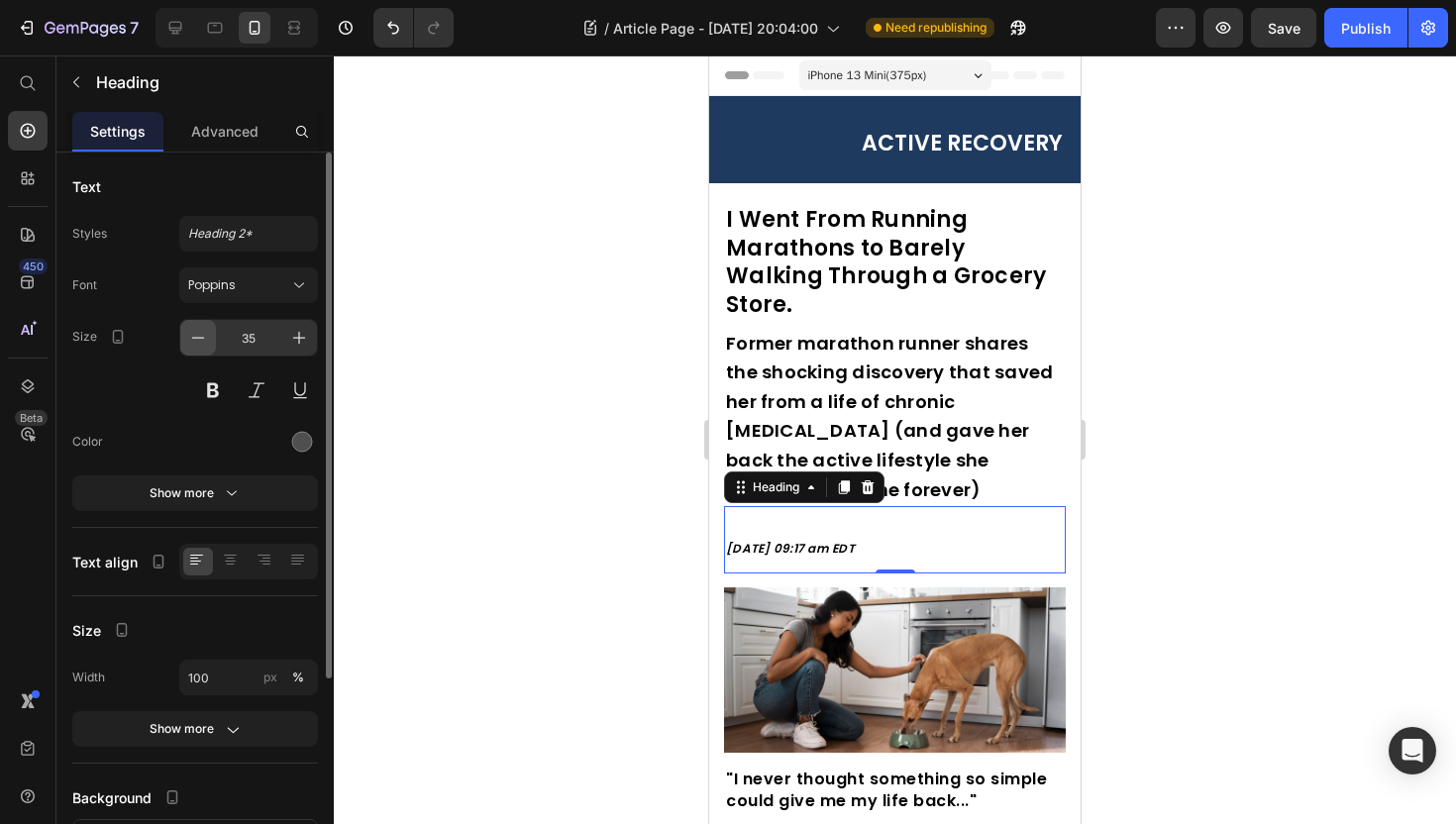 click 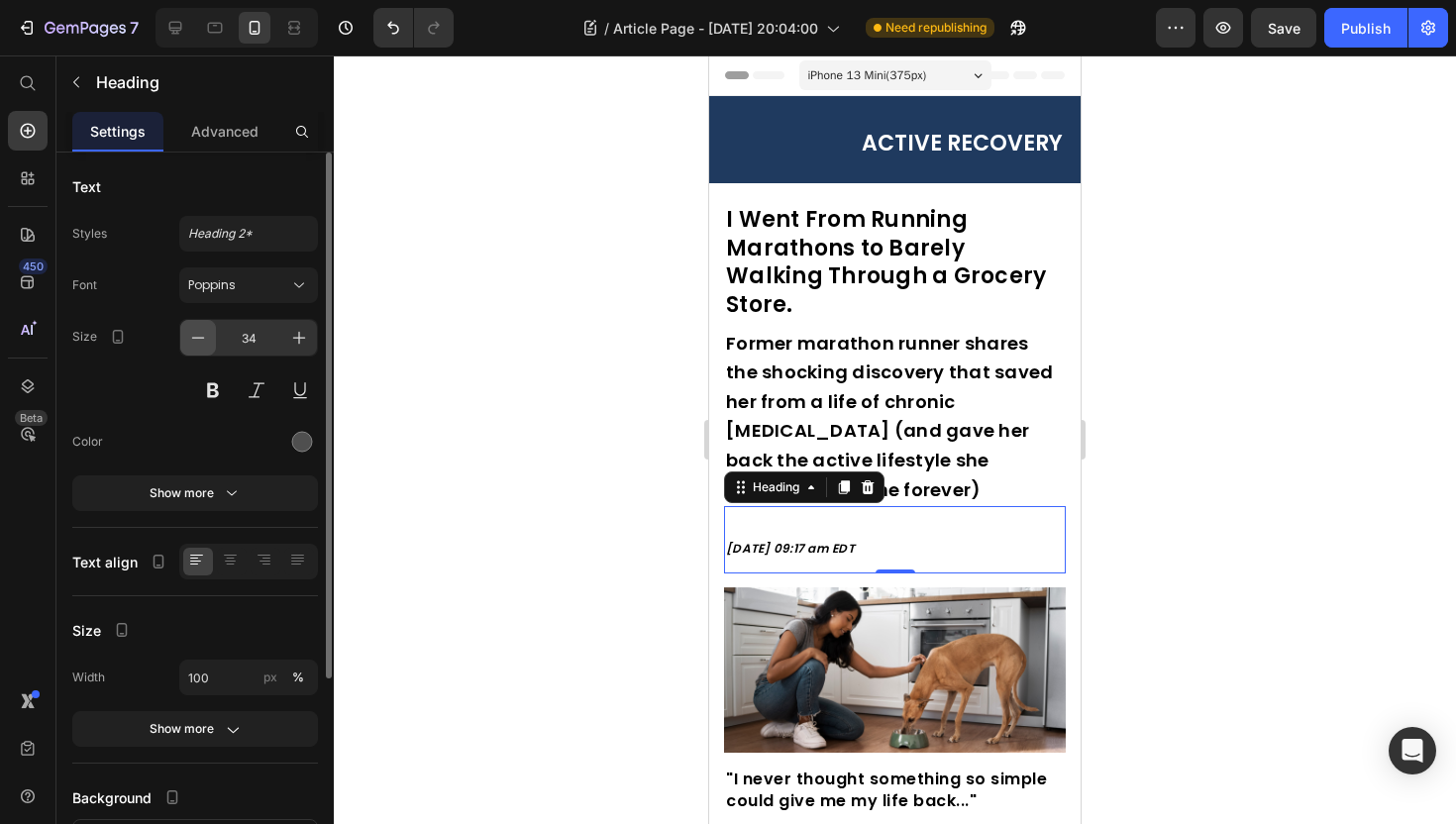 click 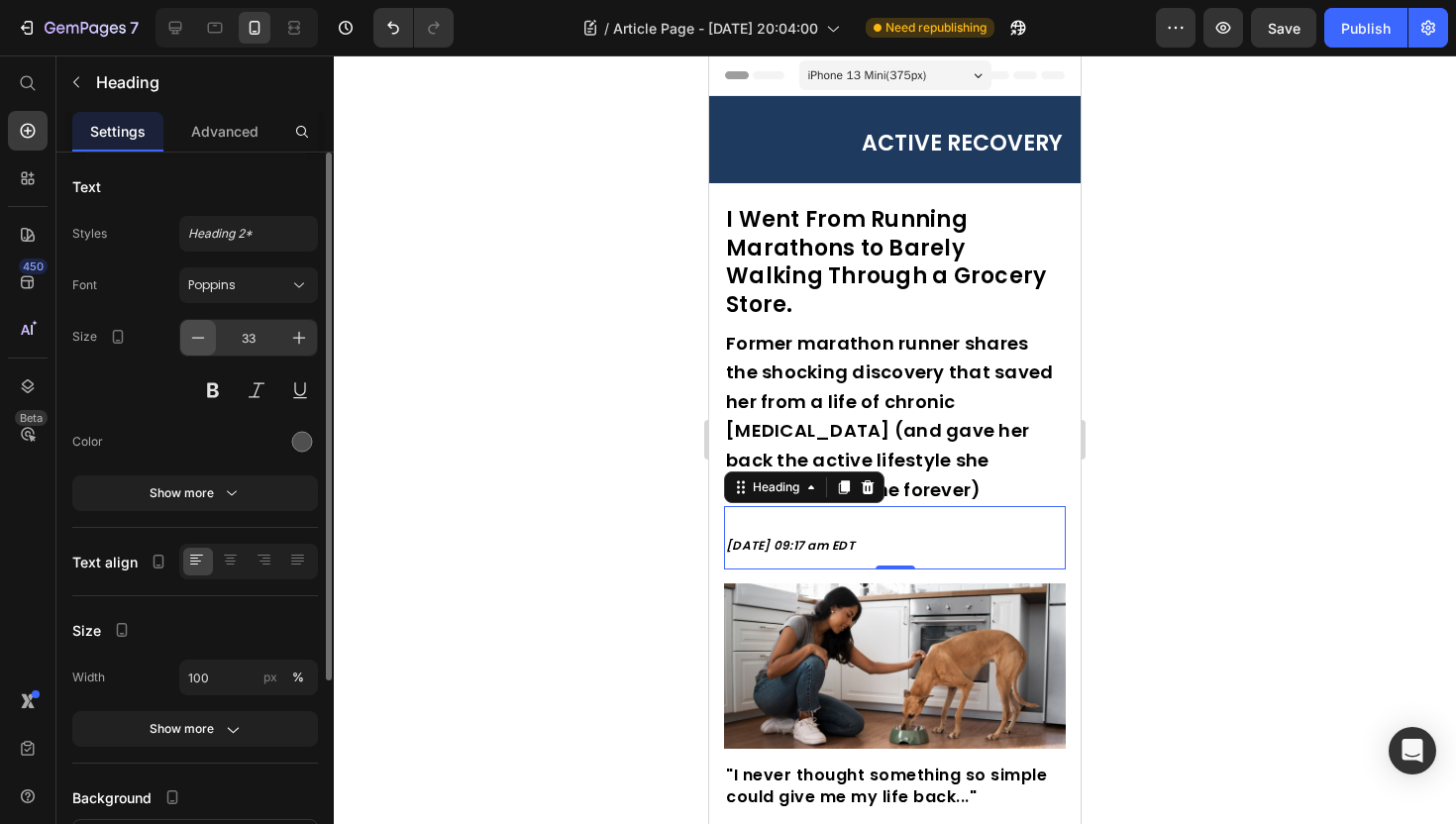 click 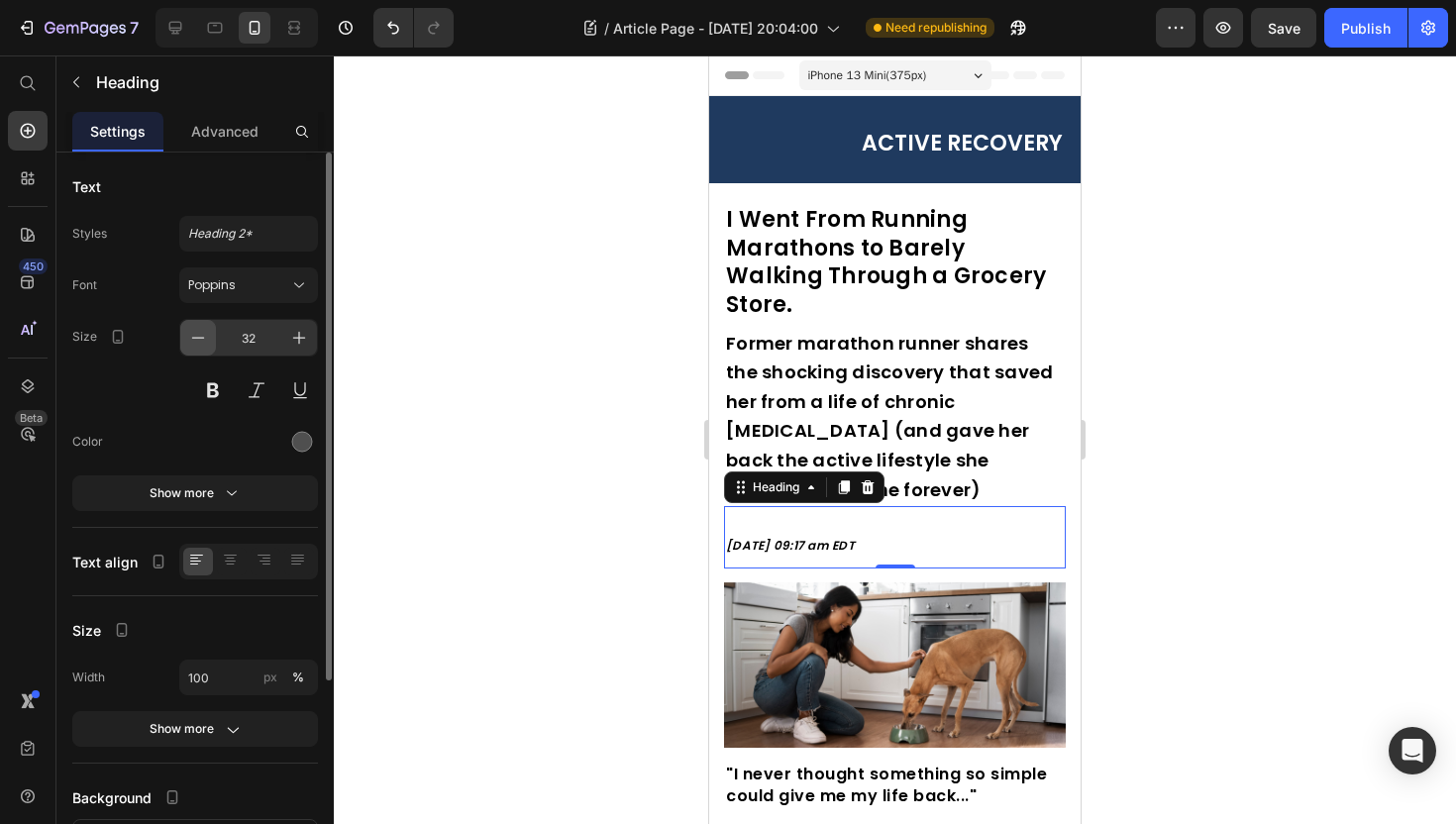 click 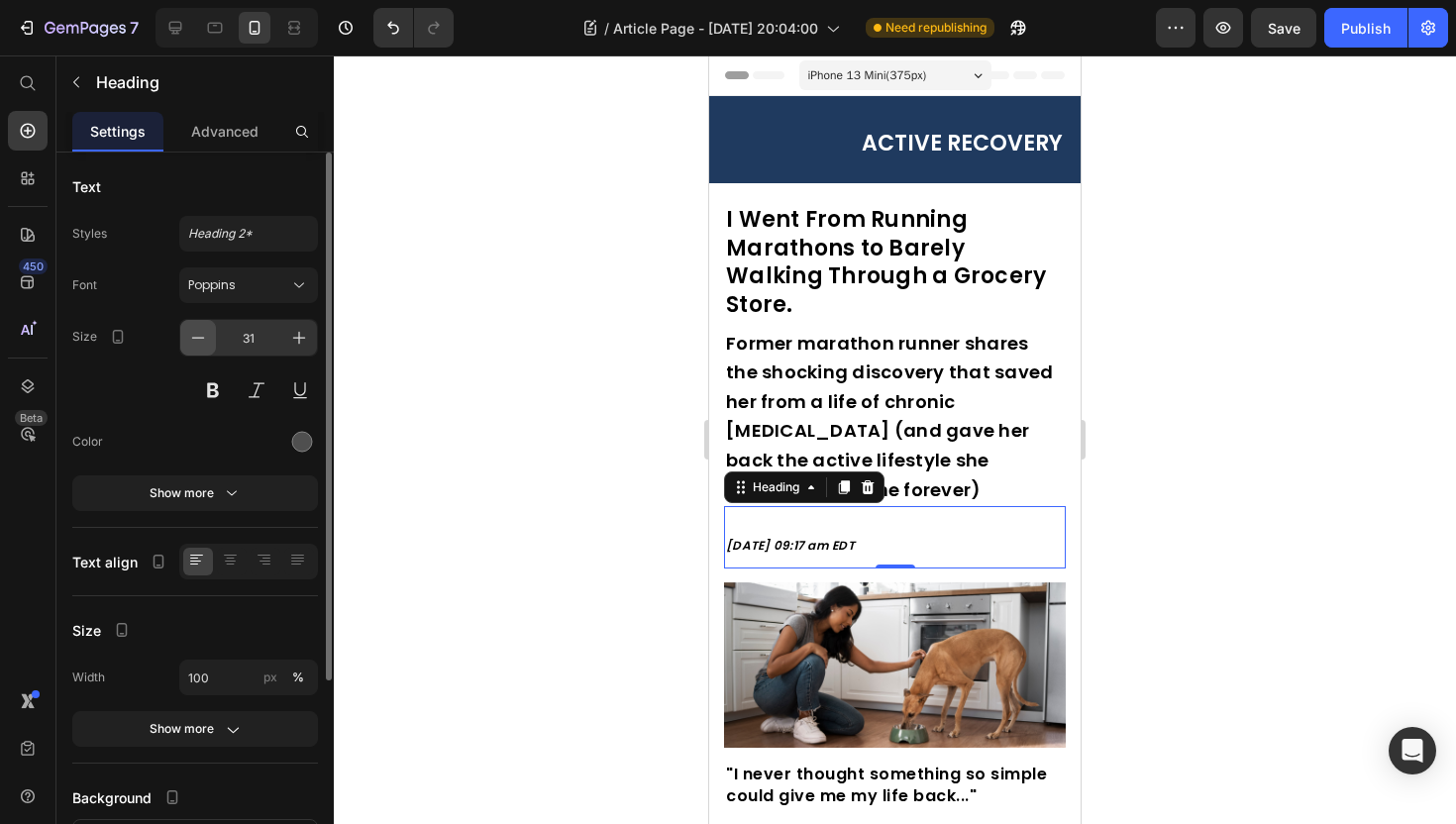 click 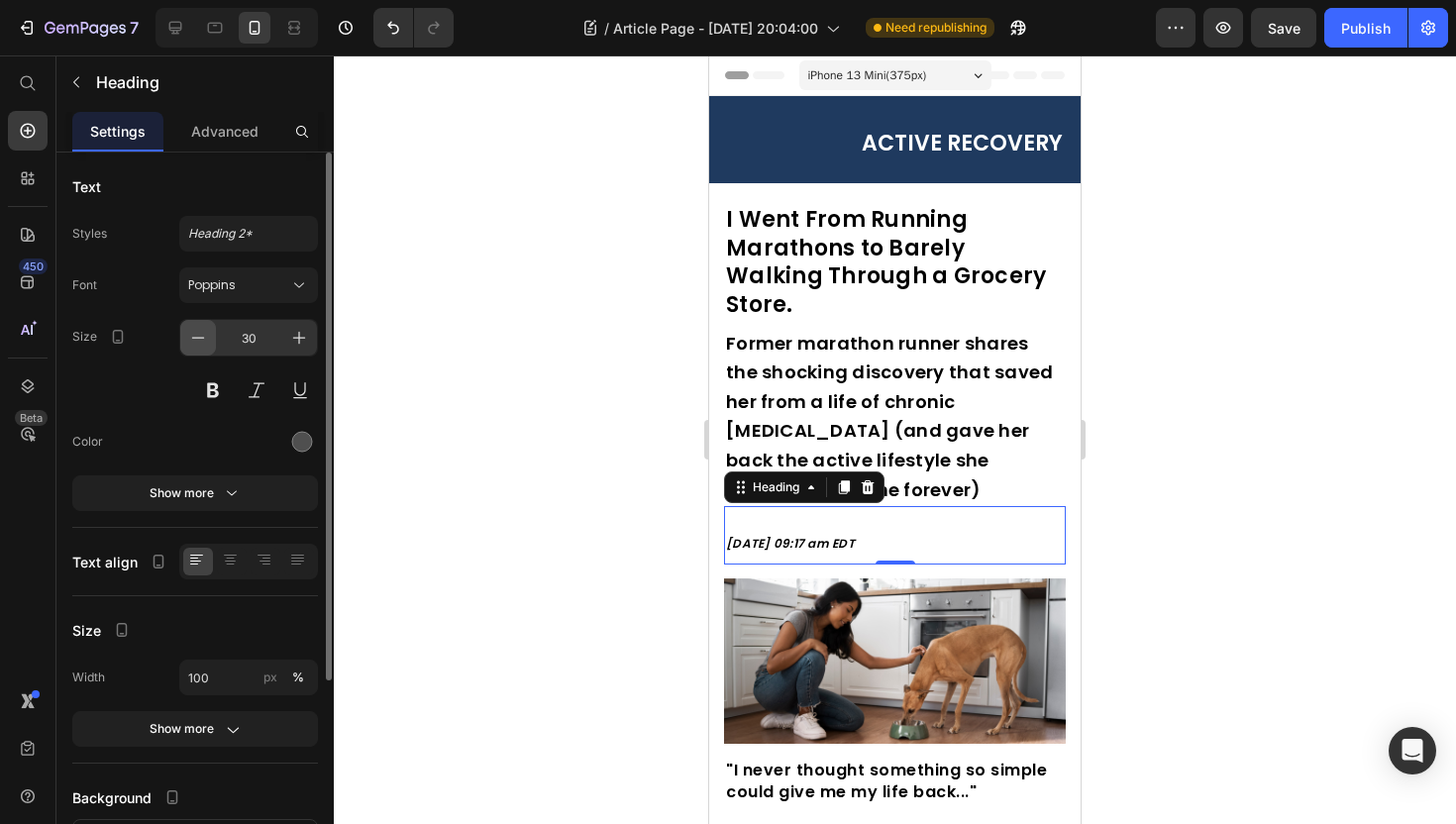 click 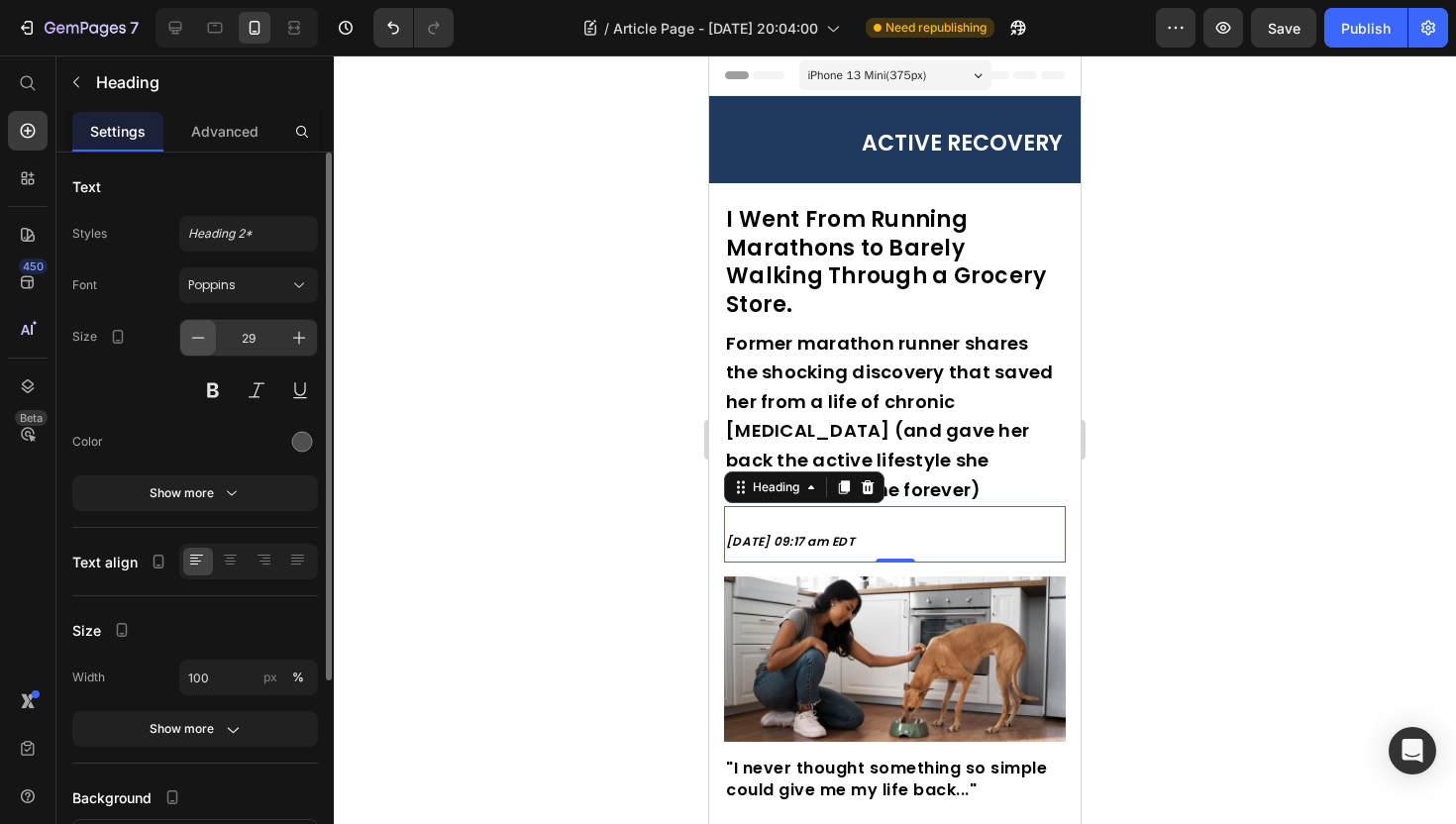 click 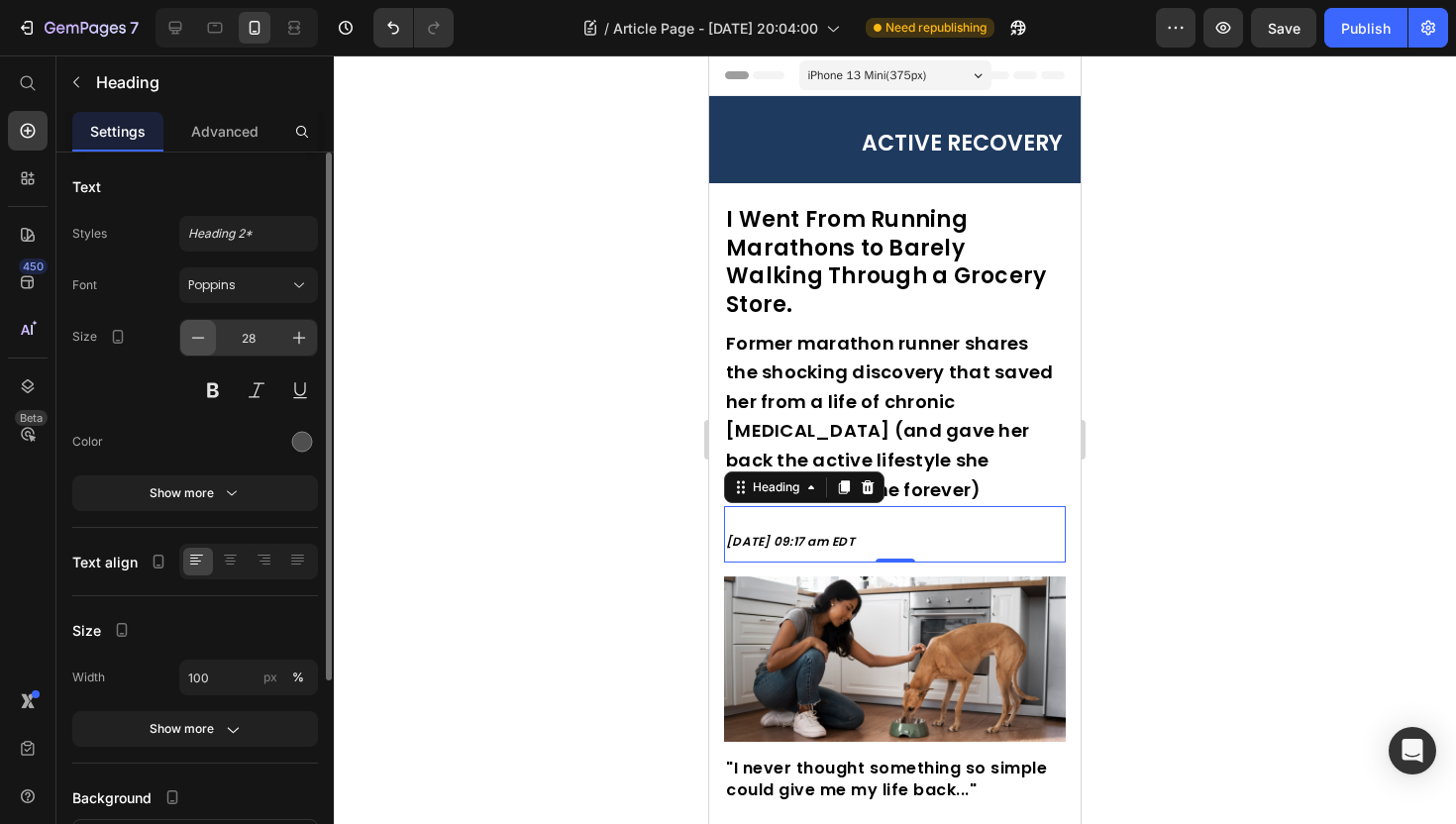click 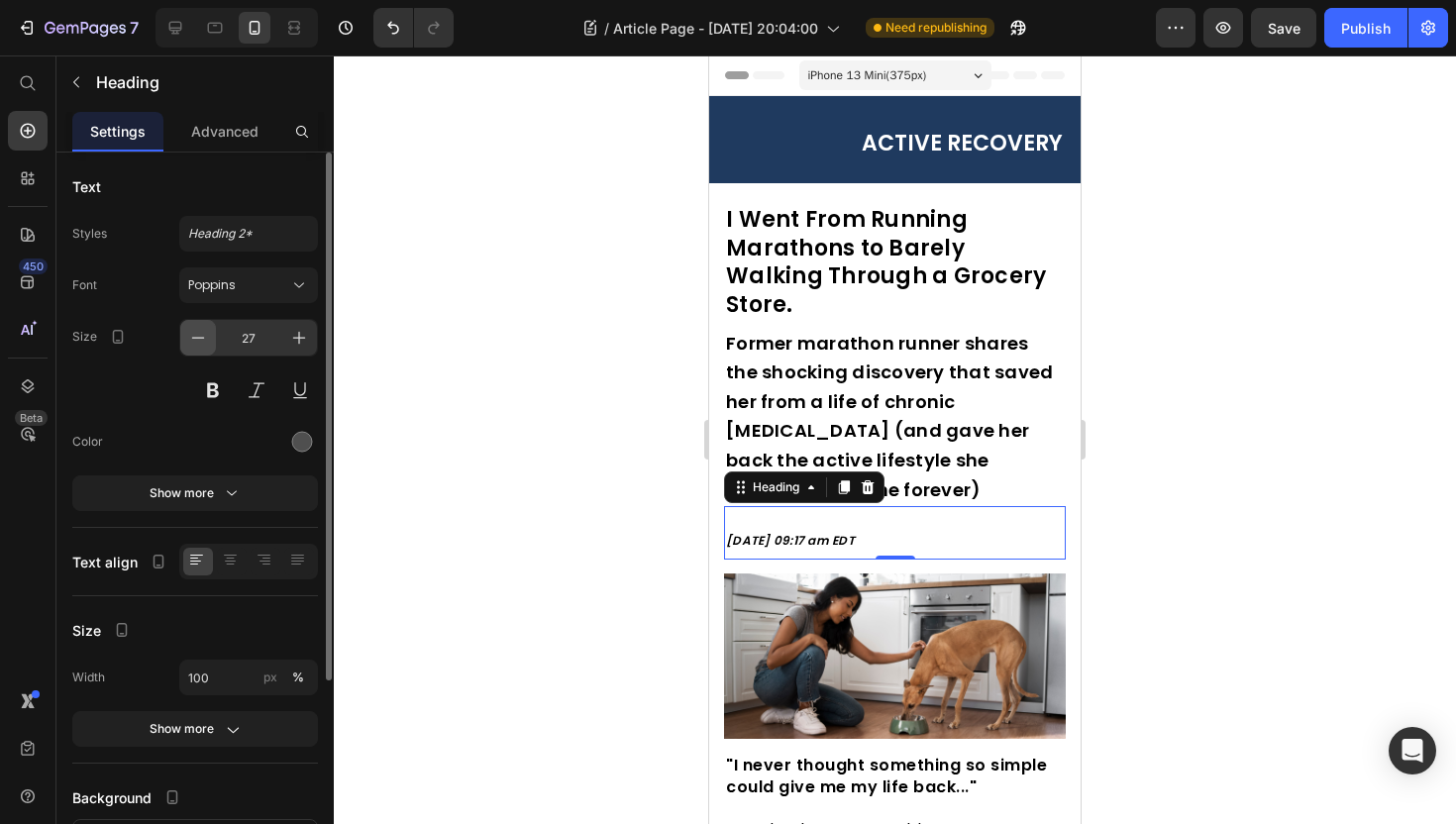click 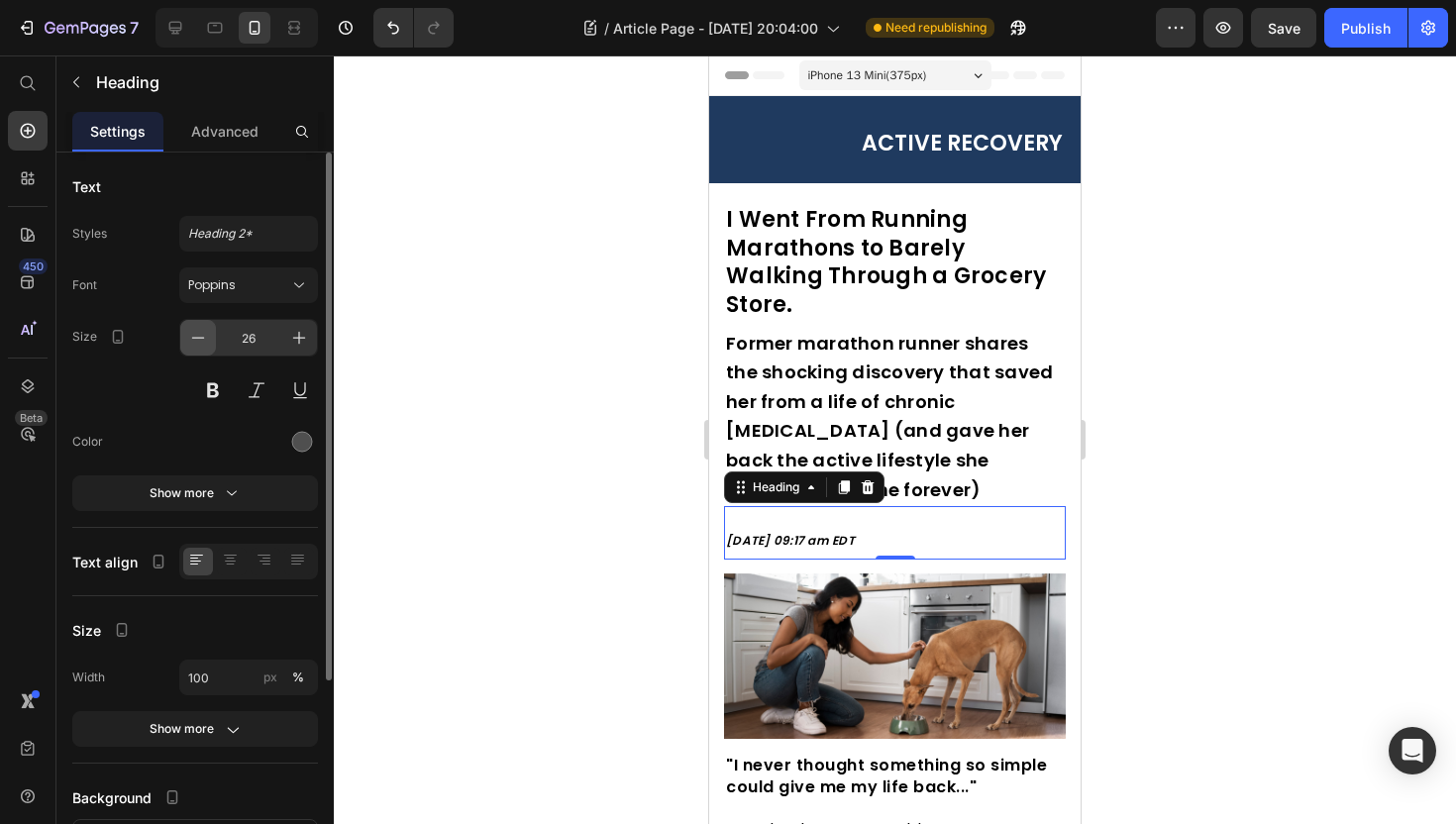 click 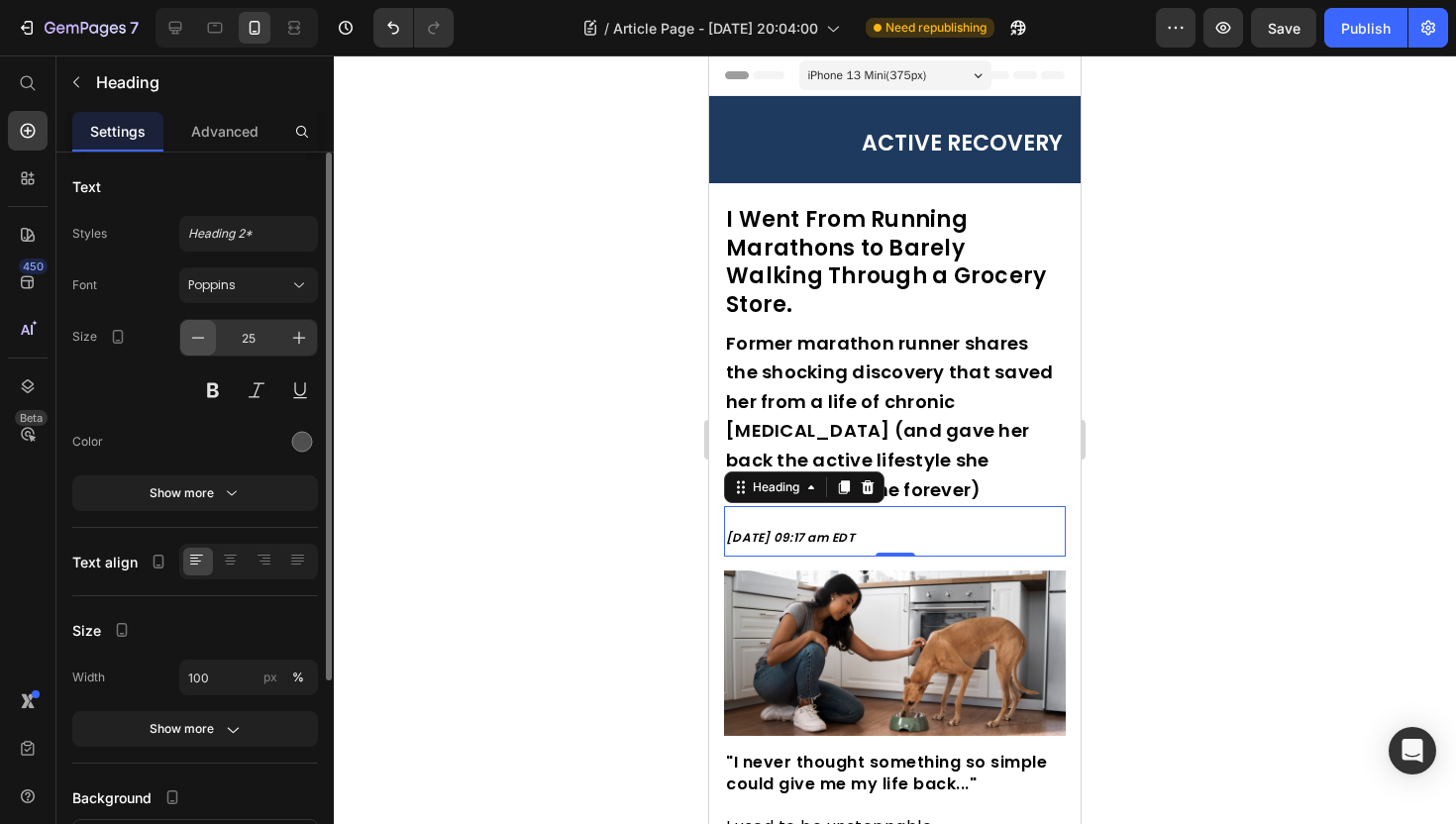 click 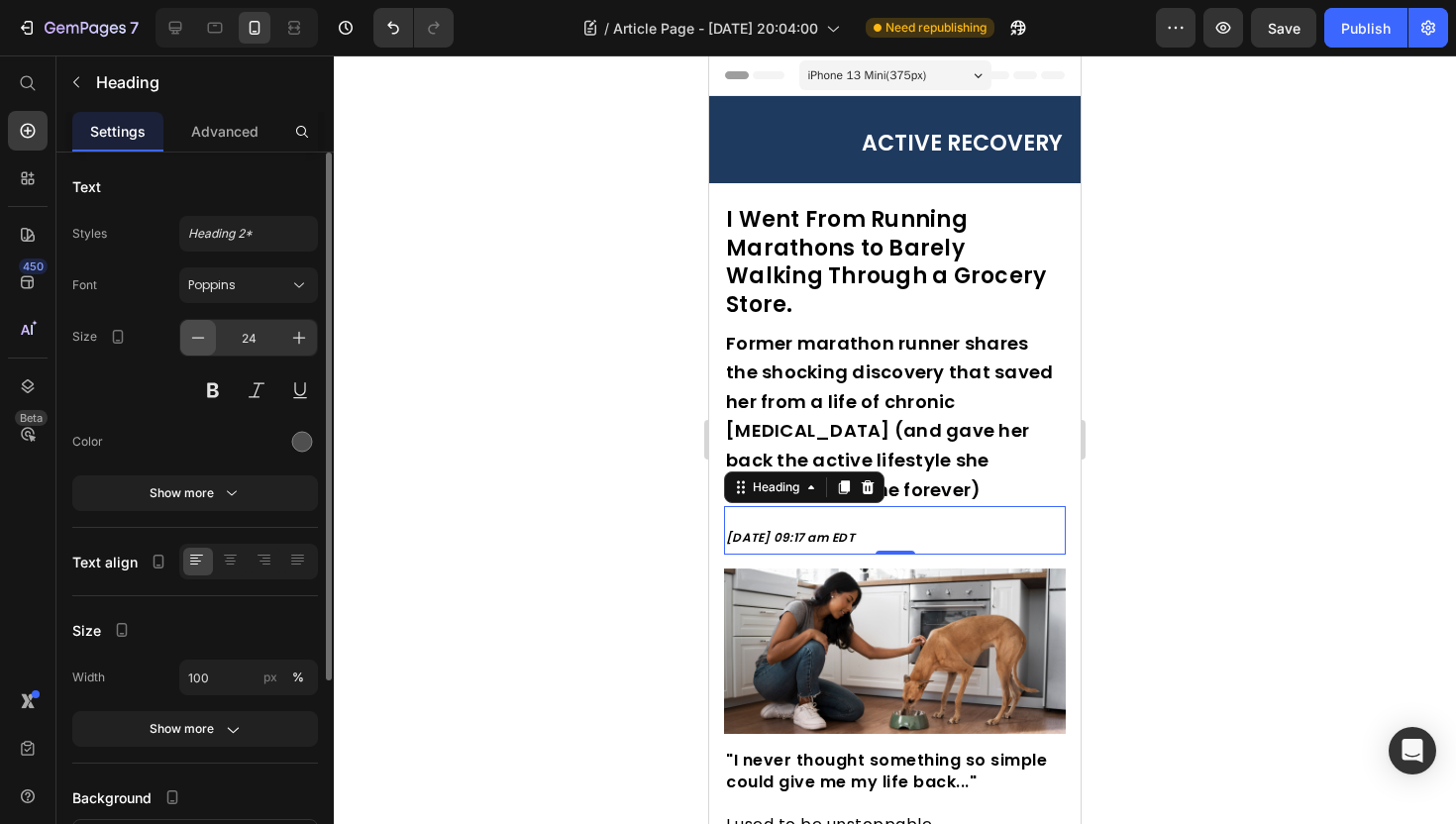 click 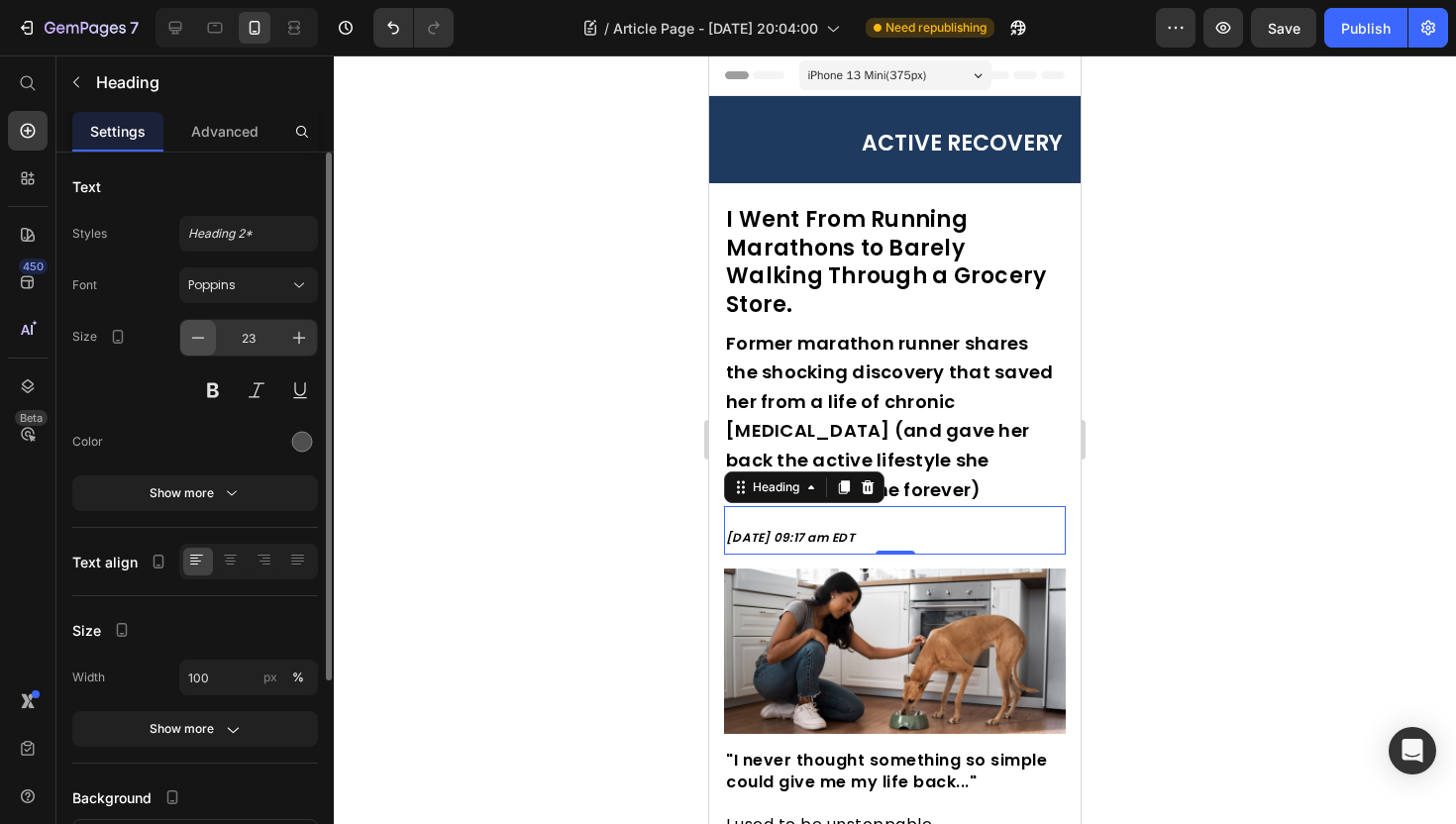 click 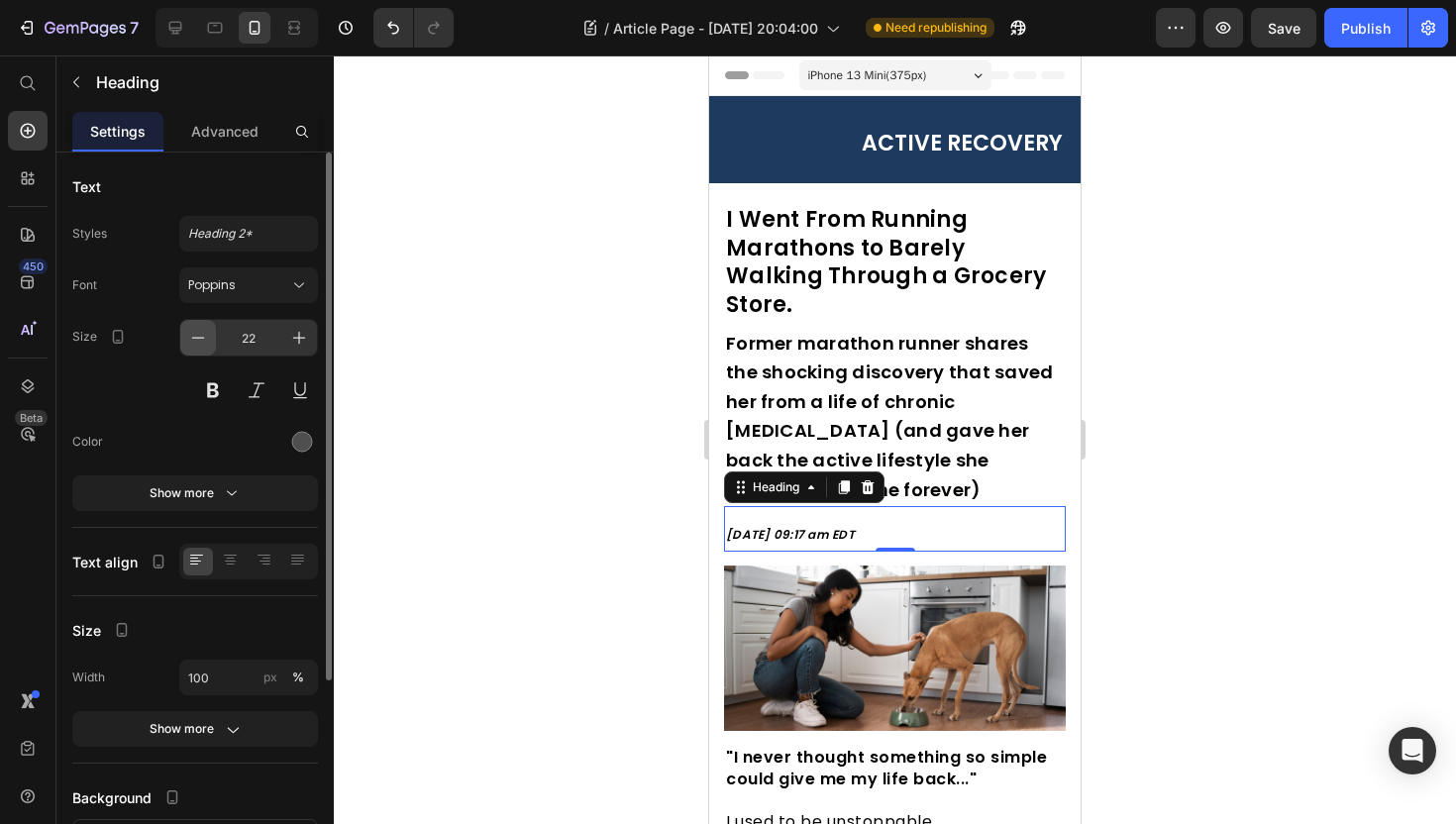 click 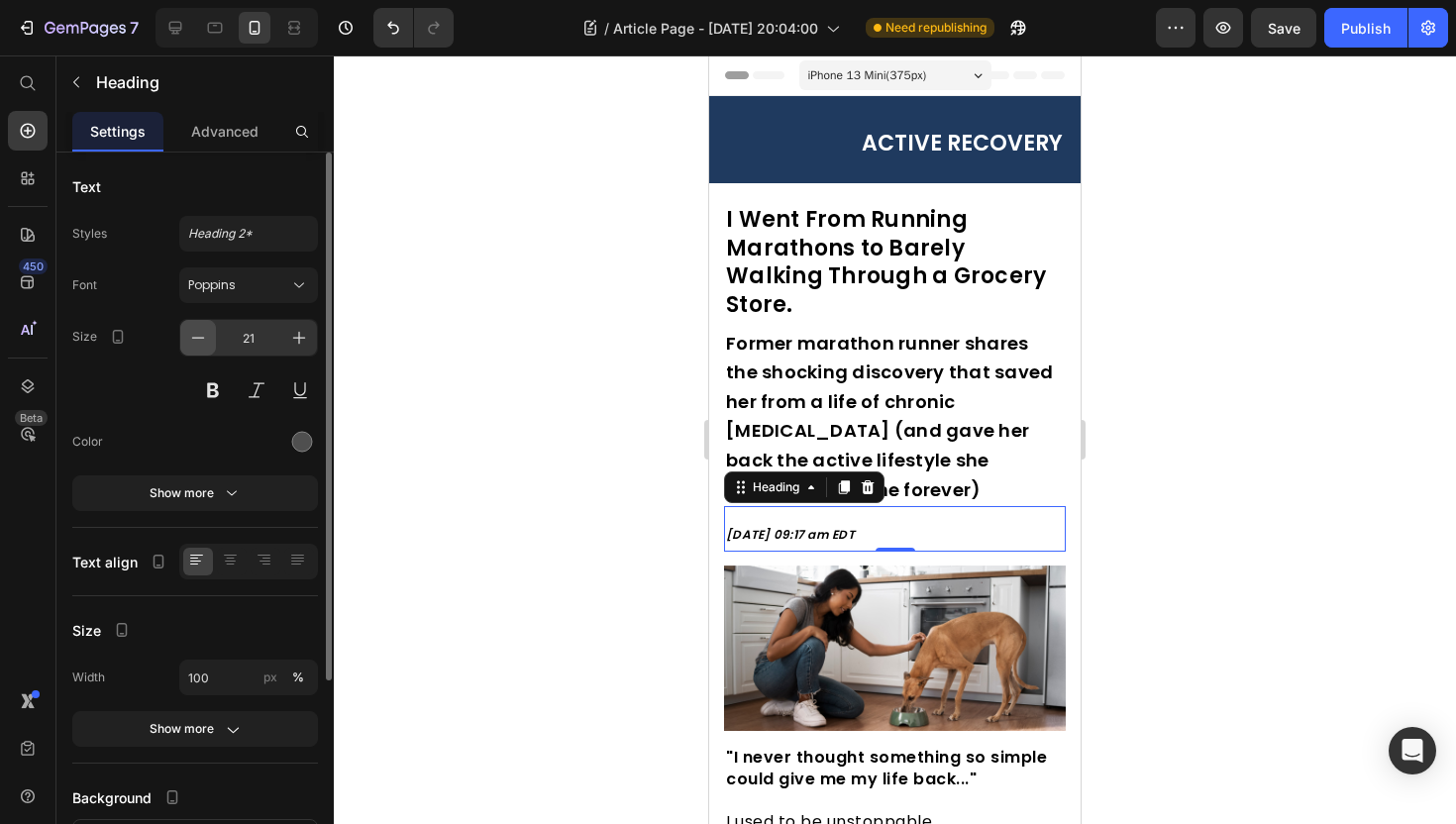 click 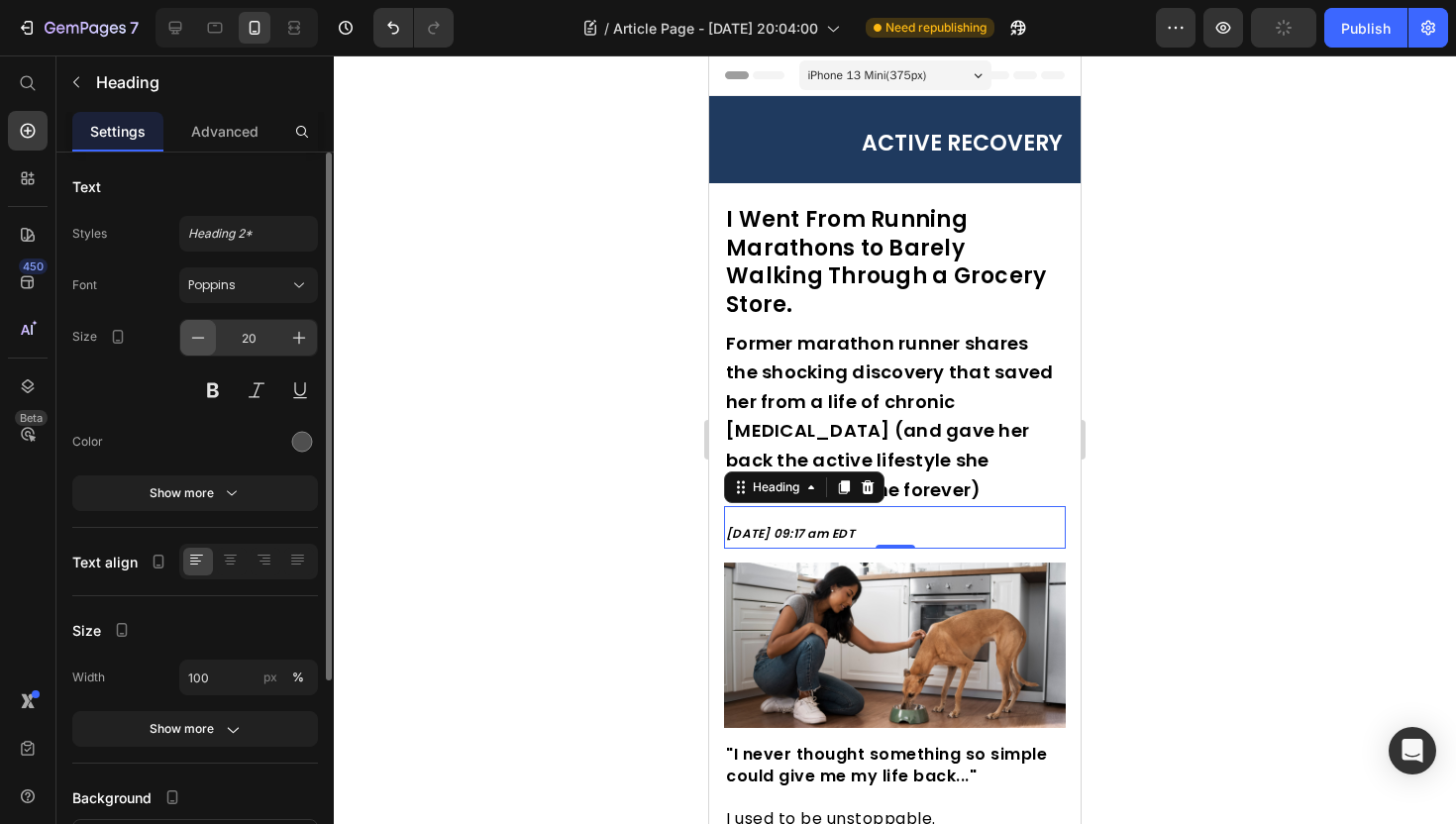 click 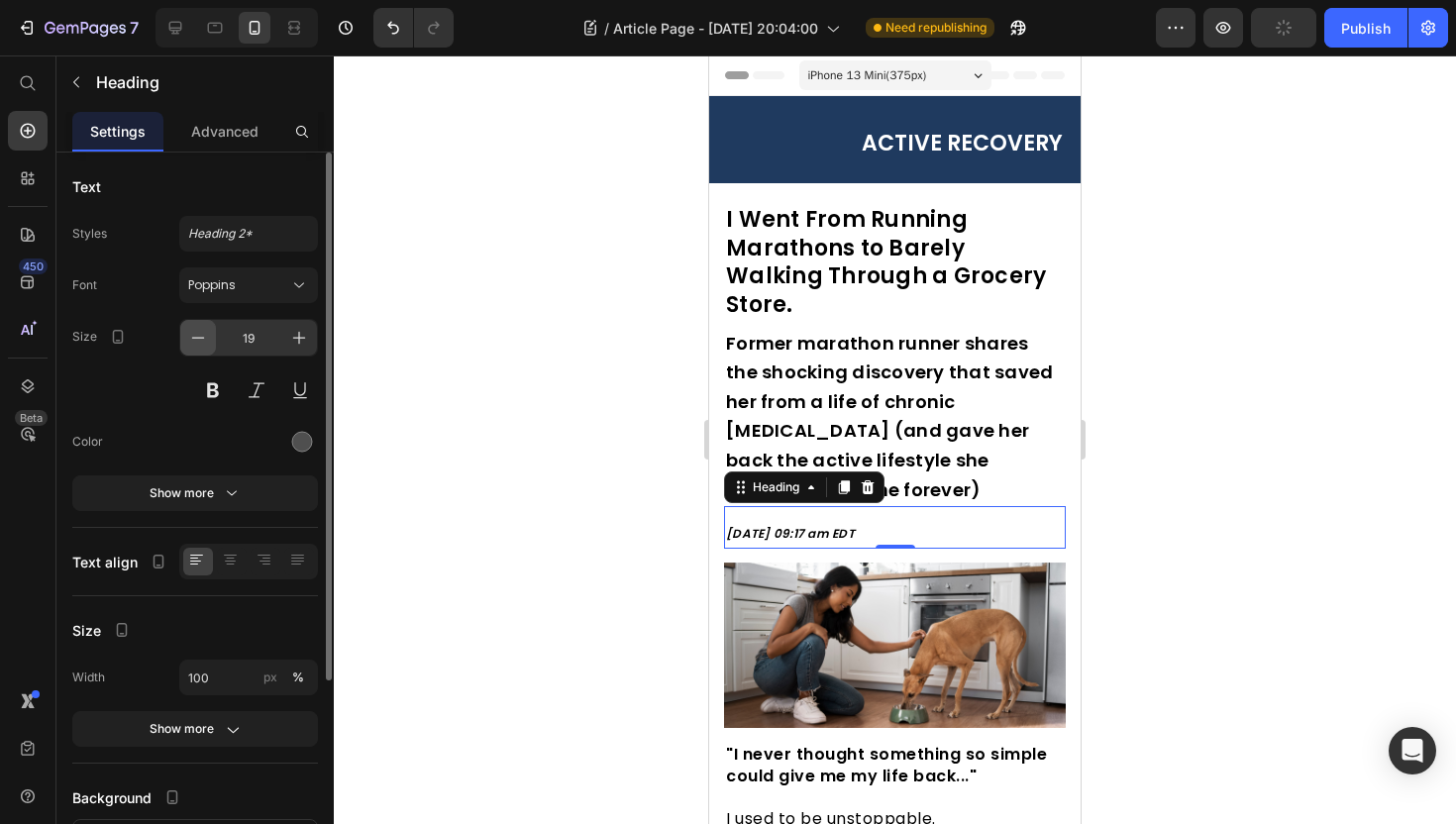 click 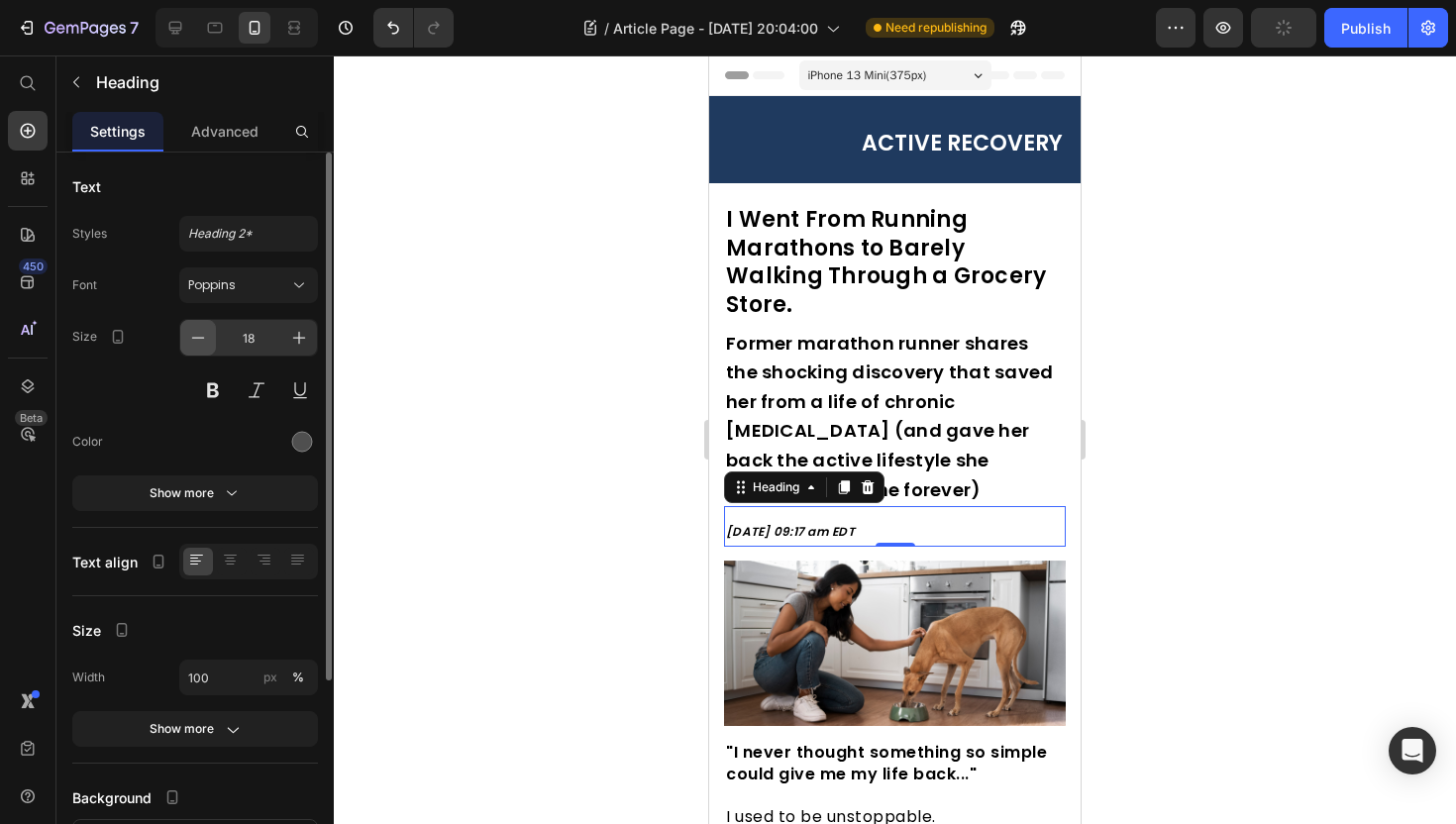 click 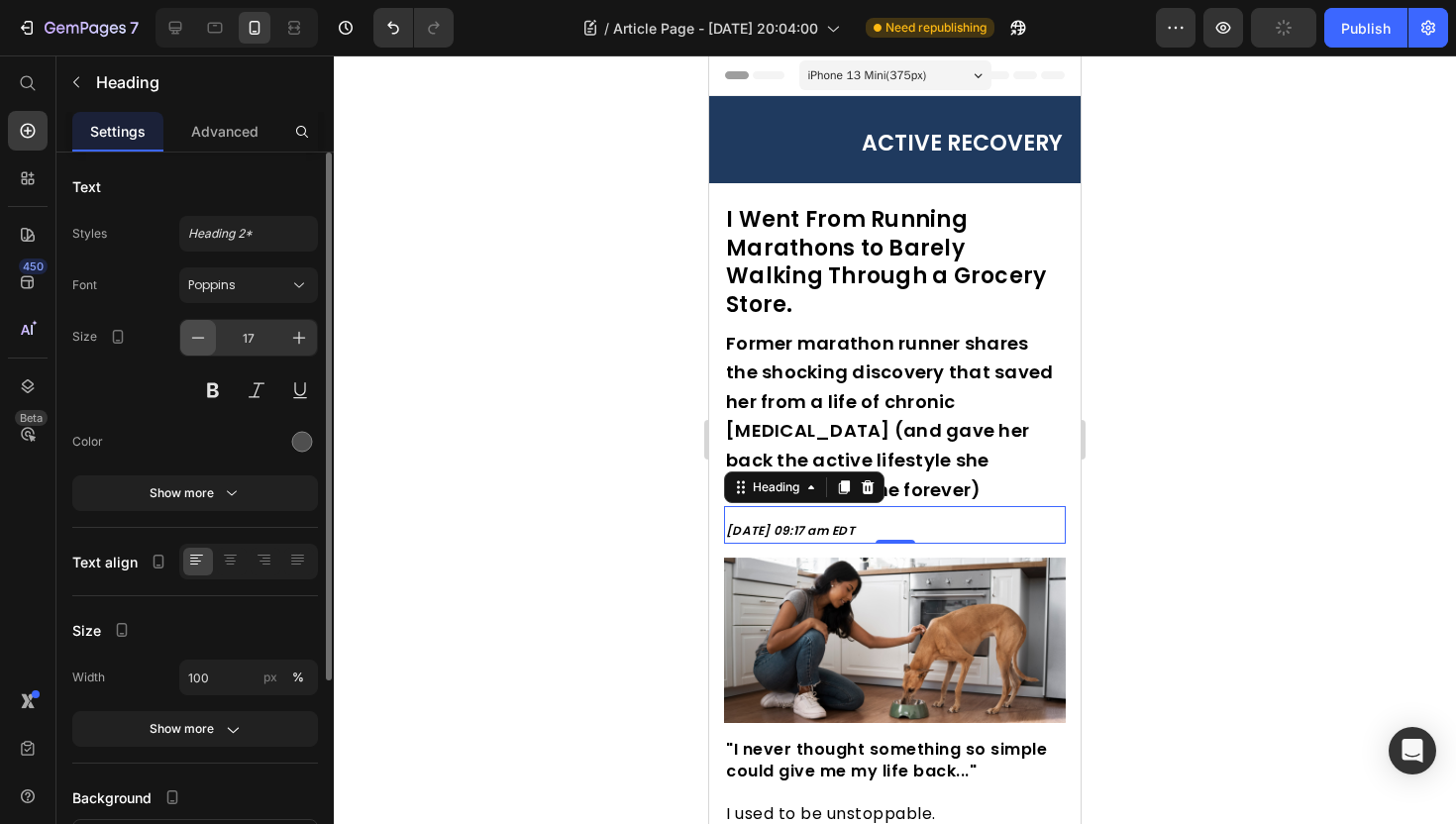 click 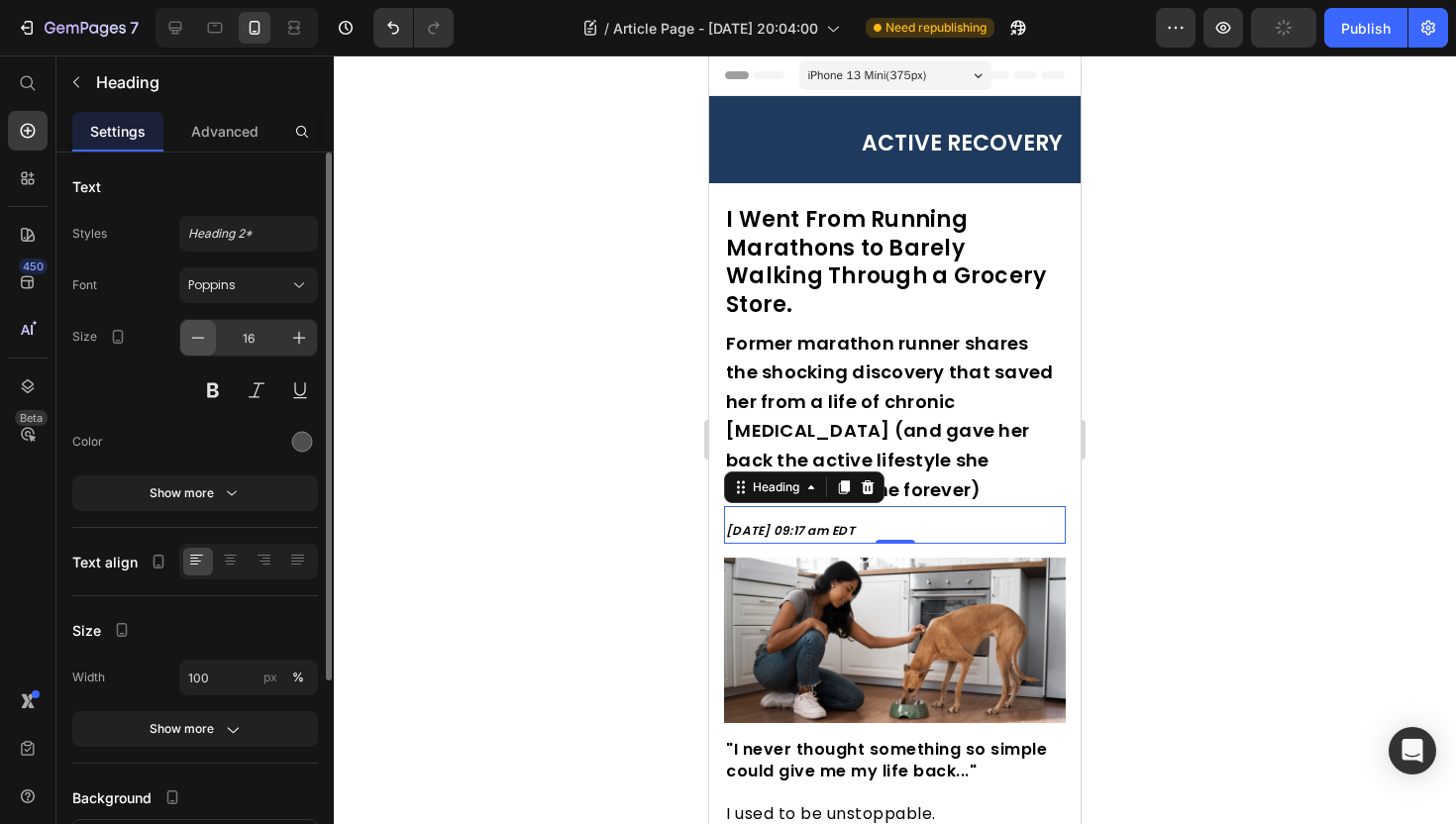 click 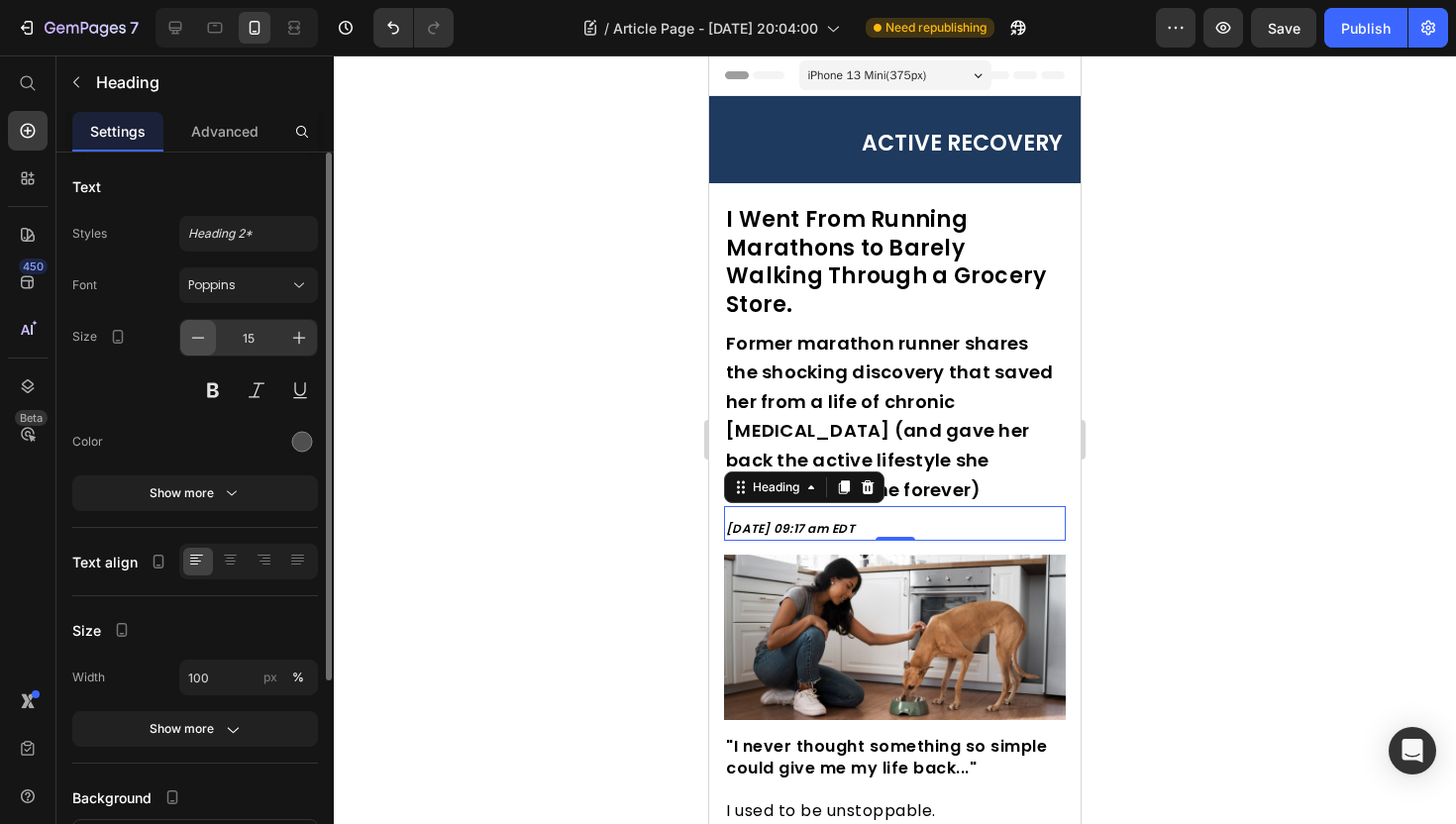 click 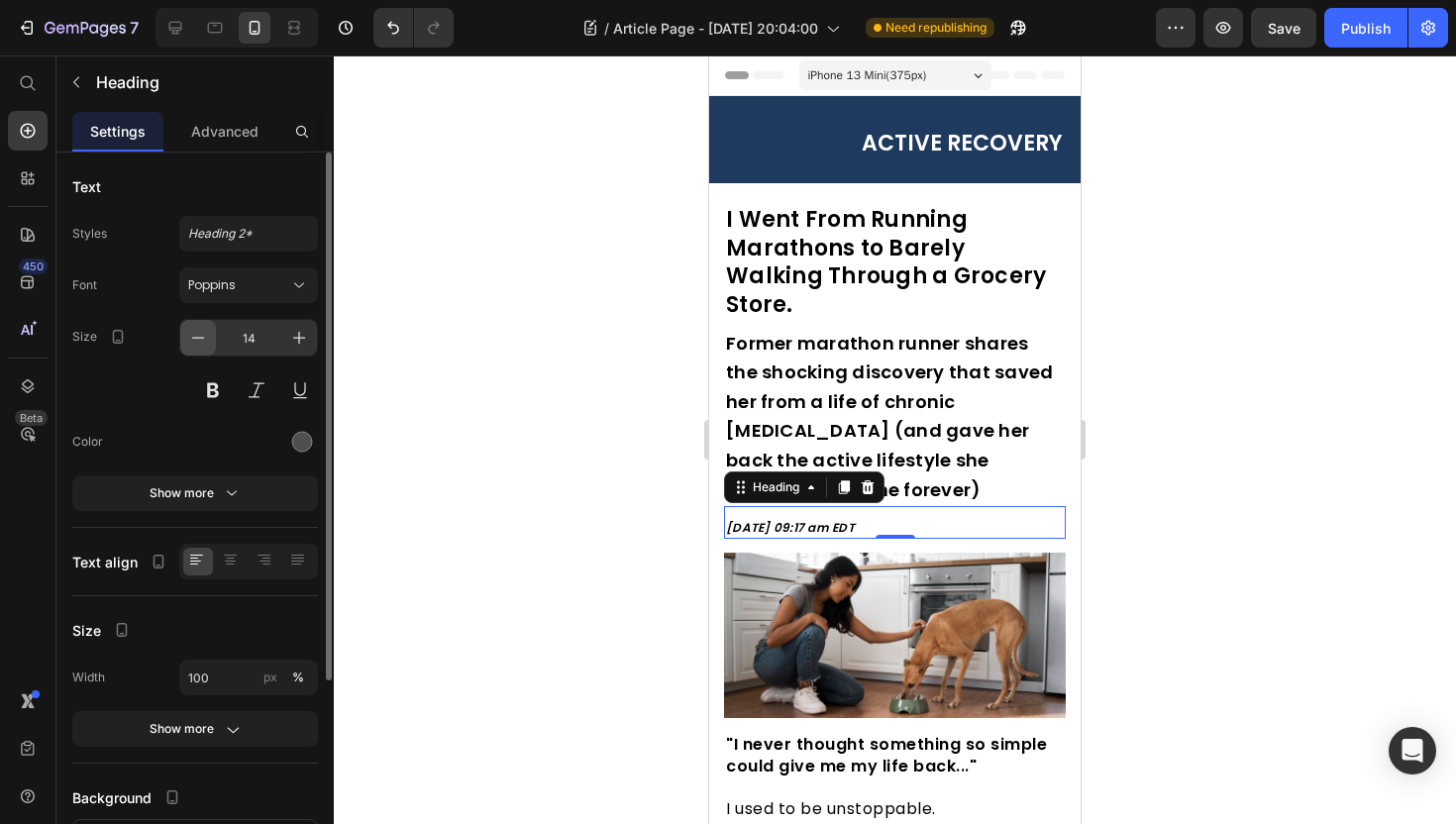 click 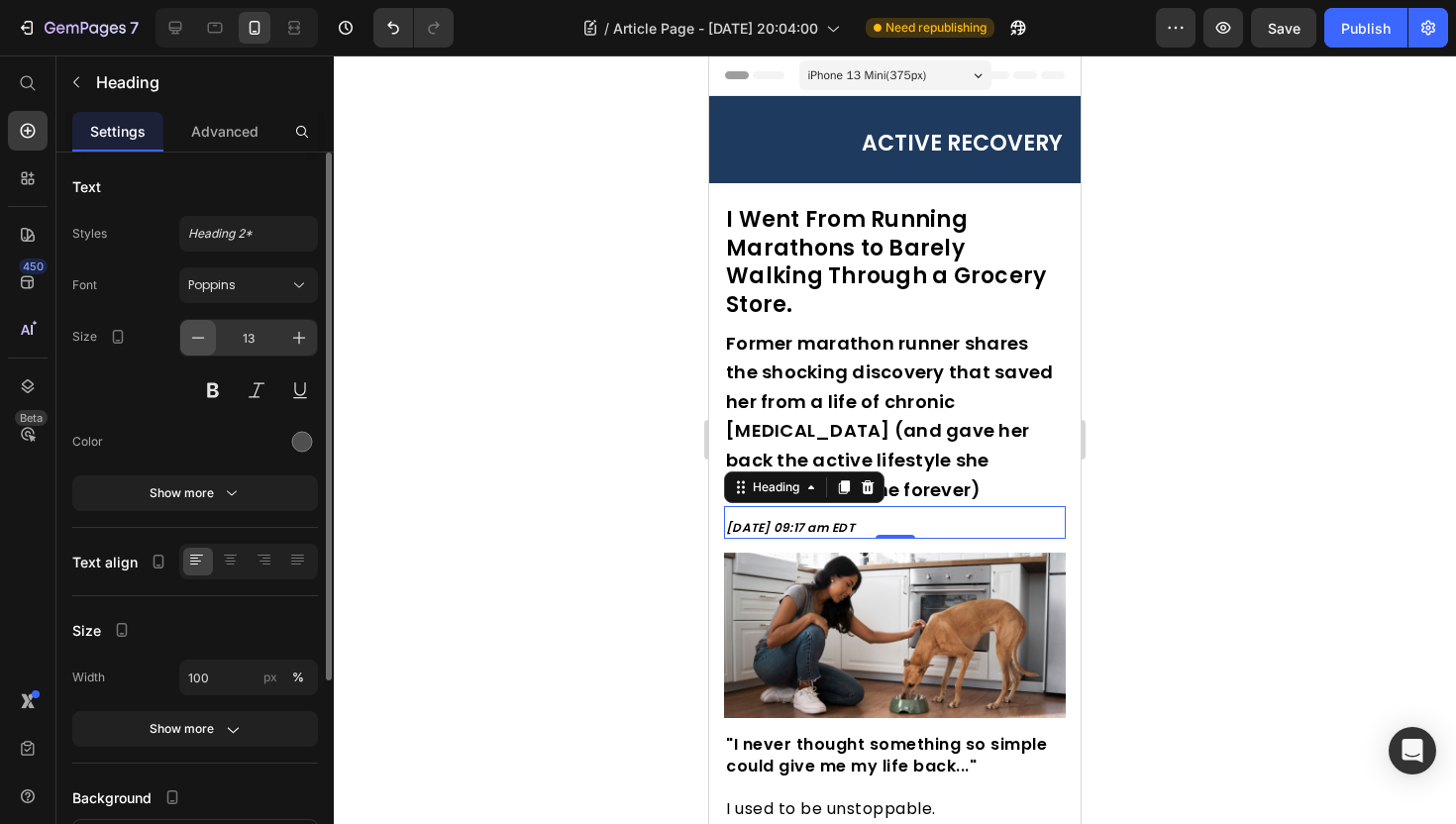click 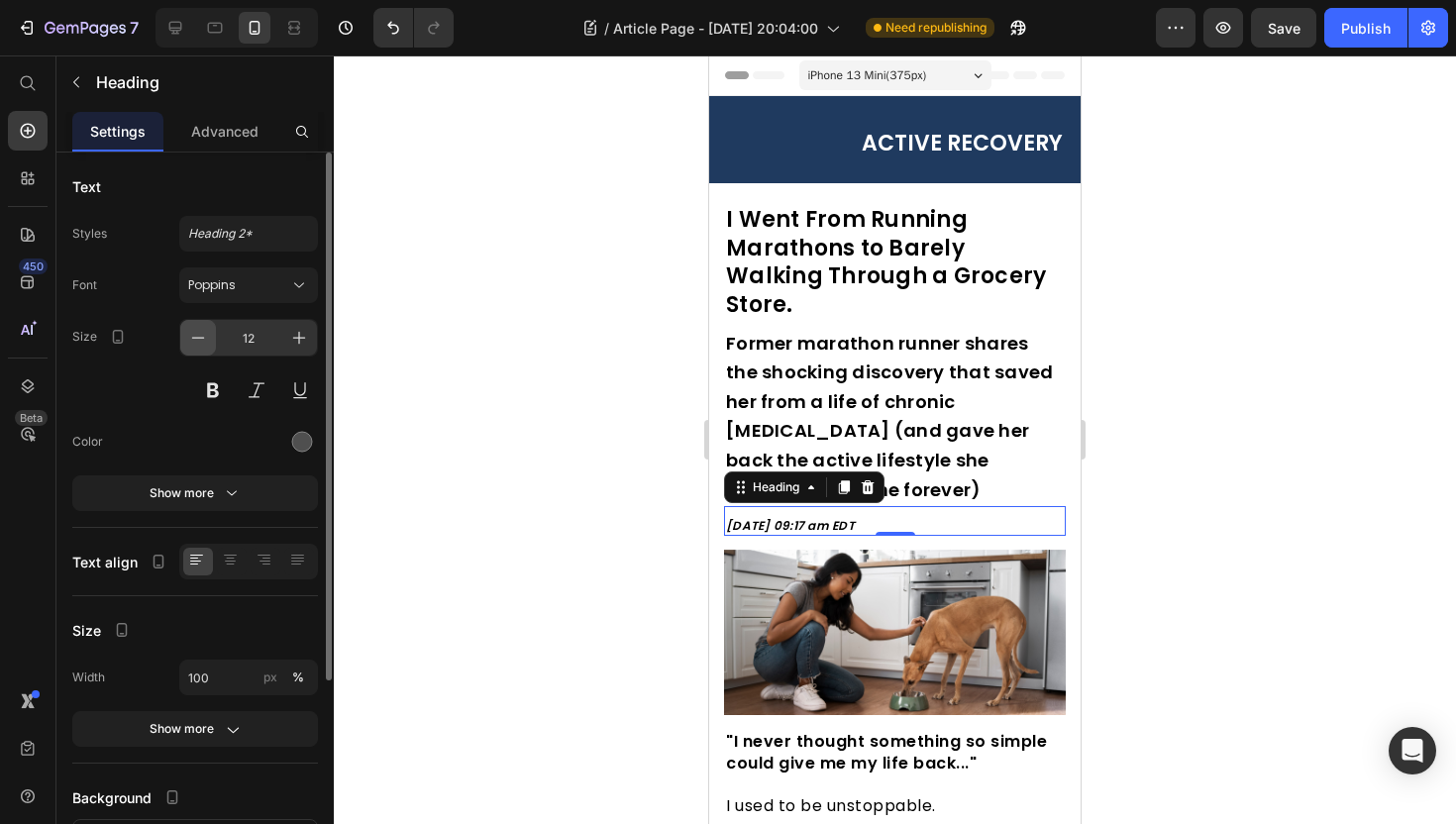 click 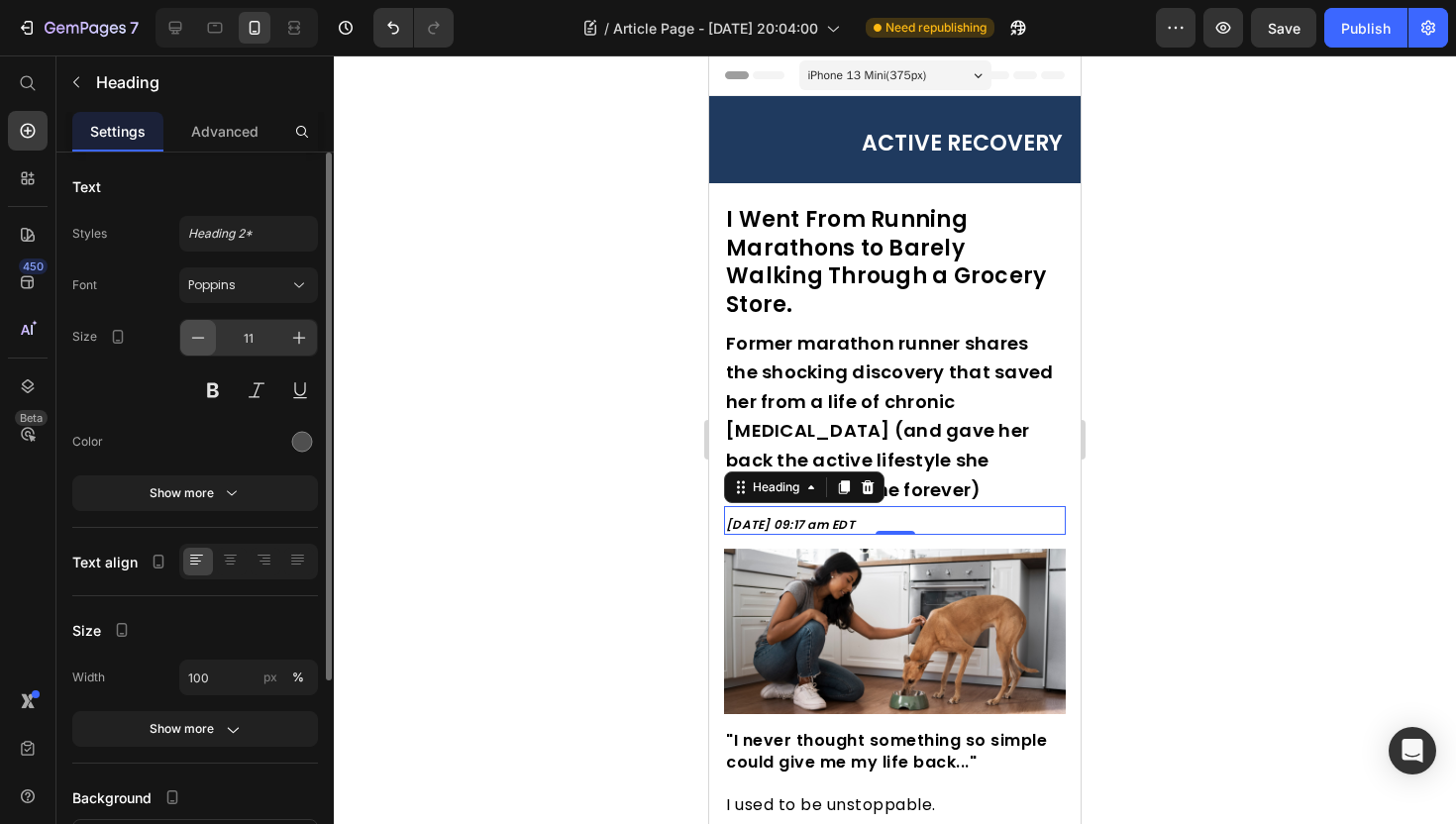 click 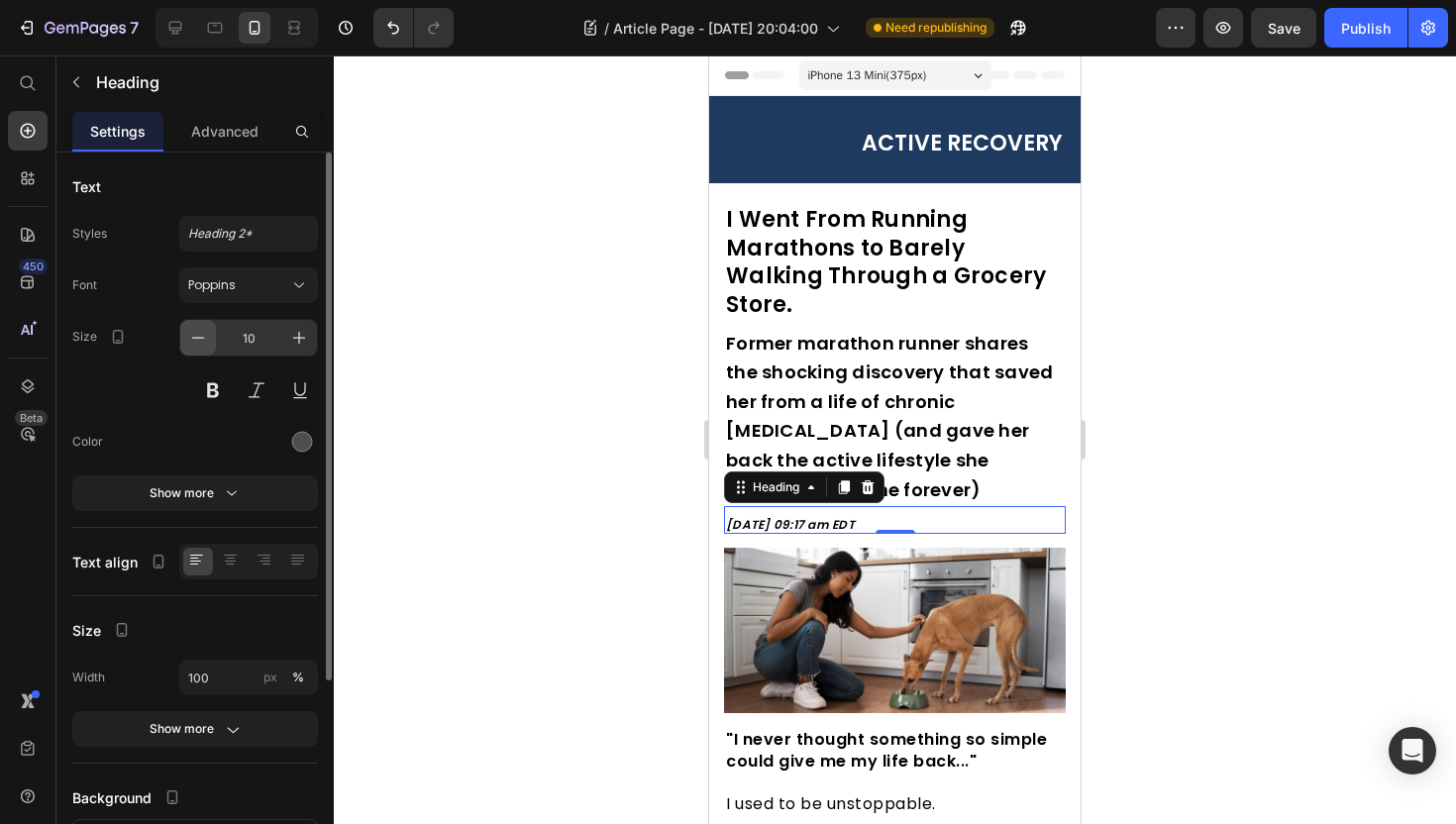 click 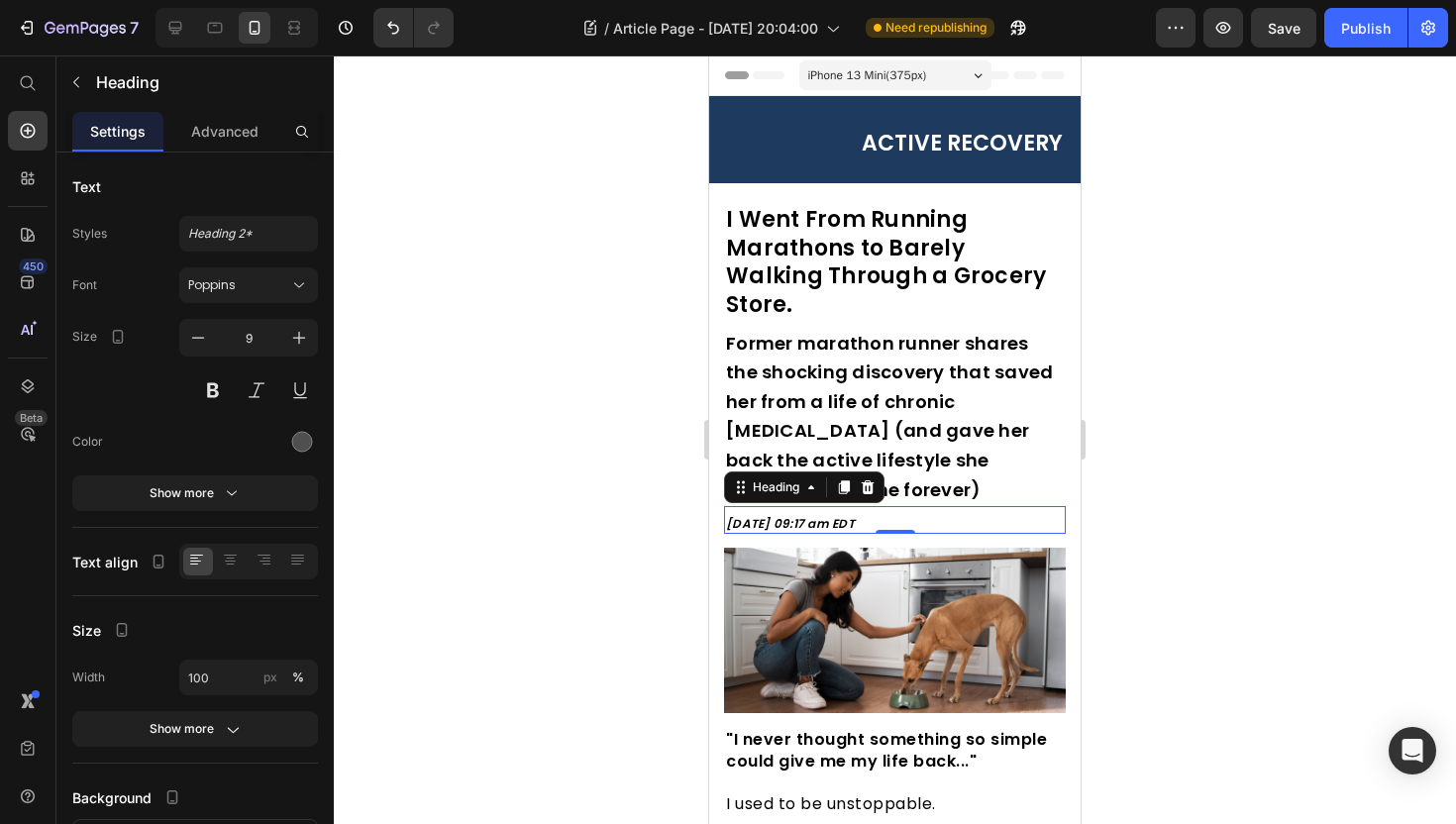 click 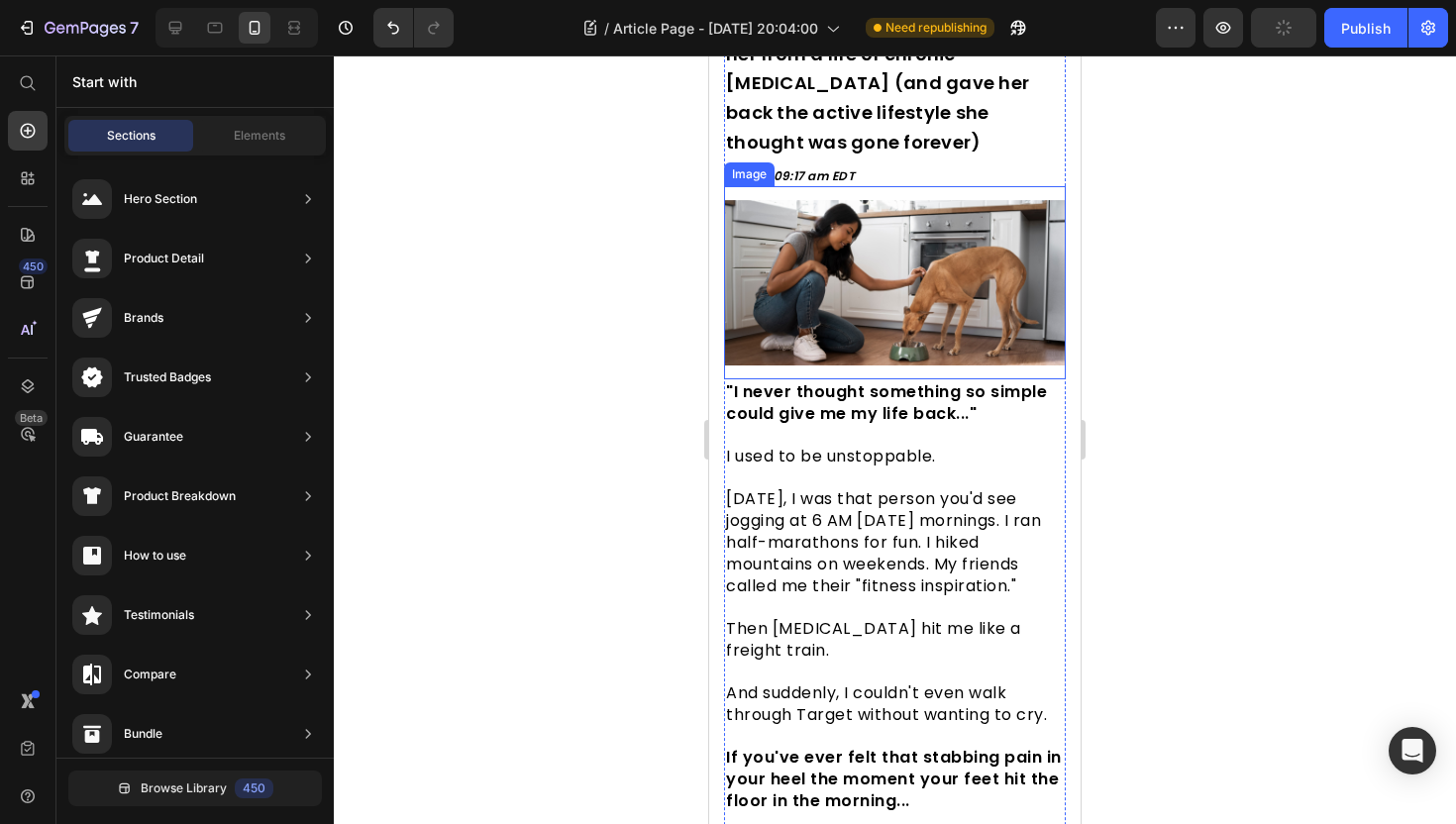 scroll, scrollTop: 372, scrollLeft: 0, axis: vertical 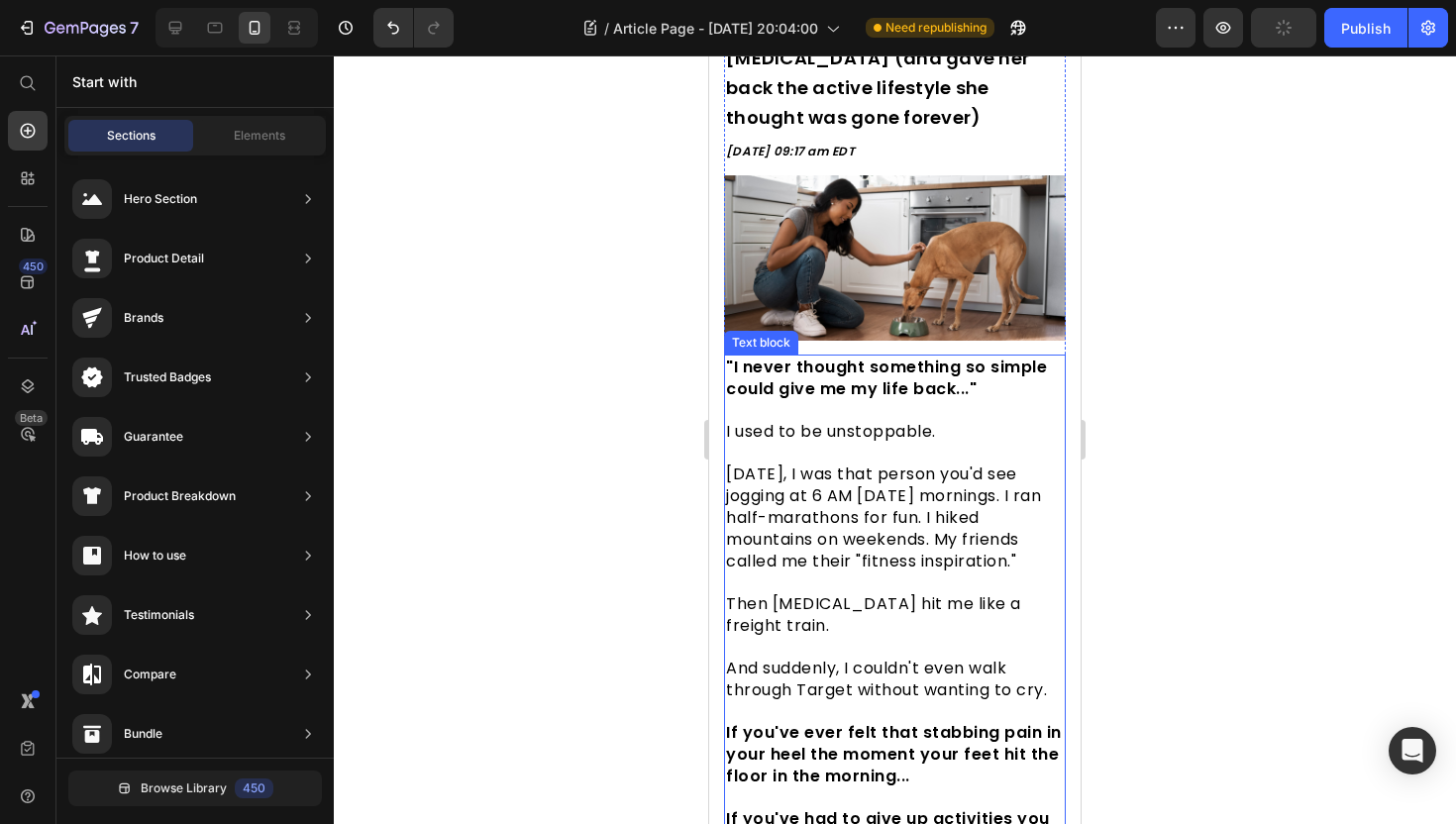 click on ""I never thought something so simple could give me my life back..."" at bounding box center [886, 377] 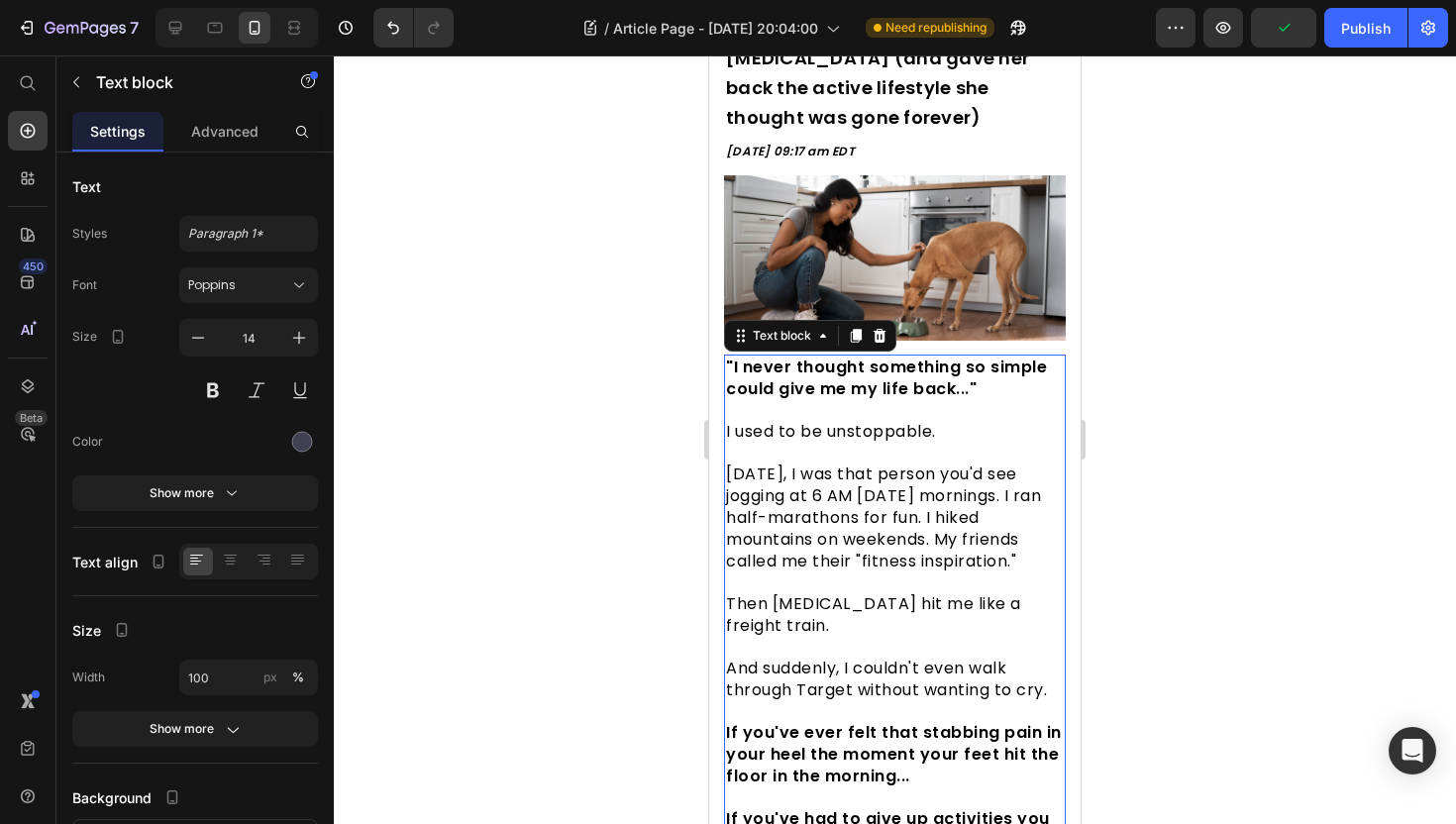click on ""I never thought something so simple could give me my life back..."" at bounding box center [886, 377] 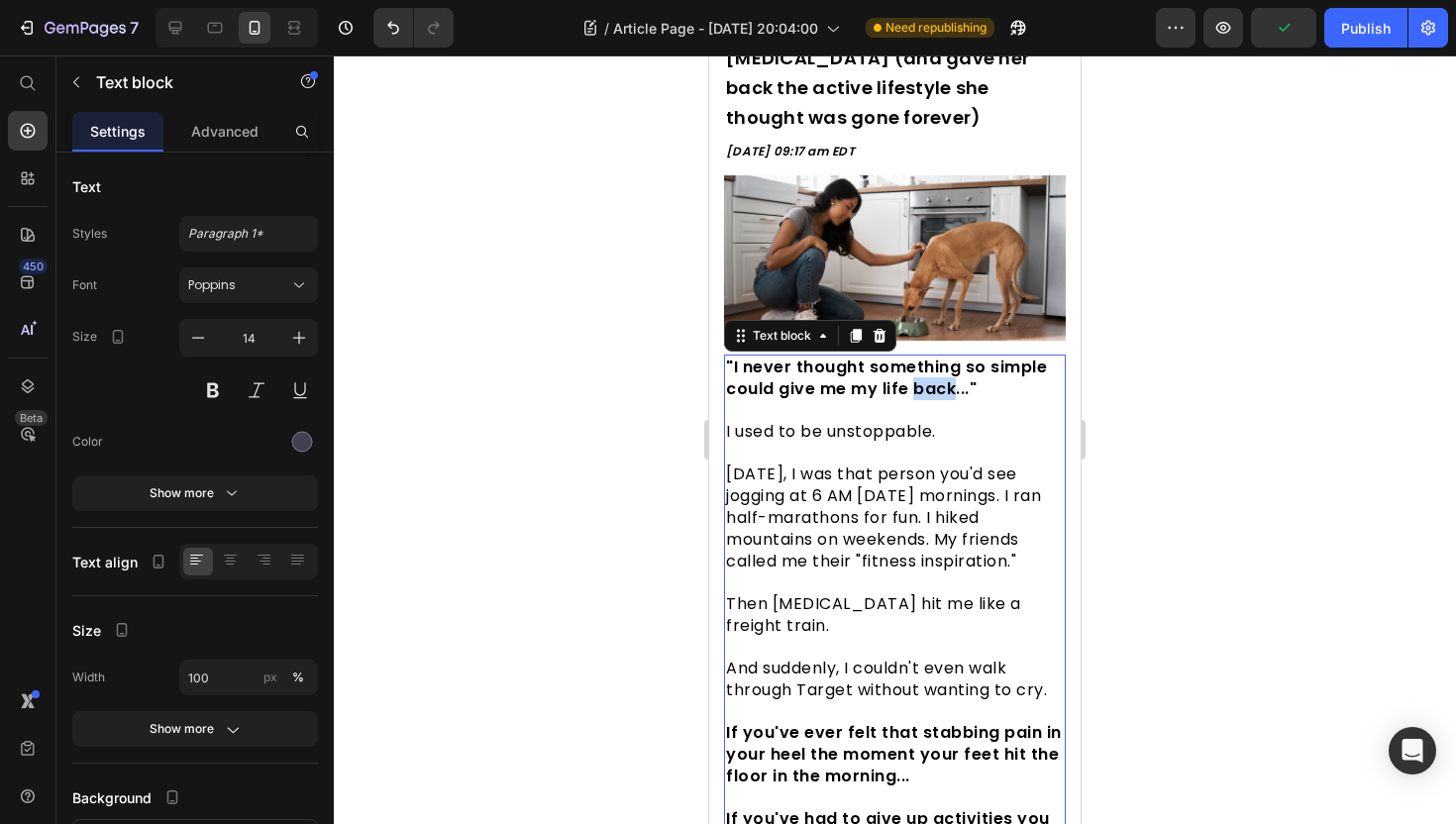click on ""I never thought something so simple could give me my life back..."" at bounding box center [886, 377] 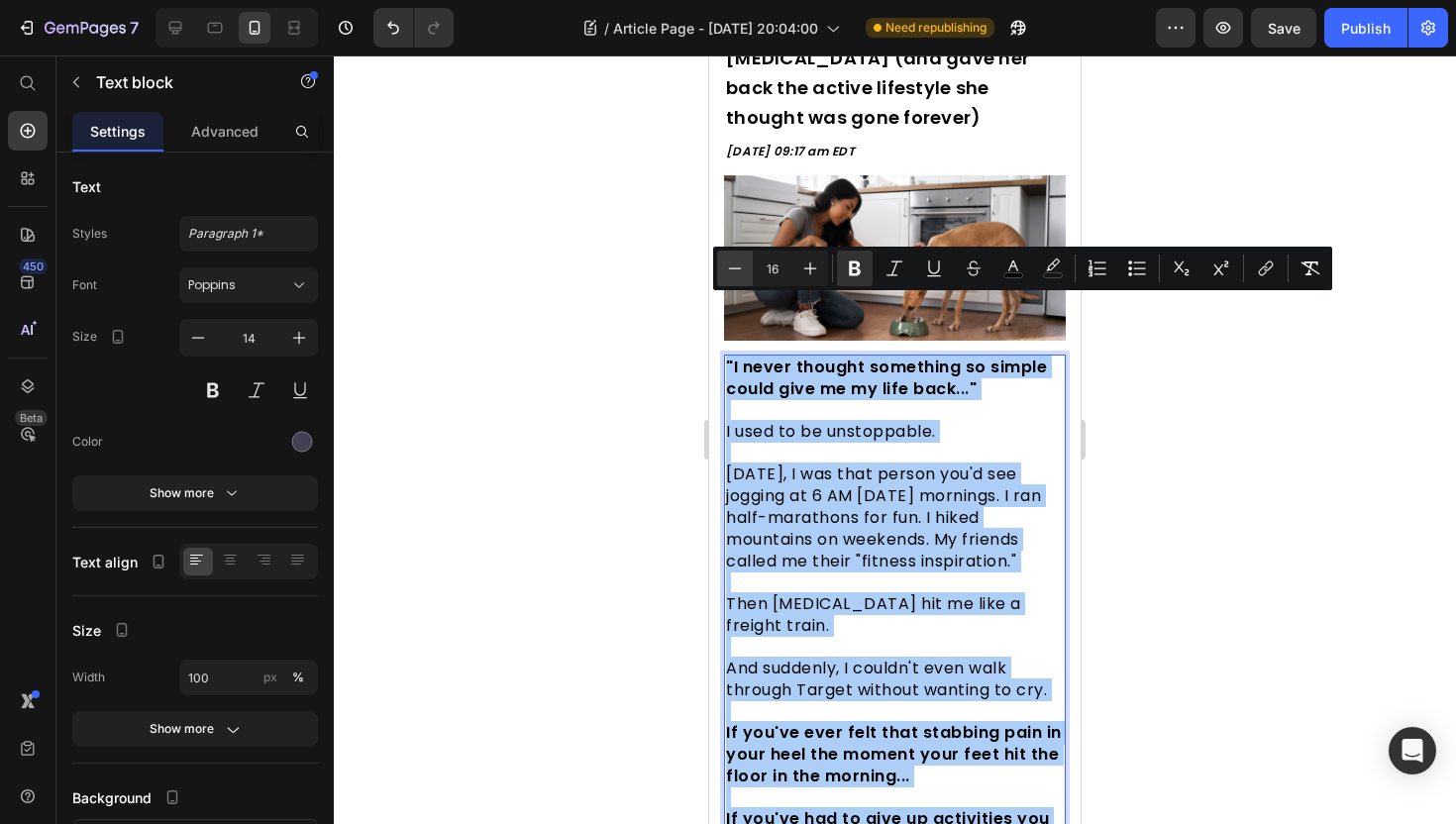 click 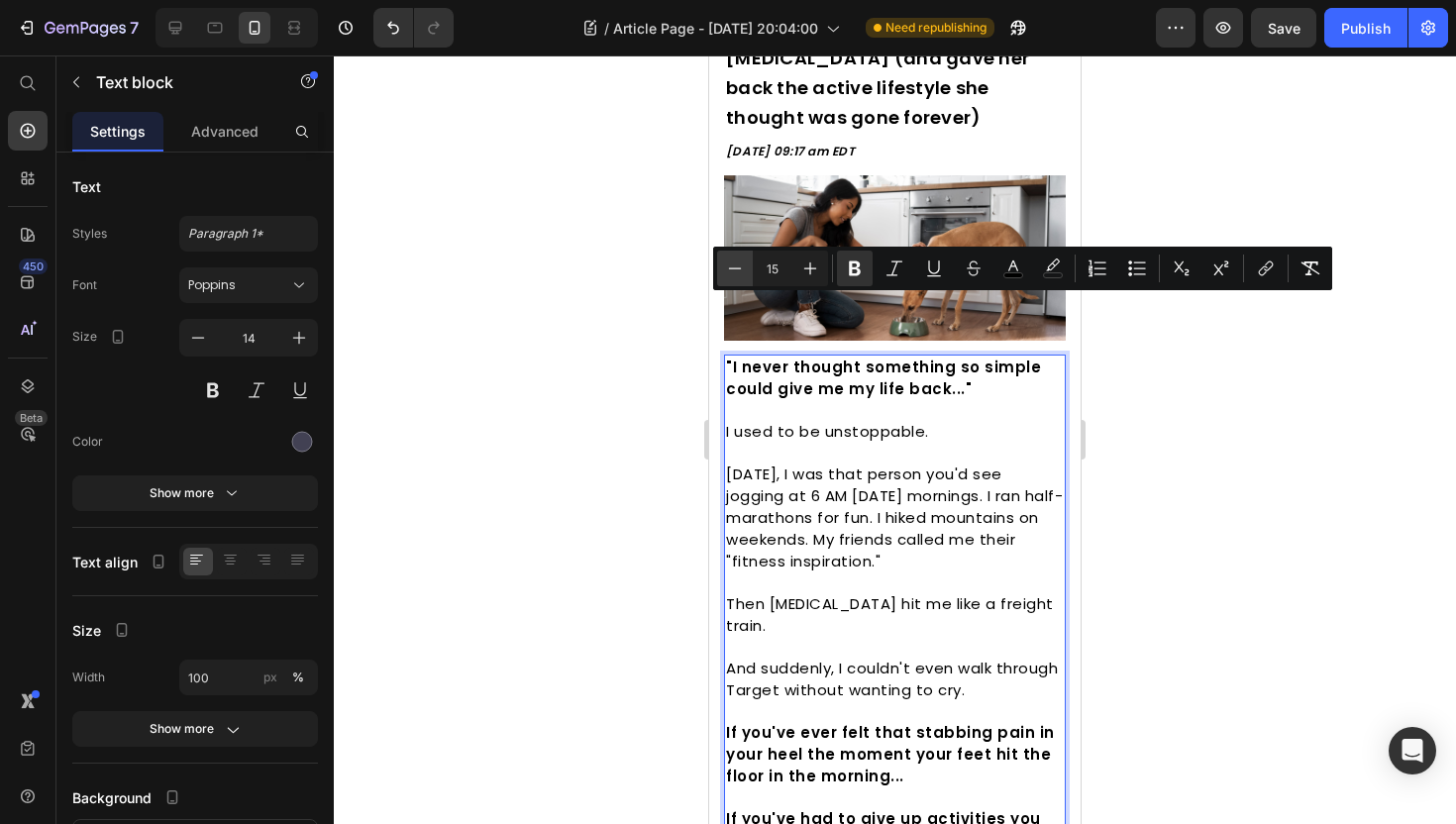 click 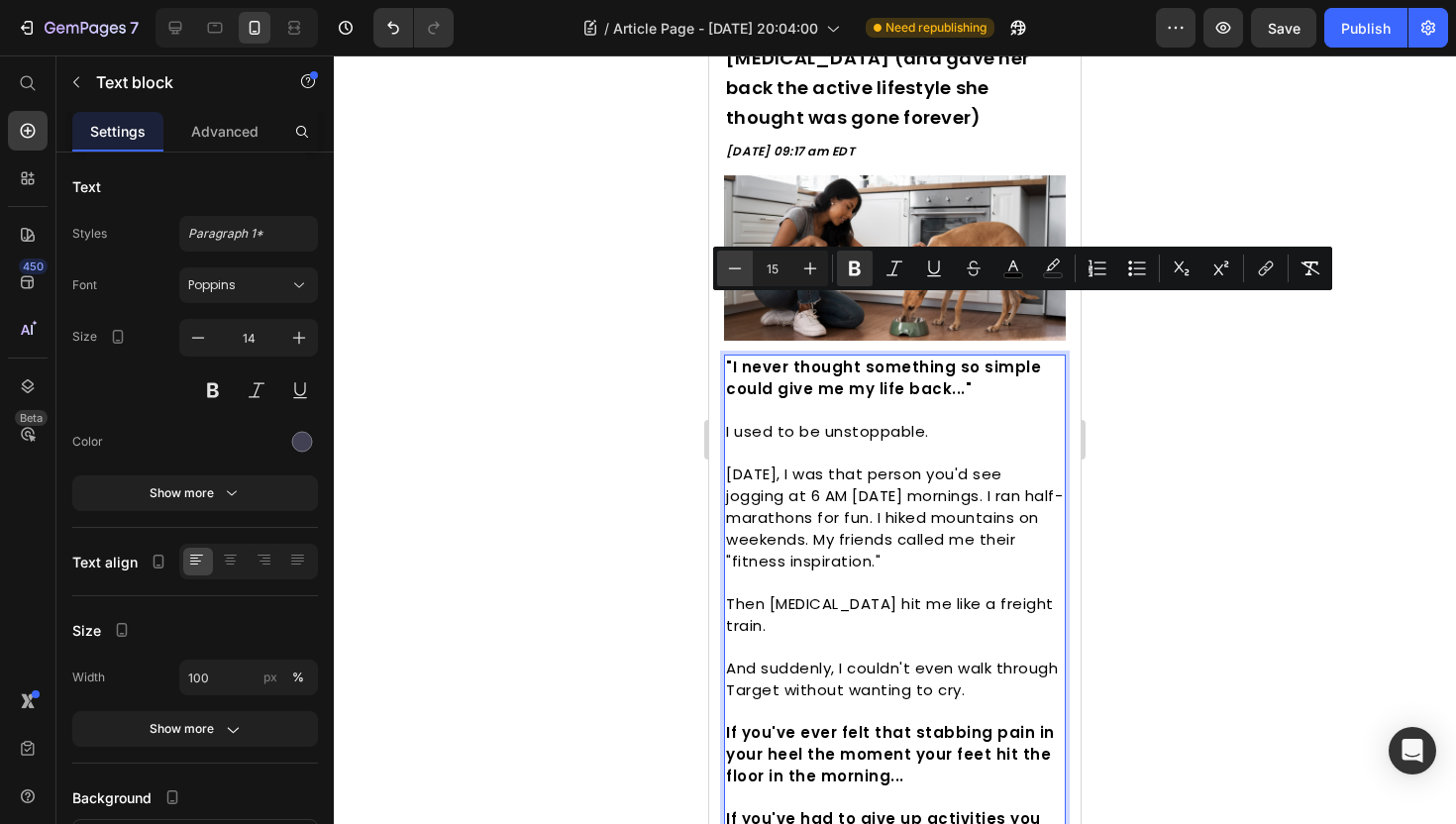 type on "14" 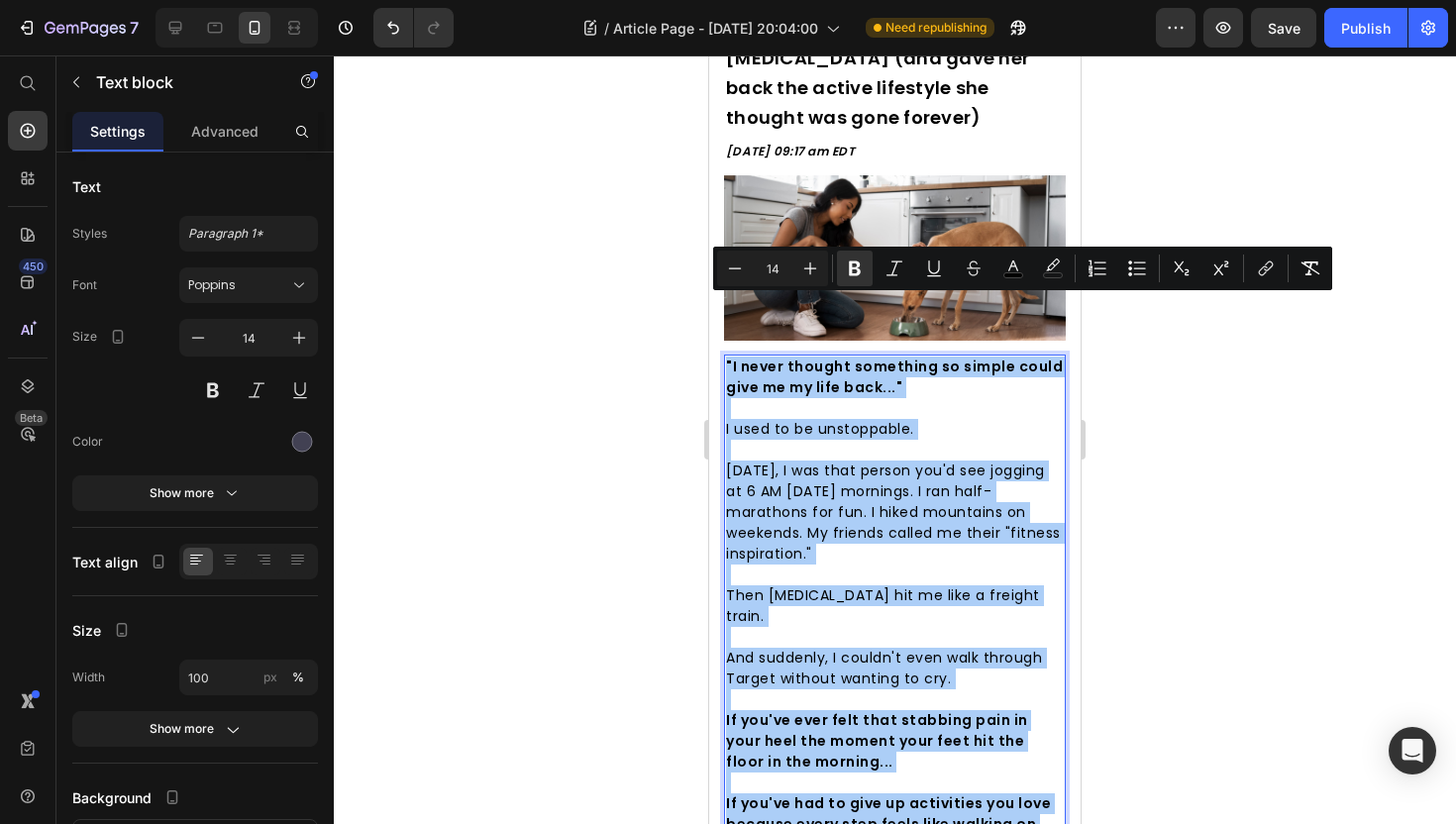 click 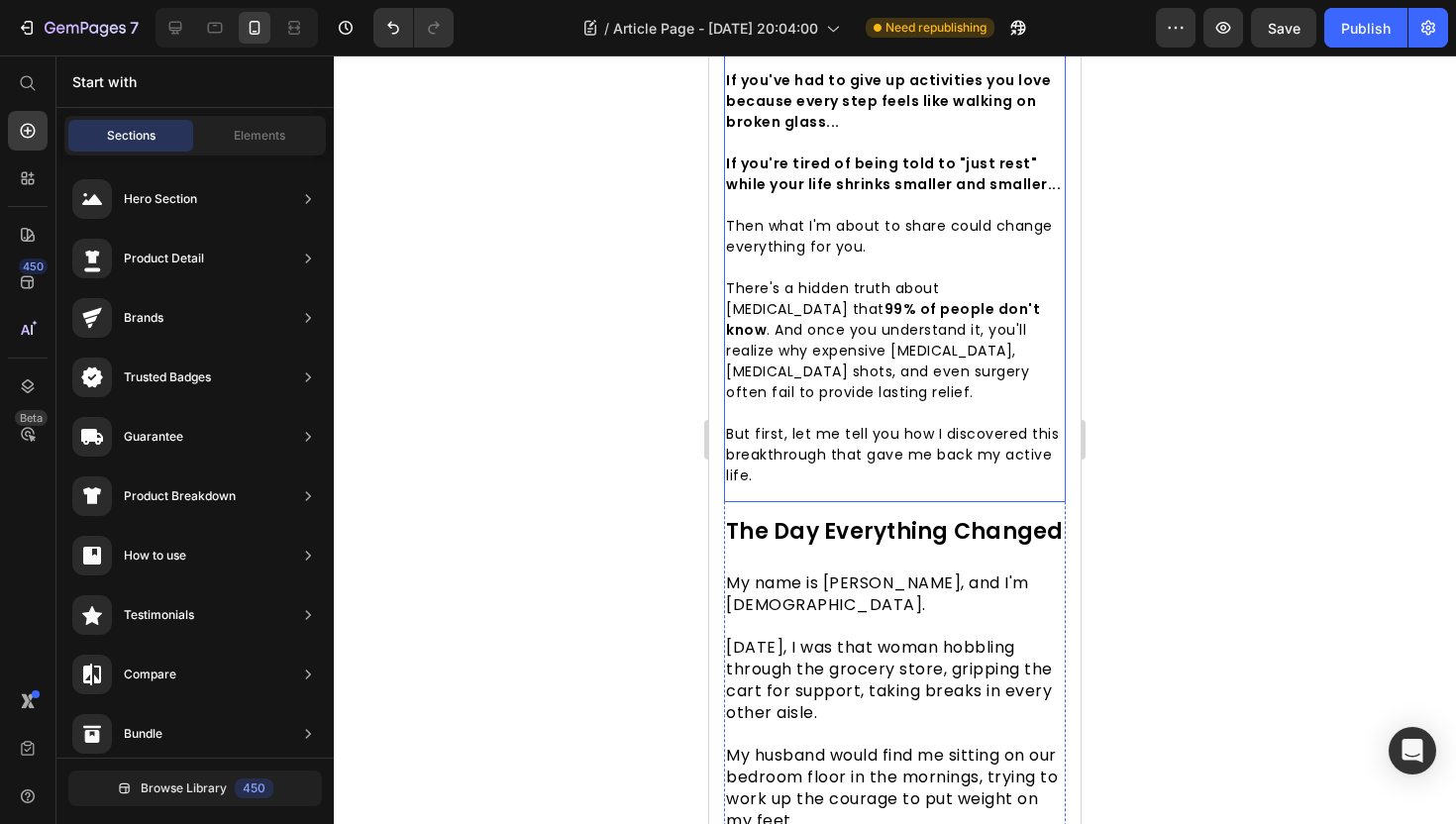 scroll, scrollTop: 1110, scrollLeft: 0, axis: vertical 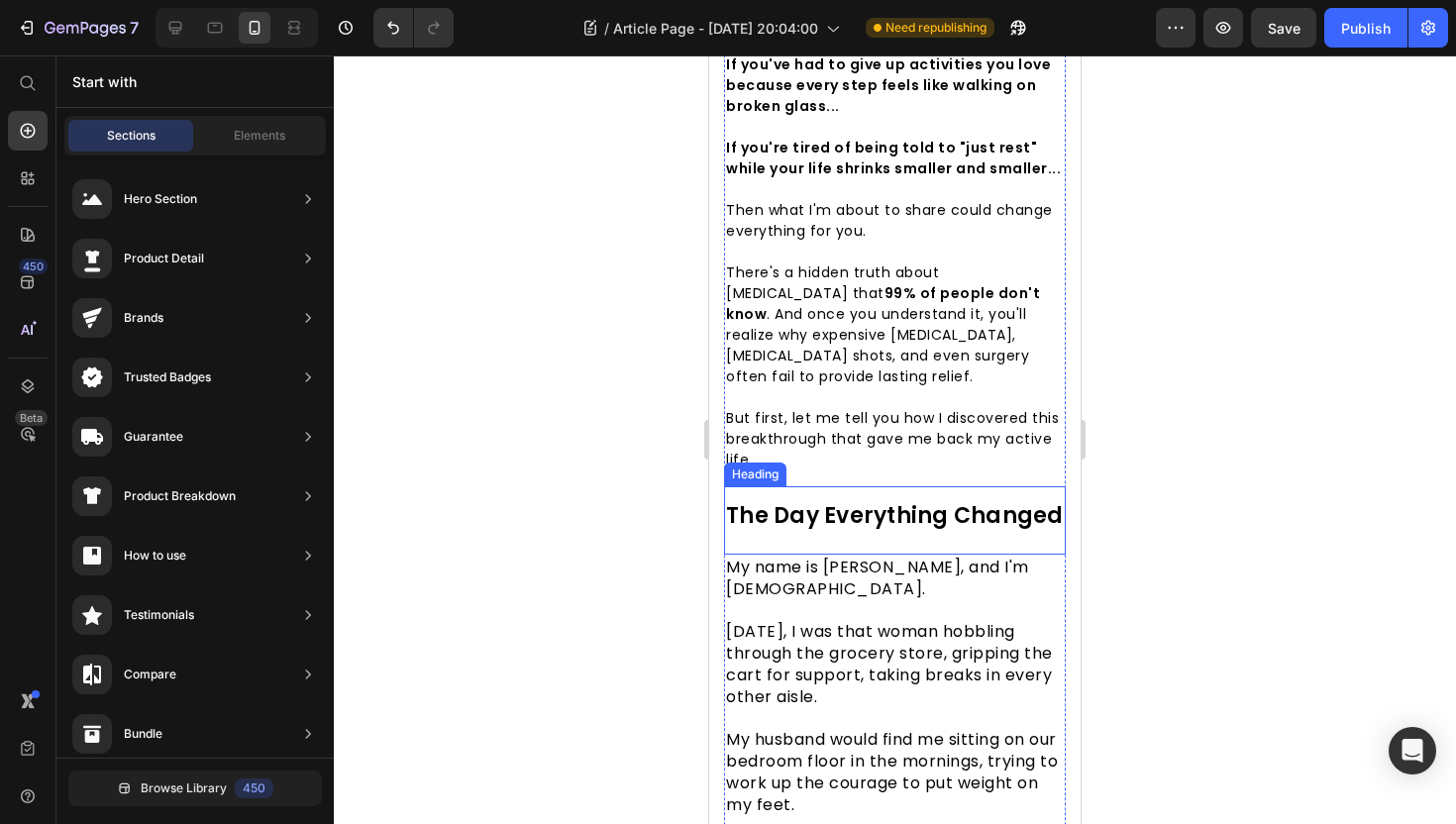 click on "The Day Everything Changed" at bounding box center [894, 515] 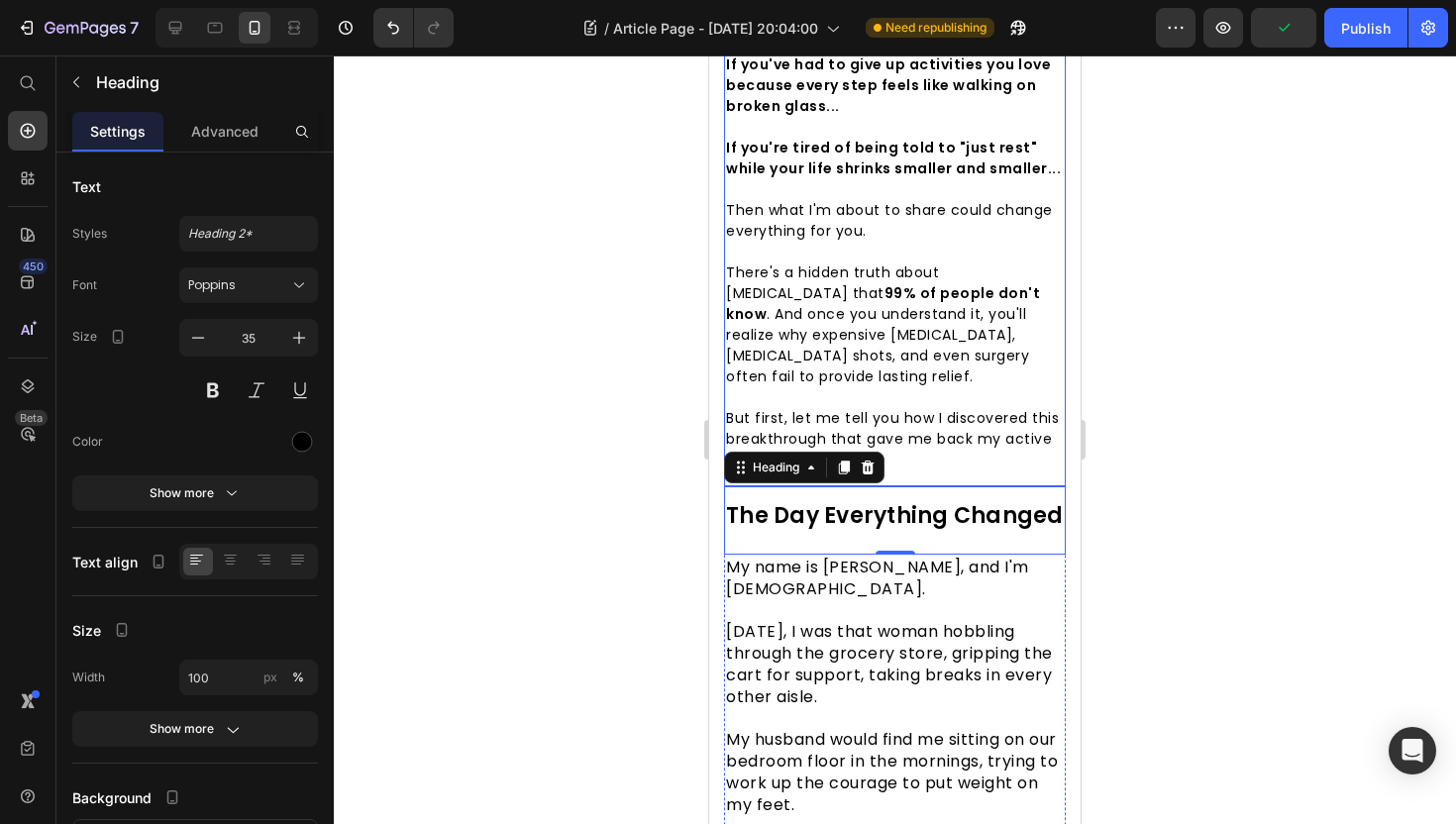 click on "But first, let me tell you how I discovered this breakthrough that gave me back my active life." at bounding box center [894, 439] 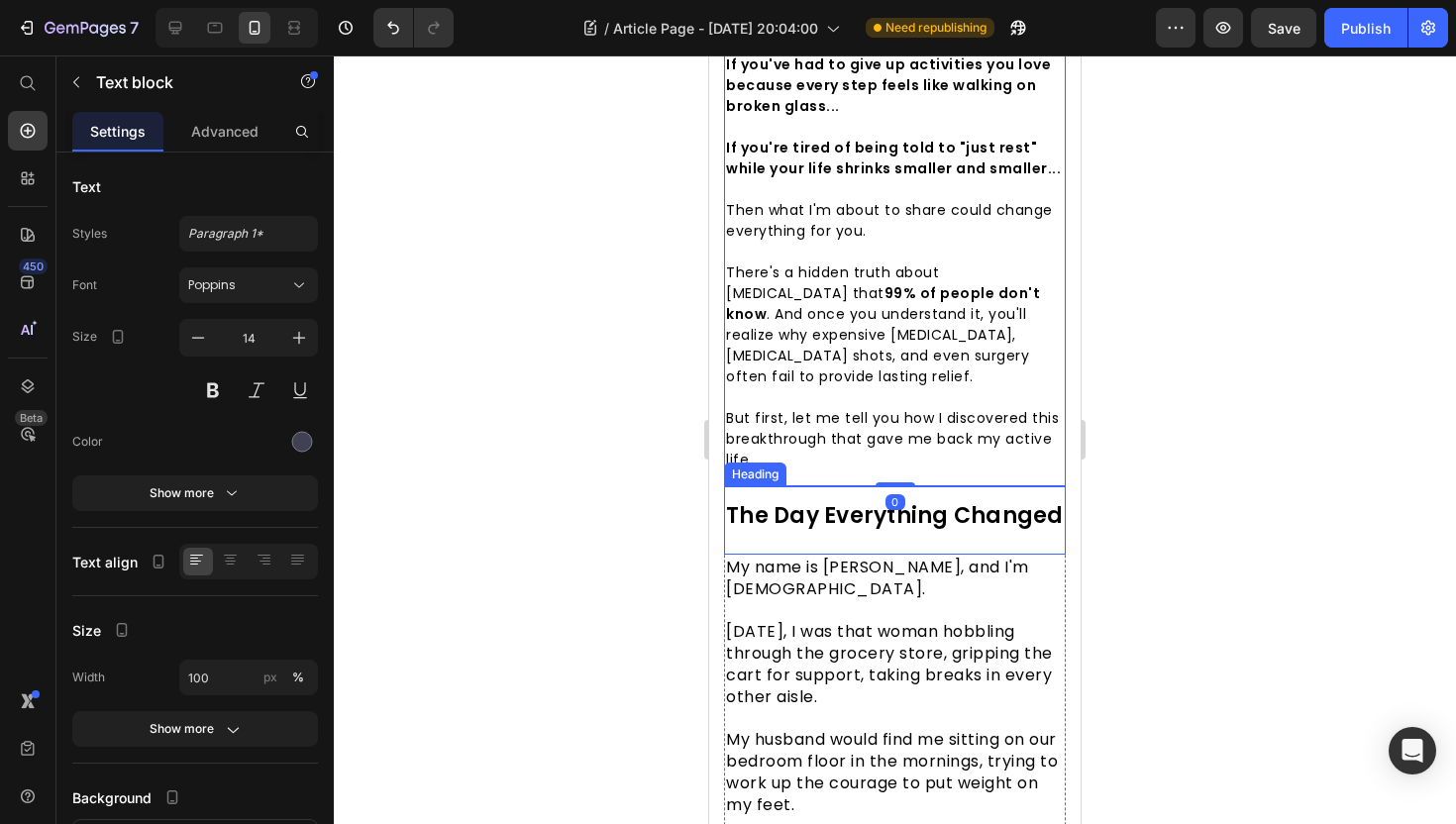 click on "The Day Everything Changed" at bounding box center [894, 515] 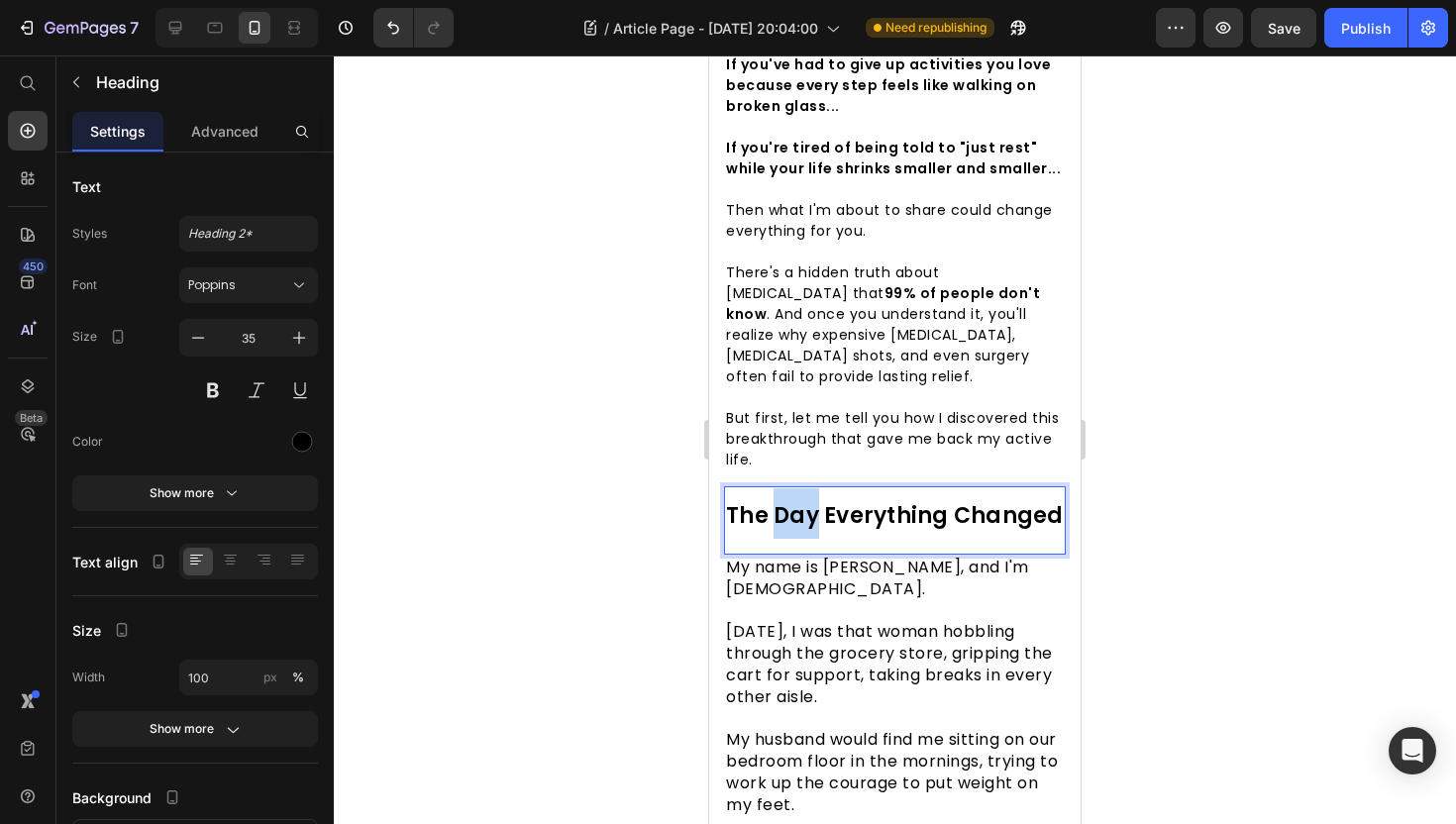 click on "The Day Everything Changed" at bounding box center [894, 515] 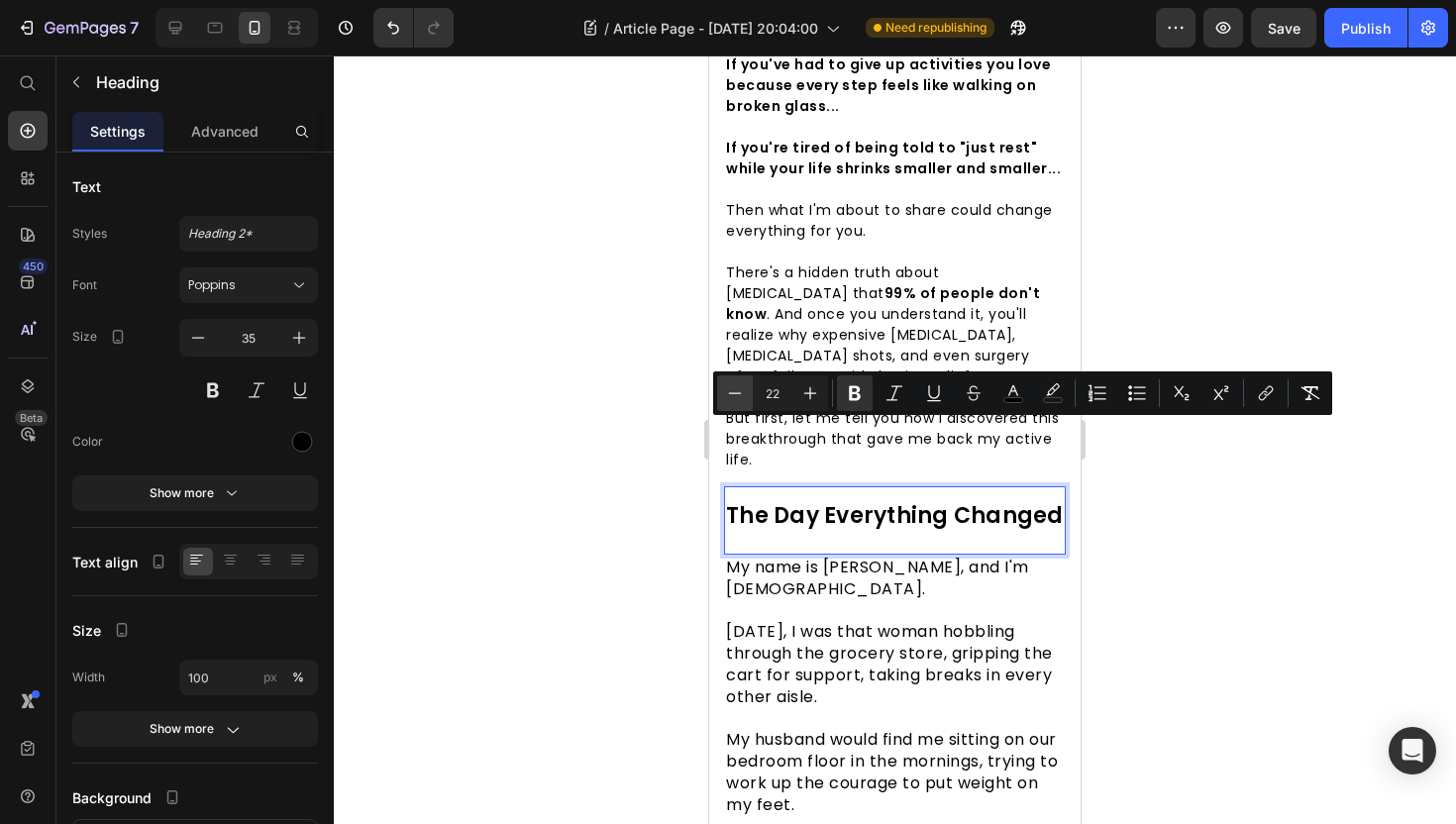 click 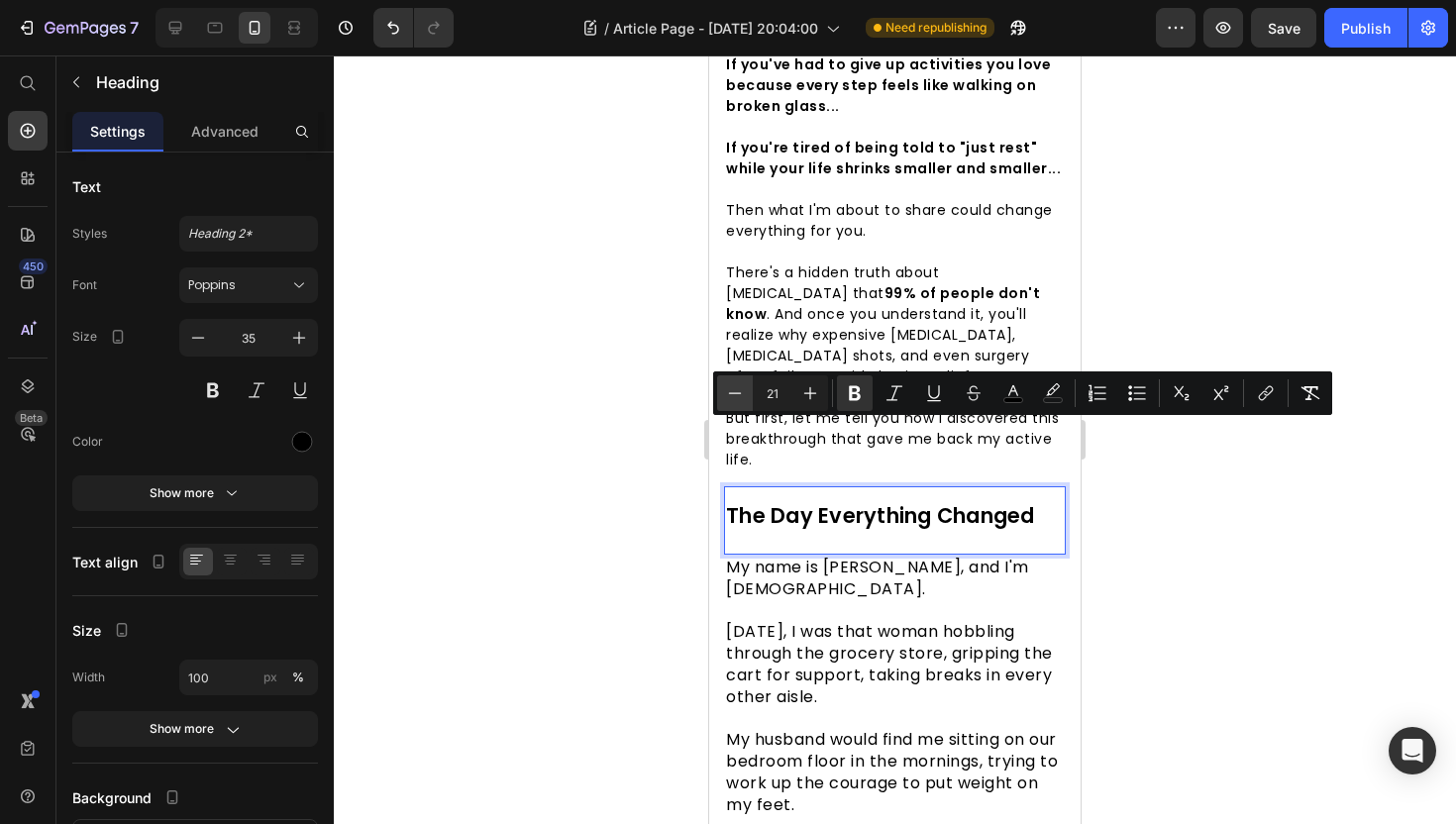 click 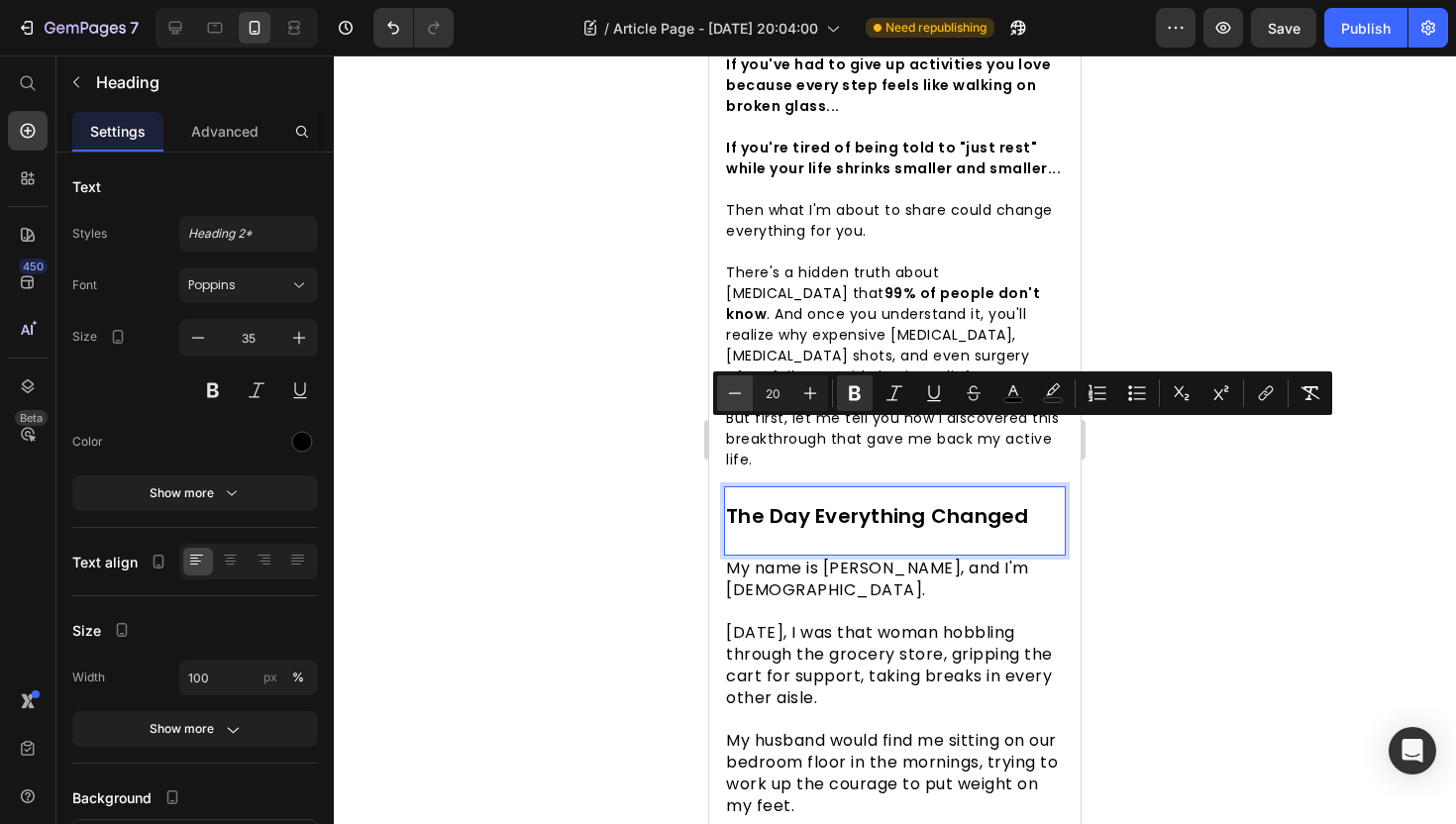 click 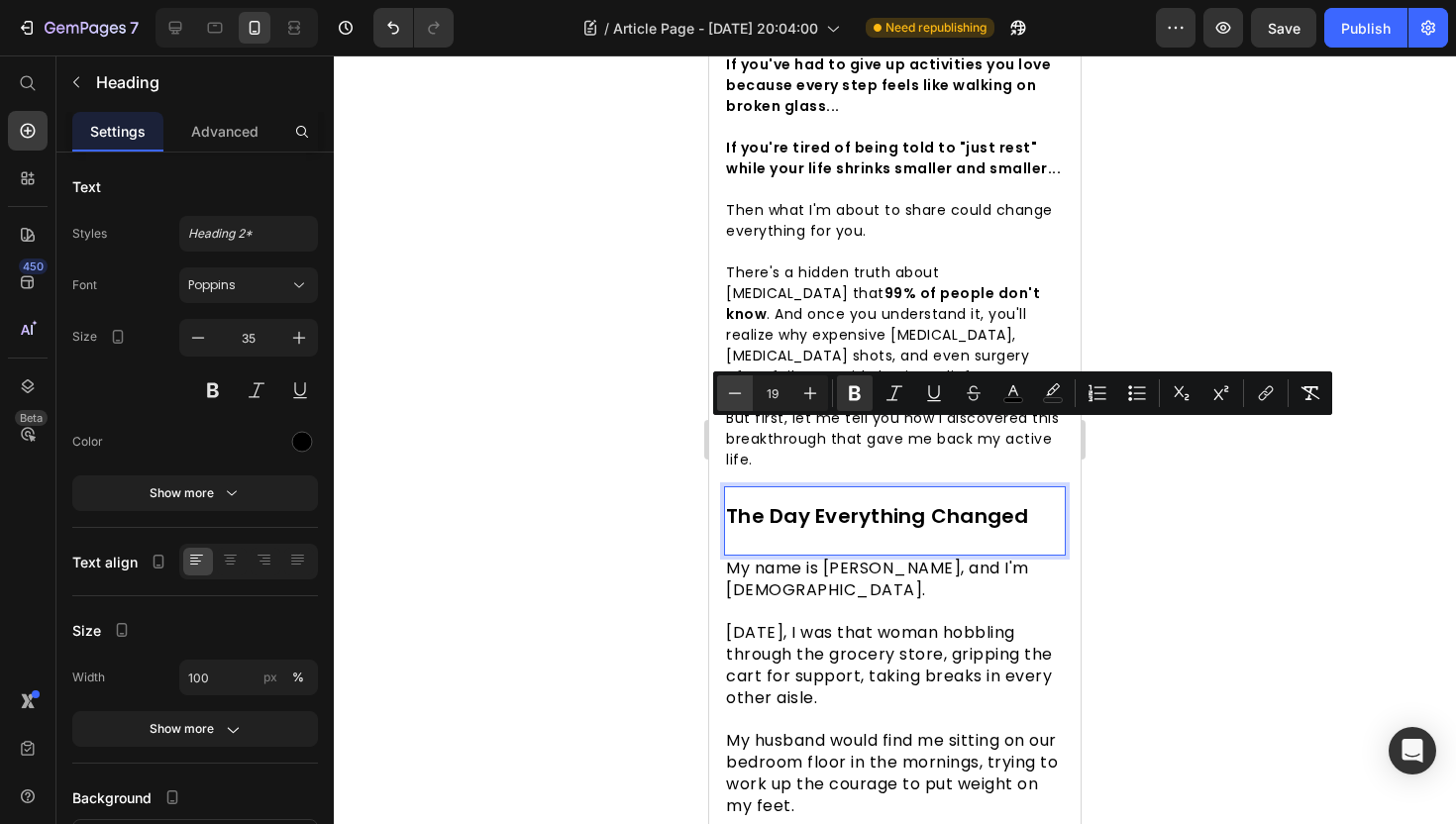 click 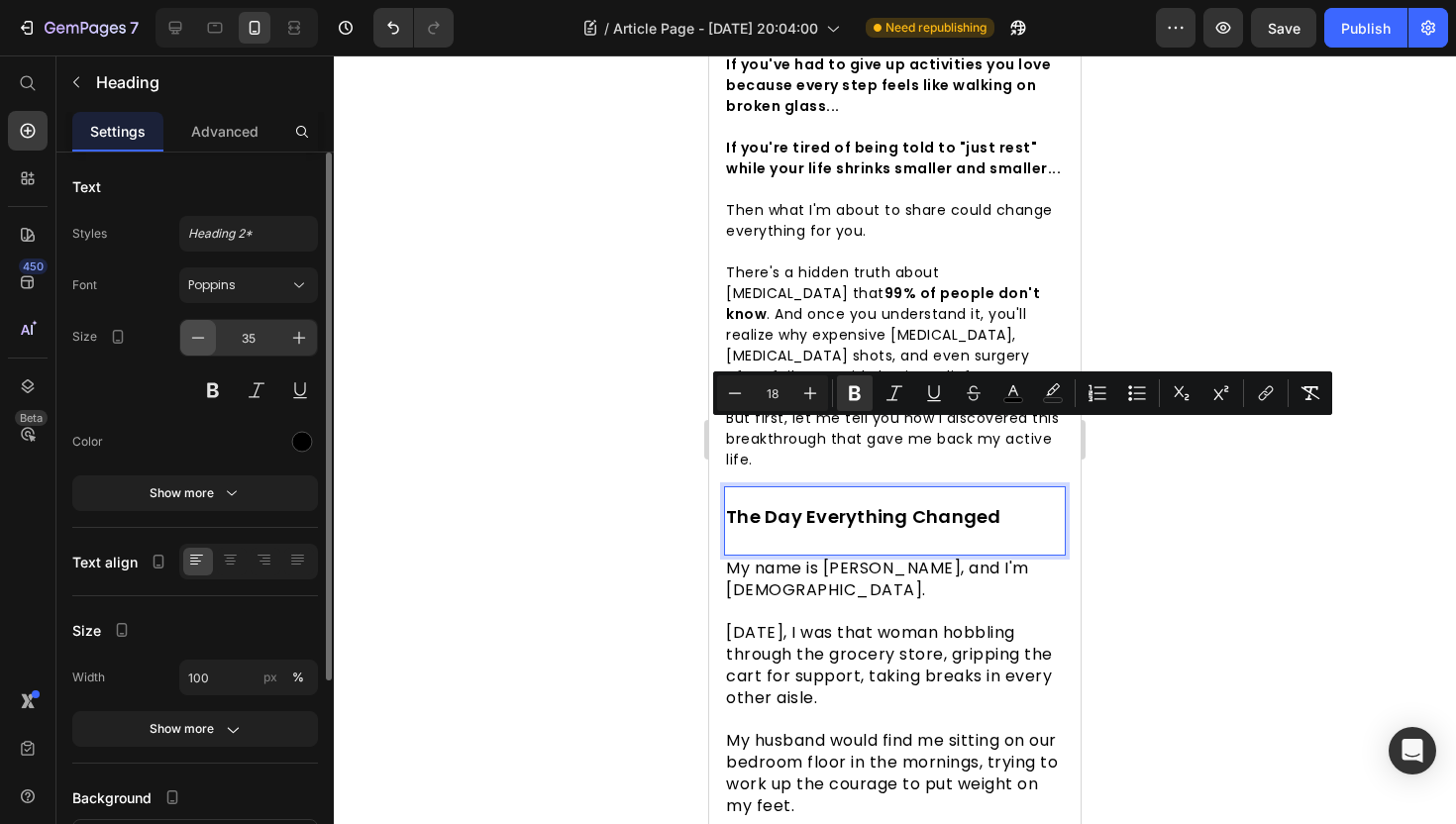 click 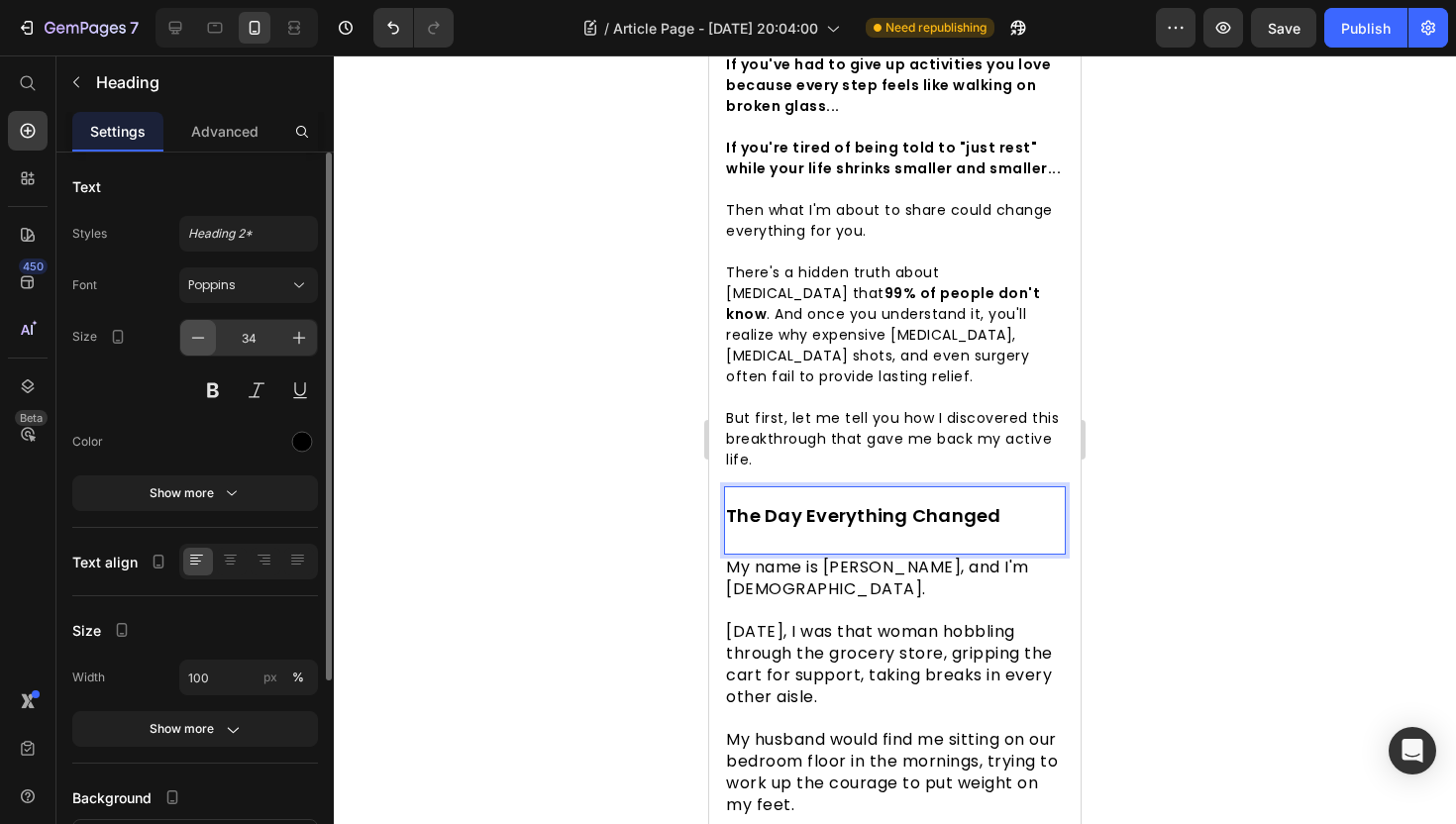 click 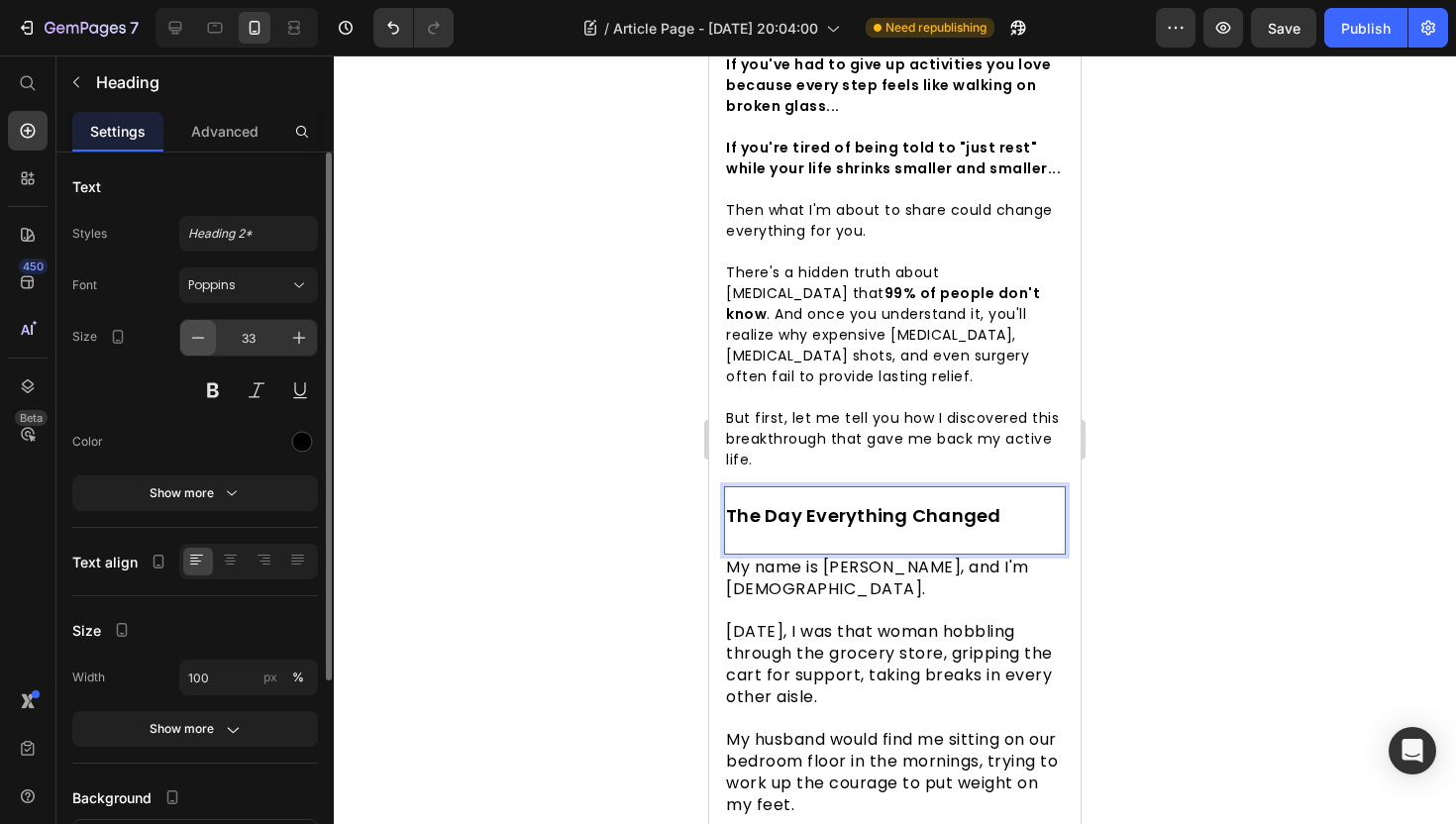 click 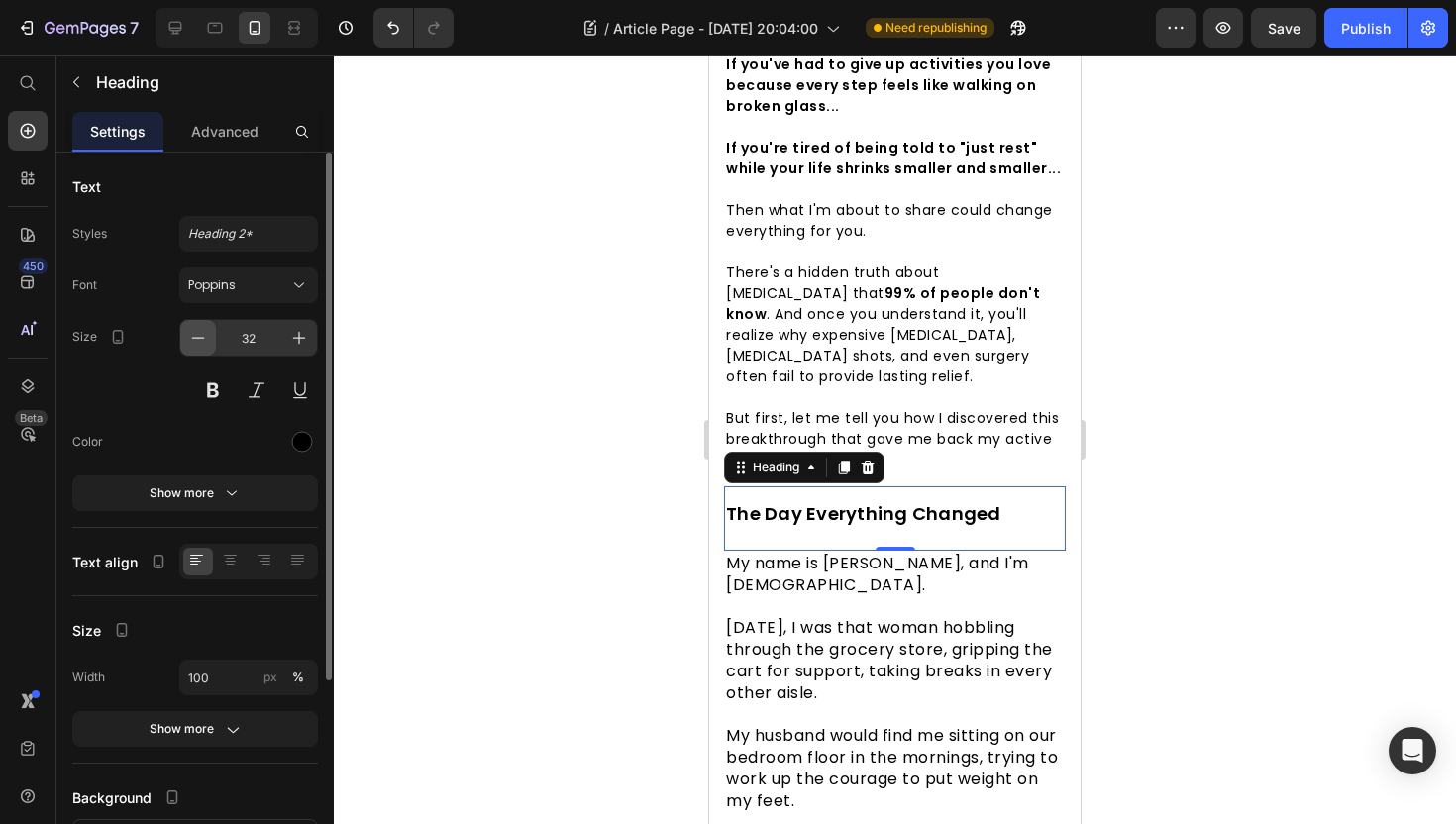 click 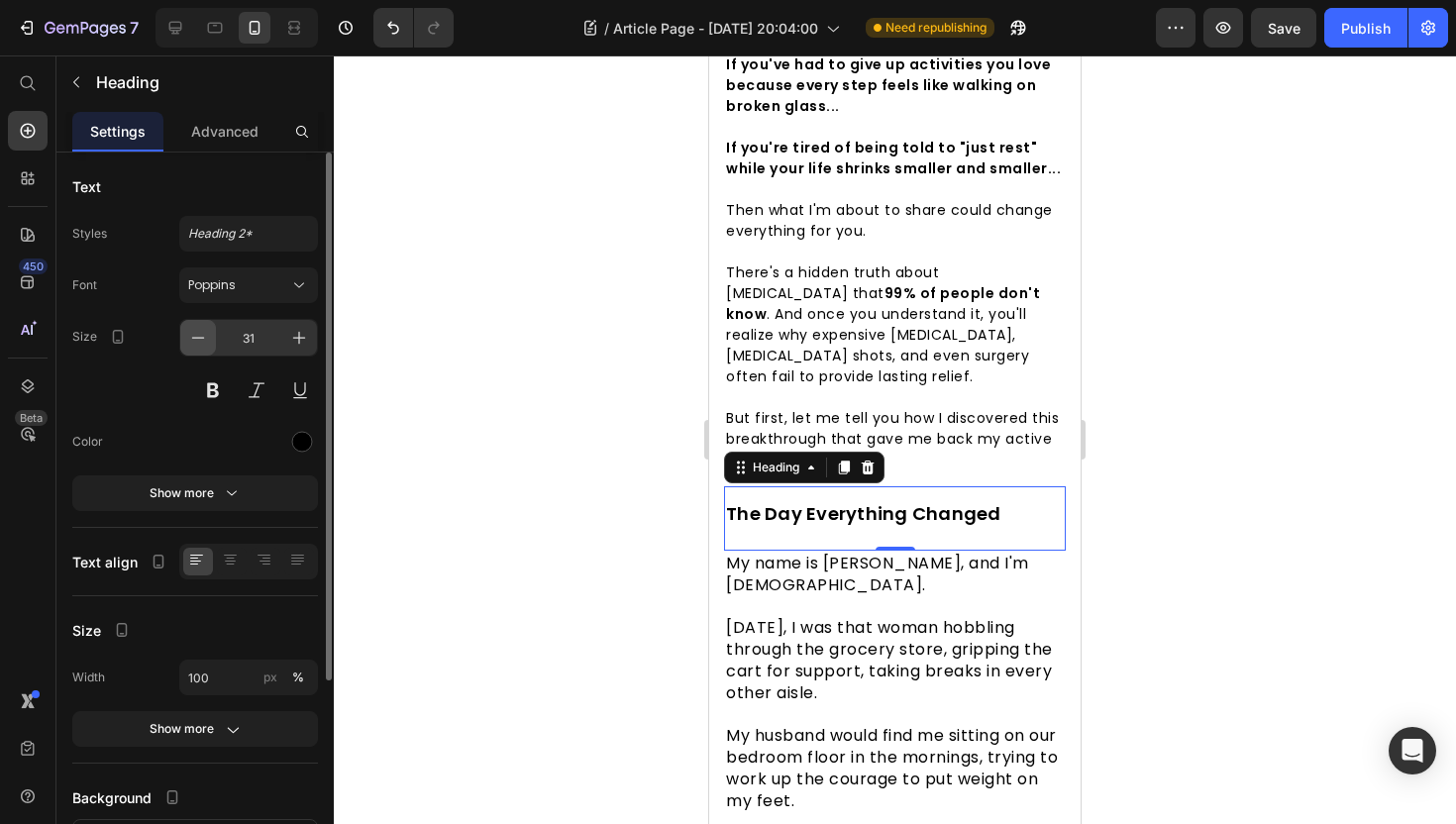 click 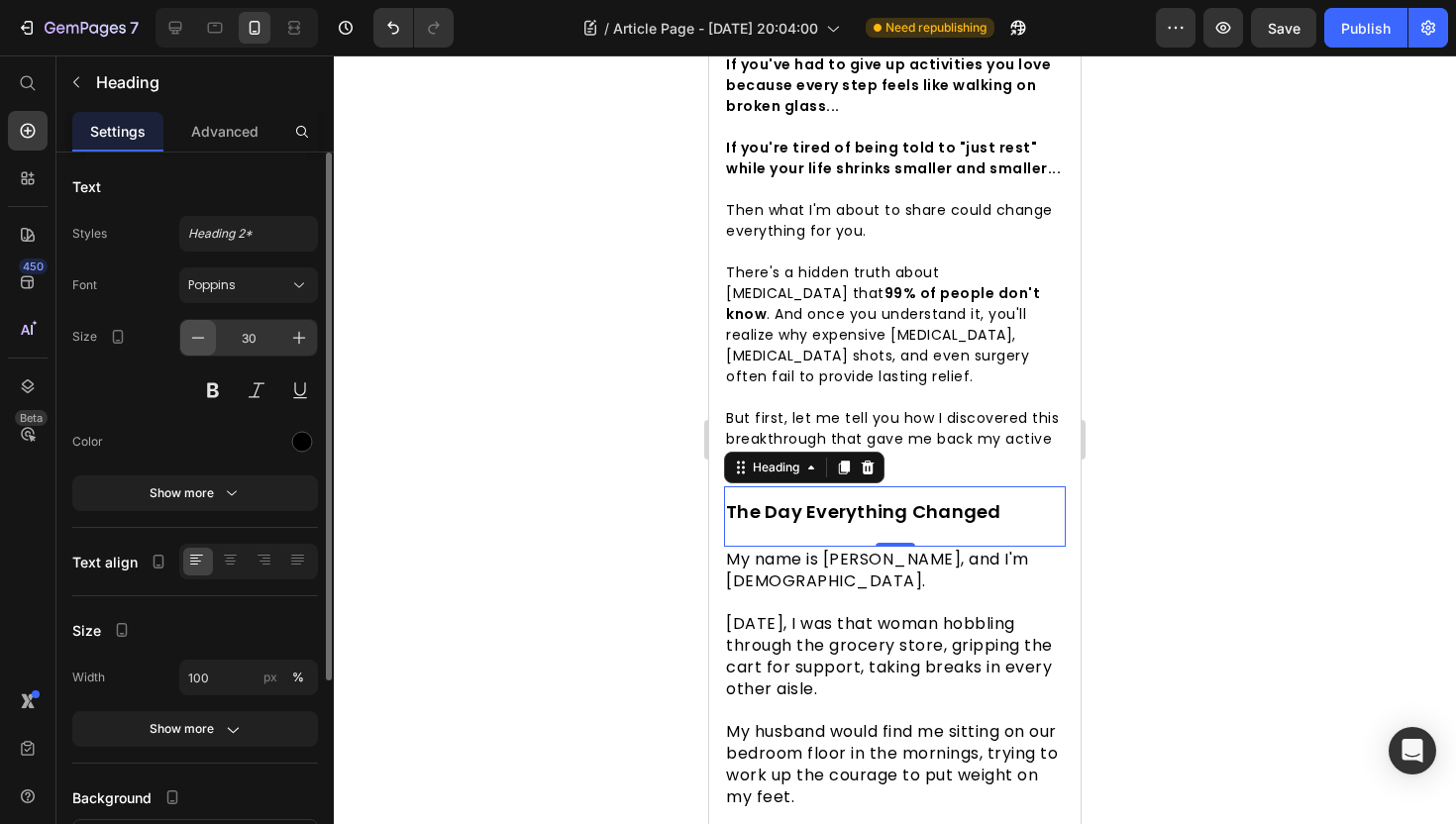 click 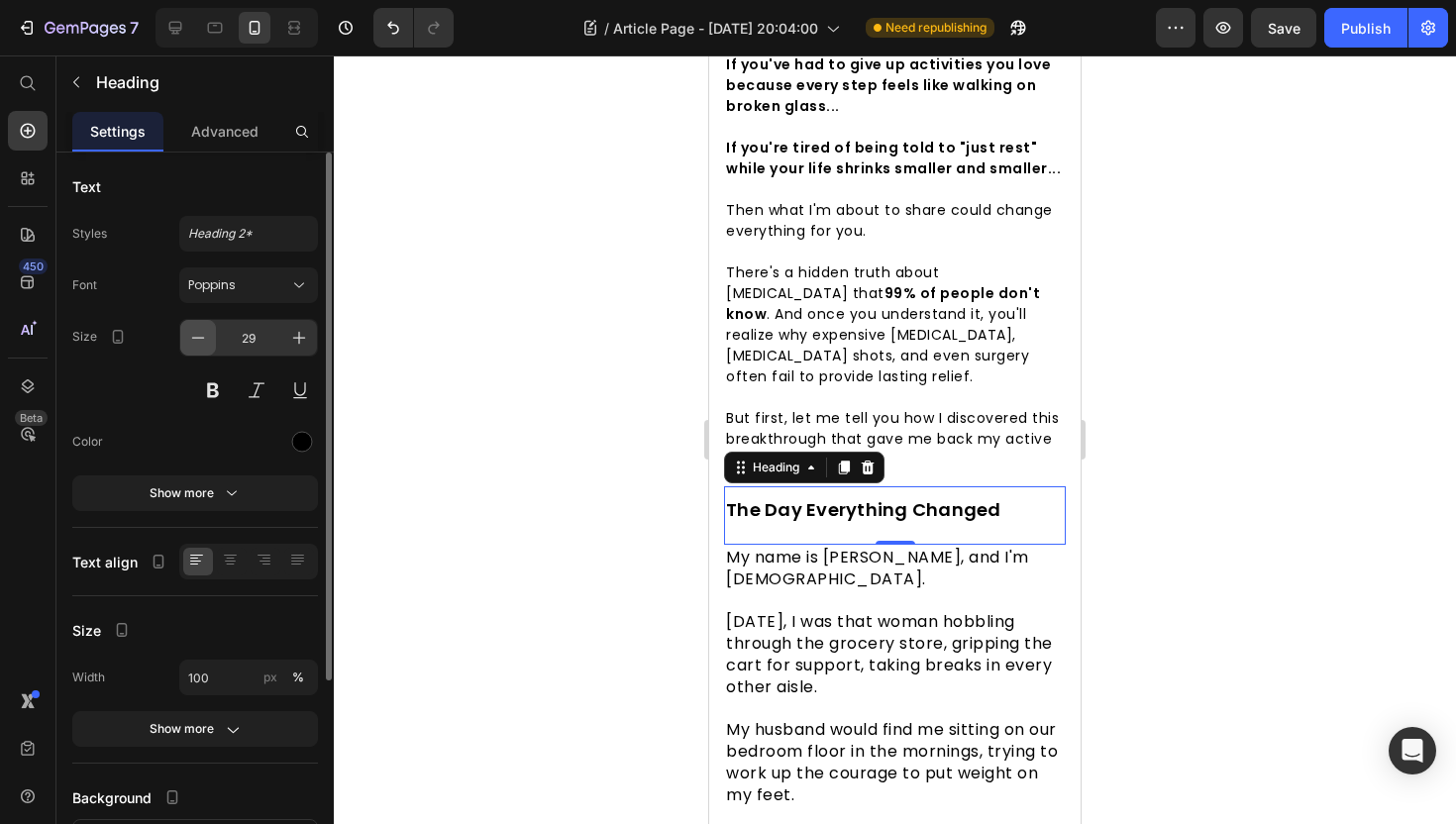 click 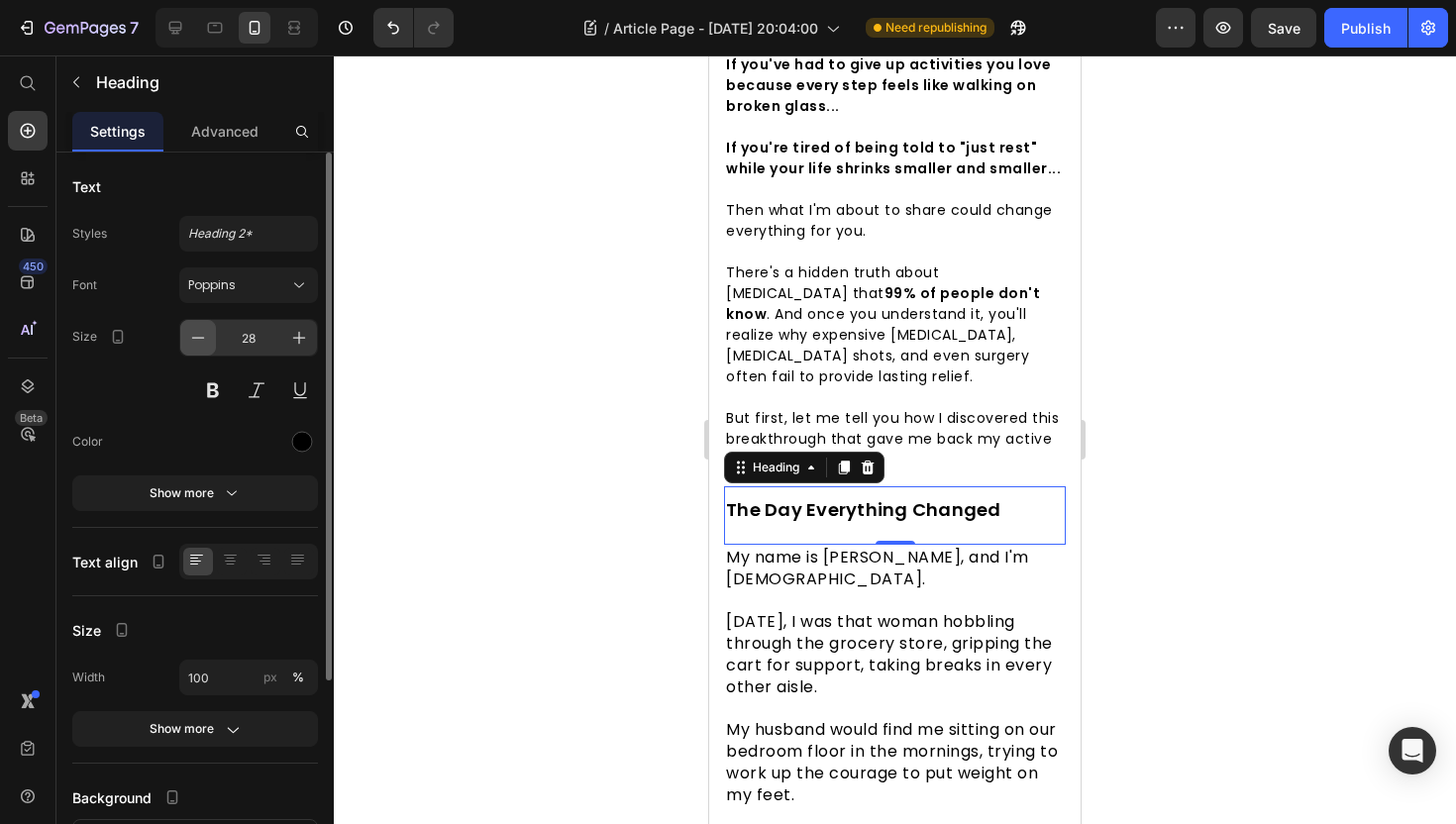 click 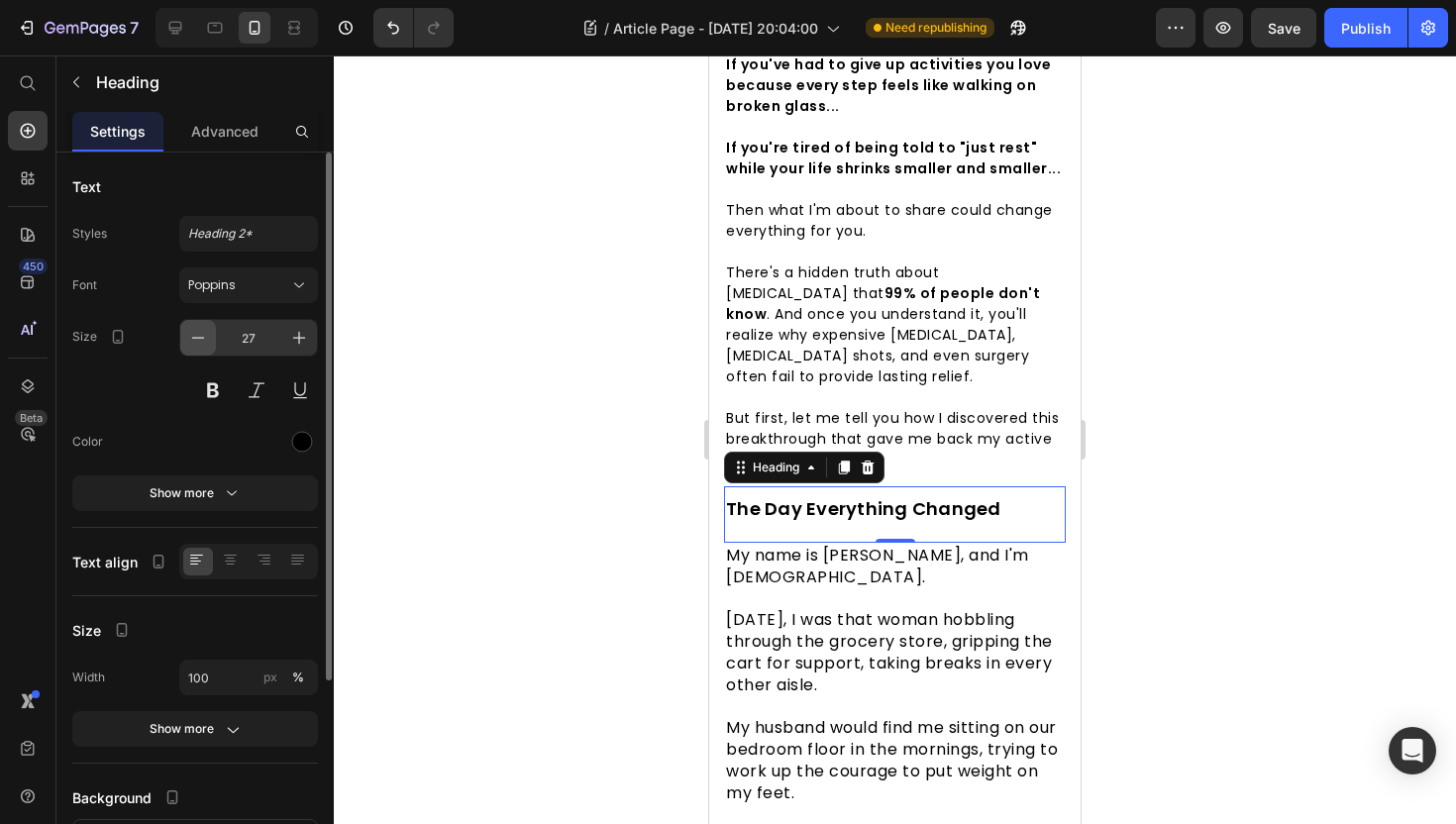 click 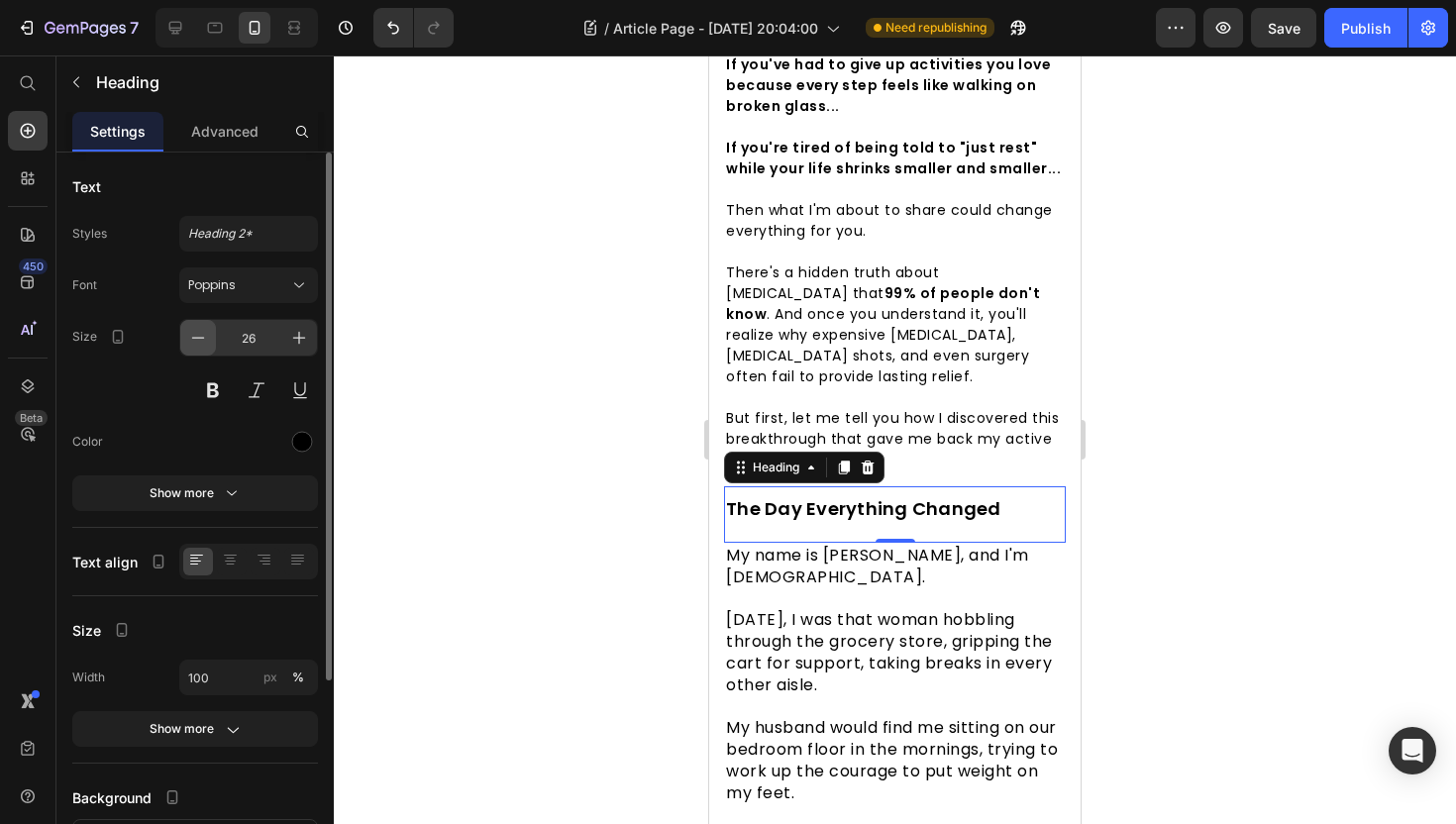 click 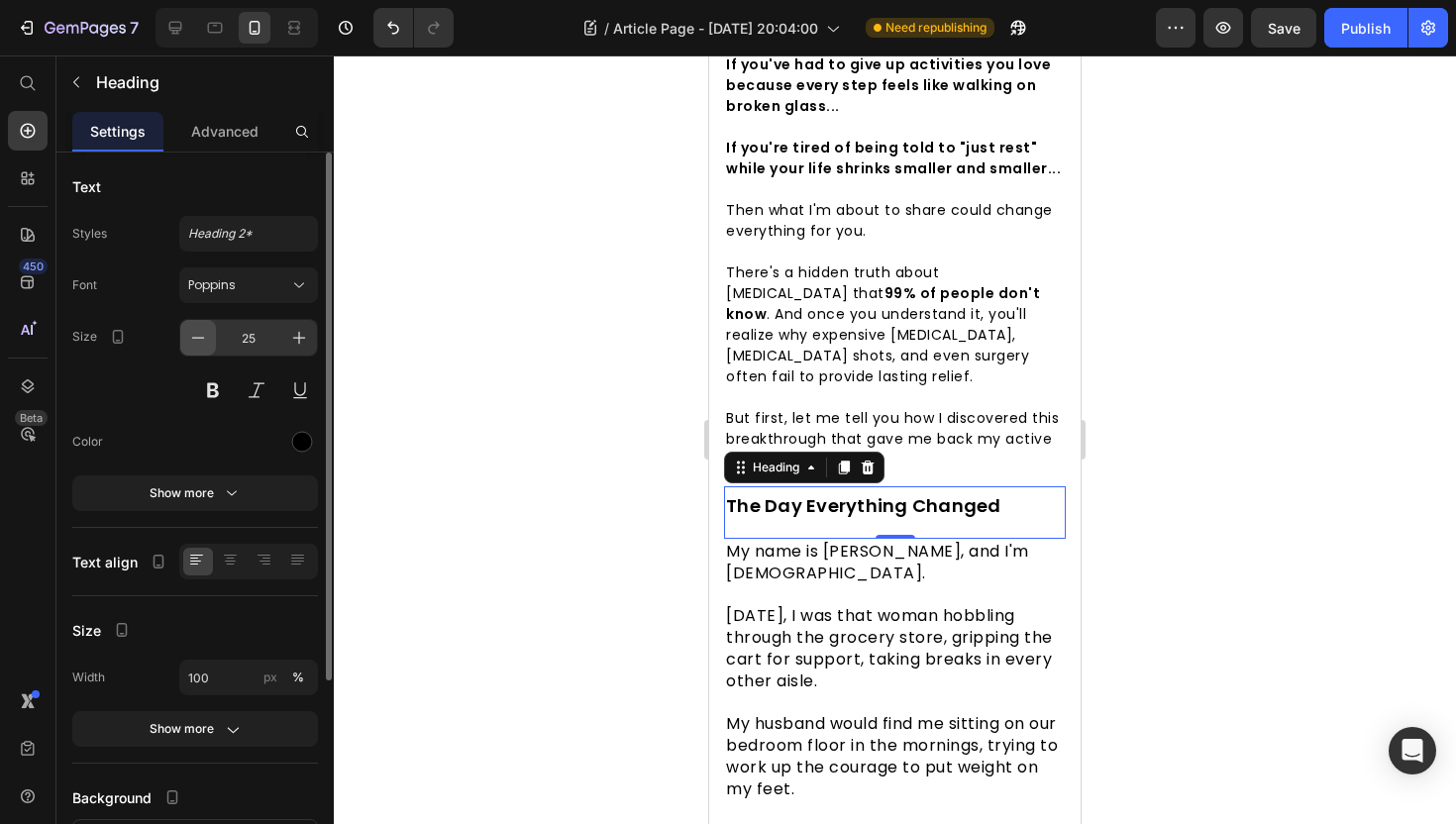 click 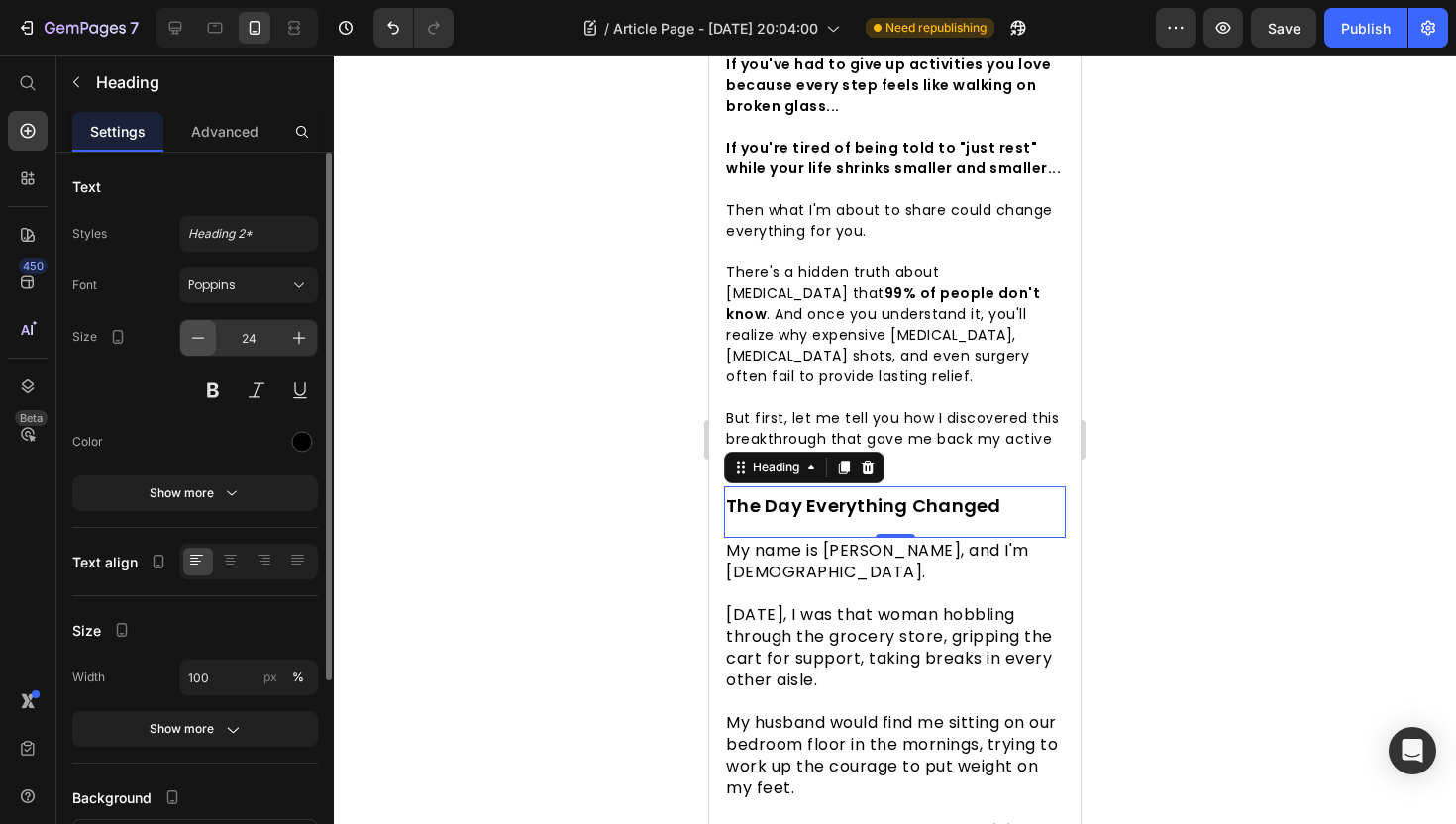 click 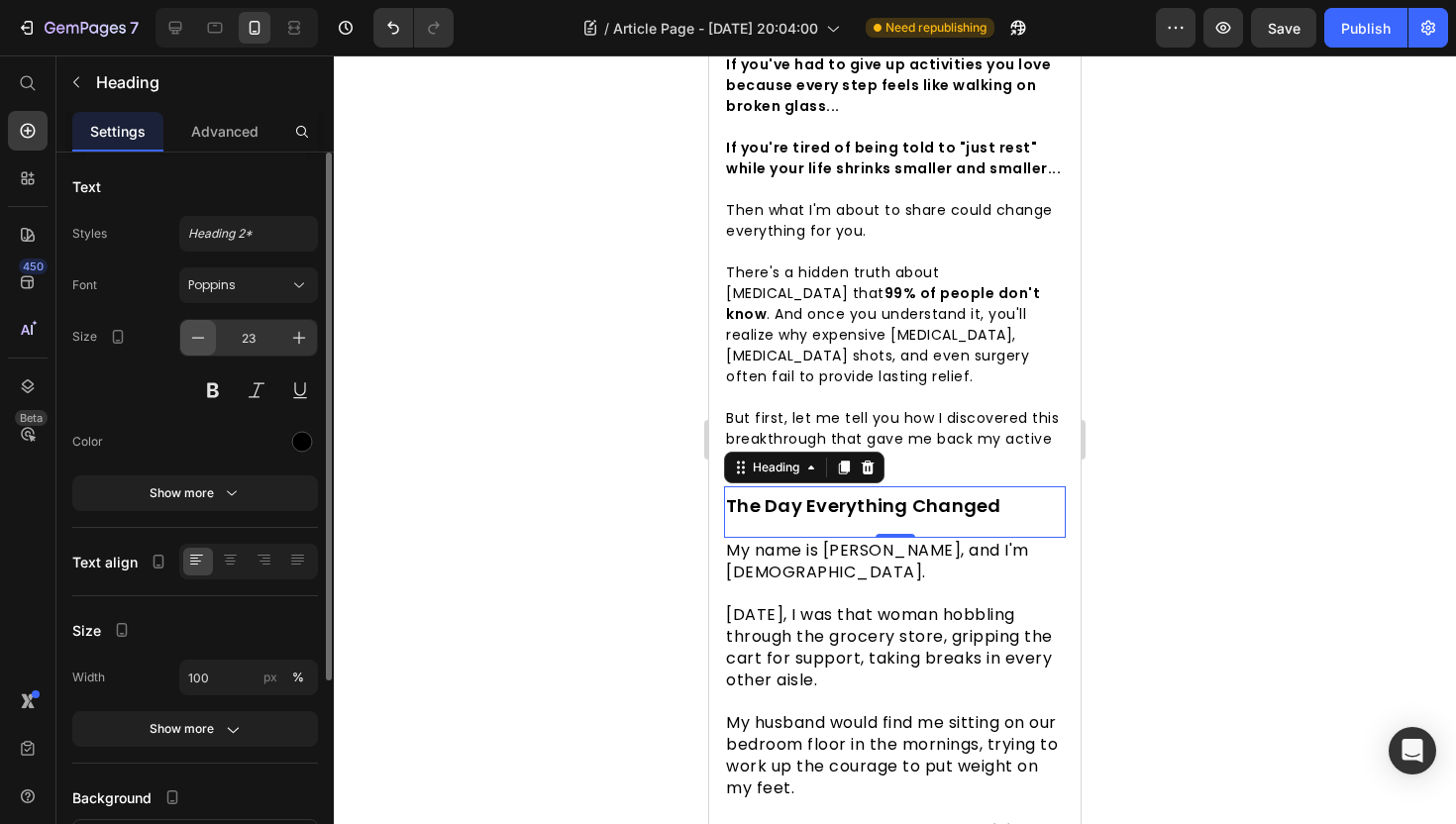 click 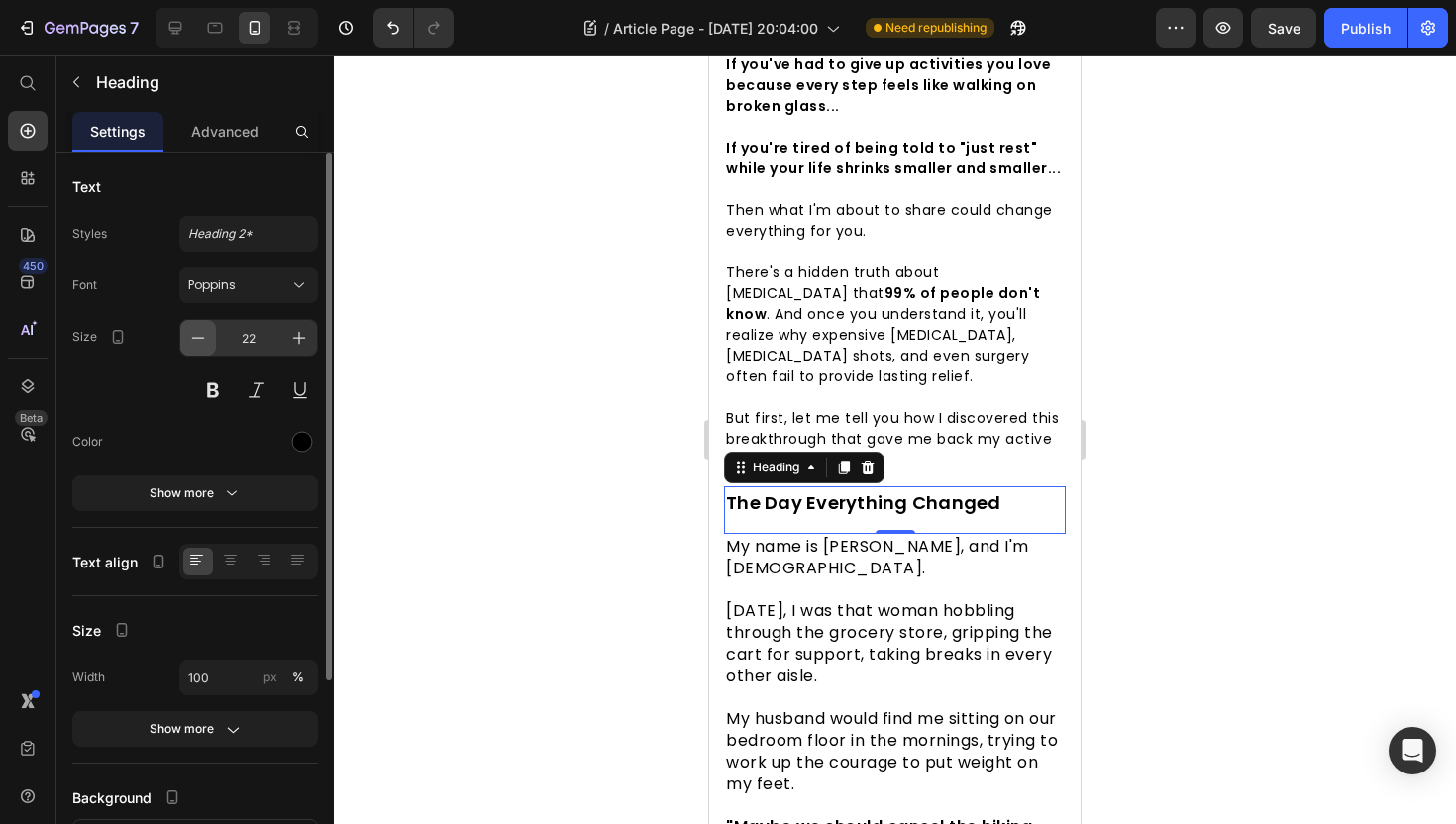 click 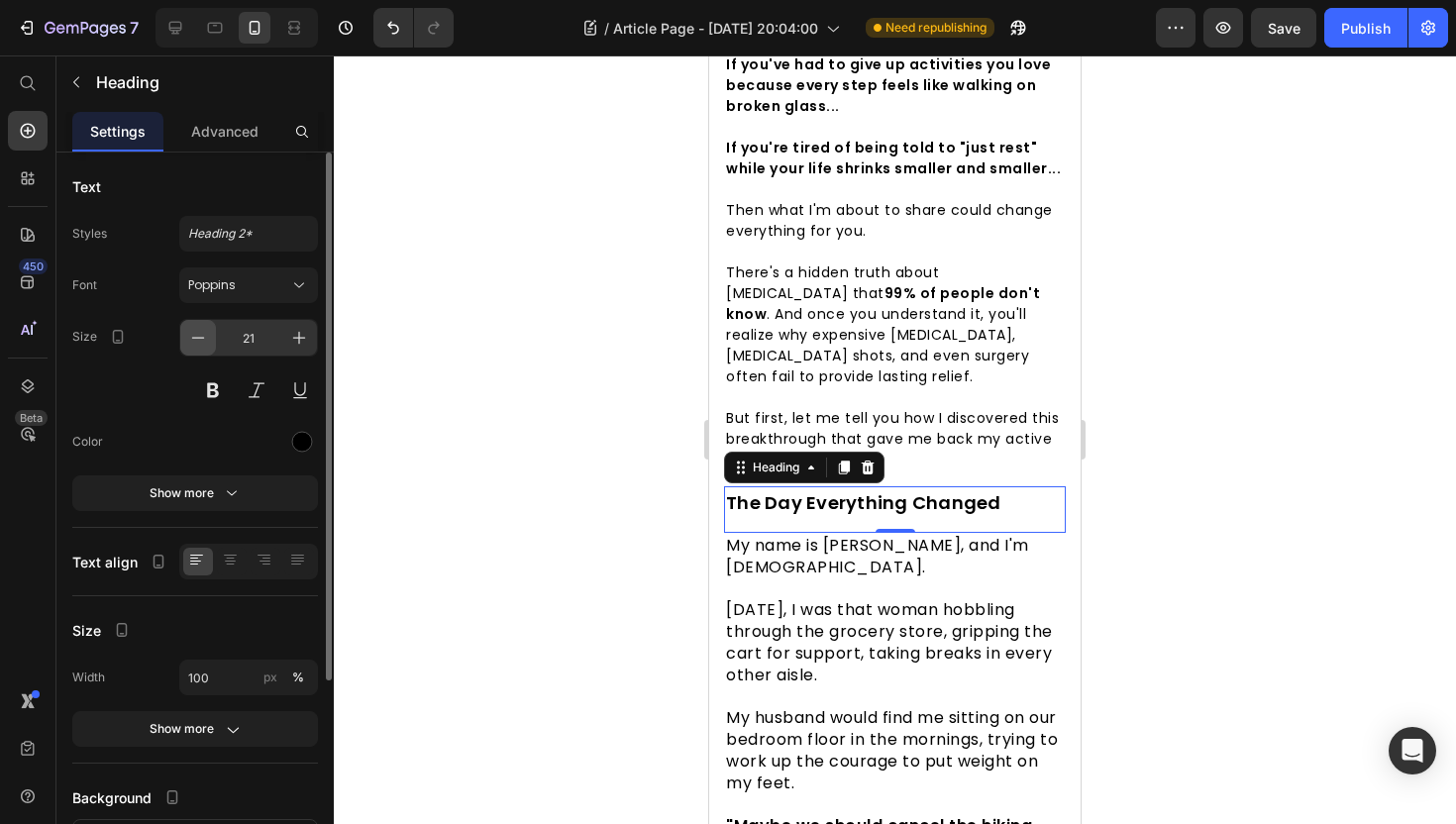 click 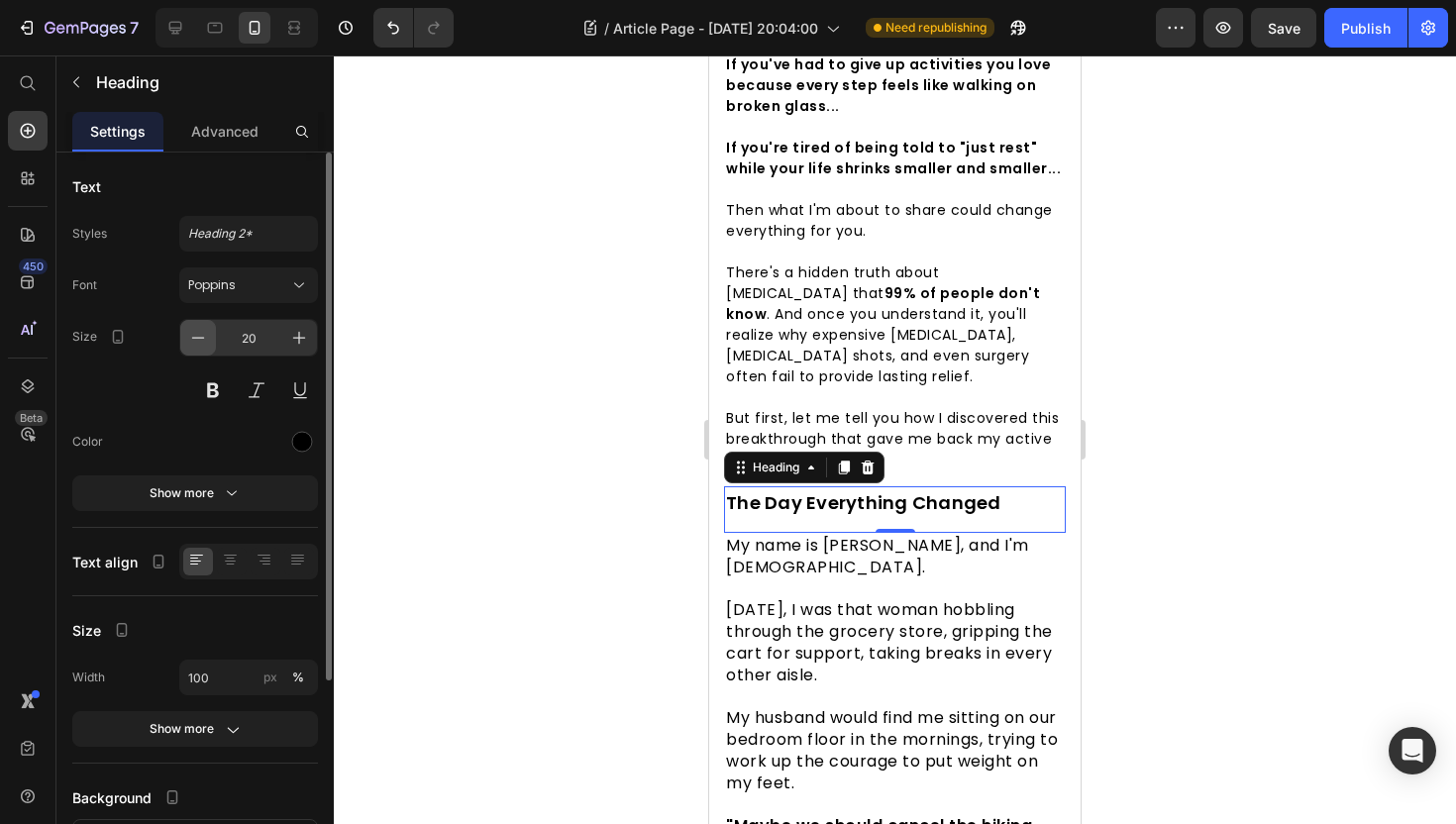 click 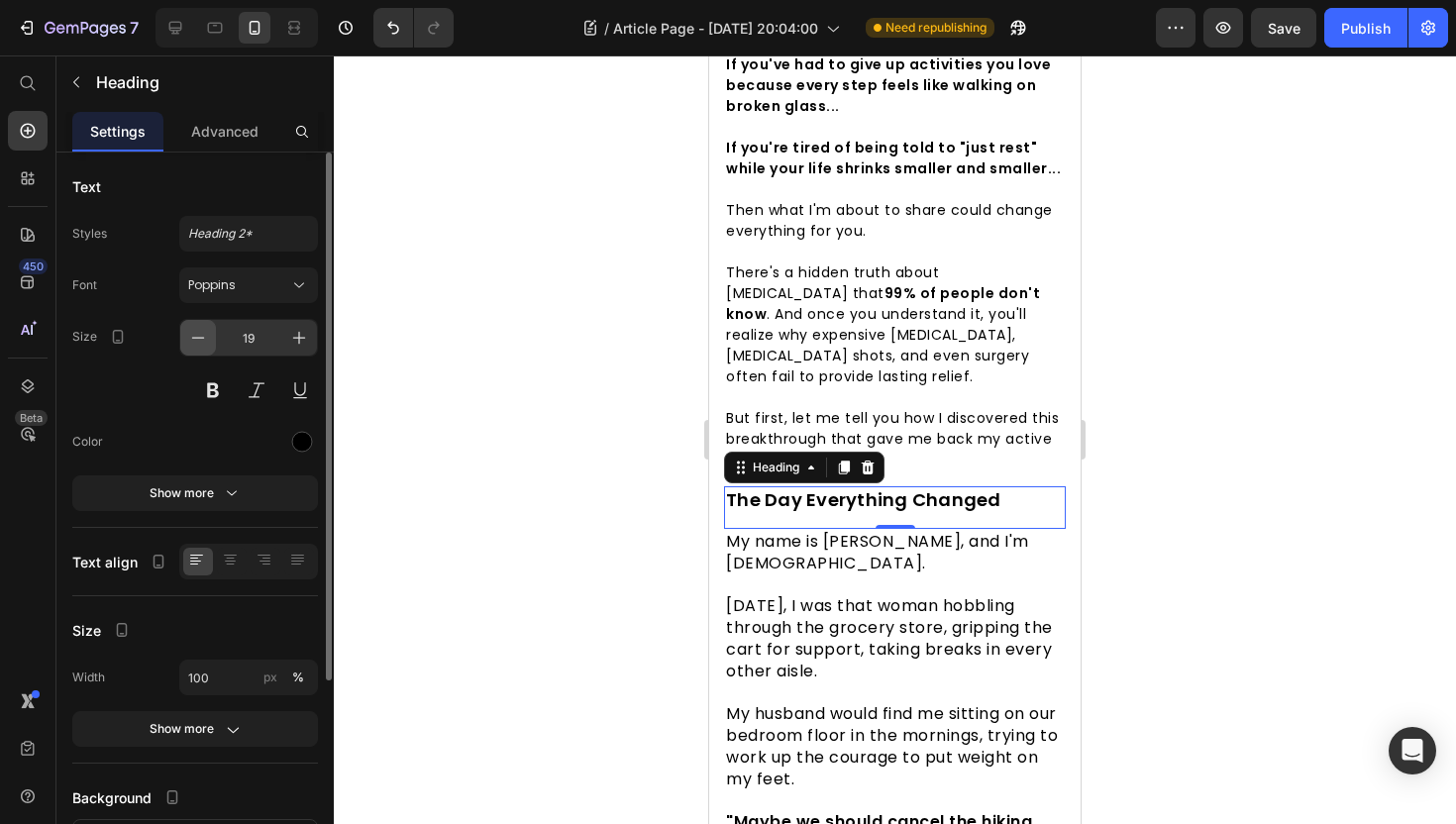 click 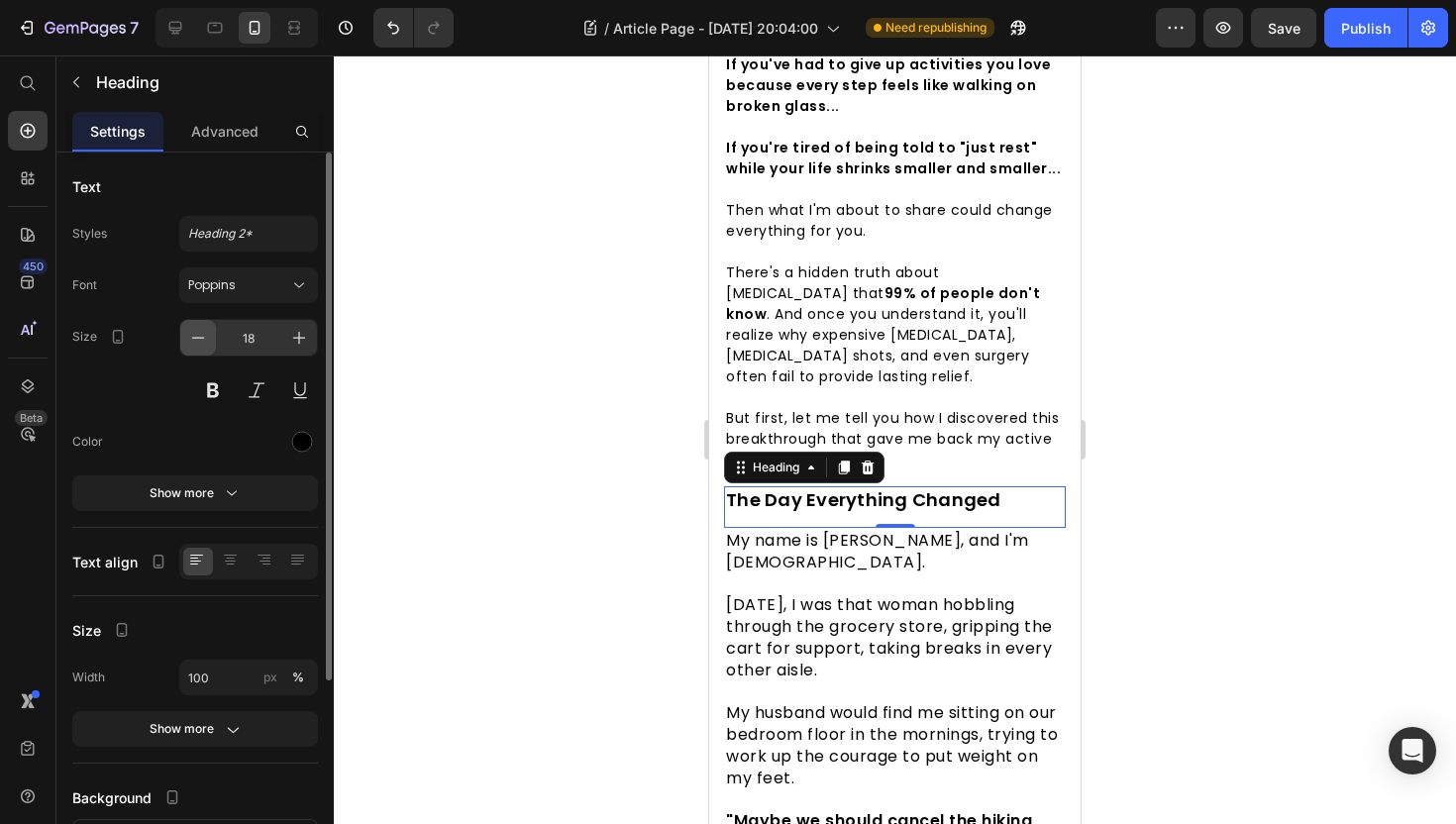 click 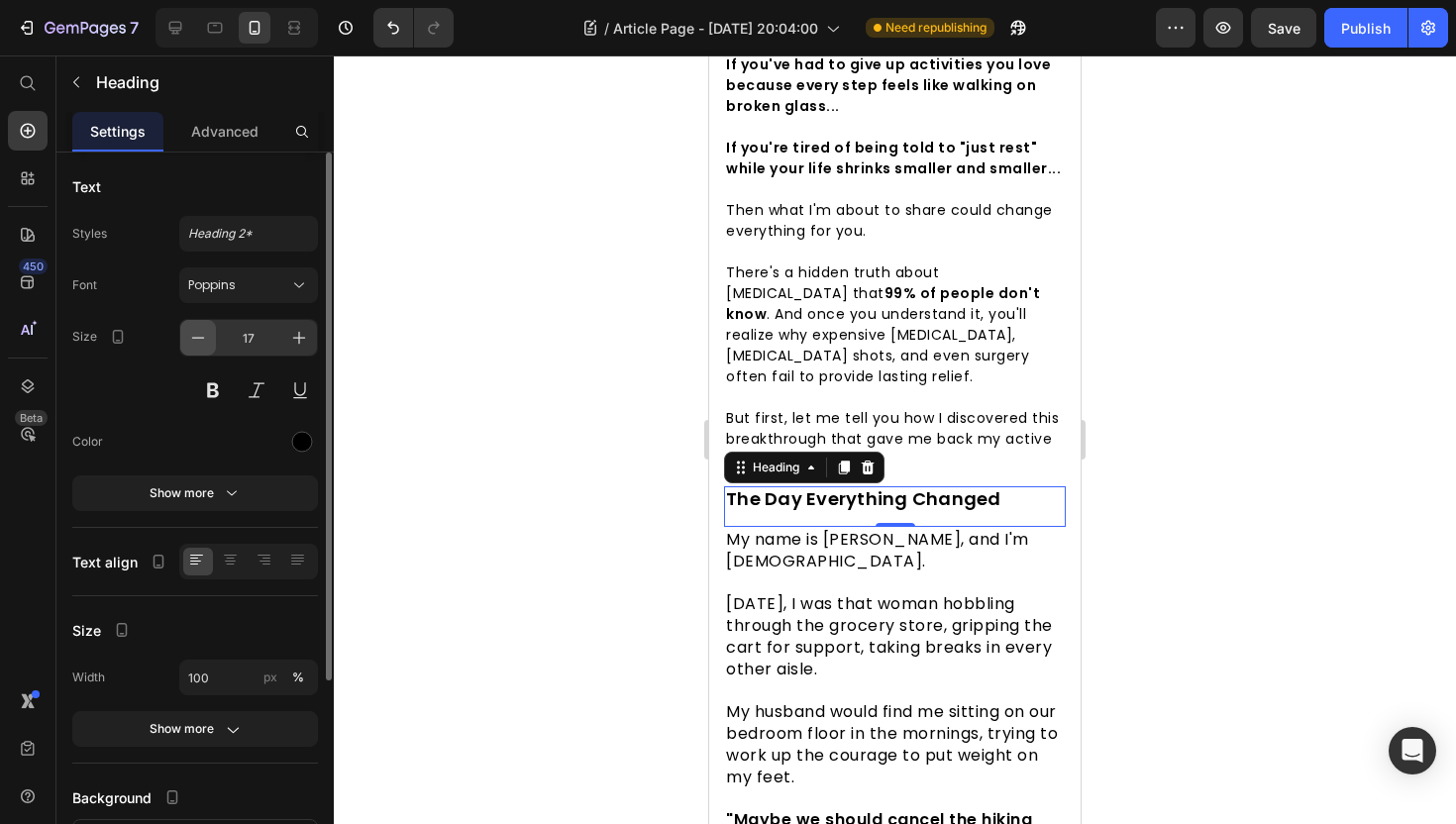 click 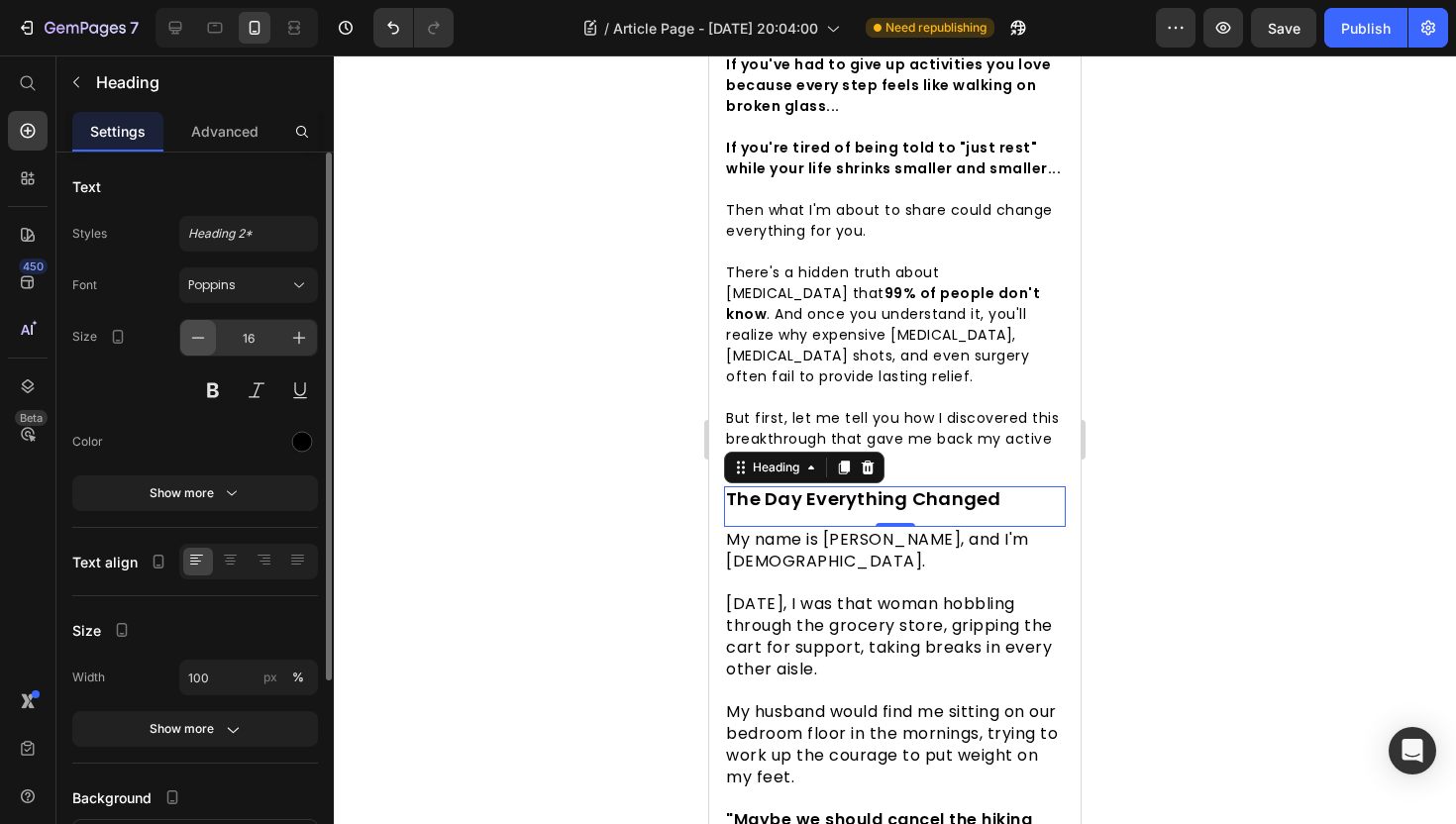 click 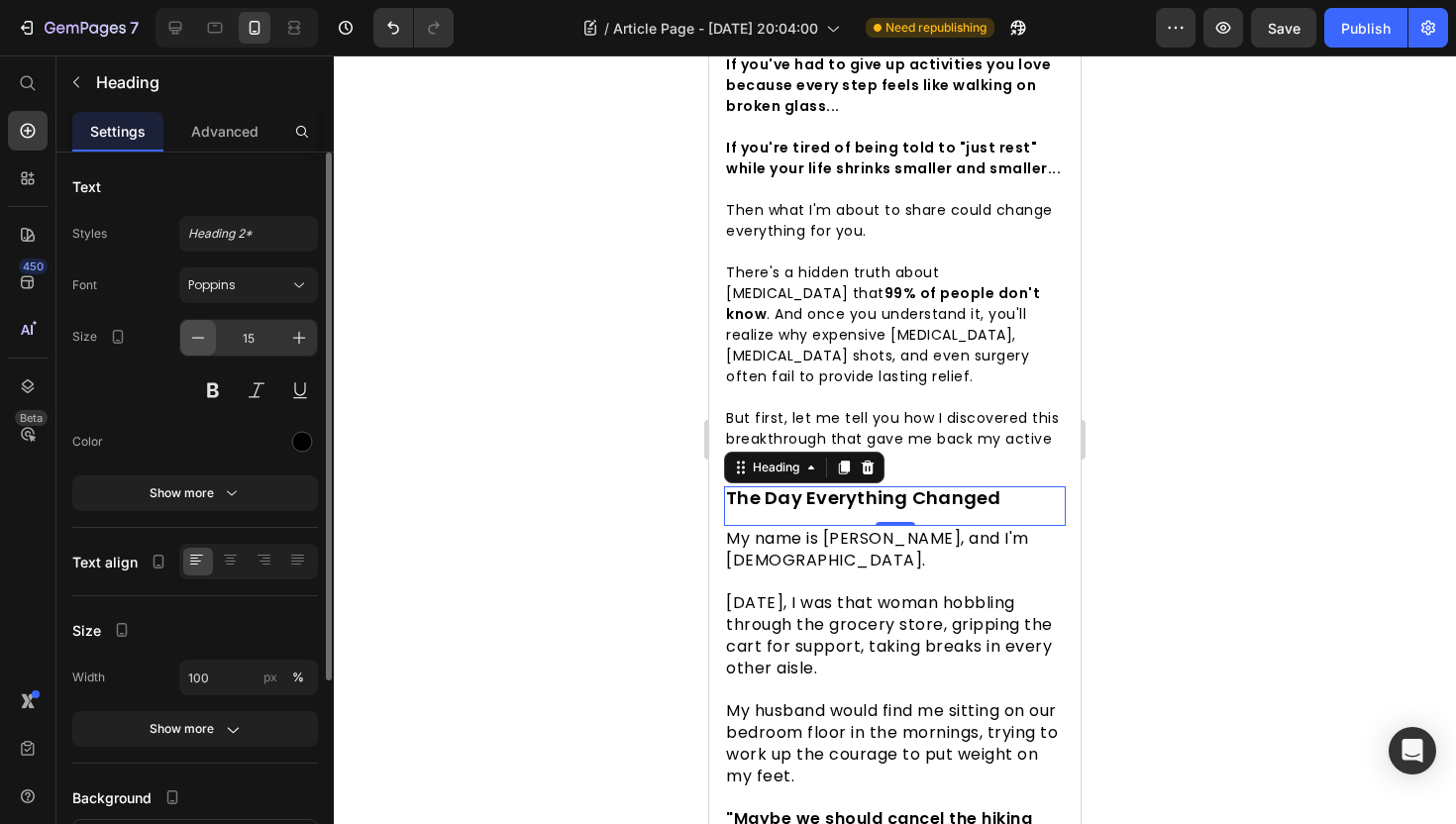 click 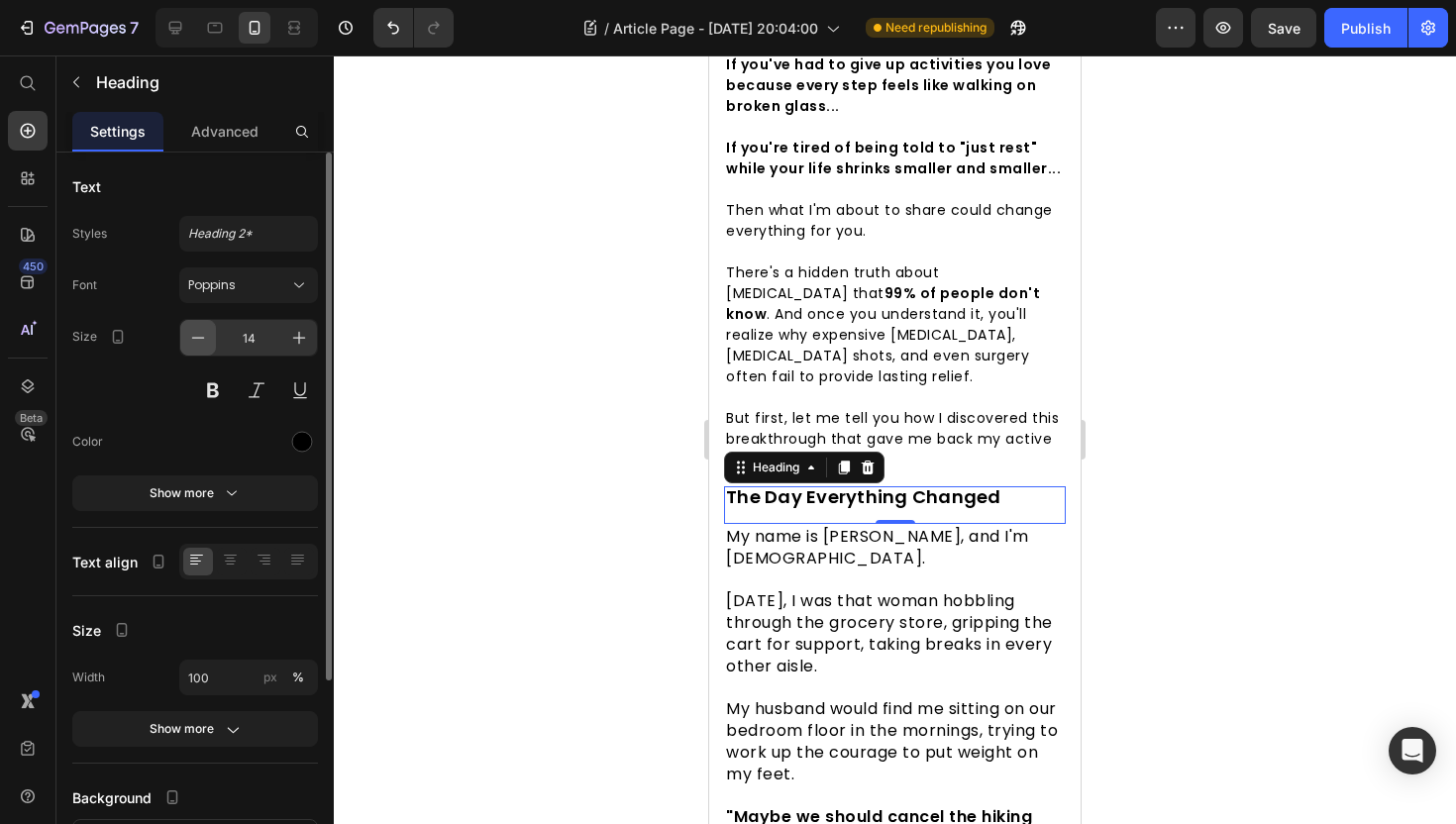 click 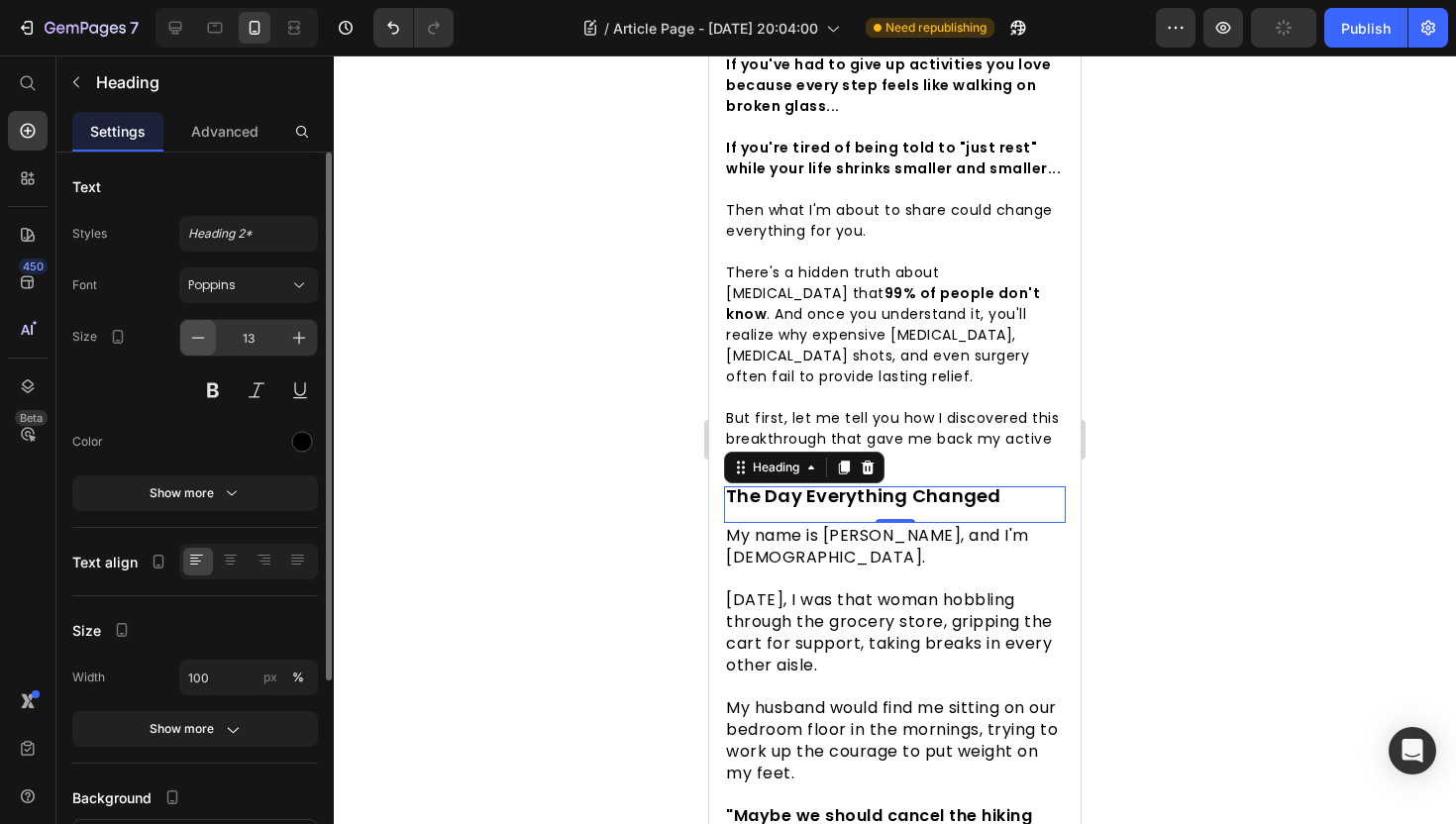 click 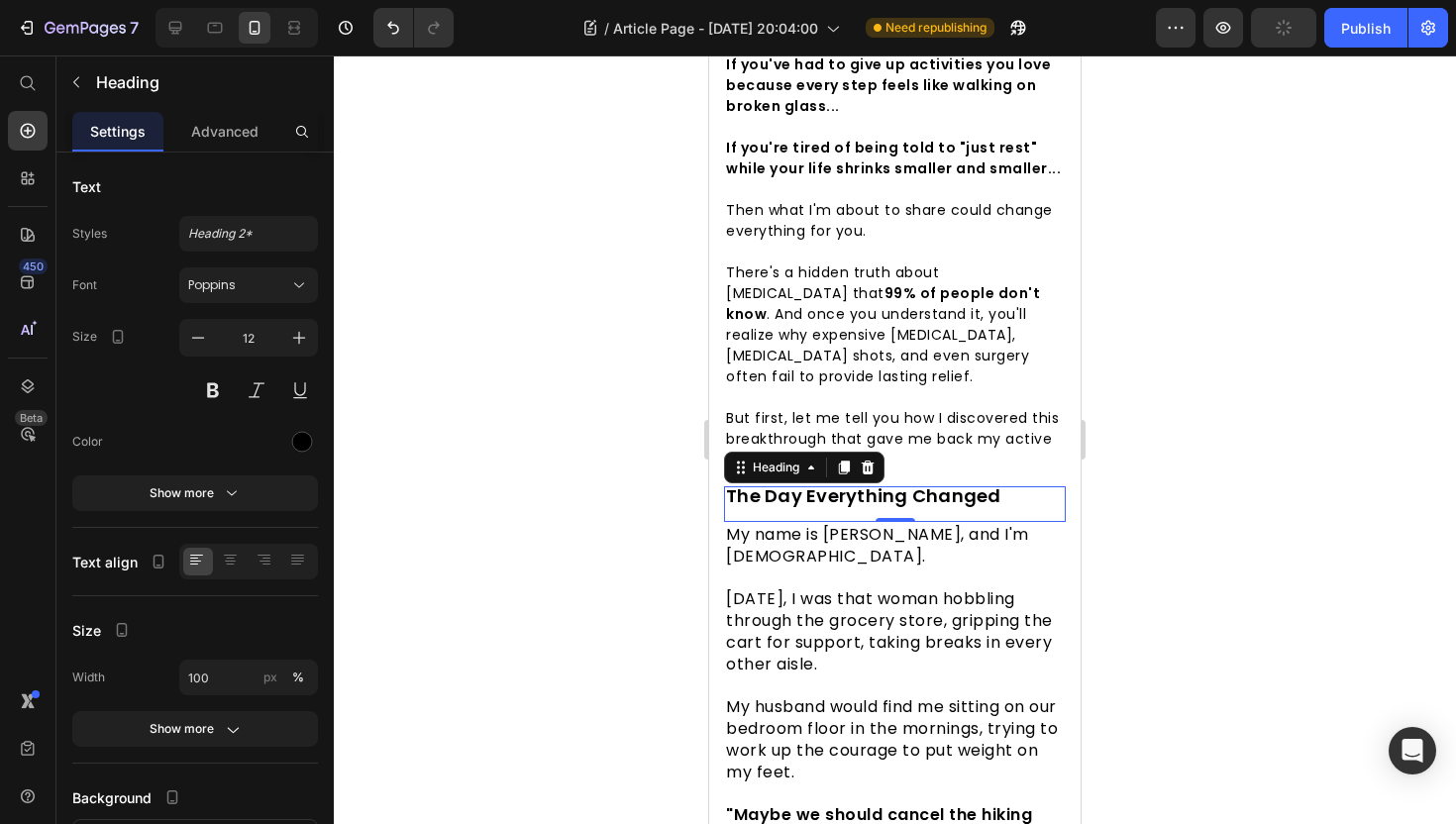 click 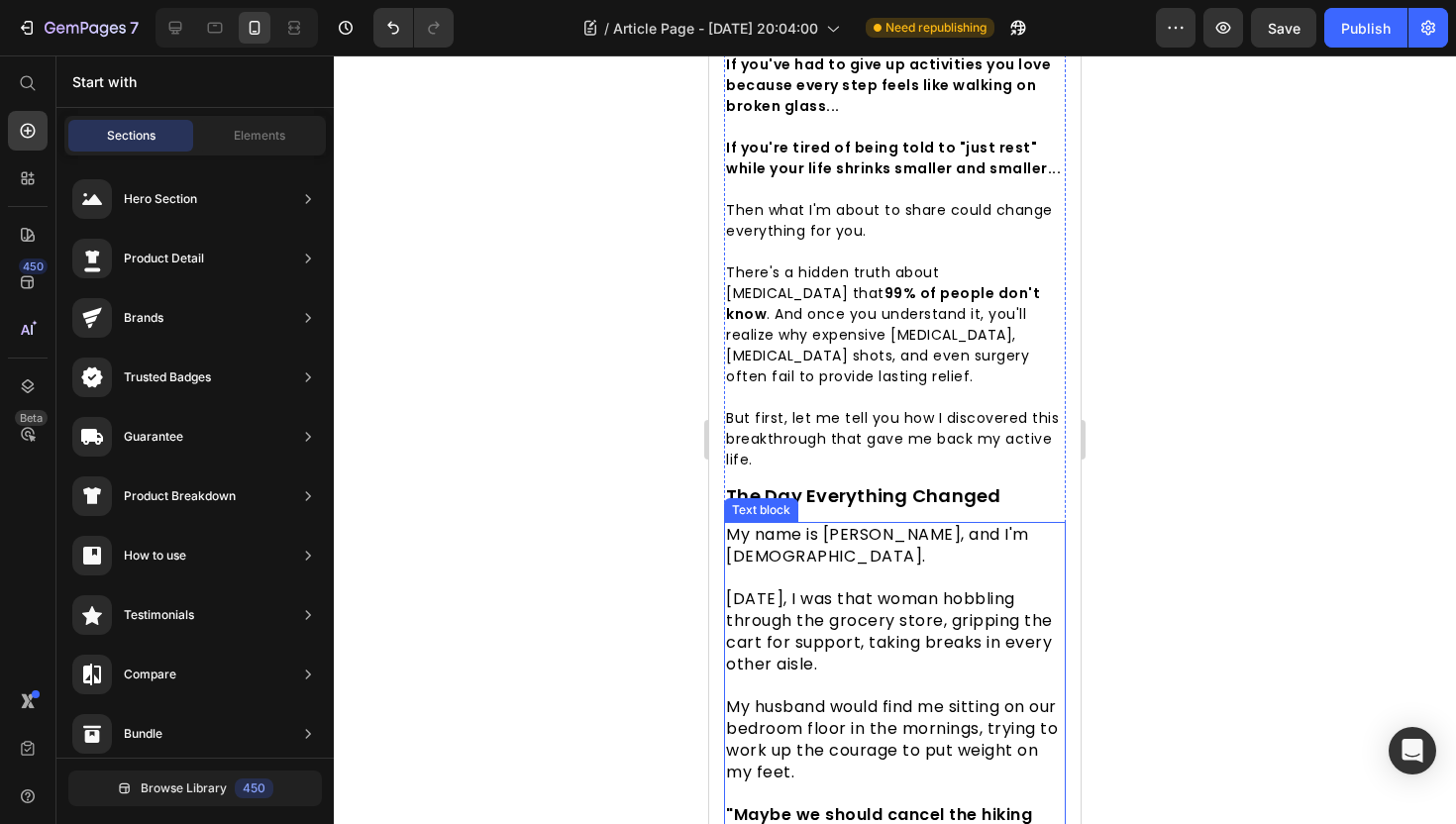click on "[DATE], I was that woman hobbling through the grocery store, gripping the cart for support, taking breaks in every other aisle." at bounding box center [889, 631] 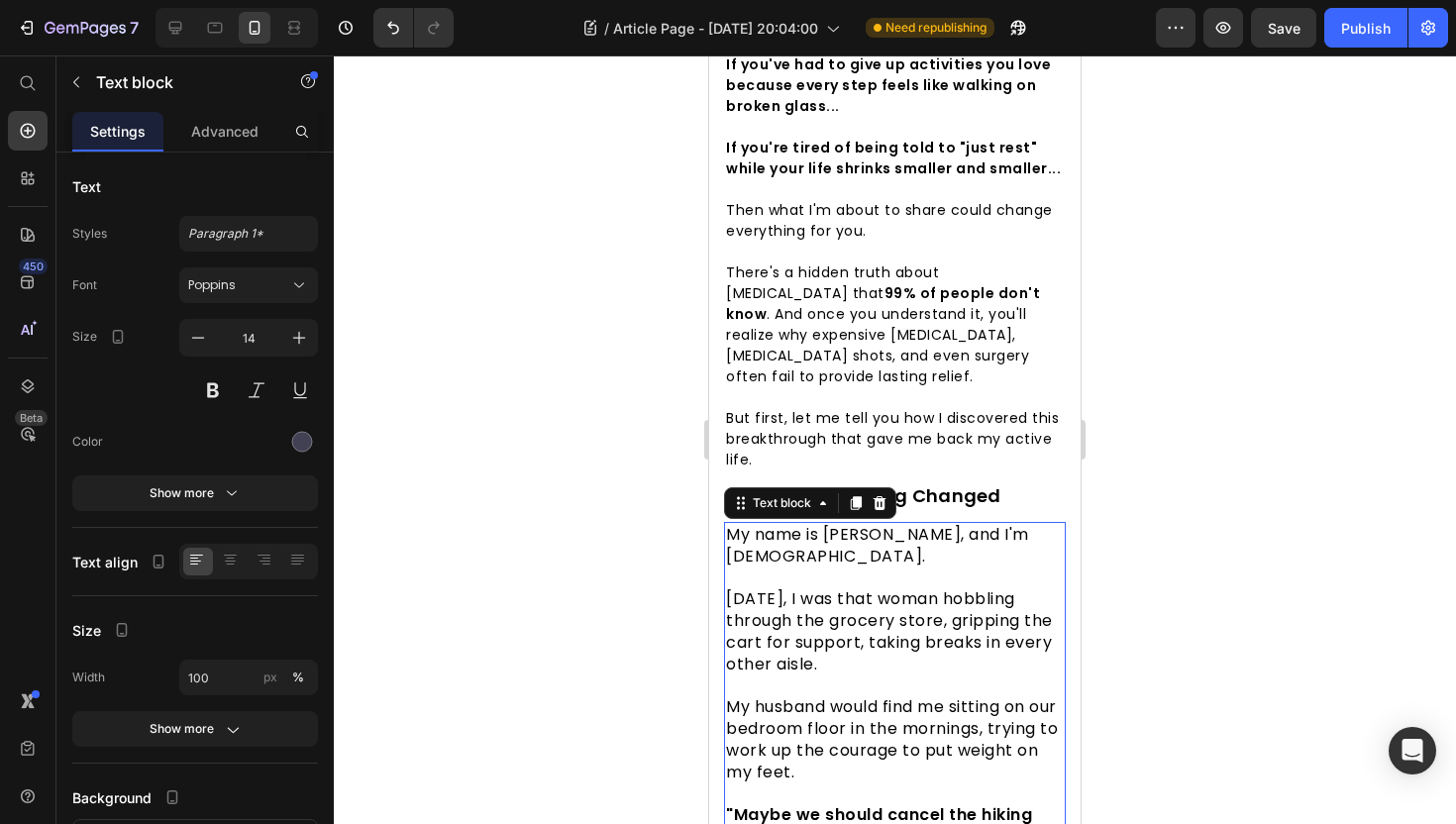 click on "[DATE], I was that woman hobbling through the grocery store, gripping the cart for support, taking breaks in every other aisle." at bounding box center (889, 631) 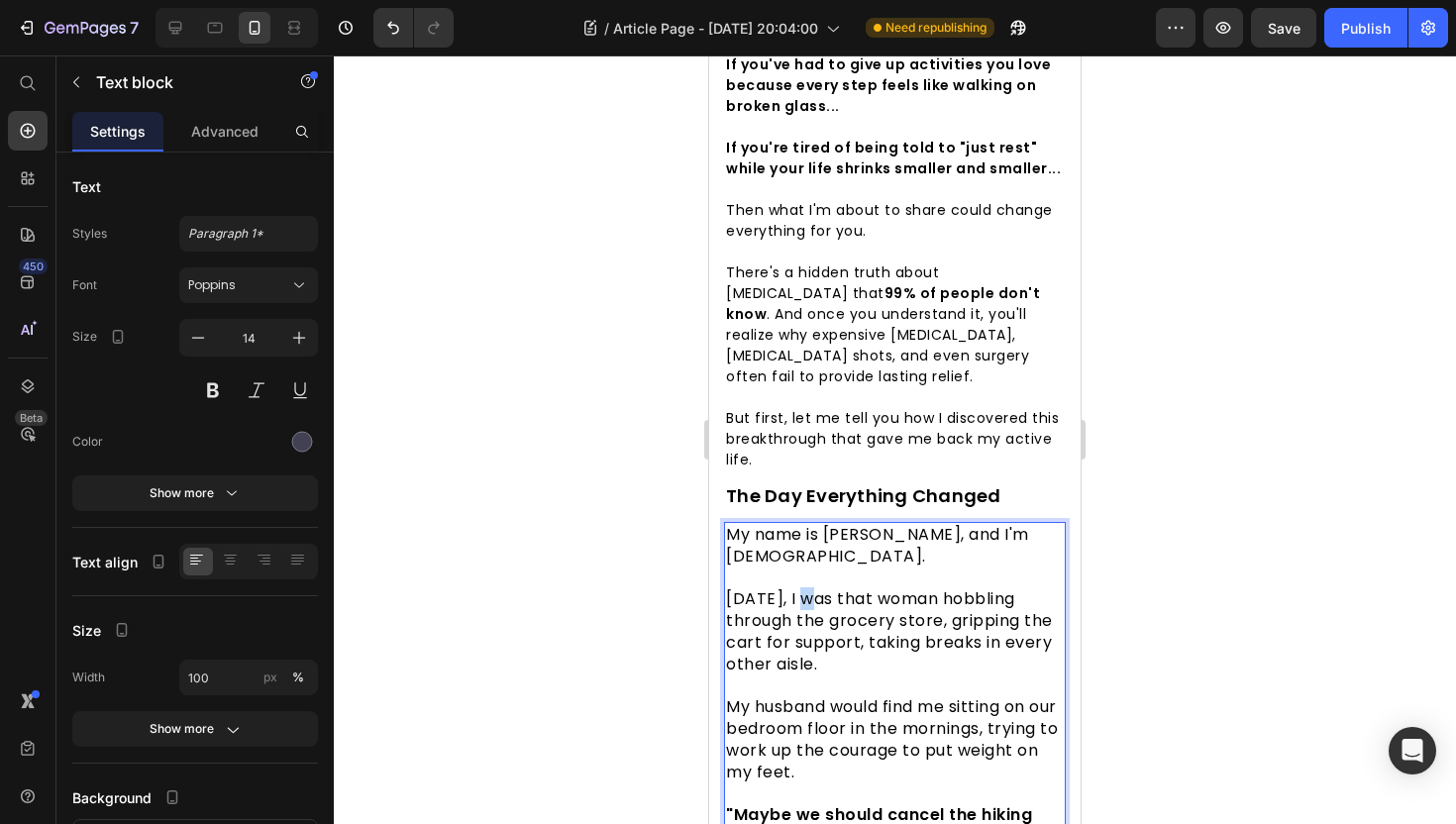 click on "[DATE], I was that woman hobbling through the grocery store, gripping the cart for support, taking breaks in every other aisle." at bounding box center [889, 631] 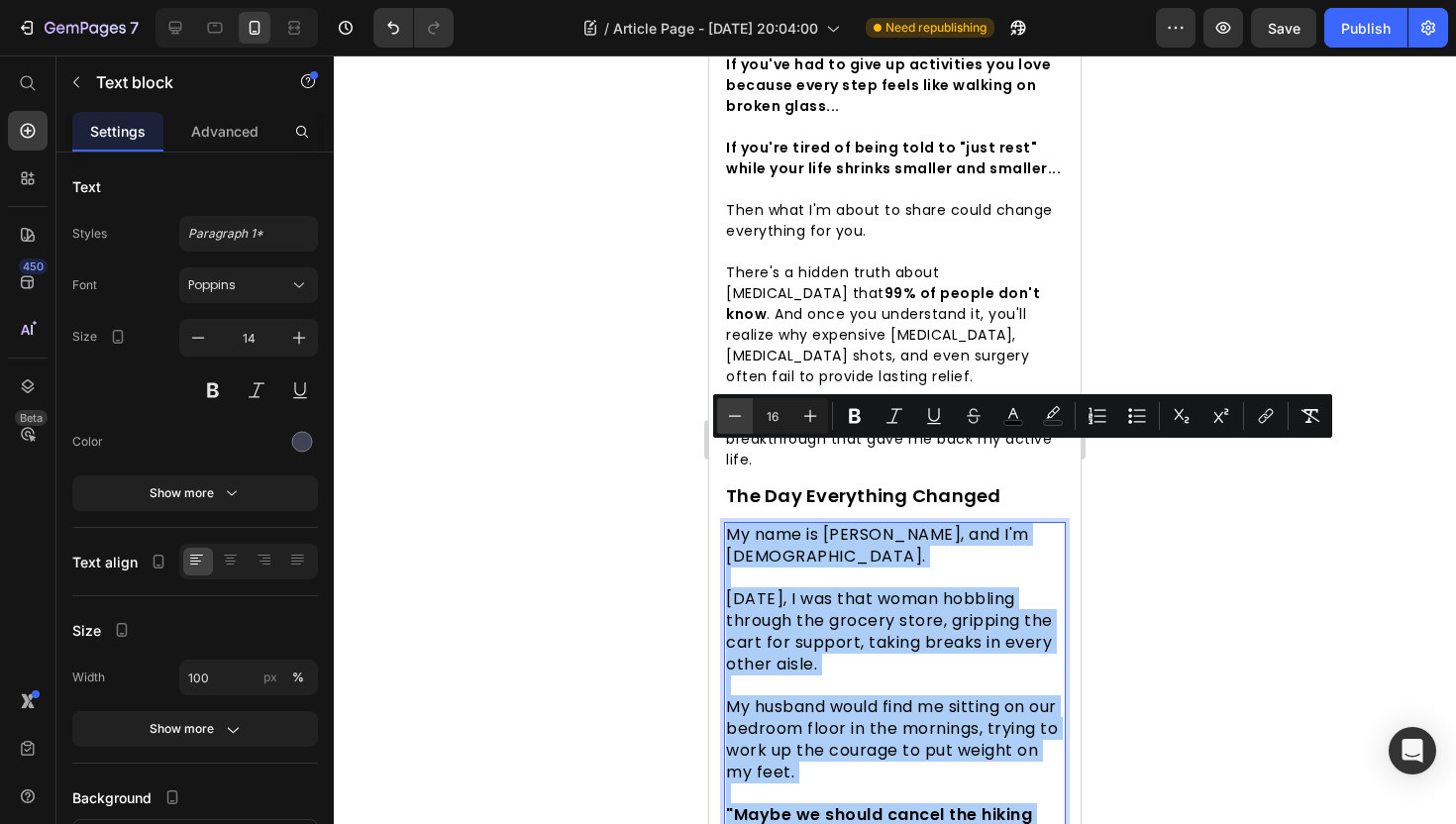 click 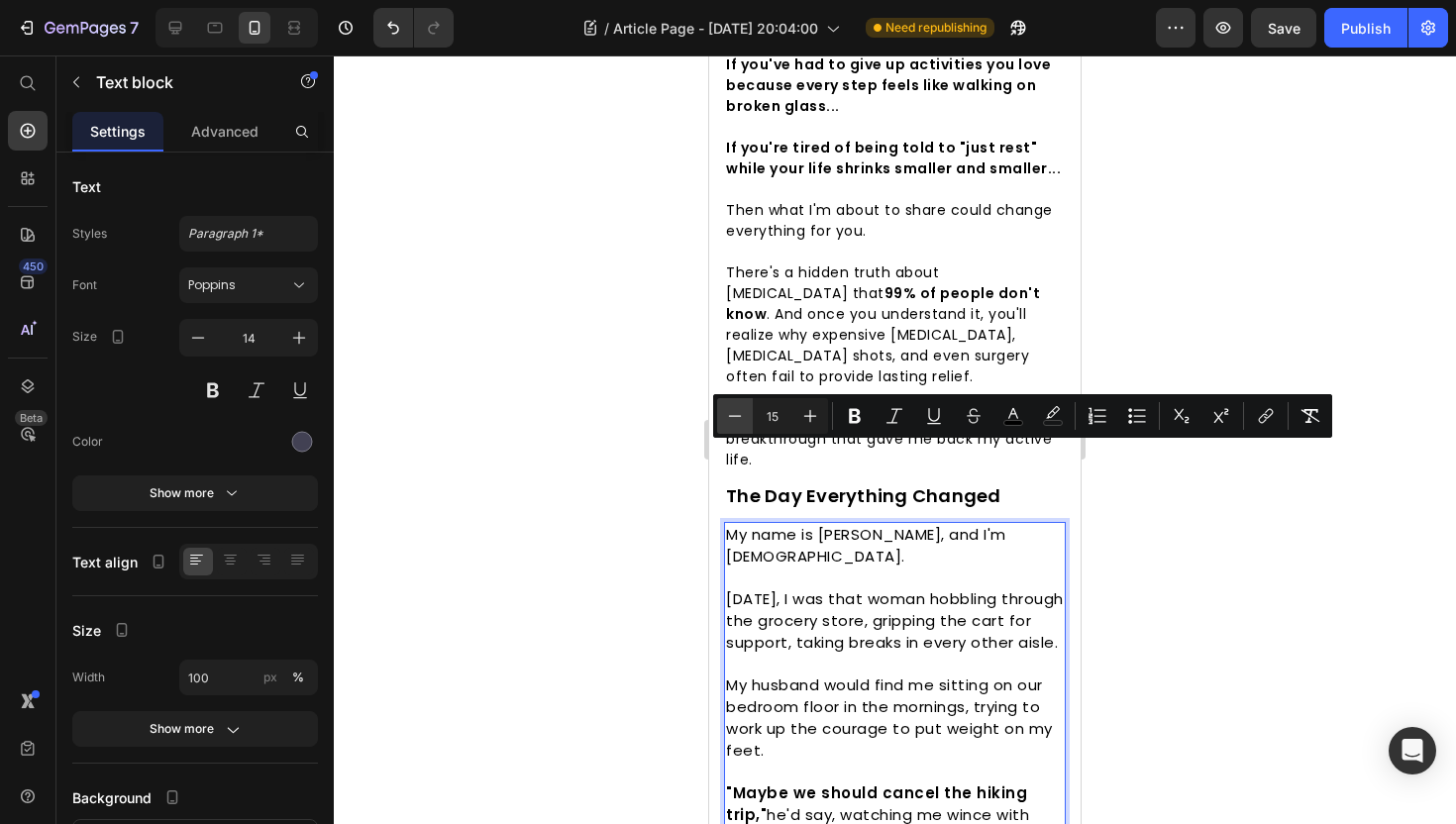 click 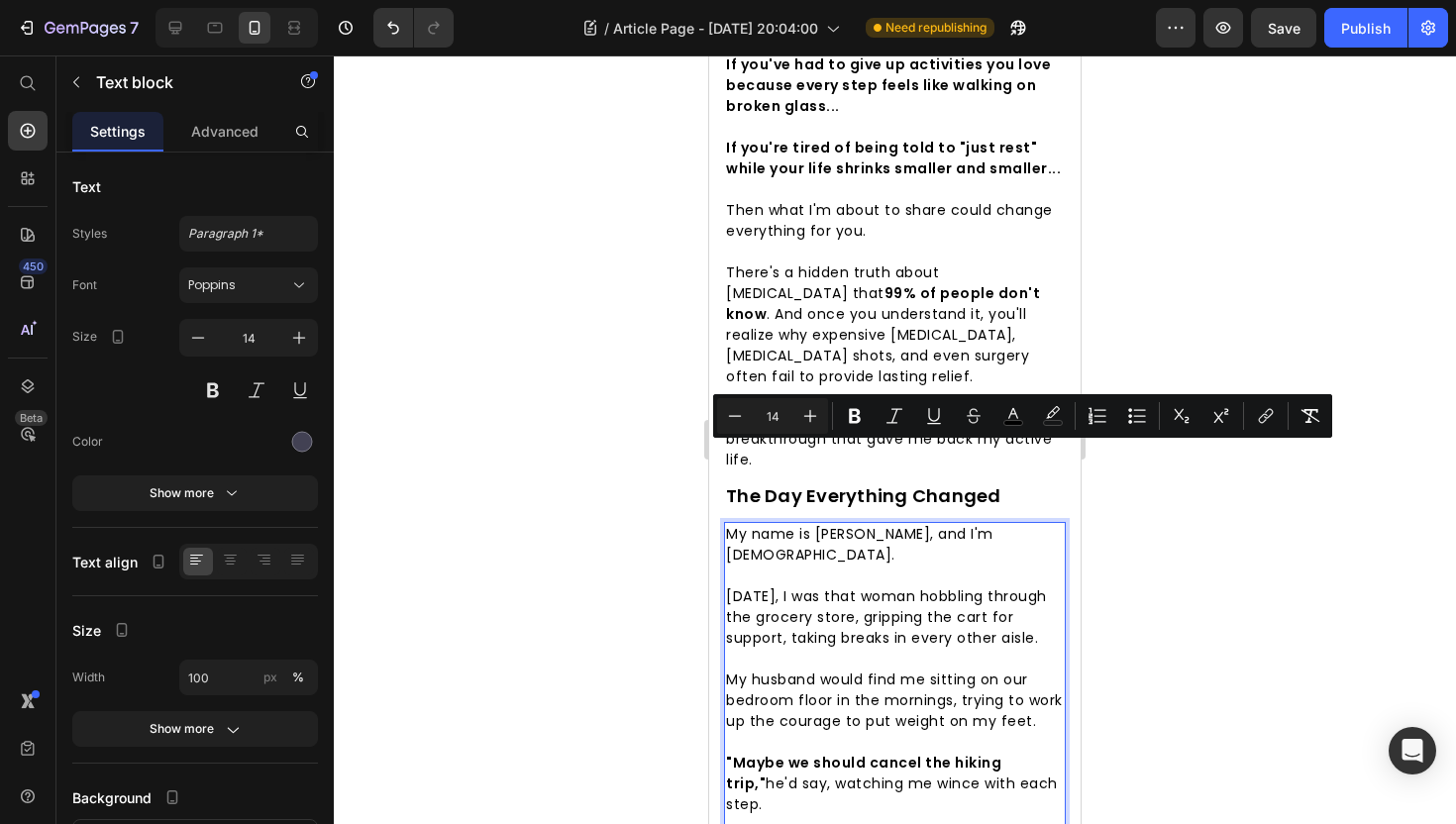 click 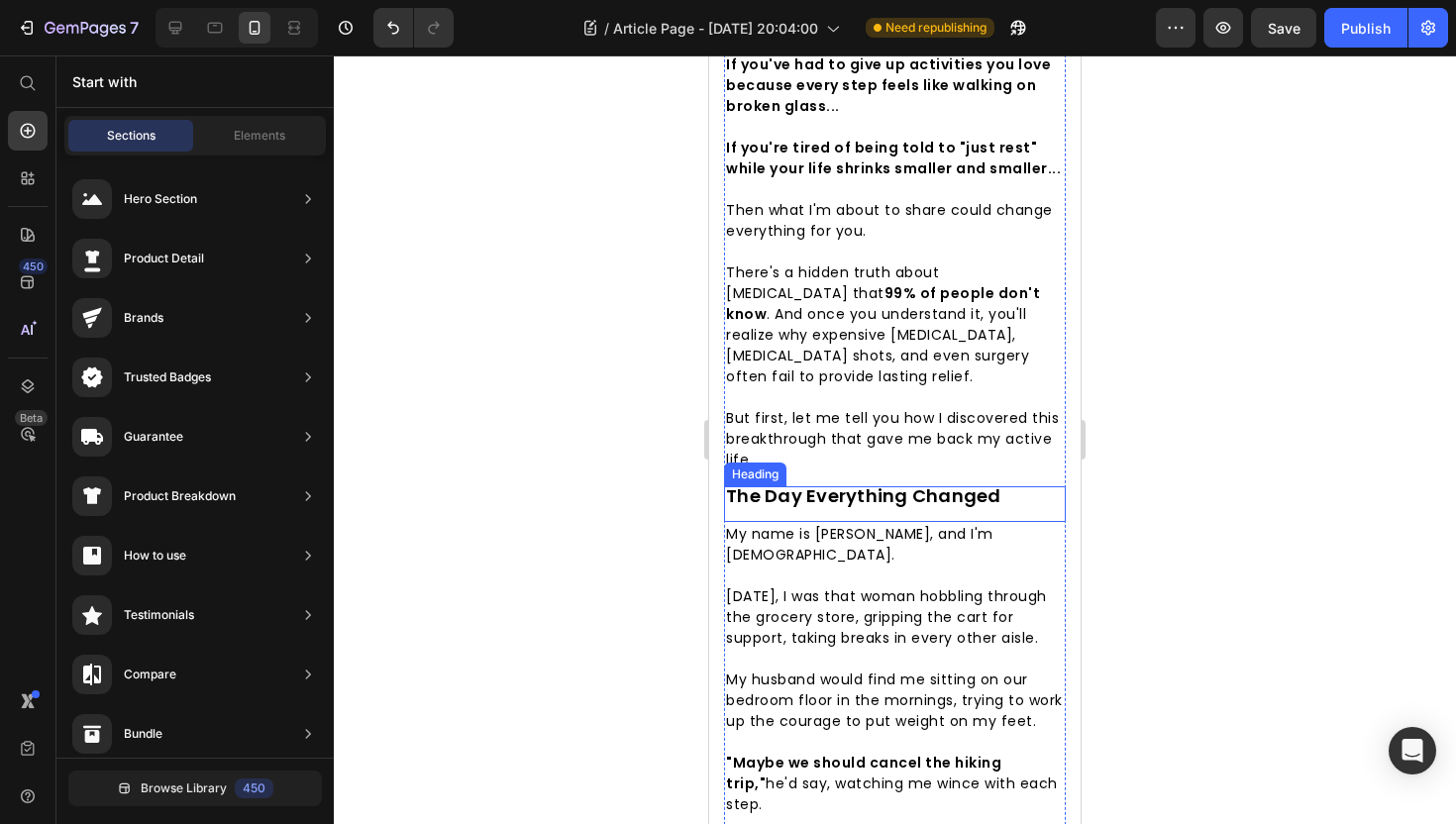 click on "The Day Everything Changed" at bounding box center [864, 495] 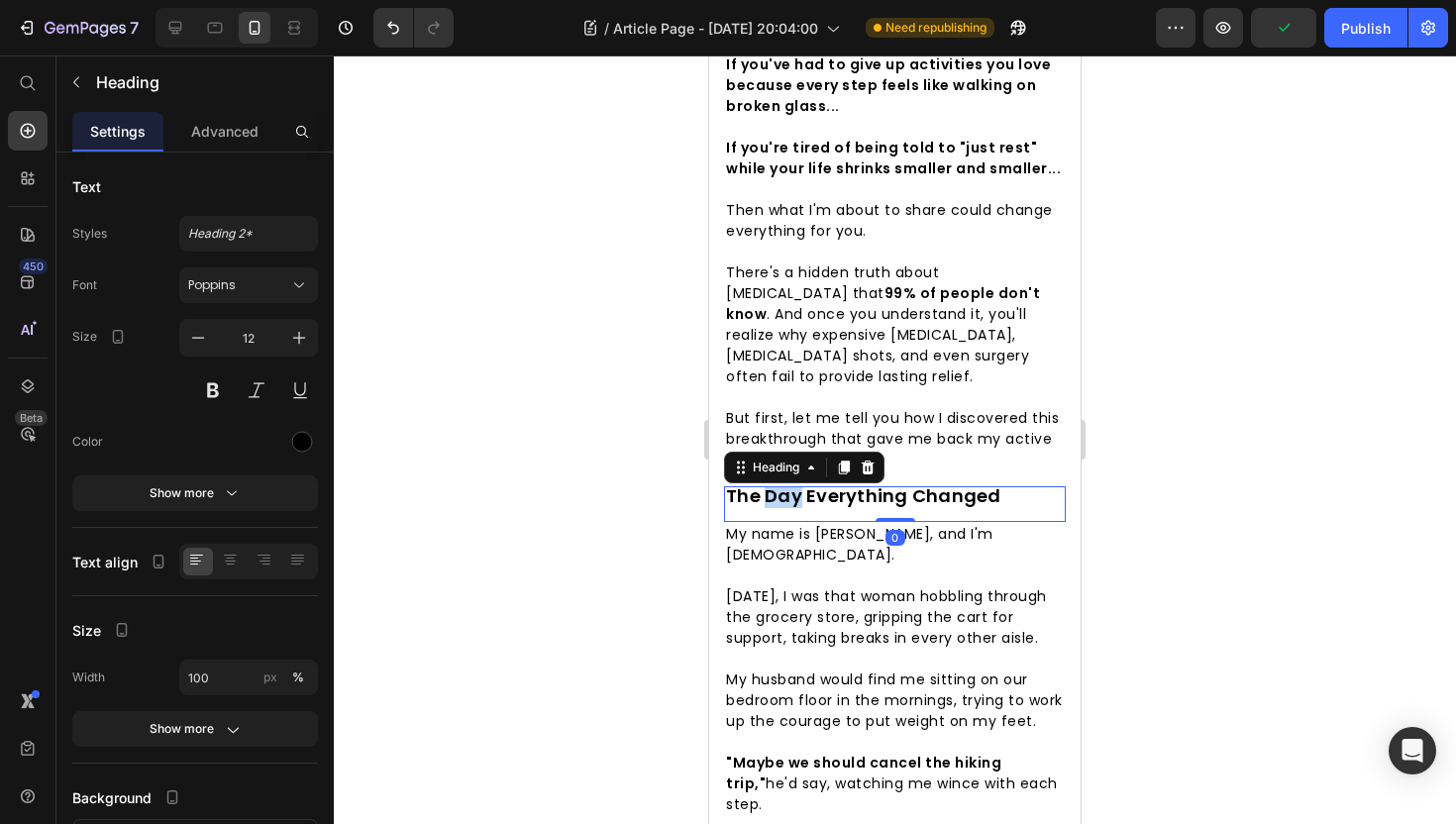 click on "The Day Everything Changed" at bounding box center [864, 495] 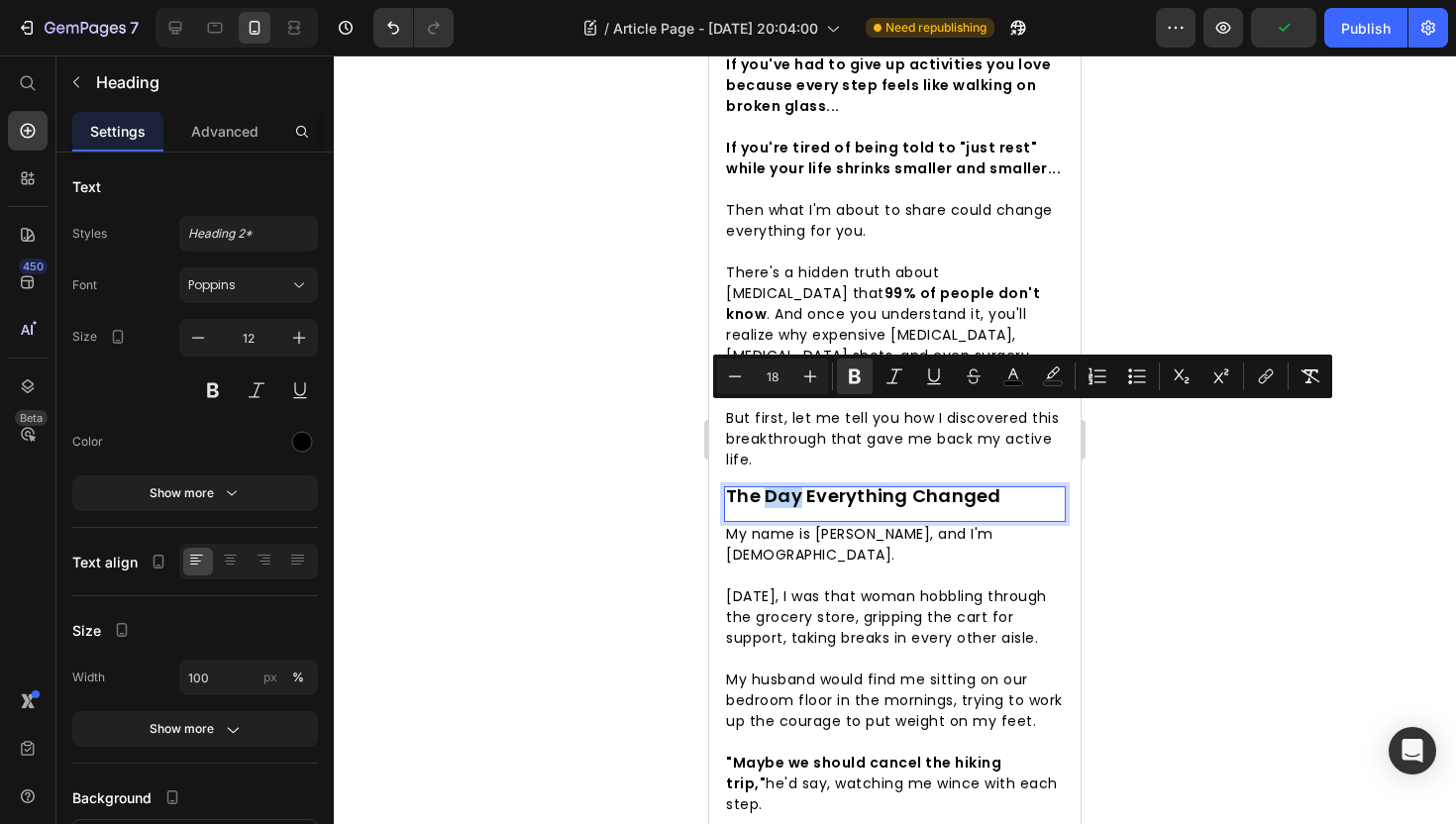 click on "The Day Everything Changed" at bounding box center (864, 495) 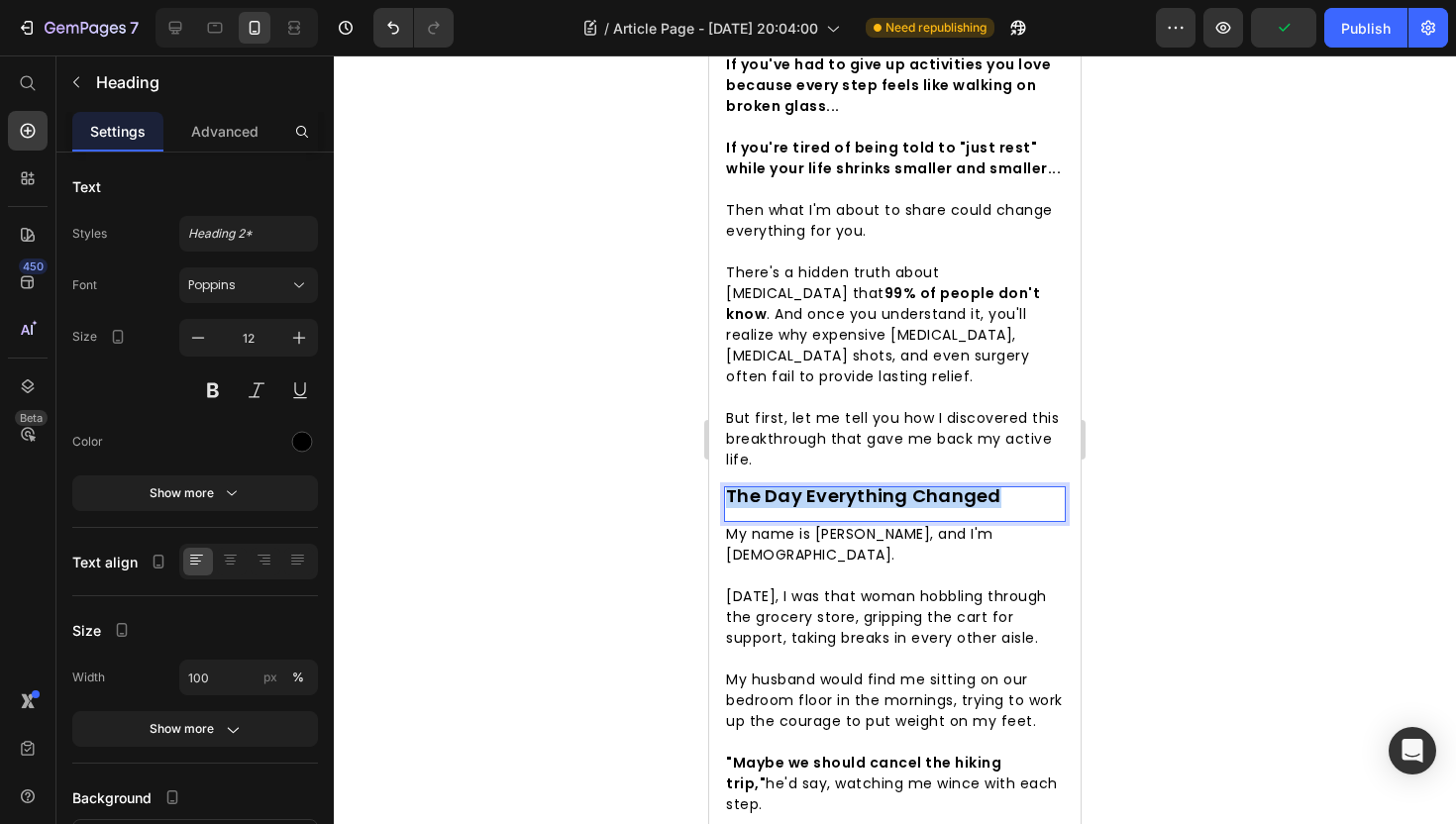 click on "The Day Everything Changed" at bounding box center (864, 495) 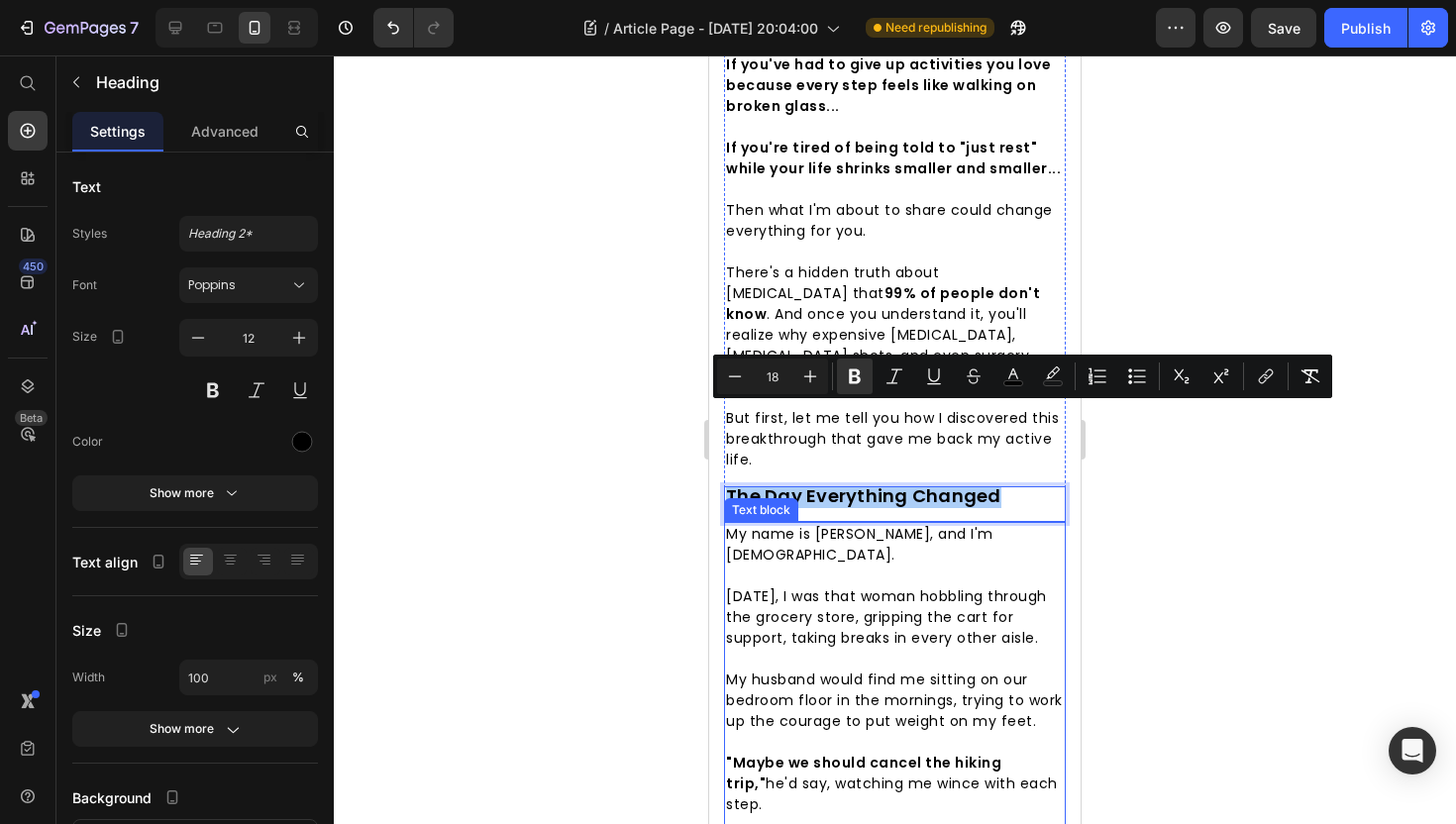 click on "My husband would find me sitting on our bedroom floor in the mornings, trying to work up the courage to put weight on my feet." at bounding box center (894, 700) 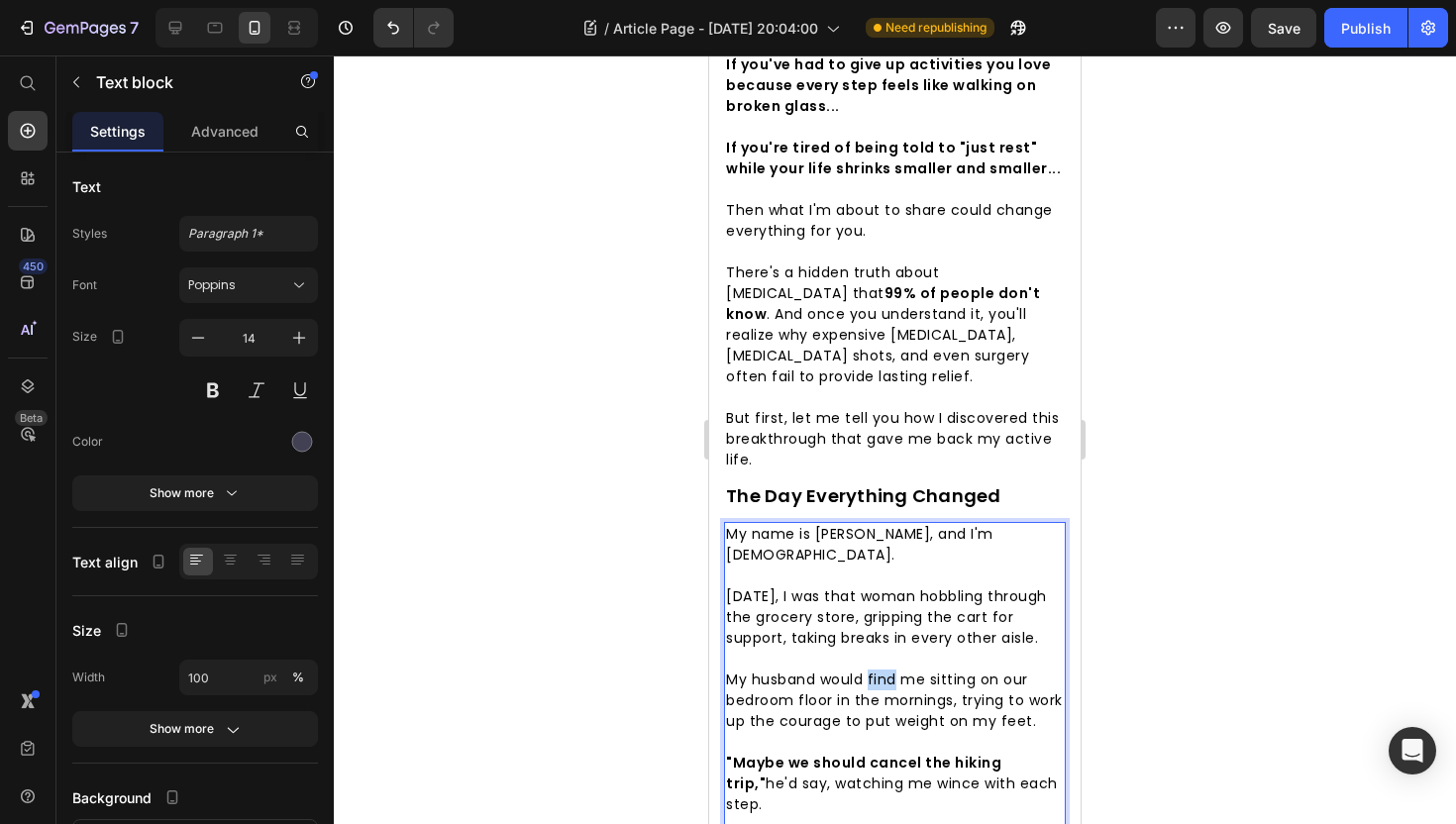 click on "My husband would find me sitting on our bedroom floor in the mornings, trying to work up the courage to put weight on my feet." at bounding box center (894, 700) 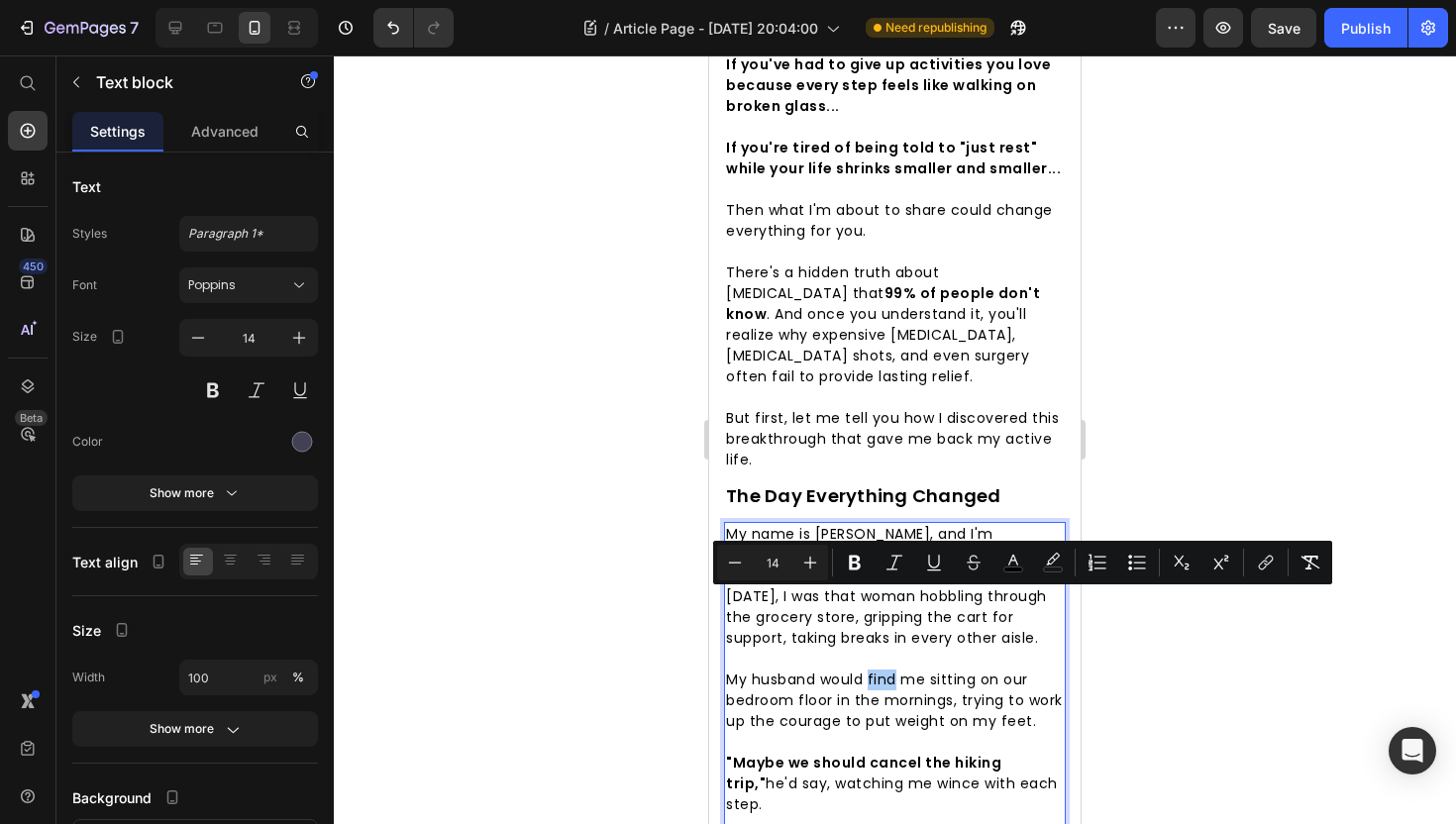 click 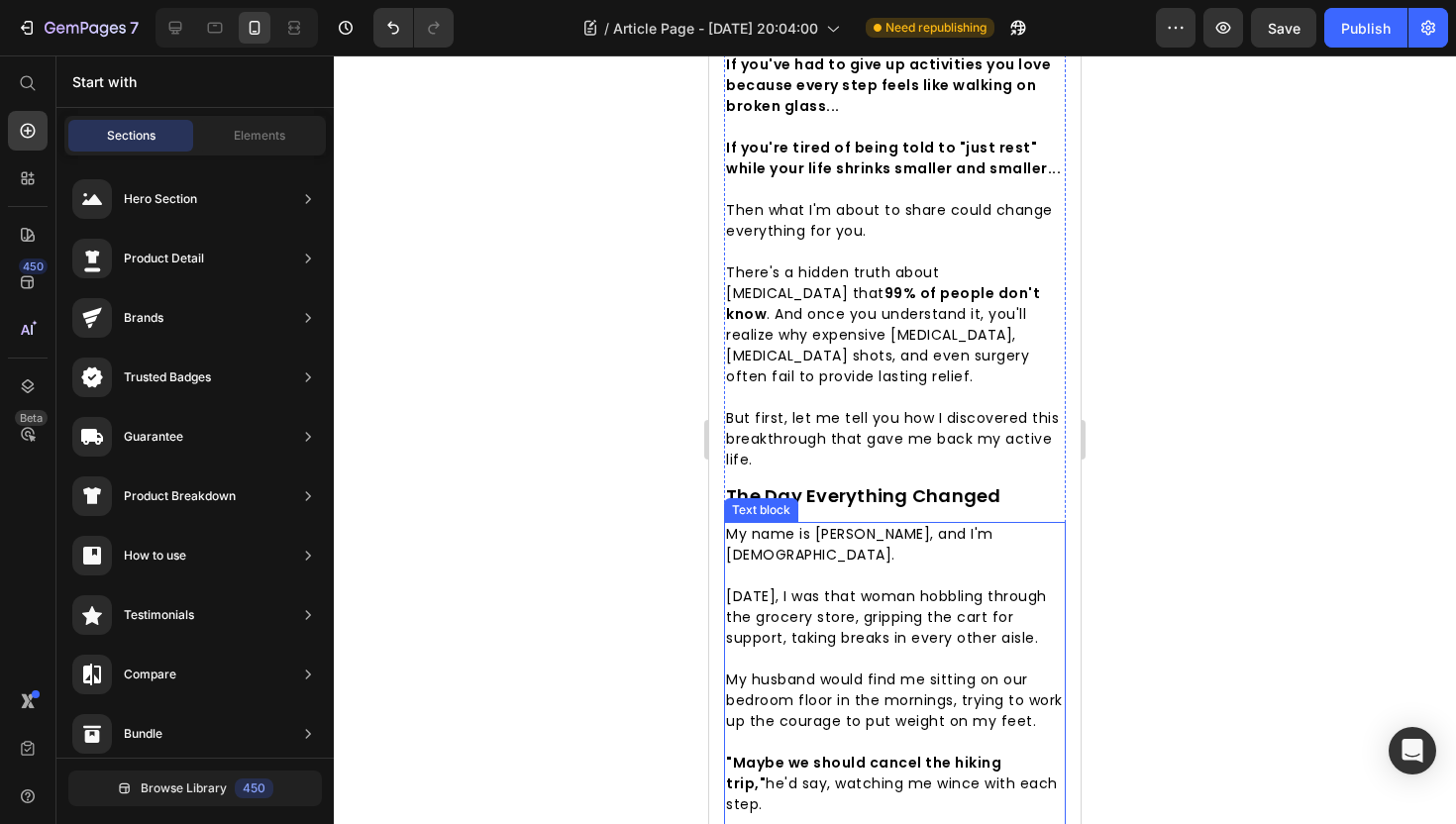click on "[DATE], I was that woman hobbling through the grocery store, gripping the cart for support, taking breaks in every other aisle." at bounding box center (886, 617) 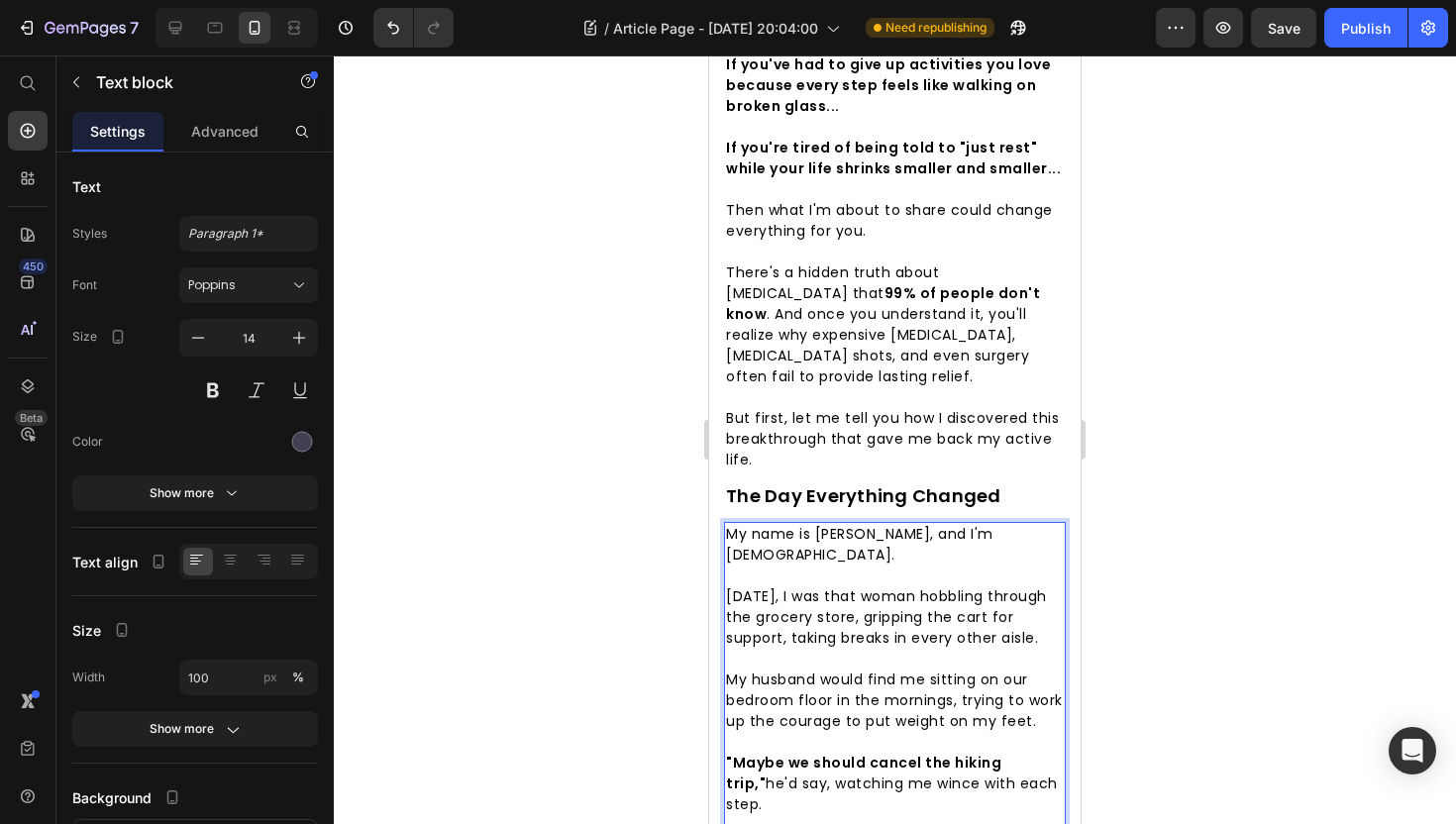 click on "[DATE], I was that woman hobbling through the grocery store, gripping the cart for support, taking breaks in every other aisle." at bounding box center [886, 617] 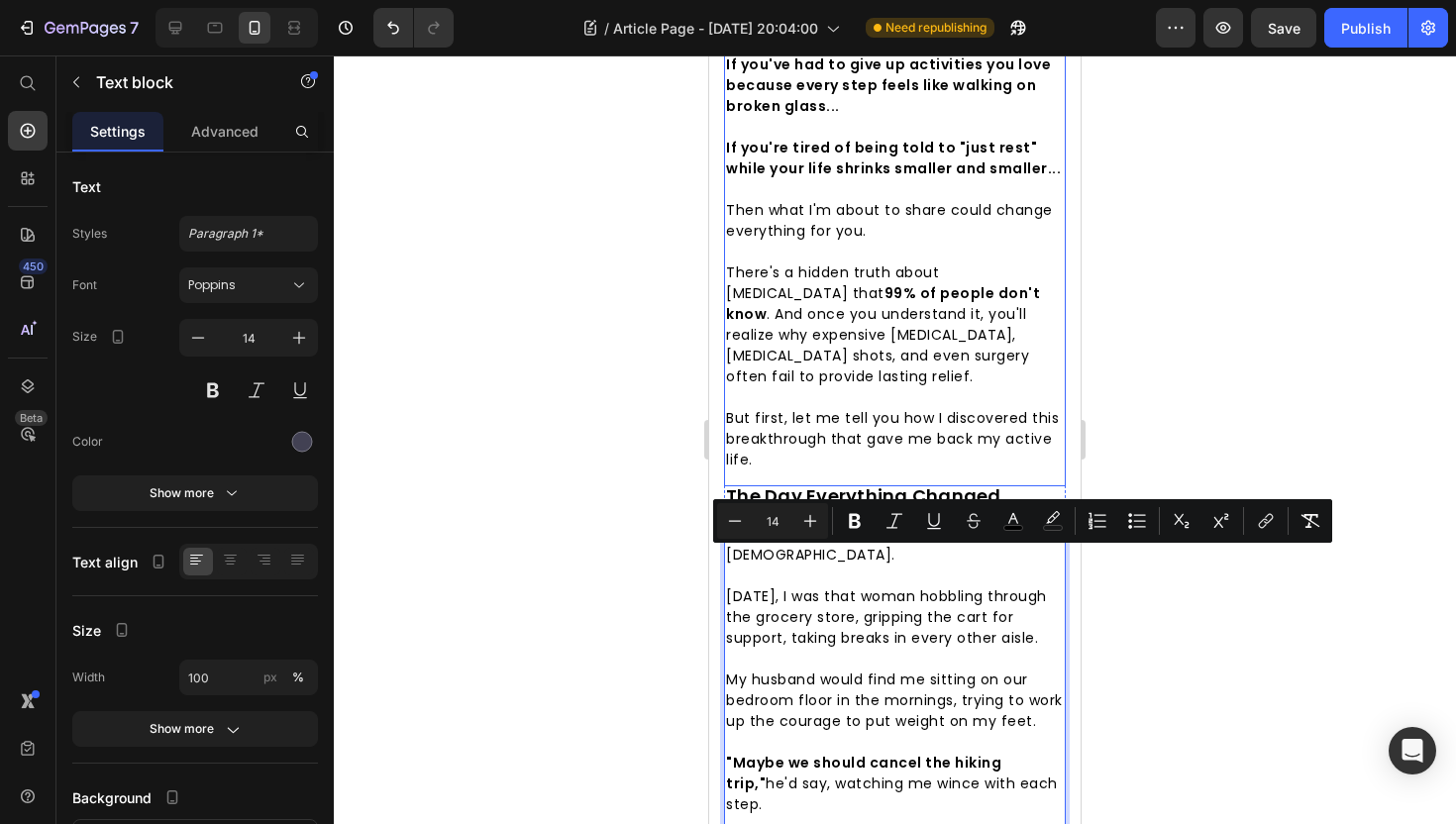 click at bounding box center [894, 397] 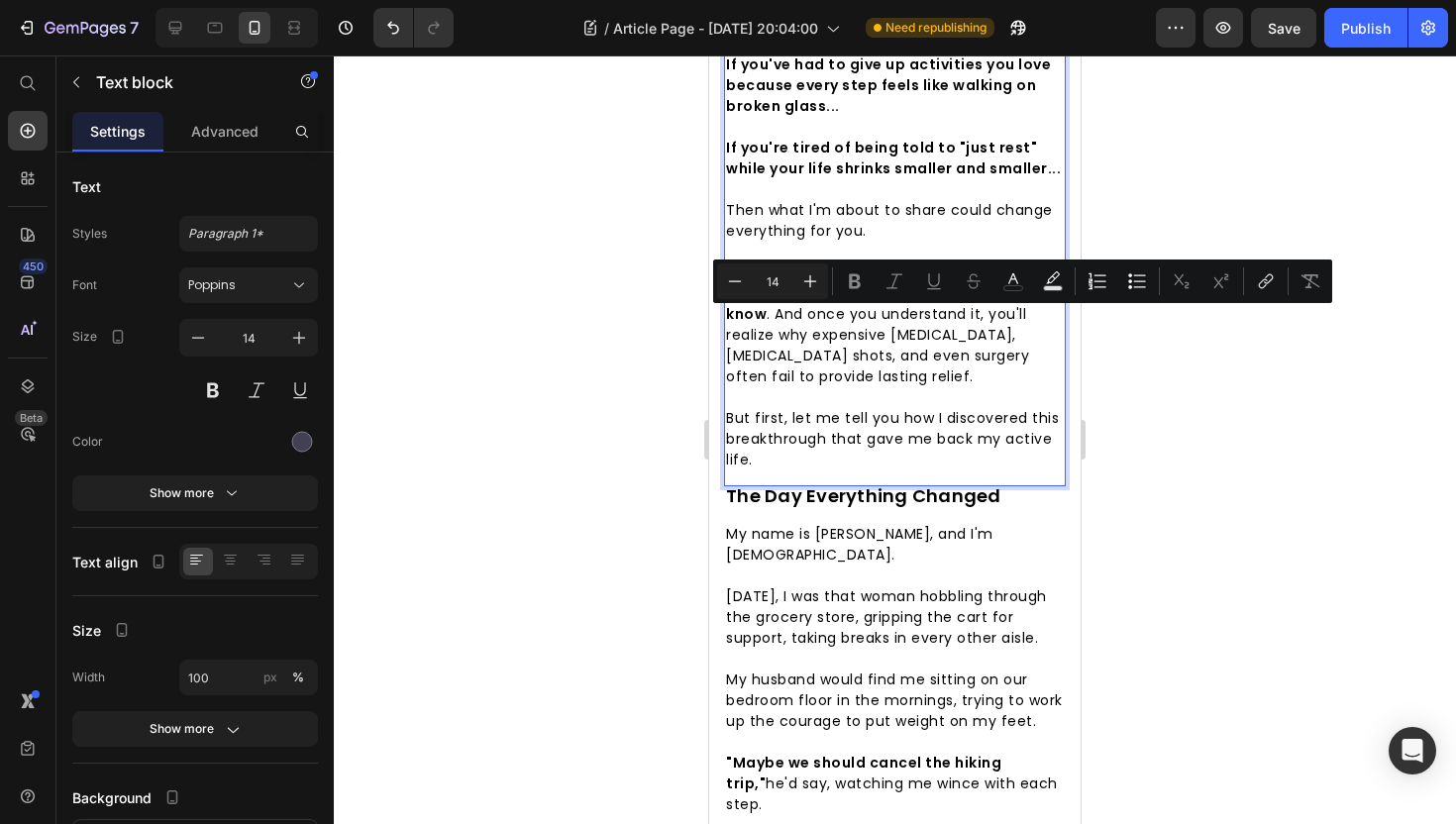 click on "99% of people don't know" at bounding box center [883, 303] 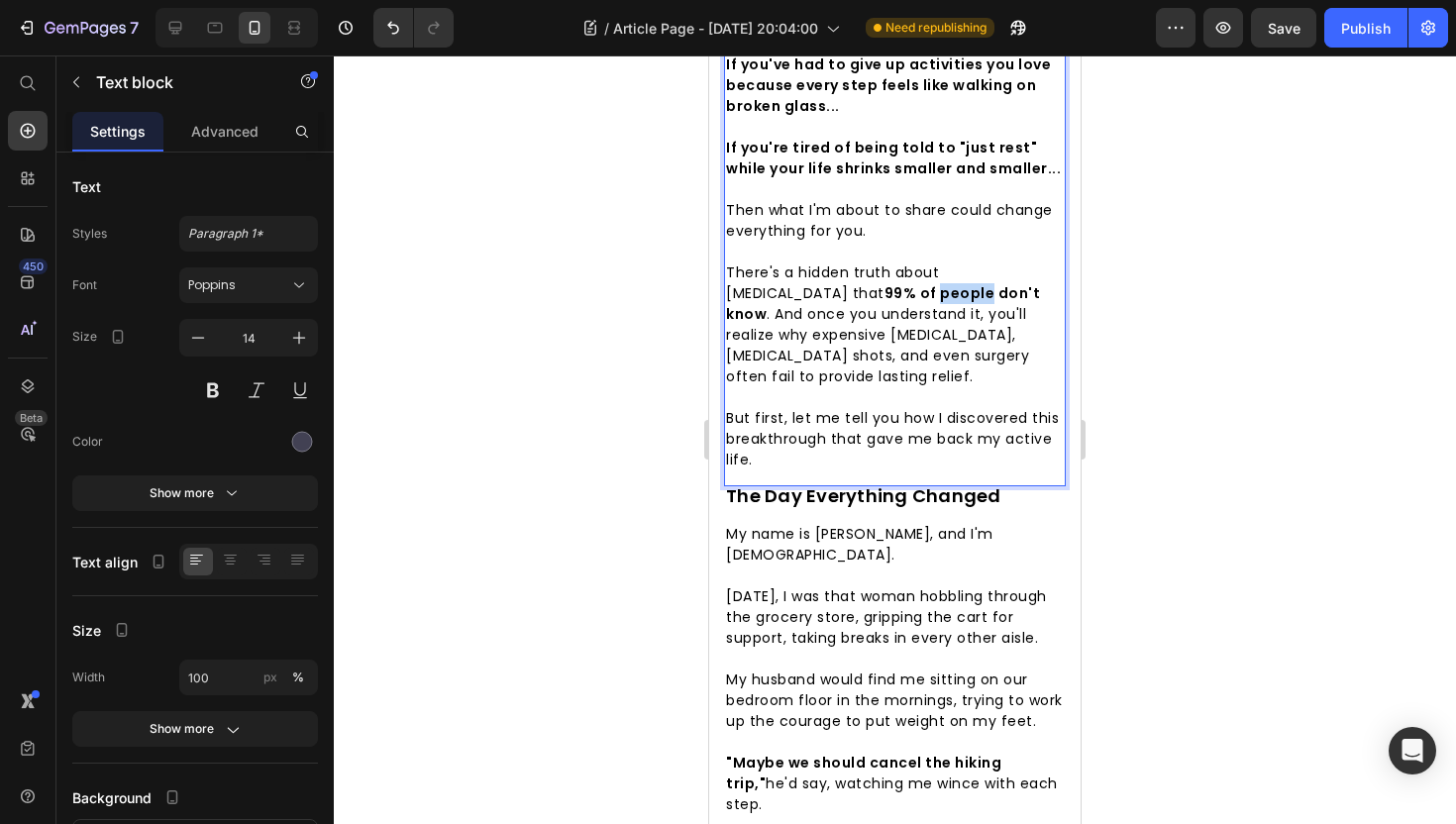 click on "99% of people don't know" at bounding box center [883, 303] 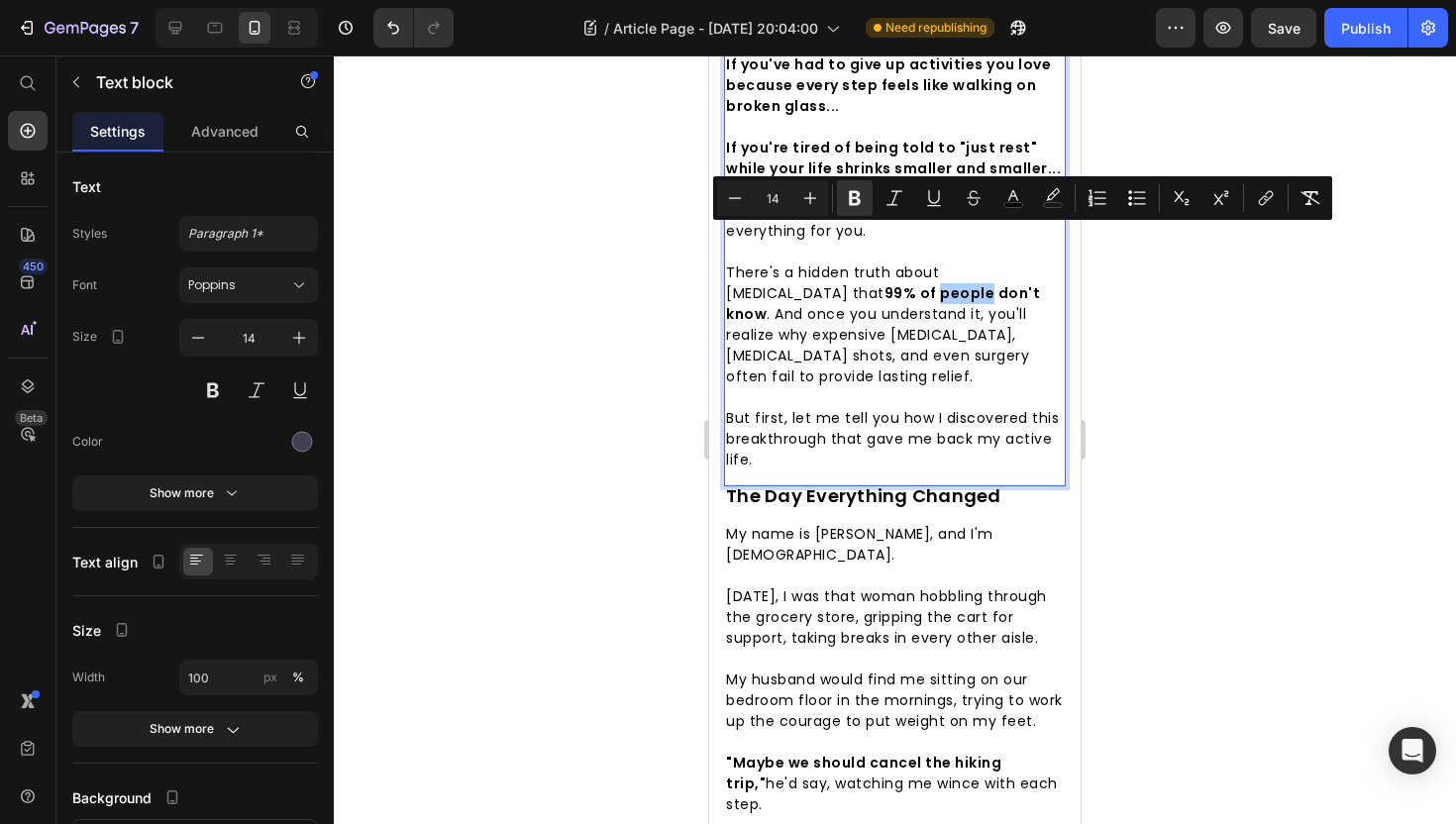 click 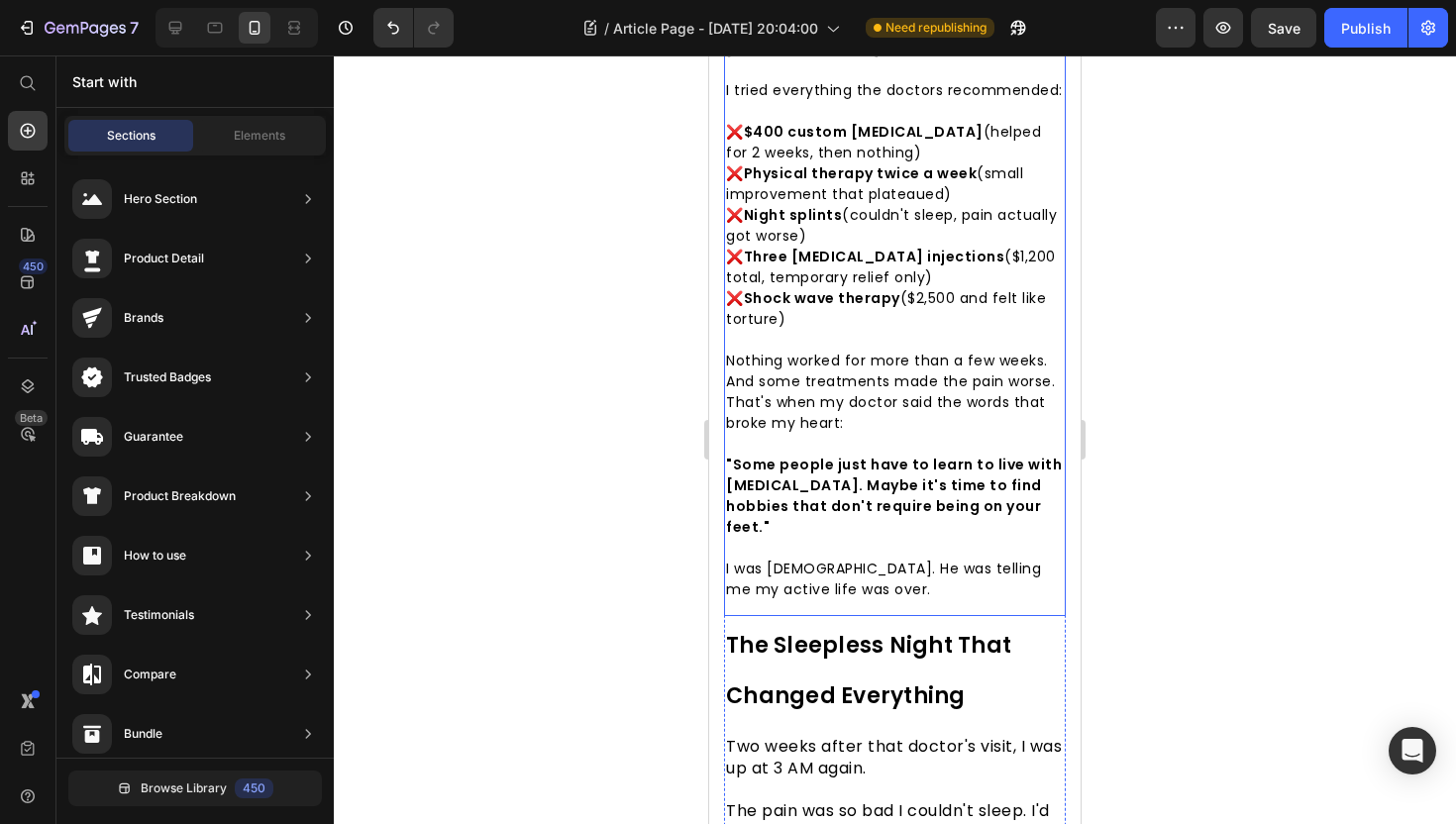 scroll, scrollTop: 2097, scrollLeft: 0, axis: vertical 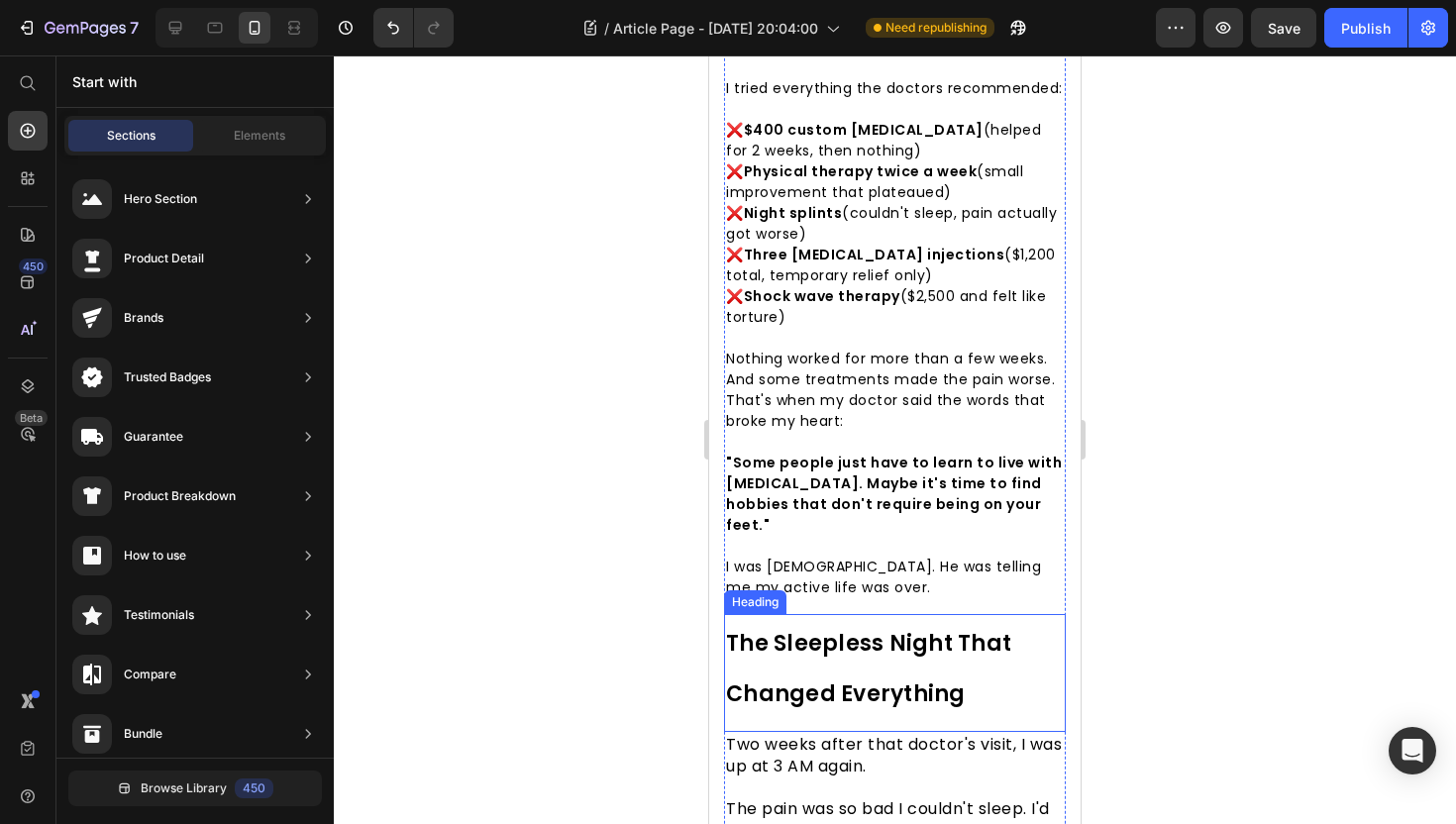 click on "The Sleepless Night That Changed Everything" at bounding box center [894, 666] 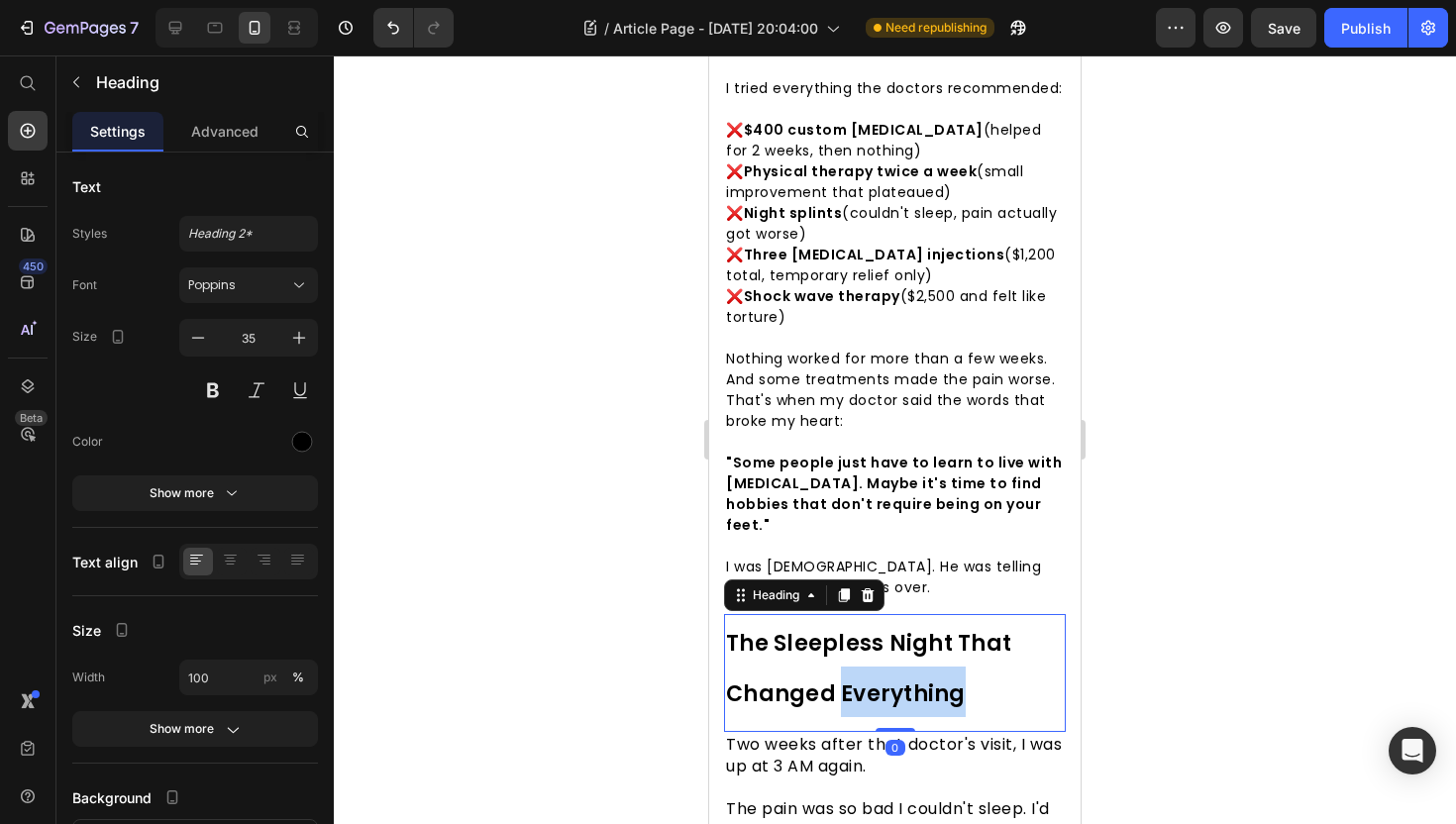 click on "The Sleepless Night That Changed Everything" at bounding box center (894, 666) 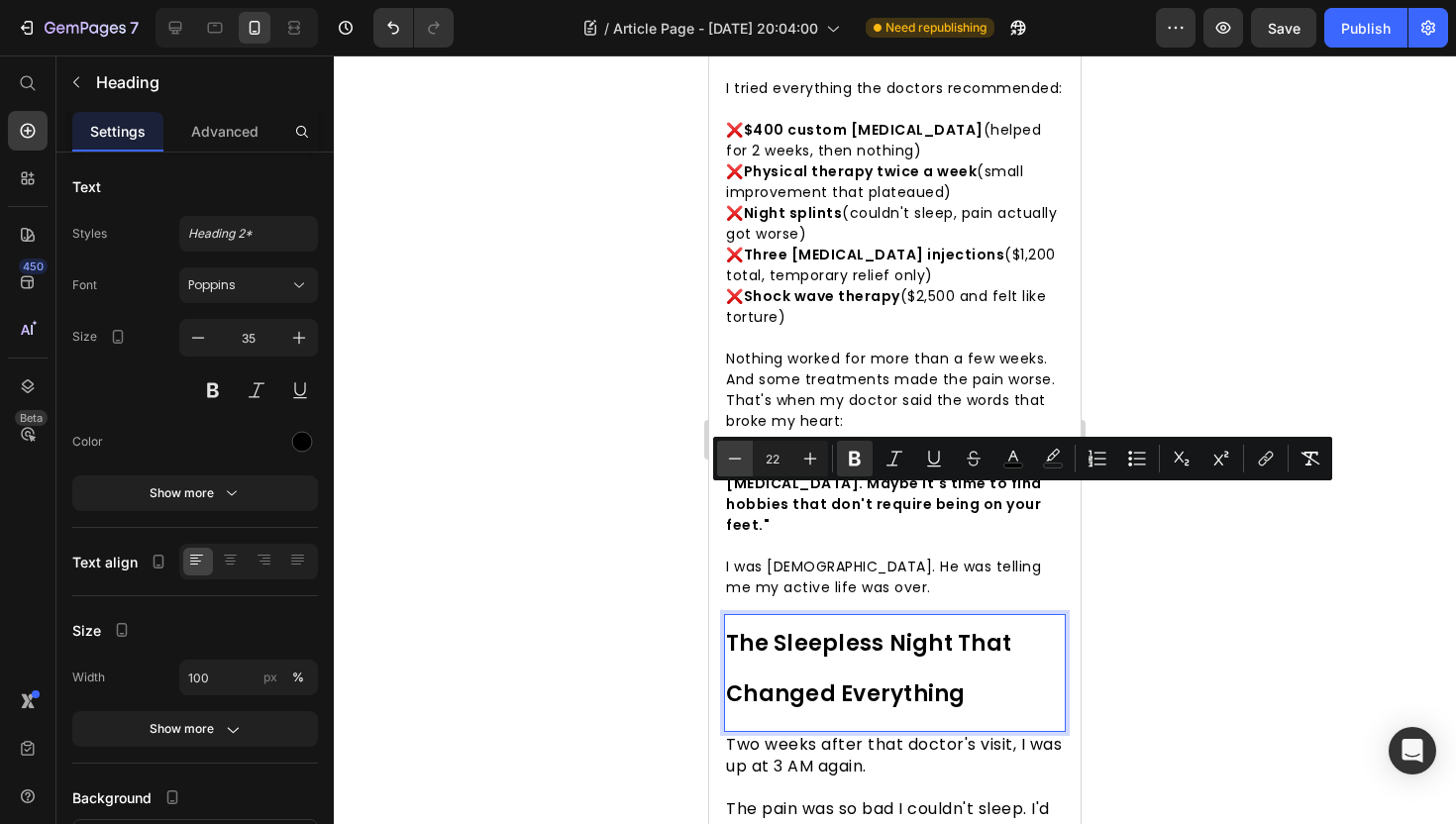 click 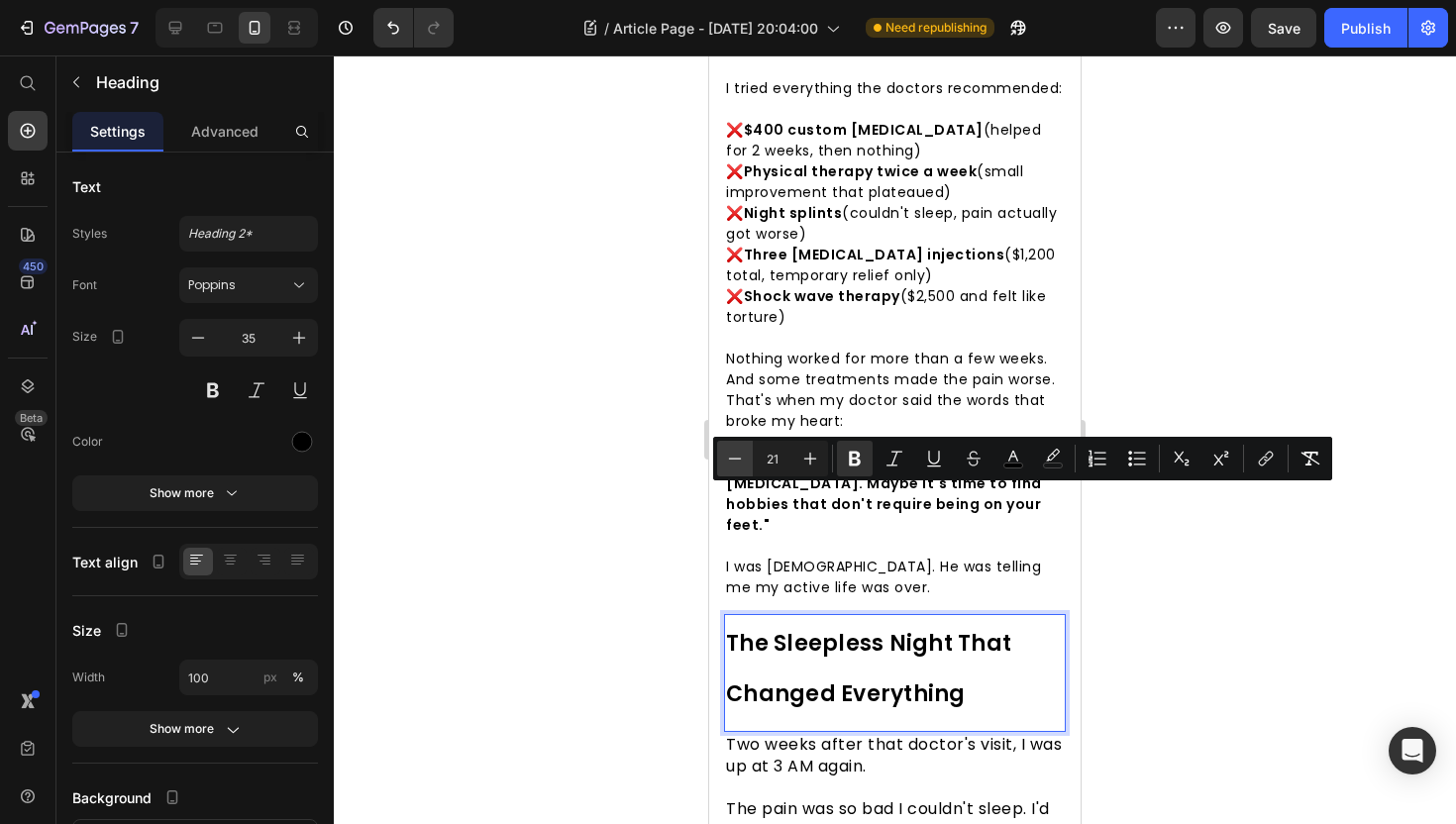 click 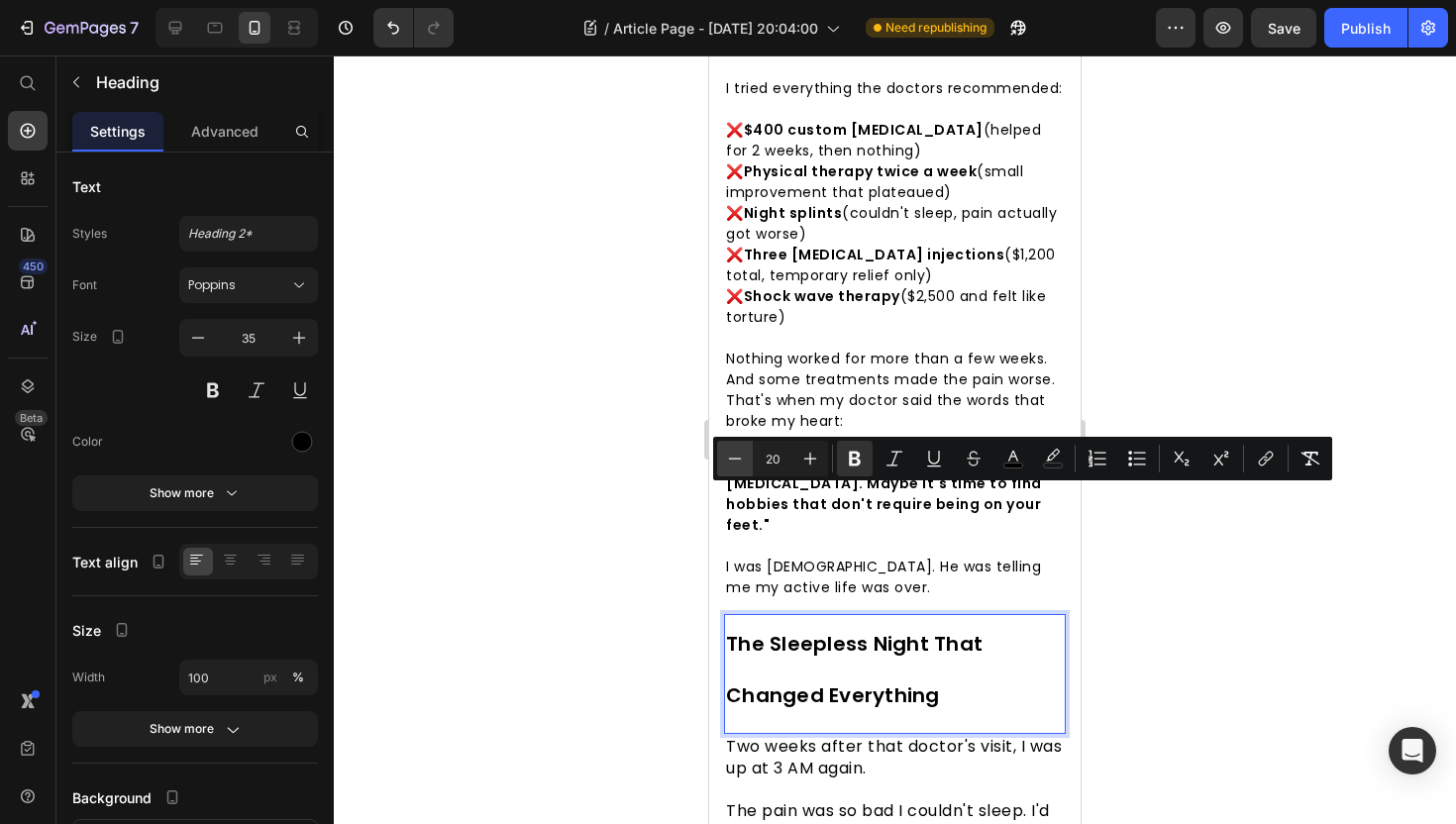 click 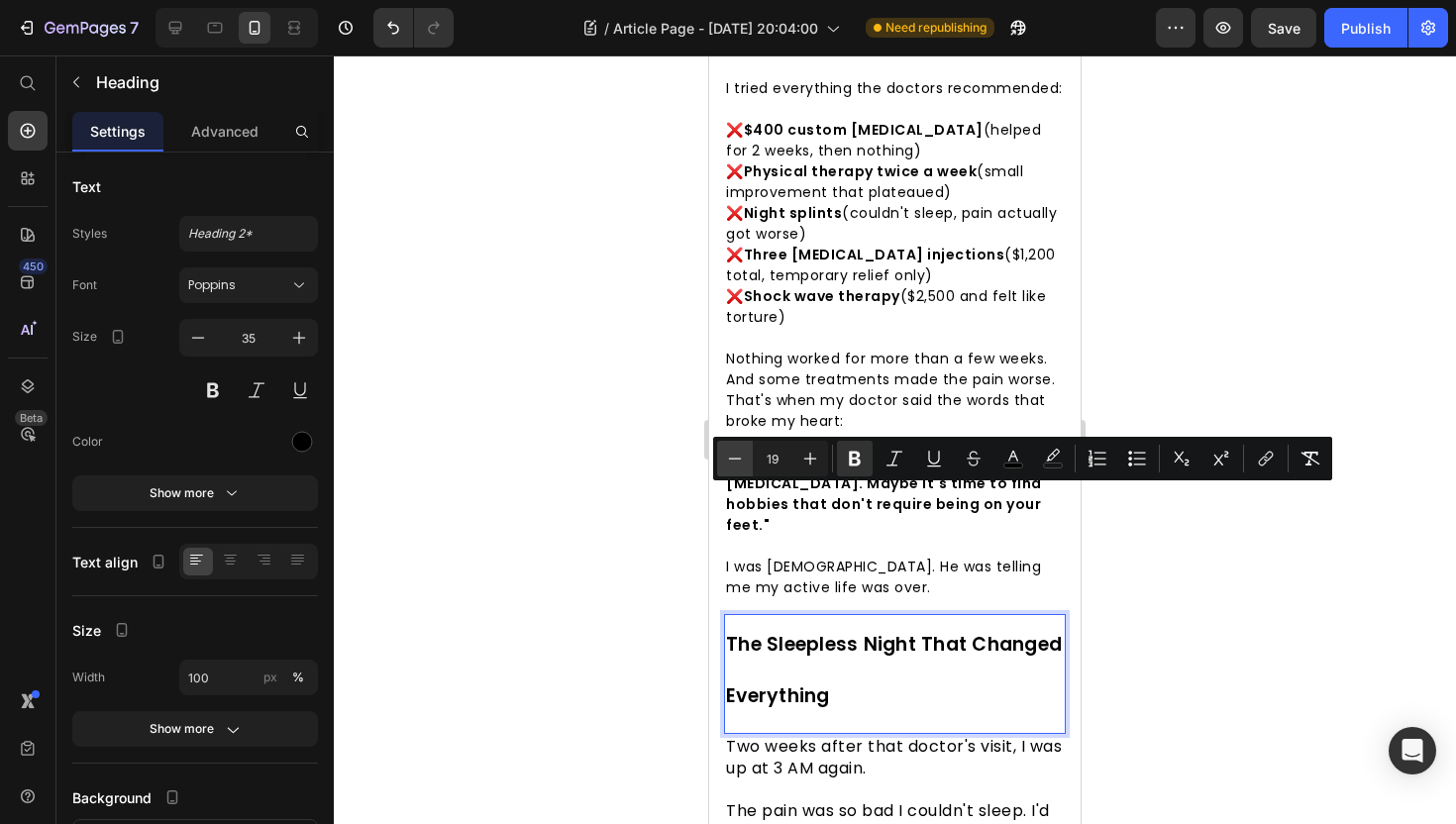 click 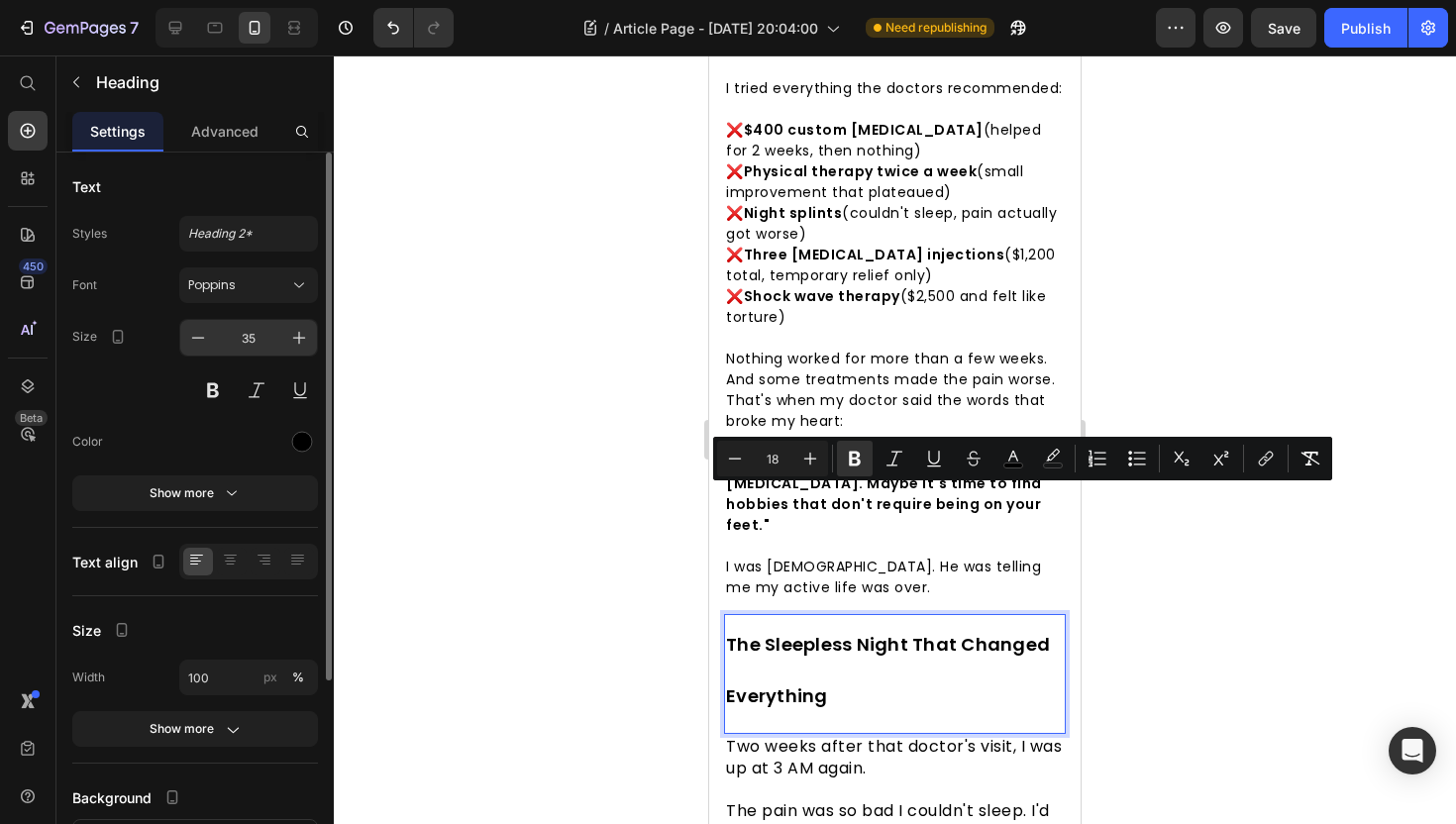 click on "35" at bounding box center [249, 338] 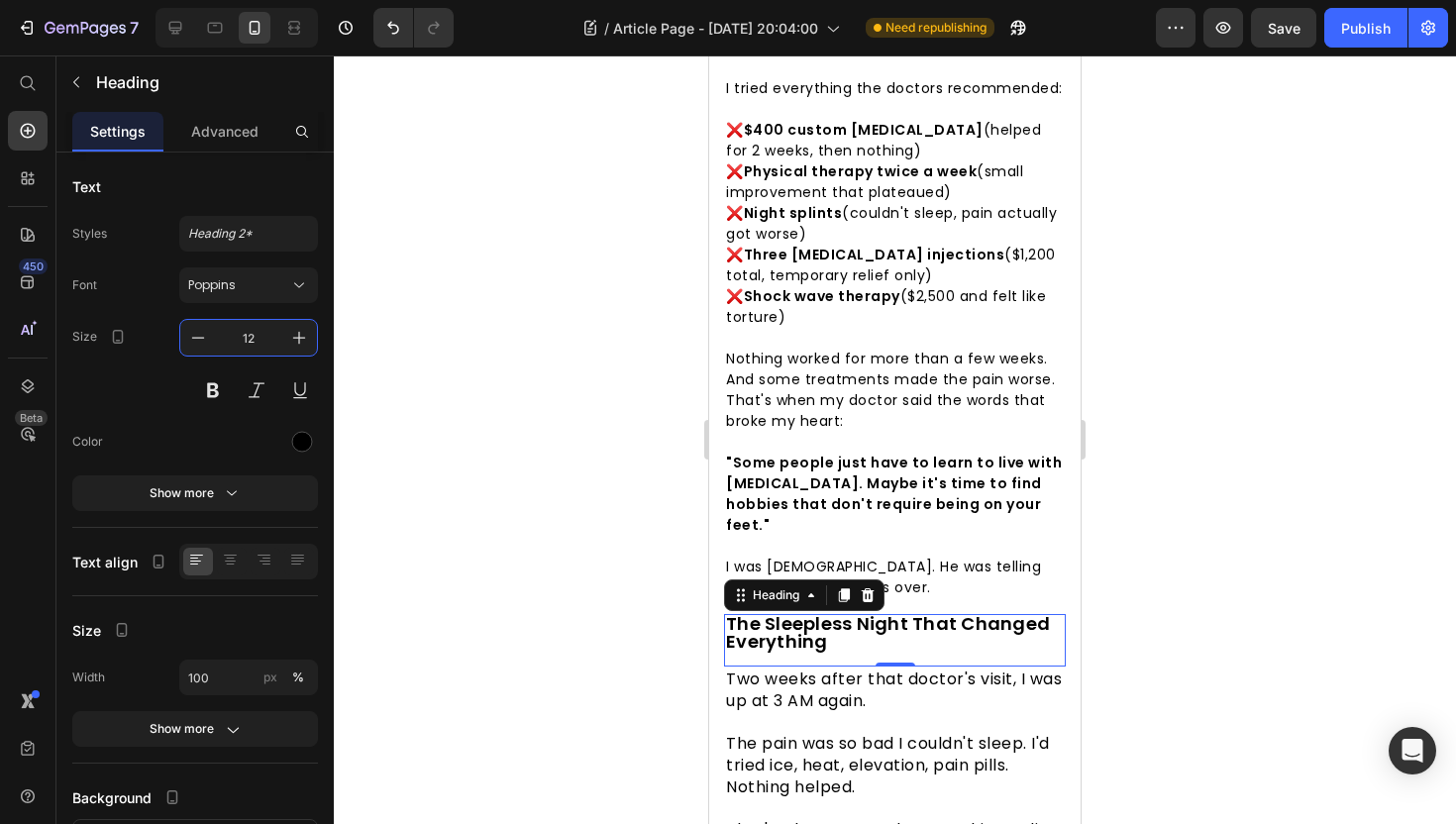 type on "12" 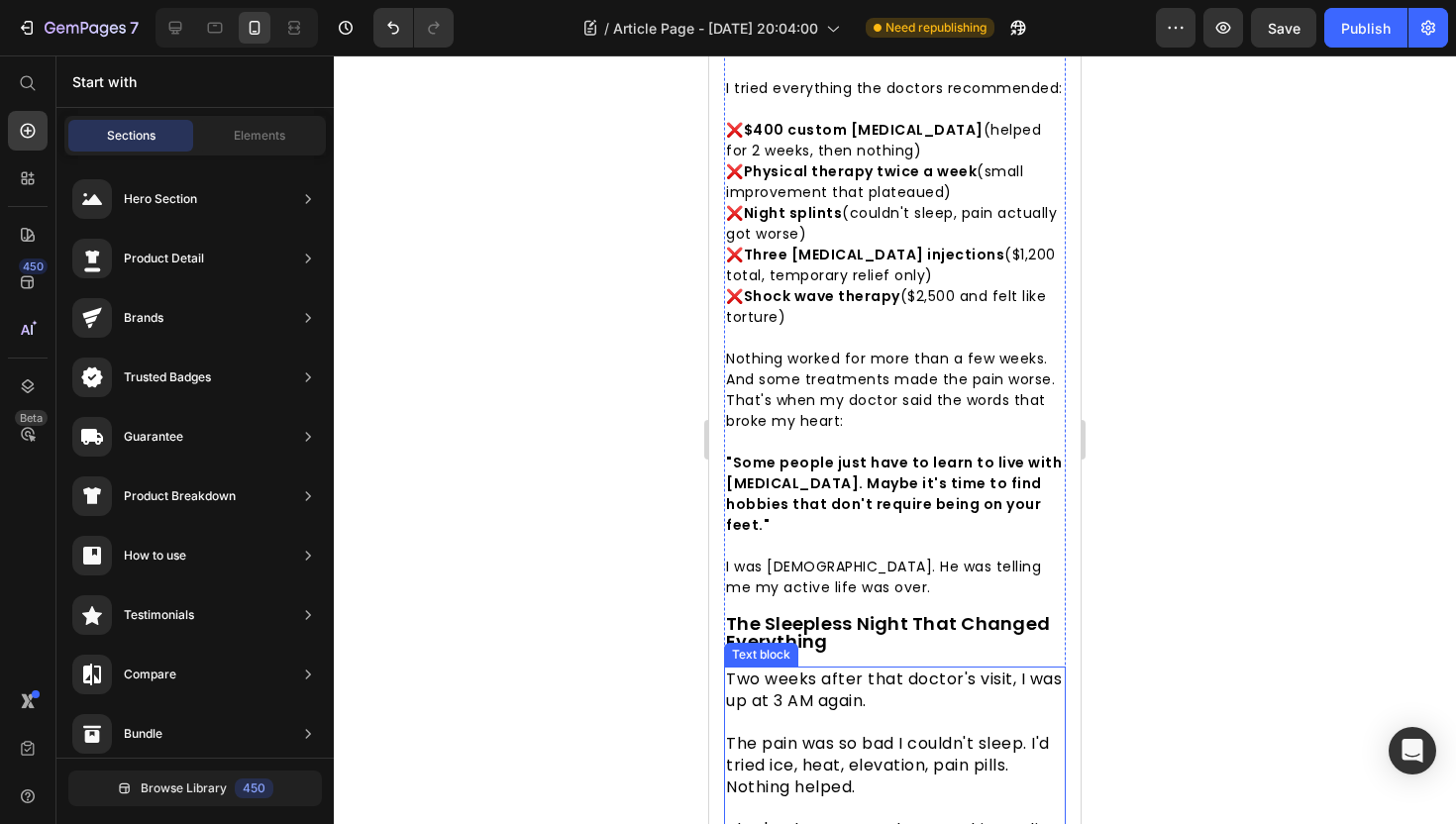 click on "The pain was so bad I couldn't sleep. I'd tried ice, heat, elevation, pain pills. Nothing helped." at bounding box center [894, 766] 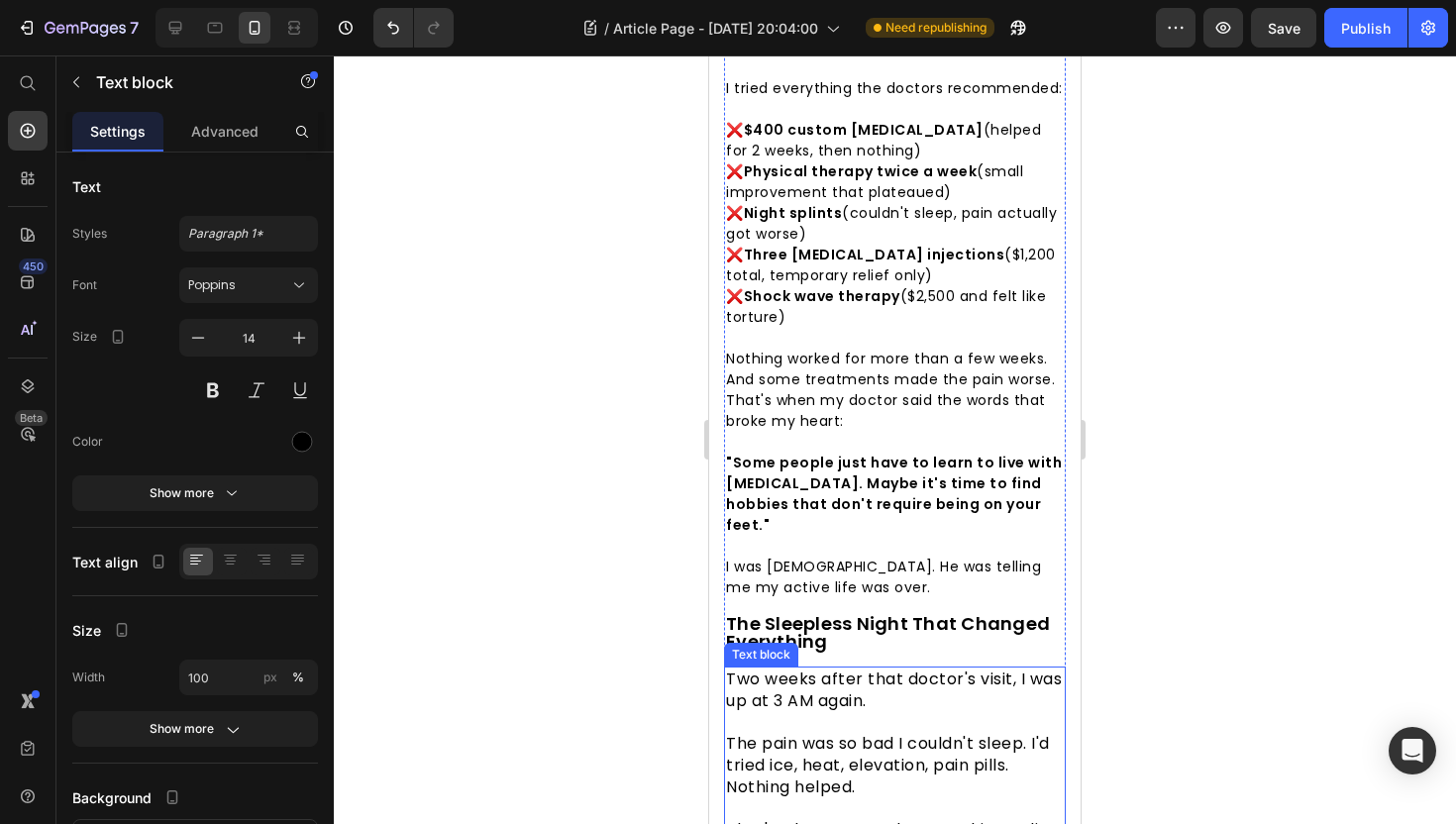 click on "The pain was so bad I couldn't sleep. I'd tried ice, heat, elevation, pain pills. Nothing helped." at bounding box center (894, 766) 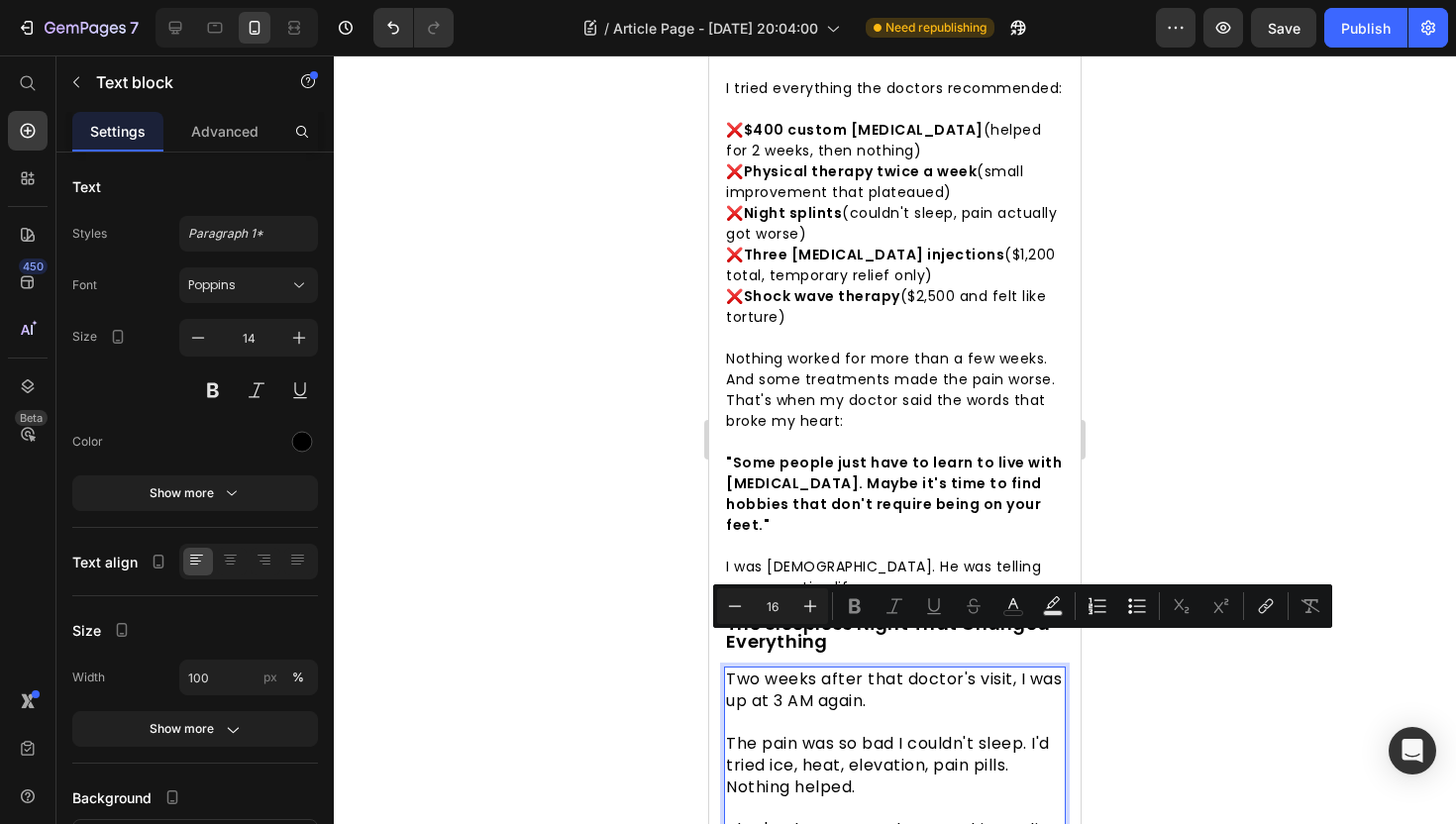 click on "The pain was so bad I couldn't sleep. I'd tried ice, heat, elevation, pain pills. Nothing helped." at bounding box center (894, 766) 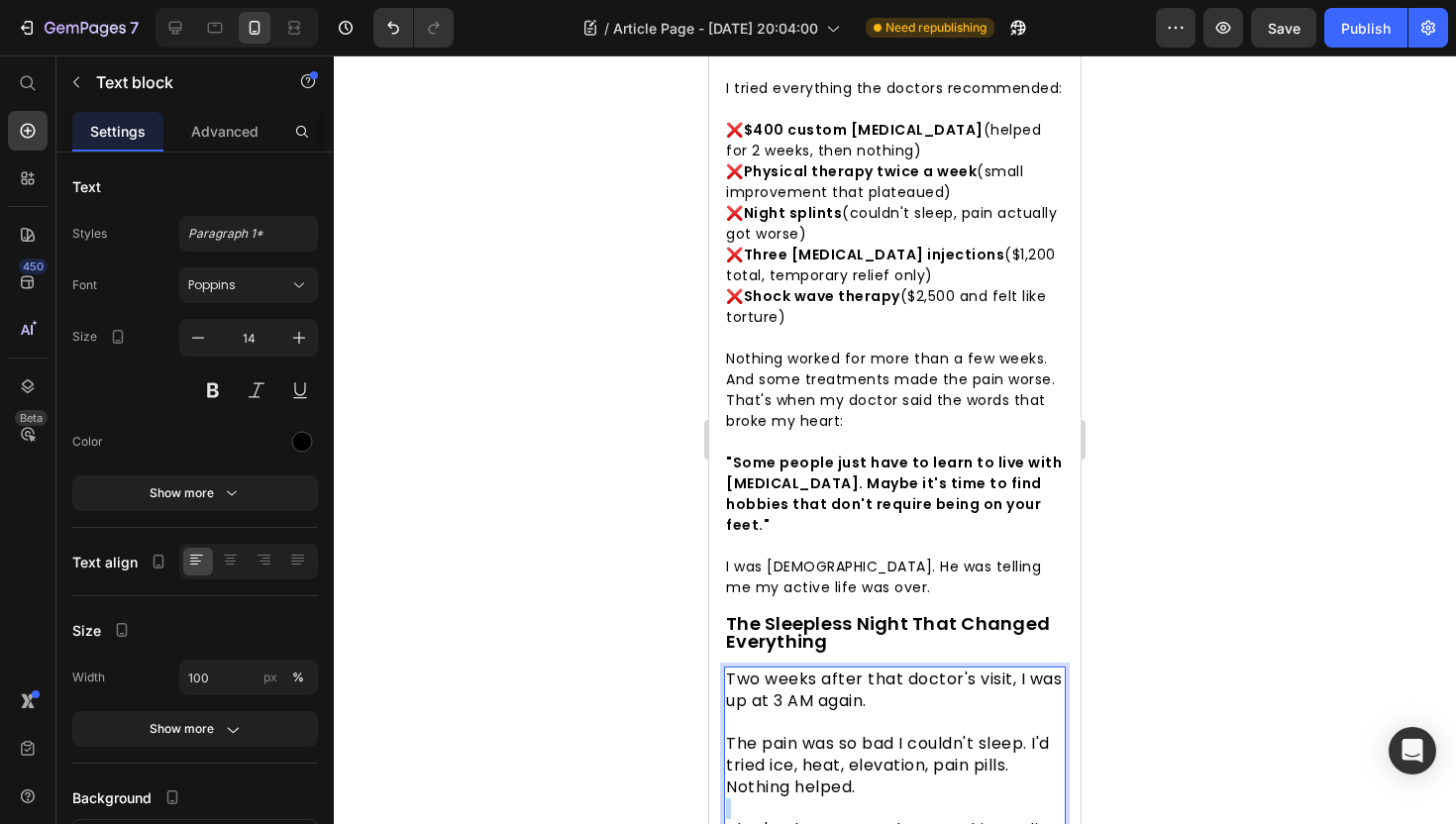 click on "The pain was so bad I couldn't sleep. I'd tried ice, heat, elevation, pain pills. Nothing helped." at bounding box center [894, 766] 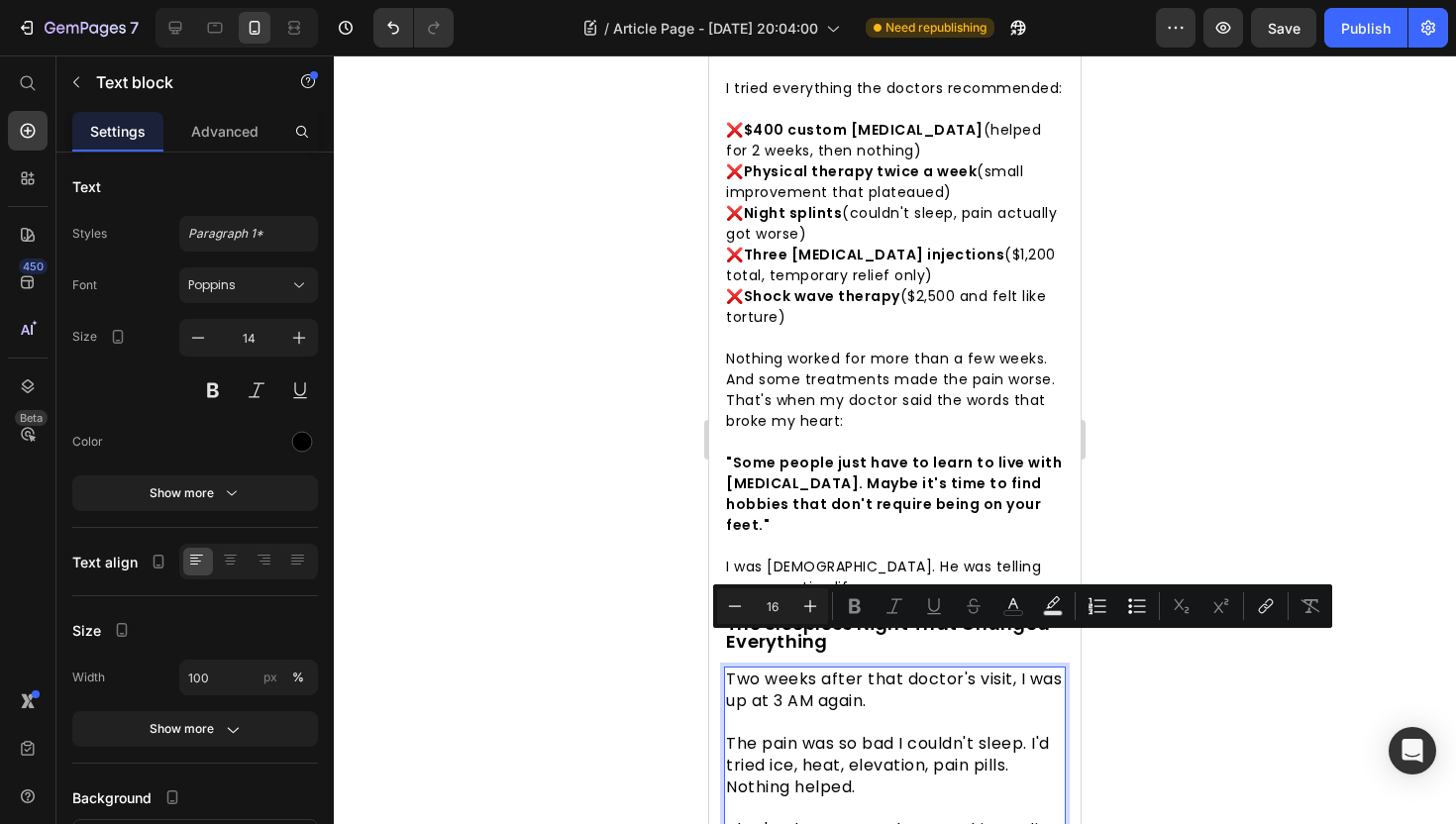 click on "The pain was so bad I couldn't sleep. I'd tried ice, heat, elevation, pain pills. Nothing helped." at bounding box center (887, 765) 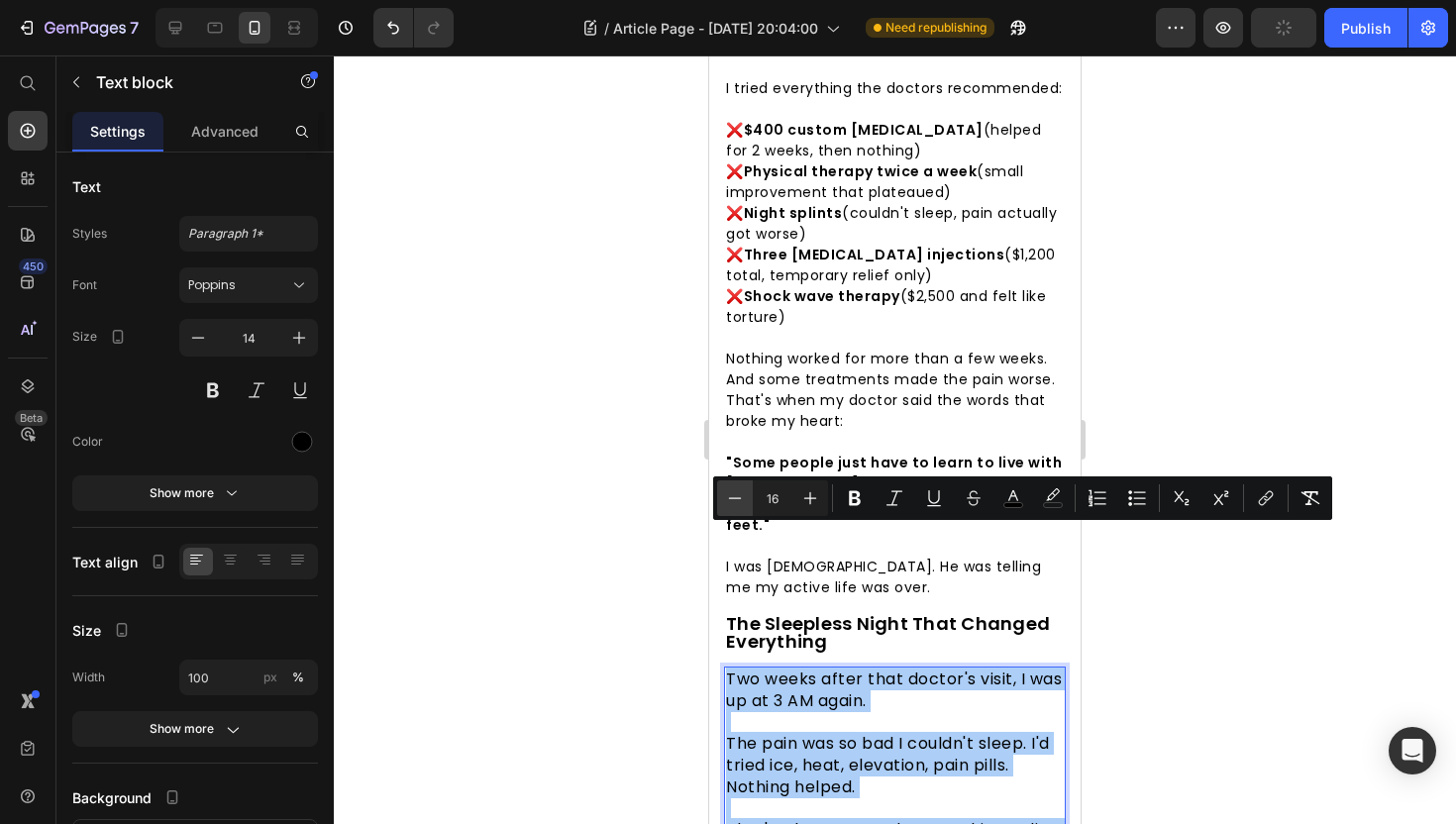 click 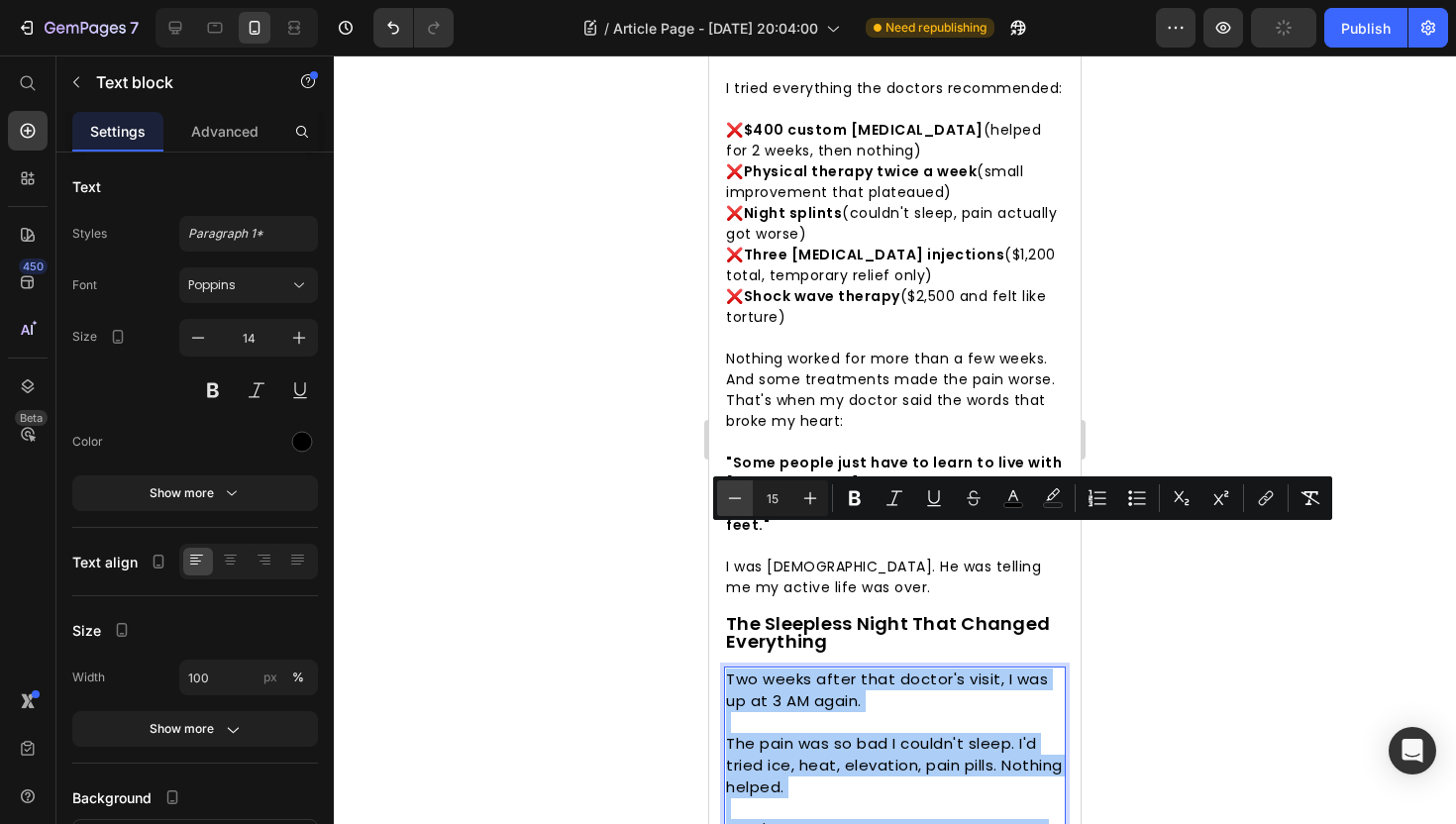 click 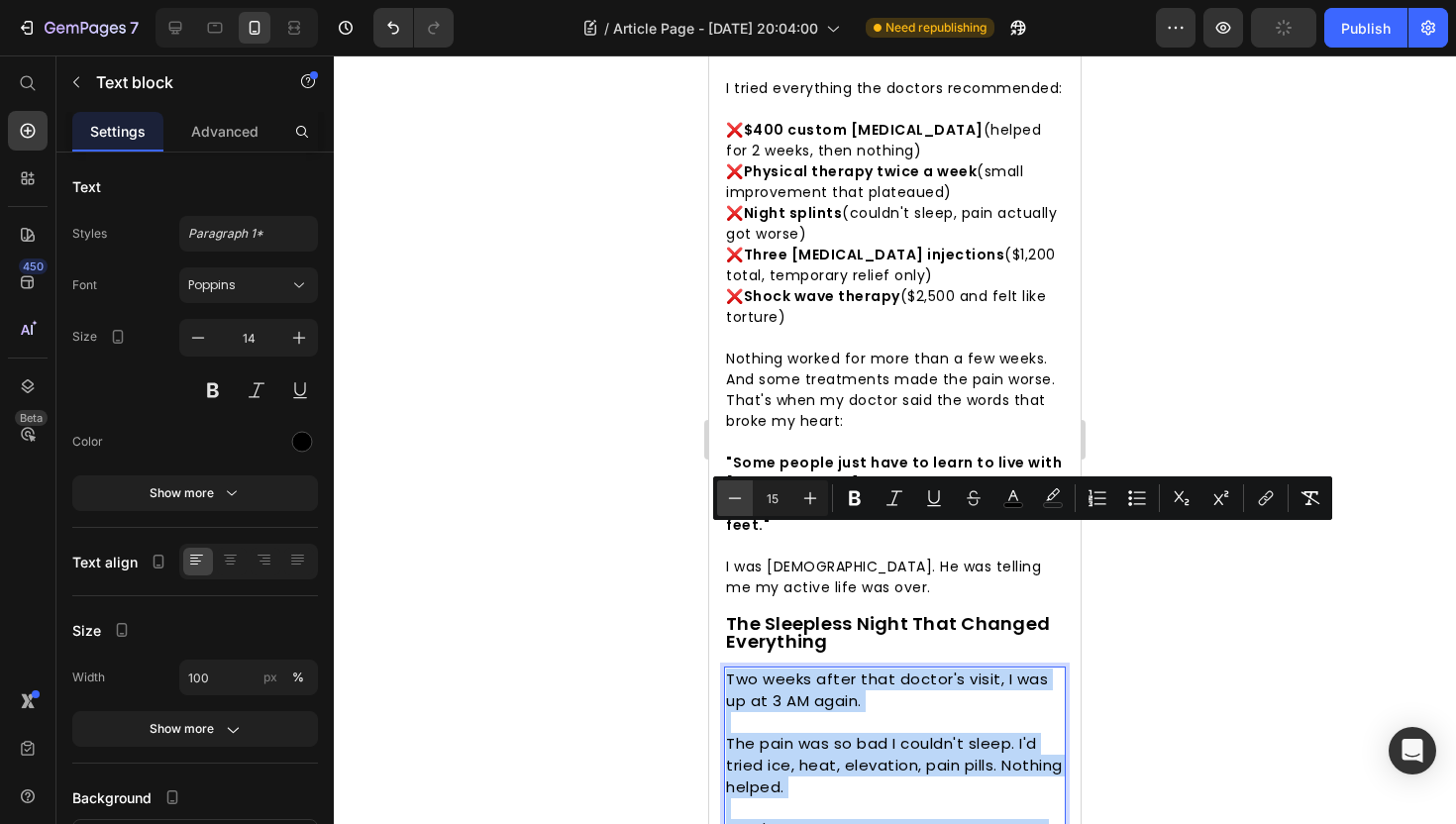 type on "14" 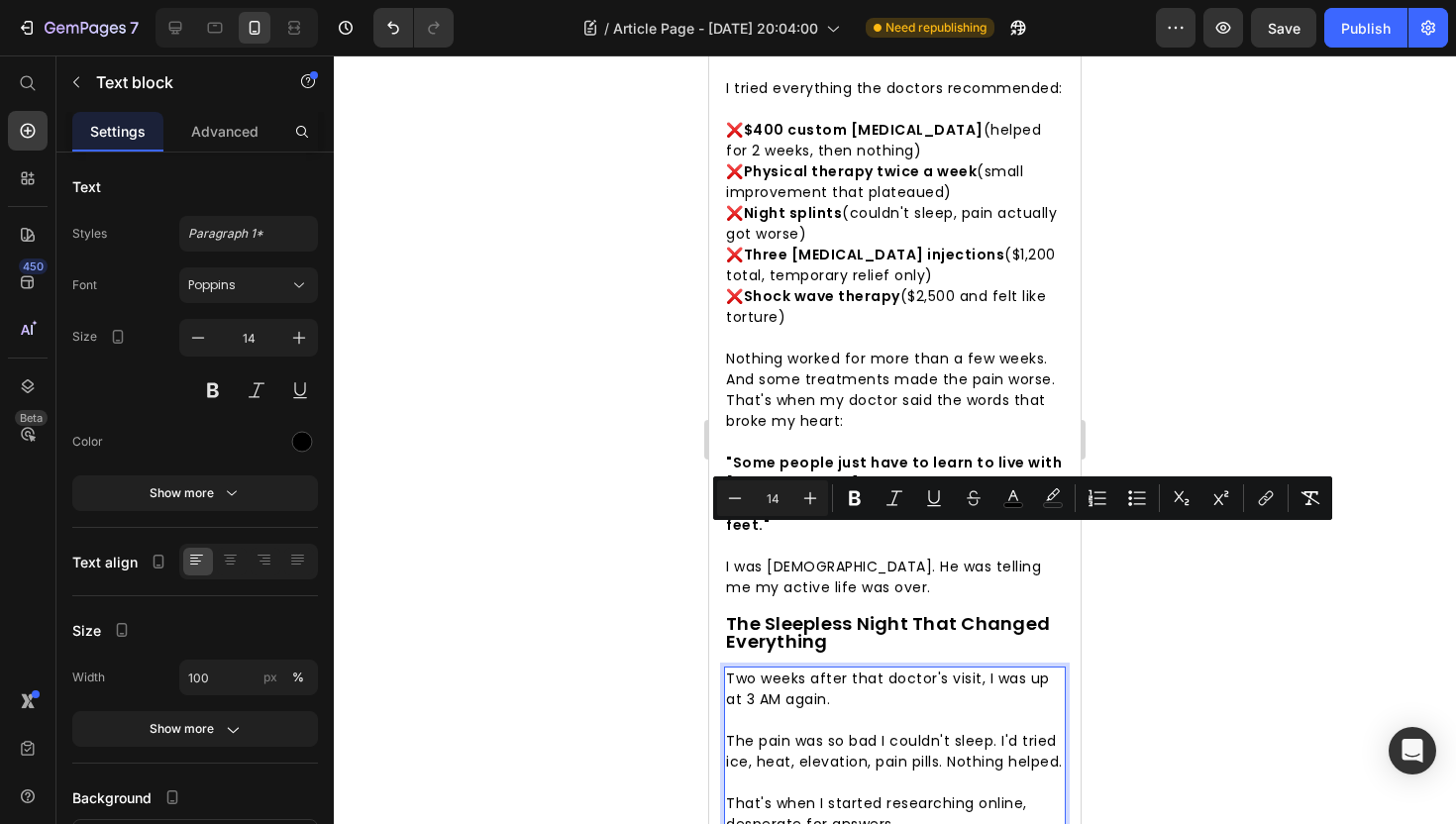 click 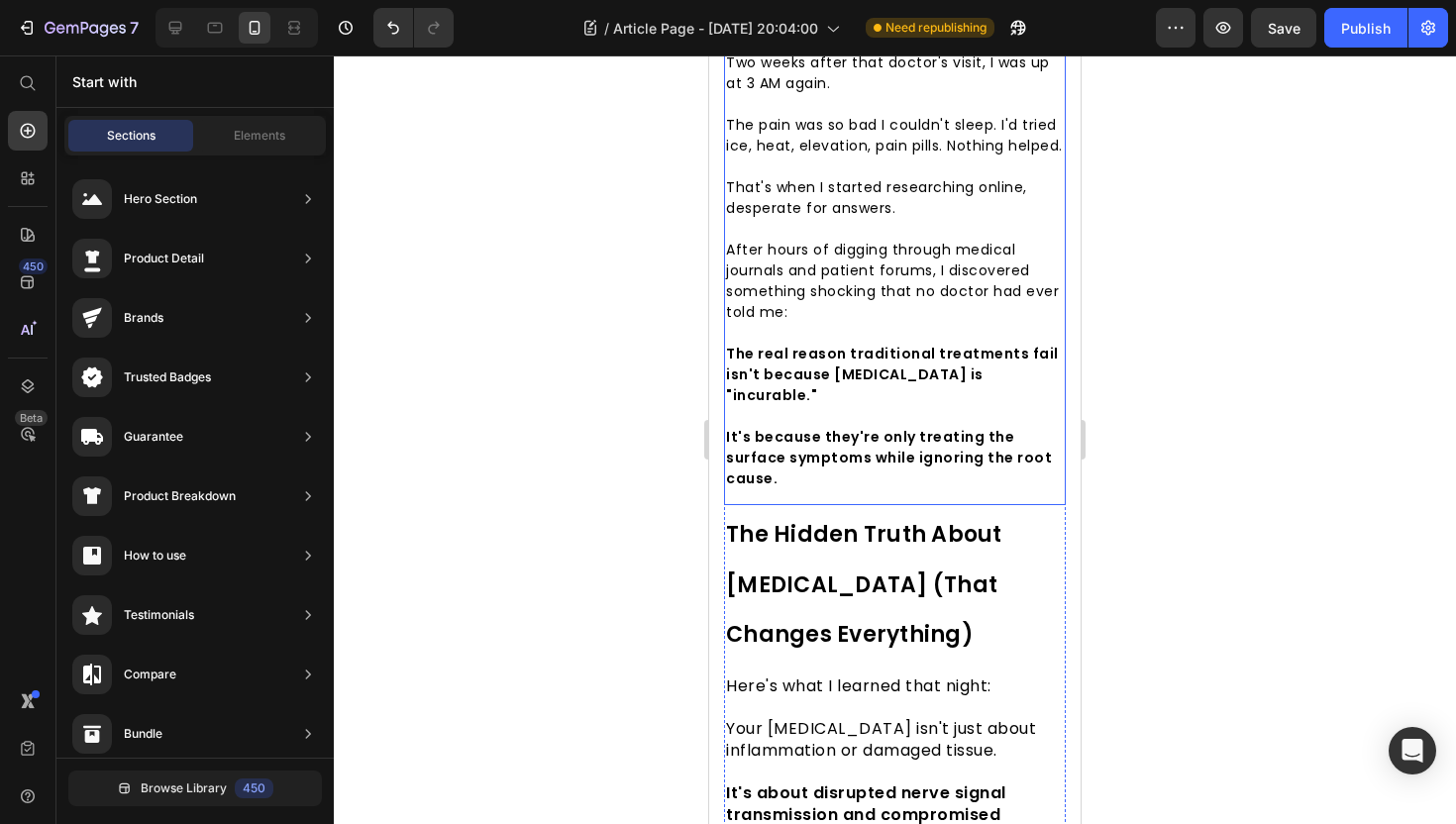 scroll, scrollTop: 2762, scrollLeft: 0, axis: vertical 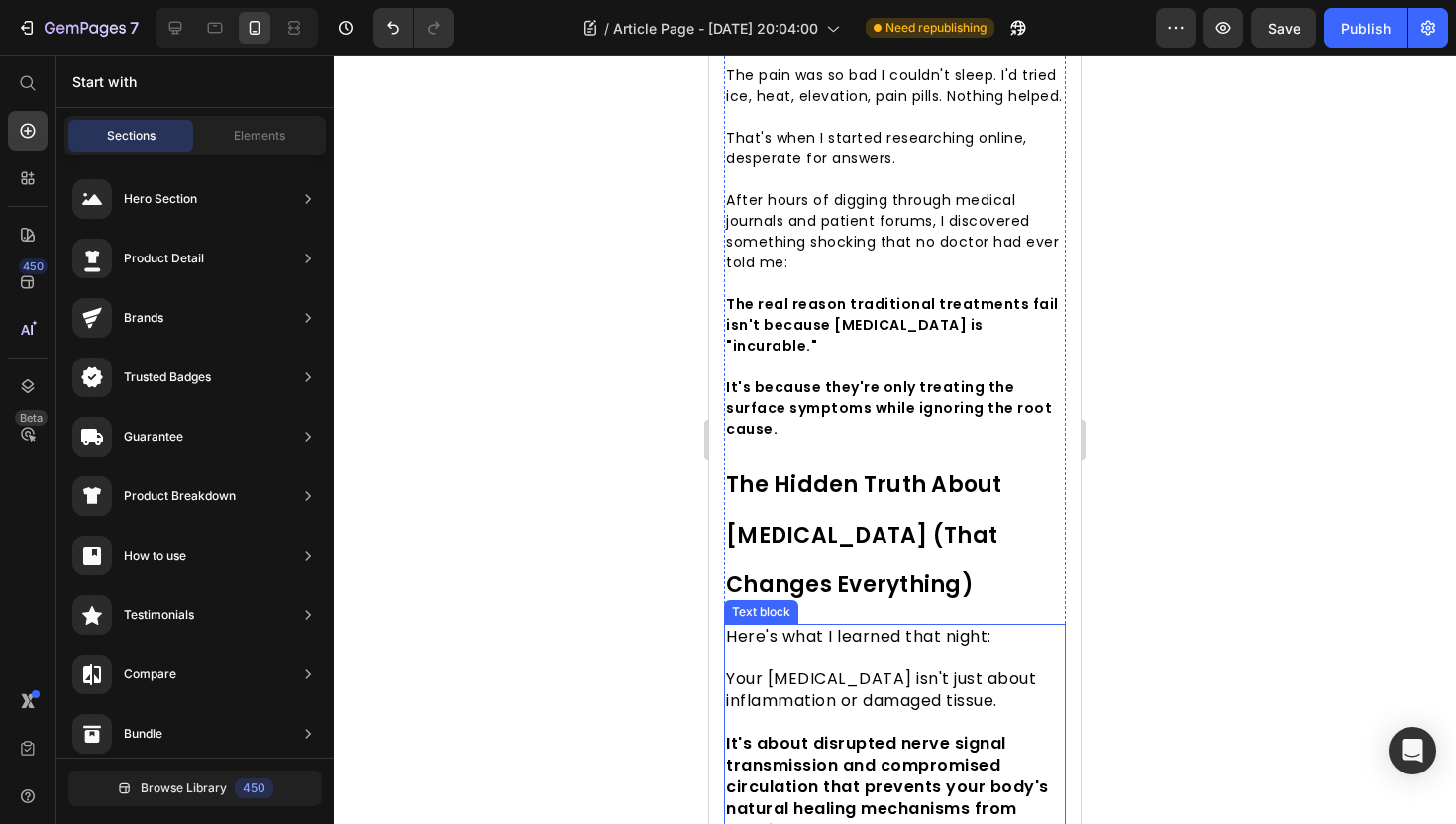 click on "The Hidden Truth About [MEDICAL_DATA] (That Changes Everything)" at bounding box center (894, 533) 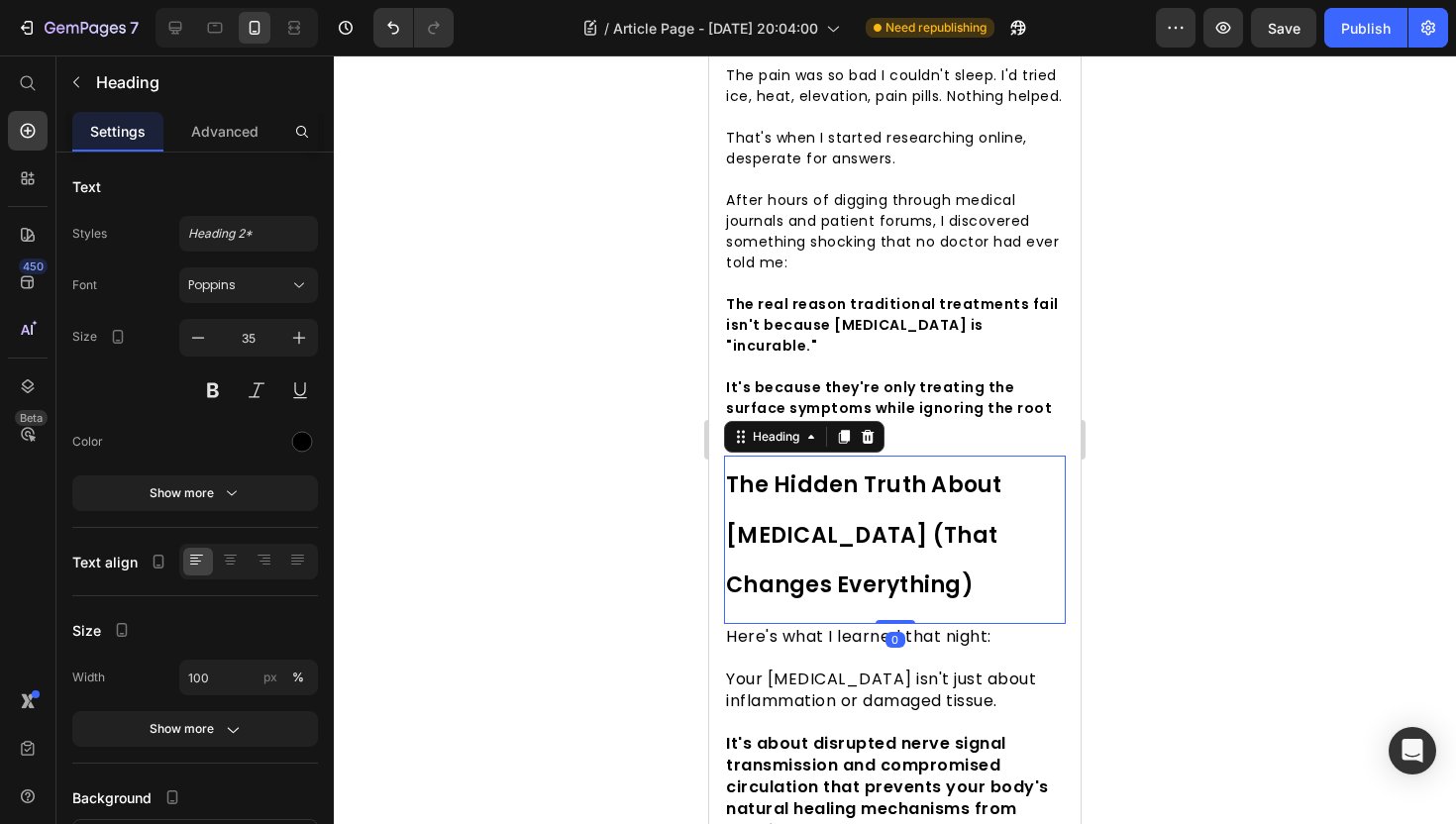 click on "The Hidden Truth About [MEDICAL_DATA] (That Changes Everything)" at bounding box center [894, 533] 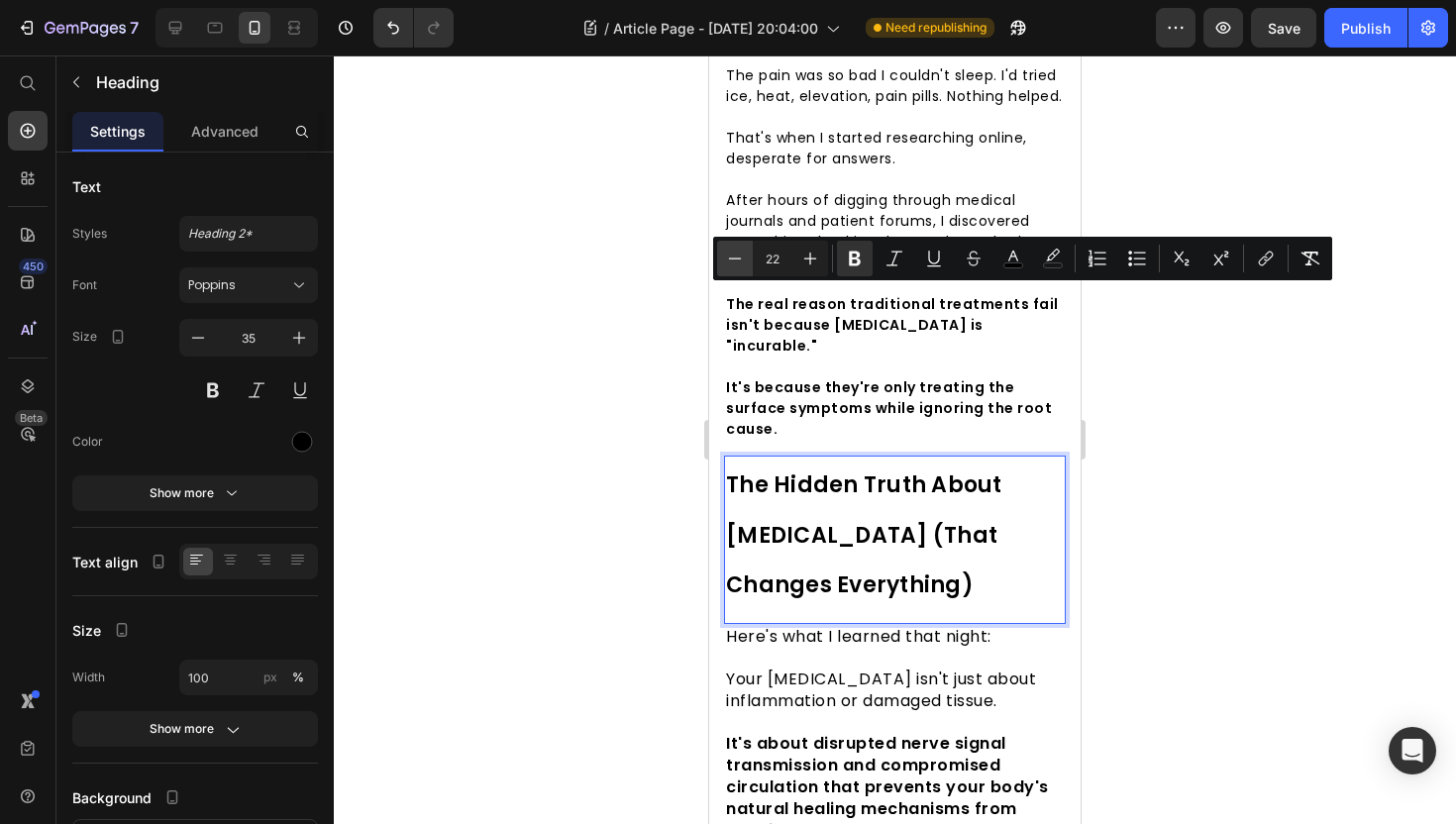 click 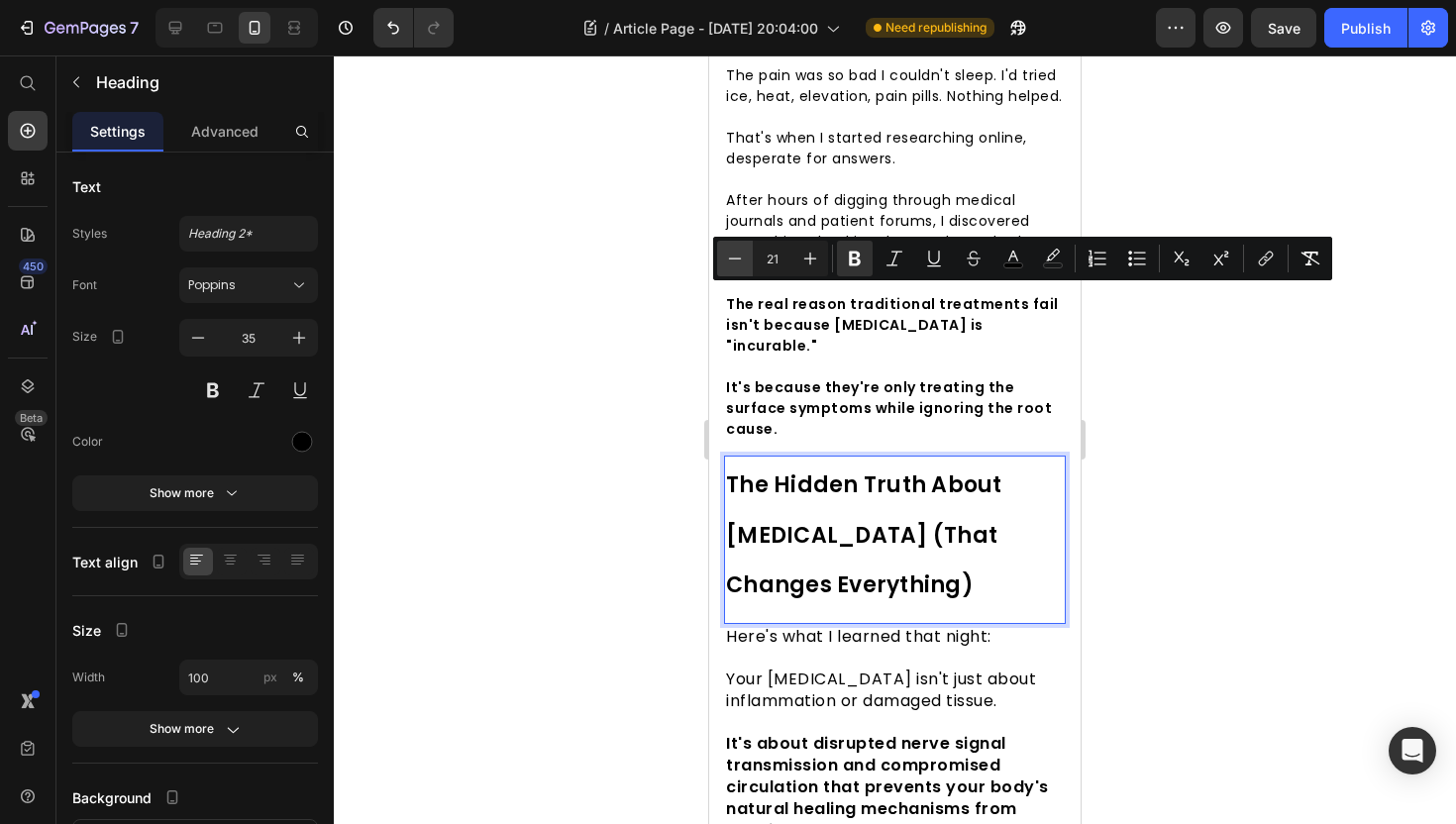 click 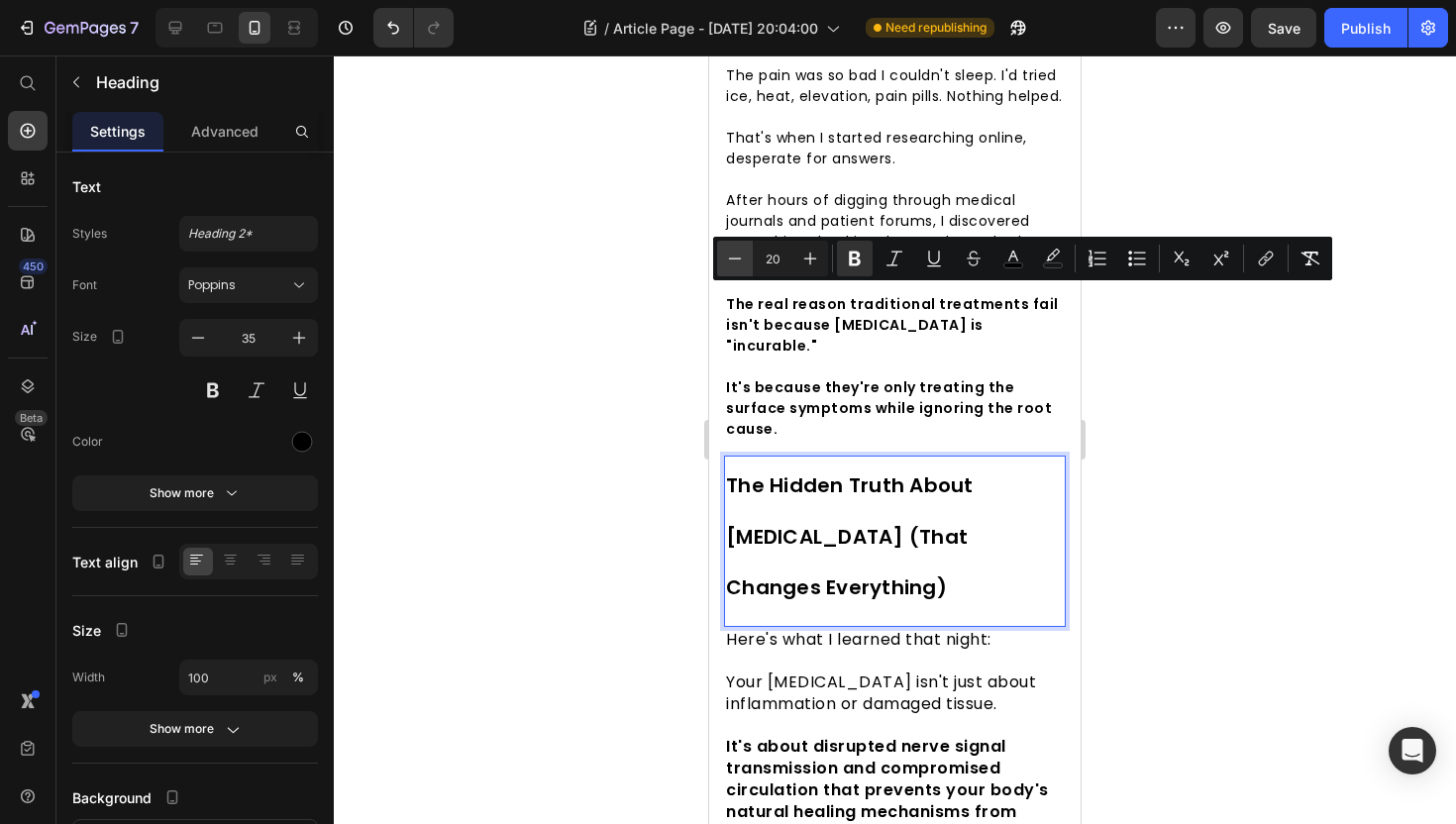 click 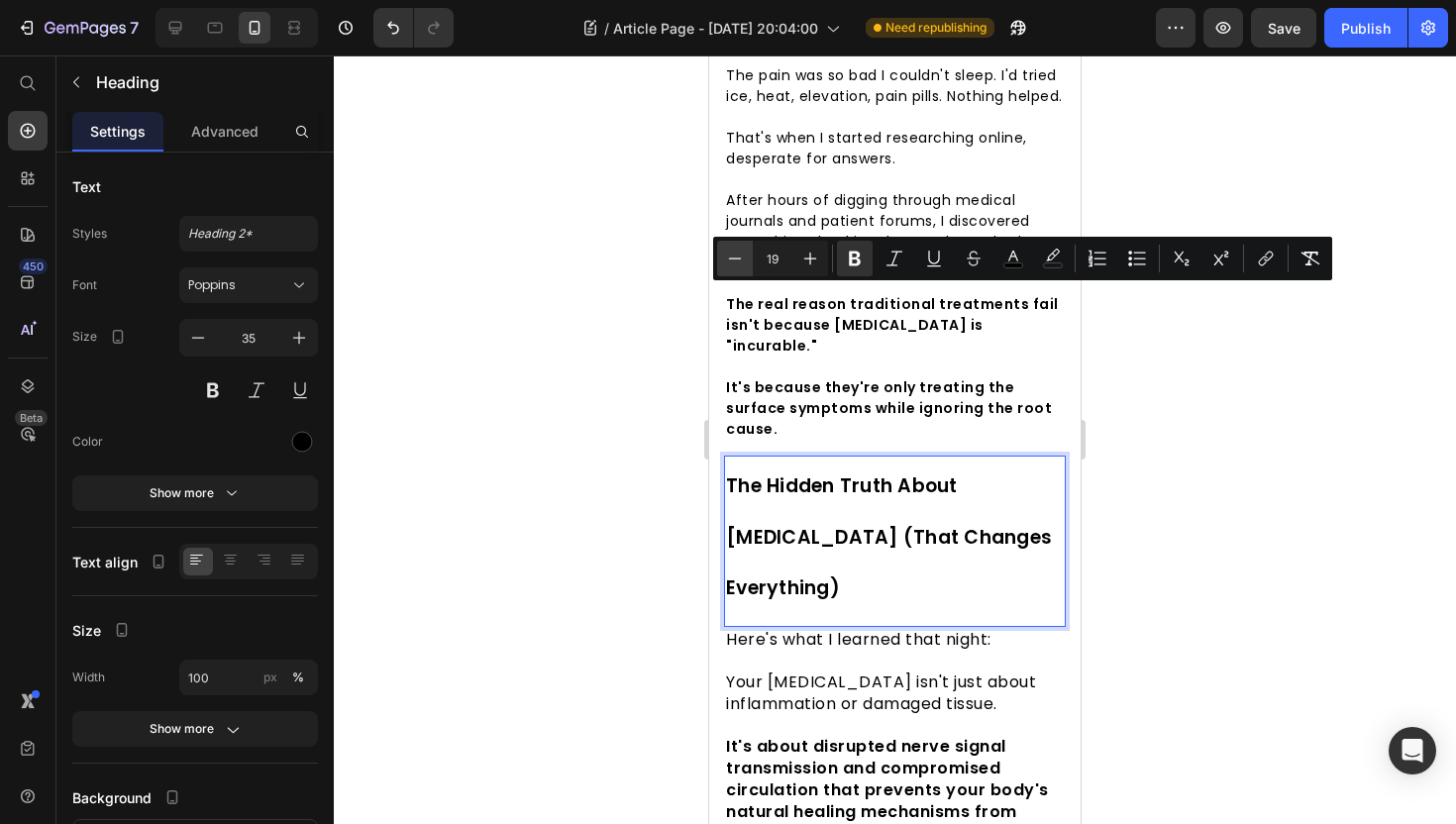 click 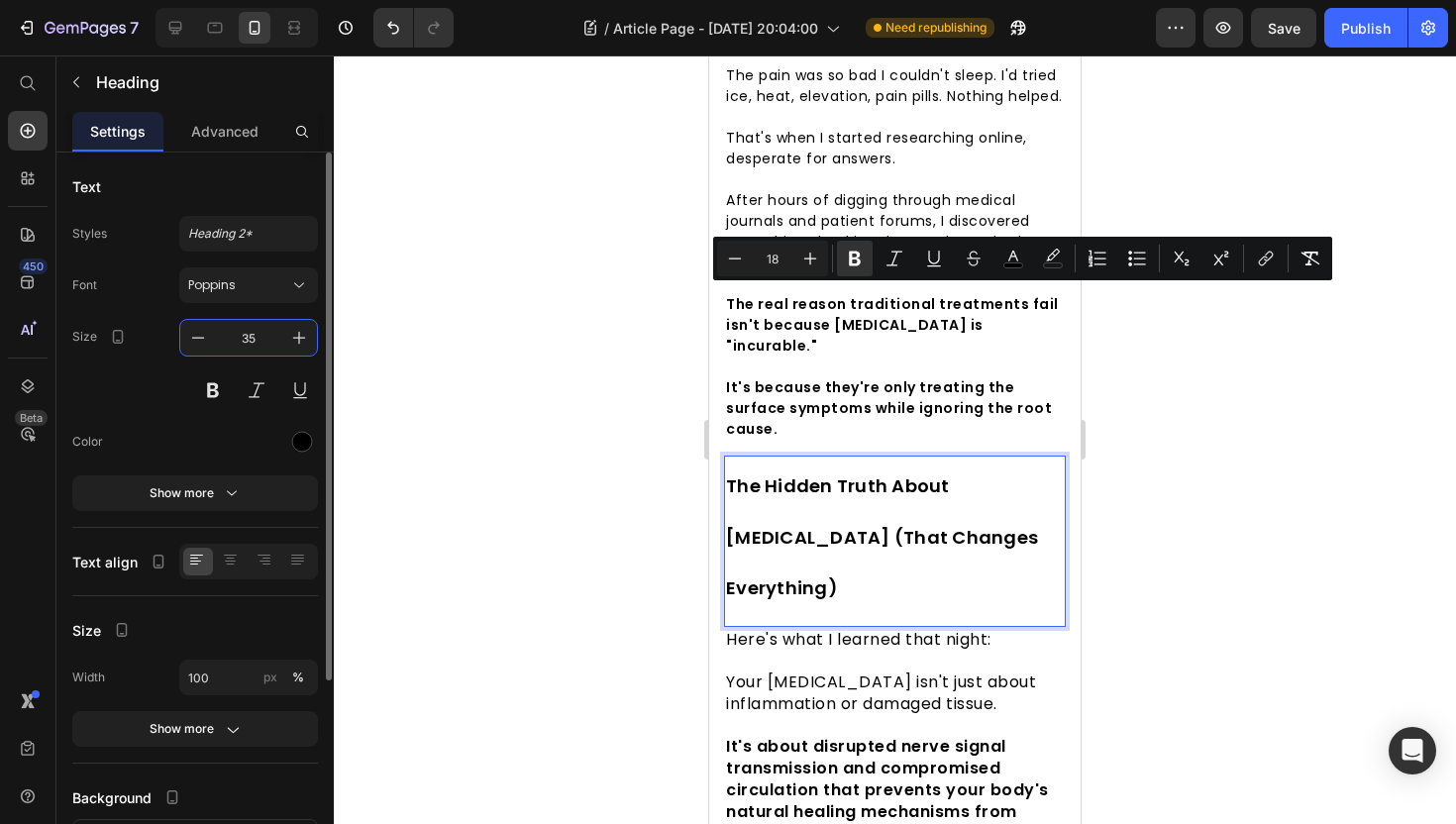 click on "35" at bounding box center (249, 338) 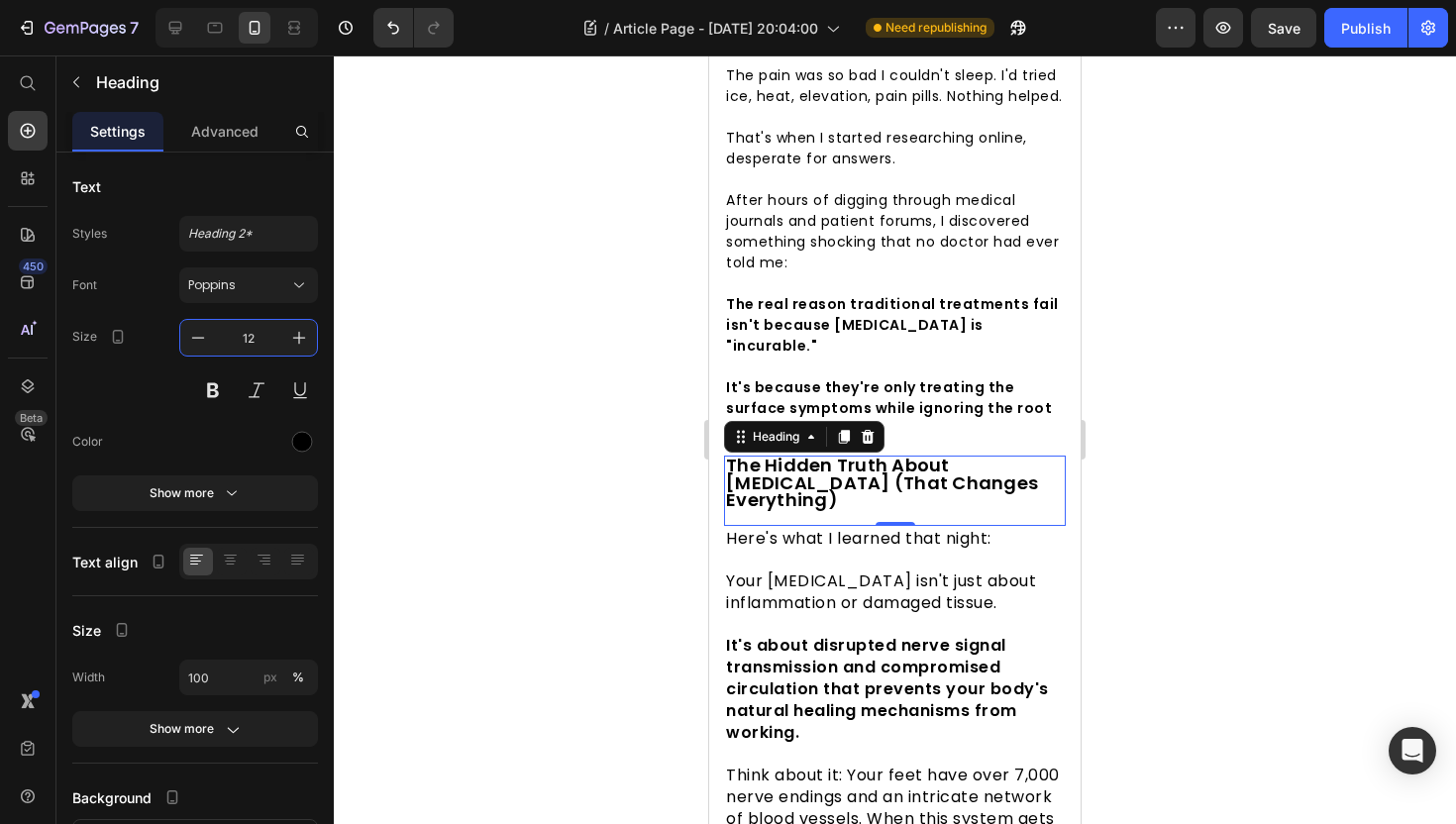 type on "12" 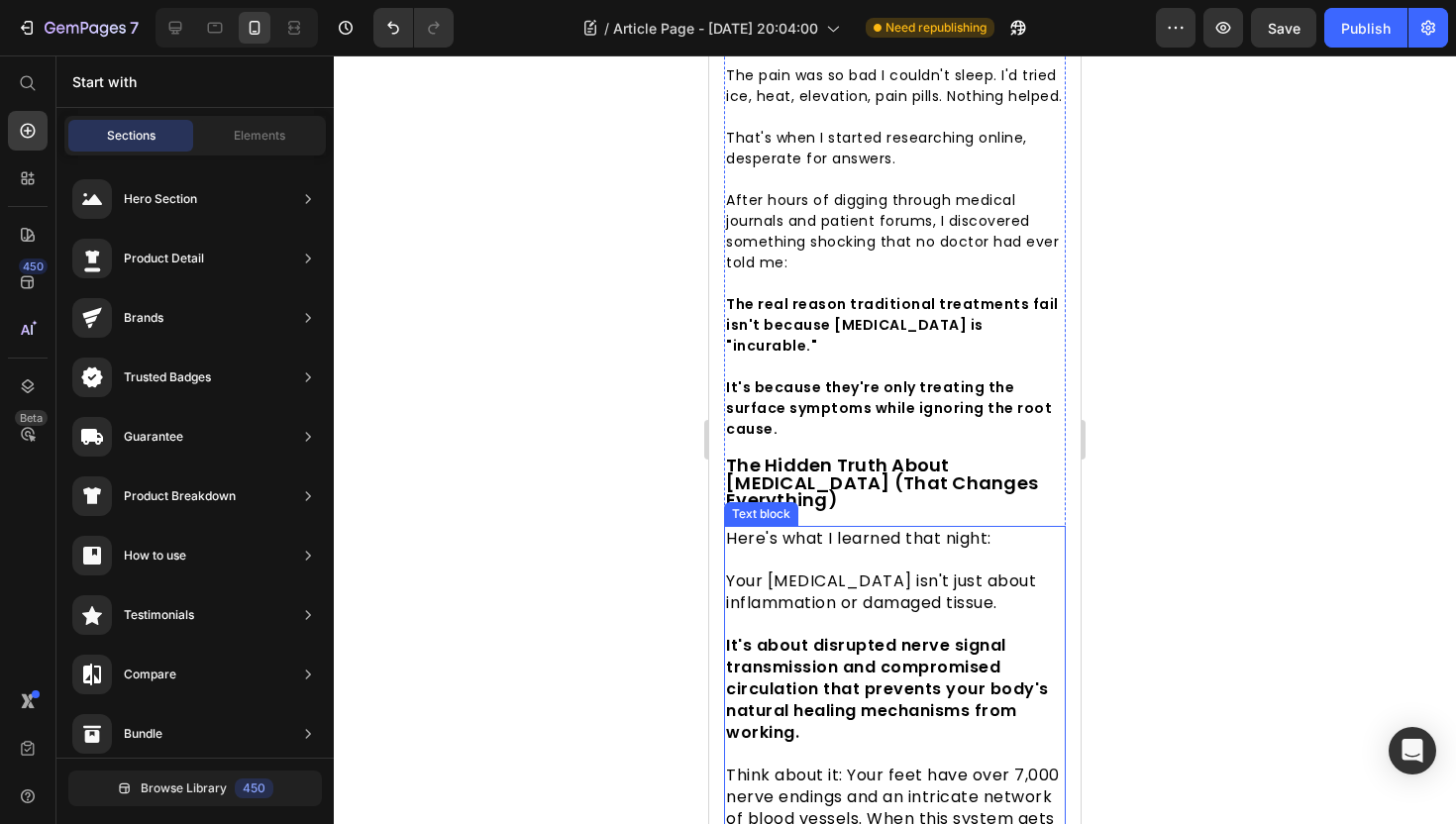 click on "It's about disrupted nerve signal transmission and compromised circulation that prevents your body's natural healing mechanisms from working." at bounding box center (887, 688) 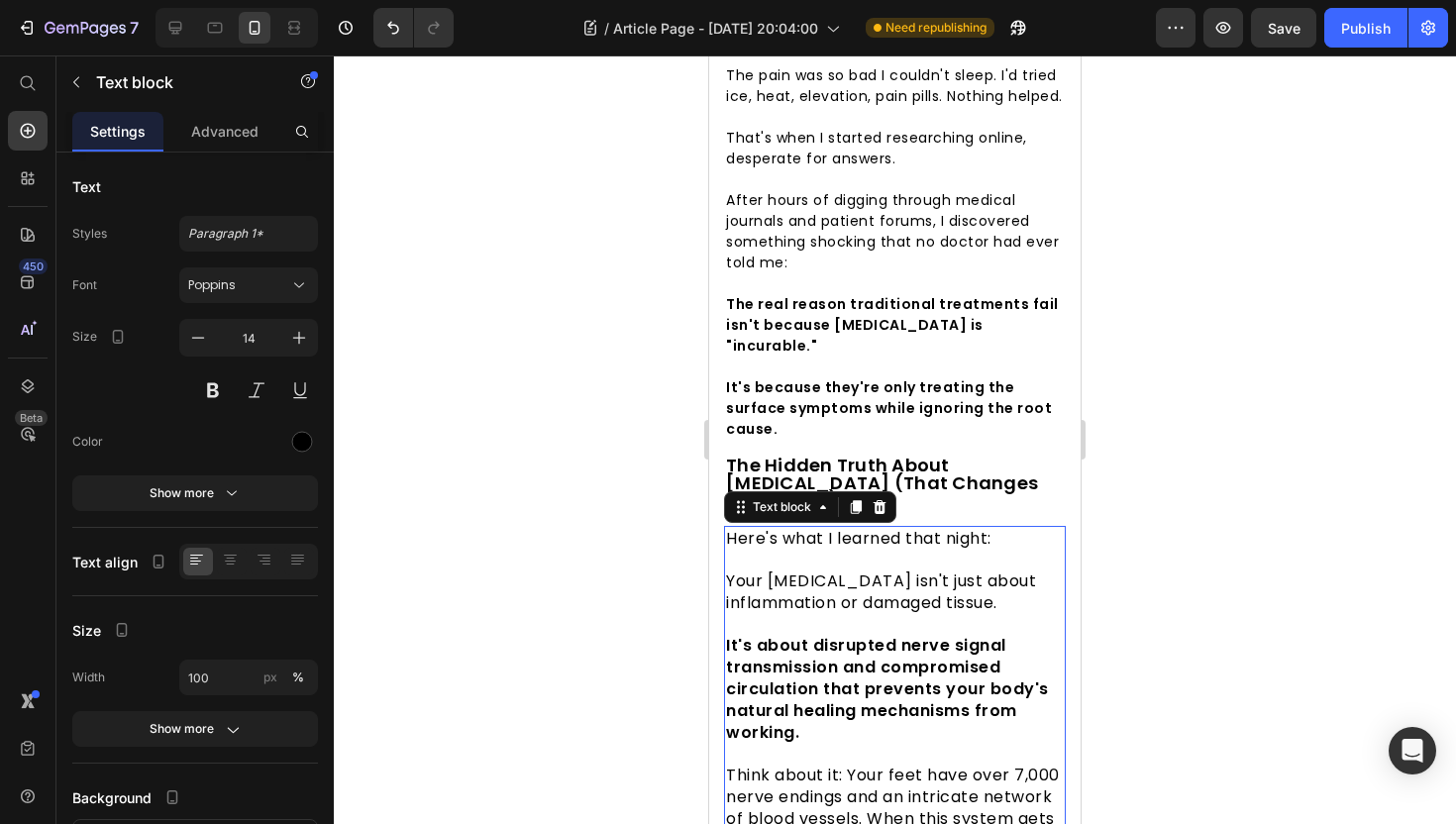 click on "It's about disrupted nerve signal transmission and compromised circulation that prevents your body's natural healing mechanisms from working." at bounding box center (887, 688) 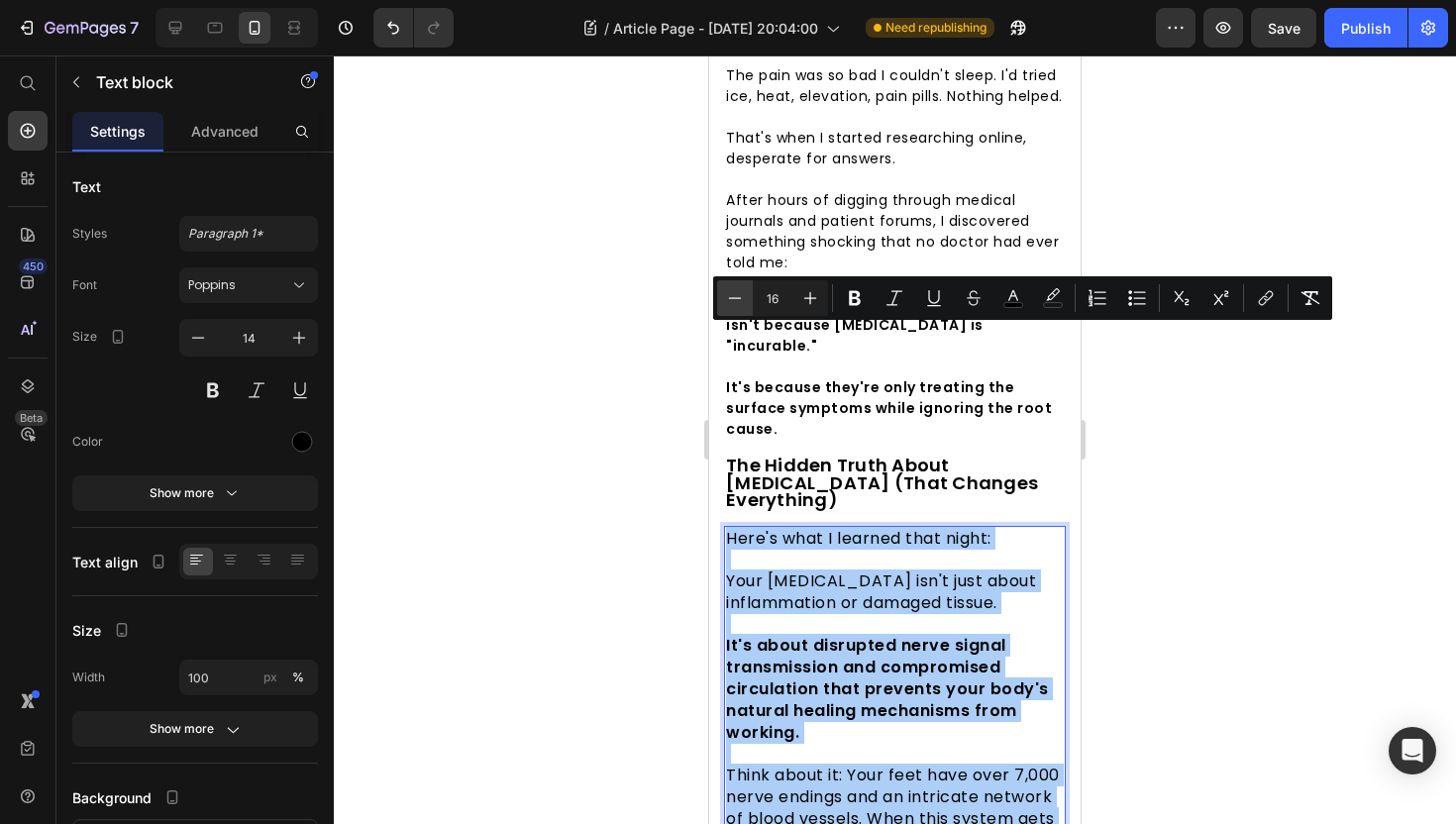 click 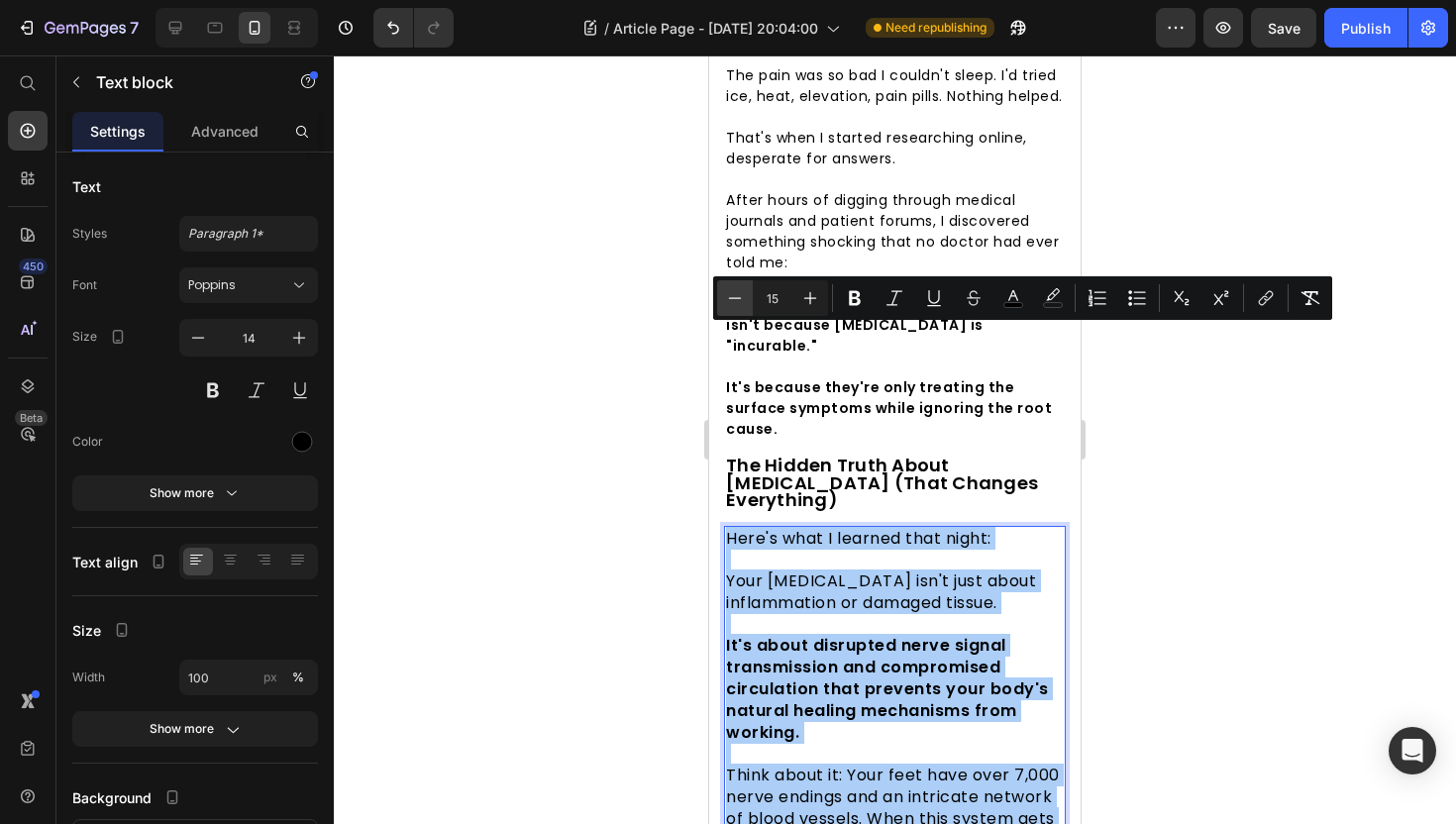 click 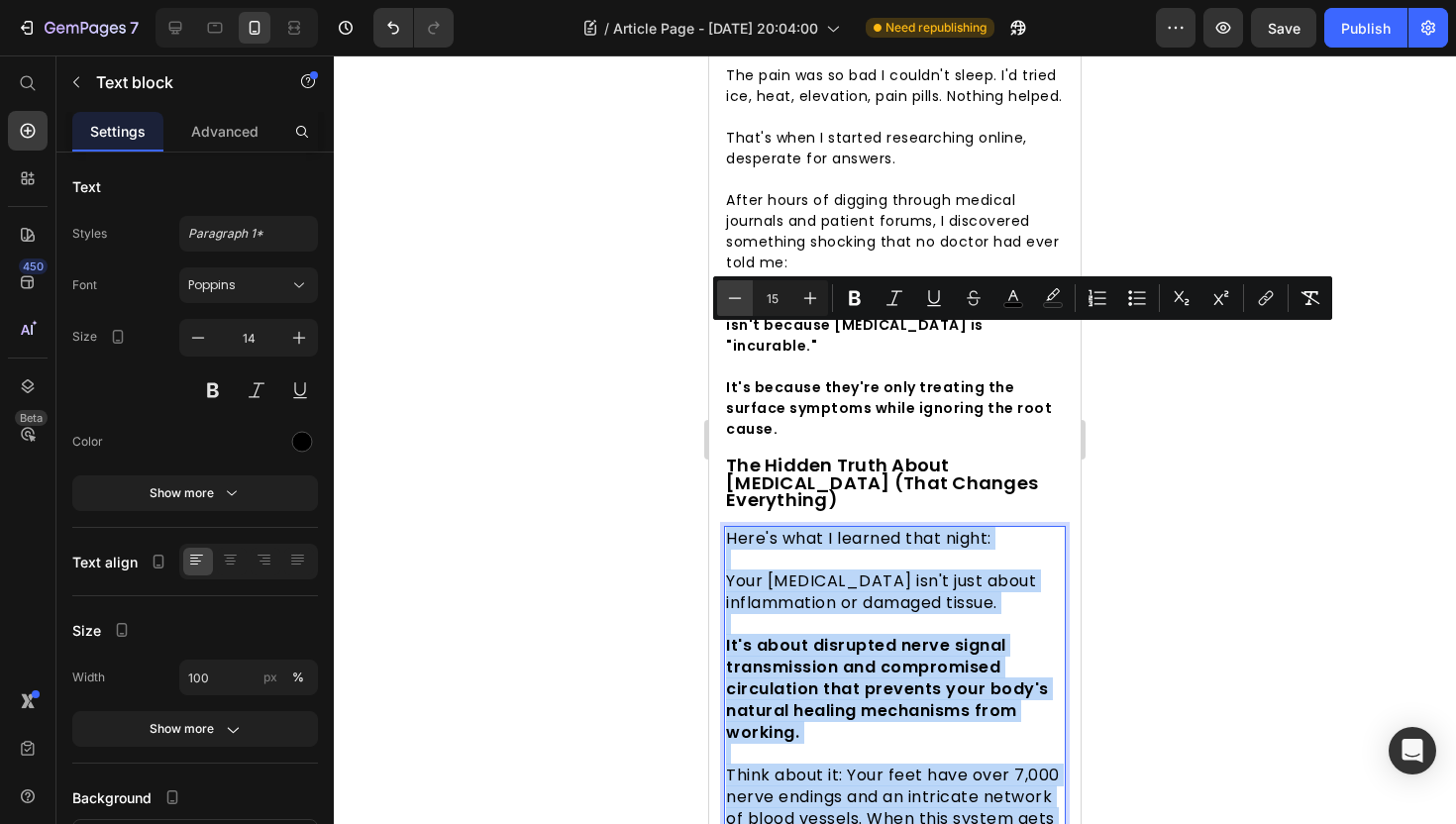 type on "14" 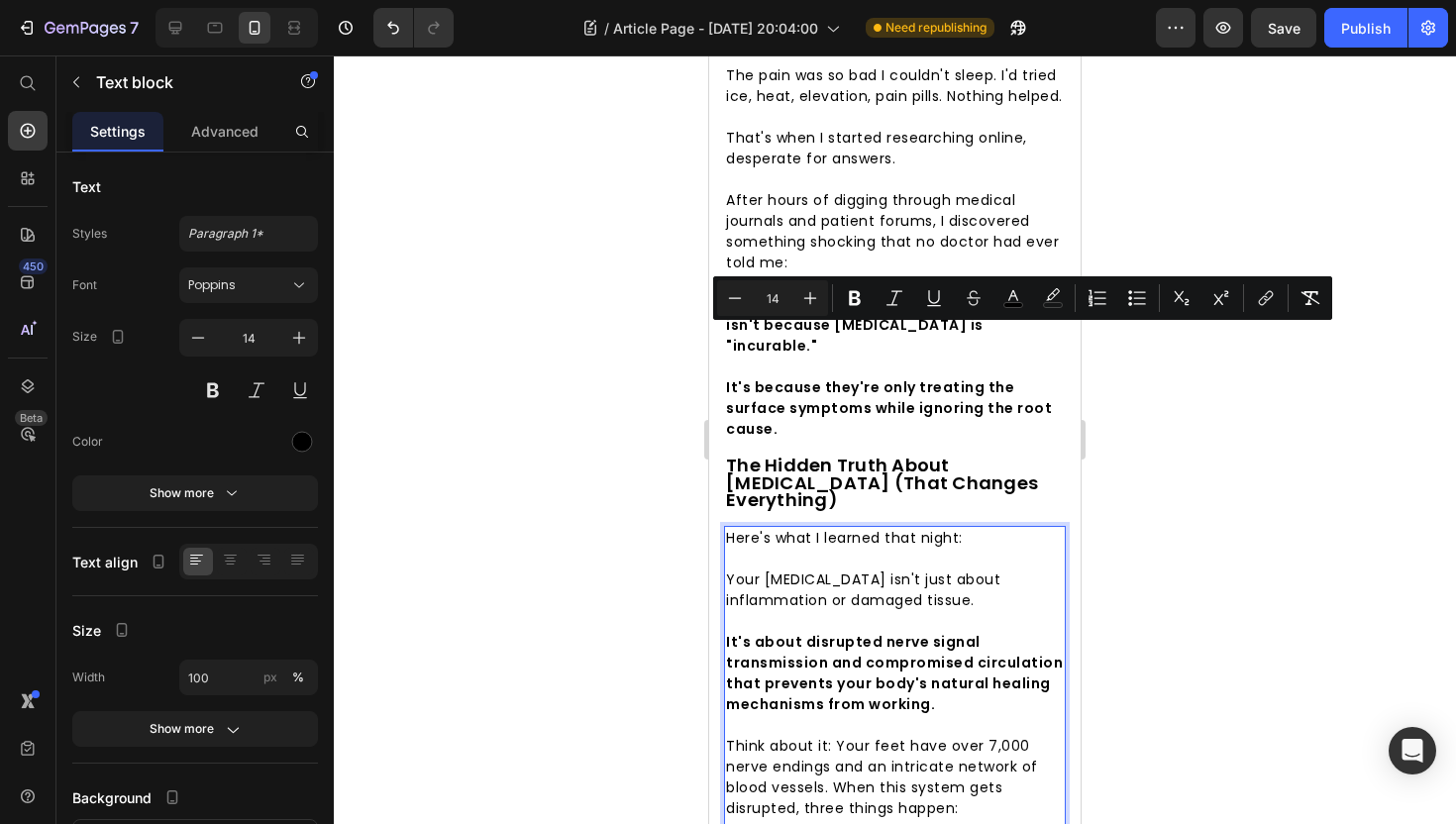 click 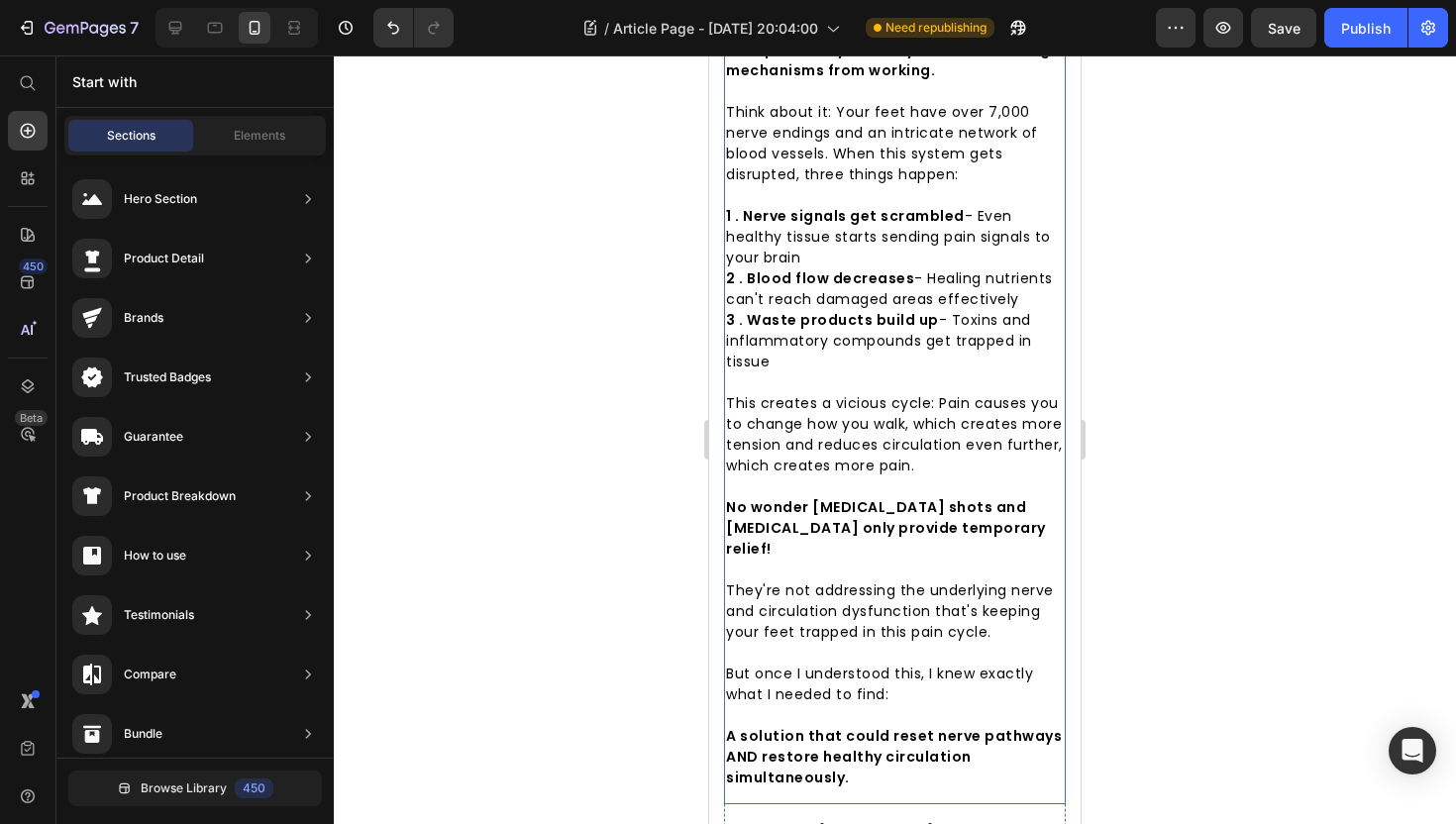 scroll, scrollTop: 3435, scrollLeft: 0, axis: vertical 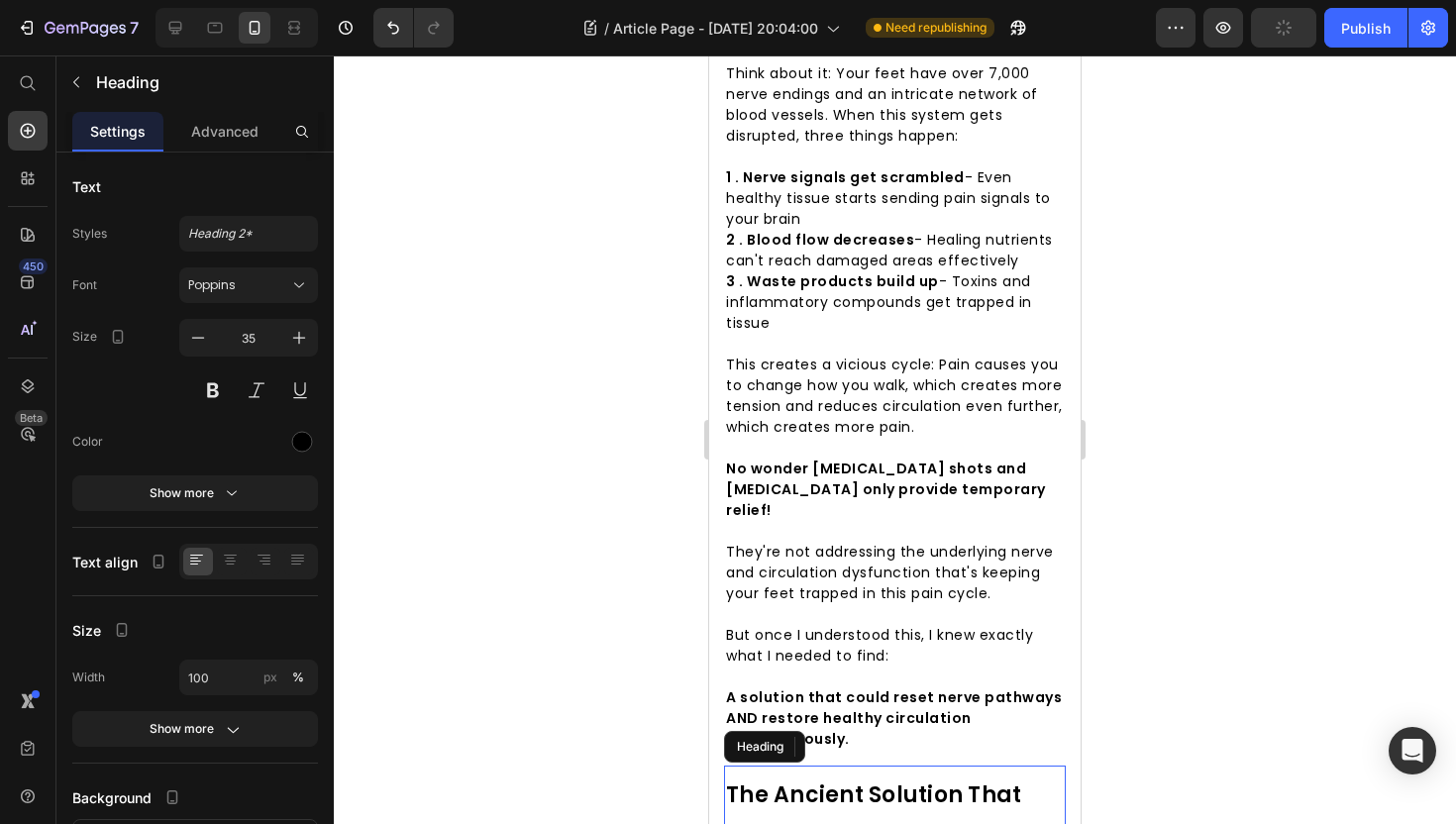 click on "The Ancient Solution That Modern Medicine Forgot" at bounding box center [894, 817] 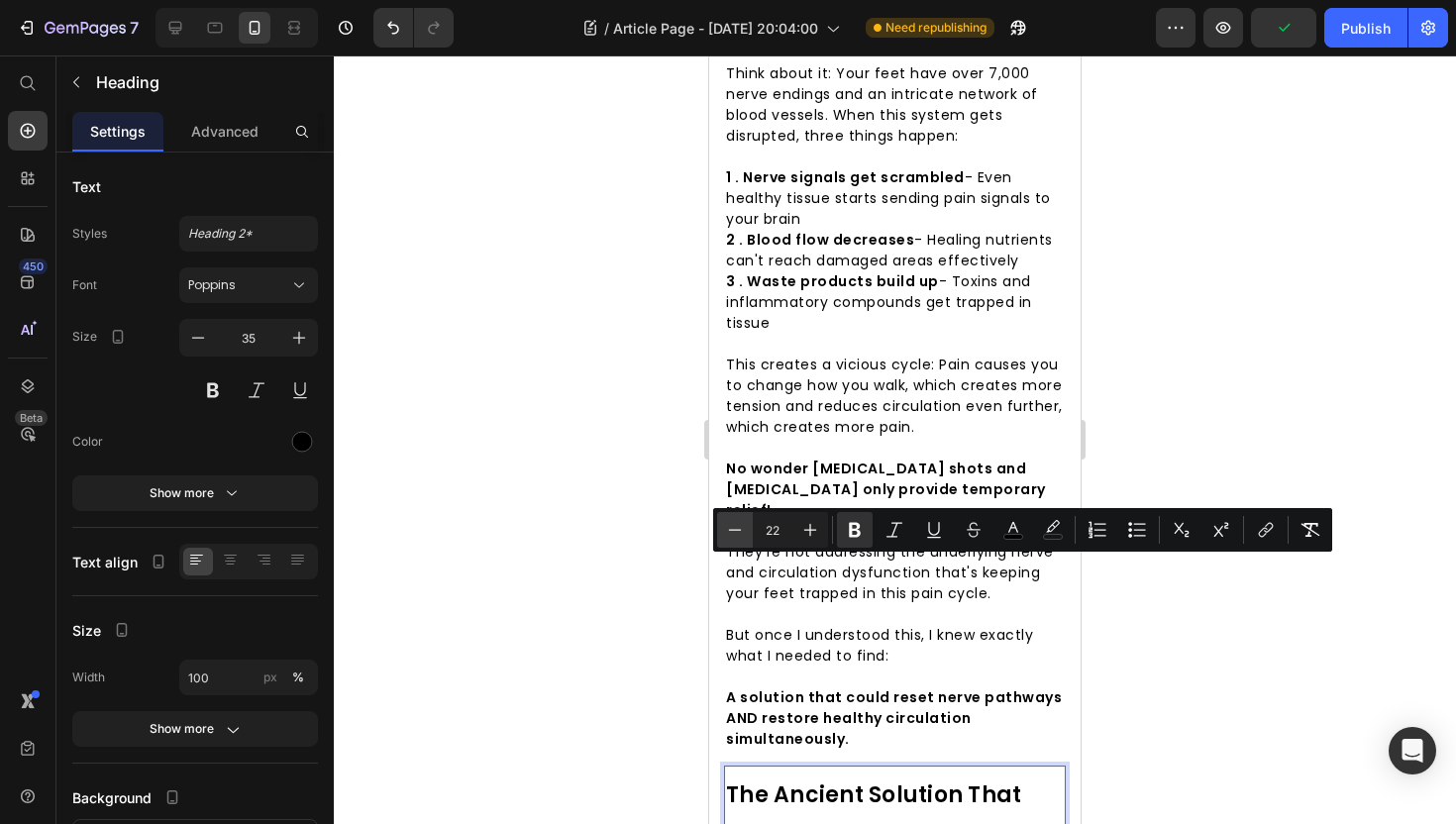 click 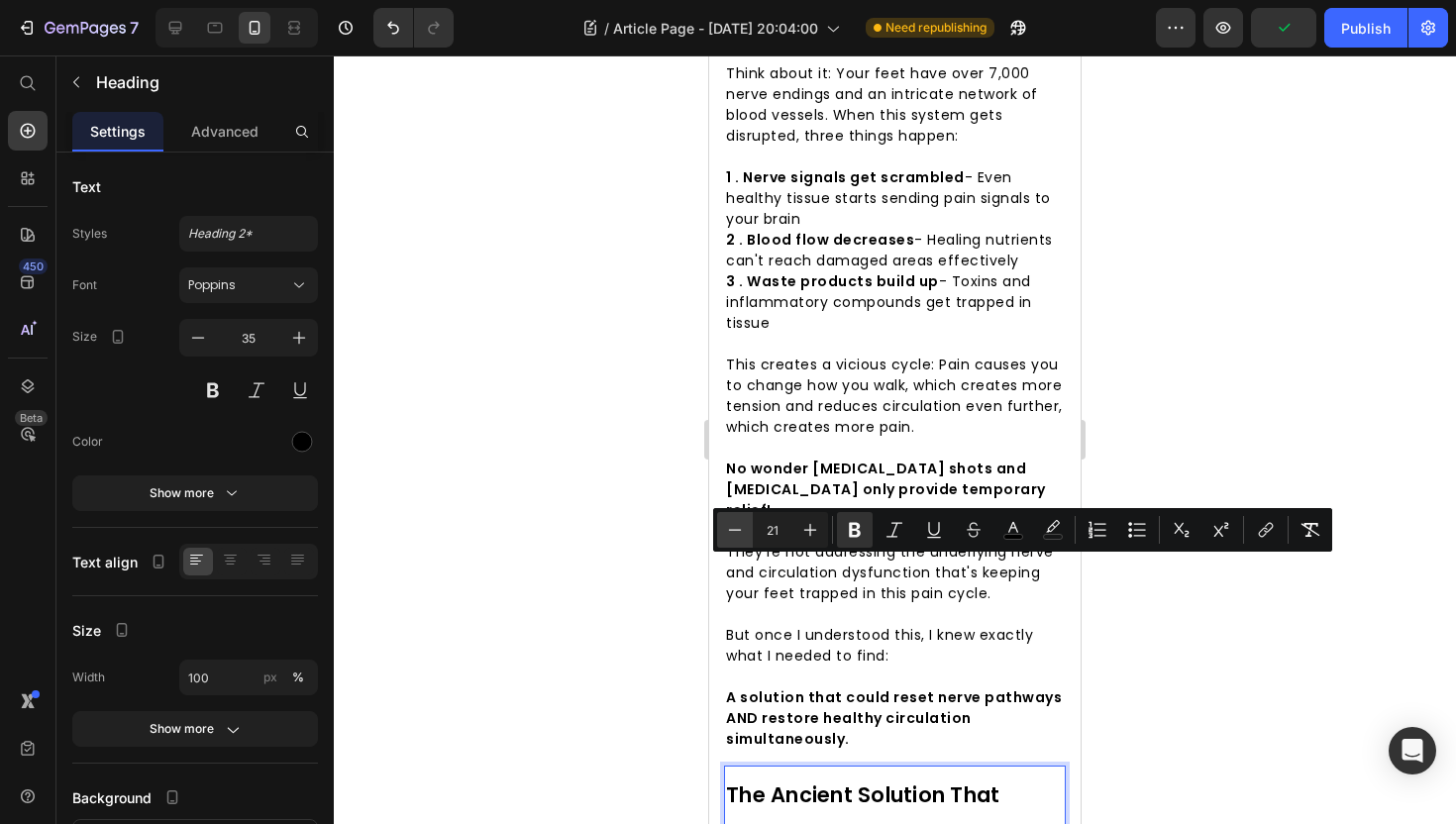 click 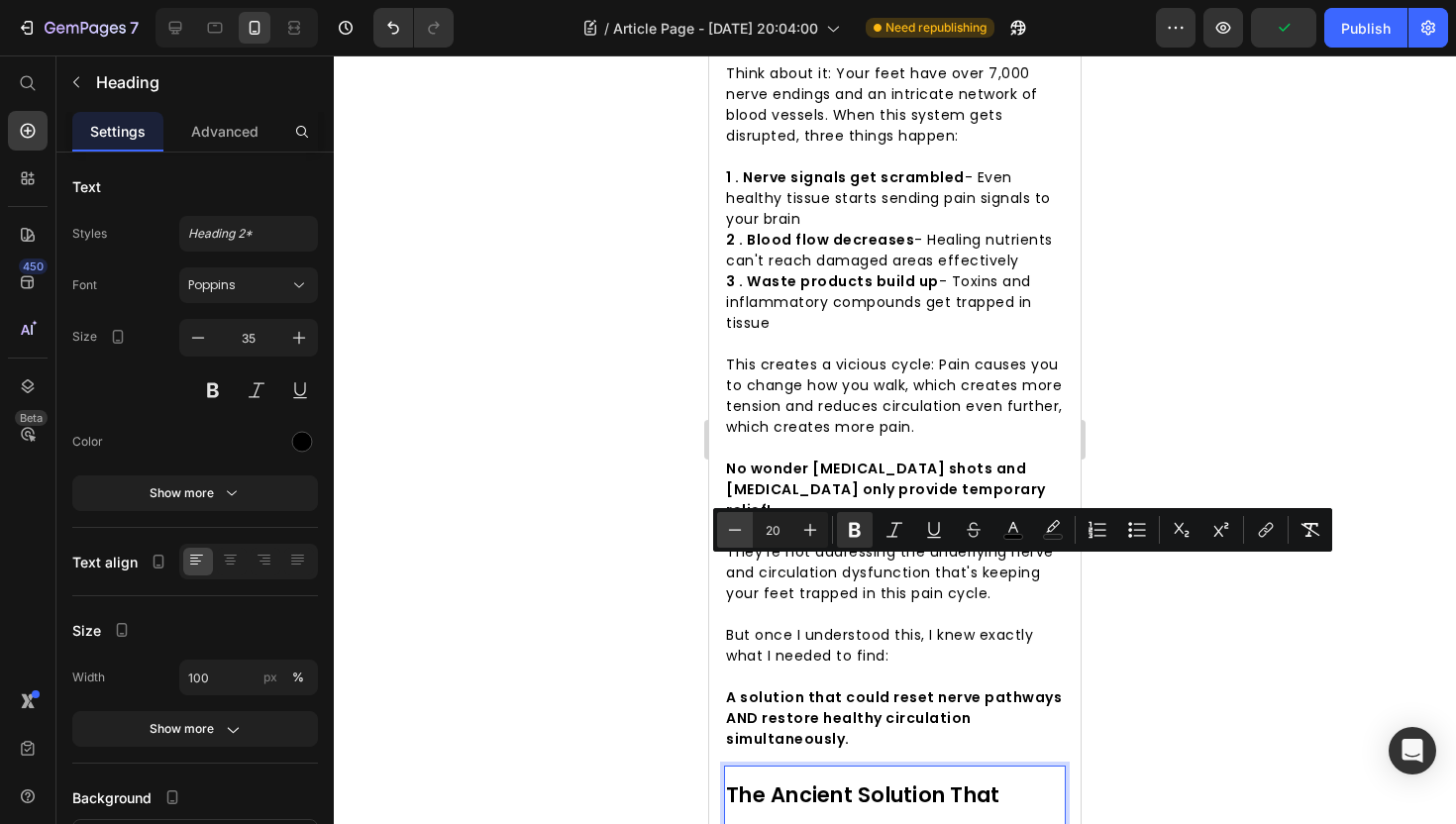click 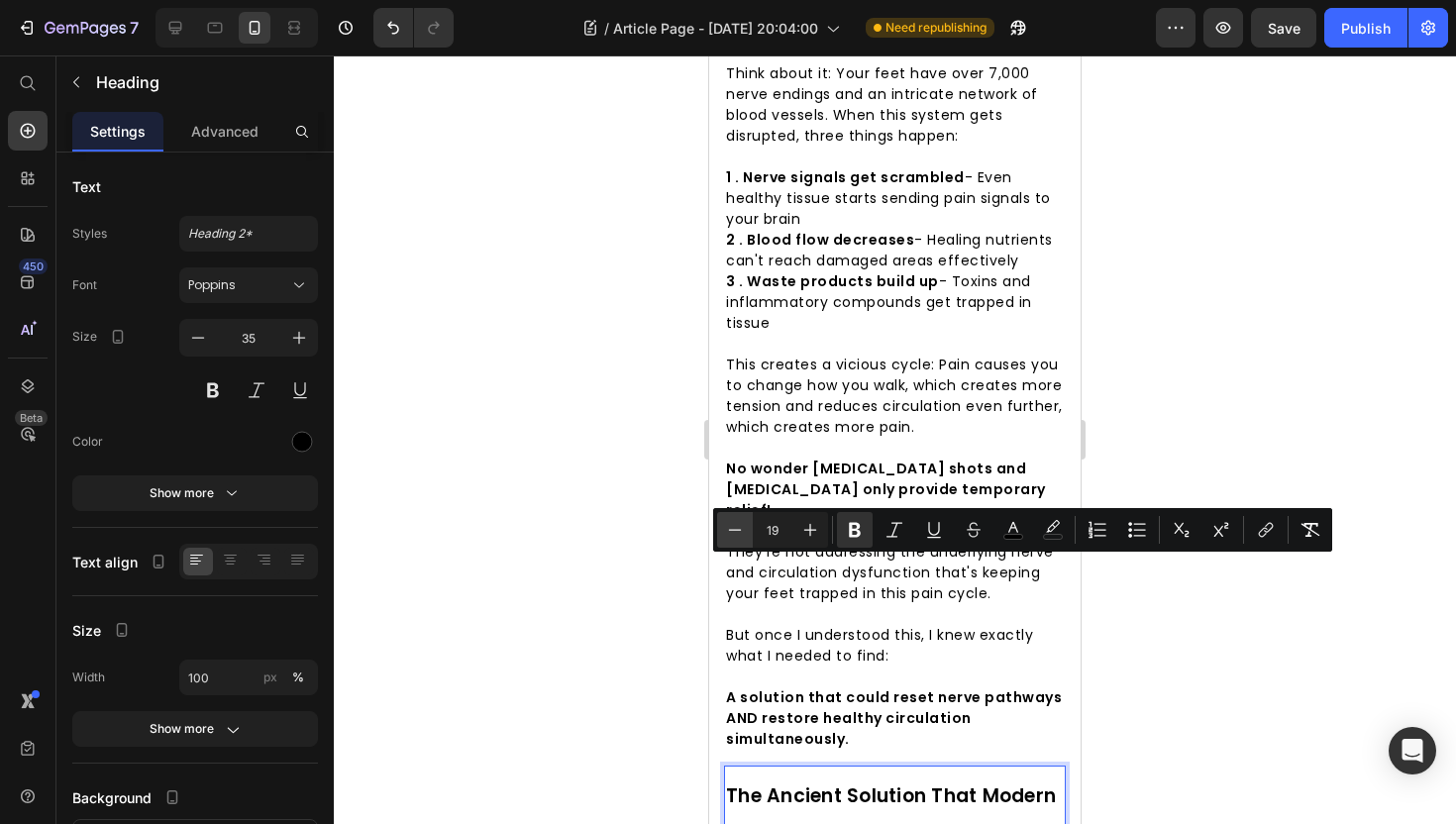 click 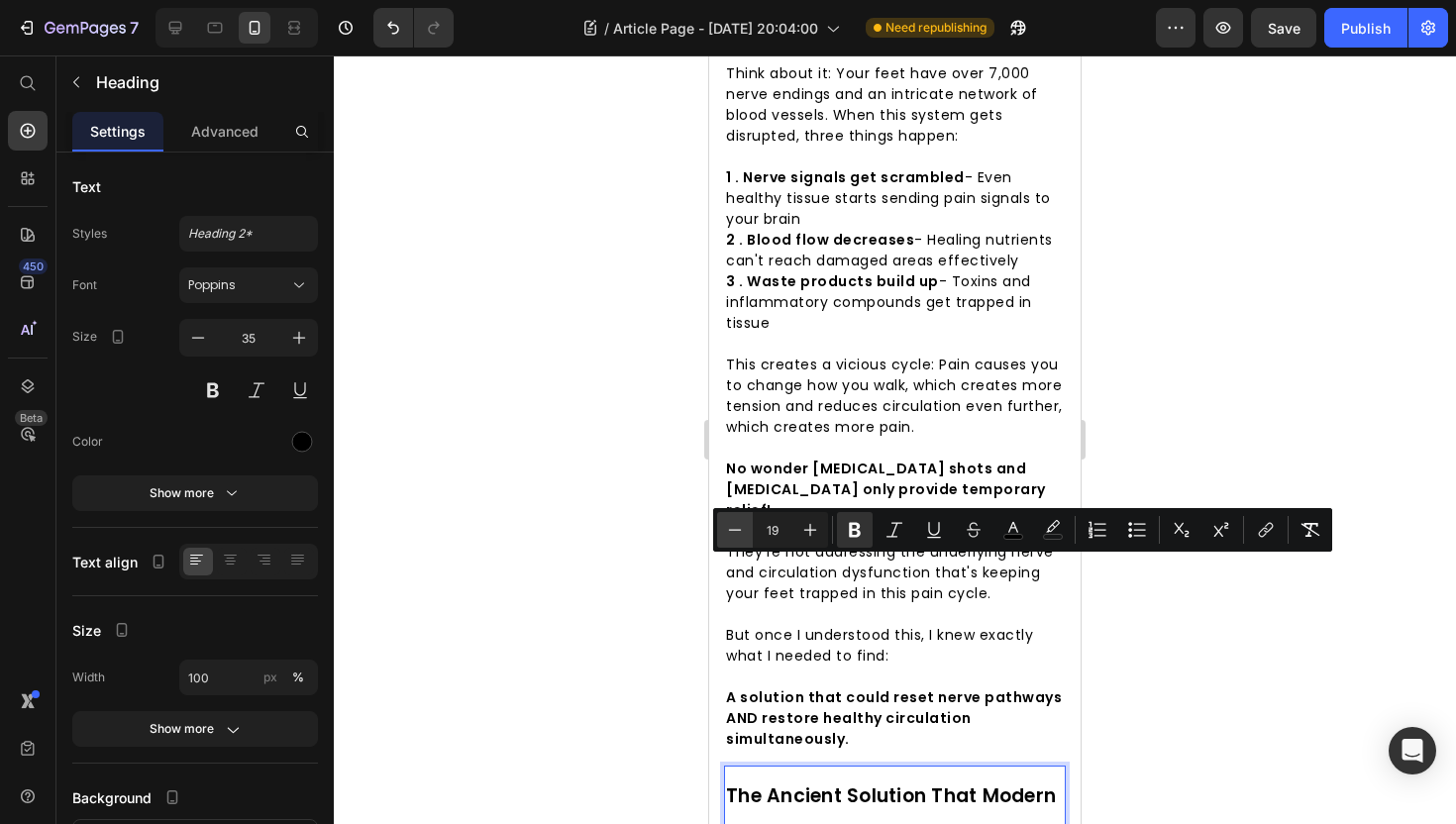 type on "18" 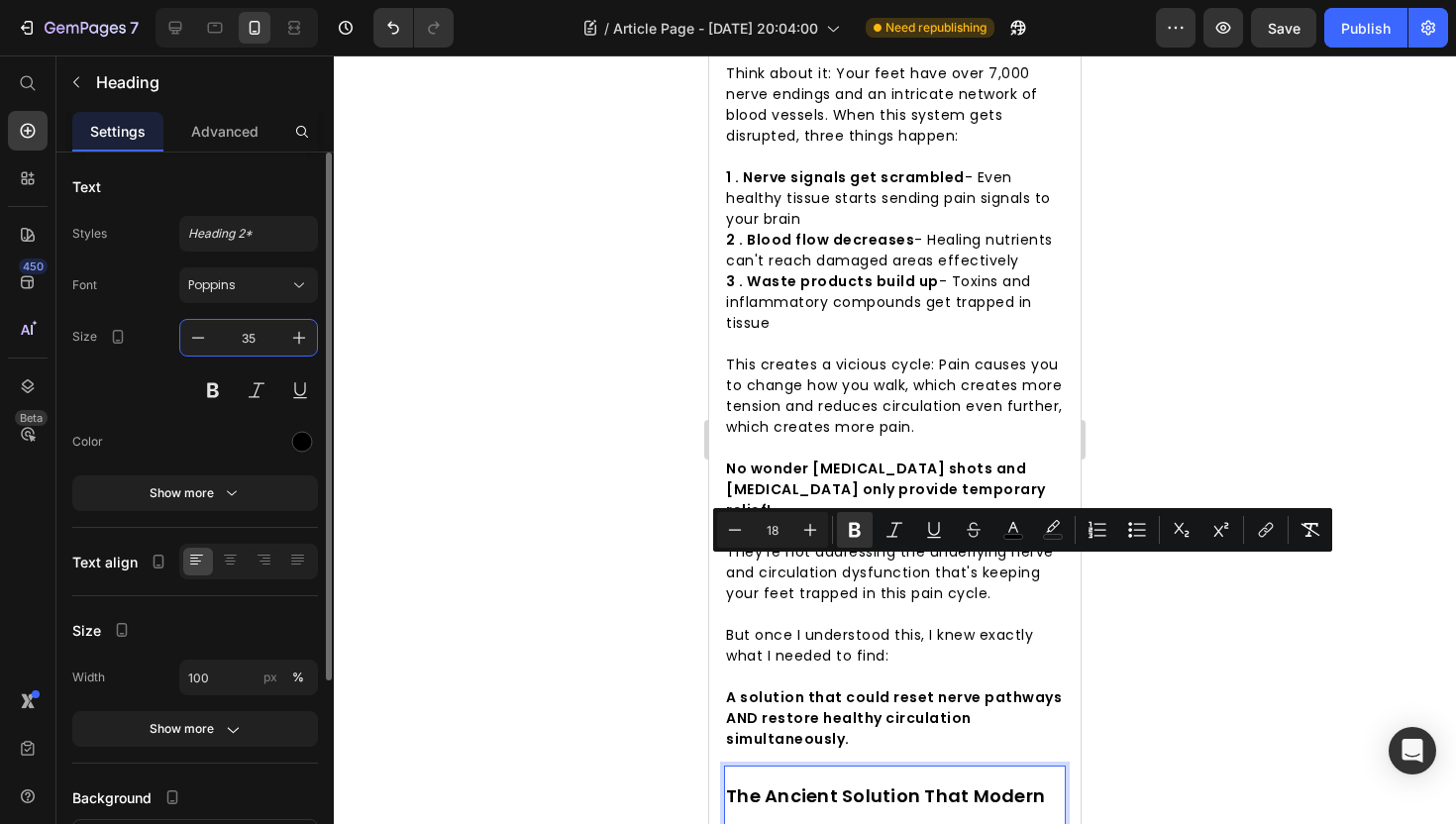 click on "35" at bounding box center [249, 338] 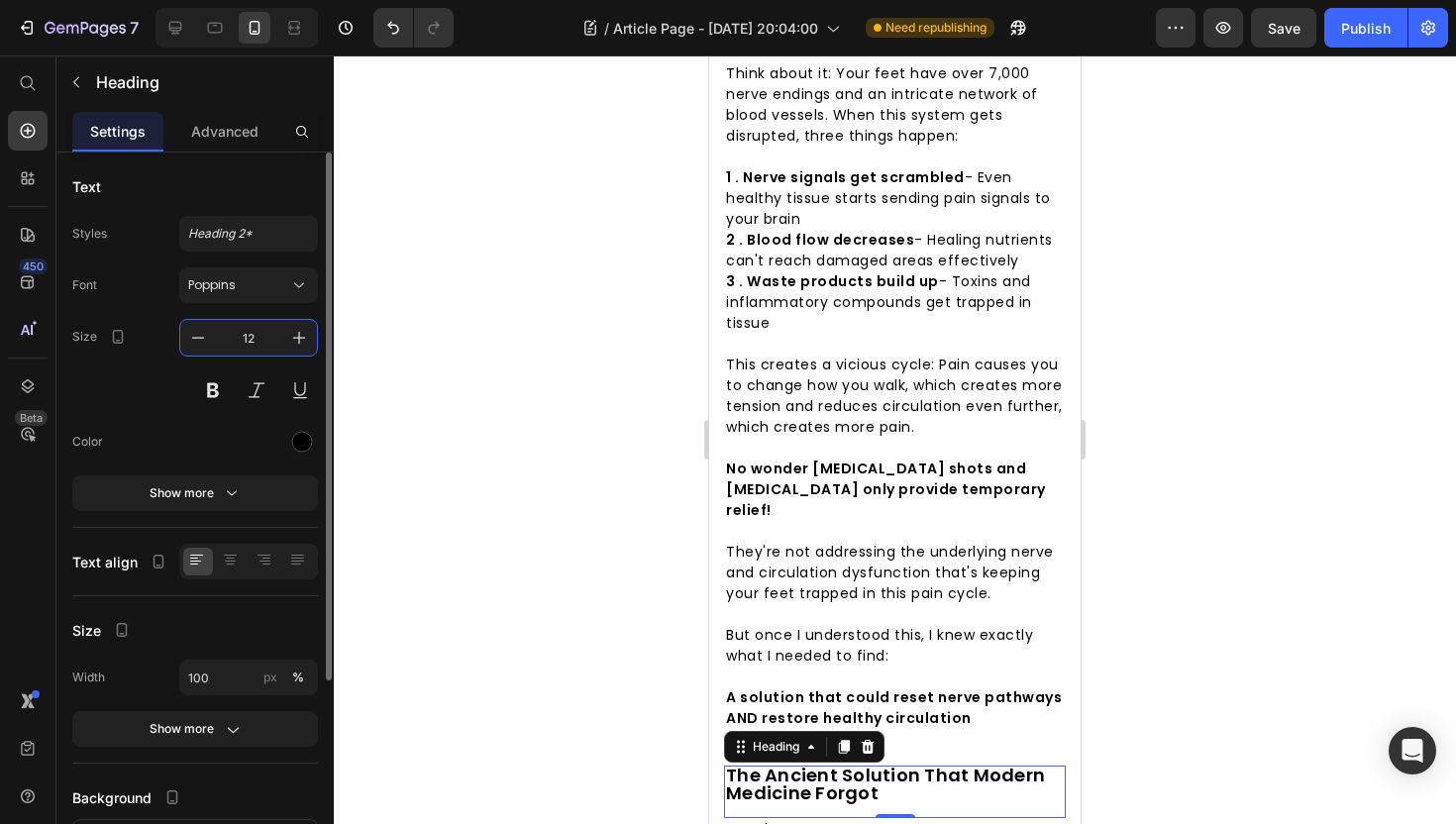 type on "12" 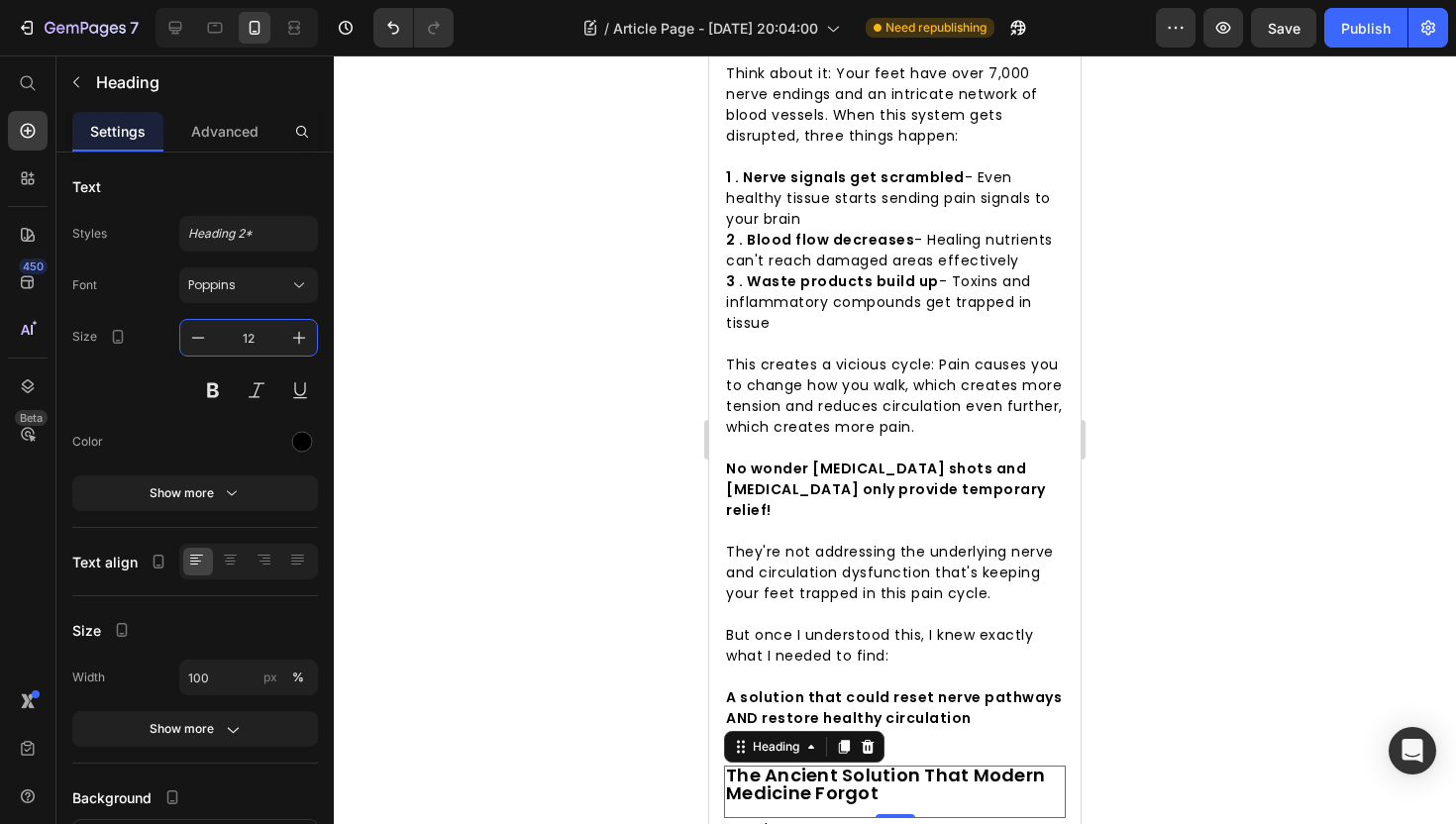 click 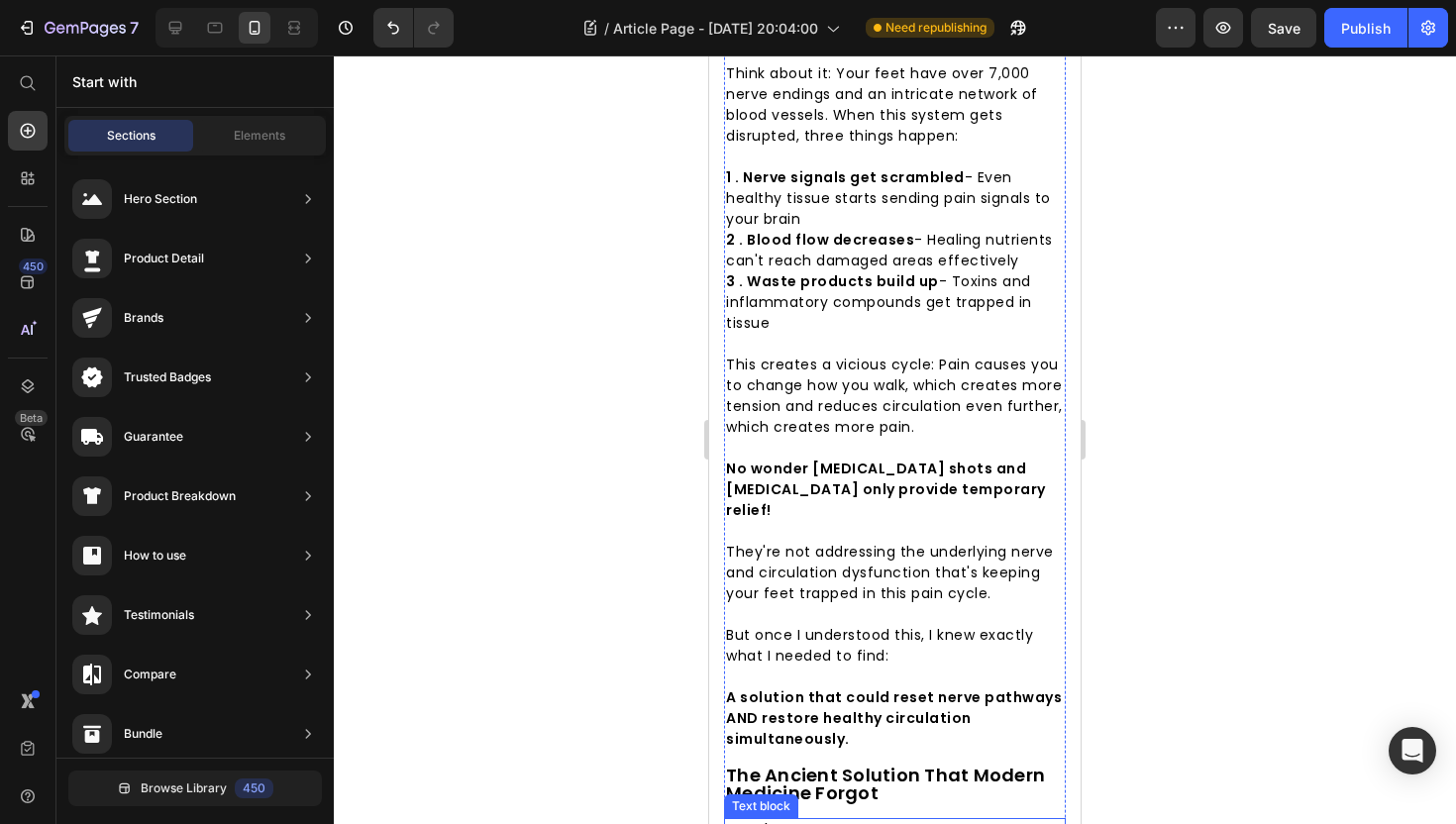 click on "targeted acupressure and magnetic field therapy." at bounding box center (865, 863) 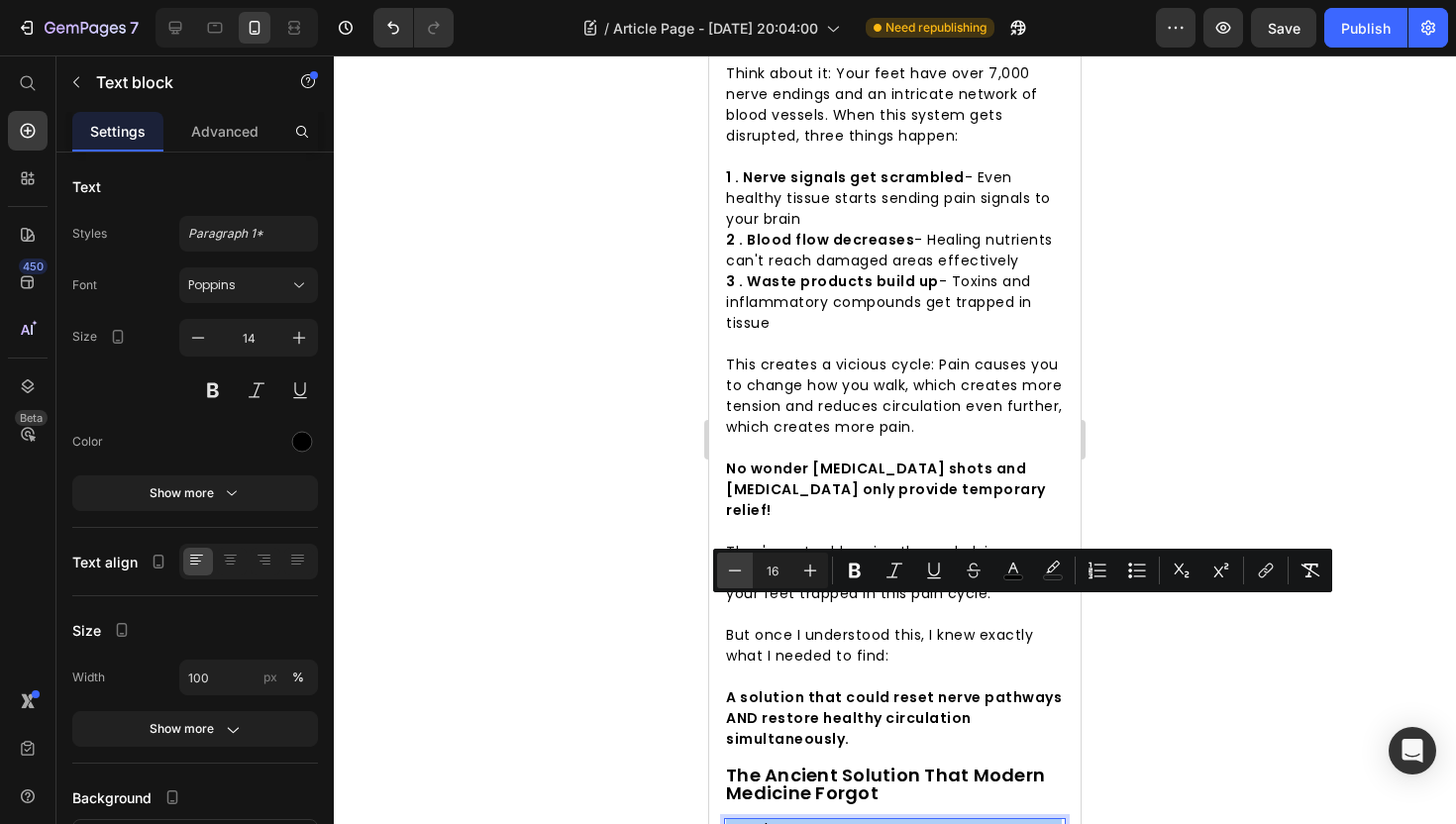 click 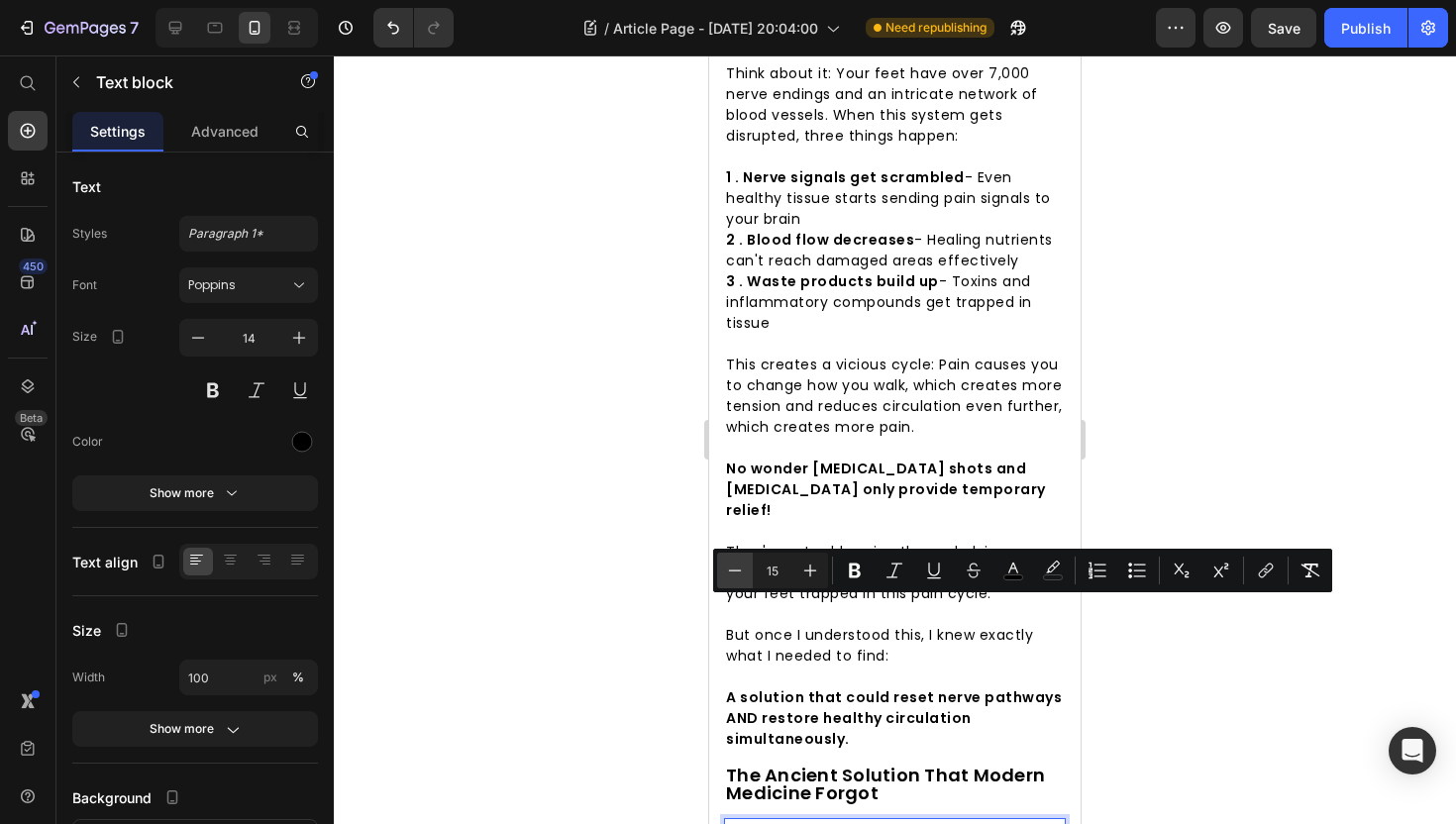click 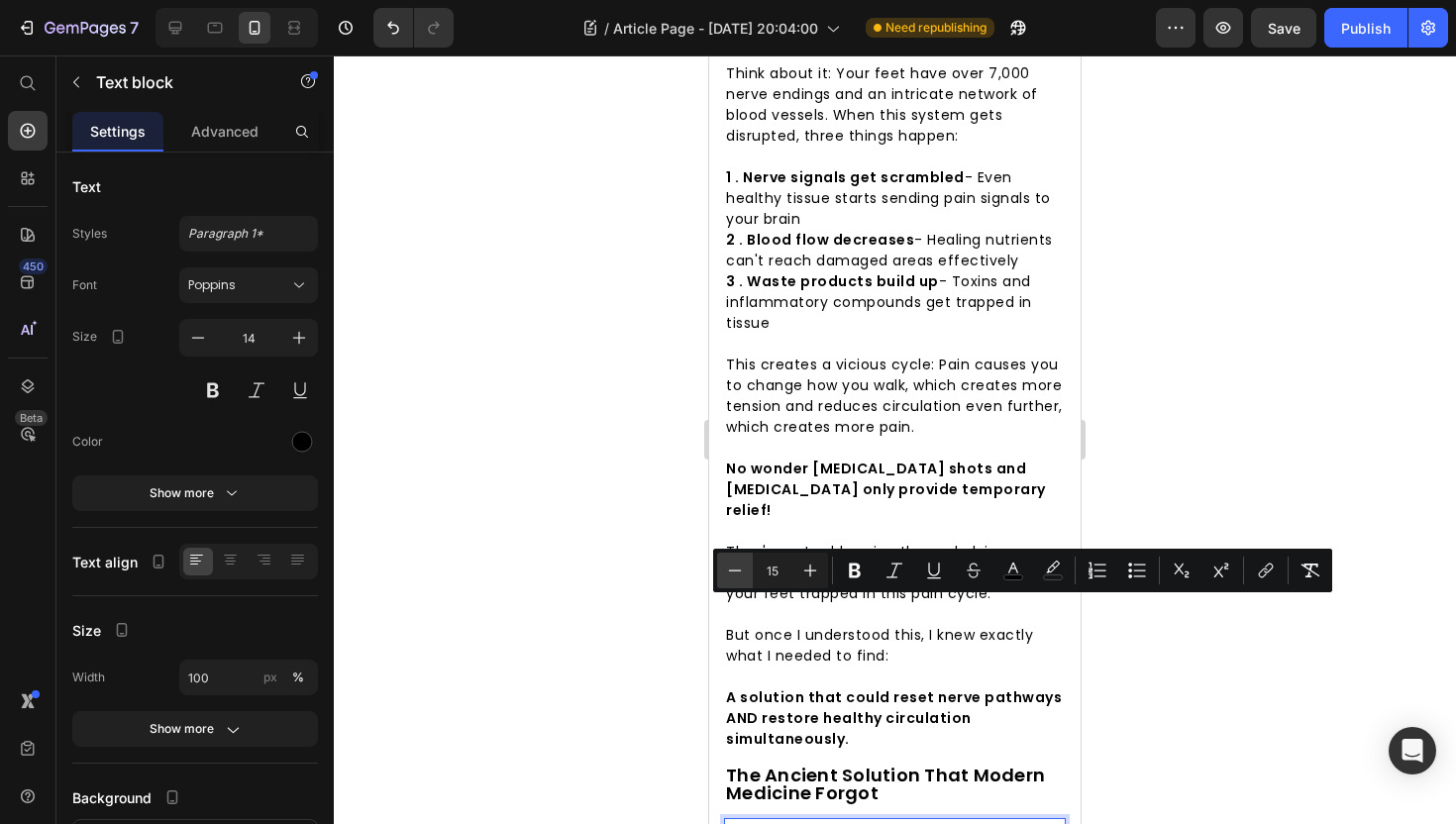 type on "14" 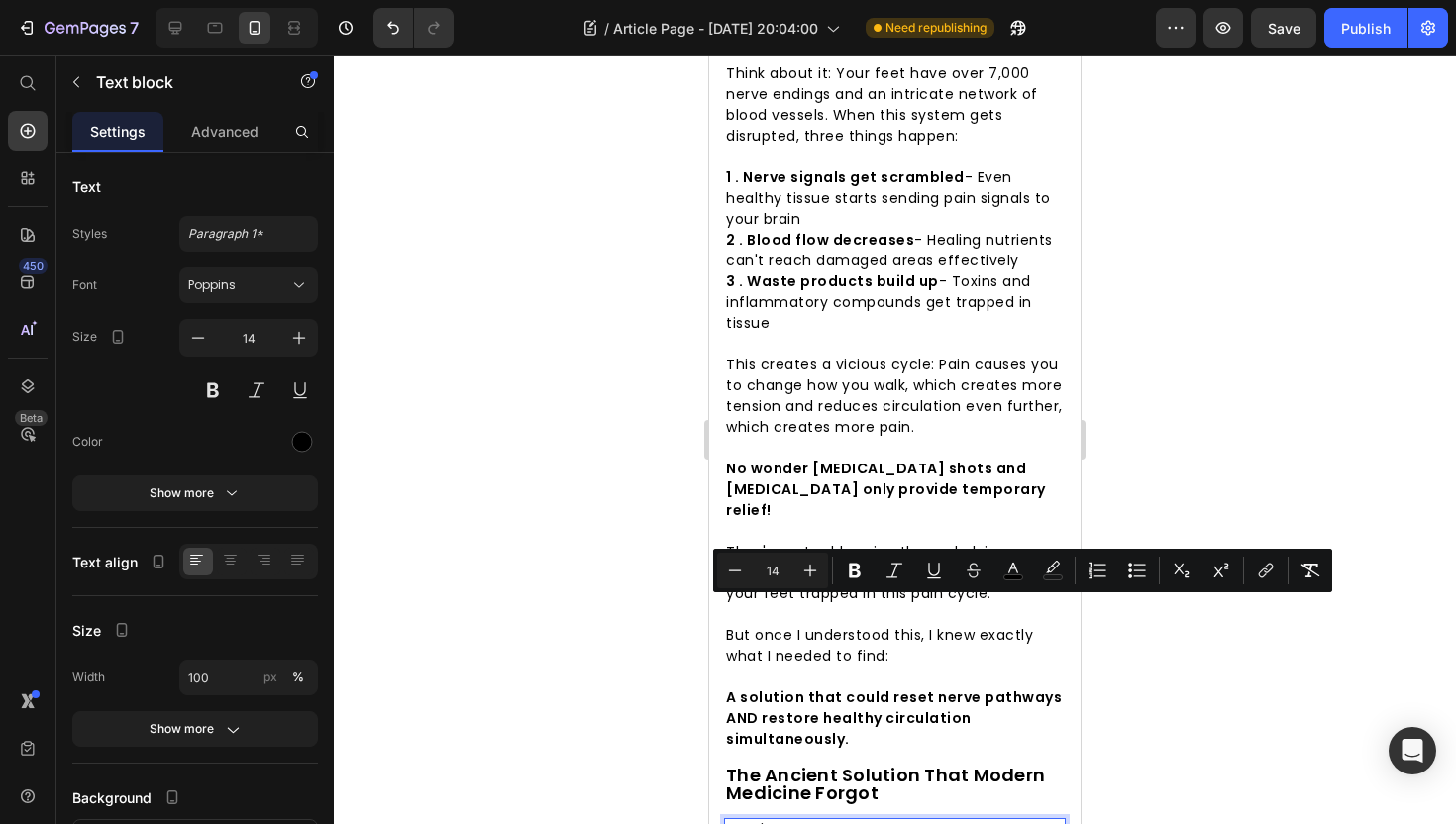 click 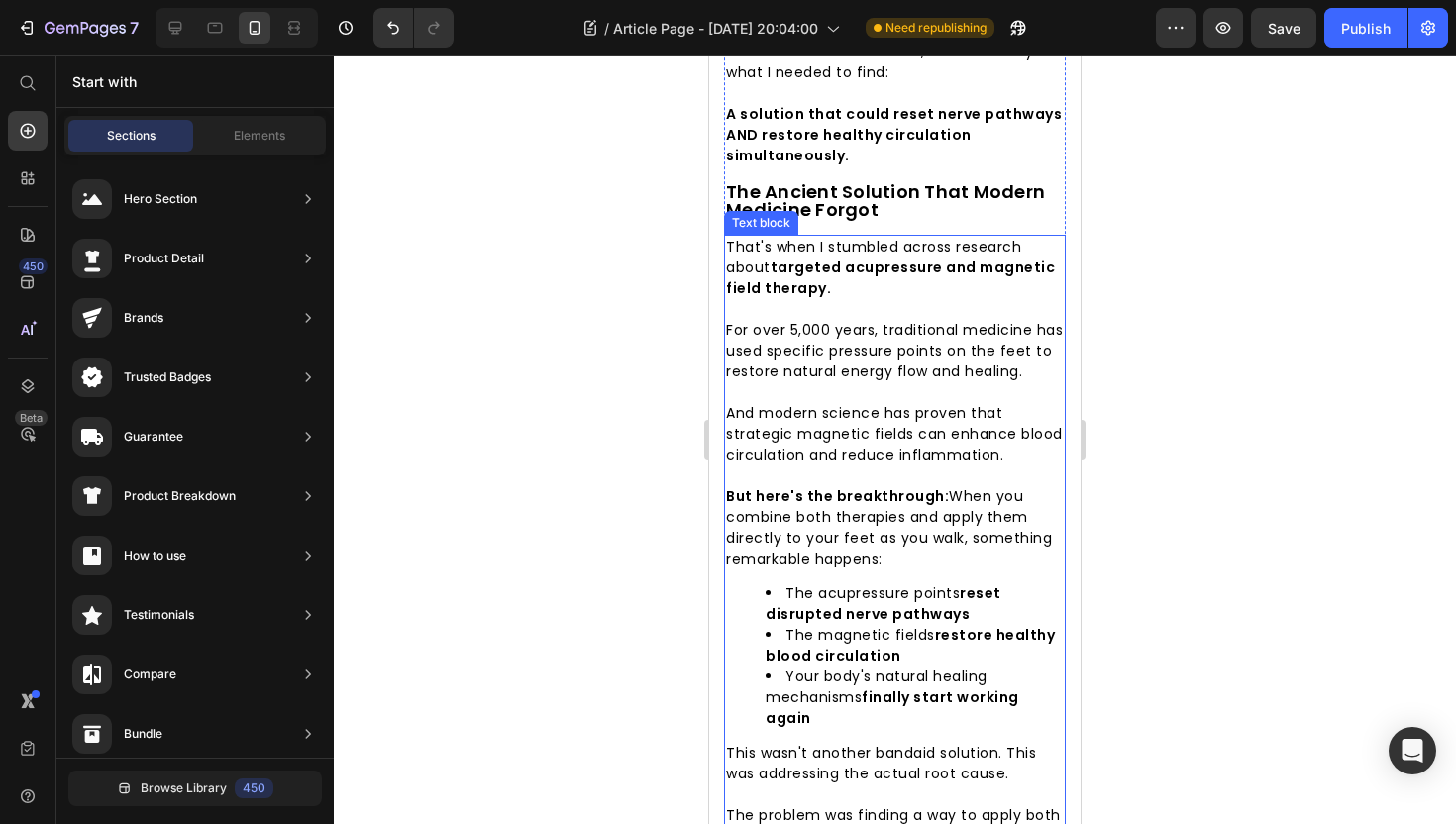 scroll, scrollTop: 4040, scrollLeft: 0, axis: vertical 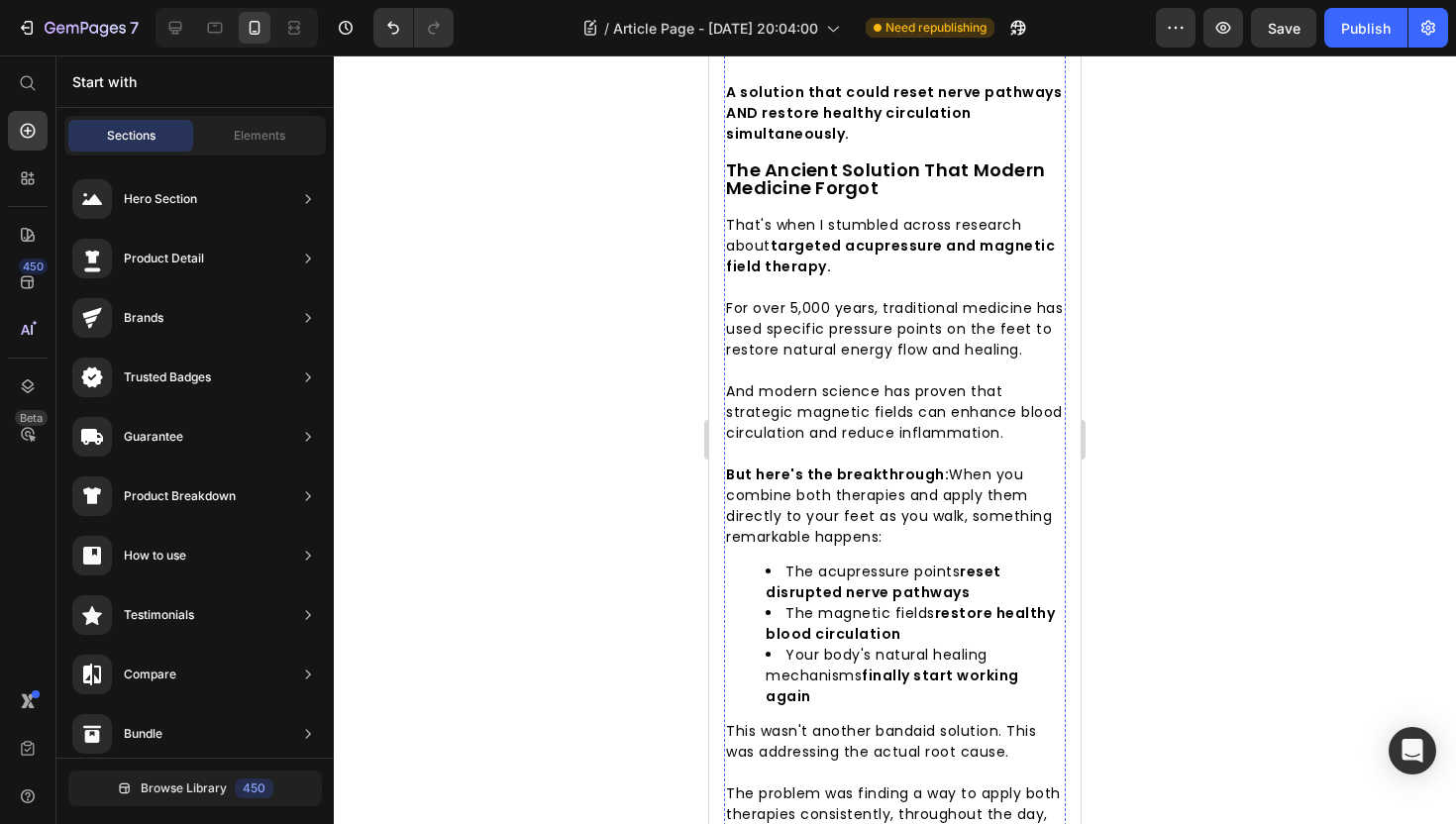 click on "How I Found My "Secret Weapon"" at bounding box center (860, 916) 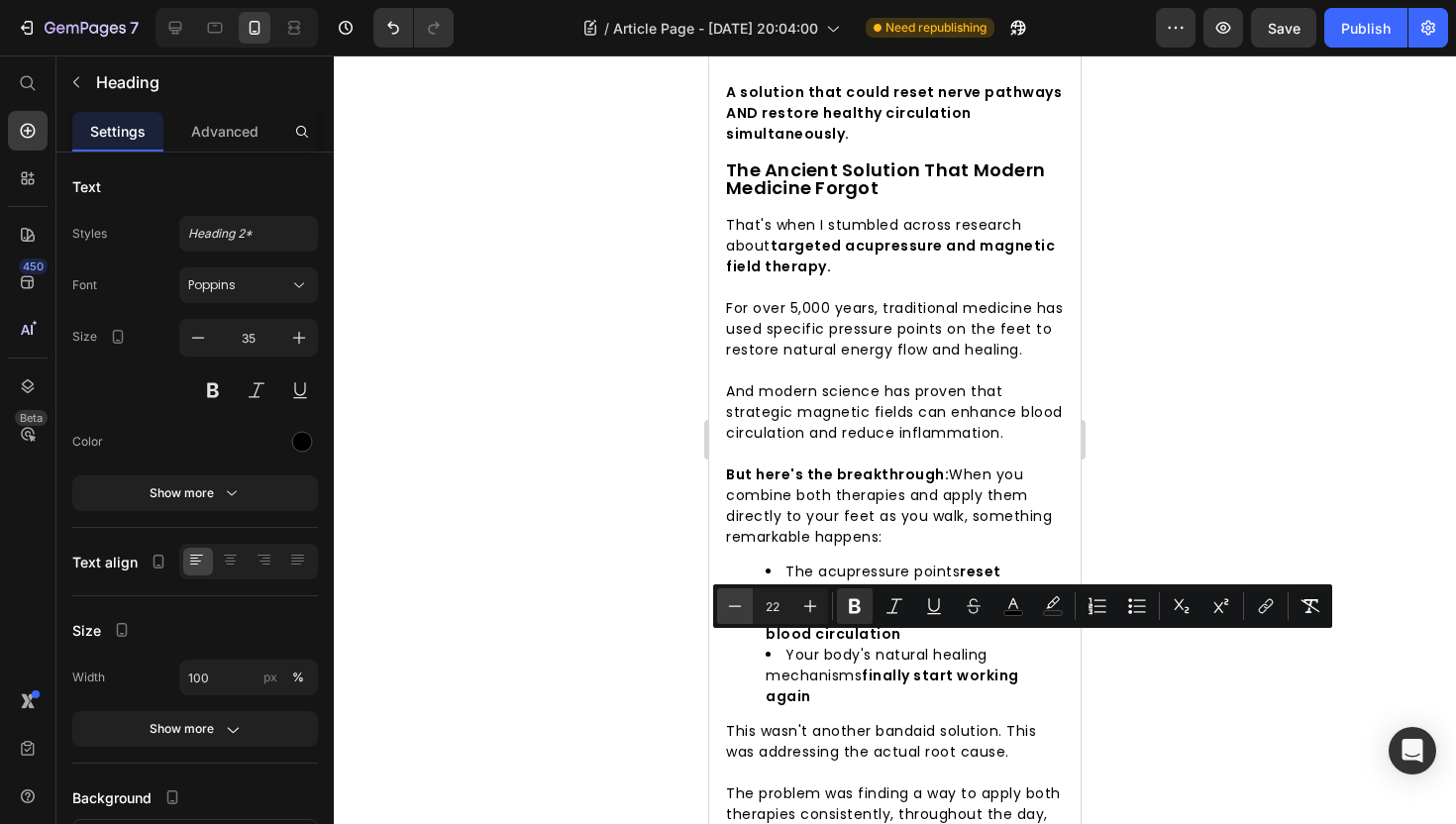 click 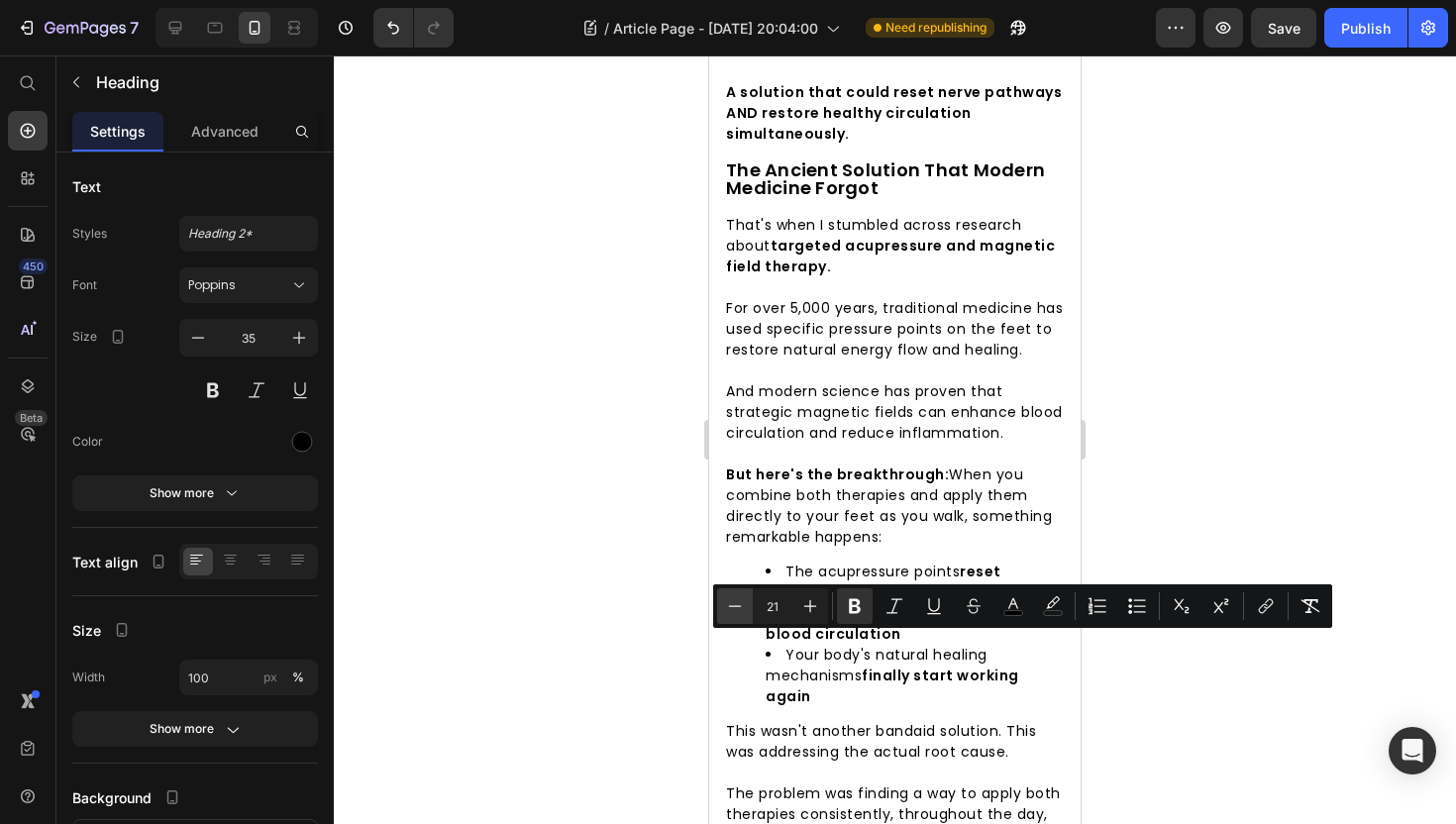 click 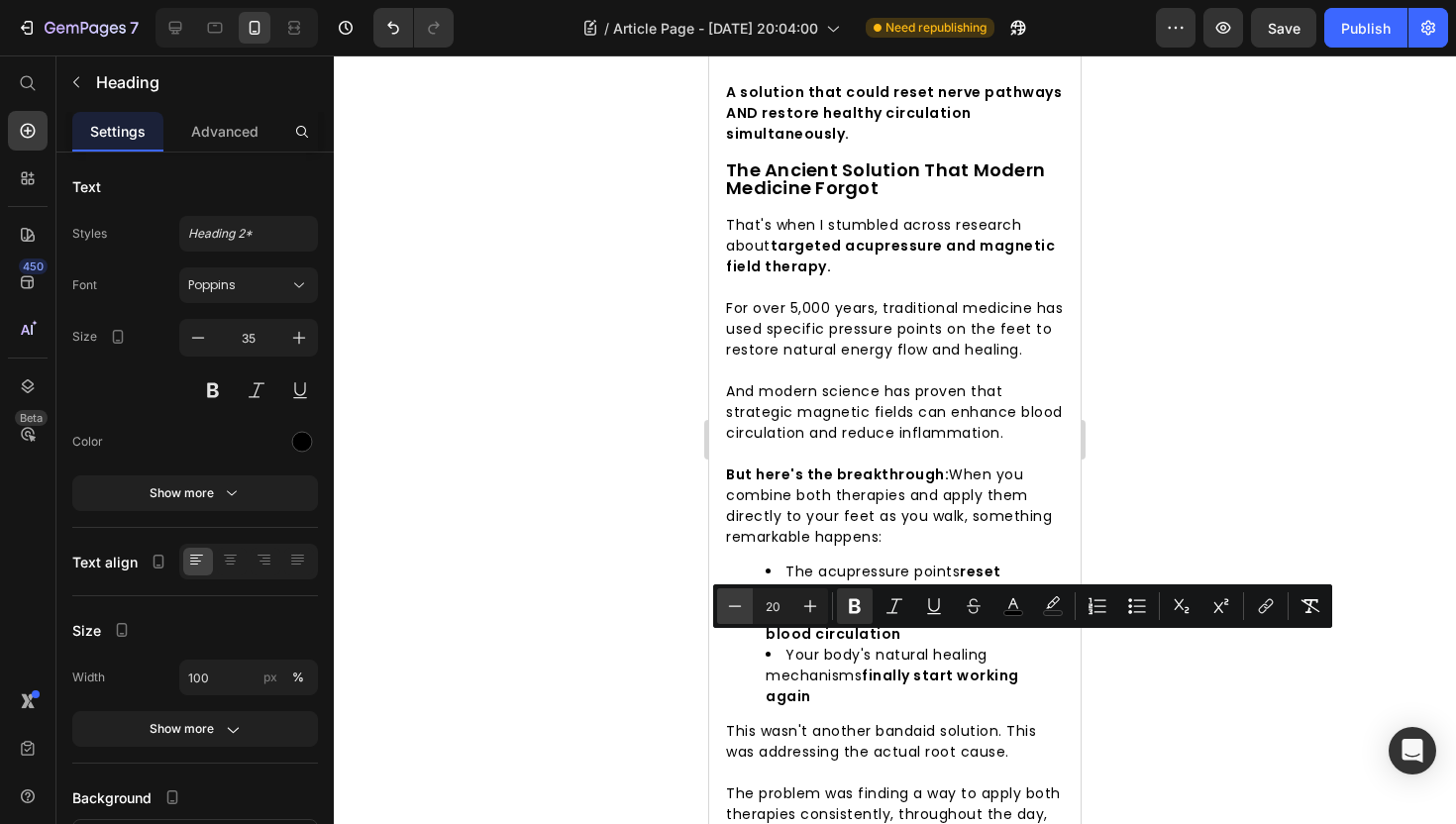 click 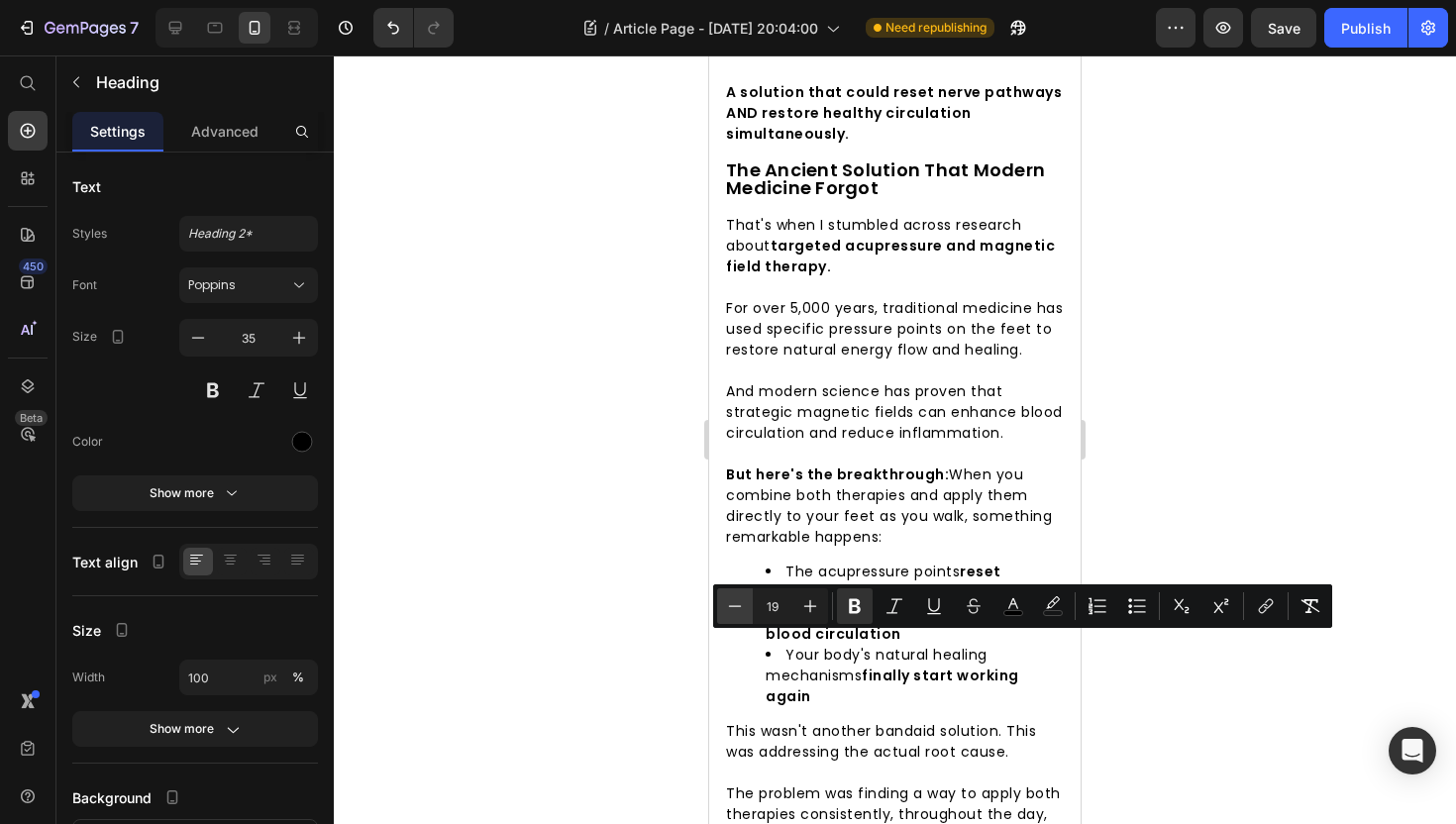 click 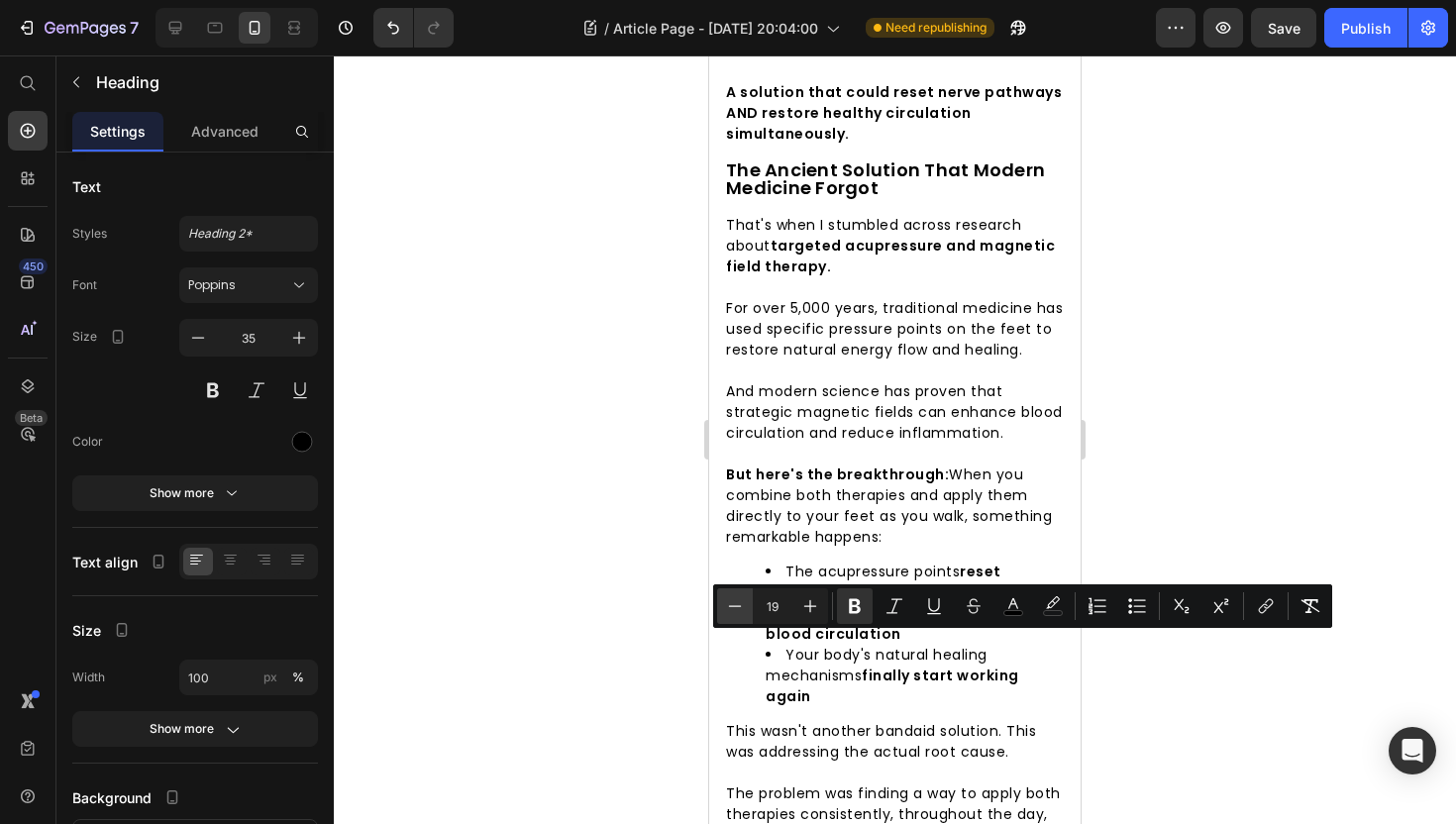 type on "18" 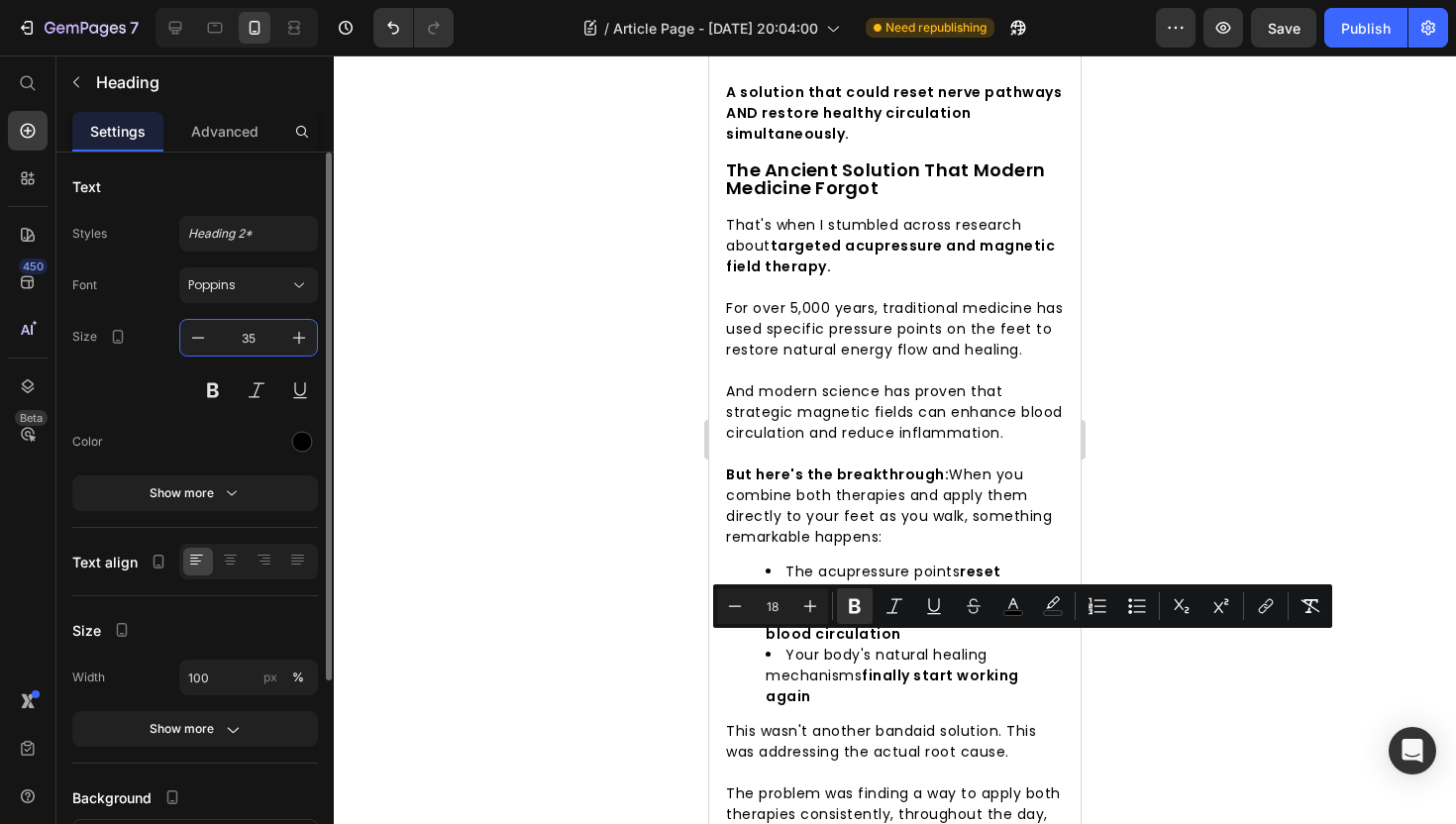 click on "35" at bounding box center [249, 338] 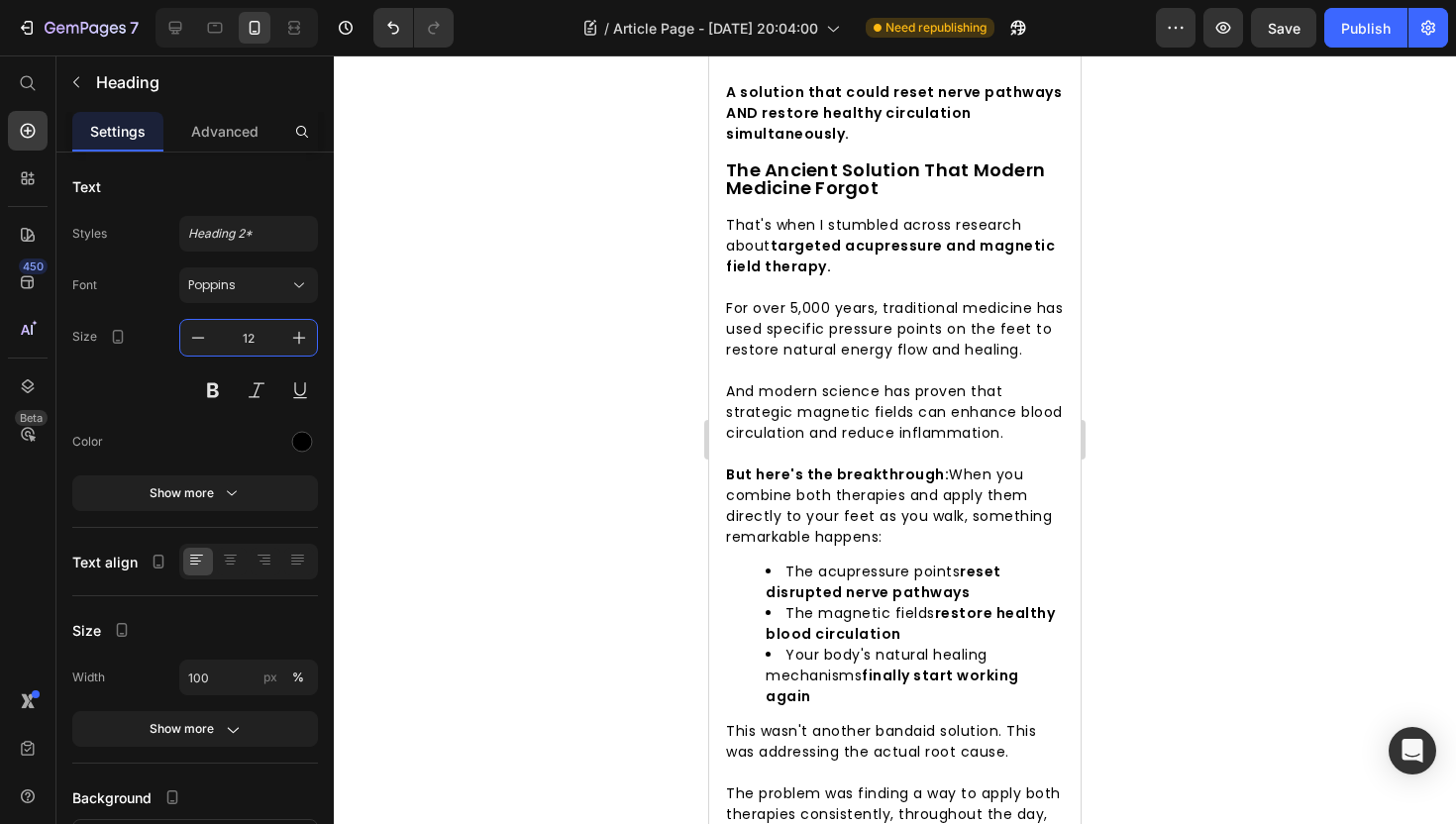 type on "12" 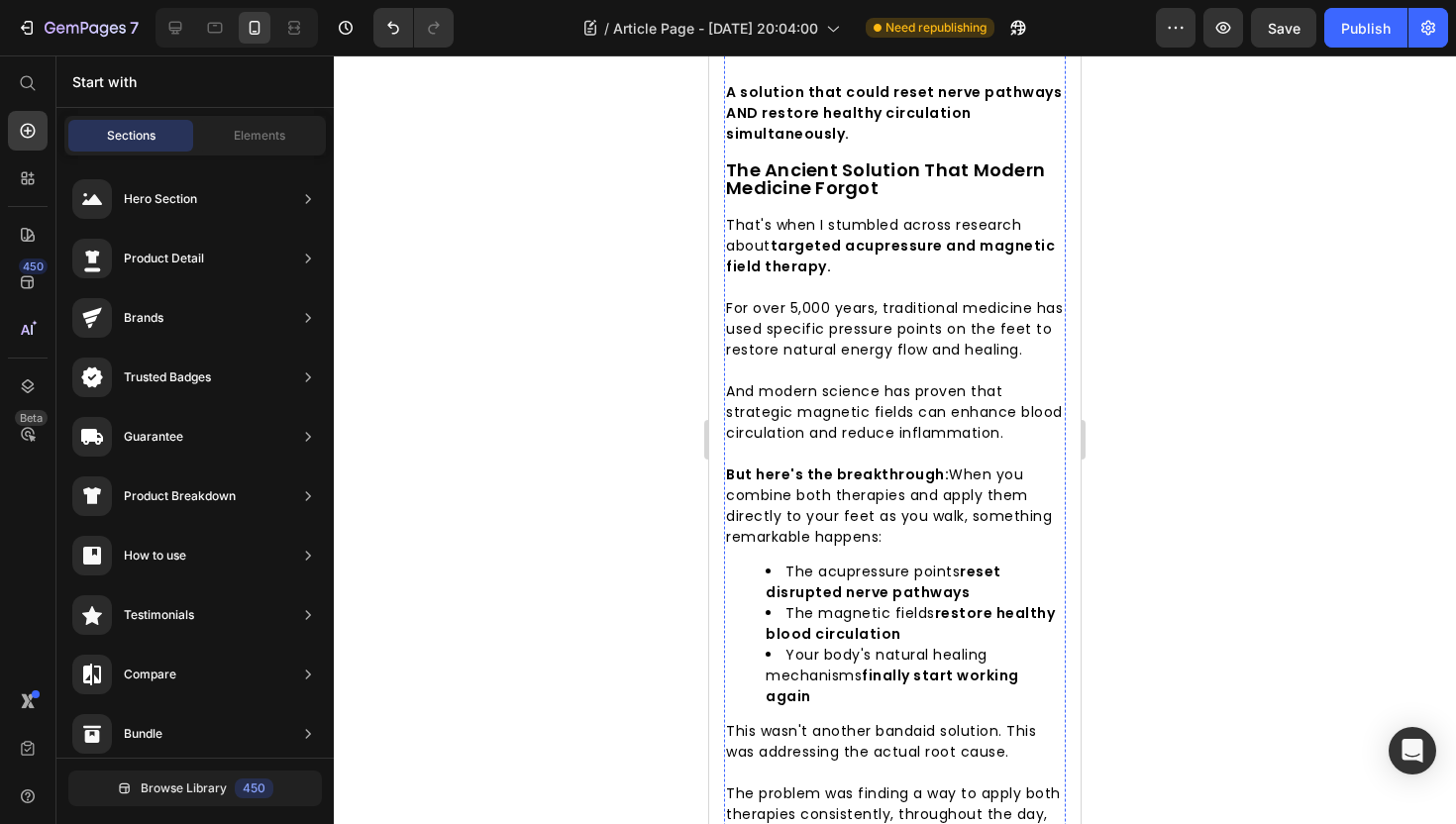 click on "StepRelief™ Acupressure Magnetic Insoles." at bounding box center (879, 942) 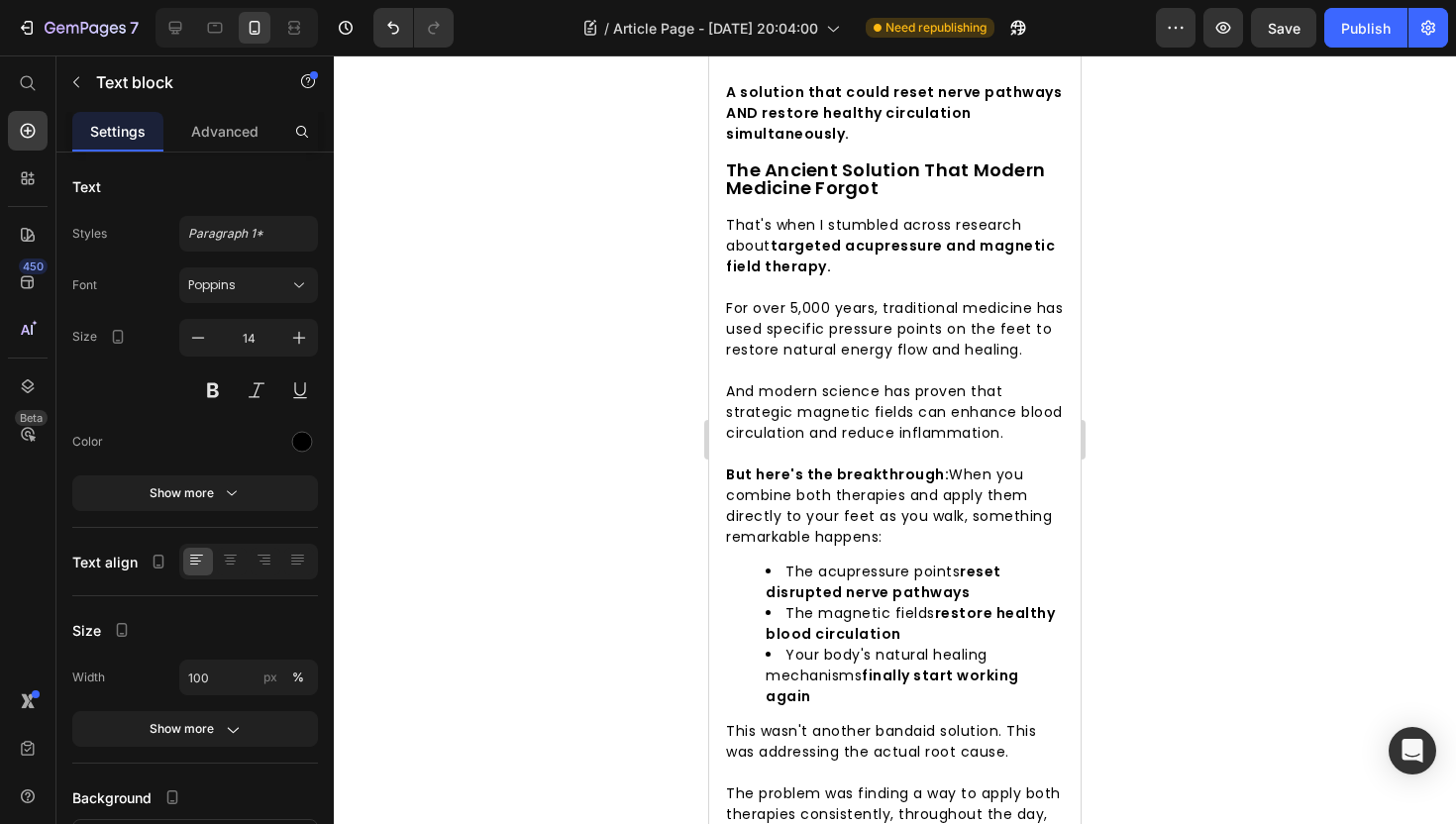 click on "StepRelief™ Acupressure Magnetic Insoles." at bounding box center [879, 942] 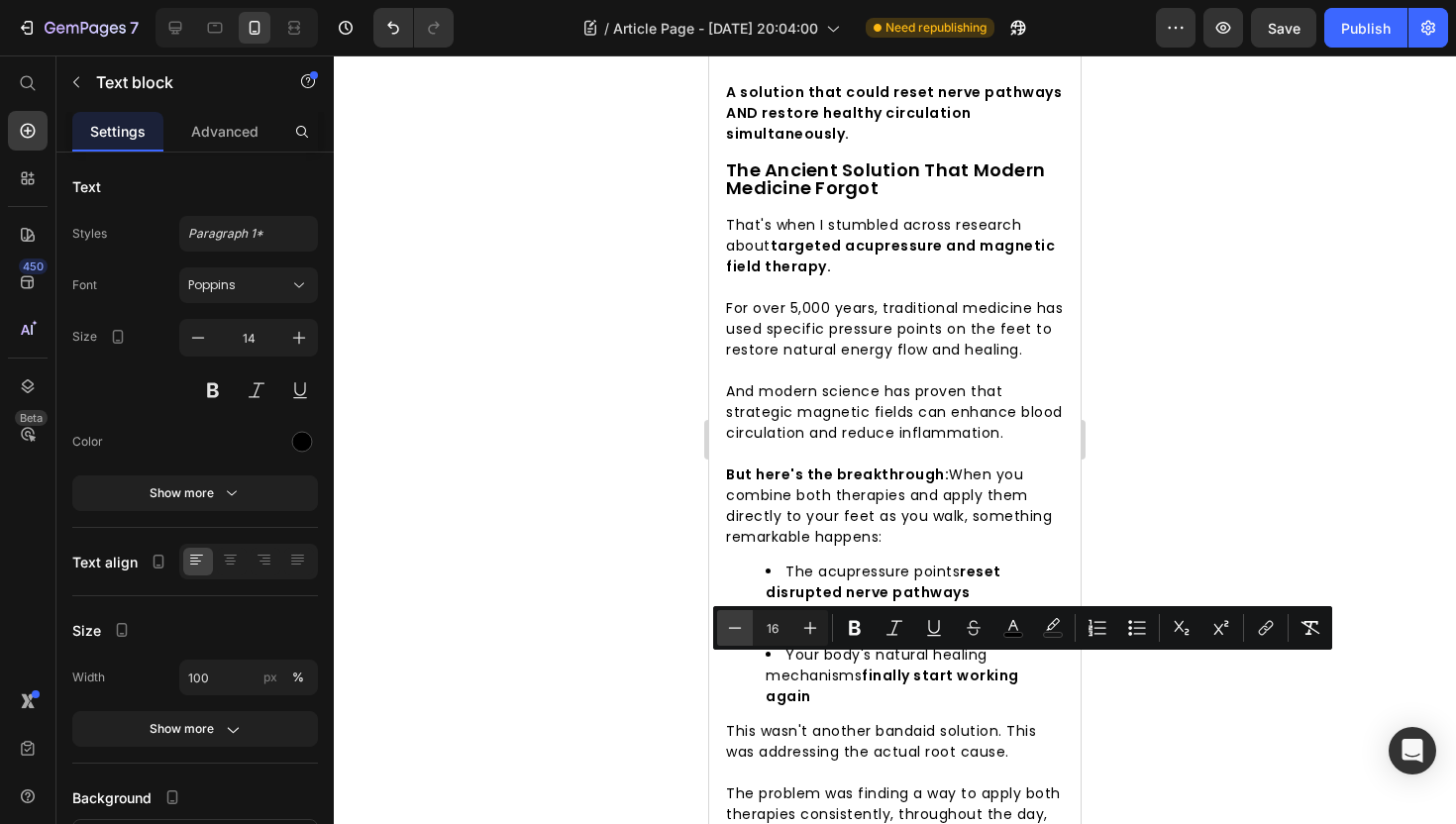 click 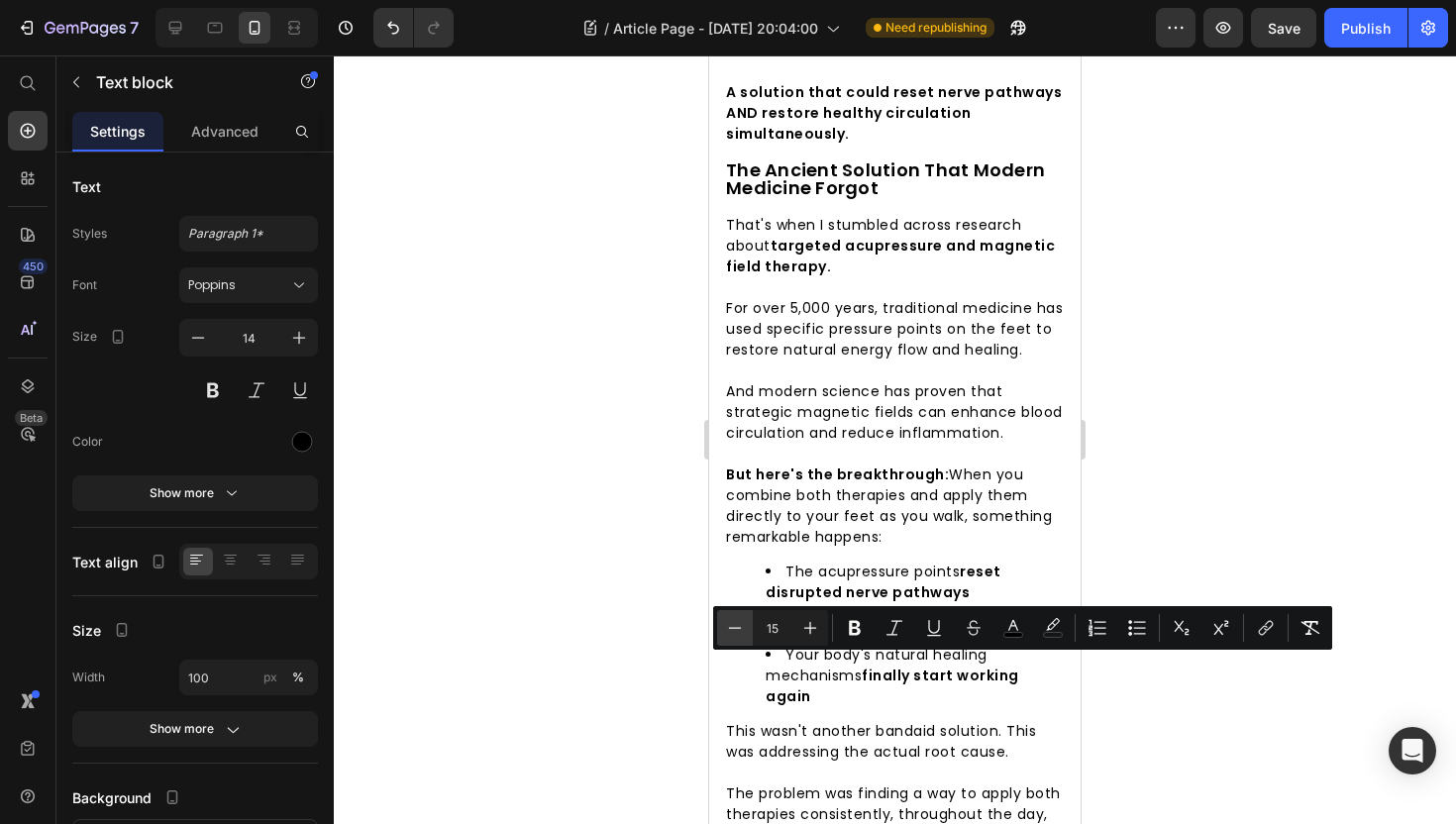 click 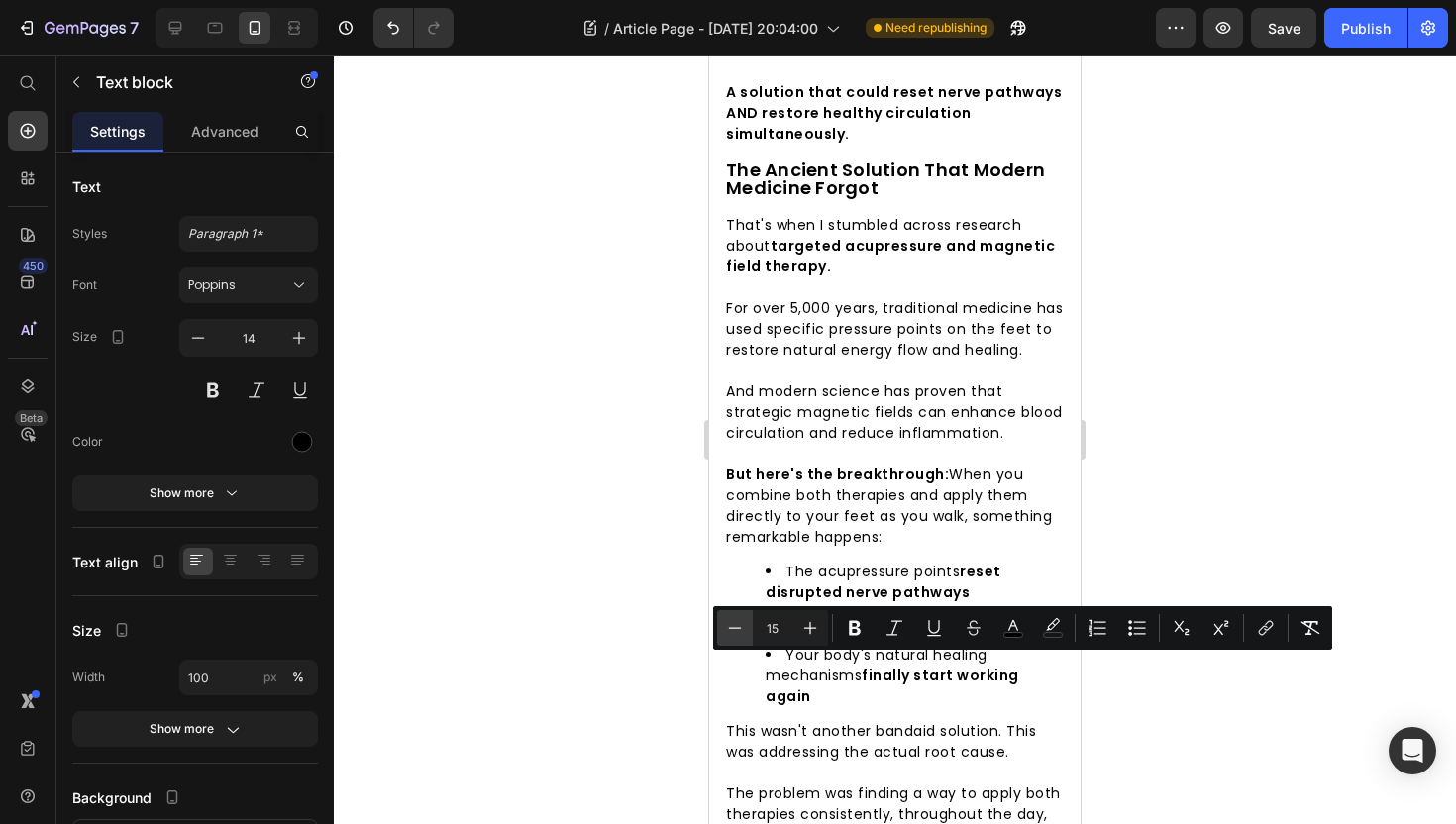 type on "14" 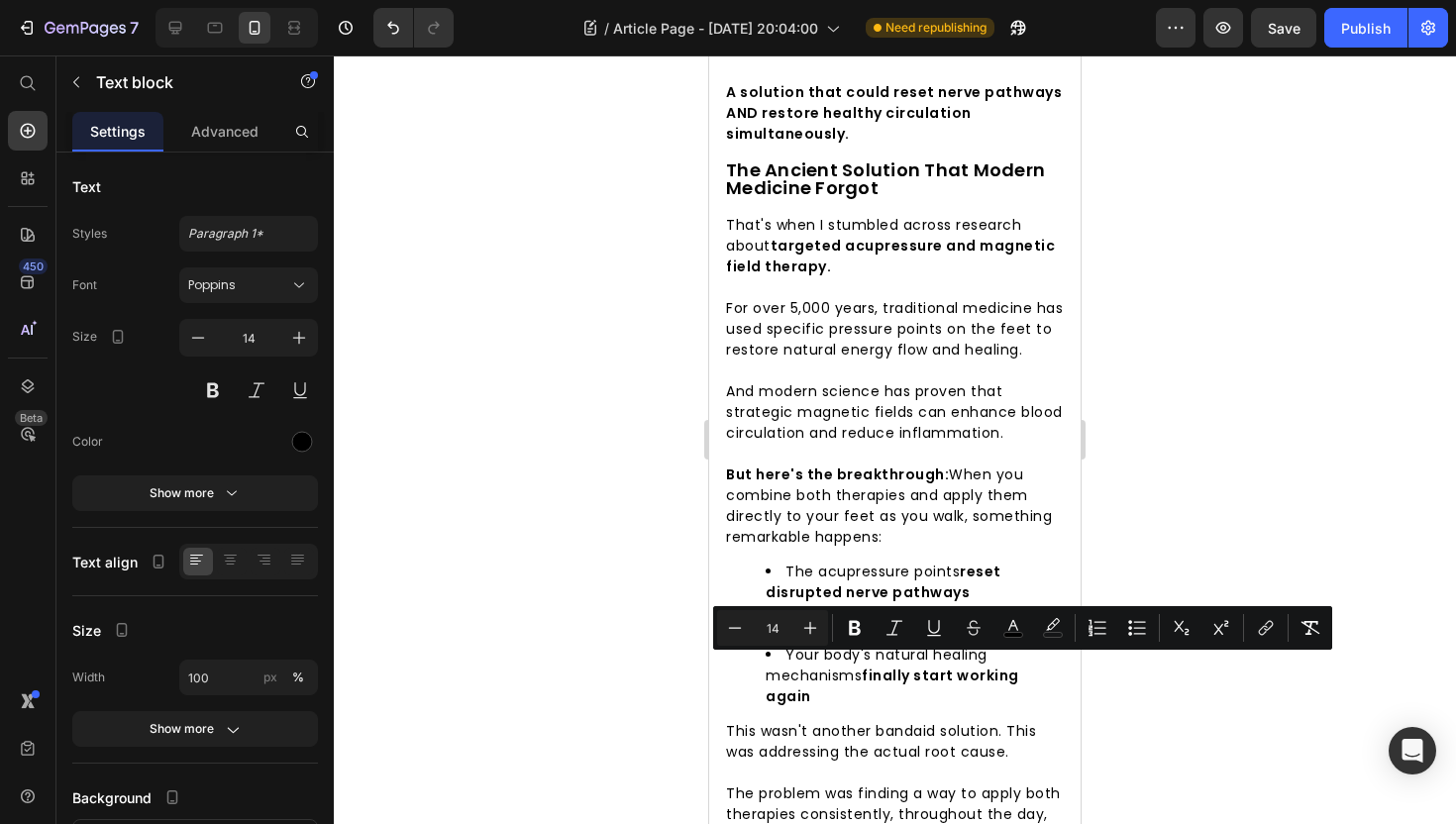 click 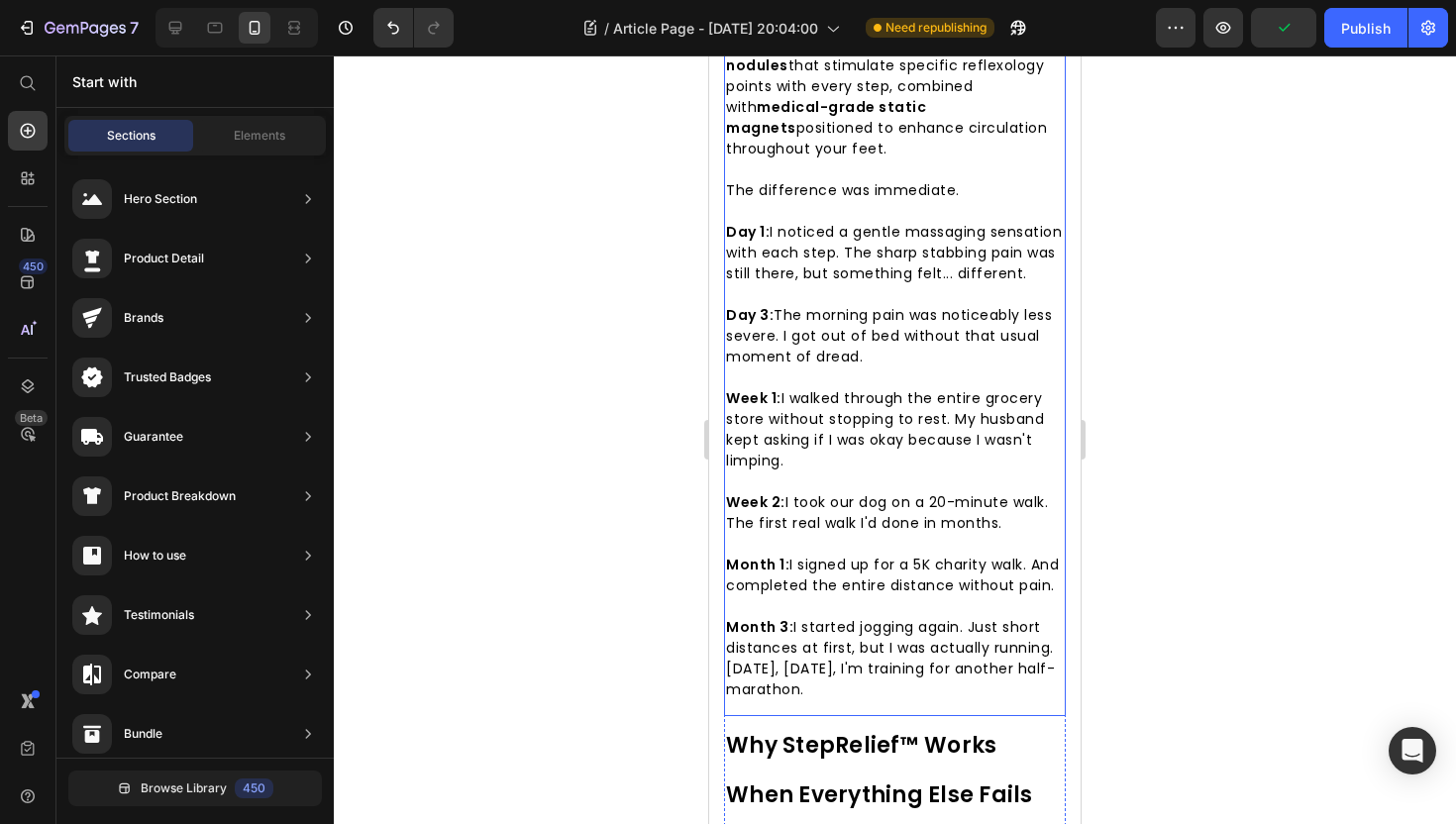 scroll, scrollTop: 5104, scrollLeft: 0, axis: vertical 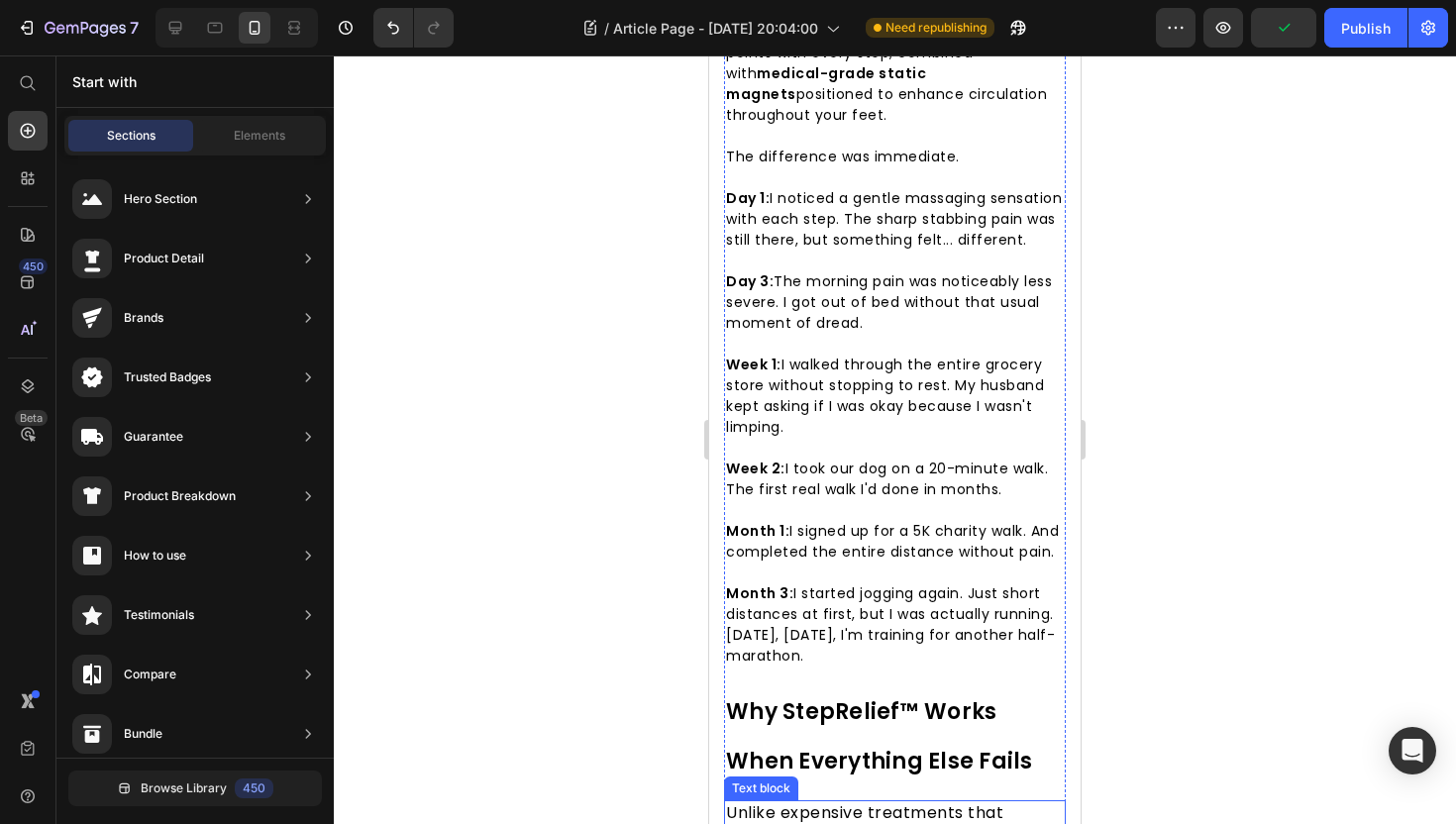 click on "Why StepRelief™ Works When Everything Else Fails" at bounding box center [880, 737] 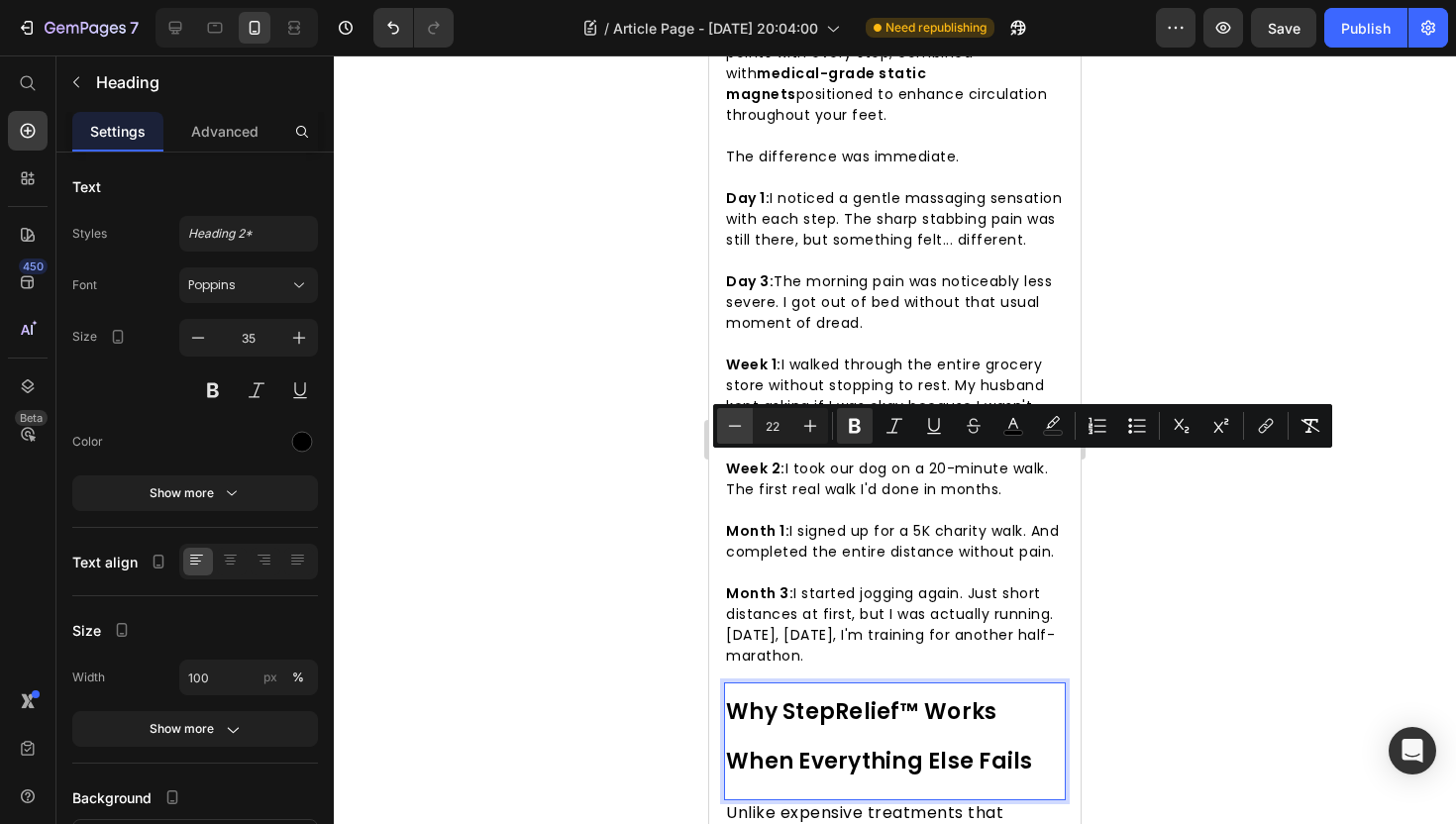 click on "Minus" at bounding box center (735, 426) 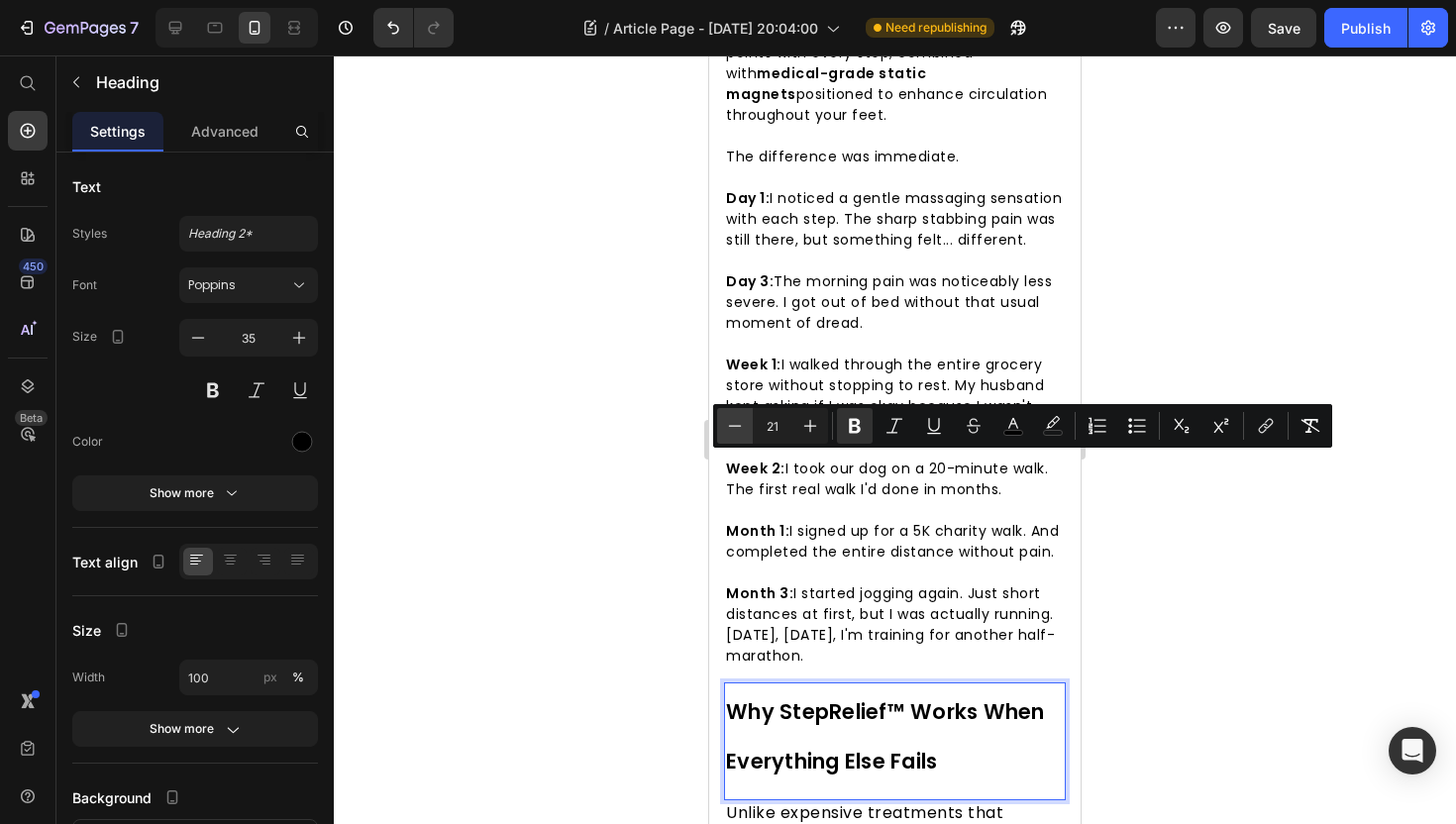 click on "Minus" at bounding box center [735, 426] 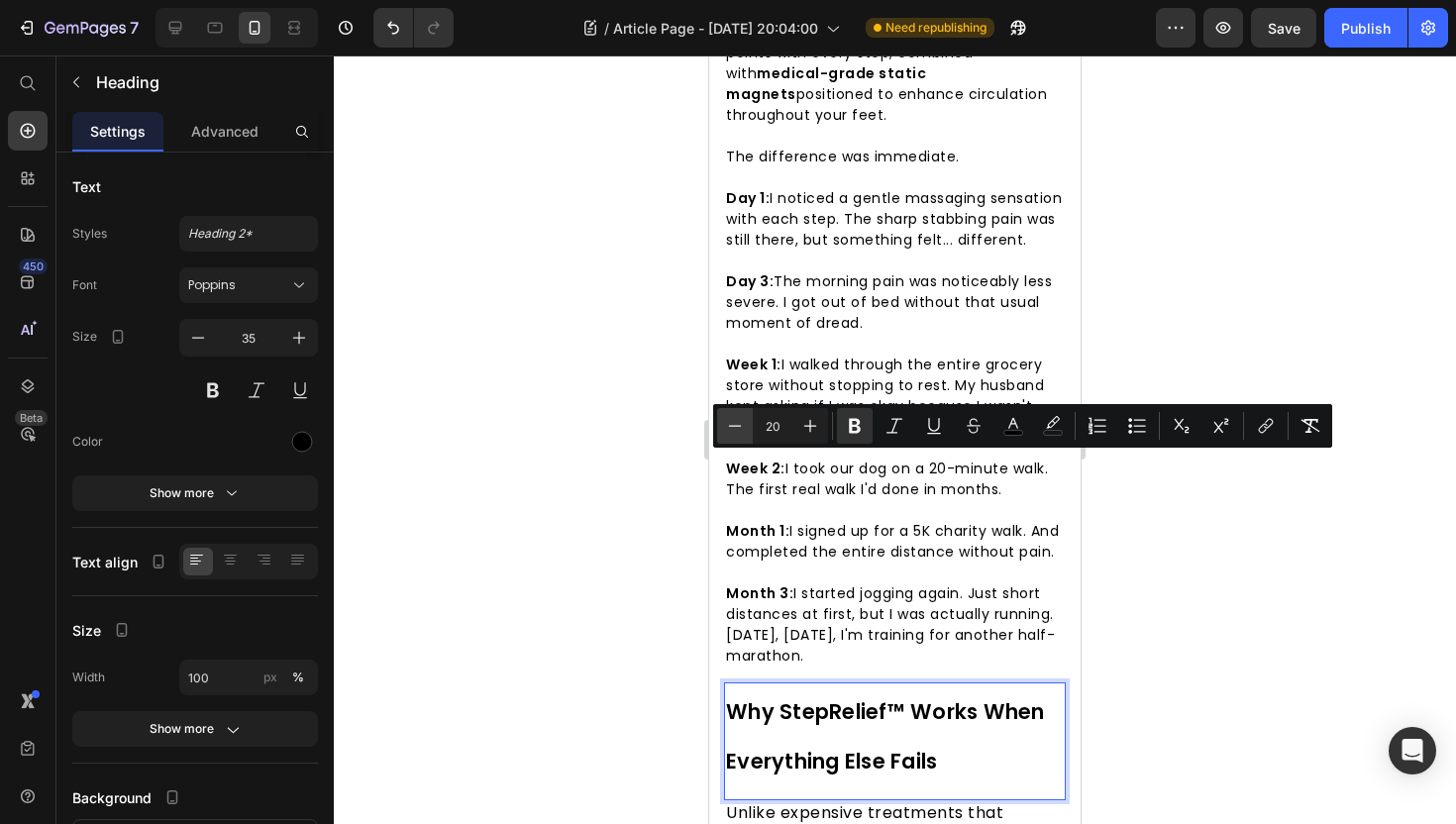 click on "Minus" at bounding box center (735, 426) 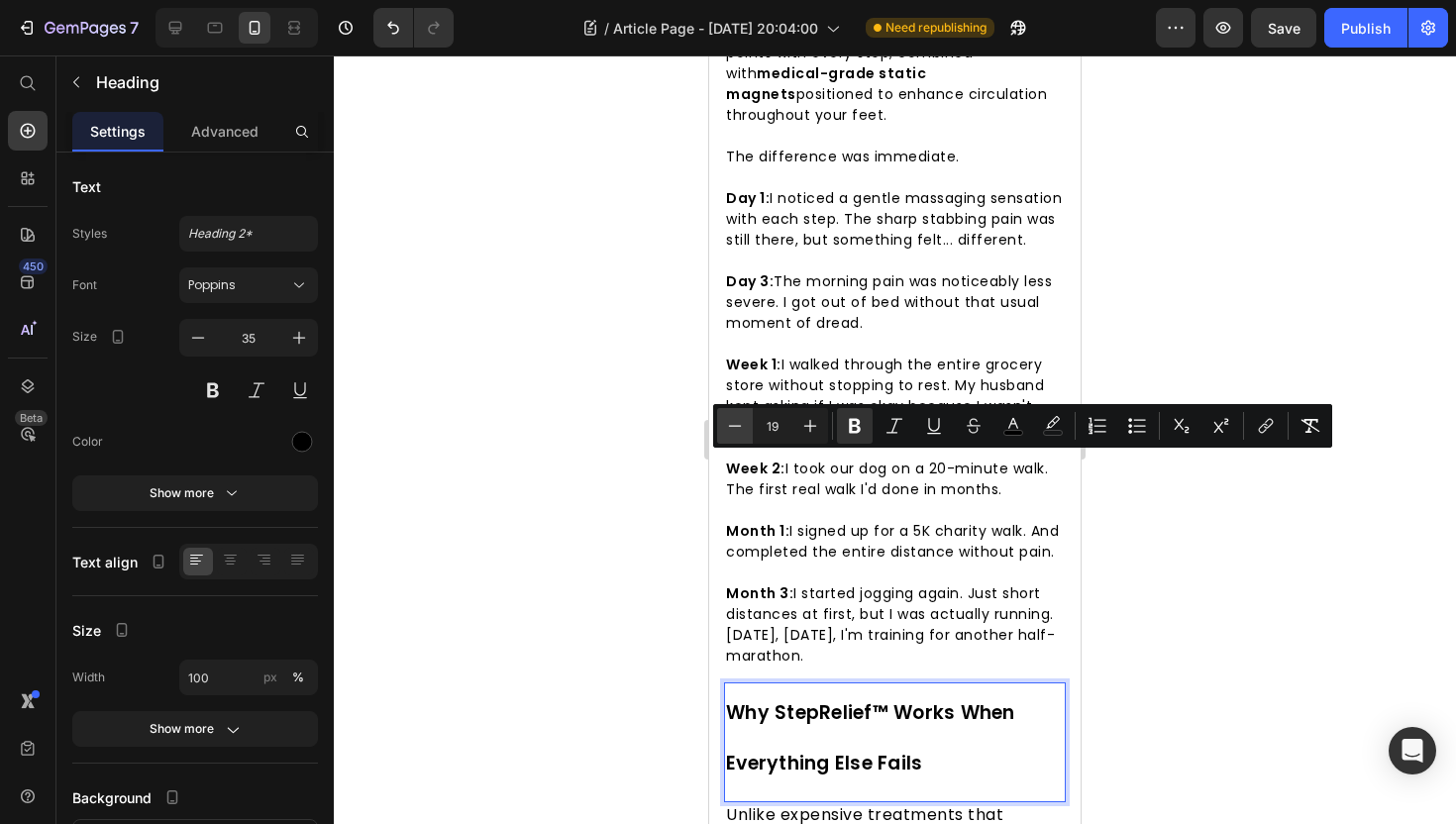 click on "Minus" at bounding box center [735, 426] 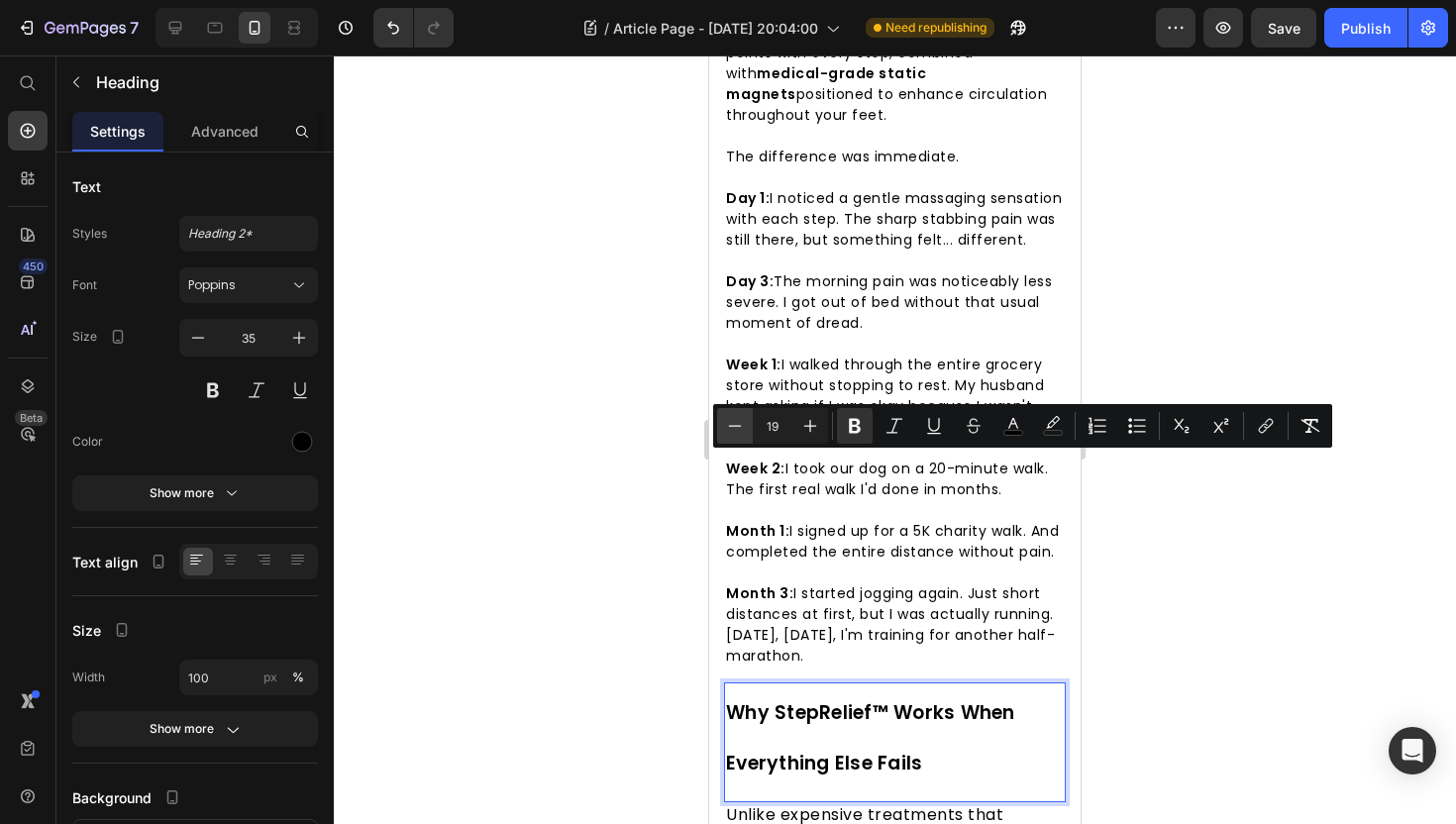 type on "18" 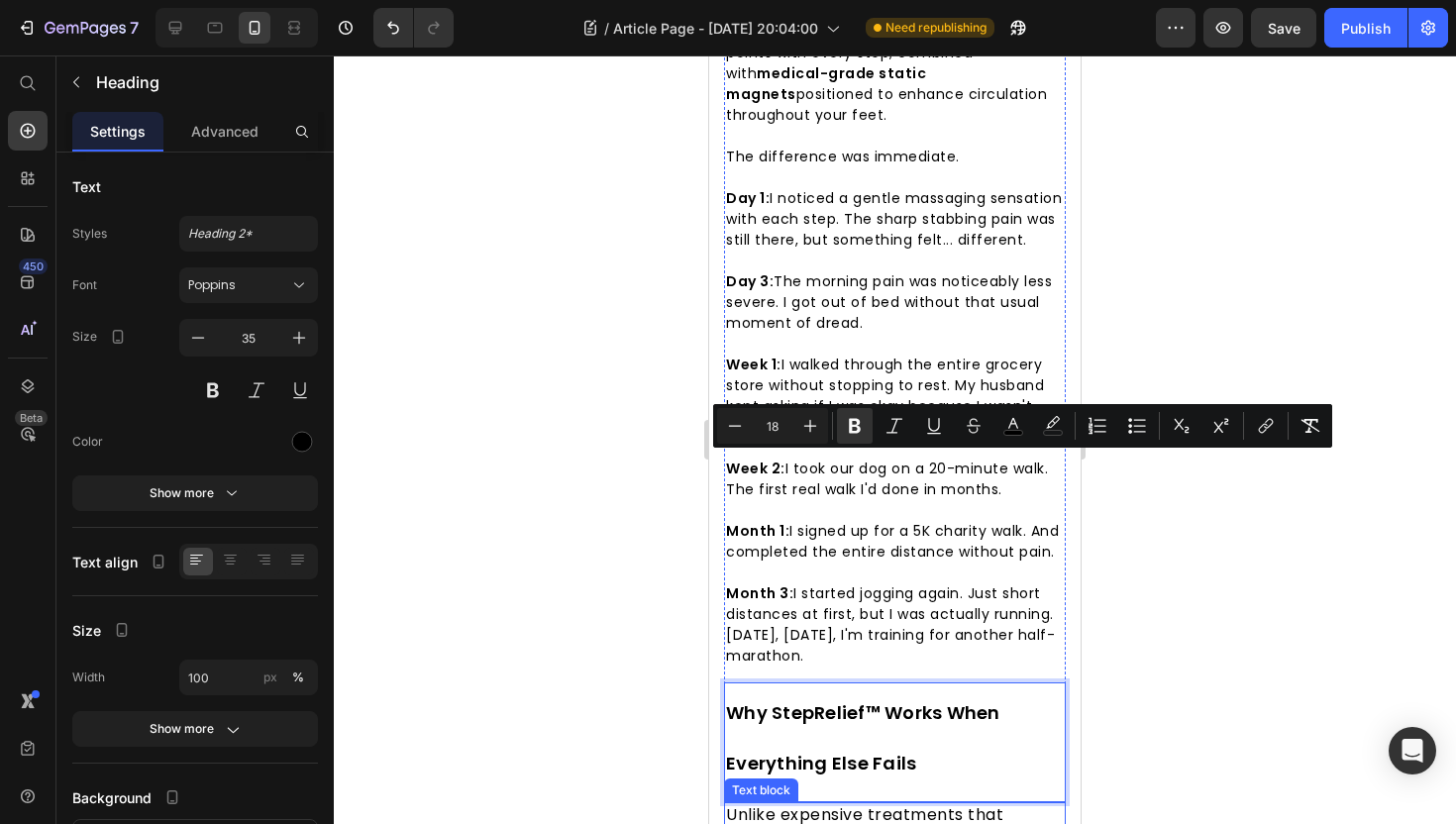 click on "Unlike expensive treatments that require appointments, prescriptions, or painful procedures,  StepRelief™ works with your body's natural healing systems." at bounding box center [888, 858] 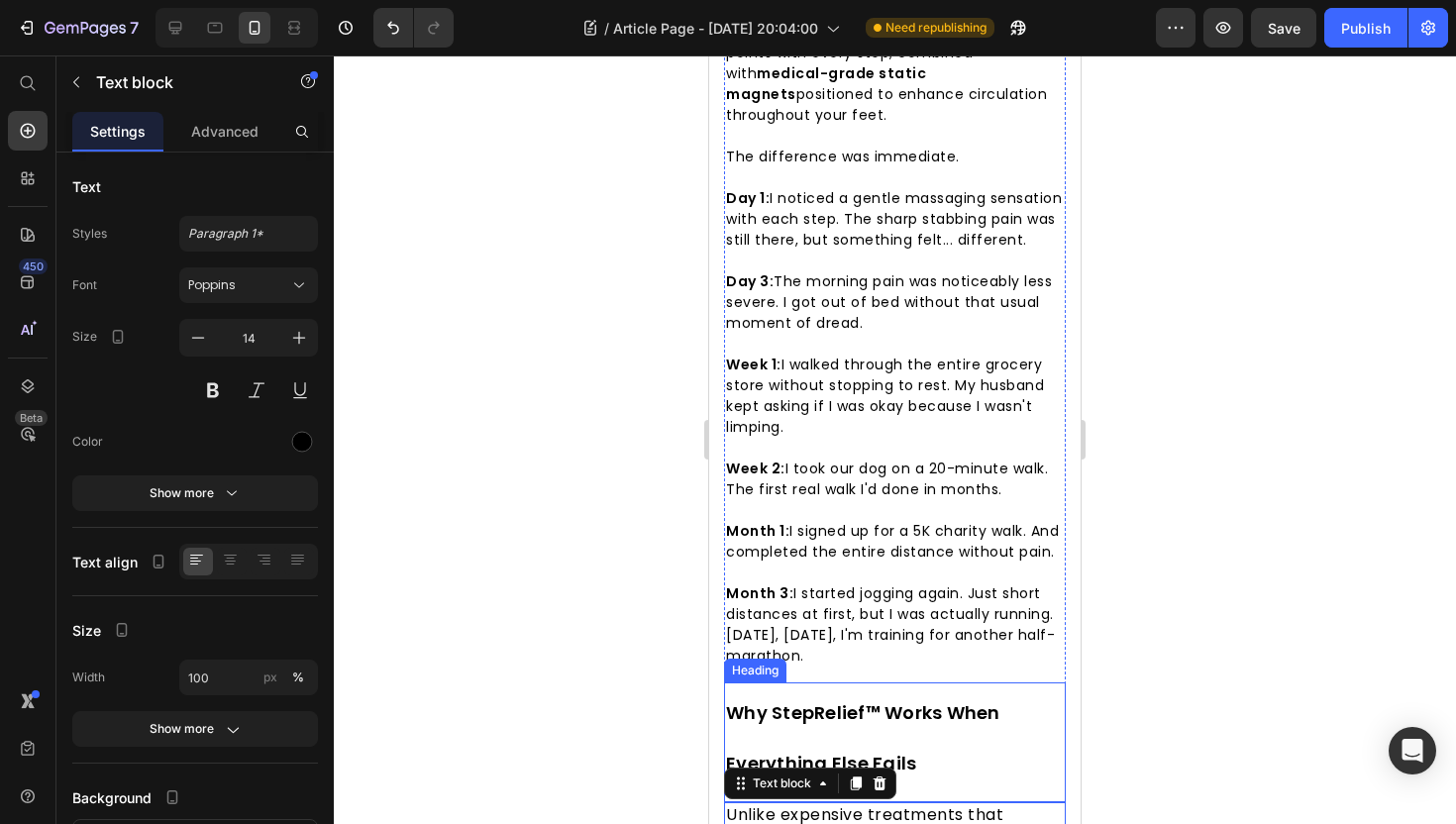 click on "Why StepRelief™ Works When Everything Else Fails" at bounding box center (863, 738) 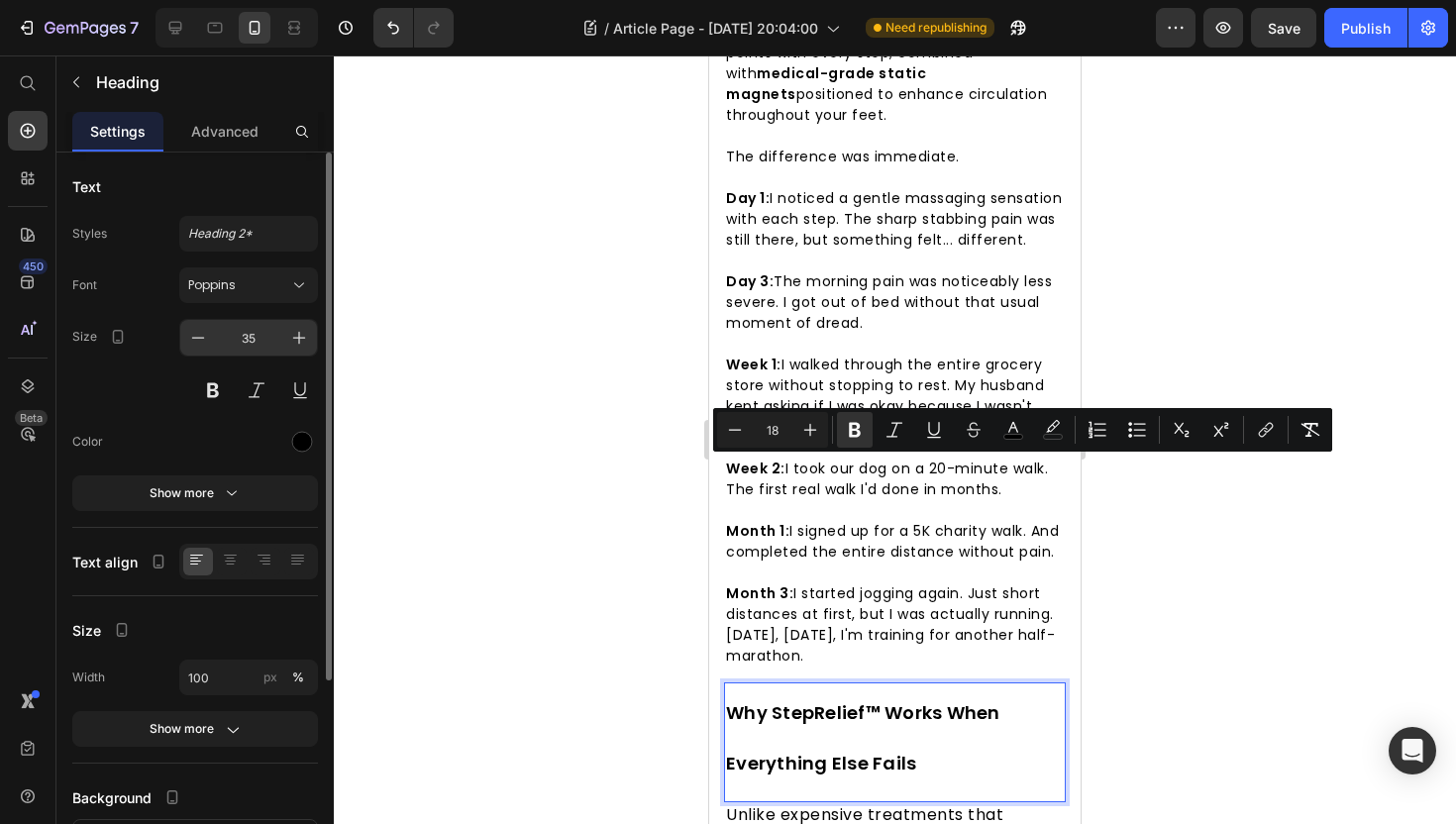 click on "35" at bounding box center (249, 338) 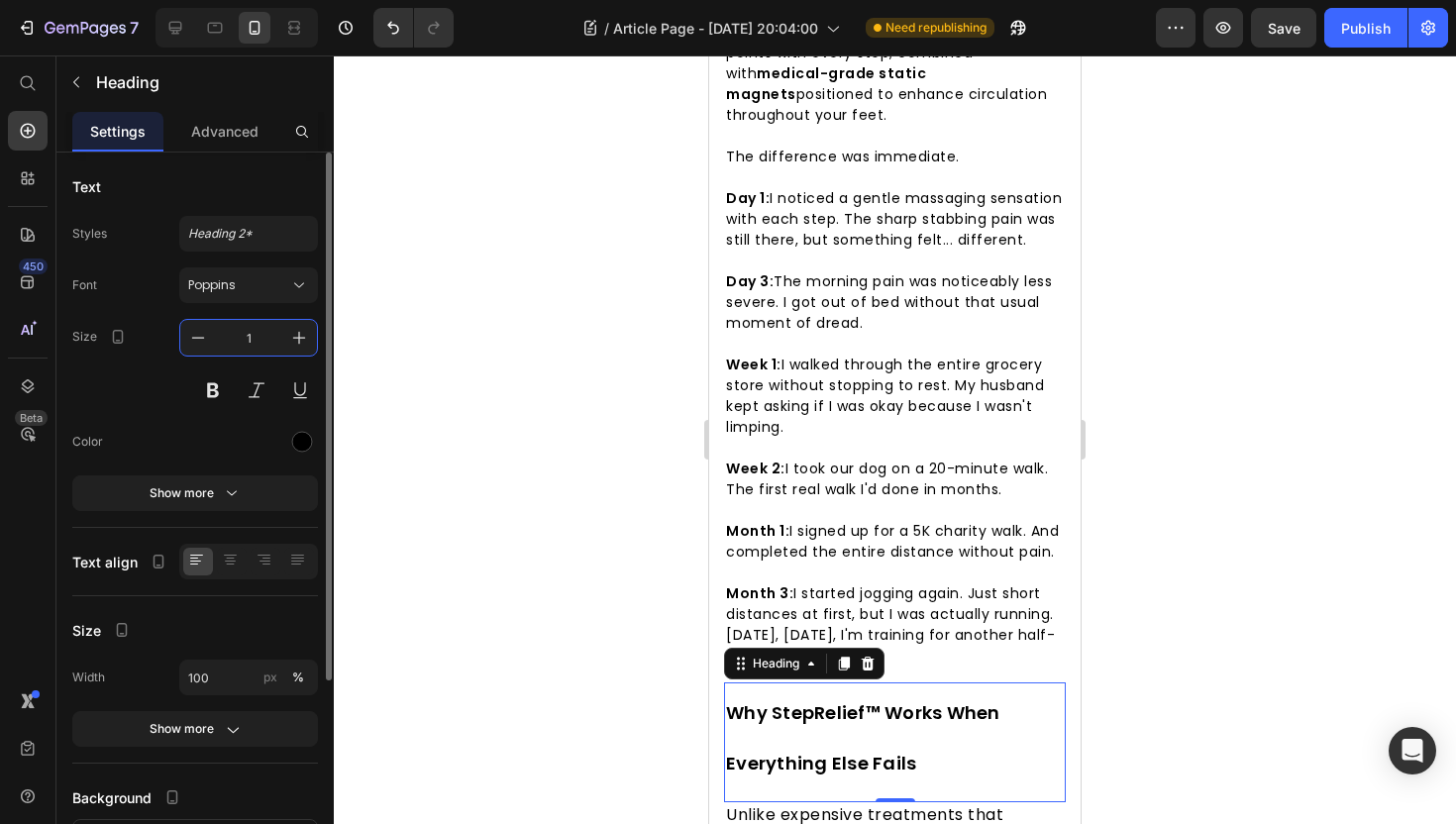 type on "12" 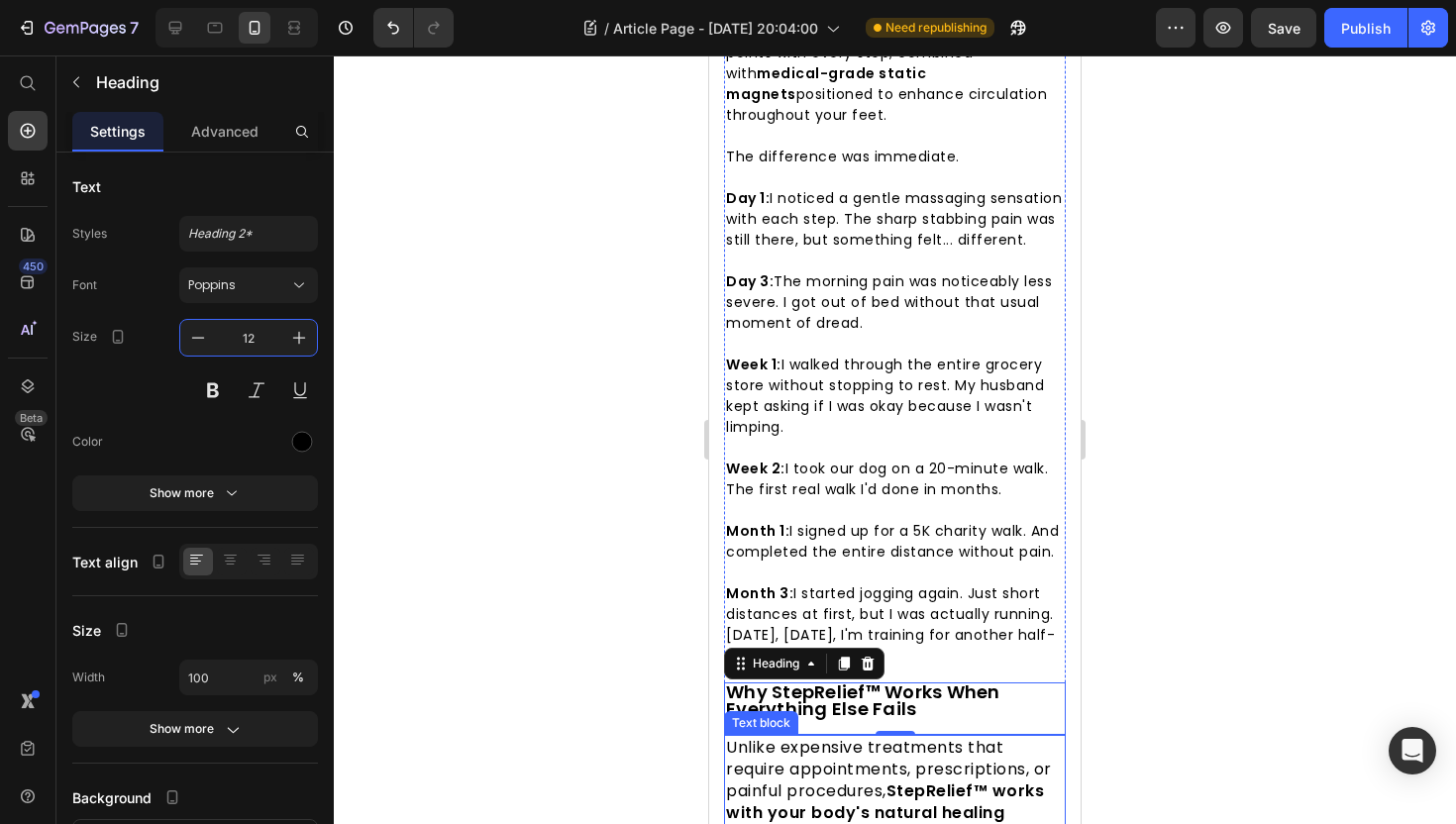 click on "Unlike expensive treatments that require appointments, prescriptions, or painful procedures,  StepRelief™ works with your body's natural healing systems." at bounding box center (888, 790) 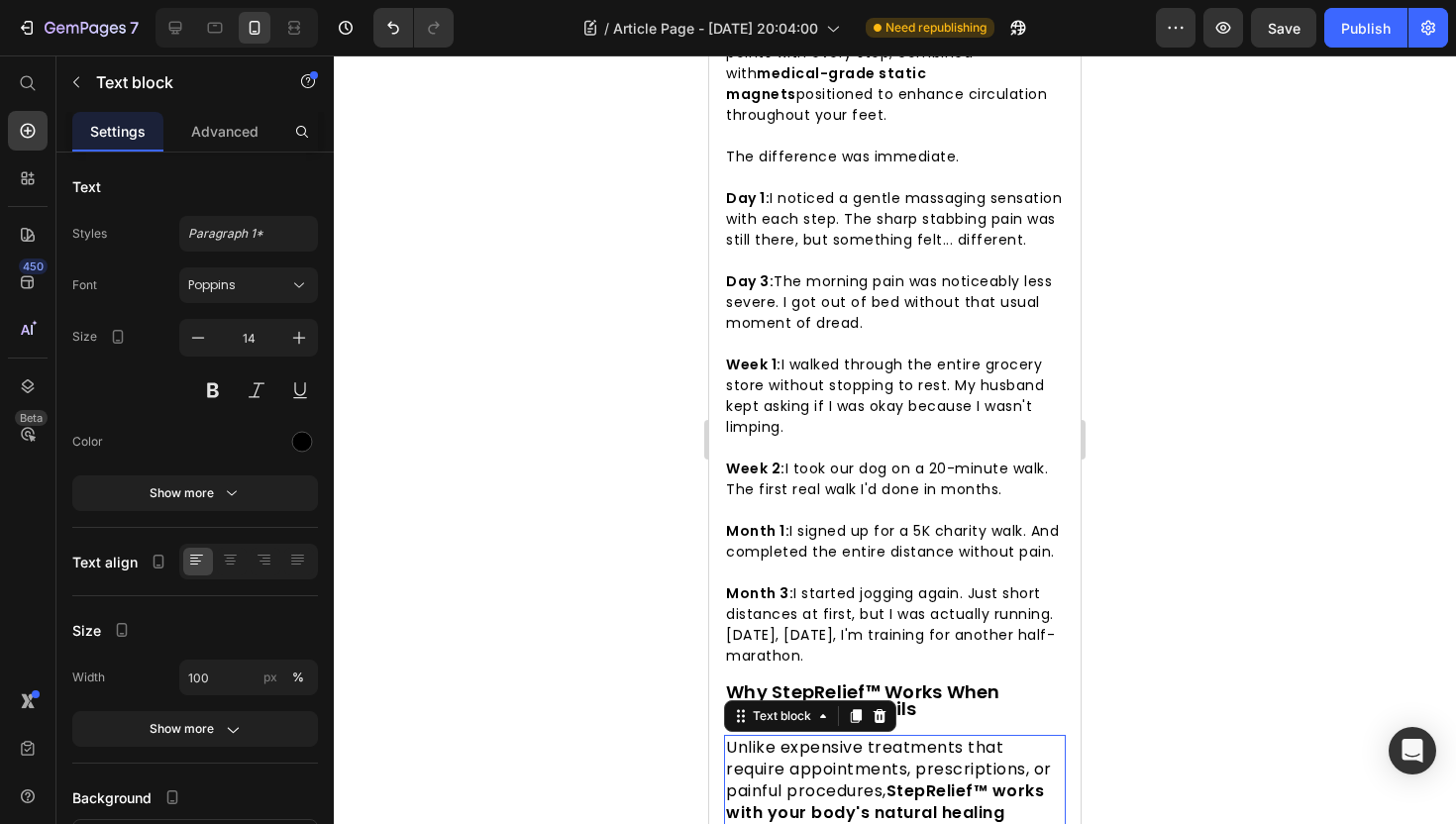 click on "Unlike expensive treatments that require appointments, prescriptions, or painful procedures,  StepRelief™ works with your body's natural healing systems." at bounding box center [888, 790] 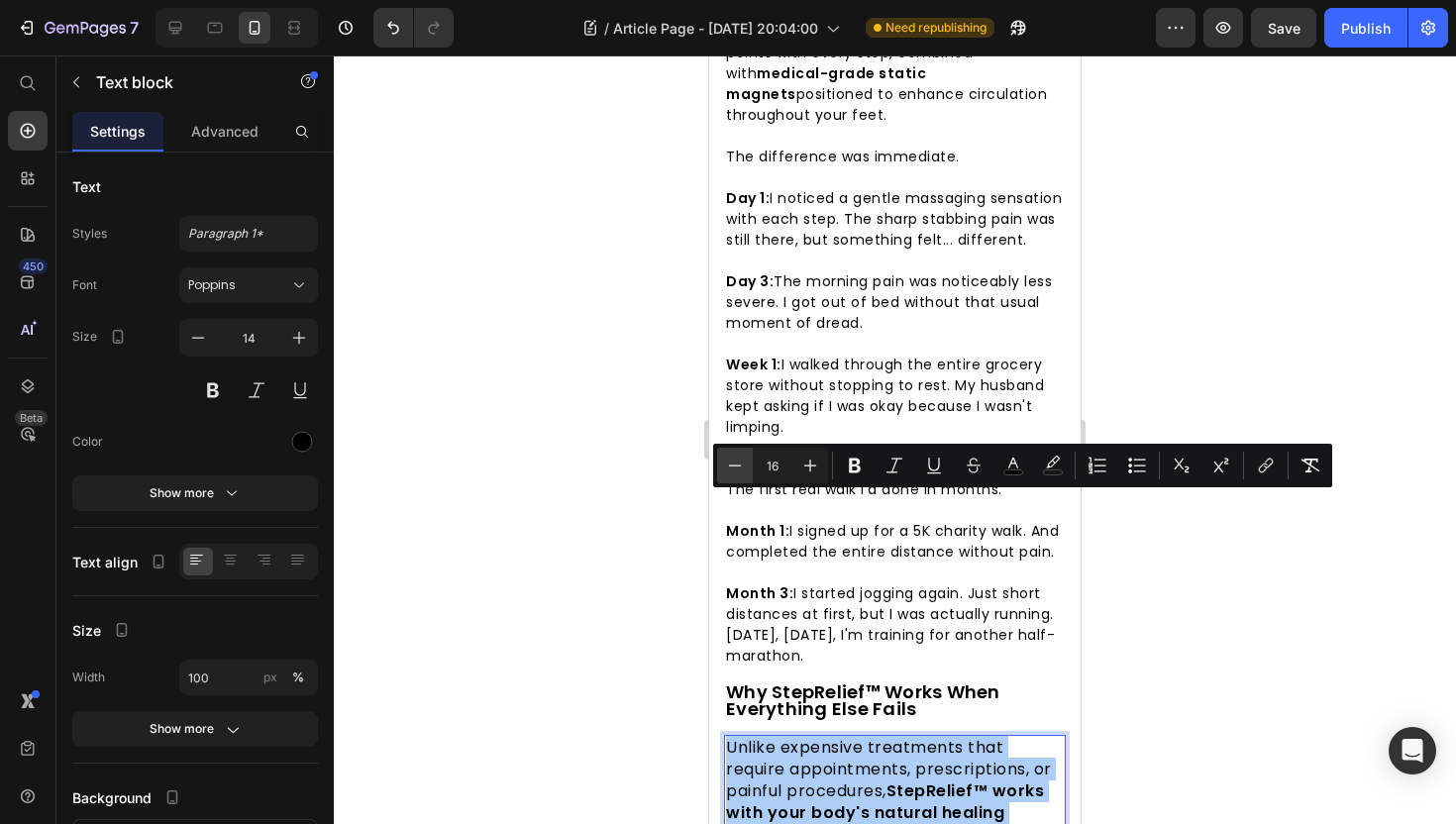 click 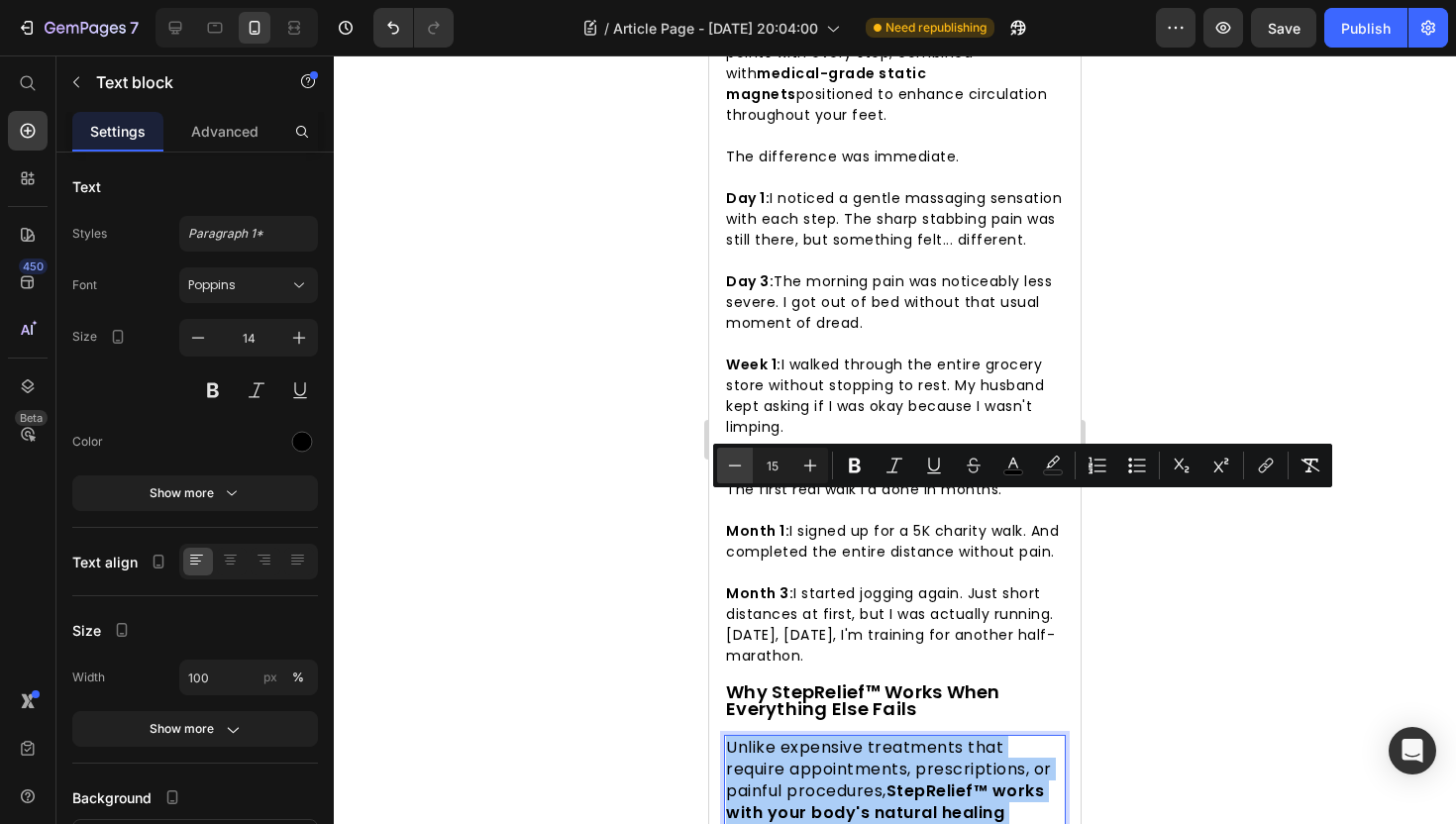 click 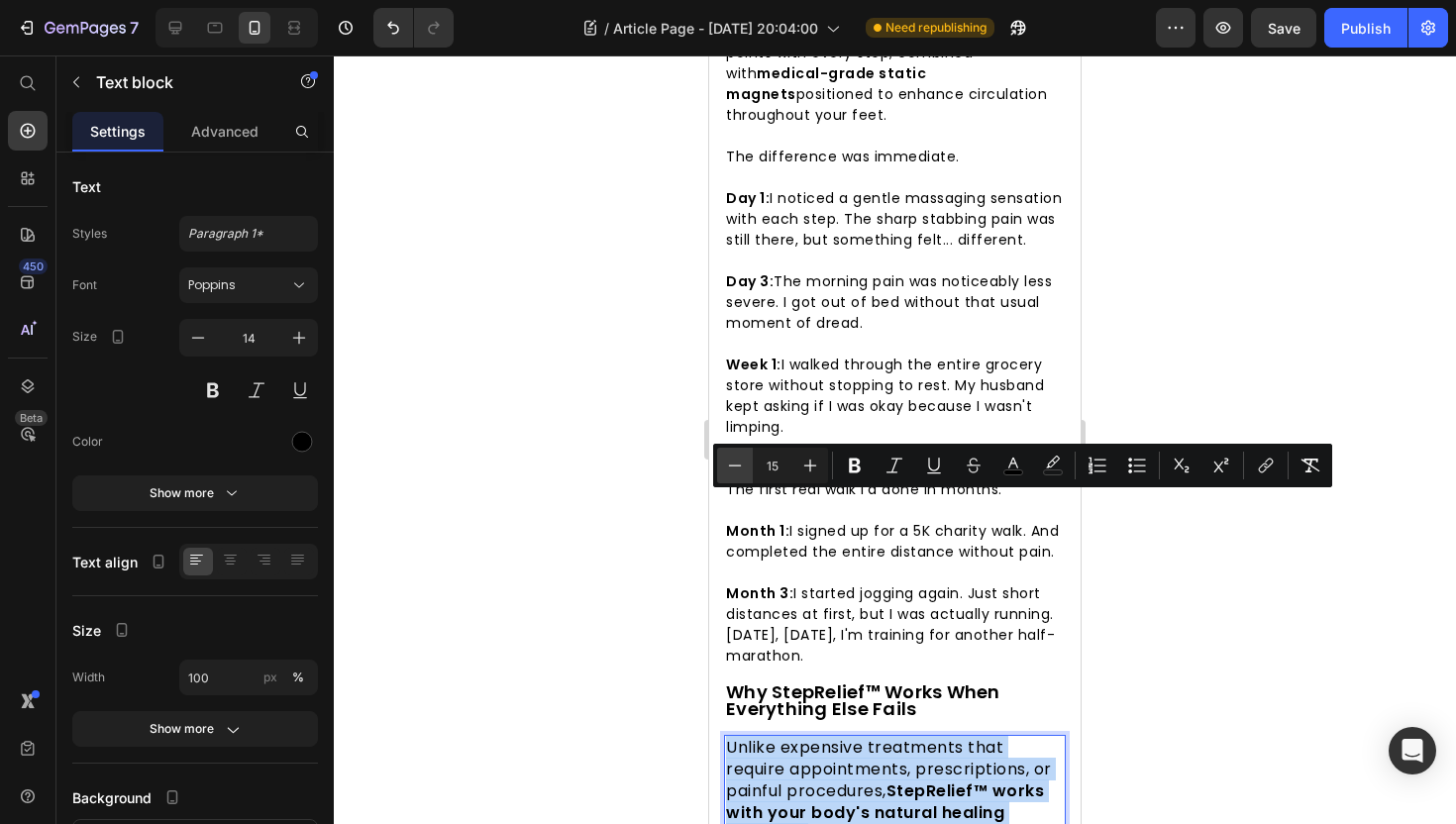 type on "14" 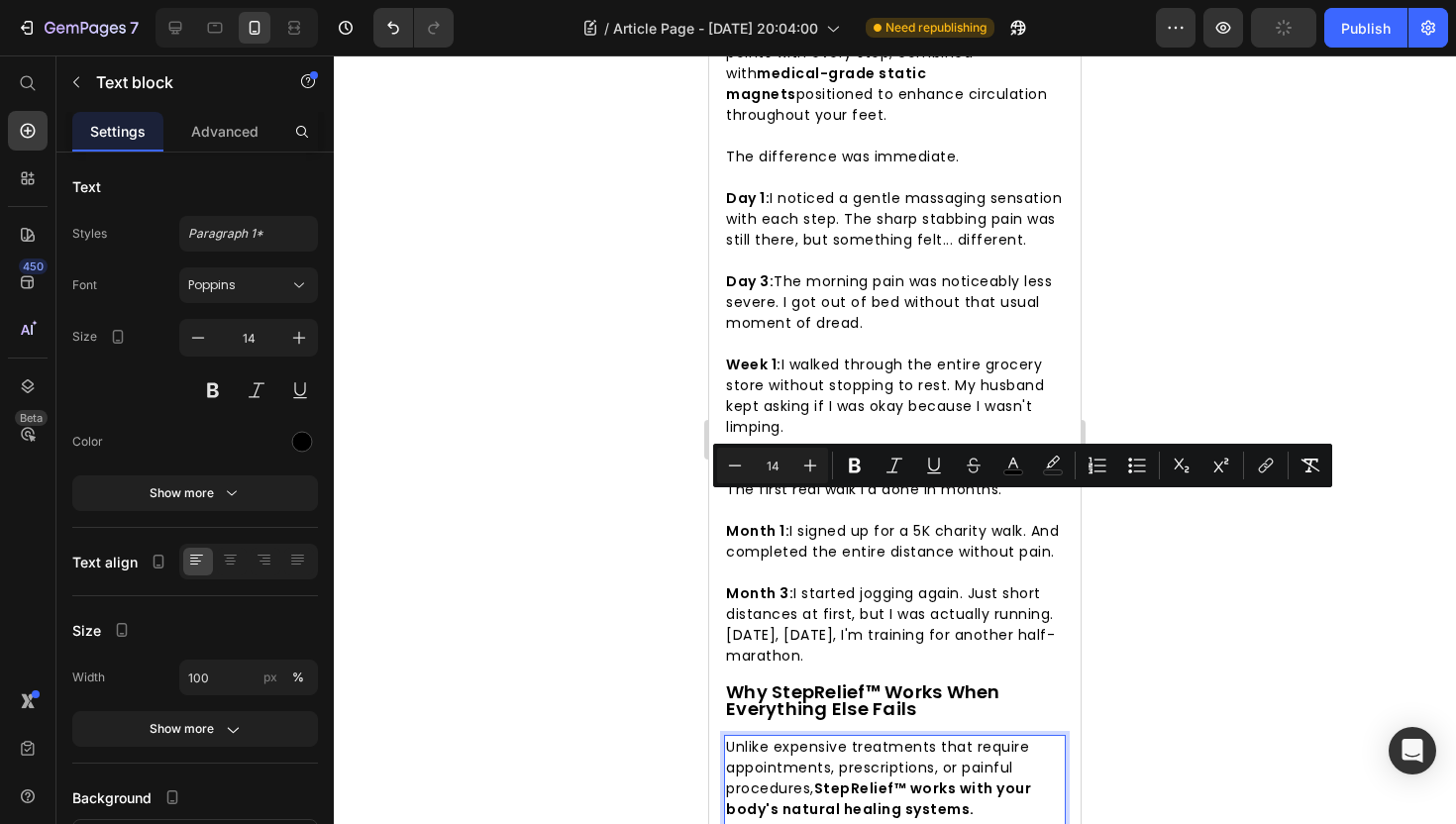 click 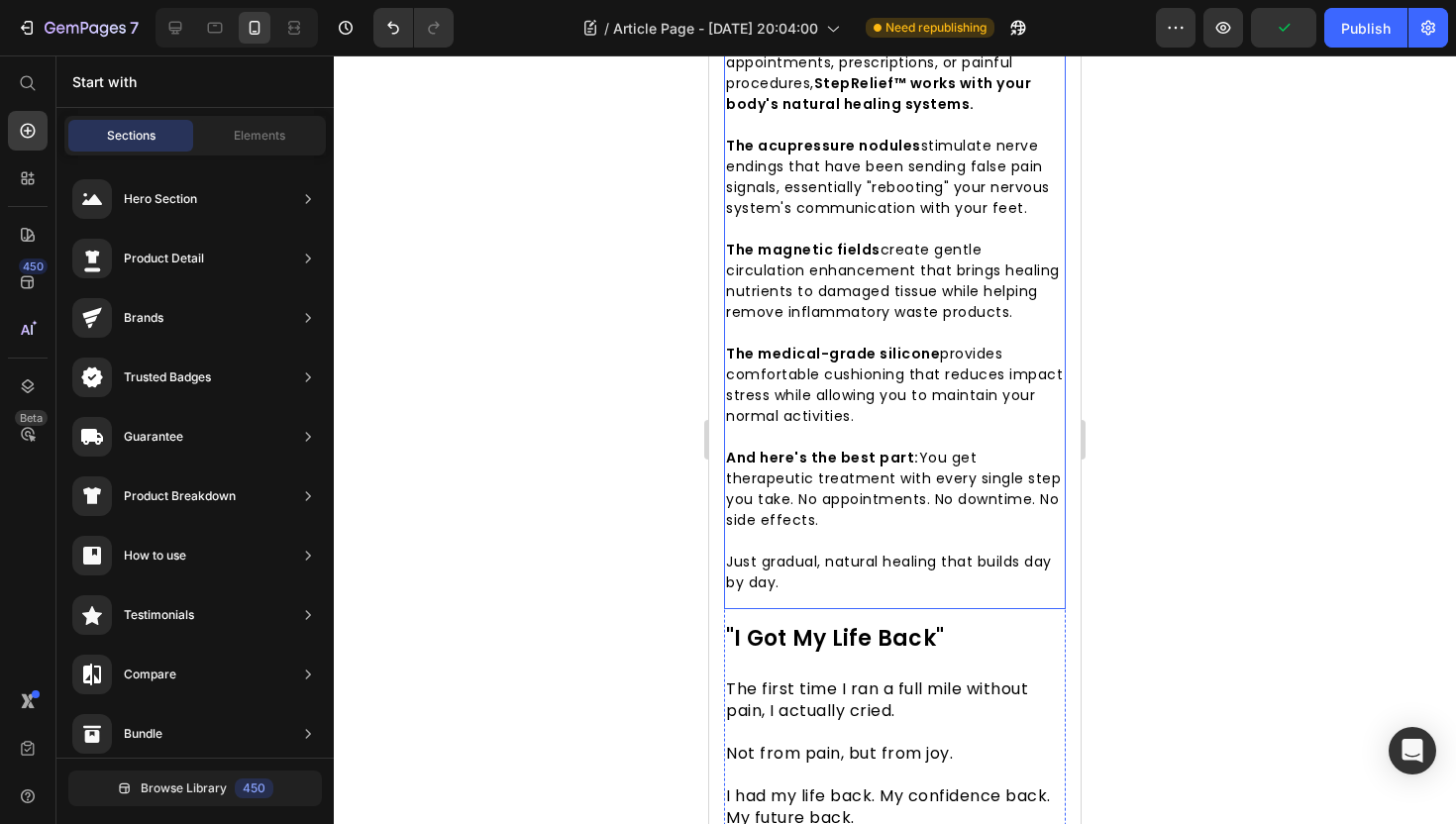 scroll, scrollTop: 5832, scrollLeft: 0, axis: vertical 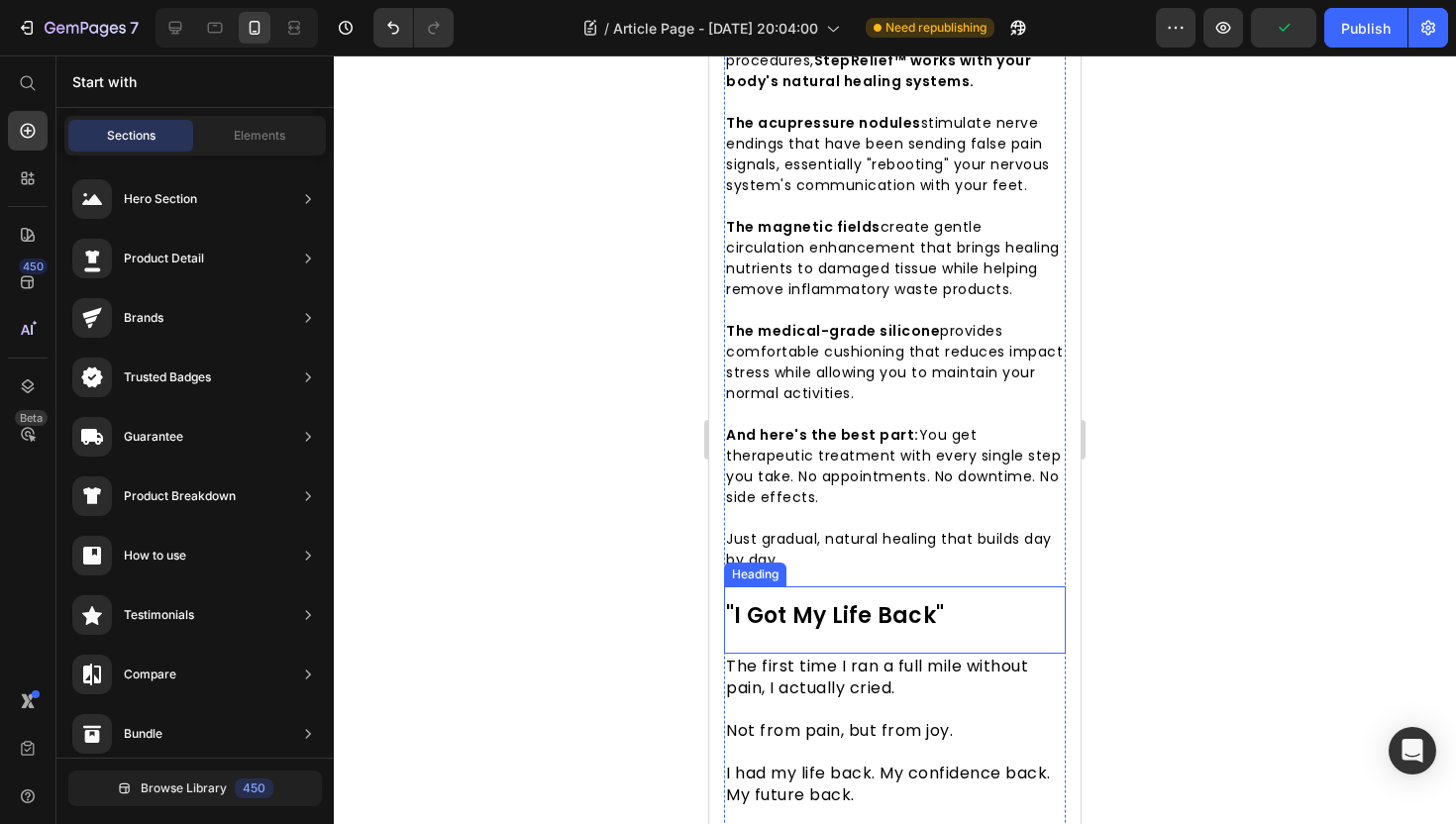 click on ""I Got My Life Back"" at bounding box center [835, 615] 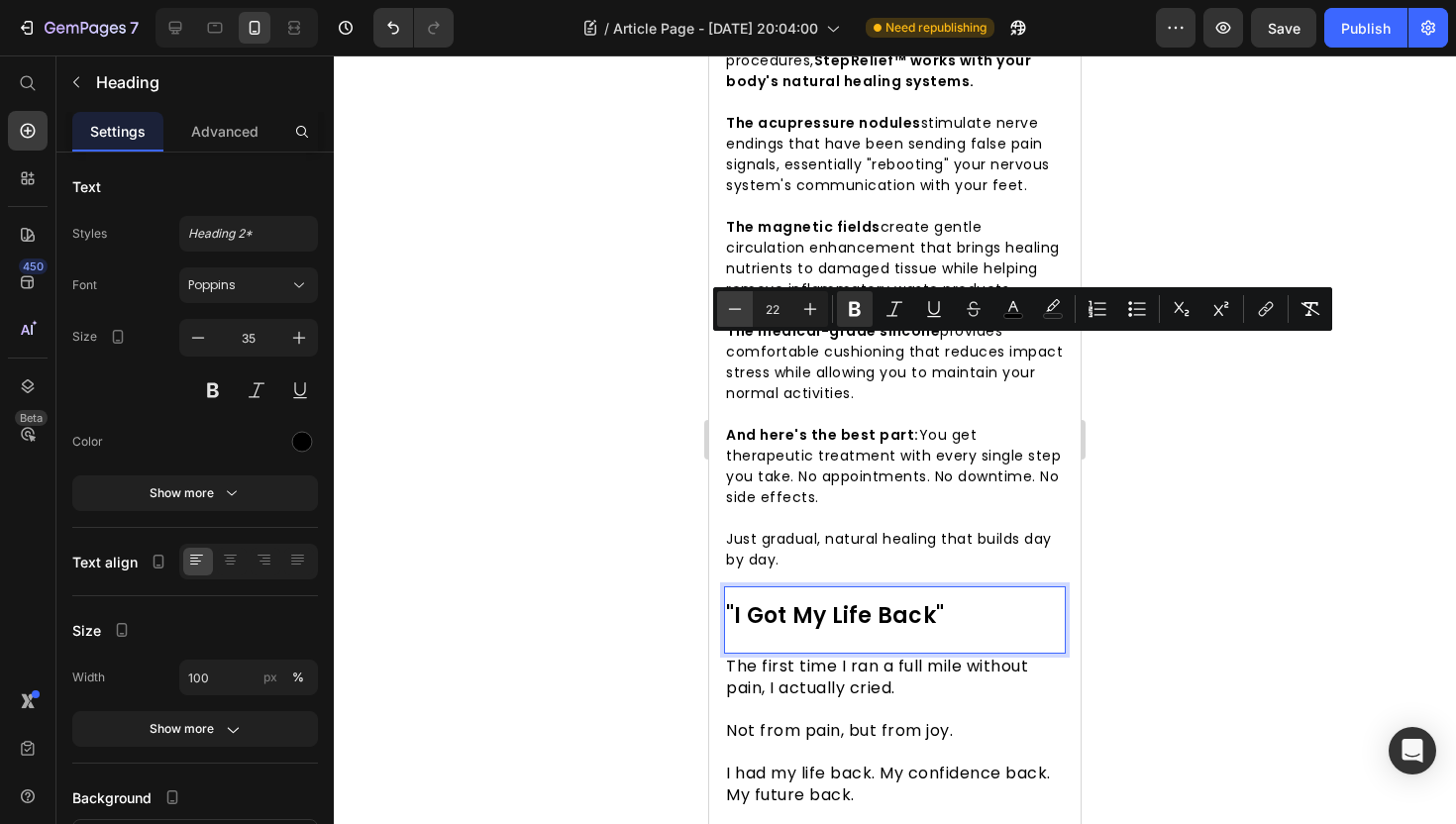 click on "Minus" at bounding box center (735, 309) 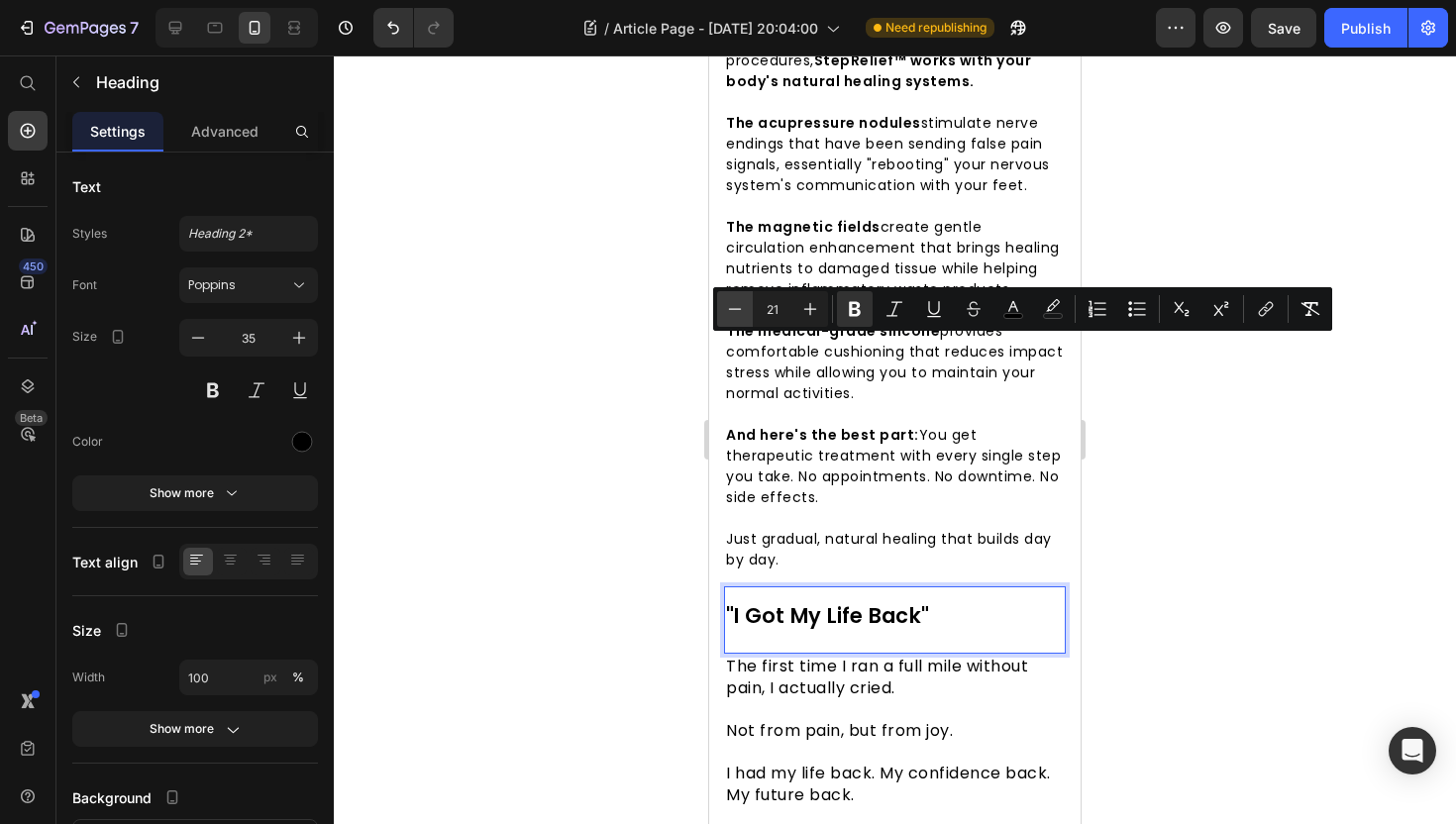 click on "Minus" at bounding box center [735, 309] 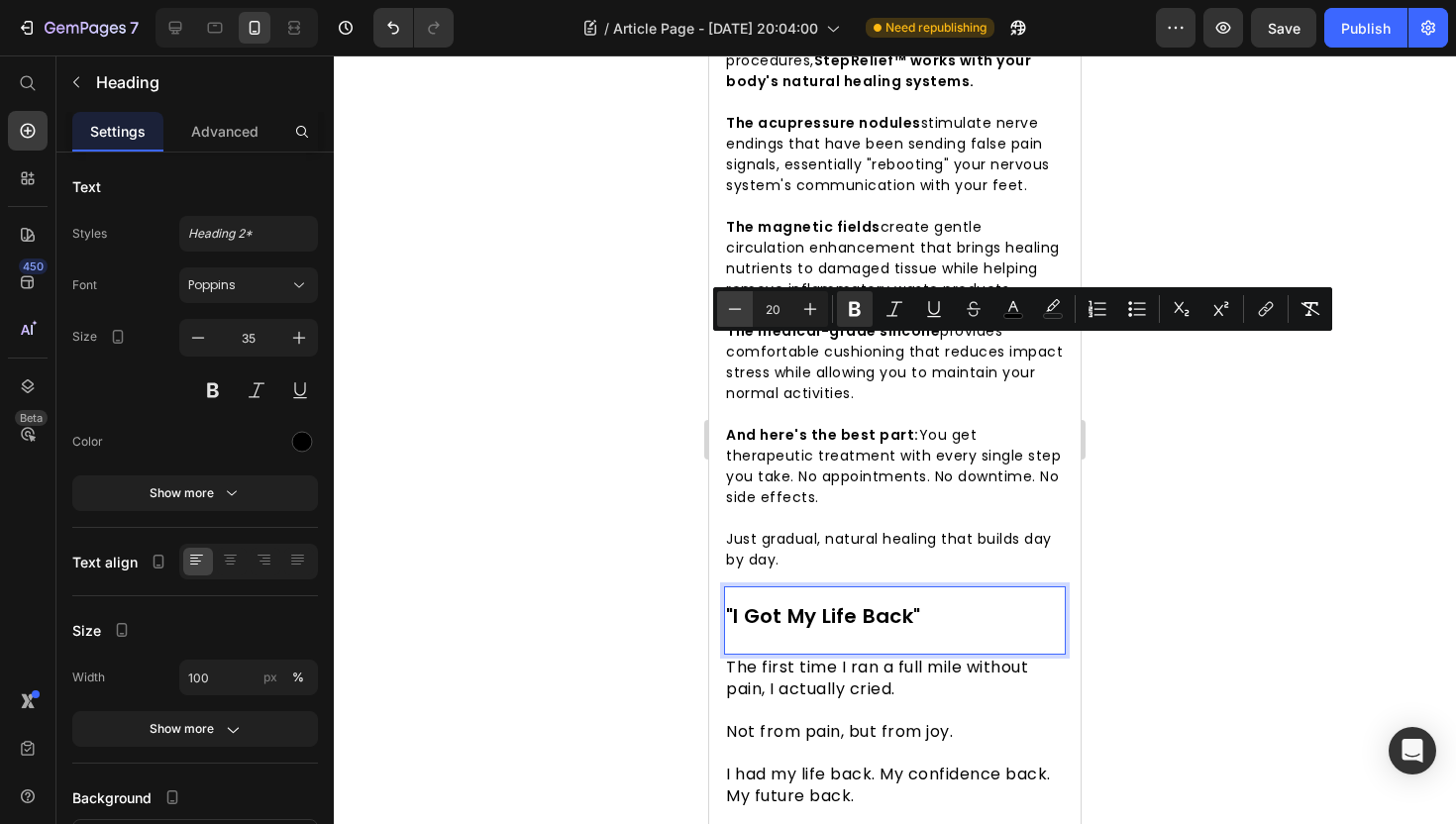 click on "Minus" at bounding box center (735, 309) 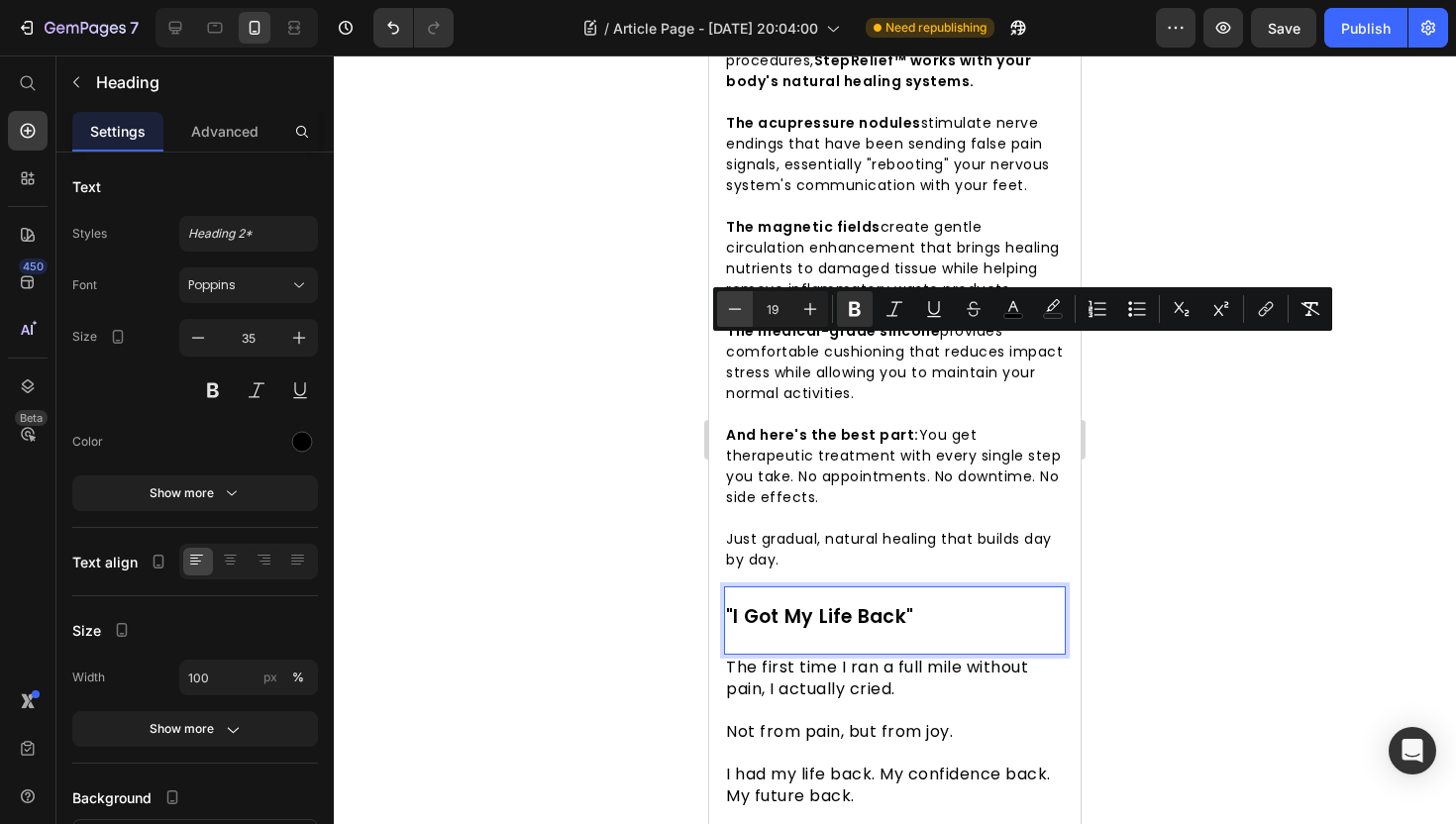 click on "Minus" at bounding box center [735, 309] 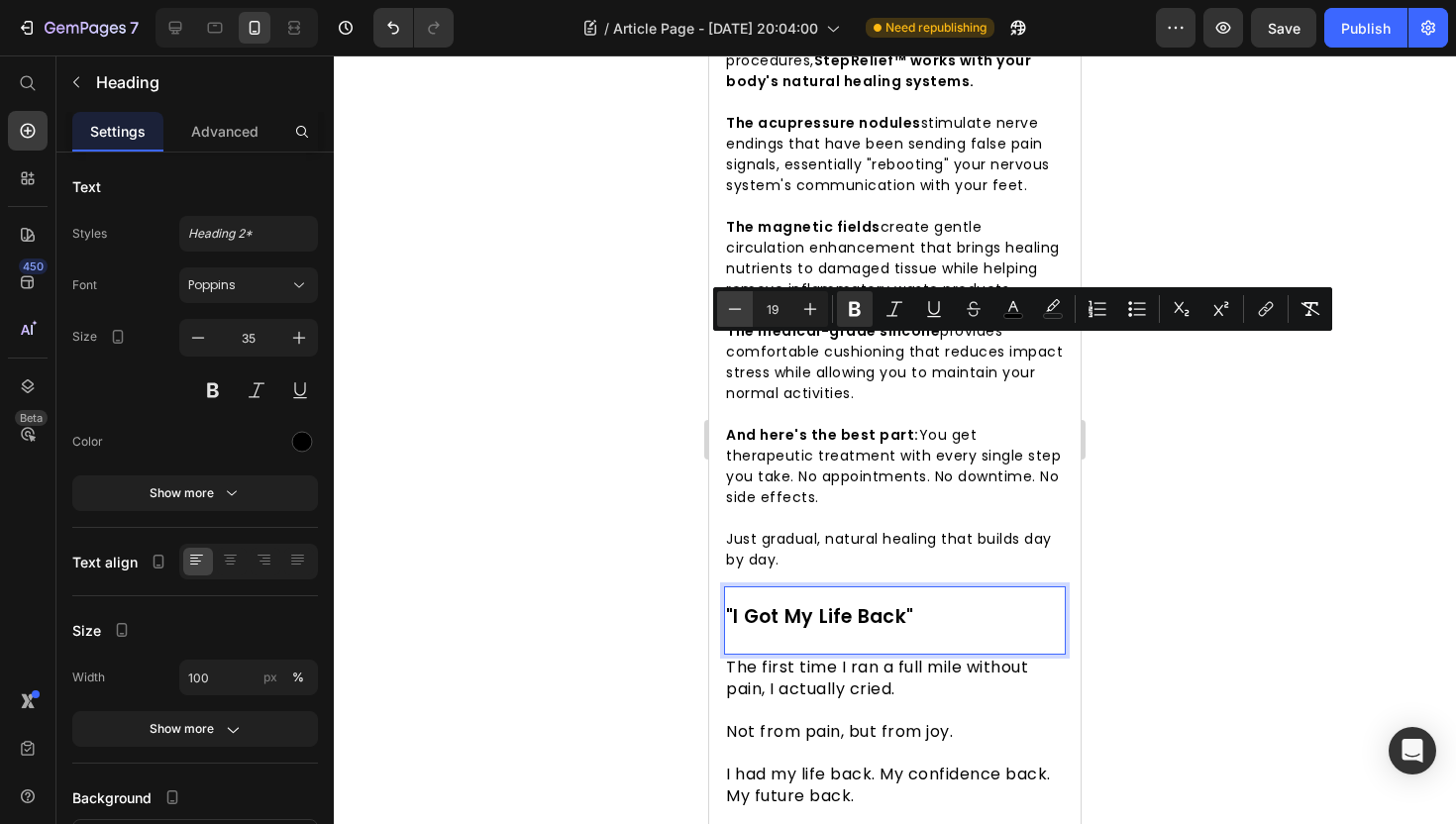 type on "18" 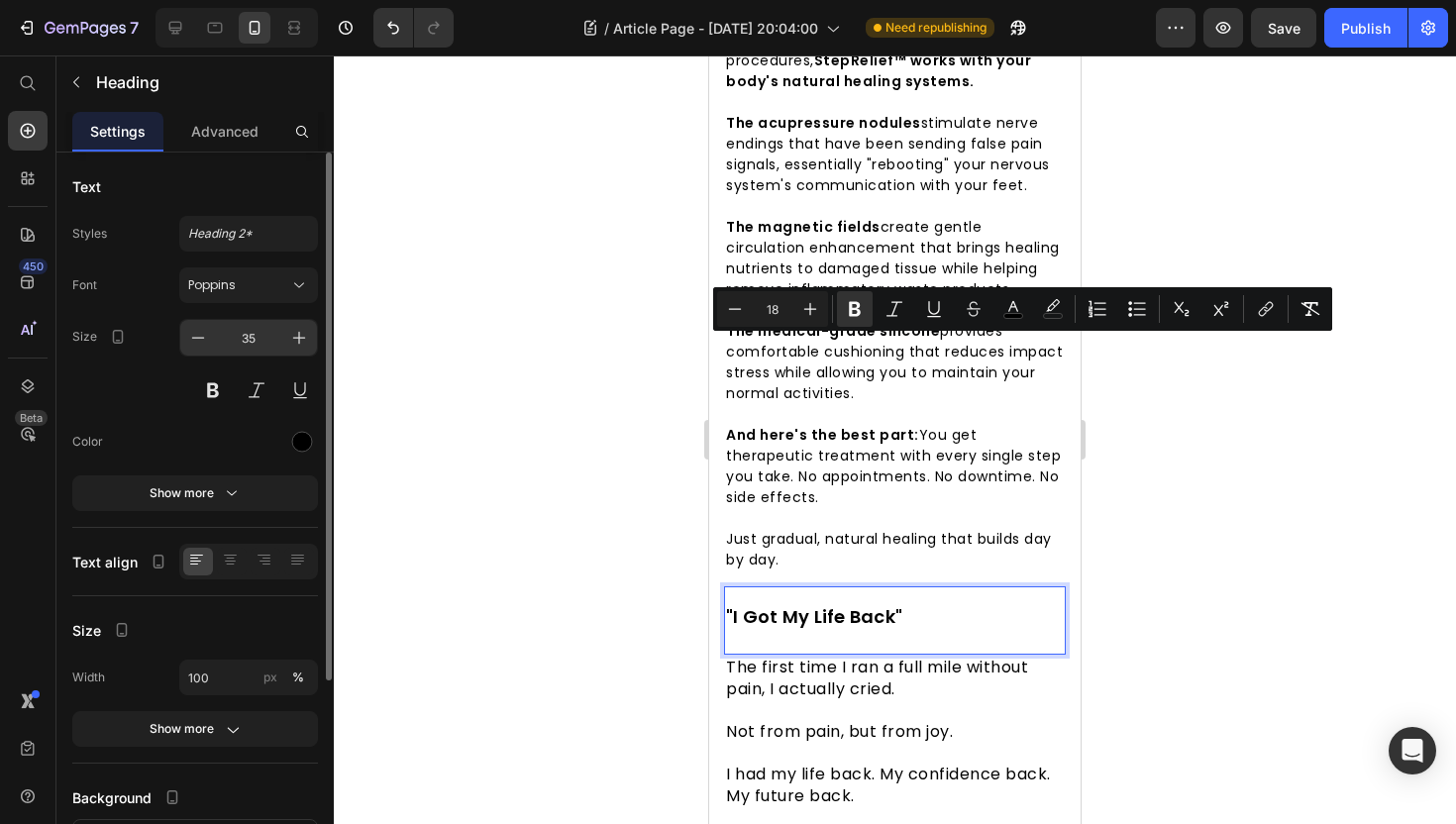 click on "35" at bounding box center (249, 338) 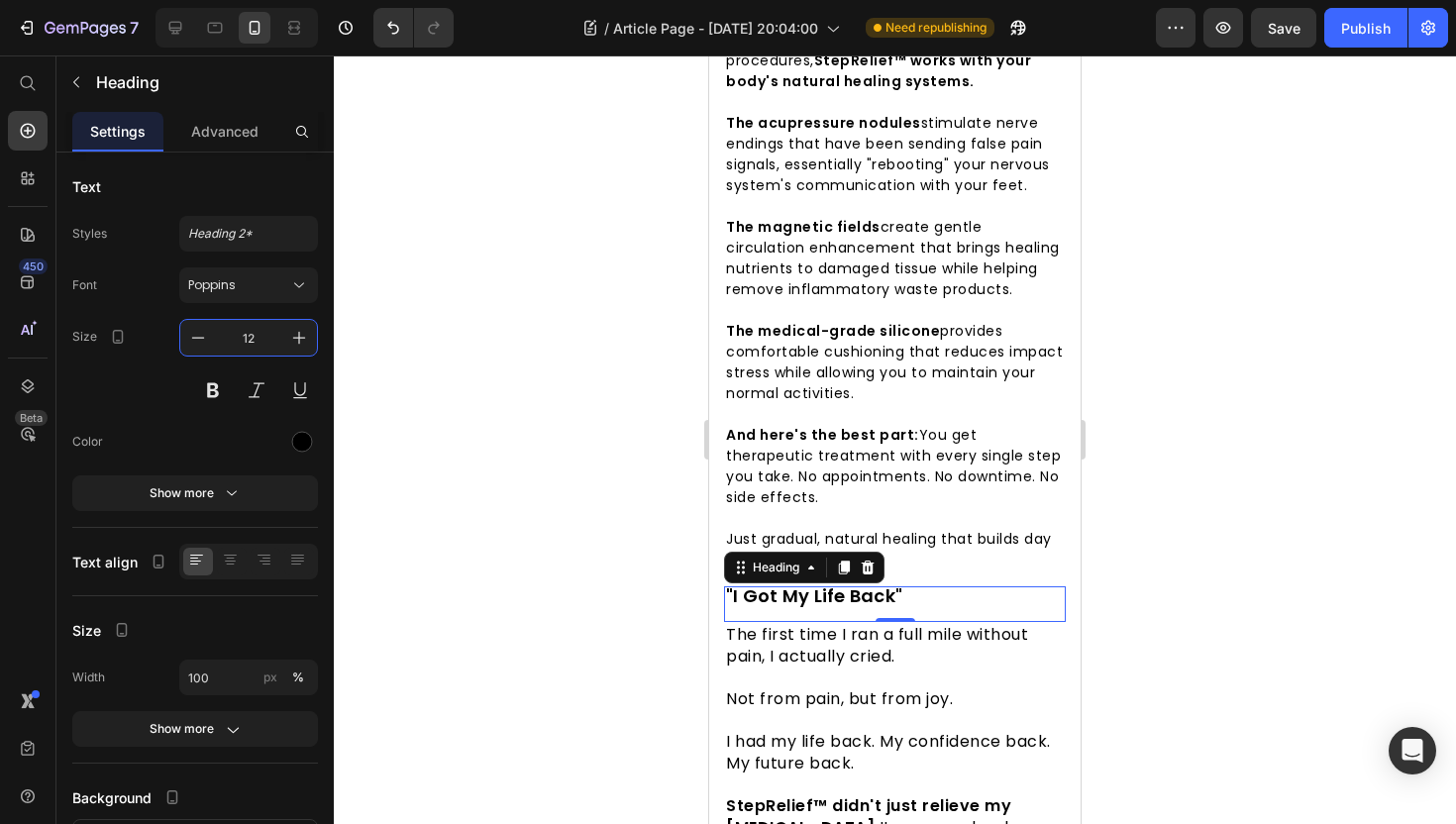 type on "12" 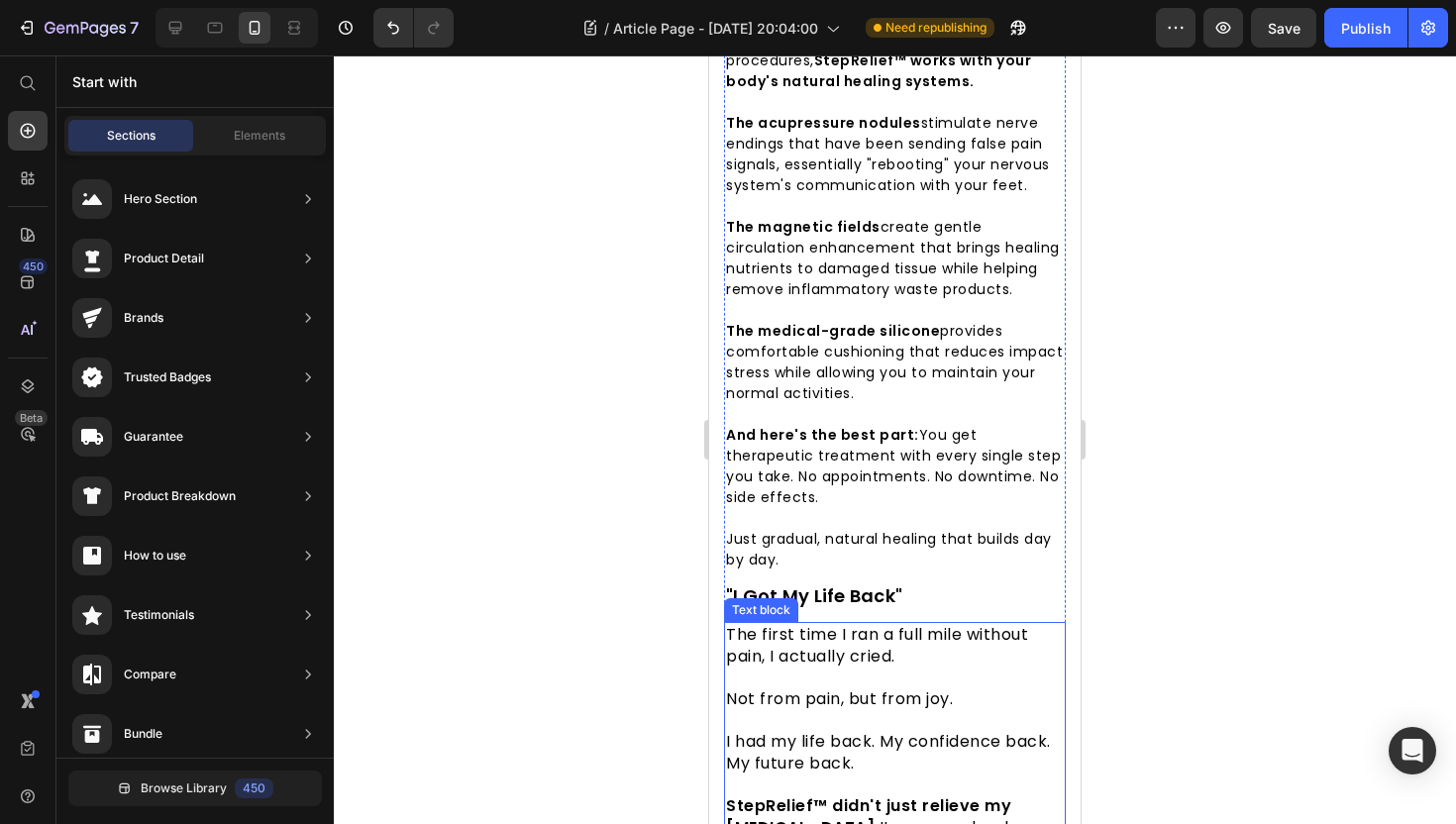 click at bounding box center [894, 784] 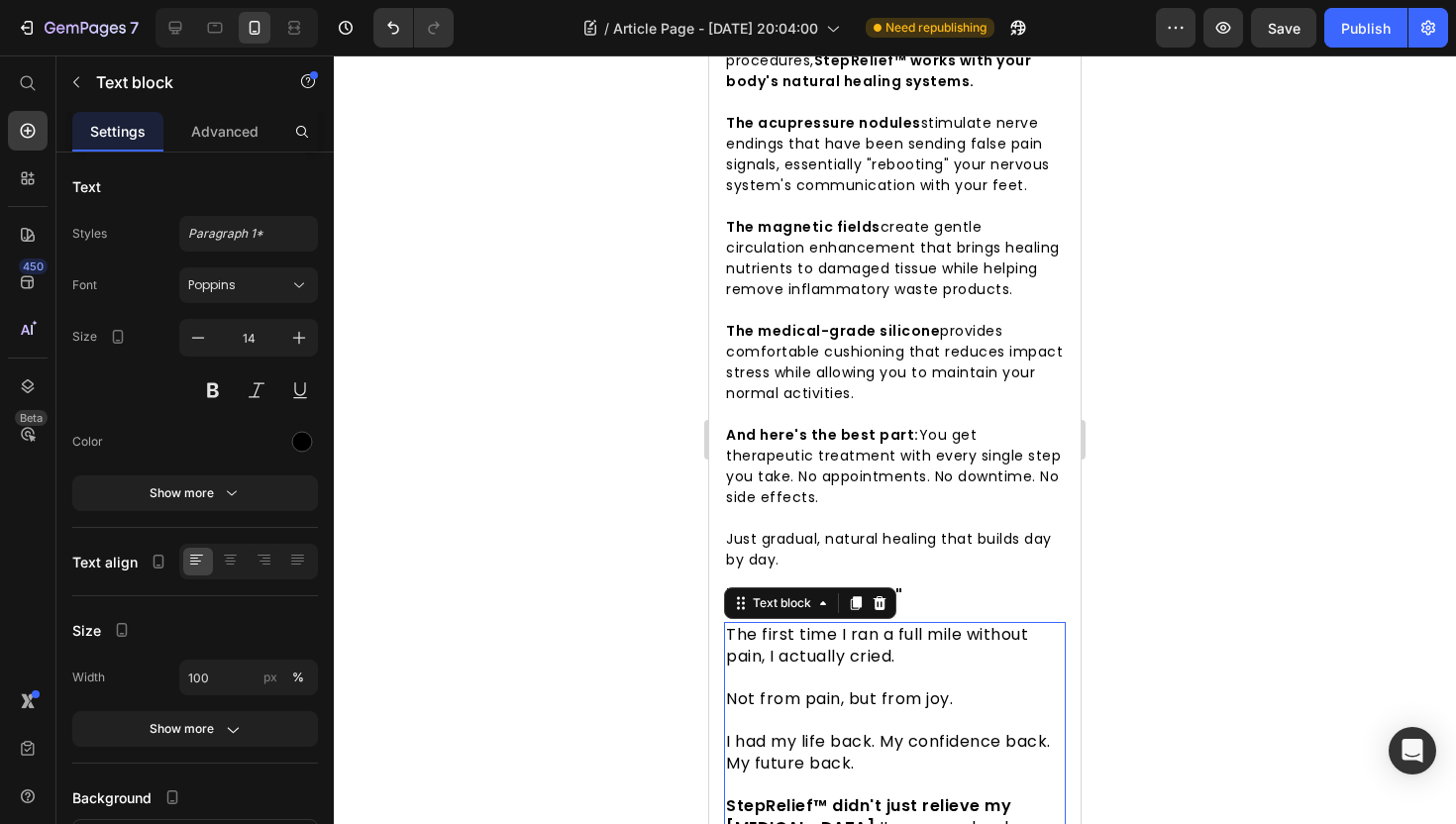 click at bounding box center (894, 784) 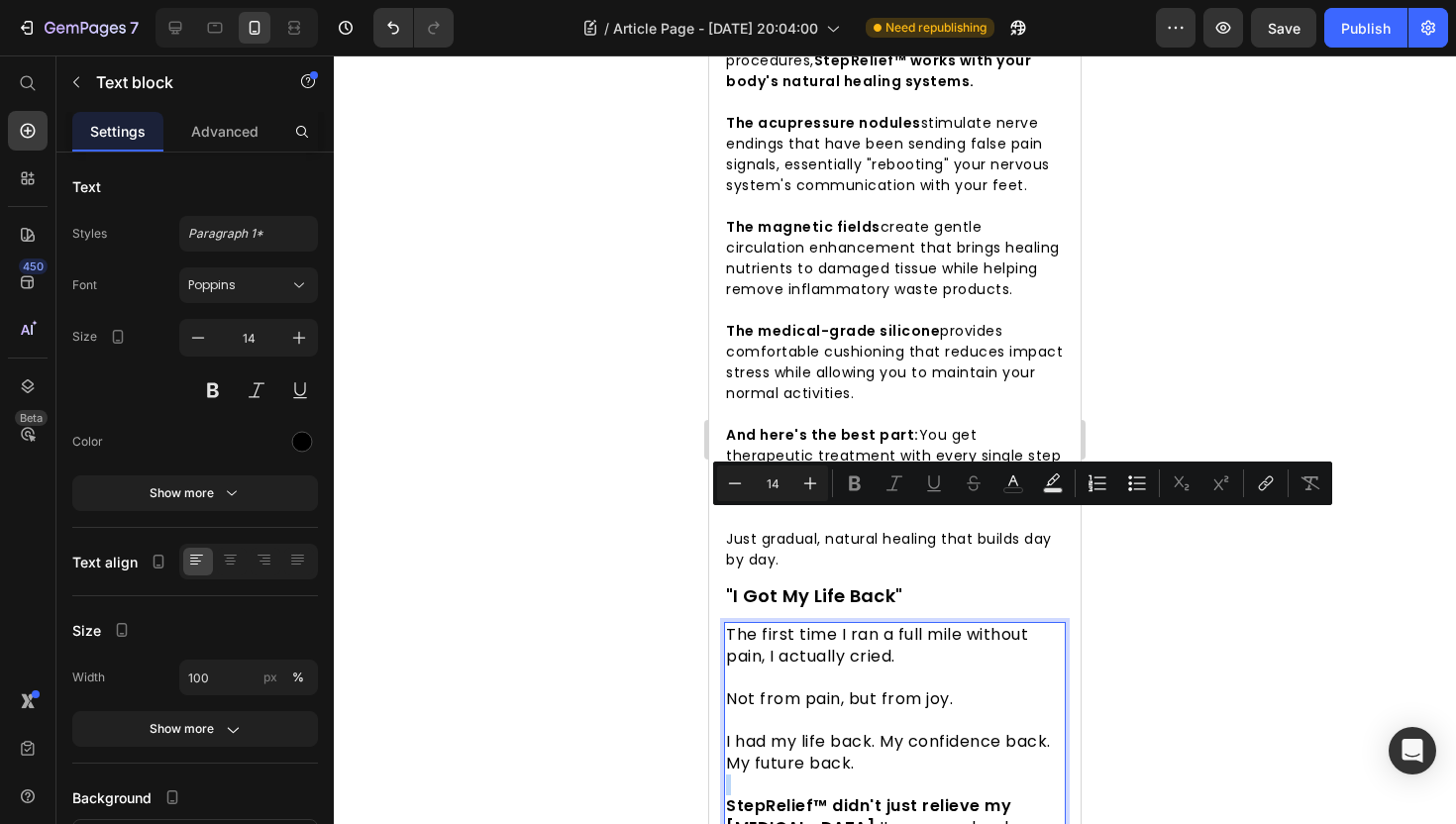 type on "16" 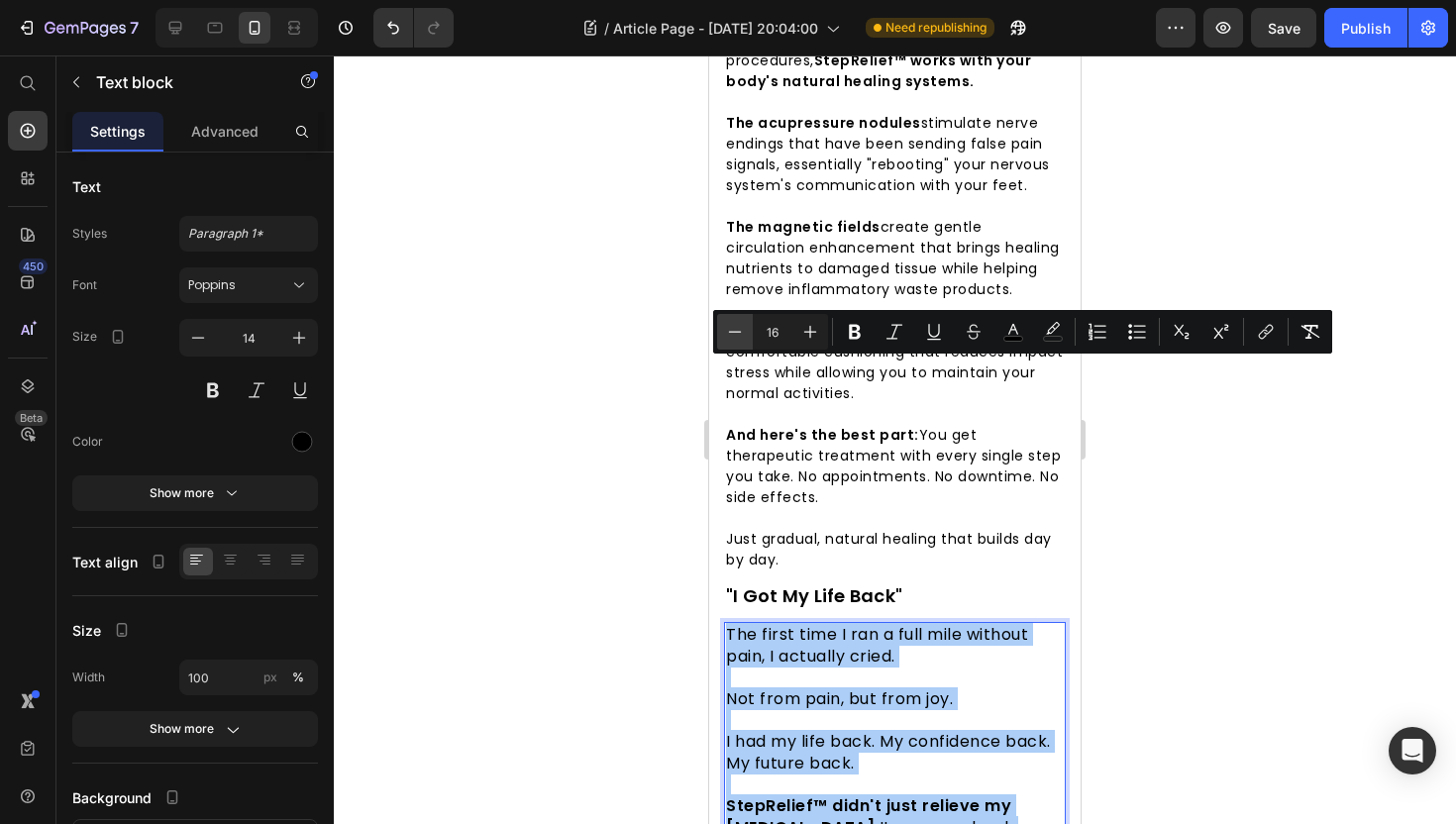 click 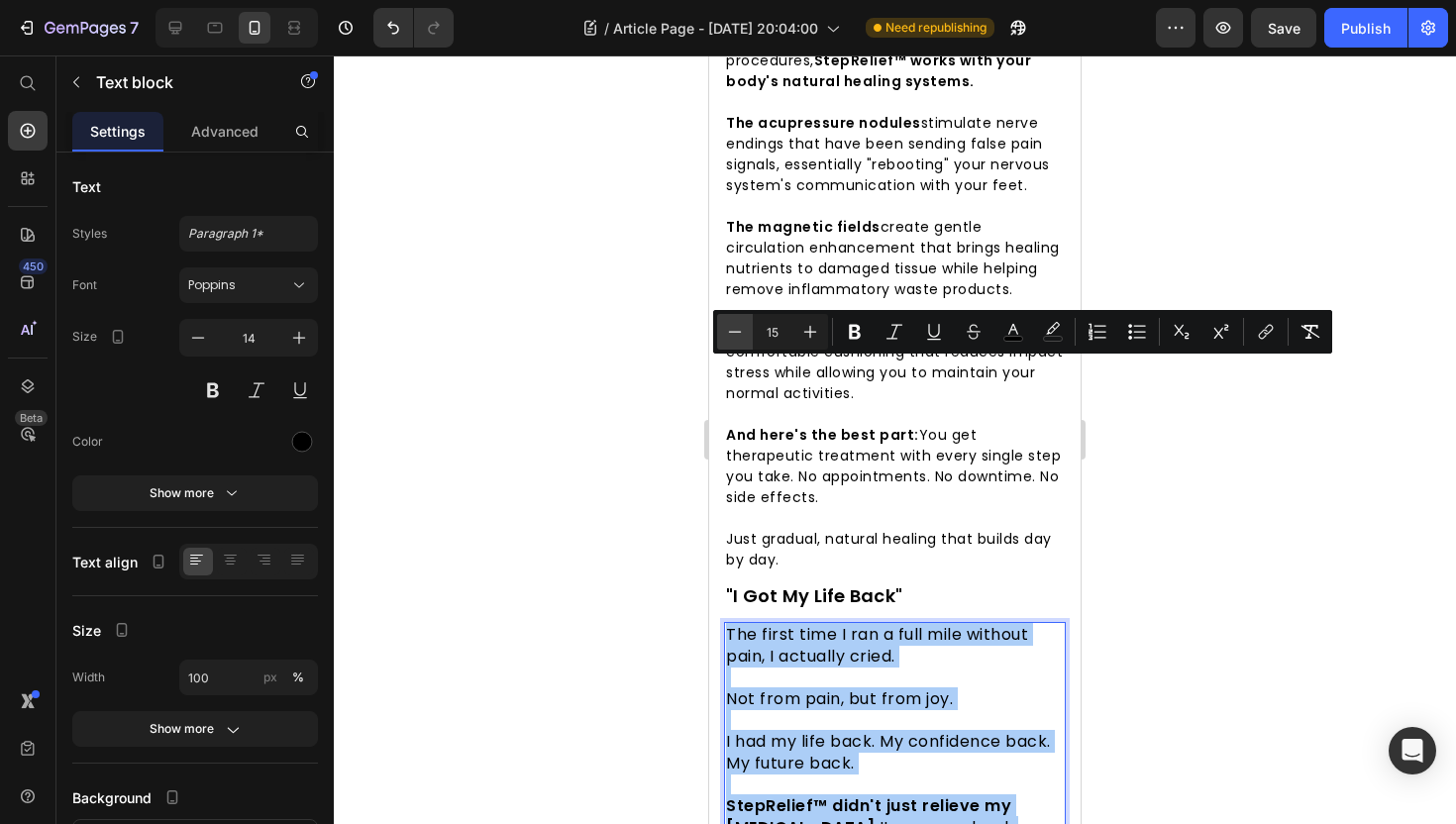 click 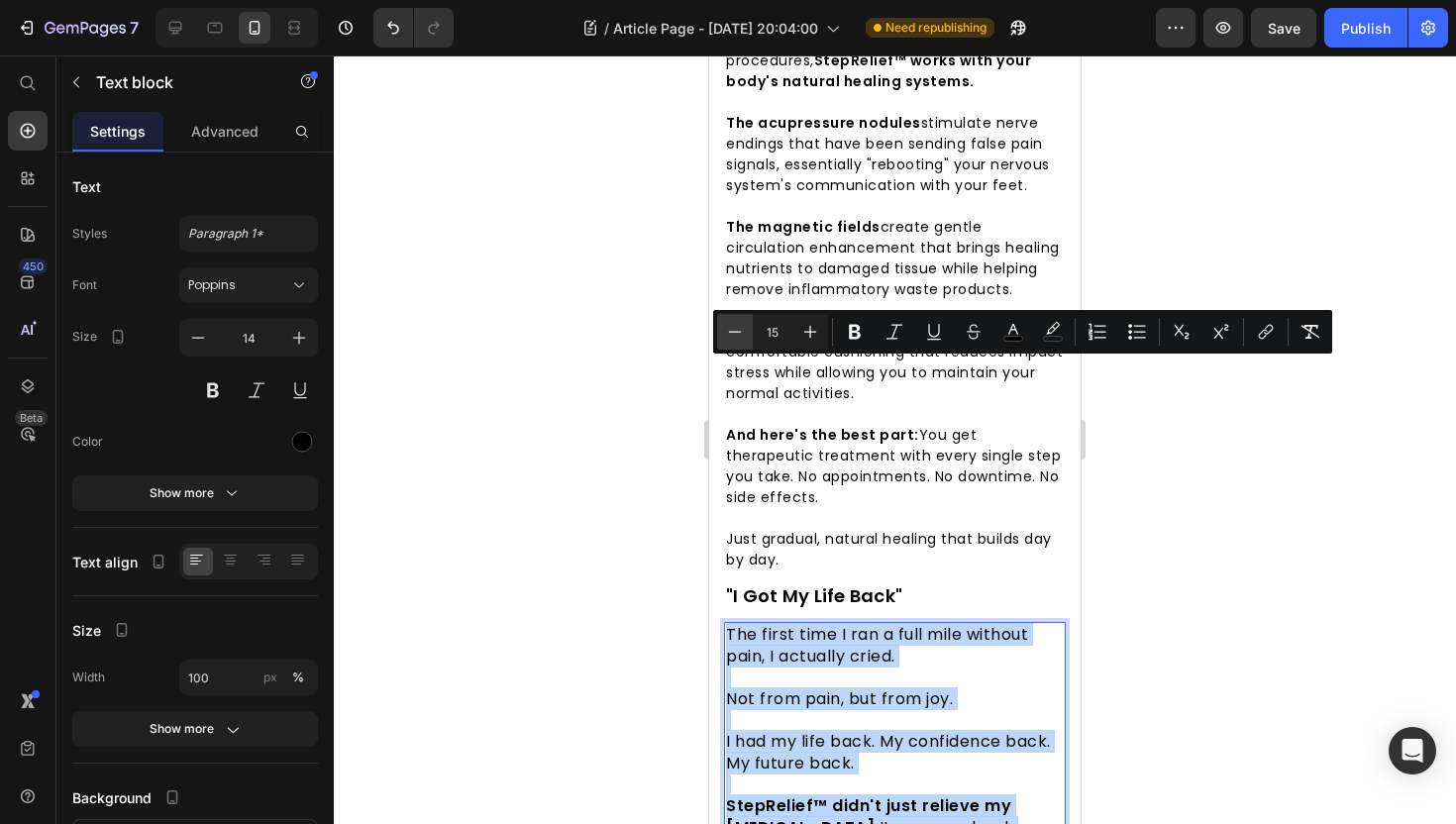 type on "14" 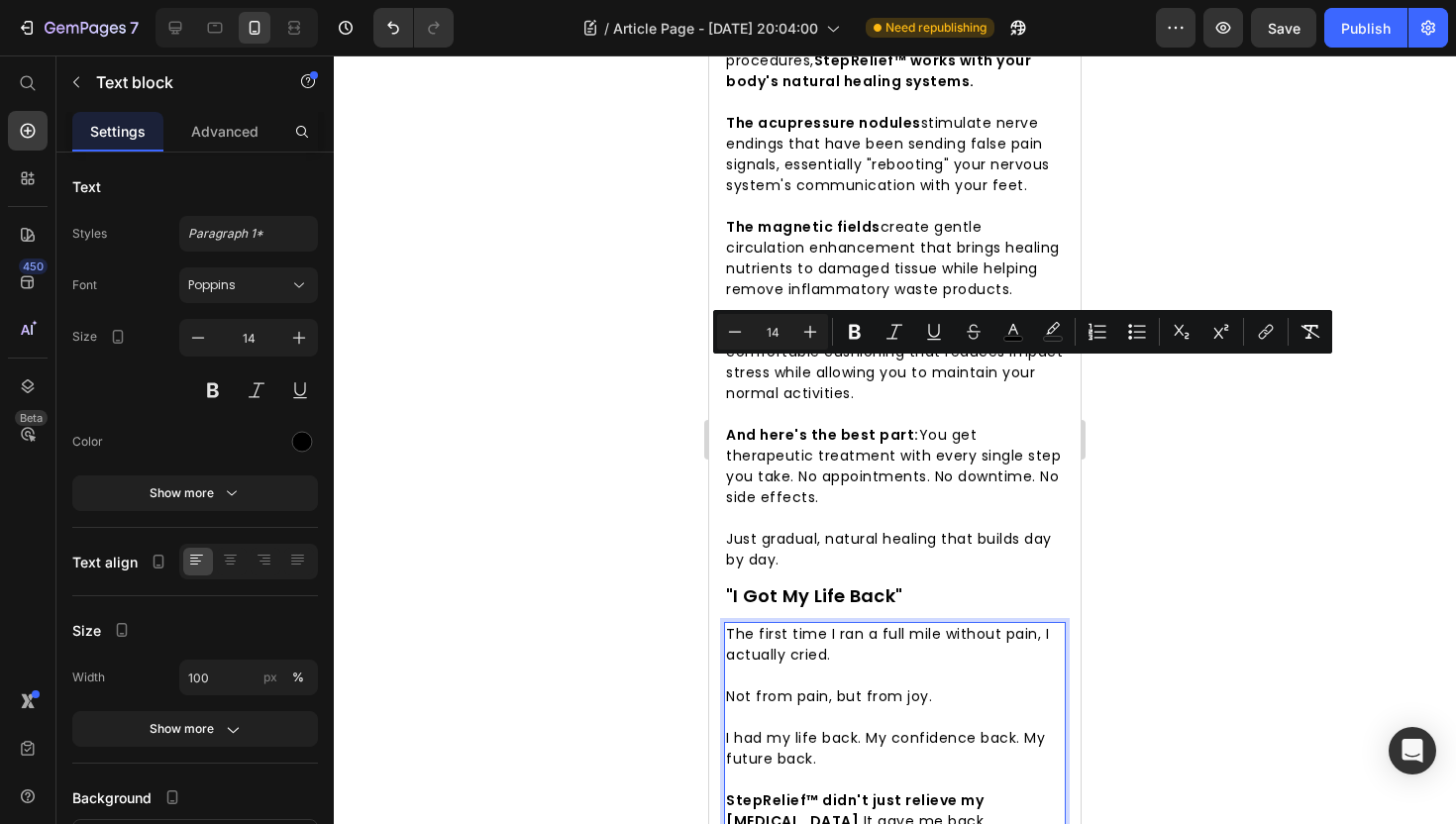 click 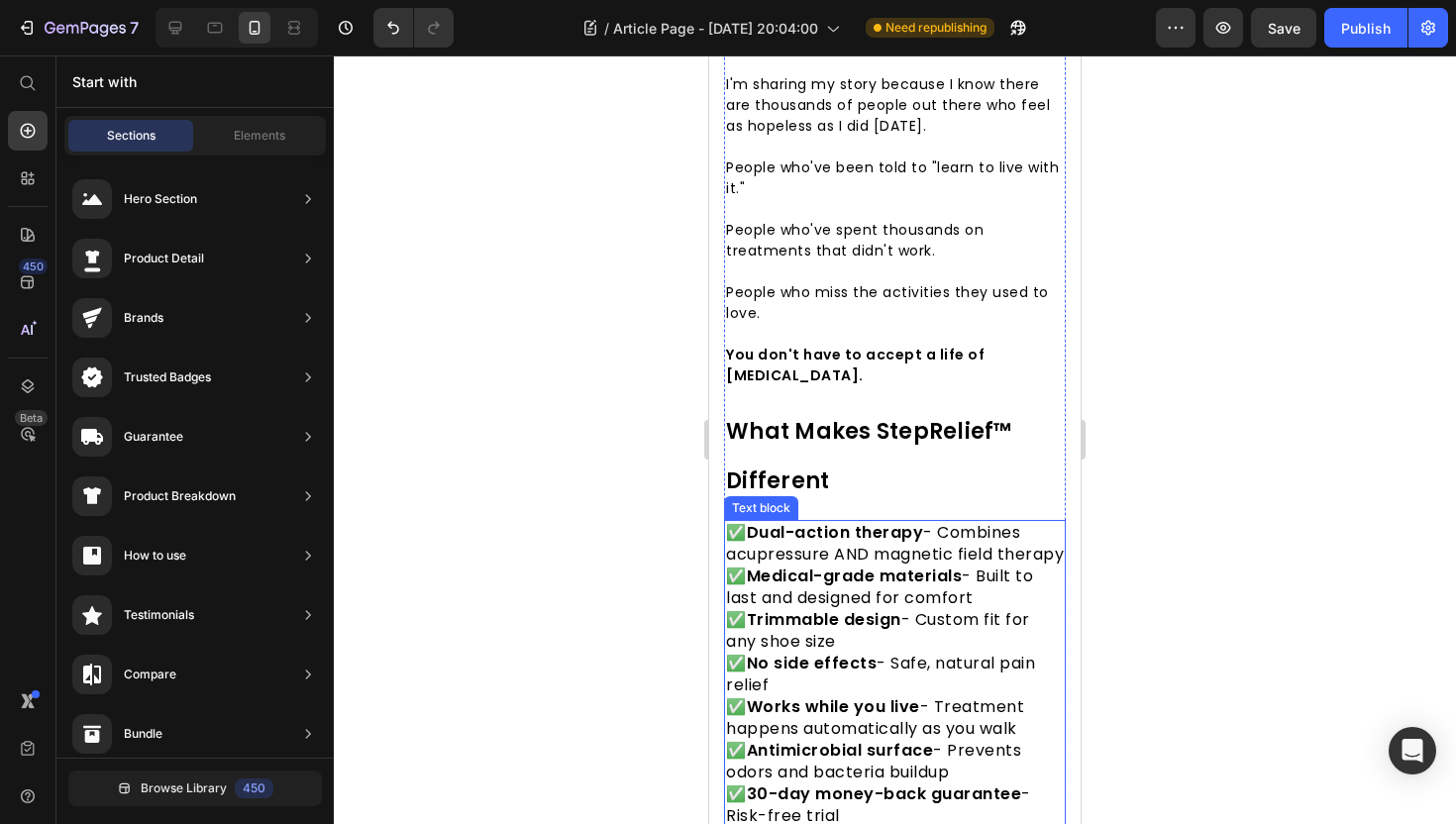 scroll, scrollTop: 6536, scrollLeft: 0, axis: vertical 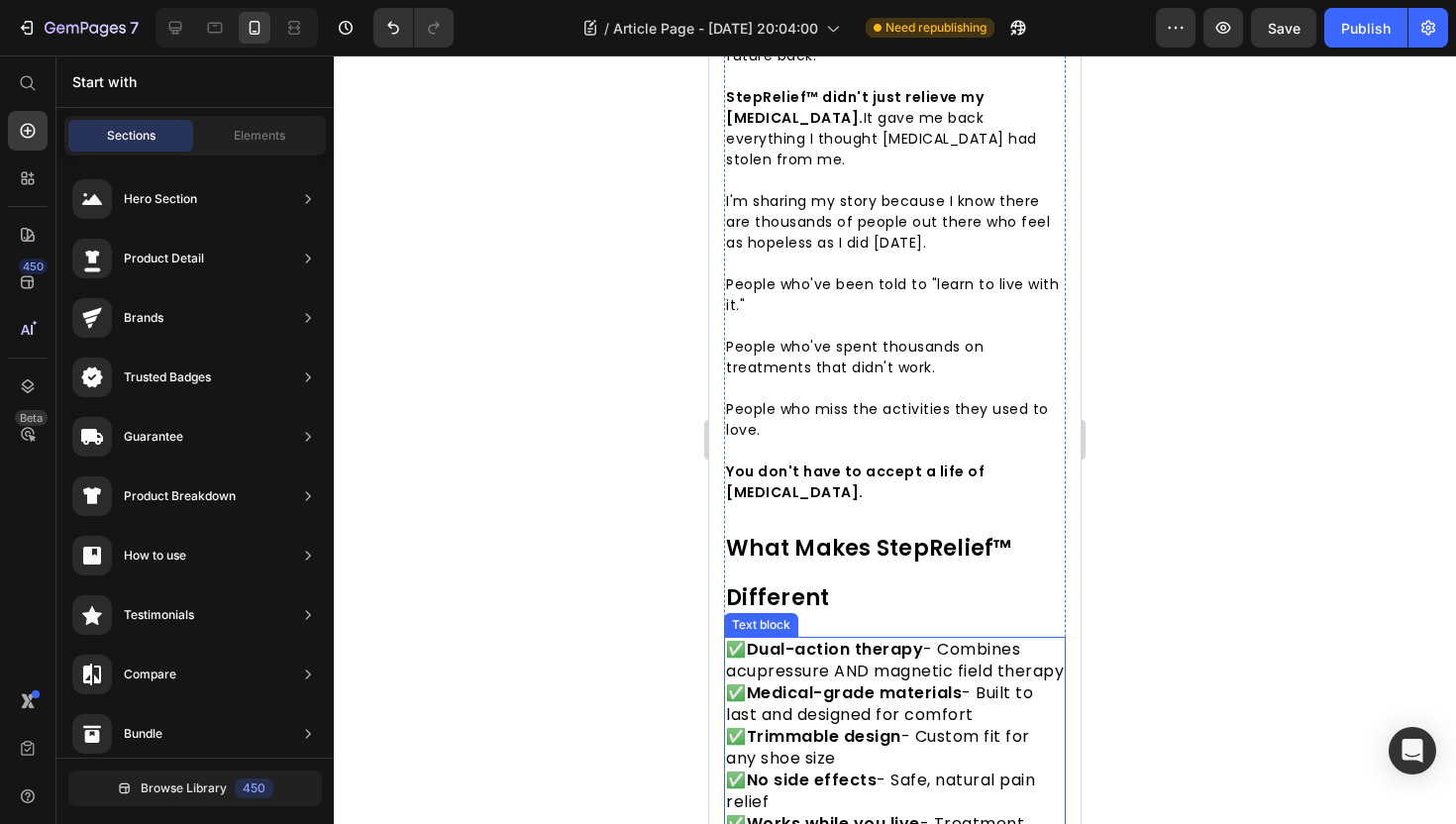 click on "What Makes StepRelief™ Different" at bounding box center (894, 570) 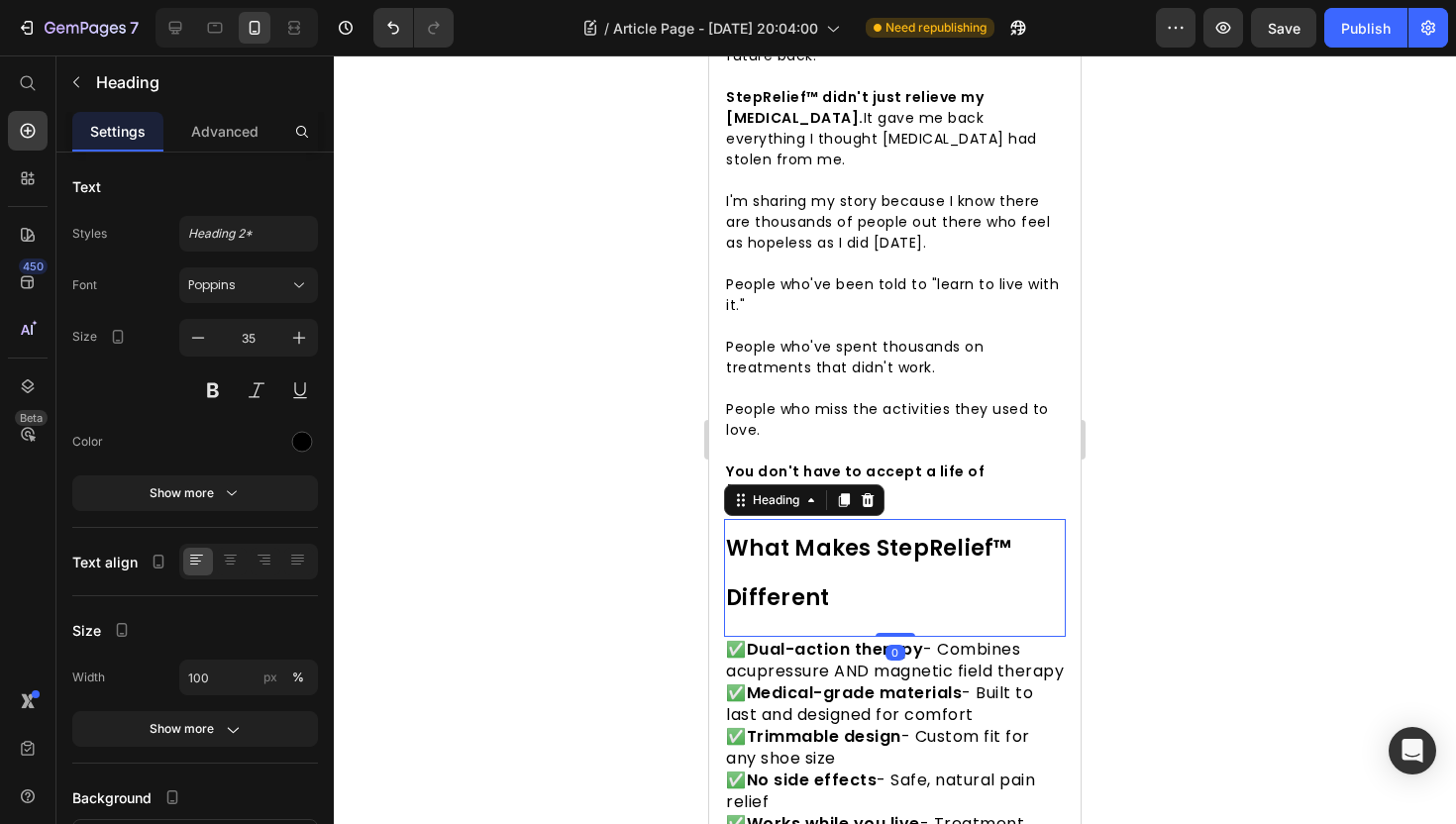 click on "What Makes StepRelief™ Different" at bounding box center (894, 570) 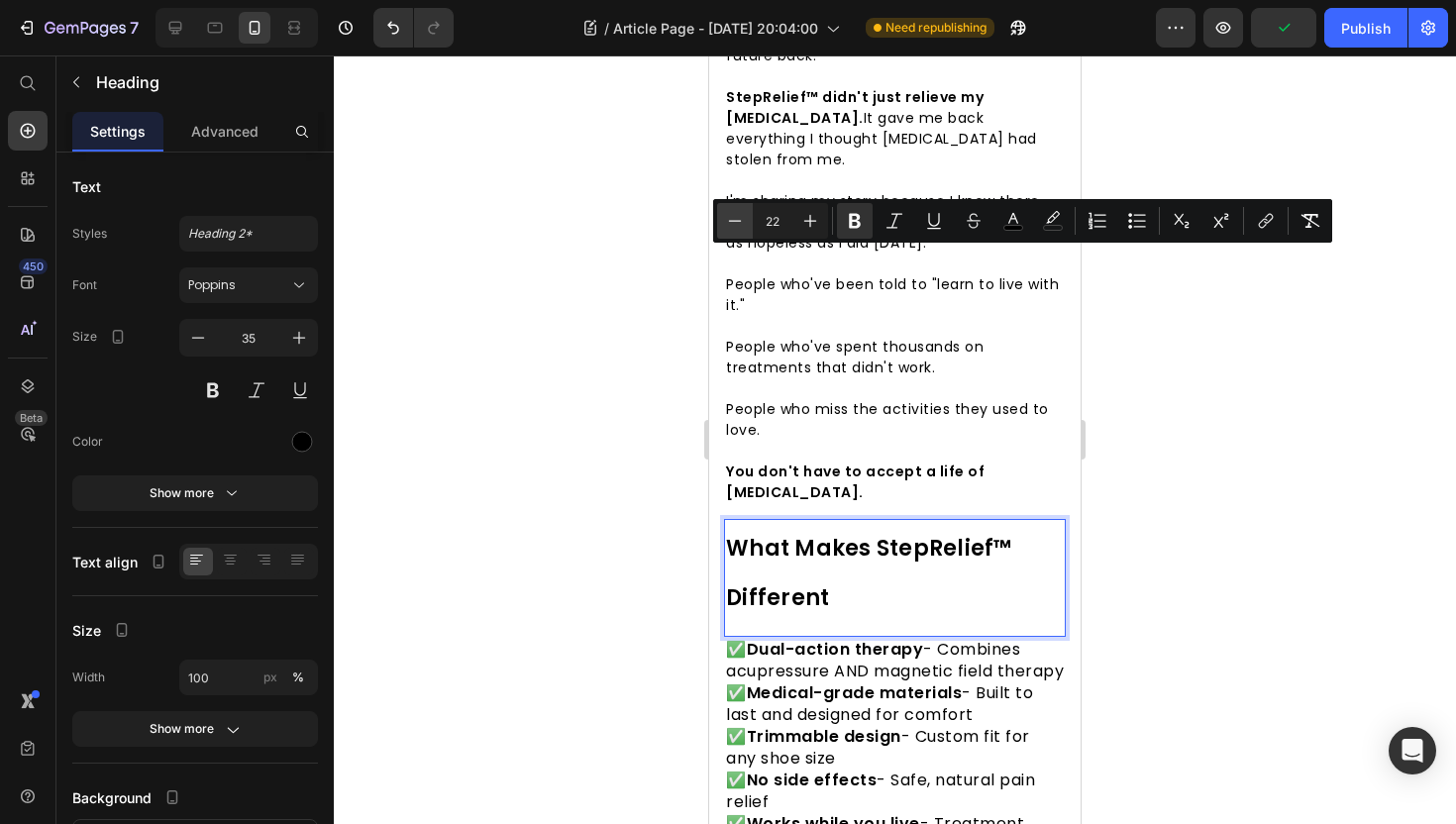click 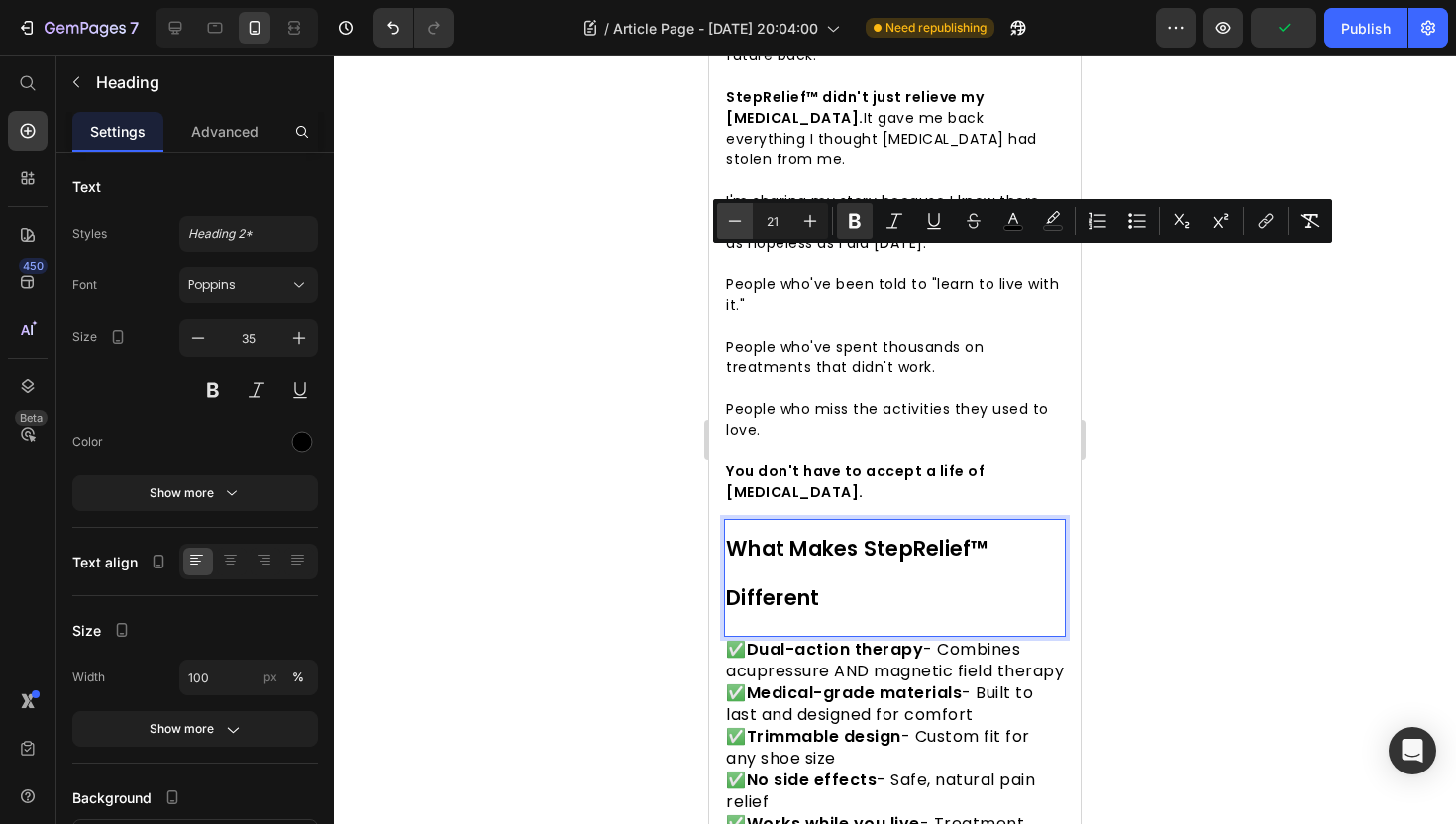 click 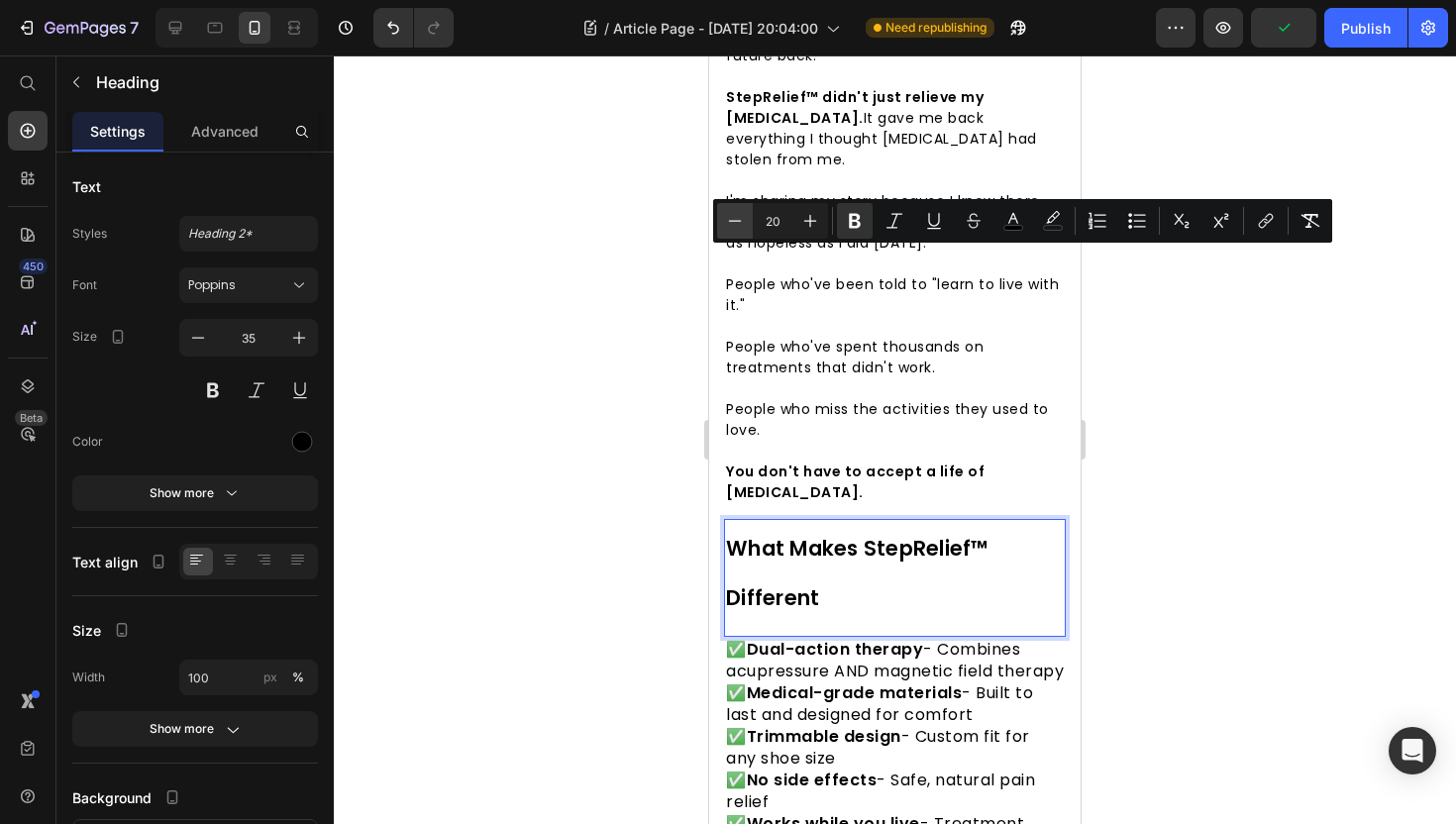 click 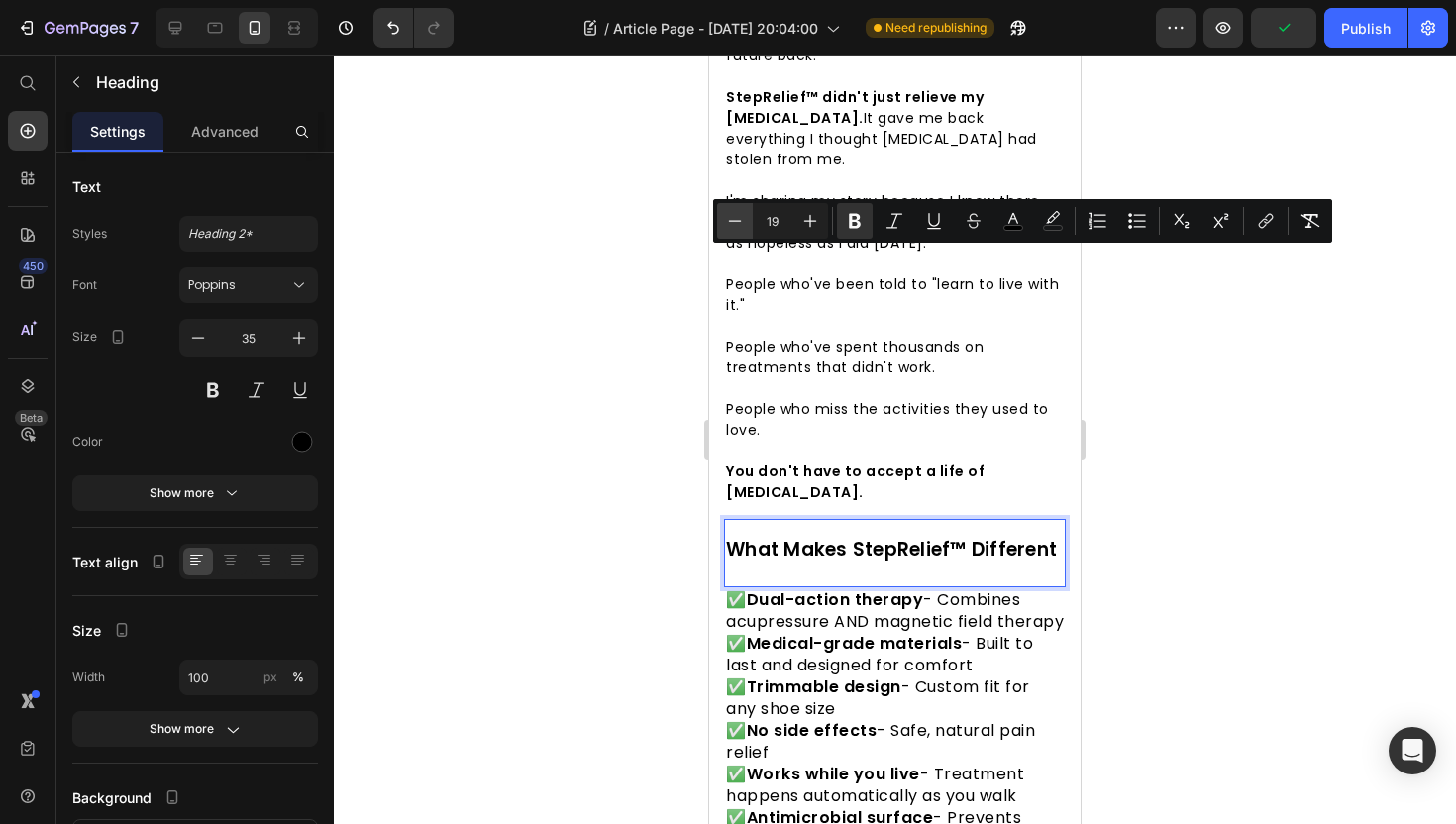 click 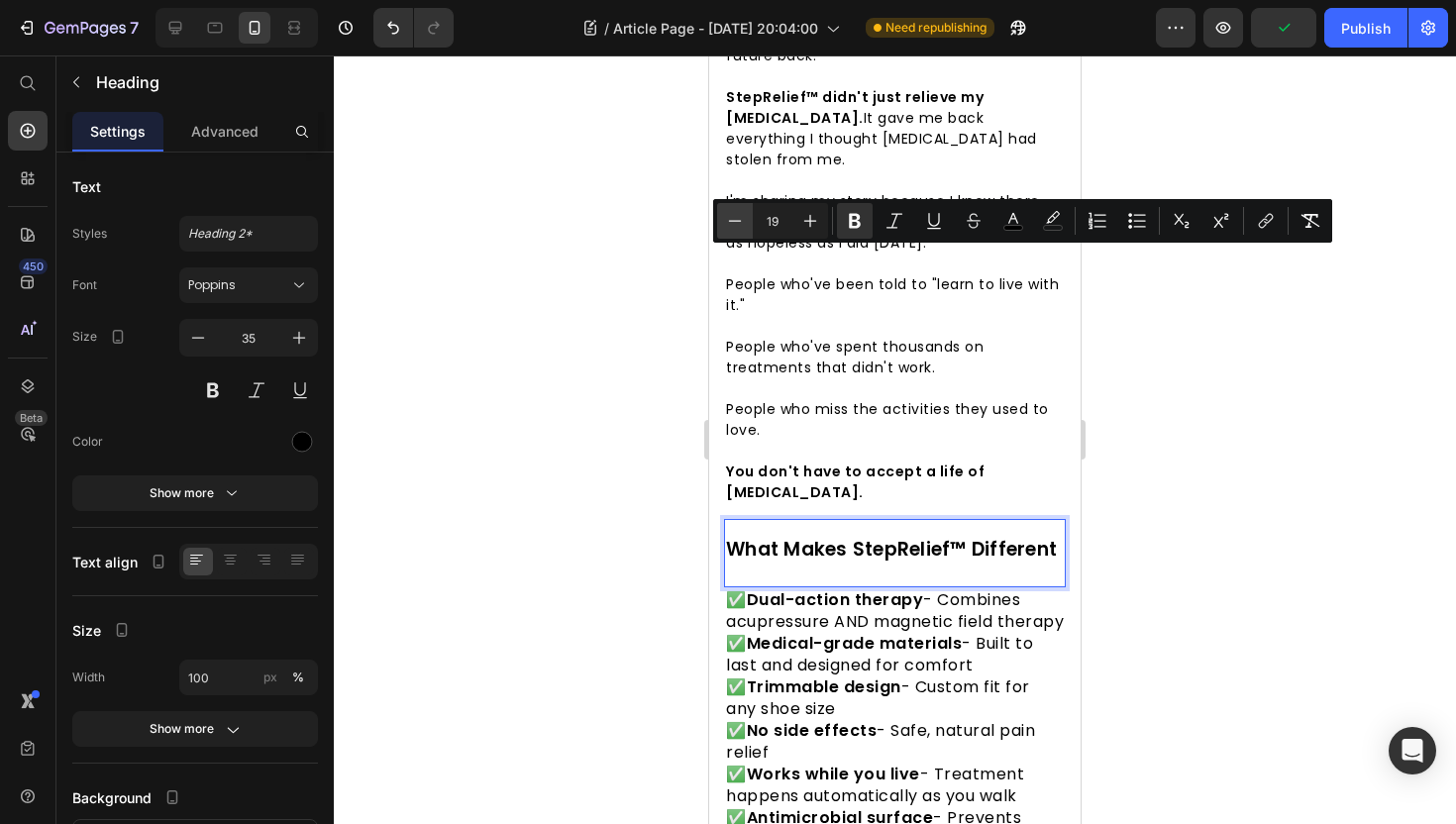 type on "18" 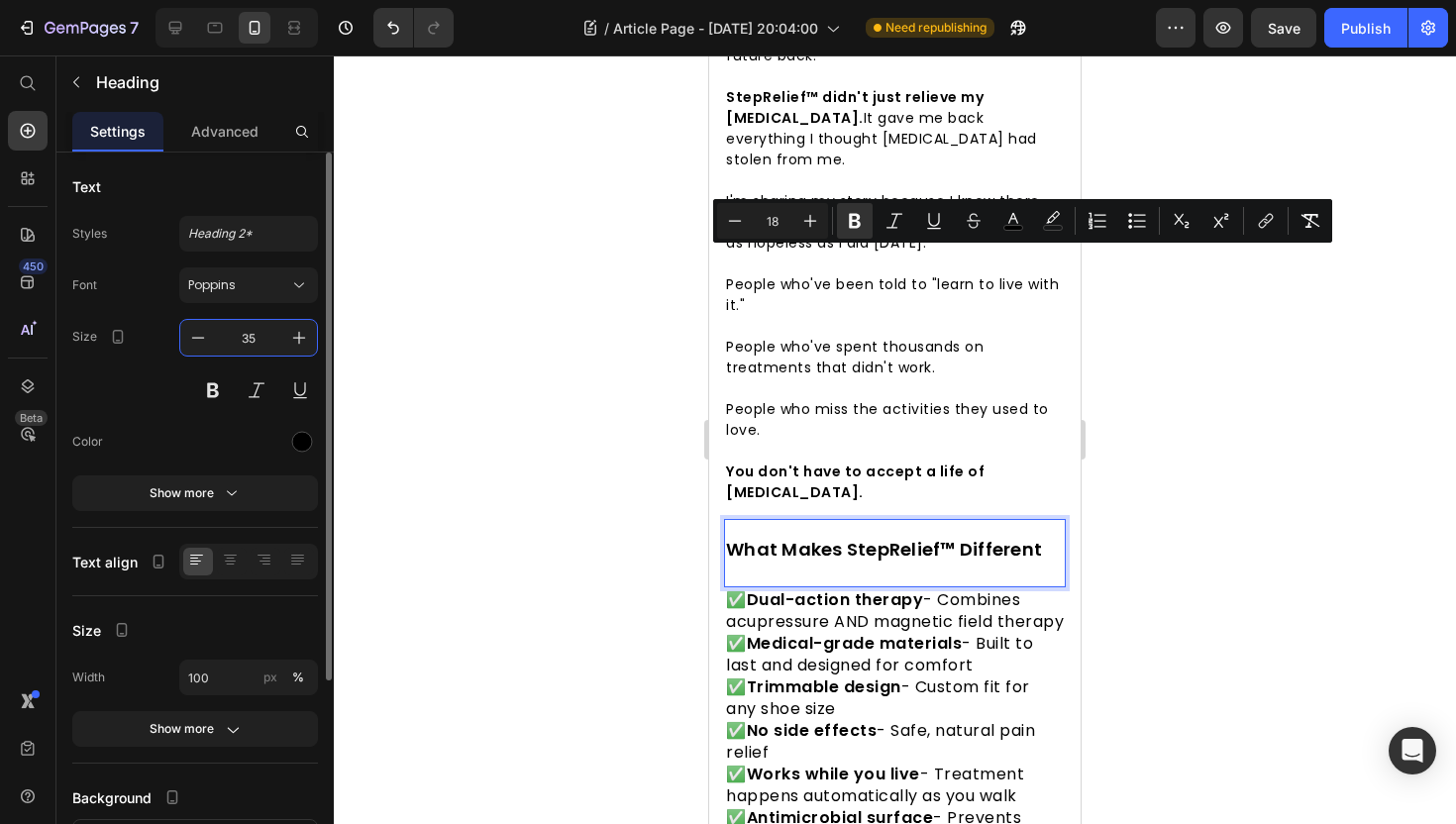 click on "35" at bounding box center (249, 338) 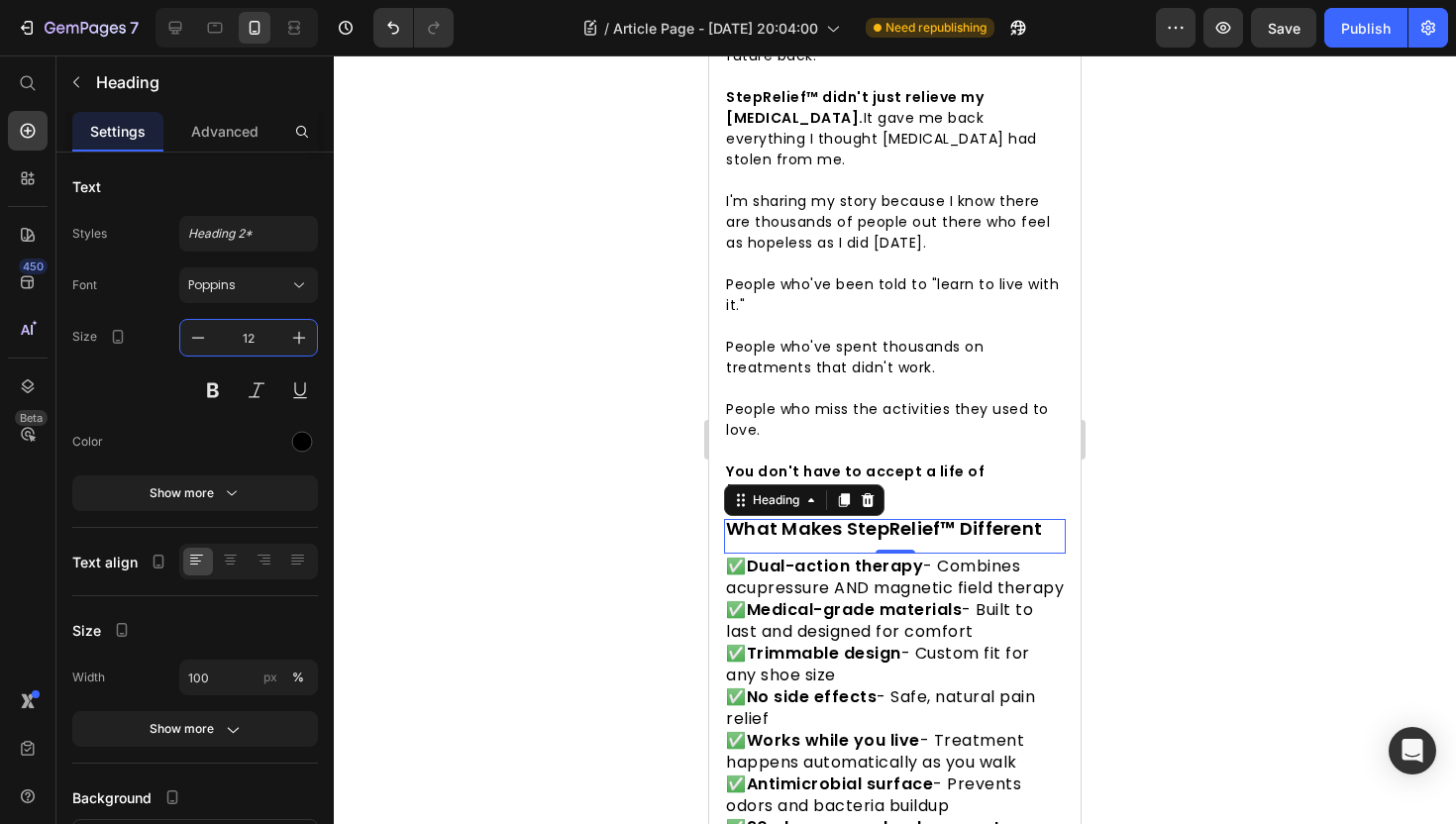 type on "12" 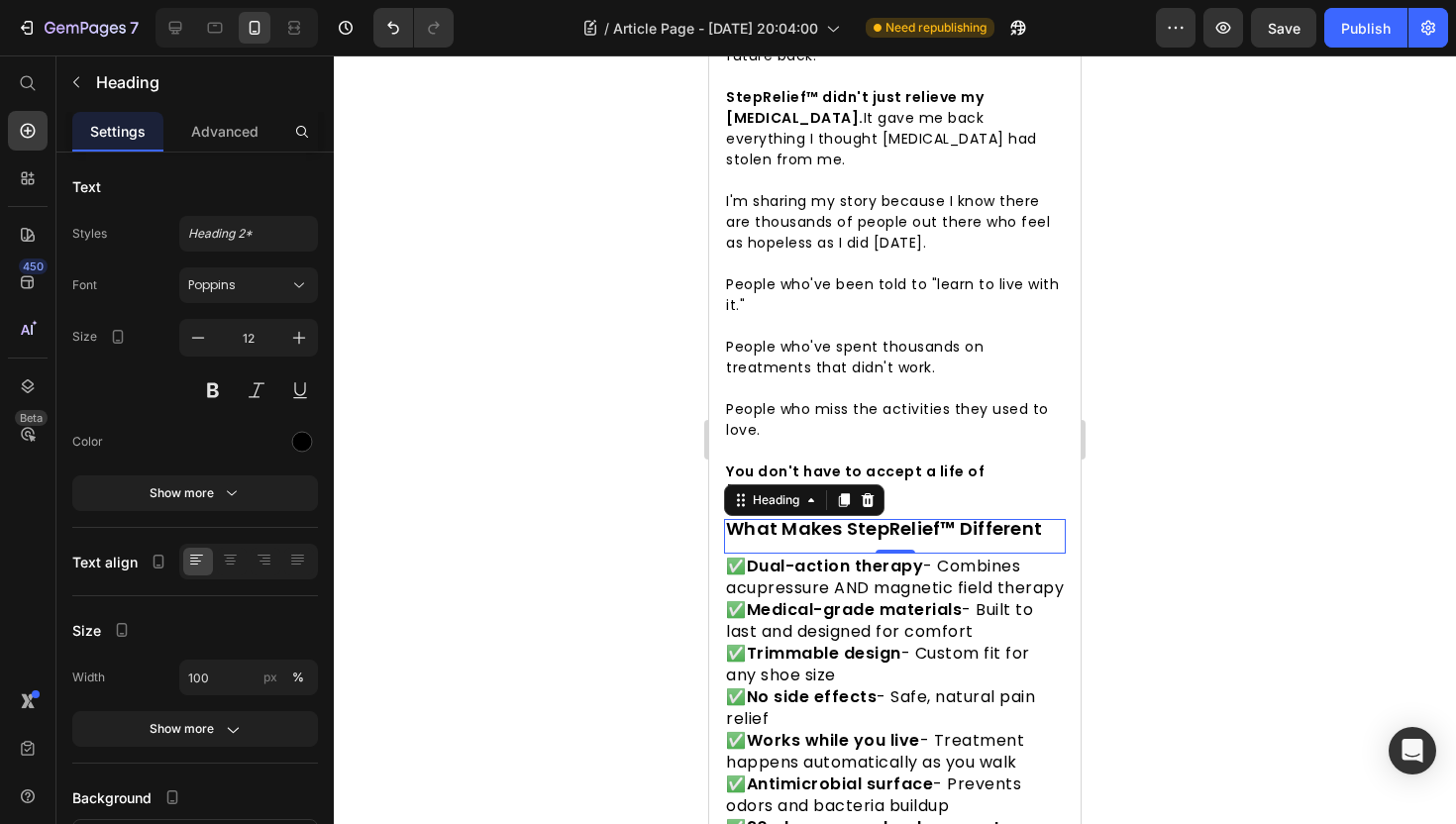 click 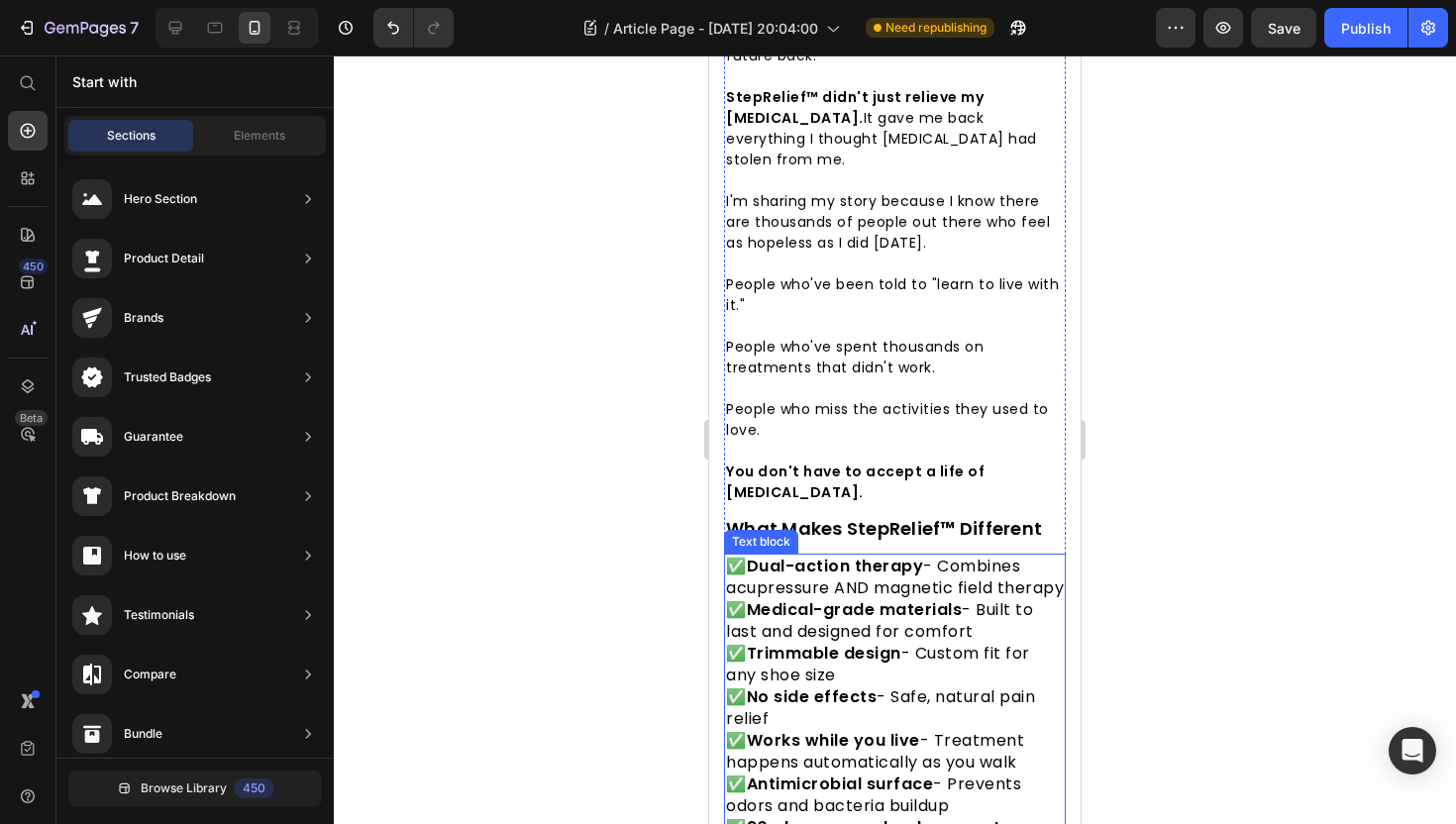 click on "✅  Antimicrobial surface  - Prevents odors and bacteria buildup" at bounding box center [874, 794] 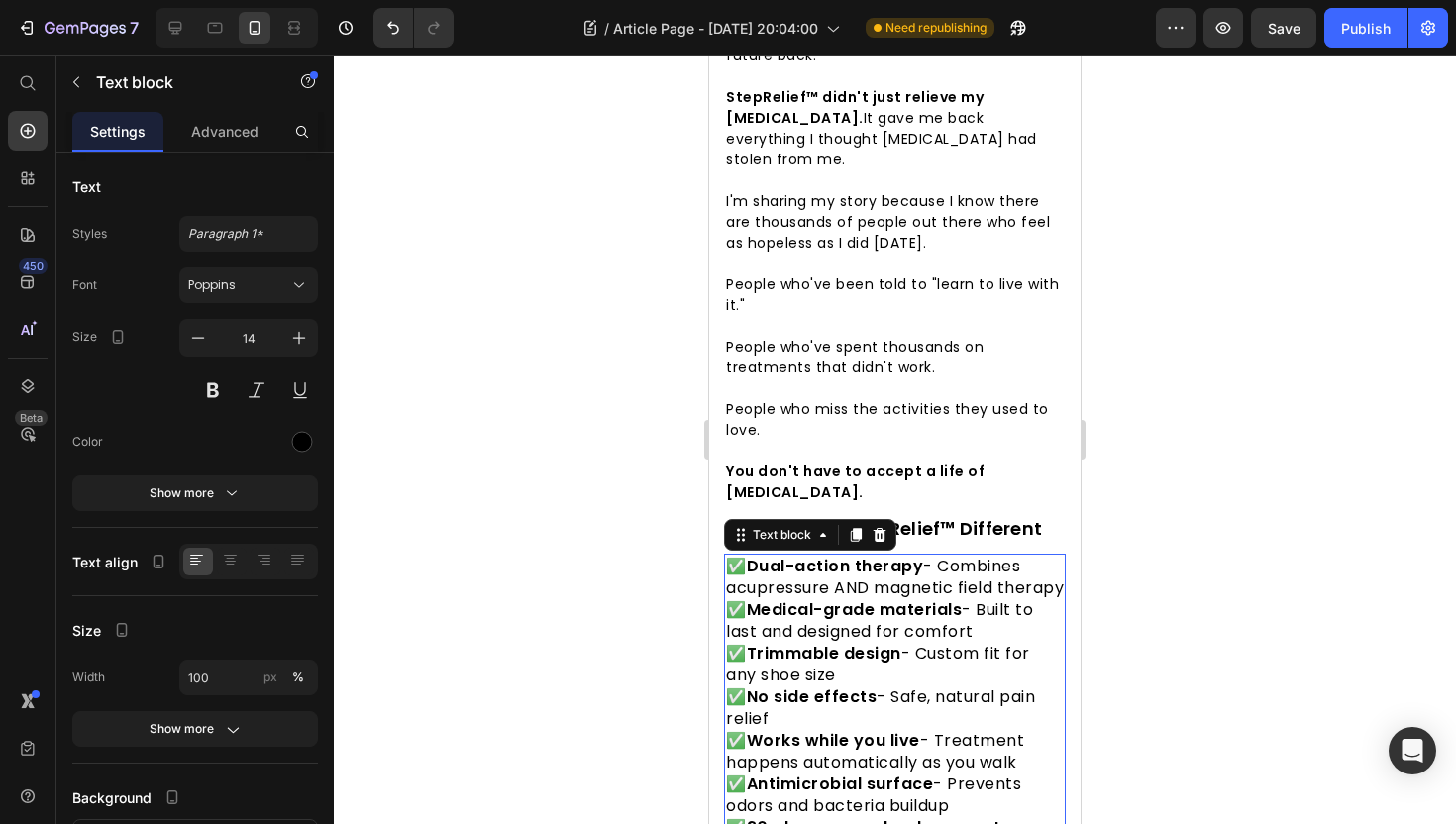 click on "✅  Antimicrobial surface  - Prevents odors and bacteria buildup" at bounding box center [874, 794] 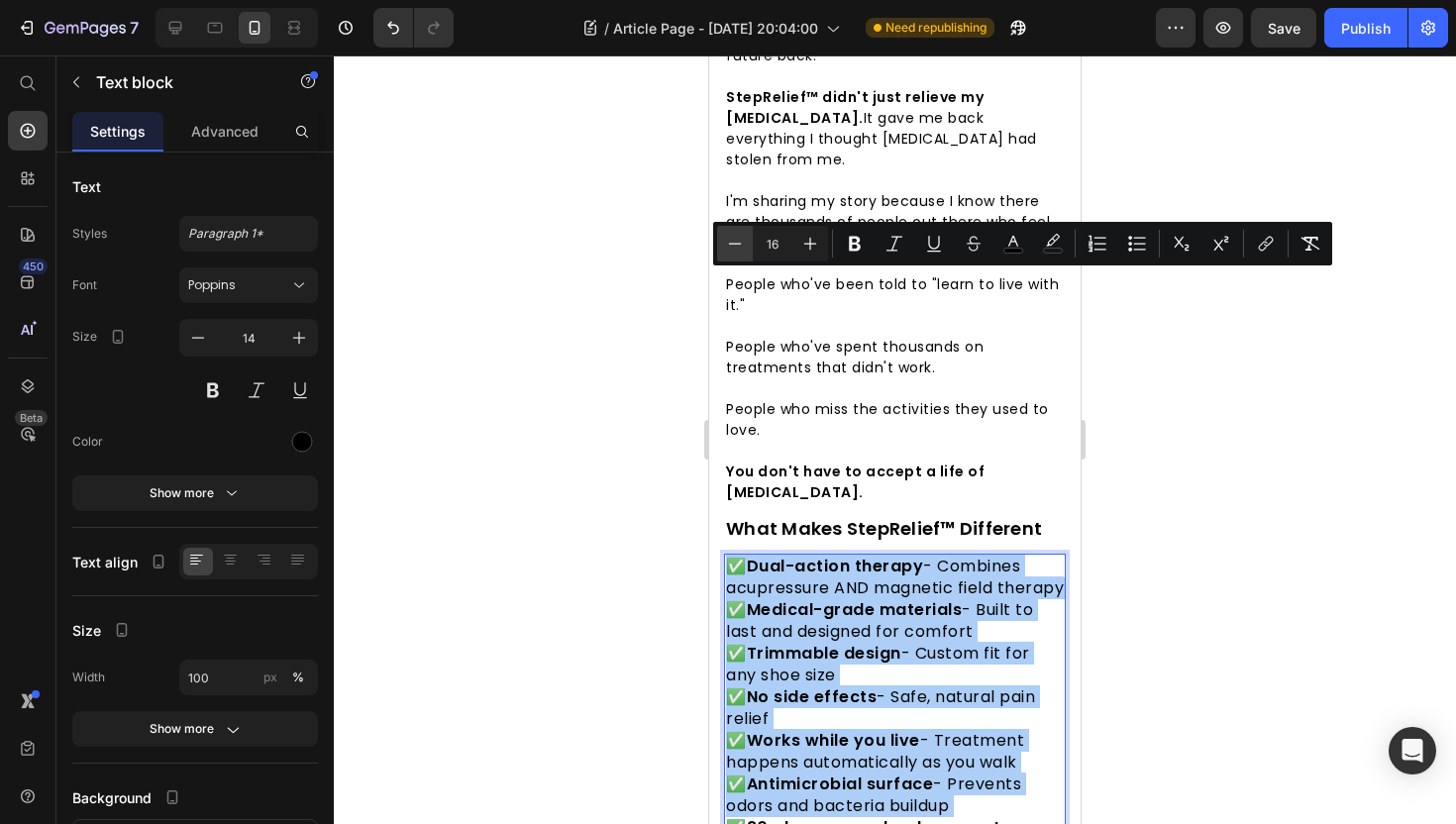 click 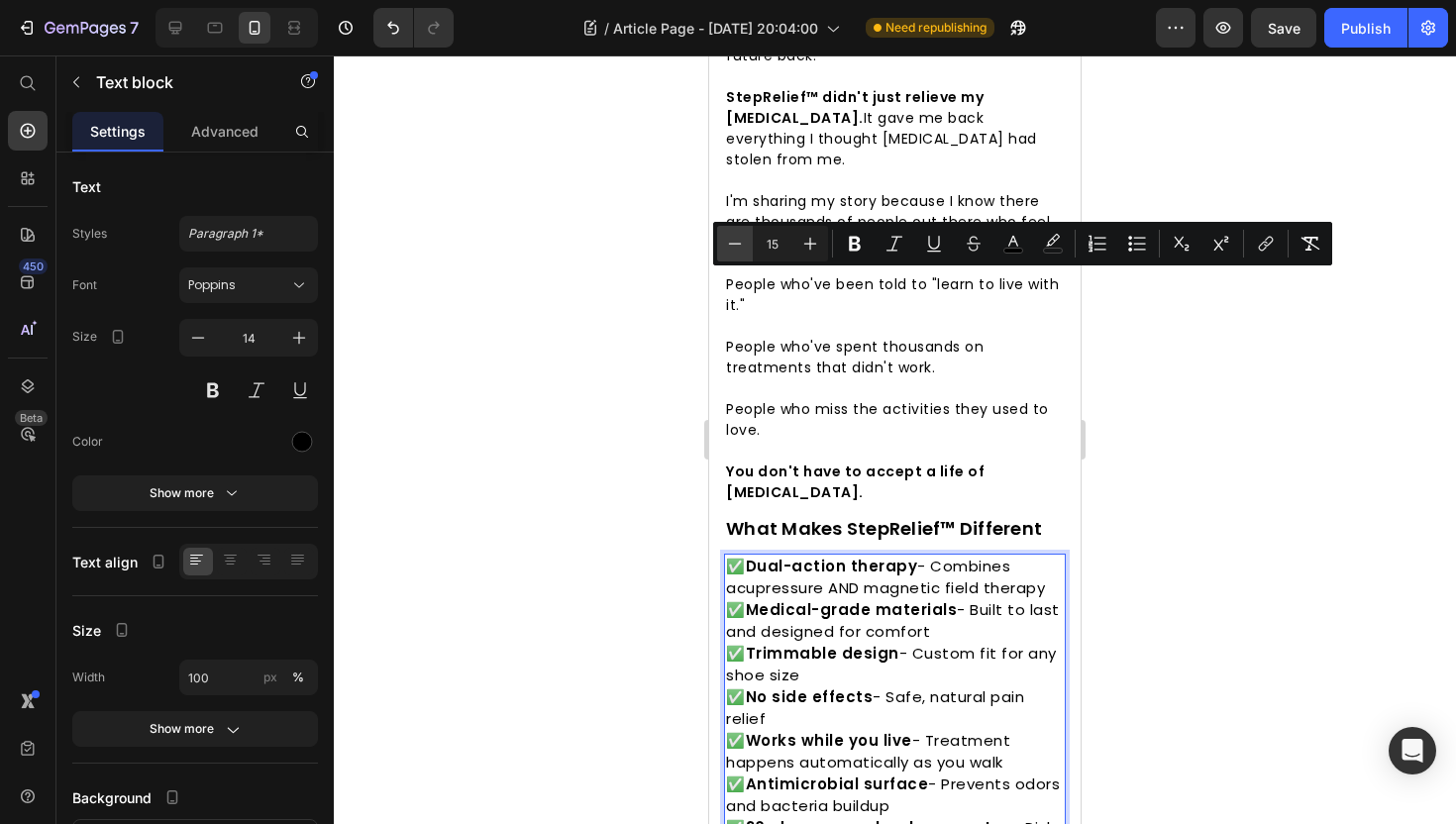 click 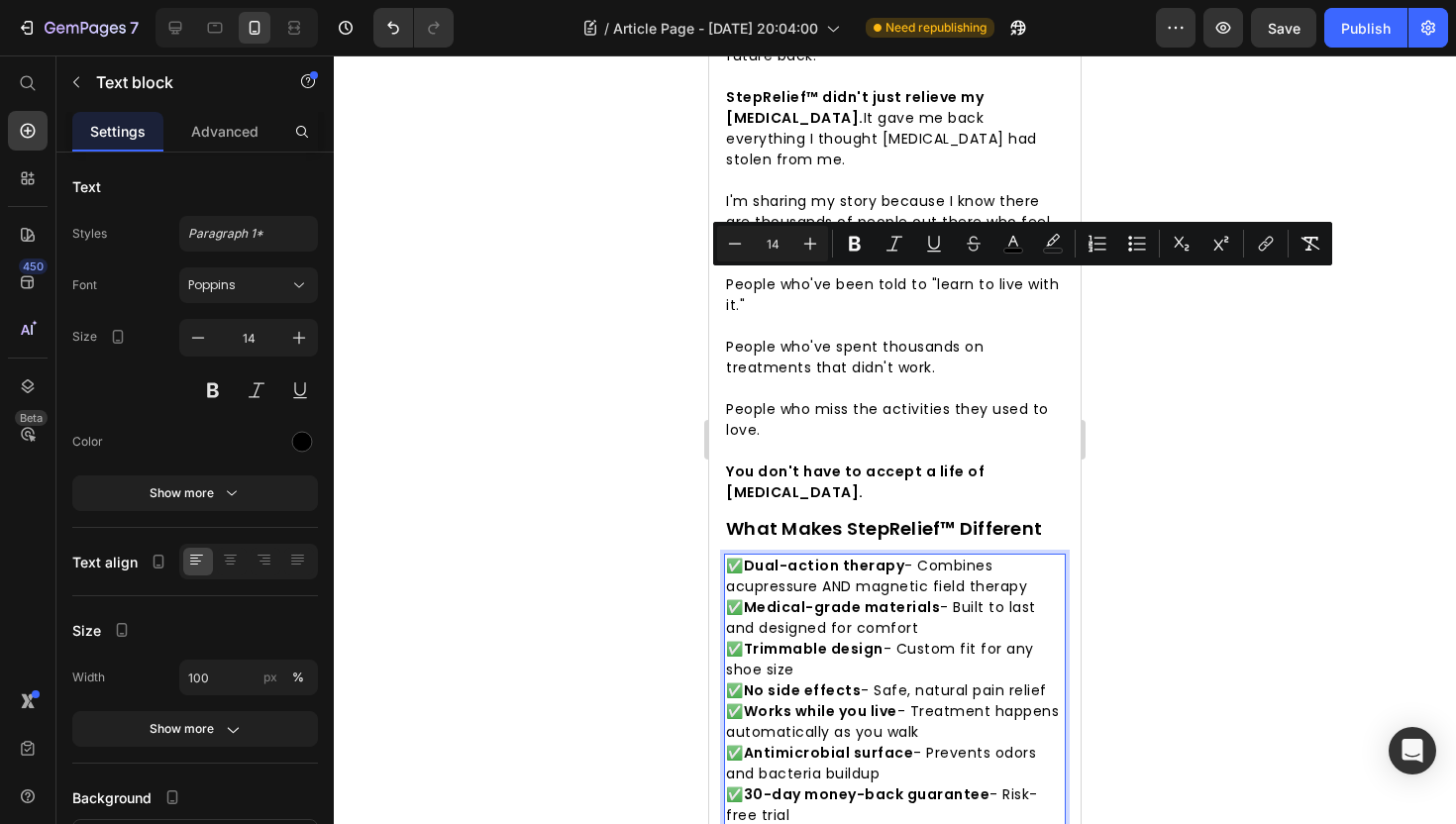 click 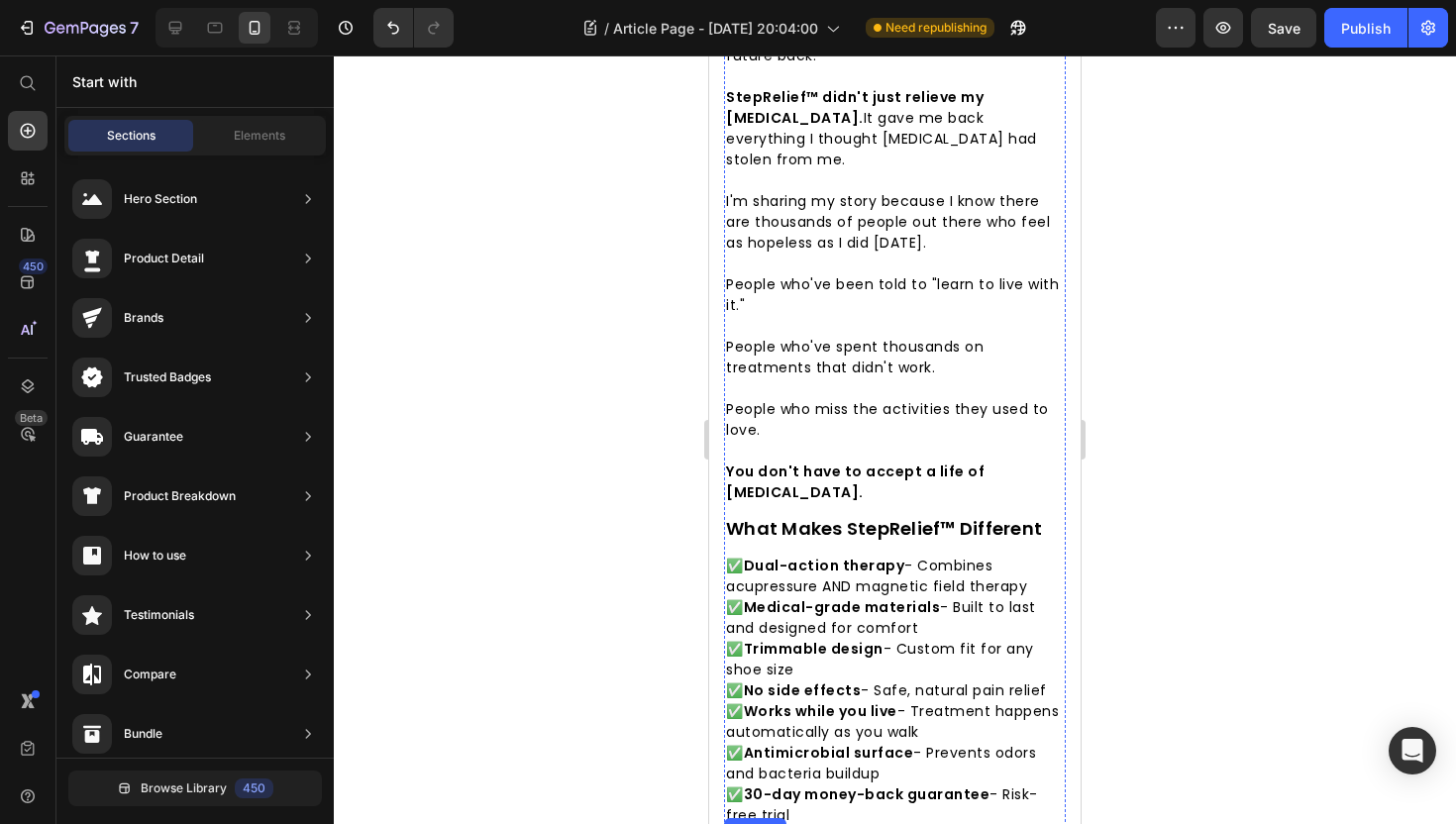 click on "Limited-Time Opportunity: 55% Off StepRelief™ [DATE] Only" at bounding box center [884, 921] 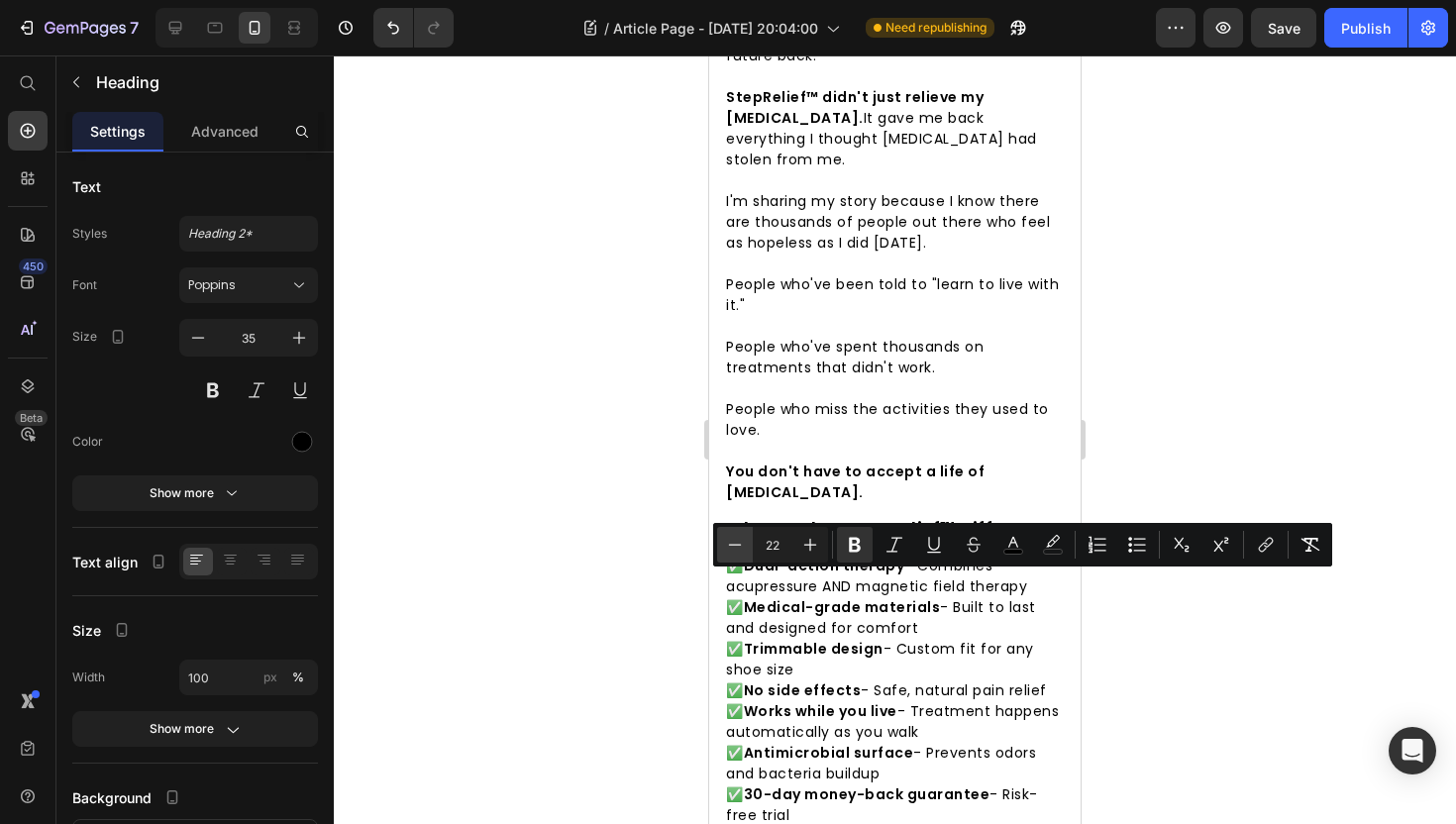 click 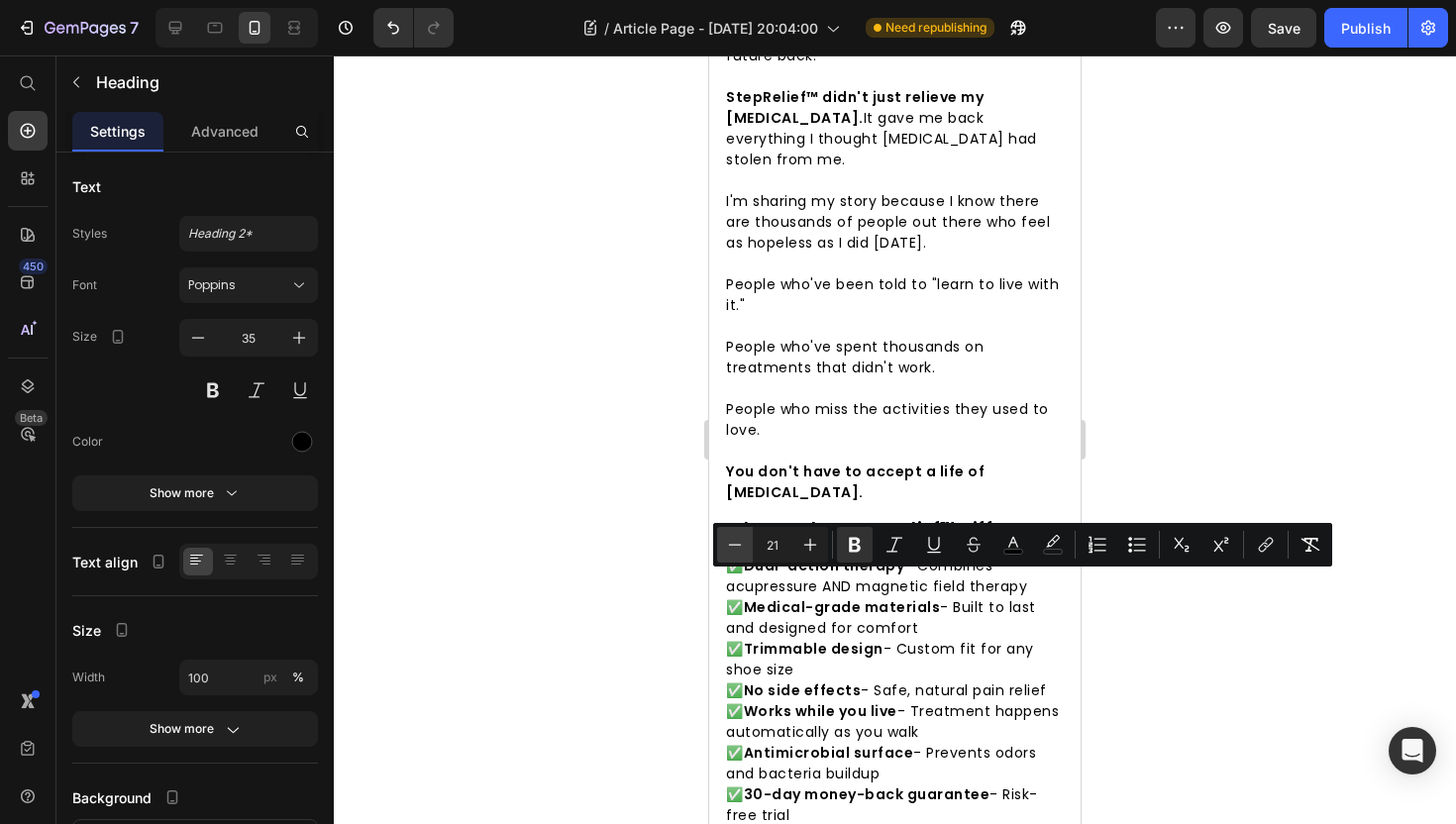 click 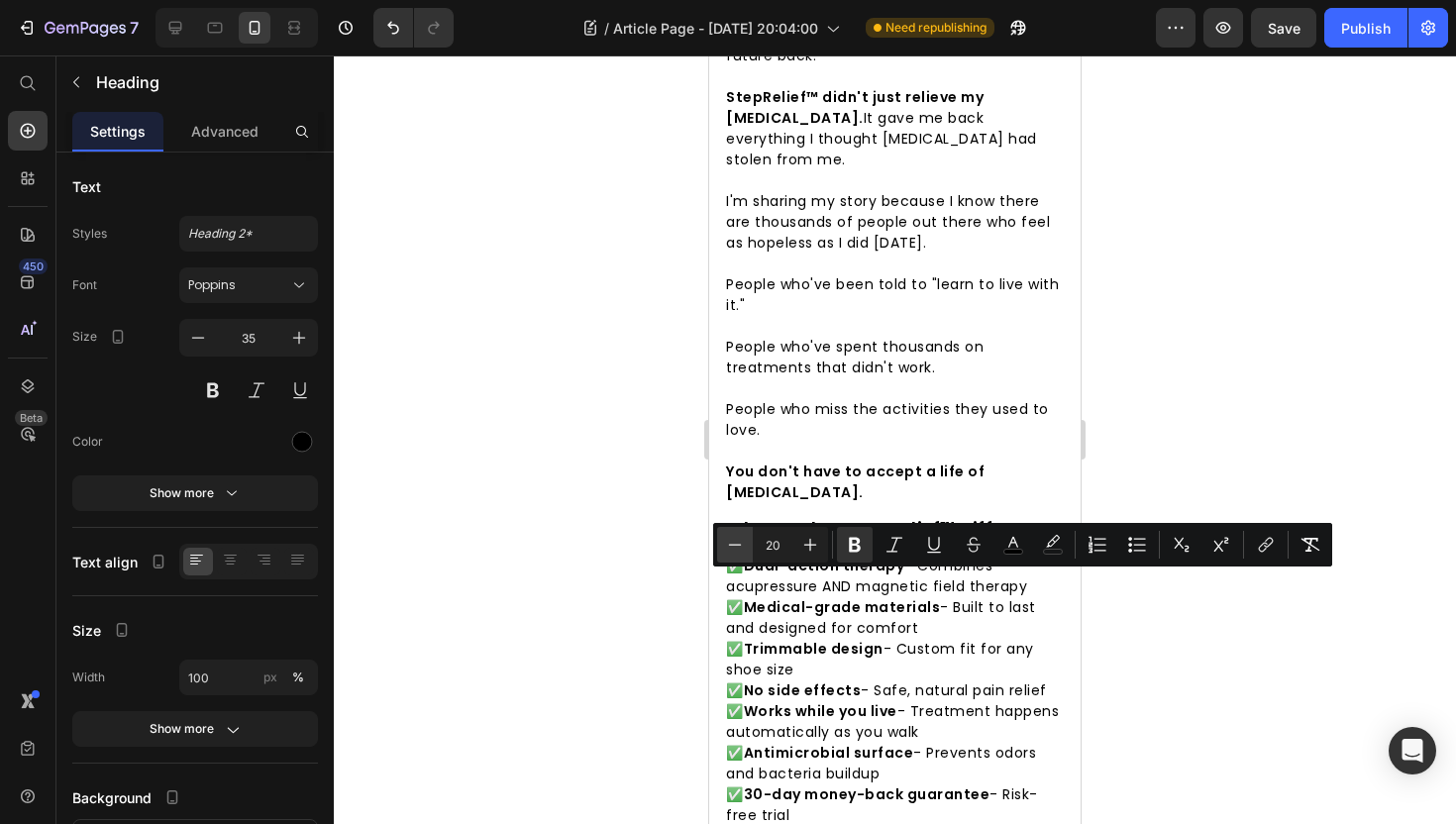 click 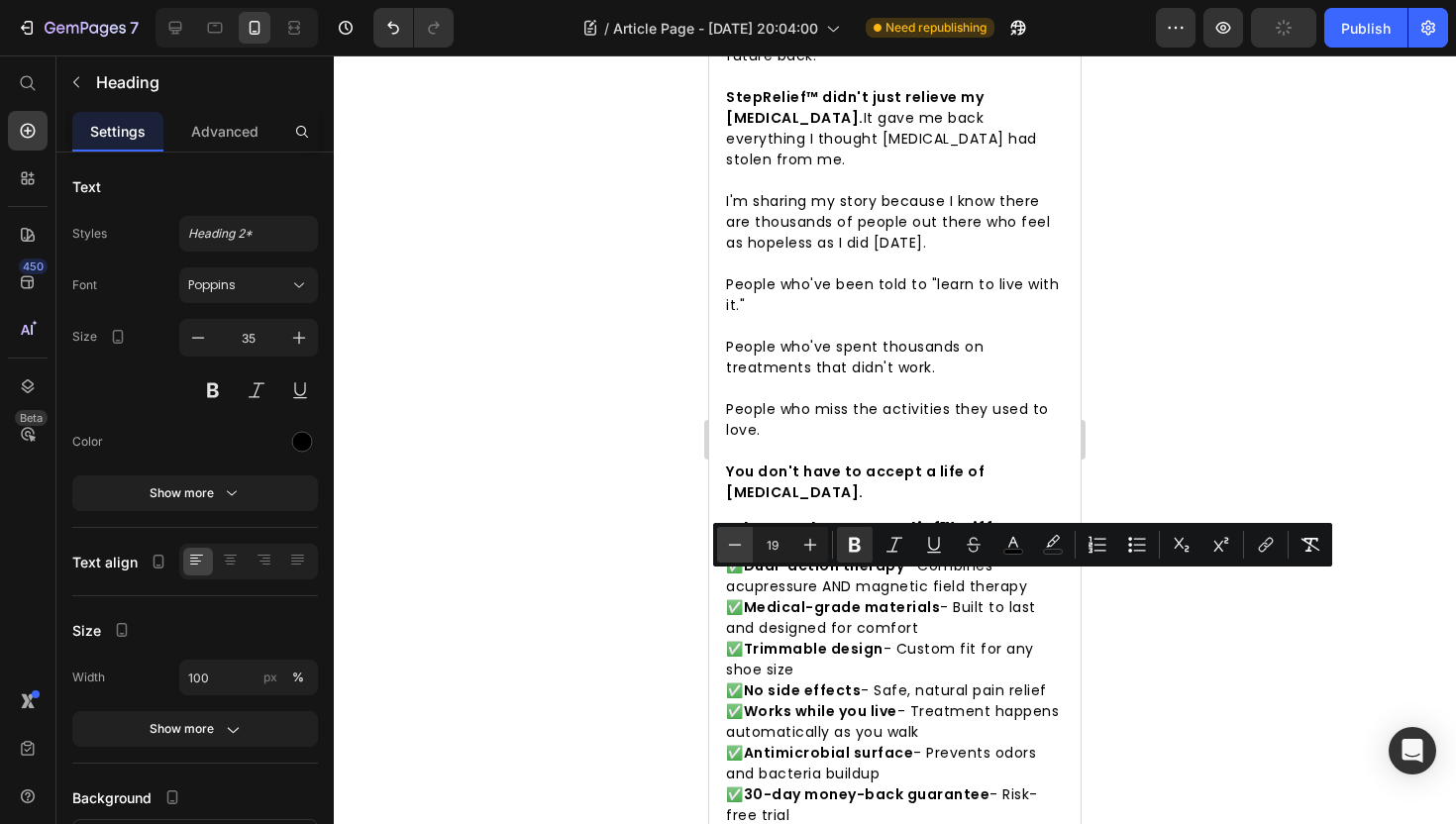 click 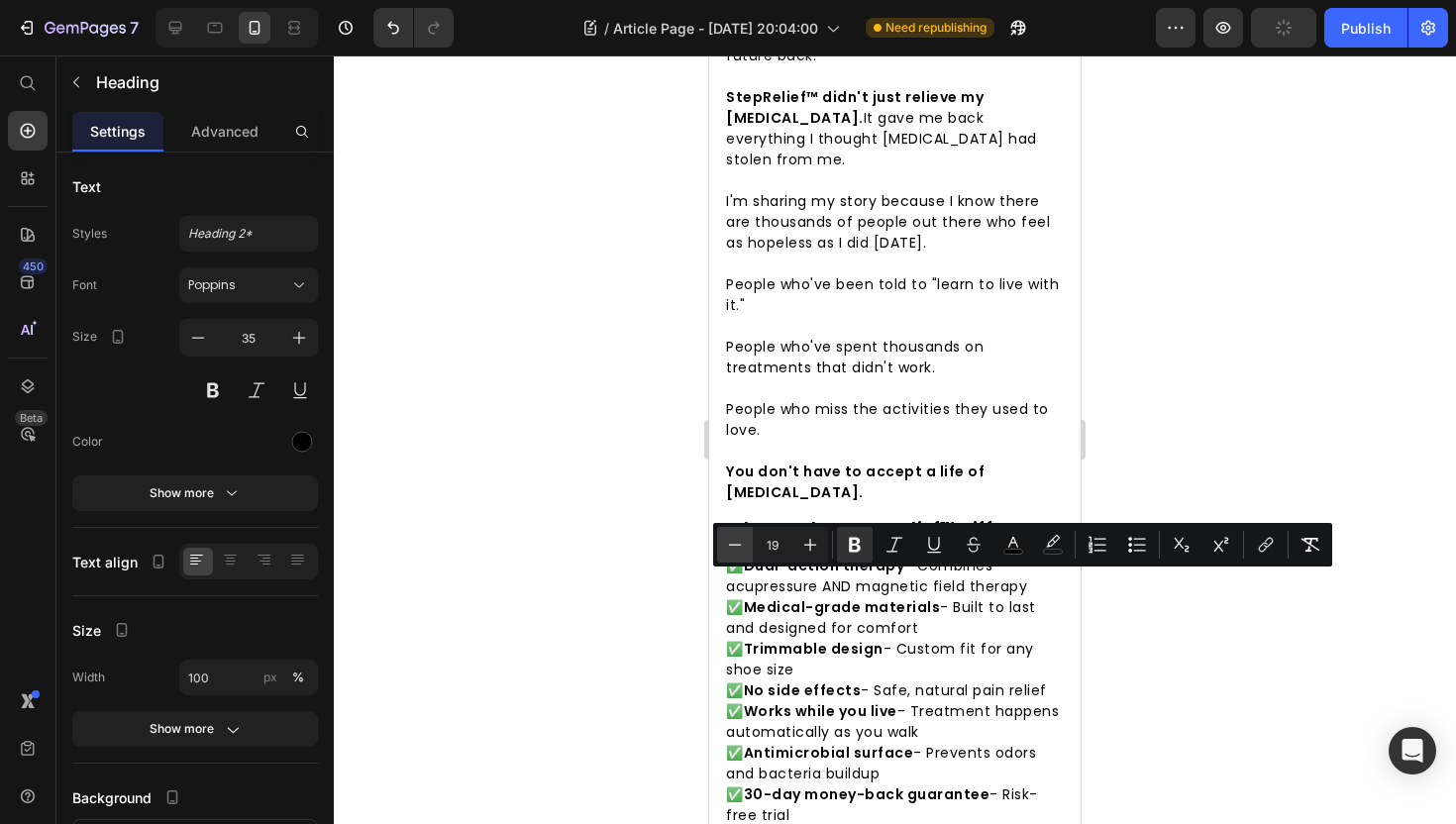 type on "18" 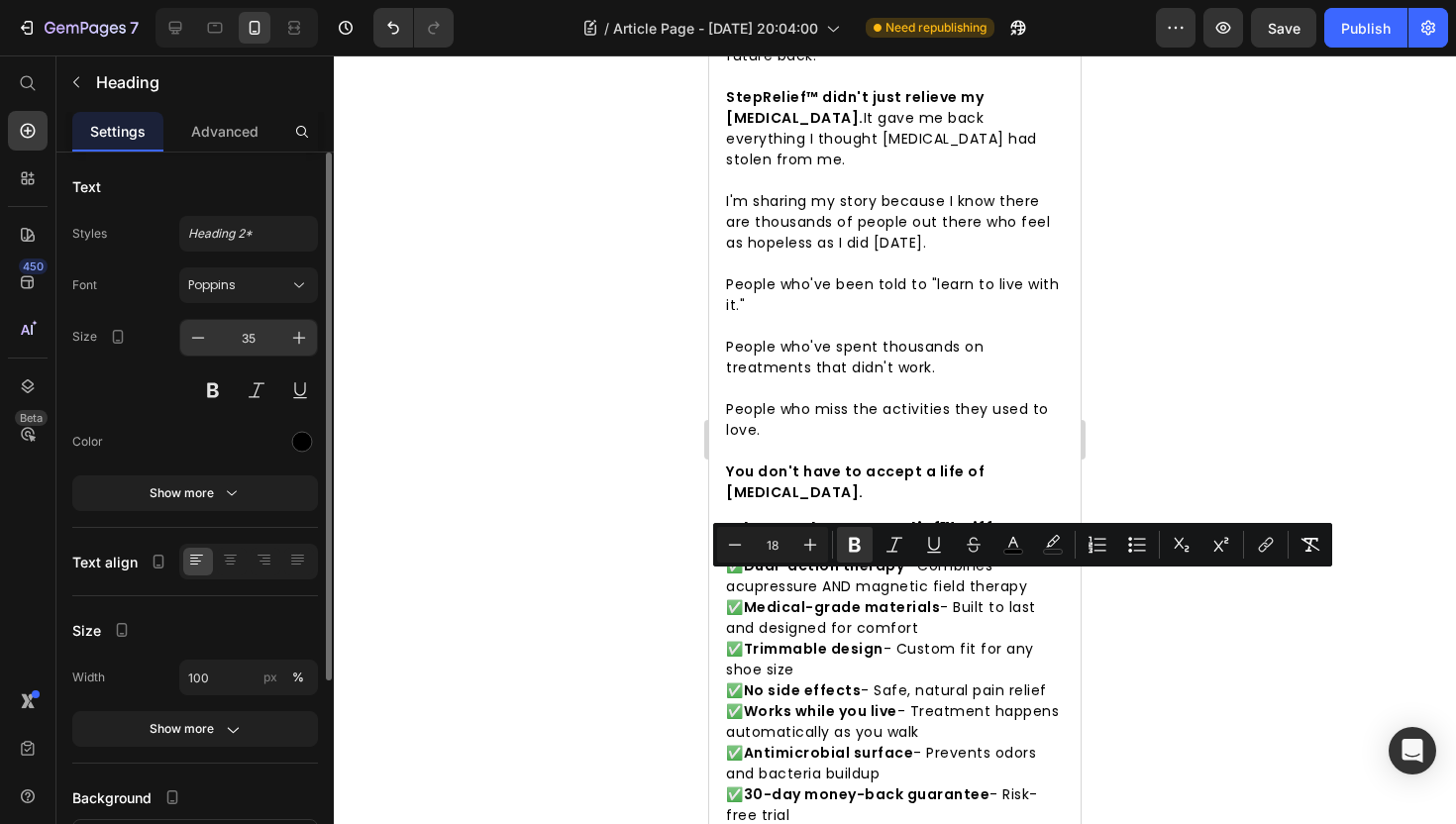 click on "35" at bounding box center (249, 338) 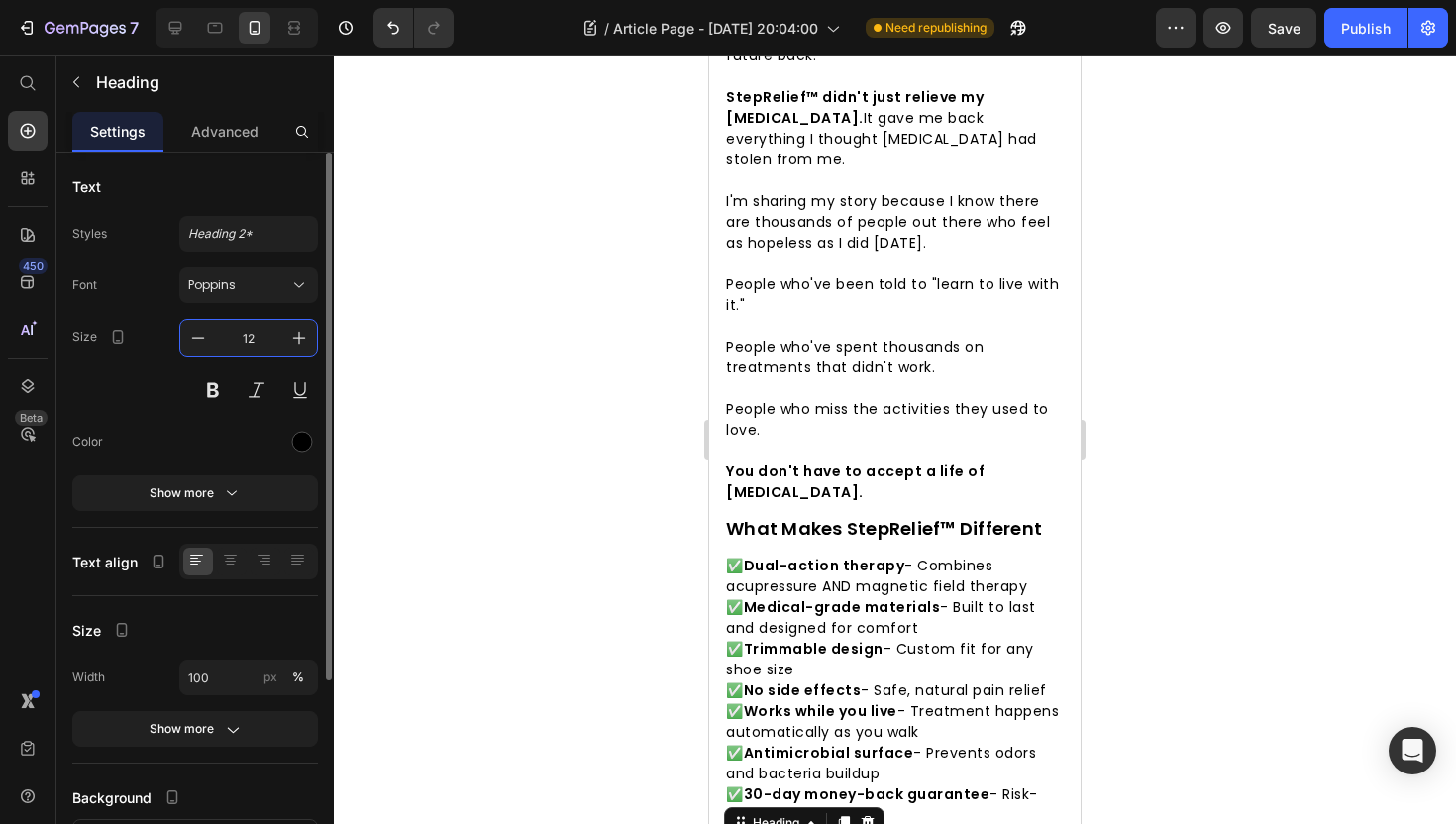 type on "12" 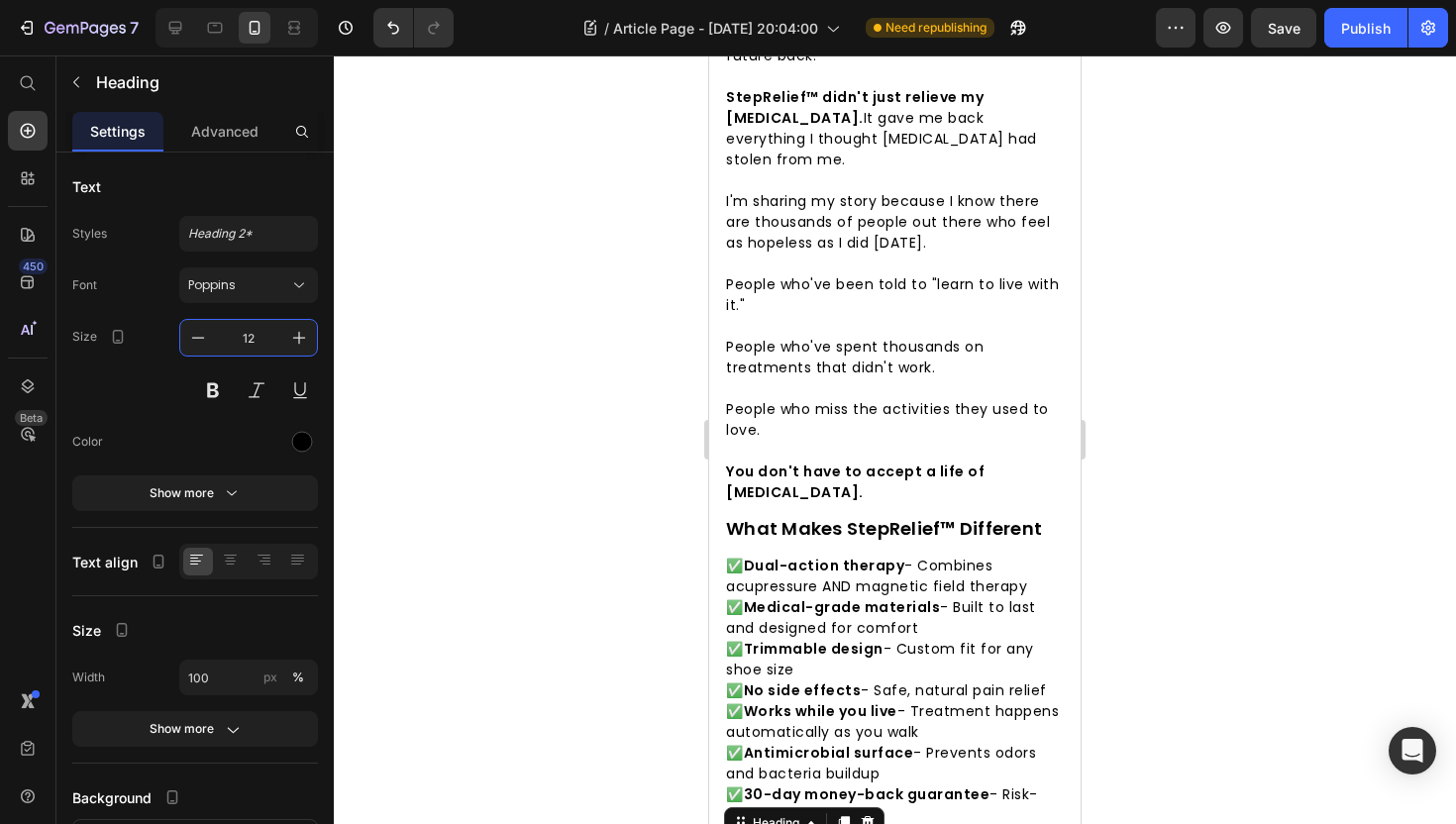 click 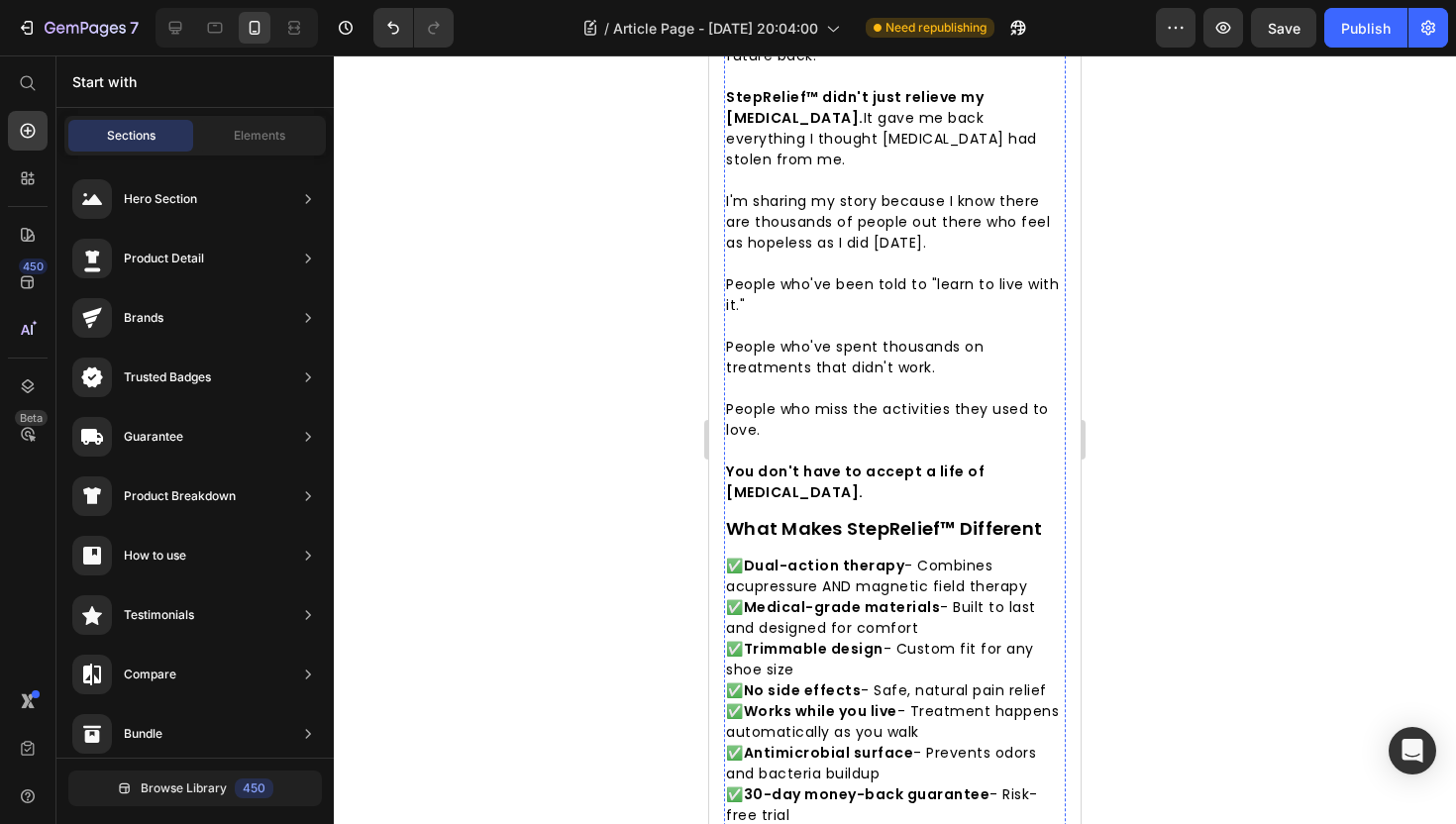 click on "StepRelief™ normally retails for $89.95, which is still a fraction of what I spent on failed treatments." at bounding box center [894, 928] 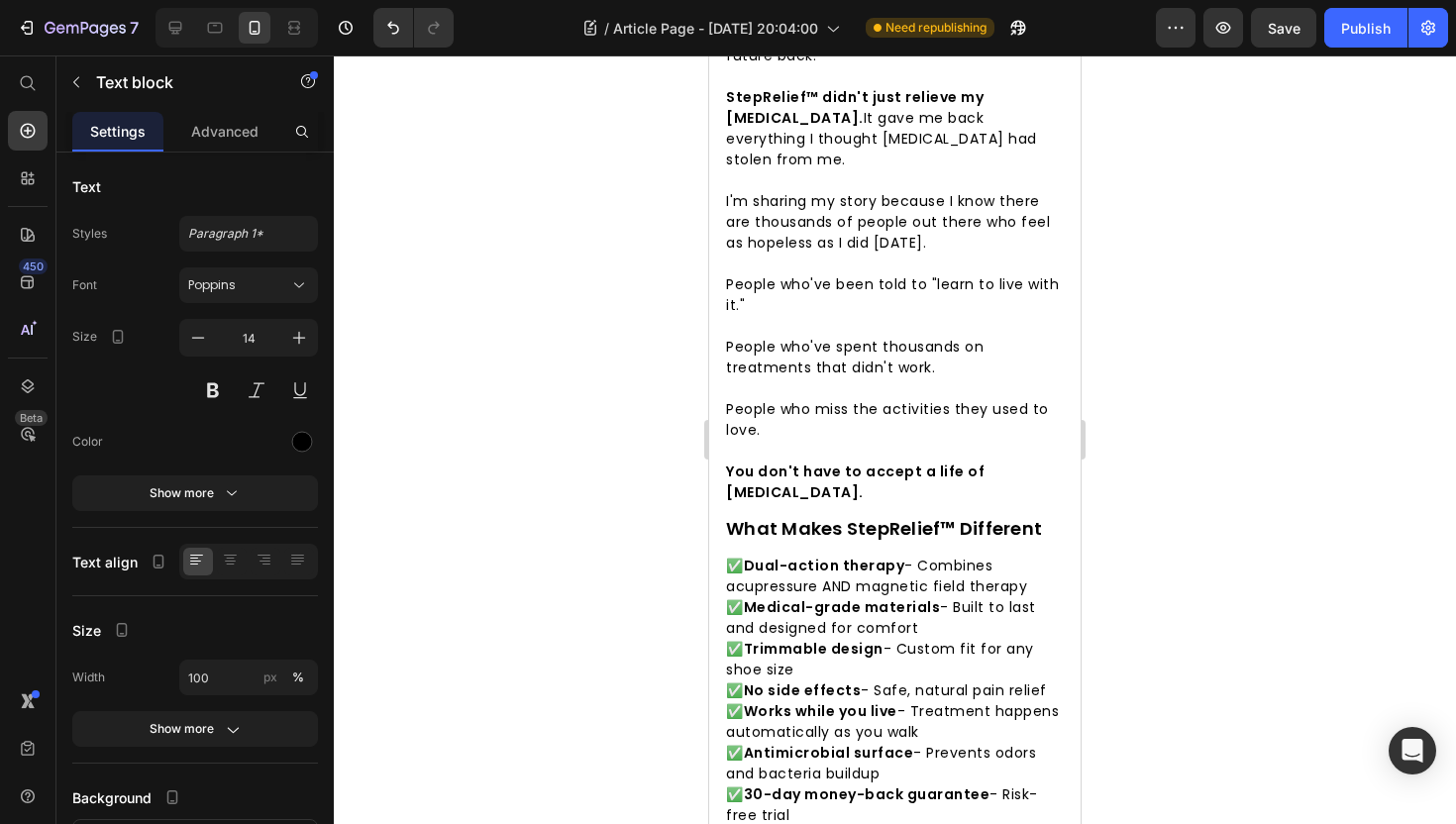click on "StepRelief™ normally retails for $89.95, which is still a fraction of what I spent on failed treatments." at bounding box center [894, 928] 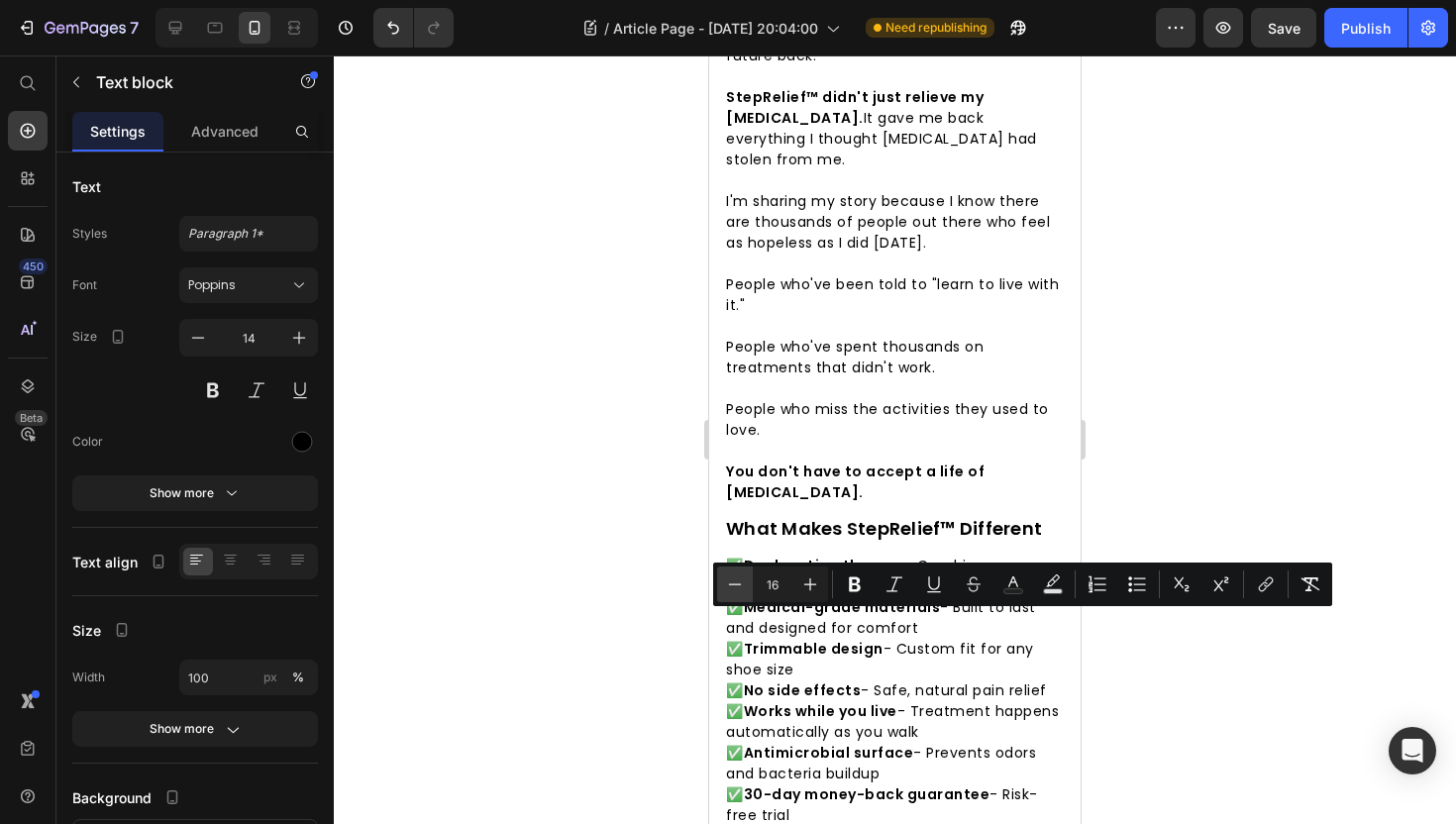 click 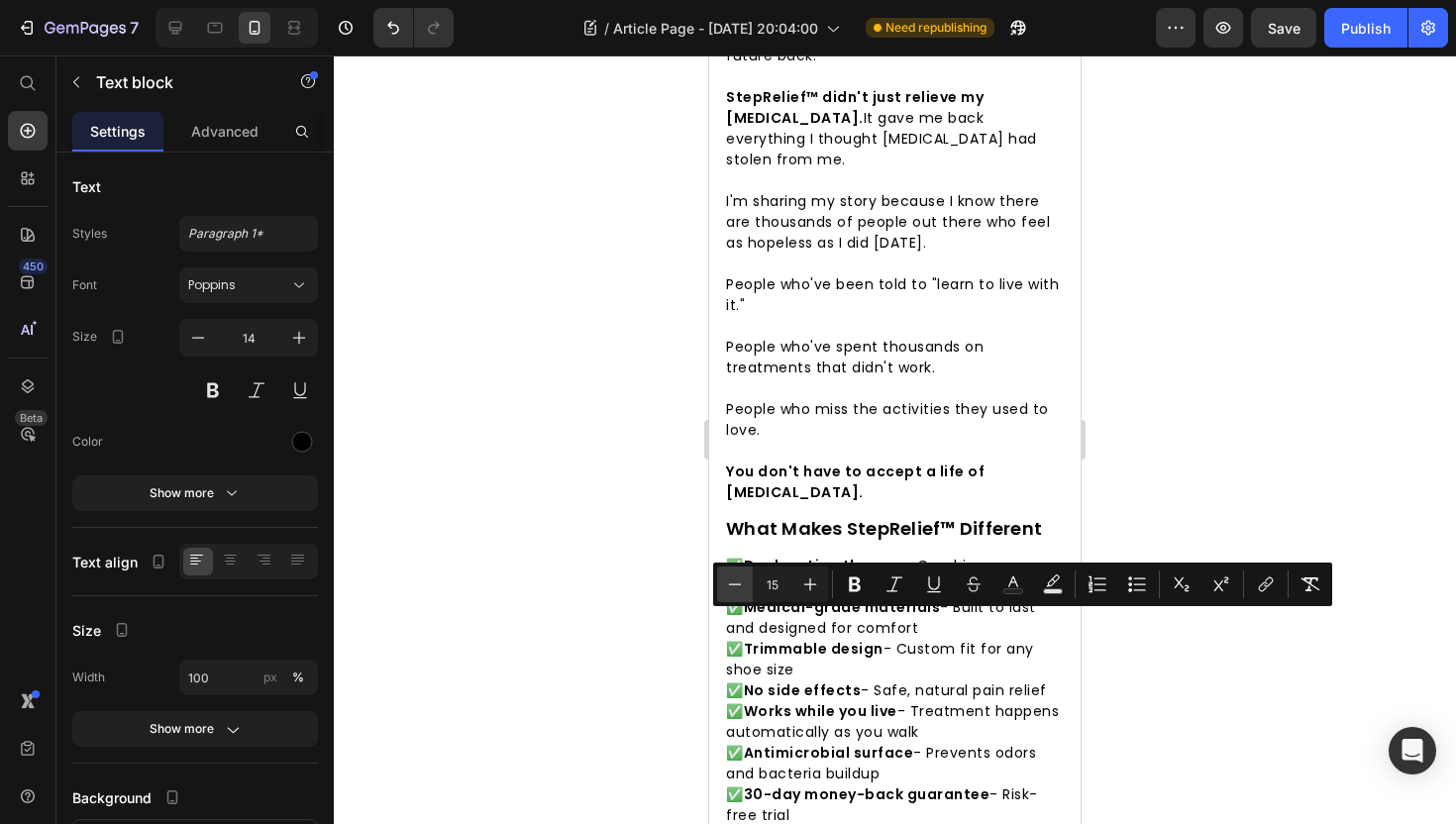 click 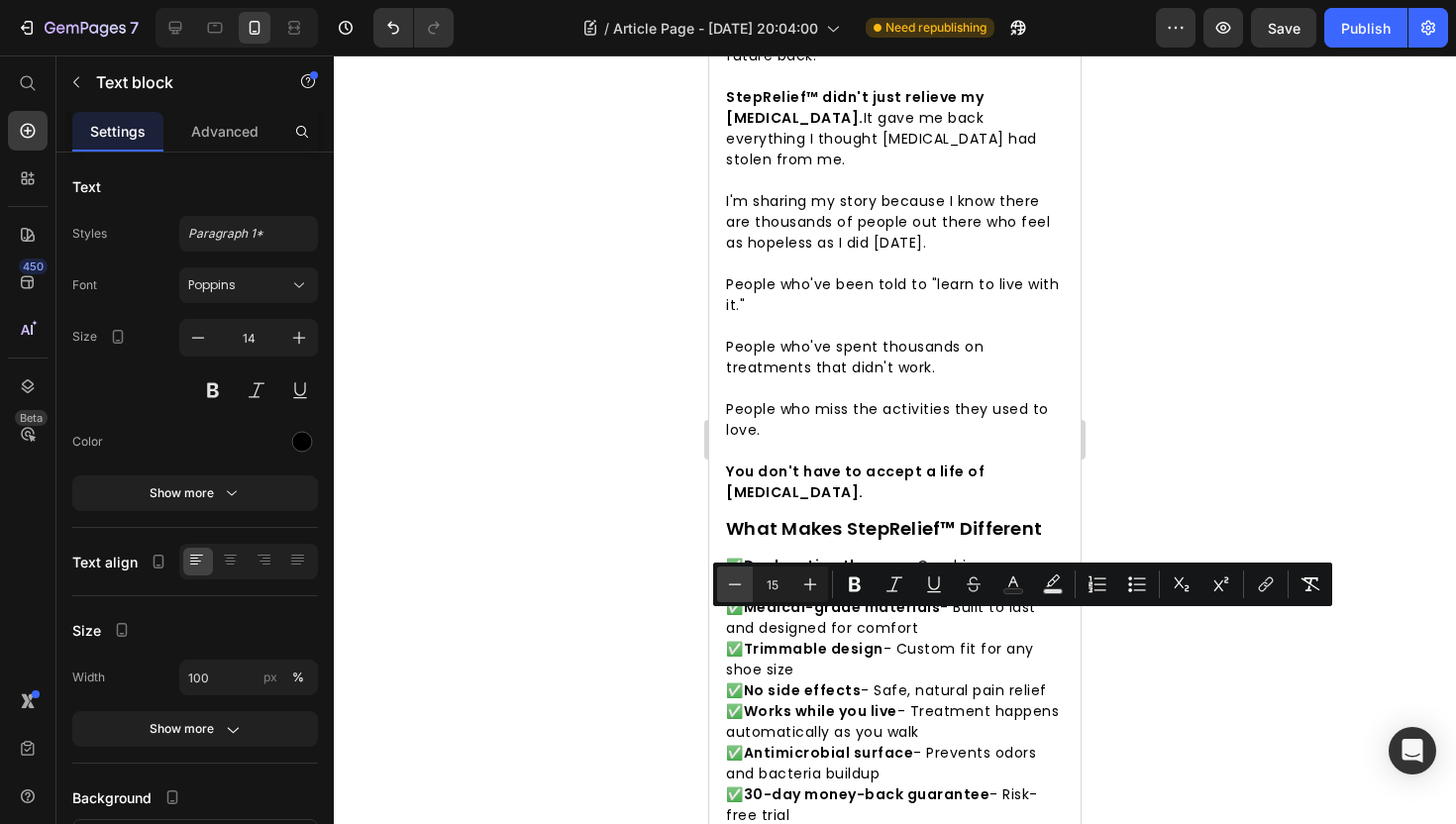 type on "14" 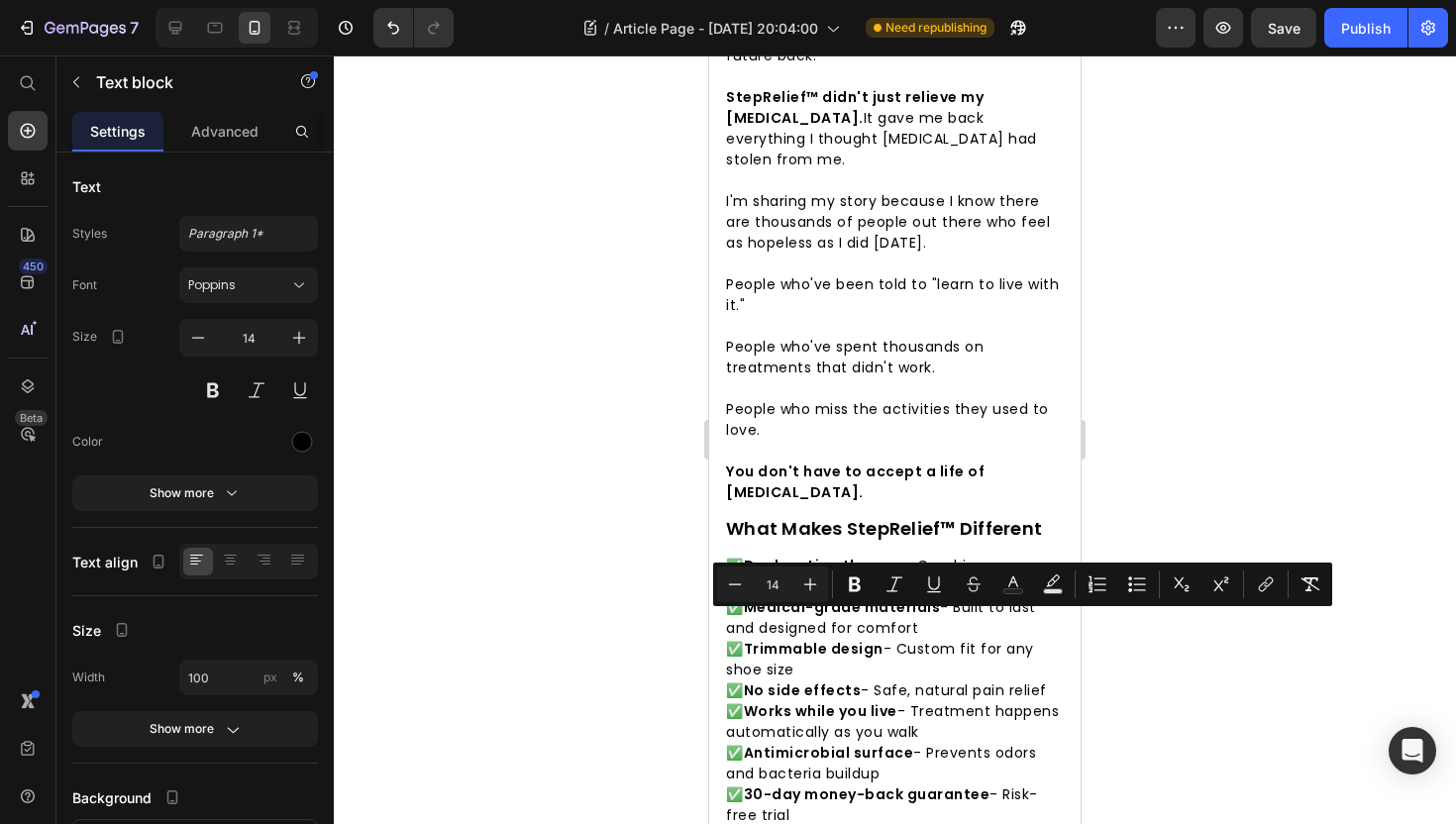 click 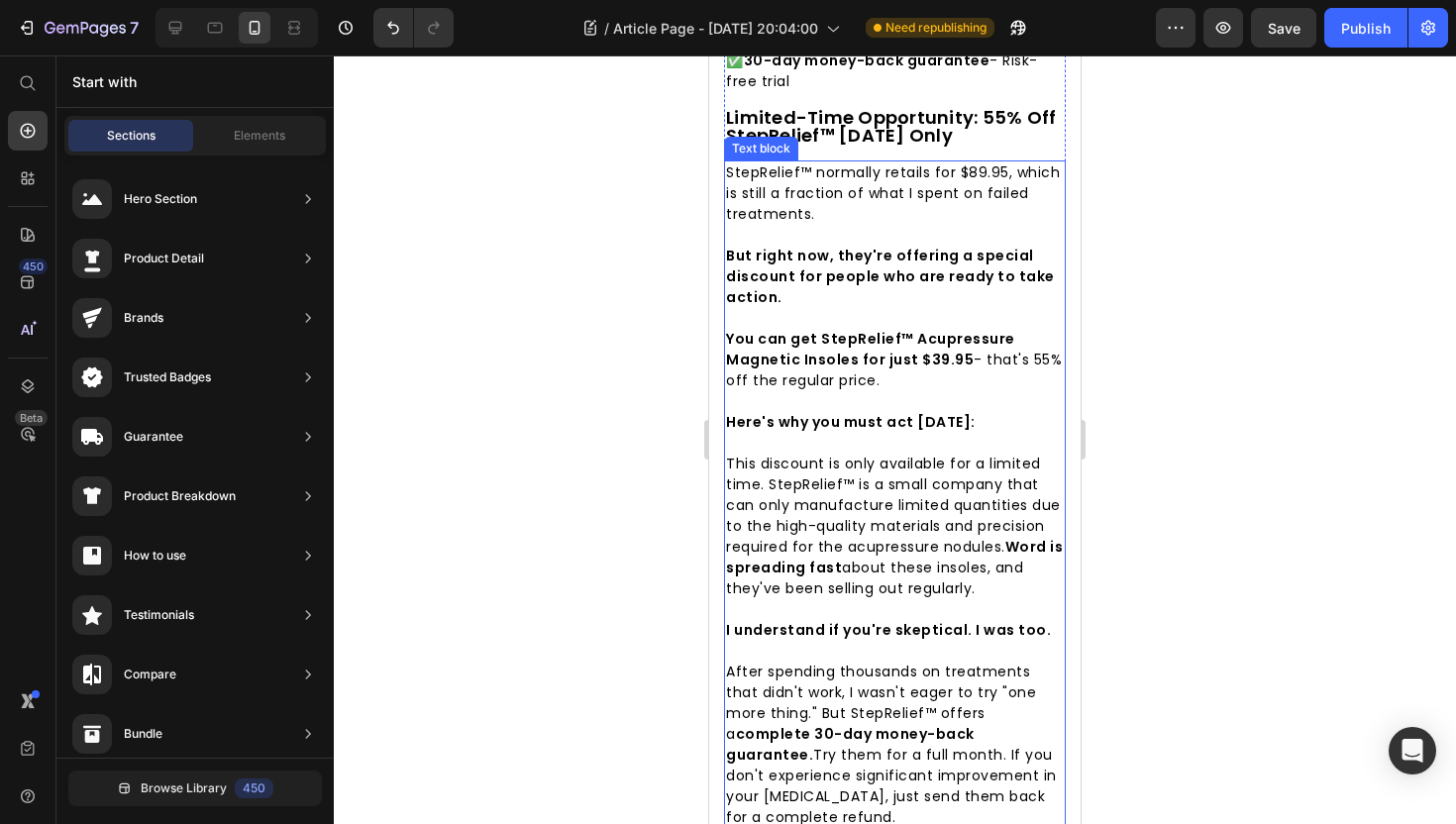 scroll, scrollTop: 7270, scrollLeft: 0, axis: vertical 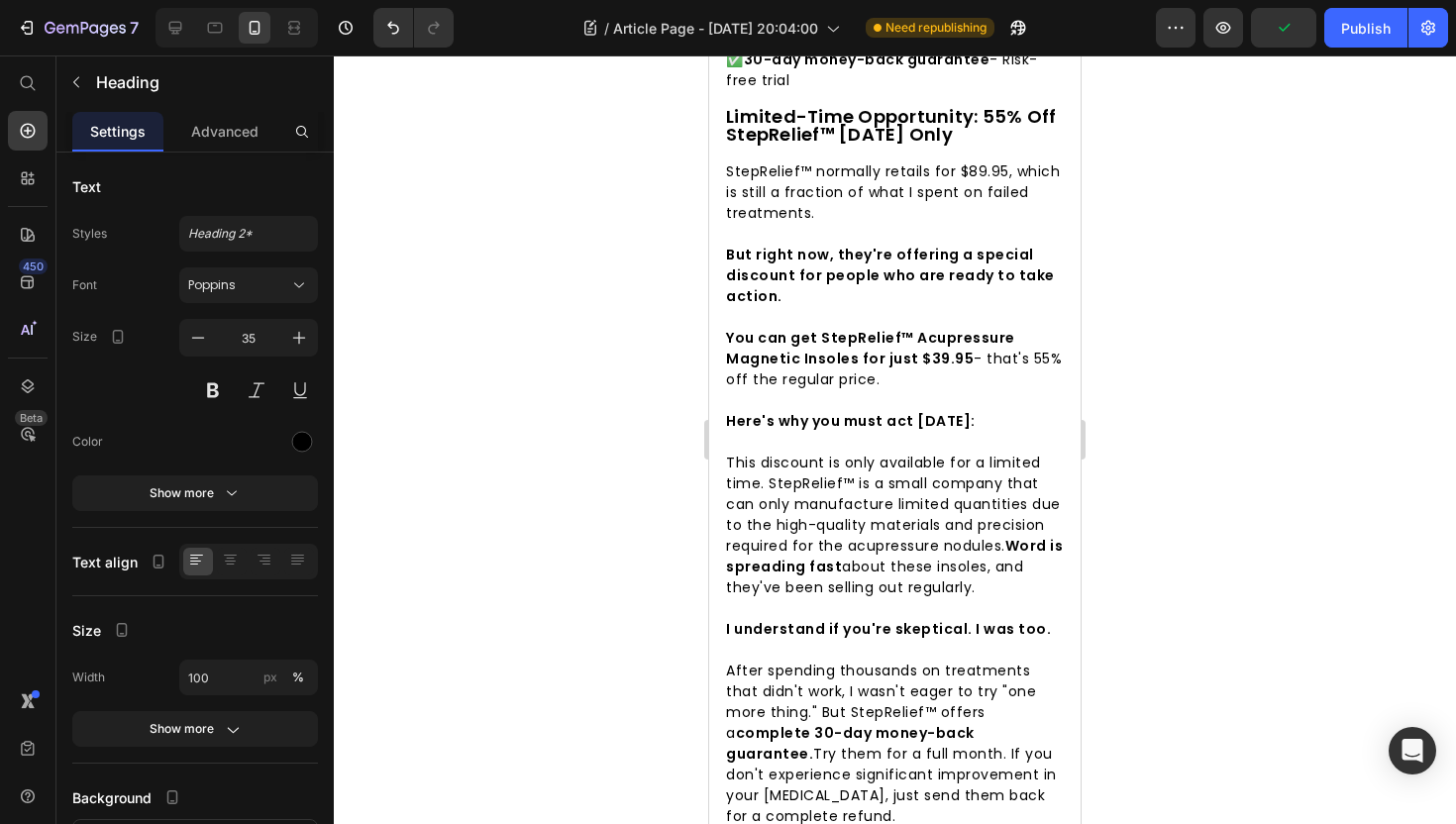 click on "Don't Wait Another Day" at bounding box center (860, 913) 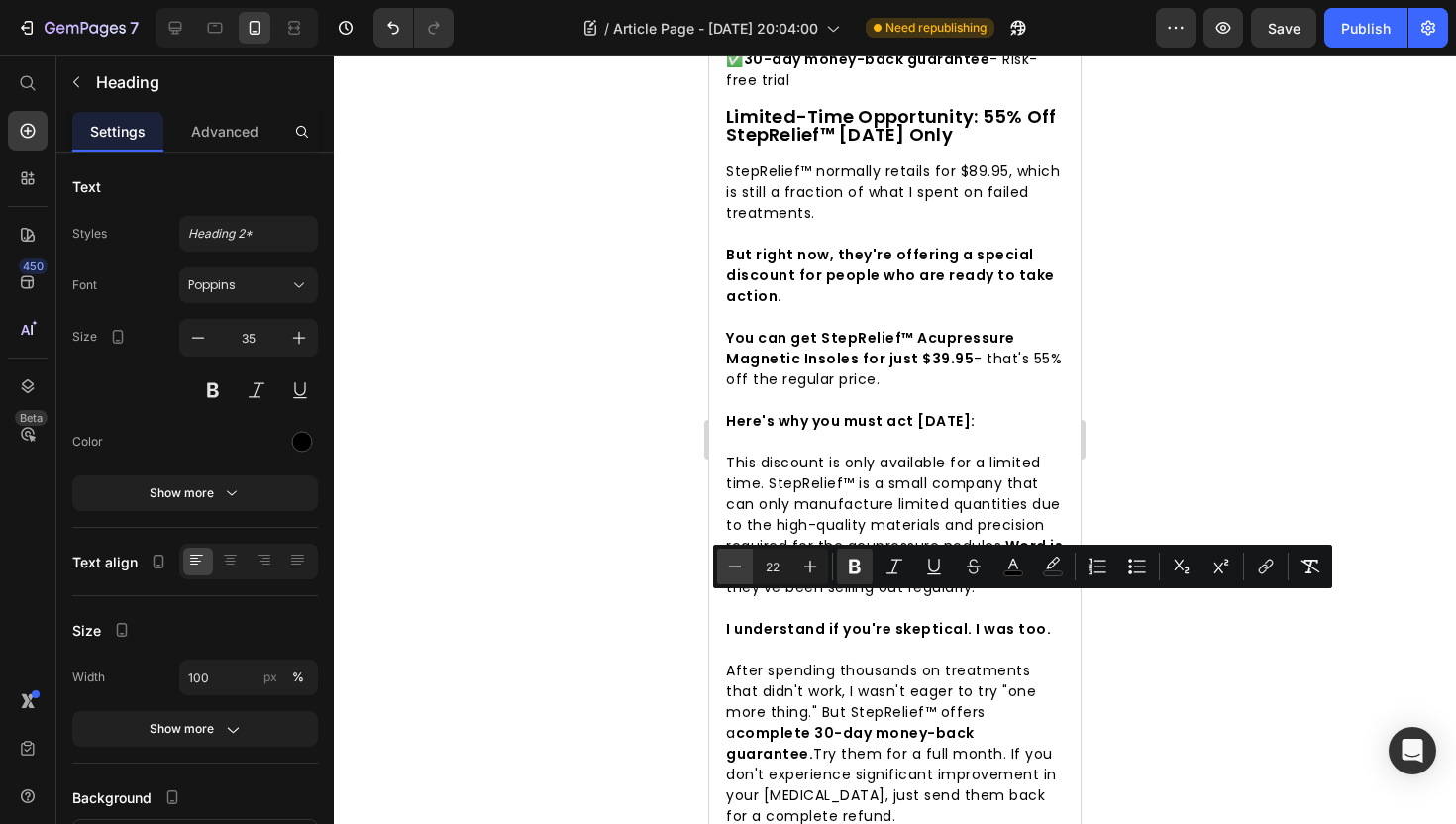 click 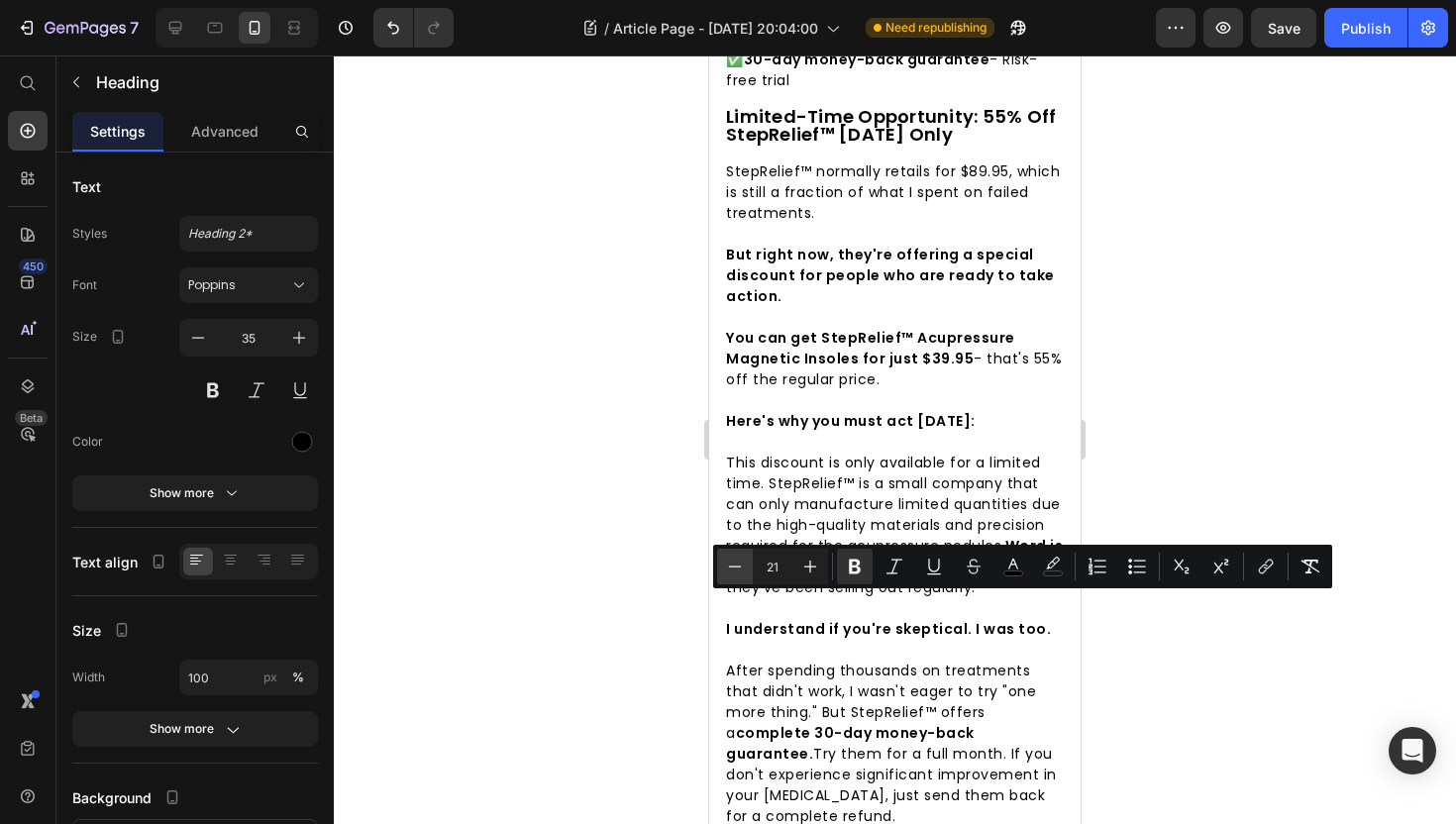 click 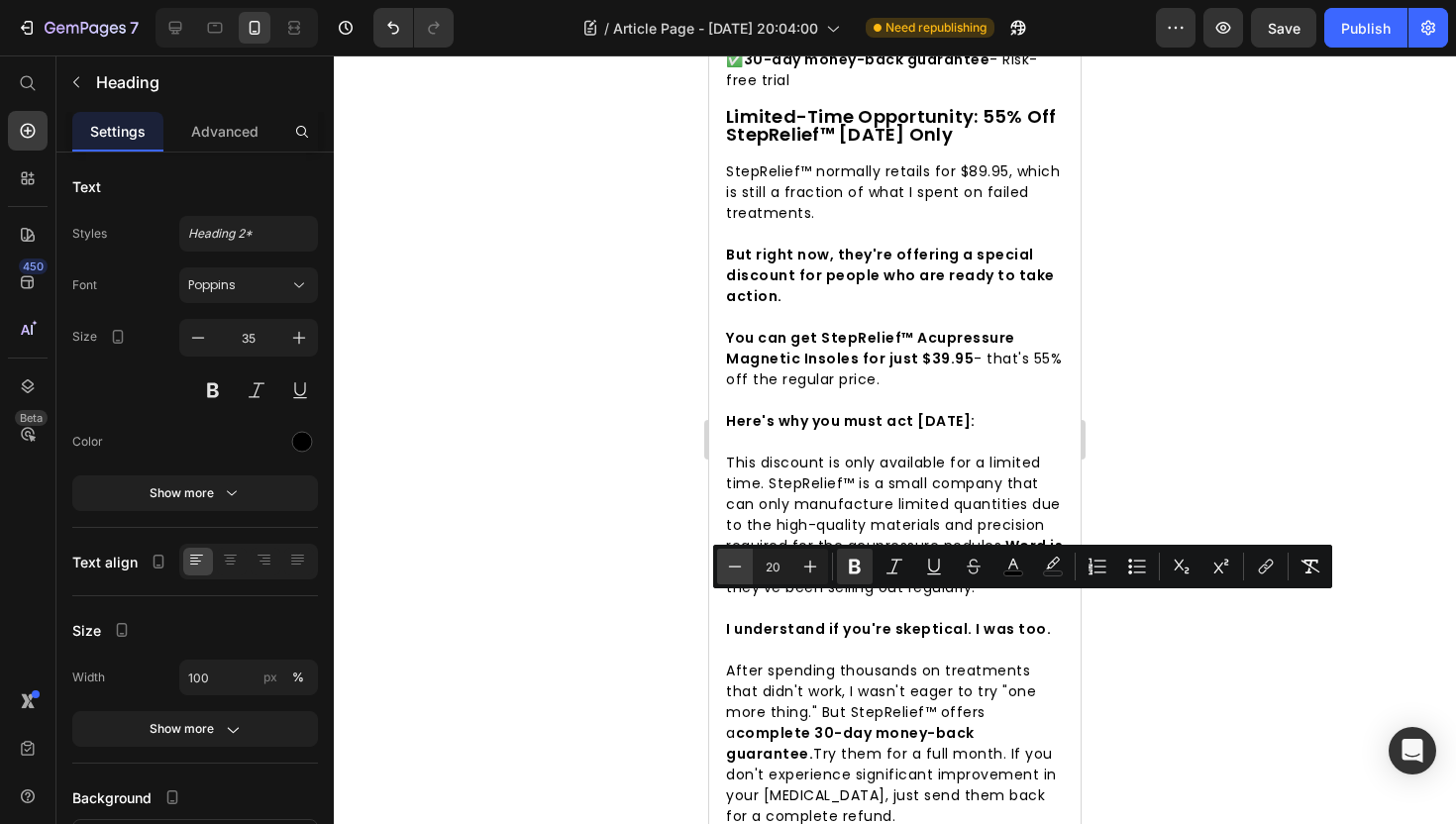 click 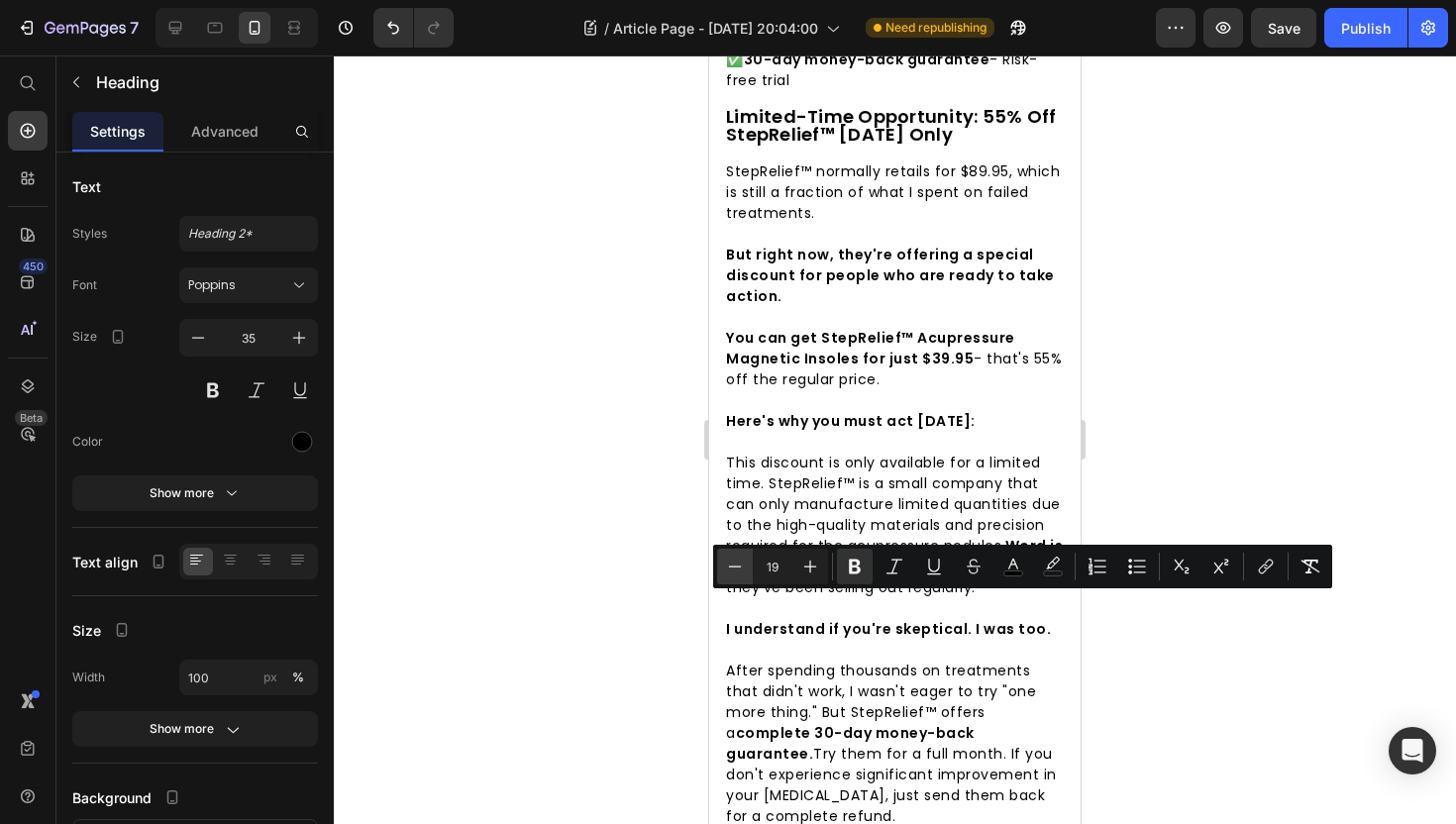 click 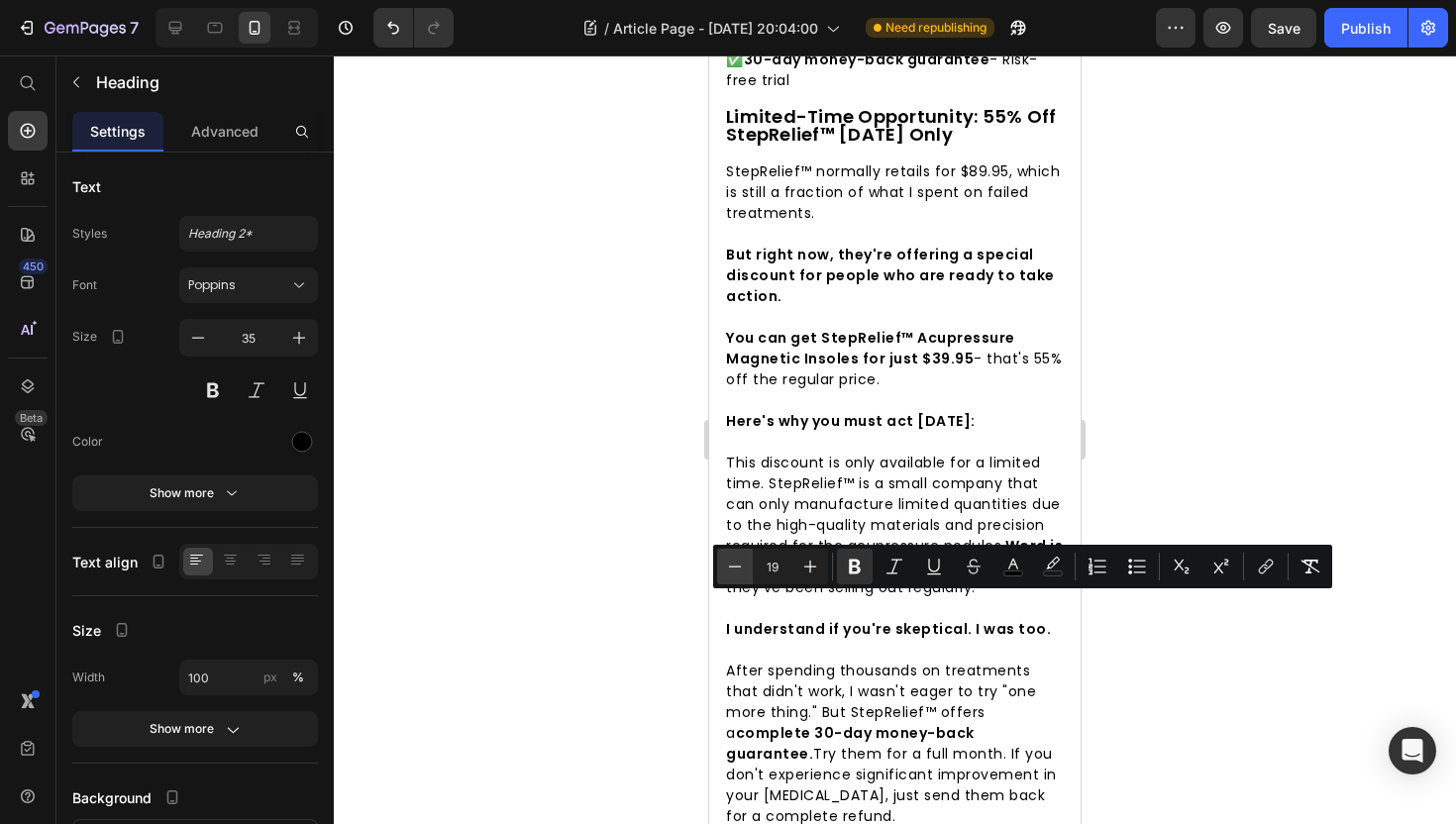 type on "18" 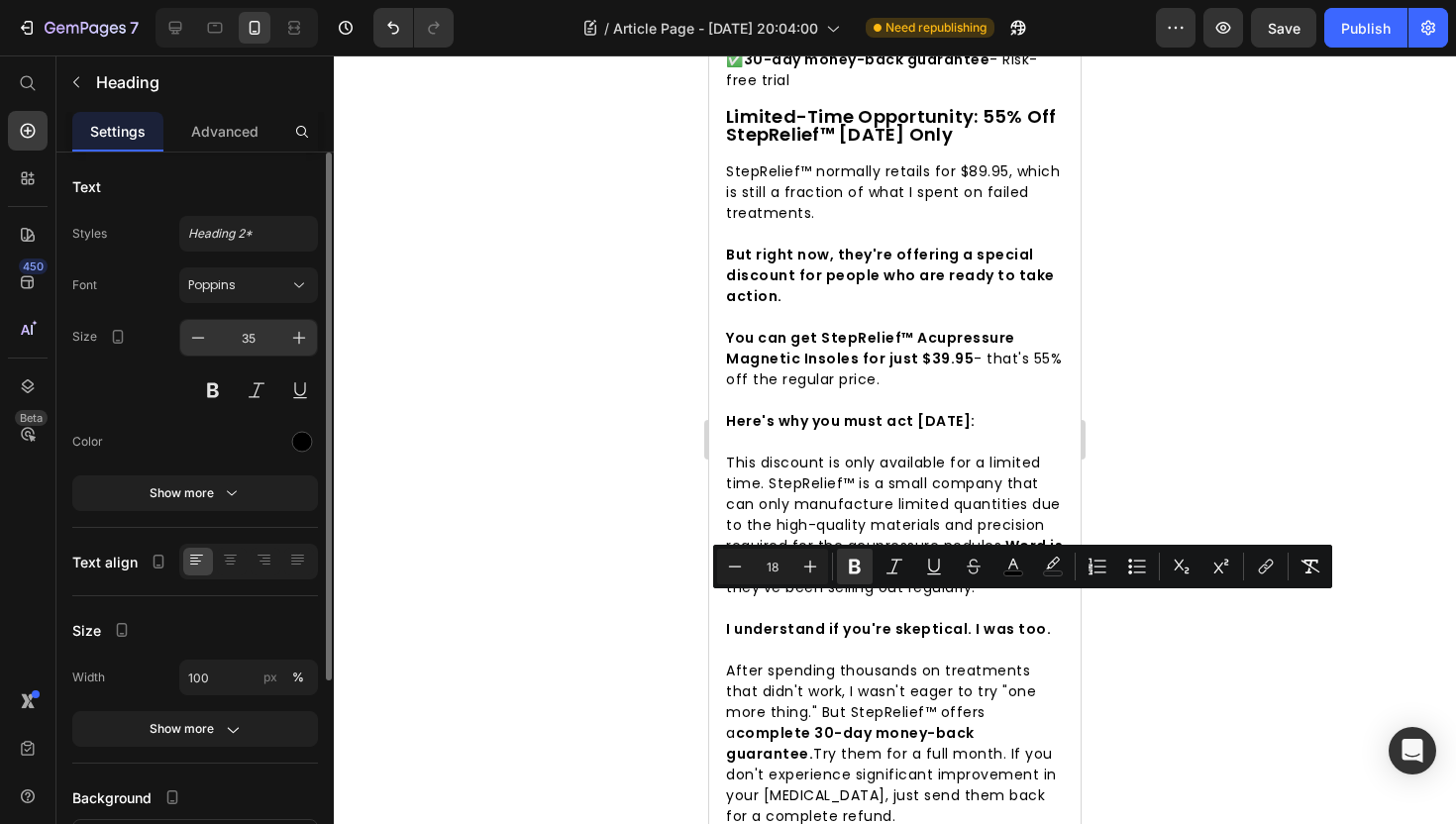 click on "35" at bounding box center (249, 338) 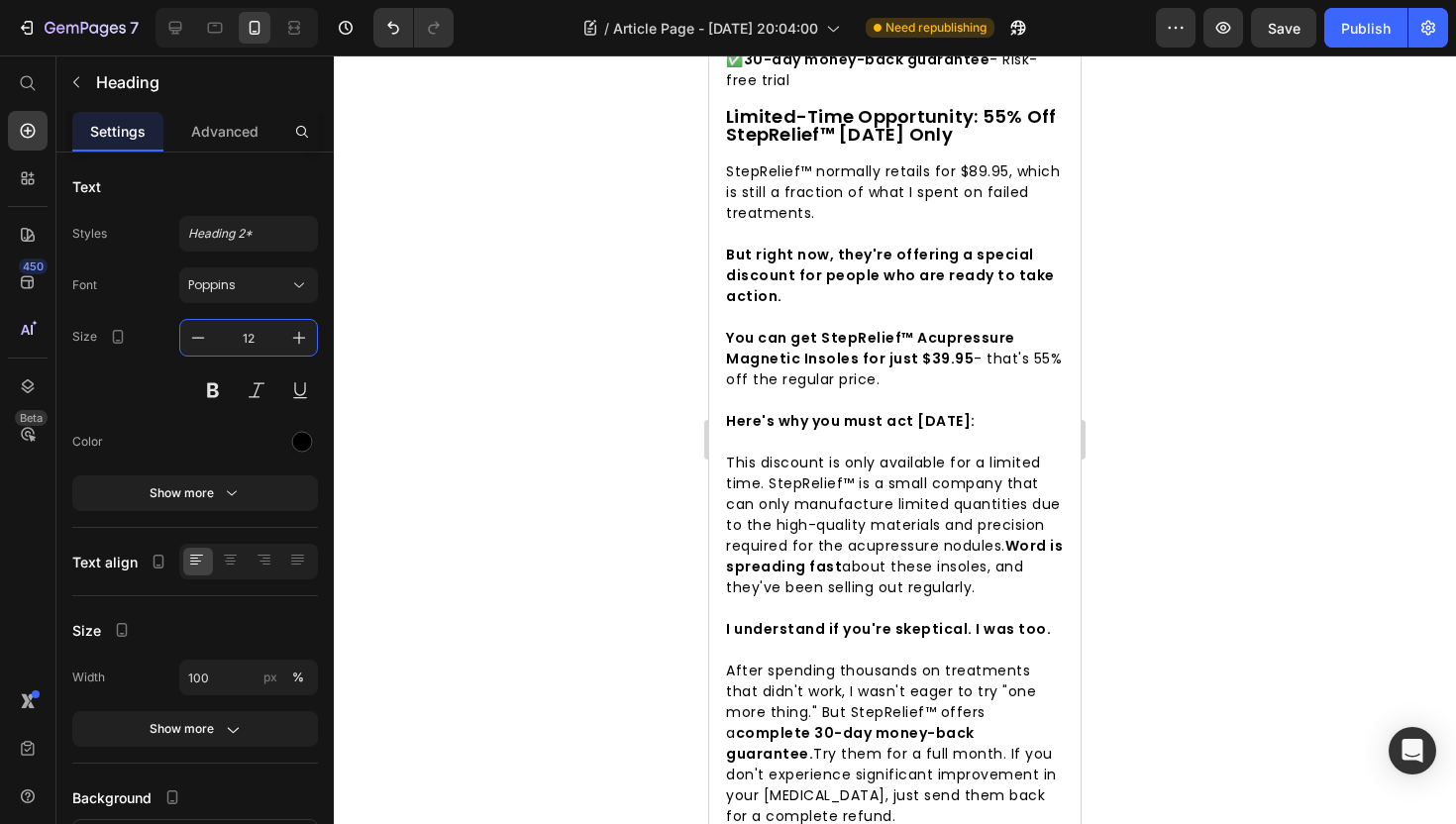 type on "12" 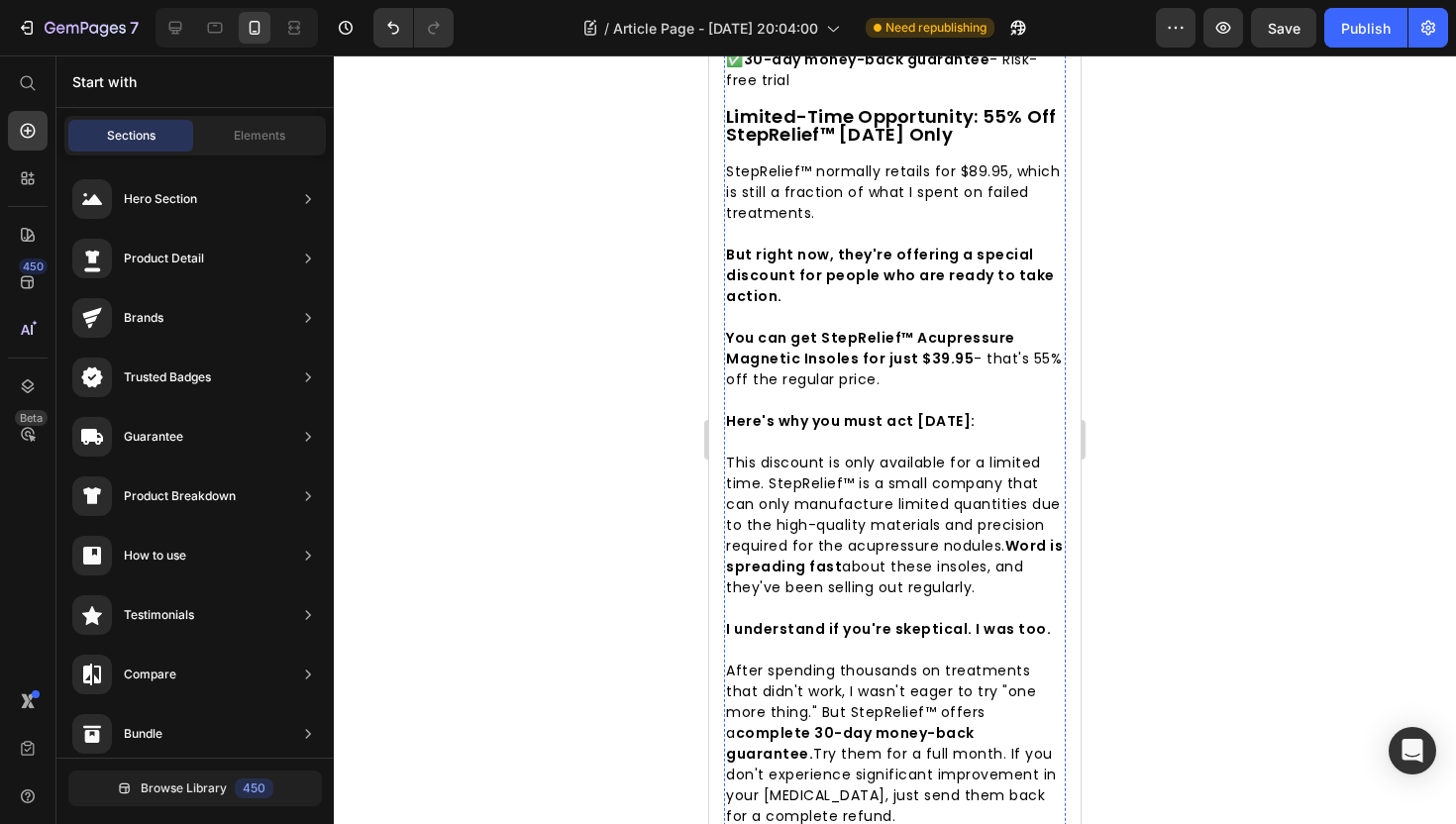 click on "I thought [MEDICAL_DATA] was just my "new normal."" at bounding box center [887, 1007] 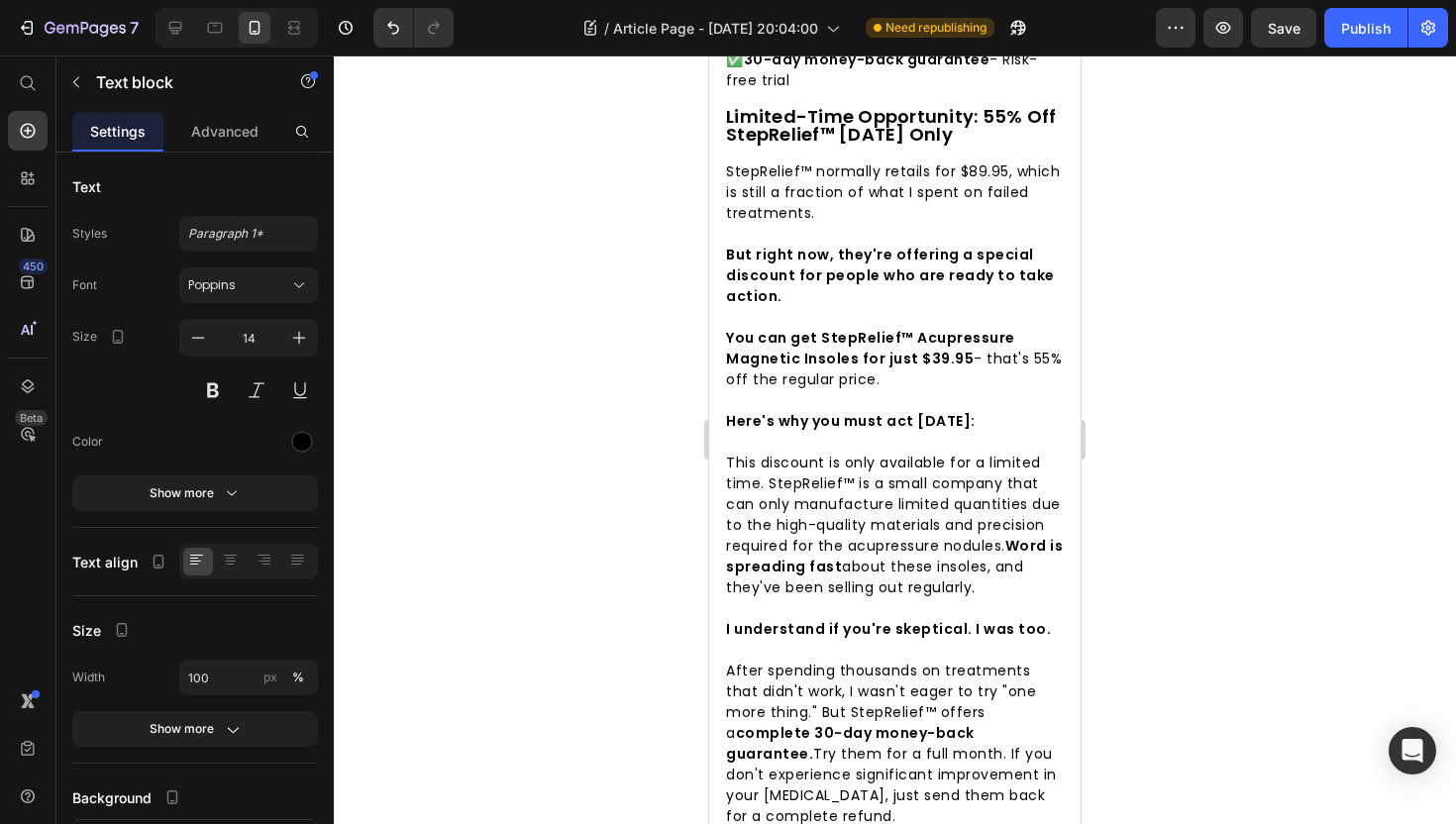click on "I thought [MEDICAL_DATA] was just my "new normal."" at bounding box center [887, 1007] 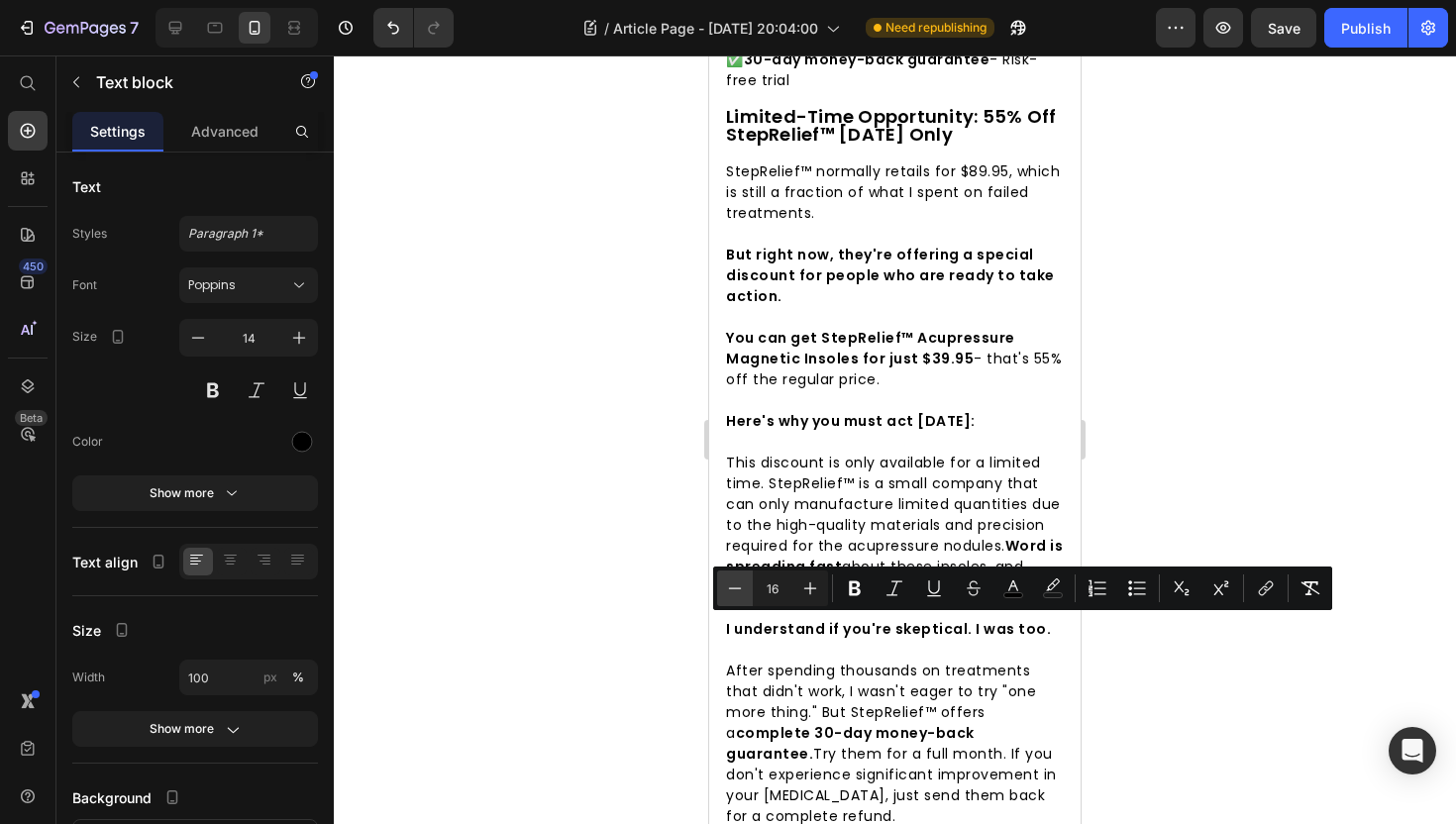 click 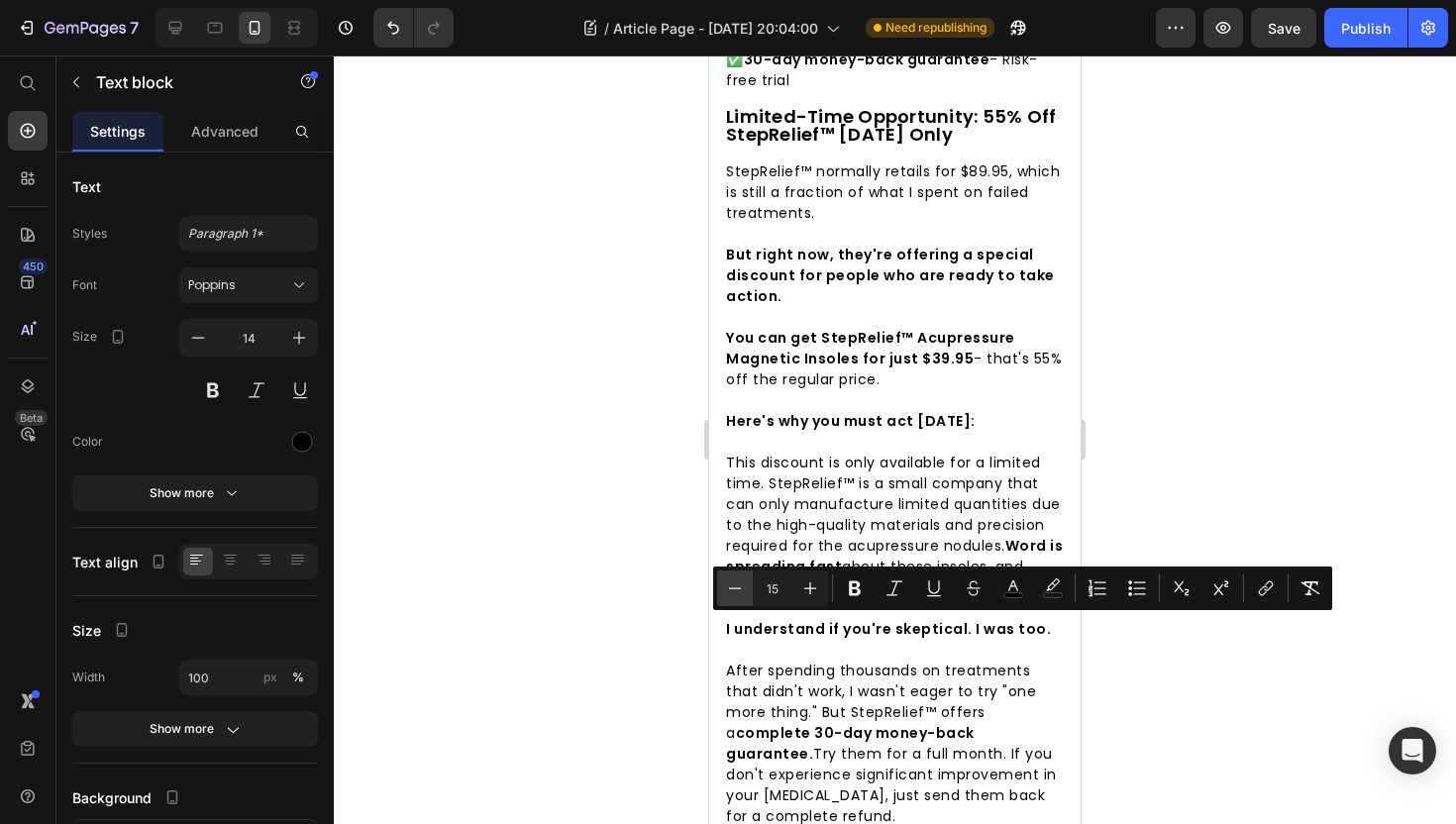 click 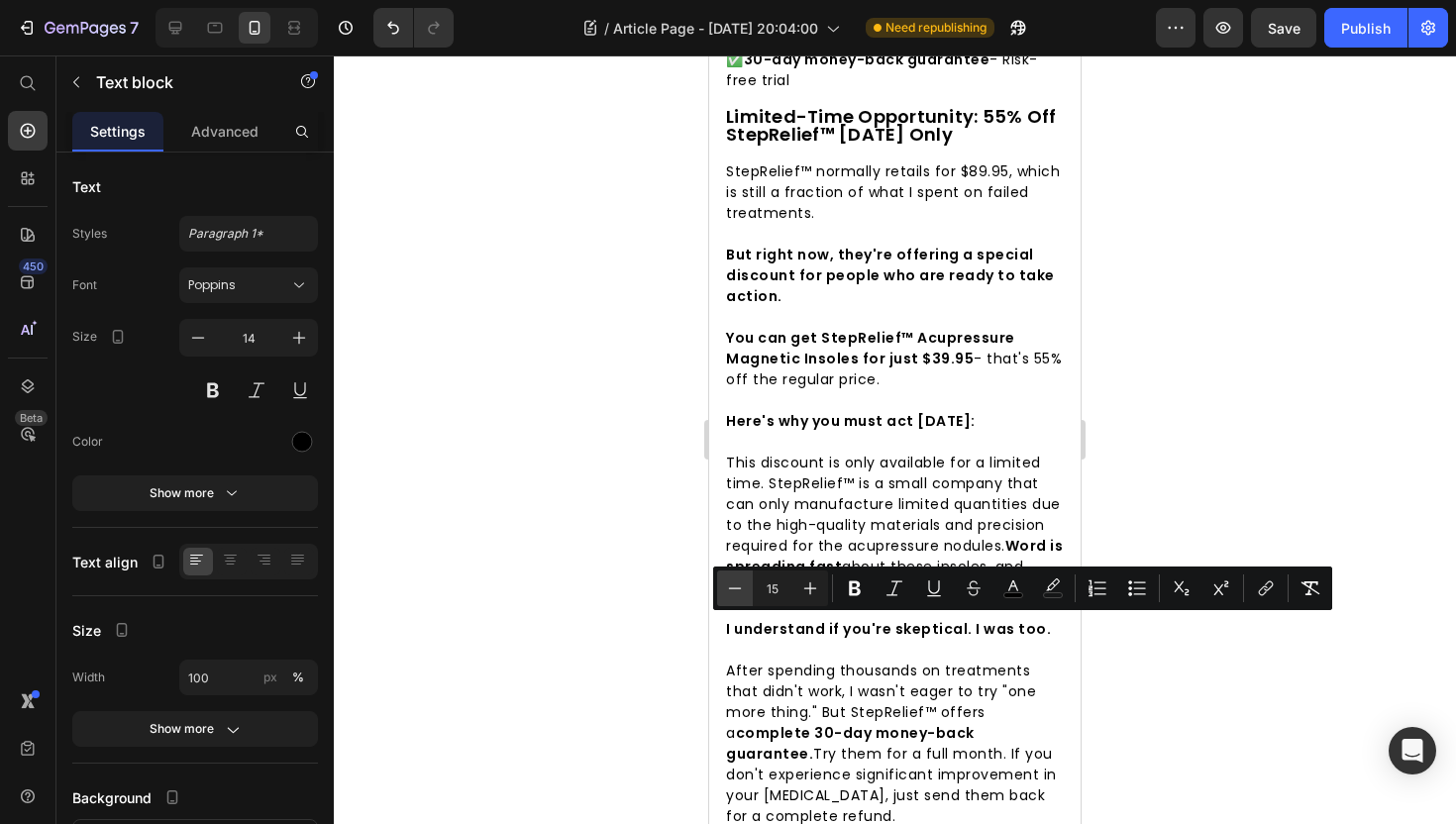 type on "14" 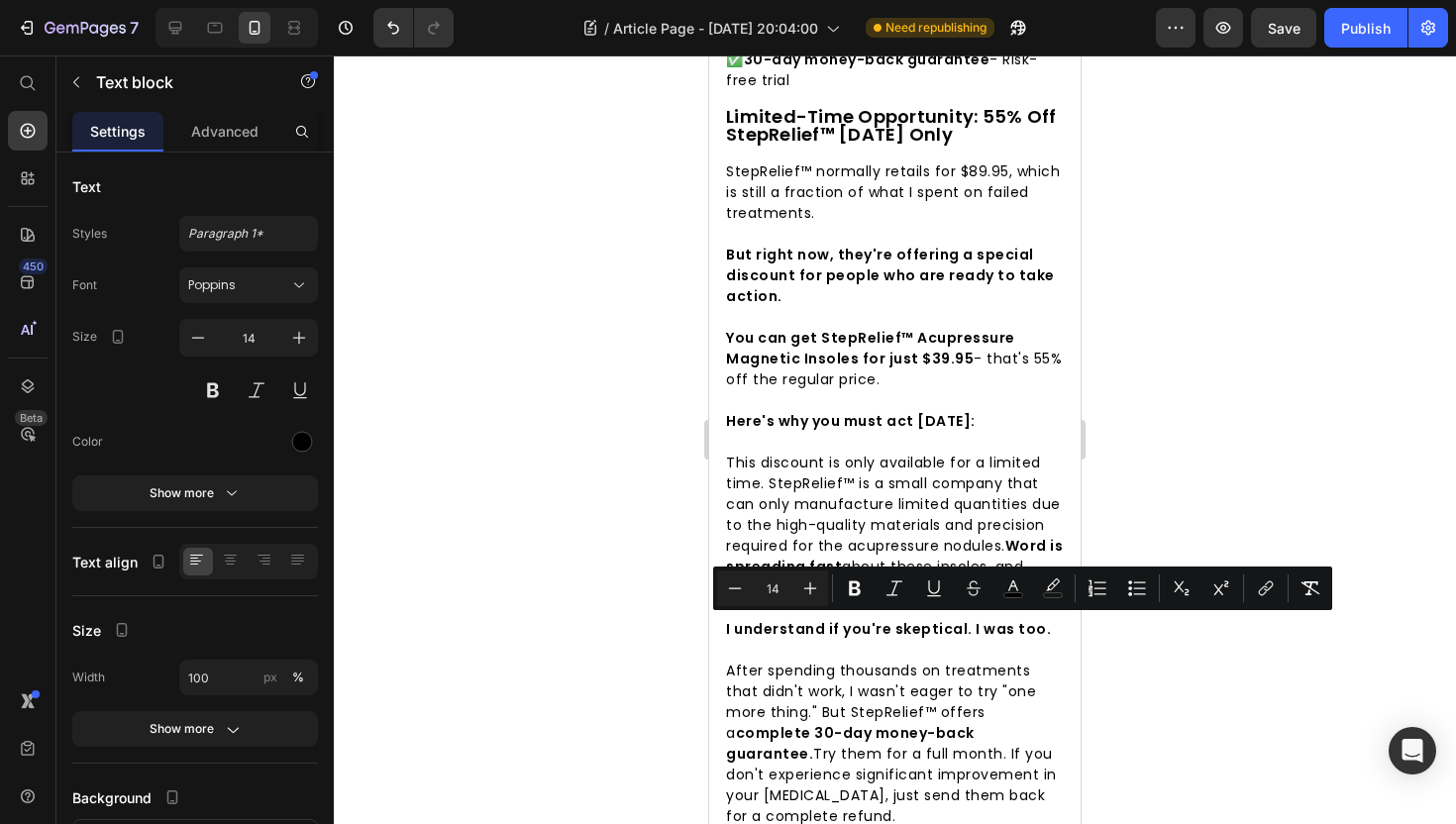 click 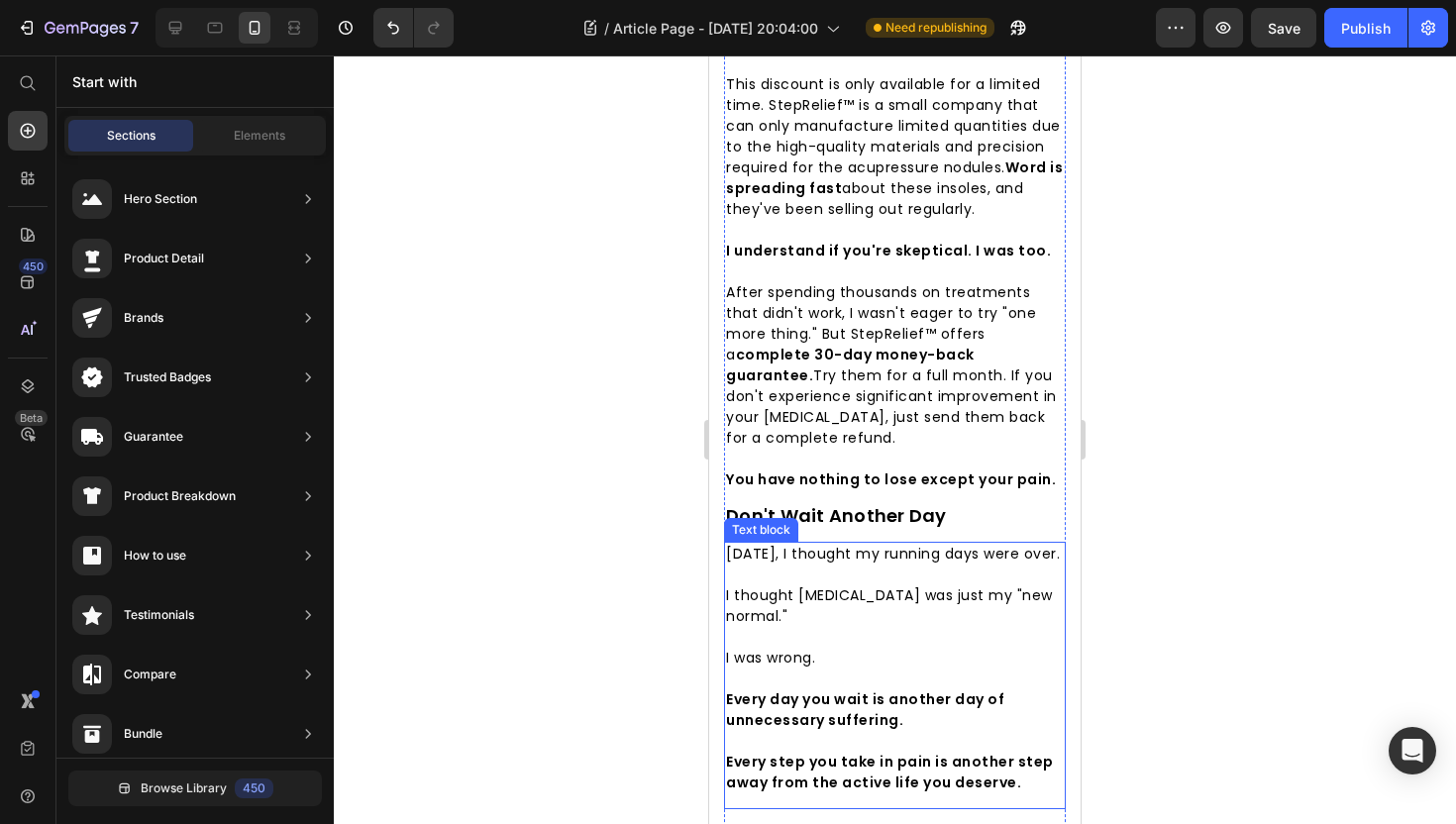 scroll, scrollTop: 7652, scrollLeft: 0, axis: vertical 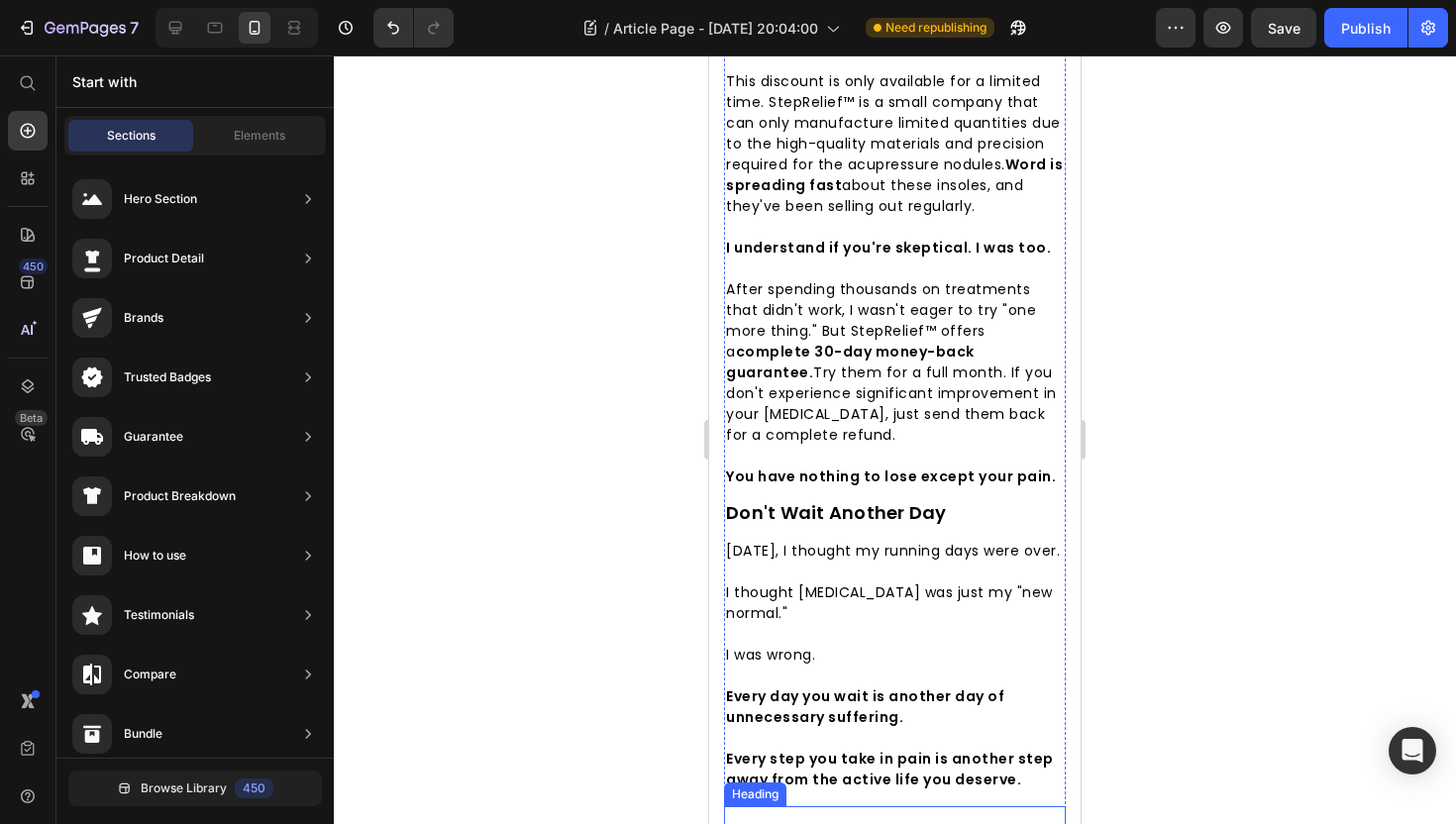 click on "Your Choice" at bounding box center [797, 835] 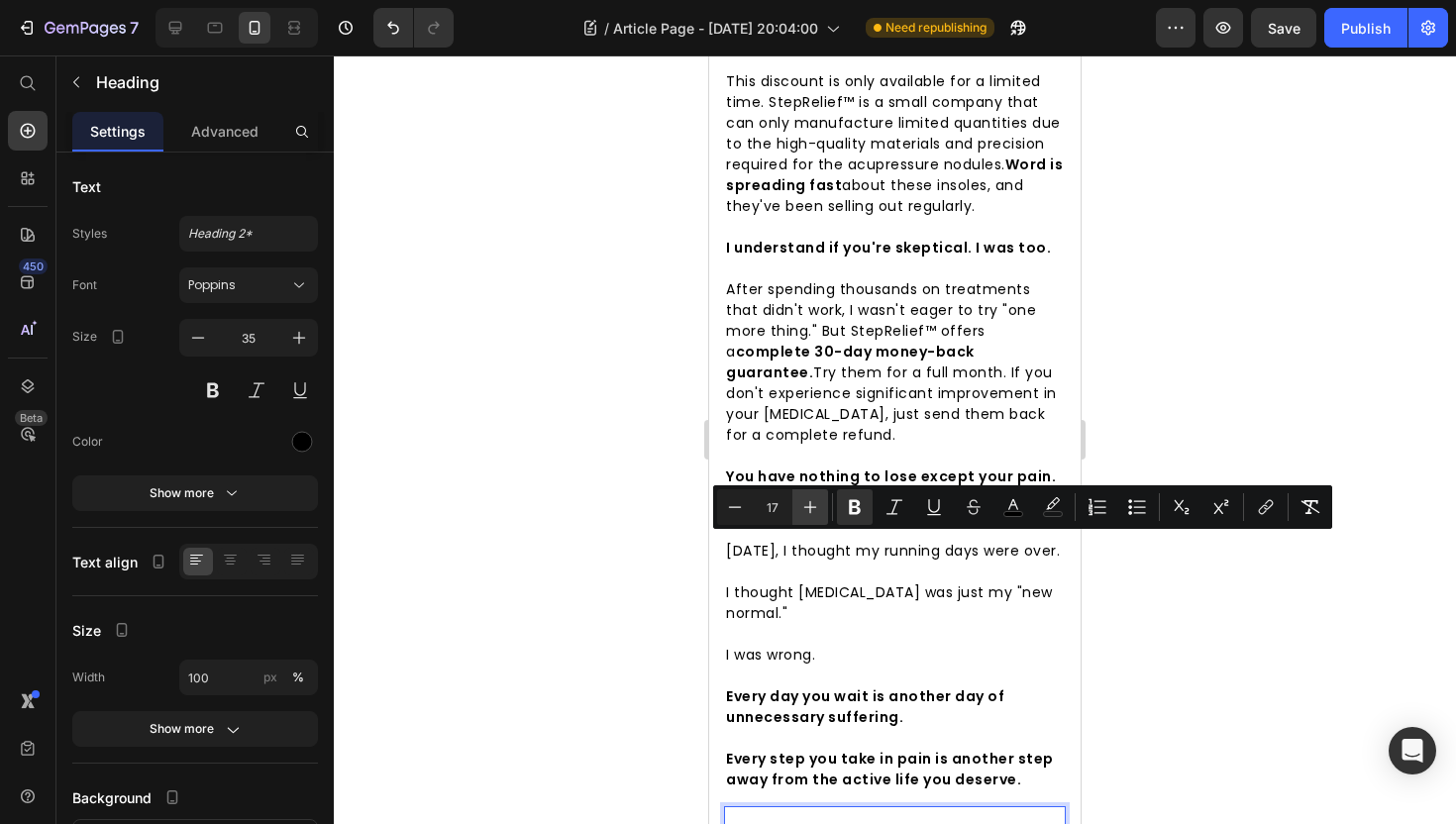 click 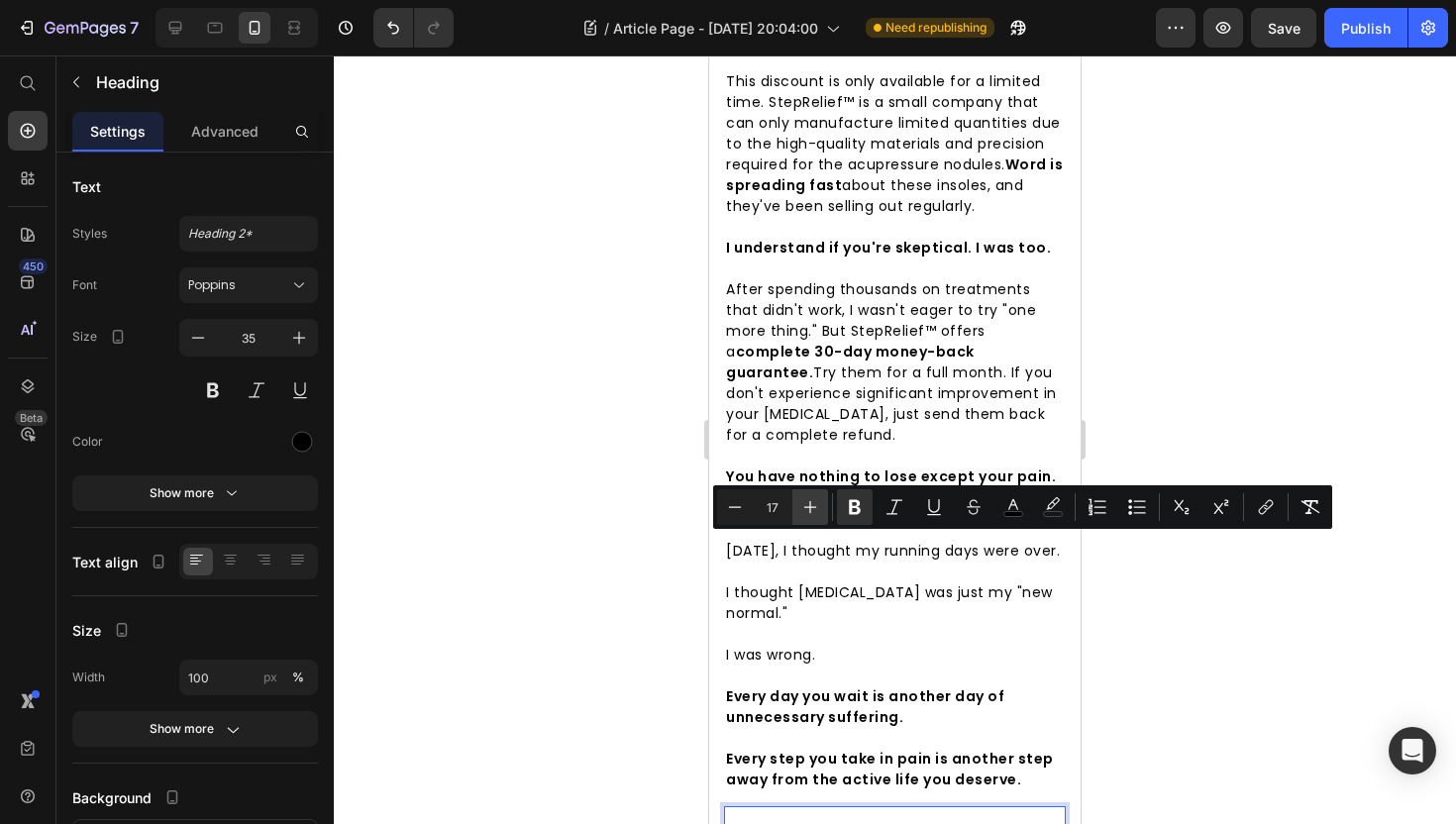 type on "18" 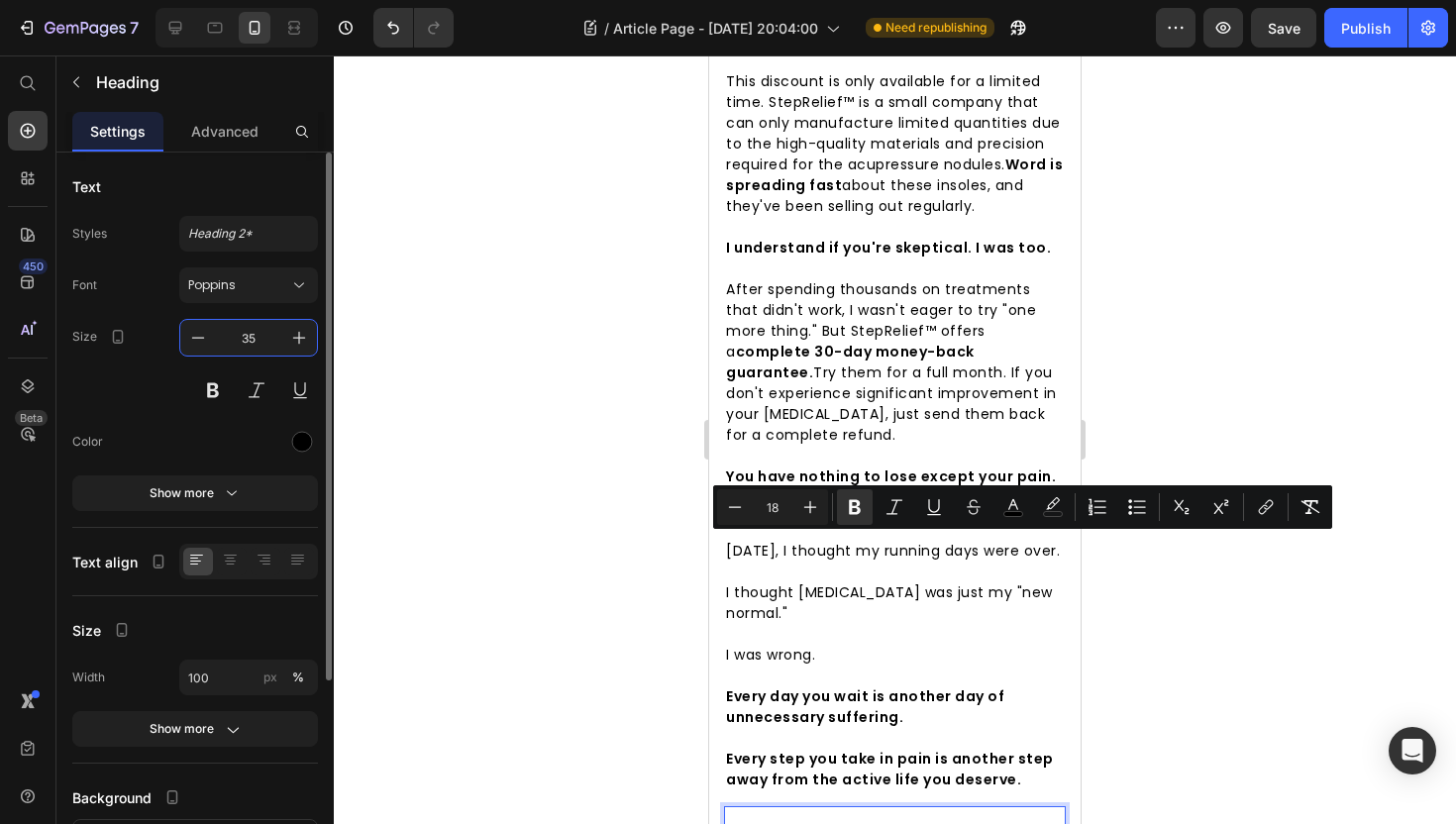 click on "35" at bounding box center [249, 338] 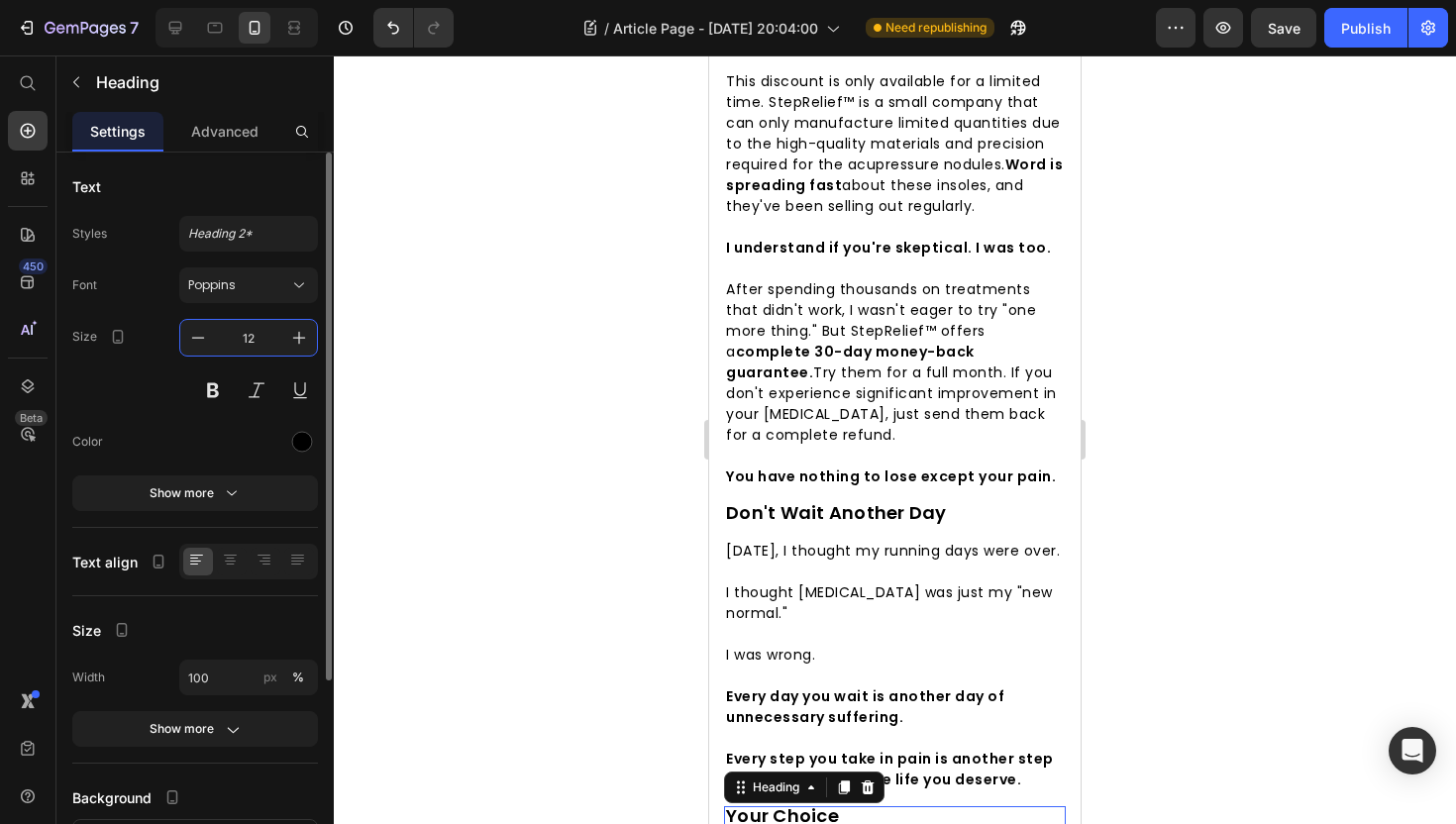 type on "12" 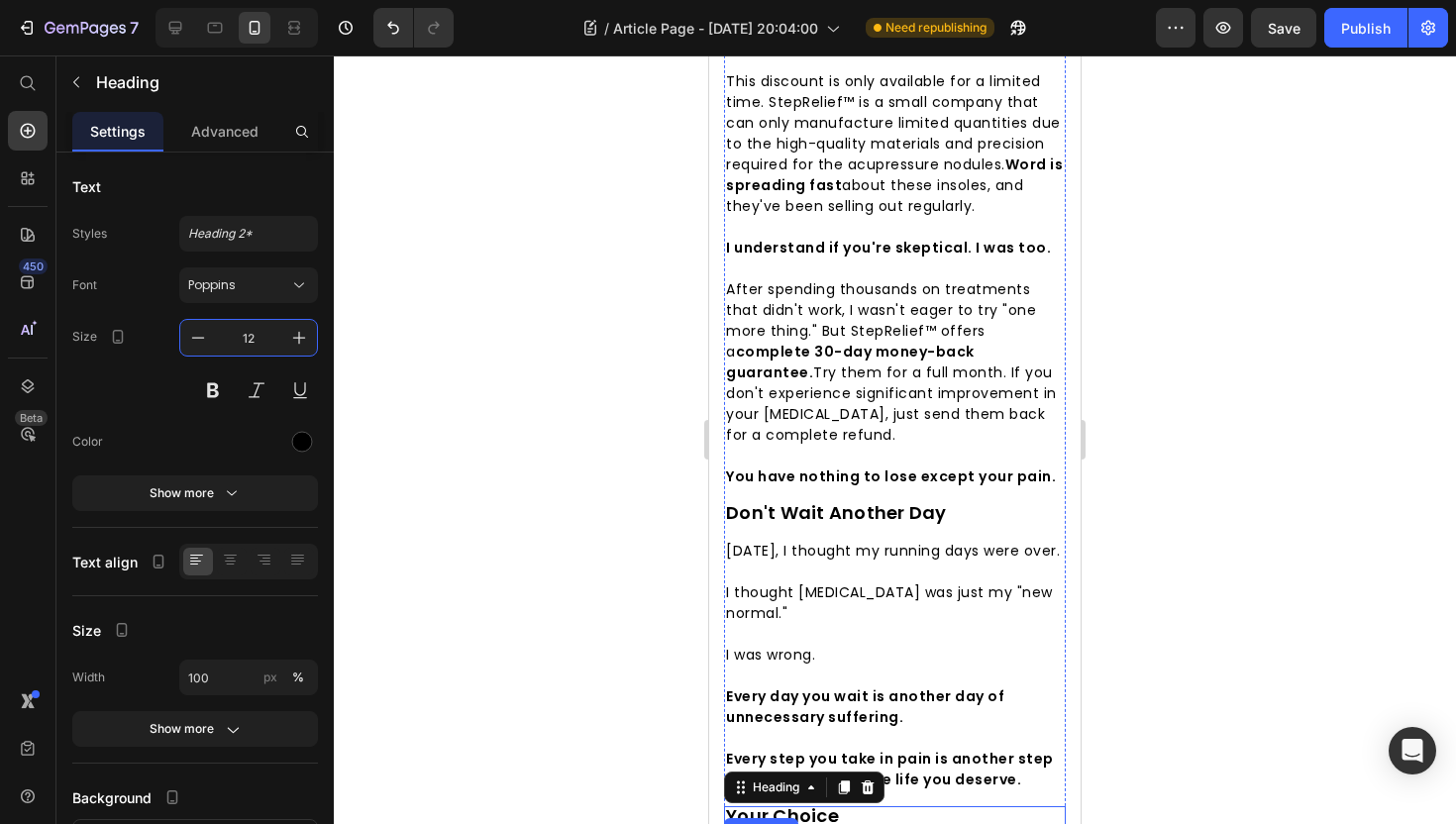 click on "Choice 1:  Close this page and continue living with chronic [MEDICAL_DATA]. Keep limiting your activities. Keep feeling frustrated every morning when your feet hit the floor. Keep watching others enjoy activities you used to love." at bounding box center [894, 951] 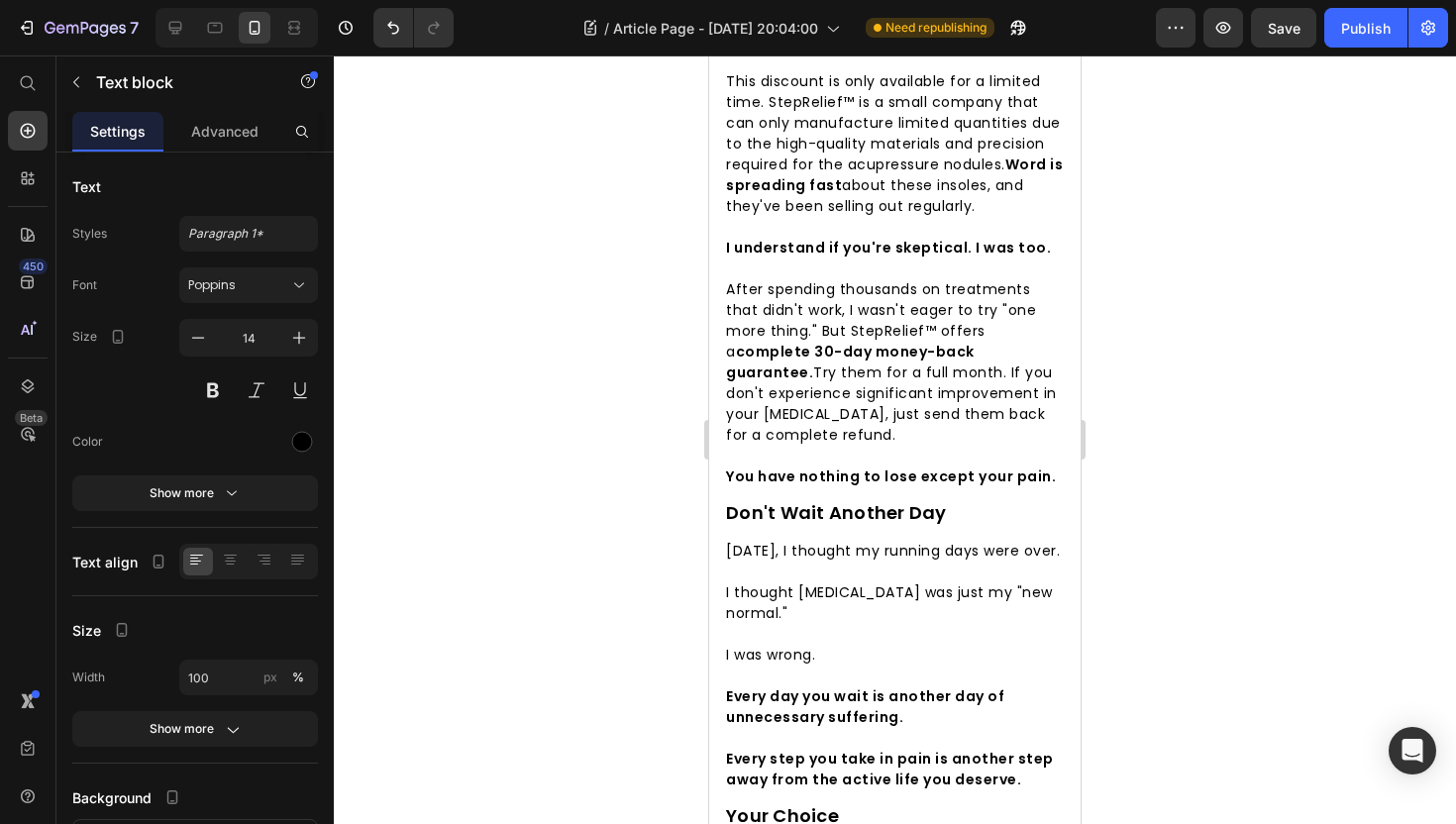 click on "Choice 1:  Close this page and continue living with chronic [MEDICAL_DATA]. Keep limiting your activities. Keep feeling frustrated every morning when your feet hit the floor. Keep watching others enjoy activities you used to love." at bounding box center [894, 951] 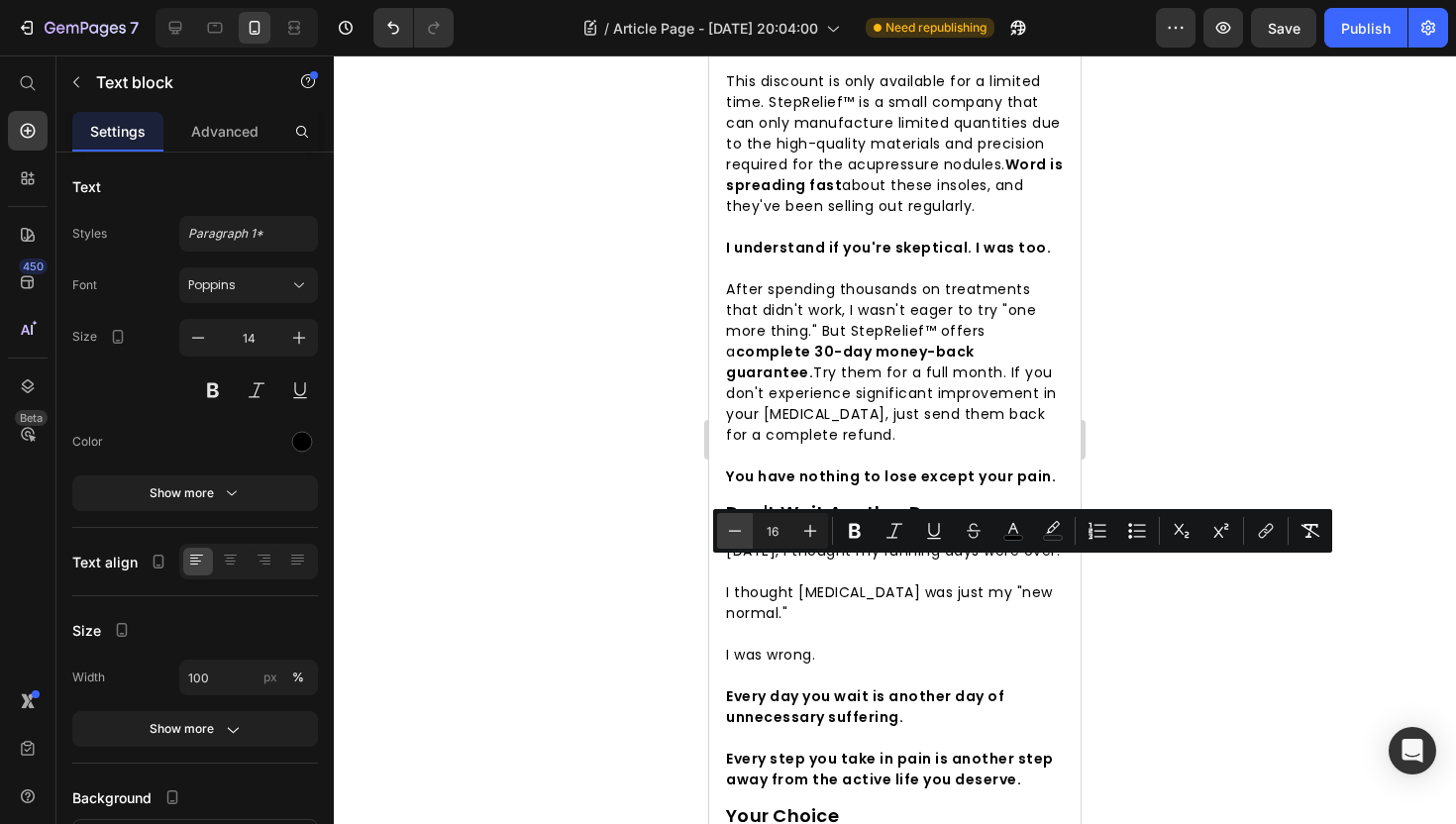 click 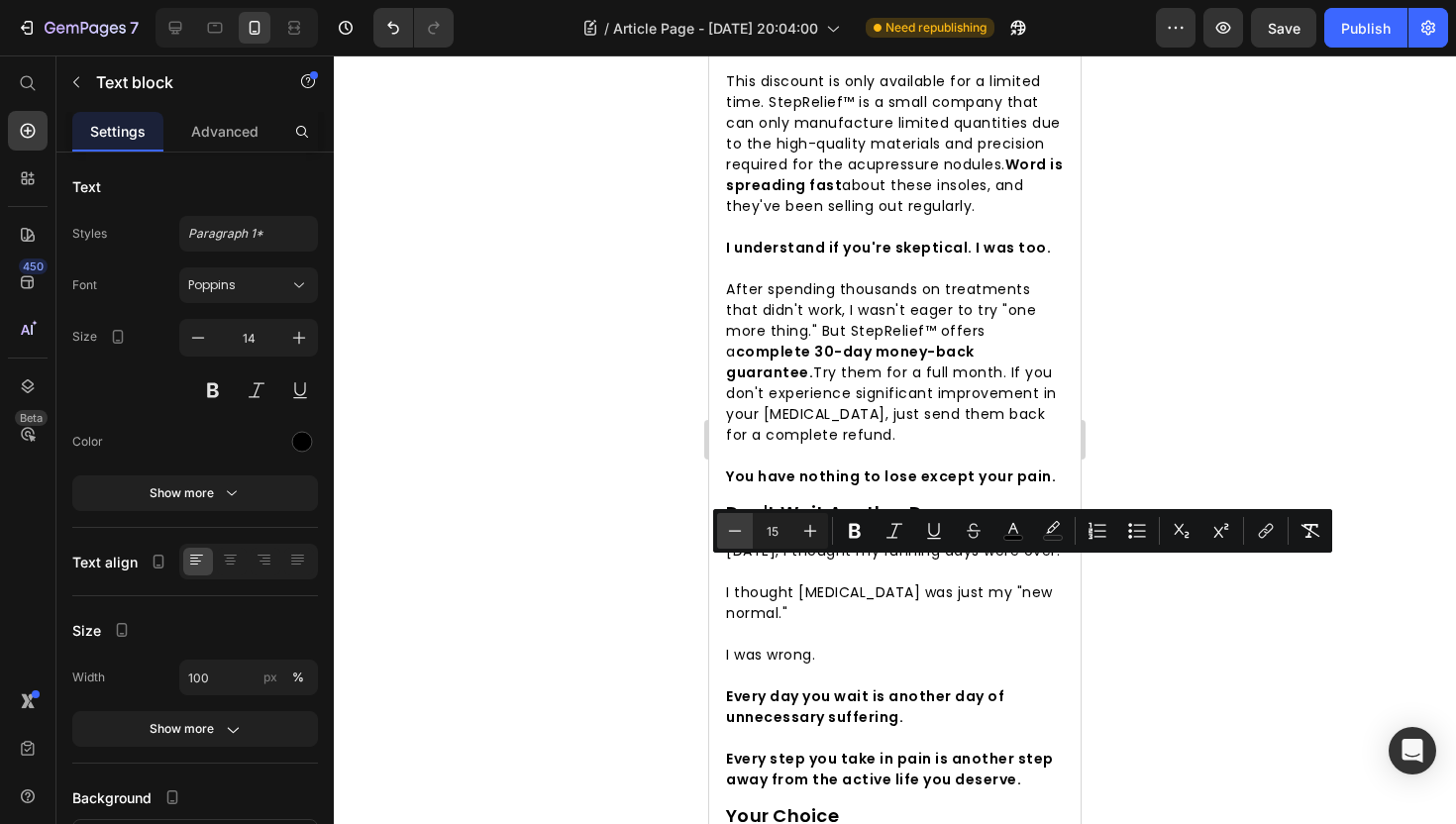 click 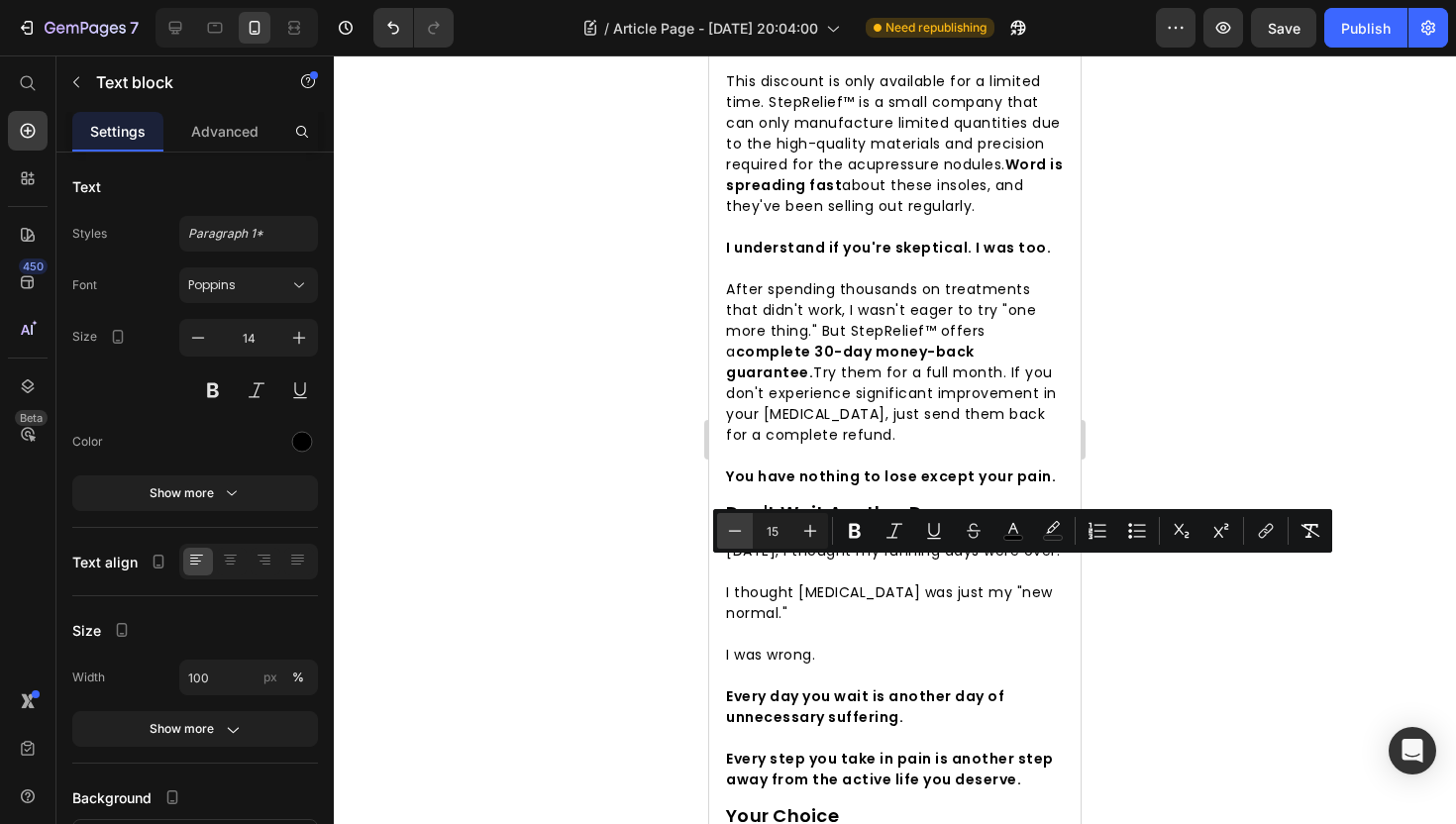 type on "14" 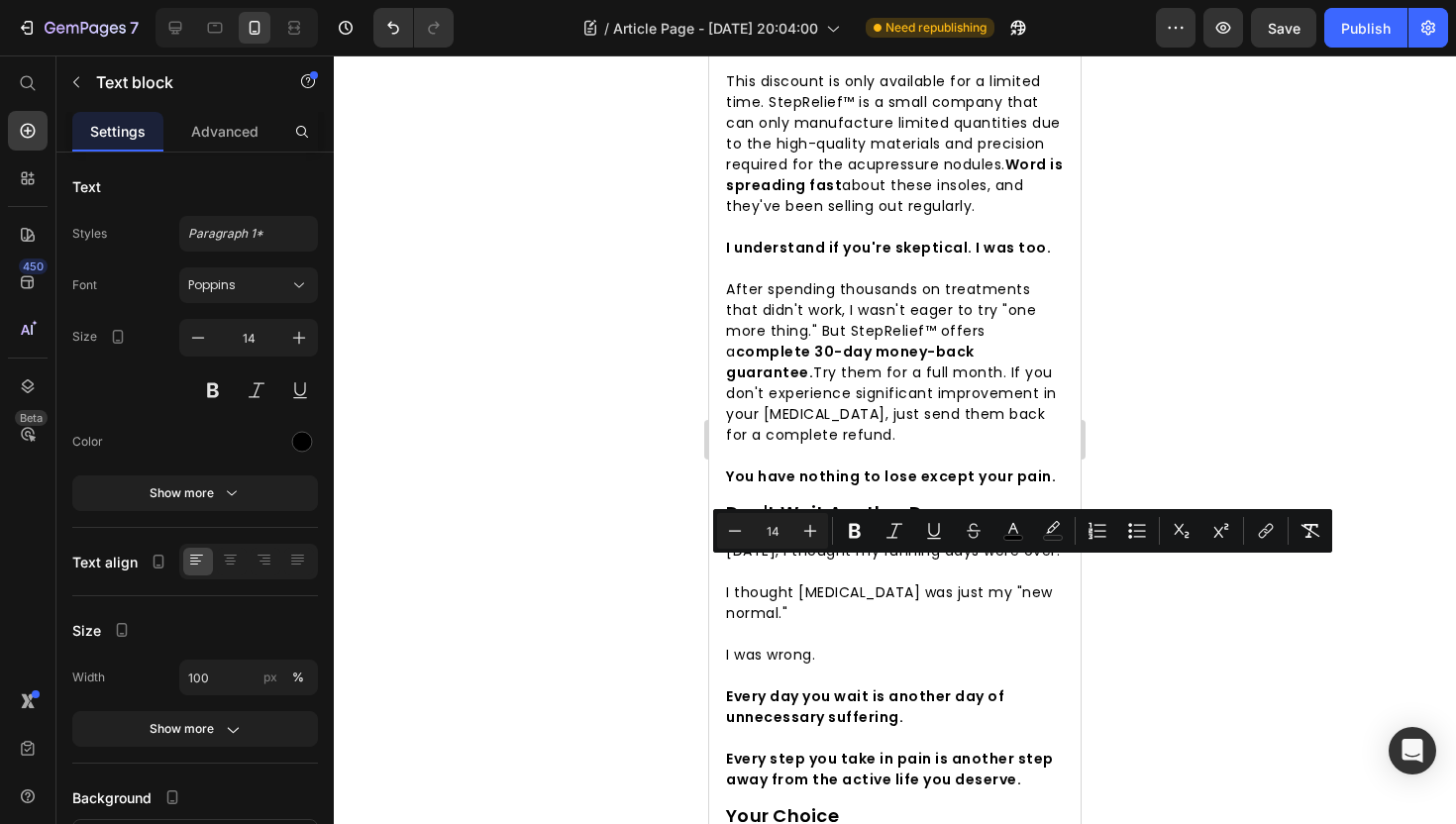 click 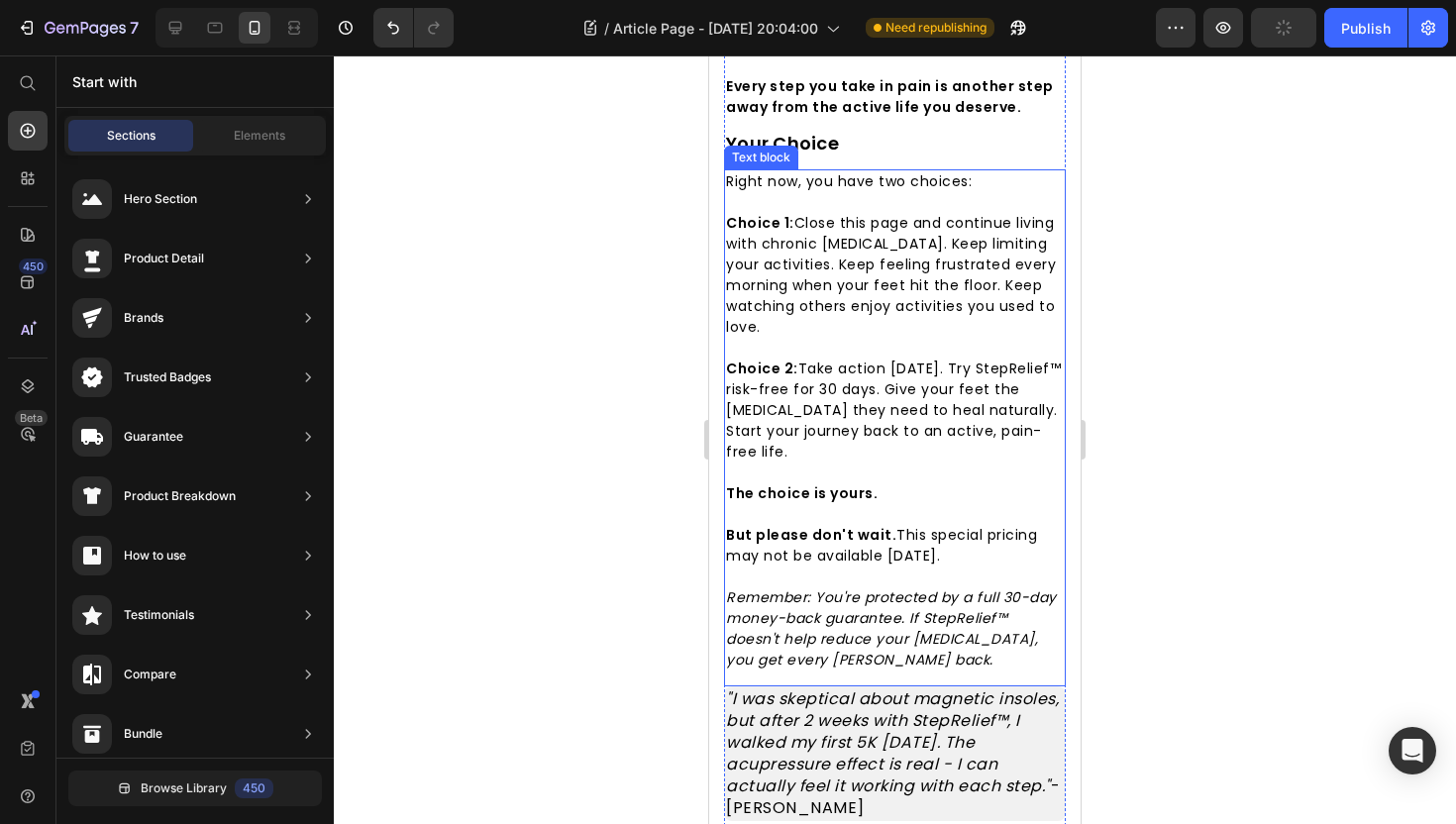 scroll, scrollTop: 8325, scrollLeft: 0, axis: vertical 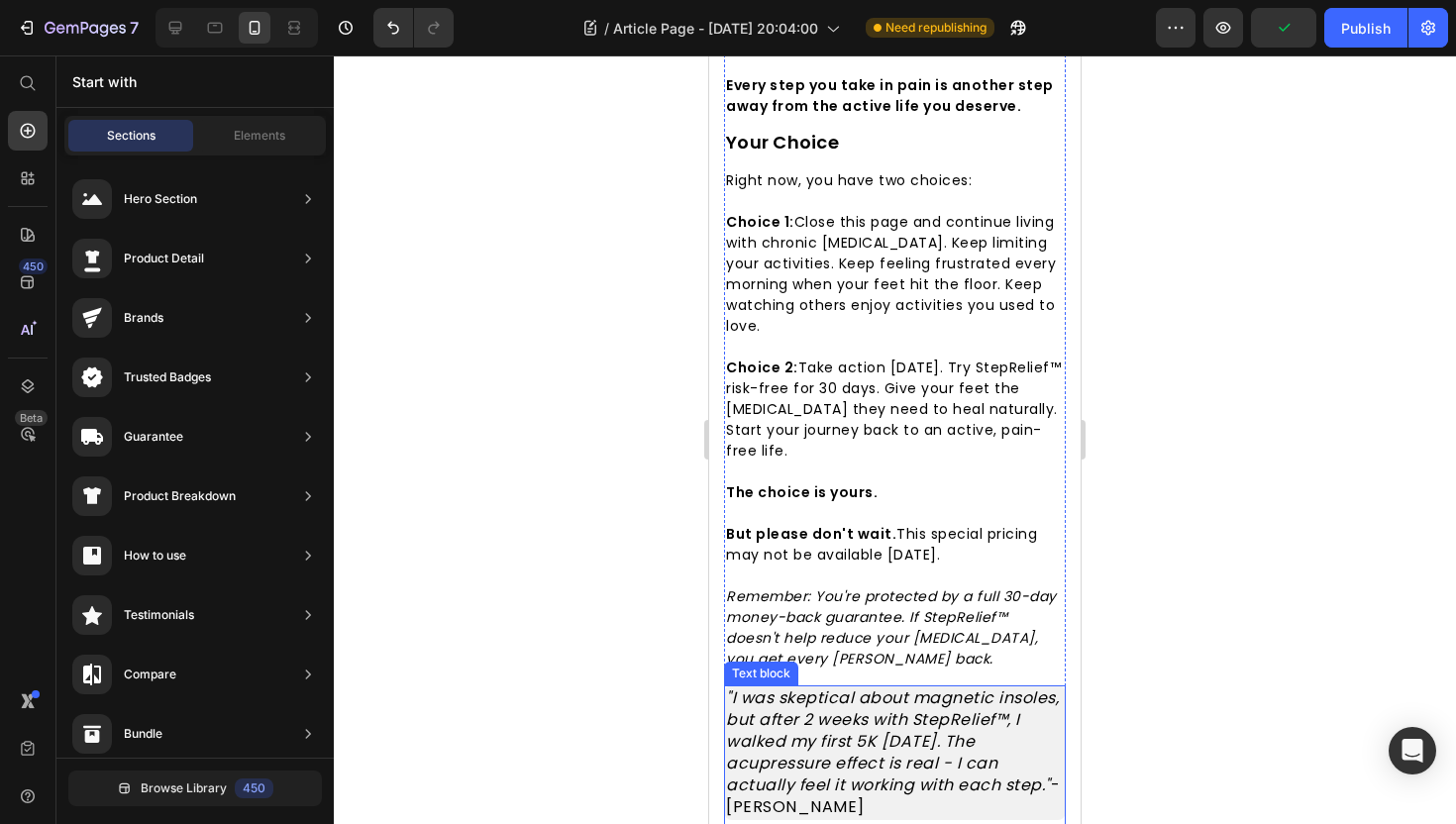 click on ""I was skeptical about magnetic insoles, but after 2 weeks with StepRelief™, I walked my first 5K [DATE]. The acupressure effect is real - I can actually feel it working with each step."" at bounding box center (892, 741) 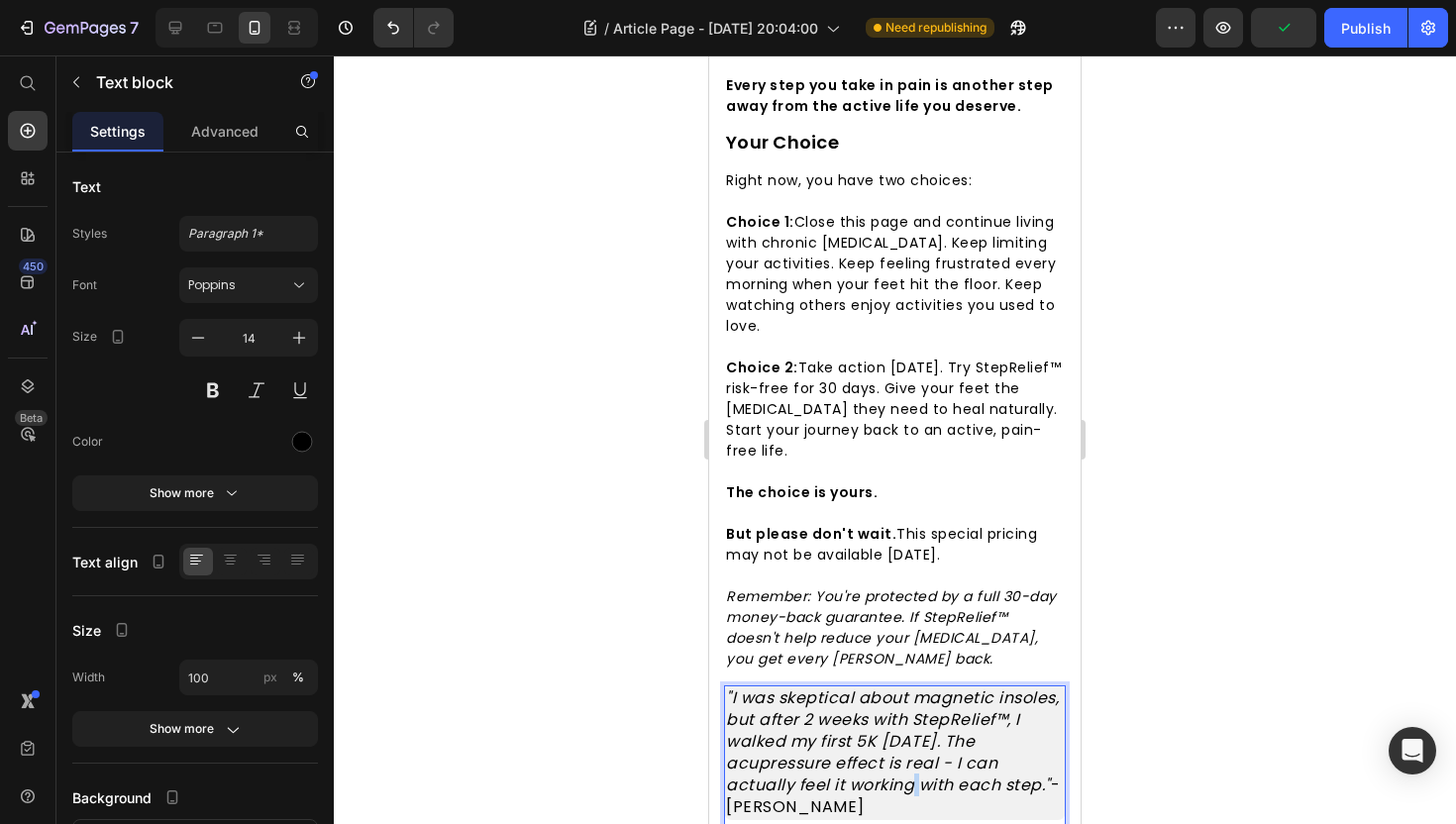 click on ""I was skeptical about magnetic insoles, but after 2 weeks with StepRelief™, I walked my first 5K [DATE]. The acupressure effect is real - I can actually feel it working with each step."" at bounding box center (892, 741) 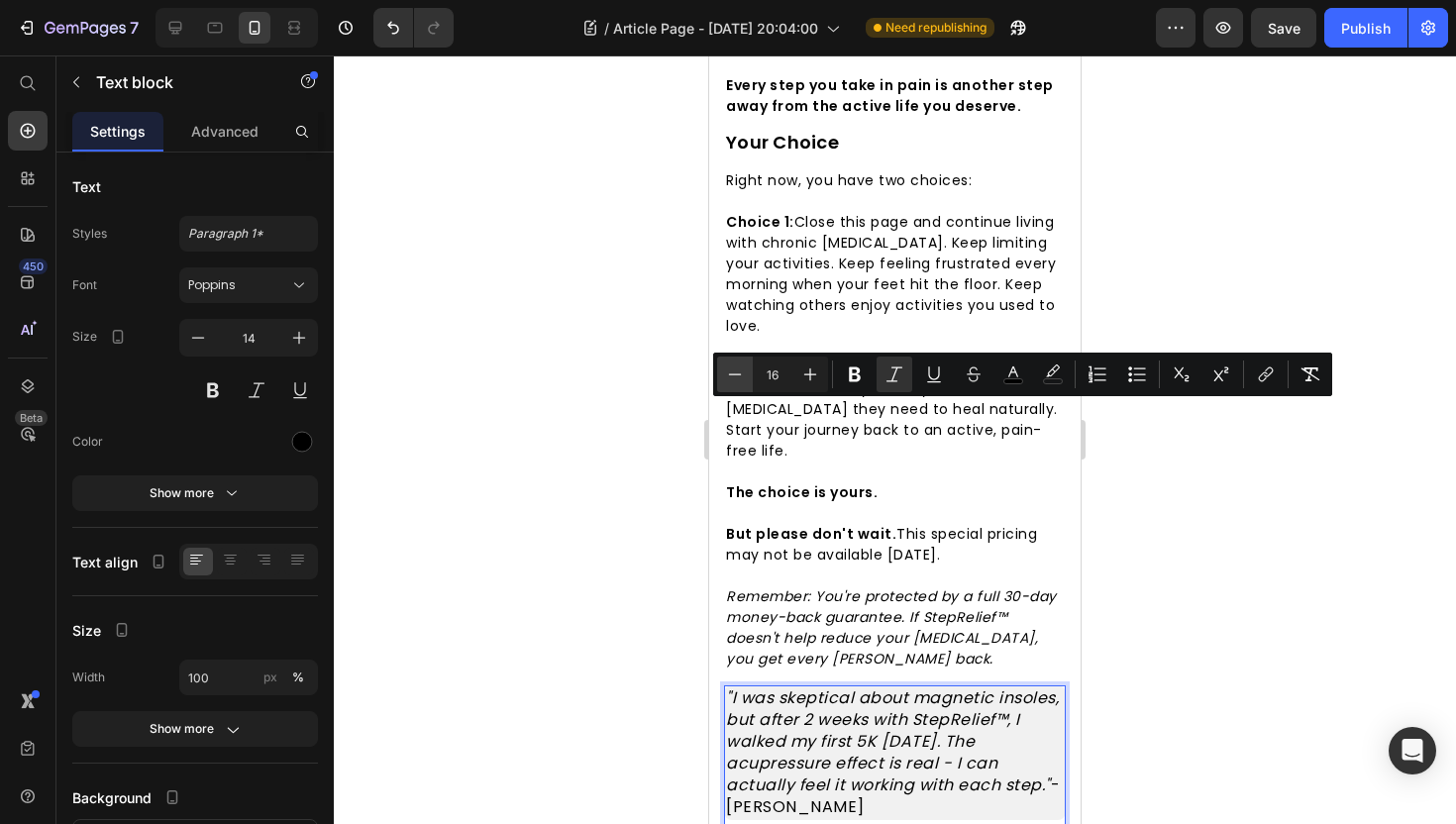 click 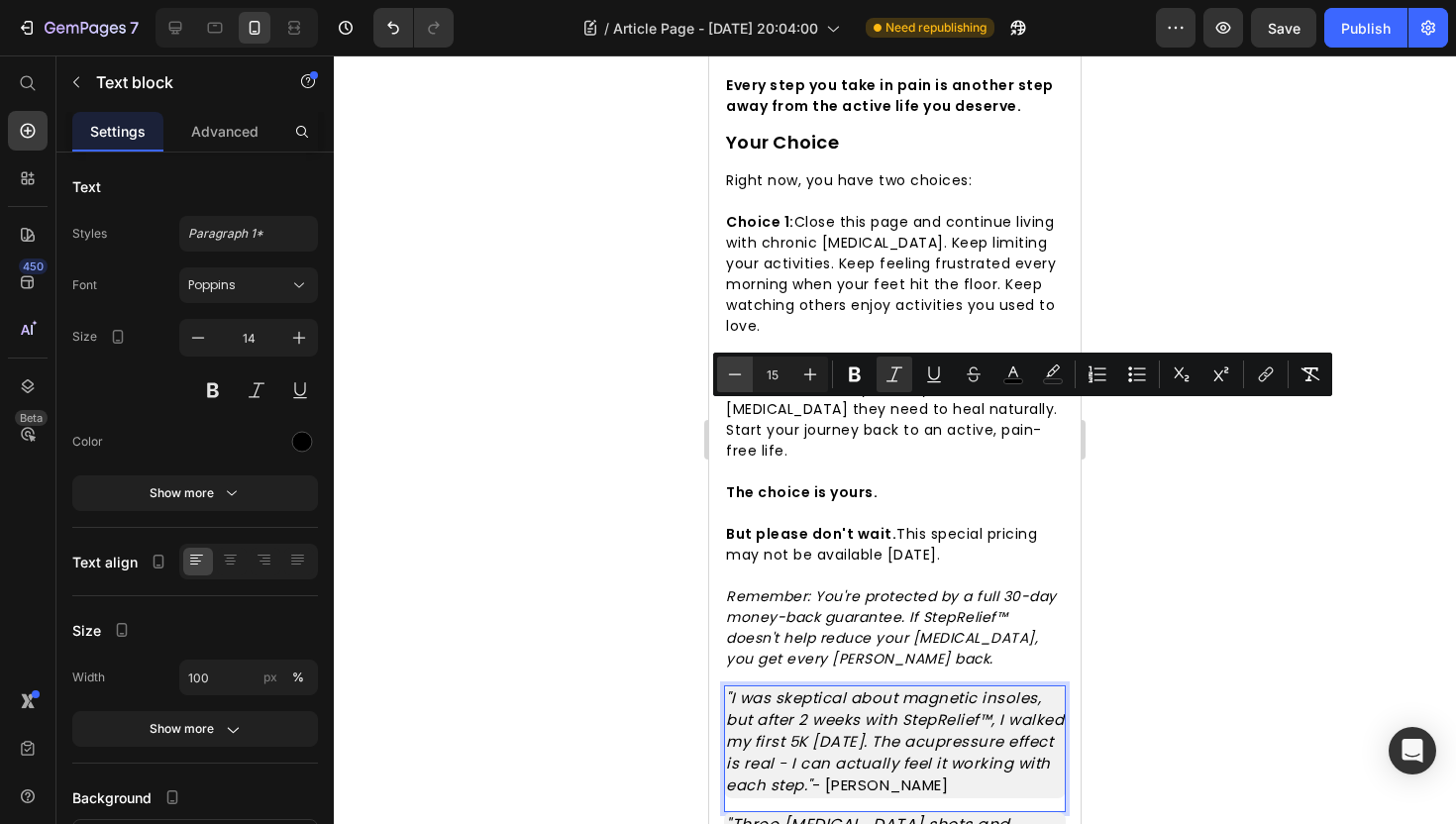 click 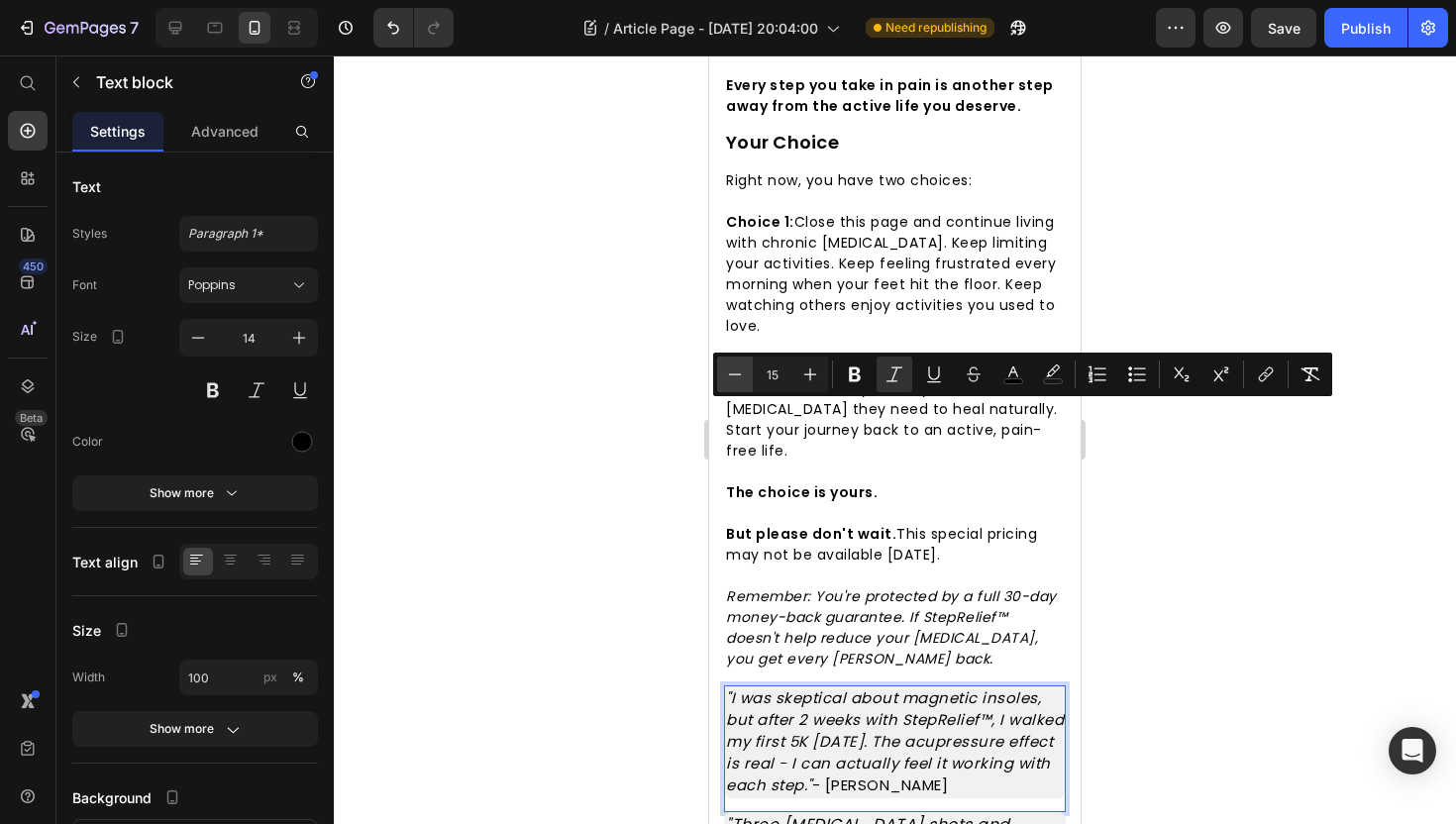 type on "14" 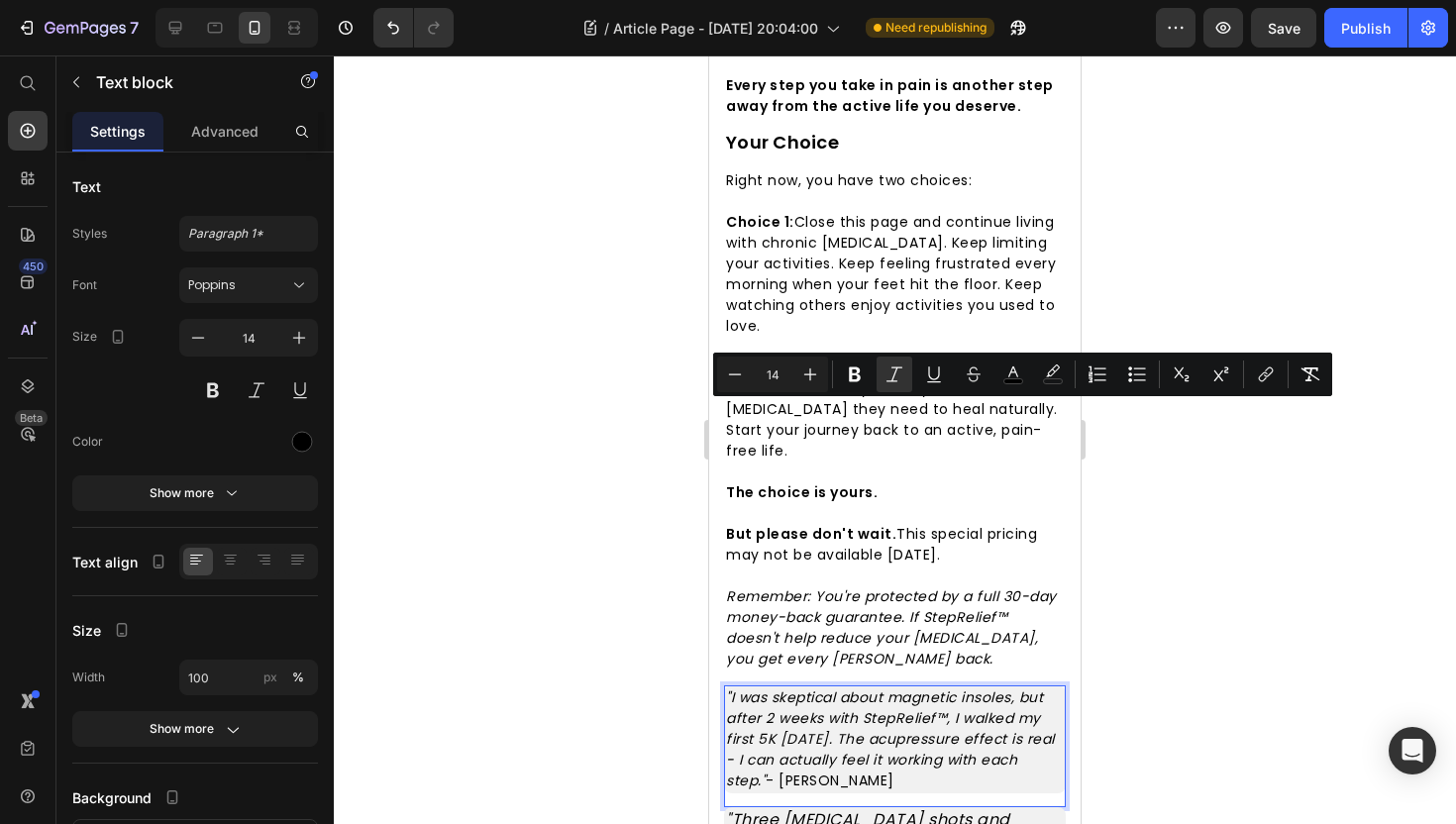 click 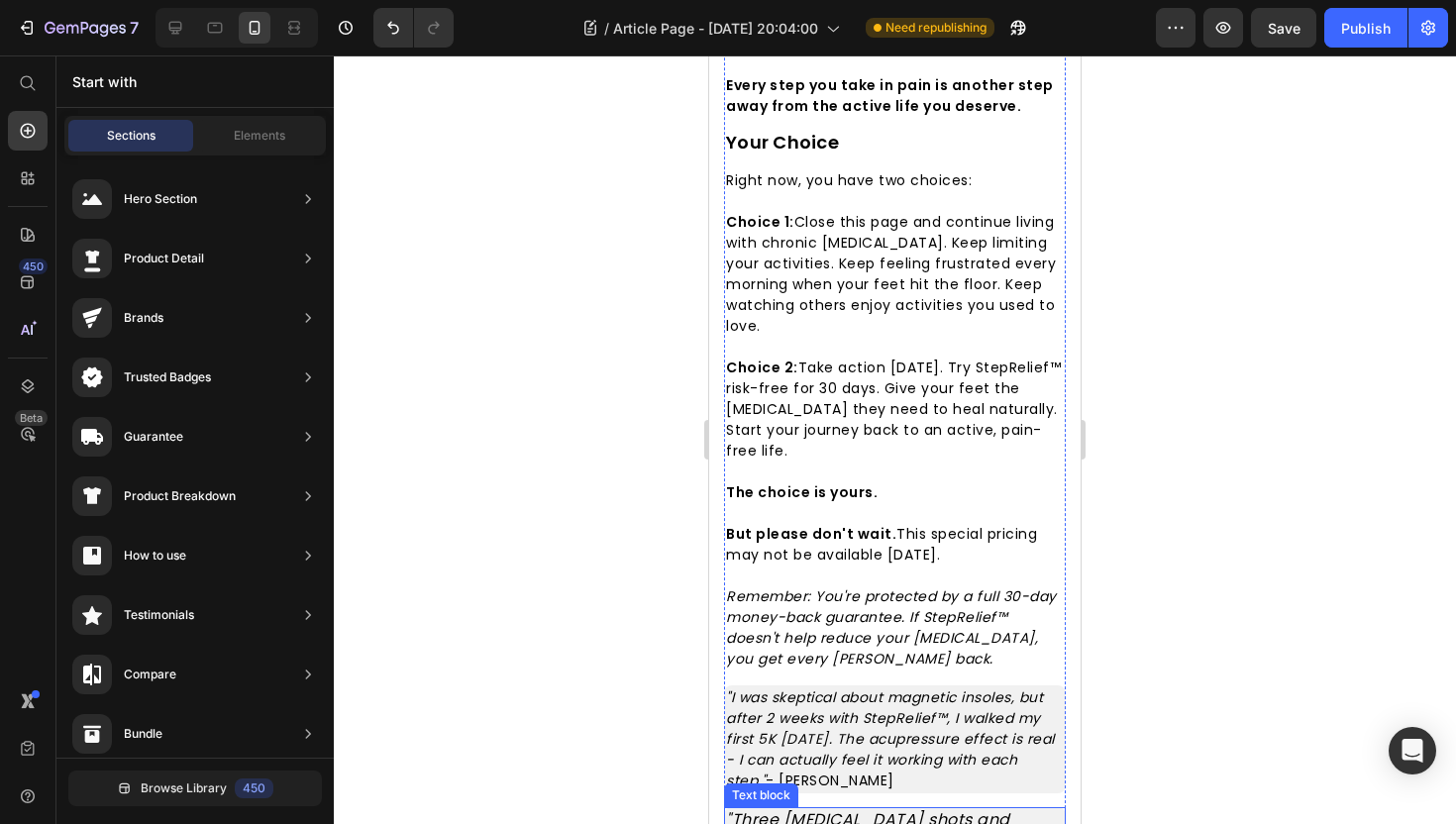 click on ""Three [MEDICAL_DATA] shots and $2,000 later, these $40 insoles did what nothing else could. I'm back to hiking with my grandkids."" at bounding box center (889, 852) 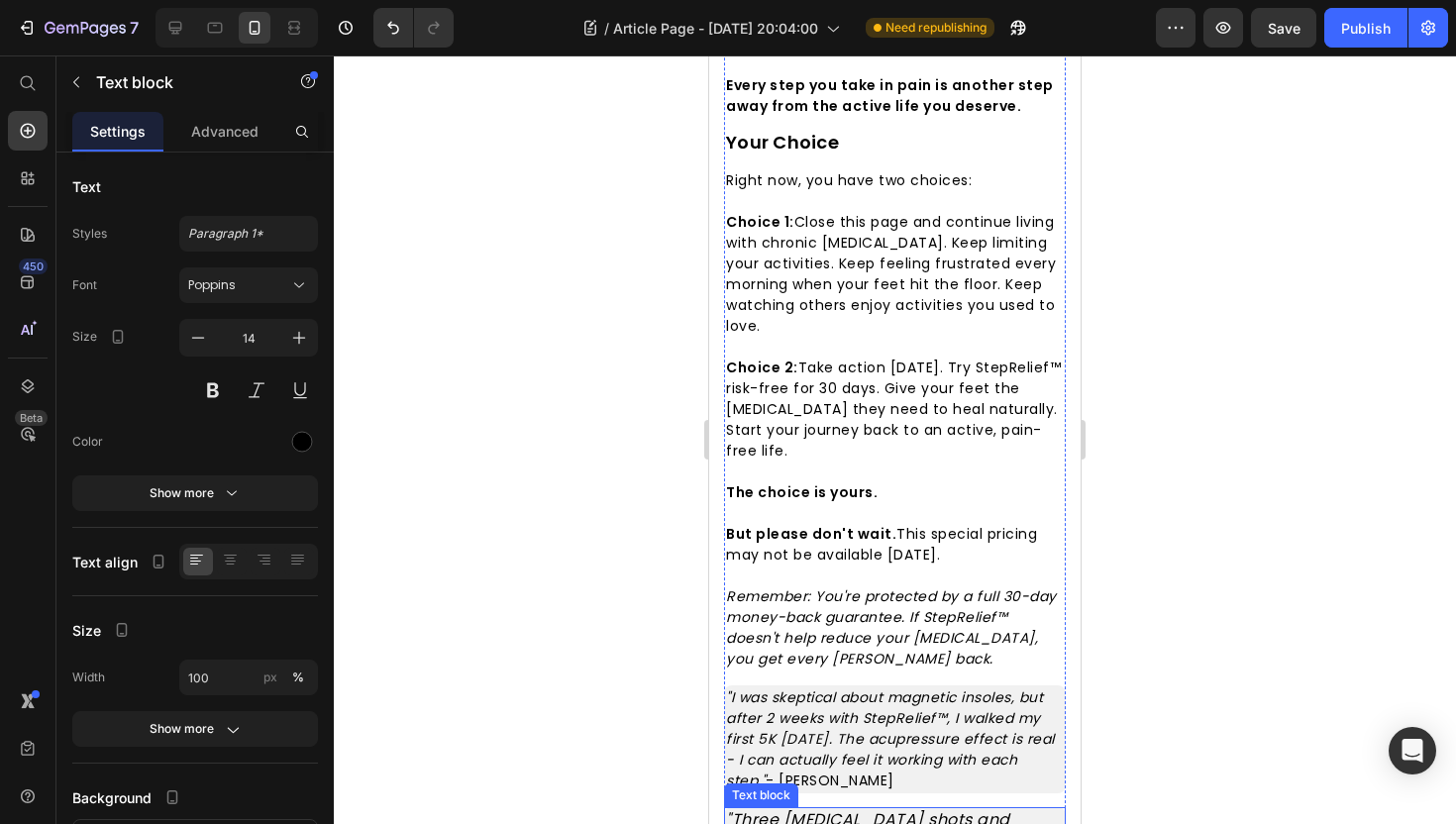 click on ""Three [MEDICAL_DATA] shots and $2,000 later, these $40 insoles did what nothing else could. I'm back to hiking with my grandkids."" at bounding box center [889, 852] 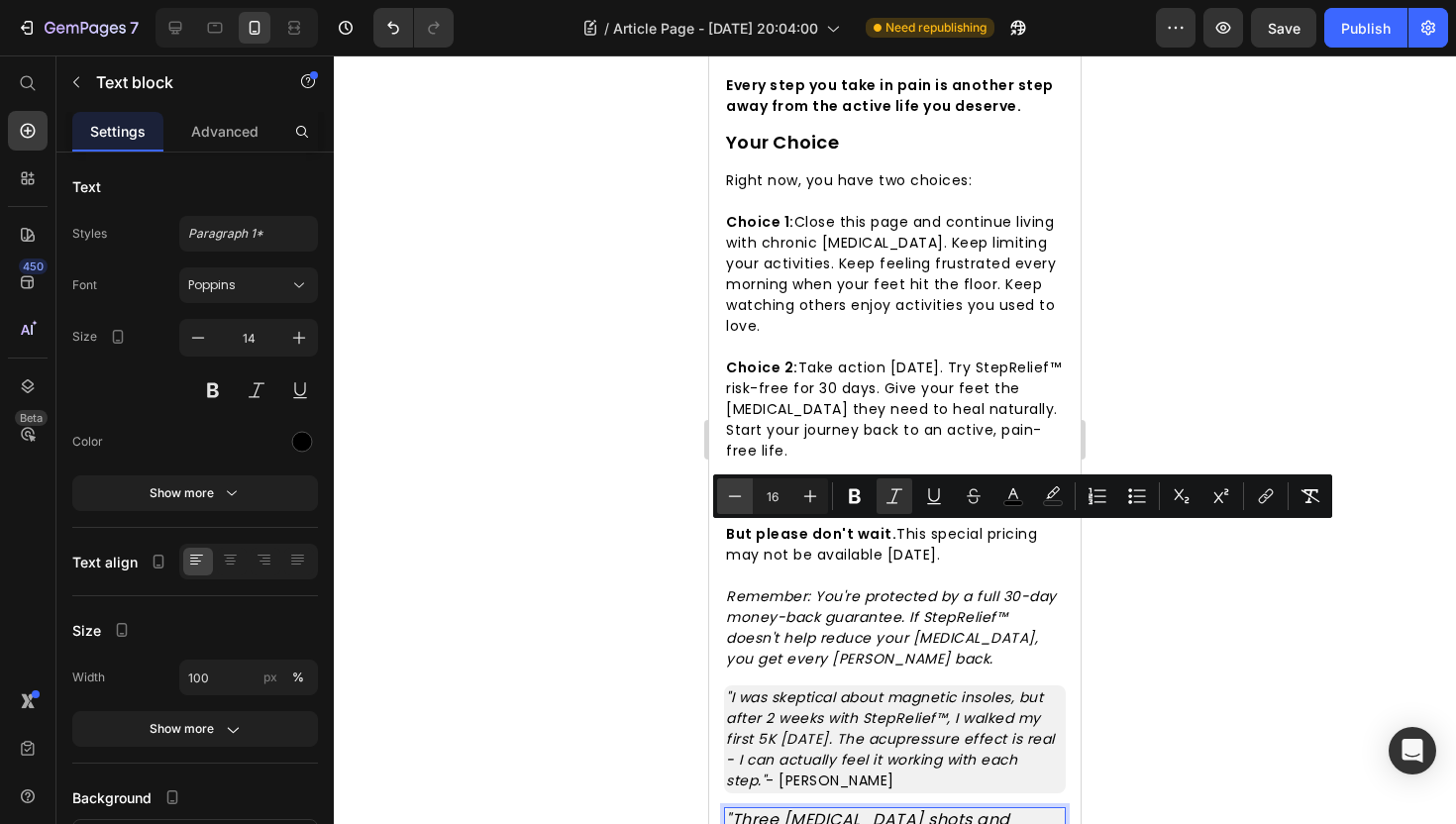 click 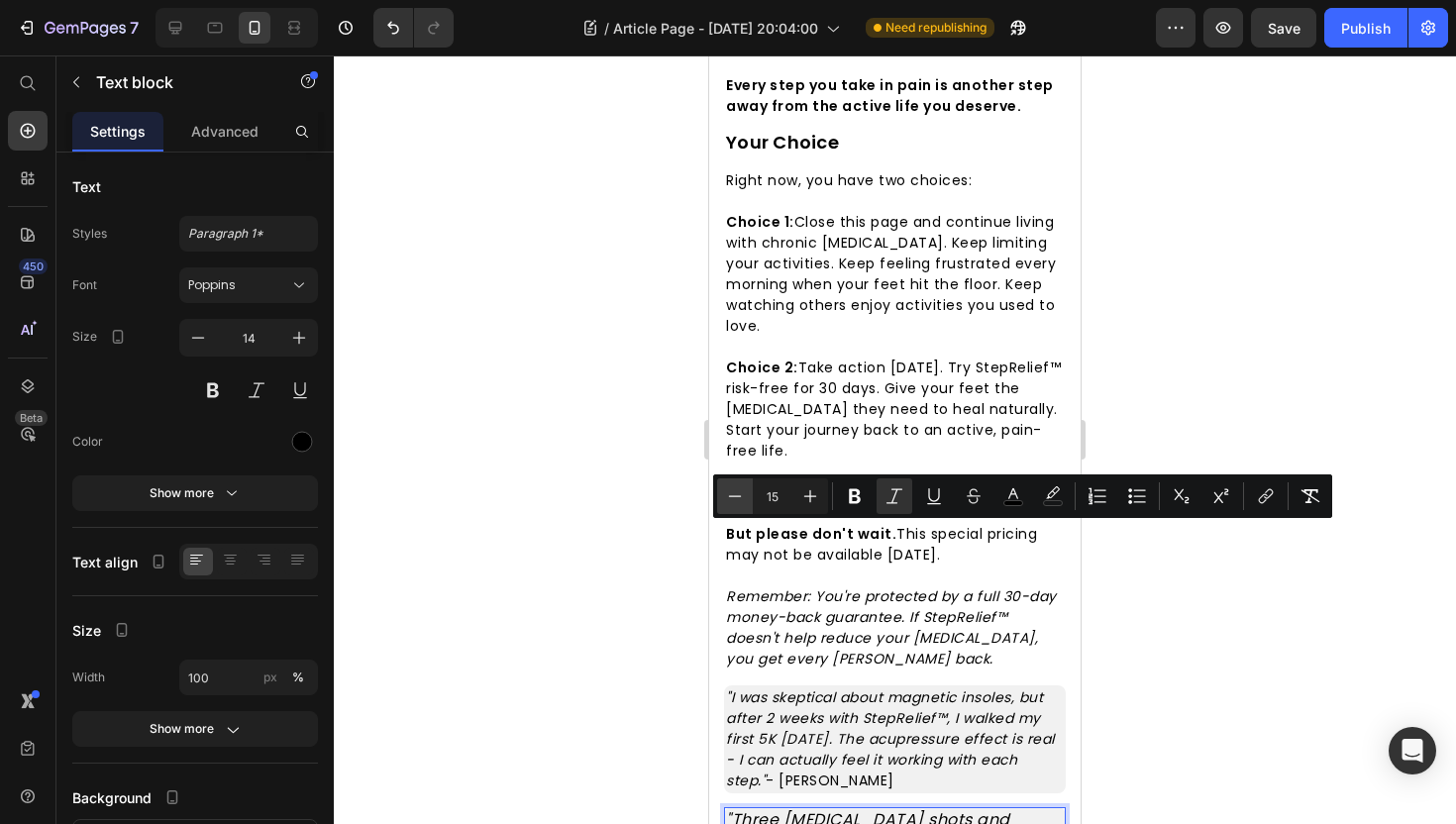 click 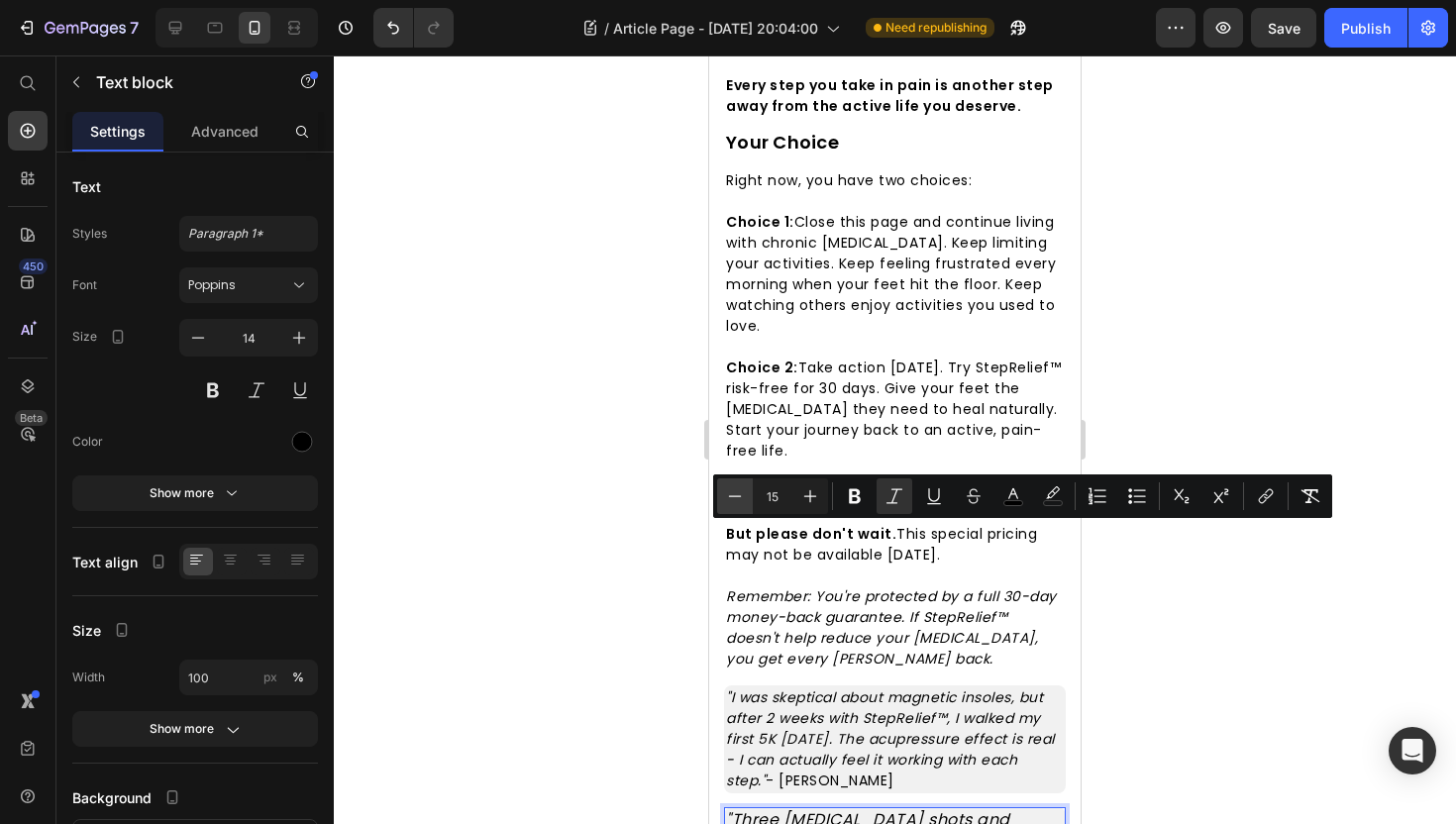 type on "14" 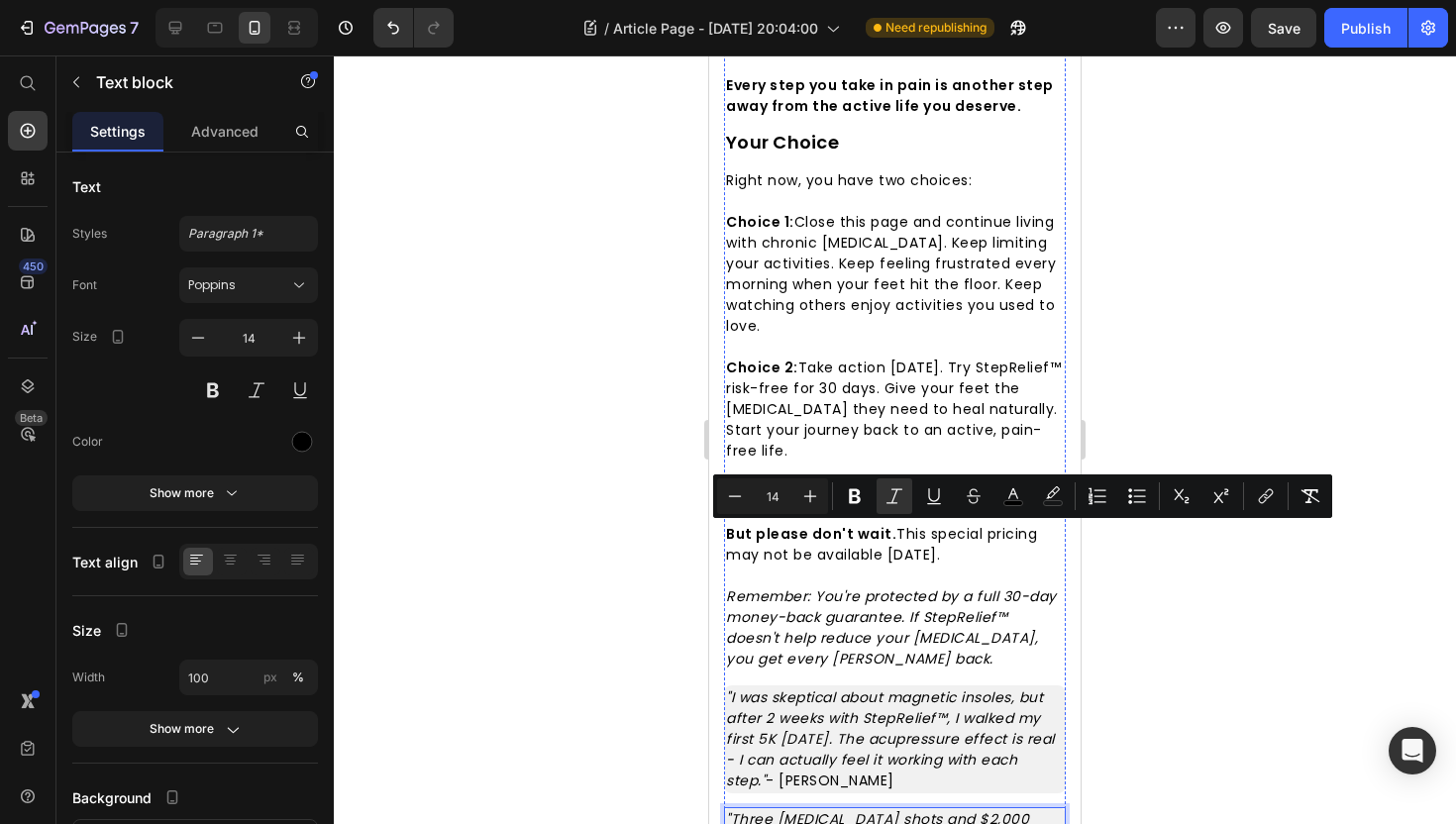click on ""The morning pain was the worst part. Now I hop out of bed without that dreaded first step. These insoles changed my life."" at bounding box center (884, 953) 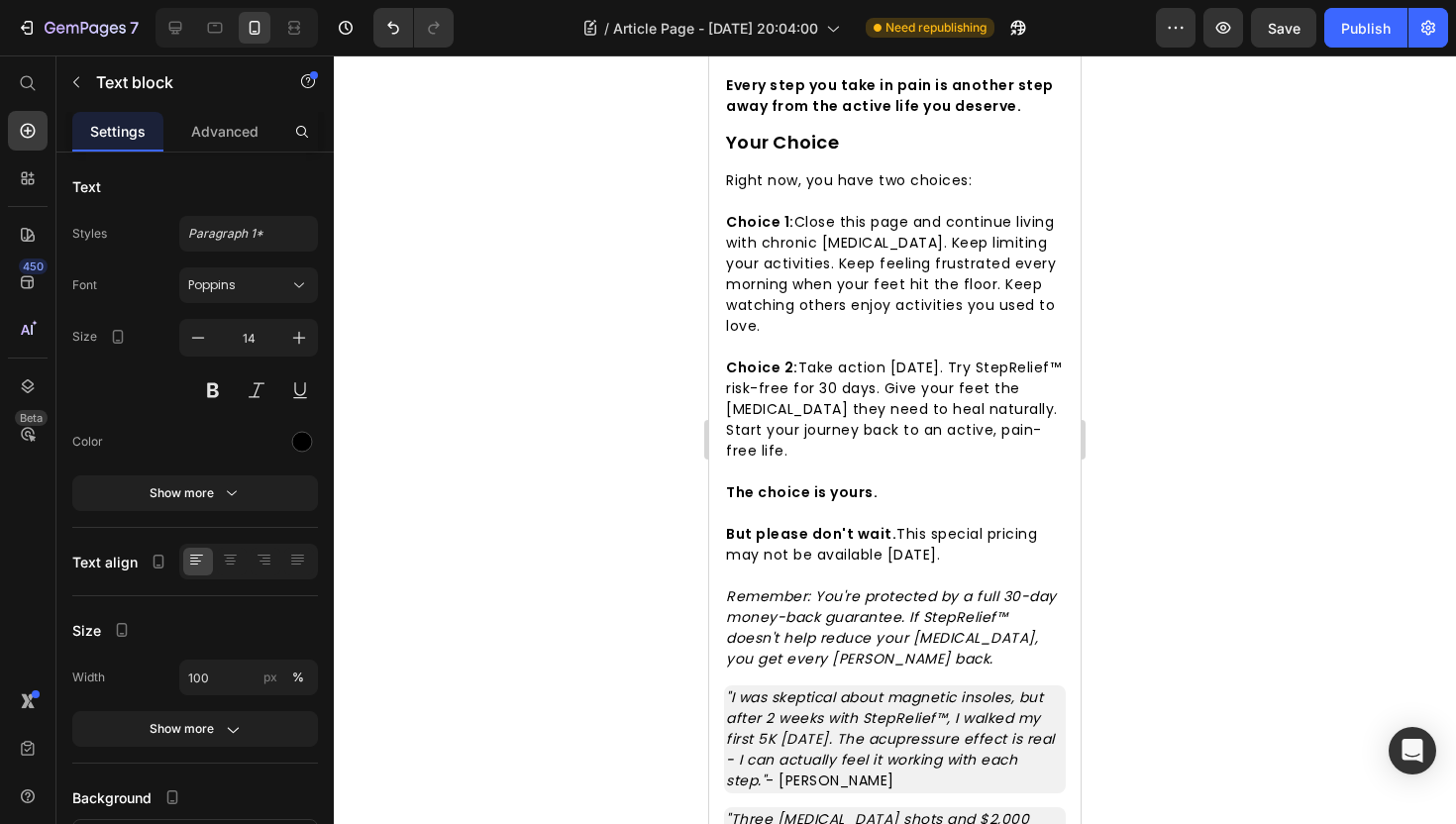 click on ""The morning pain was the worst part. Now I hop out of bed without that dreaded first step. These insoles changed my life."" at bounding box center [884, 953] 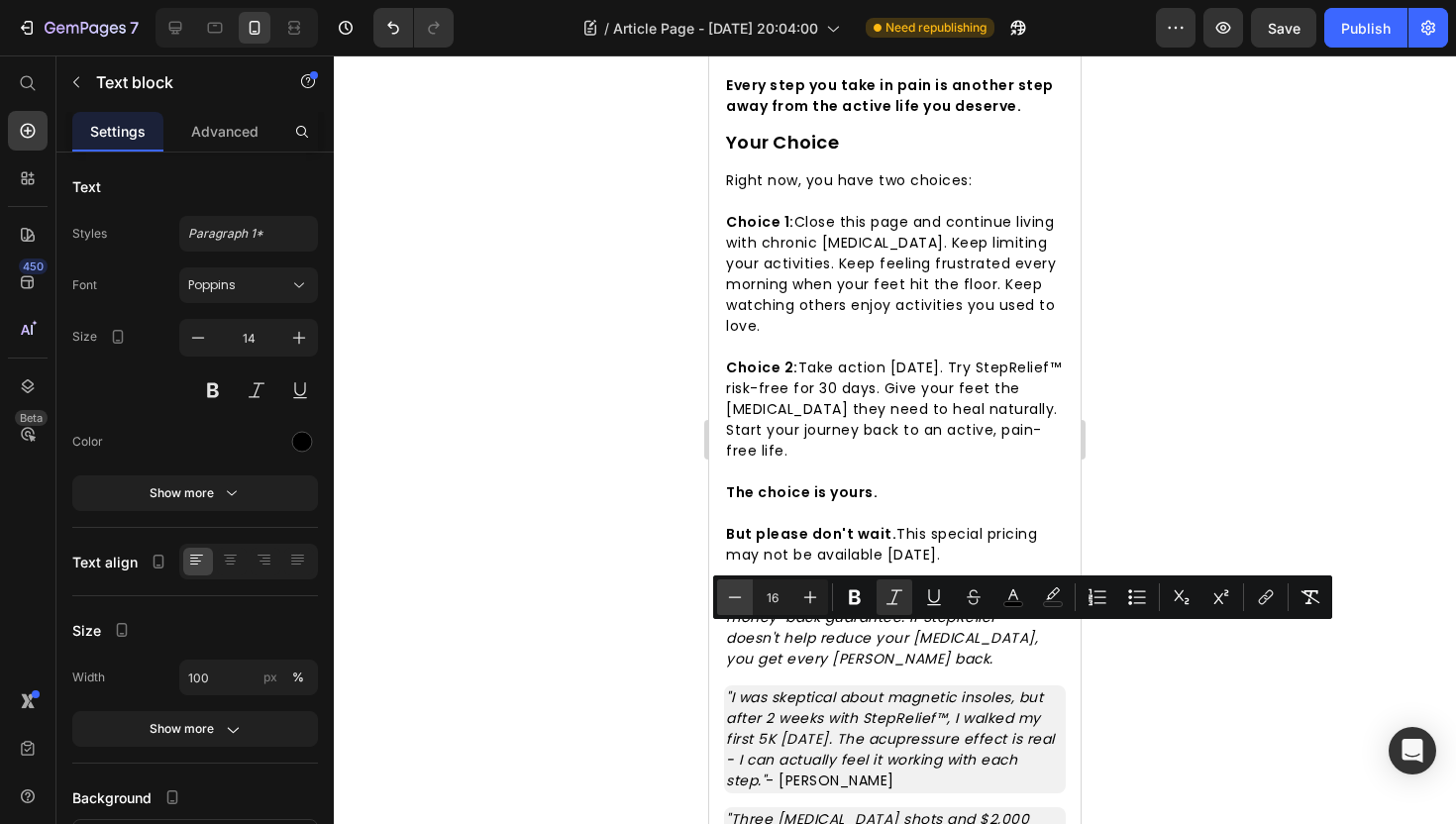 click 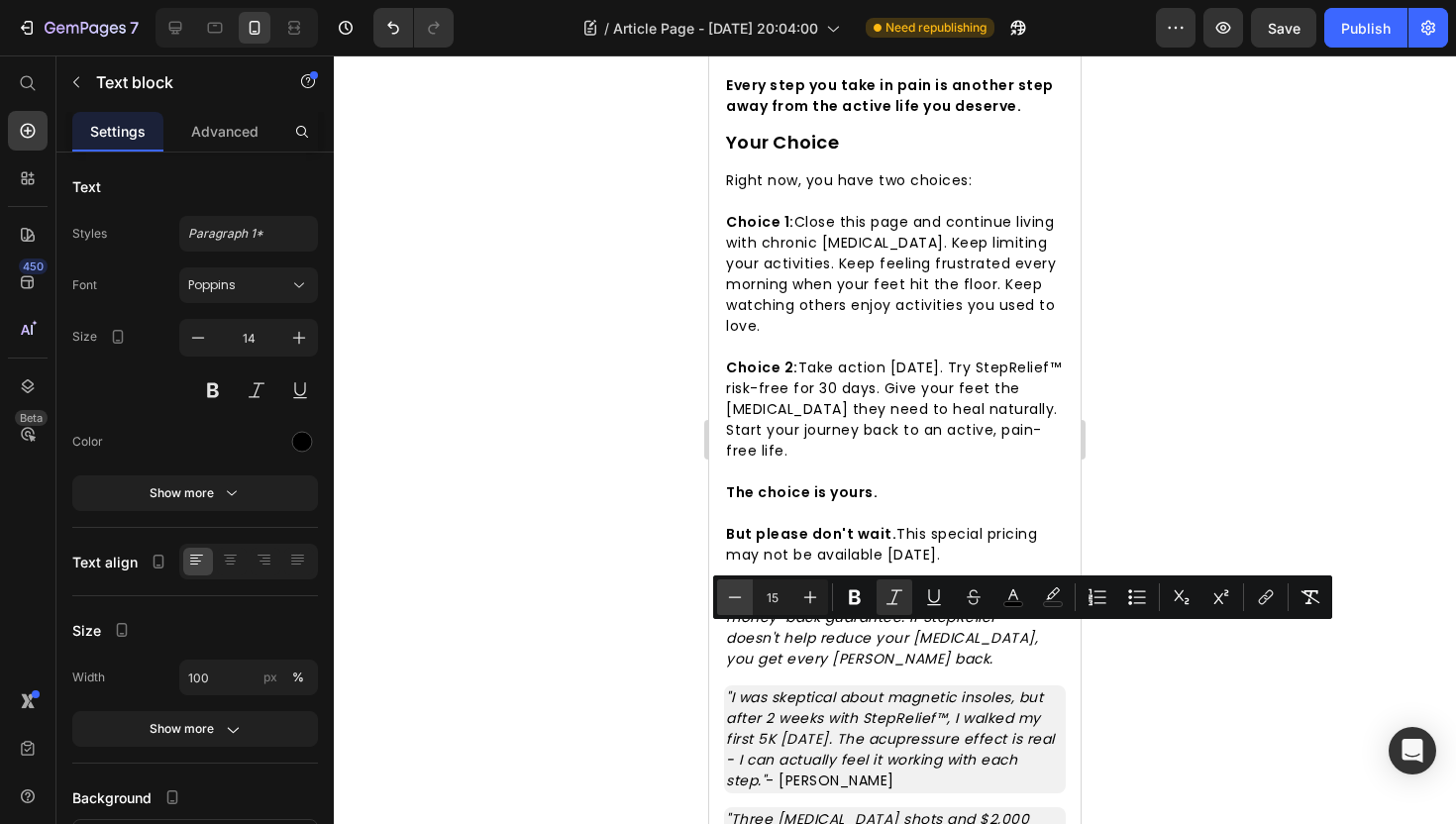 click 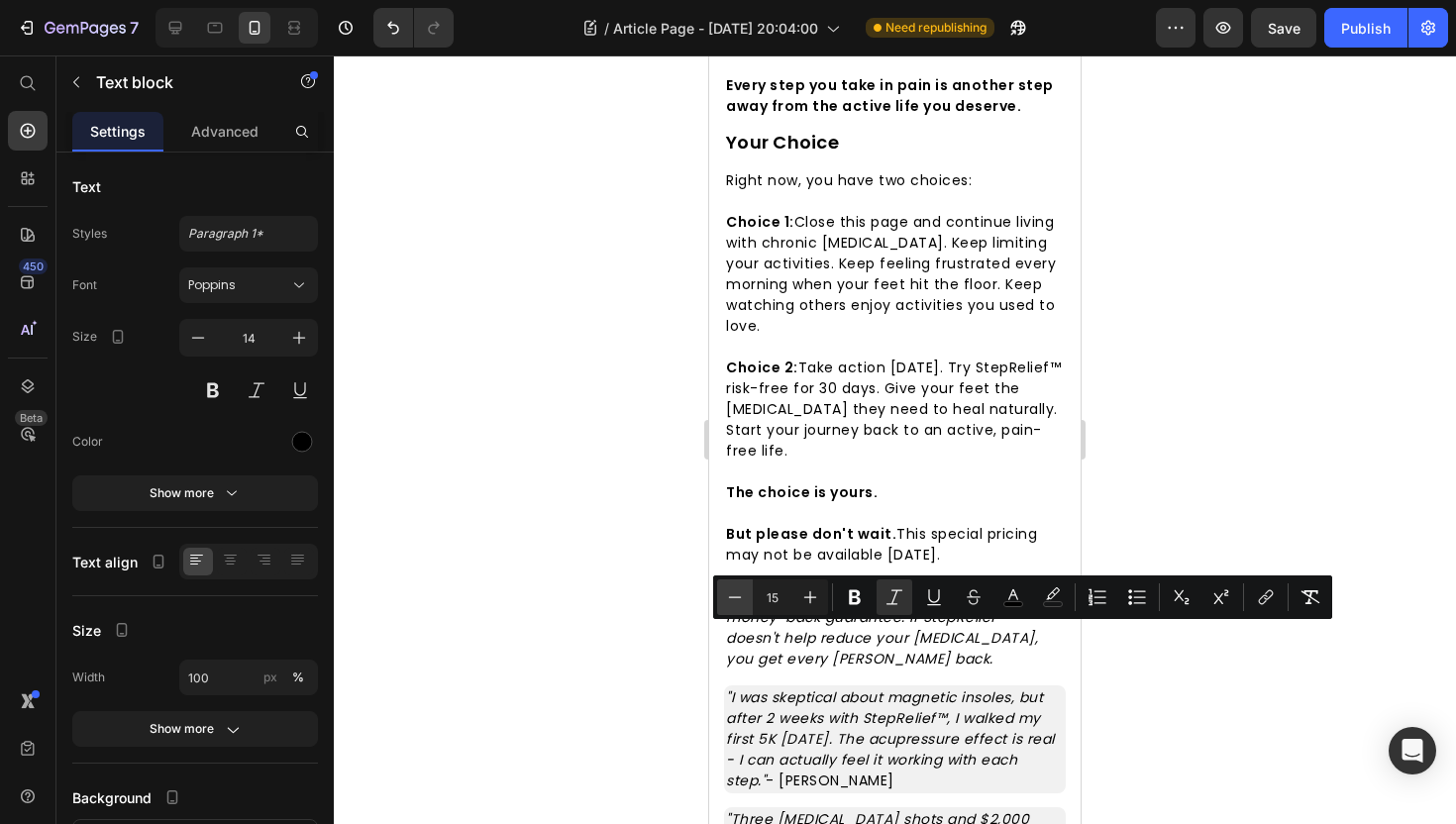 type on "14" 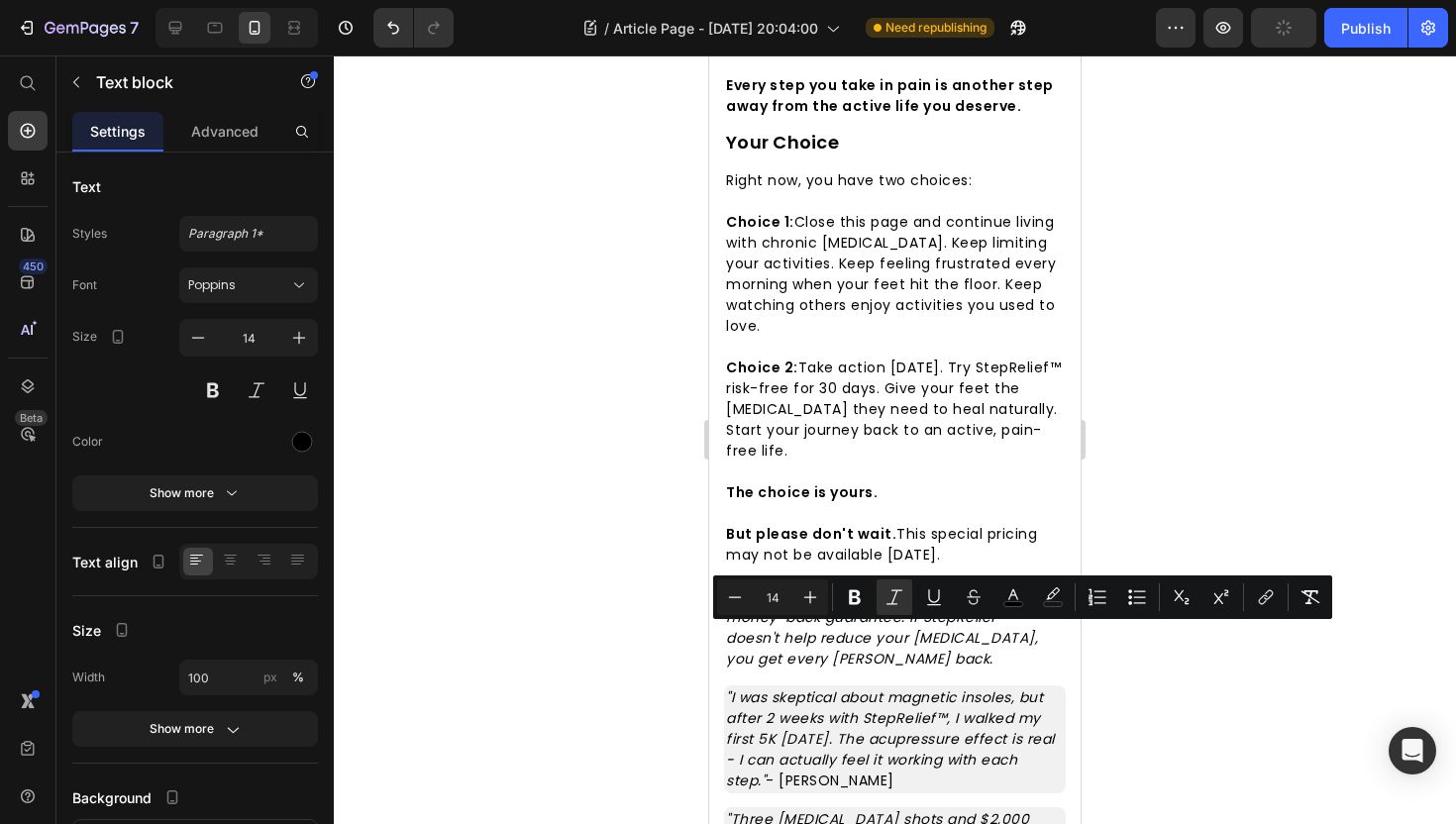 click 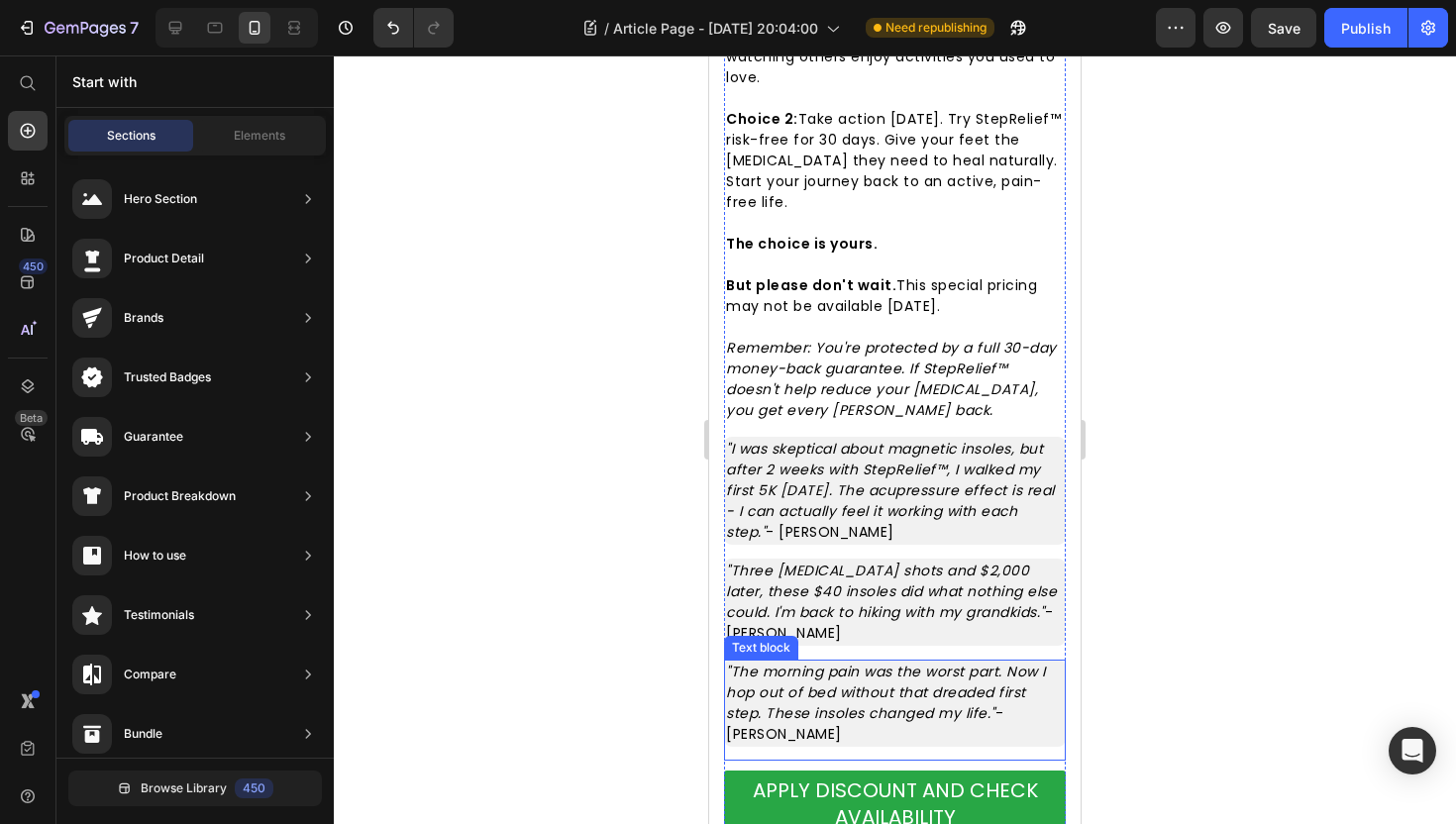 scroll, scrollTop: 8577, scrollLeft: 0, axis: vertical 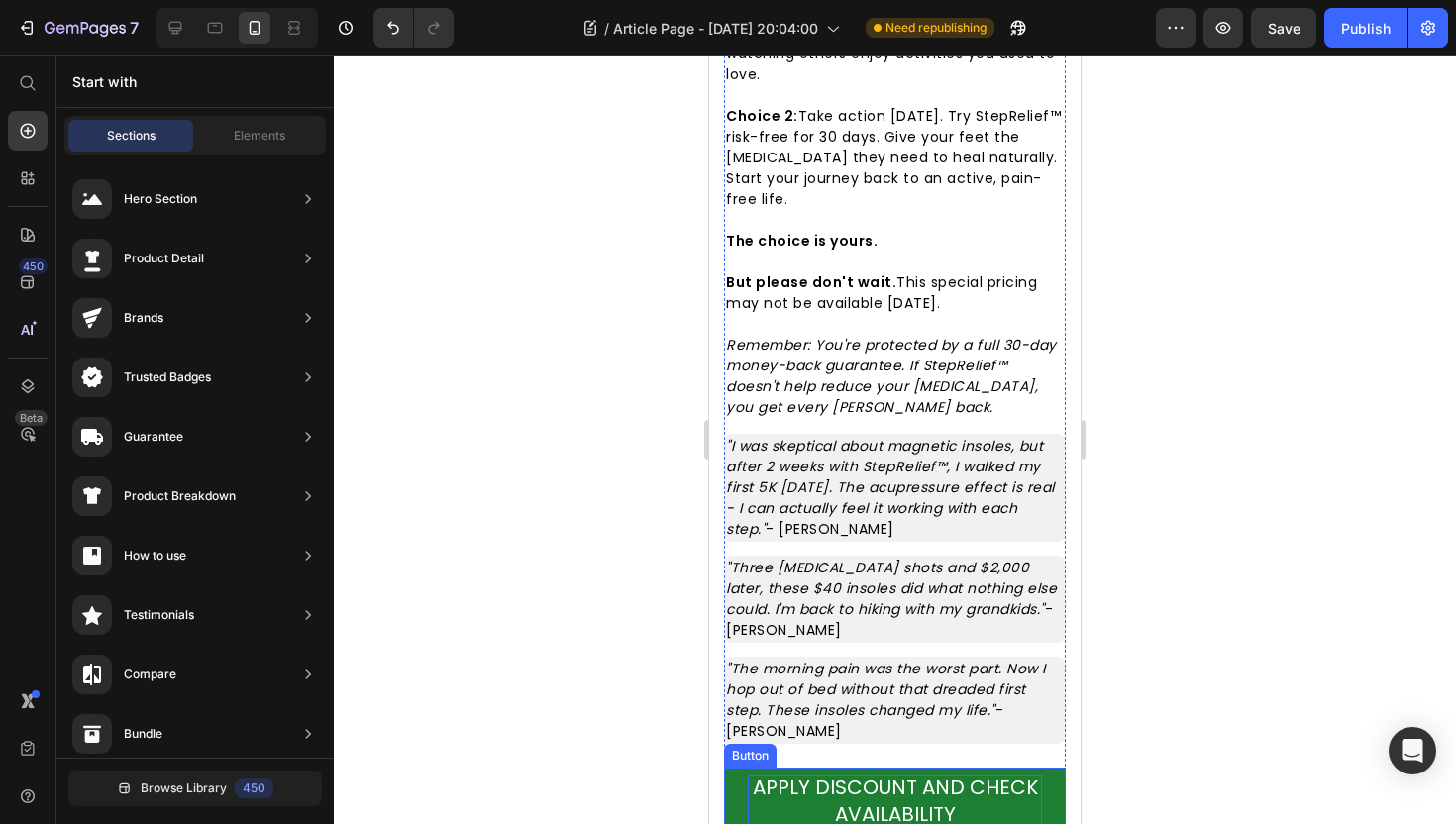 click on "APPLY DISCOUNT AND CHECK AVAILABILITY" at bounding box center [895, 800] 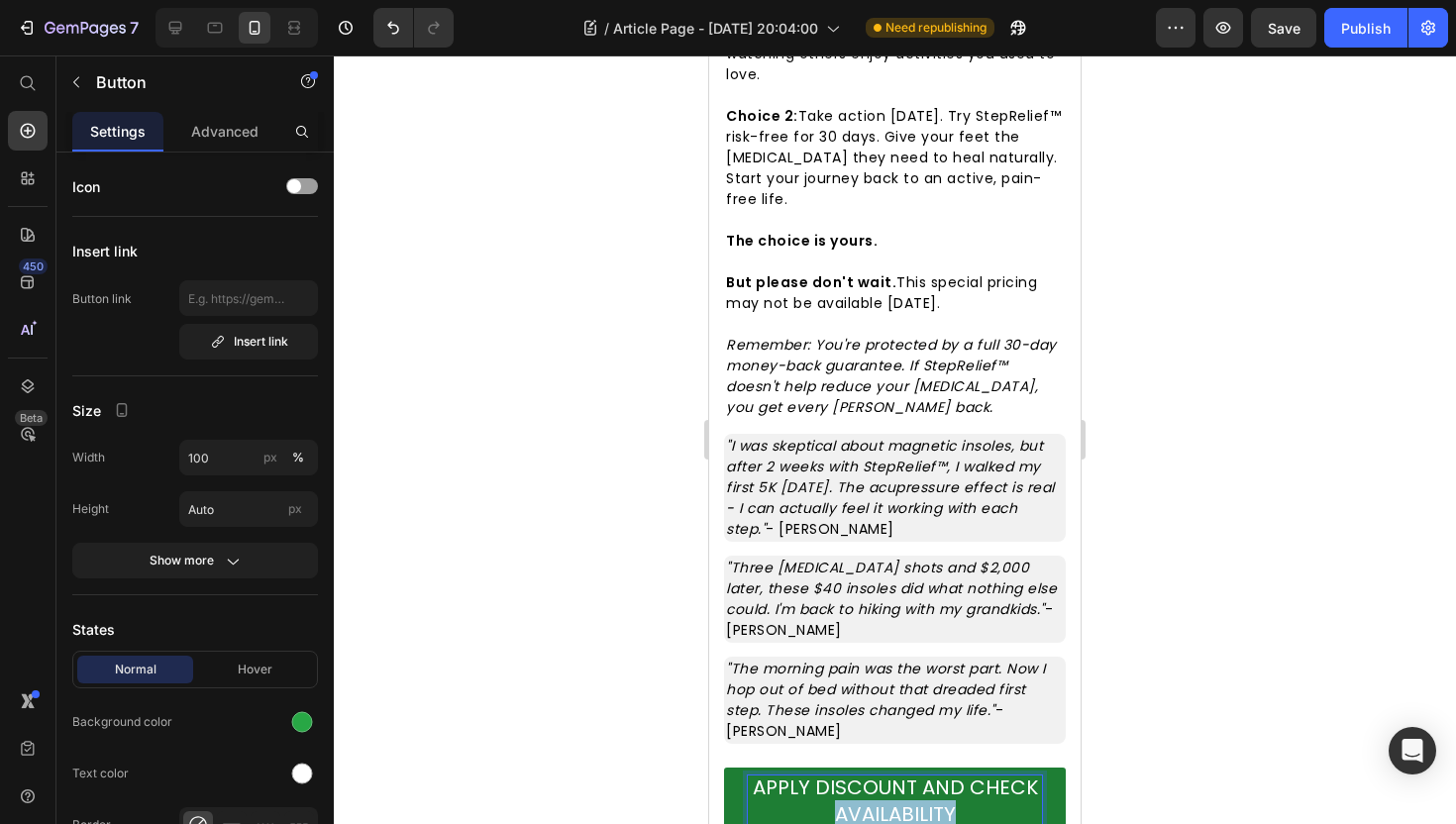 click on "APPLY DISCOUNT AND CHECK AVAILABILITY" at bounding box center [894, 802] 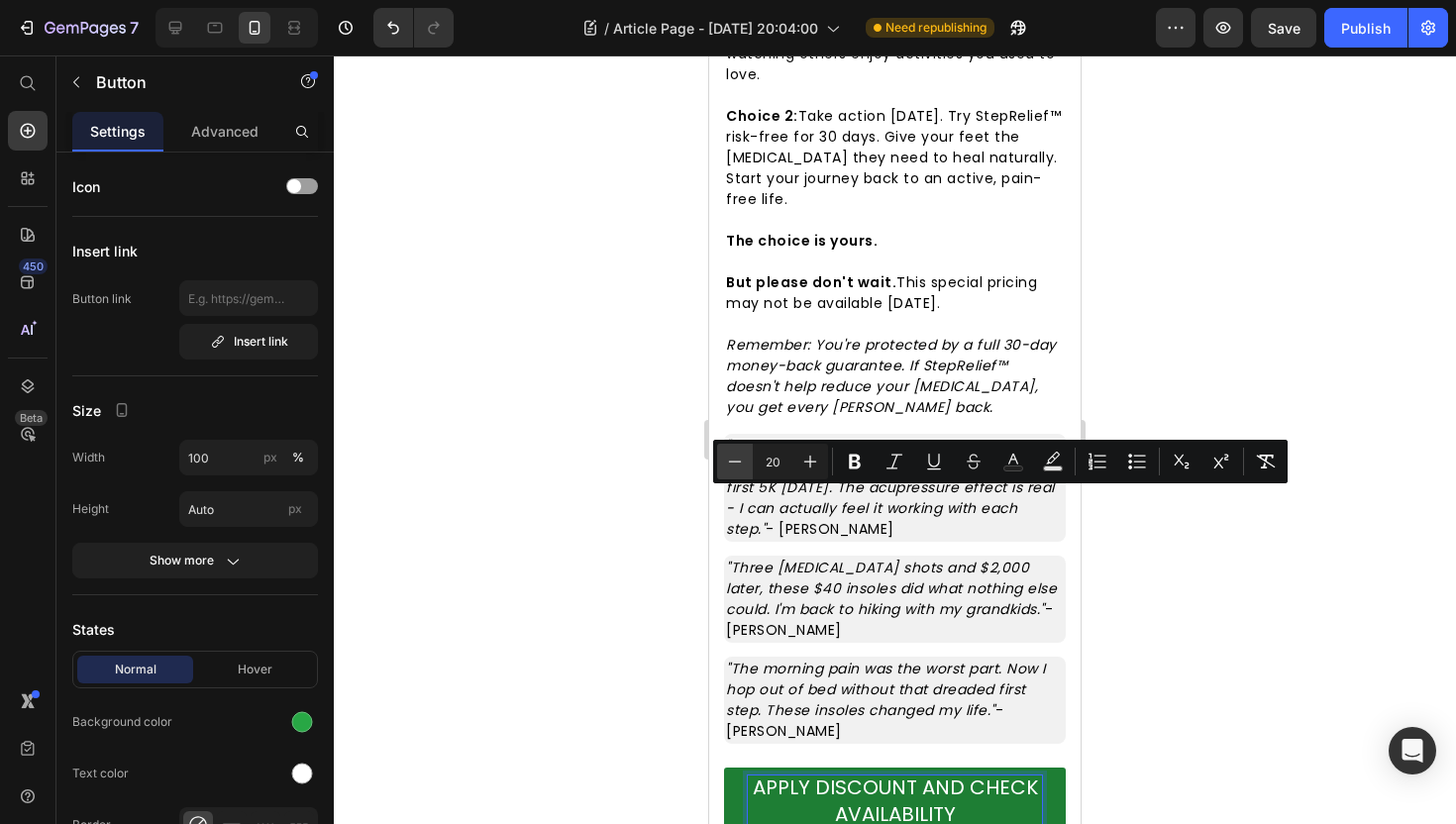 click on "Minus" at bounding box center [735, 462] 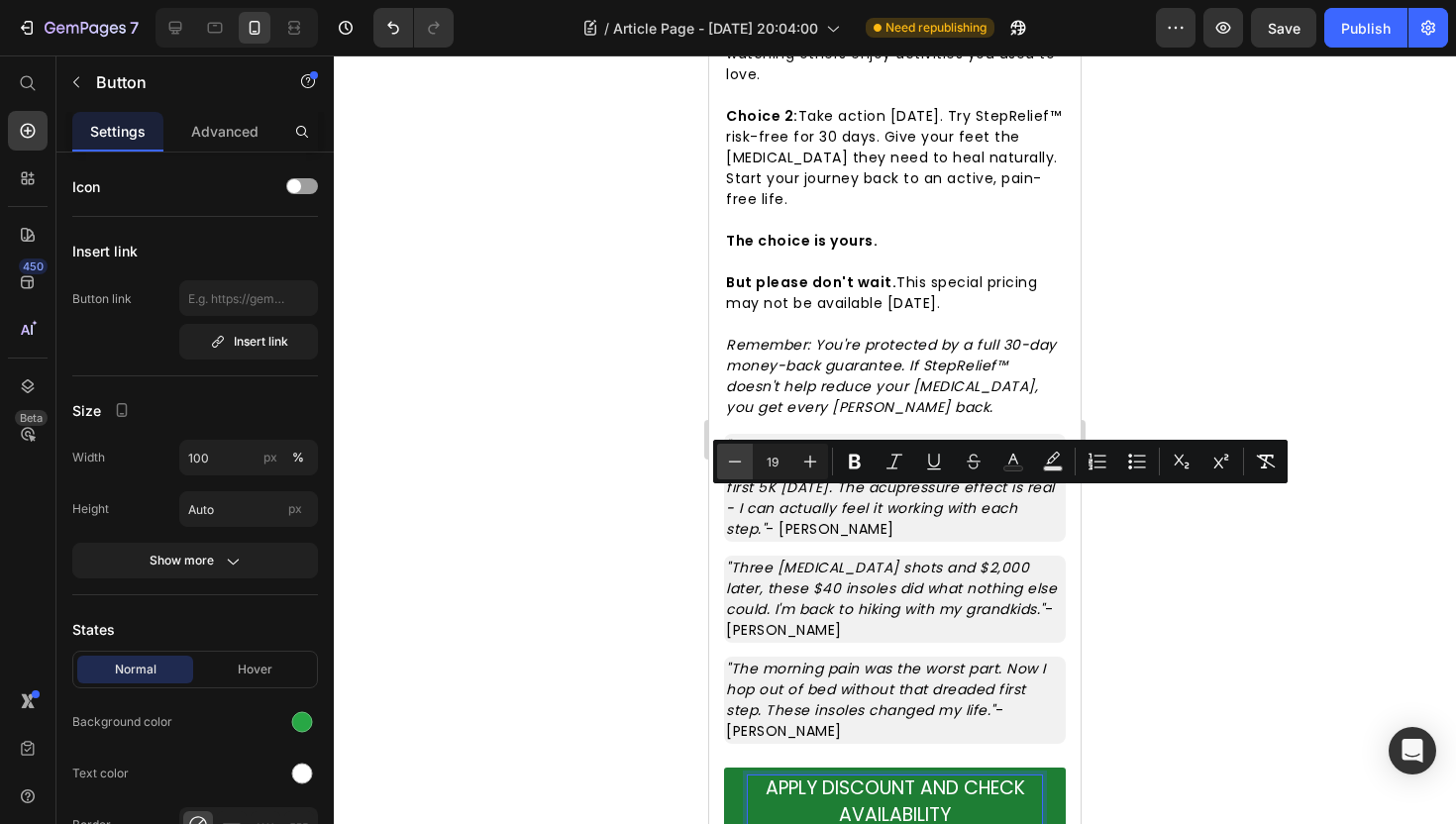 click on "Minus" at bounding box center [735, 462] 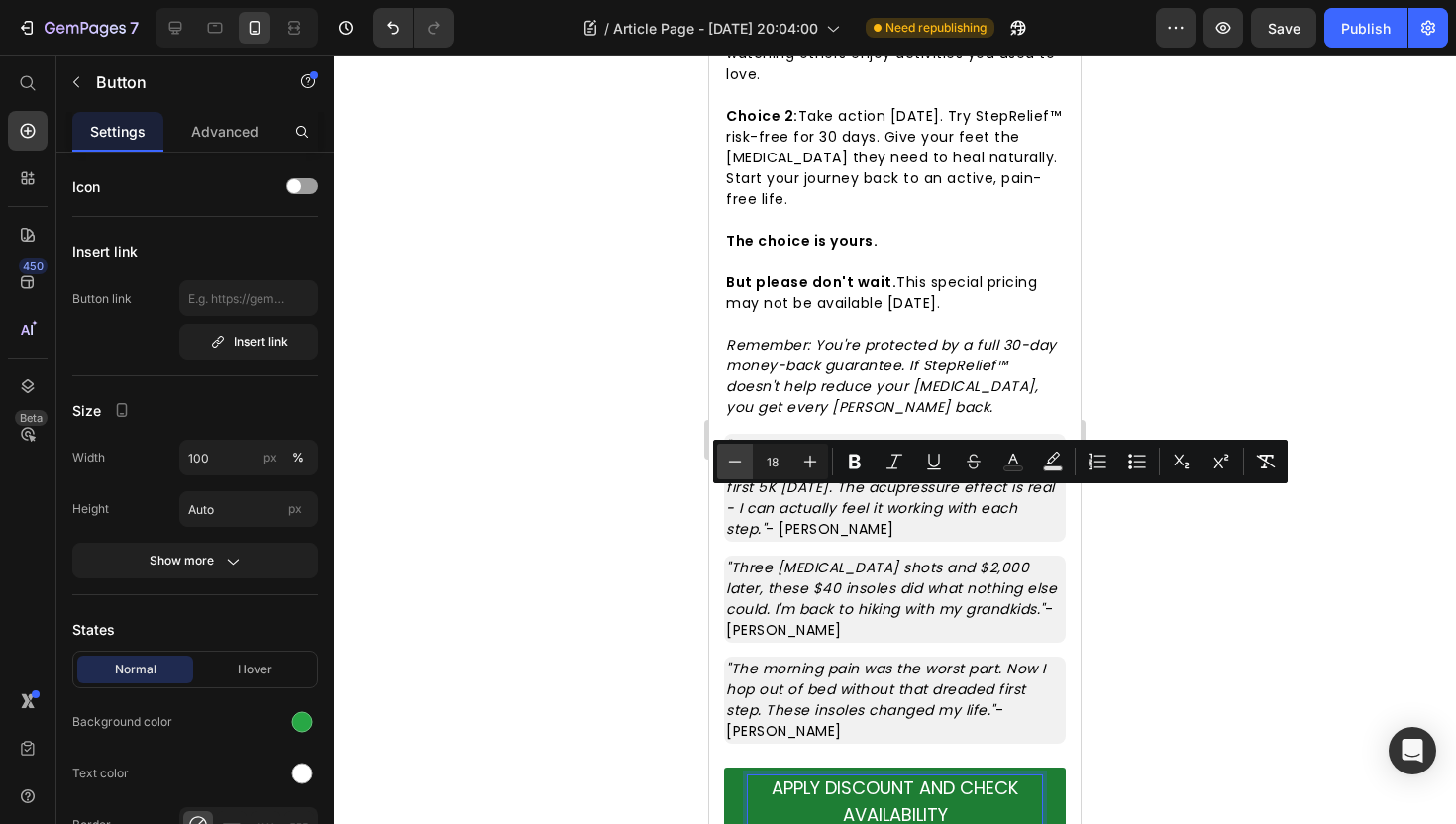 click on "Minus" at bounding box center [735, 462] 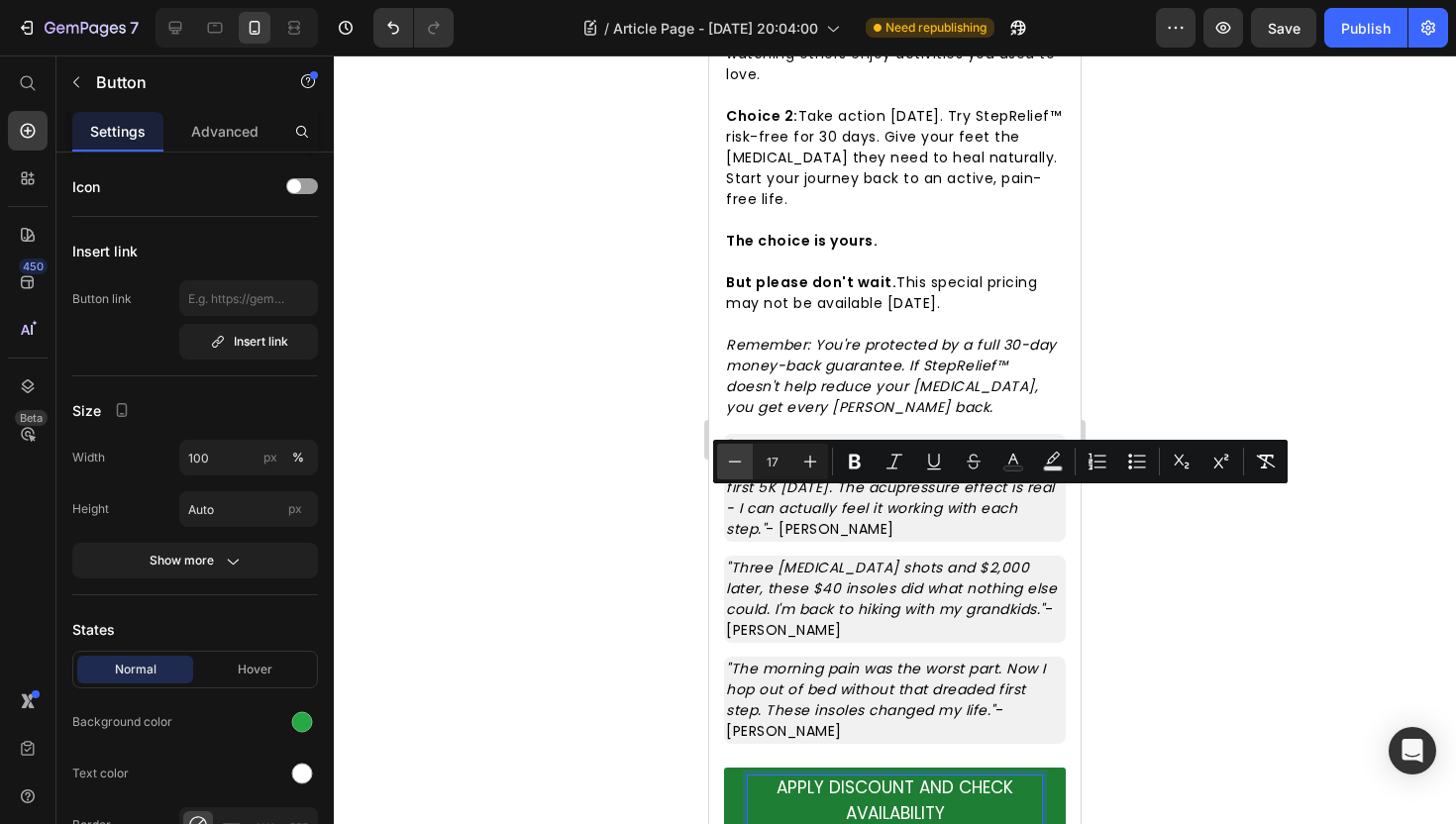 click on "Minus" at bounding box center [735, 462] 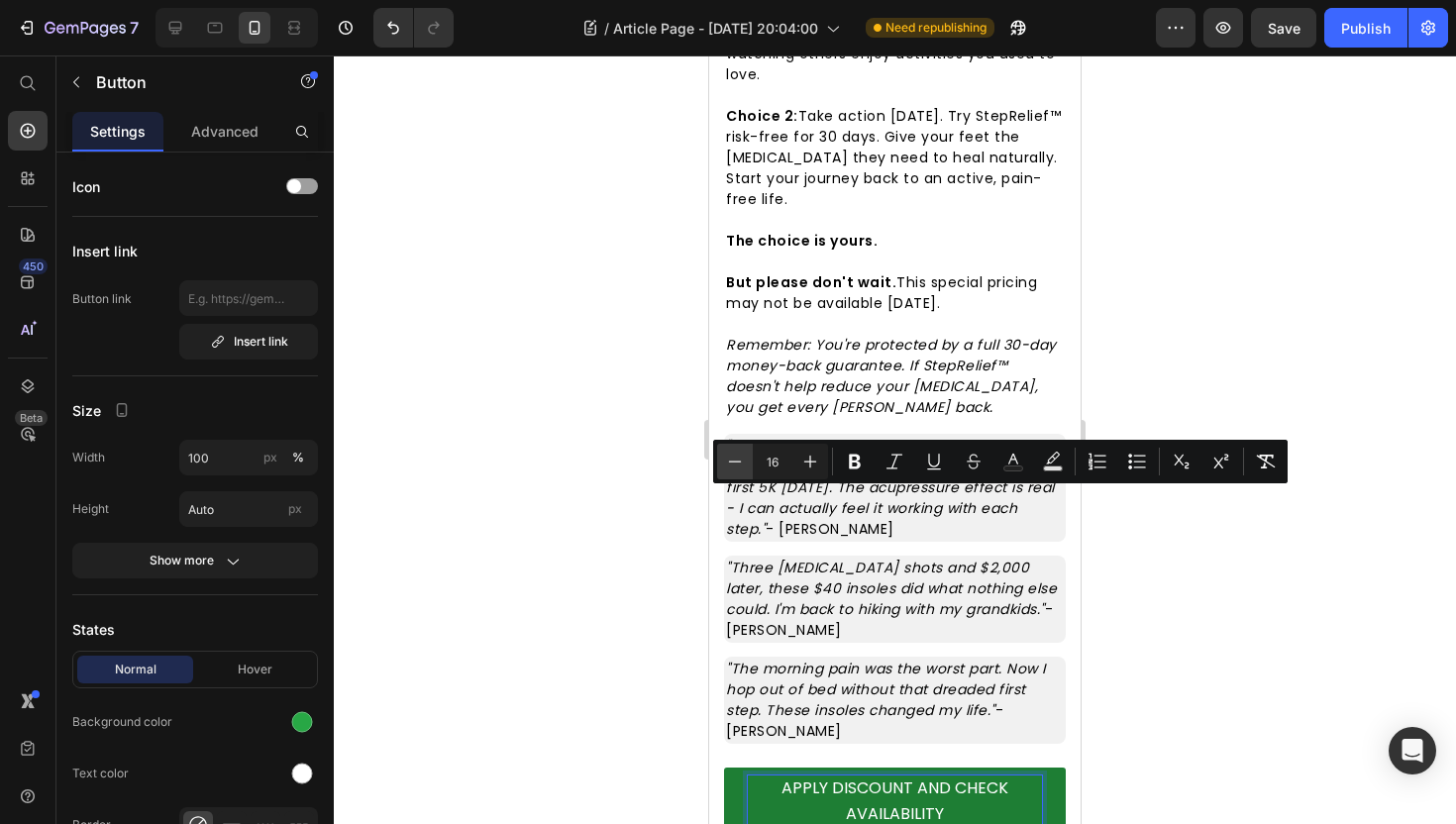 click on "Minus" at bounding box center (735, 462) 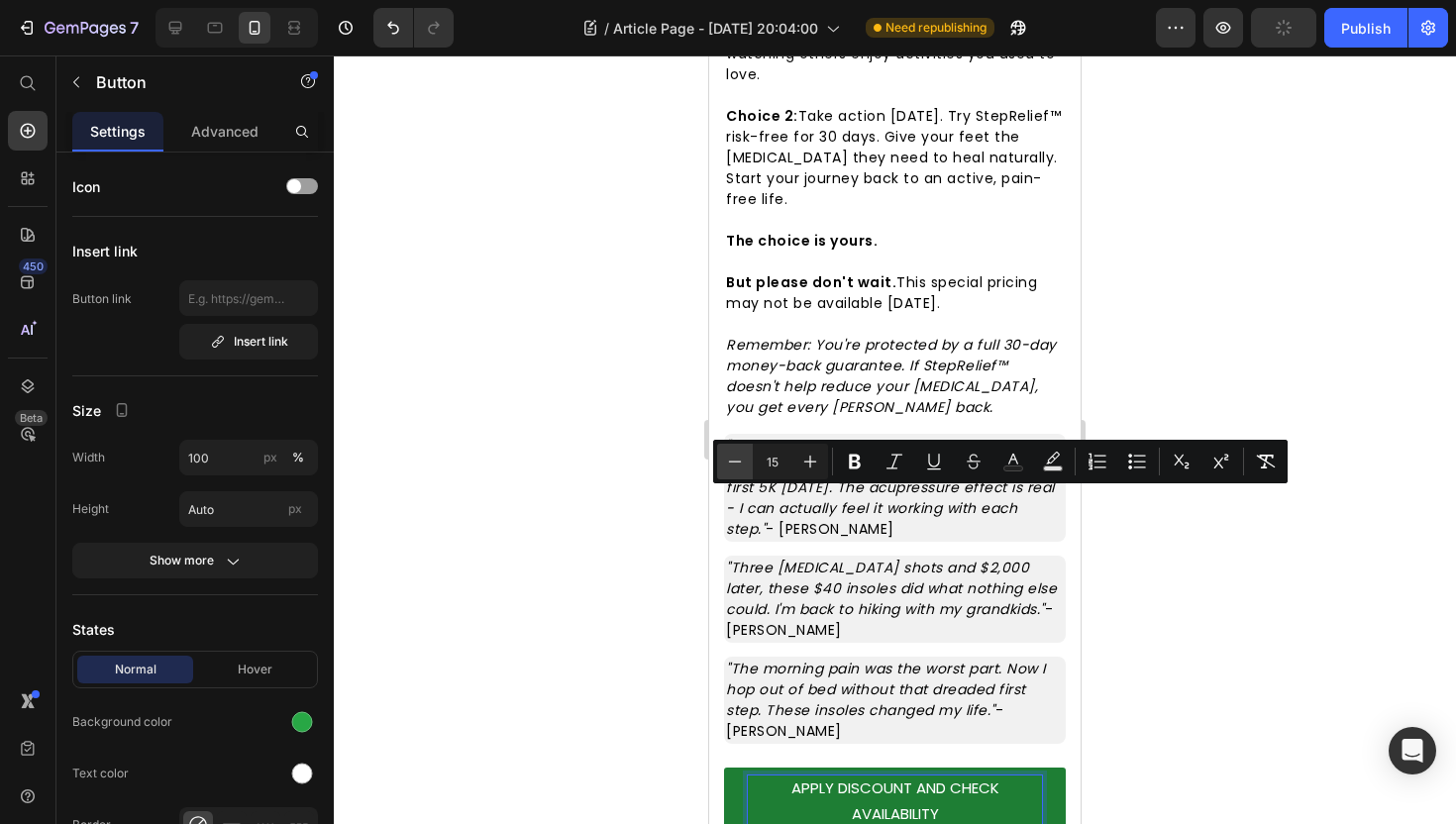 click on "Minus" at bounding box center [735, 462] 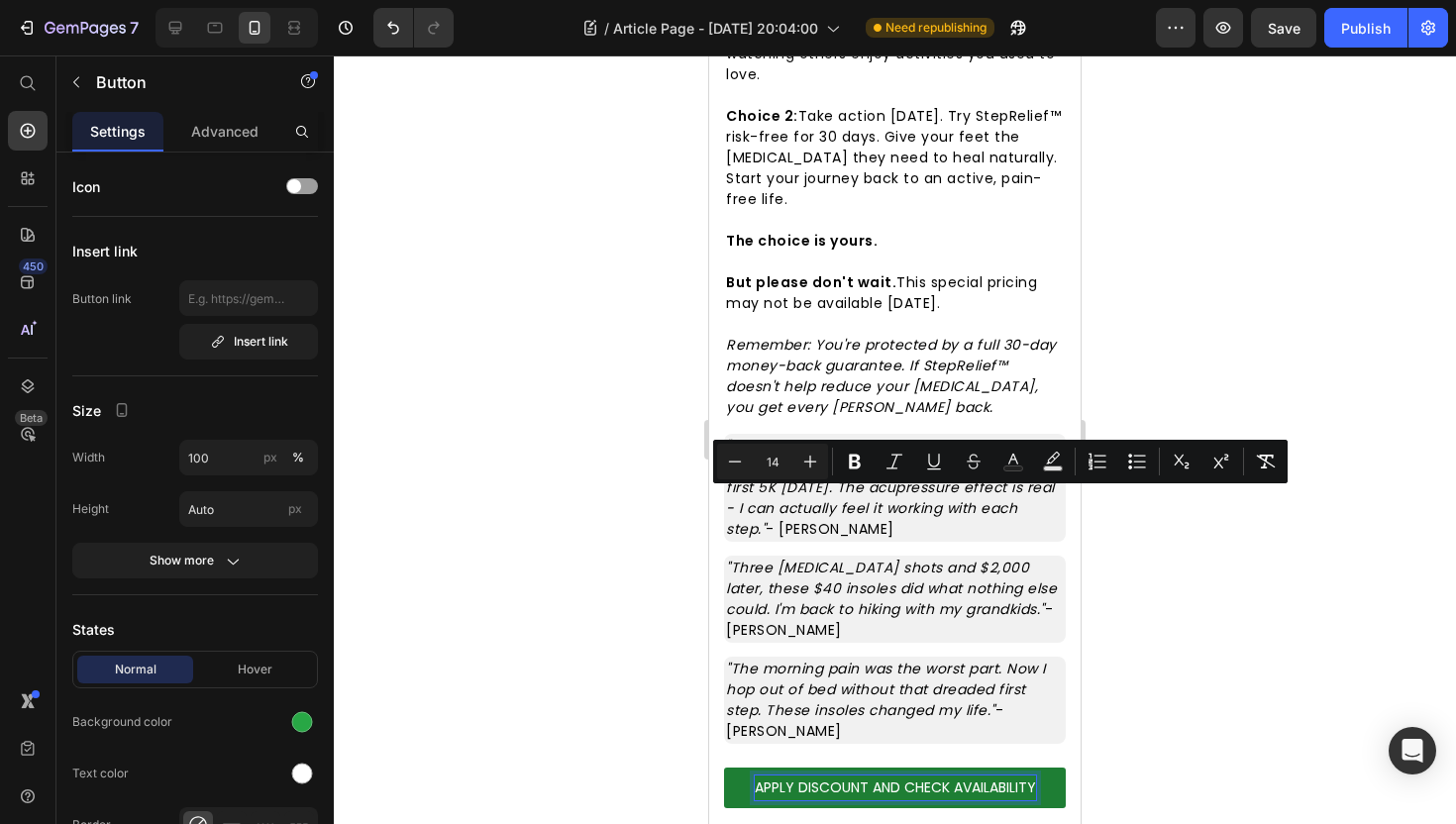 click 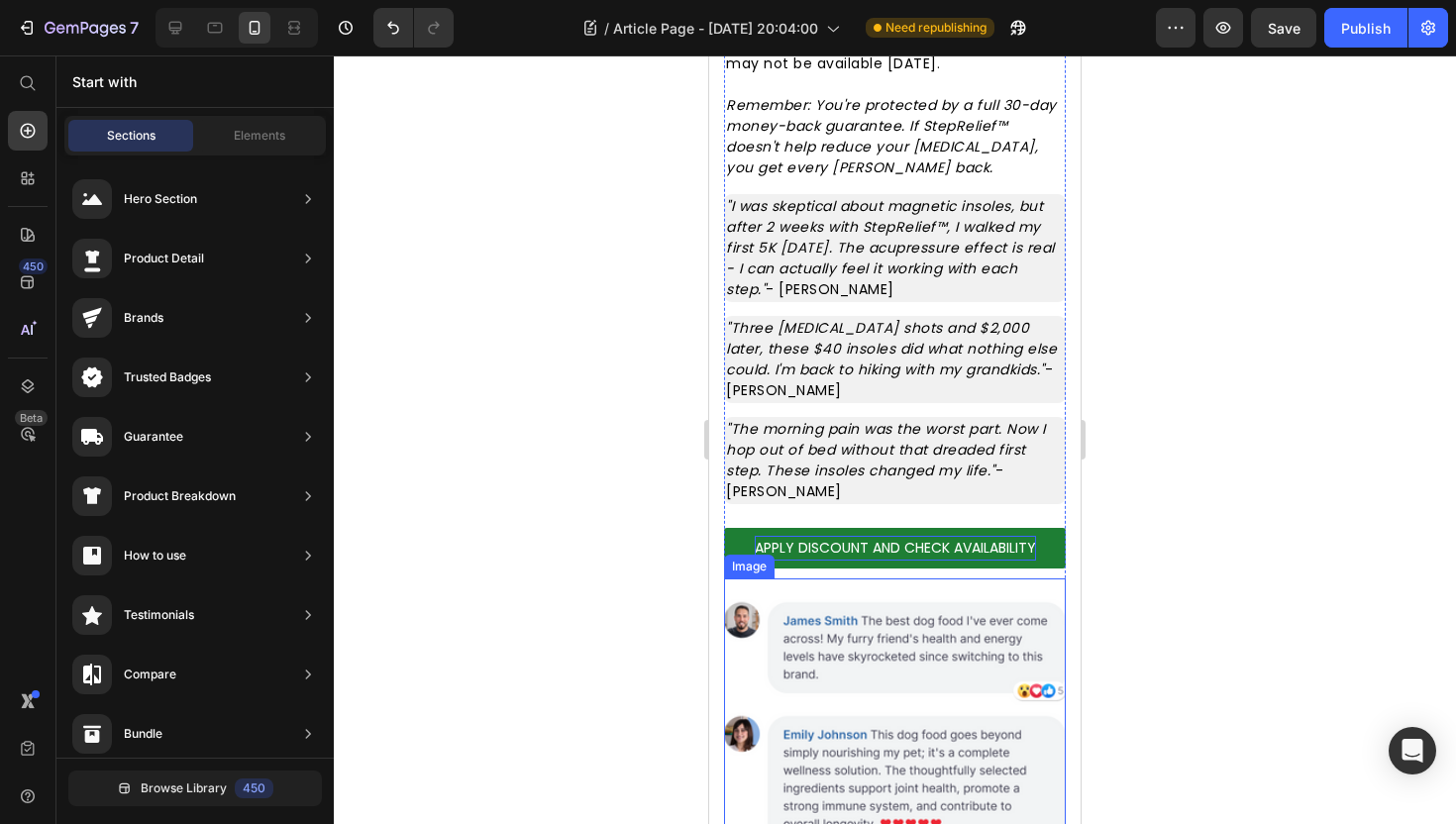 scroll, scrollTop: 8868, scrollLeft: 0, axis: vertical 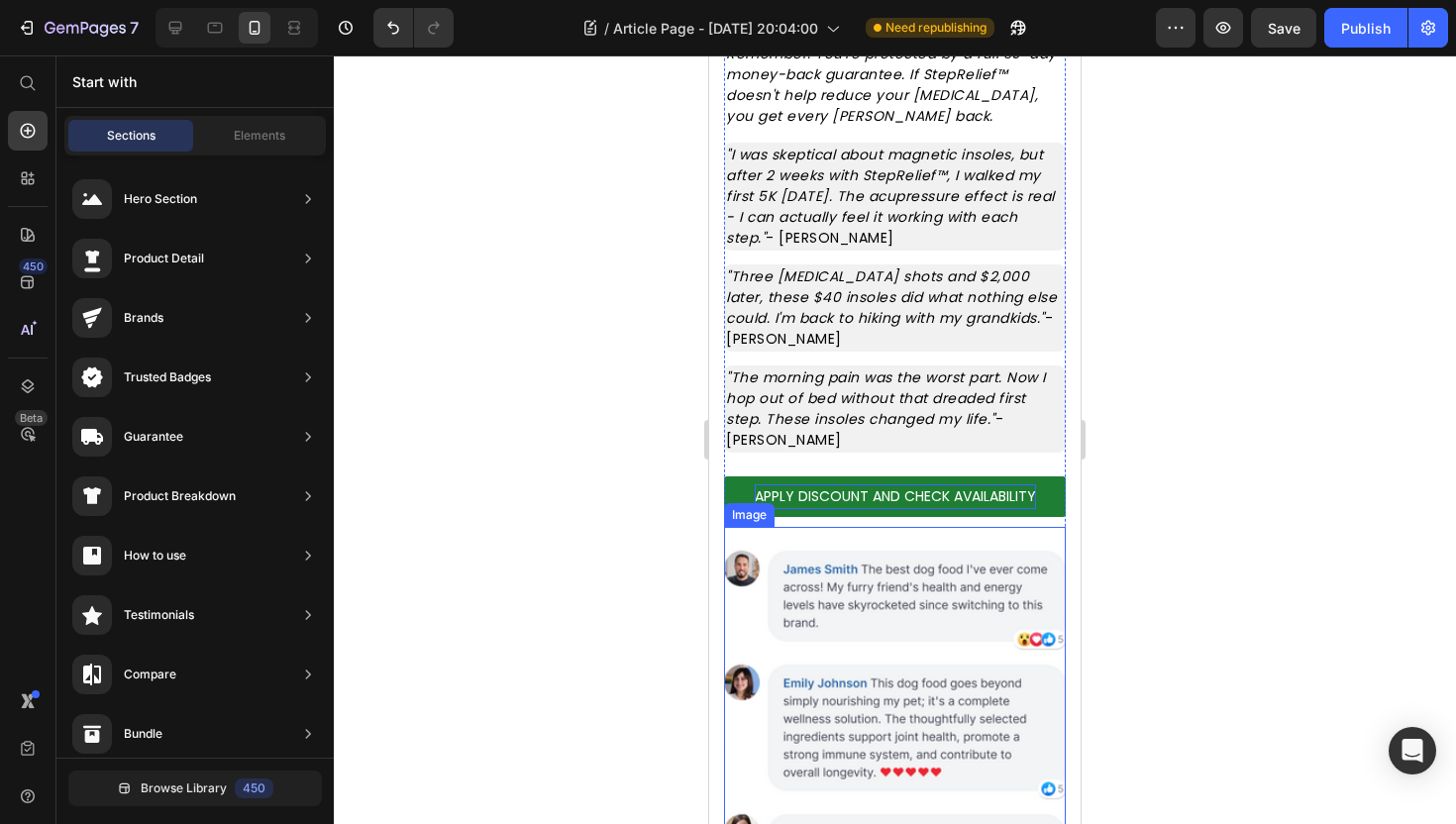 click at bounding box center (894, 963) 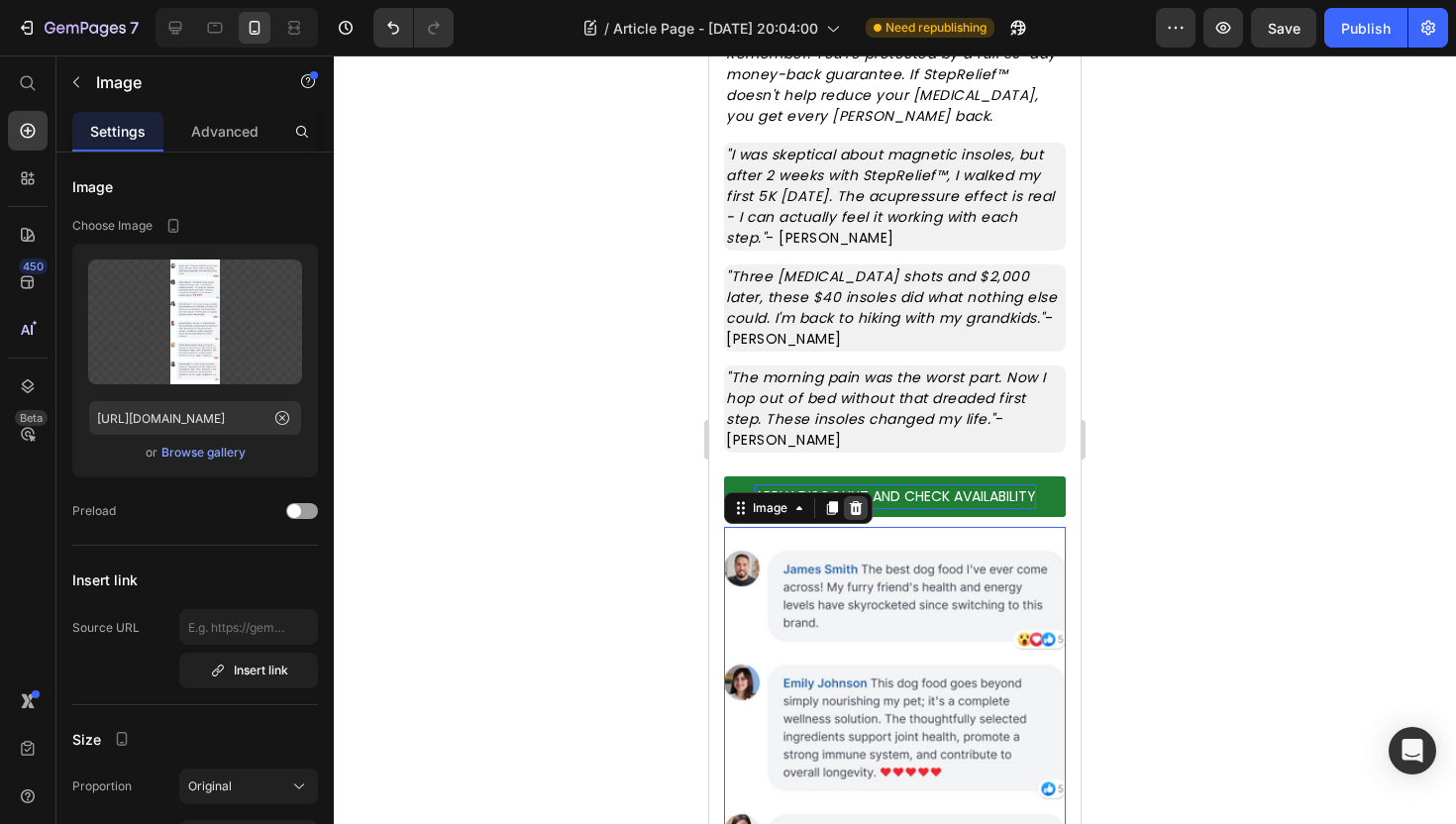 click at bounding box center [856, 508] 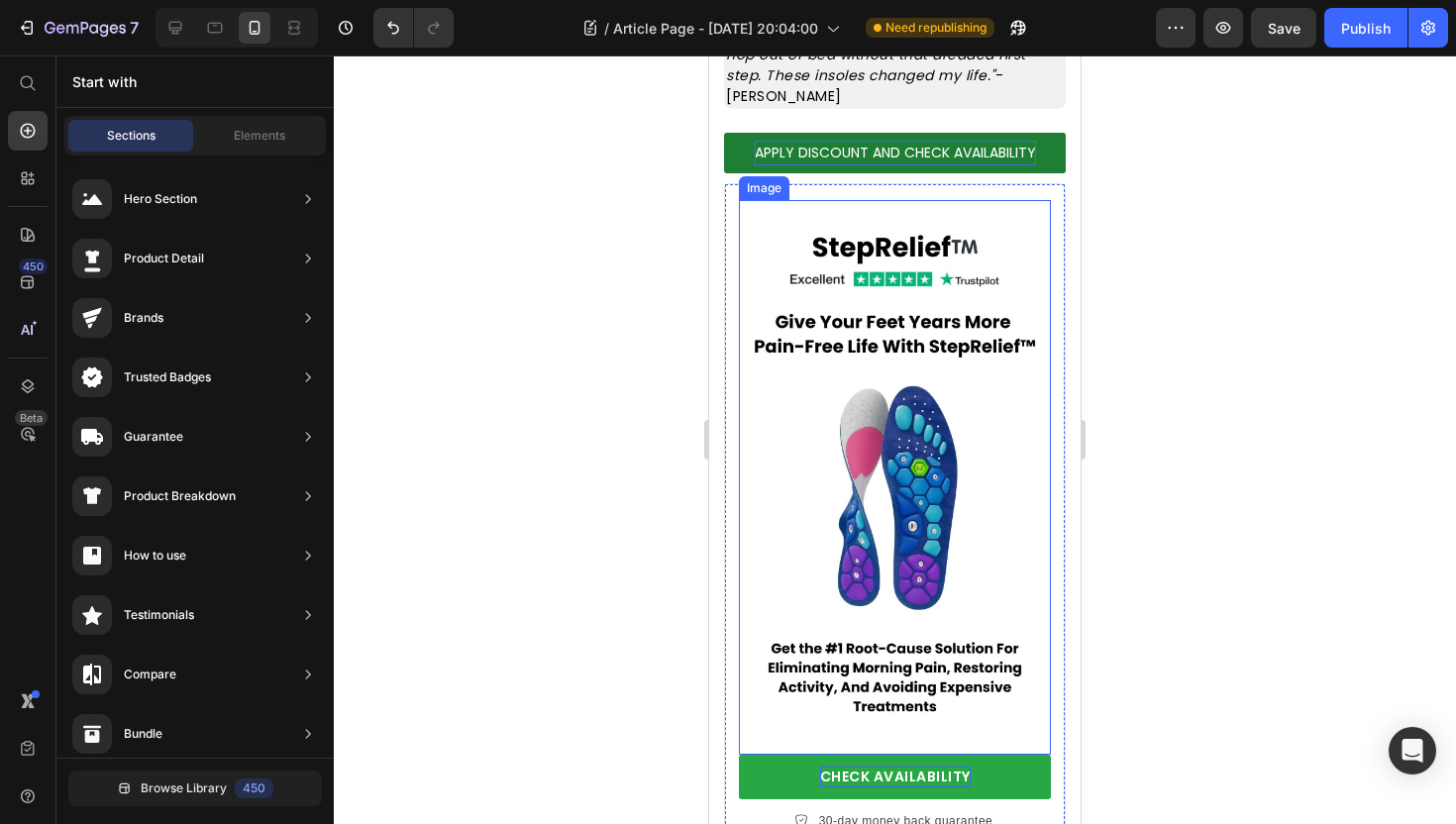 scroll, scrollTop: 9213, scrollLeft: 0, axis: vertical 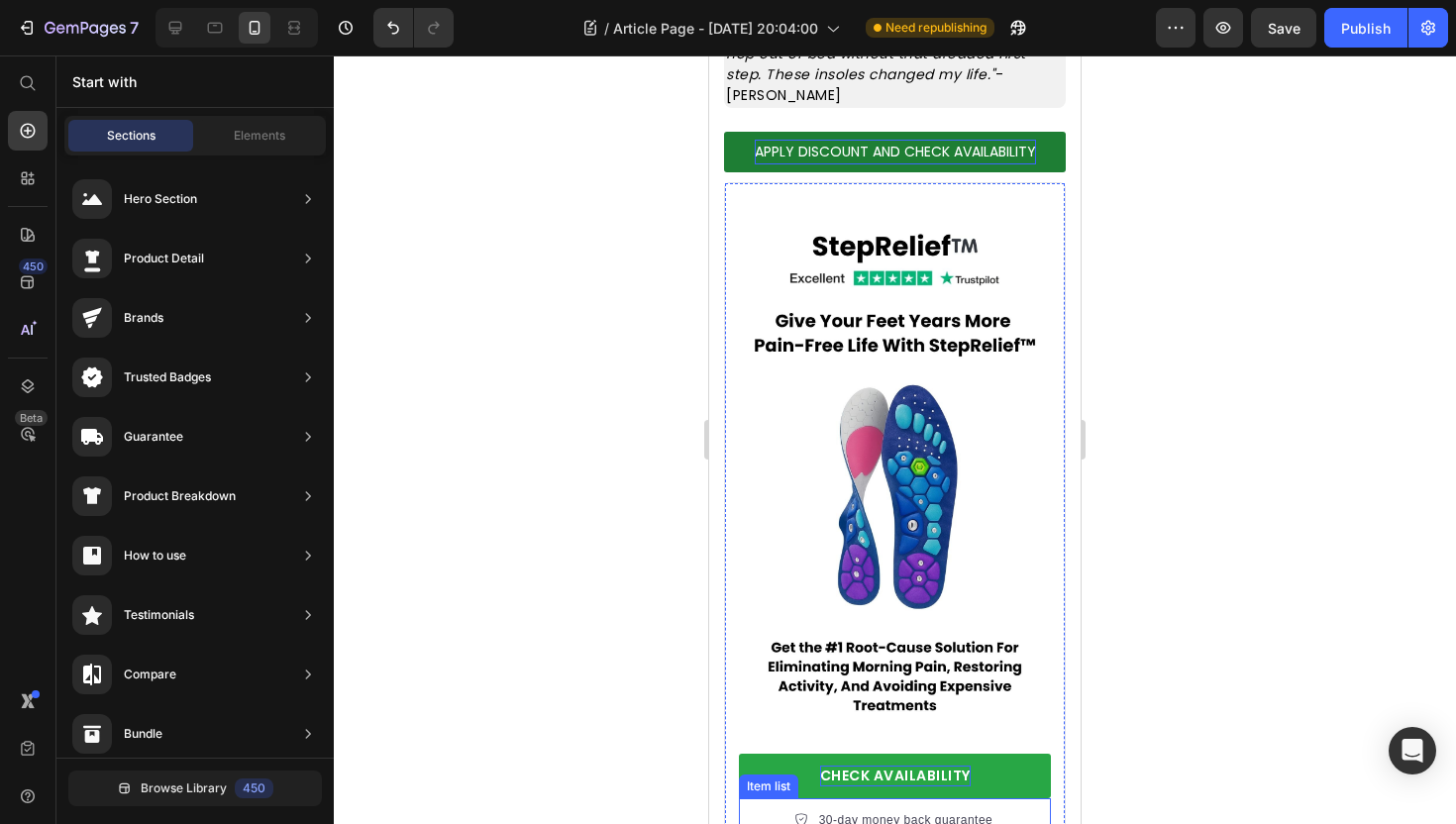 click on "30-day money back guarantee" at bounding box center (906, 820) 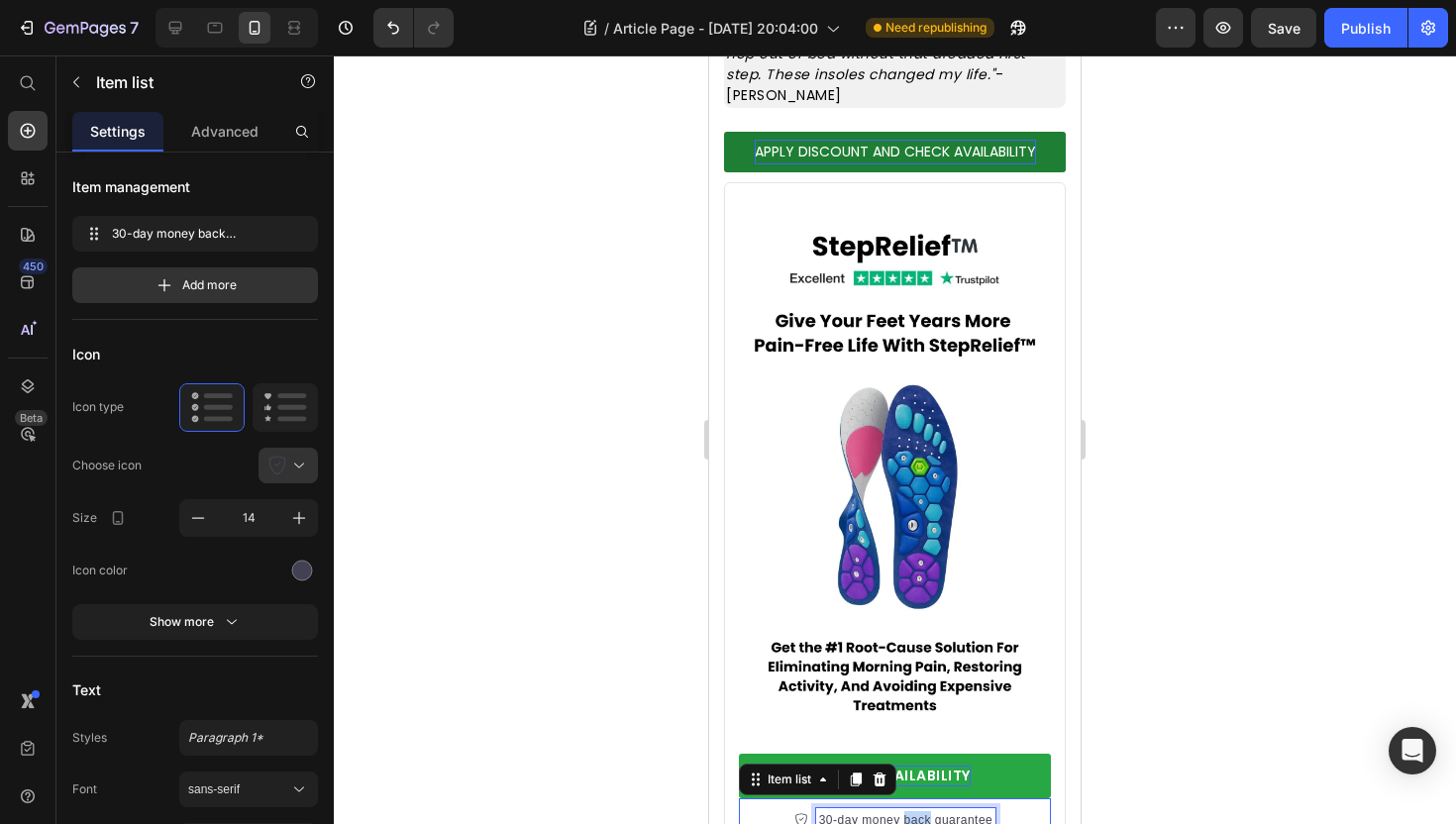 click on "30-day money back guarantee" at bounding box center (906, 820) 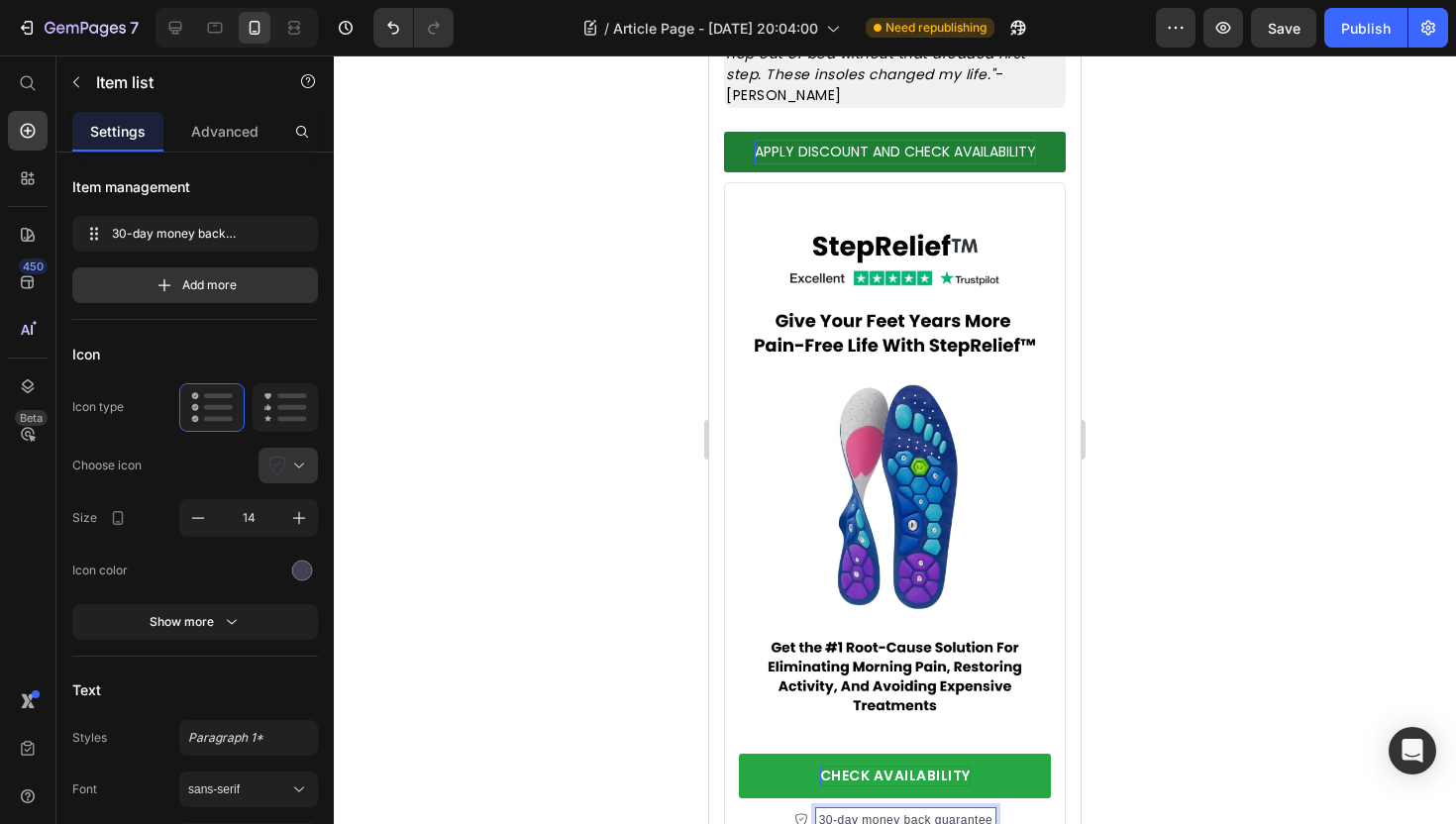 click on "30-day money back guarantee" at bounding box center (906, 820) 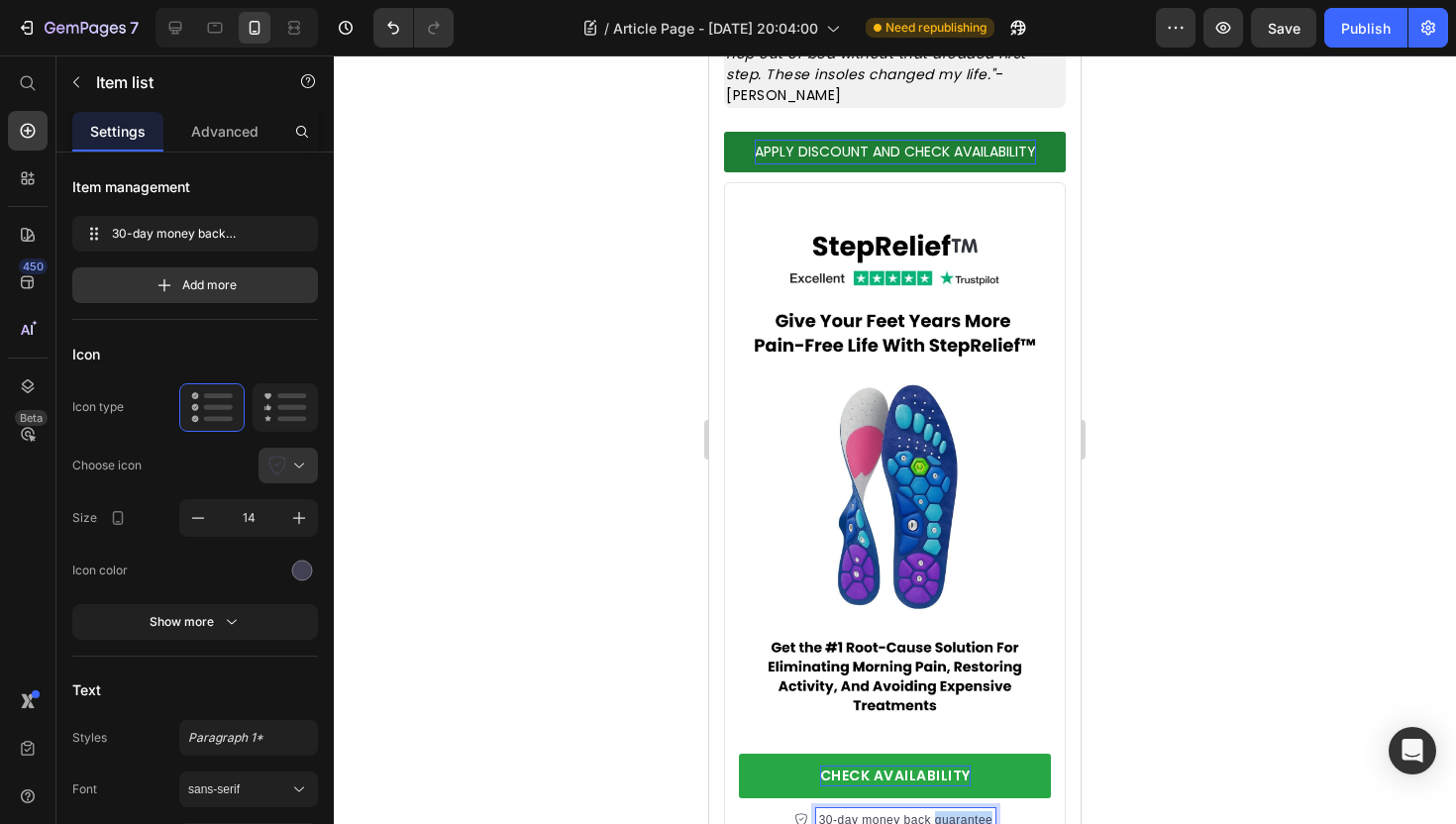 click on "30-day money back guarantee" at bounding box center (906, 820) 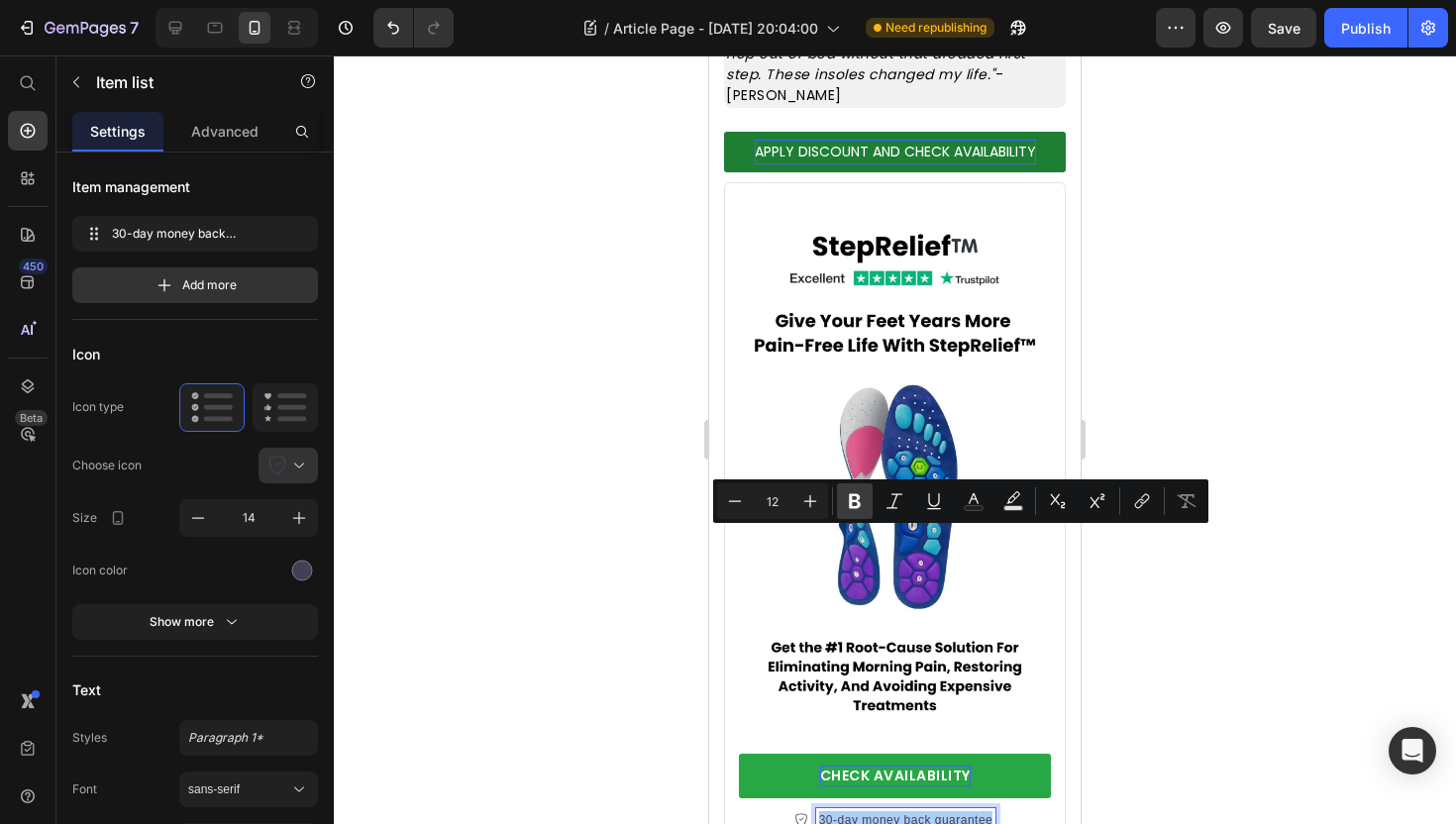 click 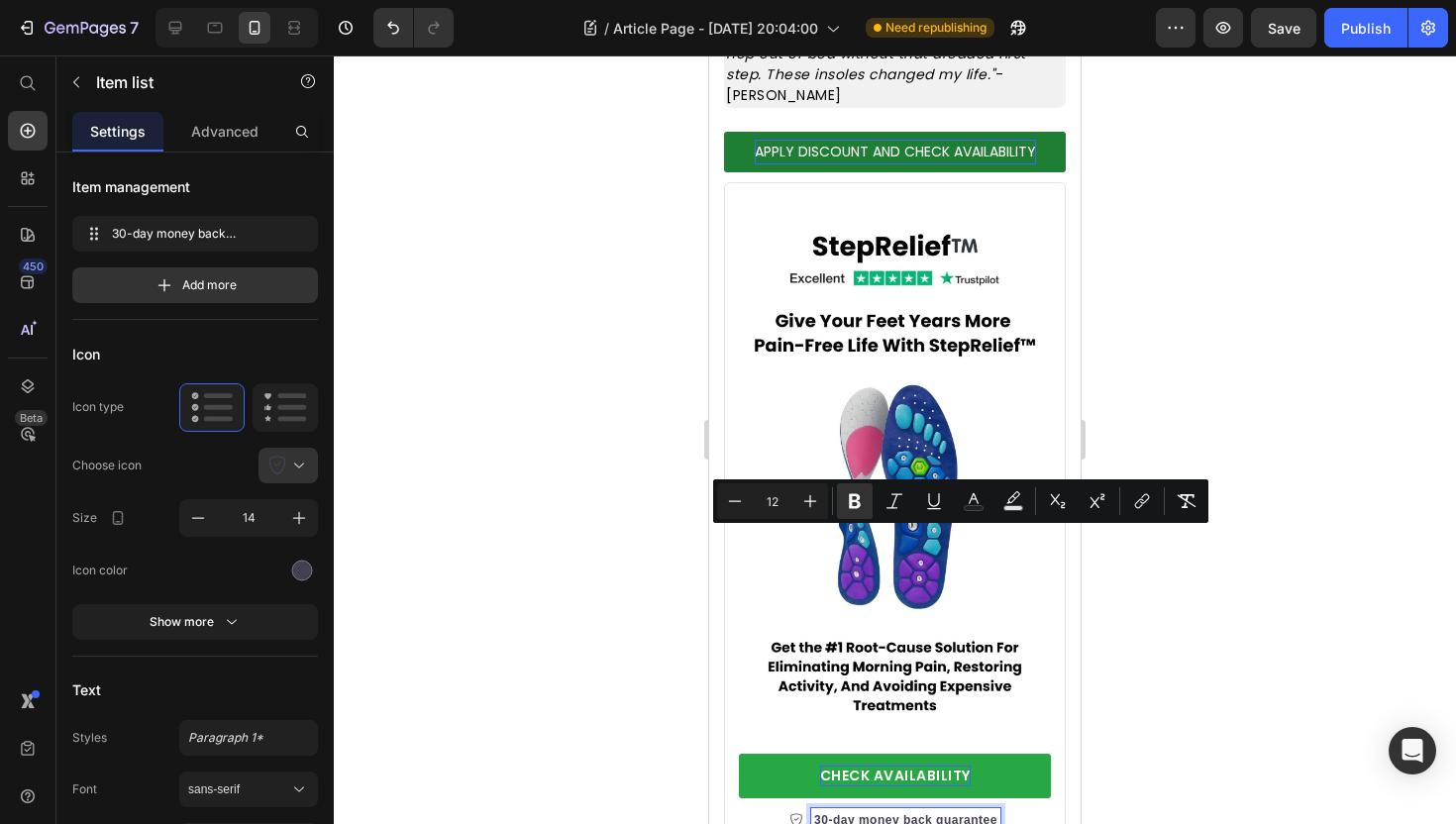 click on "30-day money back guarantee" at bounding box center (905, 820) 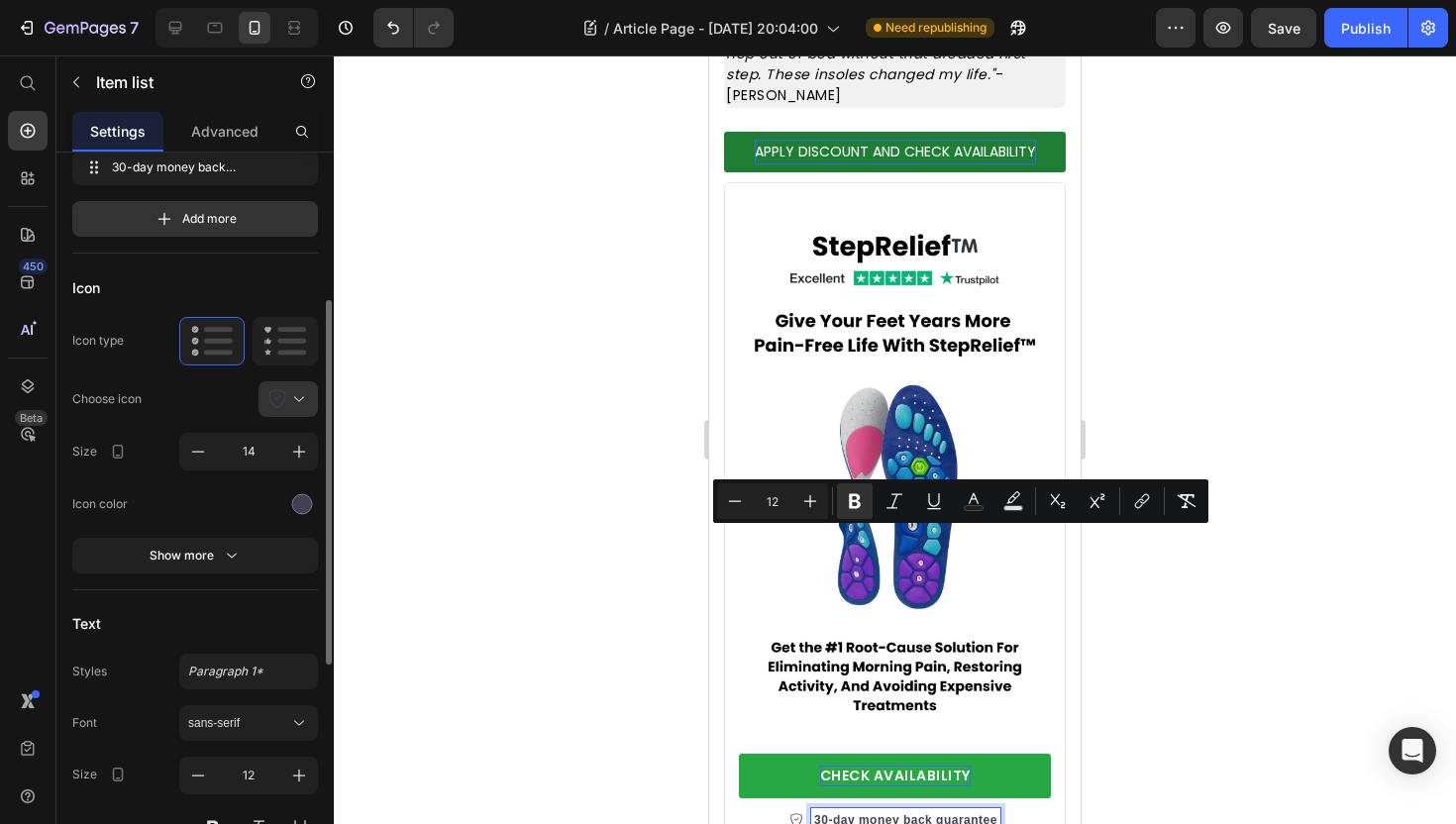 scroll, scrollTop: 161, scrollLeft: 0, axis: vertical 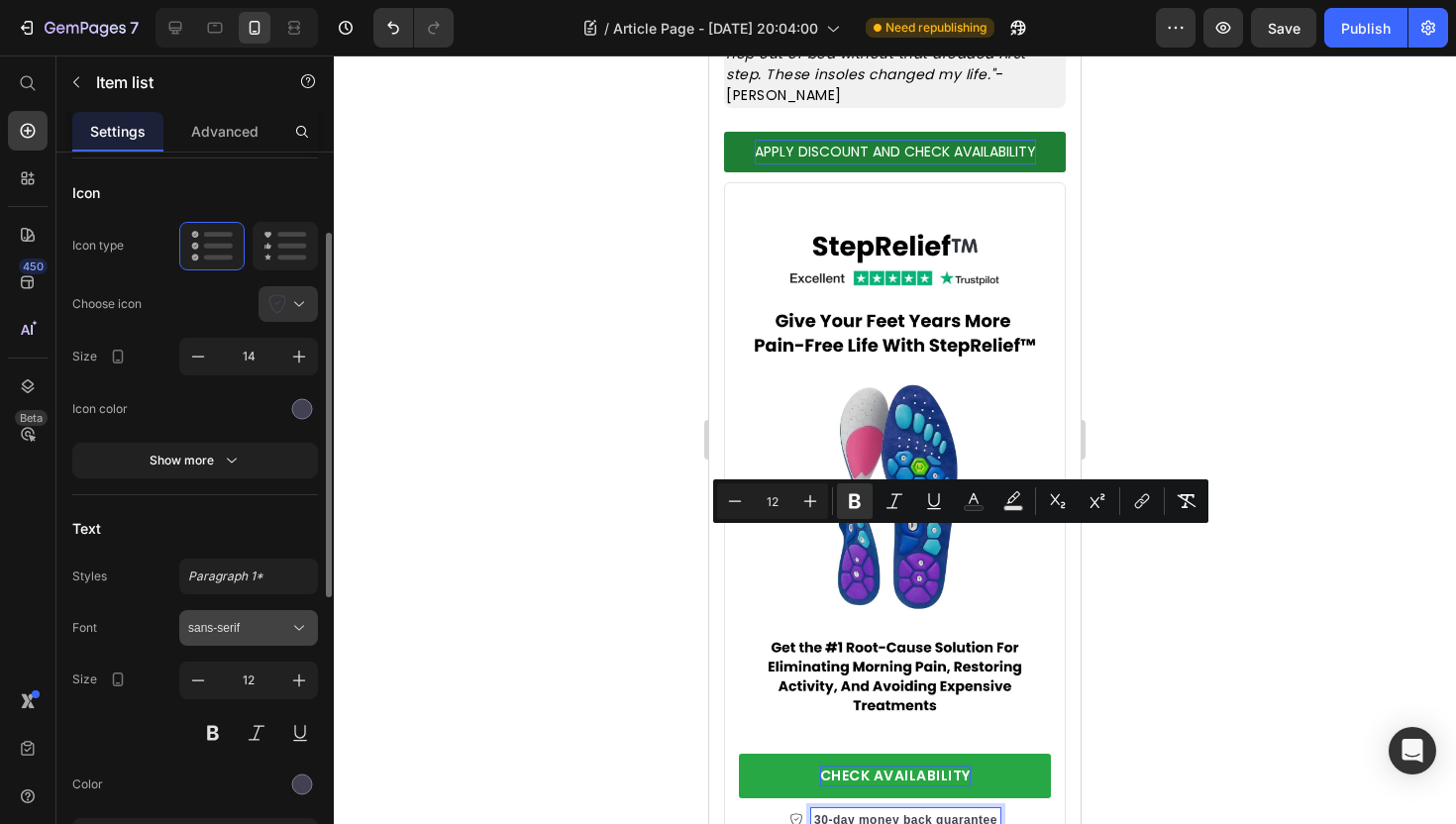 click on "sans-serif" at bounding box center (239, 628) 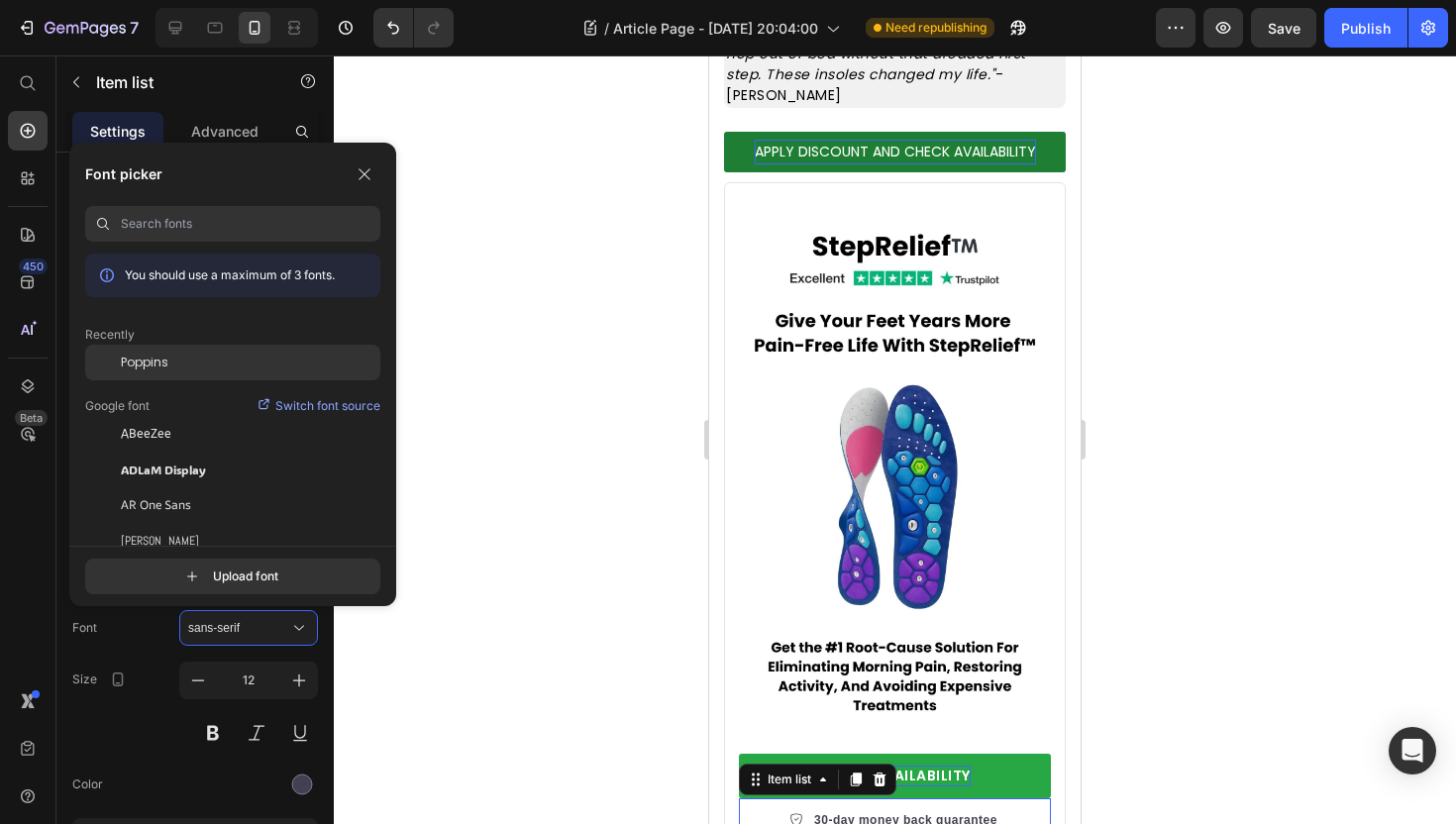 click on "Poppins" 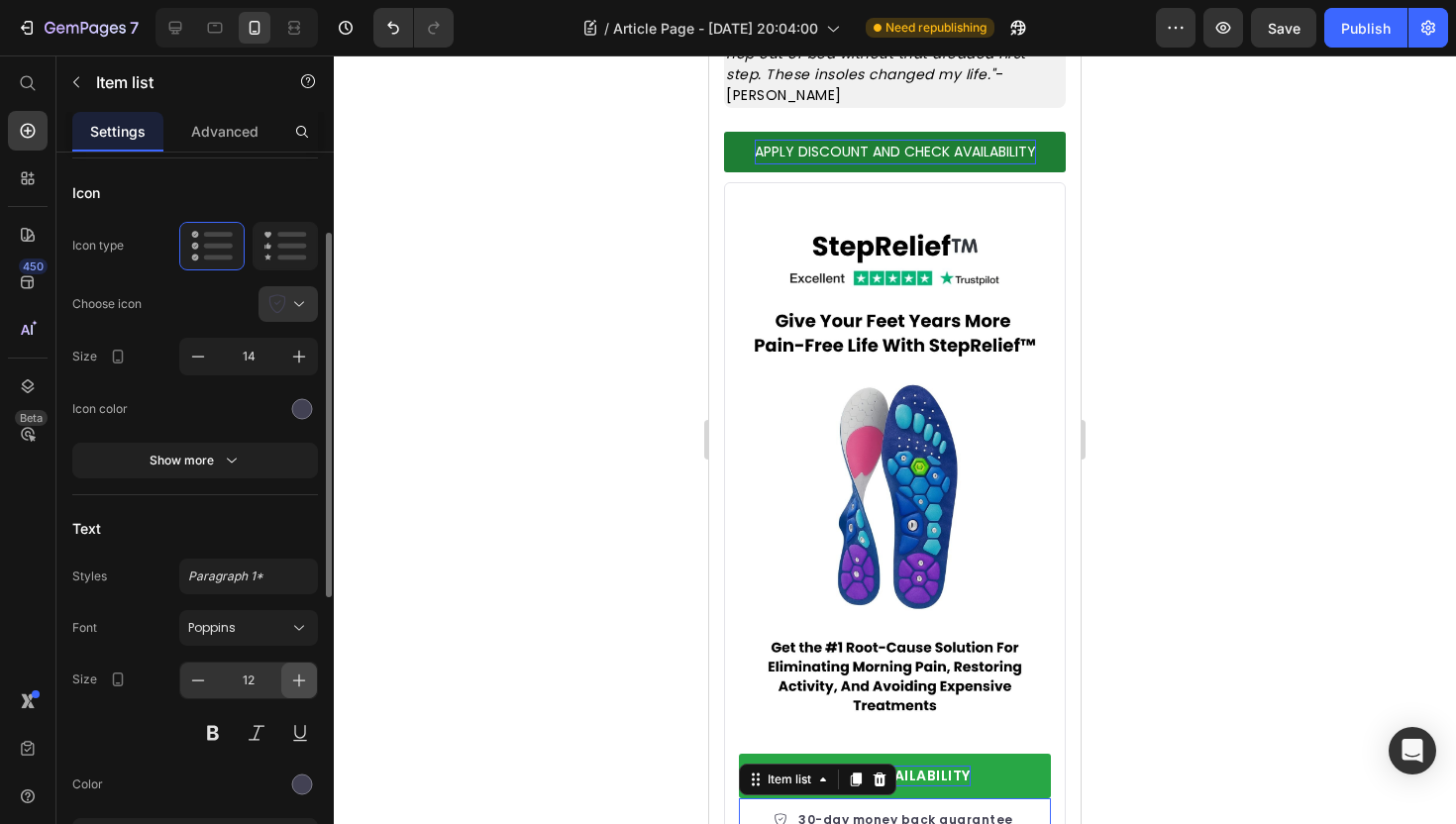 click 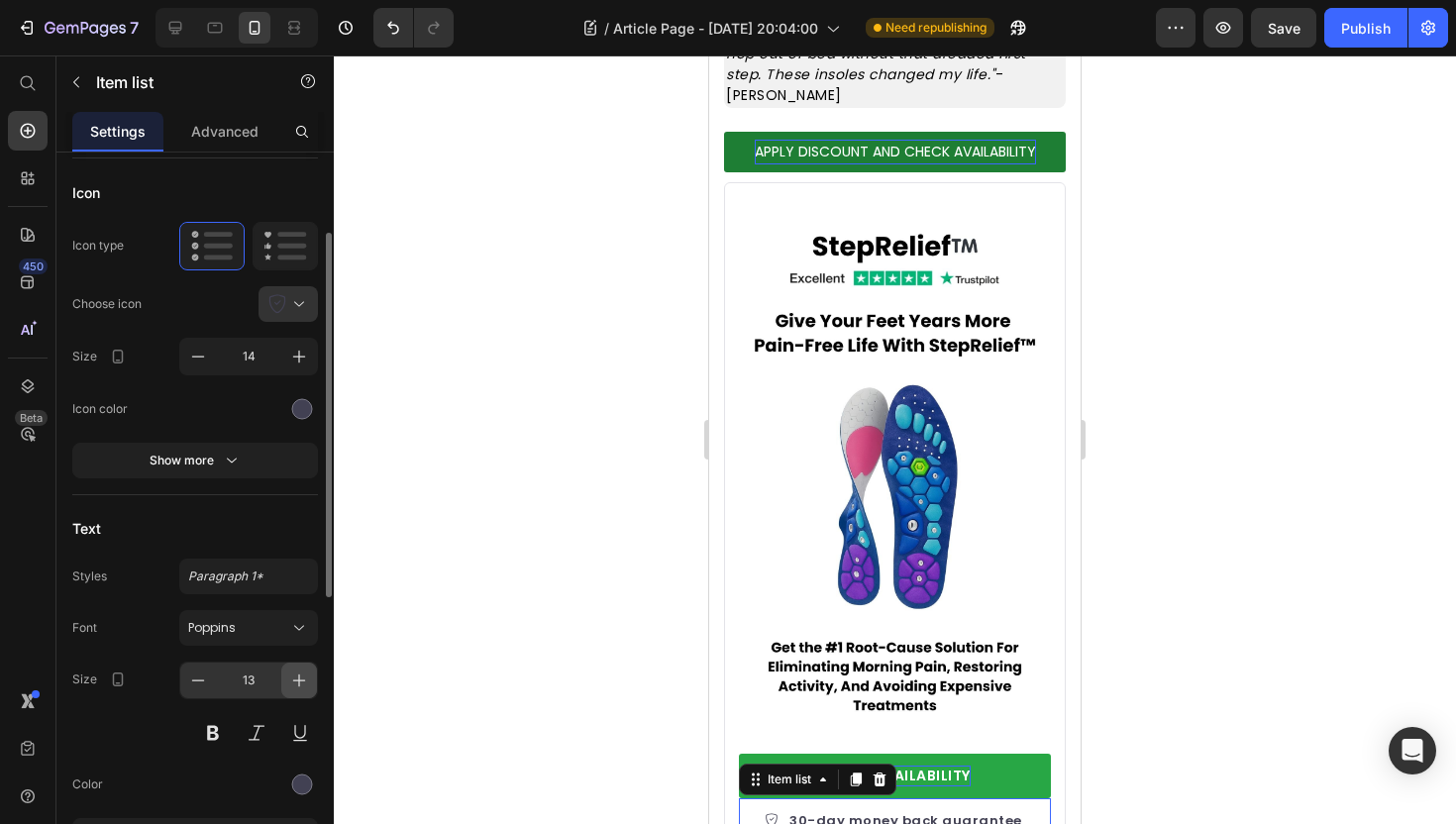 click 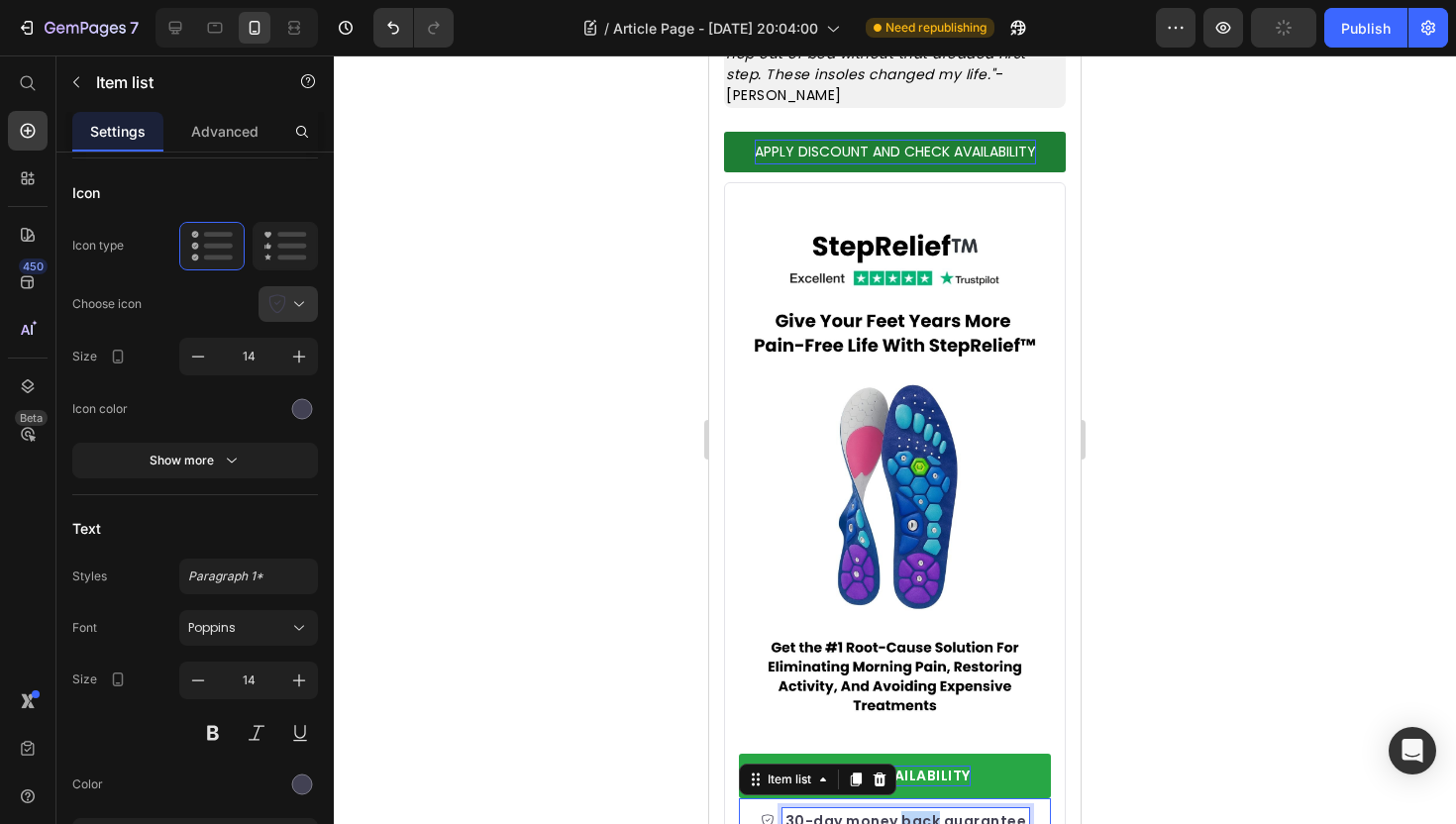 click on "30-day money back guarantee" at bounding box center [906, 821] 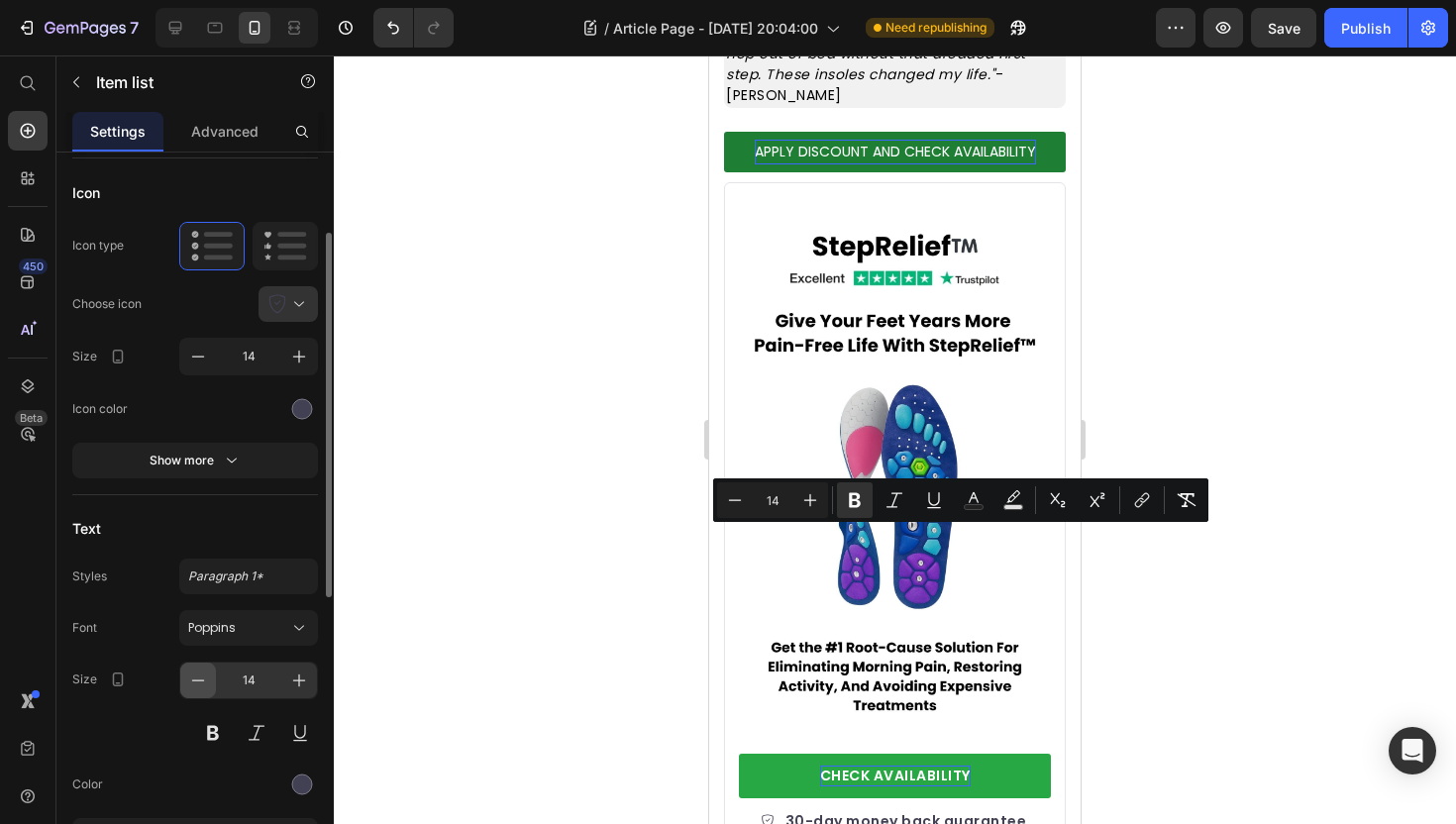 click 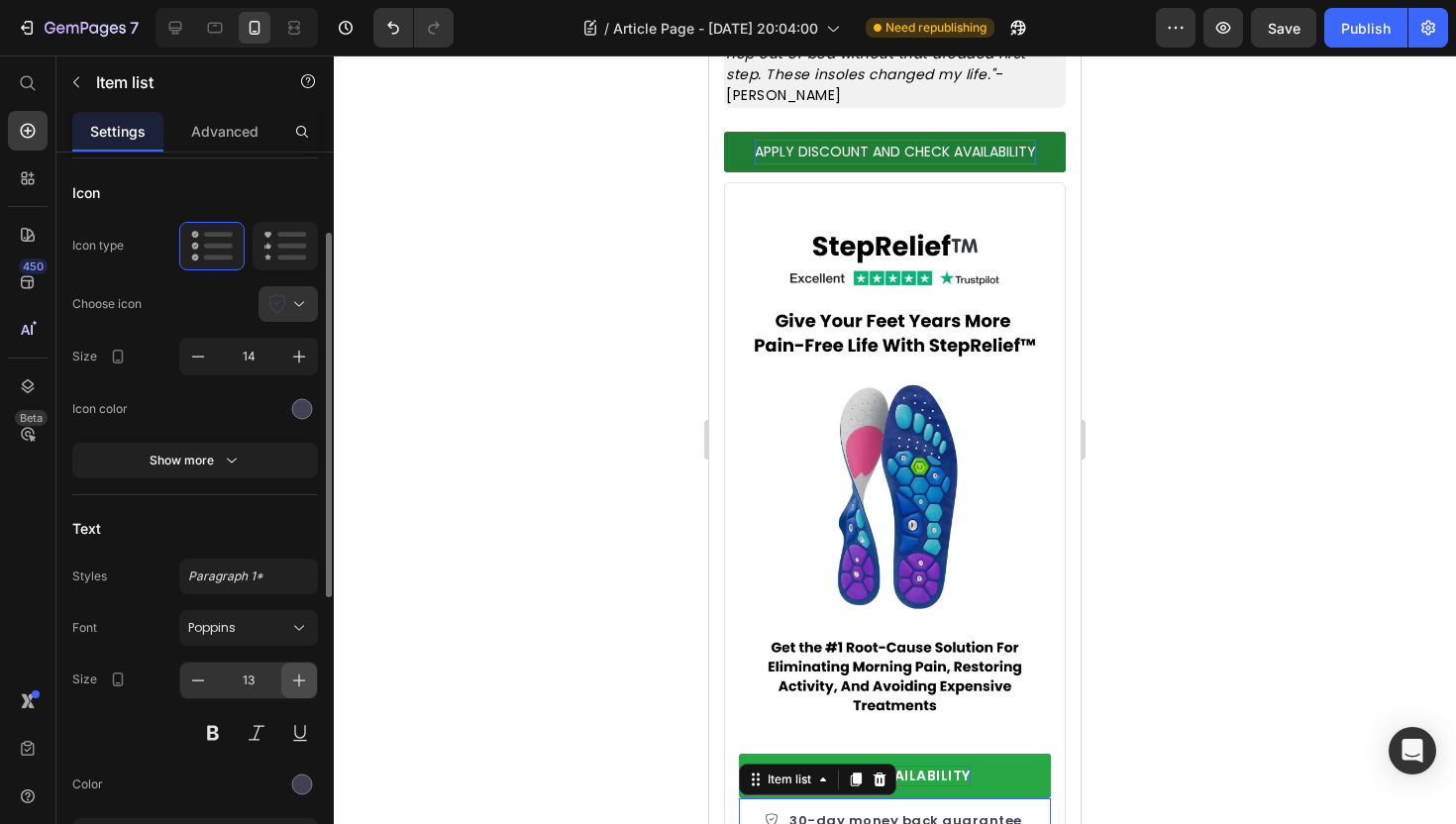 click 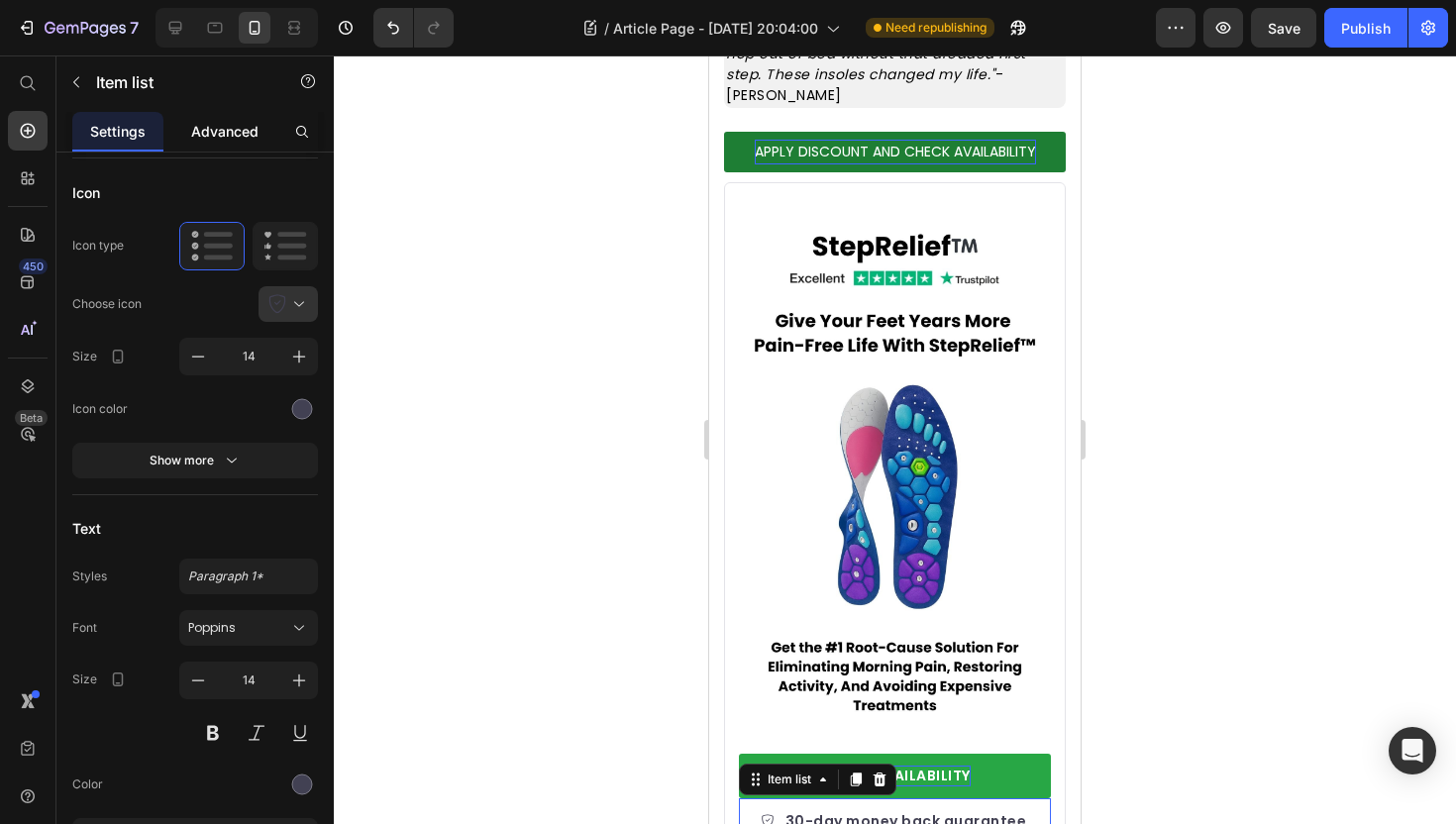 click on "Advanced" at bounding box center (225, 131) 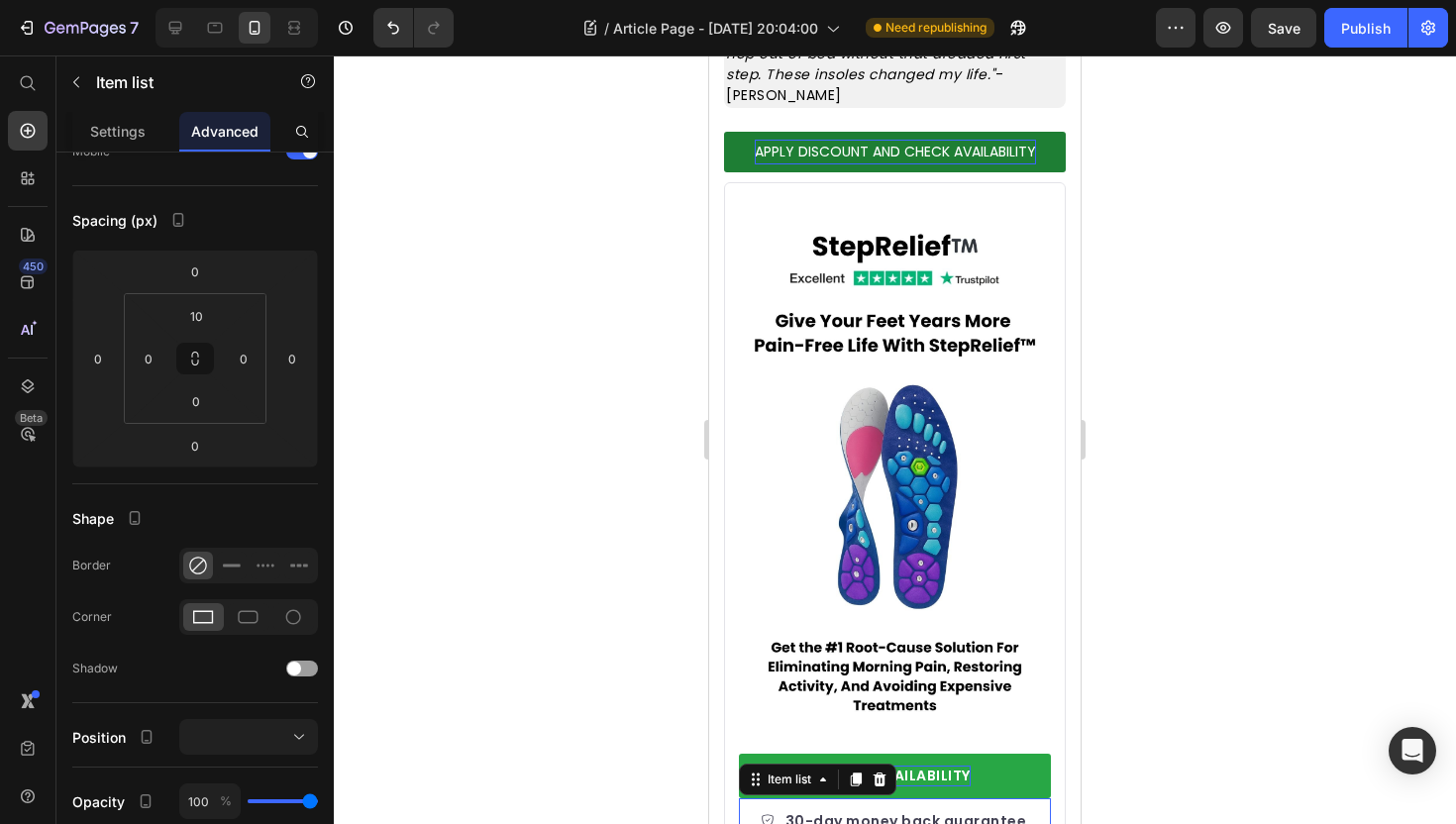scroll, scrollTop: 0, scrollLeft: 0, axis: both 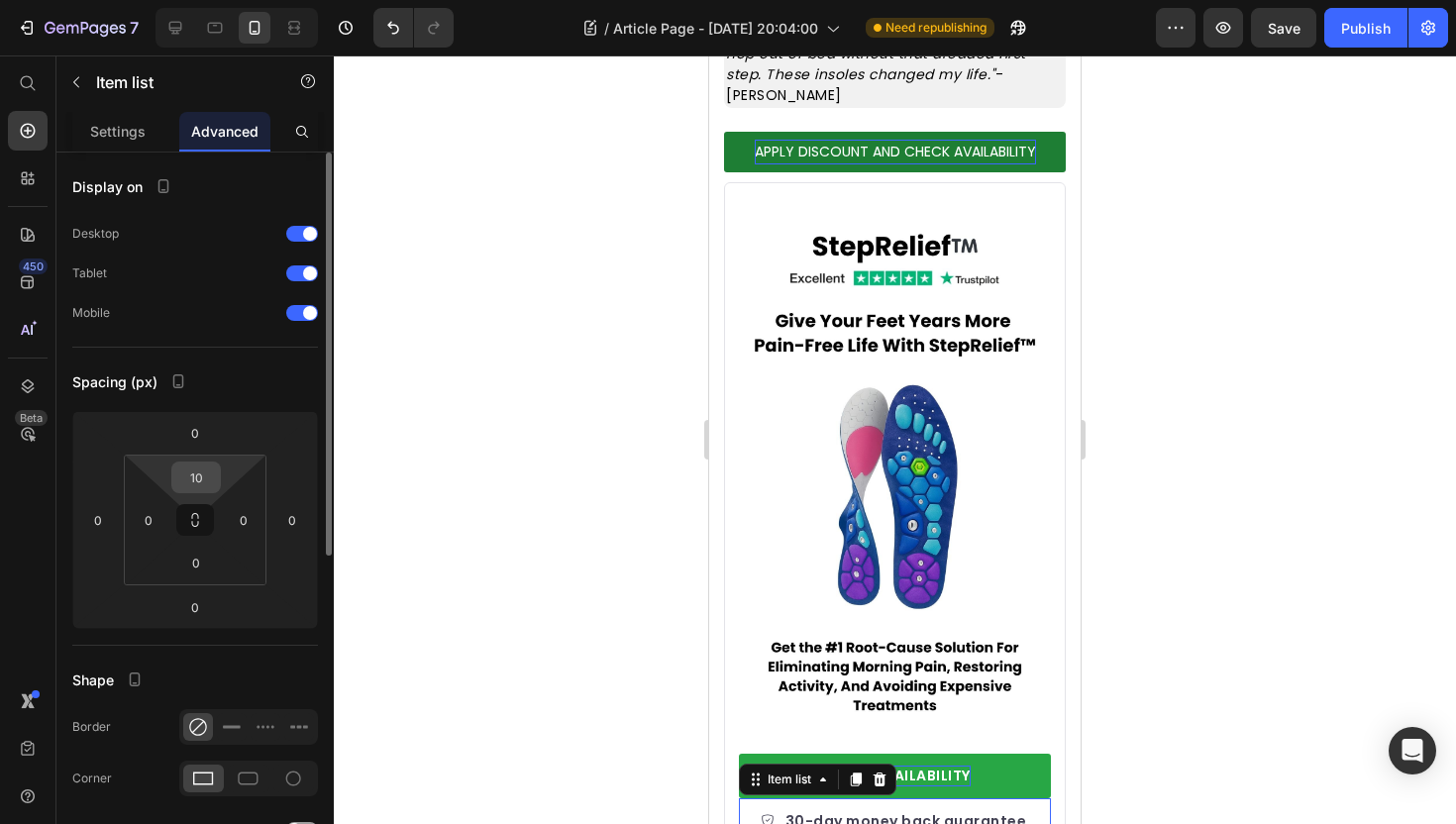 click on "10" at bounding box center [196, 477] 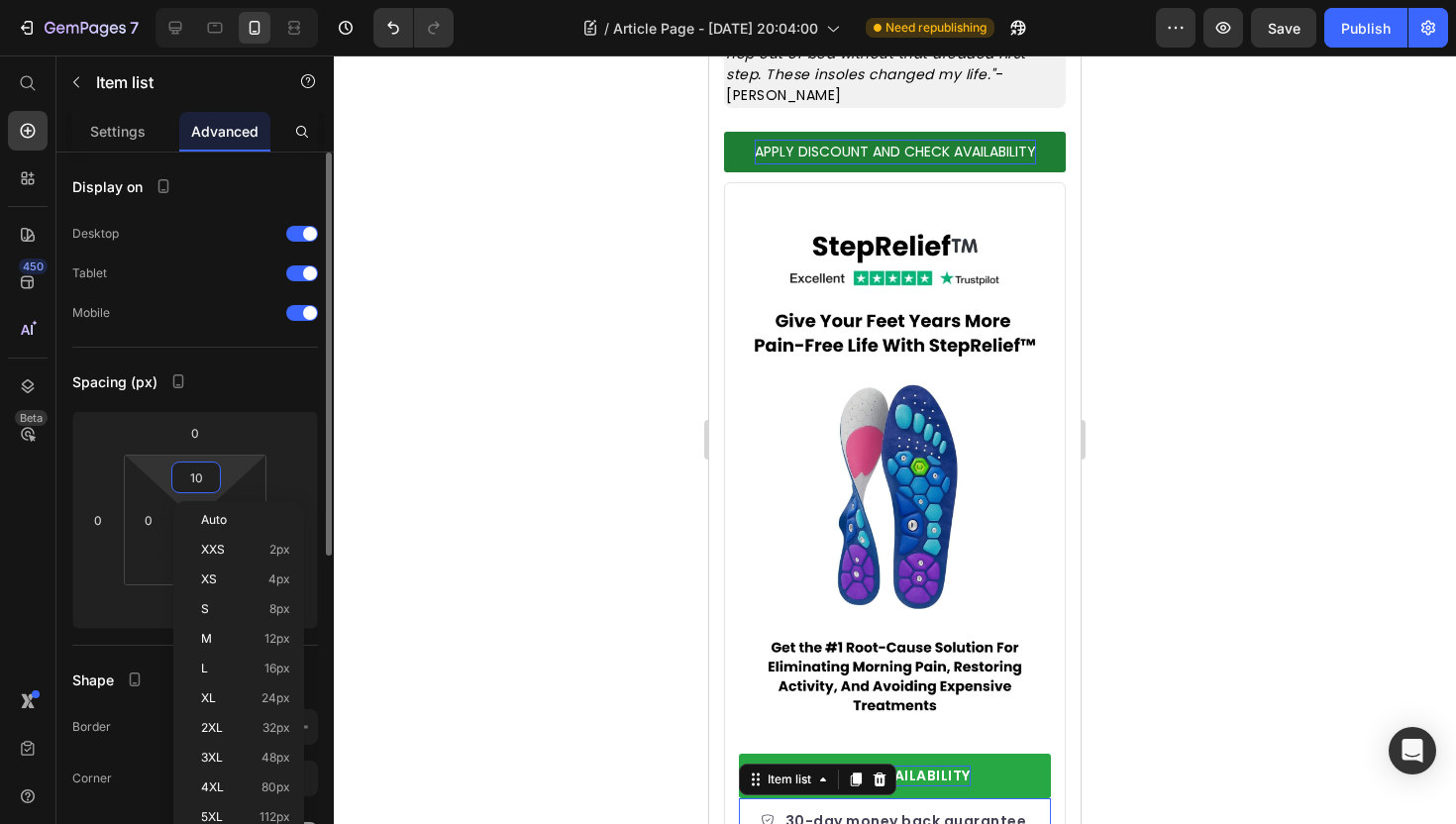 type on "5" 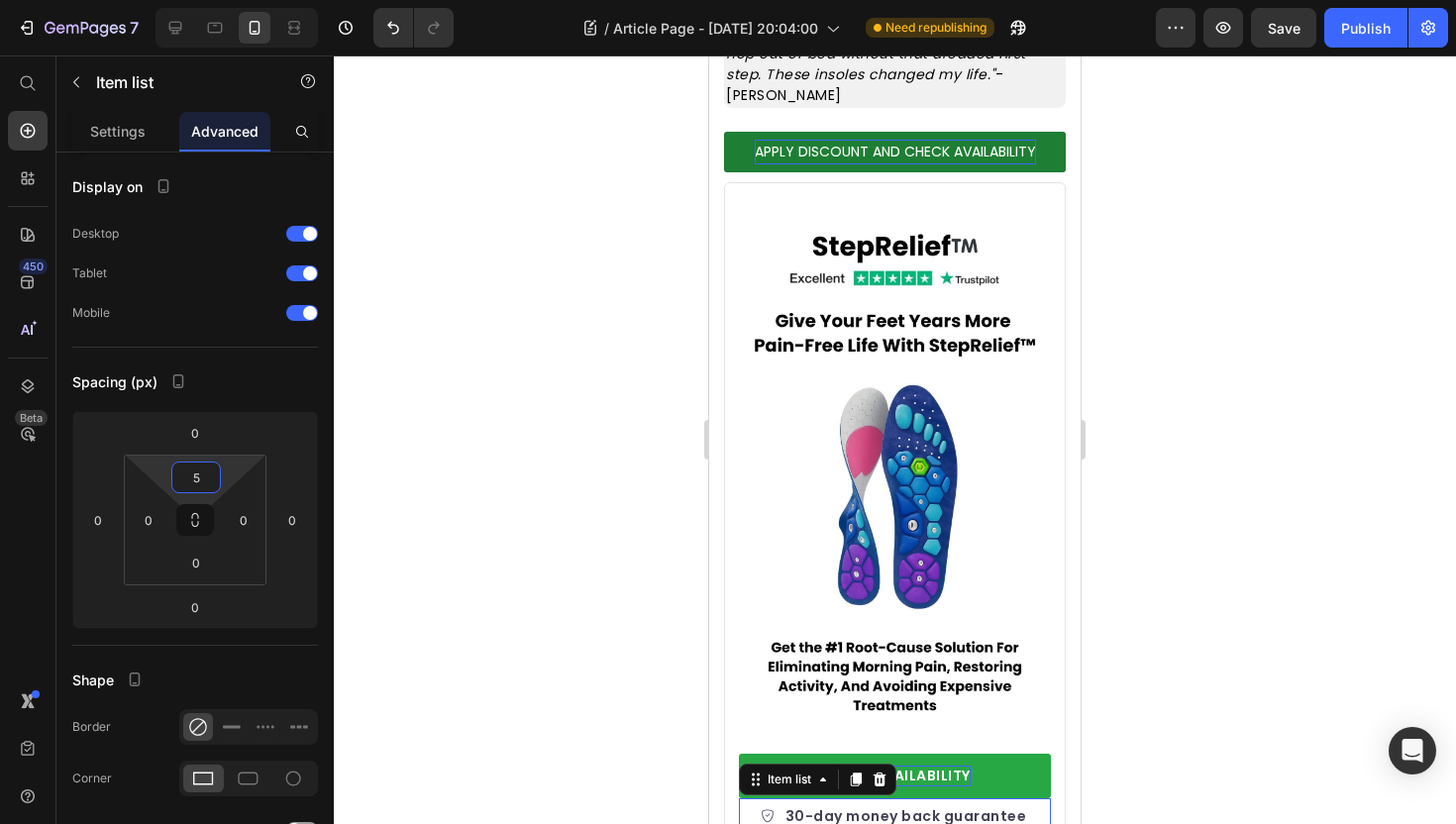 click 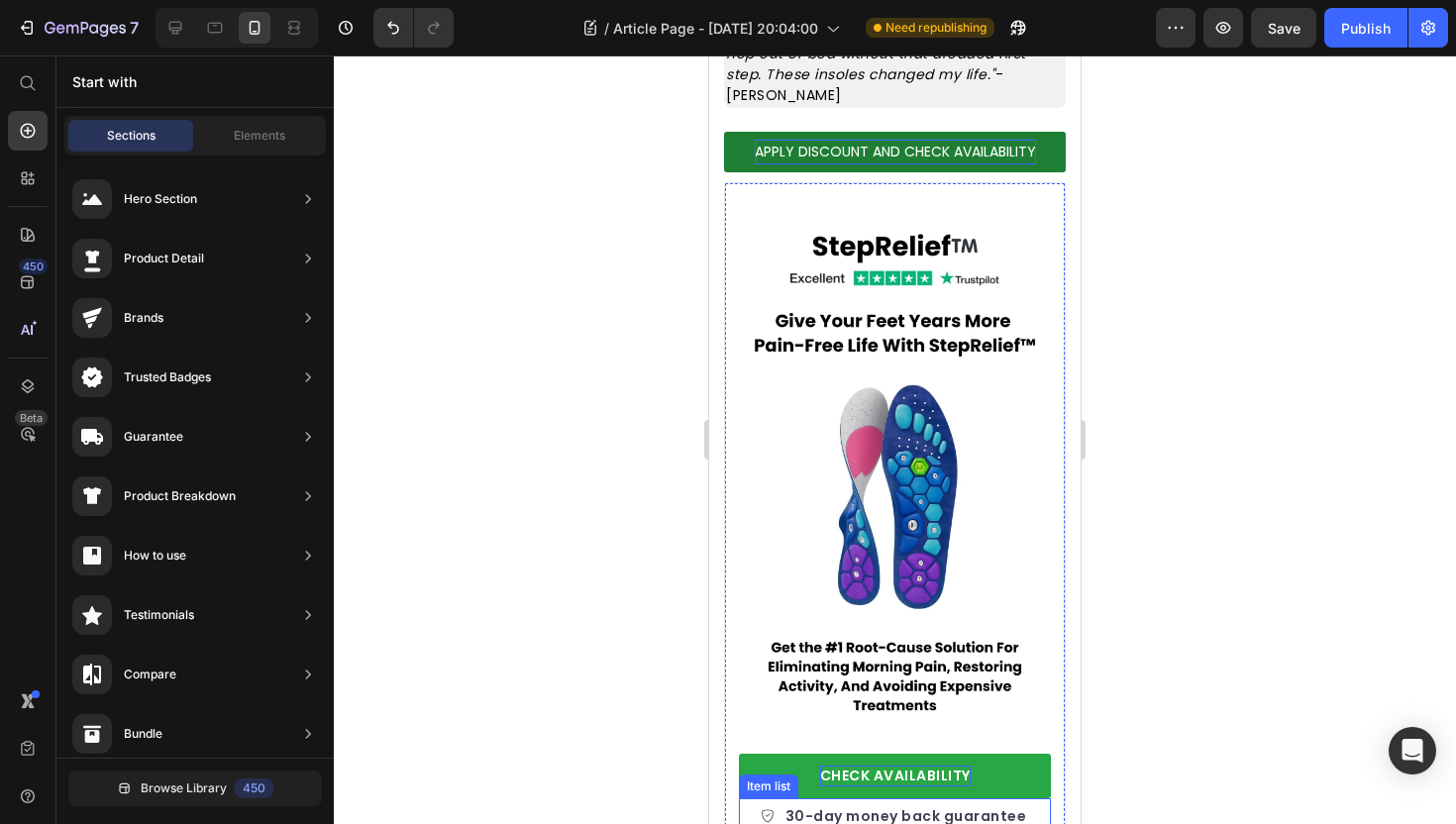 click on "30-day money back guarantee" at bounding box center [906, 816] 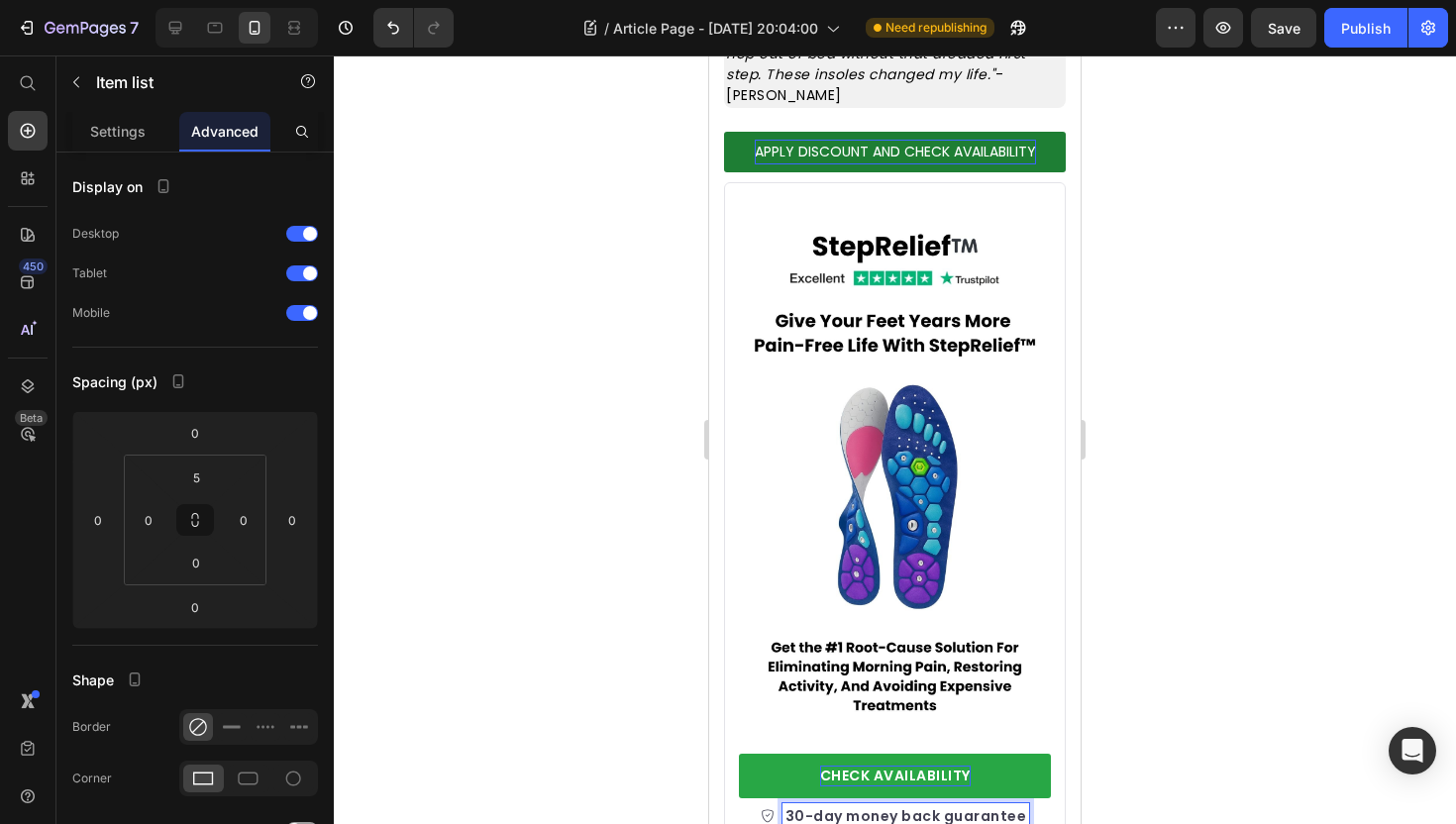 click on "30-day money back guarantee" at bounding box center [906, 816] 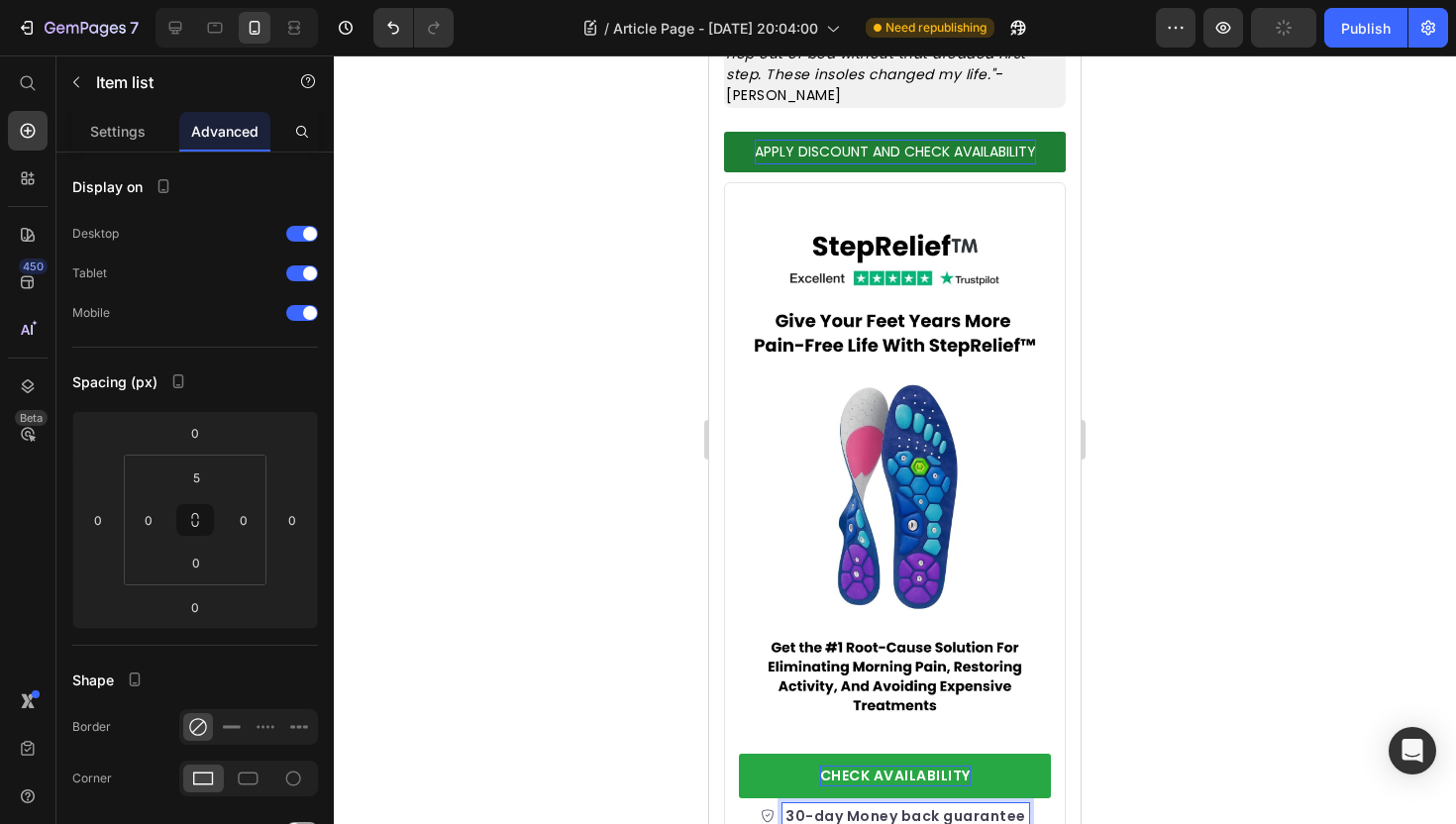 click on "30-day Money back guarantee" at bounding box center (905, 816) 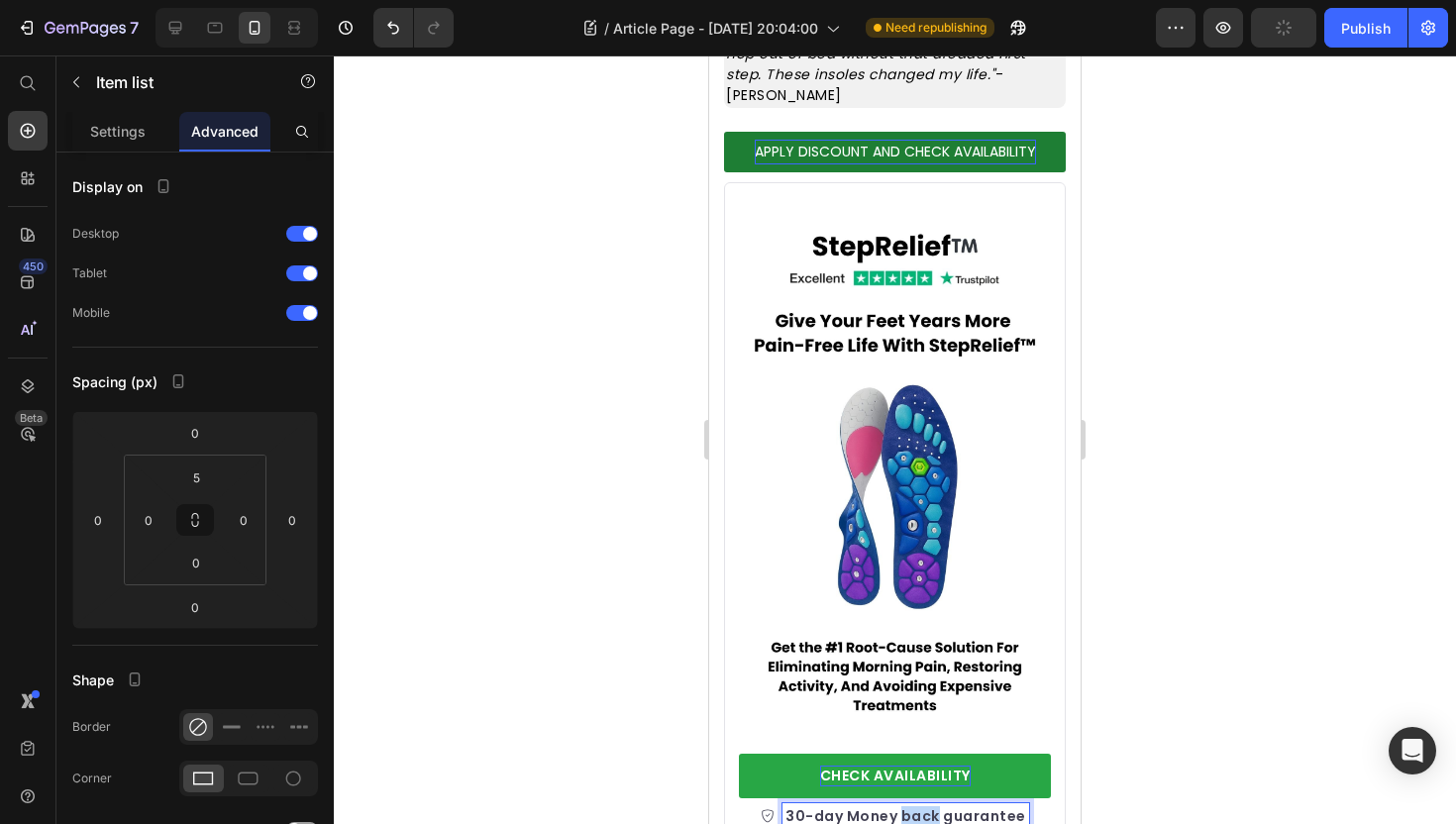 click on "30-day Money back guarantee" at bounding box center (905, 816) 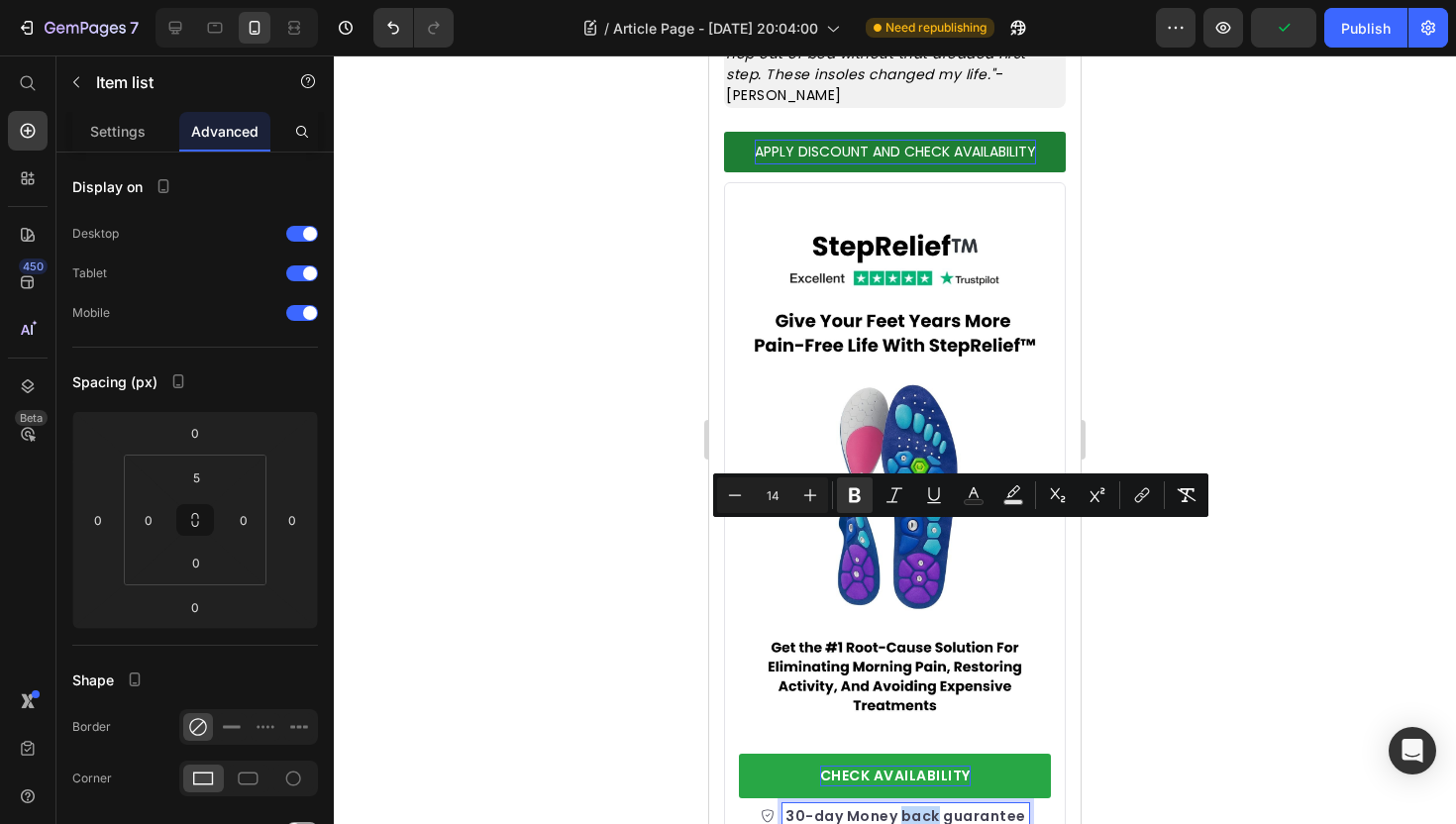 click on "30-day Money back guarantee" at bounding box center [905, 816] 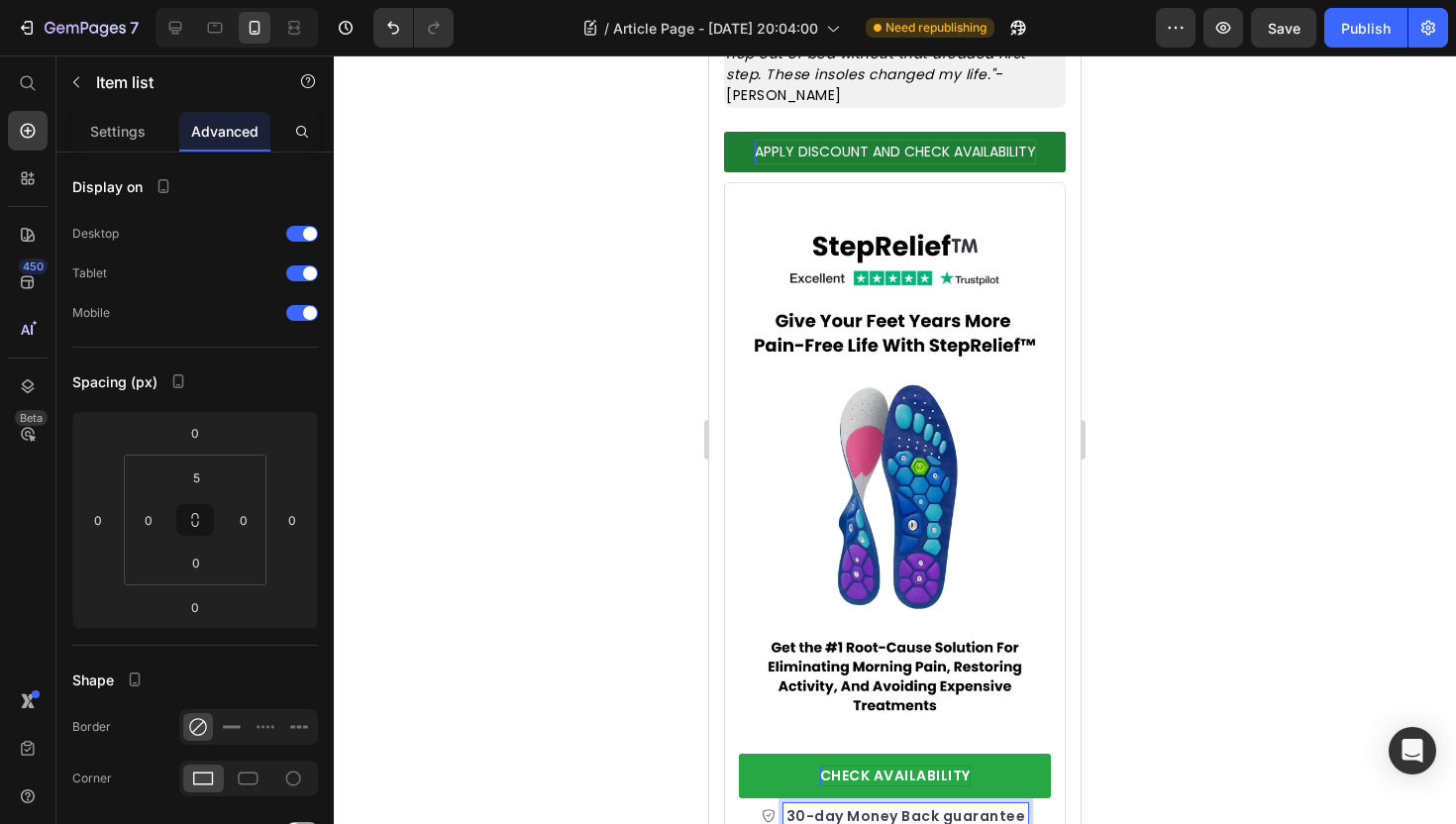 click on "30-day Money Back guarantee" at bounding box center (906, 816) 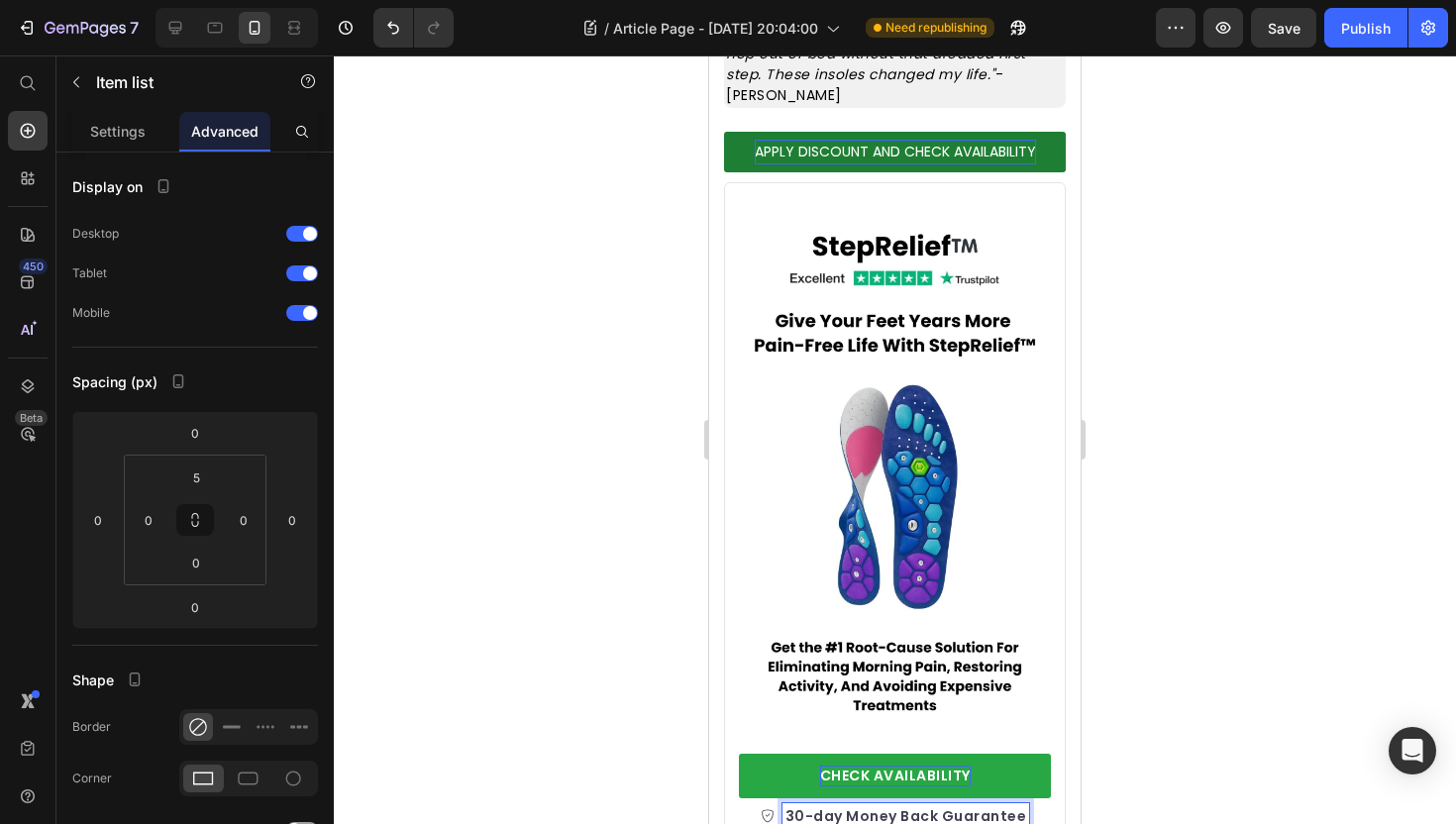 click 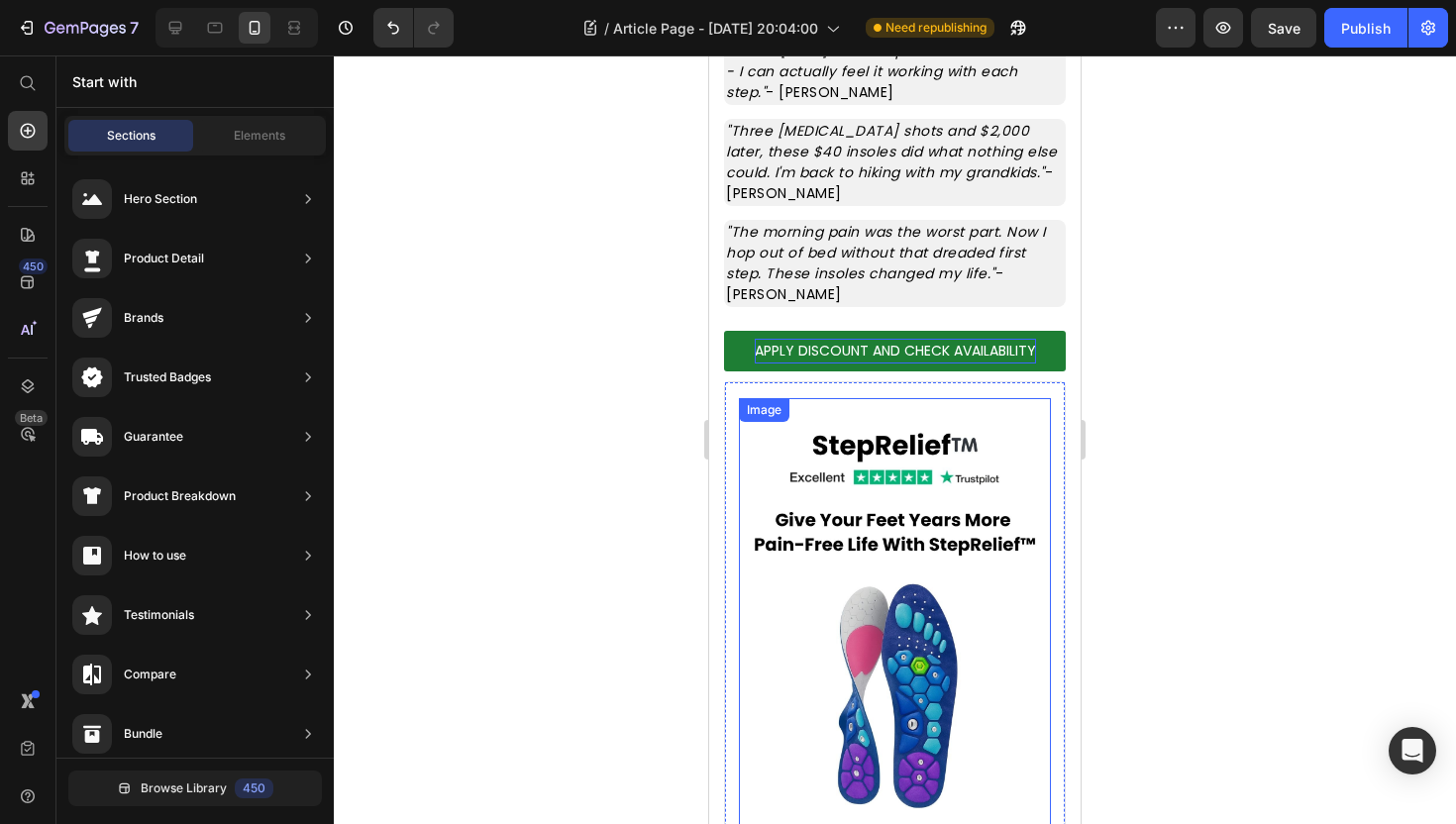 scroll, scrollTop: 8807, scrollLeft: 0, axis: vertical 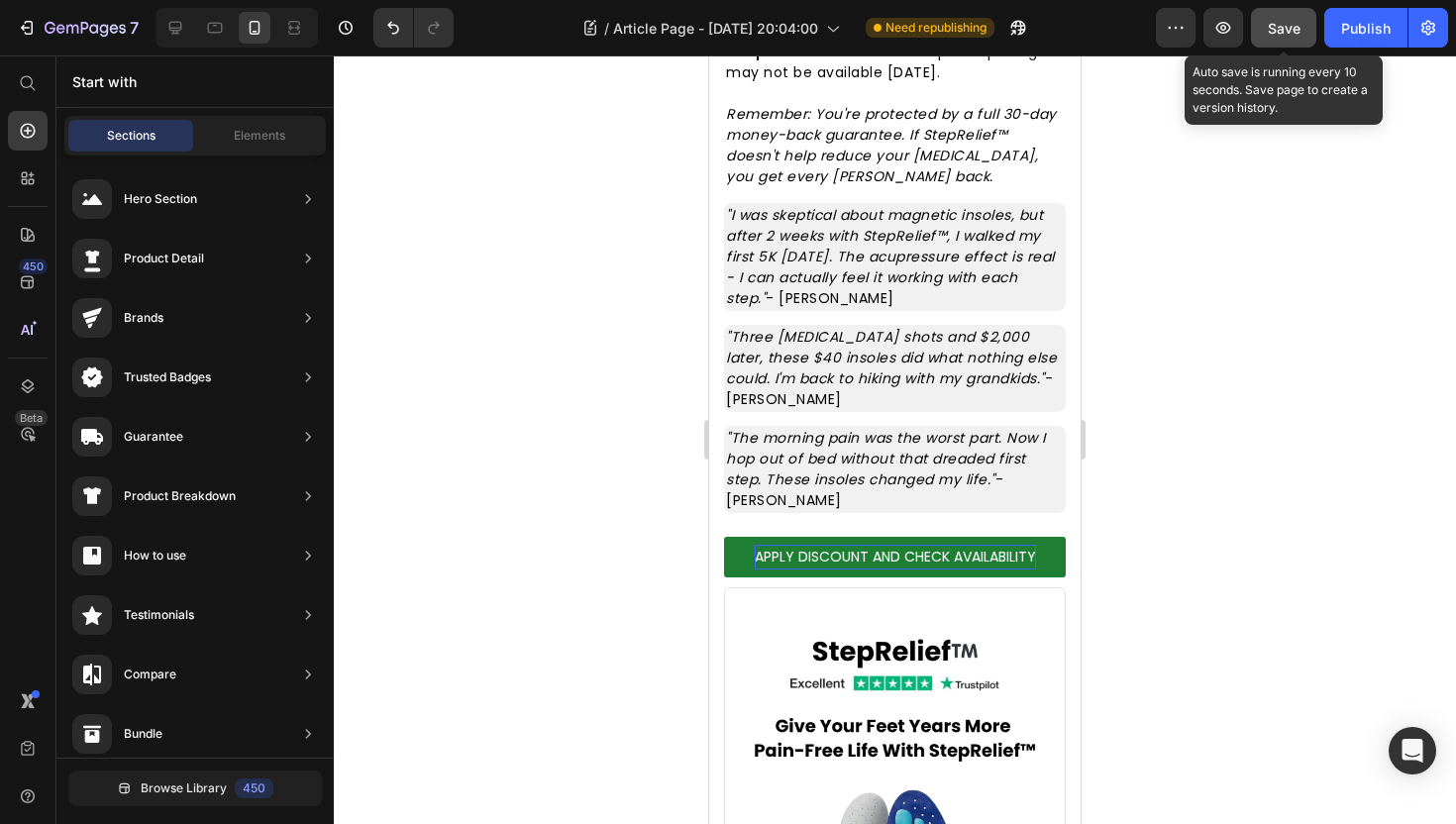 click on "Save" 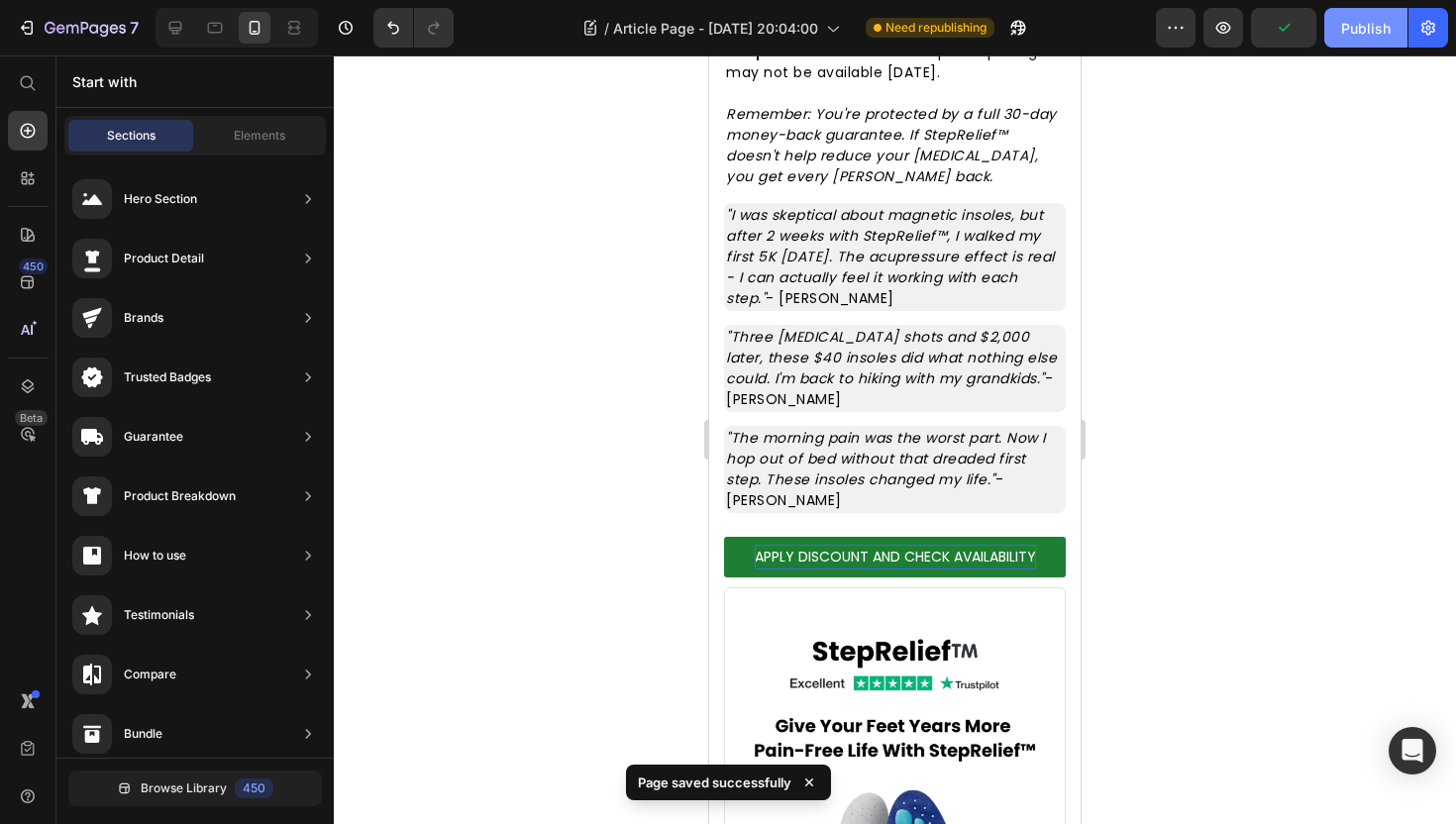 click on "Publish" at bounding box center (1366, 28) 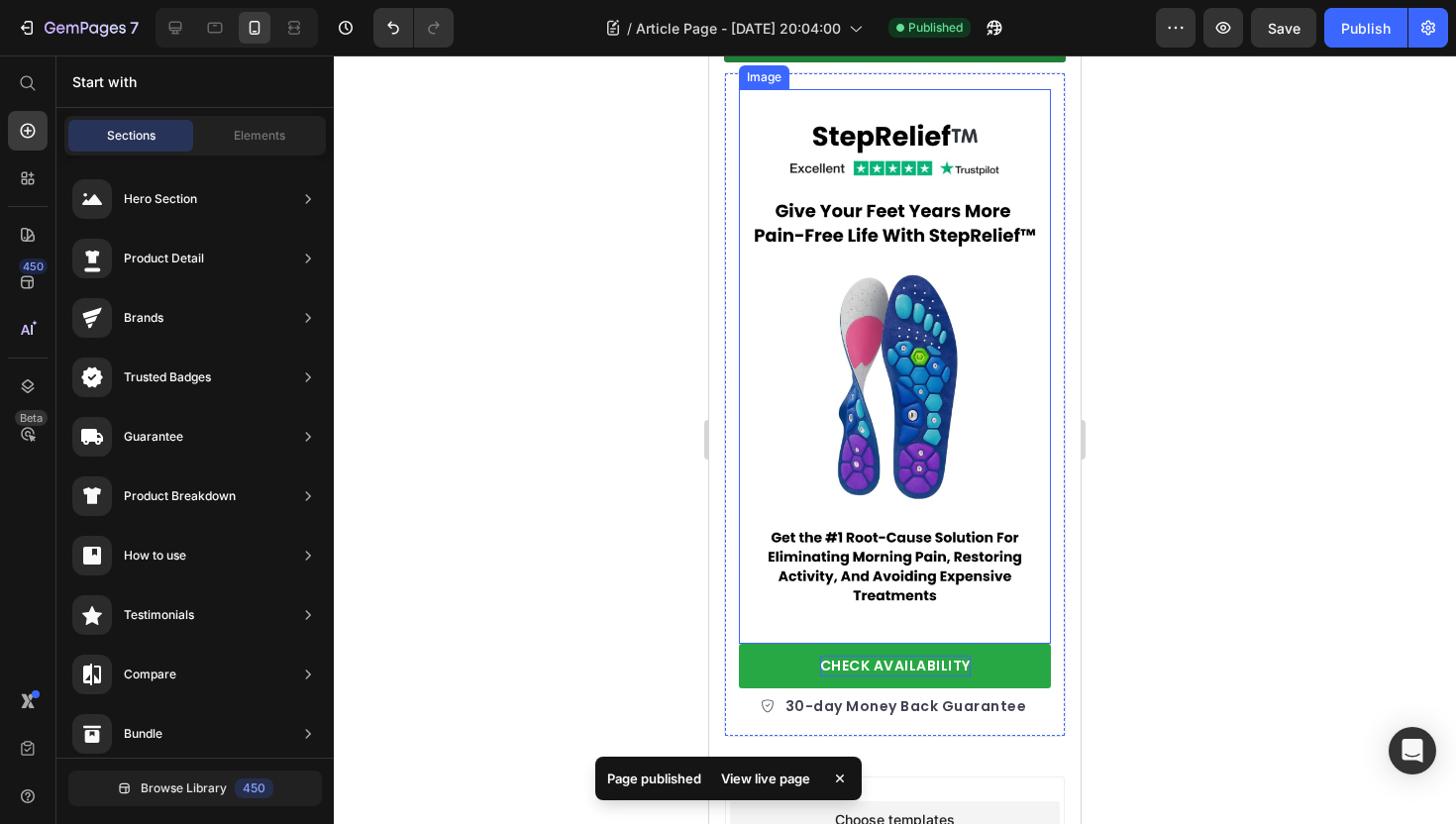 scroll, scrollTop: 9321, scrollLeft: 0, axis: vertical 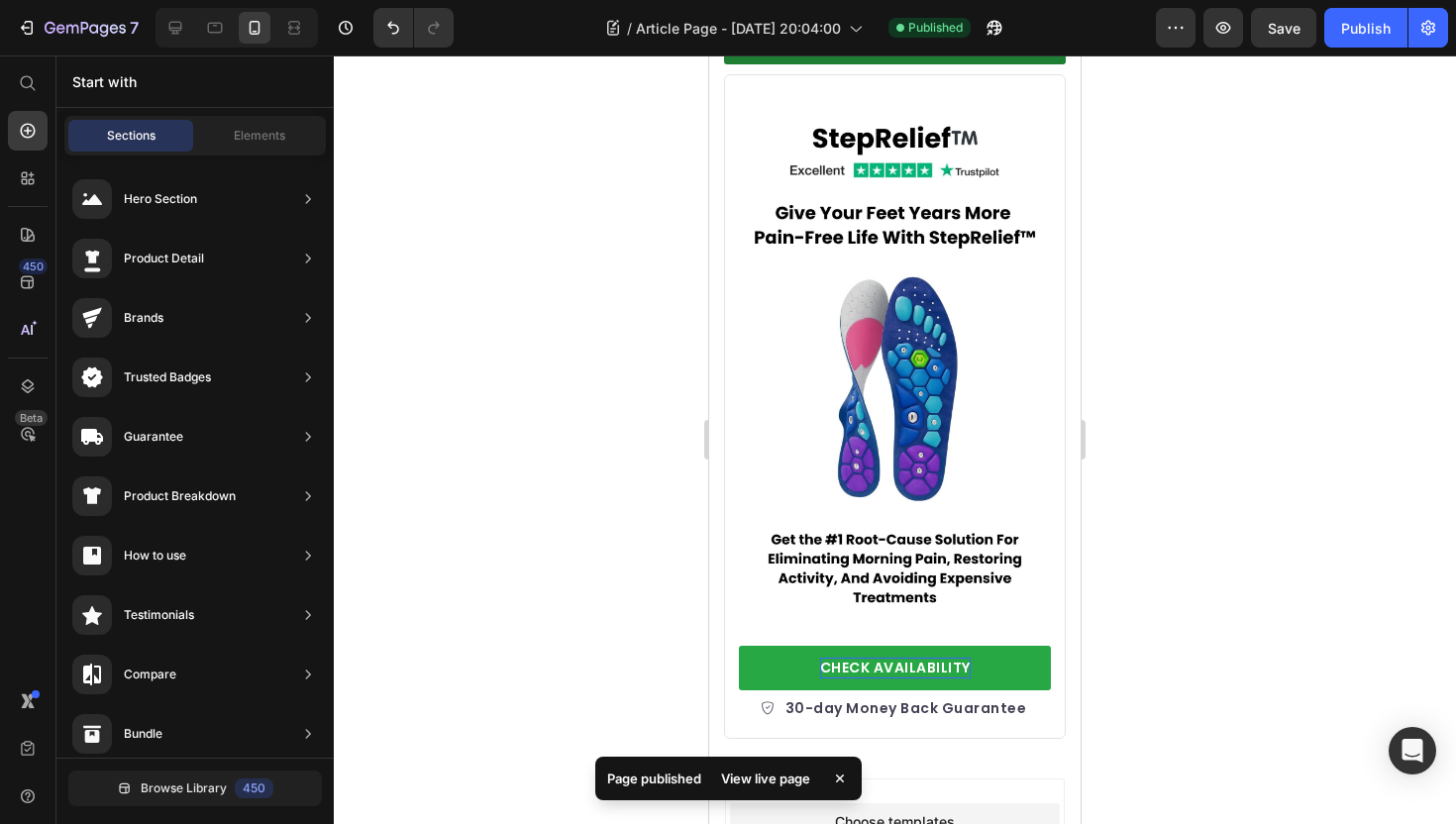 click 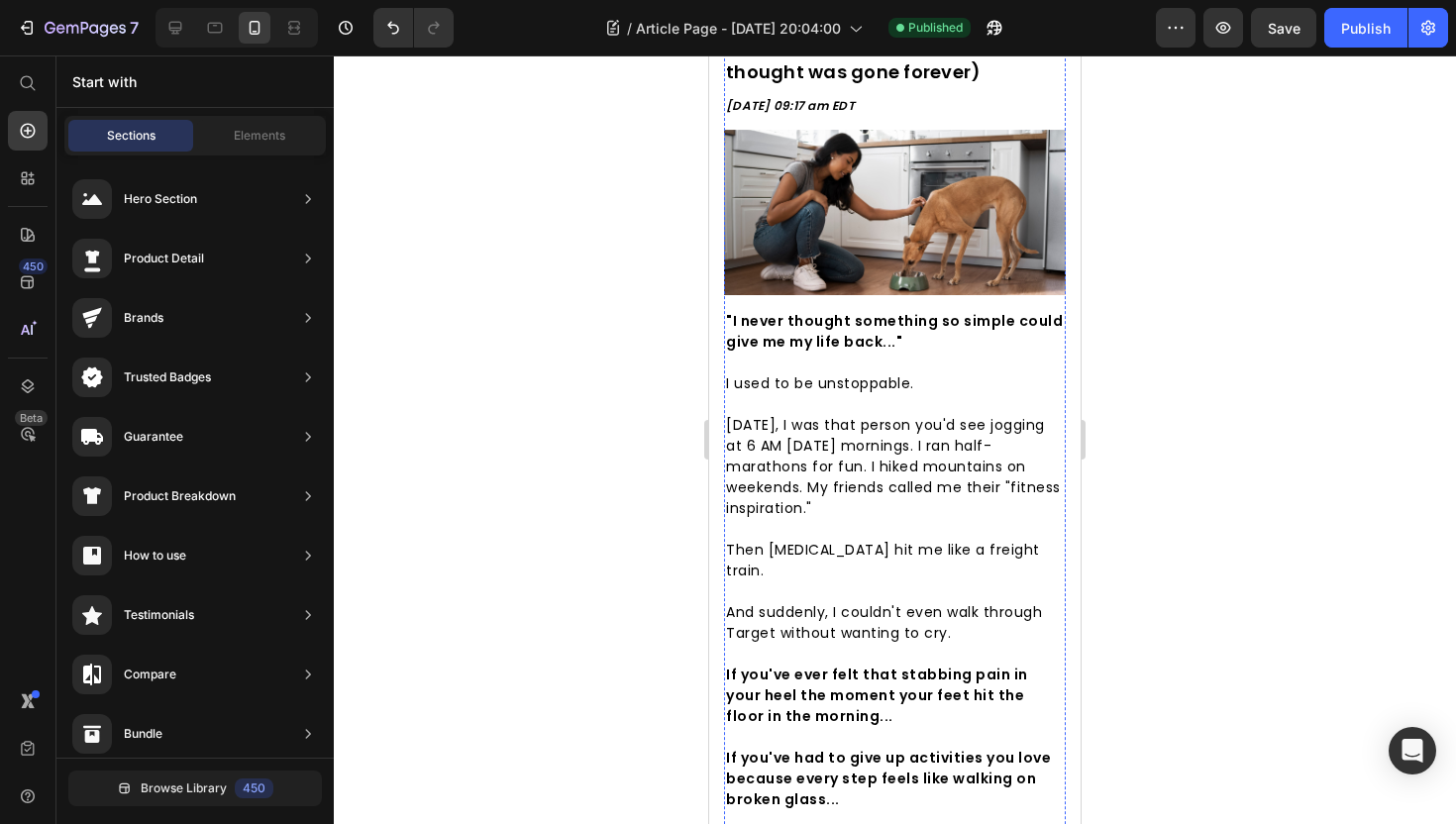 scroll, scrollTop: 0, scrollLeft: 0, axis: both 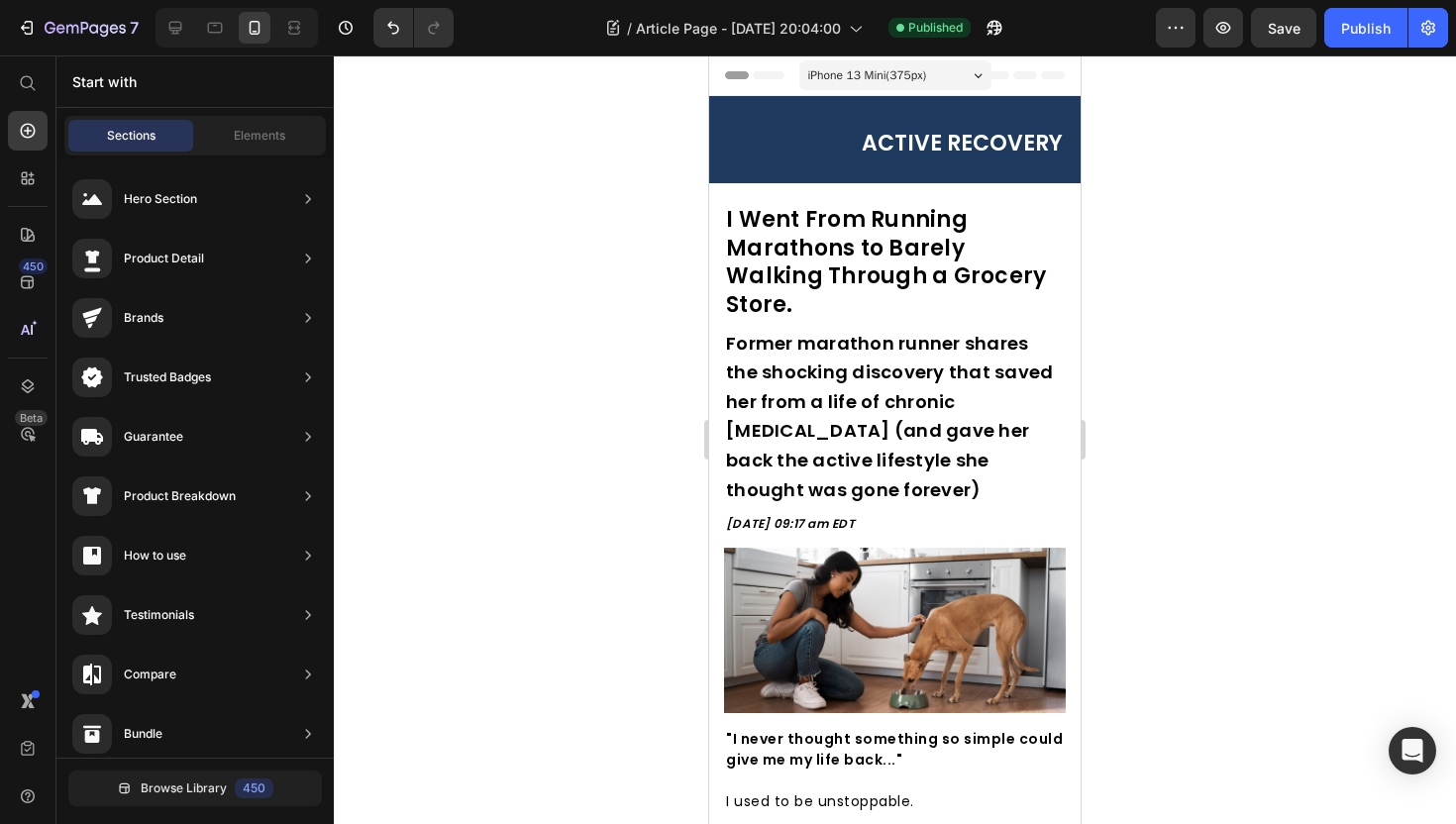 click 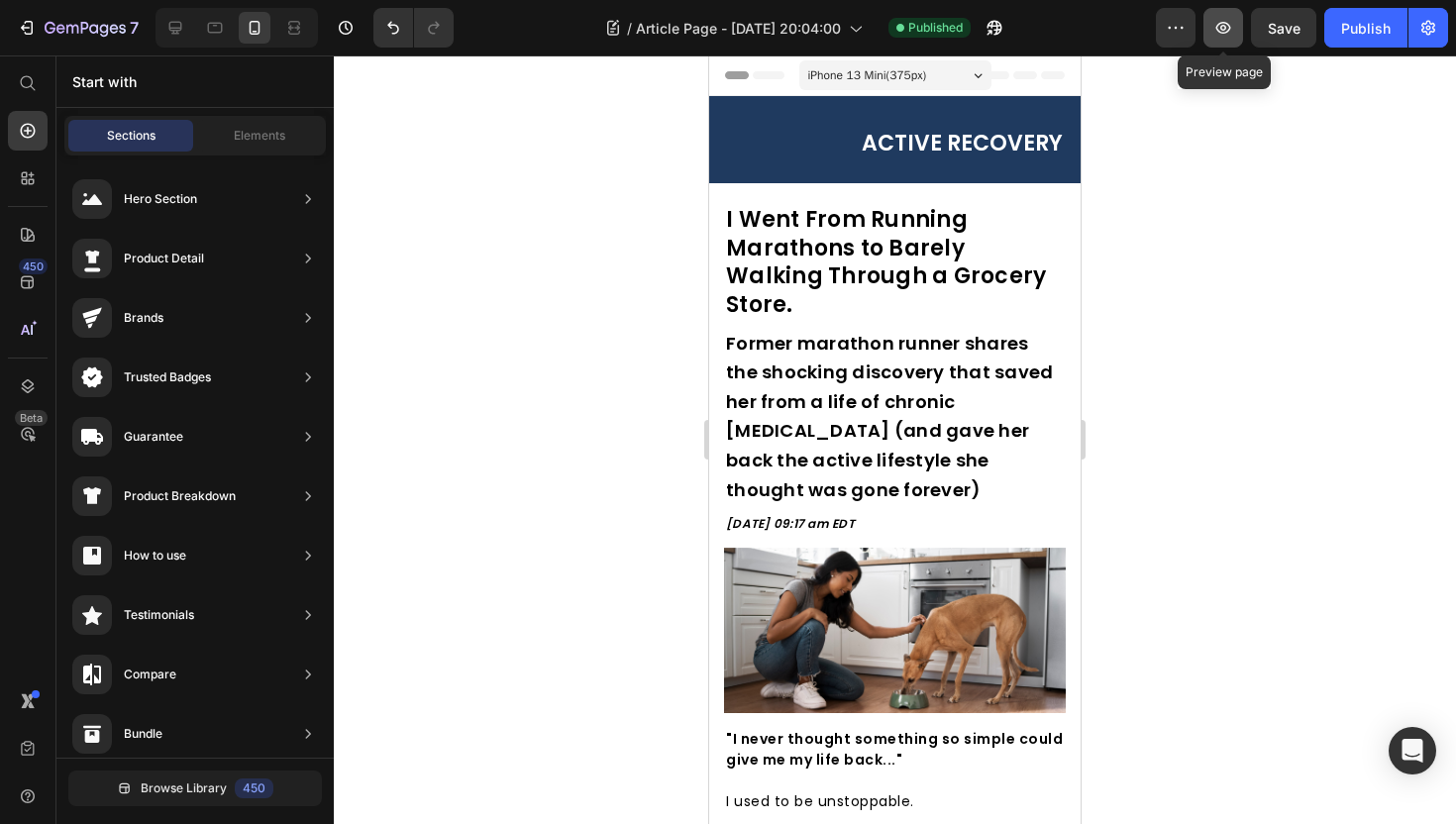 click 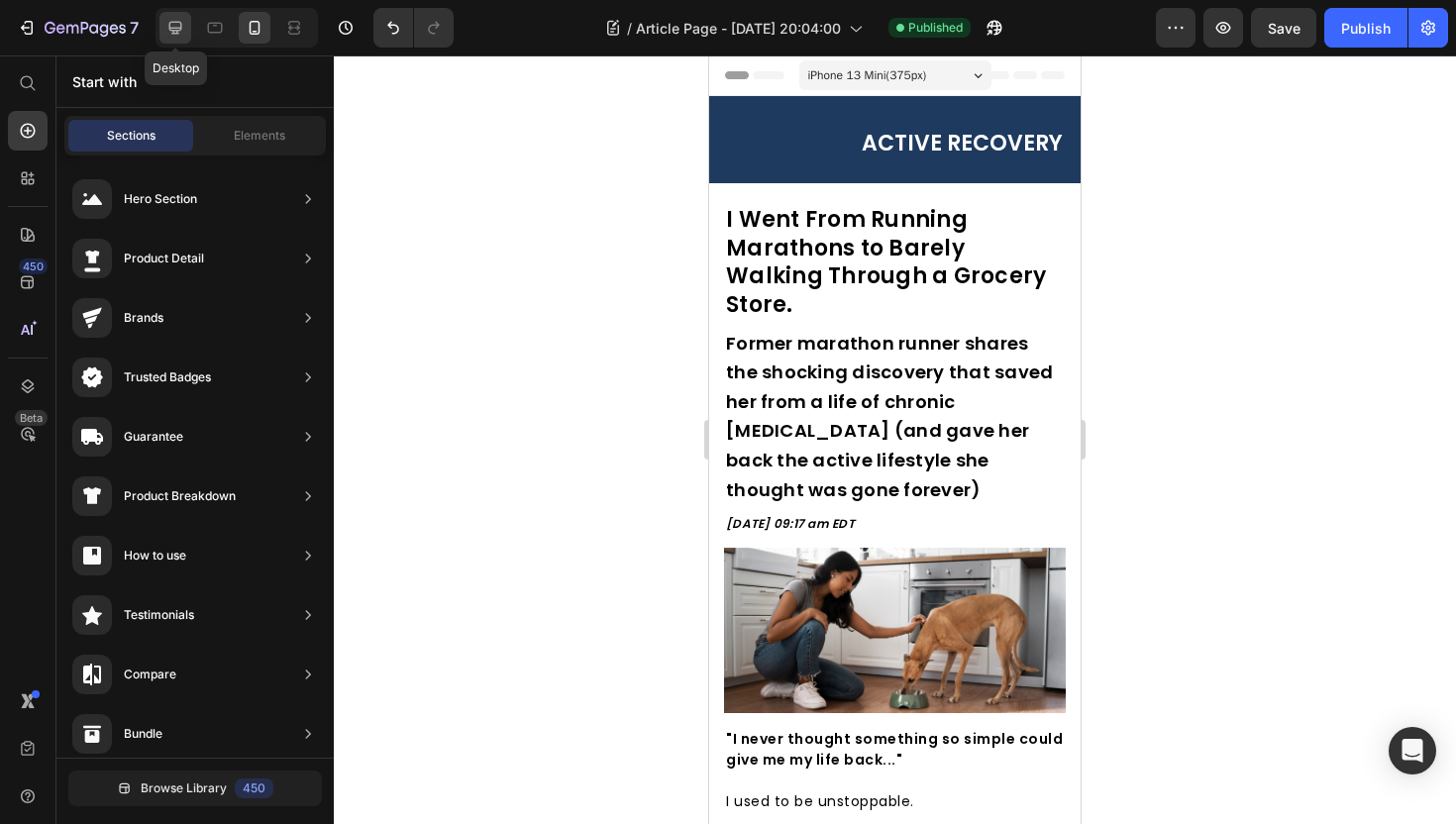 click 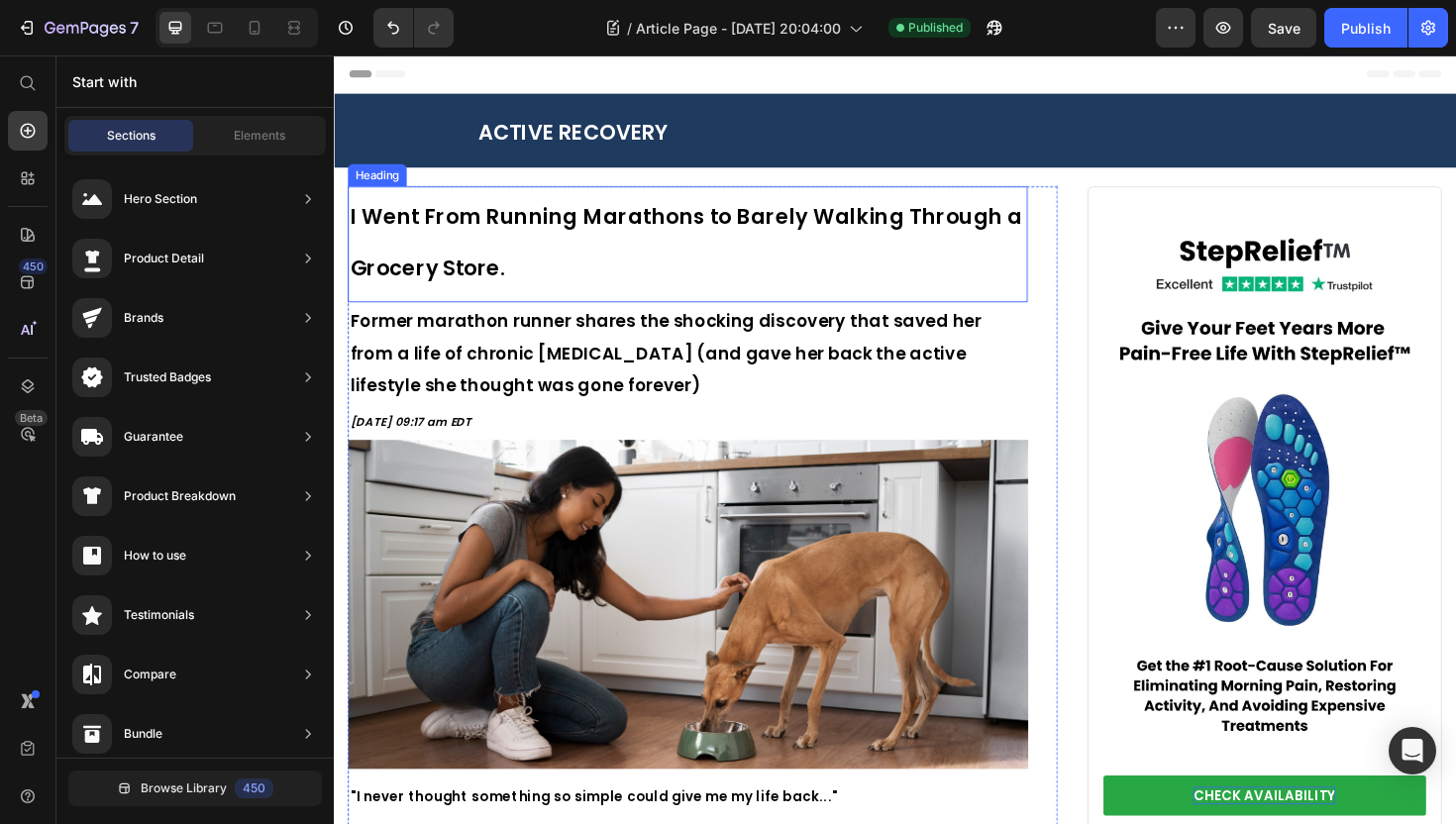 click on "⁠⁠⁠⁠⁠⁠⁠ I Went From Running Marathons to Barely Walking Through a Grocery Store." at bounding box center (708, 251) 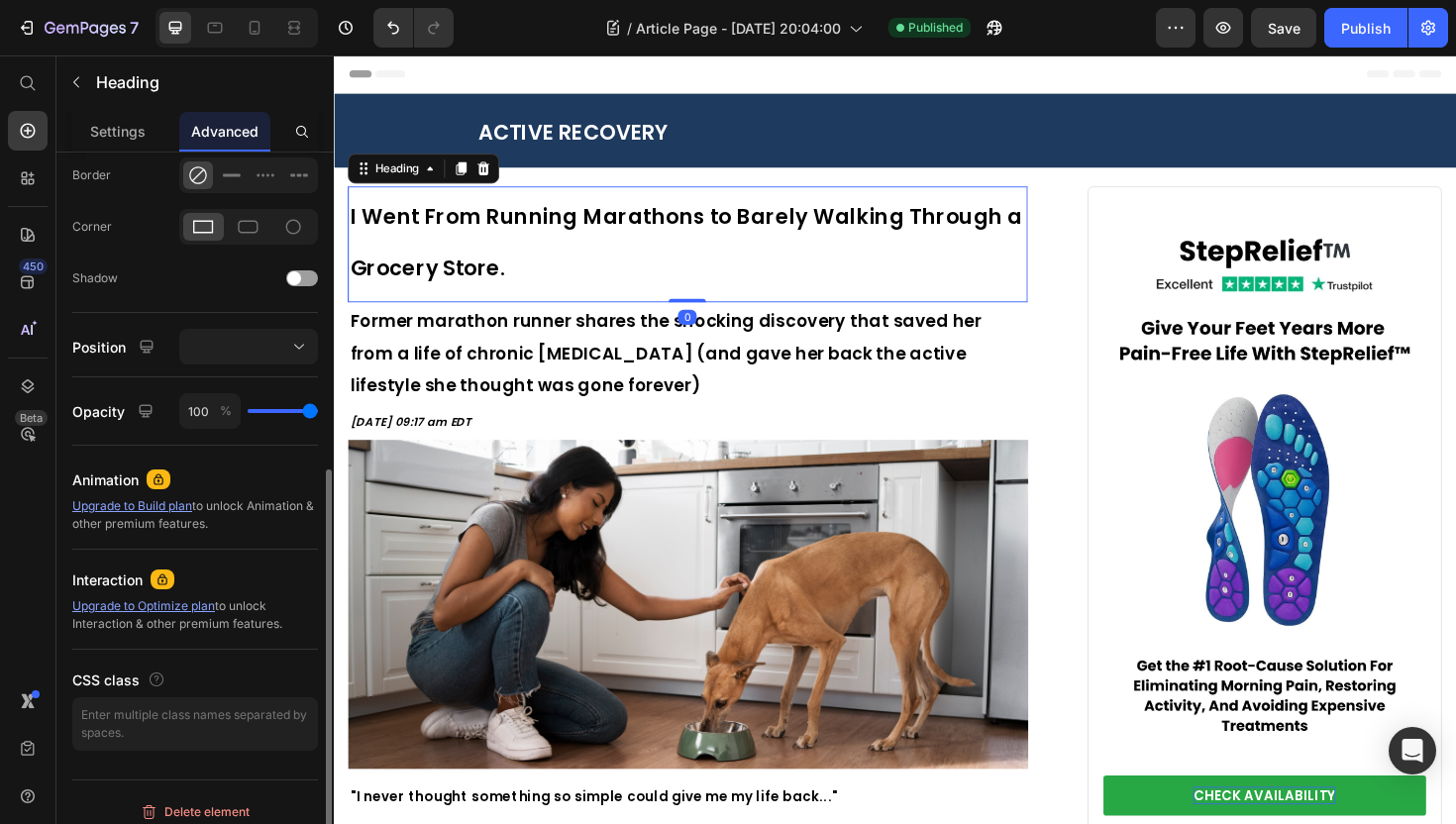 scroll, scrollTop: 565, scrollLeft: 0, axis: vertical 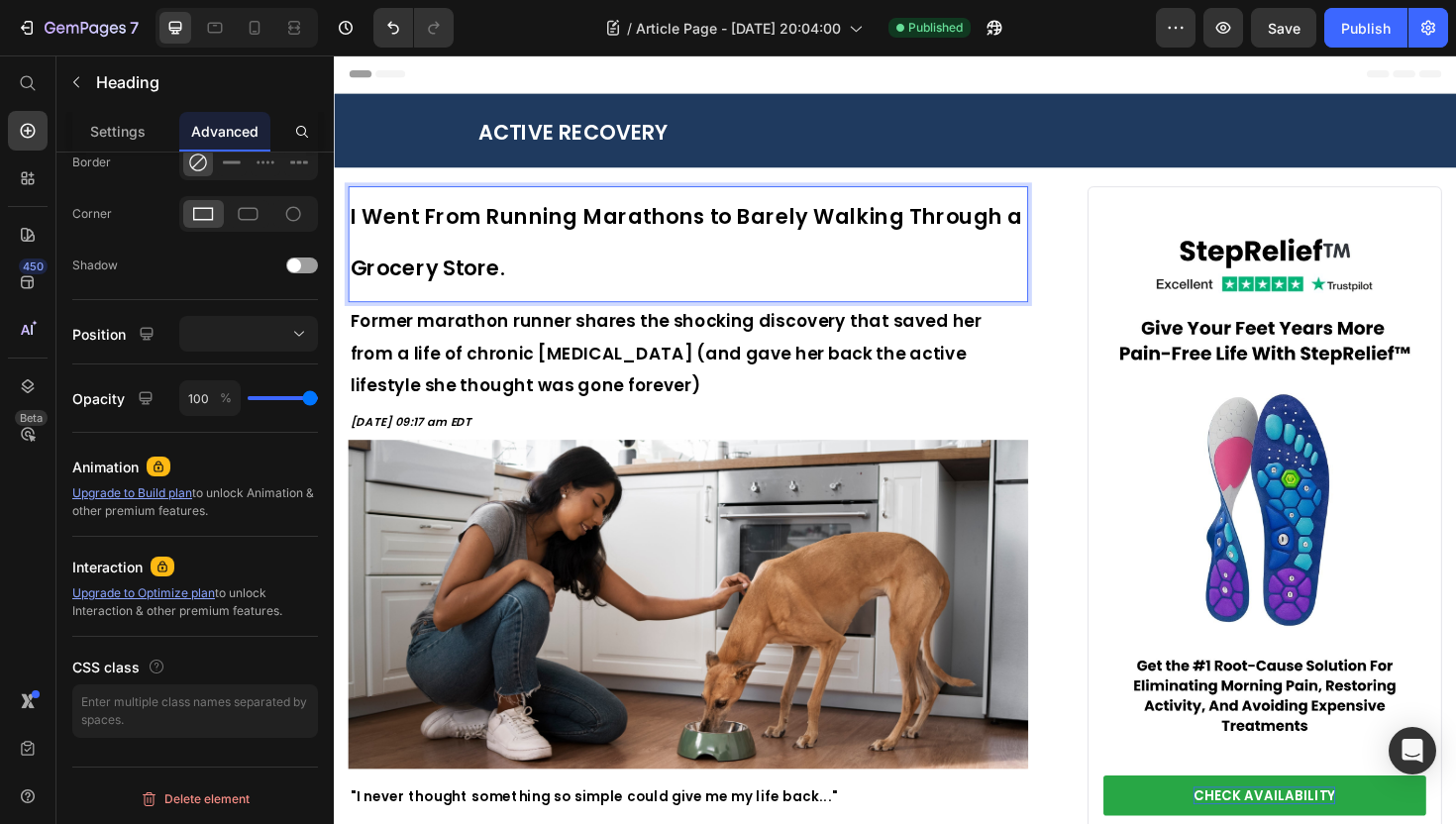 click on "I Went From Running Marathons to Barely Walking Through a Grocery Store." at bounding box center (708, 251) 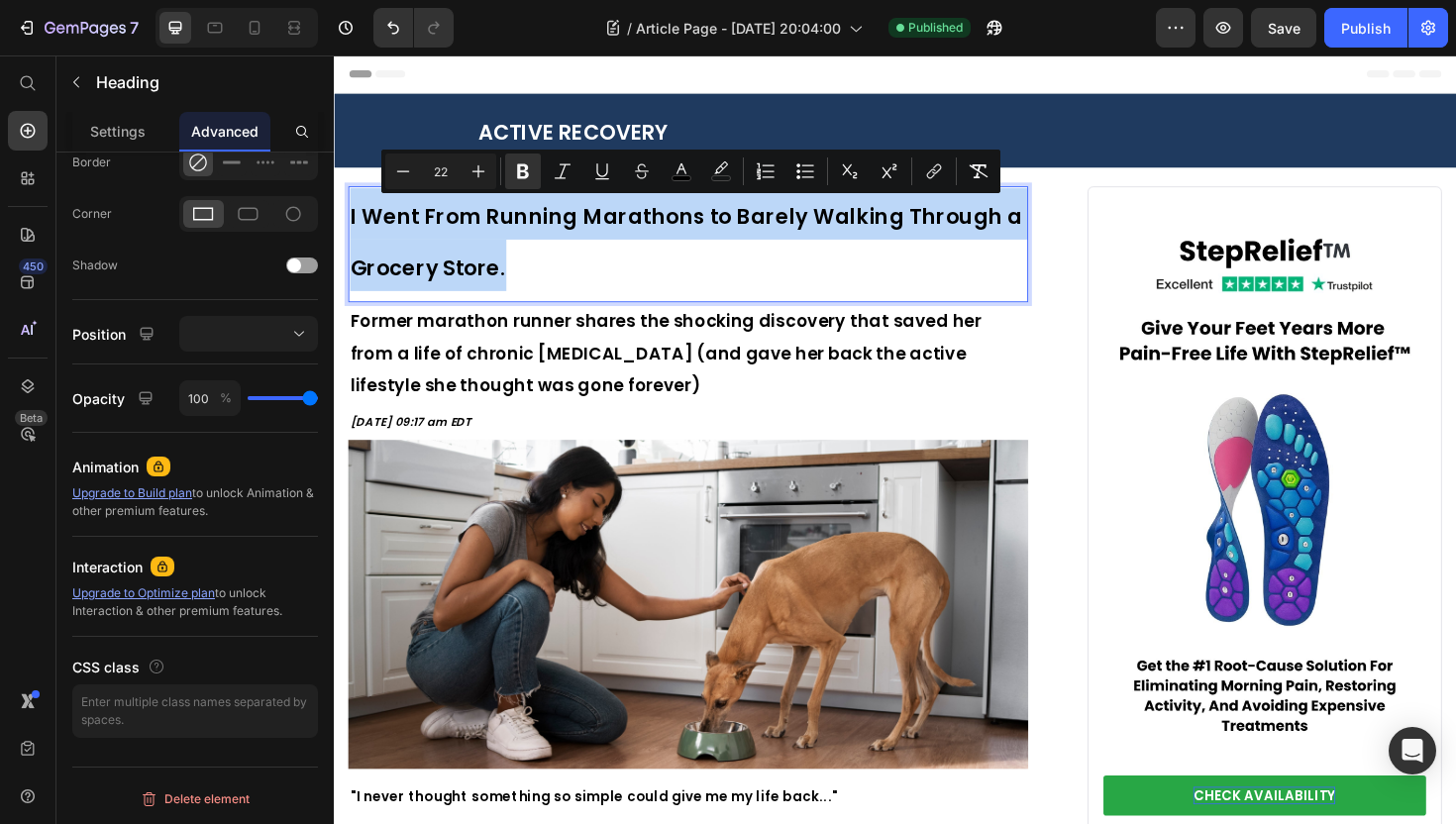 click on "I Went From Running Marathons to Barely Walking Through a Grocery Store." at bounding box center [708, 251] 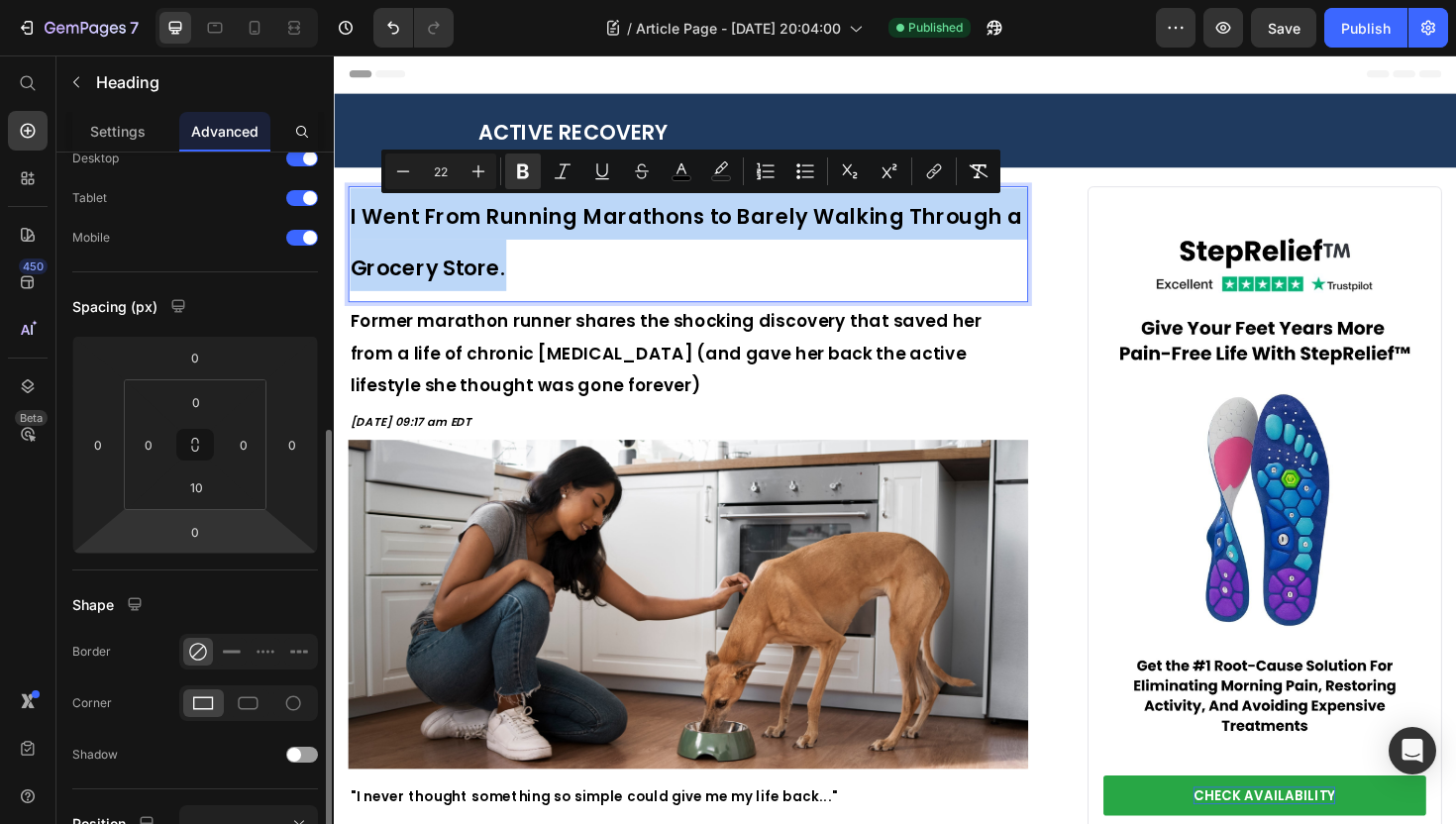 scroll, scrollTop: 0, scrollLeft: 0, axis: both 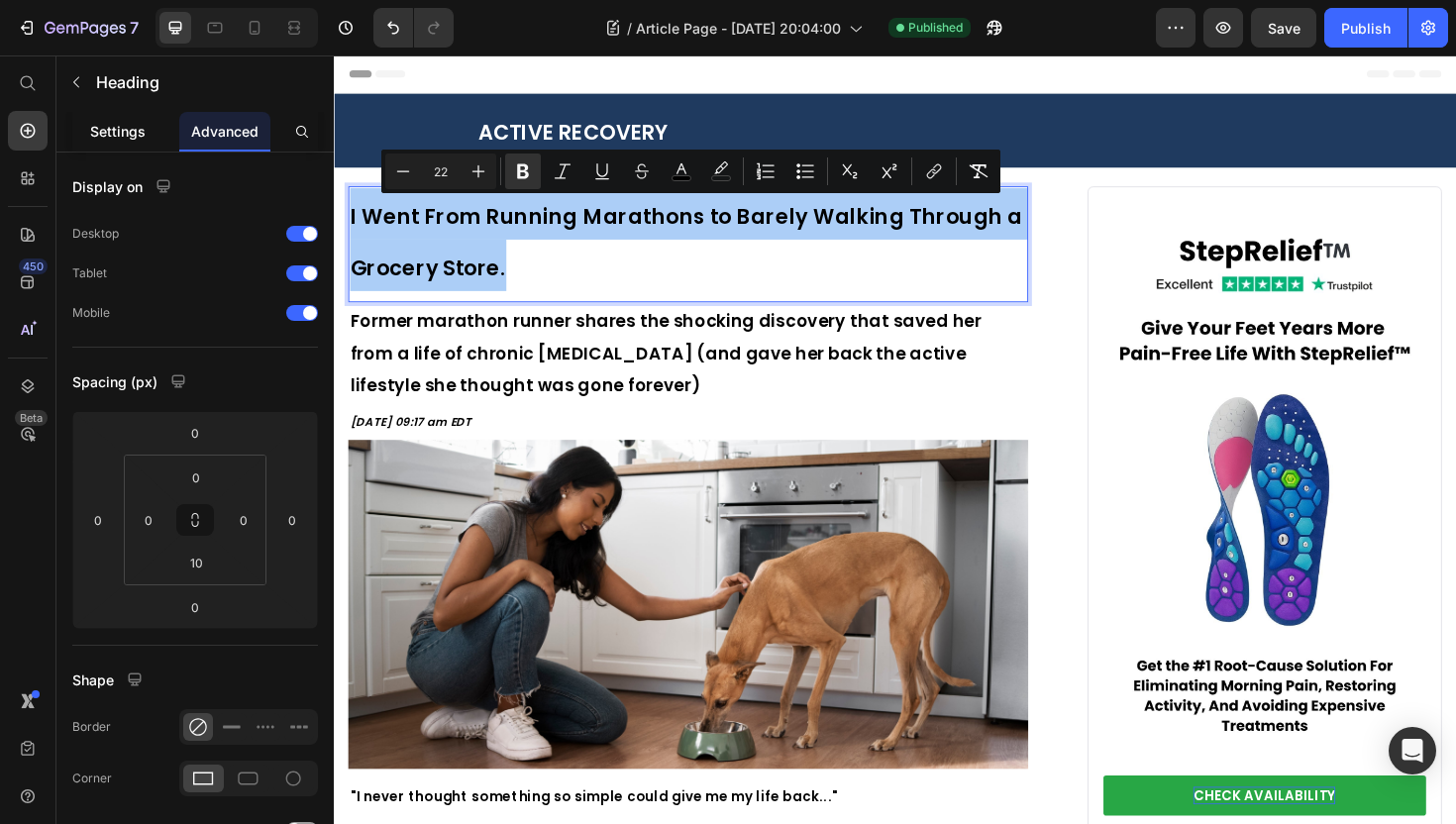click on "Settings" at bounding box center (118, 131) 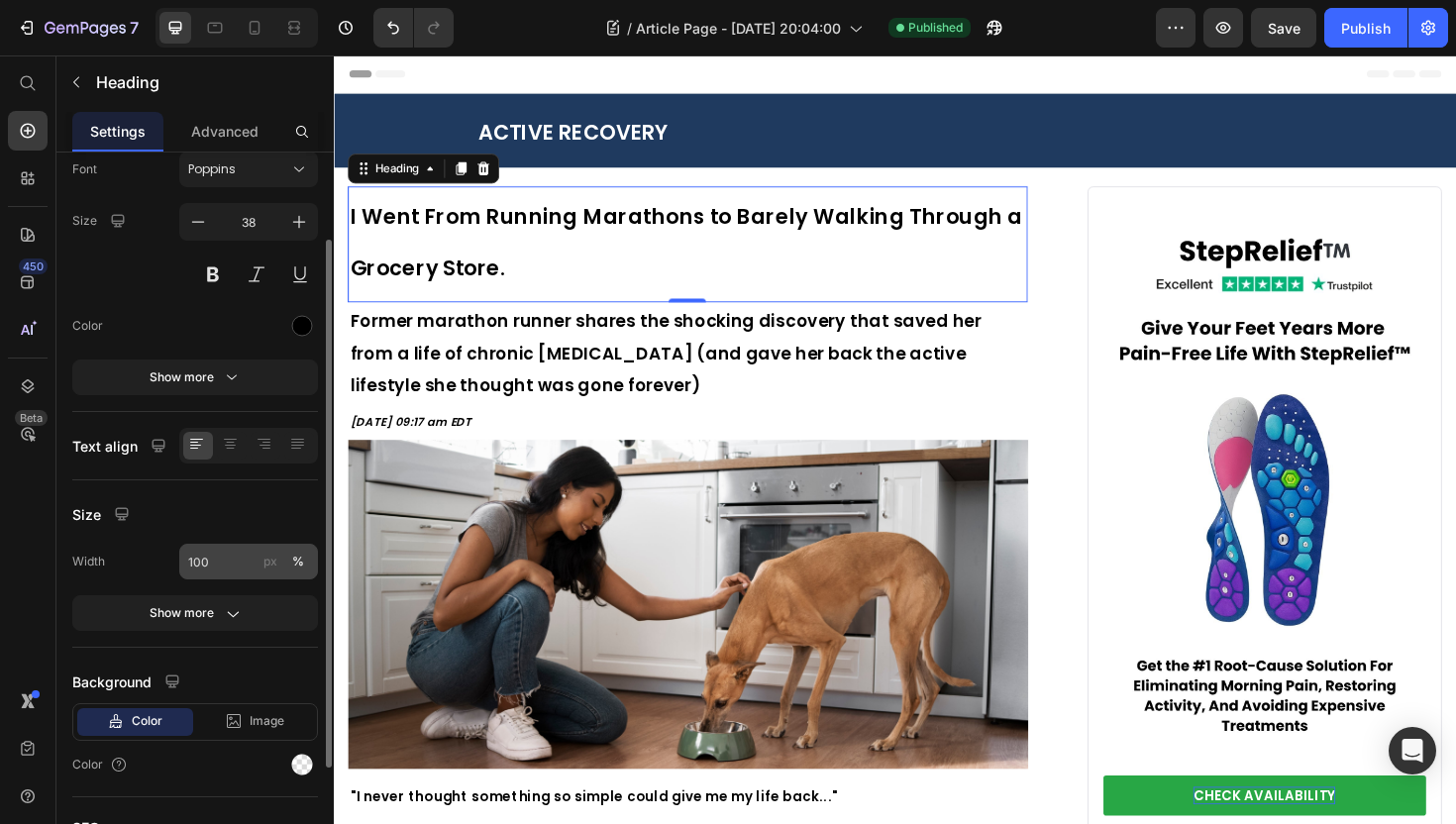 scroll, scrollTop: 118, scrollLeft: 0, axis: vertical 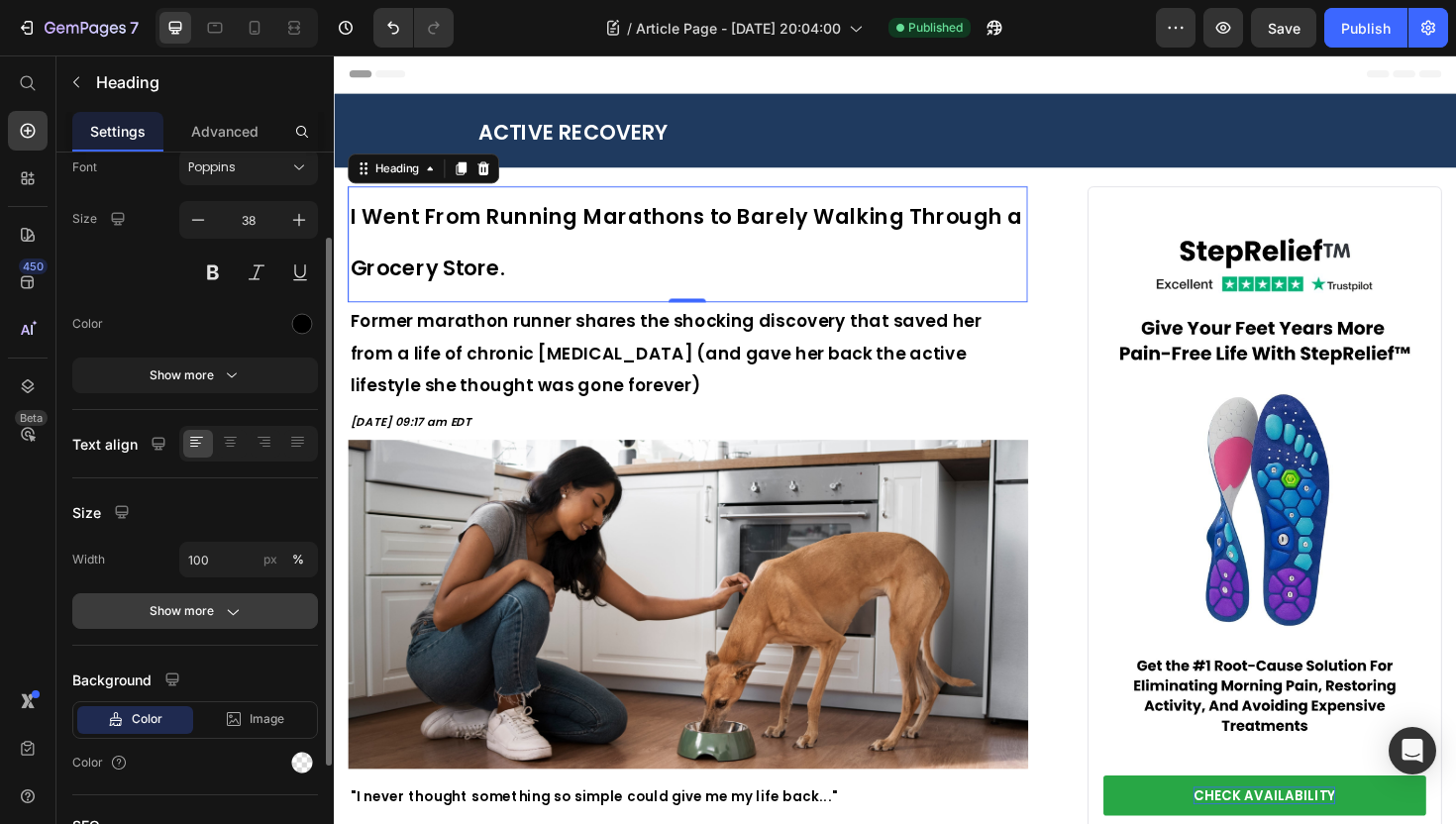 click 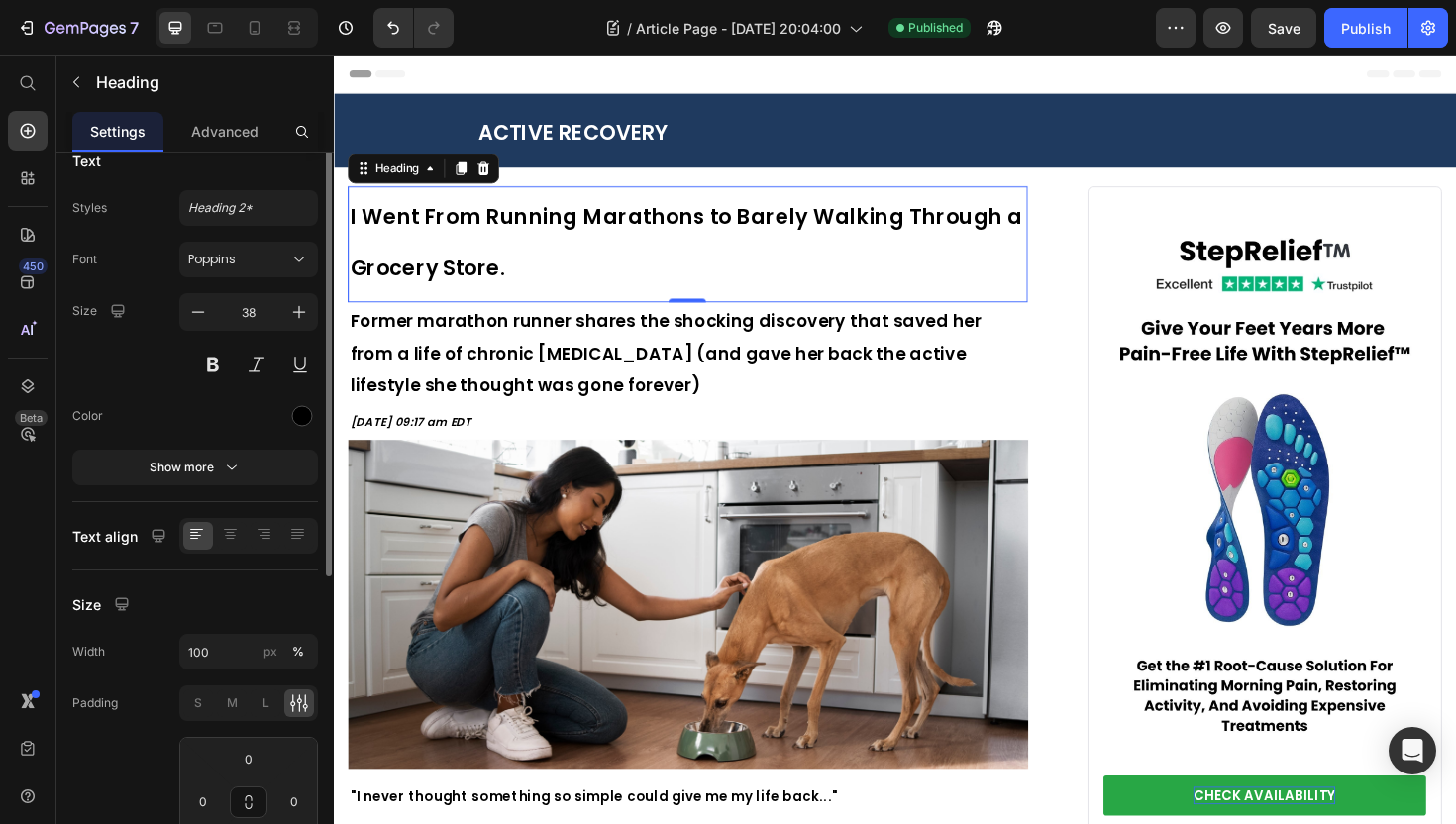 scroll, scrollTop: 0, scrollLeft: 0, axis: both 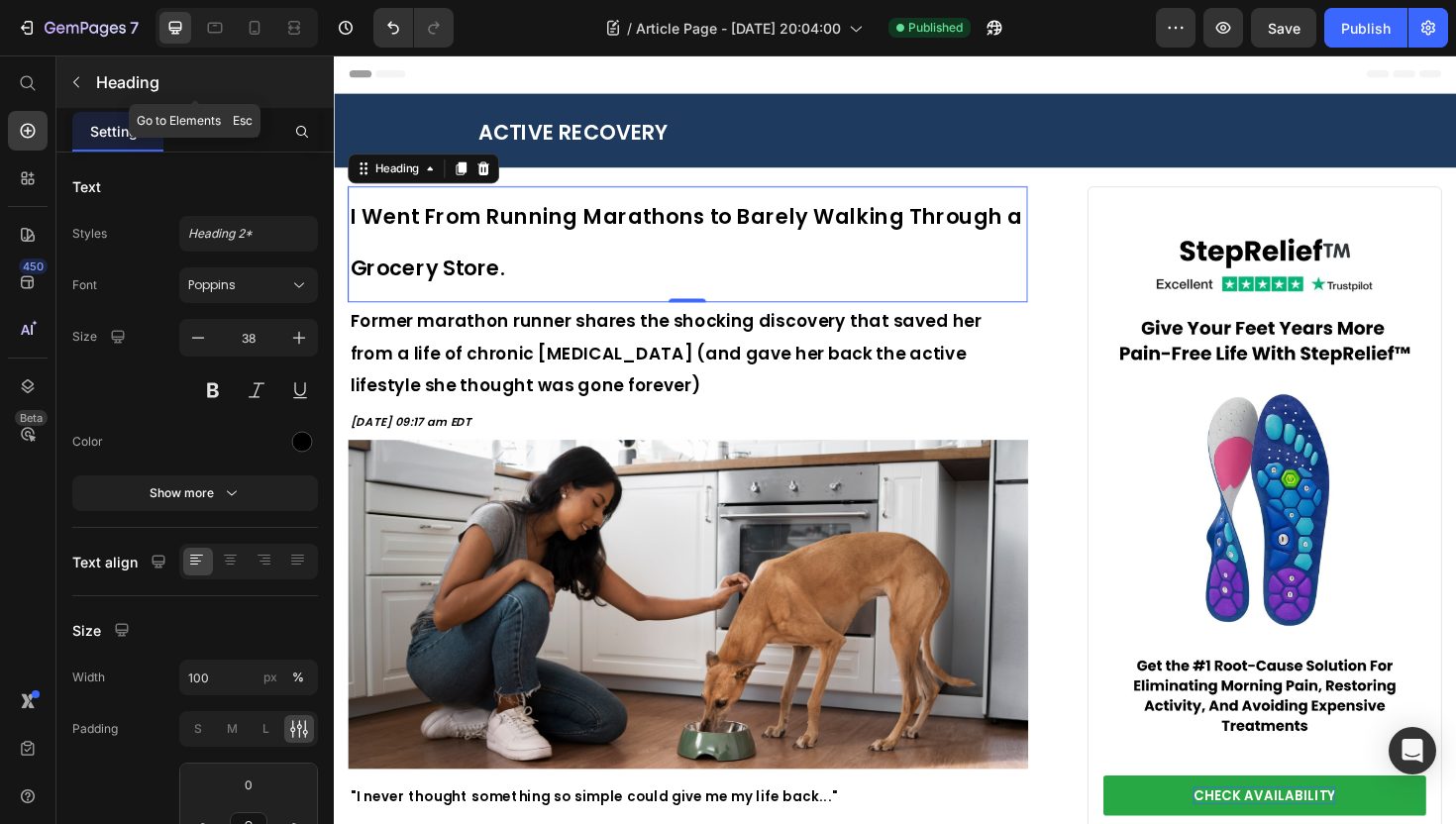 click 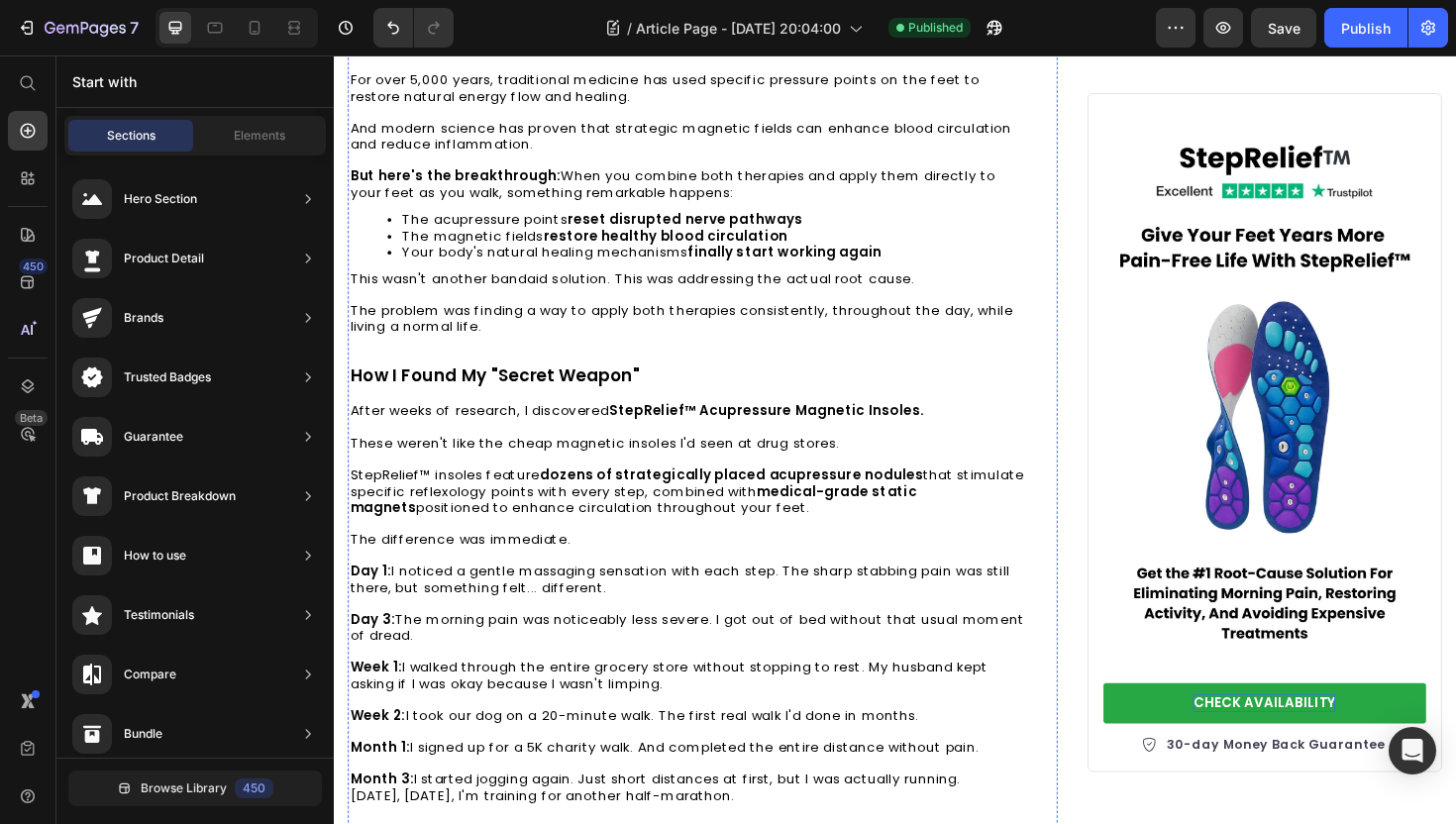 scroll, scrollTop: 2854, scrollLeft: 0, axis: vertical 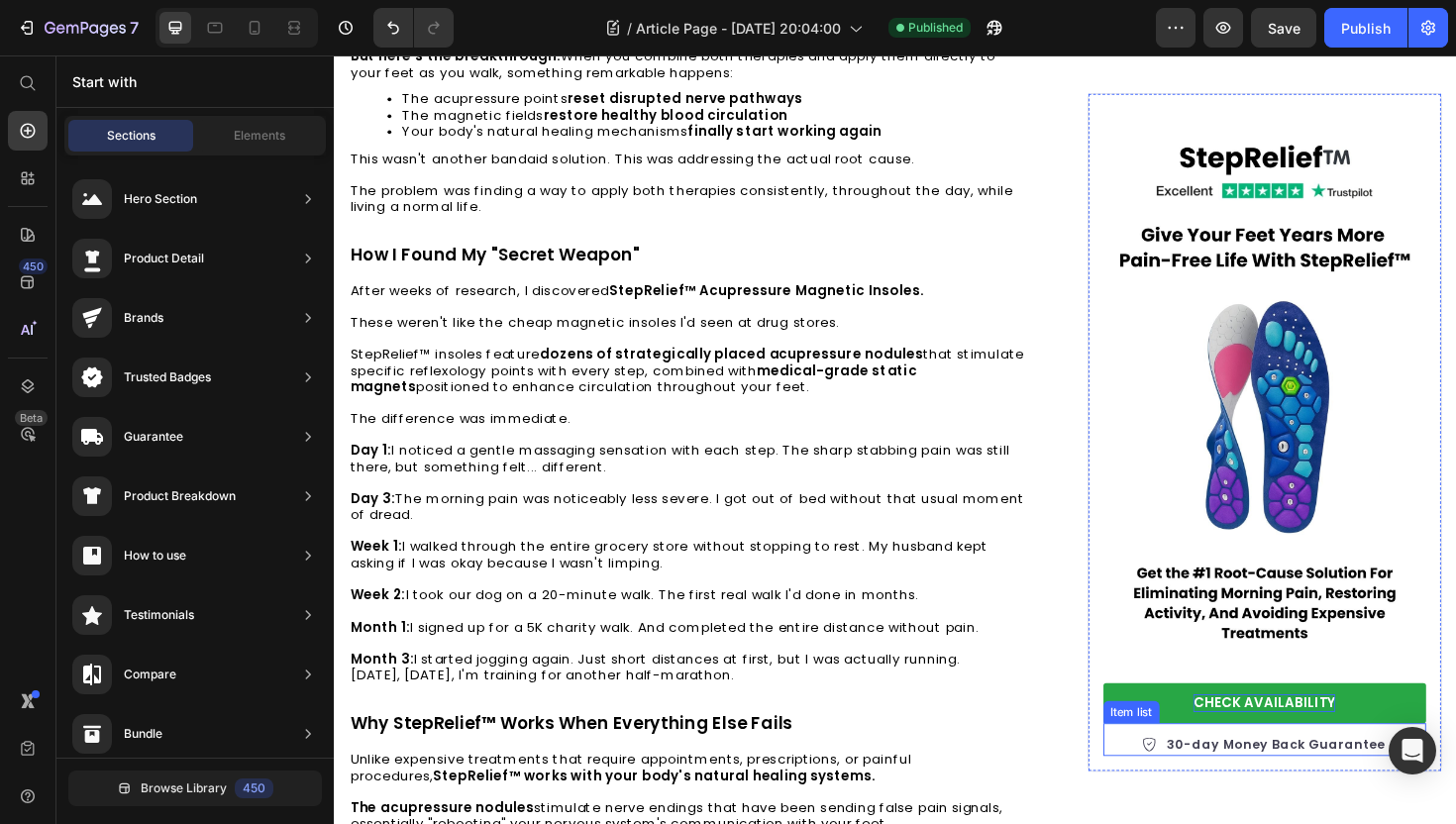 click on "30-day Money Back Guarantee" at bounding box center (1331, 785) 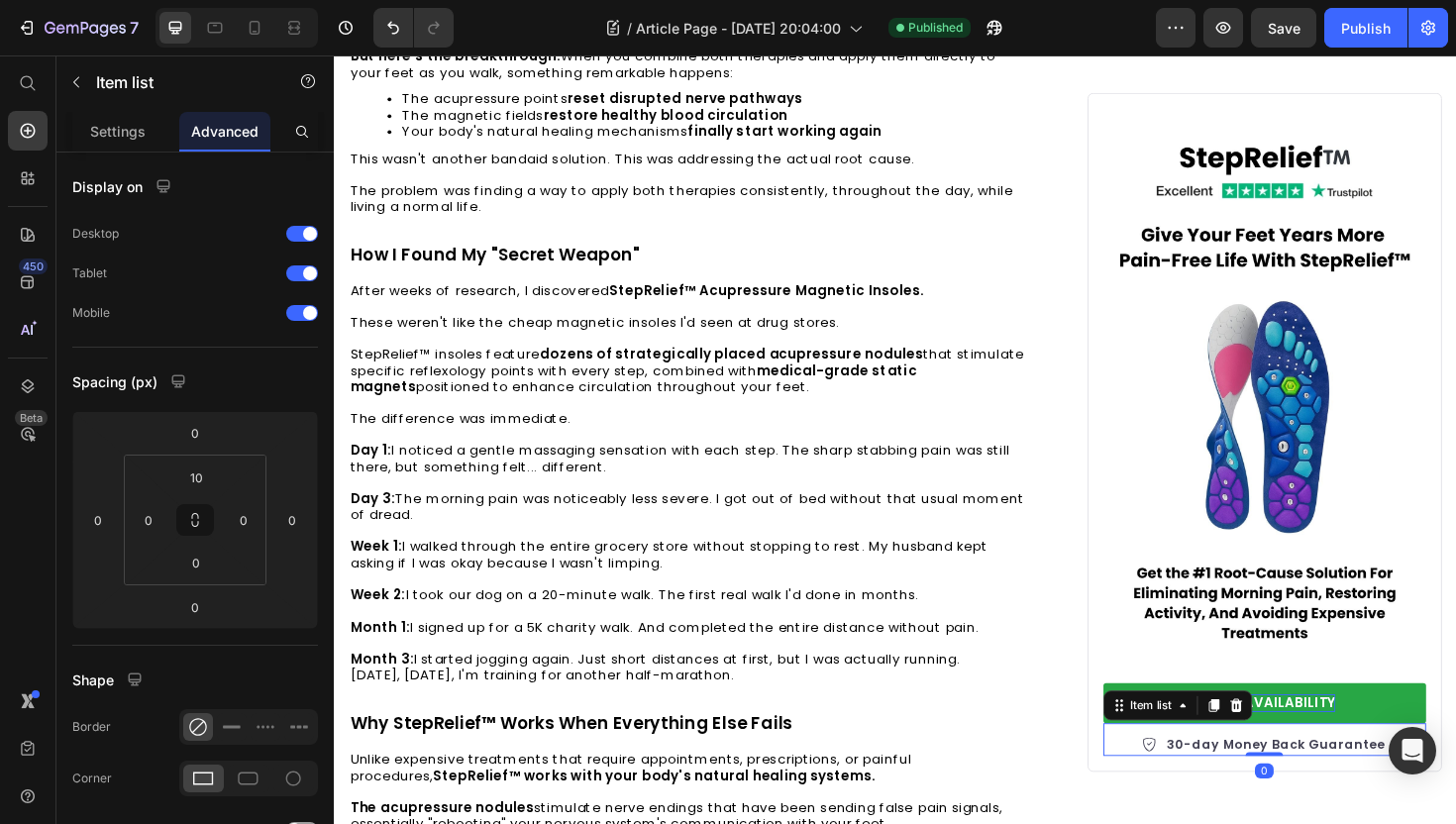 click on "30-day Money Back Guarantee" at bounding box center (1331, 785) 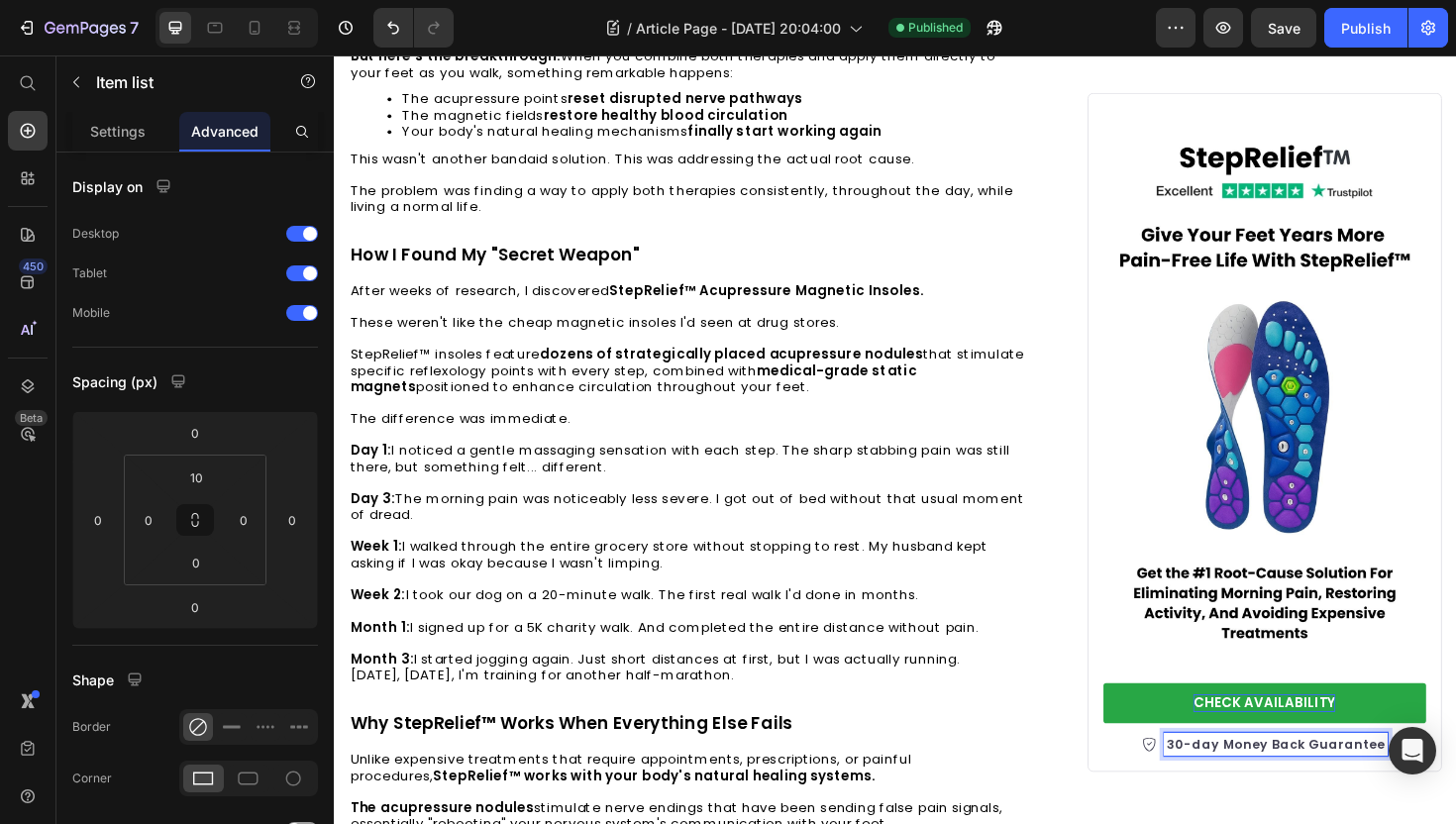 click on "30-day Money Back Guarantee" at bounding box center [1331, 784] 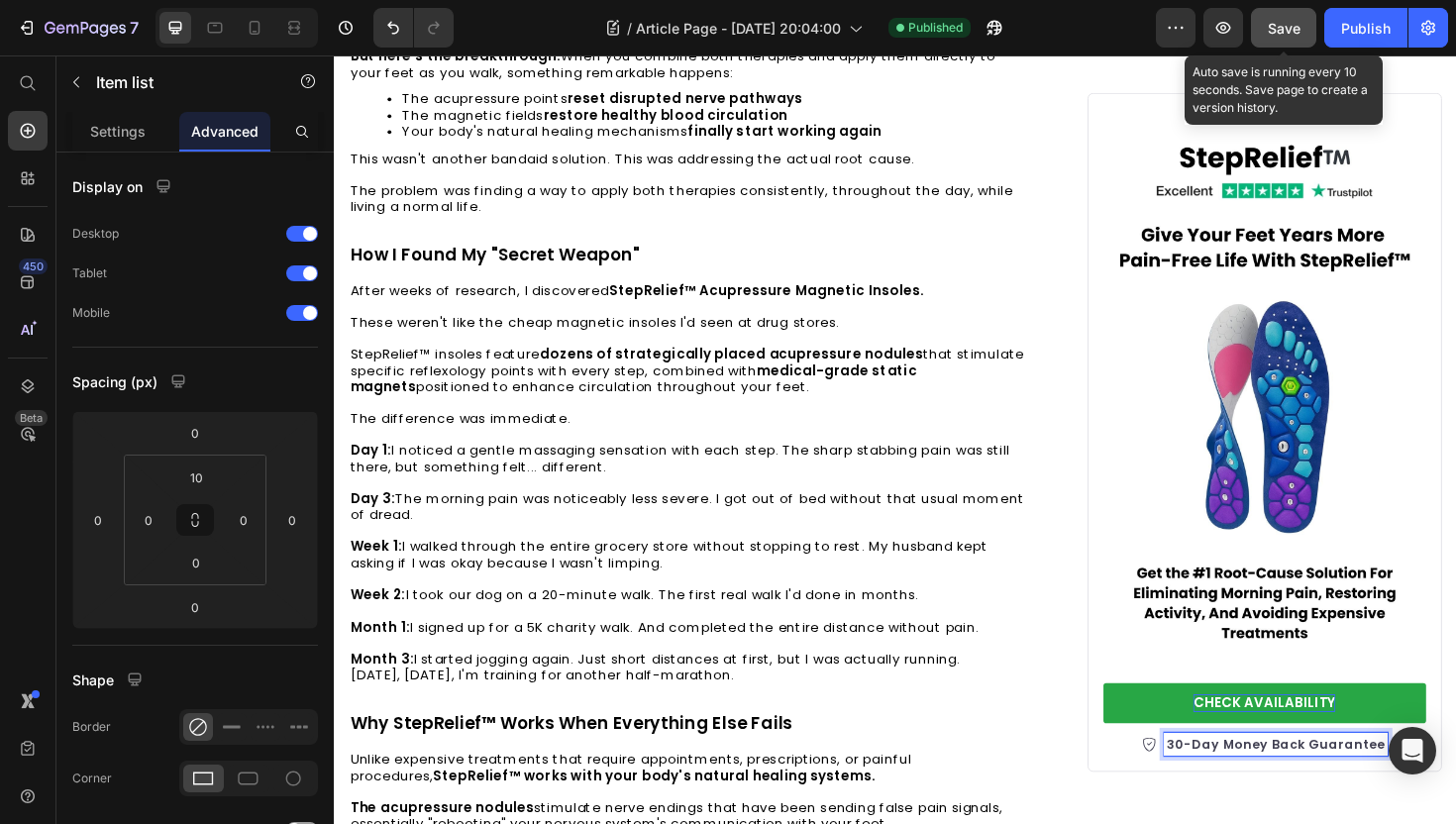 click on "Save" 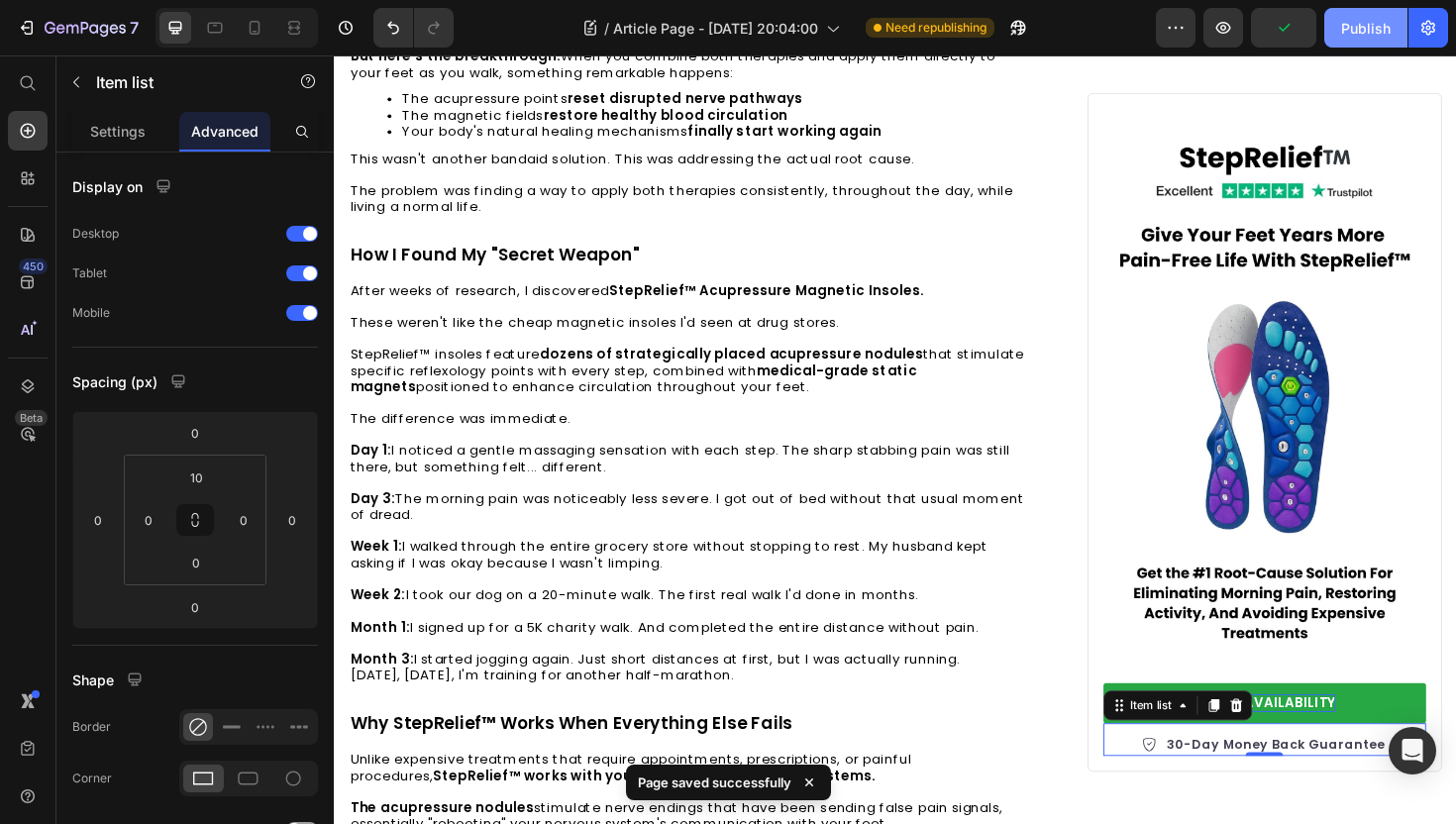 click on "Publish" 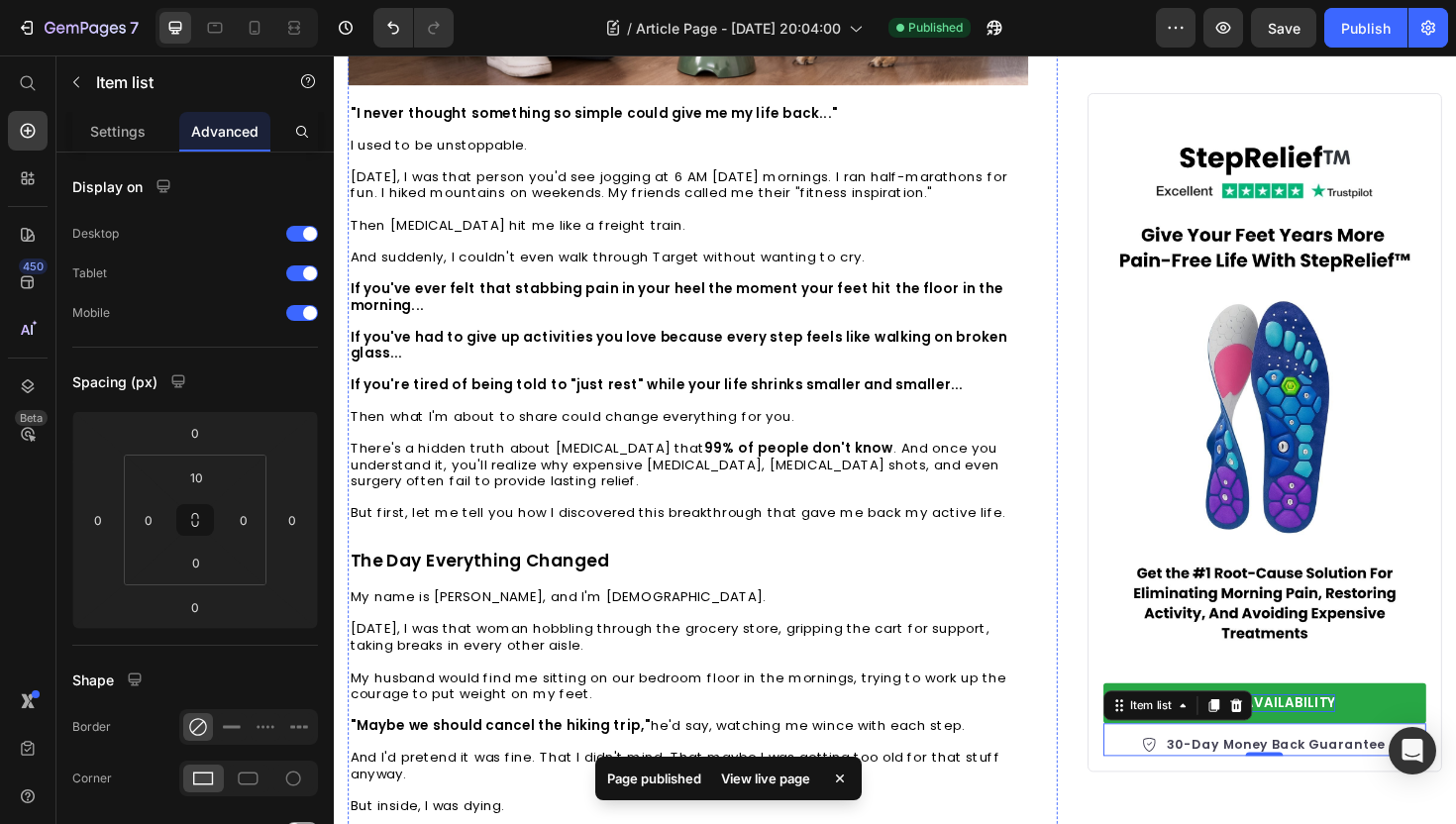 scroll, scrollTop: 0, scrollLeft: 0, axis: both 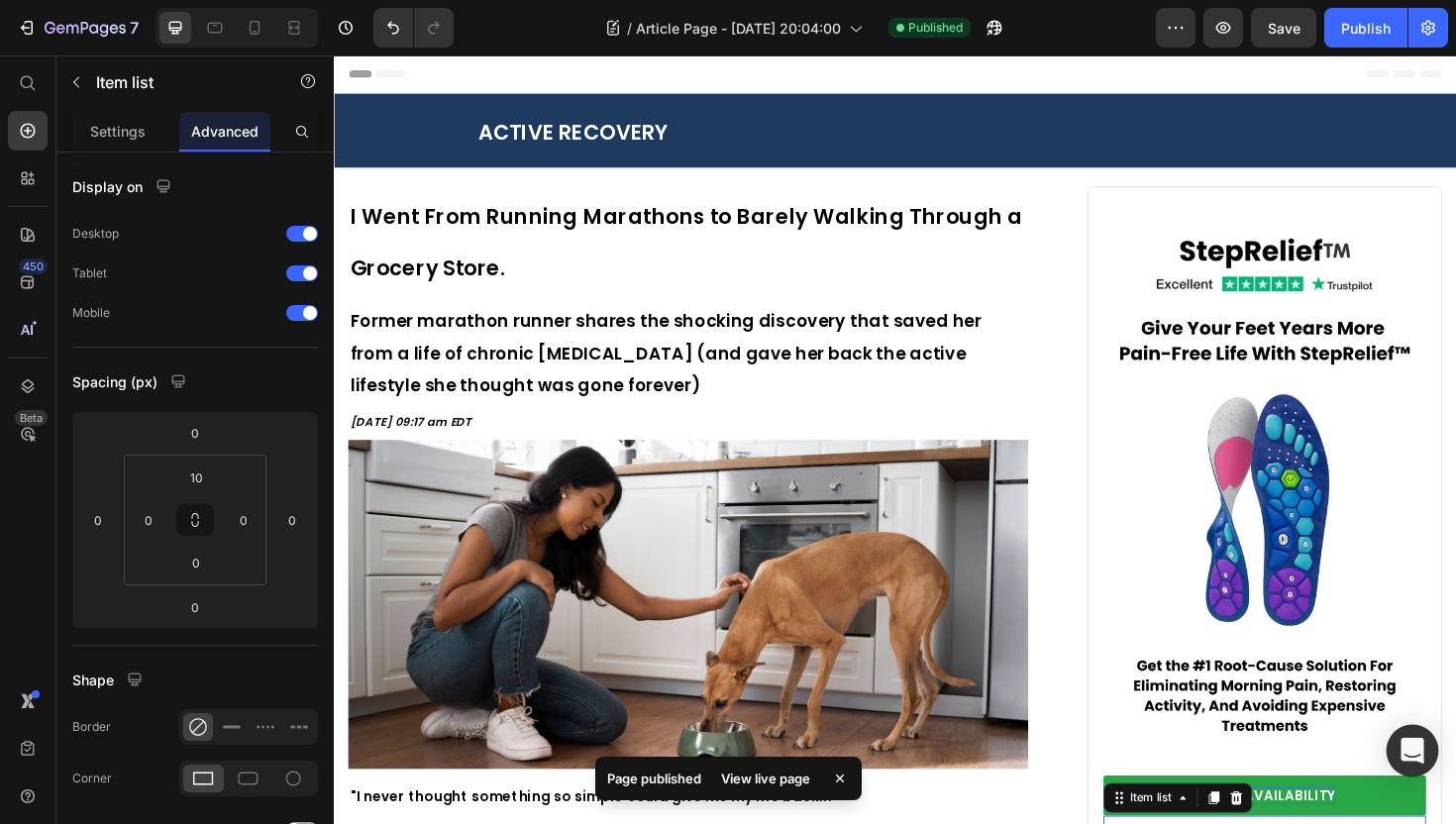 click 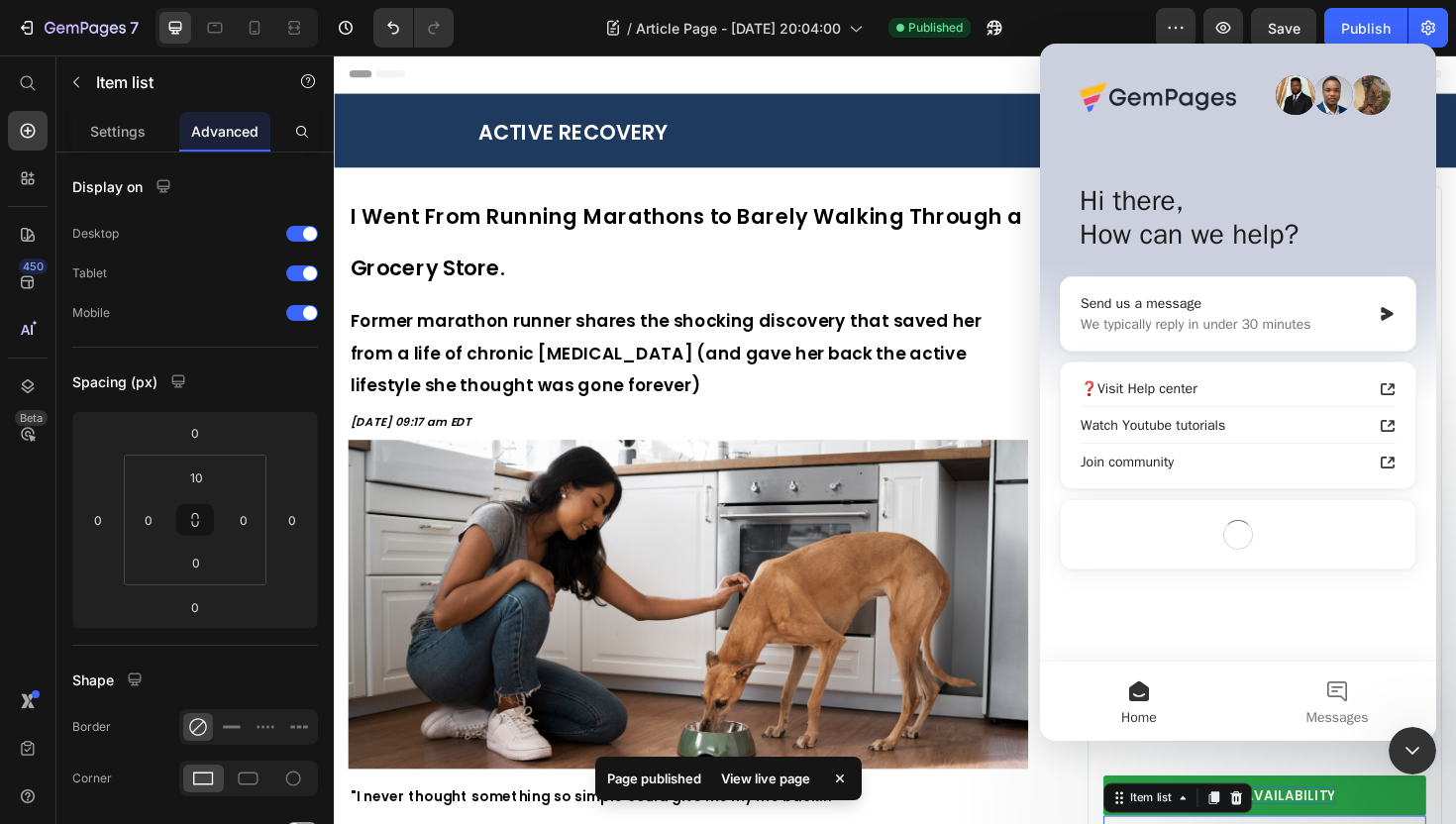 scroll, scrollTop: 0, scrollLeft: 0, axis: both 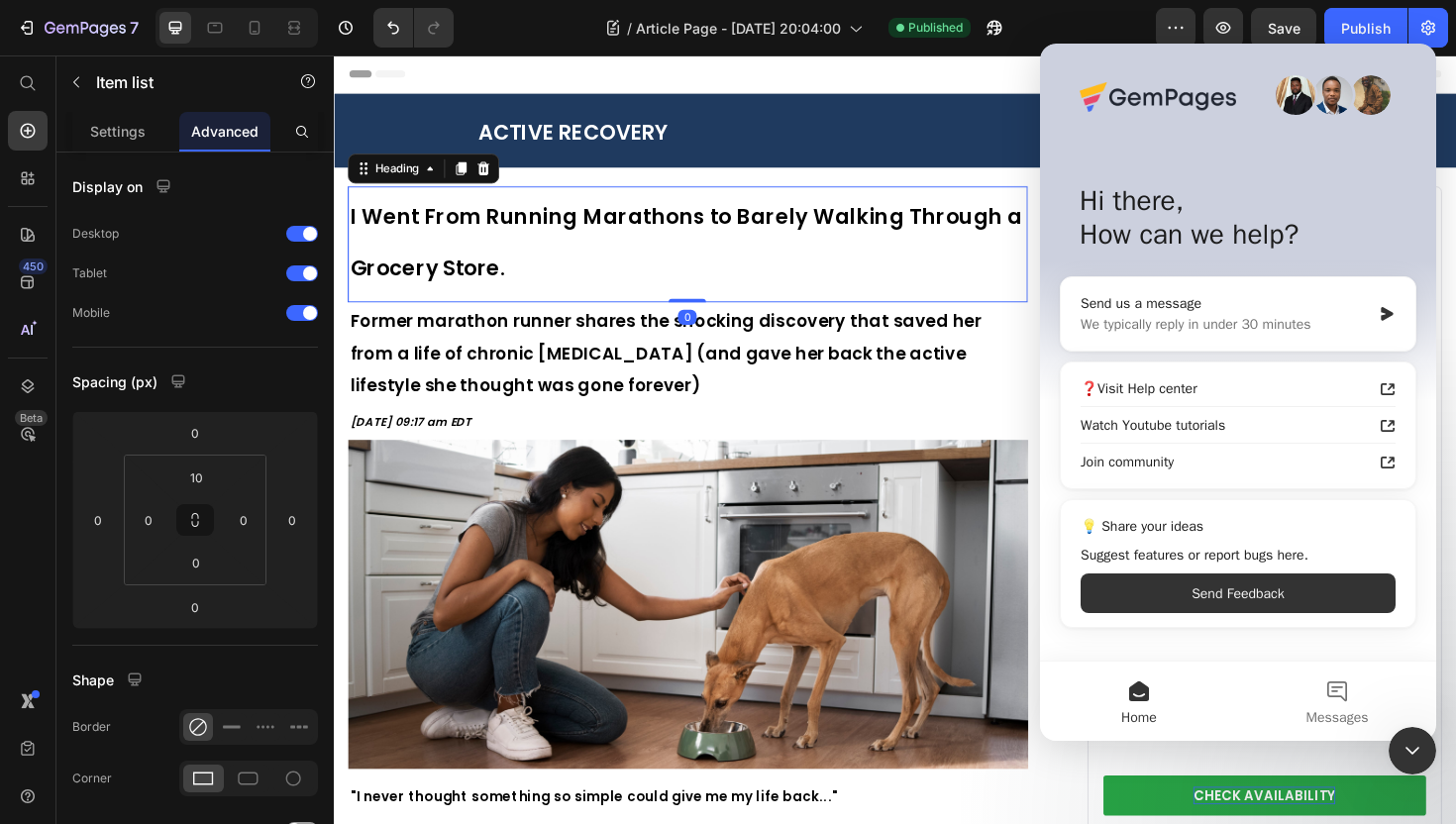 click on "⁠⁠⁠⁠⁠⁠⁠ I Went From Running Marathons to Barely Walking Through a Grocery Store." at bounding box center [708, 251] 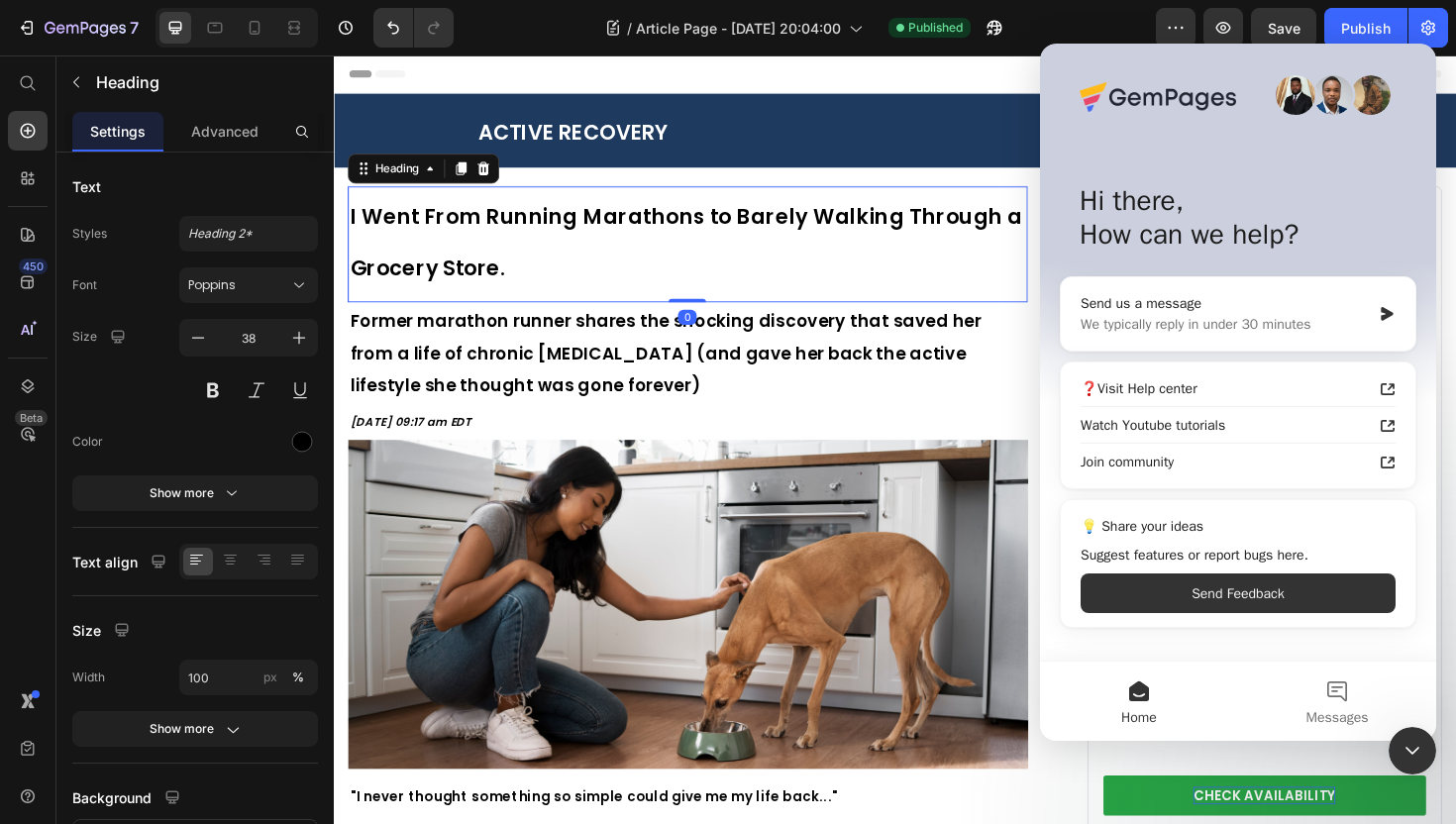 click on "Header" at bounding box center [928, 75] 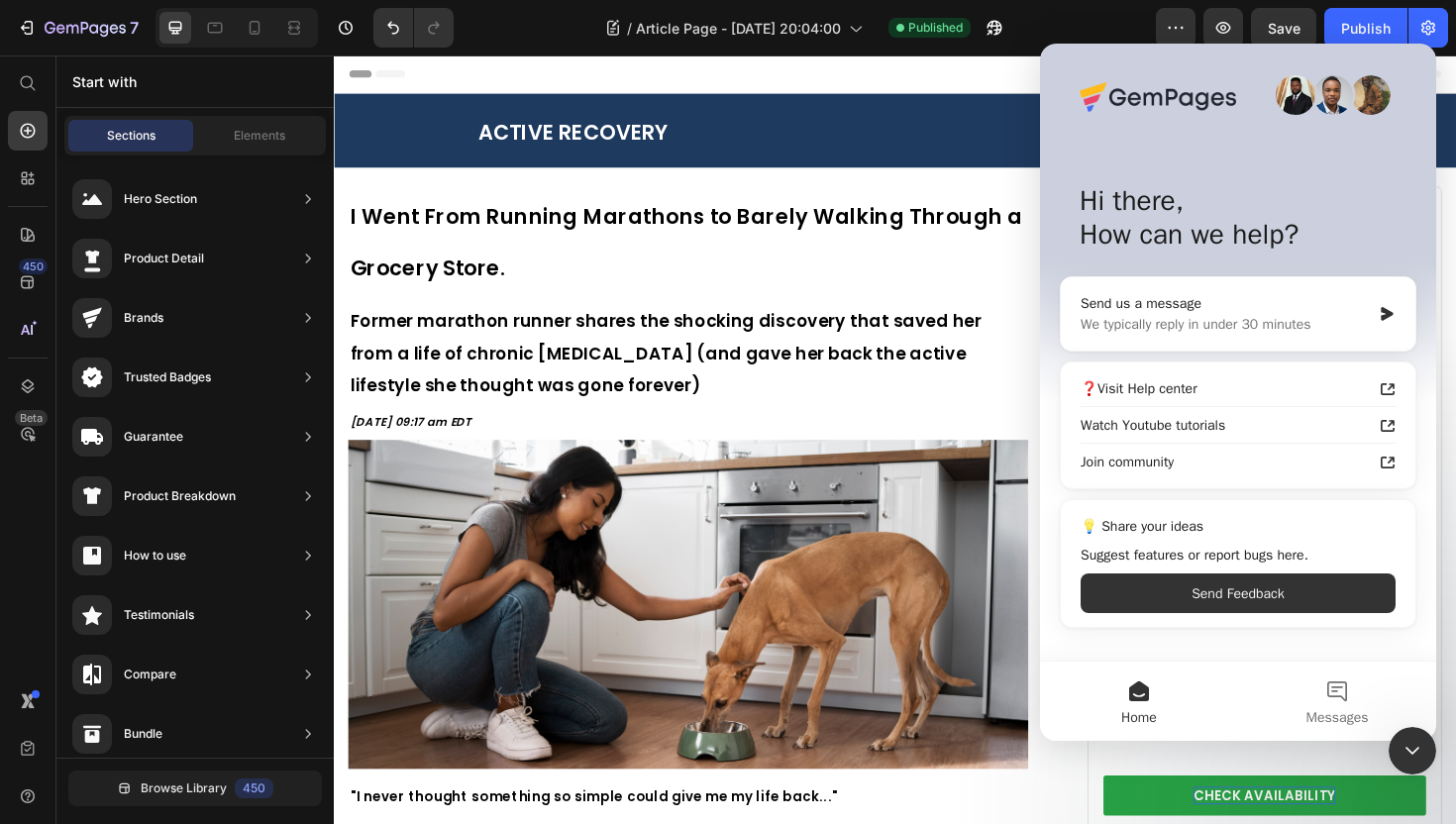 click at bounding box center (1412, 751) 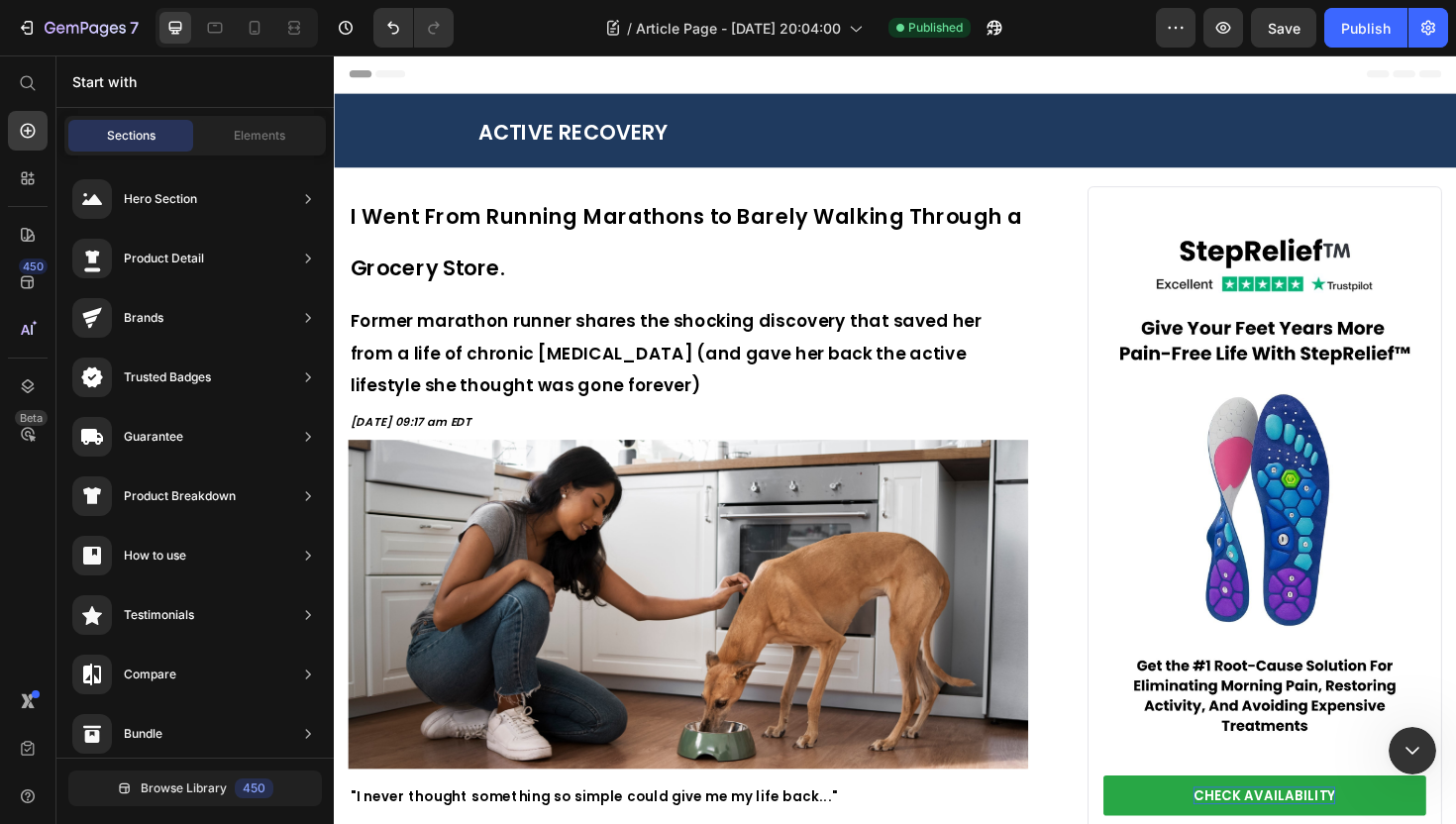 scroll, scrollTop: 0, scrollLeft: 0, axis: both 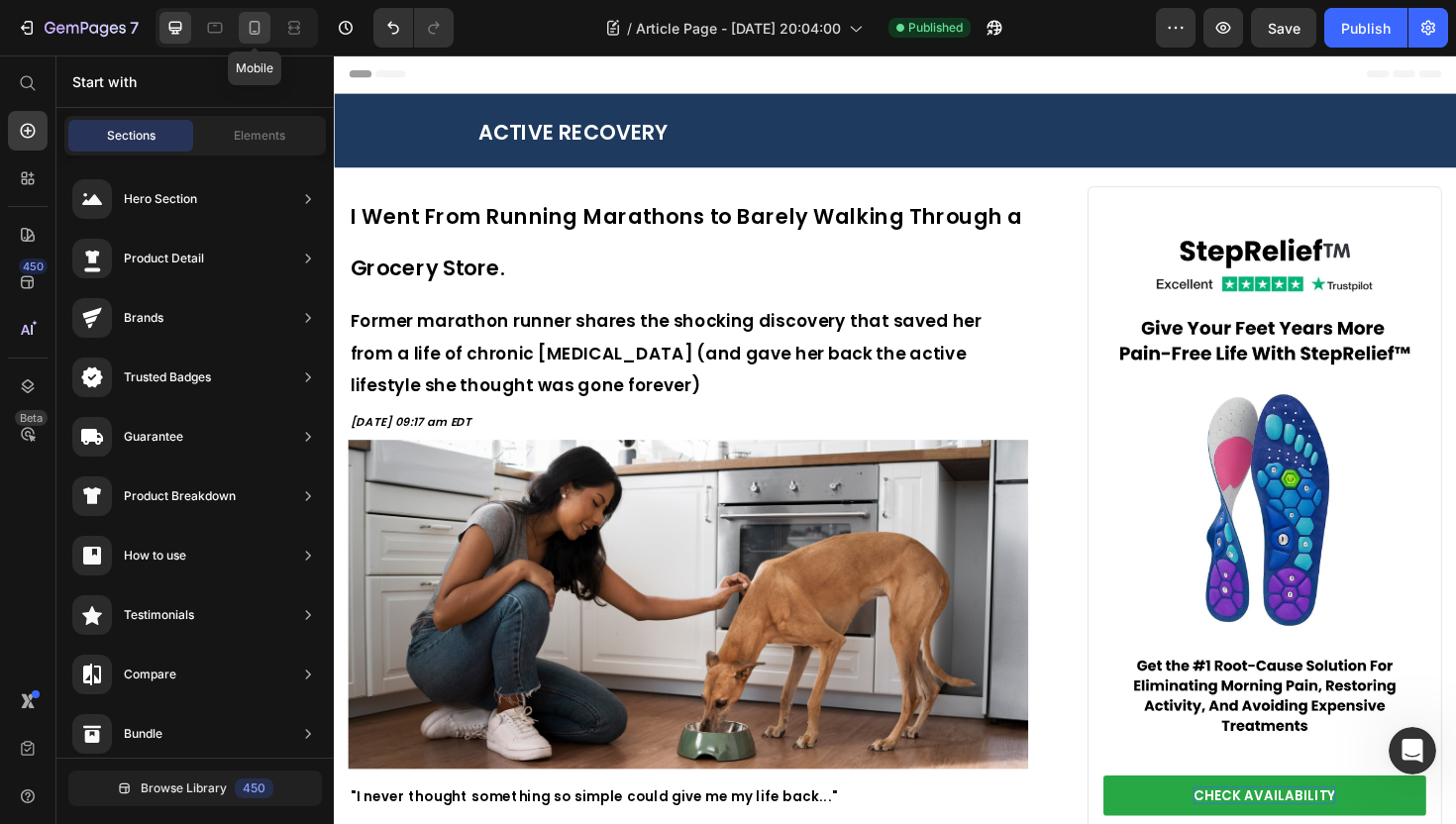 click 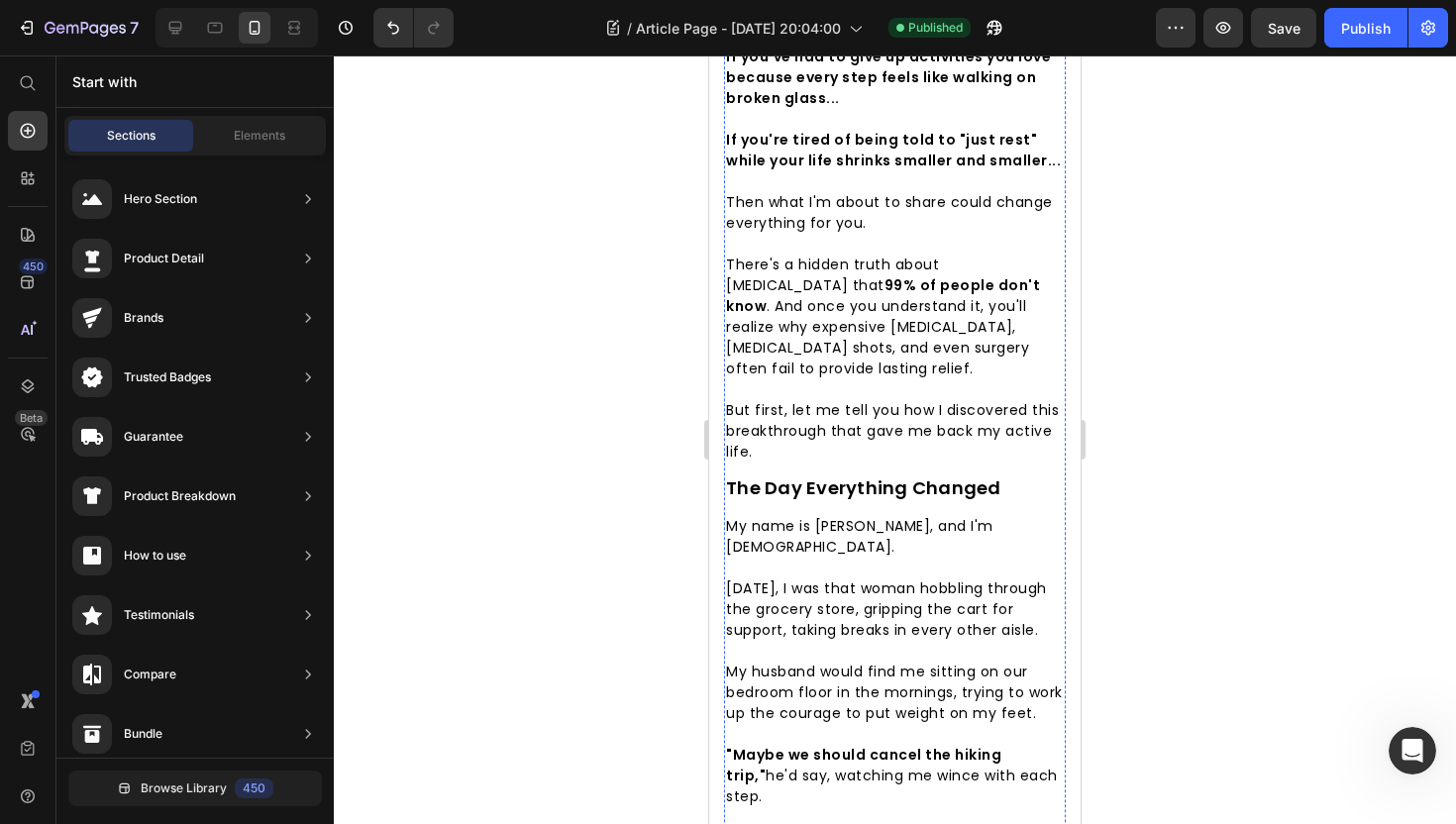 scroll, scrollTop: 1124, scrollLeft: 0, axis: vertical 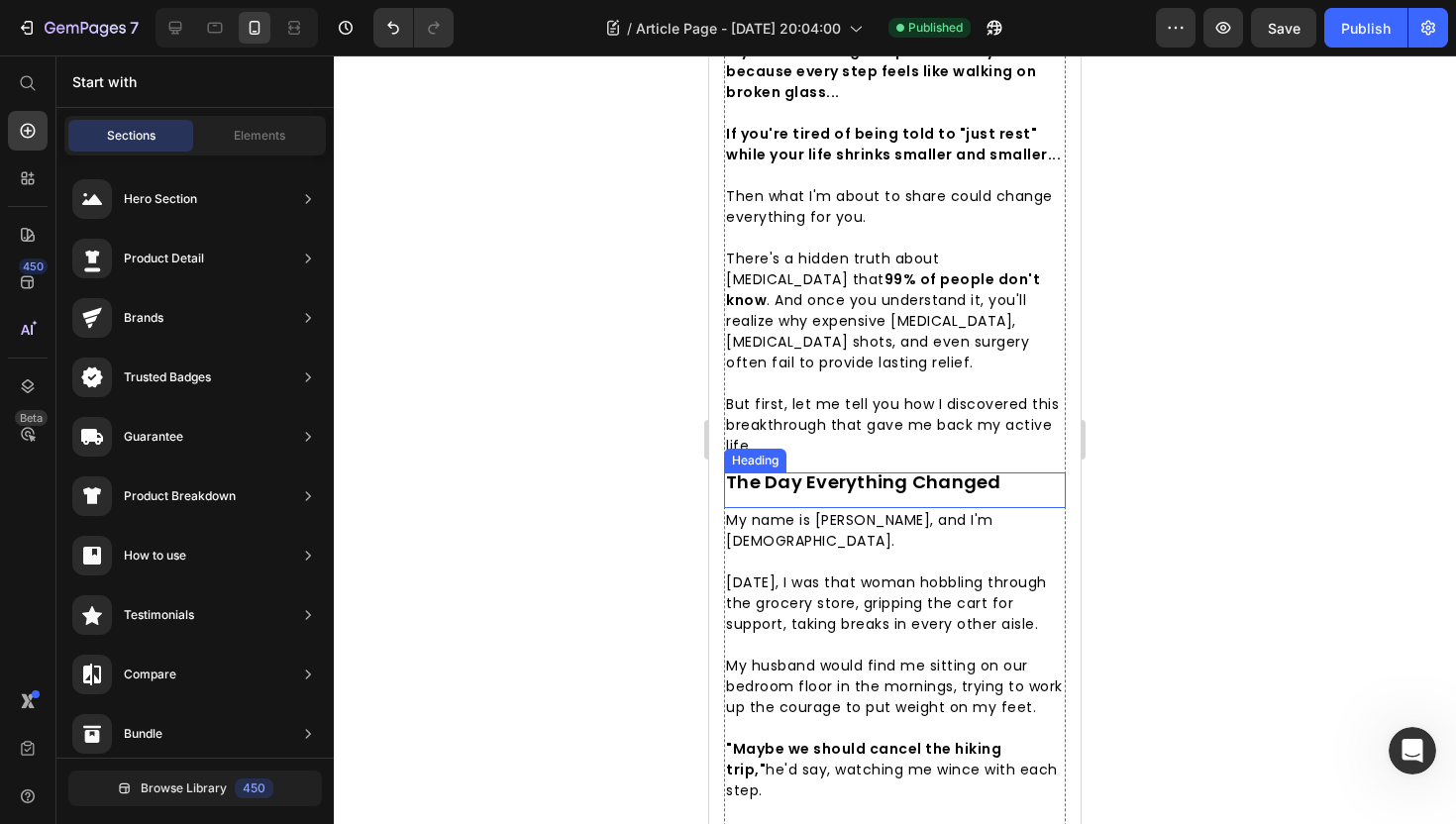click on "The Day Everything Changed" at bounding box center (864, 481) 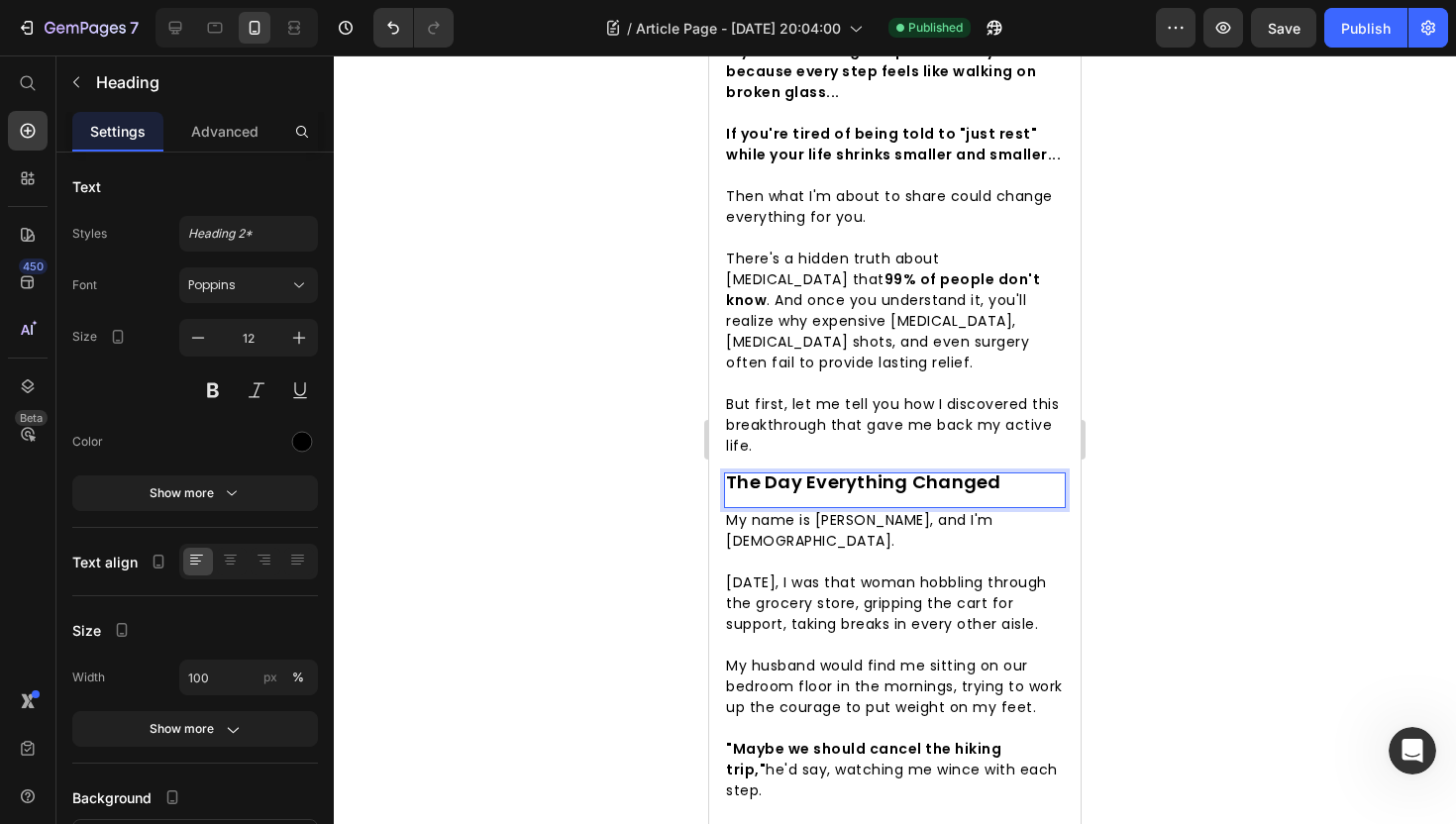 click on "The Day Everything Changed" at bounding box center (864, 481) 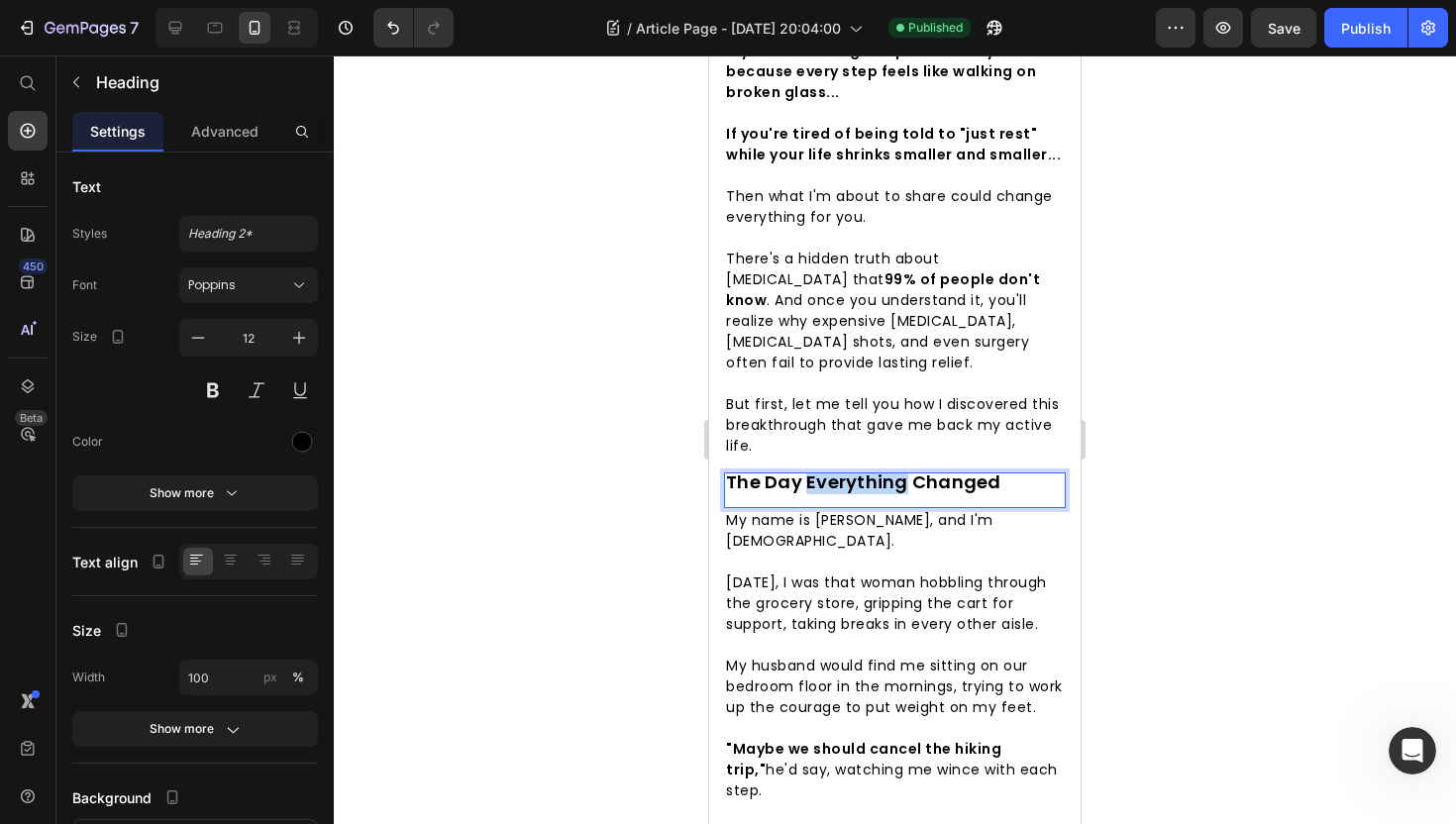 click on "The Day Everything Changed" at bounding box center (864, 481) 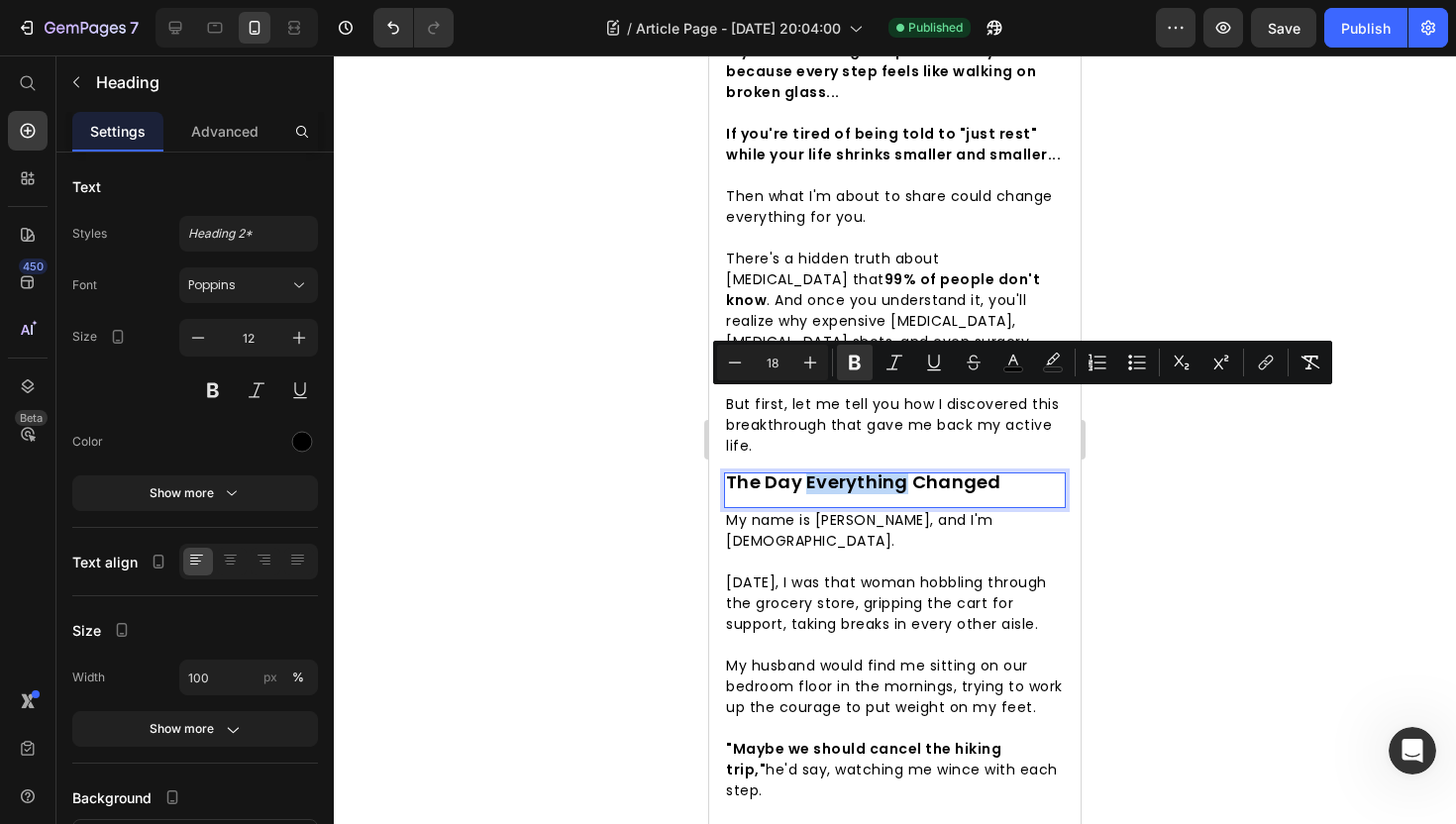 click on "The Day Everything Changed" at bounding box center (864, 481) 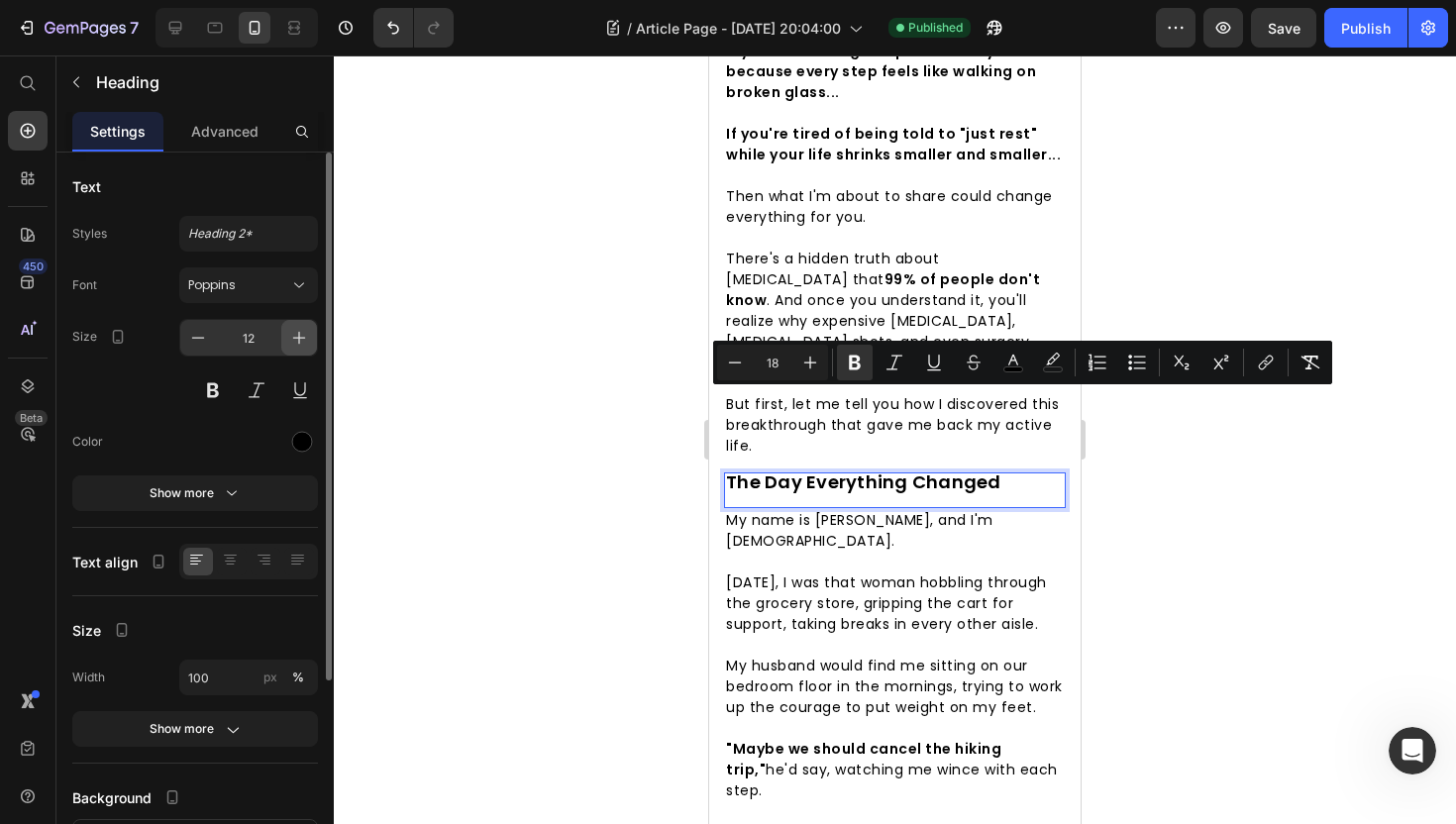 click 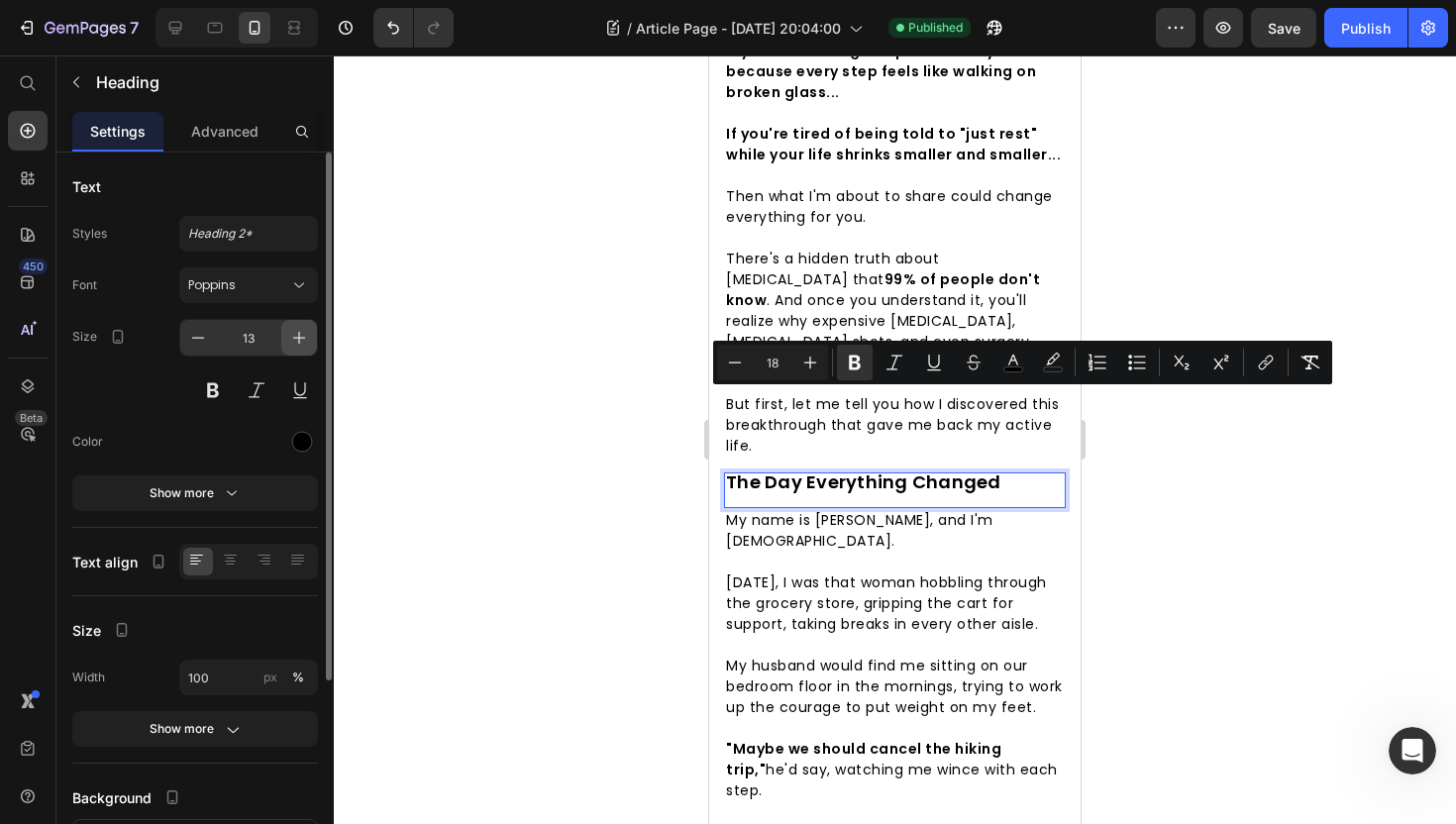 click 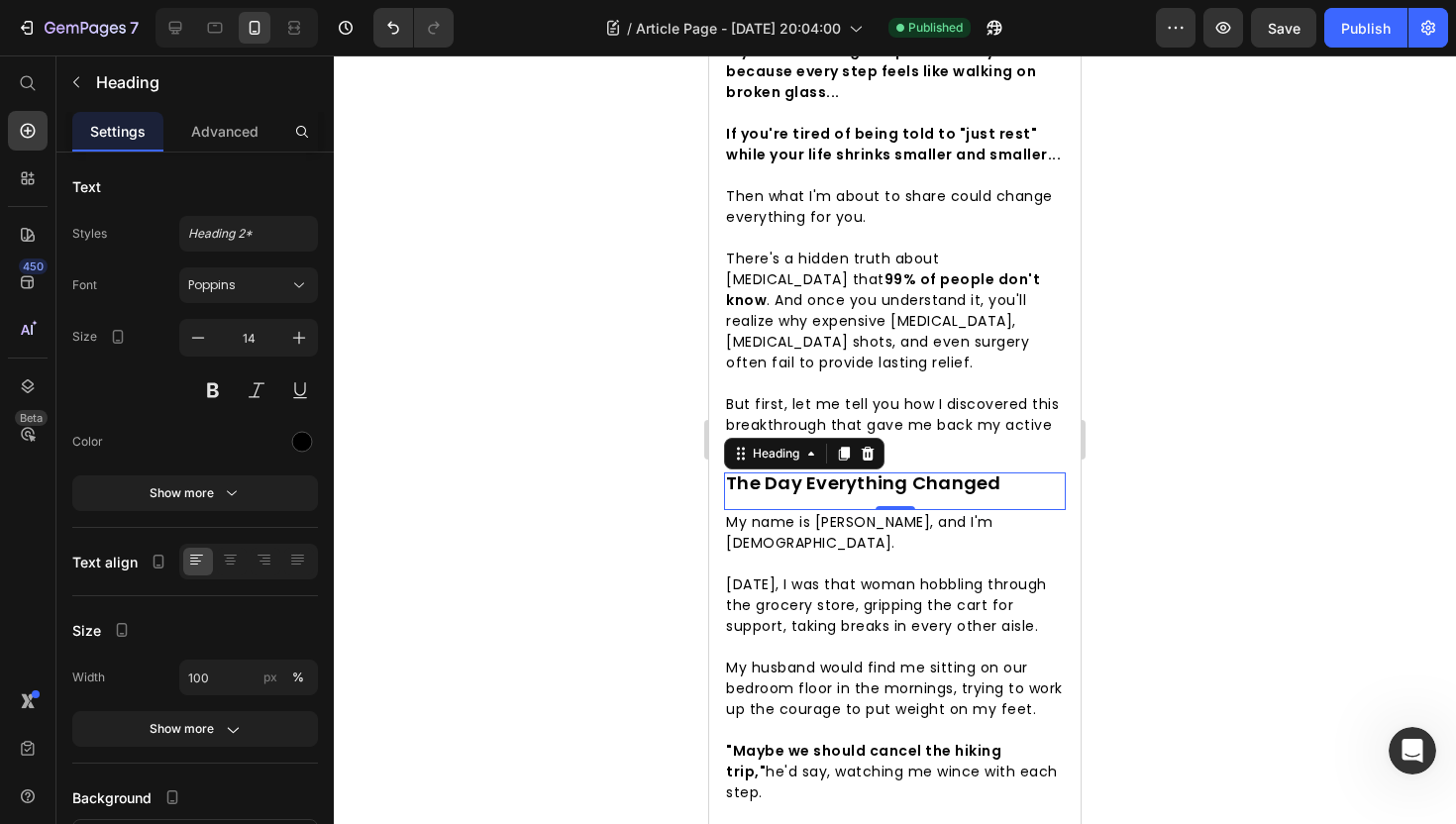 click 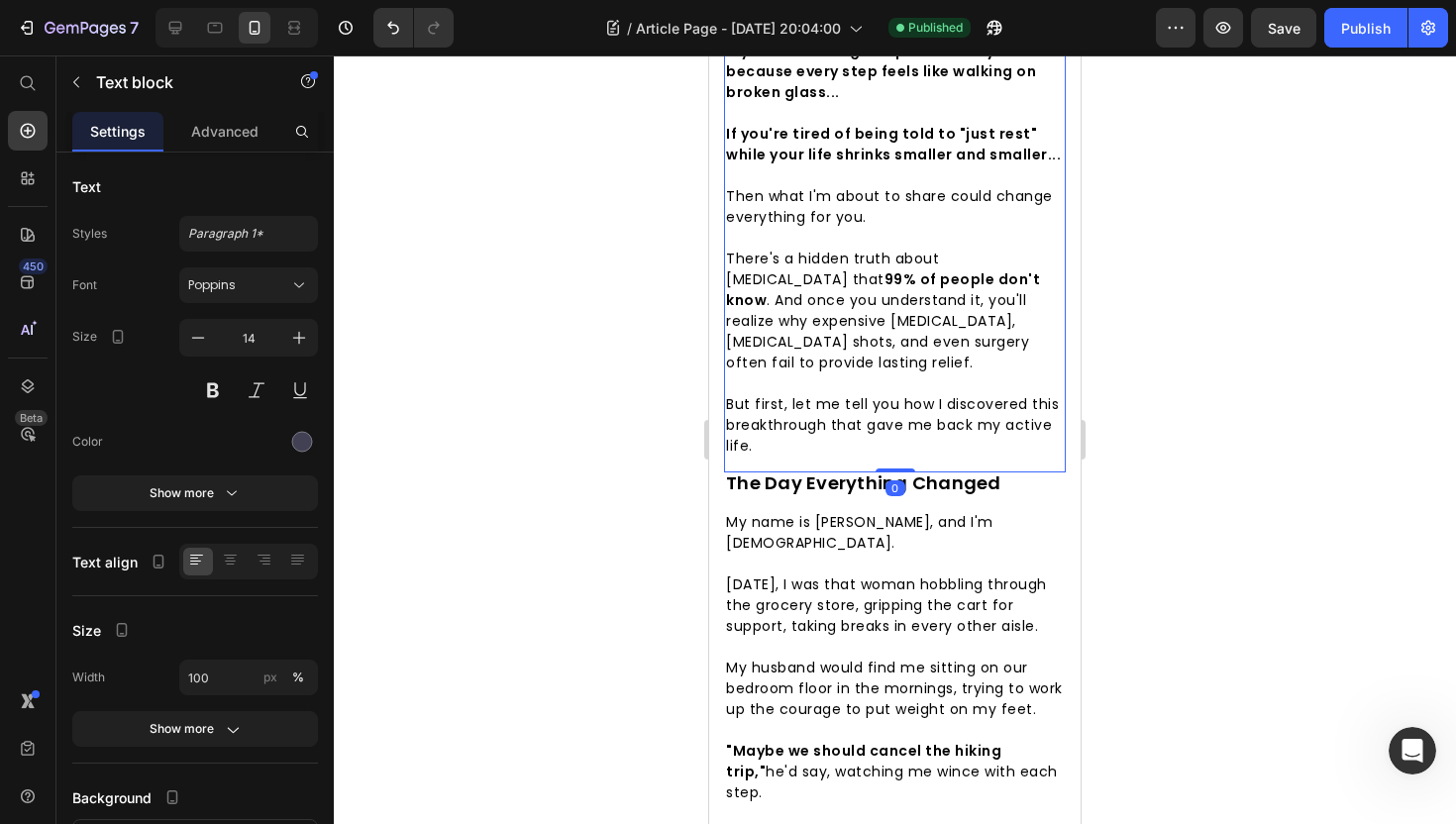 click on "But first, let me tell you how I discovered this breakthrough that gave me back my active life." at bounding box center (892, 425) 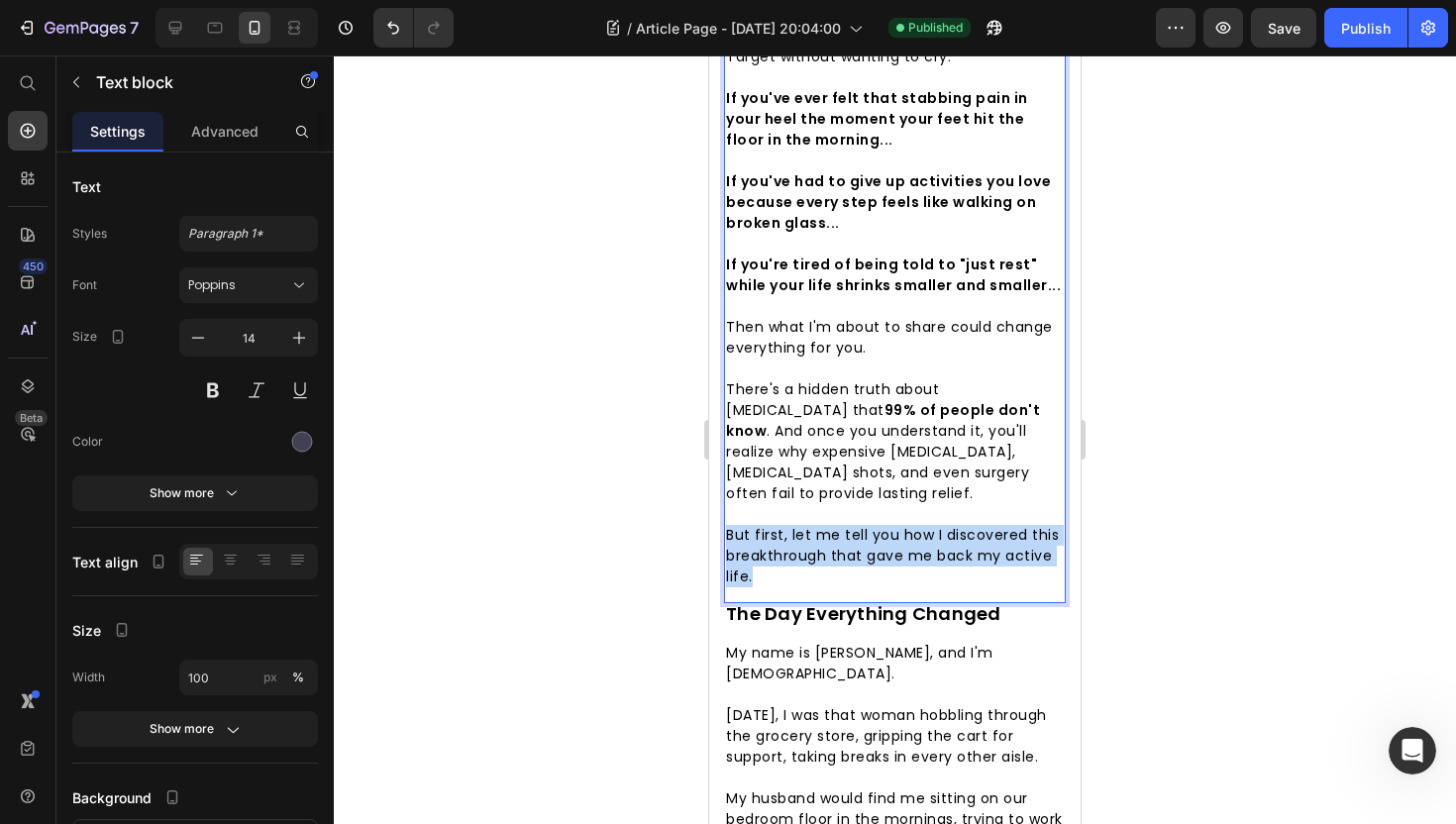 click on ""I never thought something so simple could give me my life back..." I used to be unstoppable. [DATE], I was that person you'd see jogging at 6 AM [DATE] mornings. I ran half-marathons for fun. I hiked mountains on weekends. My friends called me their "fitness inspiration." Then [MEDICAL_DATA] hit me like a freight train. And suddenly, I couldn't even walk through Target without wanting to cry. If you've ever felt that stabbing pain in your heel the moment your feet hit the floor in the morning... If you've had to give up activities you love because every step feels like walking on broken glass... If you're tired of being told to "just rest" while your life shrinks smaller and smaller... Then what I'm about to share could change everything for you. There's a hidden truth about [MEDICAL_DATA] that  99% of people don't know . And once you understand it, you'll realize why expensive [MEDICAL_DATA], [MEDICAL_DATA] shots, and even surgery often fail to provide lasting relief." at bounding box center (894, 160) 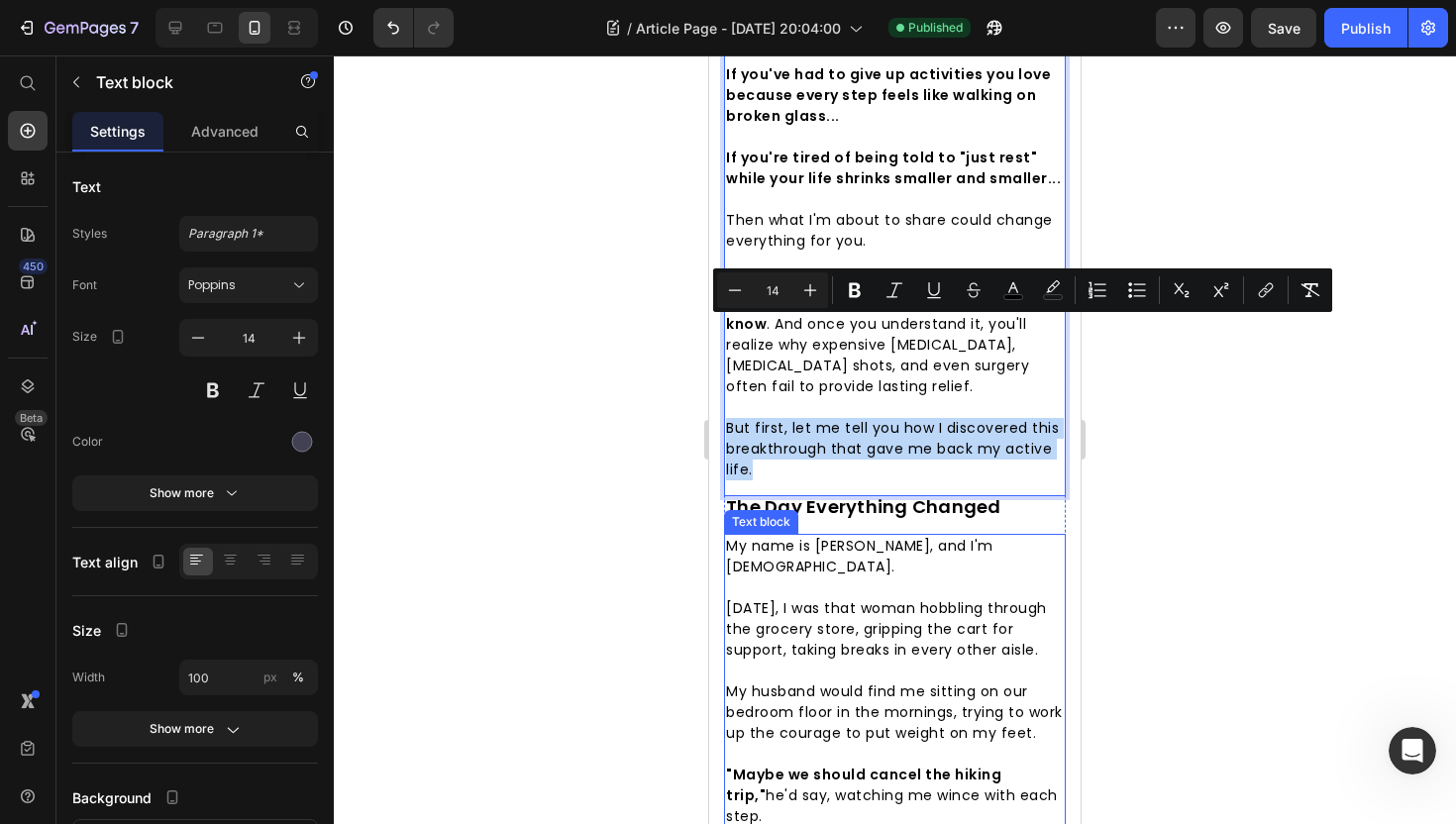 scroll, scrollTop: 1097, scrollLeft: 0, axis: vertical 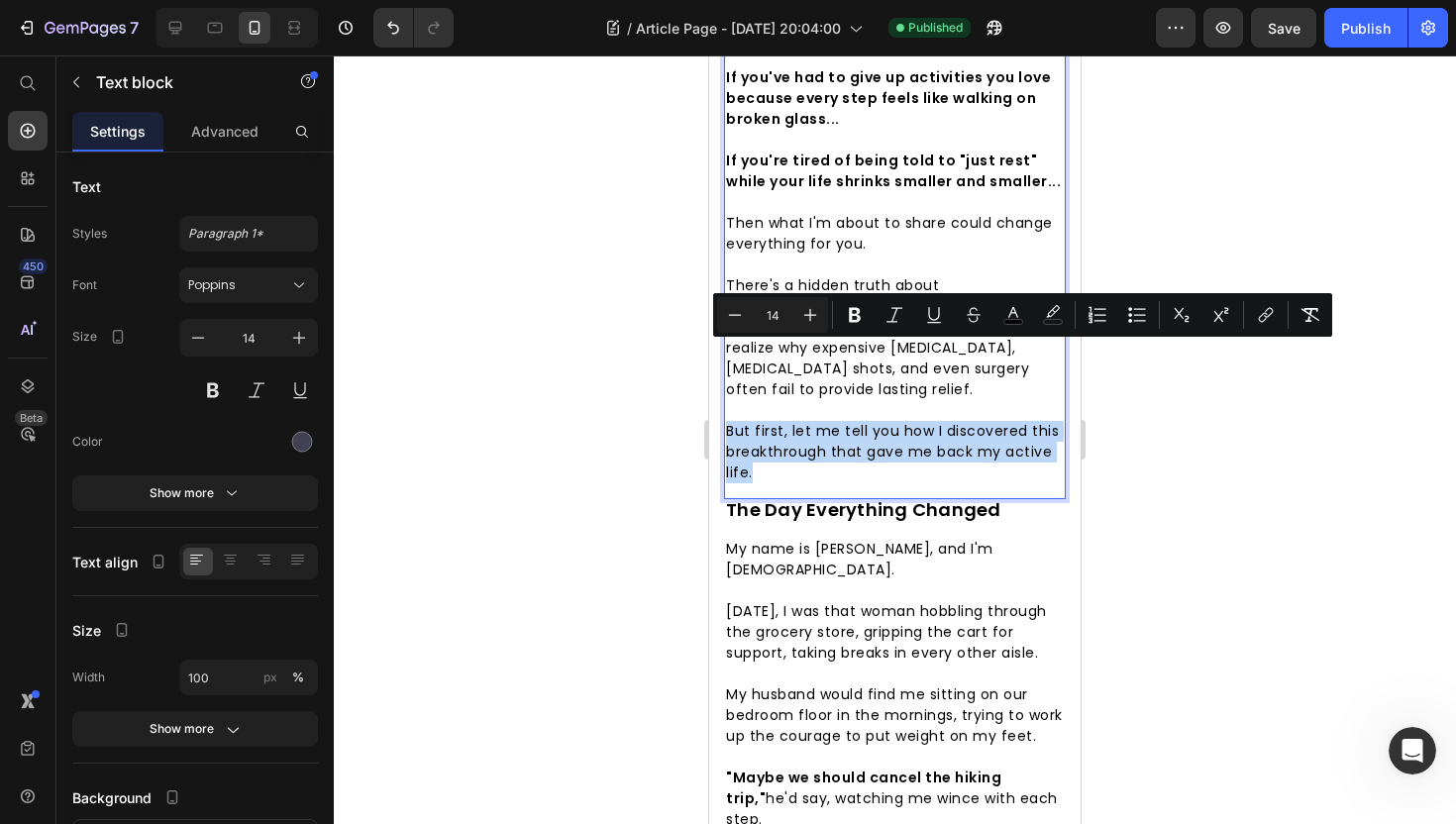click on ""I never thought something so simple could give me my life back..." I used to be unstoppable. [DATE], I was that person you'd see jogging at 6 AM [DATE] mornings. I ran half-marathons for fun. I hiked mountains on weekends. My friends called me their "fitness inspiration." Then [MEDICAL_DATA] hit me like a freight train. And suddenly, I couldn't even walk through Target without wanting to cry. If you've ever felt that stabbing pain in your heel the moment your feet hit the floor in the morning... If you've had to give up activities you love because every step feels like walking on broken glass... If you're tired of being told to "just rest" while your life shrinks smaller and smaller... Then what I'm about to share could change everything for you. There's a hidden truth about [MEDICAL_DATA] that  99% of people don't know . And once you understand it, you'll realize why expensive [MEDICAL_DATA], [MEDICAL_DATA] shots, and even surgery often fail to provide lasting relief." at bounding box center [894, 56] 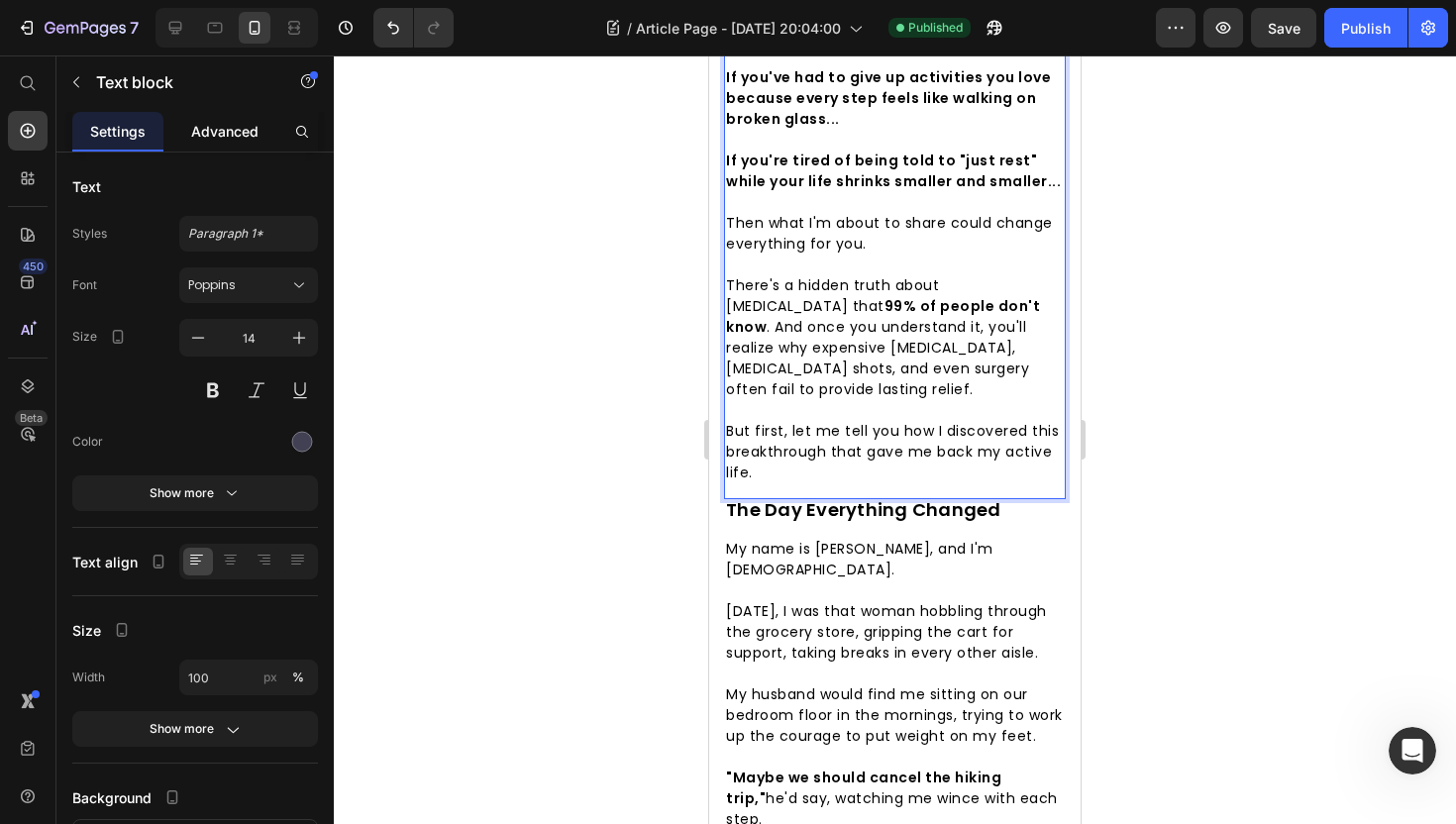 click on "Advanced" at bounding box center [225, 131] 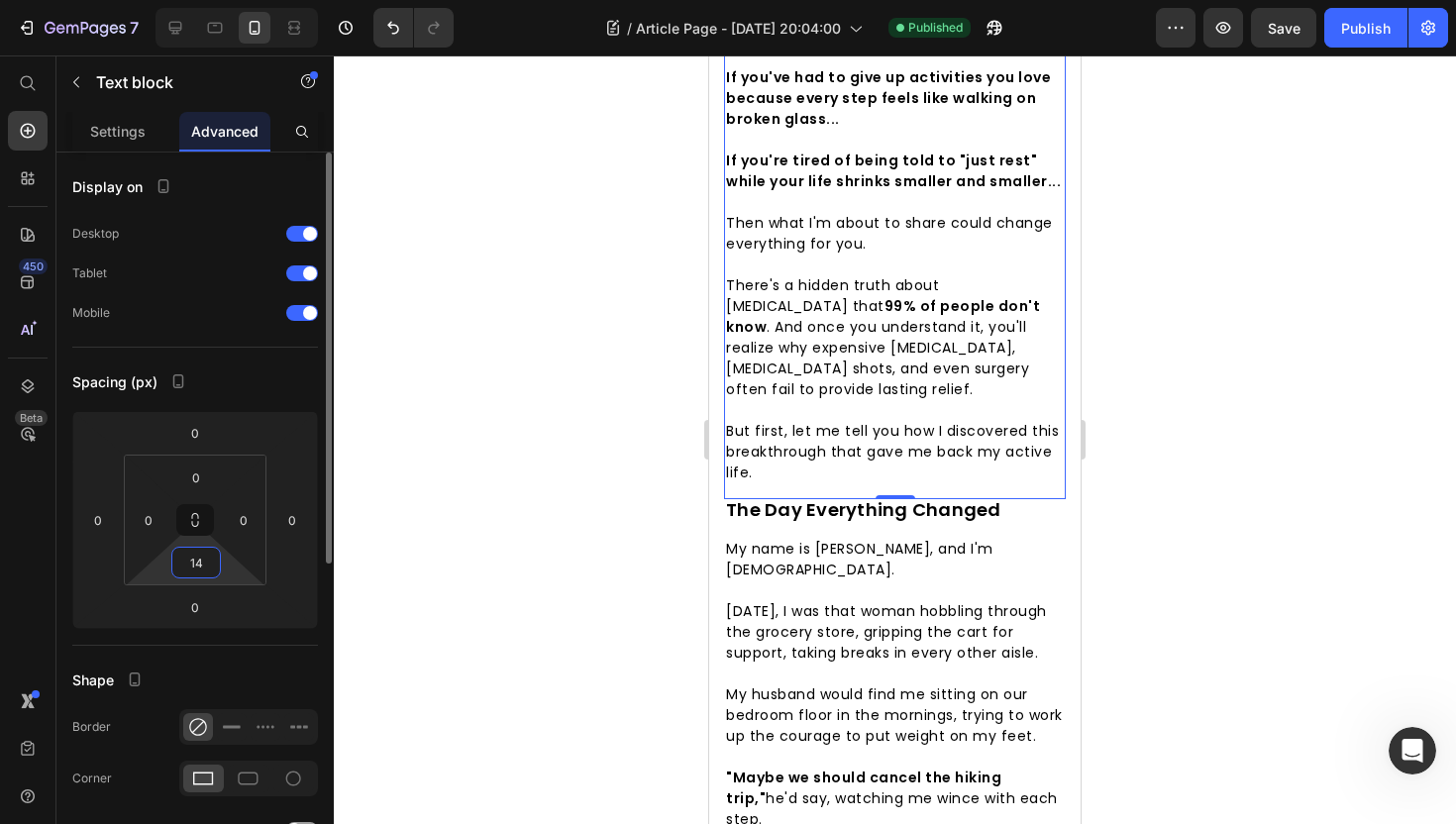 click on "14" at bounding box center (196, 563) 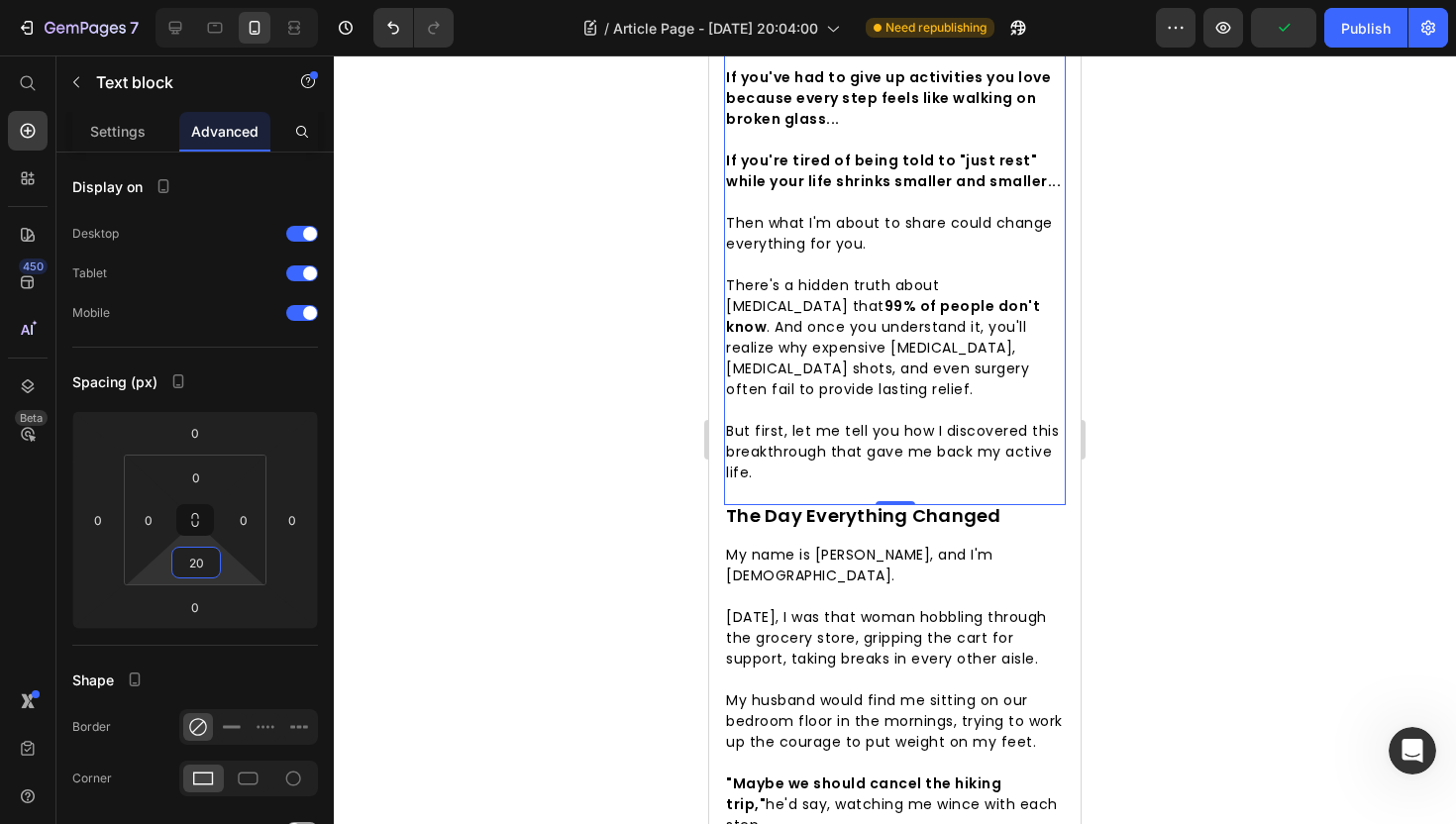 type on "20" 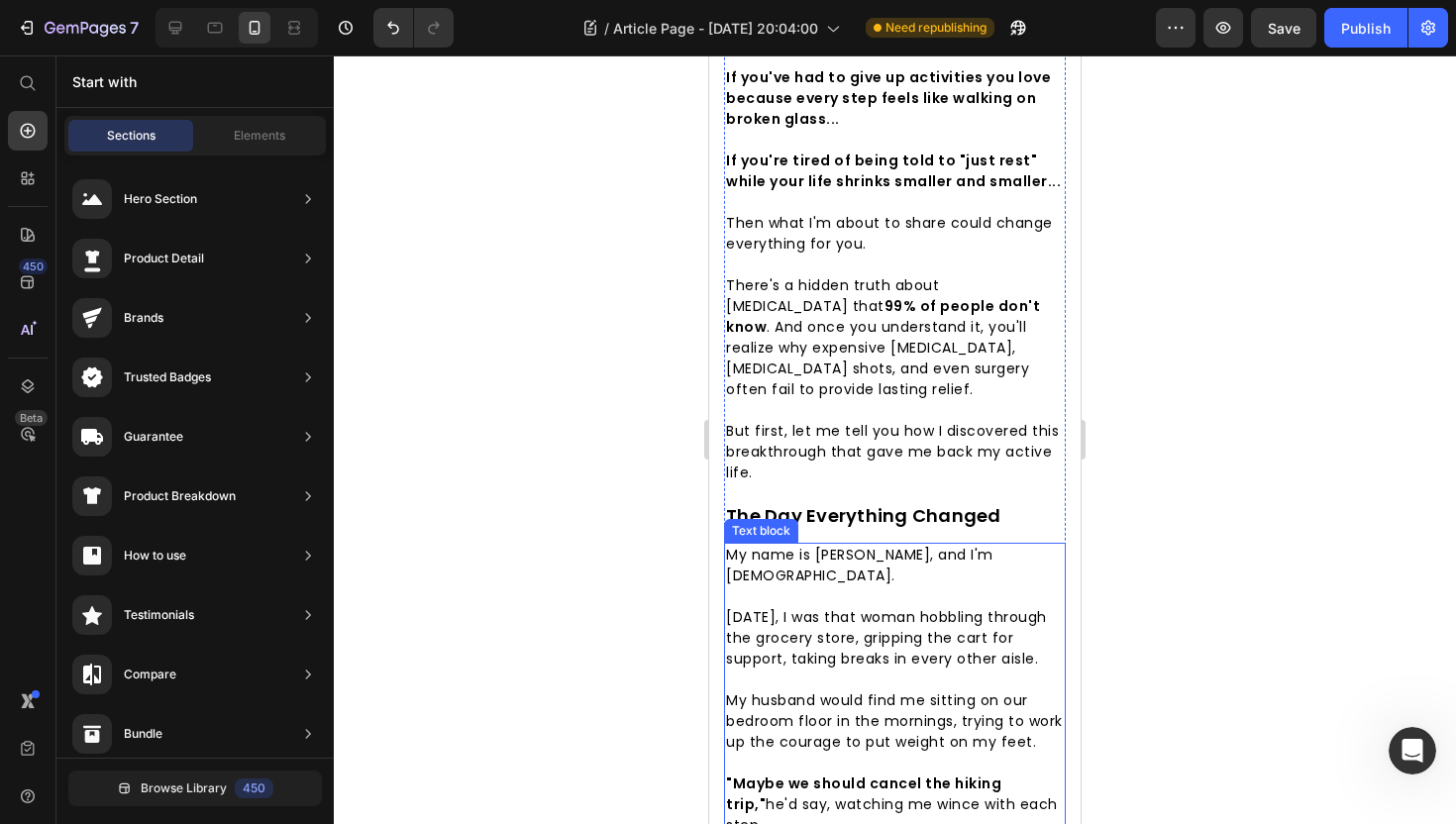 click at bounding box center (894, 679) 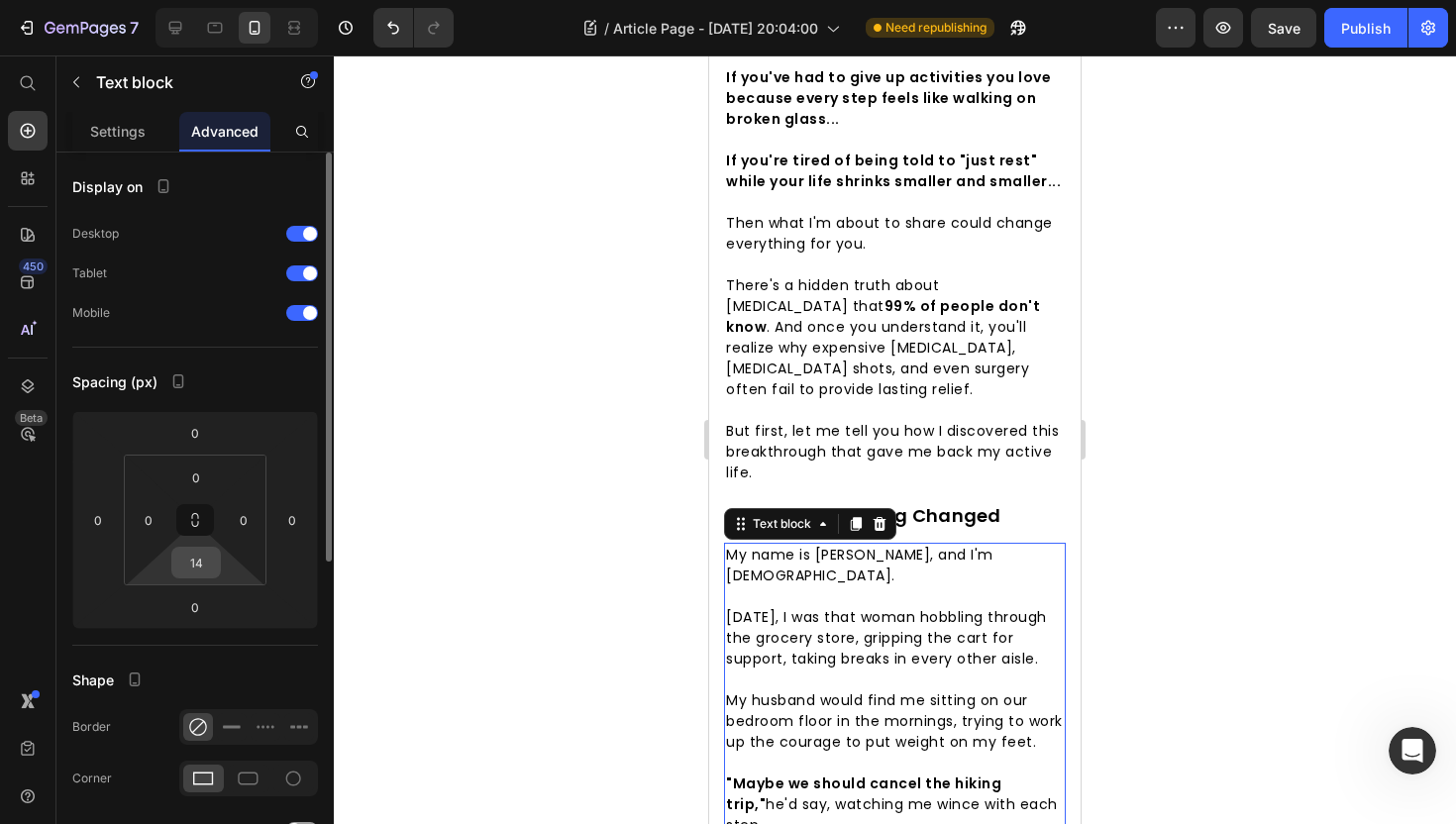 click on "14" at bounding box center [196, 563] 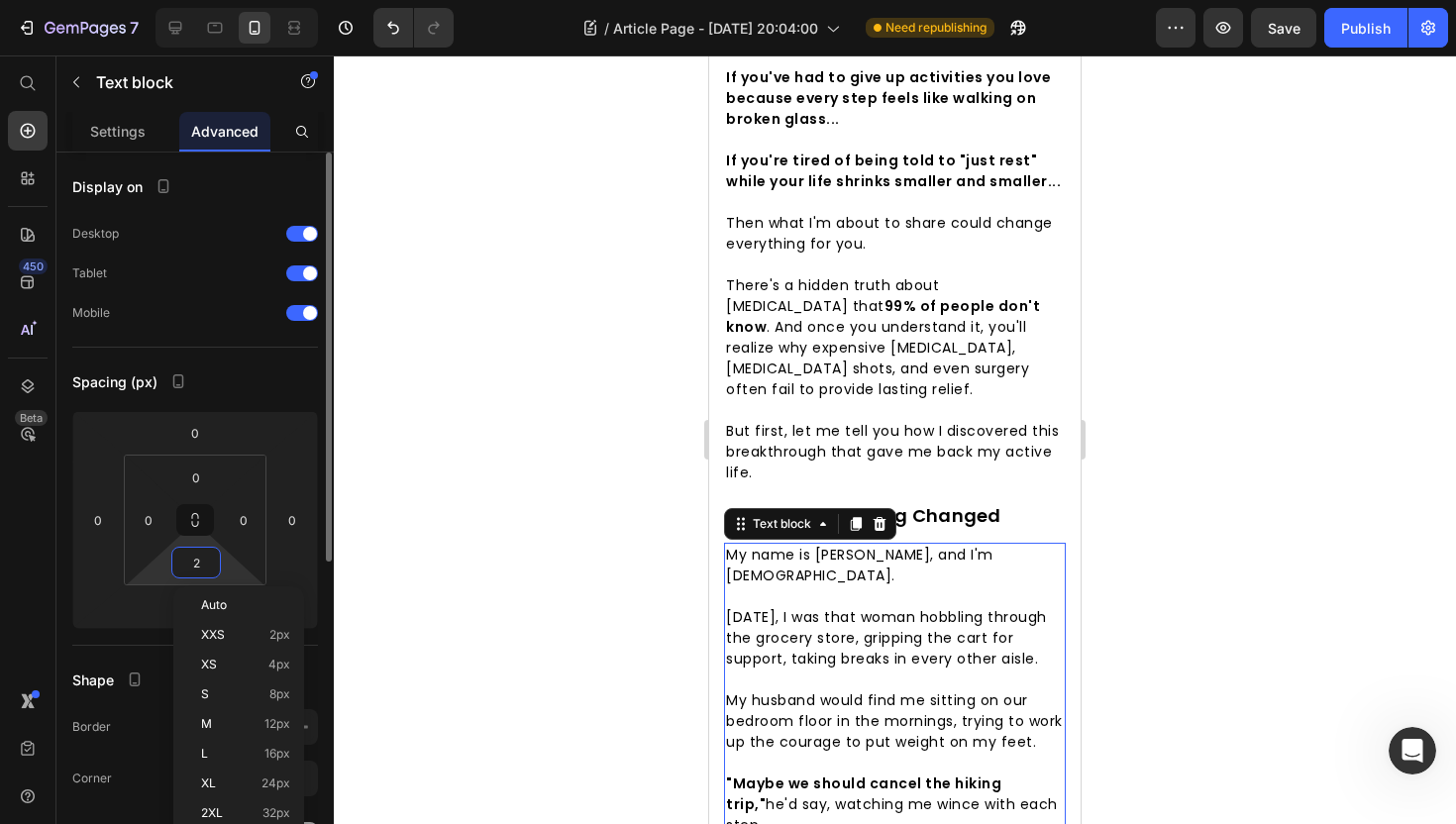 type on "20" 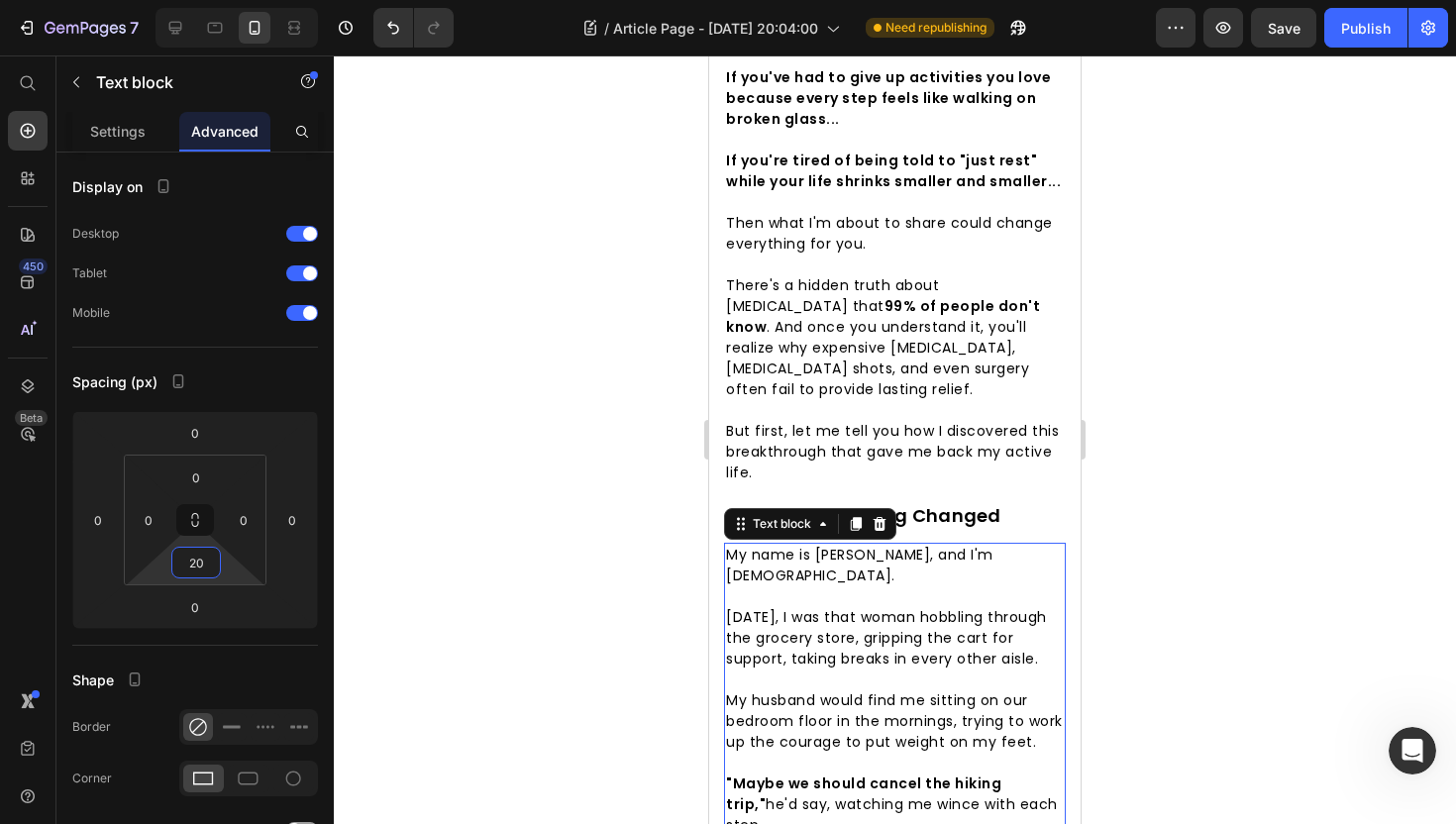 click 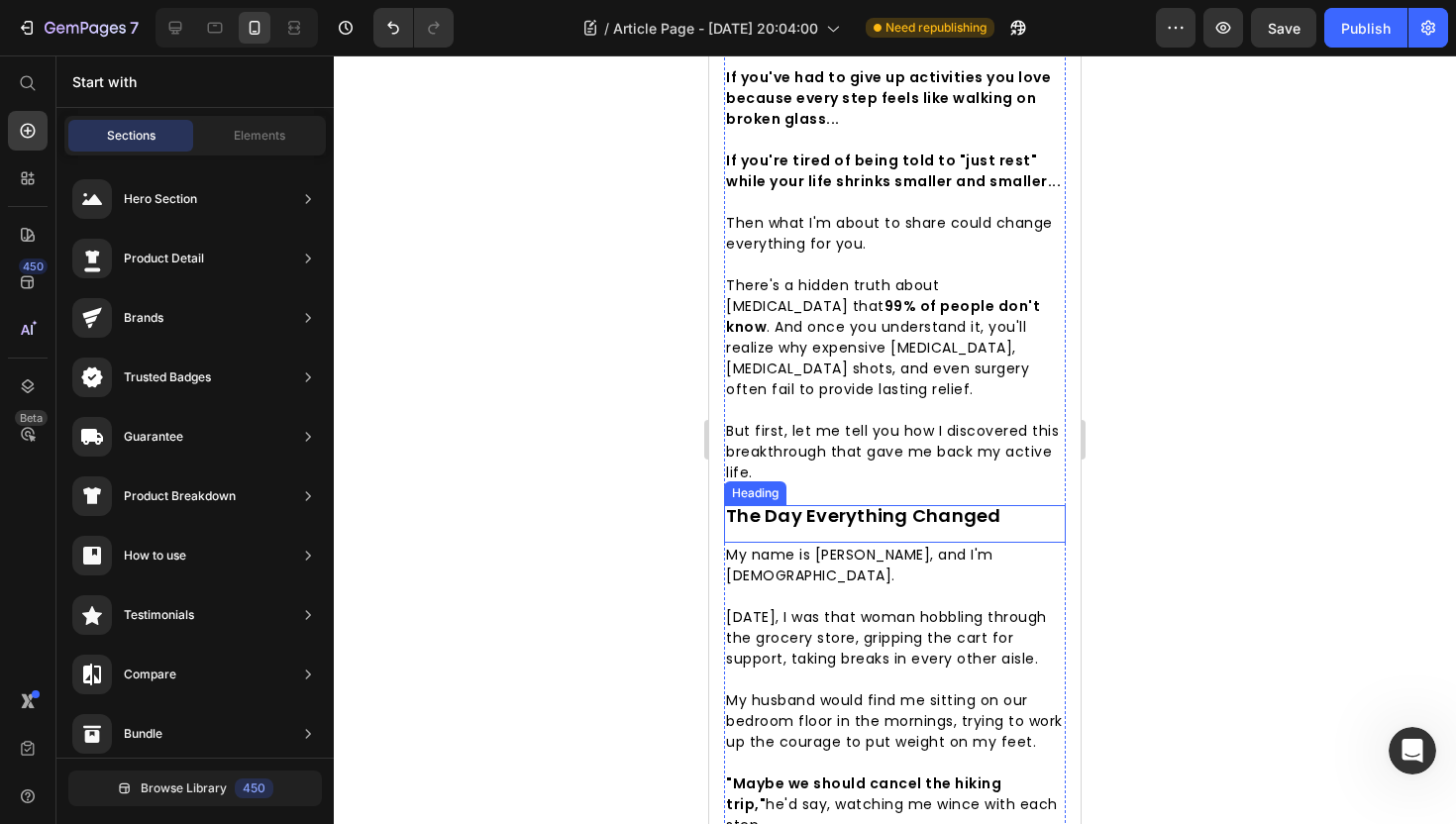 click on "The Day Everything Changed" at bounding box center [864, 515] 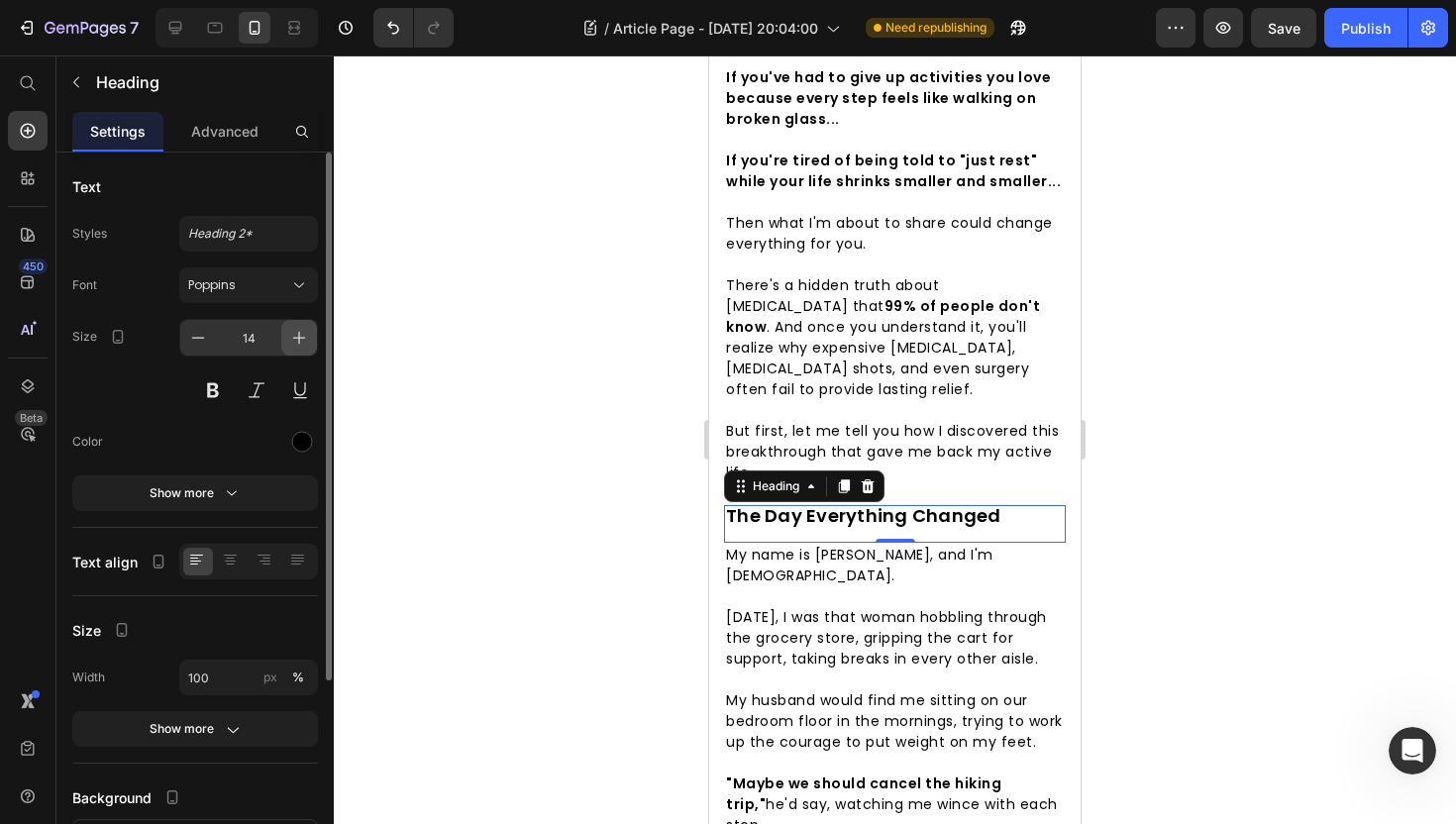 click 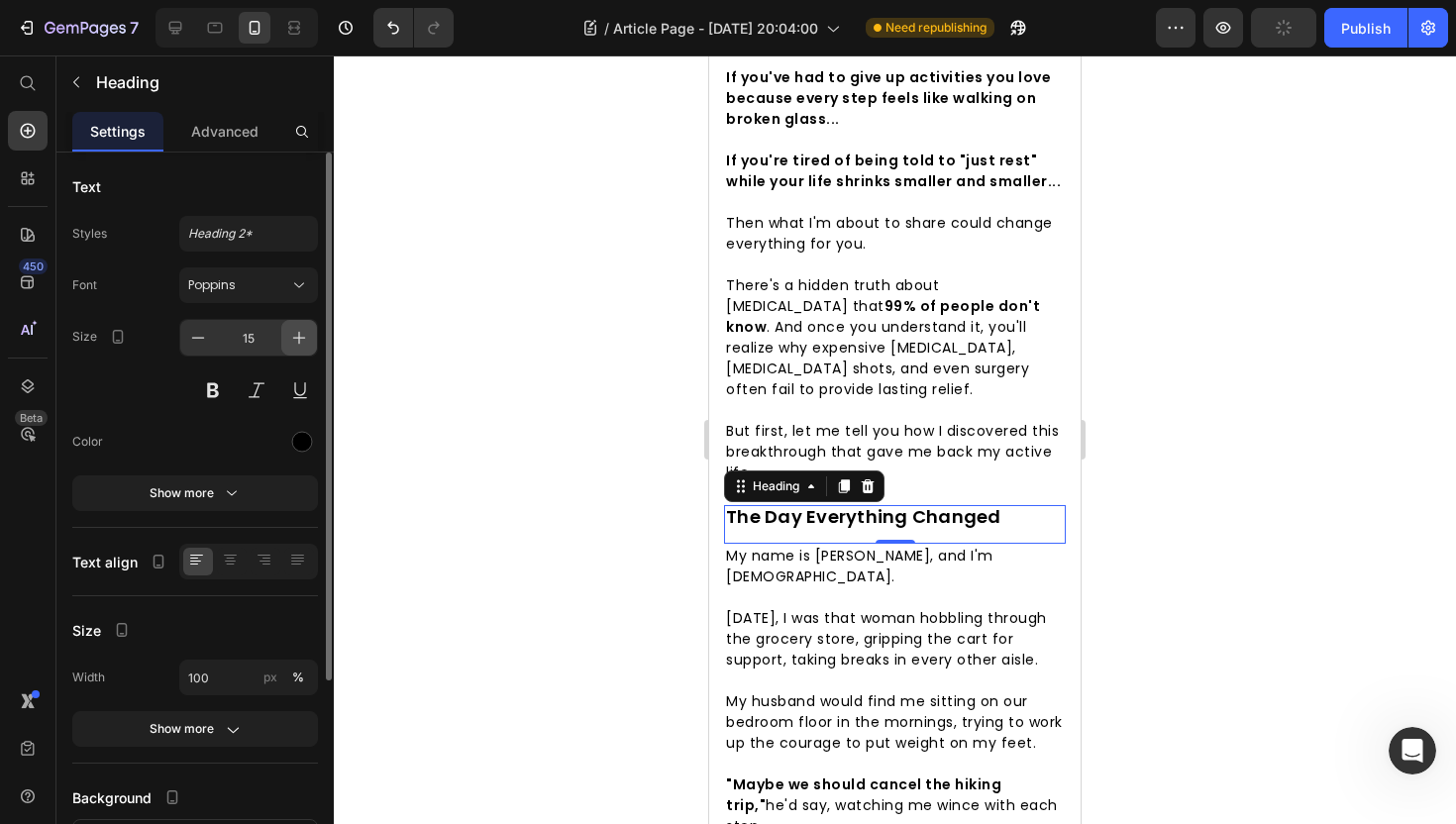 click 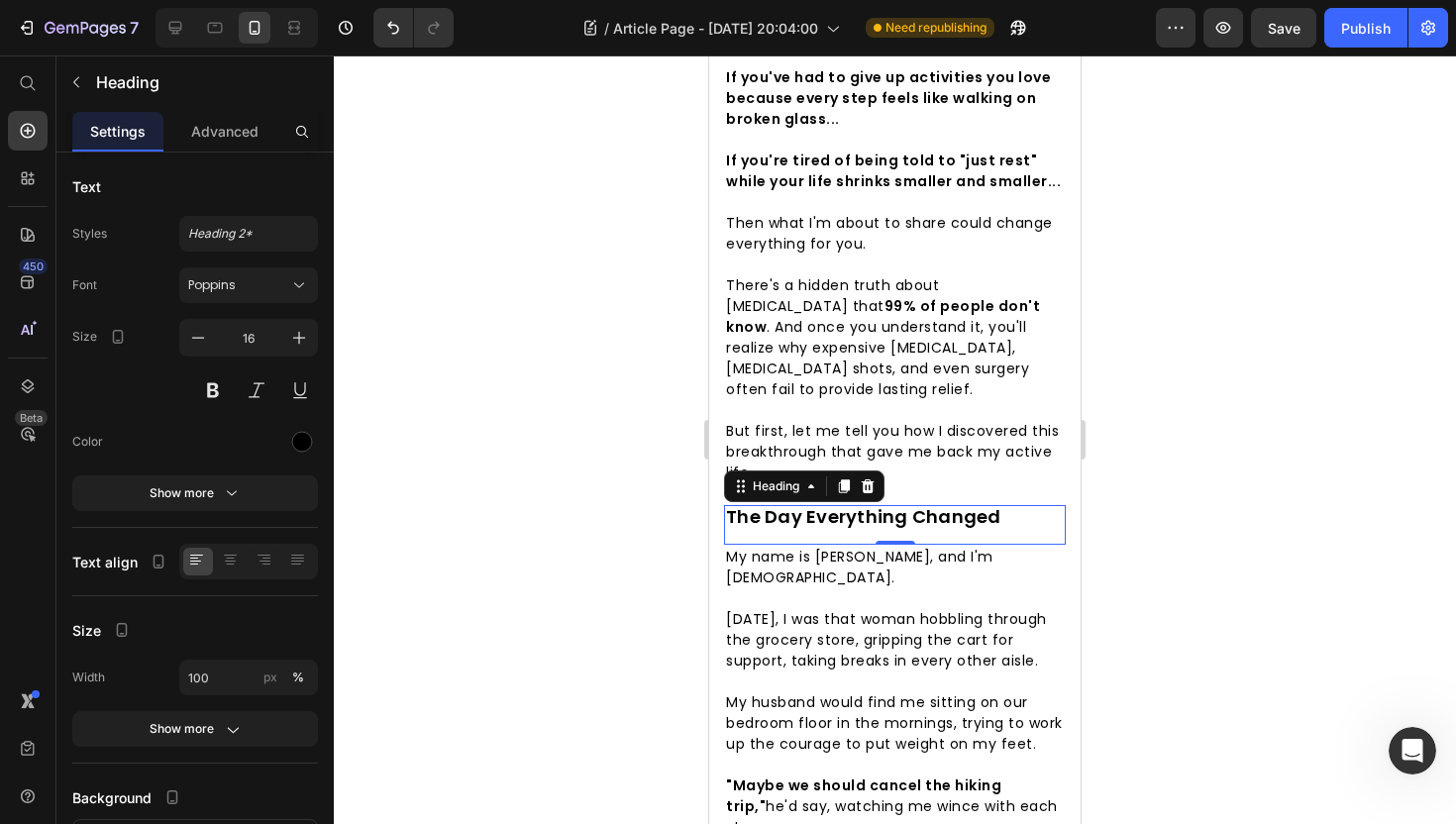 click 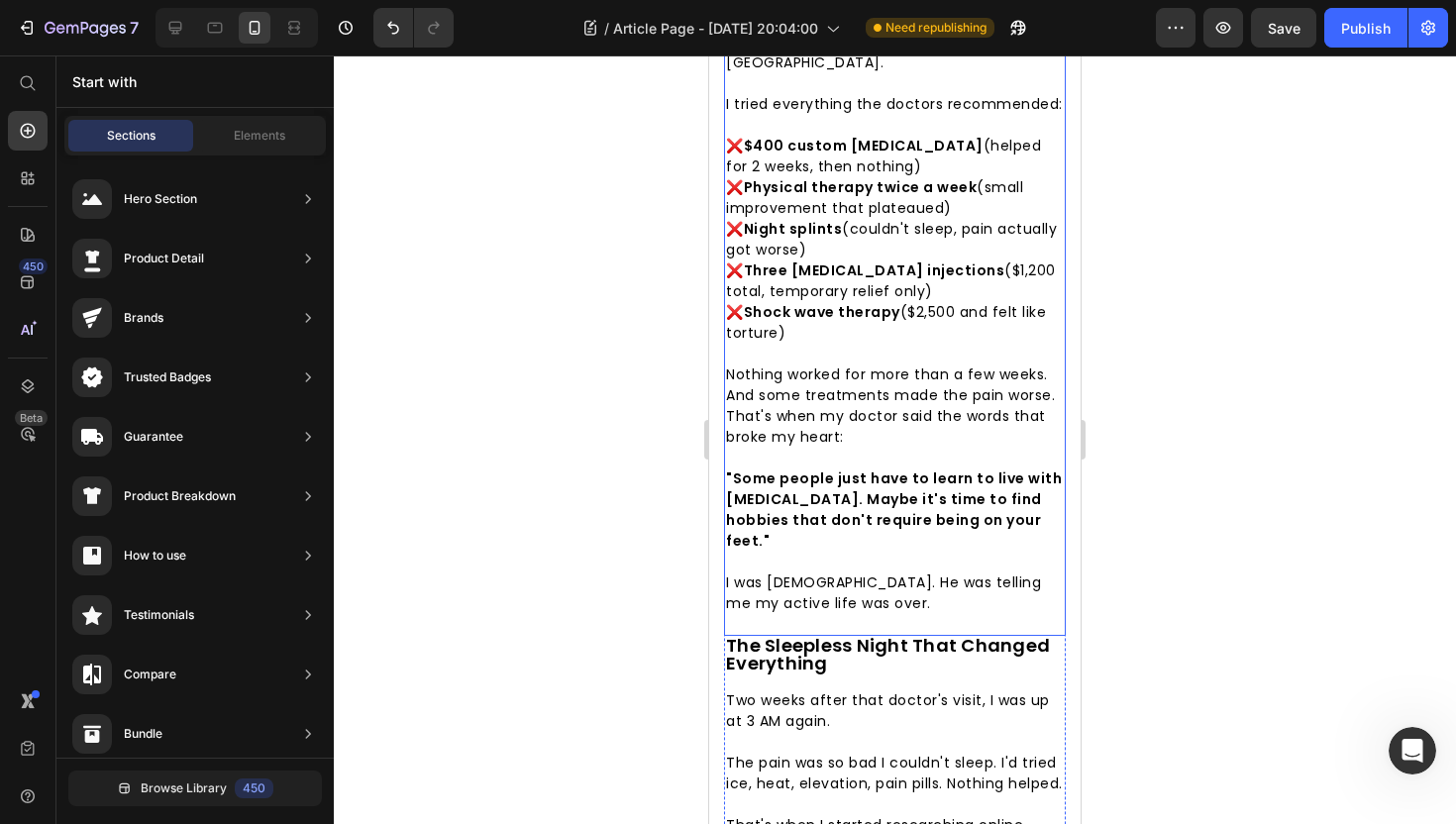 scroll, scrollTop: 2251, scrollLeft: 0, axis: vertical 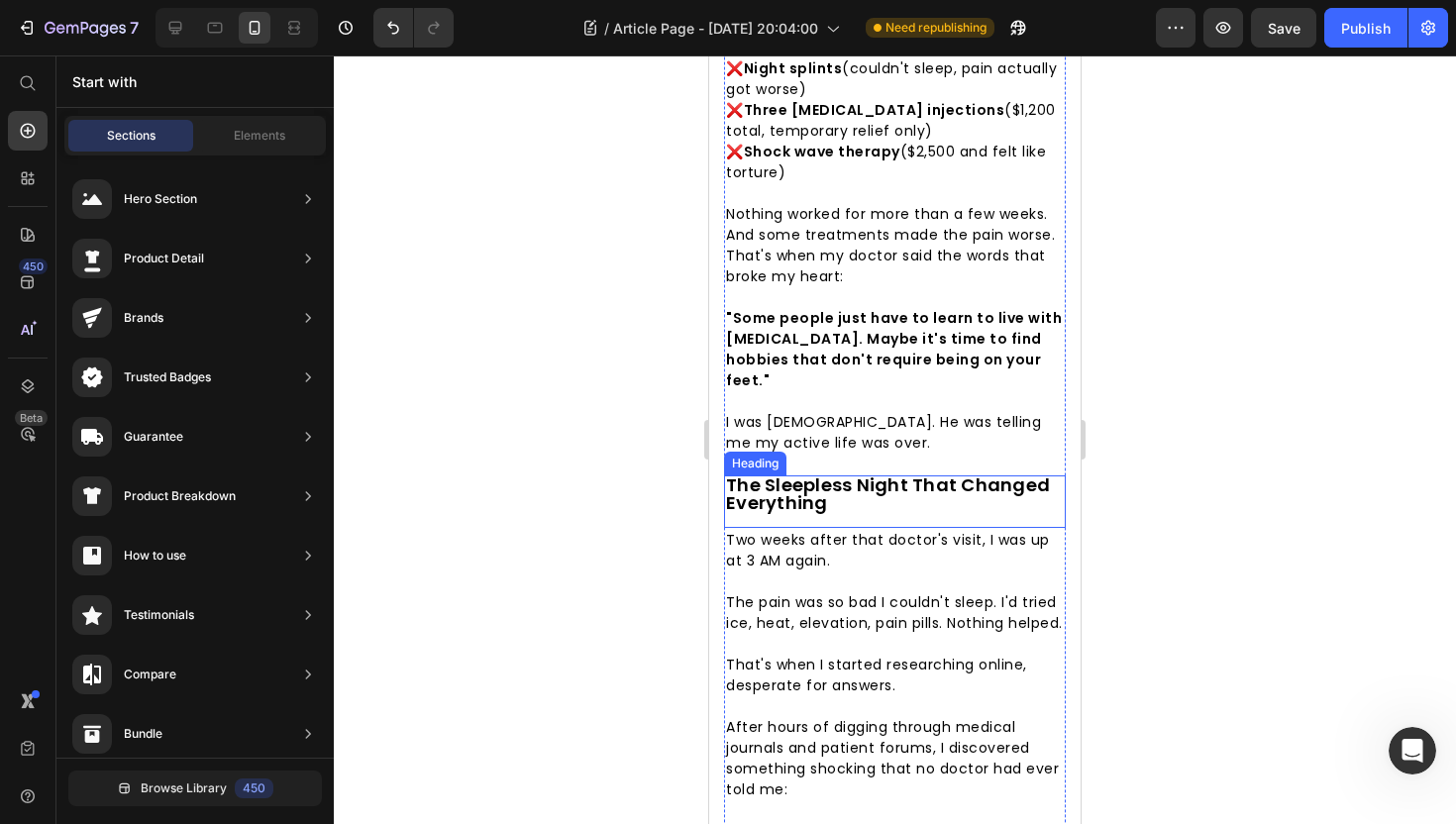 click on "The Sleepless Night That Changed Everything" at bounding box center (887, 493) 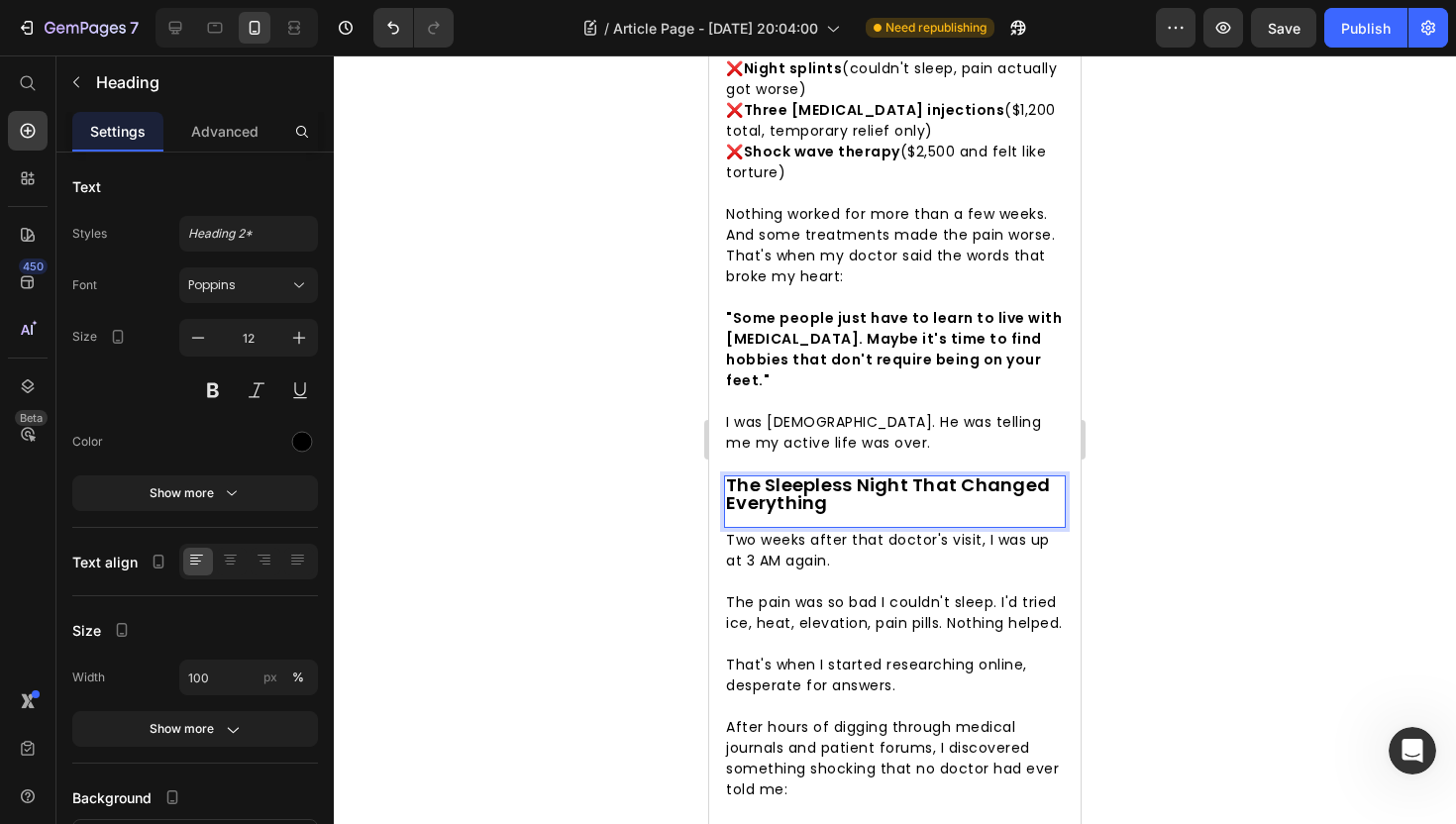 click on "The Sleepless Night That Changed Everything" at bounding box center [894, 494] 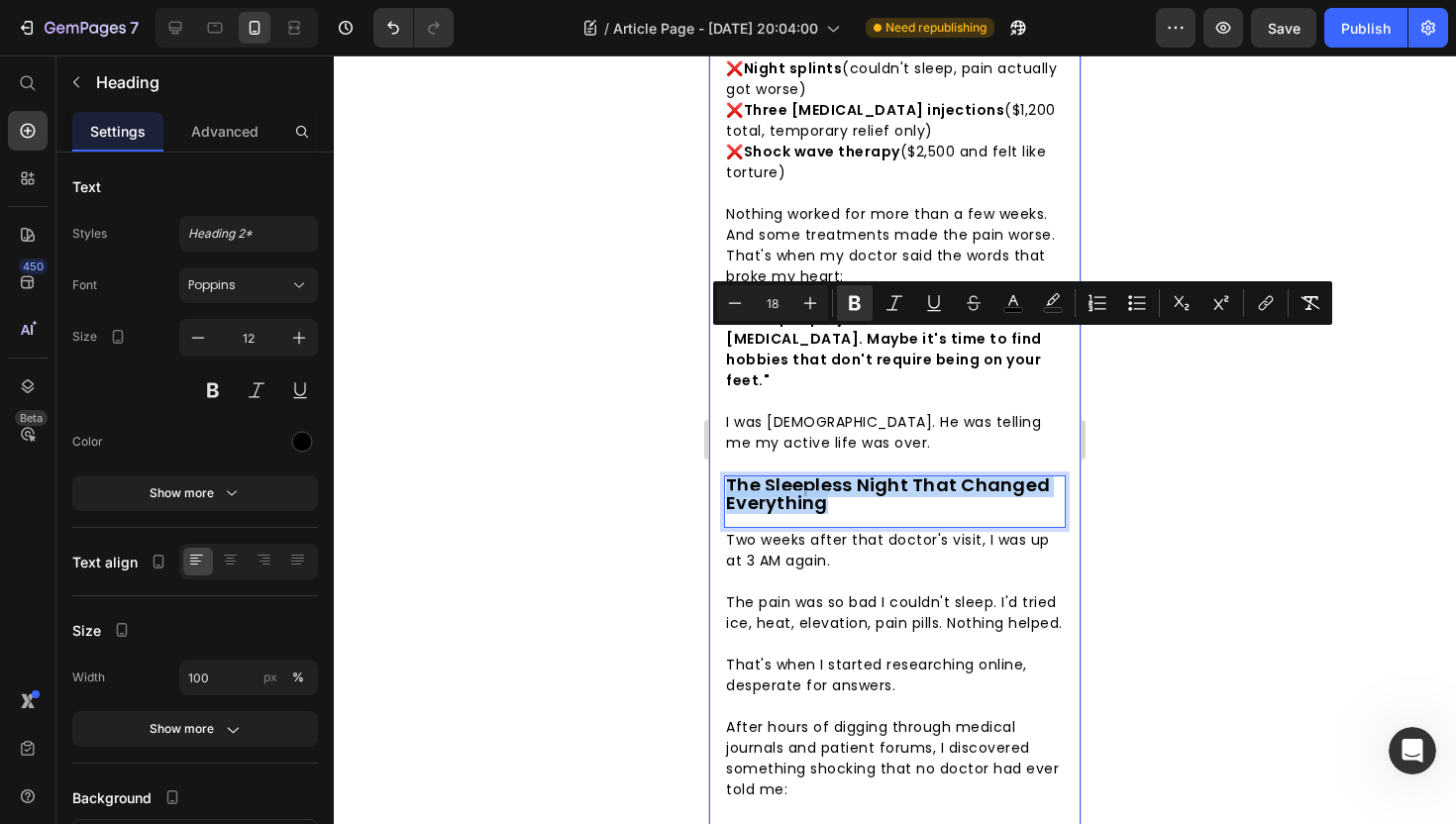 drag, startPoint x: 837, startPoint y: 361, endPoint x: 721, endPoint y: 360, distance: 116.00431 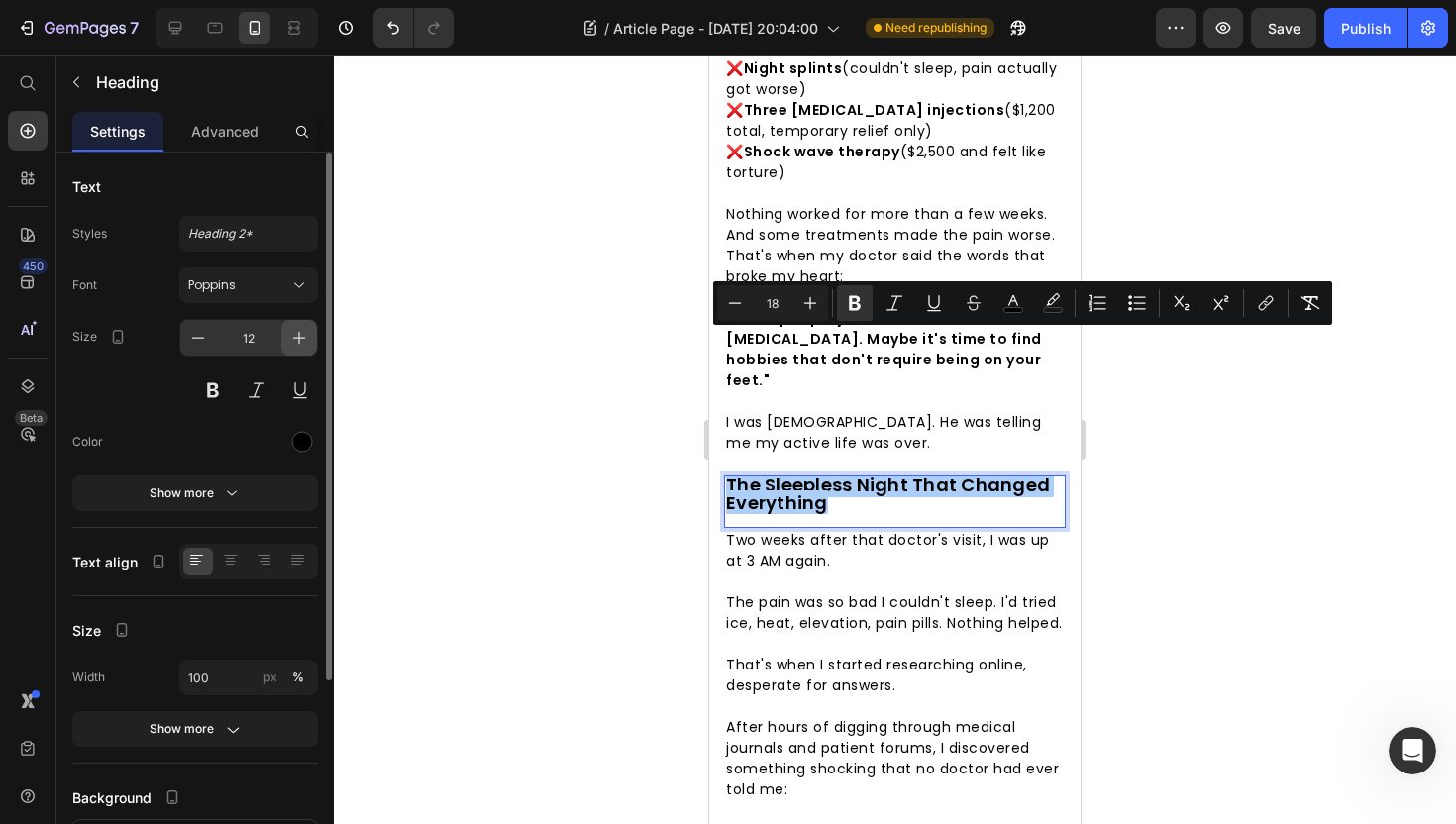 click 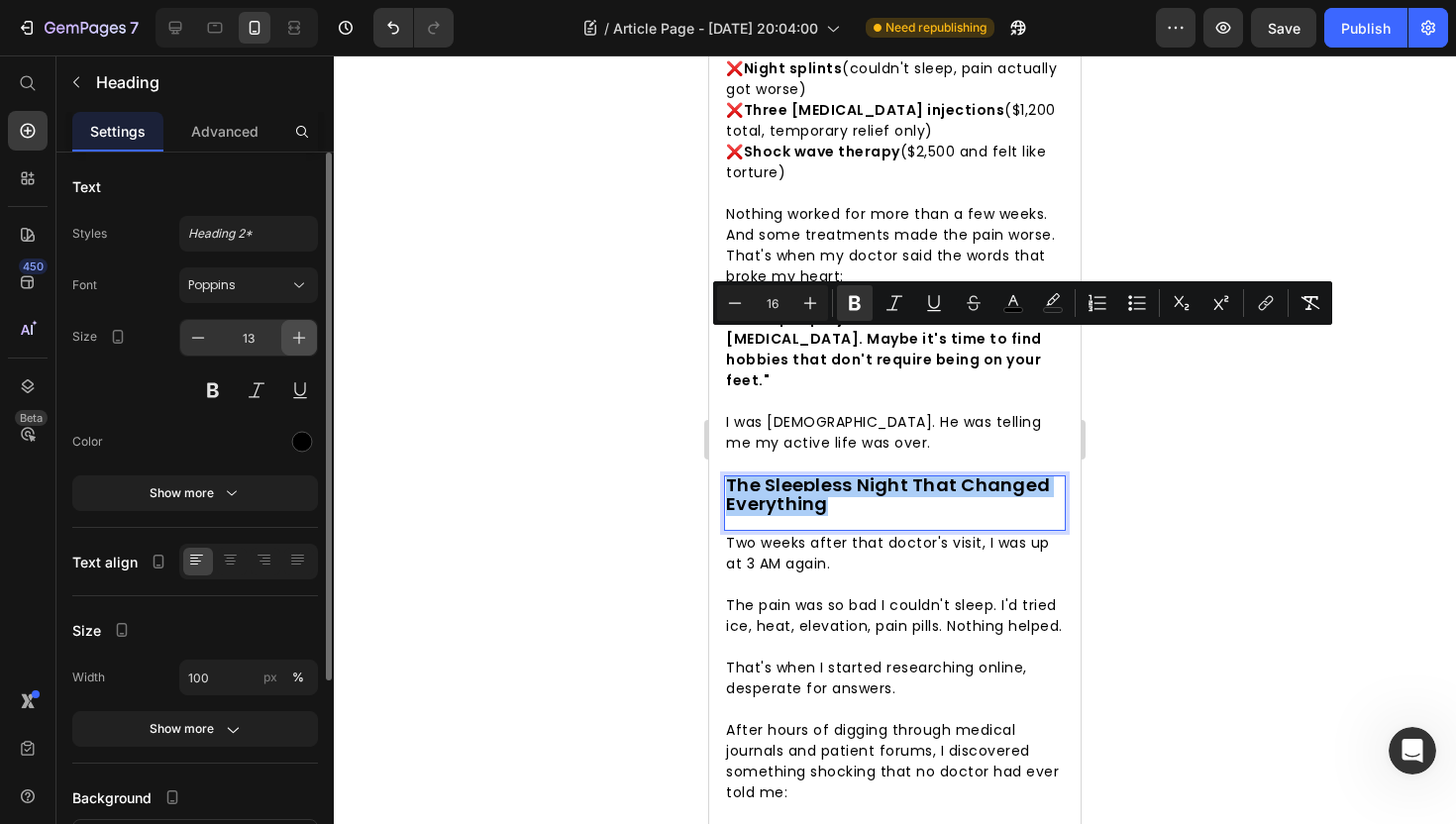 click 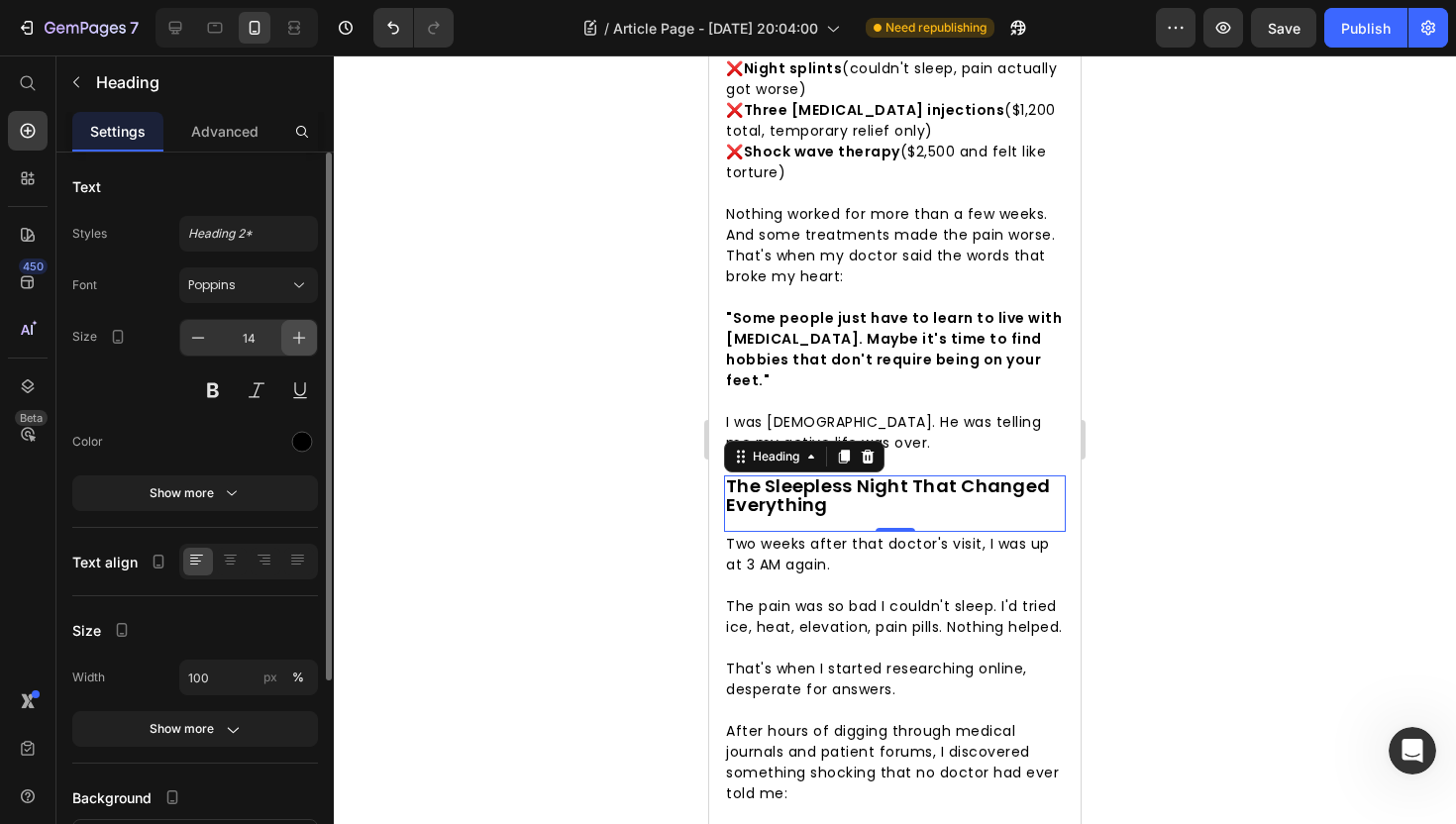 click 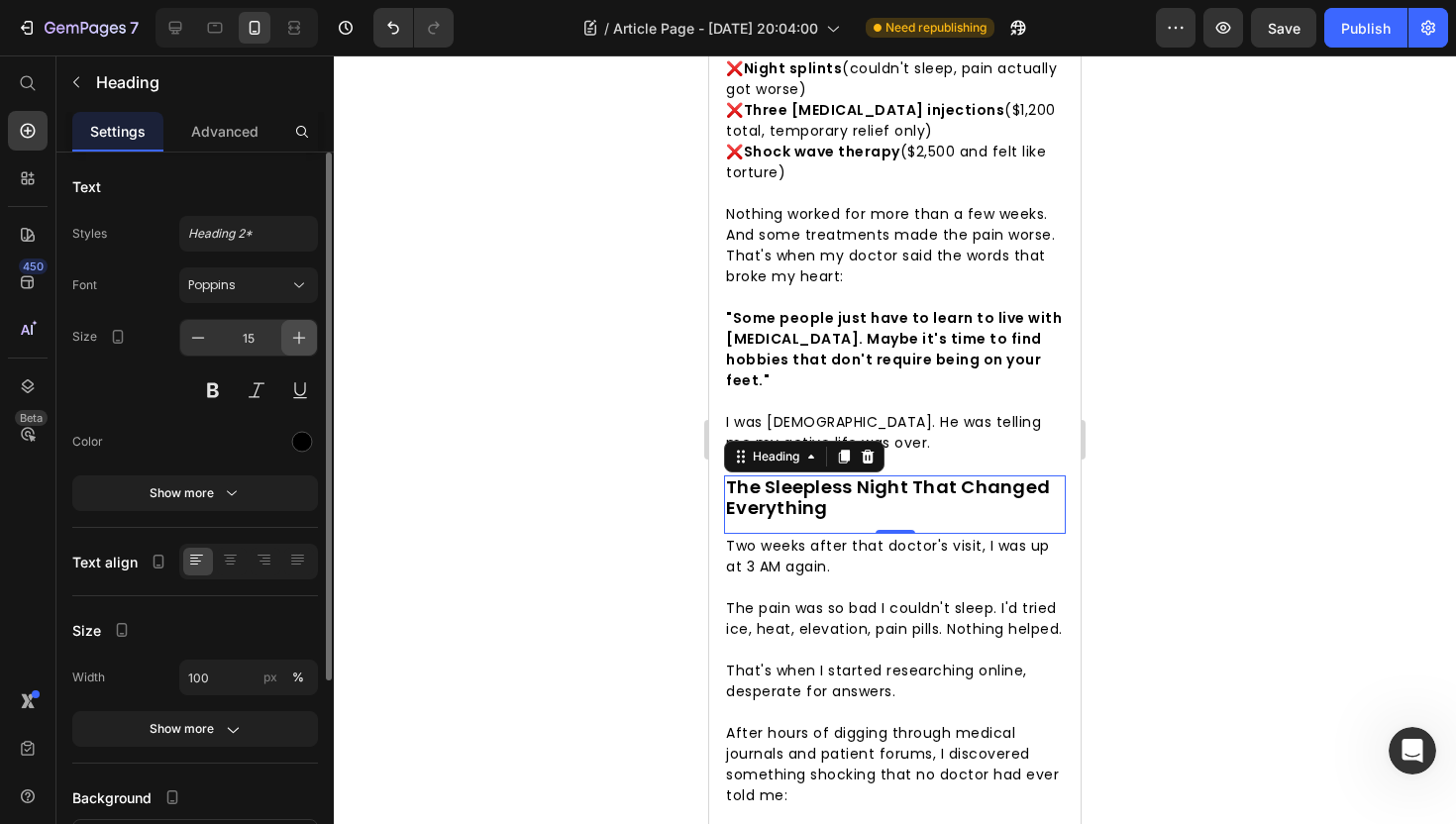 click 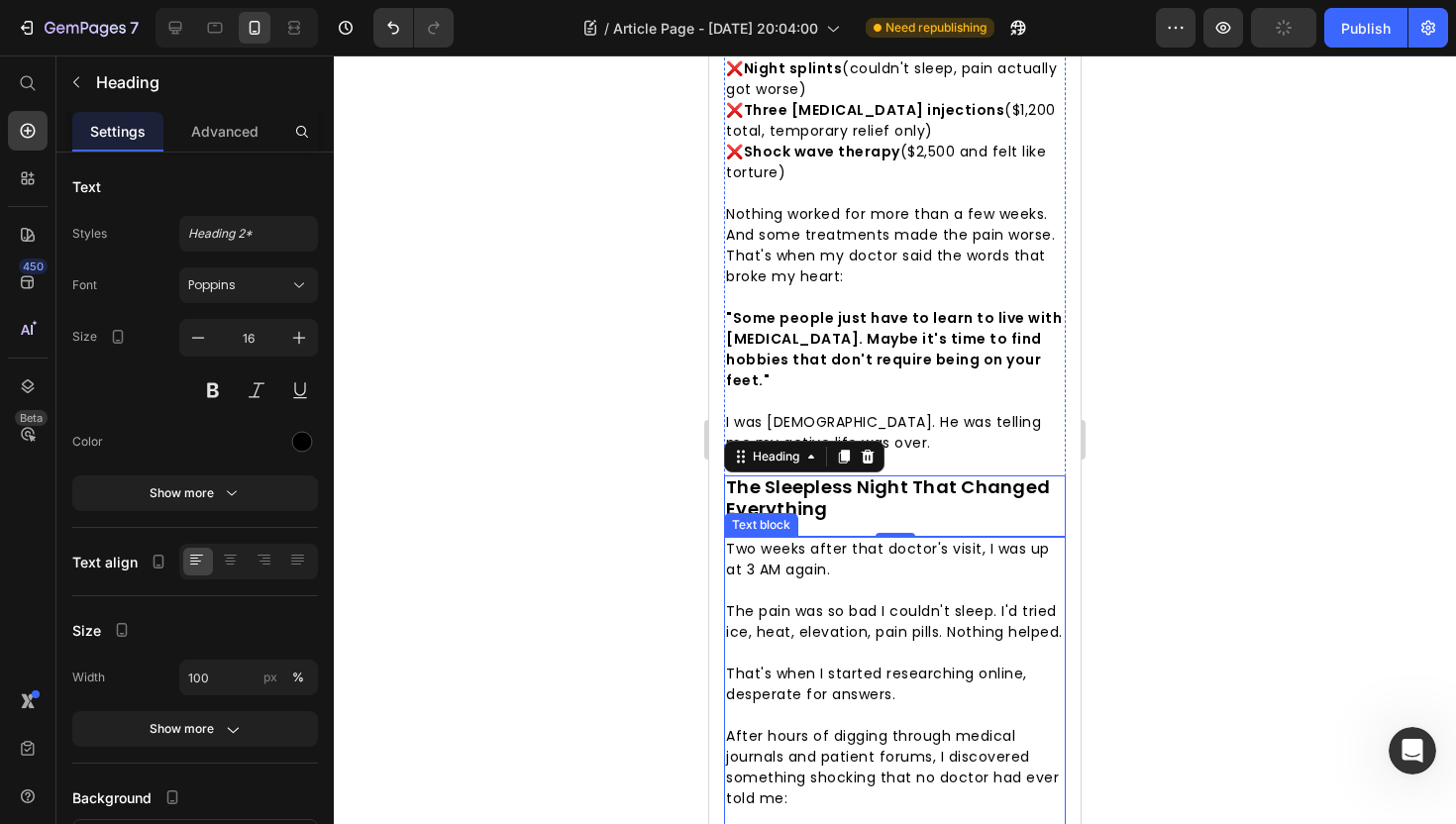 click on "That's when I started researching online, desperate for answers." at bounding box center (877, 683) 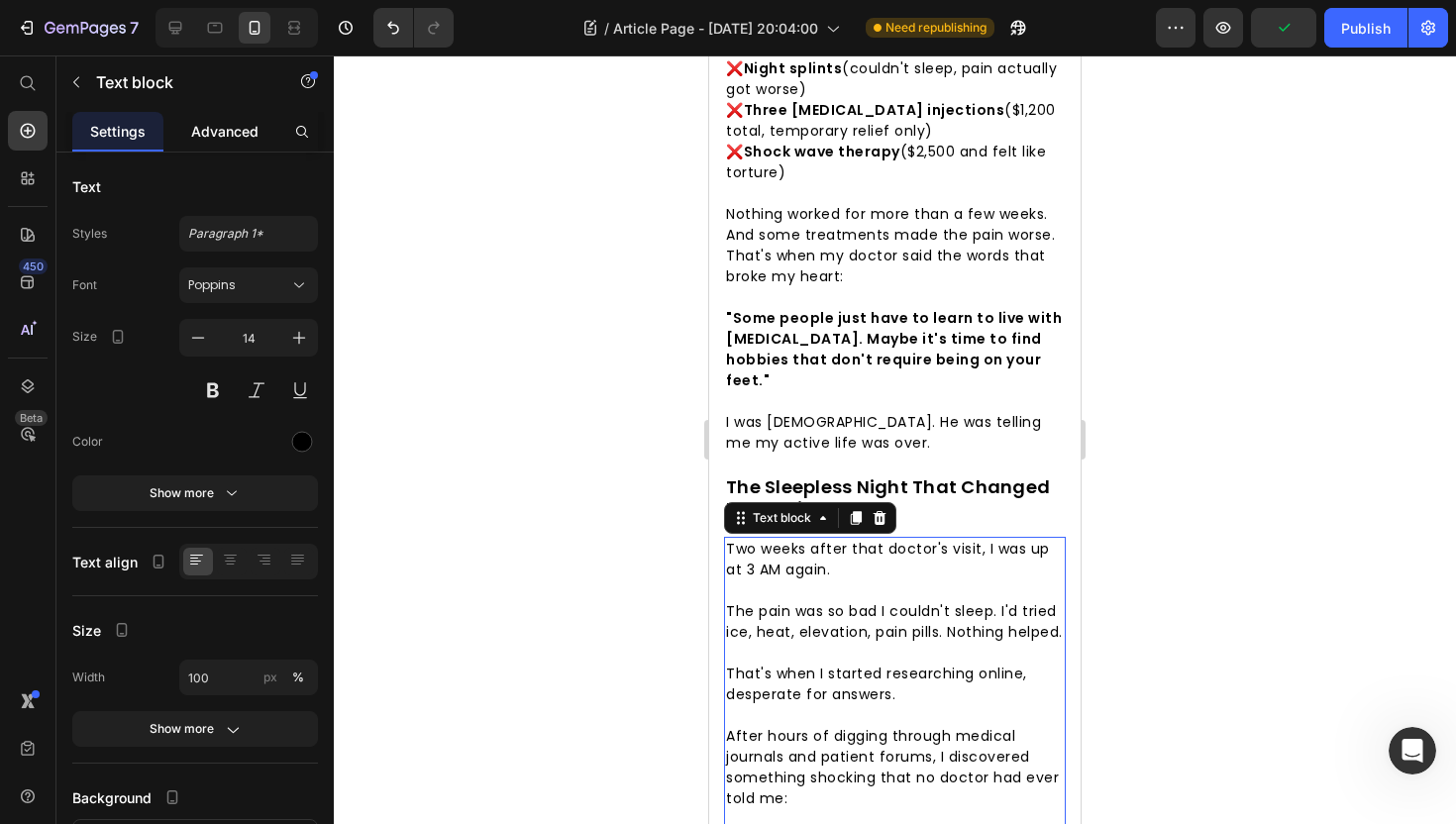 click on "Advanced" at bounding box center [225, 131] 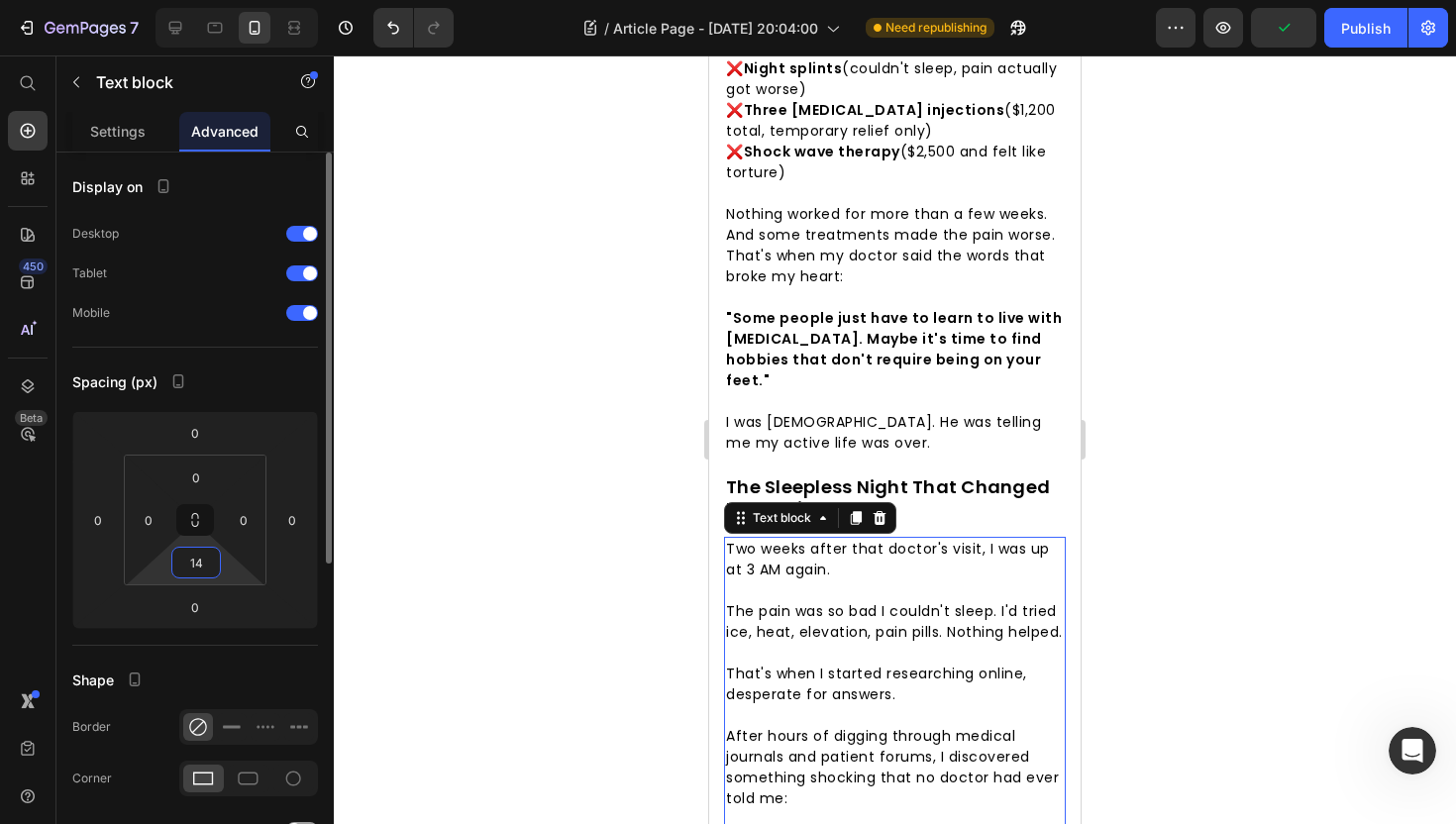 click on "14" at bounding box center (196, 563) 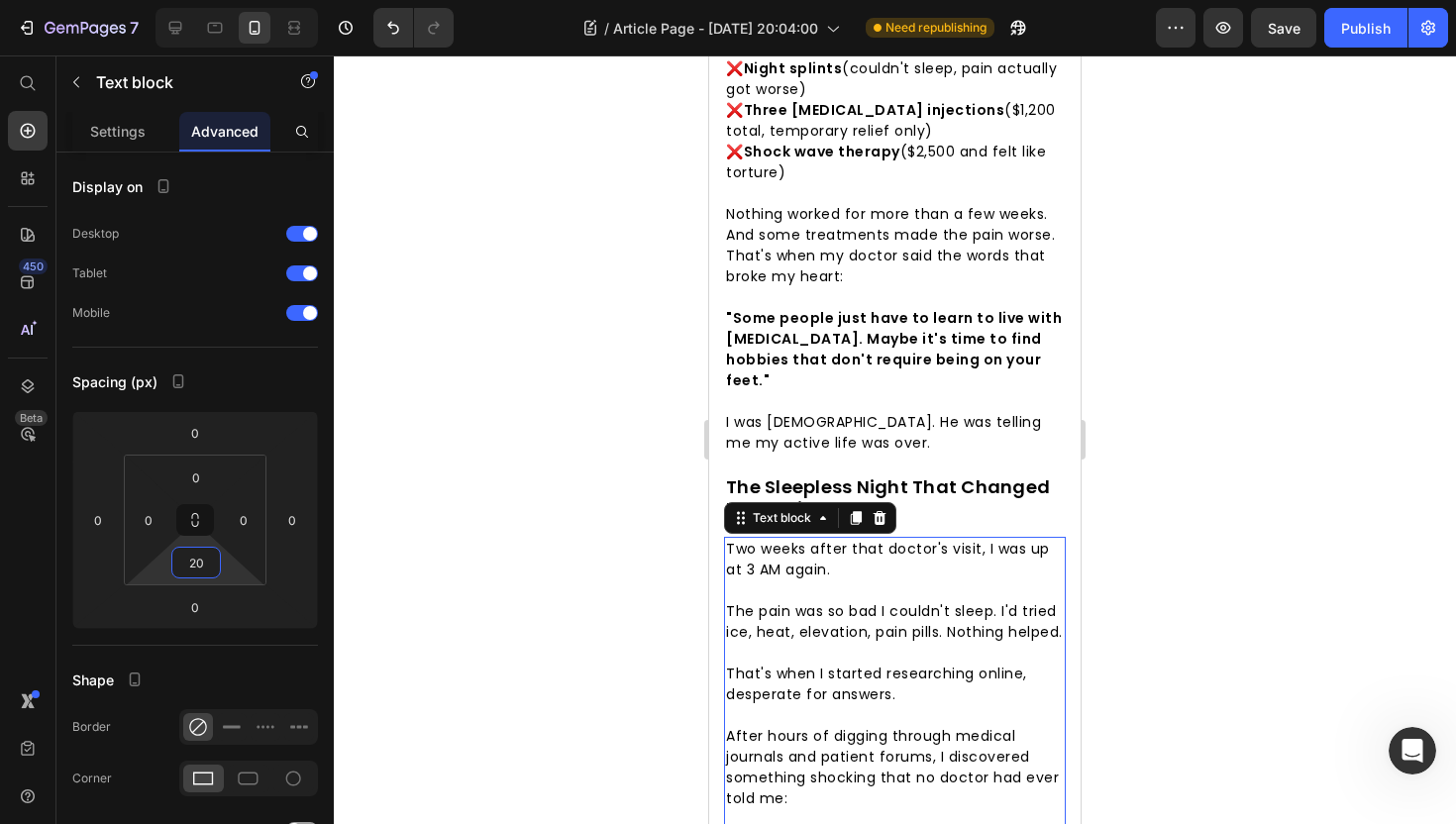type on "20" 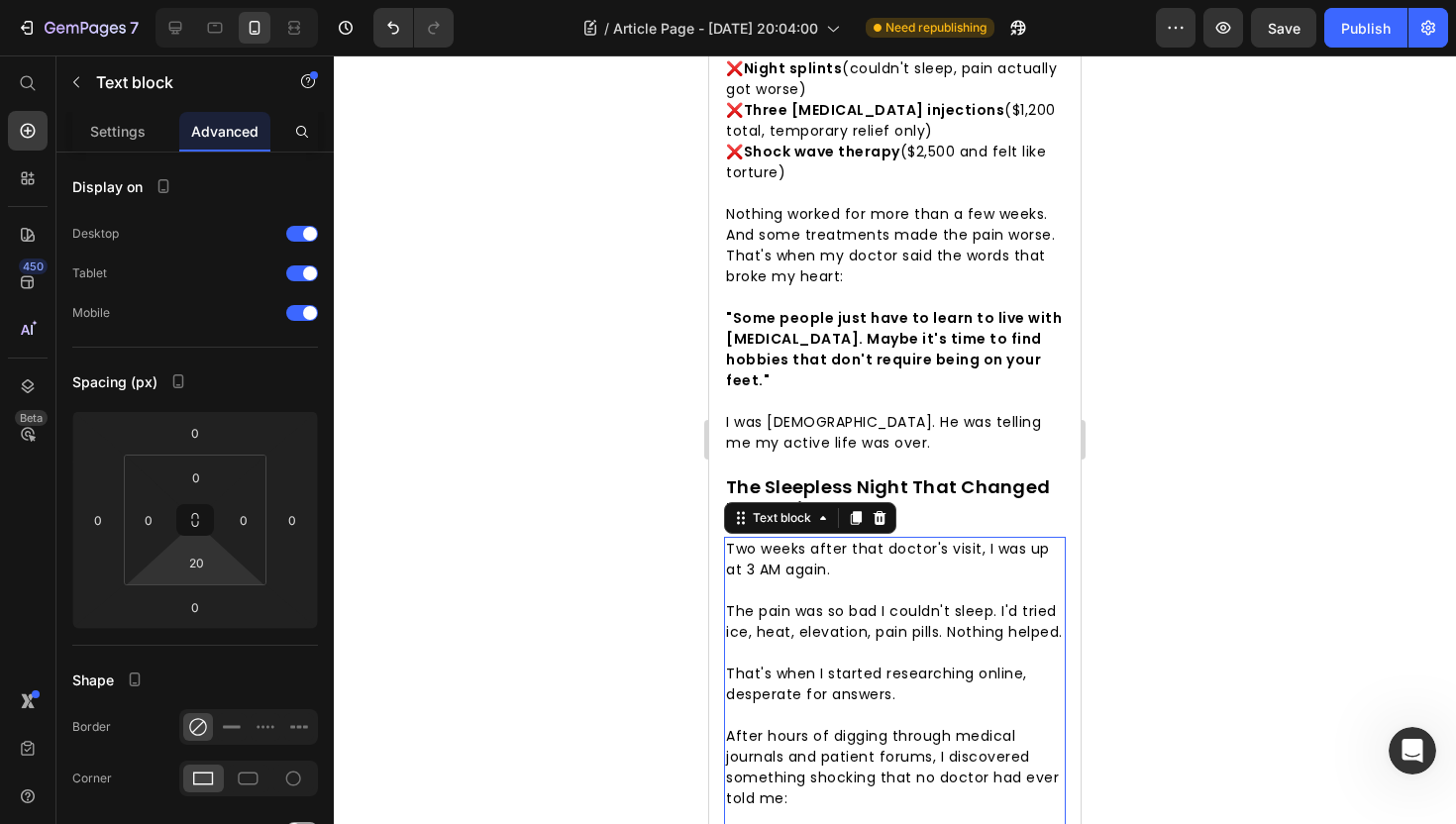 click 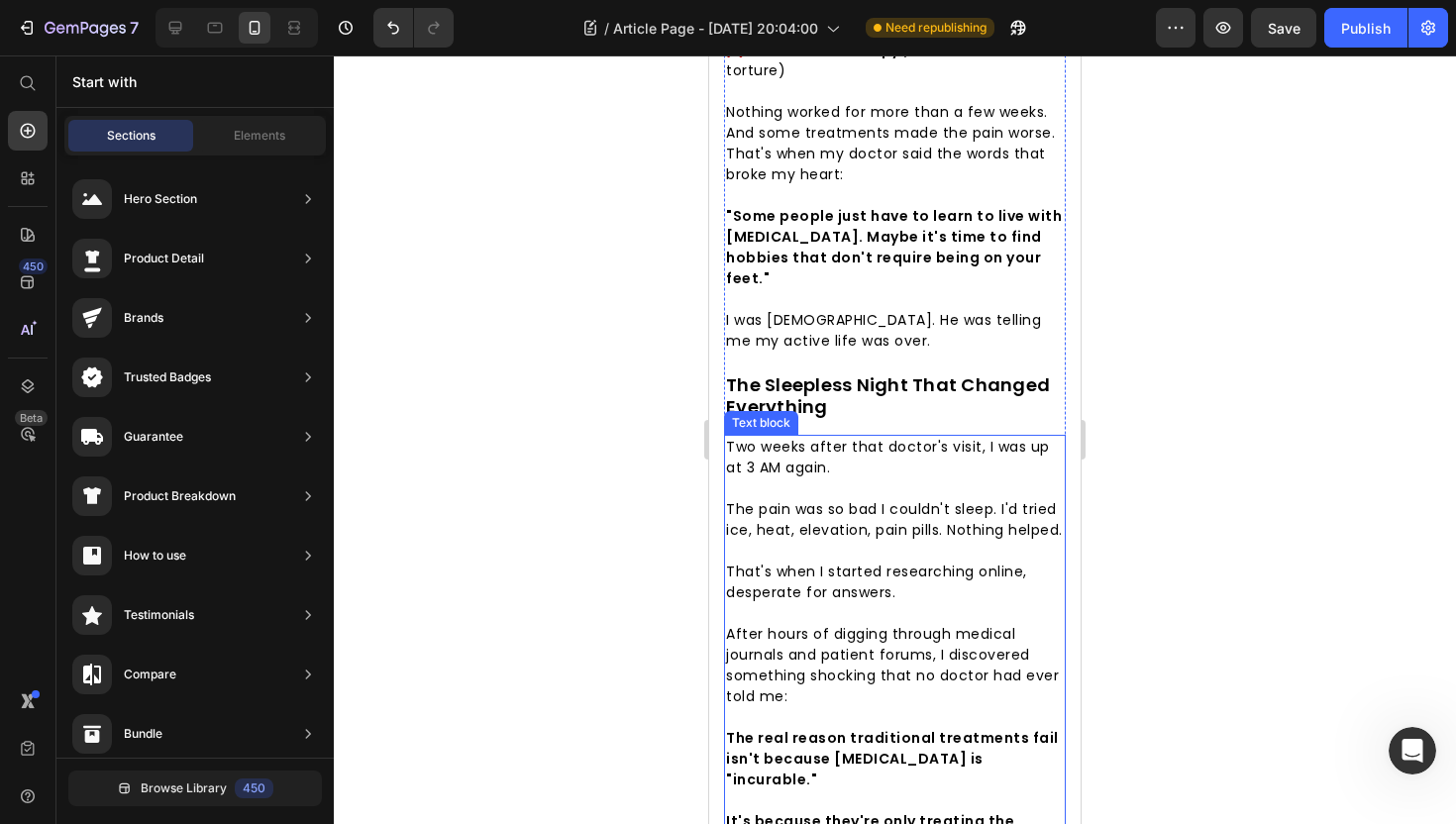 scroll, scrollTop: 2466, scrollLeft: 0, axis: vertical 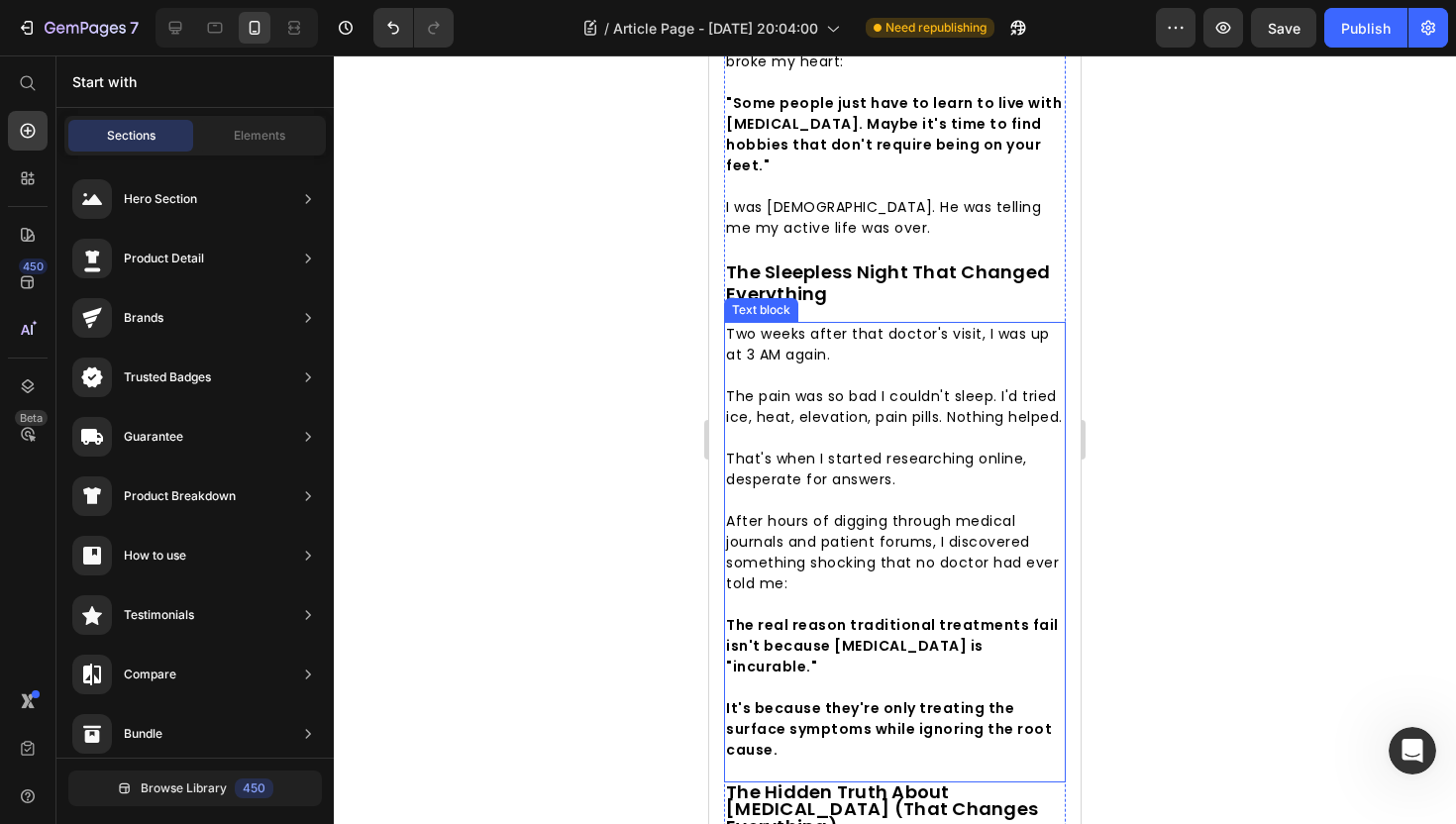 click on "The Hidden Truth About [MEDICAL_DATA] (That Changes Everything)" at bounding box center (882, 809) 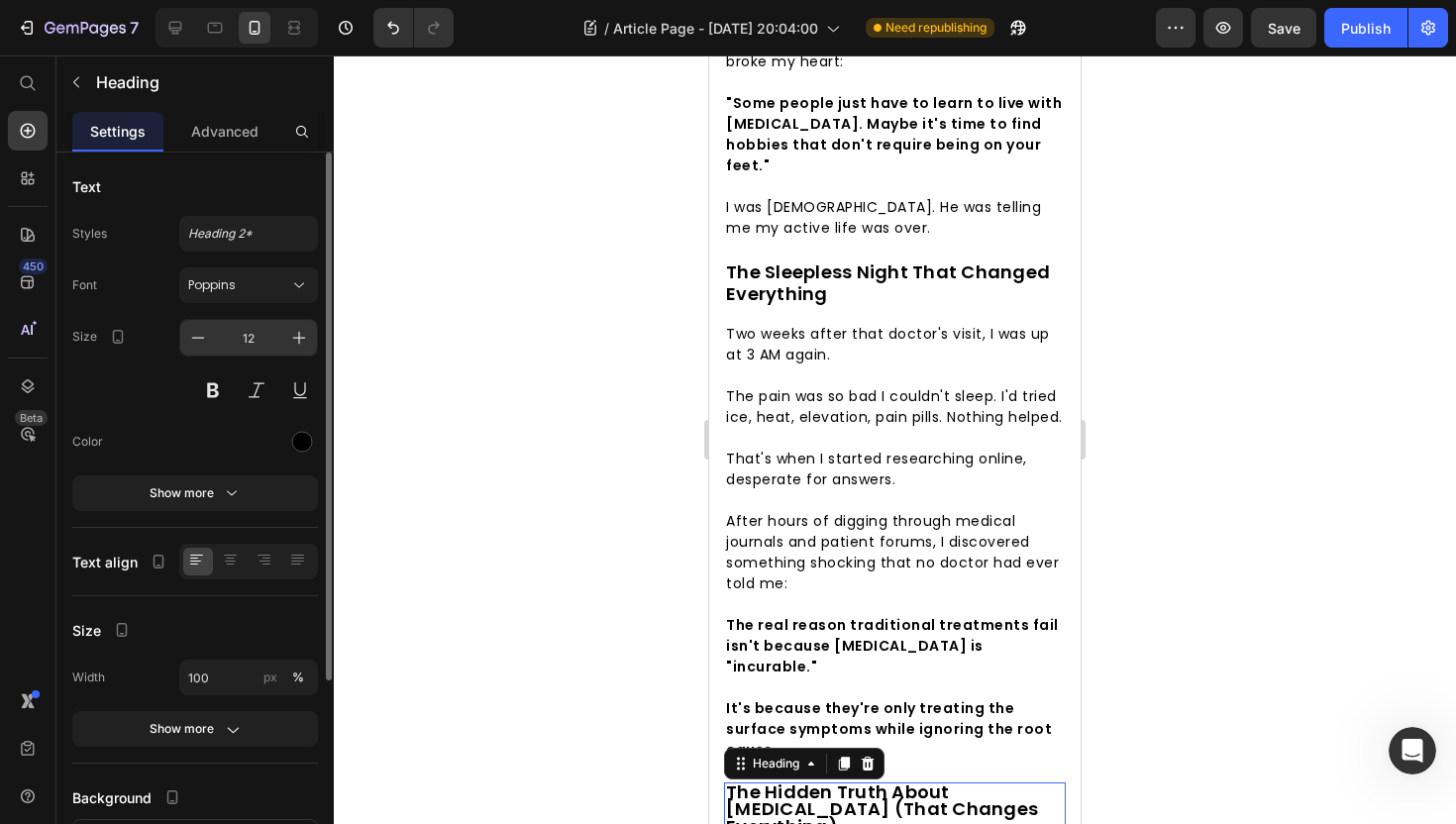 click on "12" at bounding box center (249, 338) 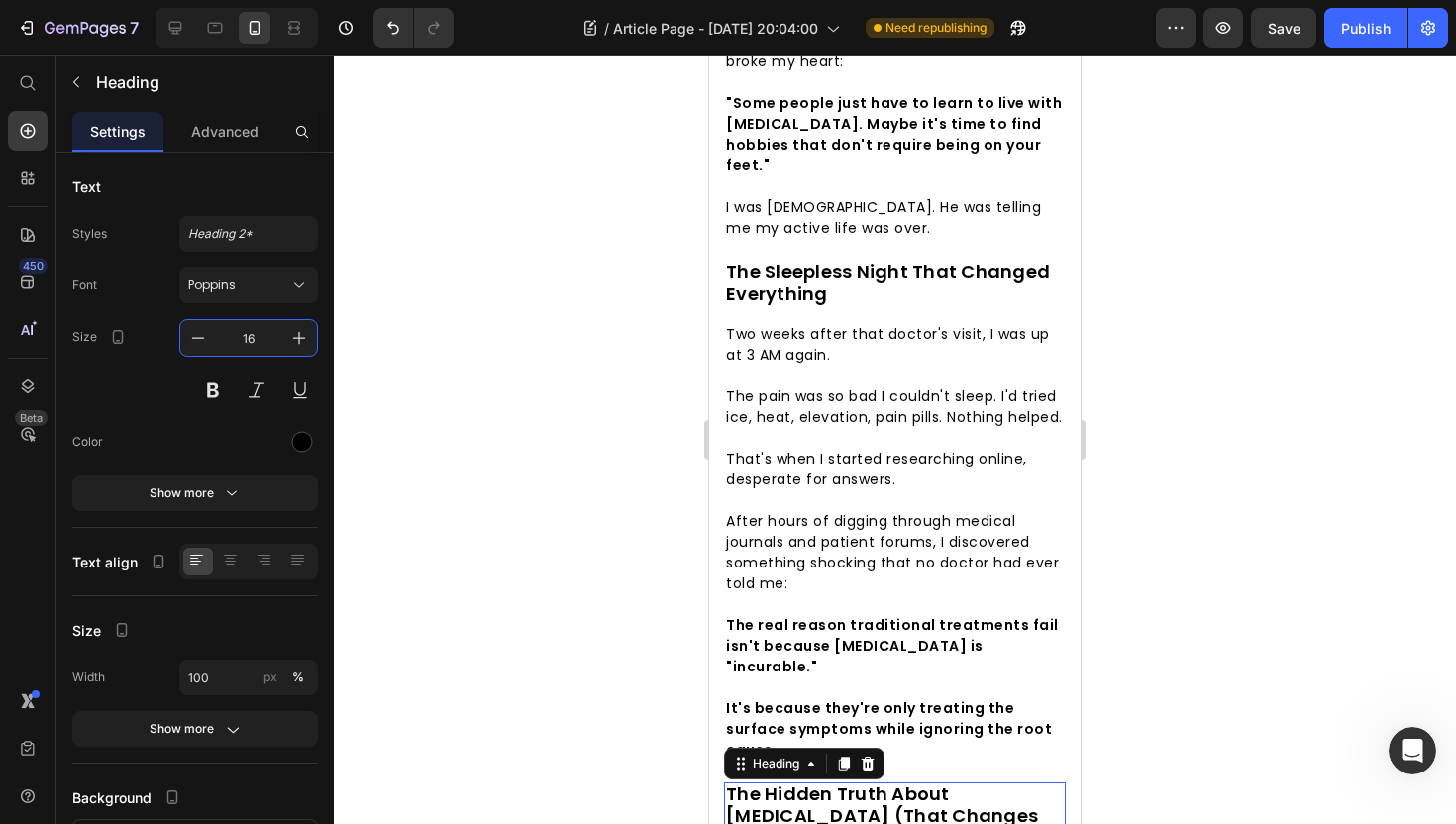 type on "16" 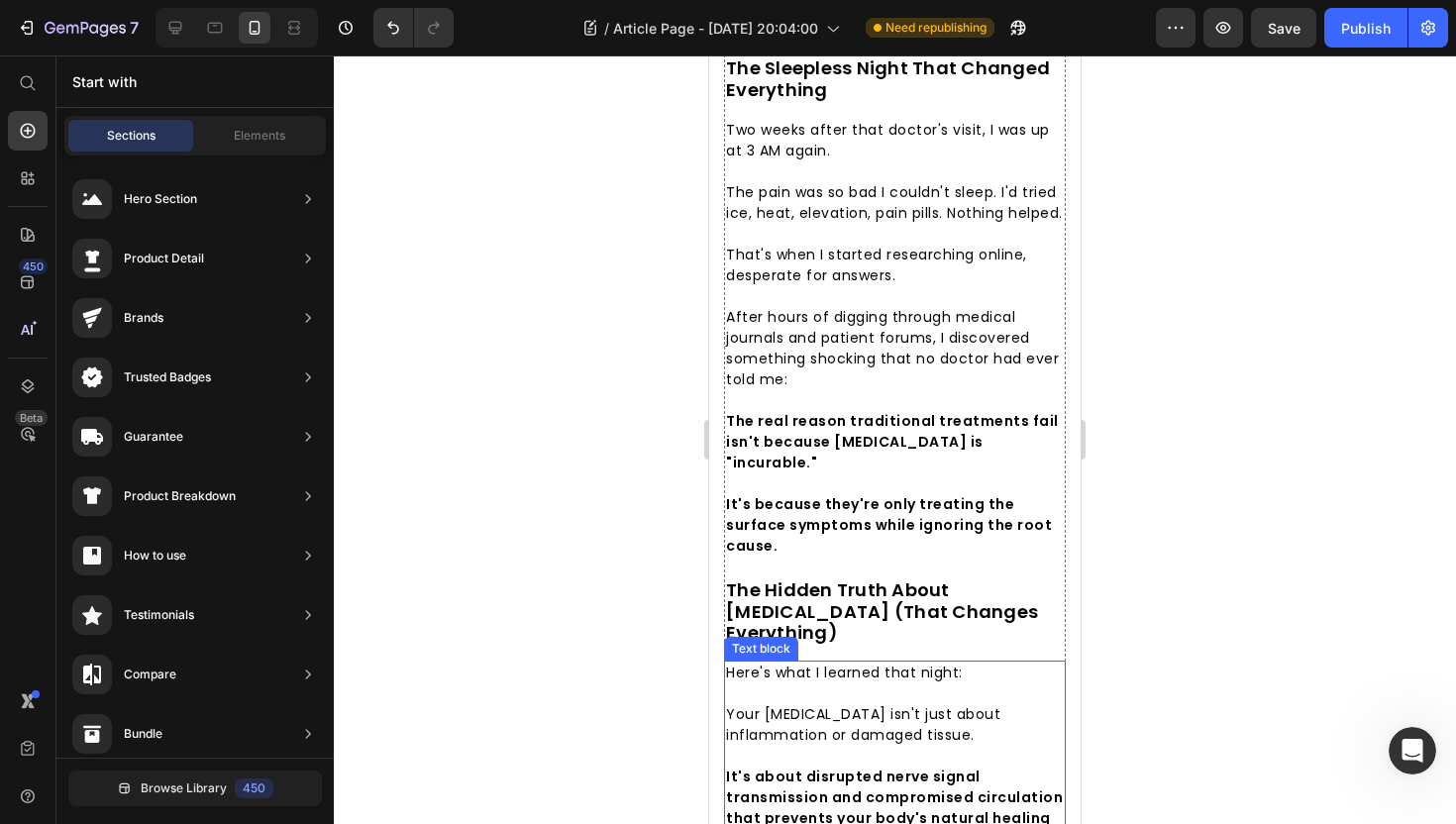 scroll, scrollTop: 2704, scrollLeft: 0, axis: vertical 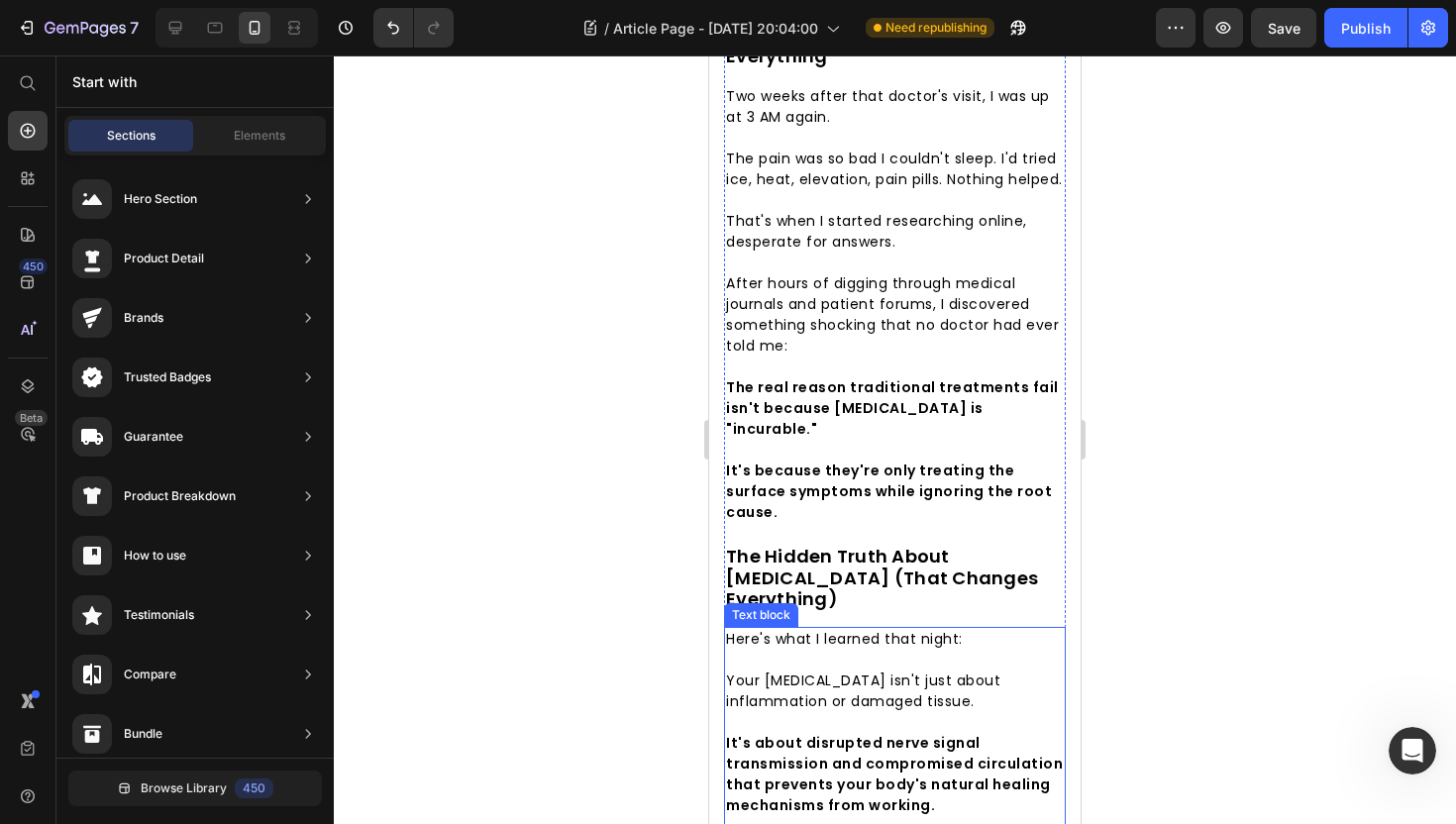 click on "Think about it: Your feet have over 7,000 nerve endings and an intricate network of blood vessels. When this system gets disrupted, three things happen:" at bounding box center (882, 877) 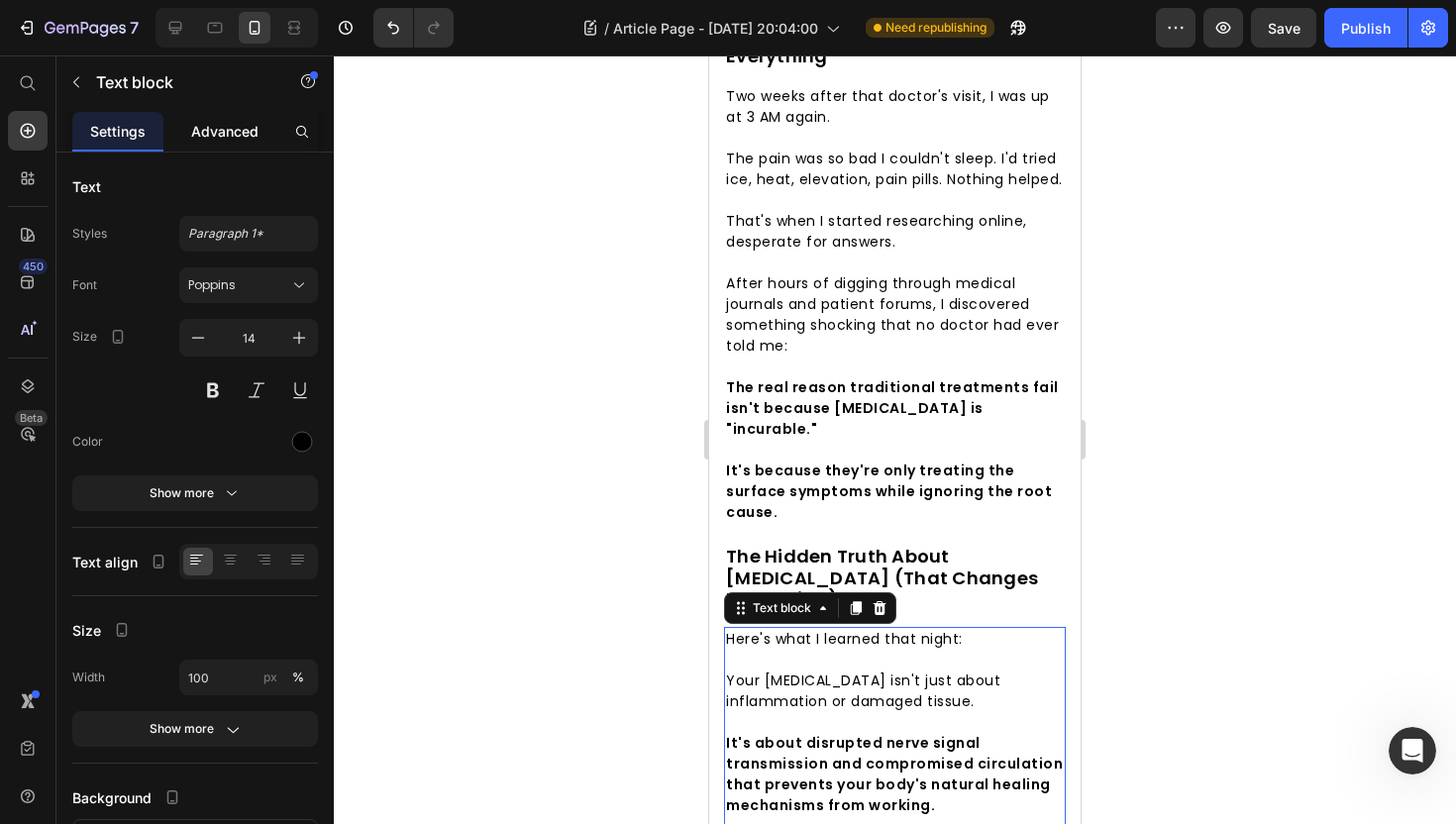 click on "Advanced" at bounding box center [225, 131] 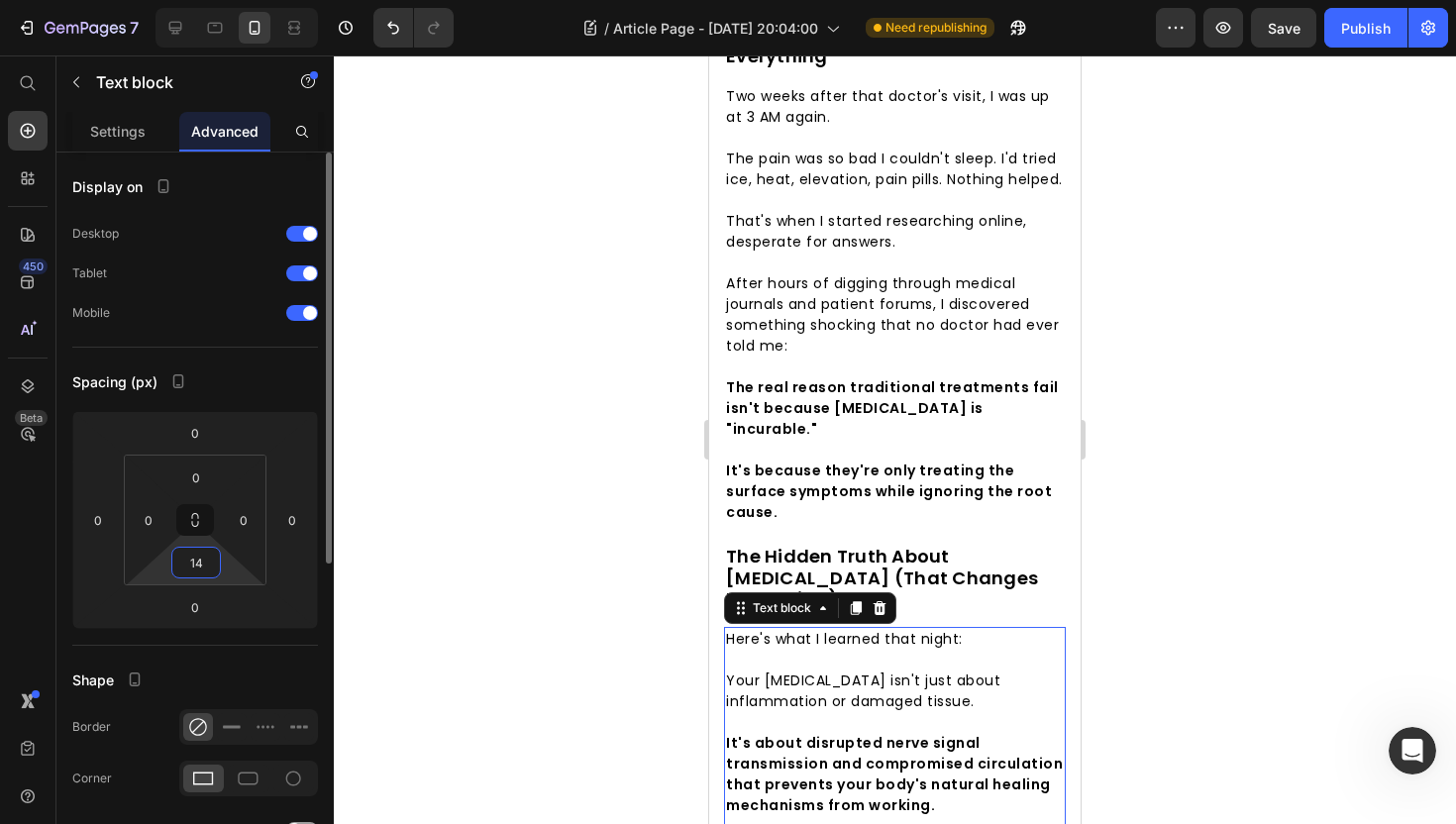 click on "14" at bounding box center (196, 563) 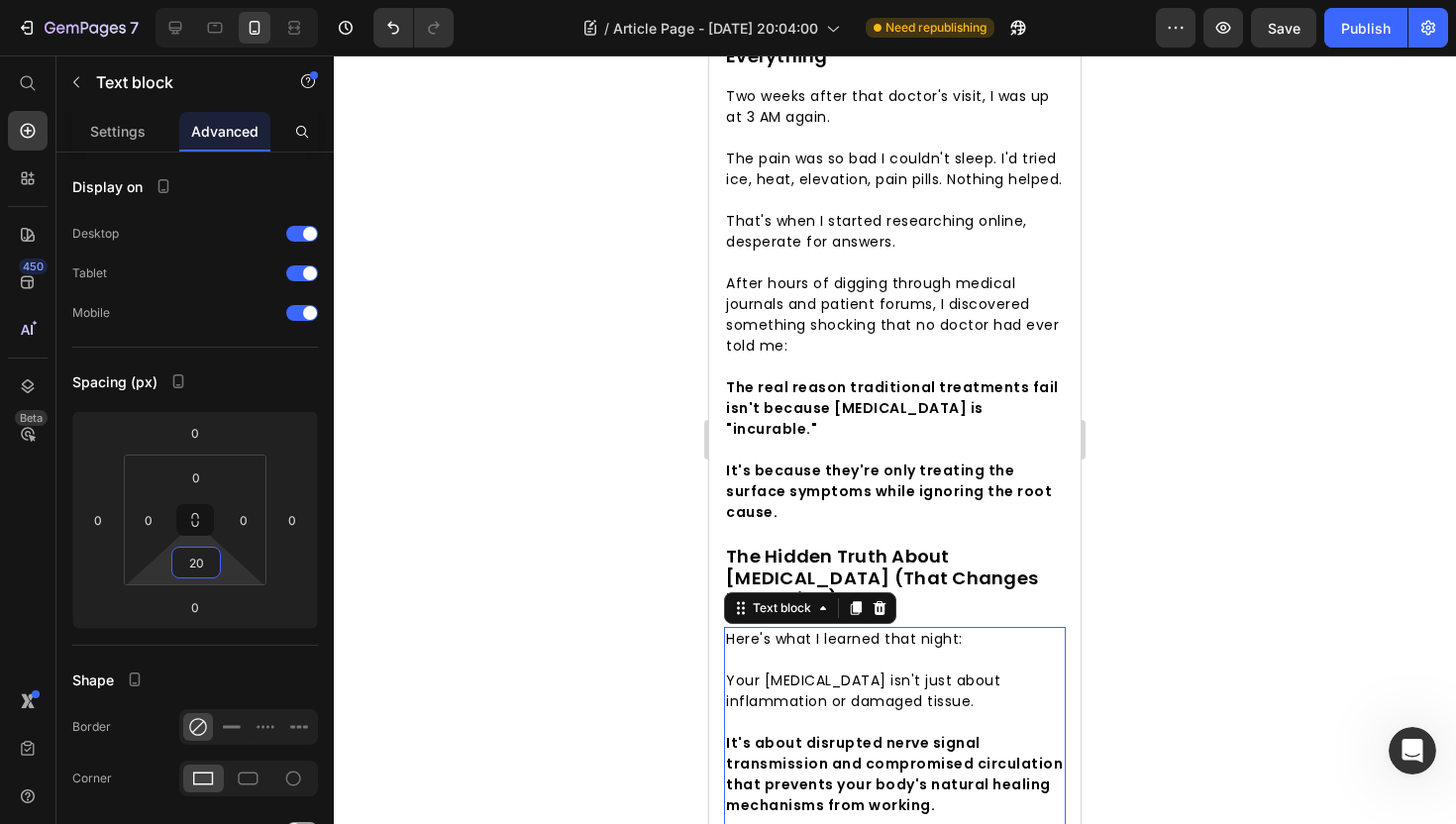type on "20" 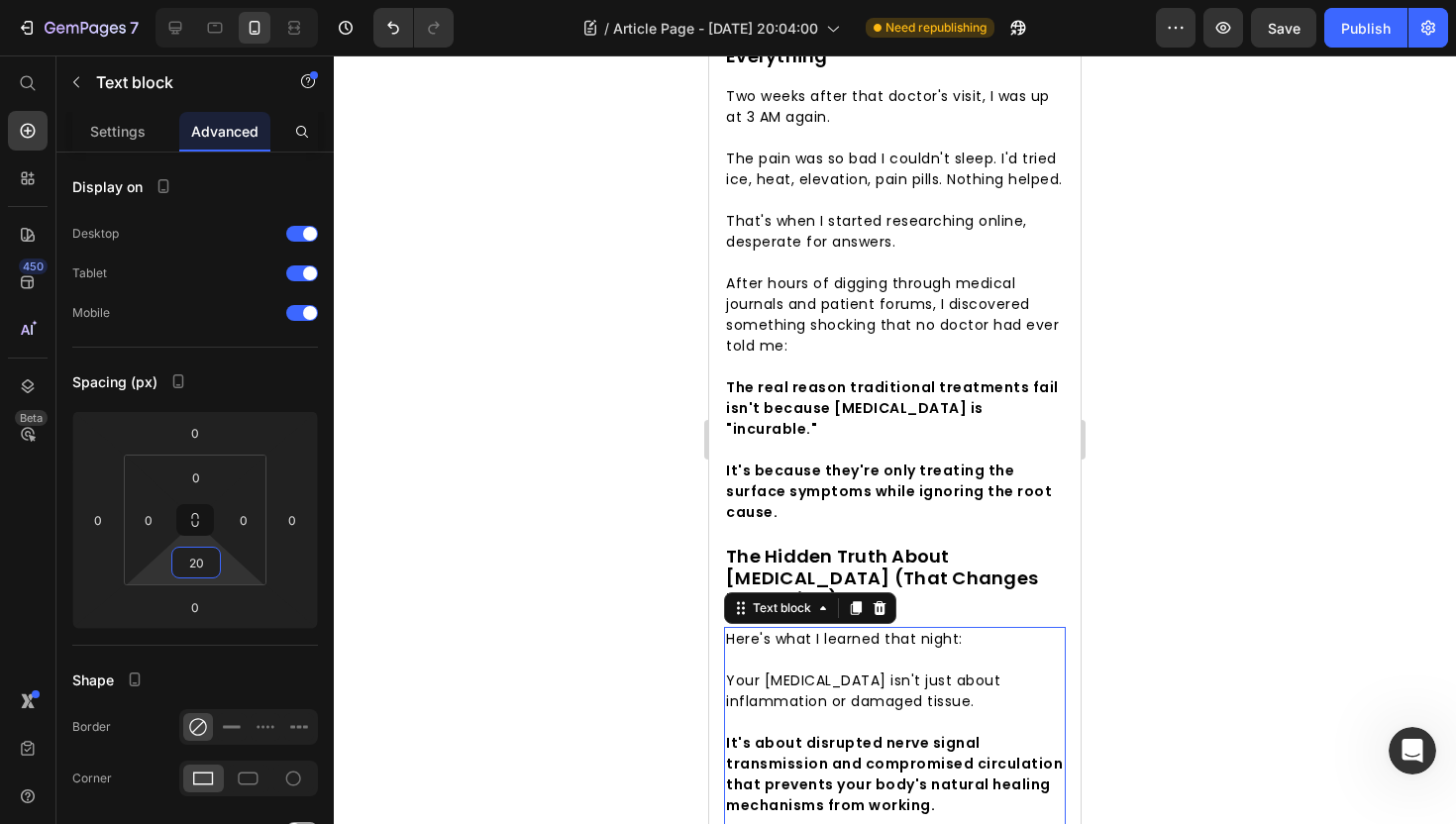 click 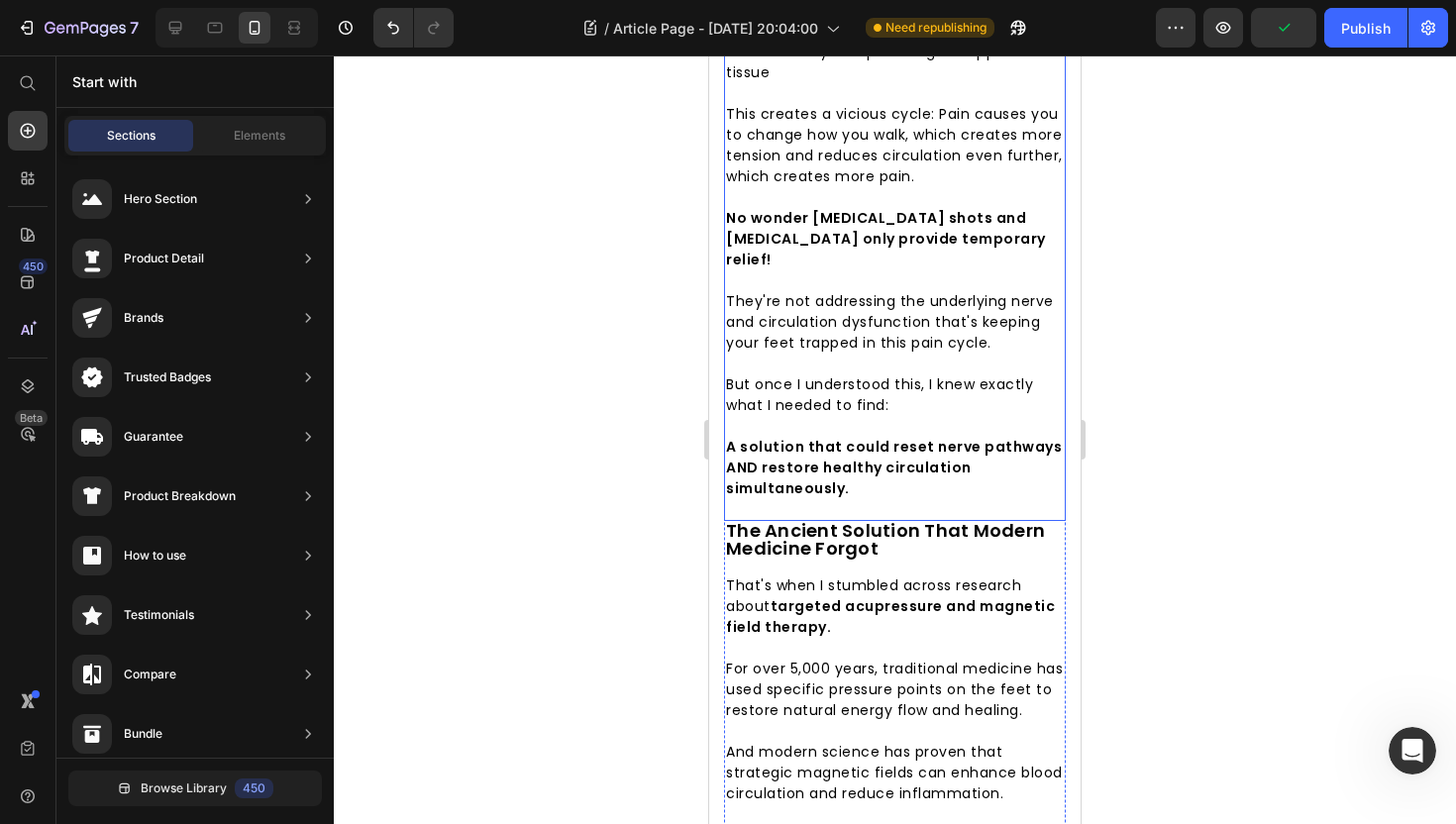 scroll, scrollTop: 3731, scrollLeft: 0, axis: vertical 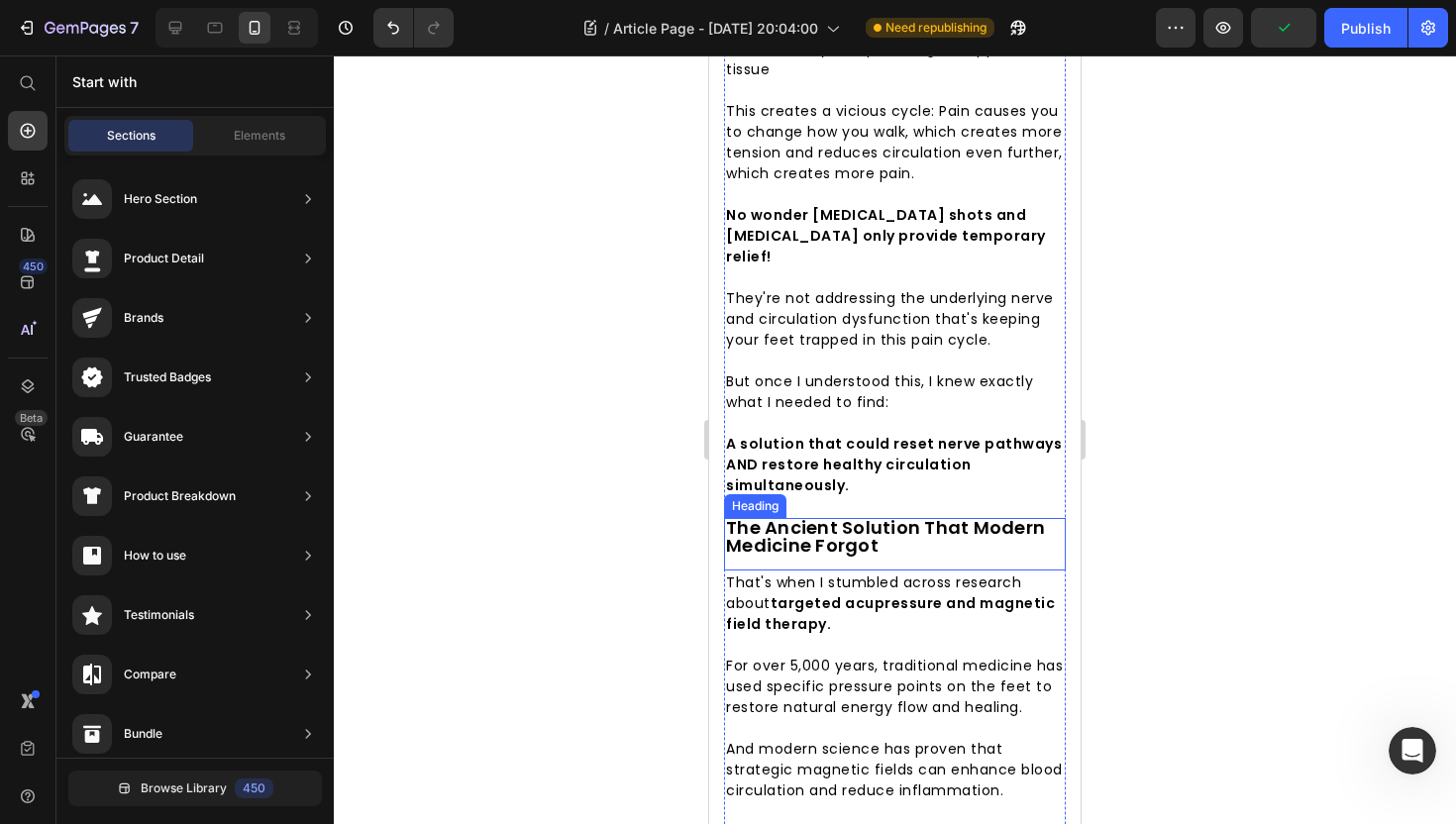 click on "The Ancient Solution That Modern Medicine Forgot" at bounding box center (885, 536) 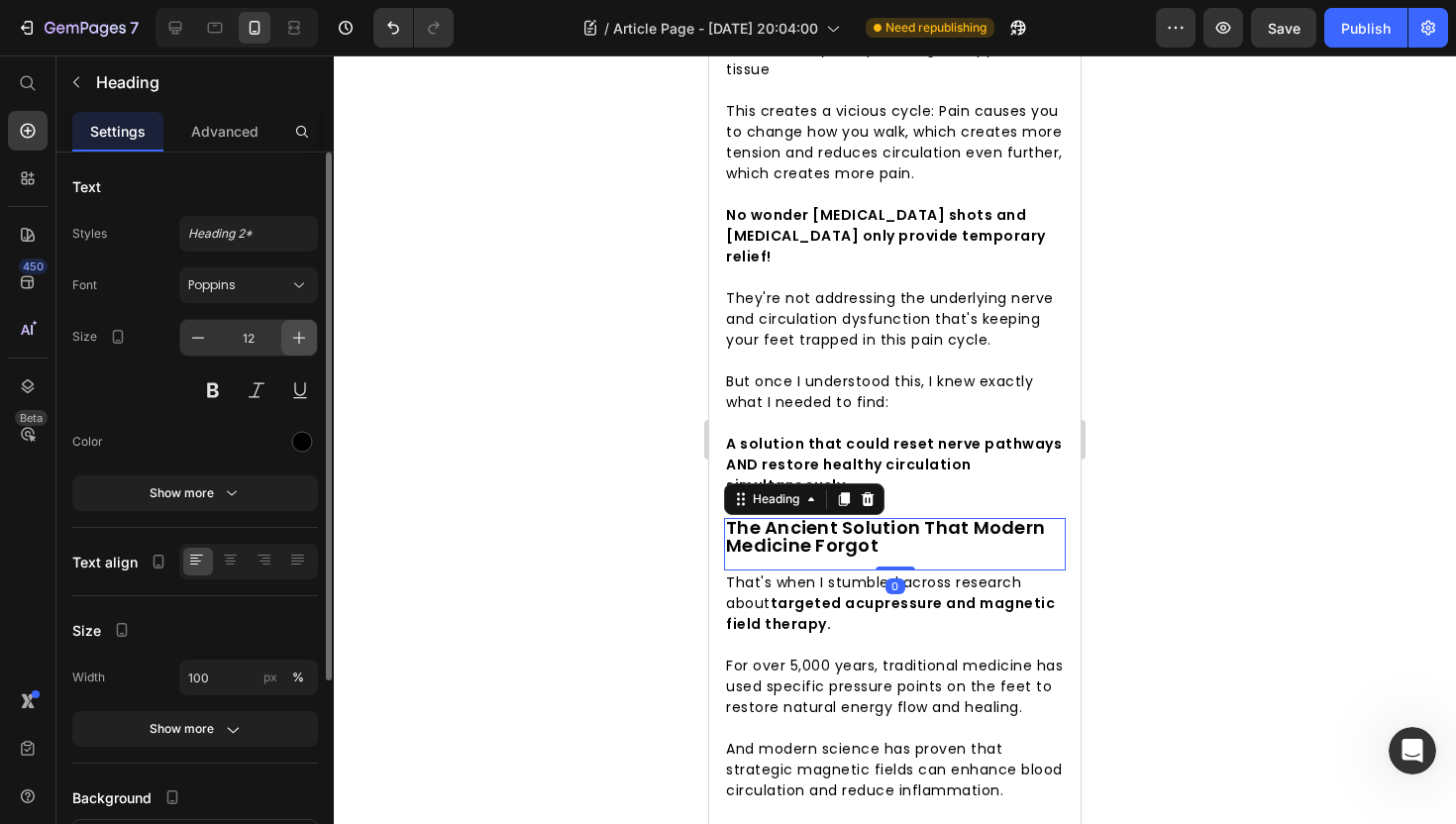 click 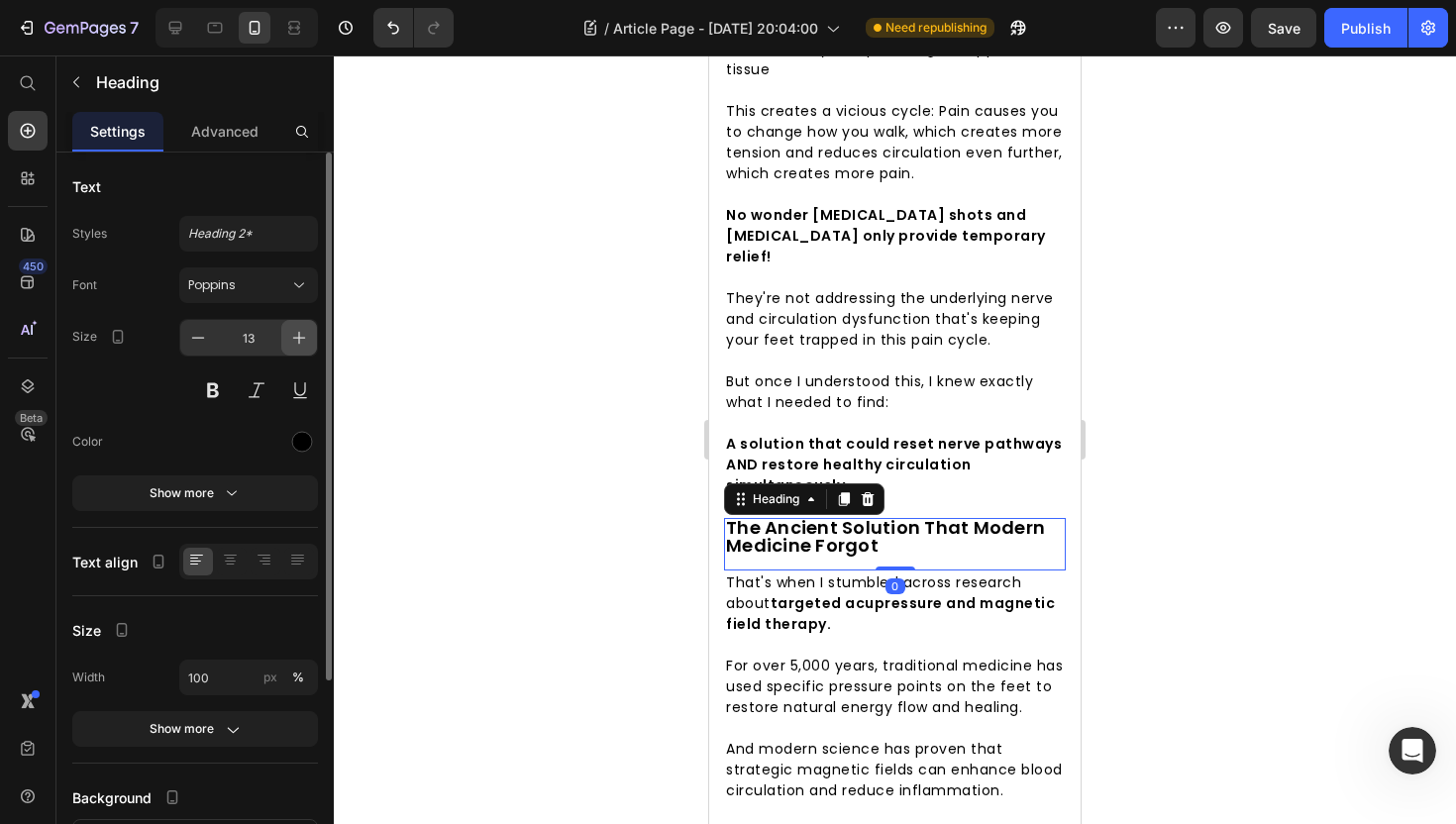 click 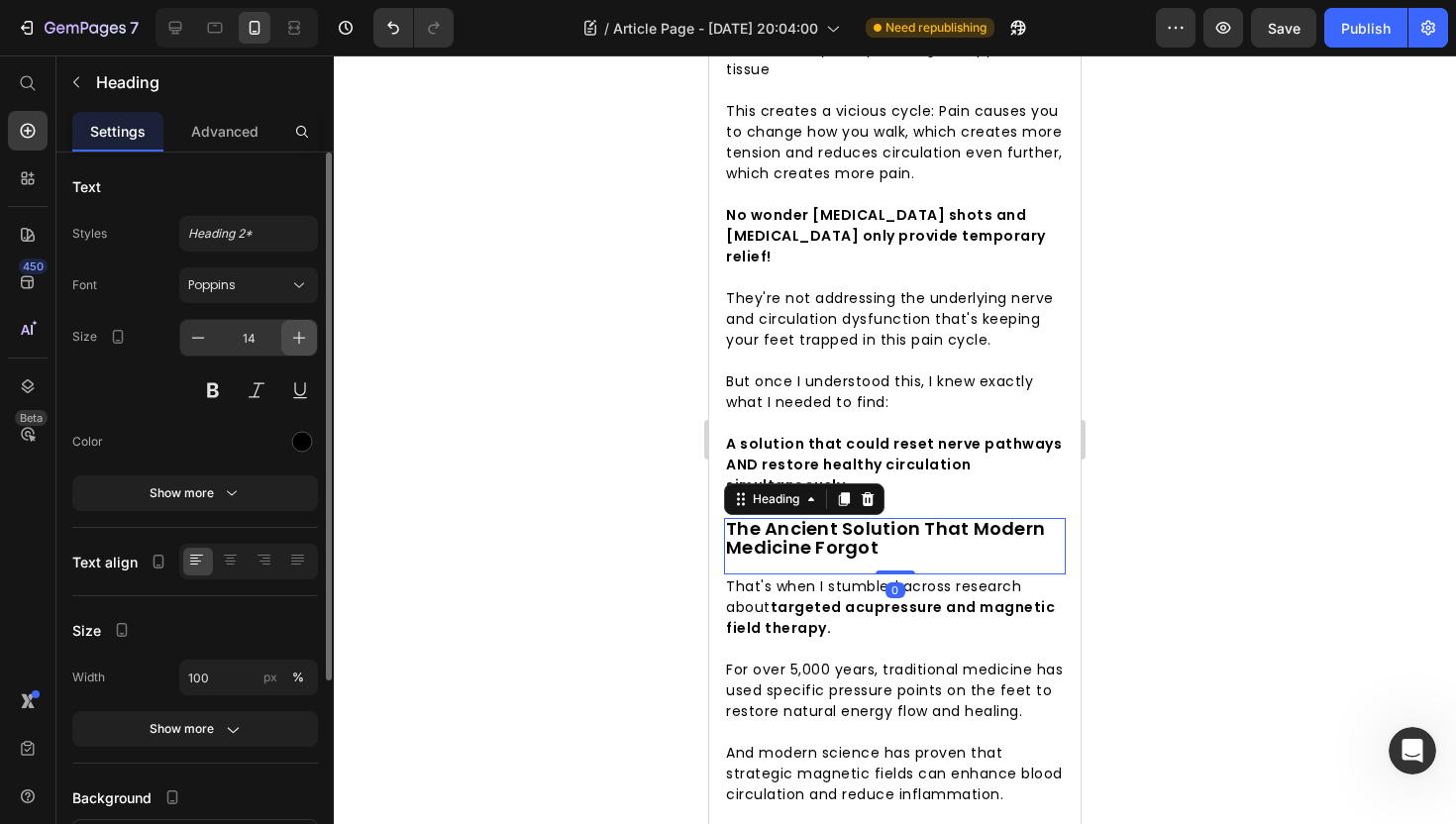 click 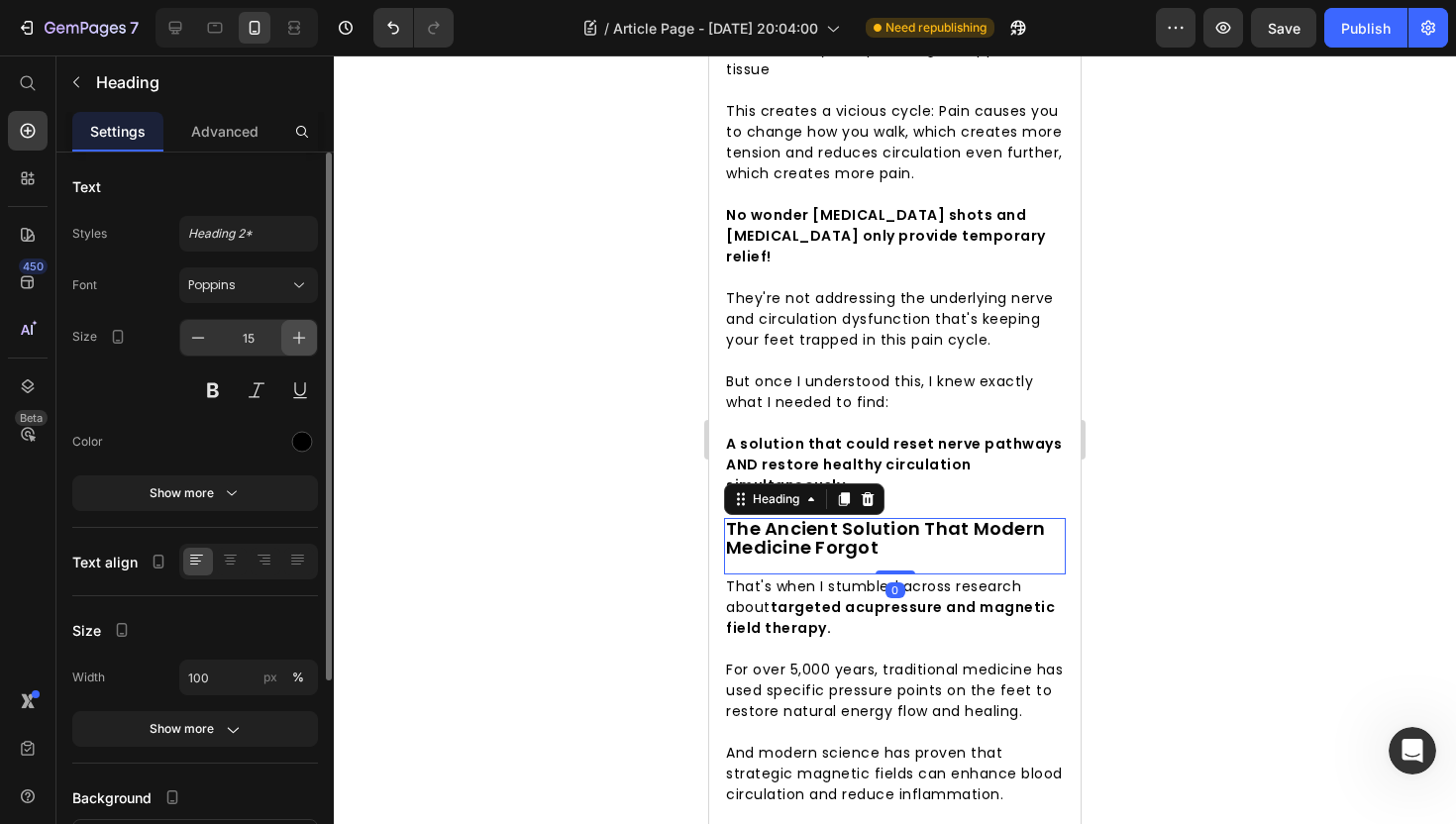 click 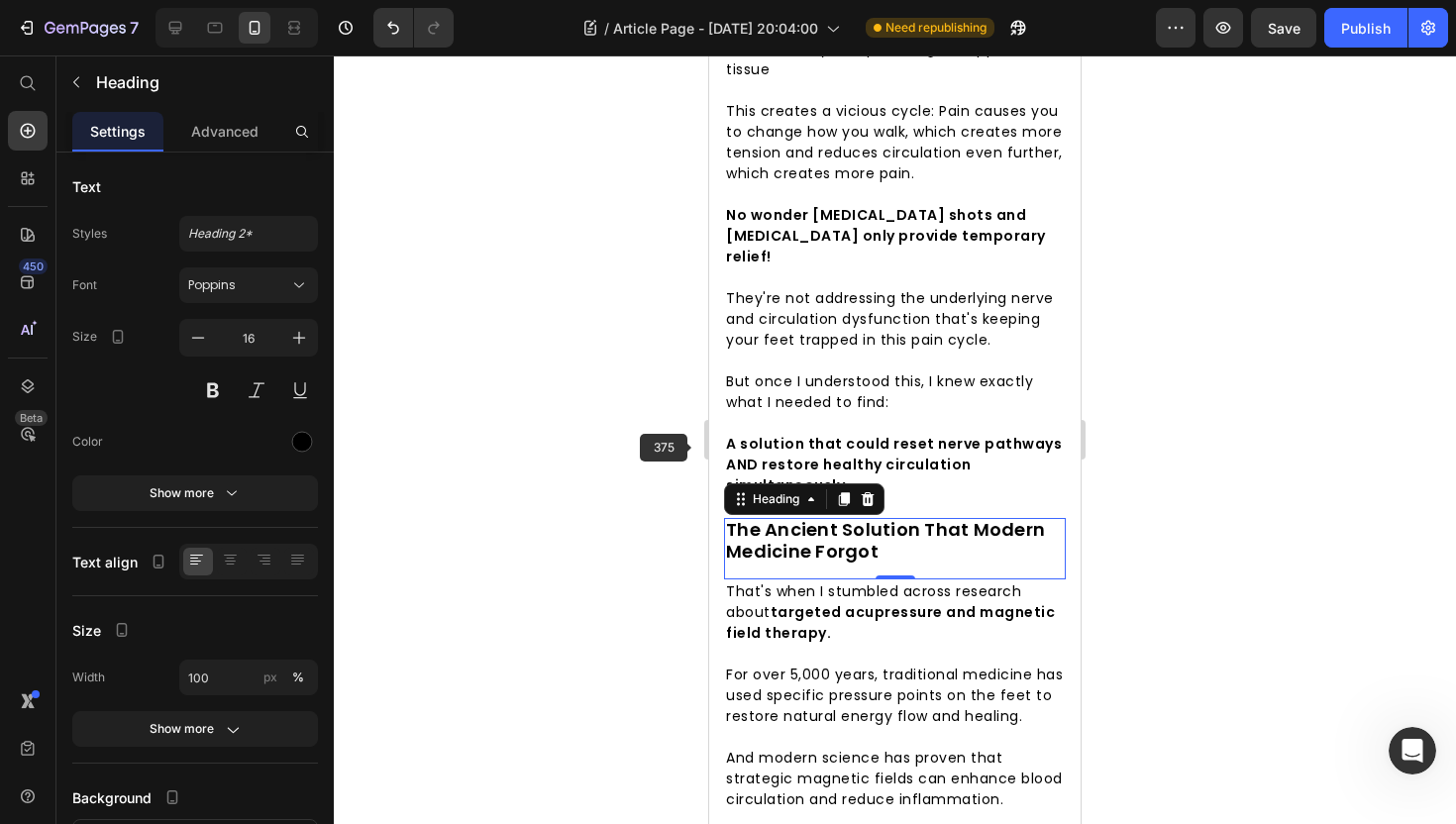 click on "For over 5,000 years, traditional medicine has used specific pressure points on the feet to restore natural energy flow and healing." at bounding box center [894, 695] 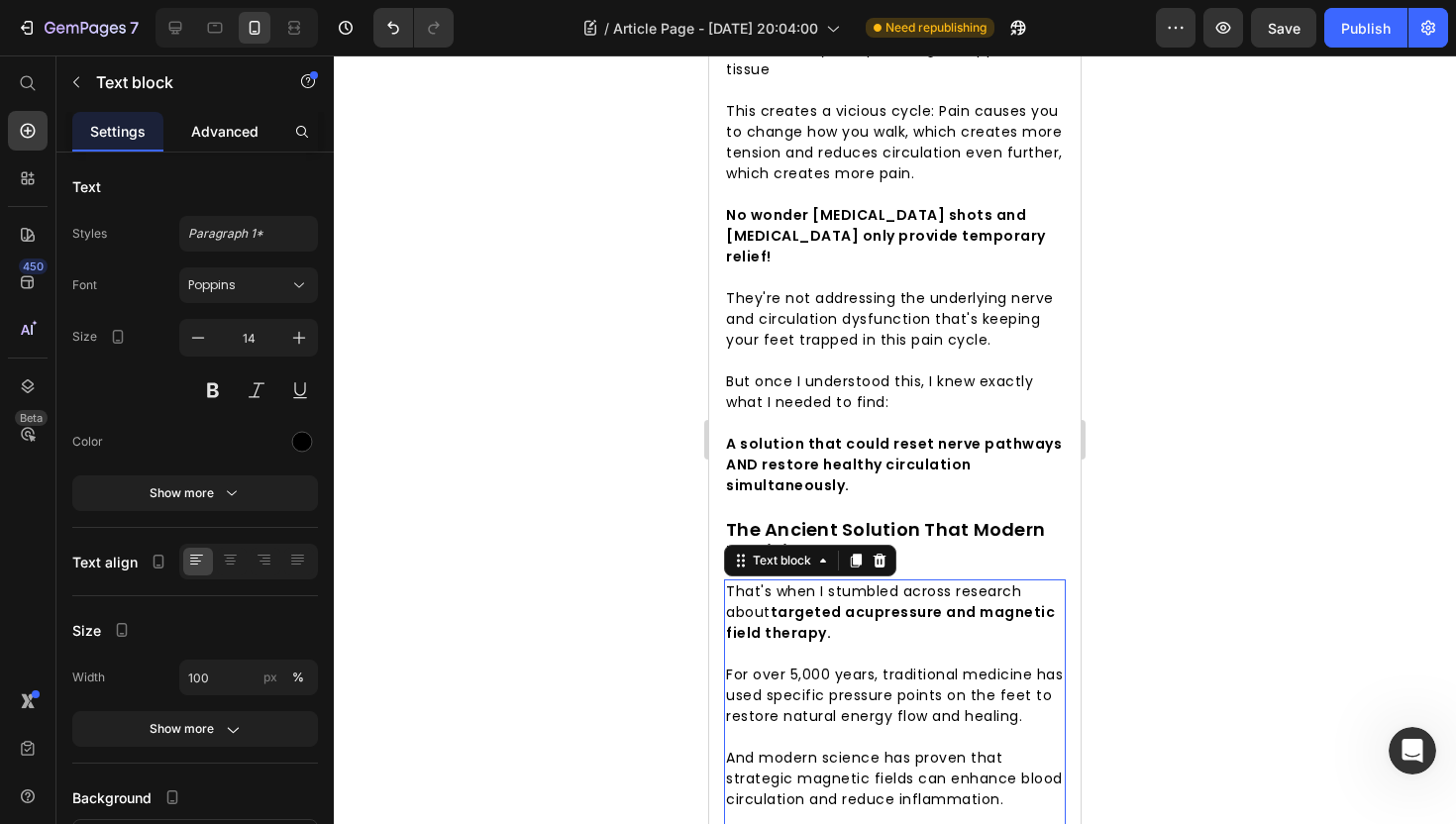 click on "Advanced" at bounding box center [225, 131] 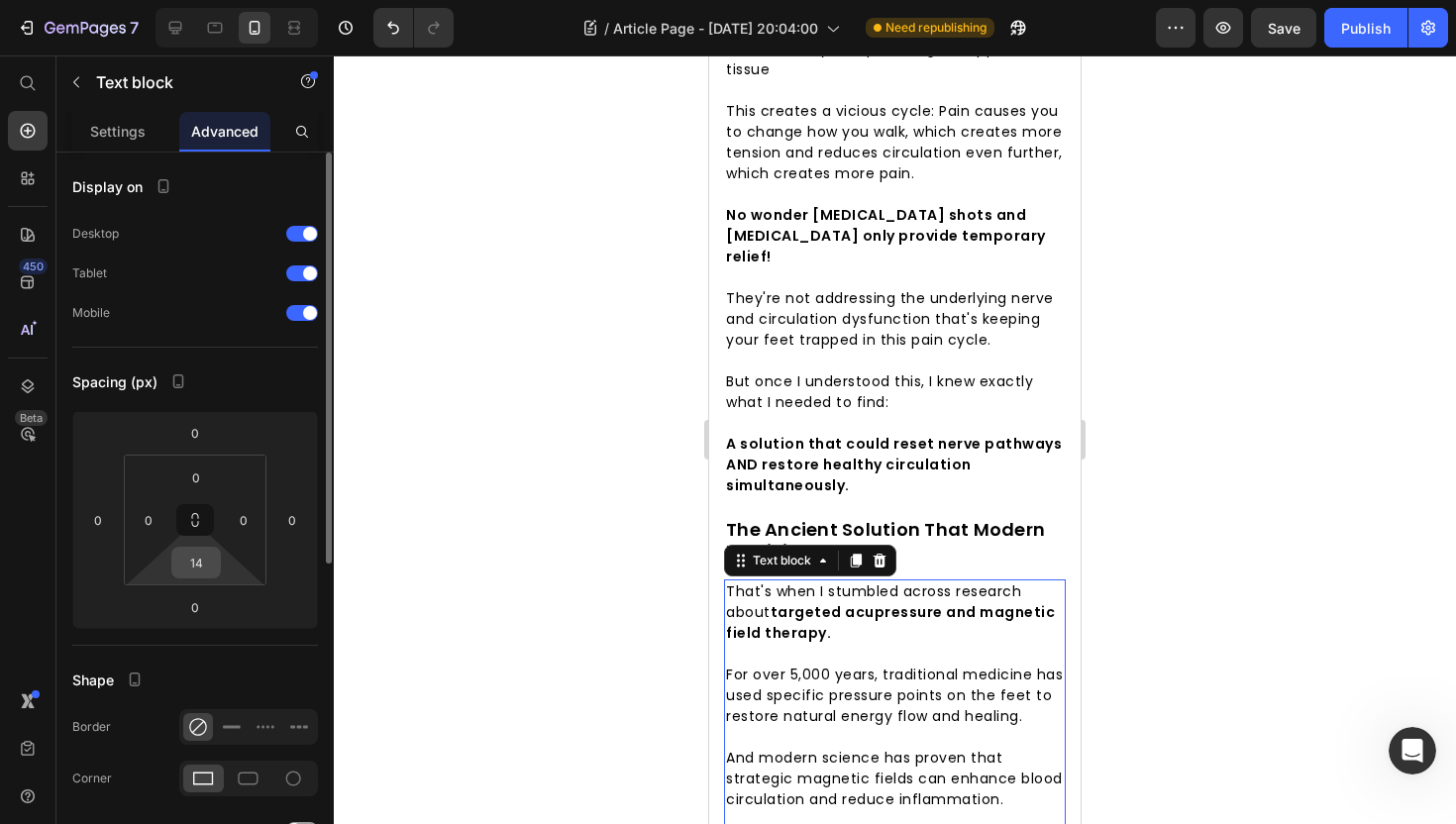 click on "14" at bounding box center [196, 563] 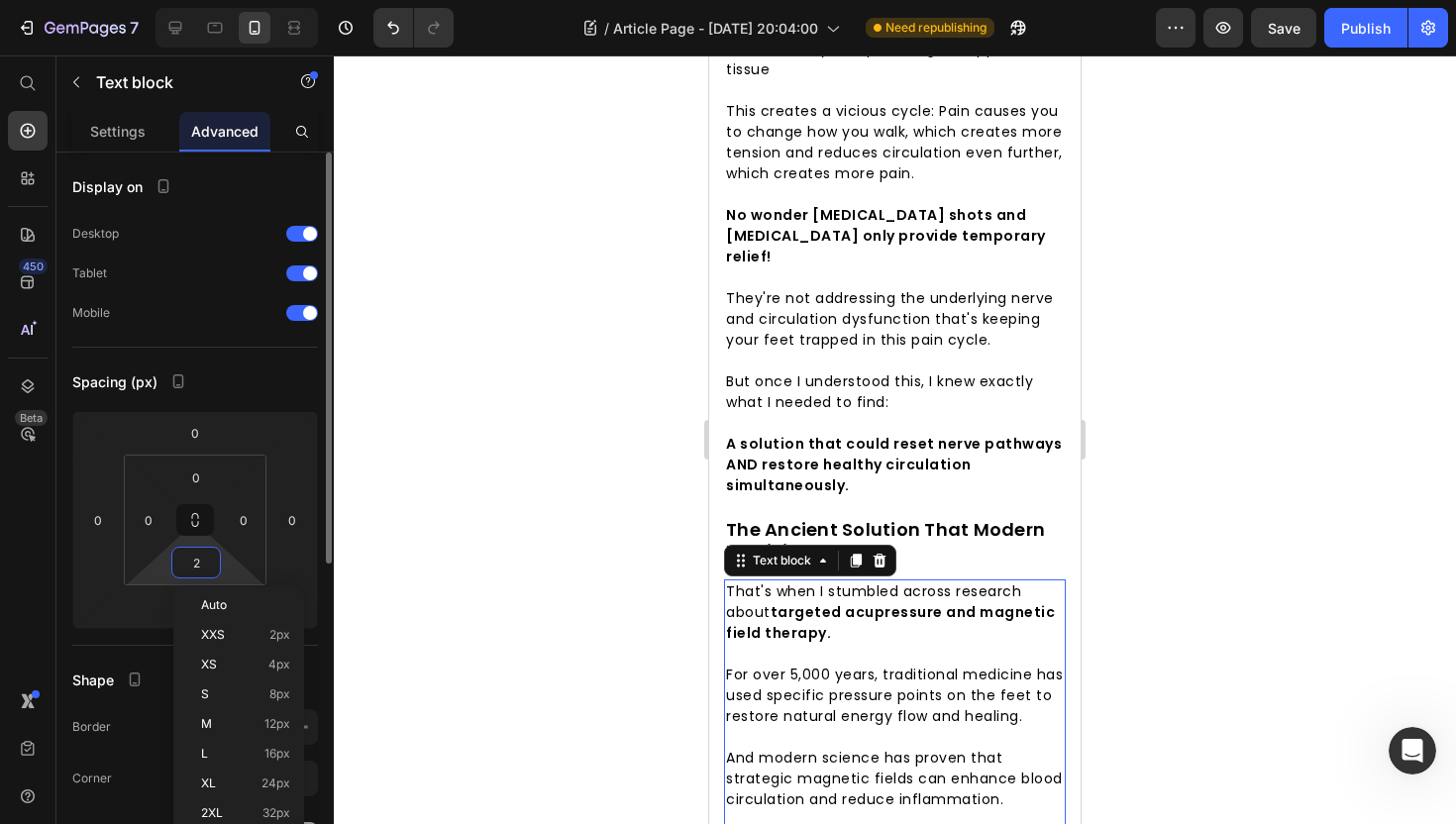 type on "20" 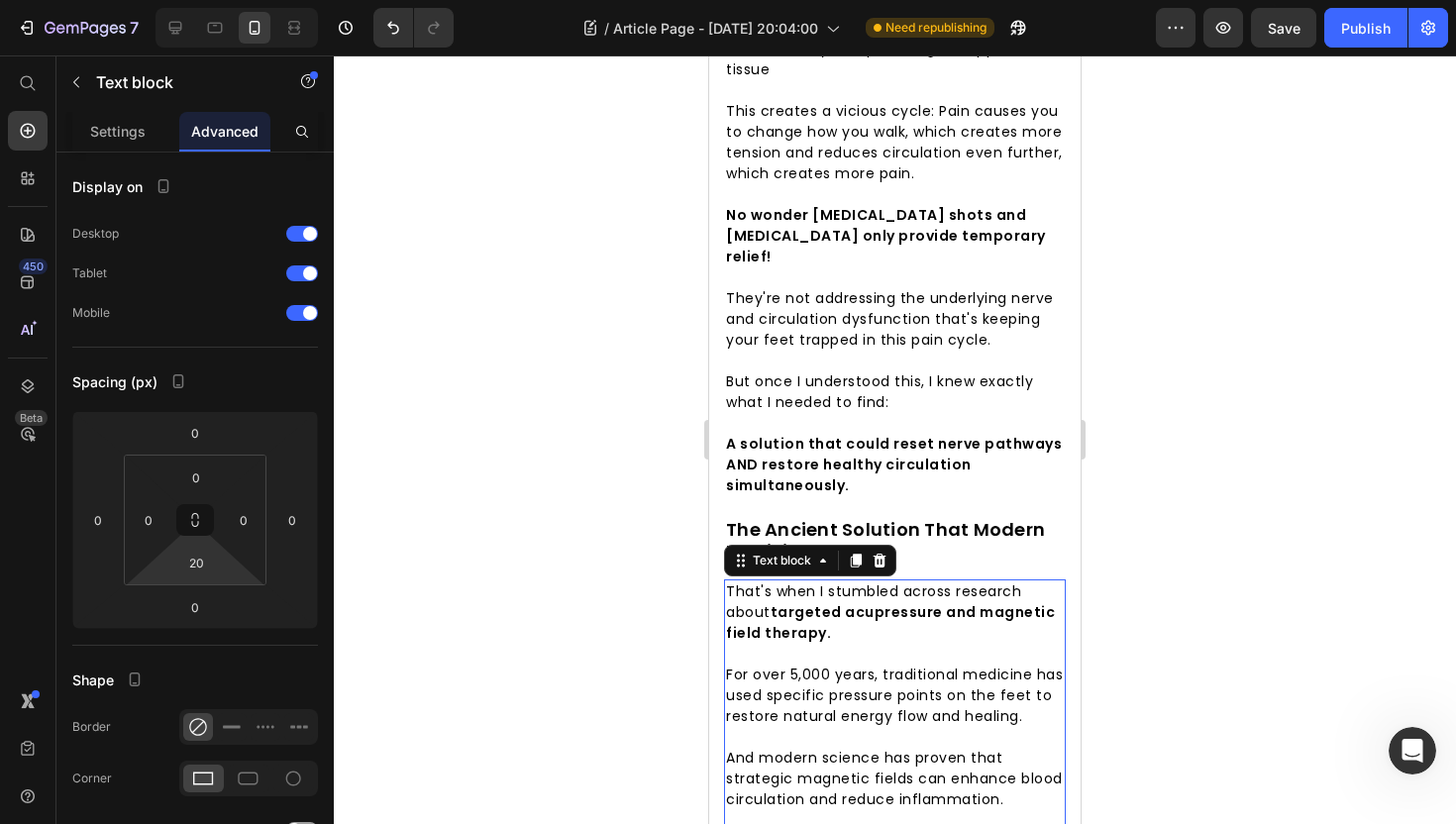 click 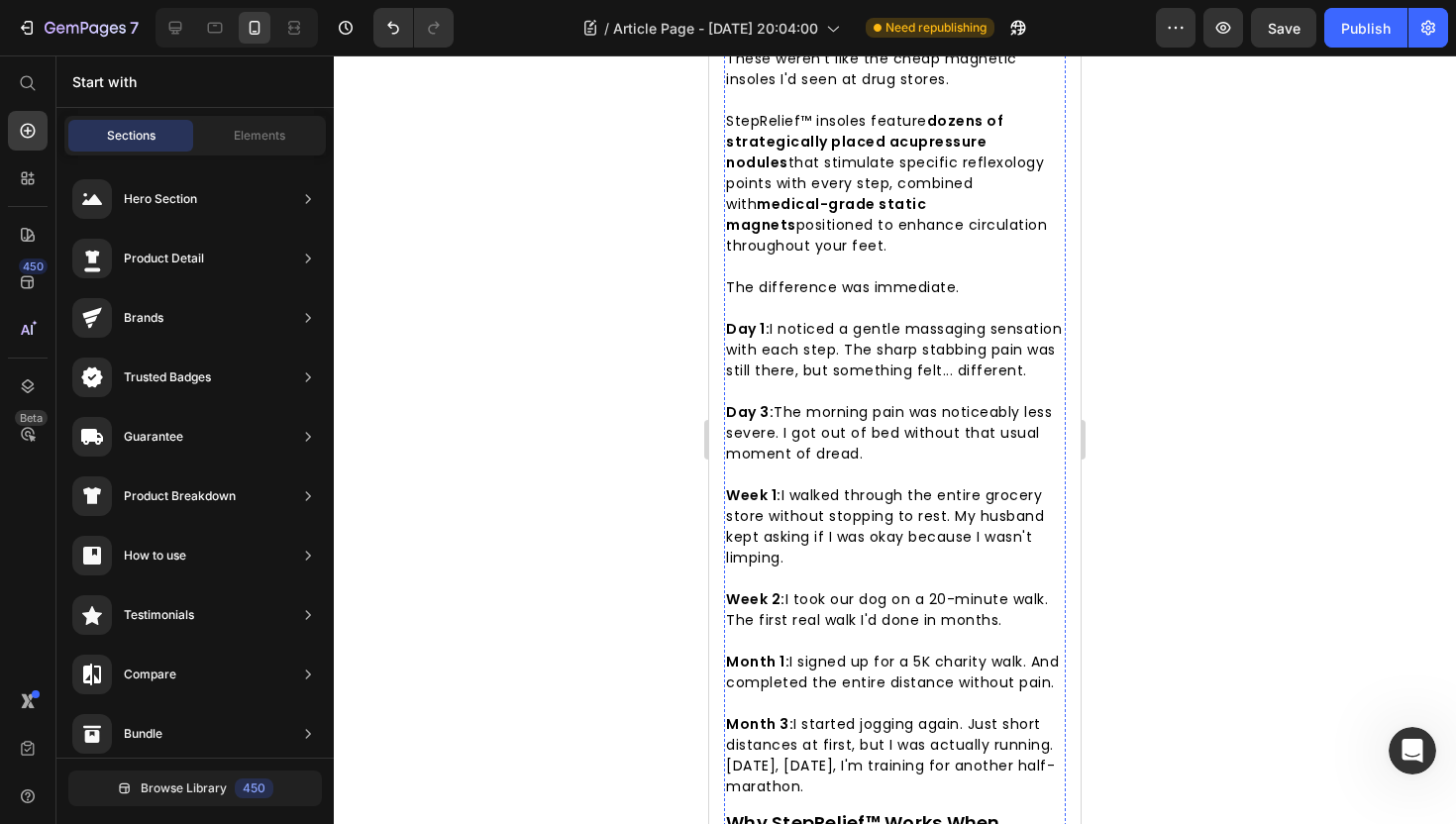 scroll, scrollTop: 5268, scrollLeft: 0, axis: vertical 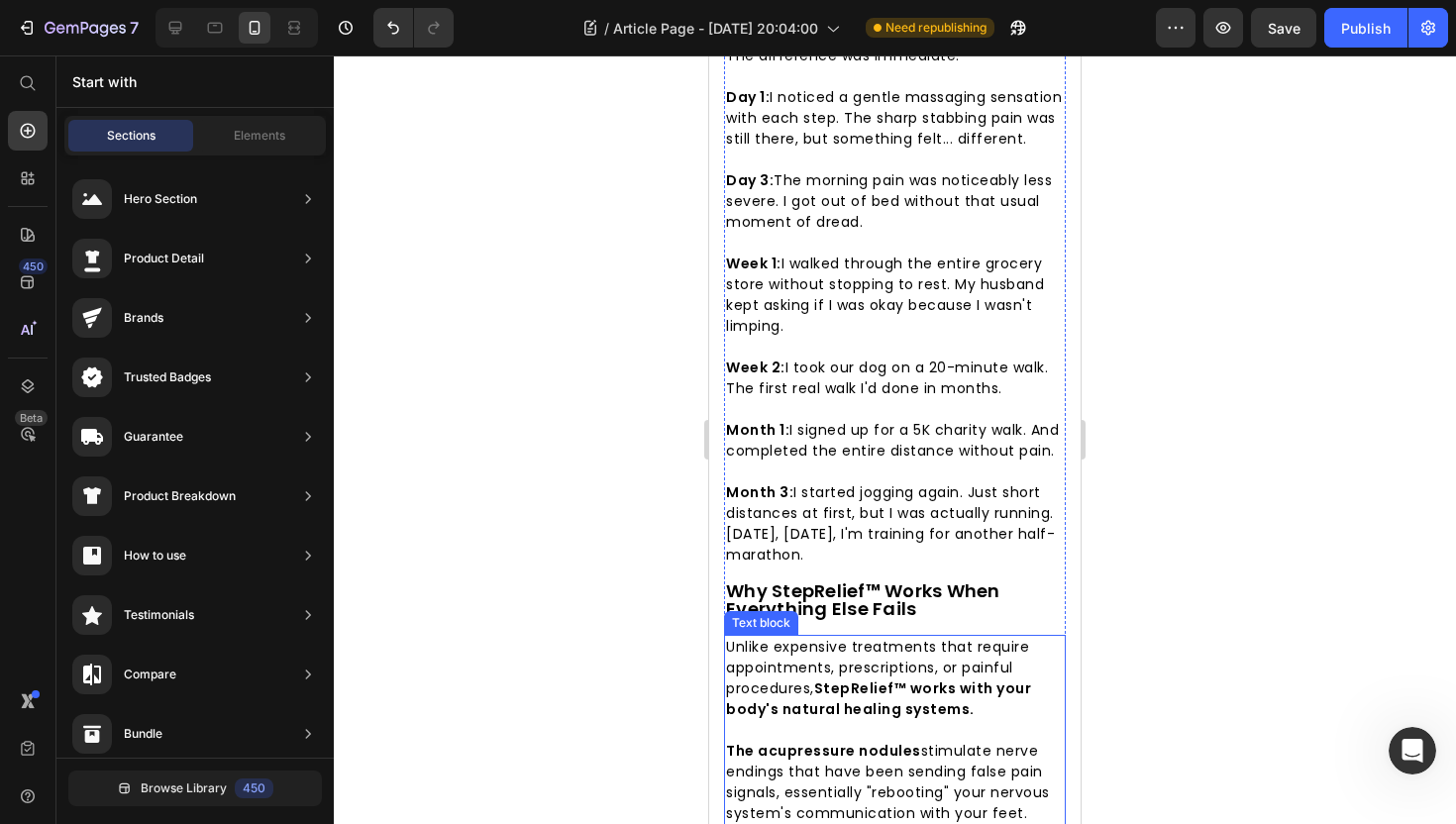 click on "Text block" at bounding box center (761, 623) 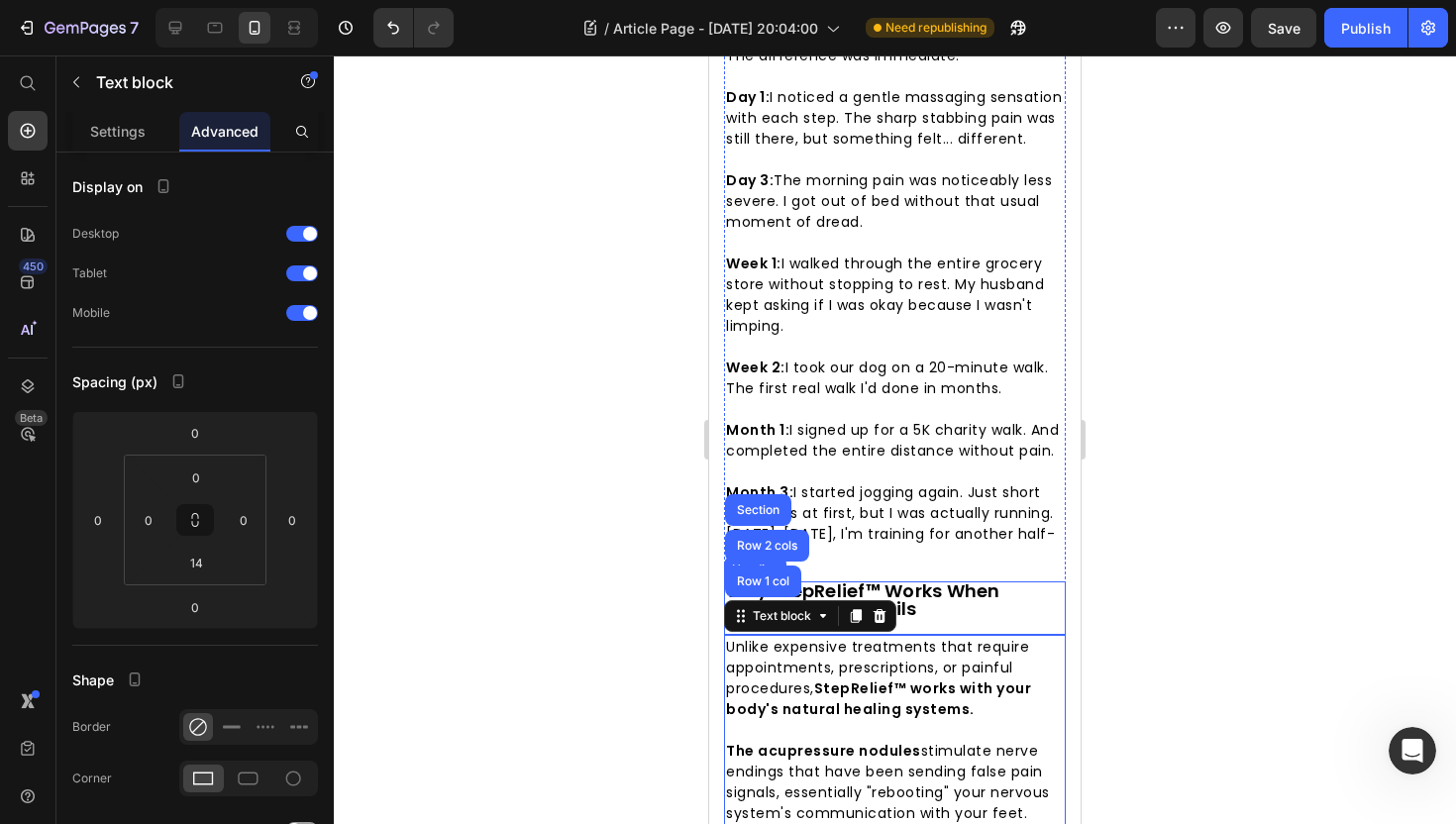 click on "Why StepRelief™ Works When Everything Else Fails" at bounding box center (863, 599) 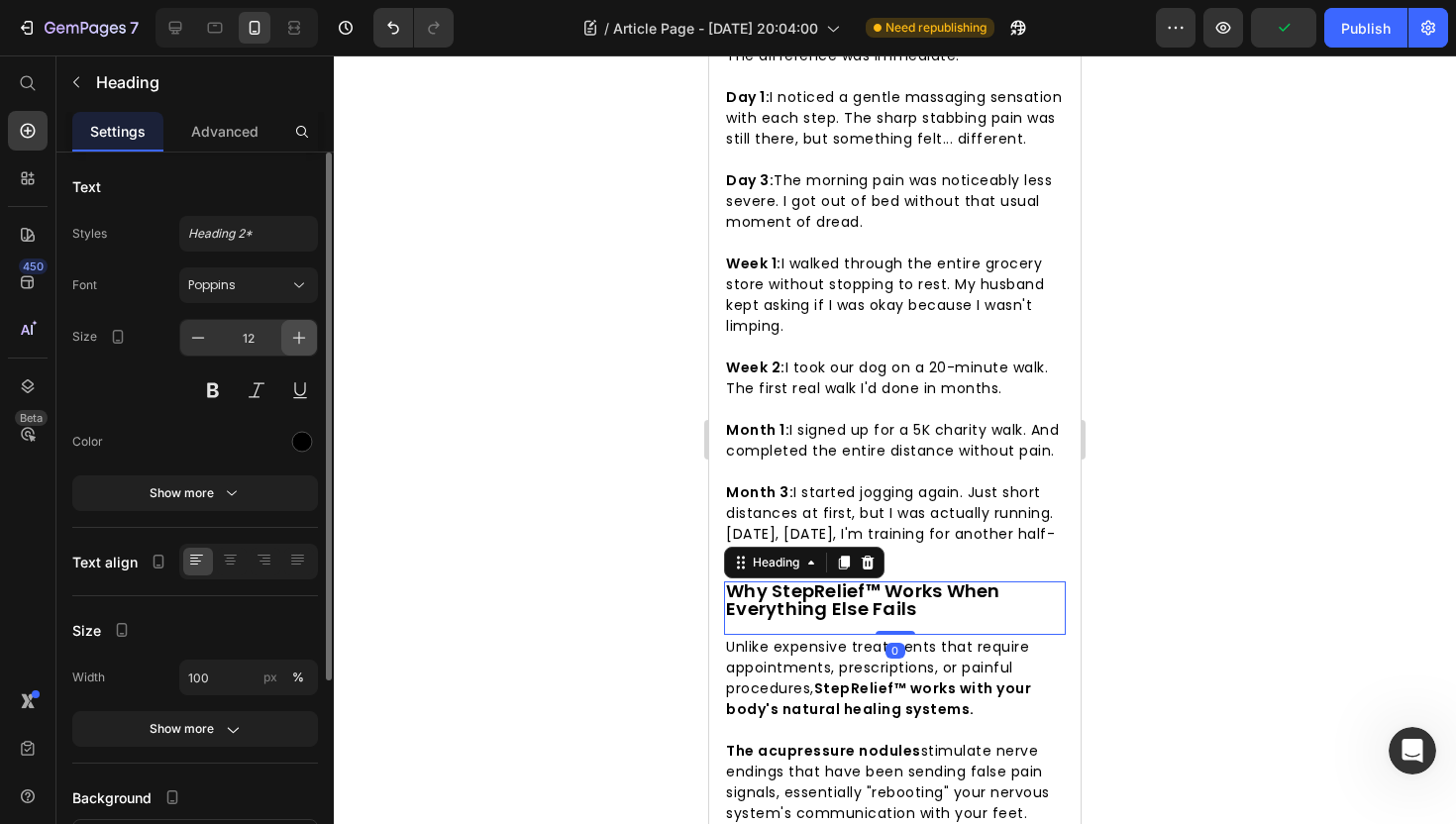 click 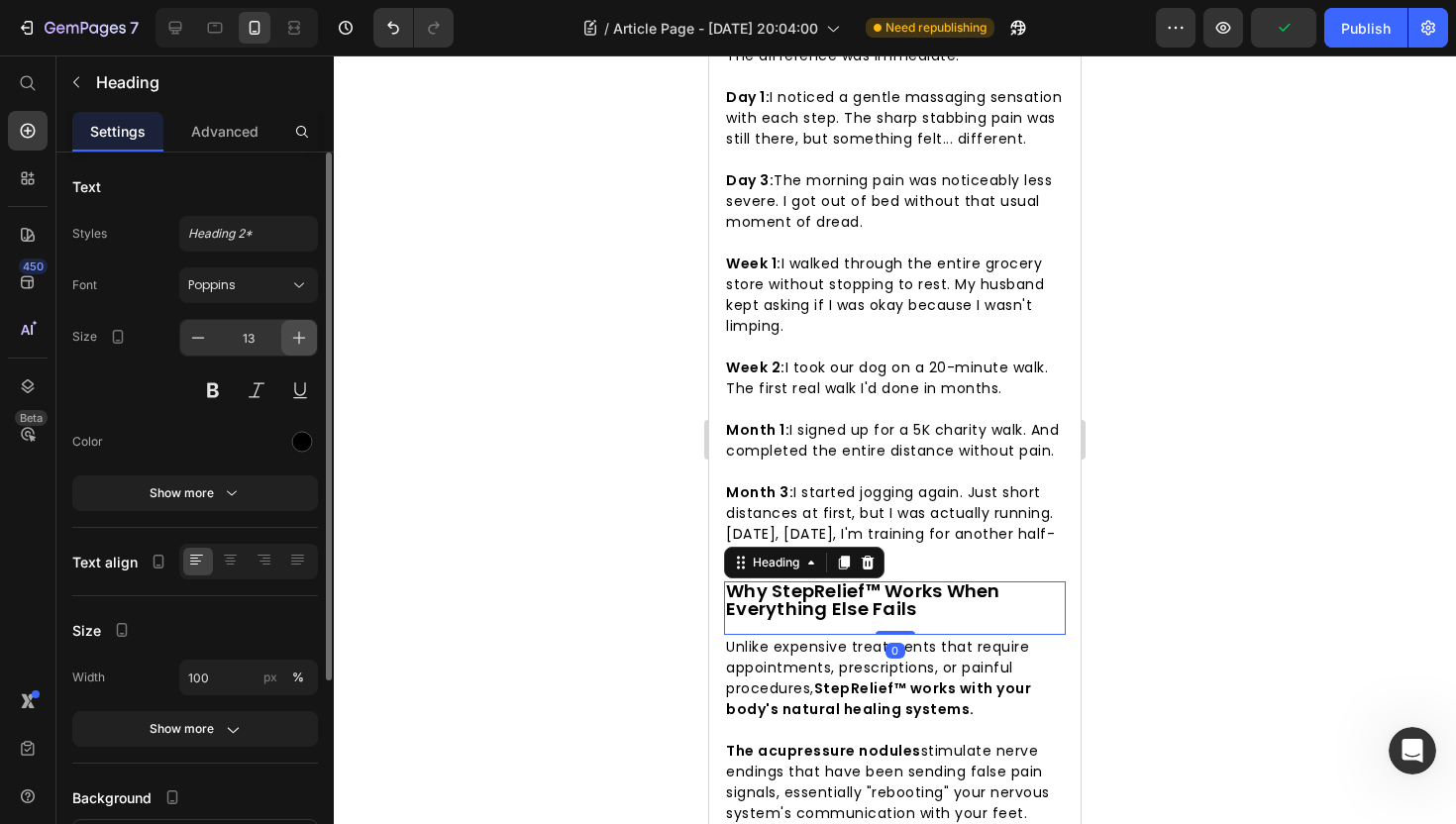click 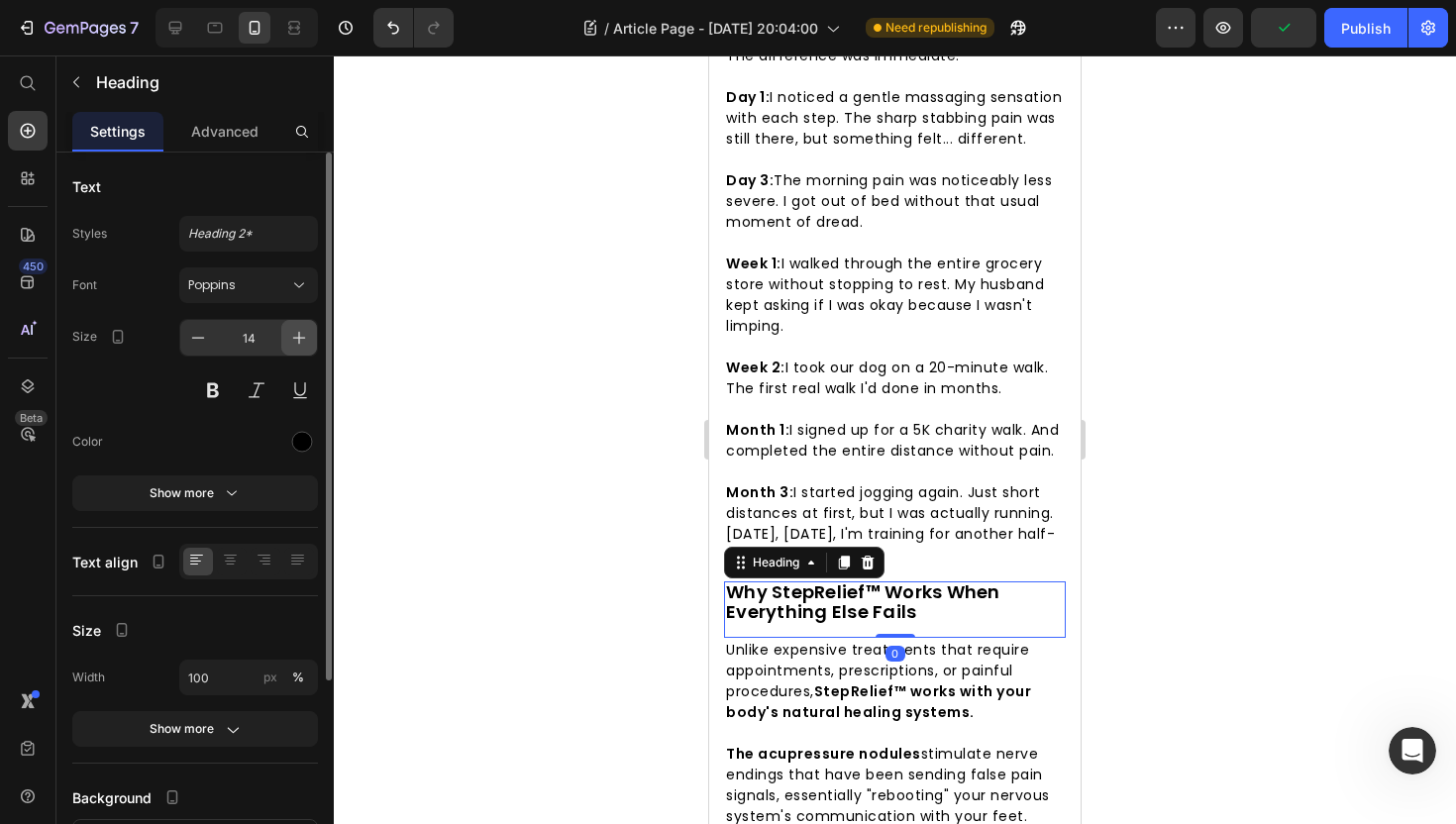 click 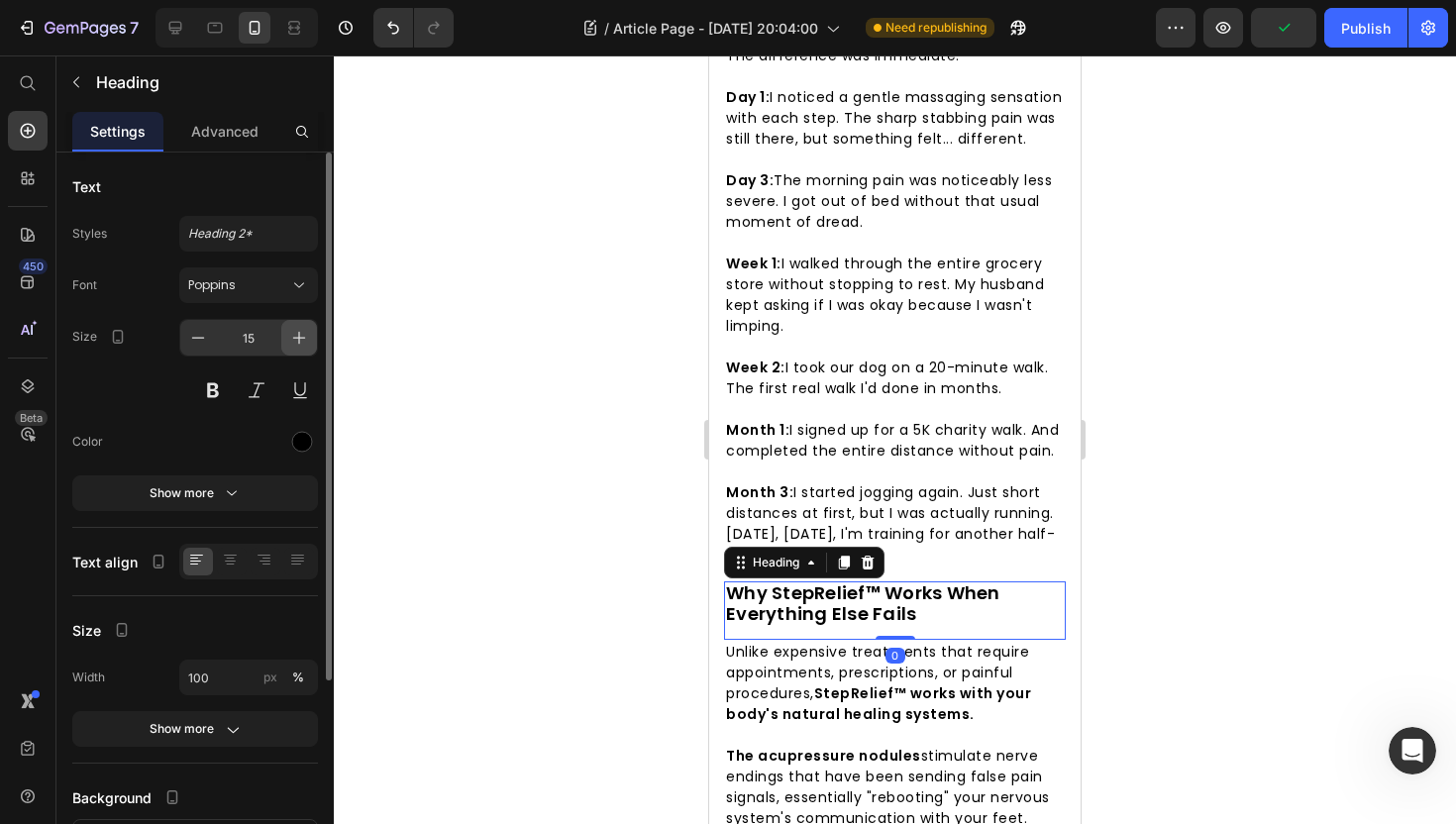 click 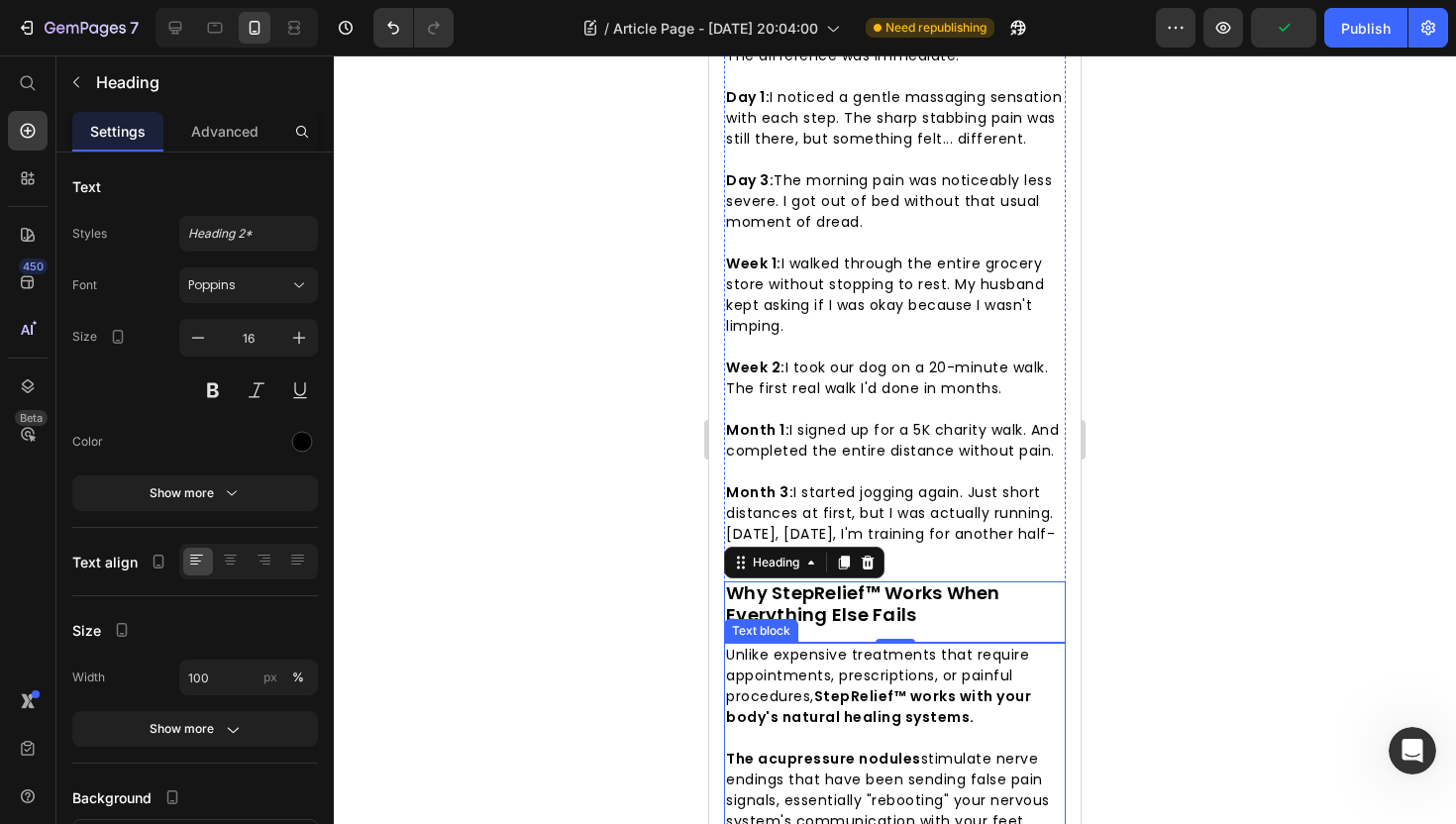 click on "The acupressure nodules" at bounding box center (823, 759) 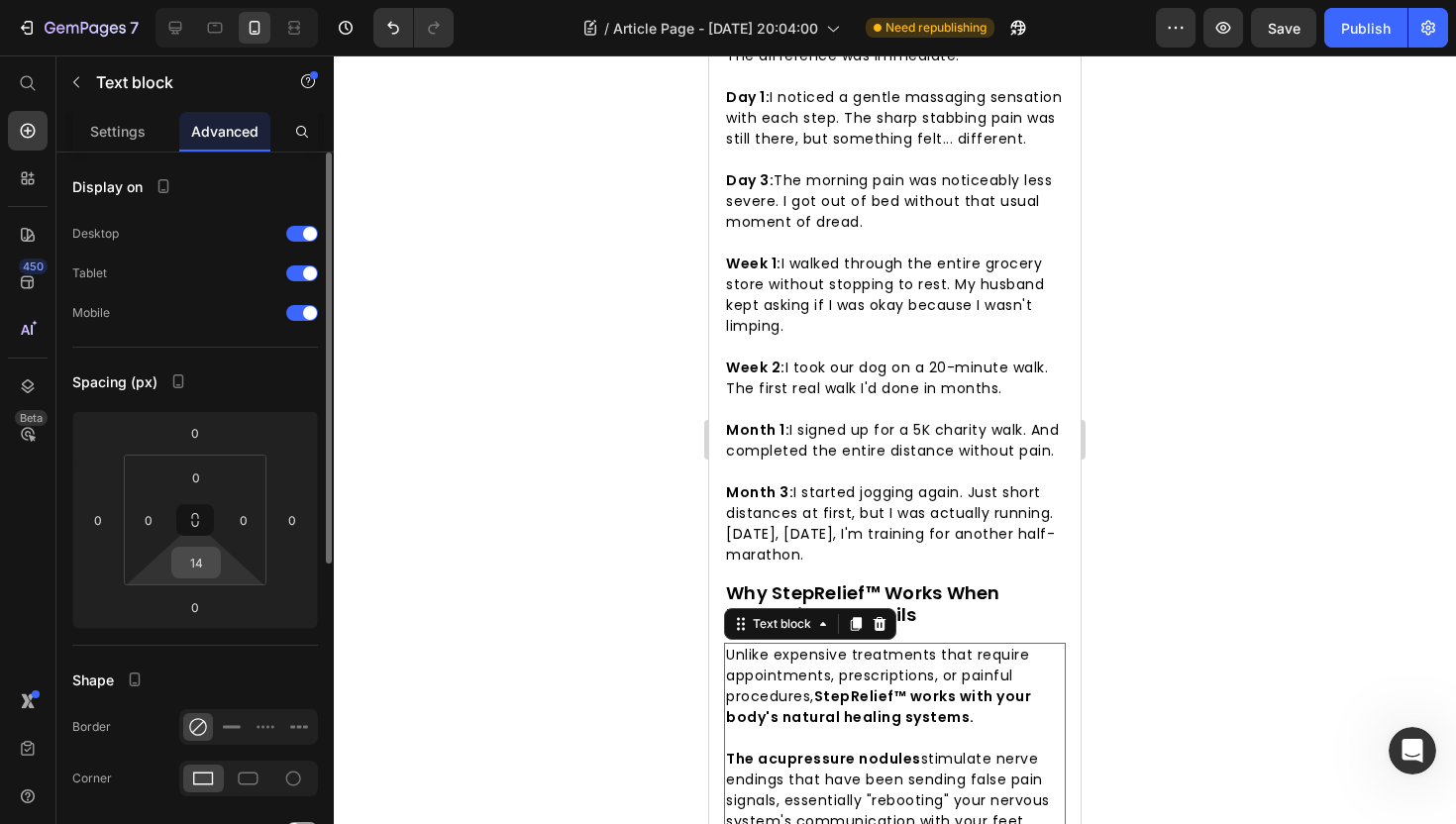 click on "14" at bounding box center [196, 563] 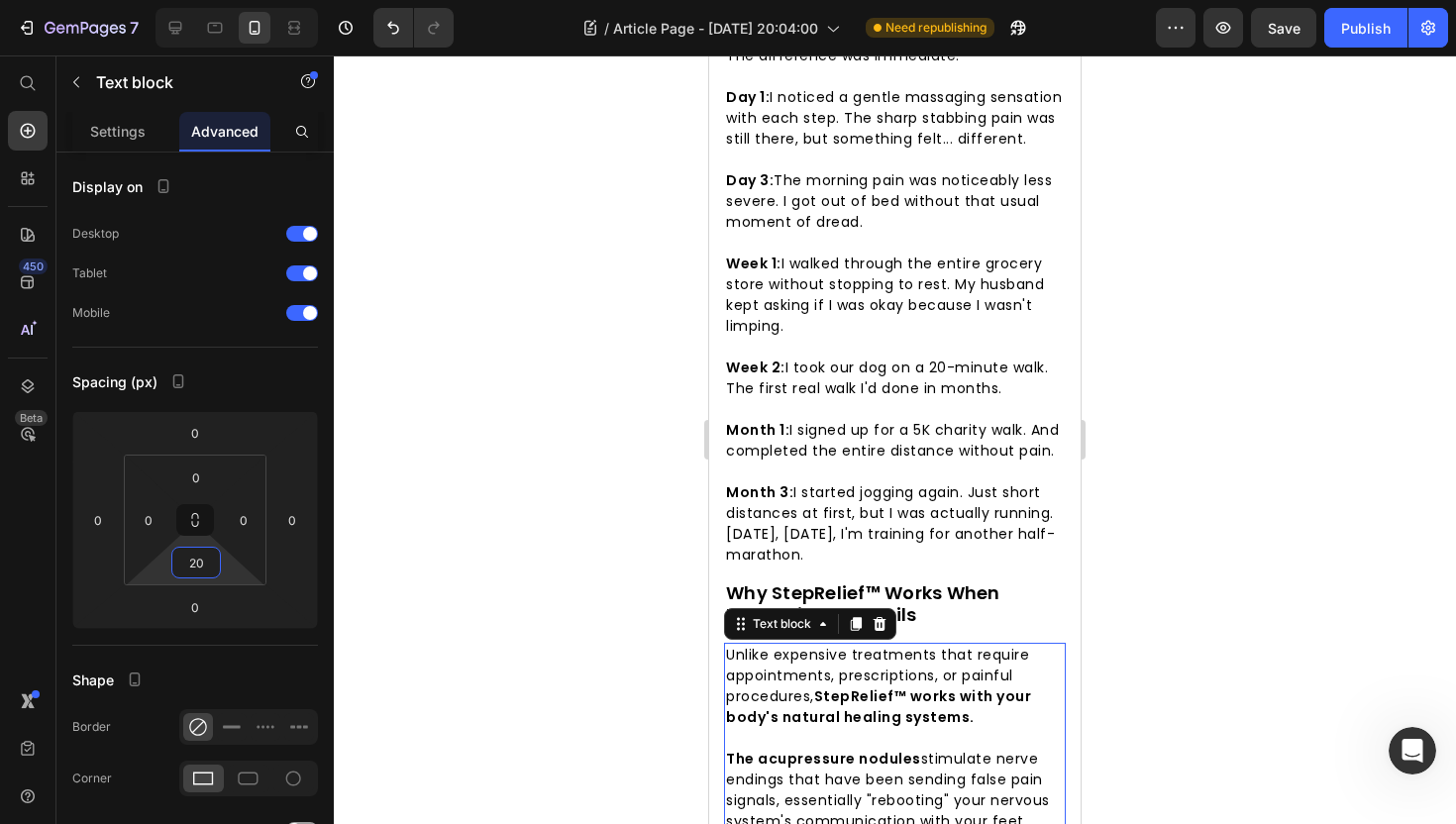 type on "20" 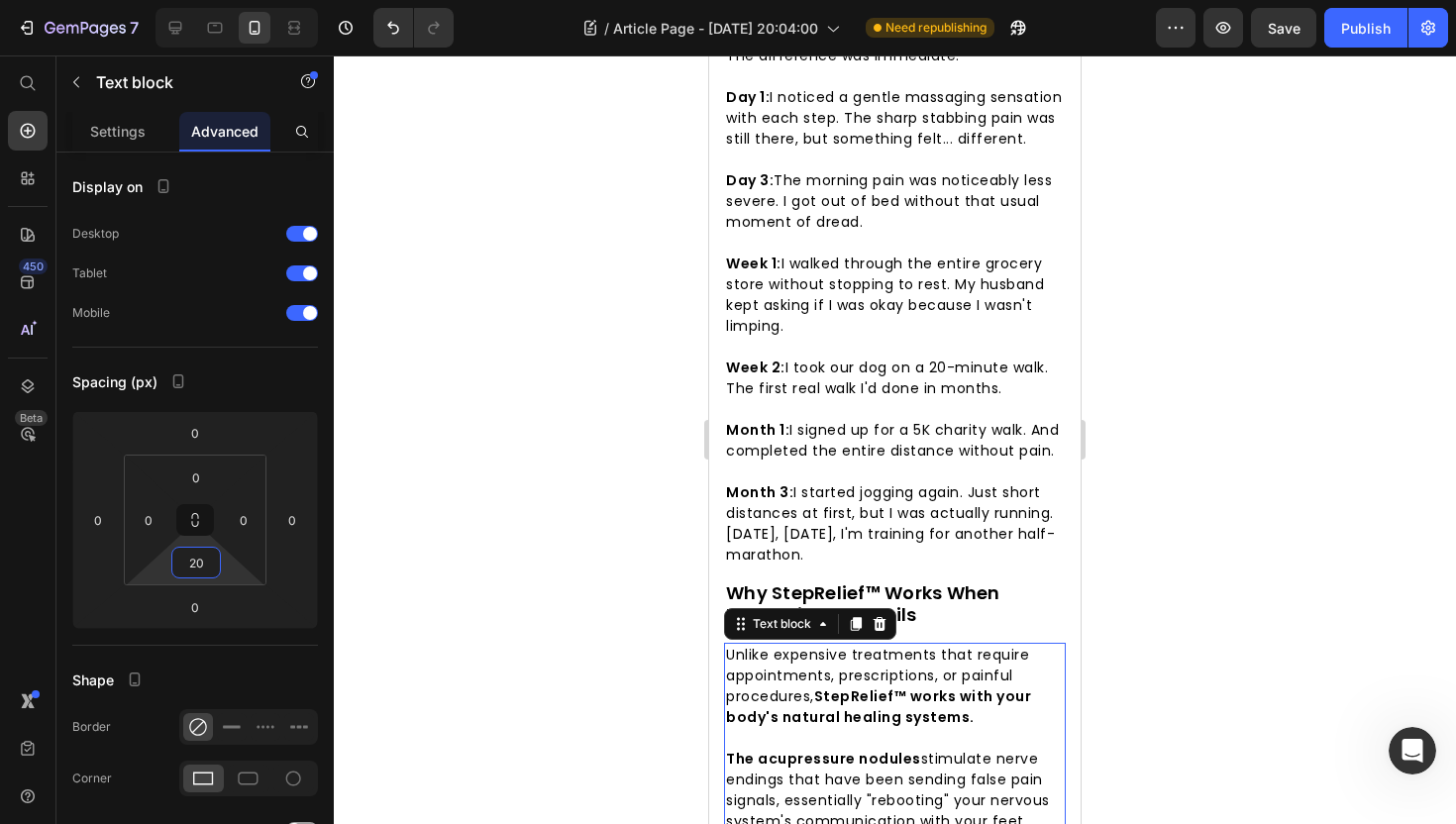 click 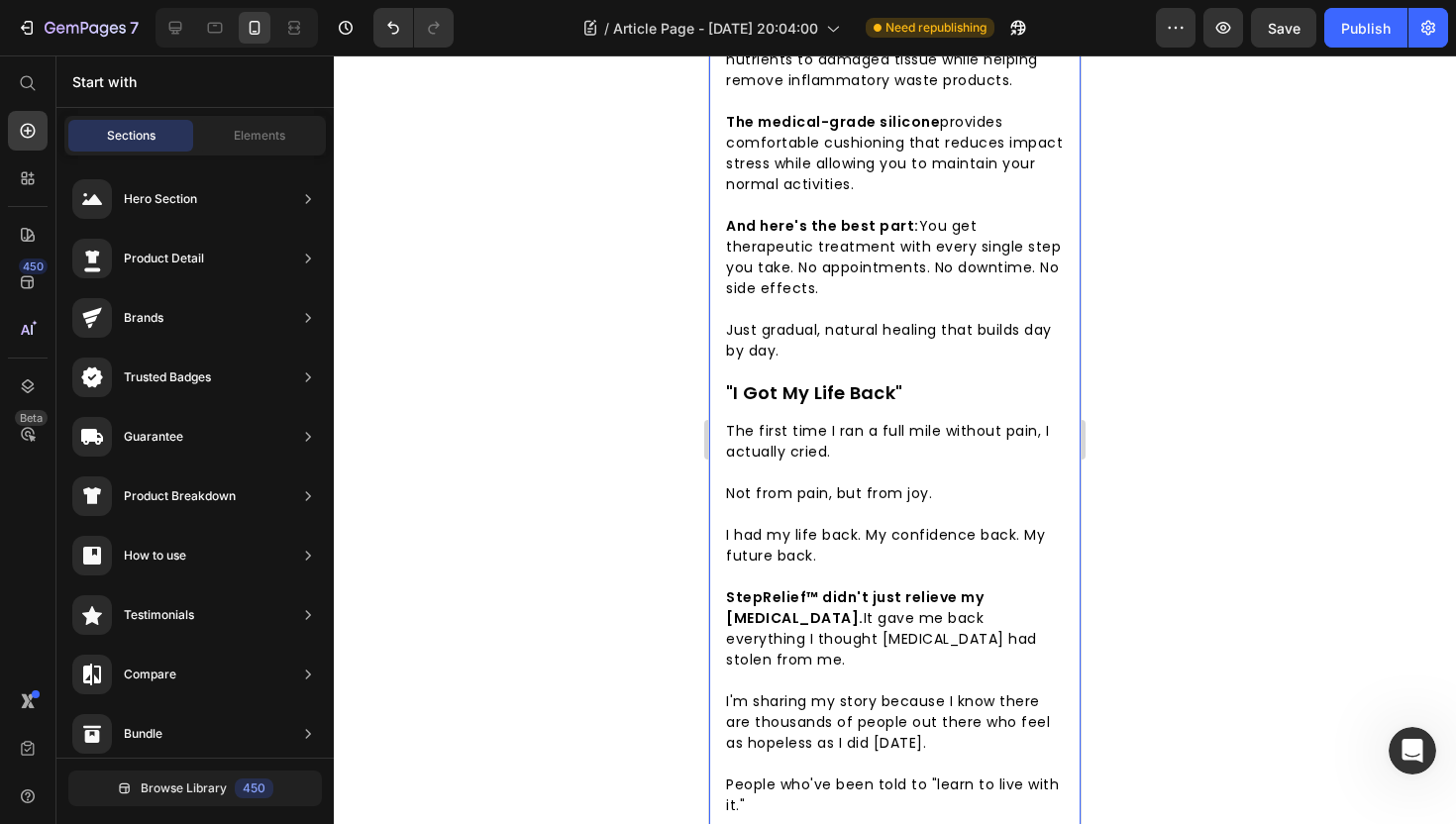 scroll, scrollTop: 6038, scrollLeft: 0, axis: vertical 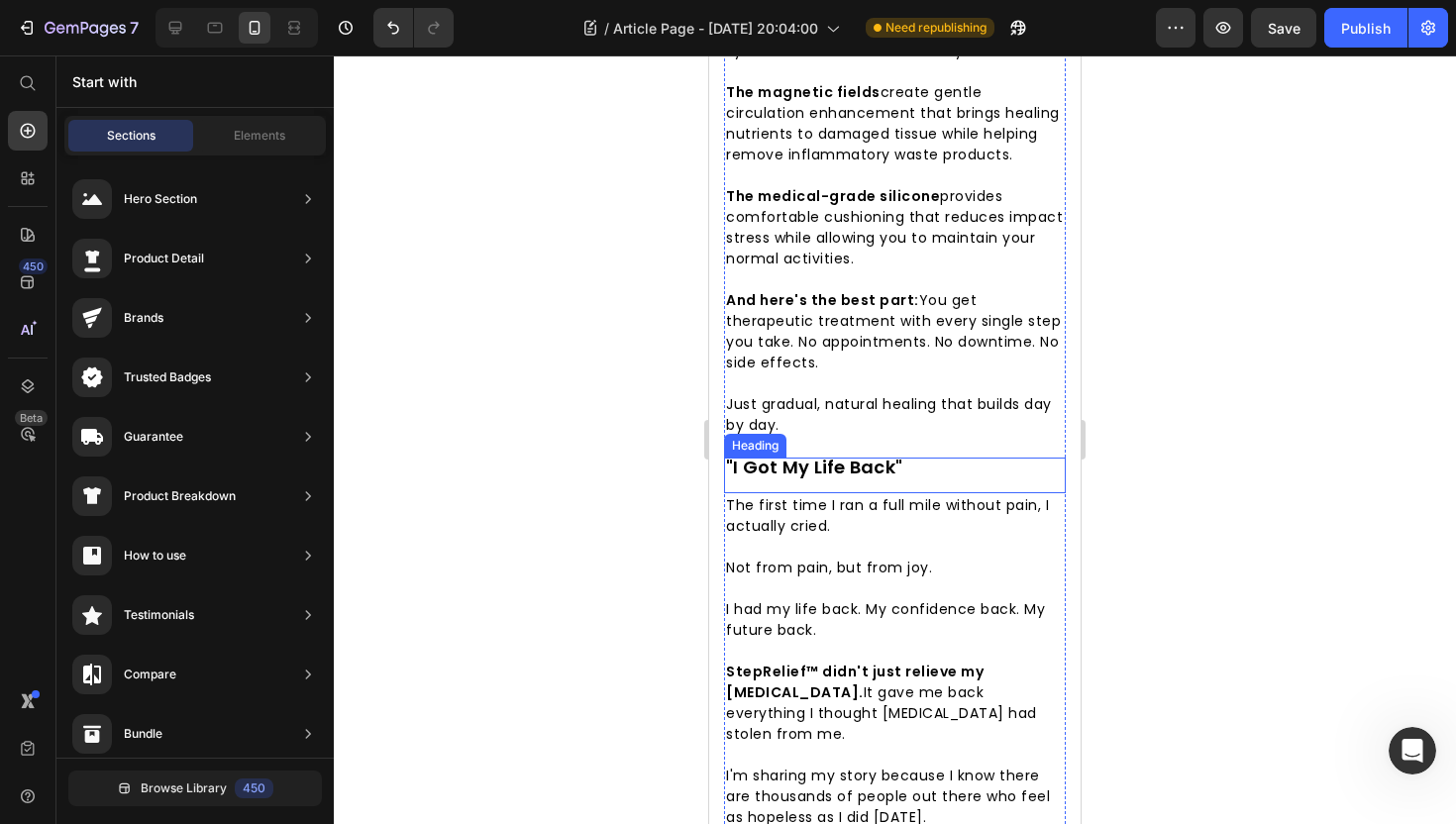 click on ""I Got My Life Back"" at bounding box center (814, 466) 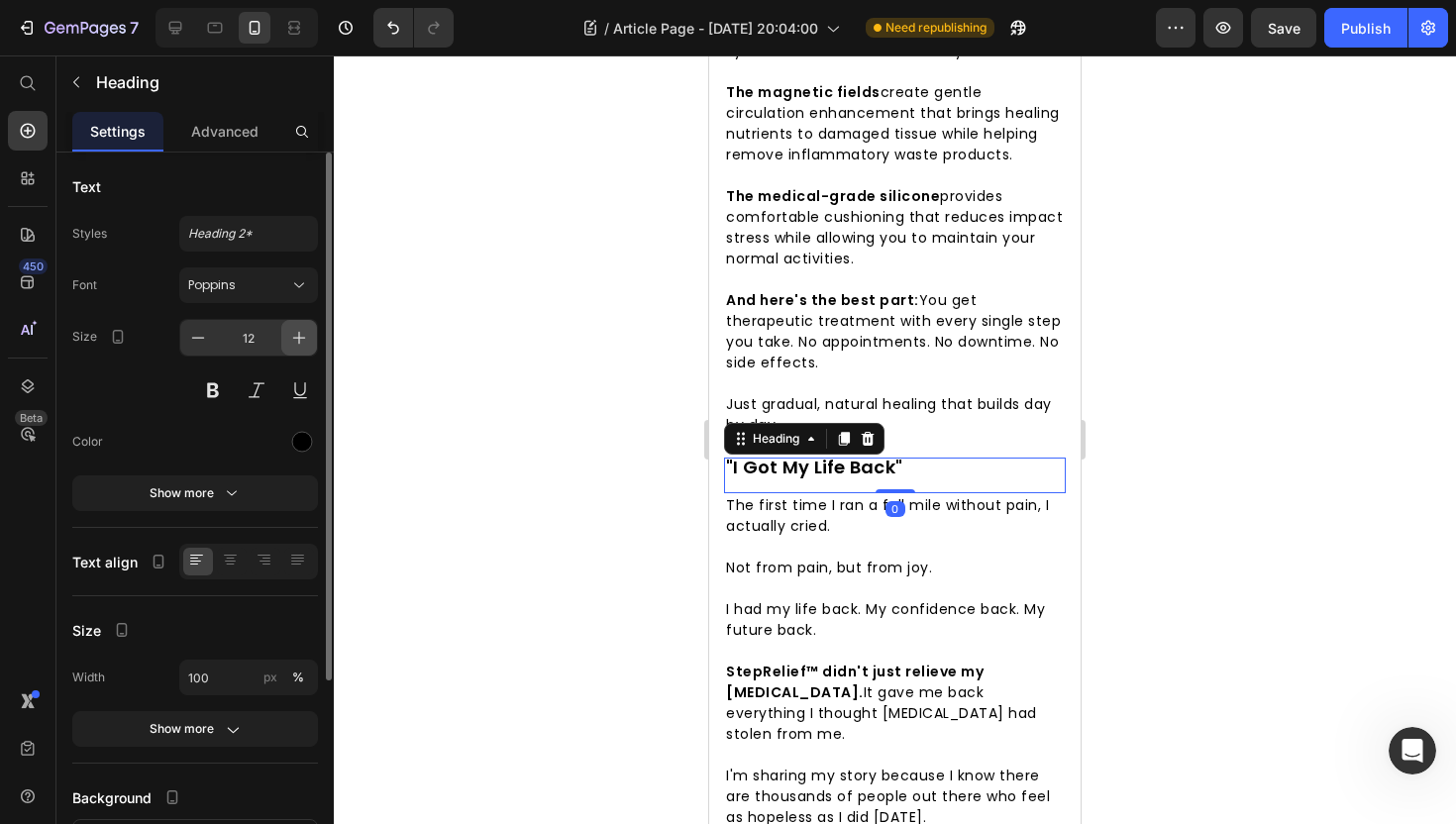 click at bounding box center (299, 338) 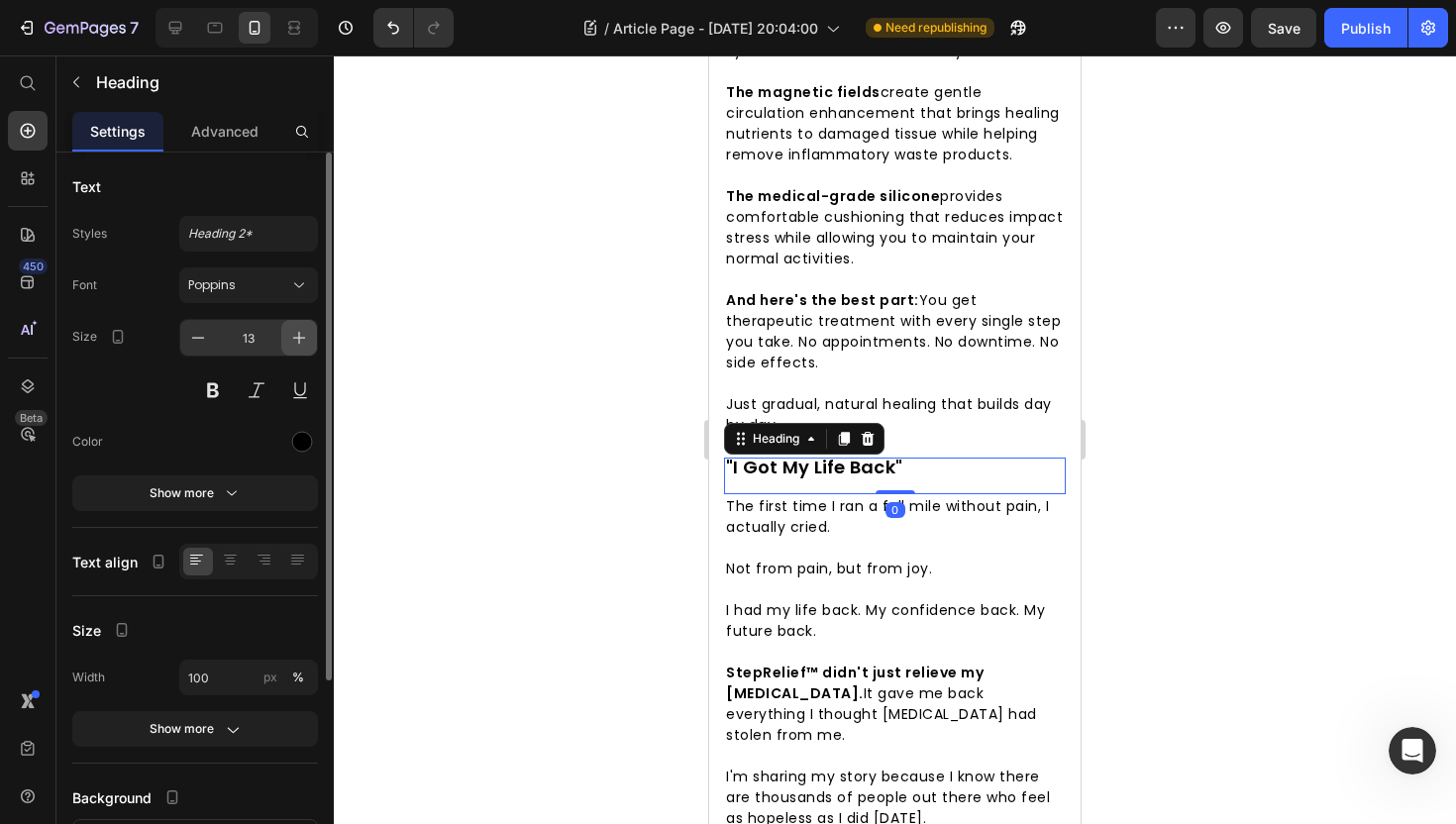 click at bounding box center [299, 338] 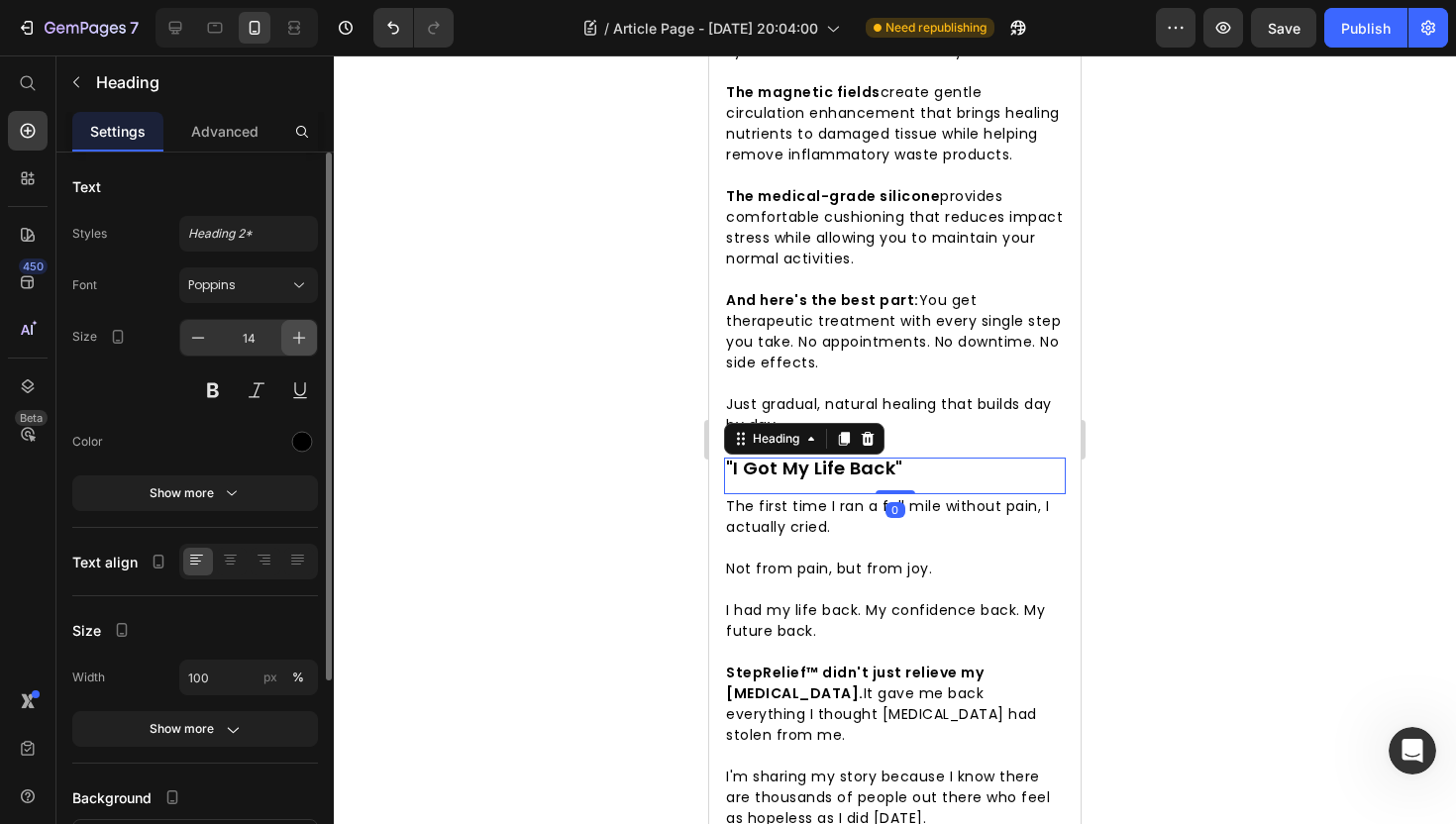 click at bounding box center (299, 338) 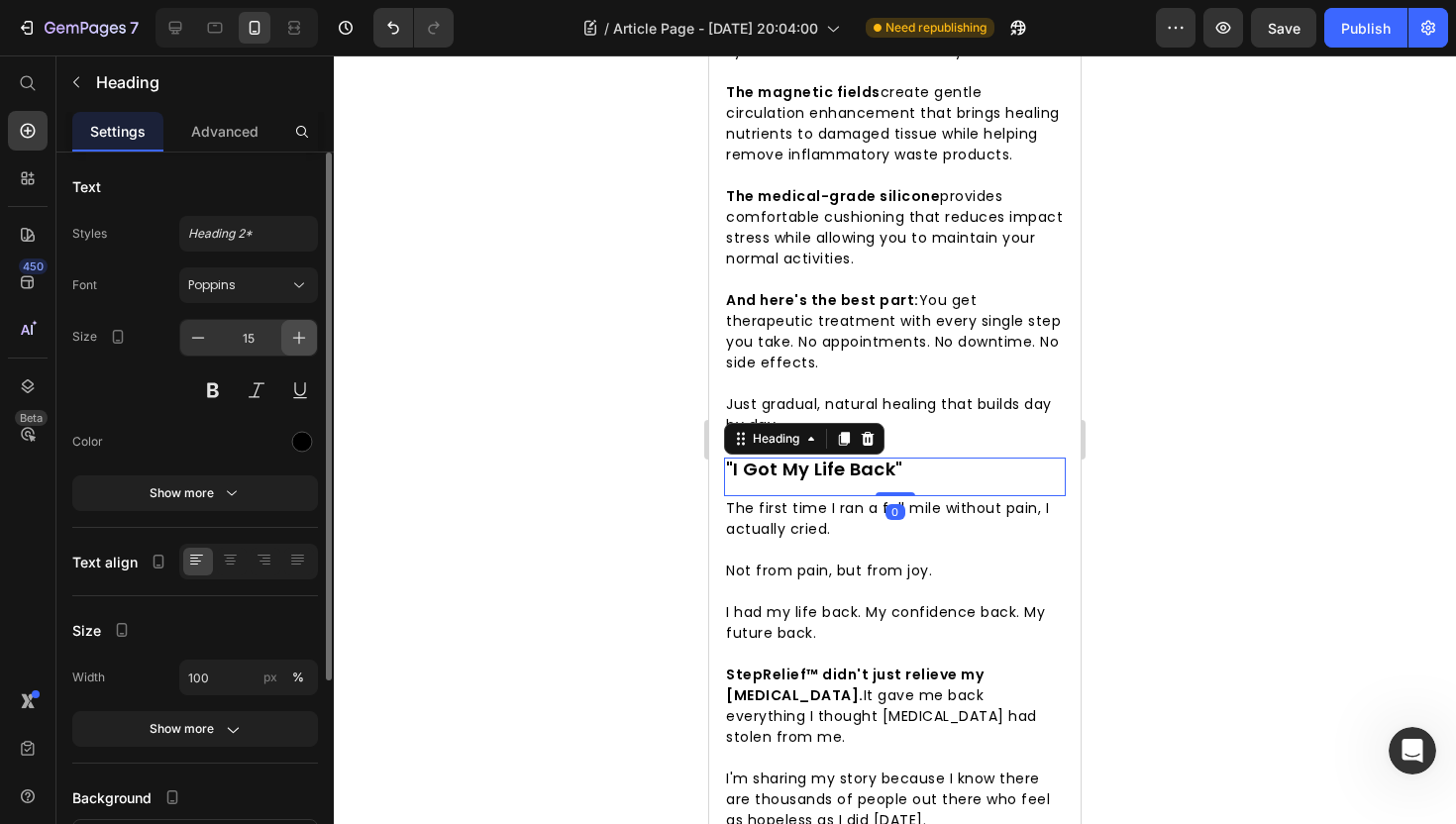 click at bounding box center [299, 338] 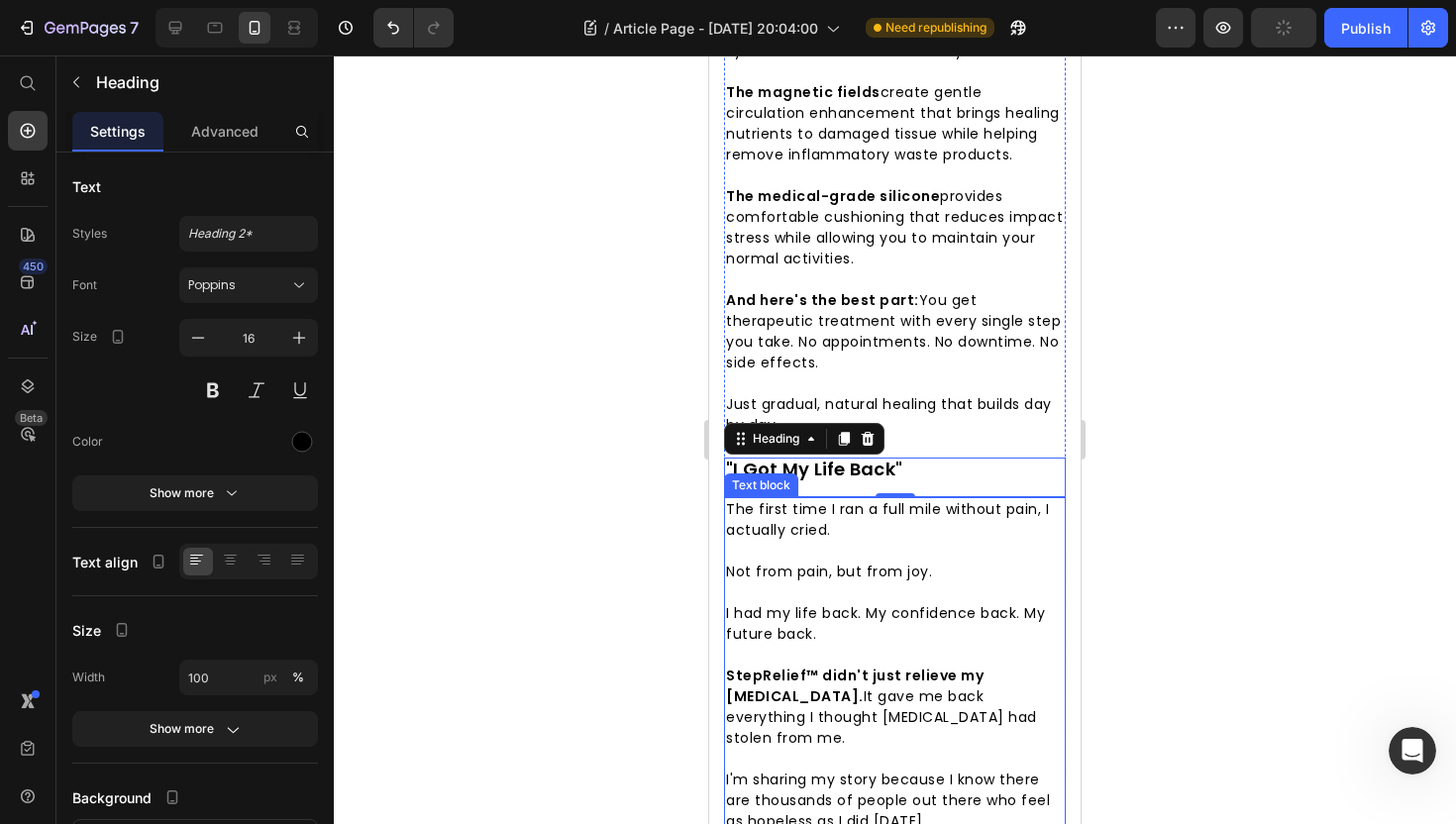 click at bounding box center (894, 551) 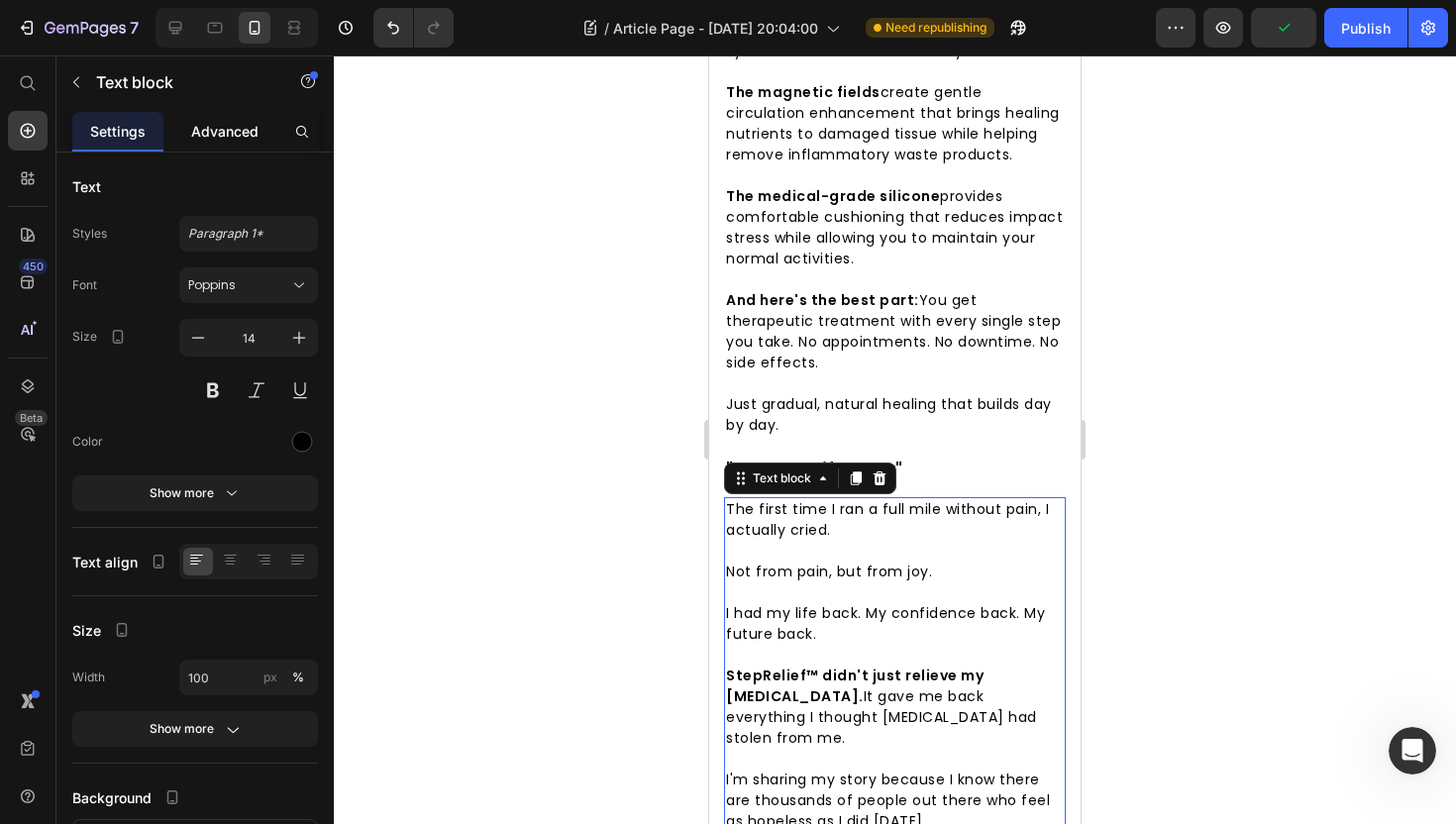 click on "Advanced" at bounding box center [225, 131] 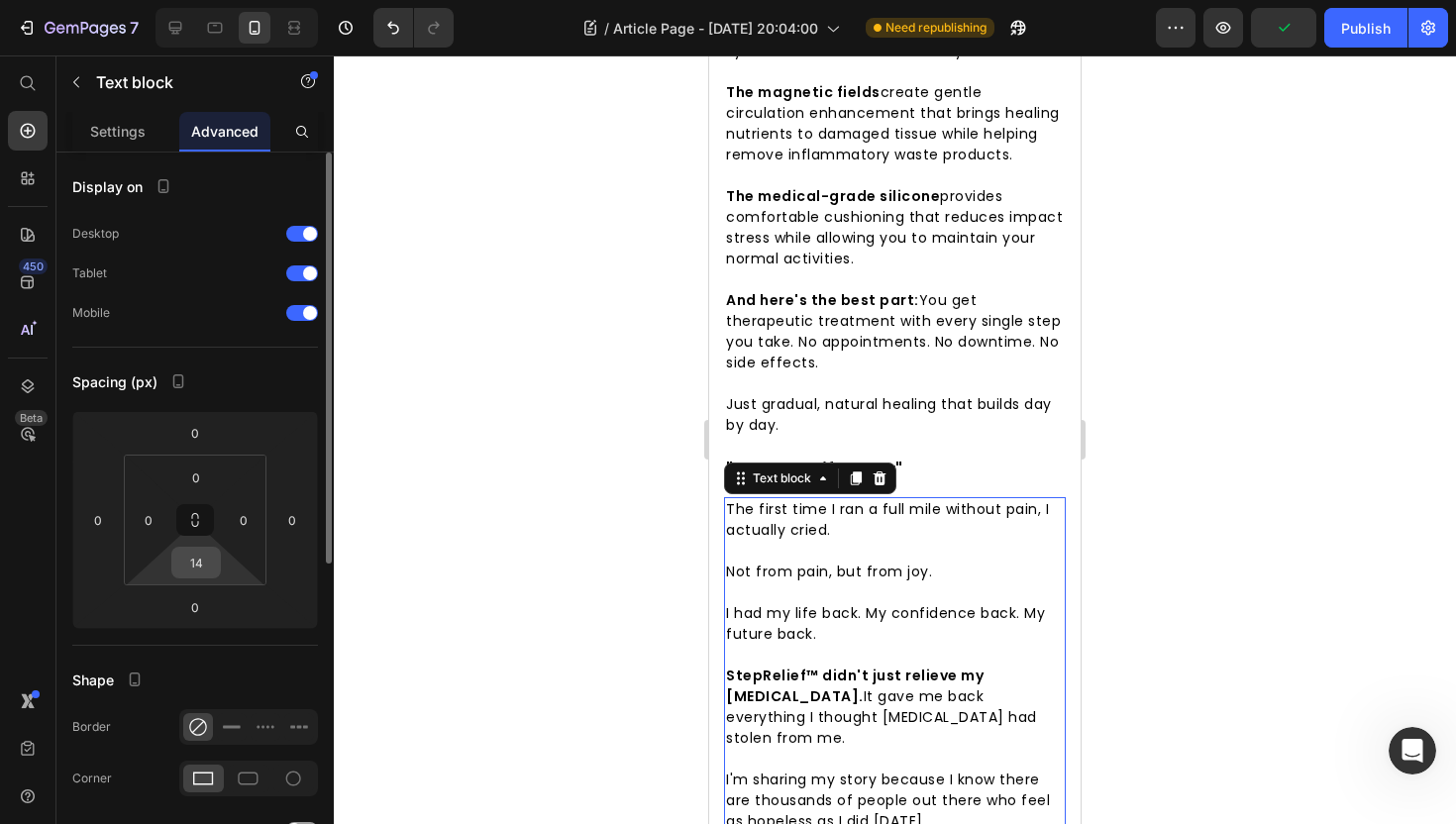 click on "14" at bounding box center (196, 563) 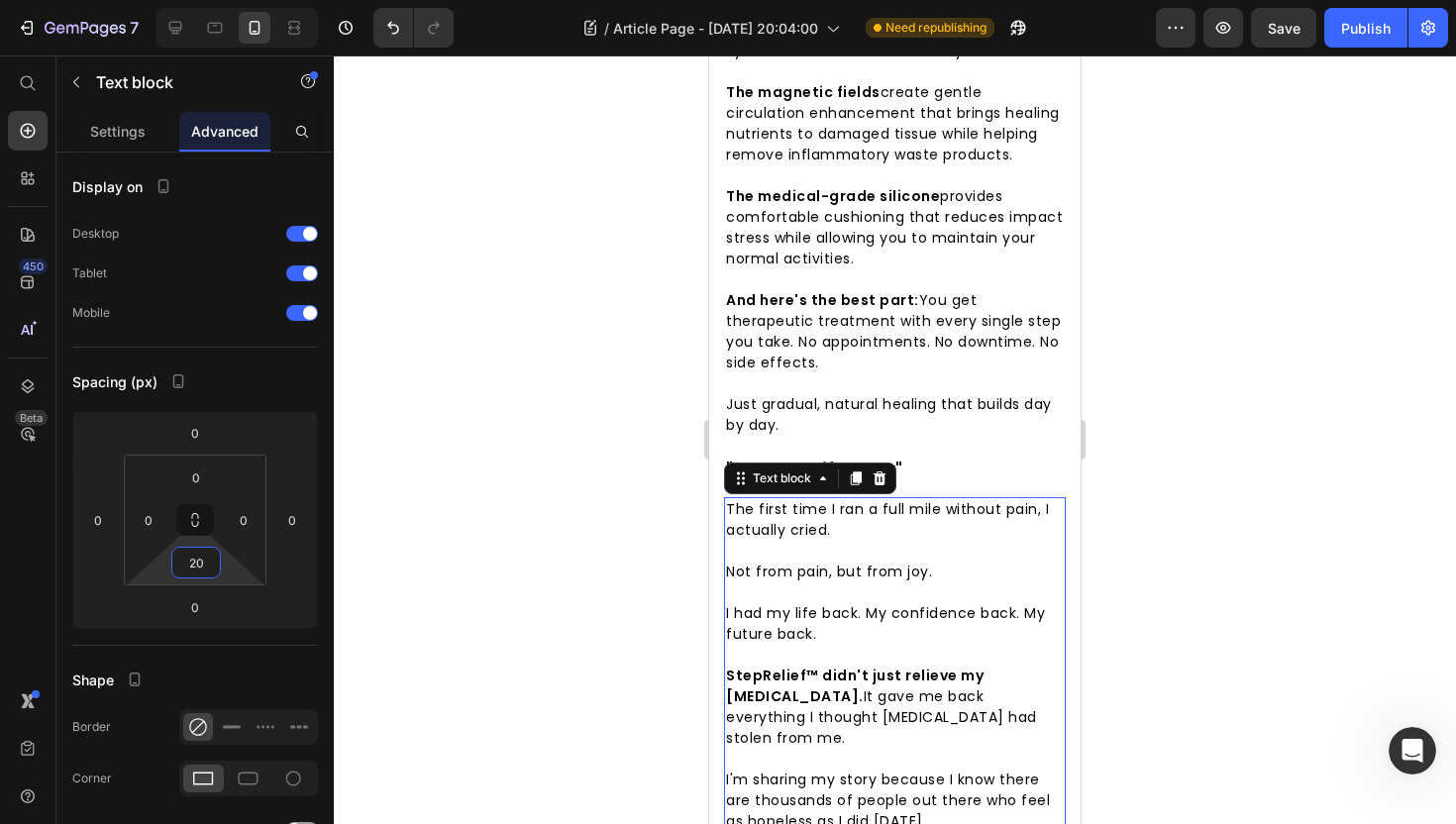 type on "20" 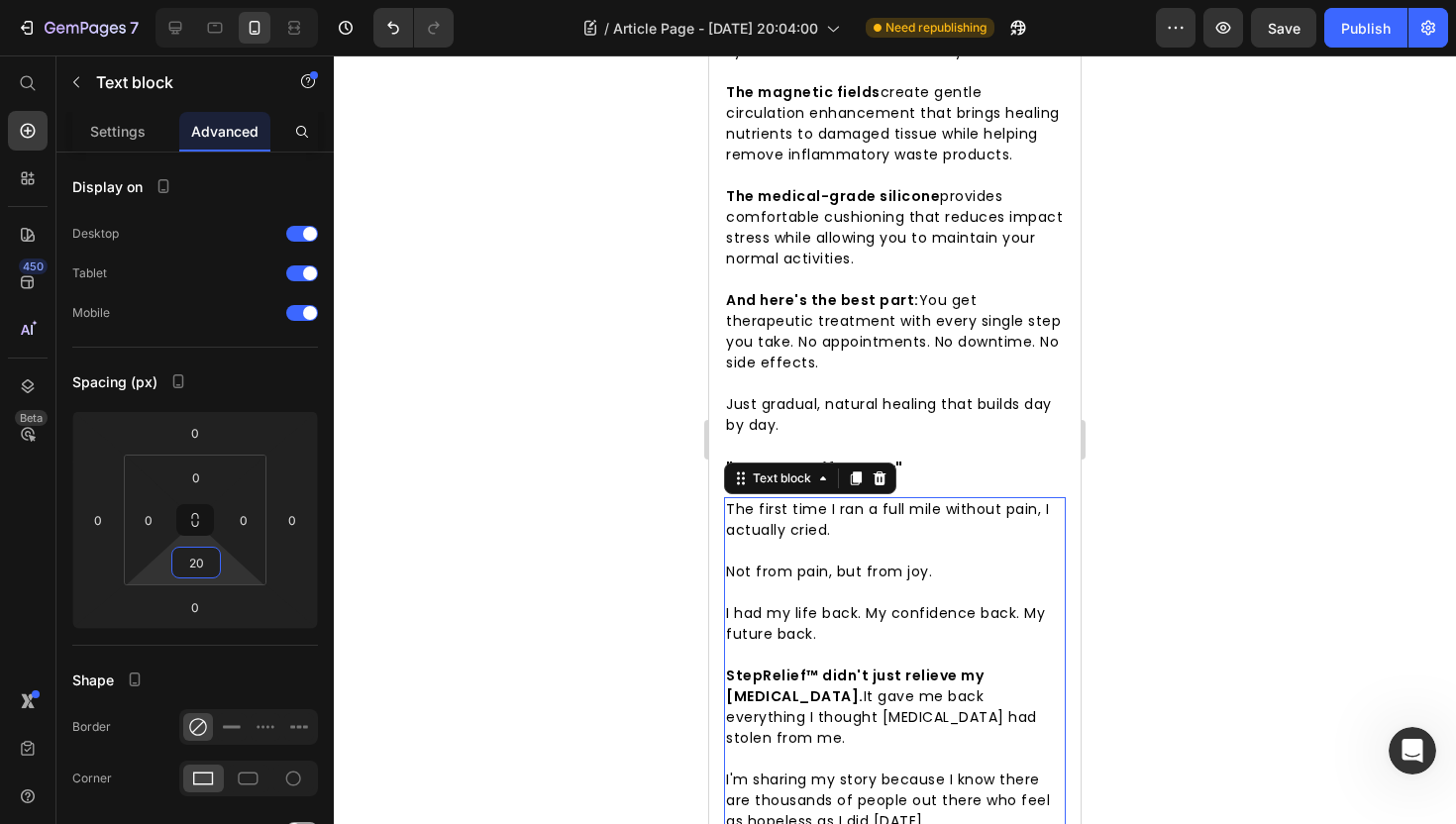 click 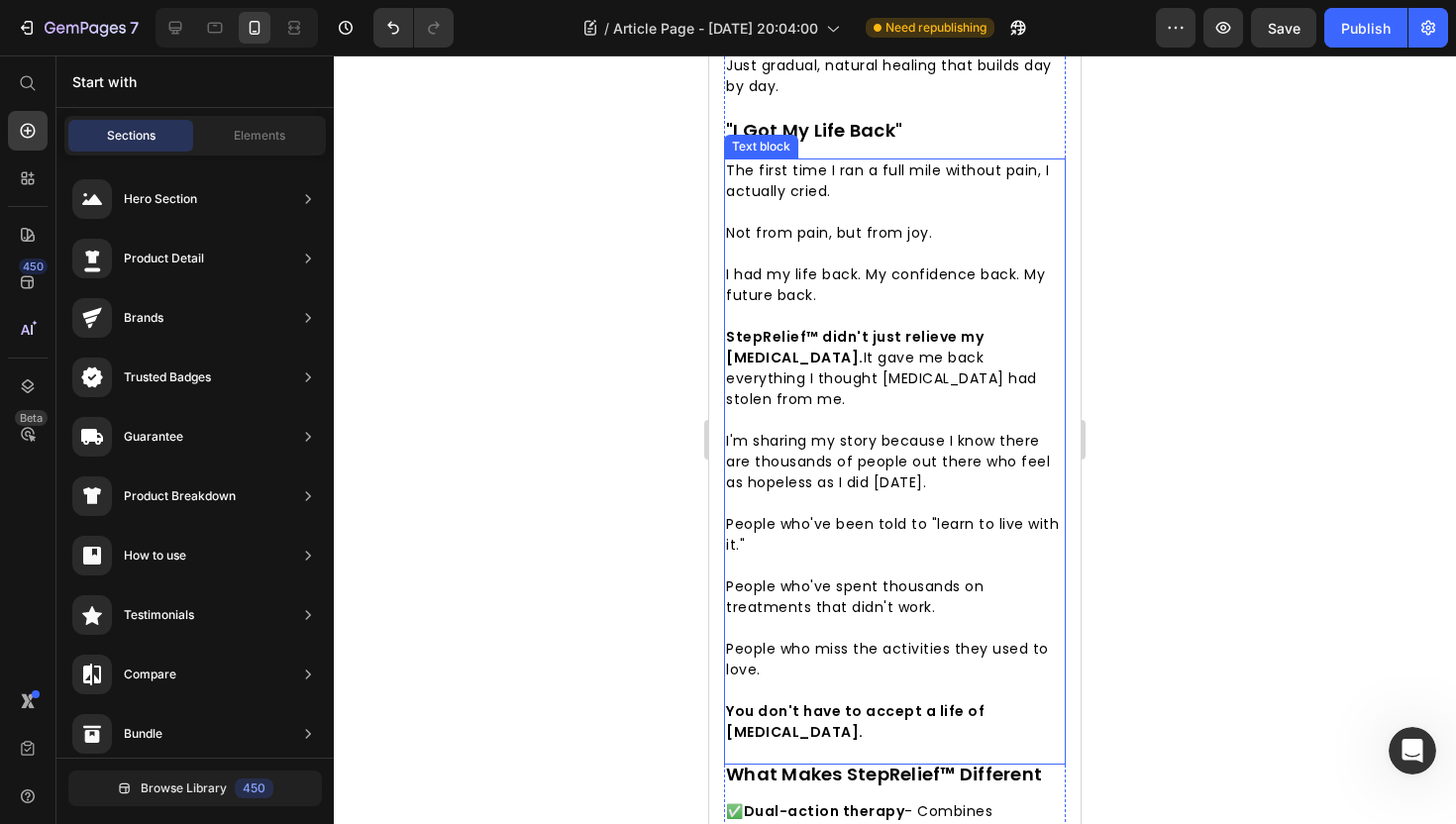 scroll, scrollTop: 6702, scrollLeft: 0, axis: vertical 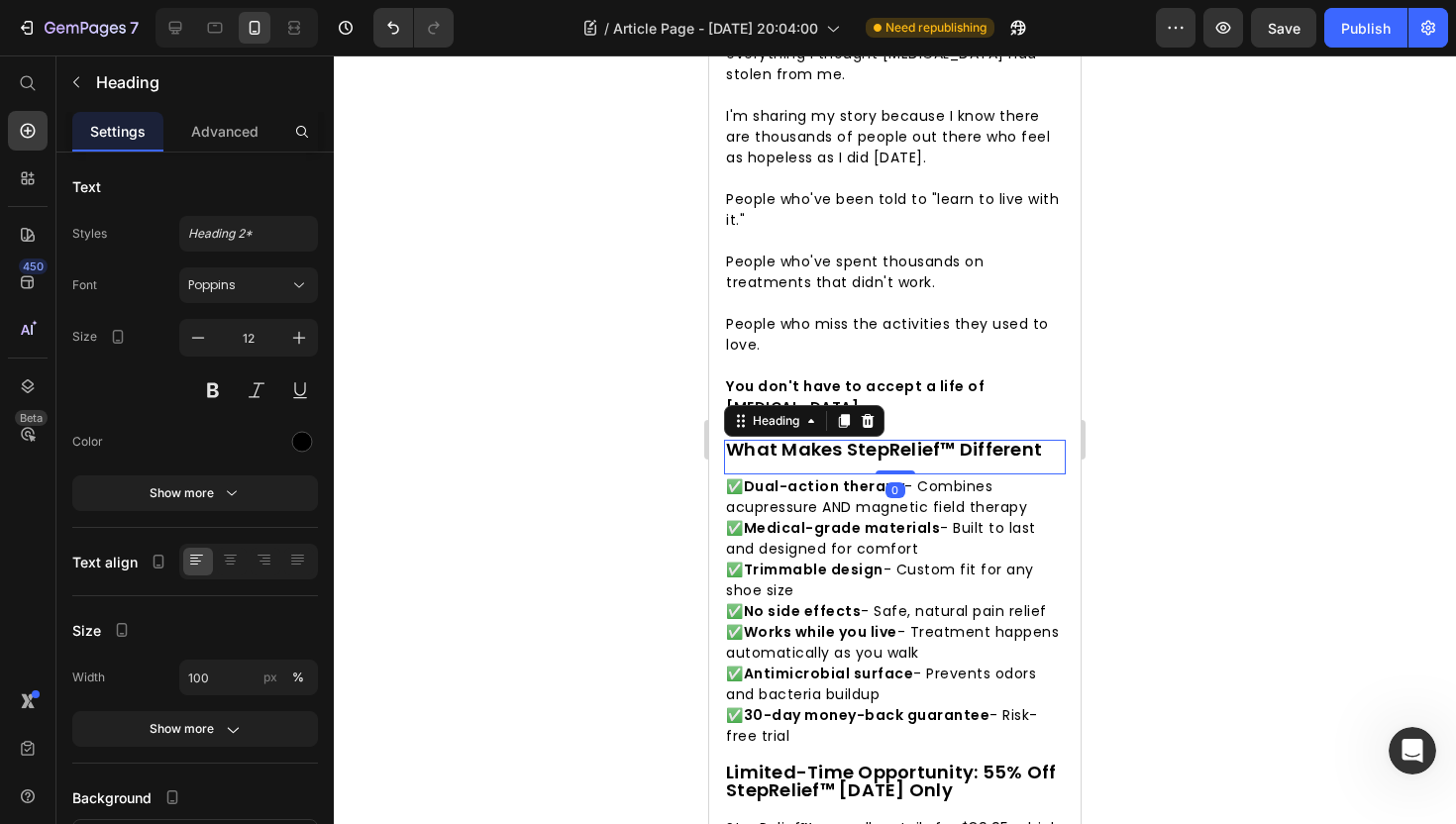 click on "What Makes StepRelief™ Different" at bounding box center (884, 449) 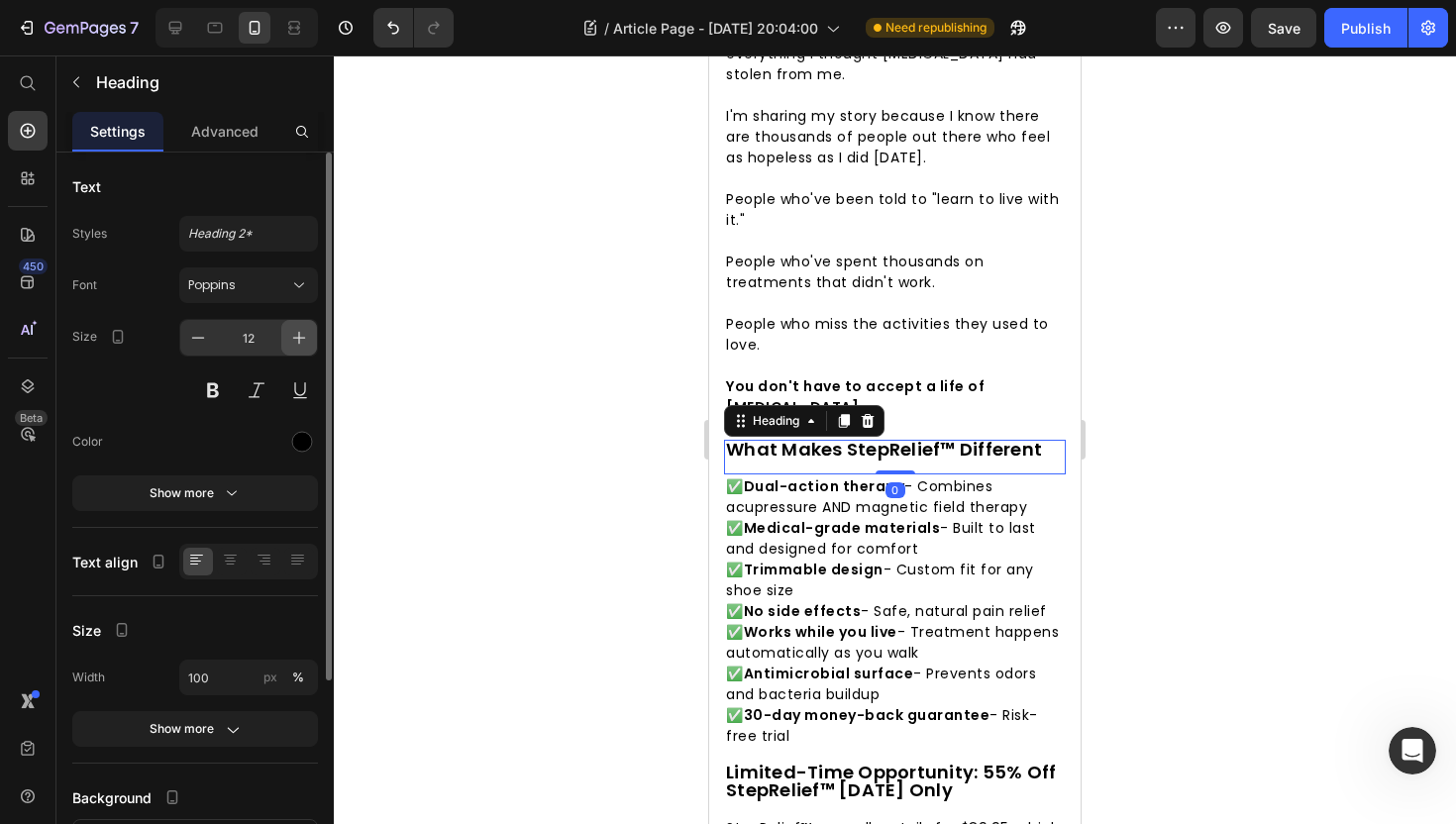 click 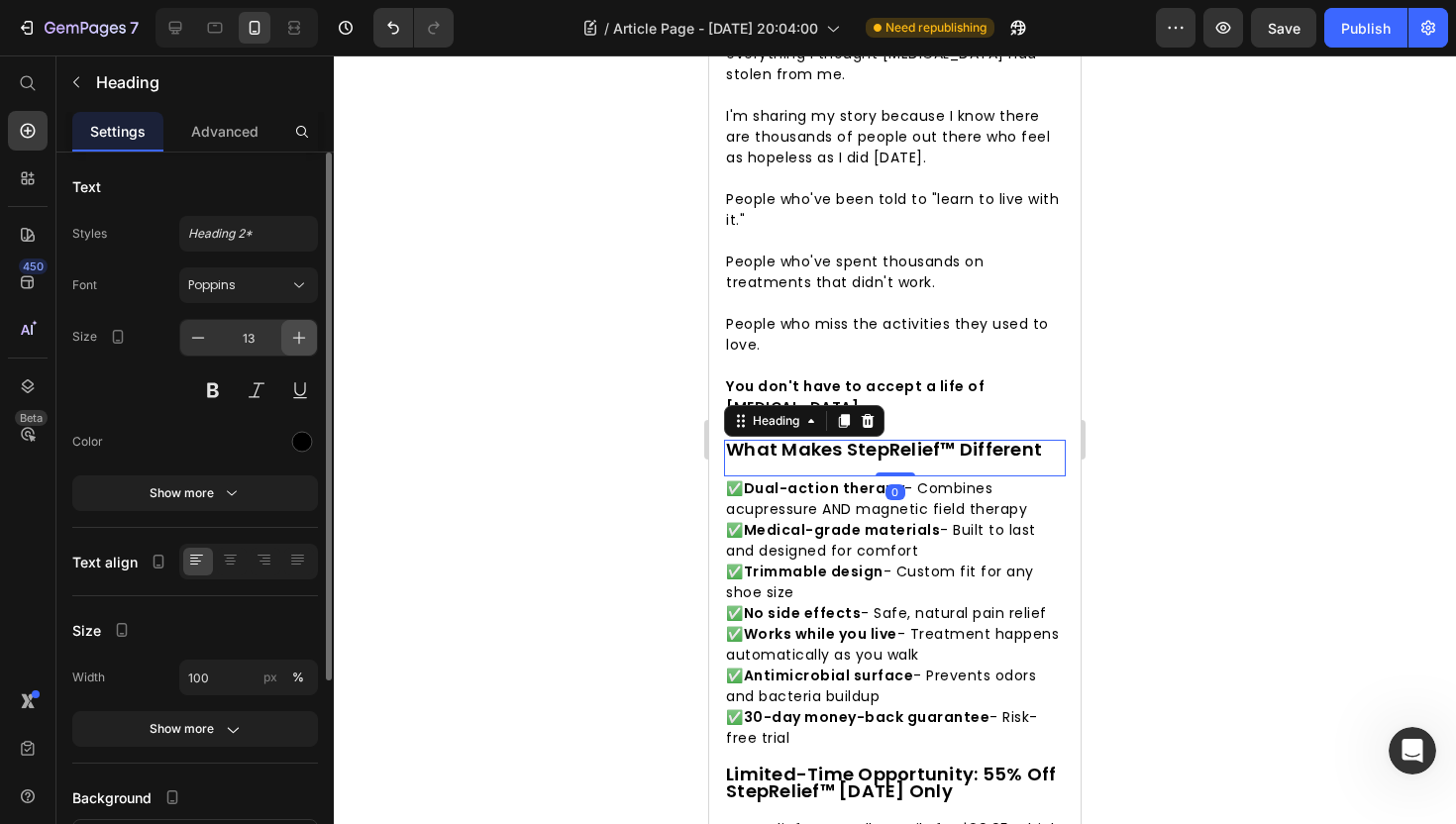 click 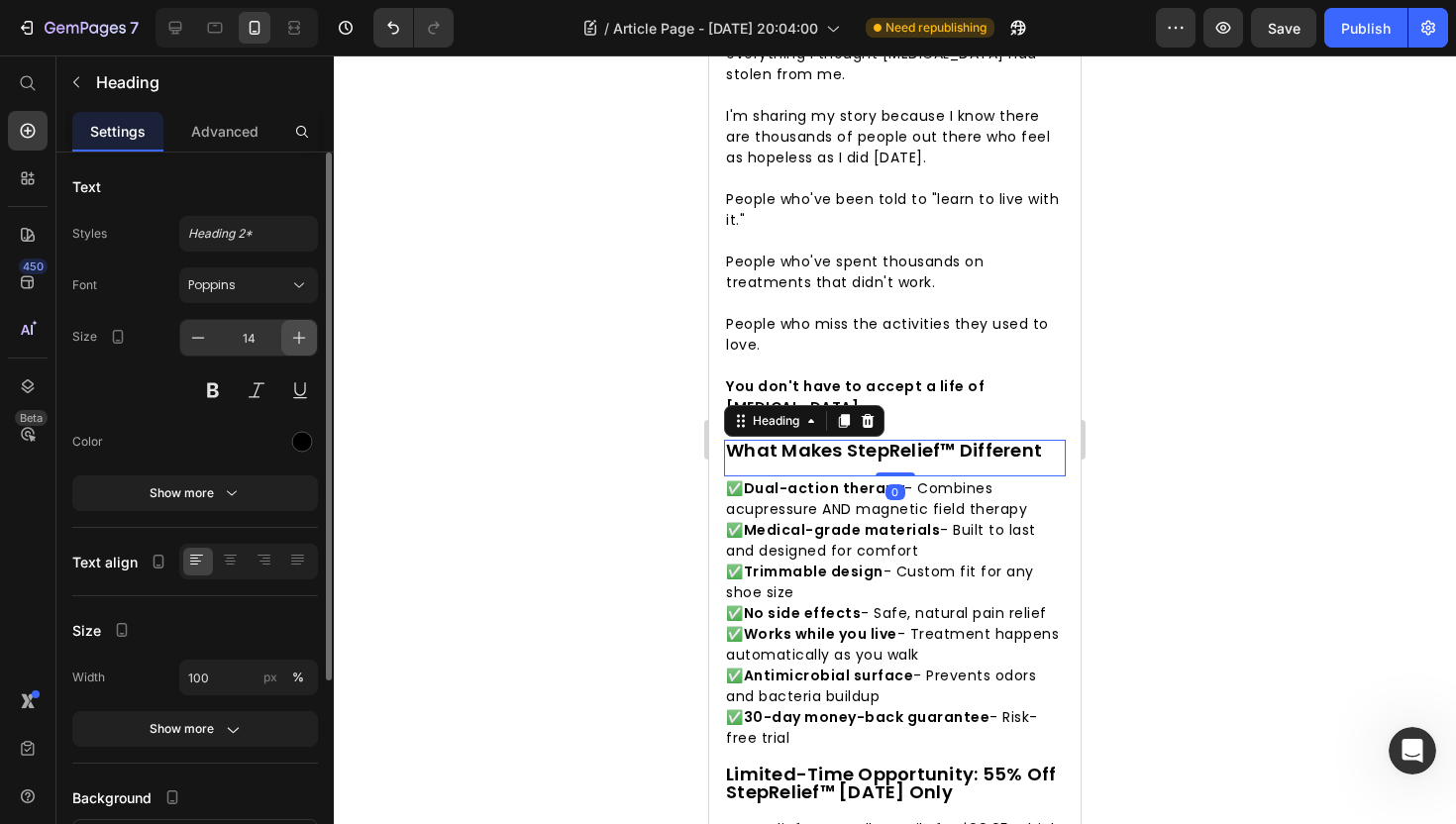 click 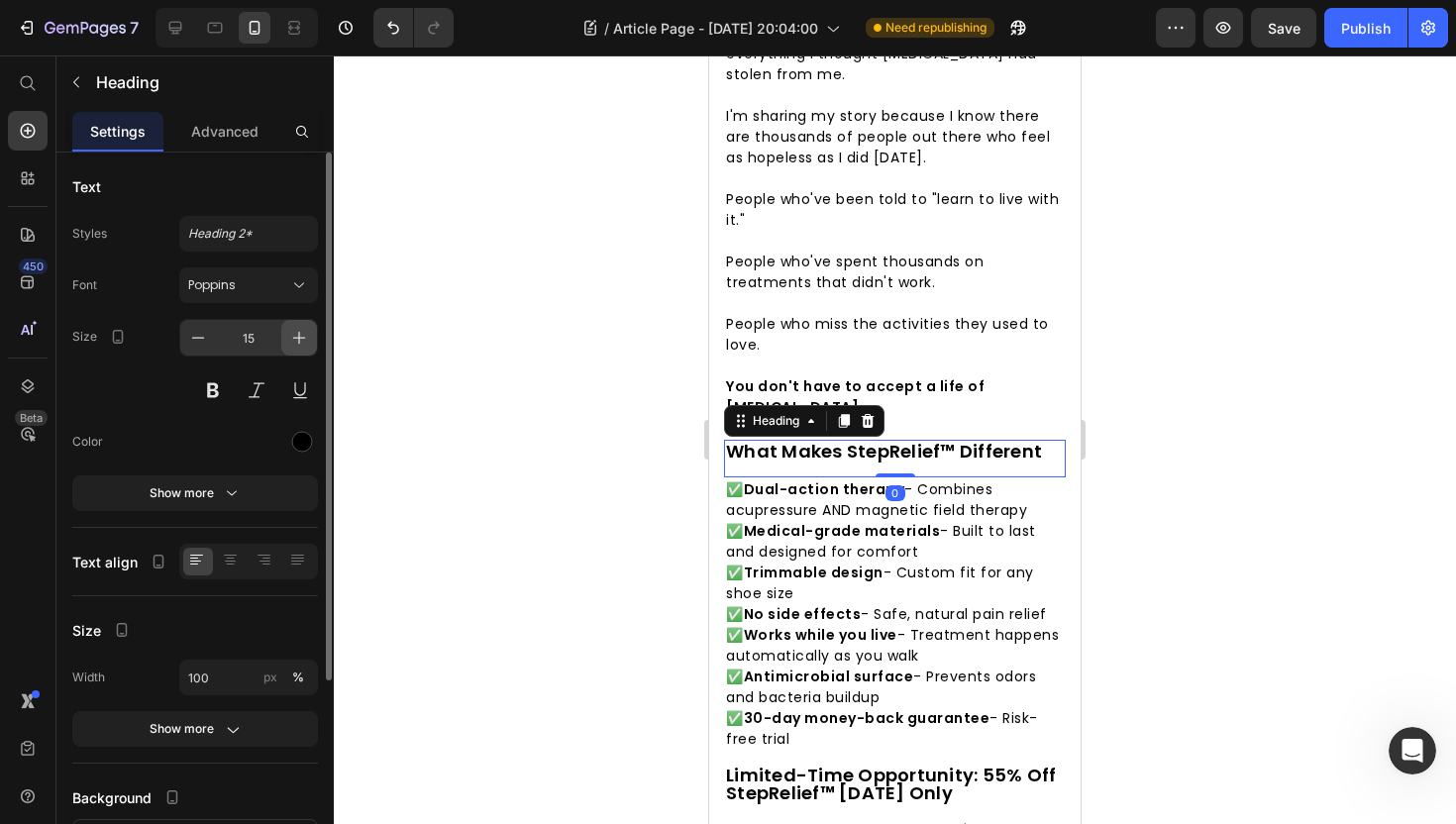 click 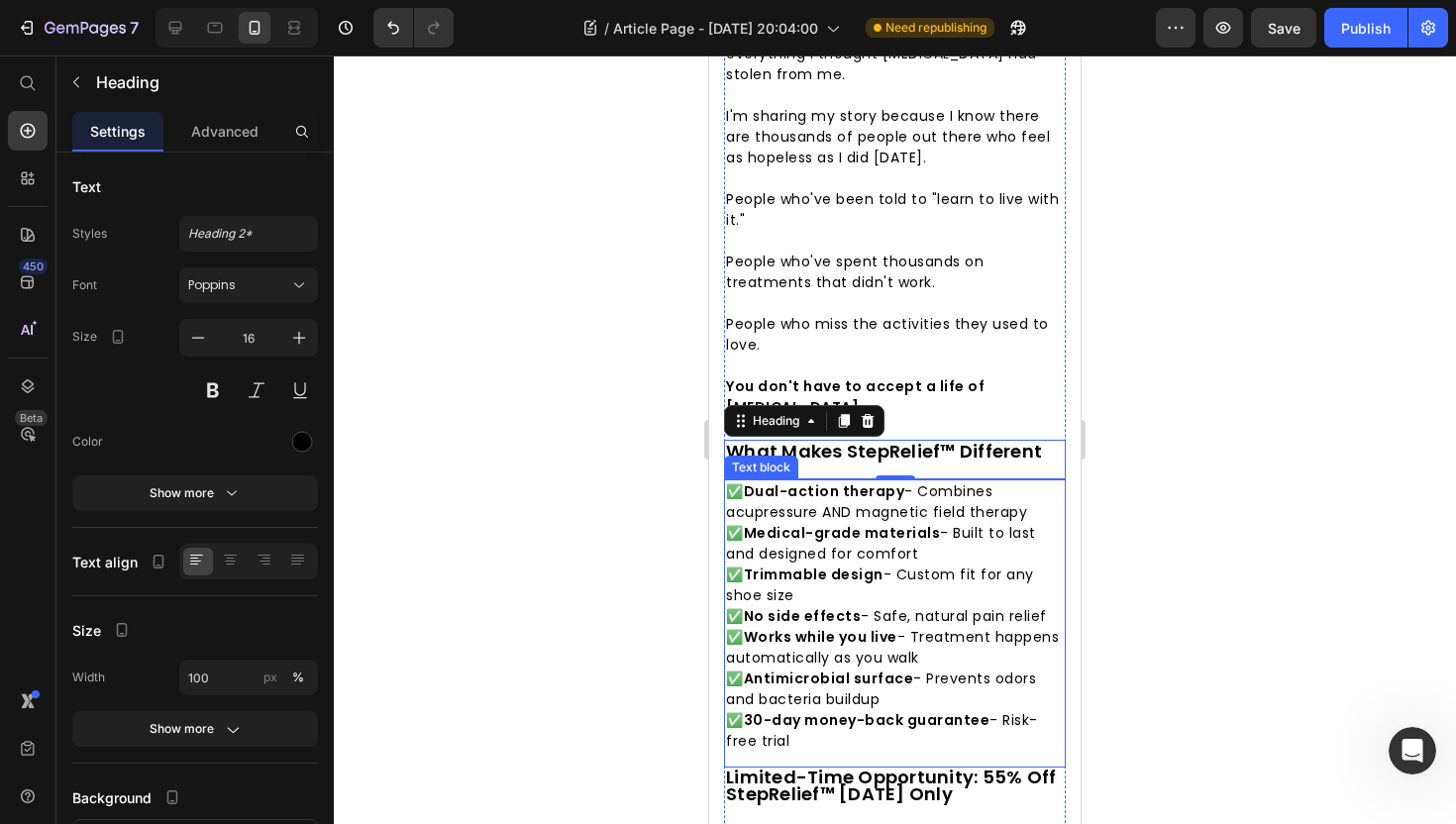 click on "Works while you live" at bounding box center [820, 637] 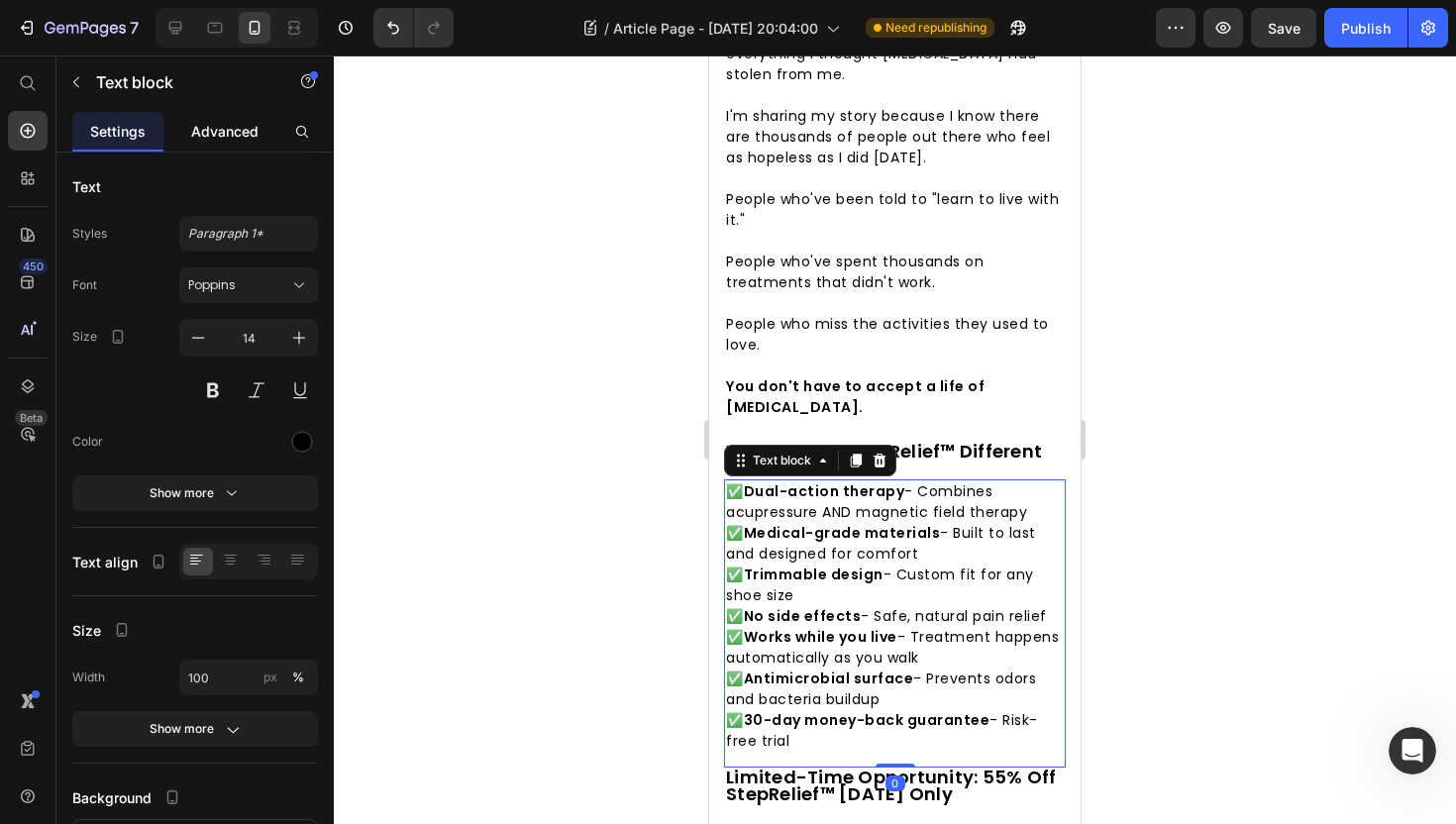 click on "Advanced" at bounding box center (225, 131) 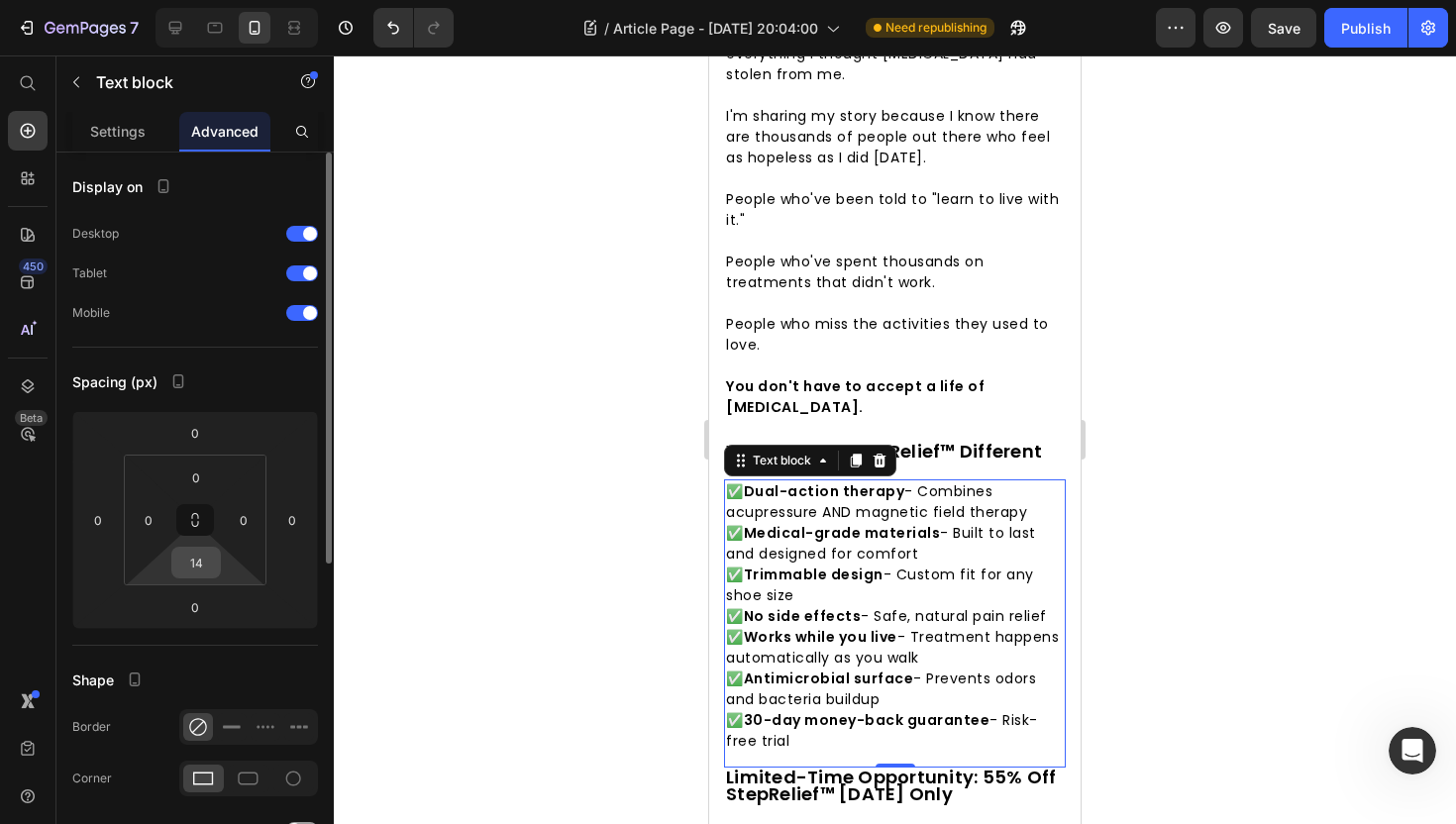 click on "14" at bounding box center (196, 563) 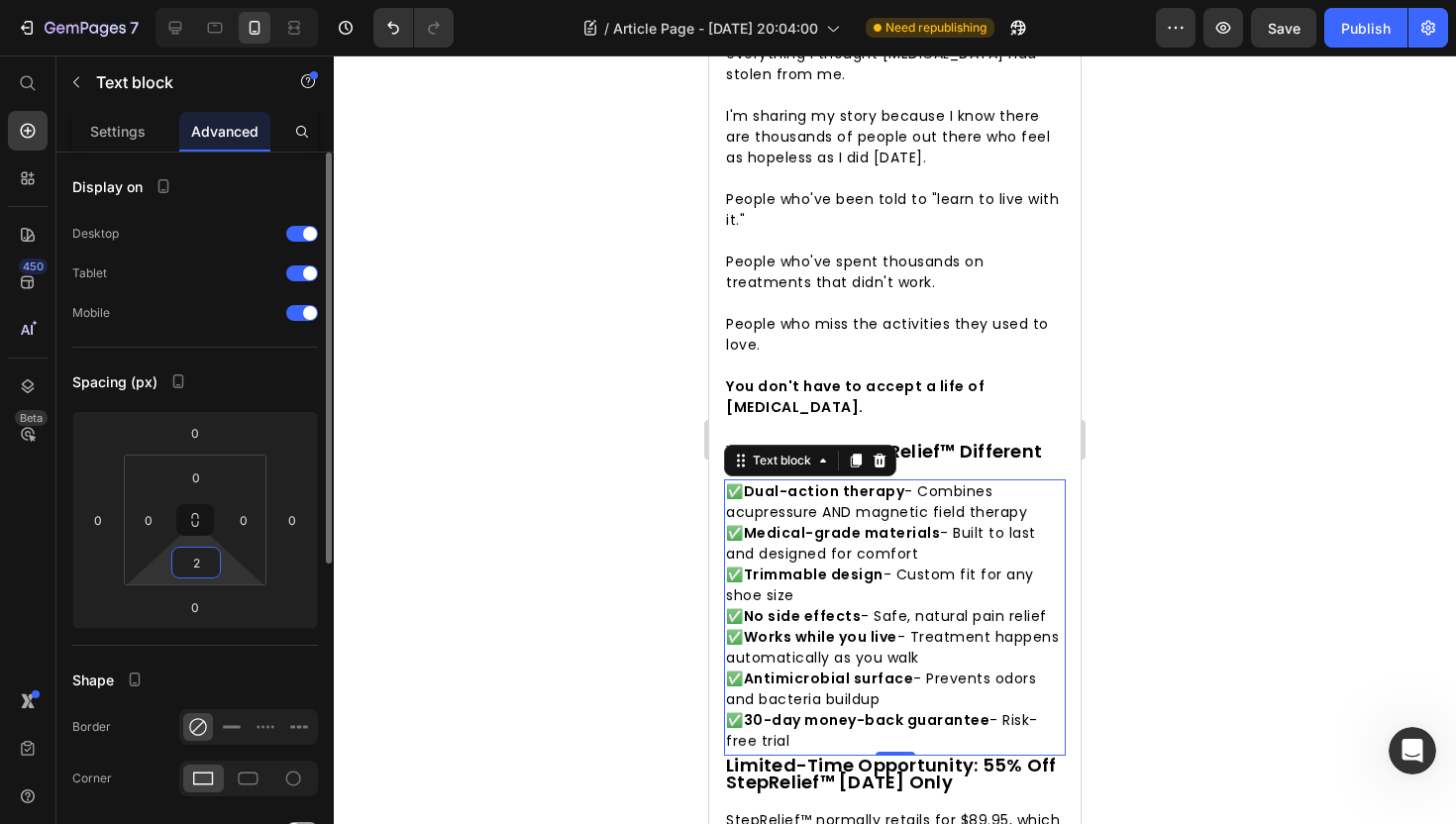 type on "20" 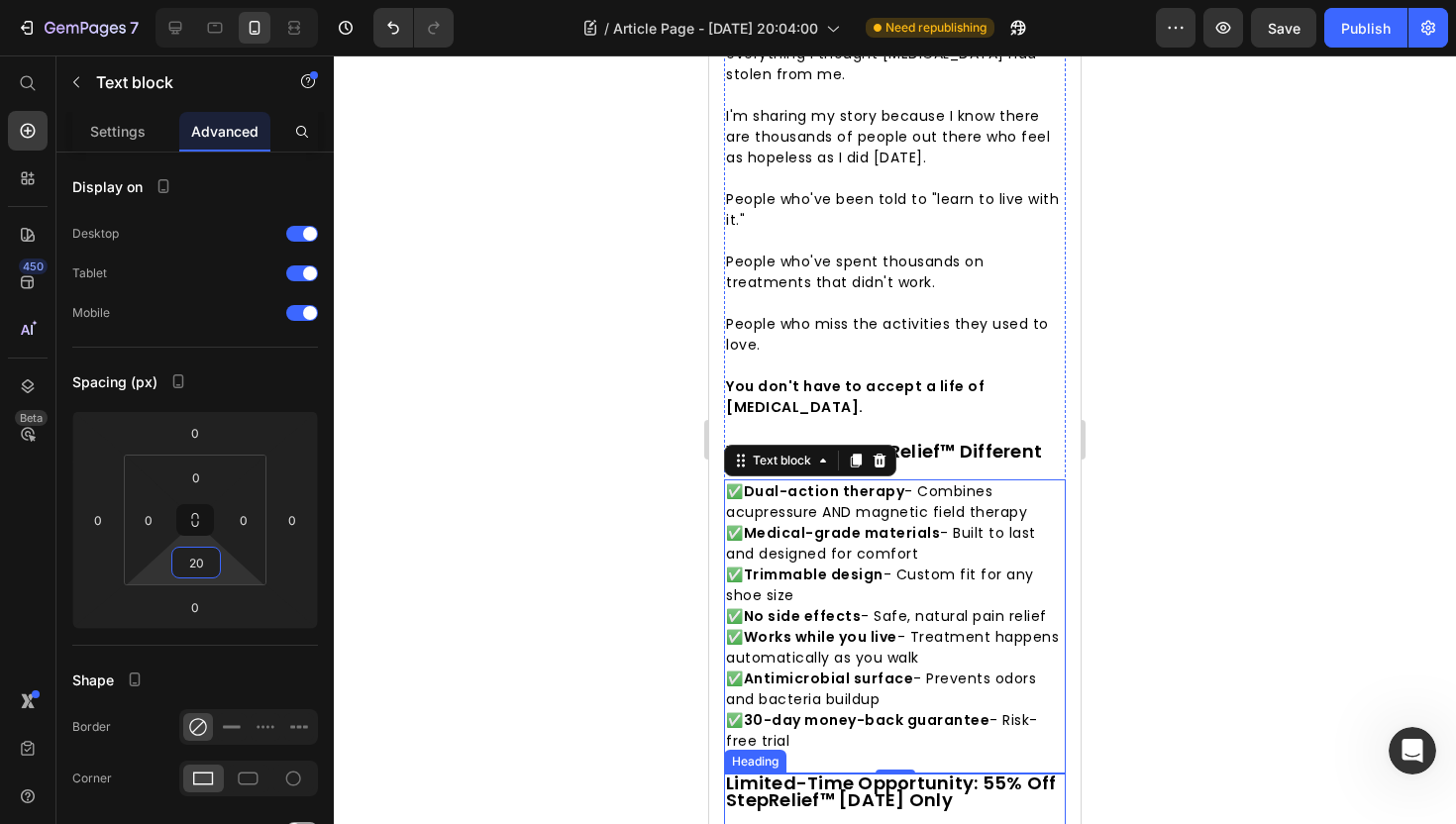 click on "Limited-Time Opportunity: 55% Off StepRelief™ [DATE] Only" at bounding box center [890, 791] 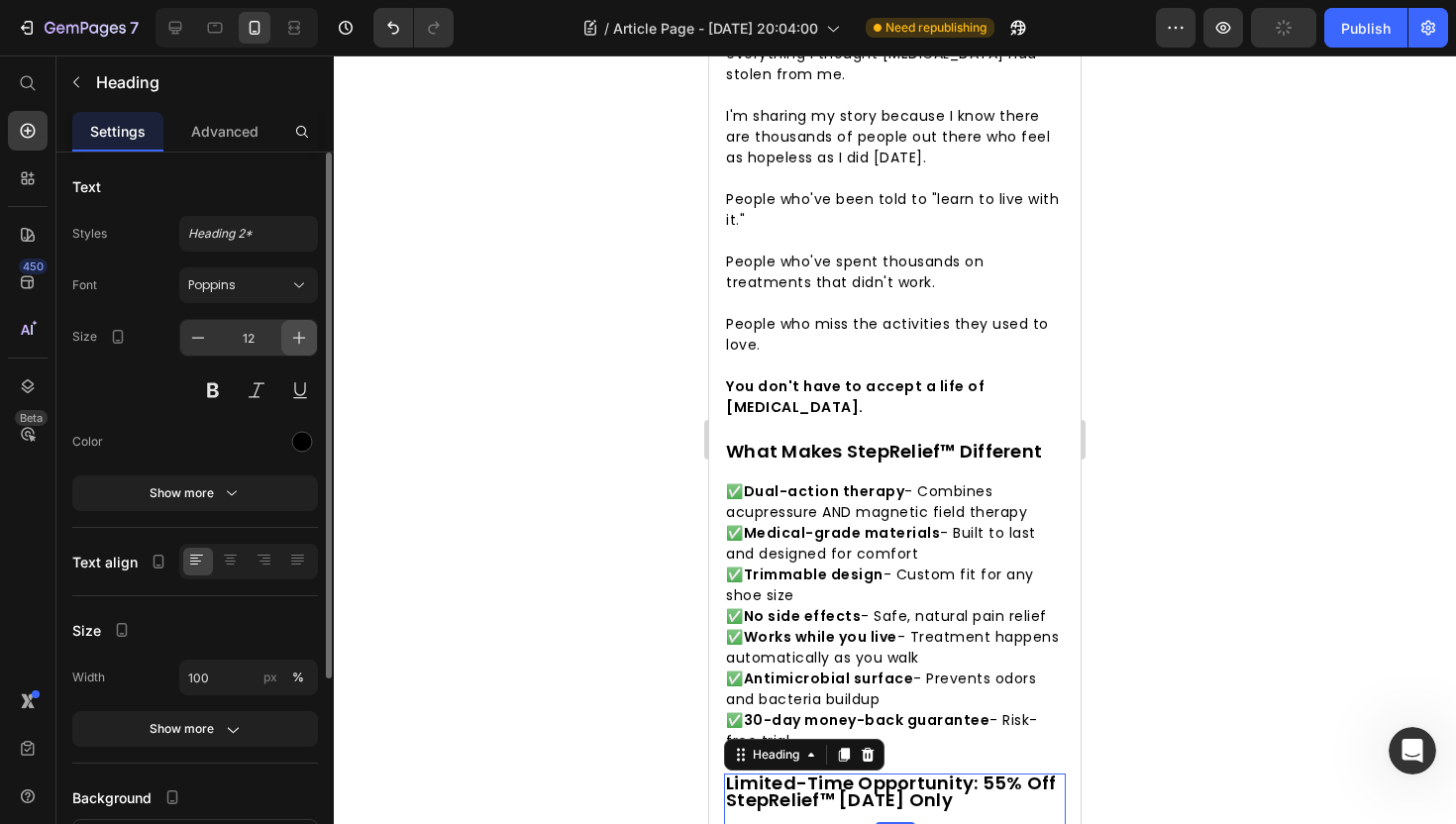 click 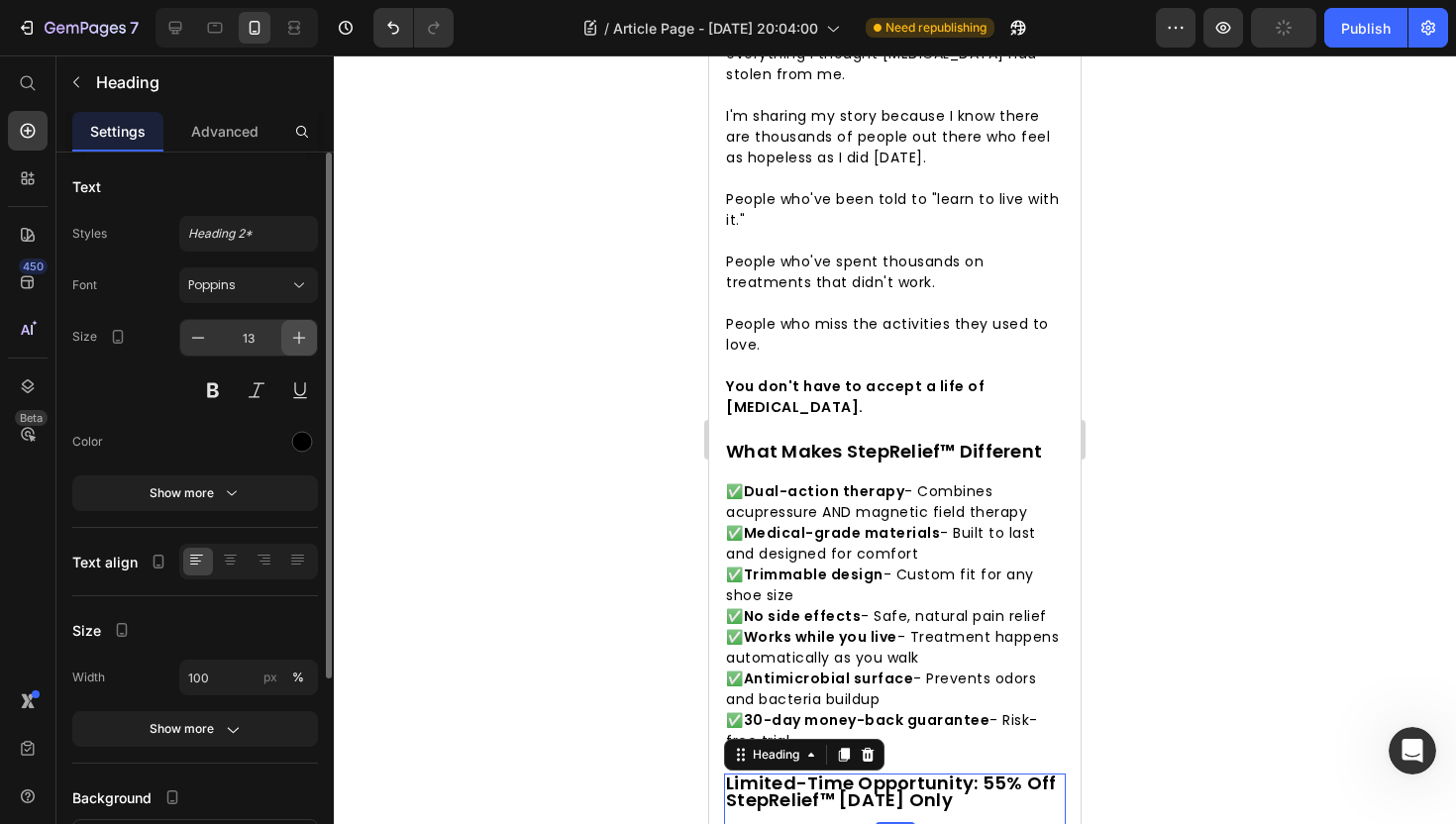 click 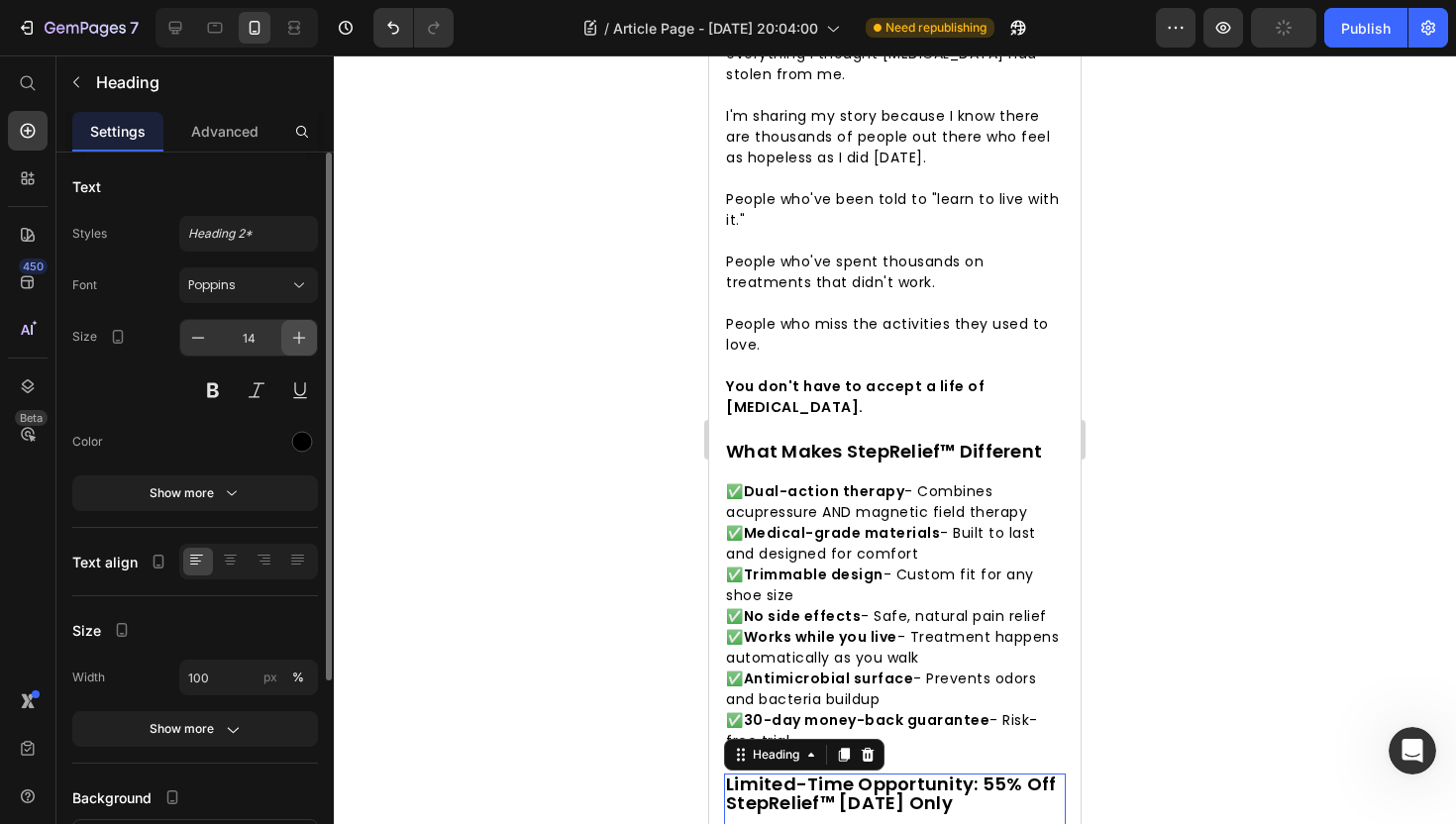 click 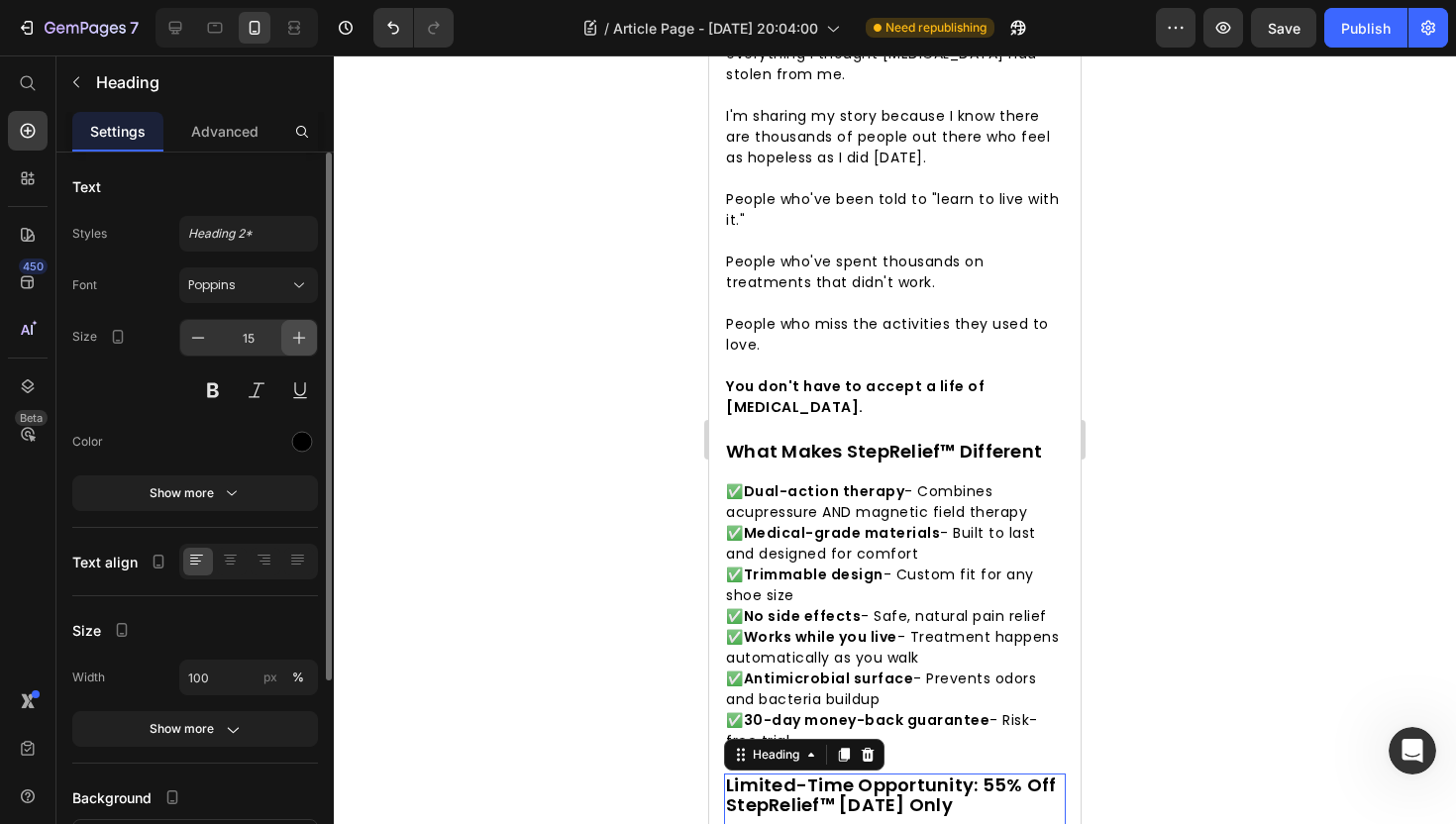 click 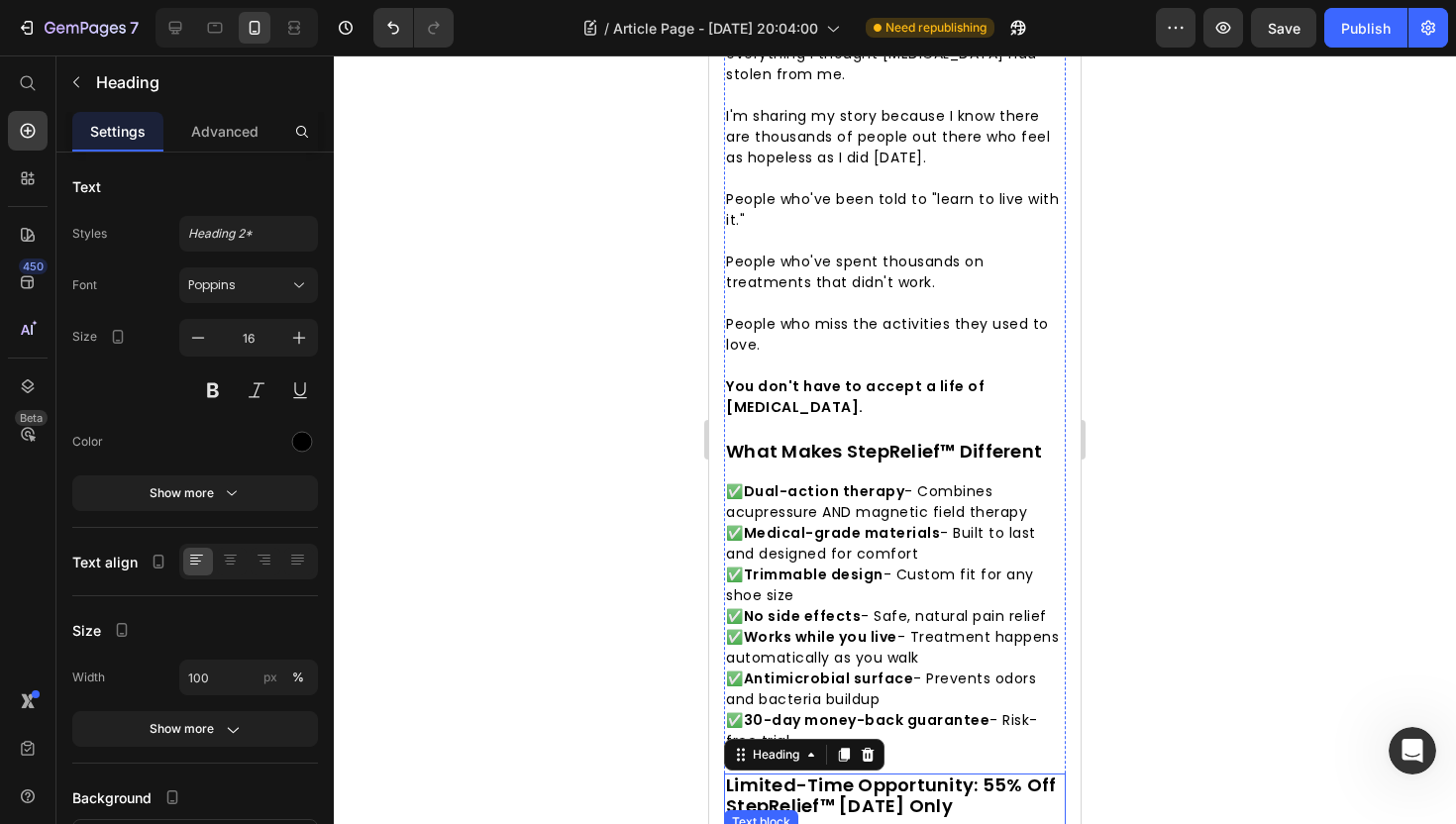 click at bounding box center [894, 908] 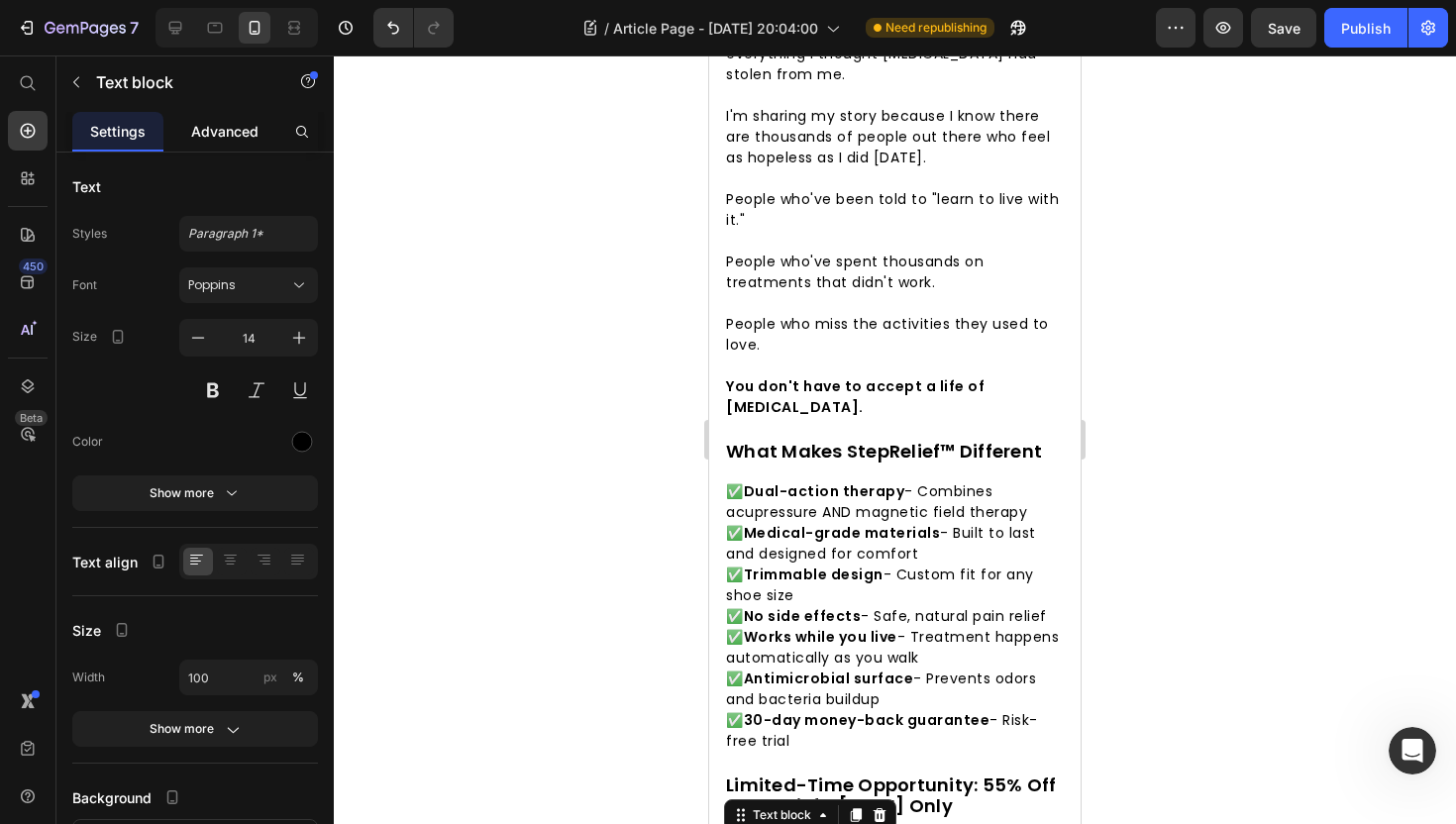 click on "Advanced" at bounding box center [225, 131] 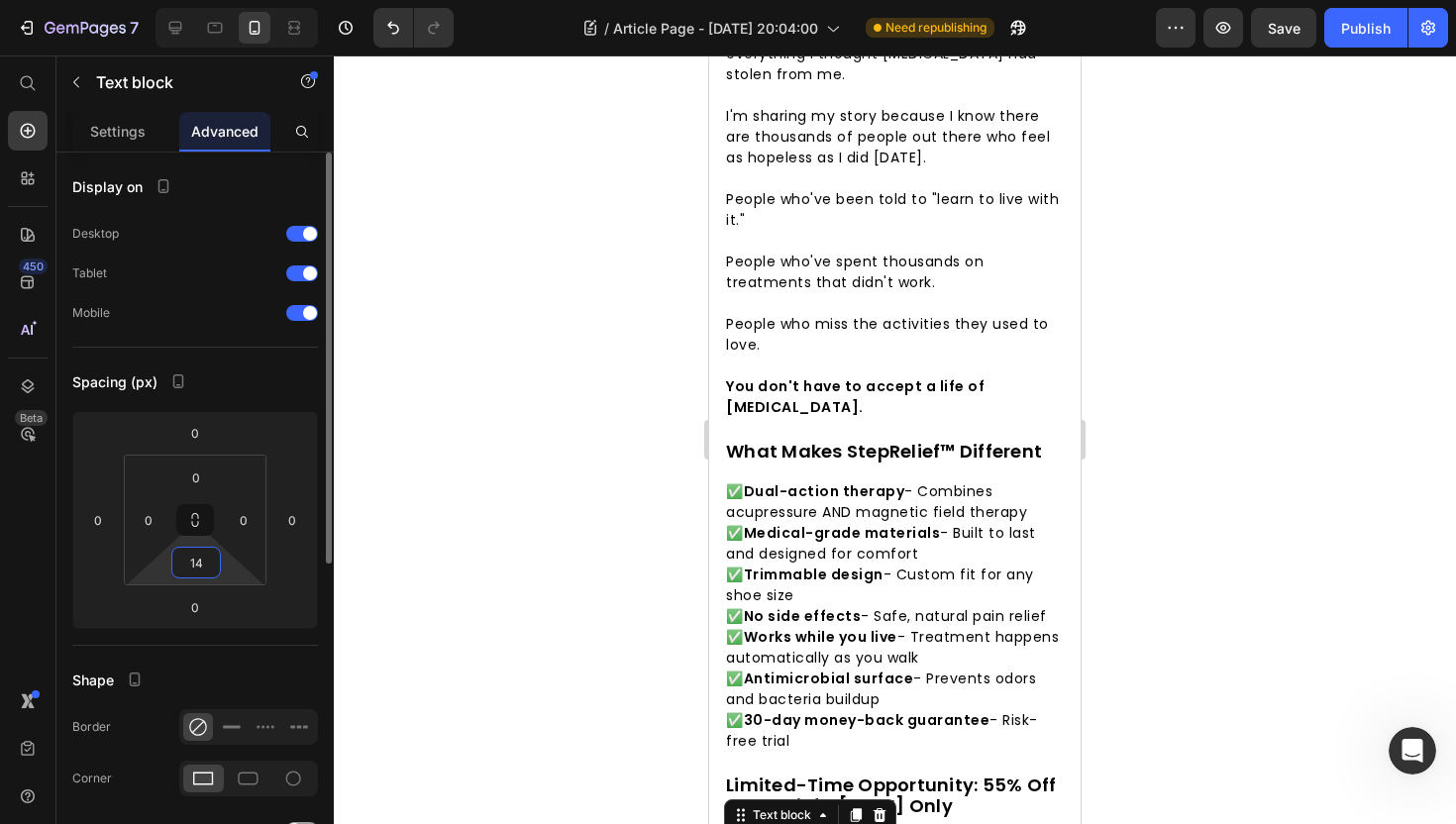 click on "14" at bounding box center [196, 563] 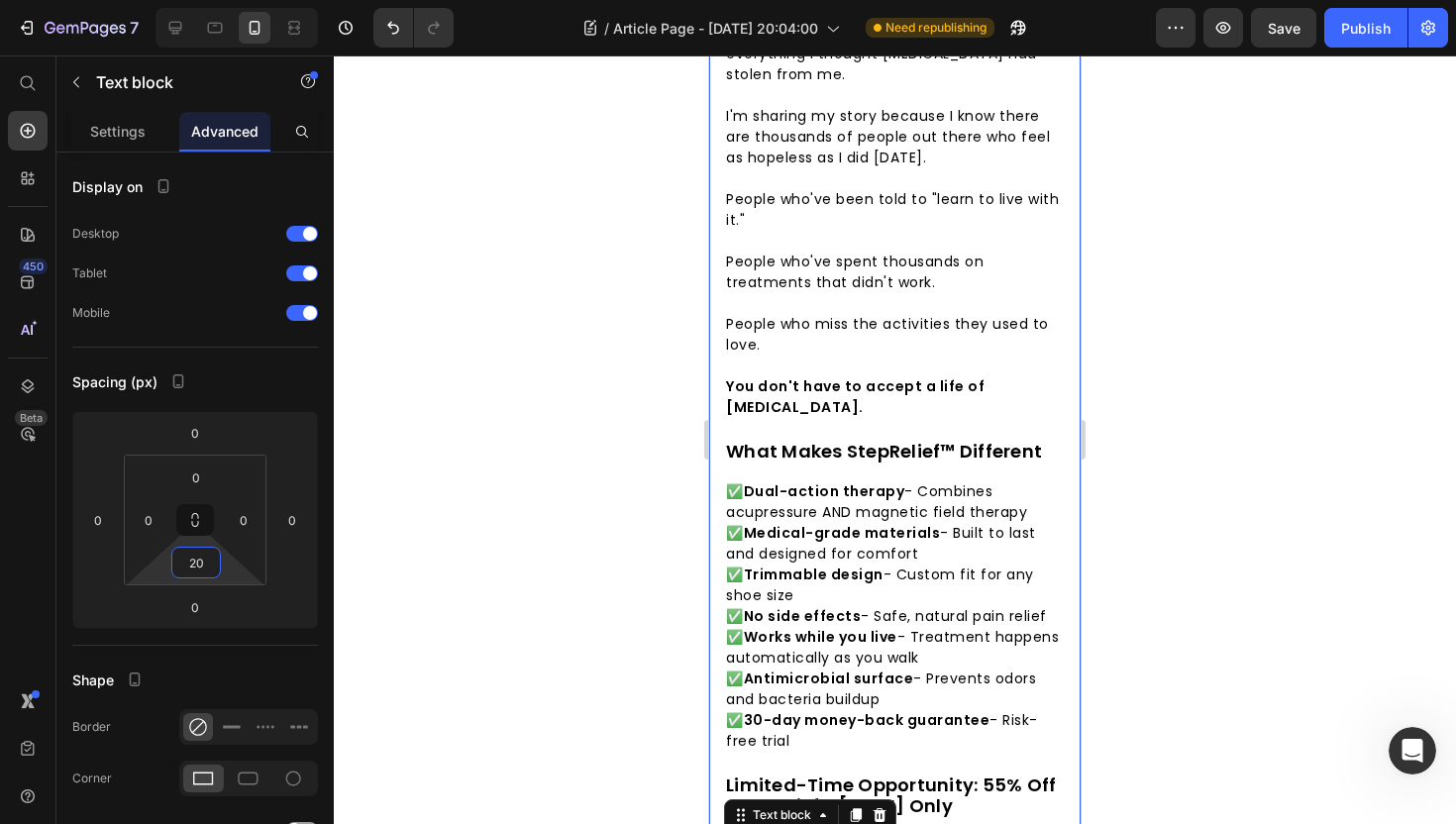type on "20" 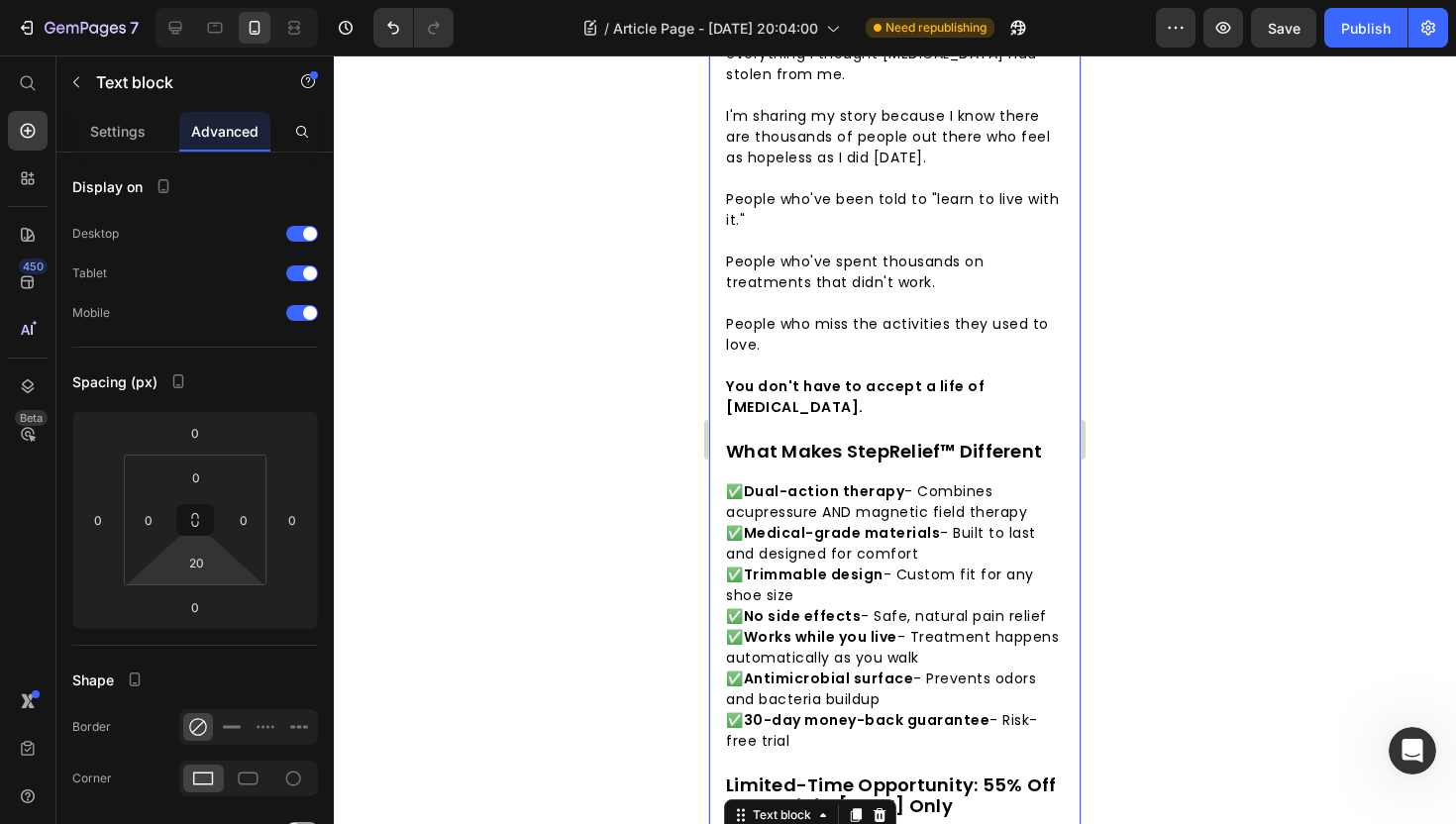 click 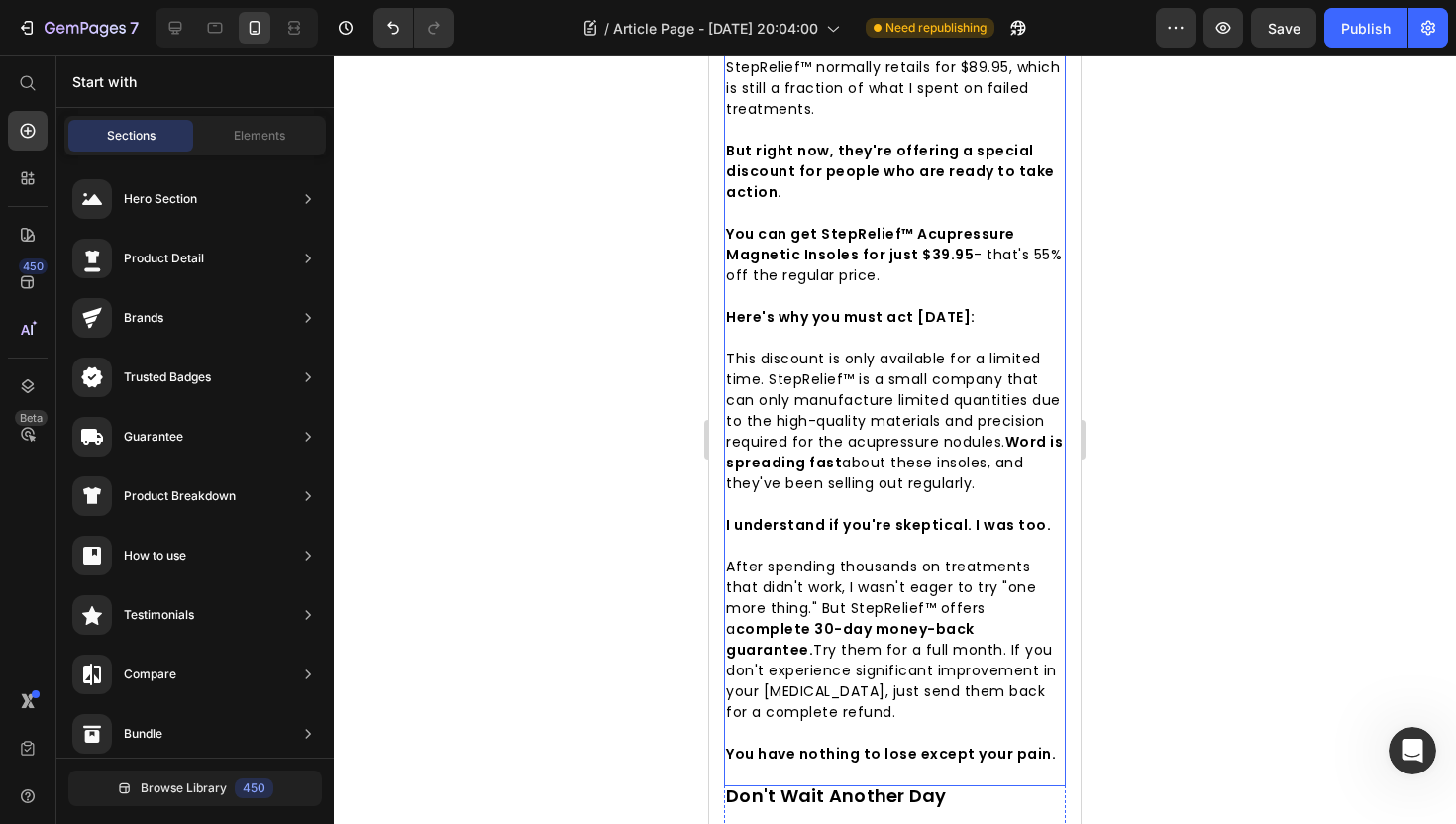 scroll, scrollTop: 7494, scrollLeft: 0, axis: vertical 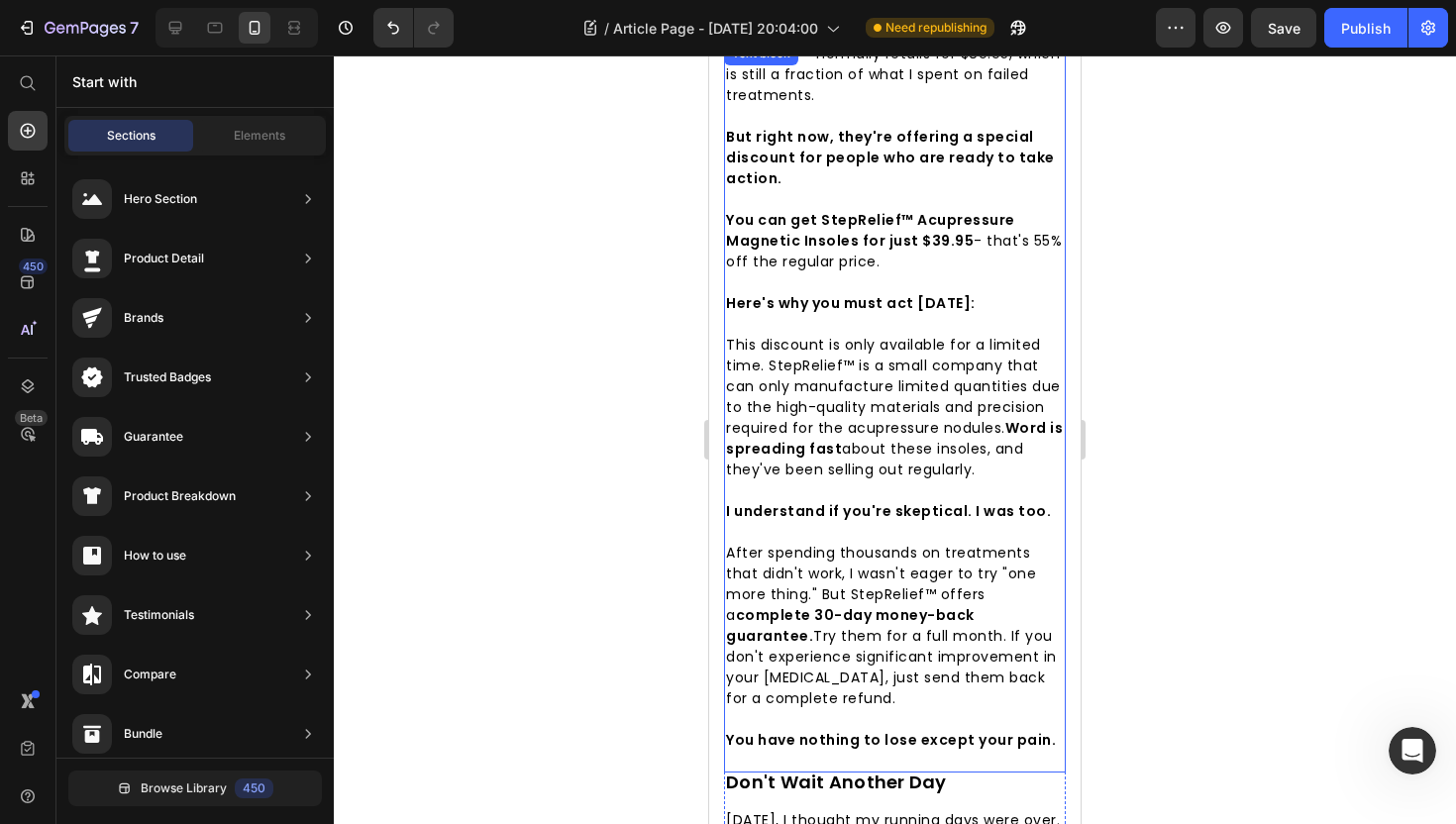 click at bounding box center [894, 719] 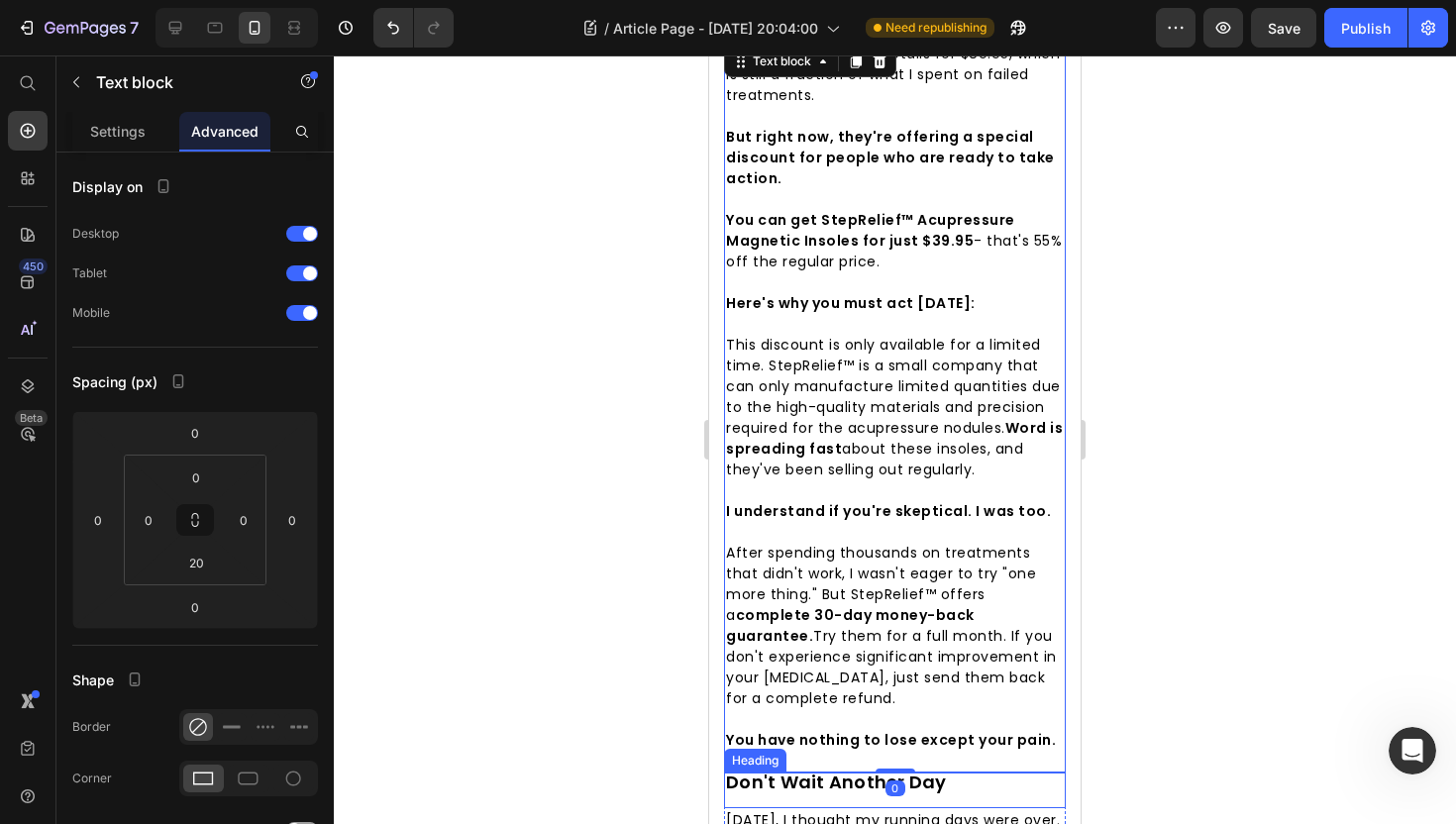 click on "Don't Wait Another Day" at bounding box center [836, 781] 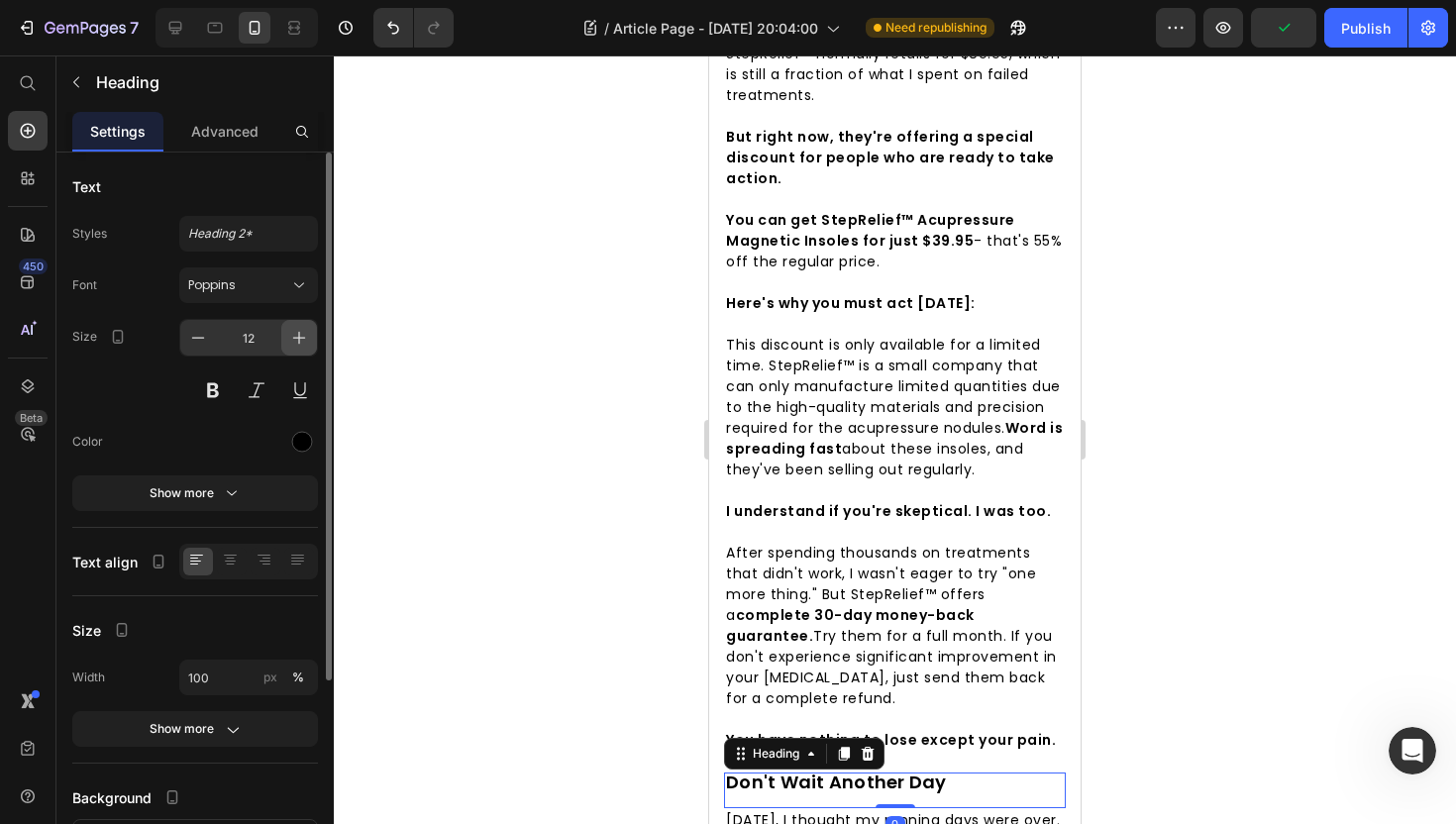 click 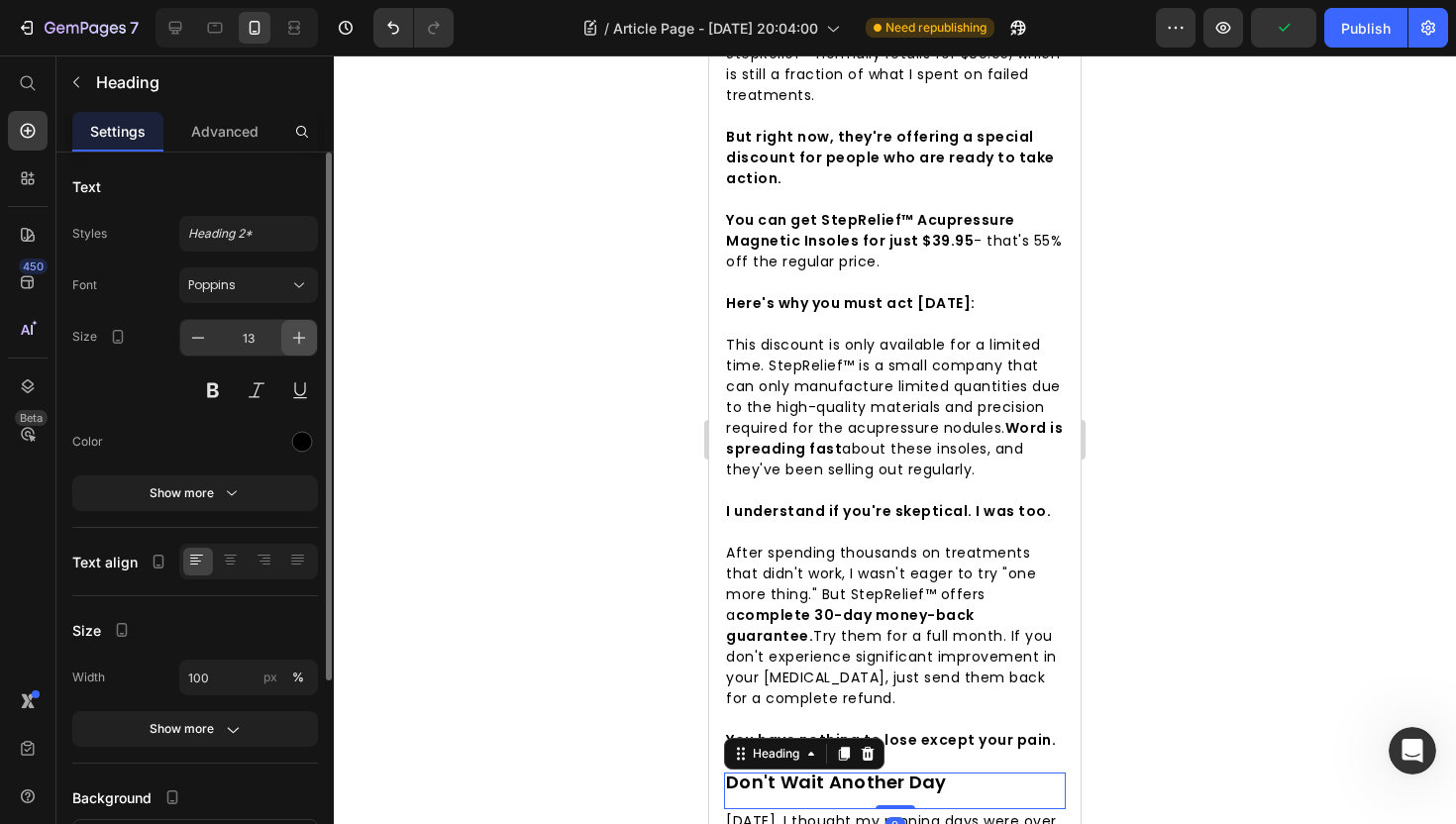 click 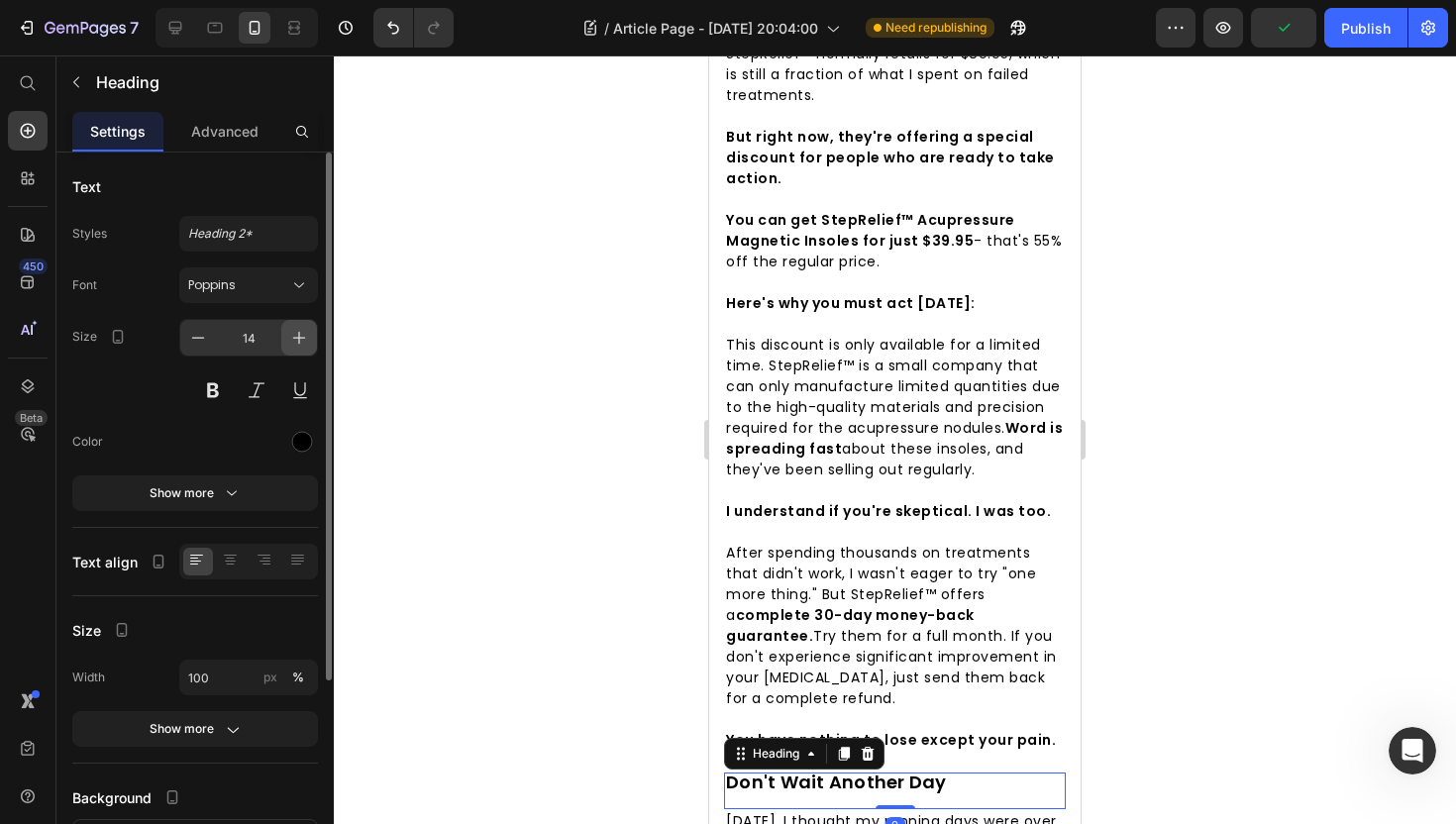 click 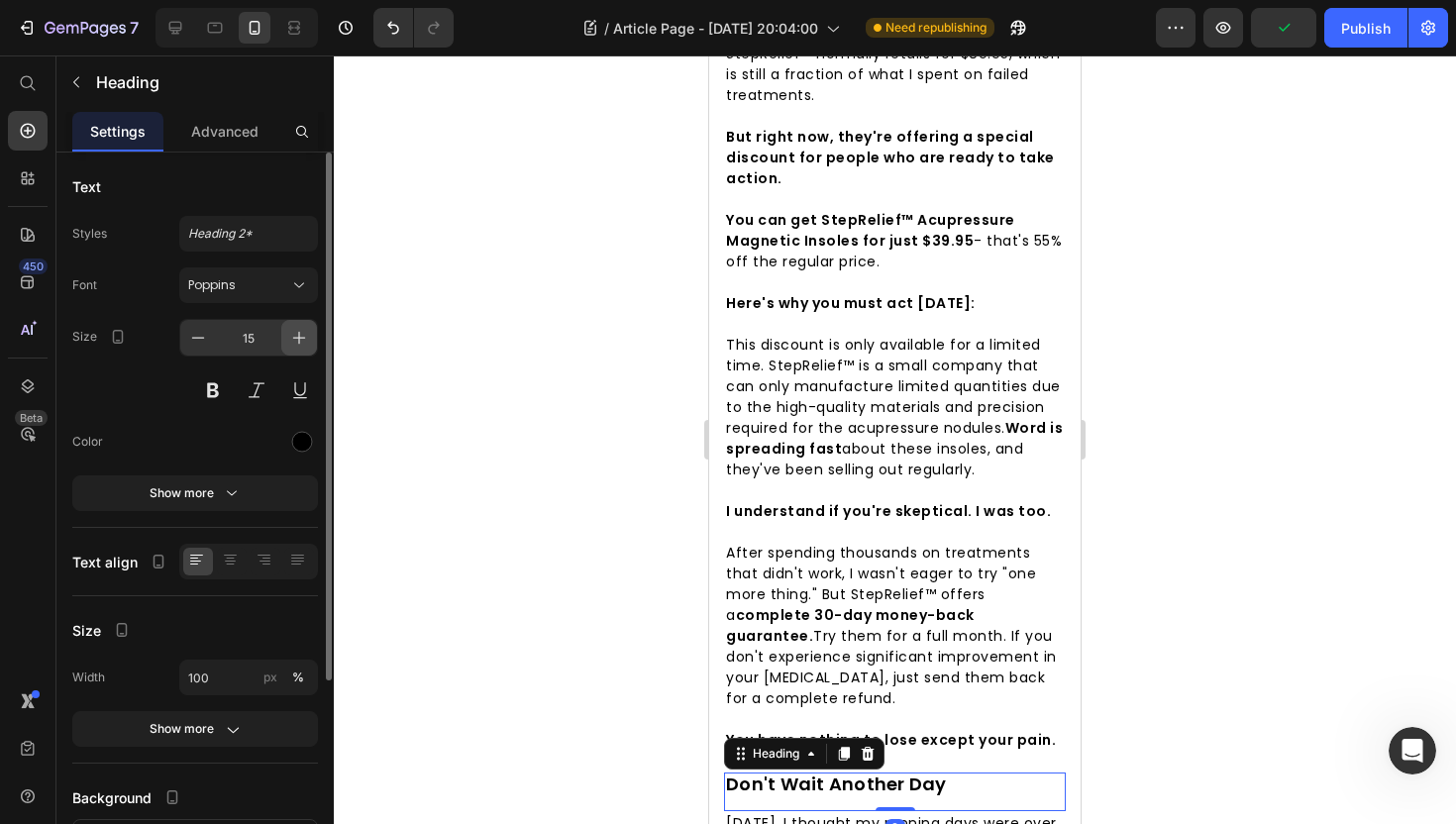 click 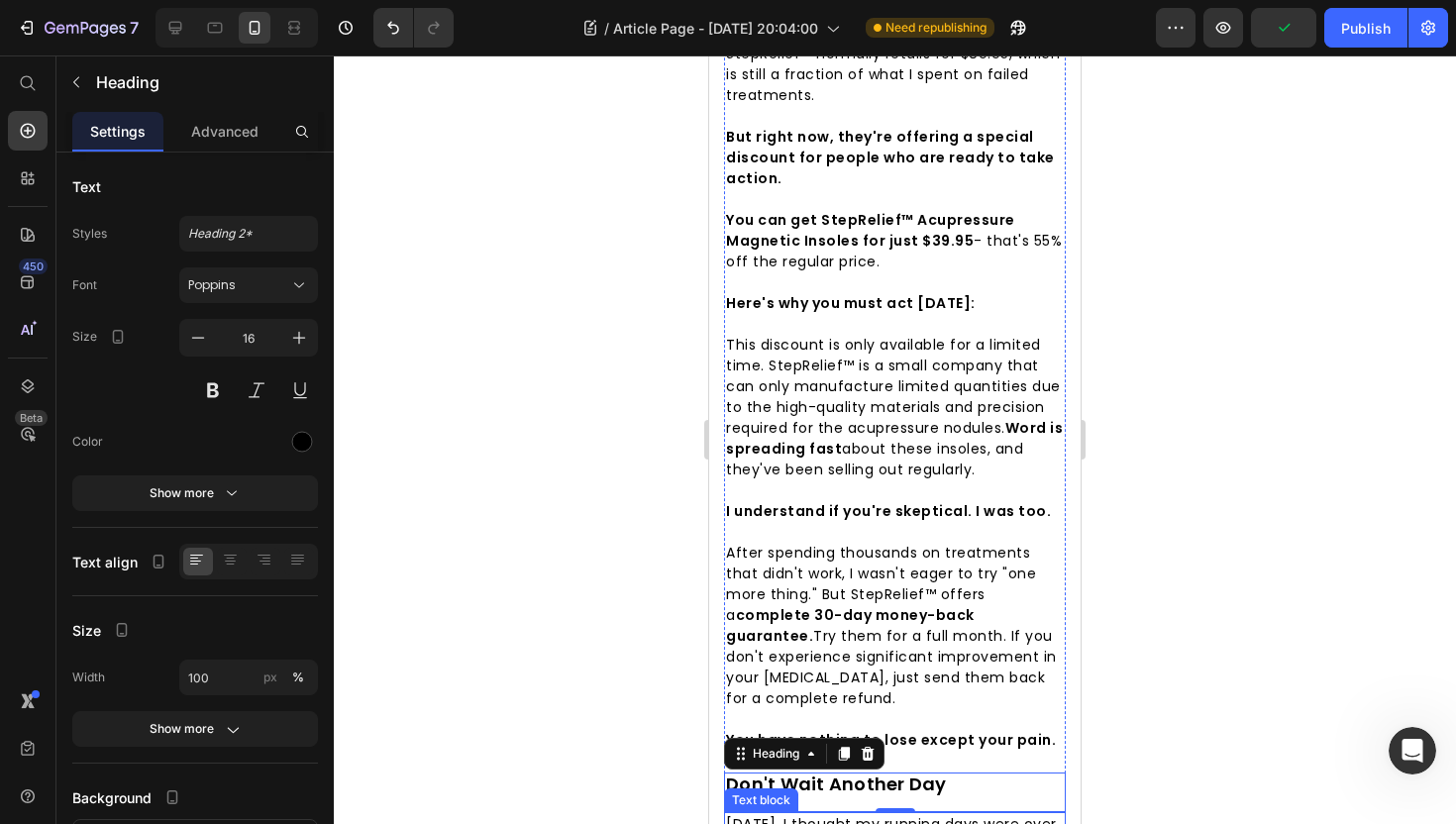 click on "Every day you wait is another day of unnecessary suffering." at bounding box center (865, 979) 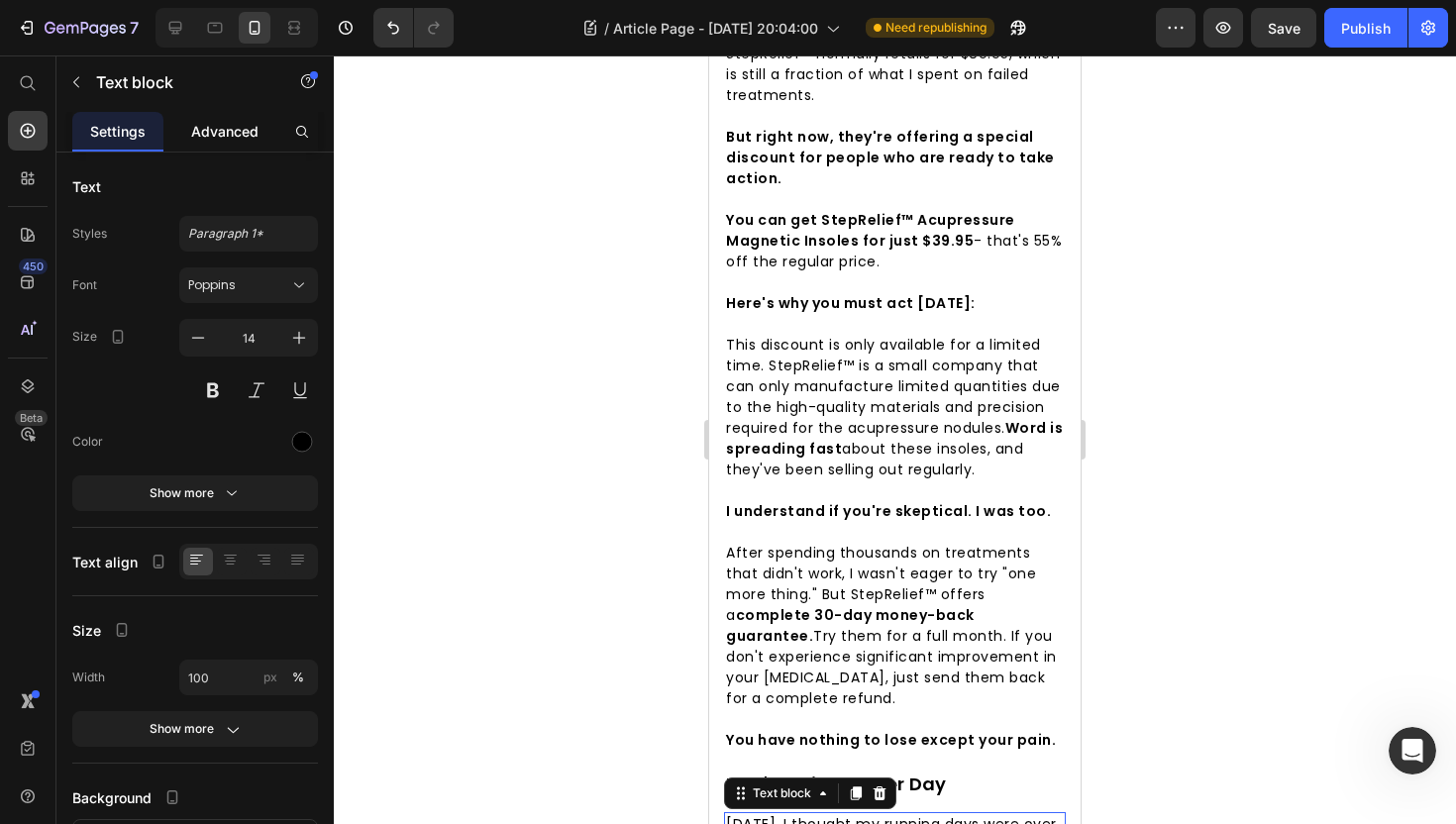 click on "Advanced" at bounding box center (225, 131) 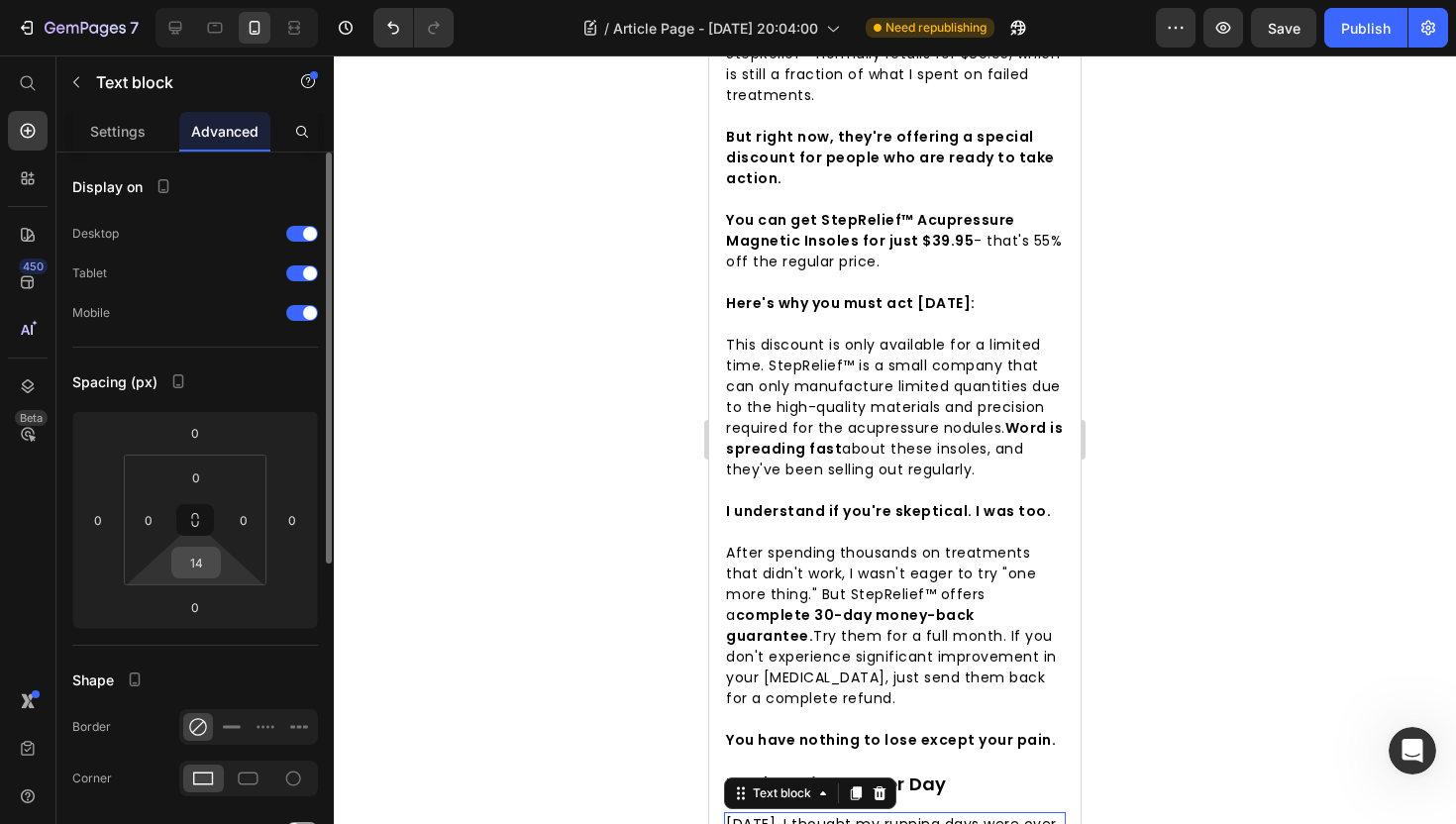 click on "14" at bounding box center [196, 563] 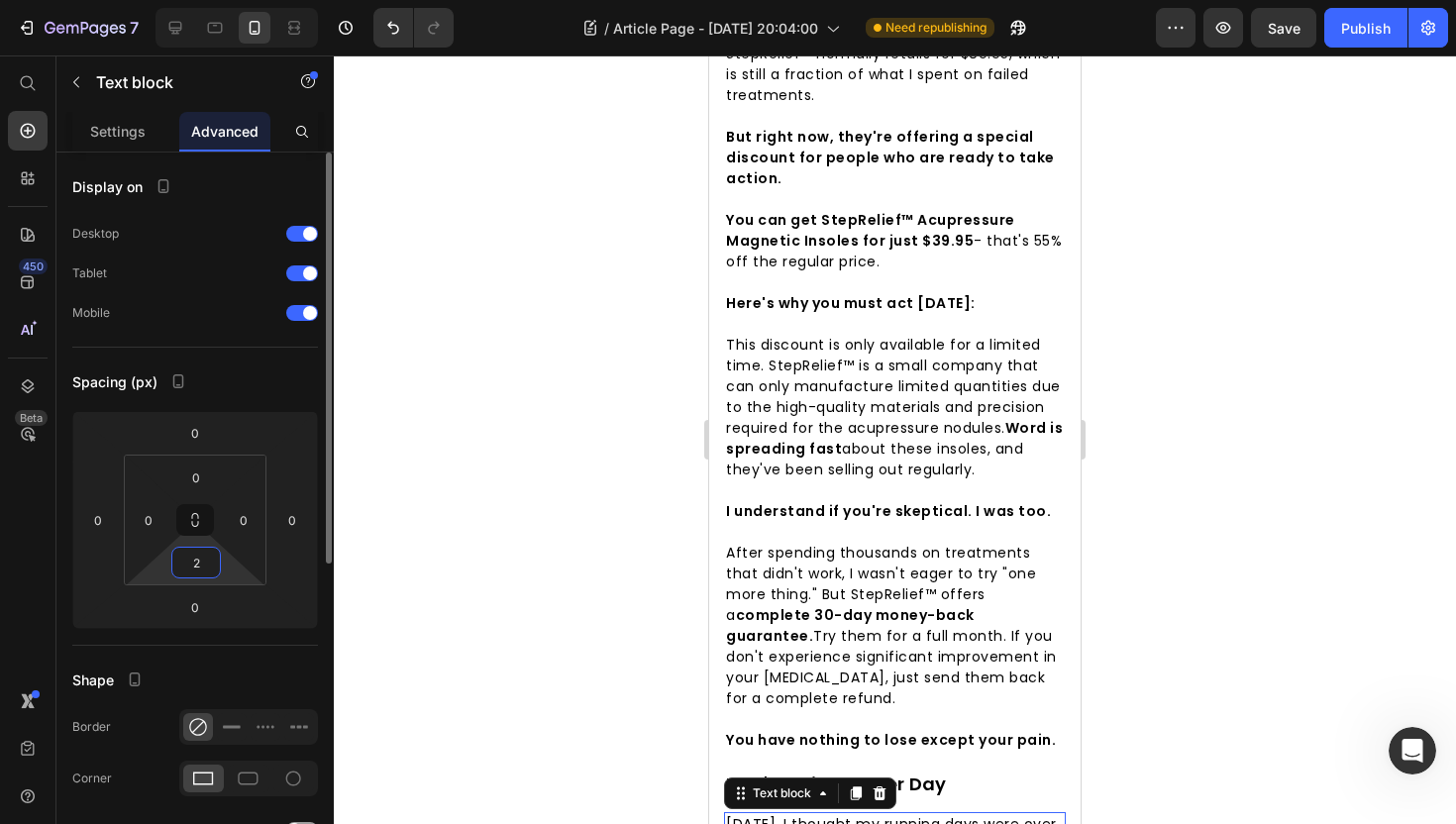 type on "20" 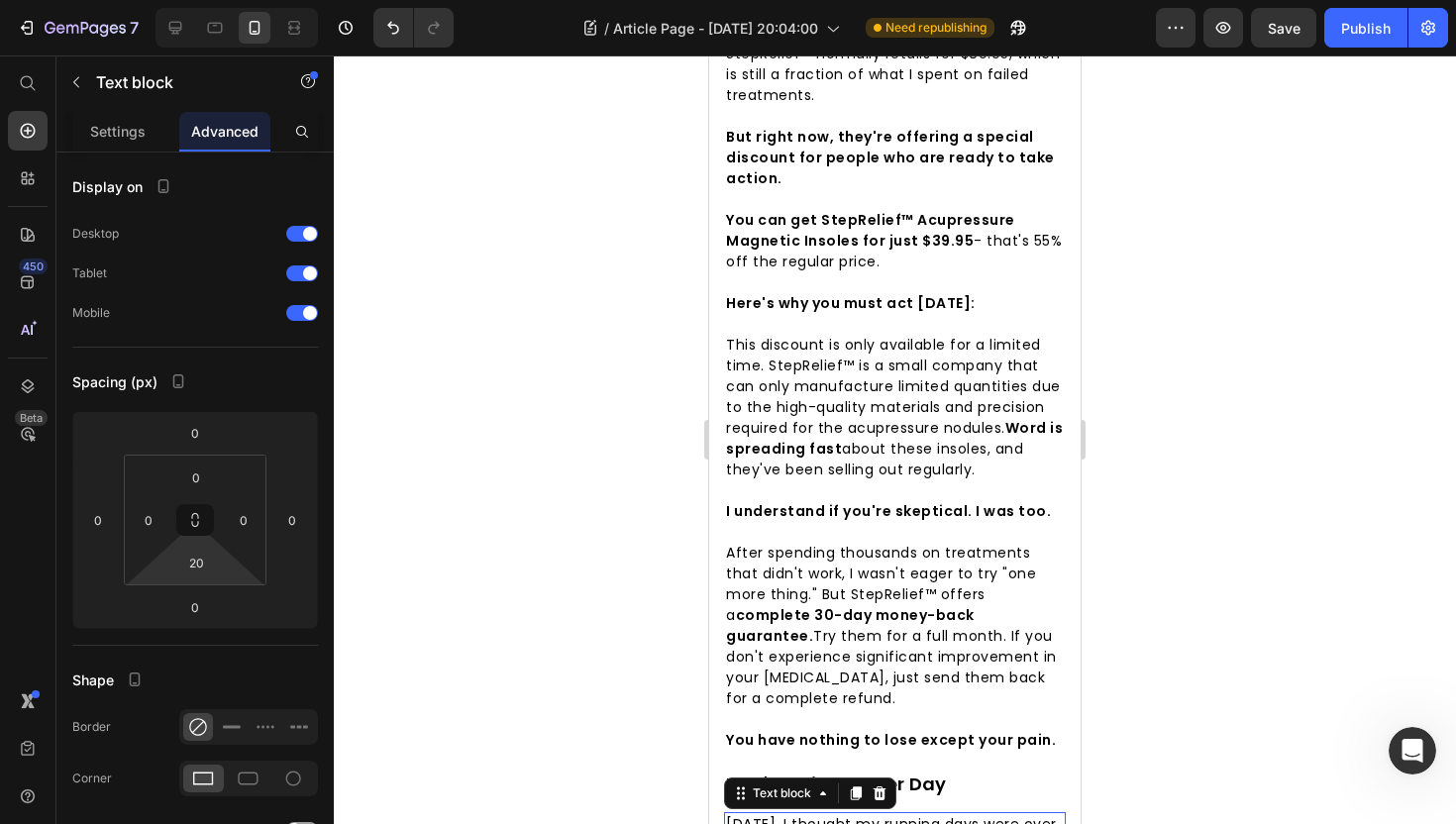 click 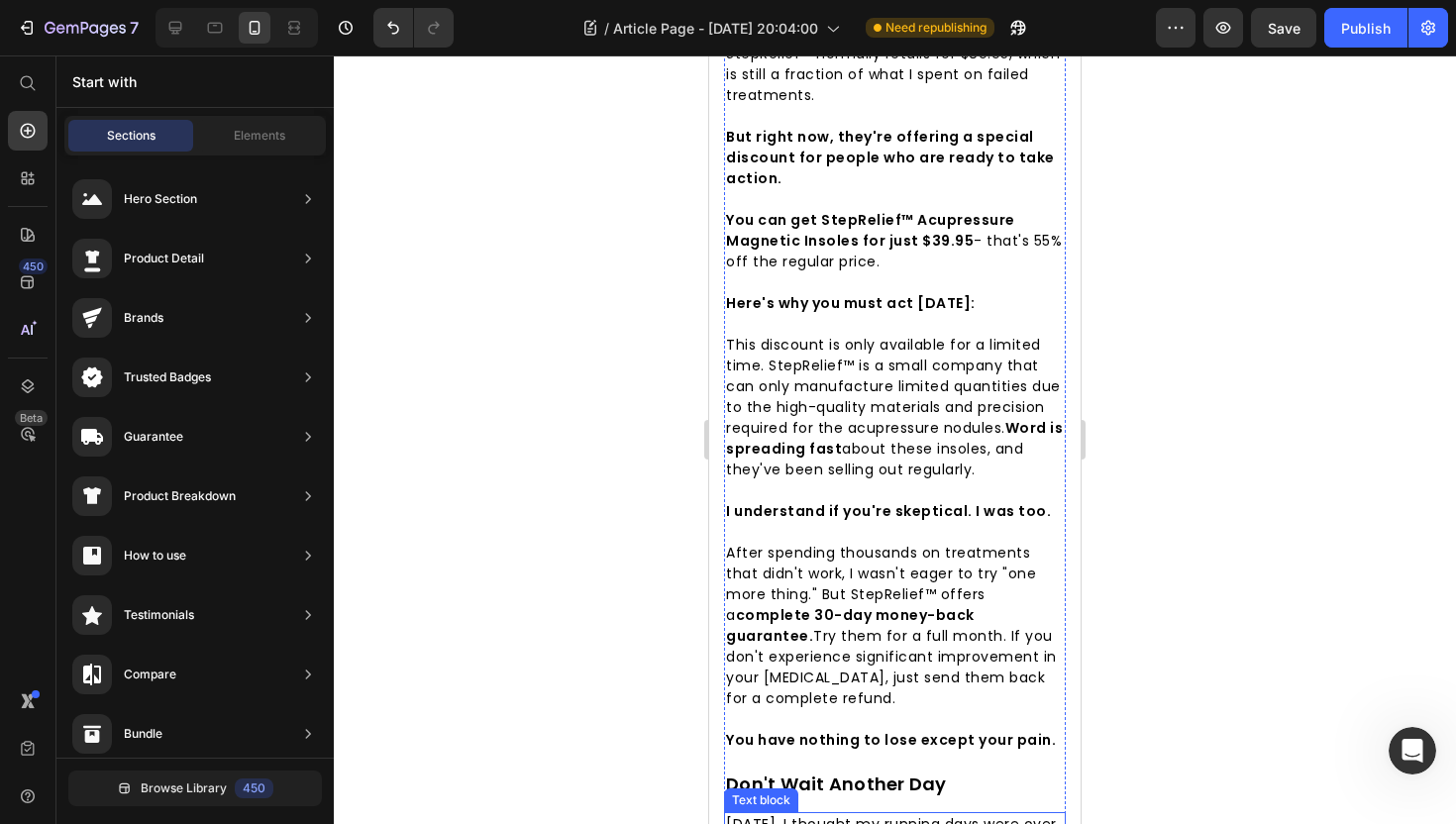 scroll, scrollTop: 7719, scrollLeft: 0, axis: vertical 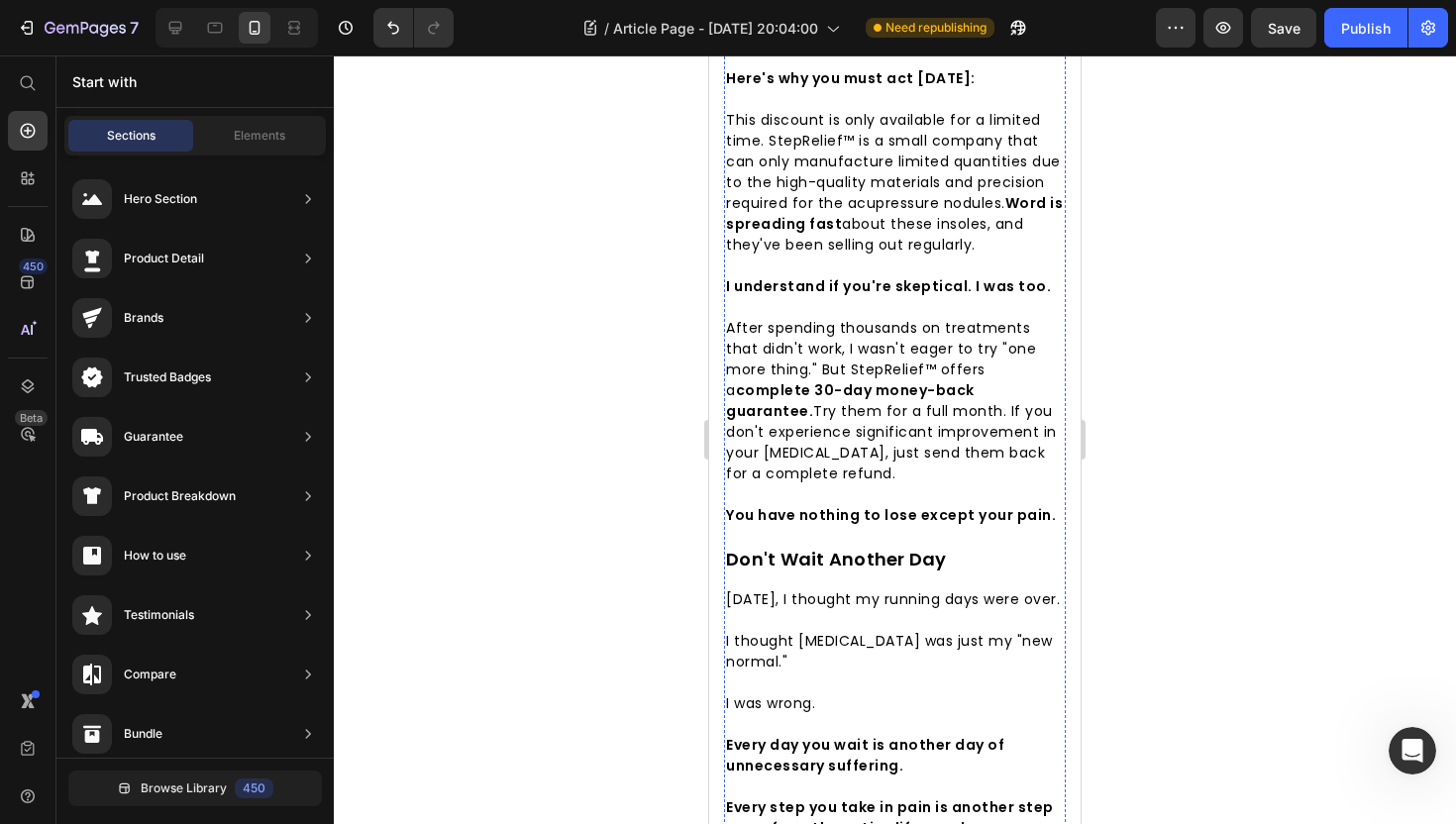 click on "Your Choice" at bounding box center [782, 870] 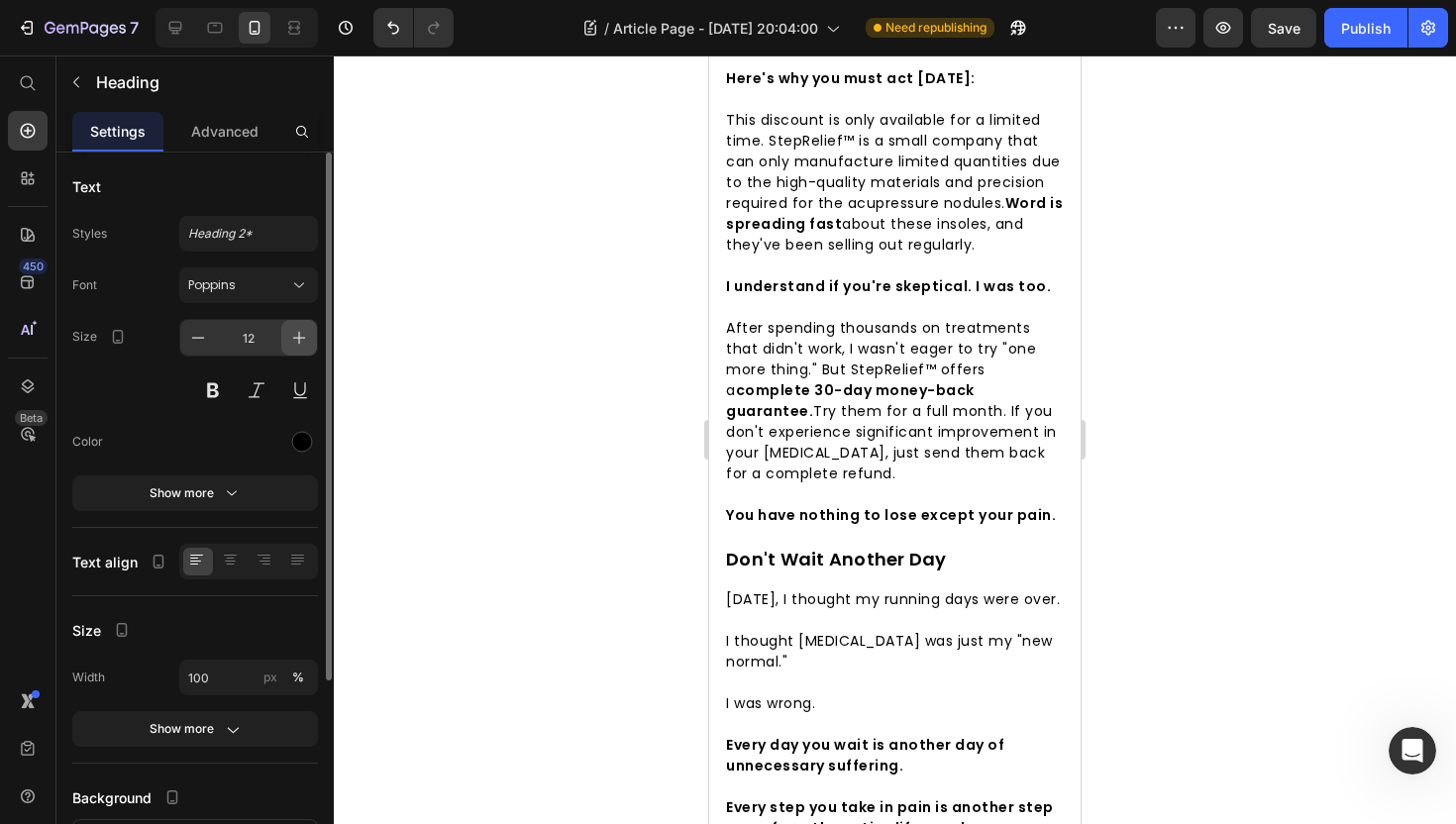 click 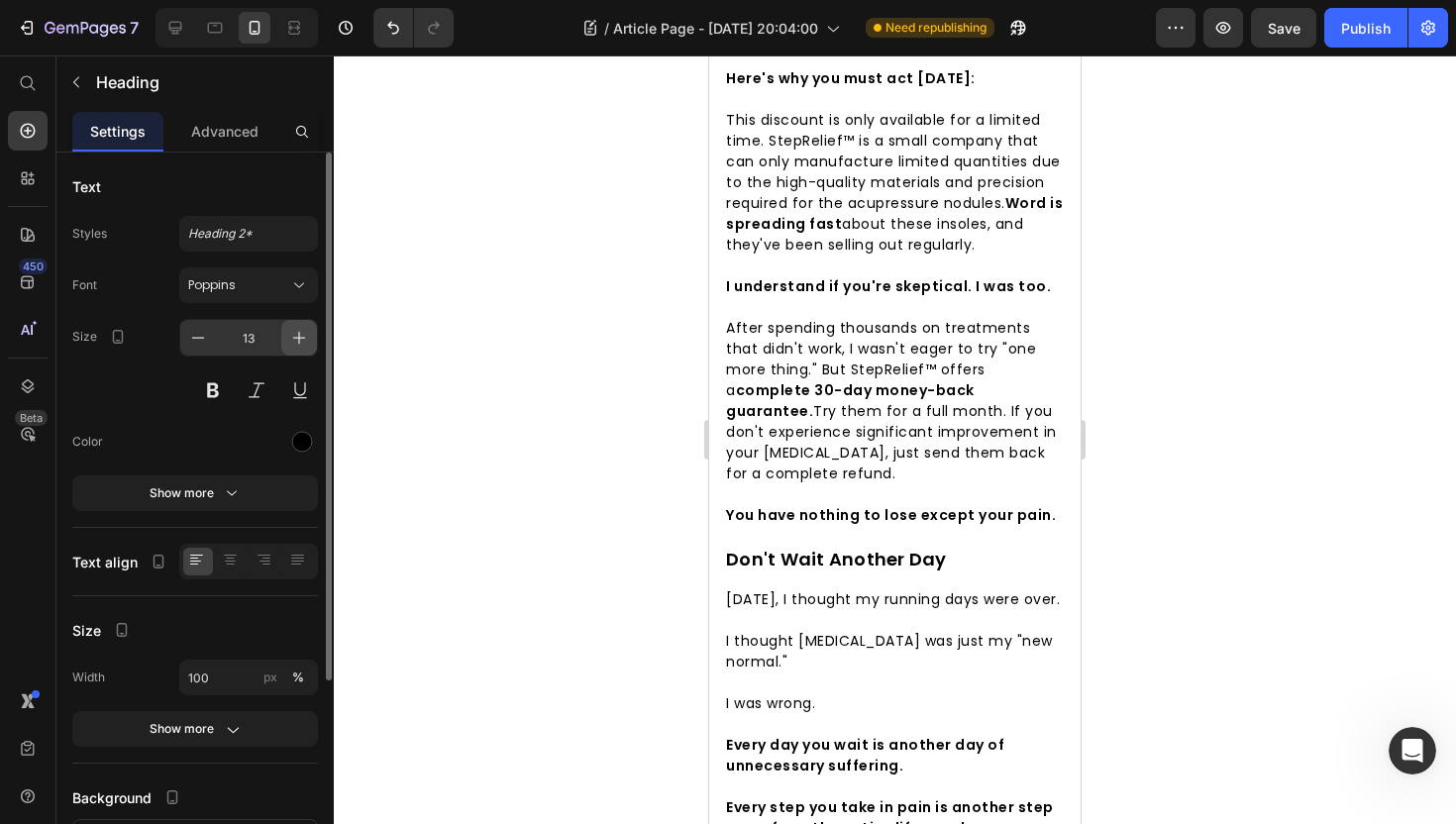click 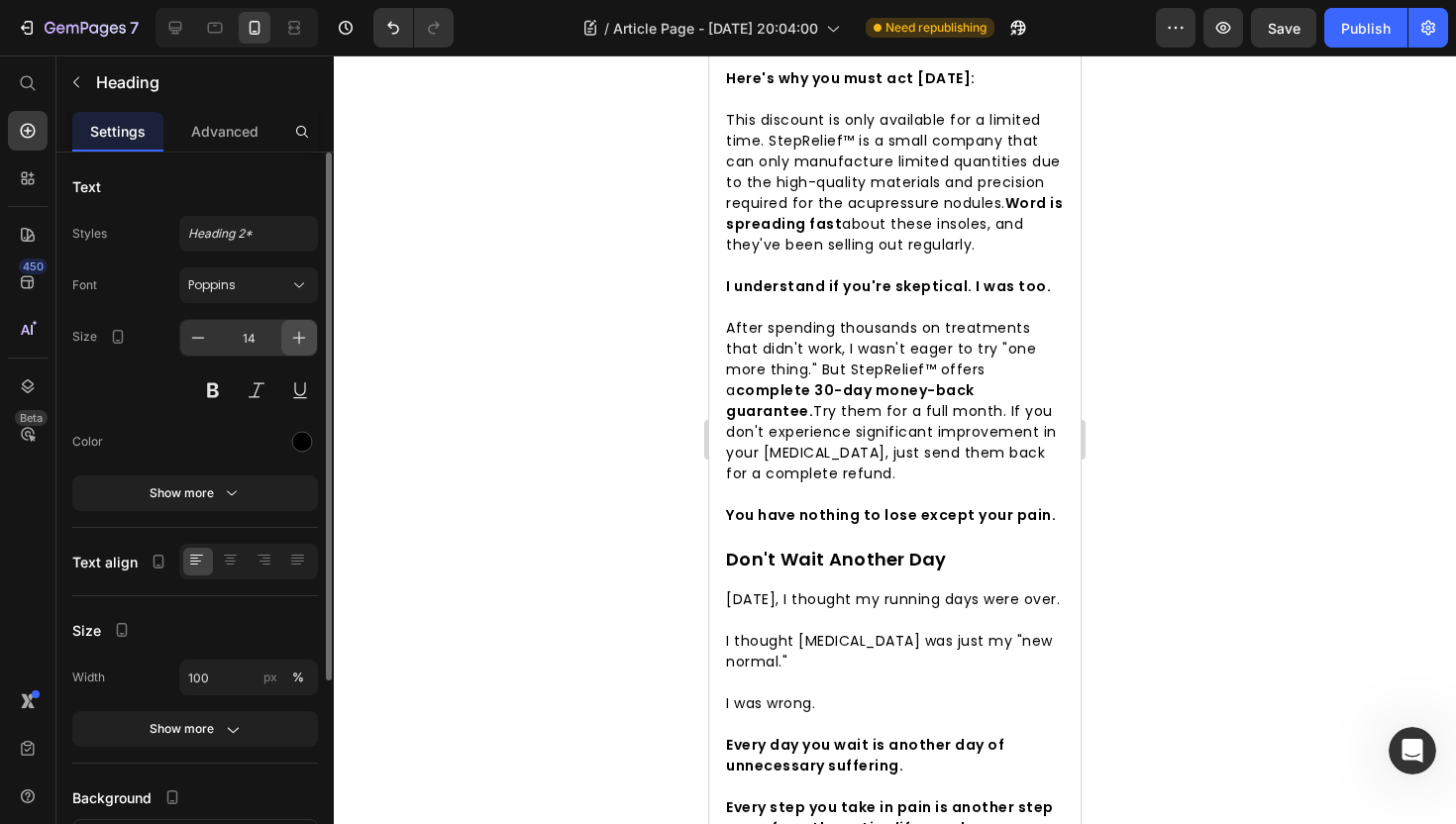 click 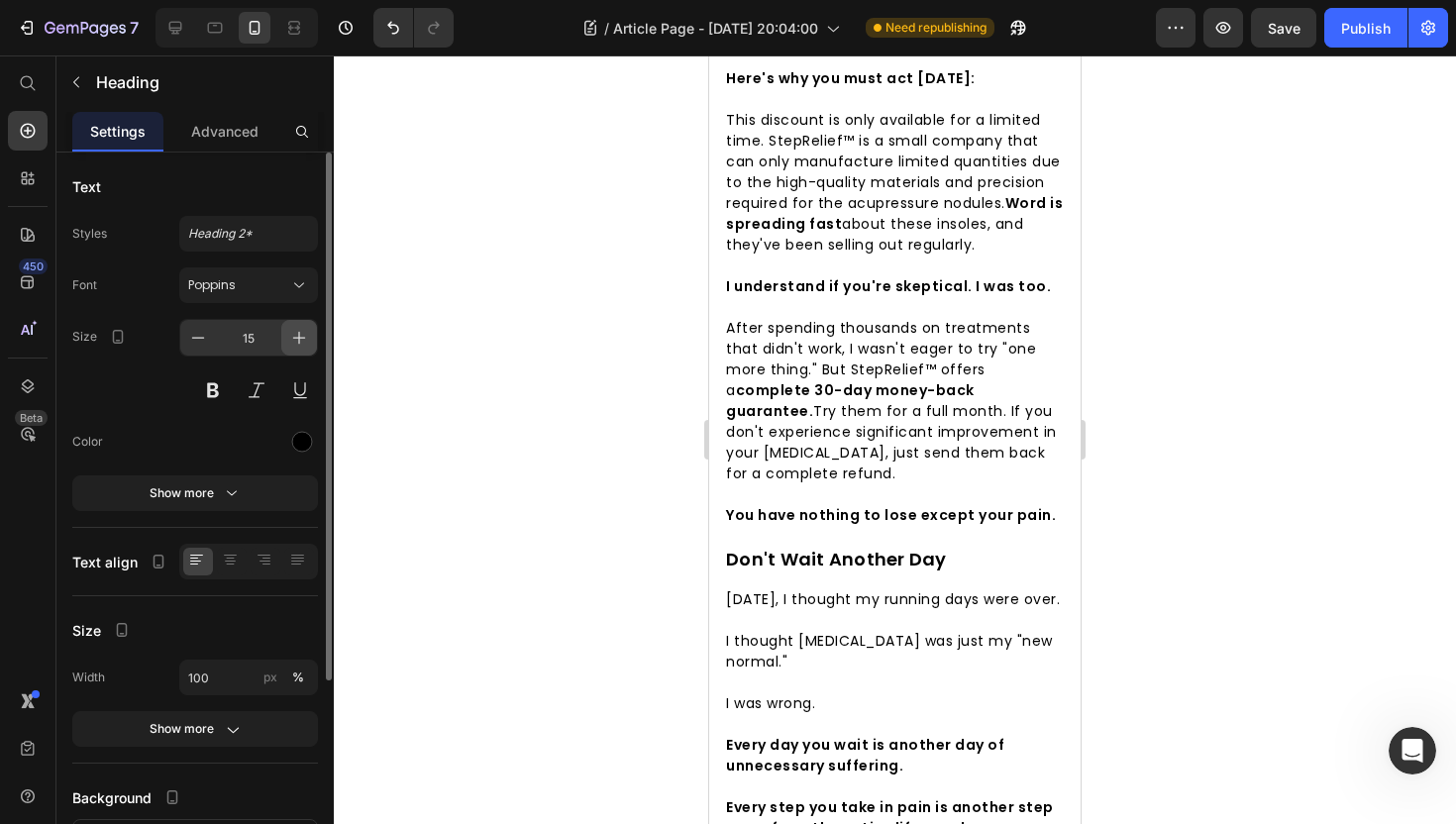 click 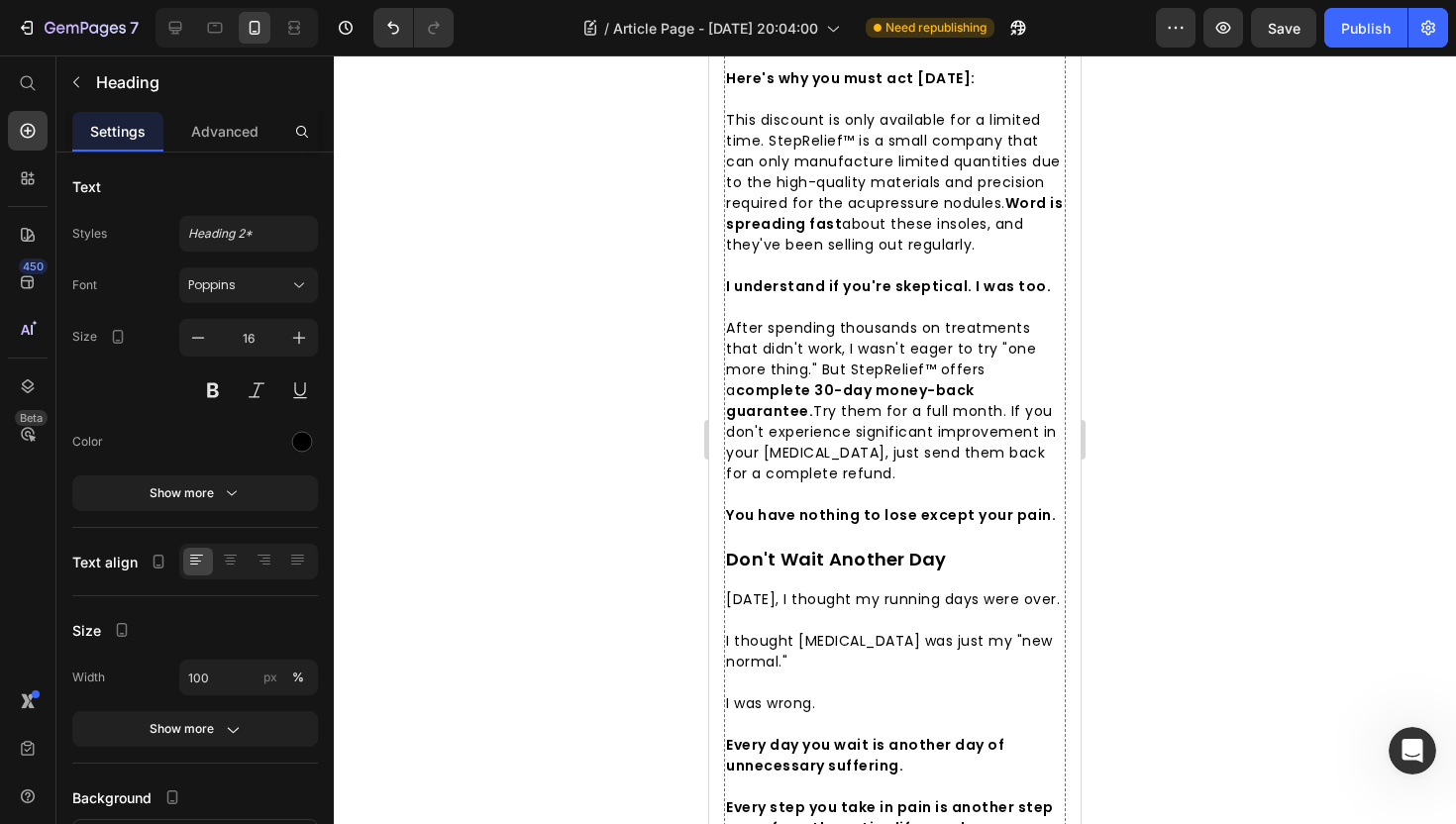 click at bounding box center (894, 933) 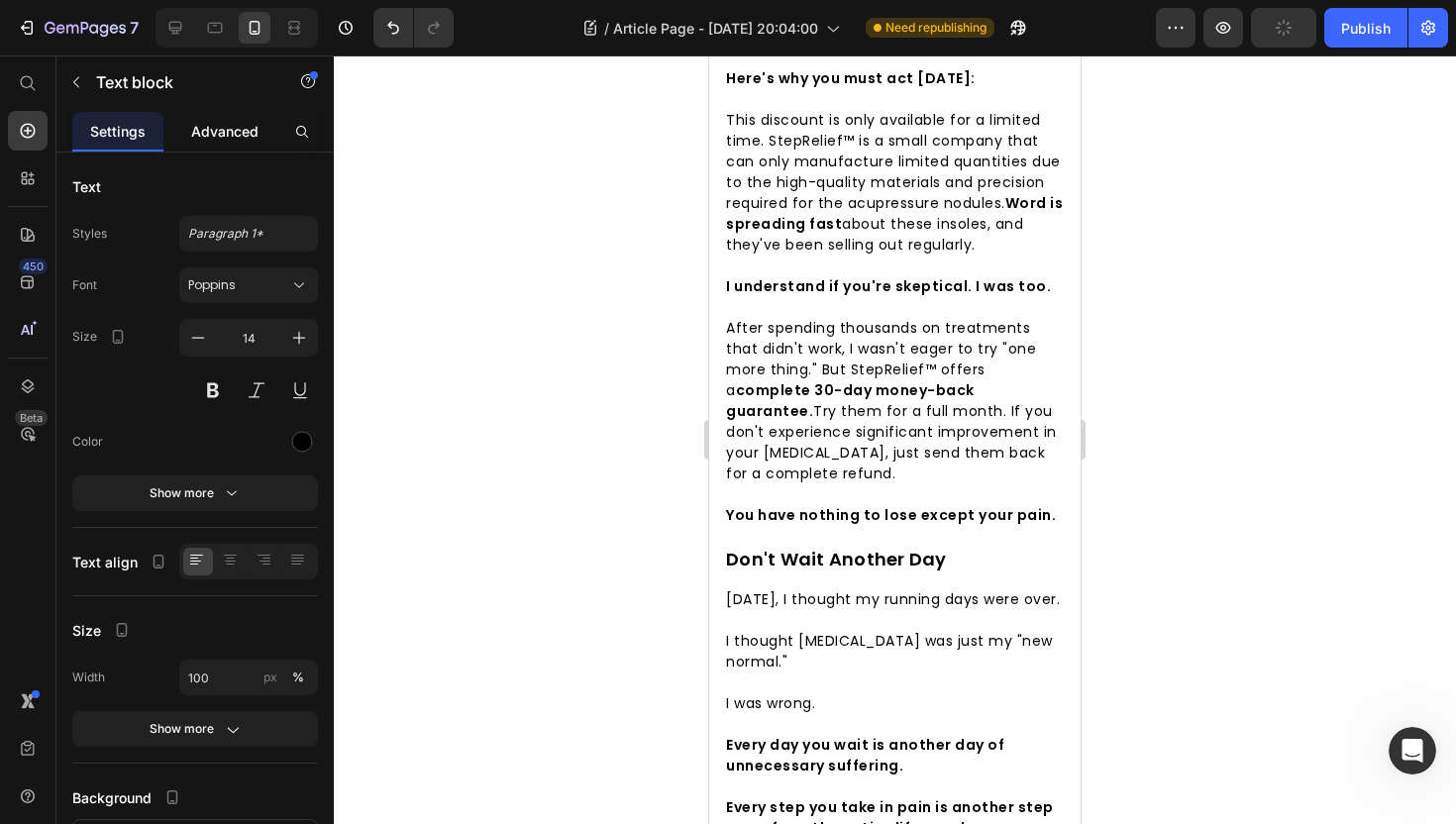 click on "Advanced" at bounding box center (225, 131) 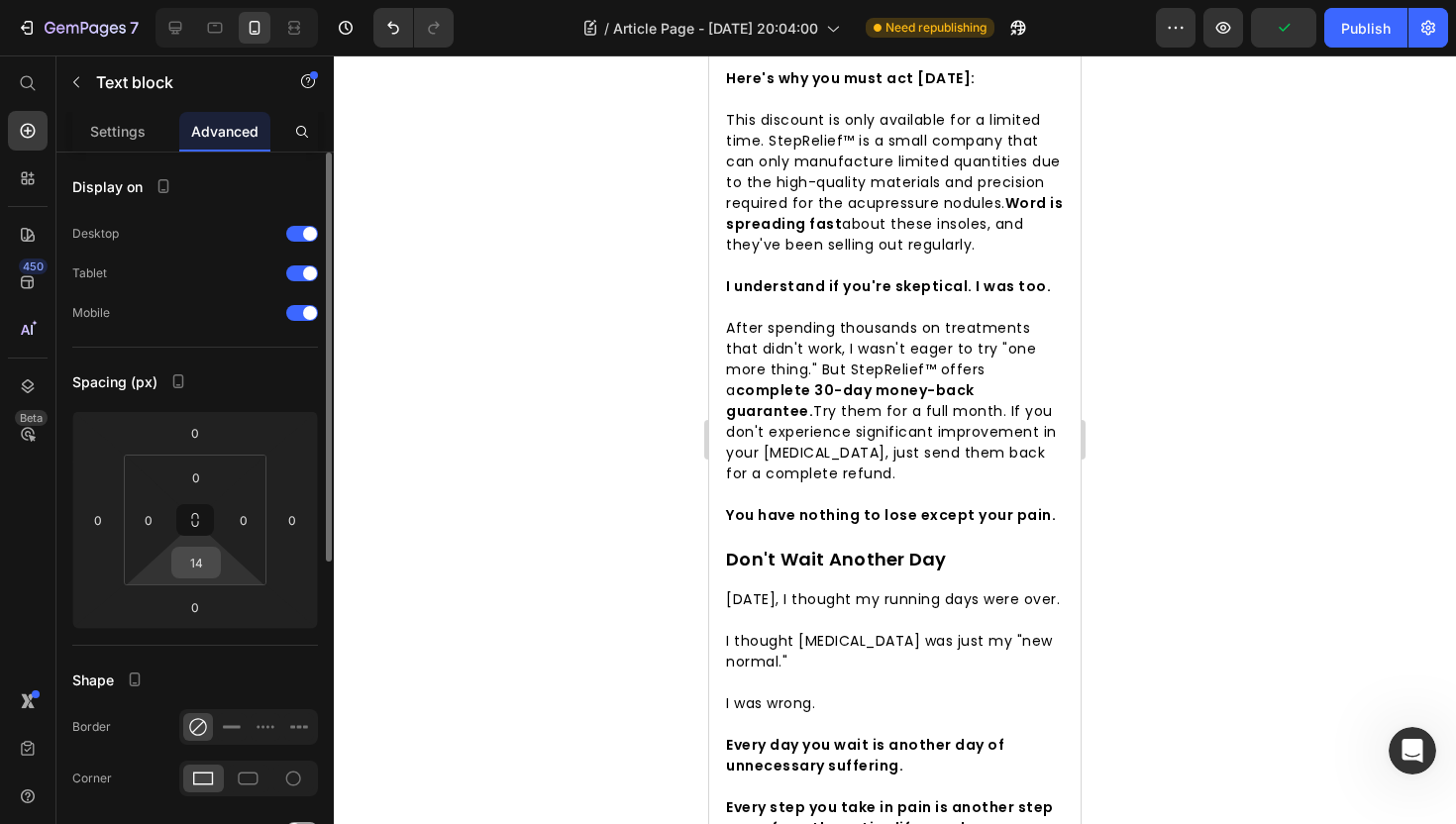 click on "14" at bounding box center [196, 563] 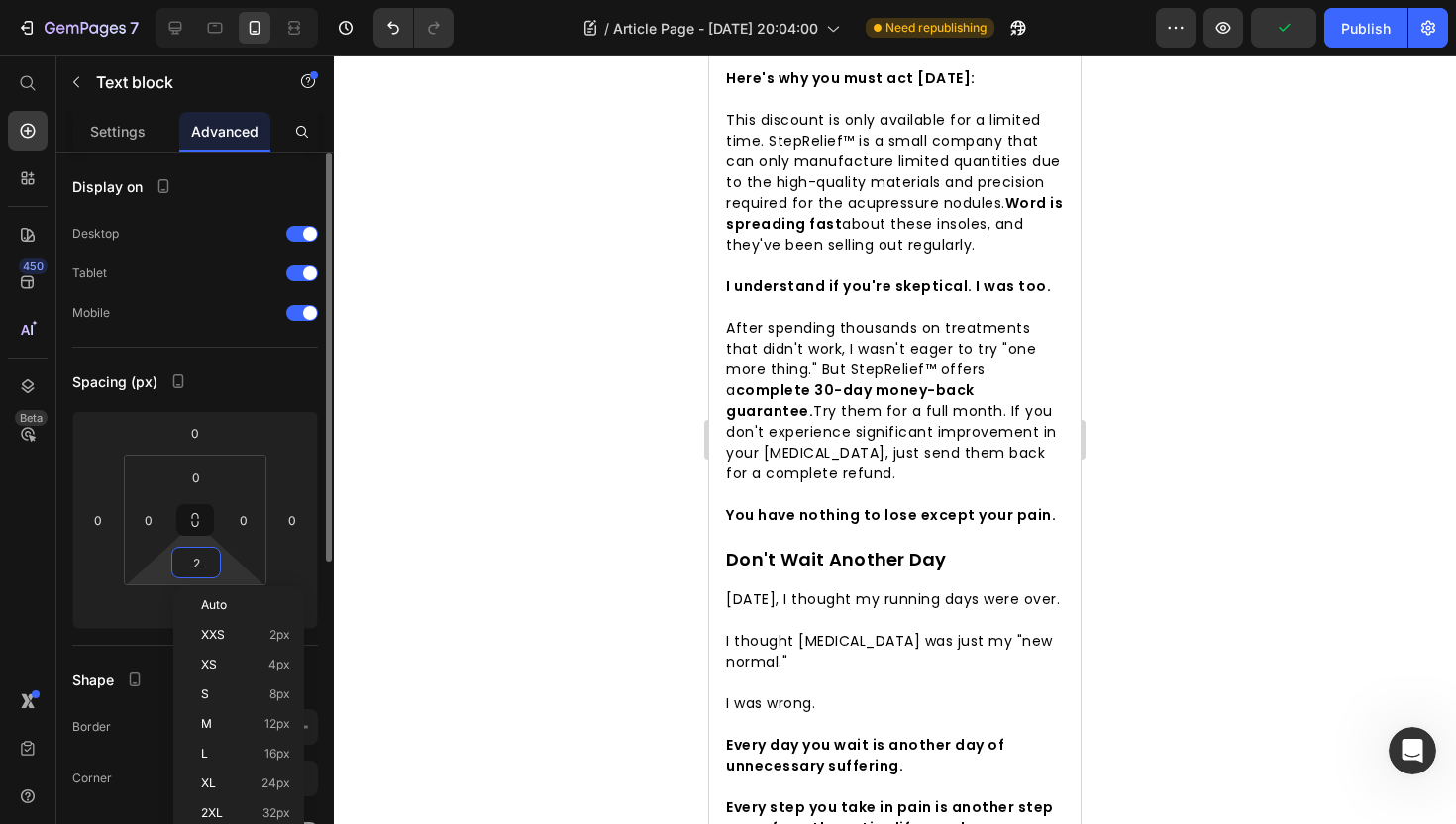 type on "20" 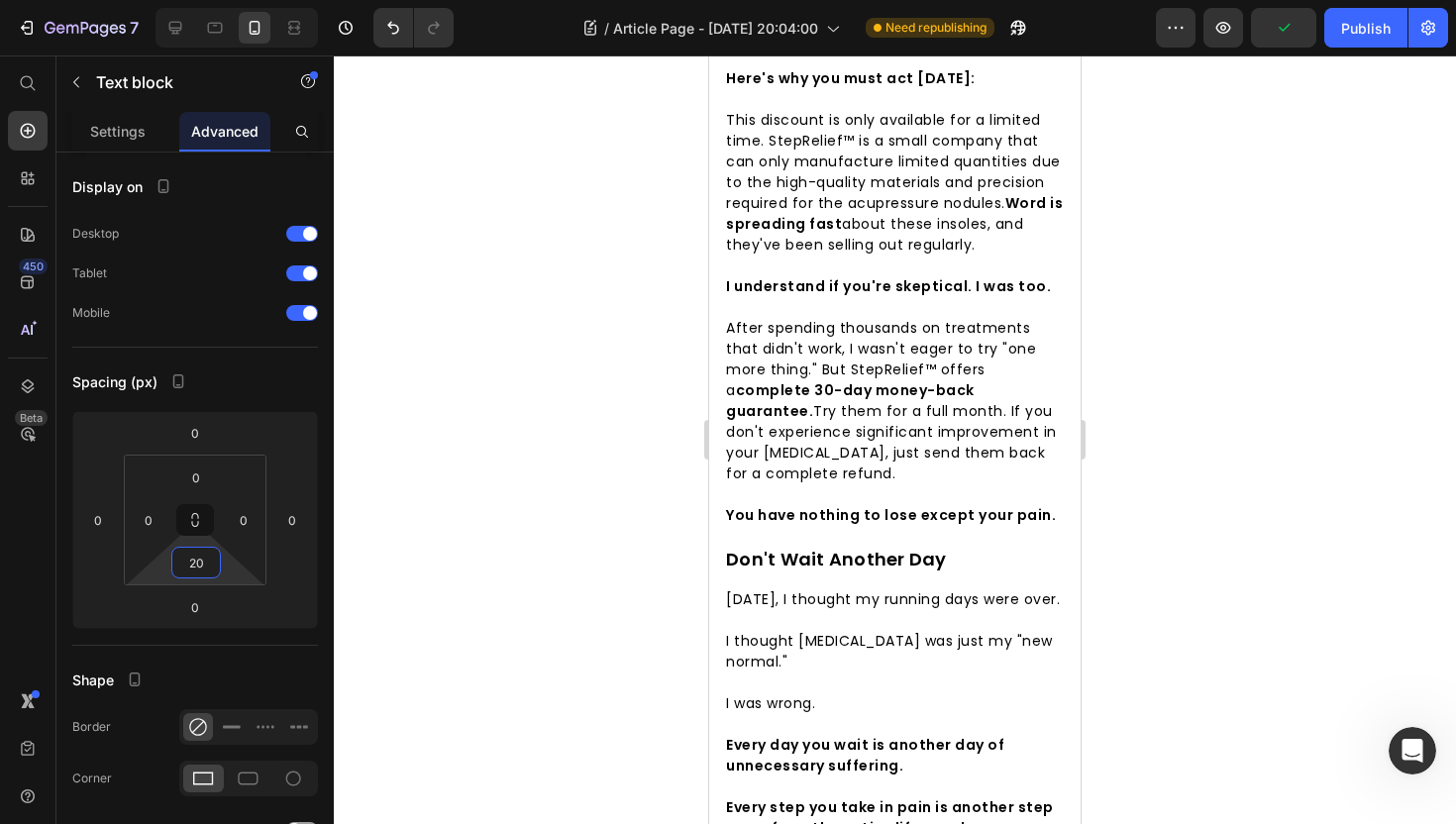 click 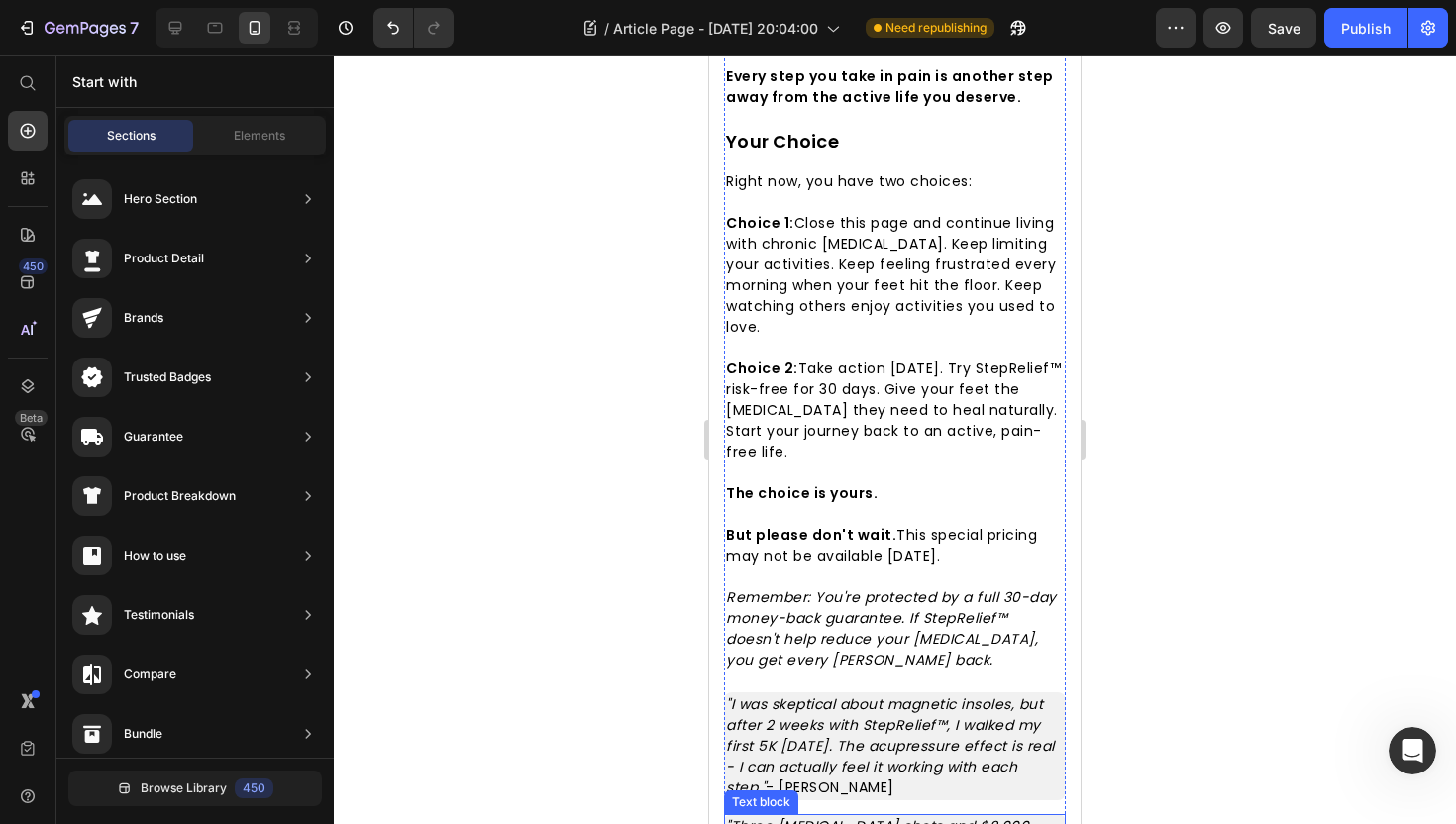 scroll, scrollTop: 8455, scrollLeft: 0, axis: vertical 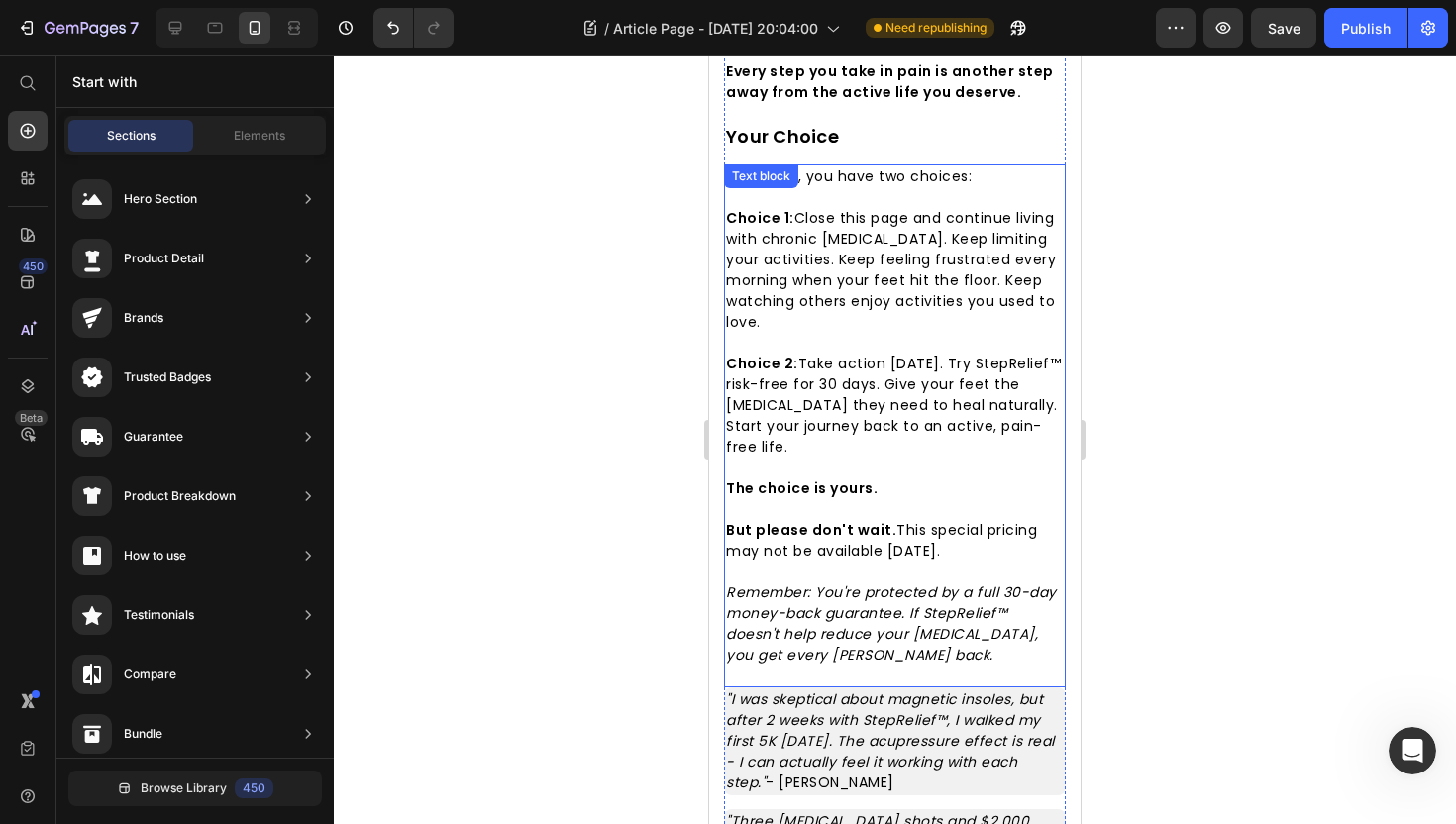 click on "Remember: You're protected by a full 30-day money-back guarantee. If StepRelief™ doesn't help reduce your [MEDICAL_DATA], you get every [PERSON_NAME] back." at bounding box center (891, 623) 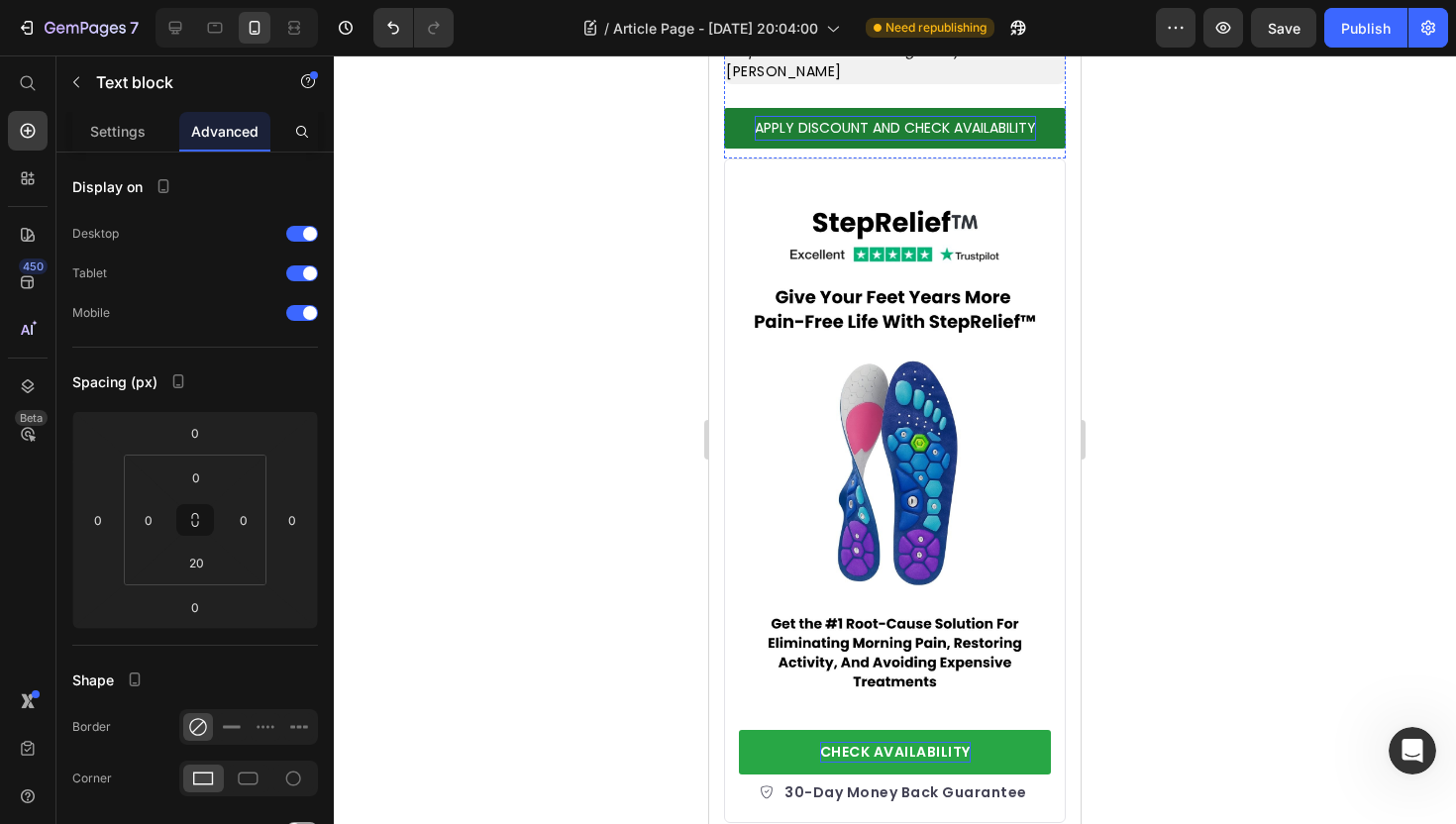 scroll, scrollTop: 9494, scrollLeft: 0, axis: vertical 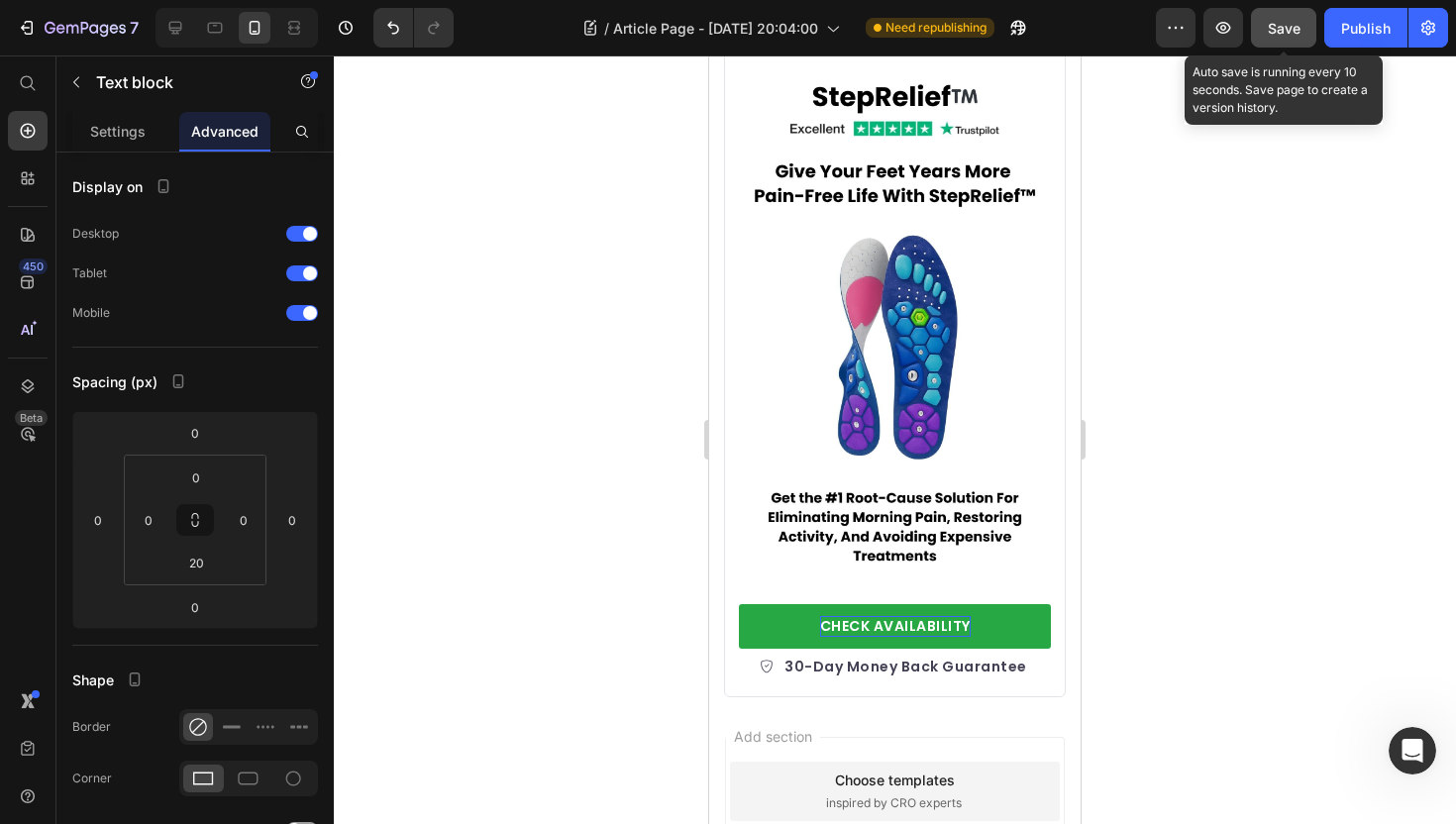 click on "Save" 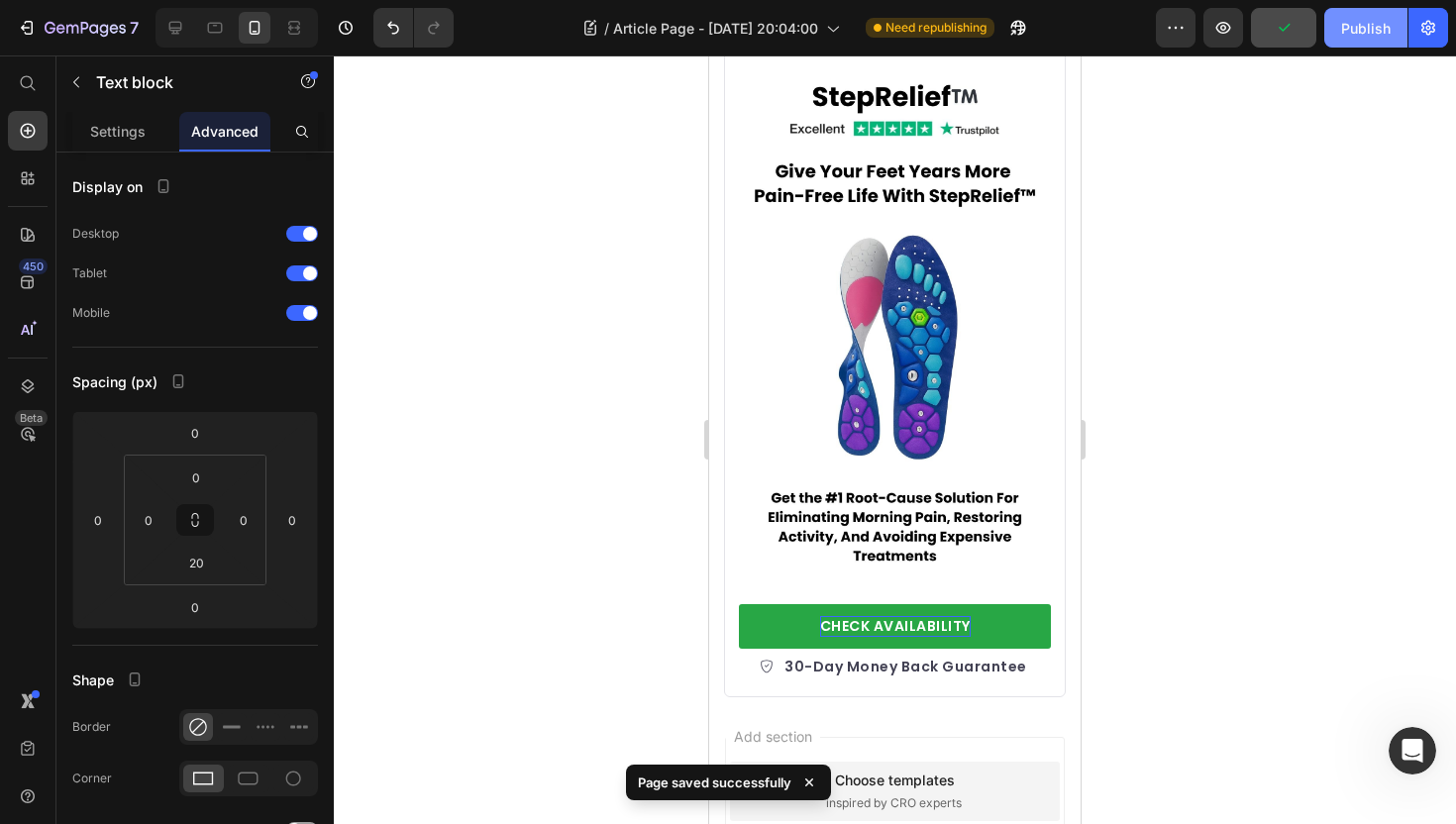 click on "Publish" at bounding box center (1366, 28) 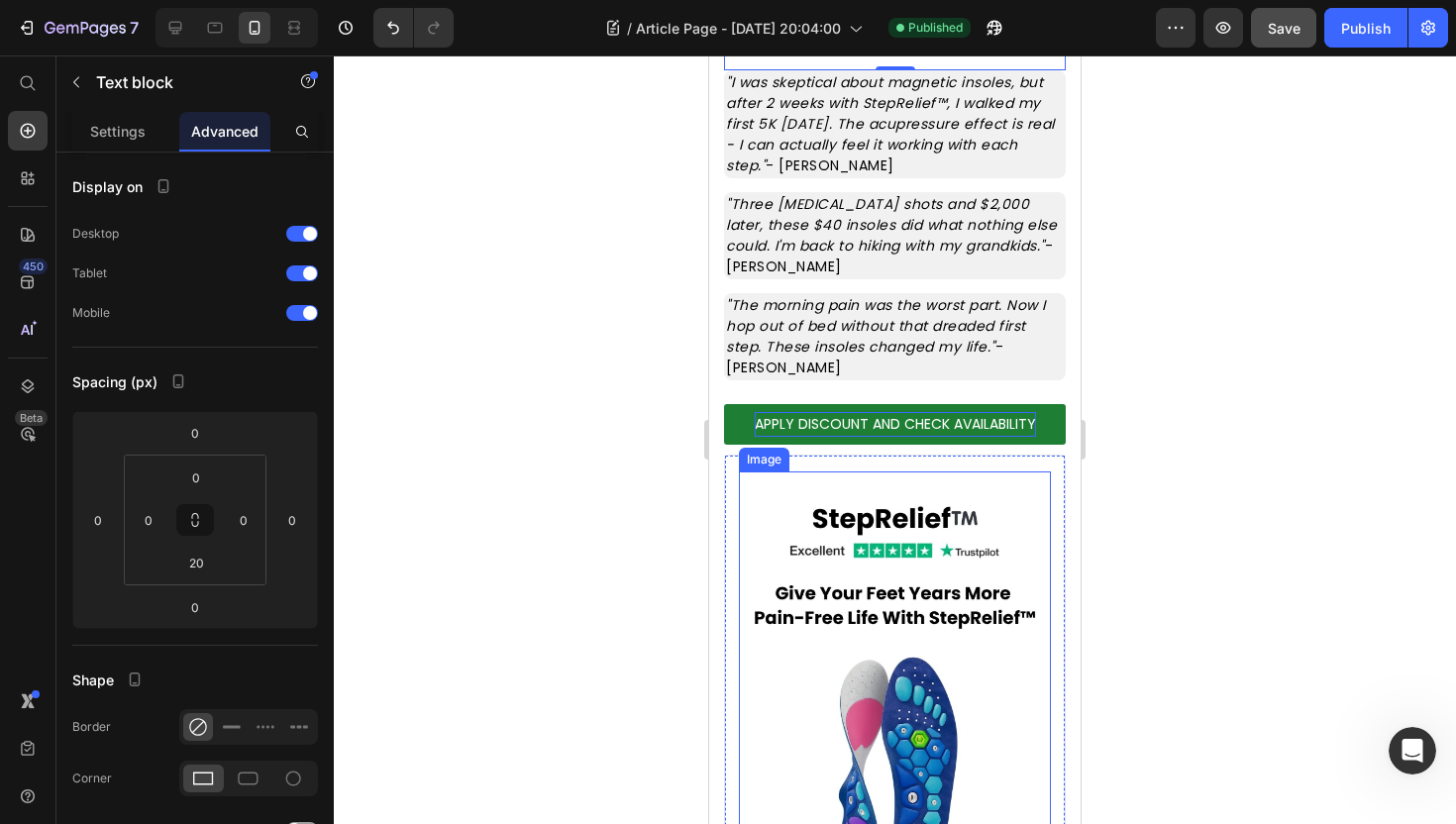scroll, scrollTop: 9029, scrollLeft: 0, axis: vertical 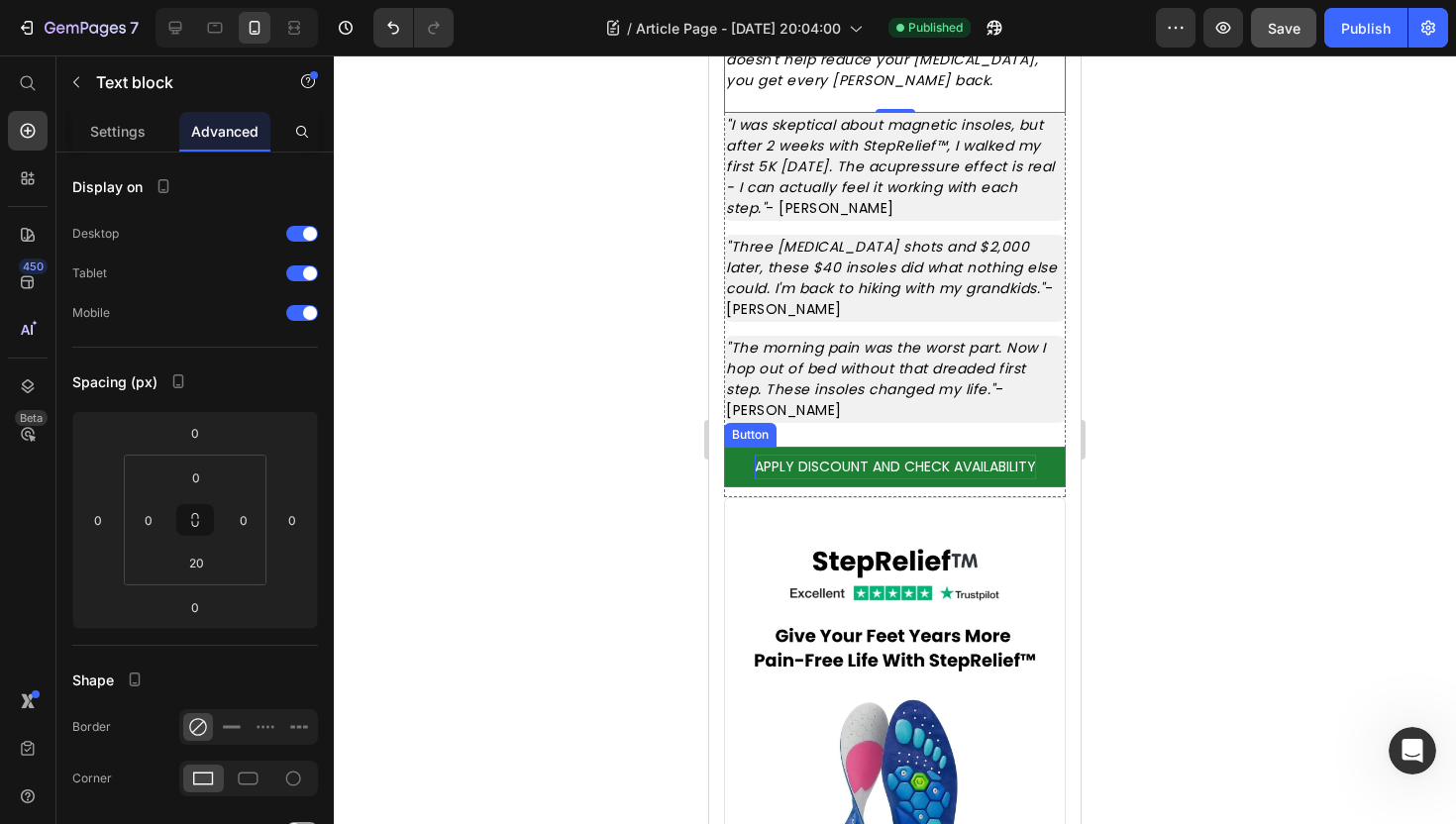 click on "APPLY DISCOUNT AND CHECK AVAILABILITY" at bounding box center [895, 466] 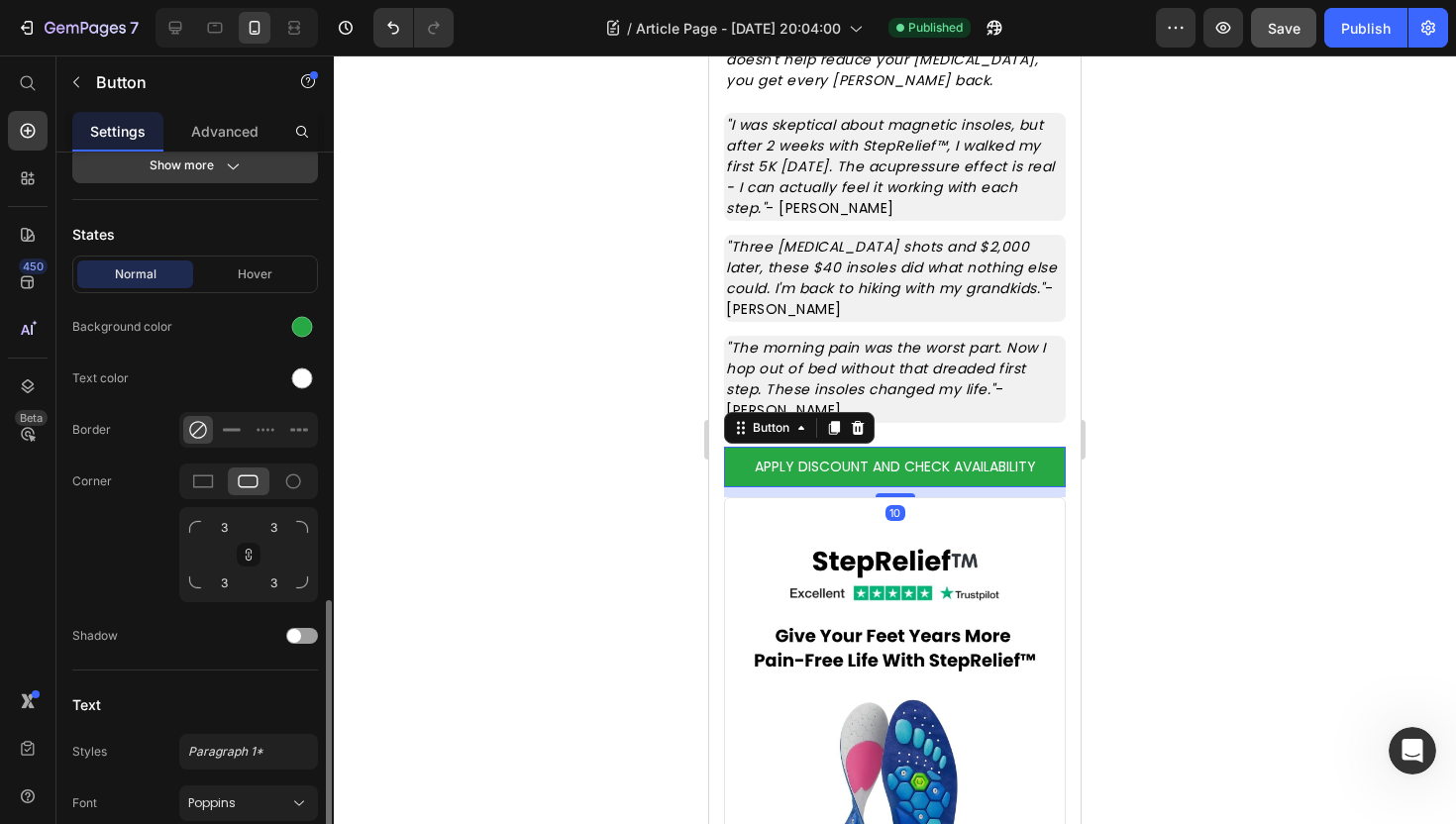 scroll, scrollTop: 615, scrollLeft: 0, axis: vertical 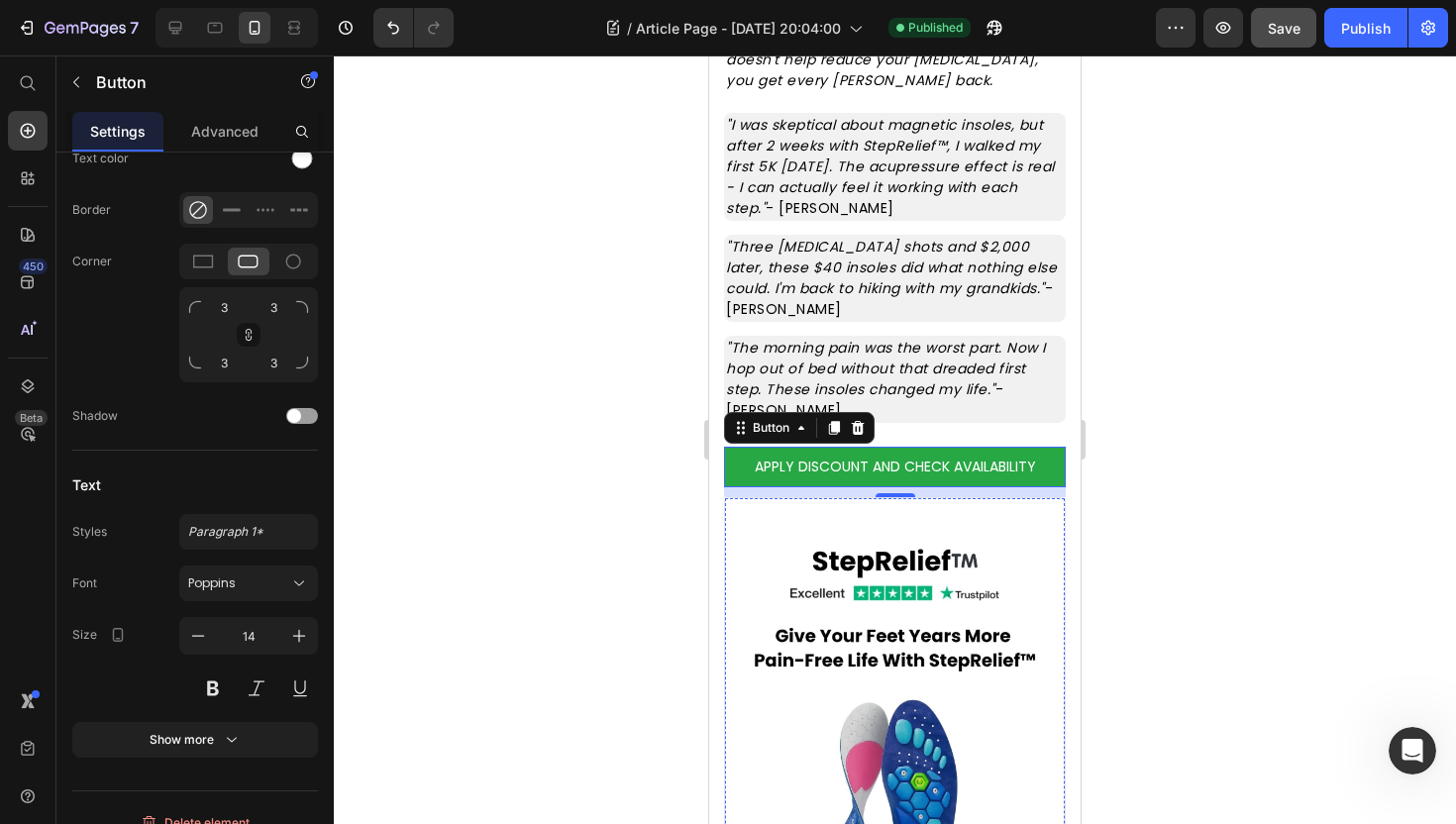 click on "CHECK AVAILABILITY" at bounding box center (895, 1090) 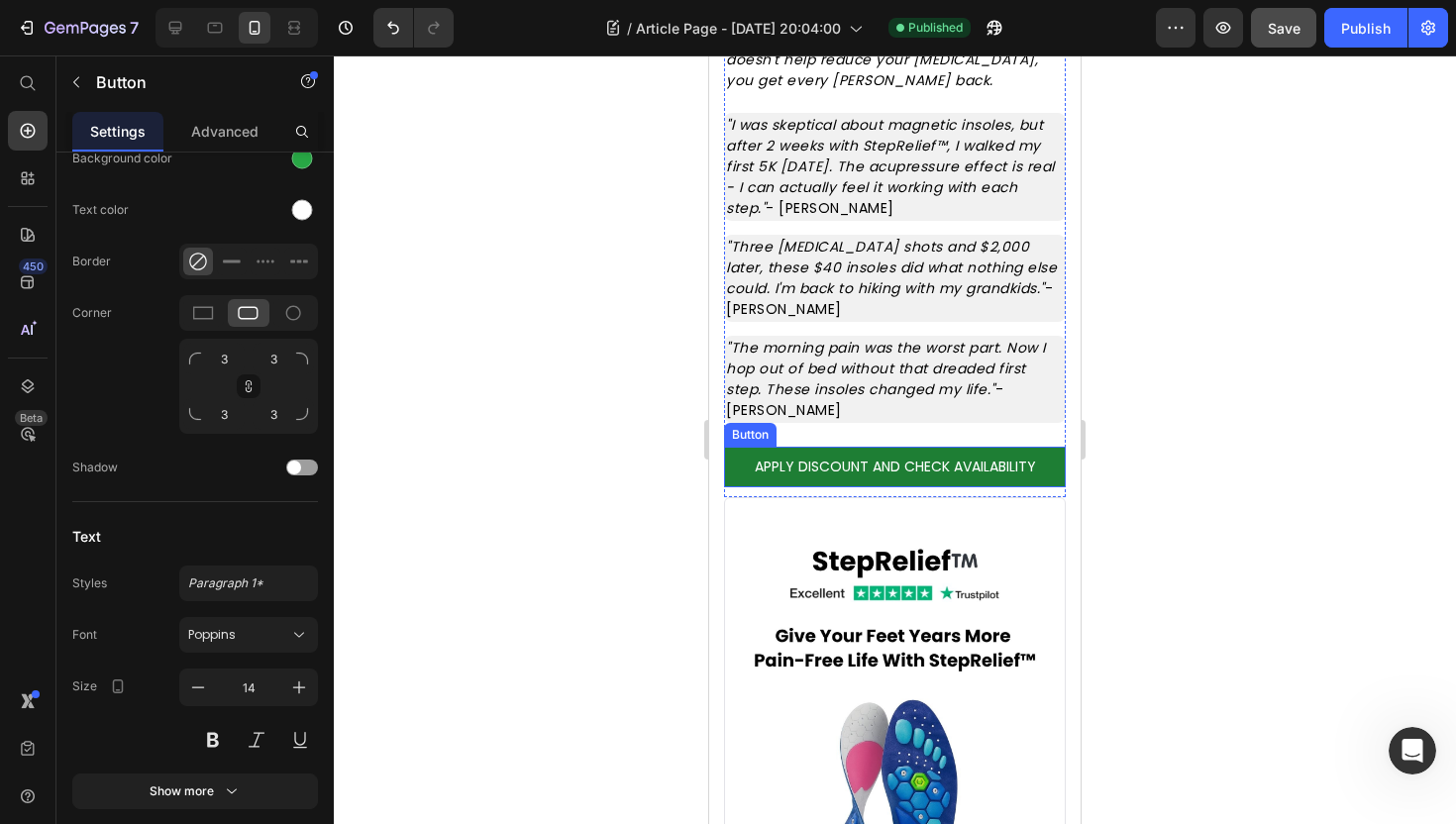 click on "APPLY DISCOUNT AND CHECK AVAILABILITY" at bounding box center [894, 466] 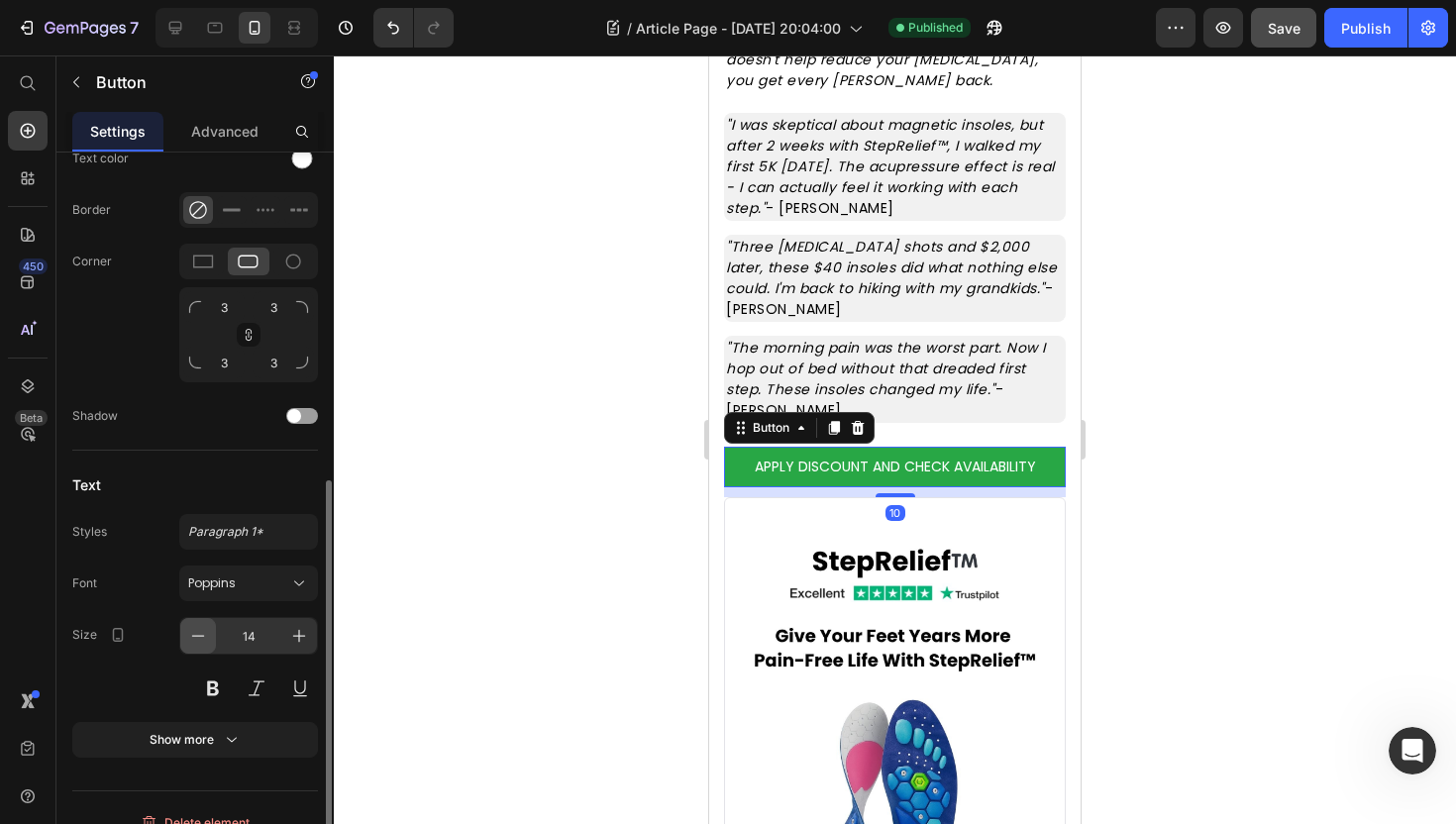 scroll, scrollTop: 639, scrollLeft: 0, axis: vertical 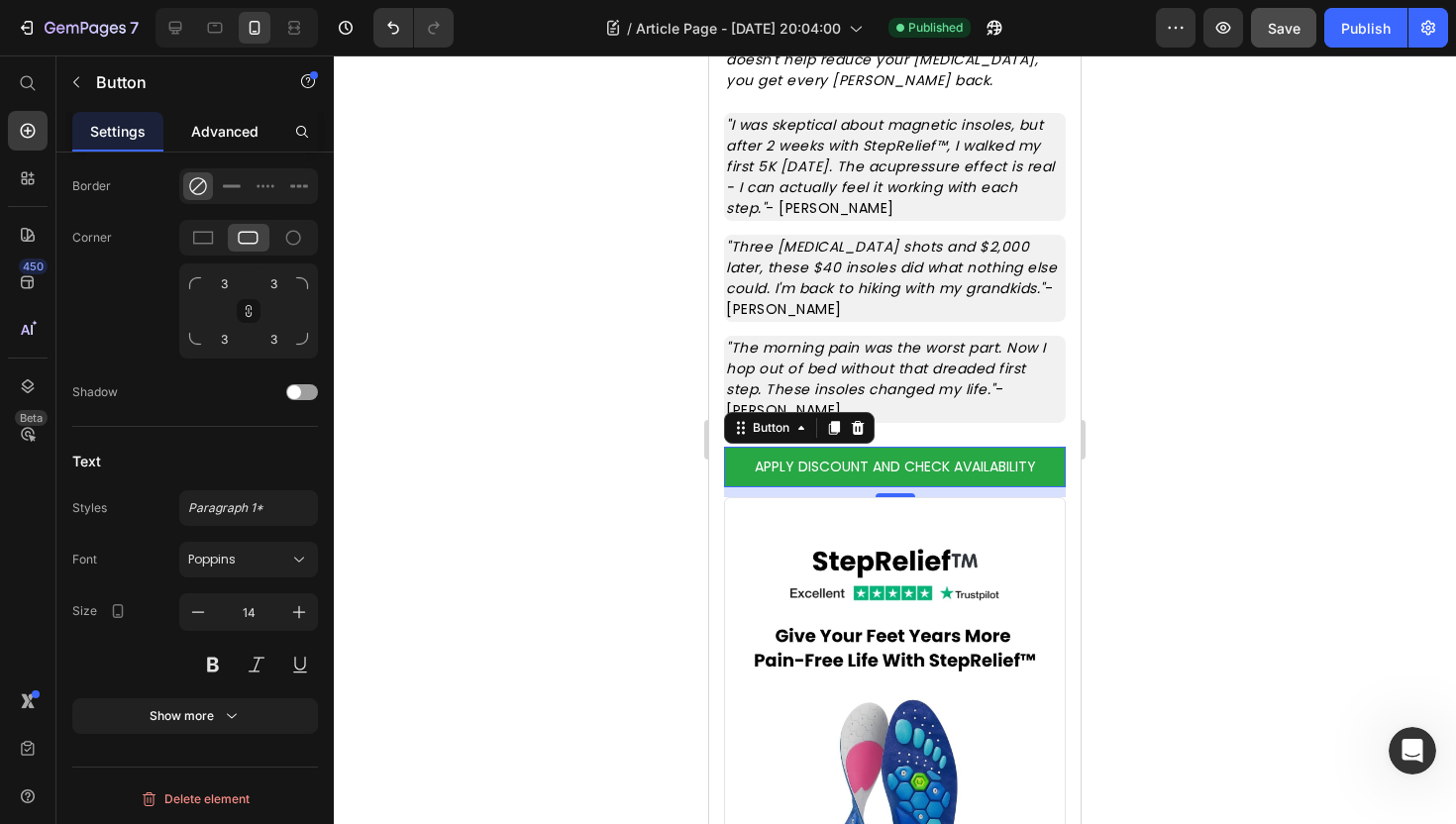 click on "Advanced" at bounding box center [225, 131] 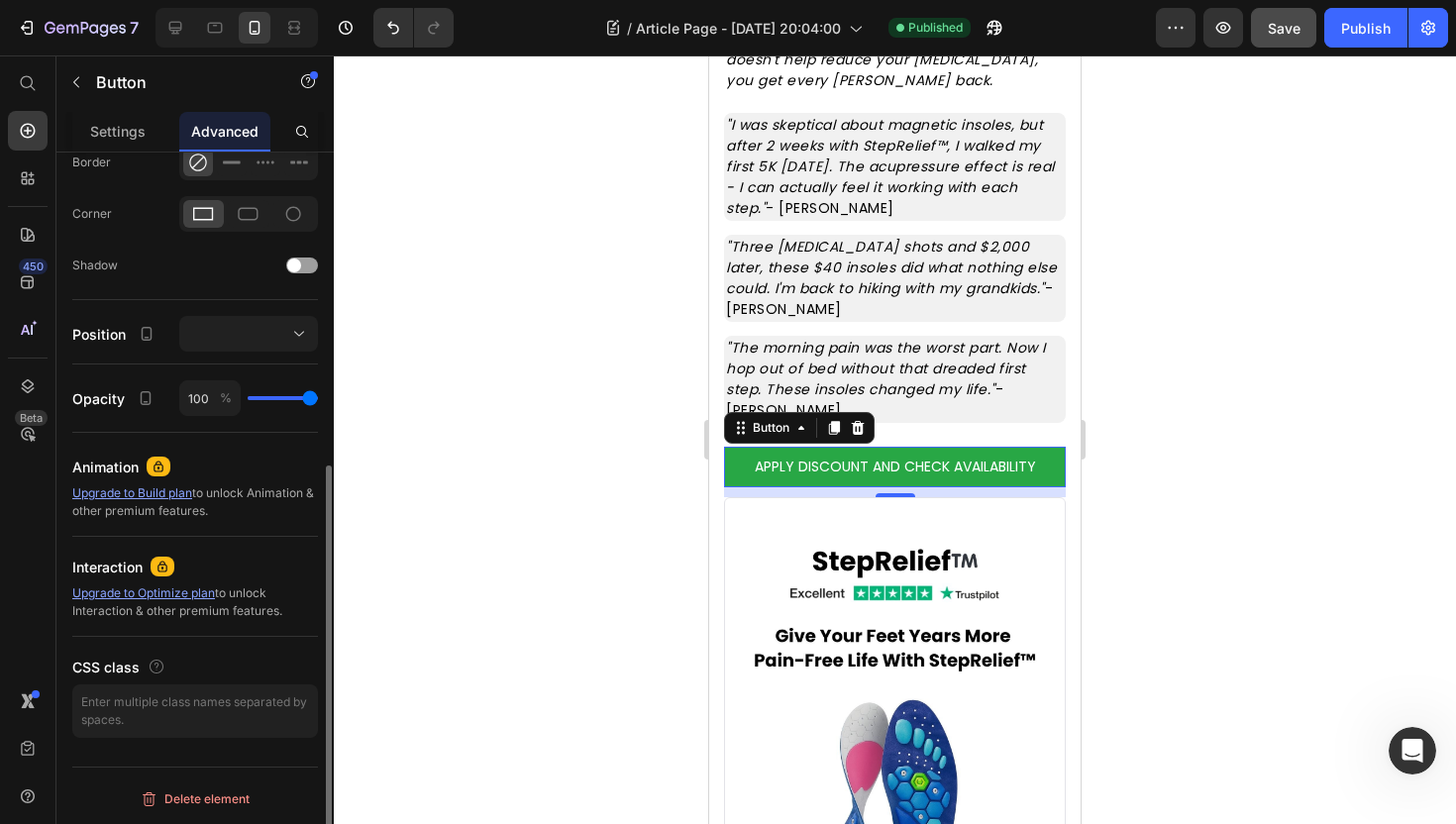 scroll, scrollTop: 0, scrollLeft: 0, axis: both 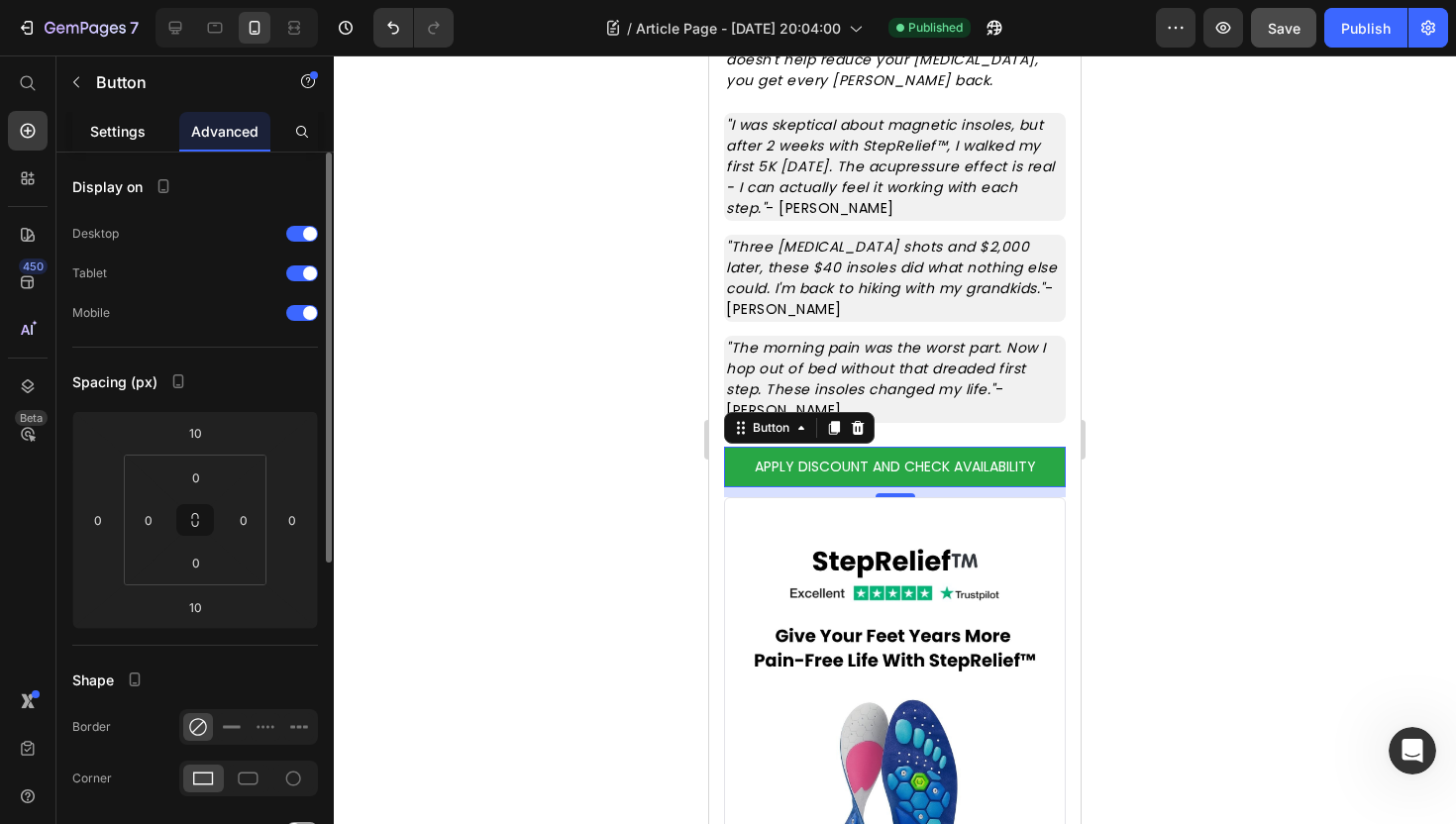 click on "Settings" at bounding box center [118, 131] 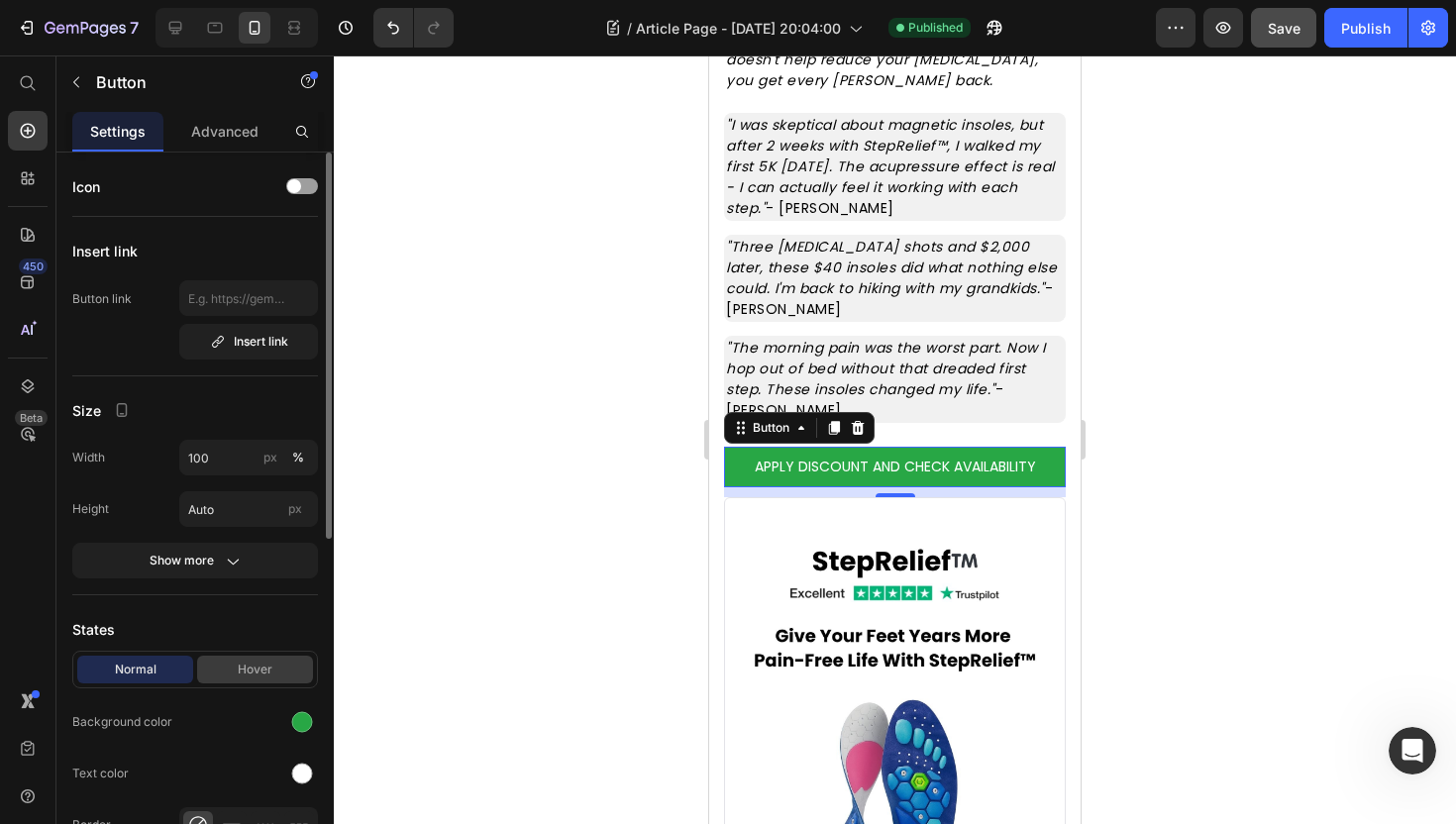 click on "Hover" at bounding box center (255, 670) 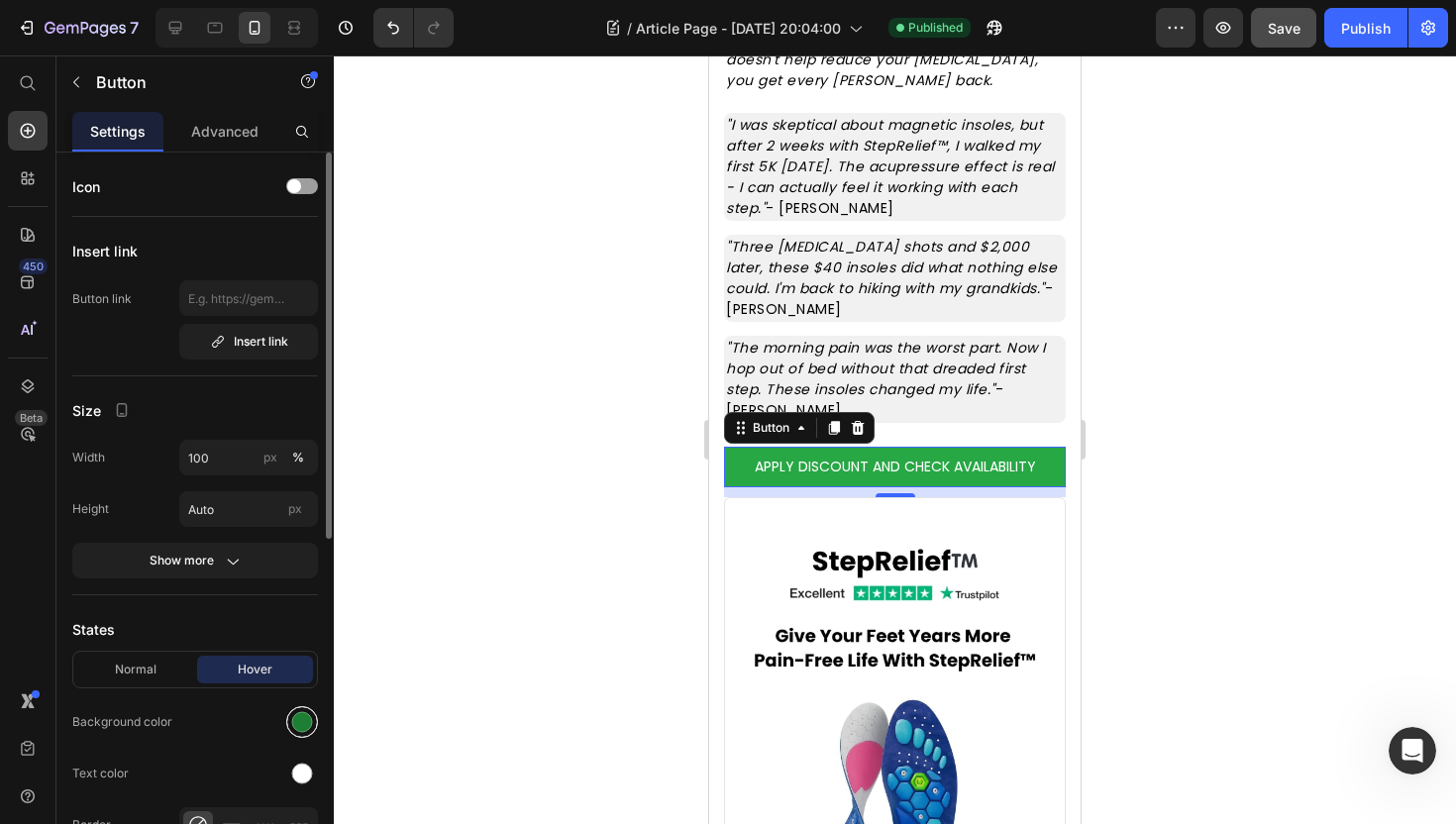 click at bounding box center (302, 722) 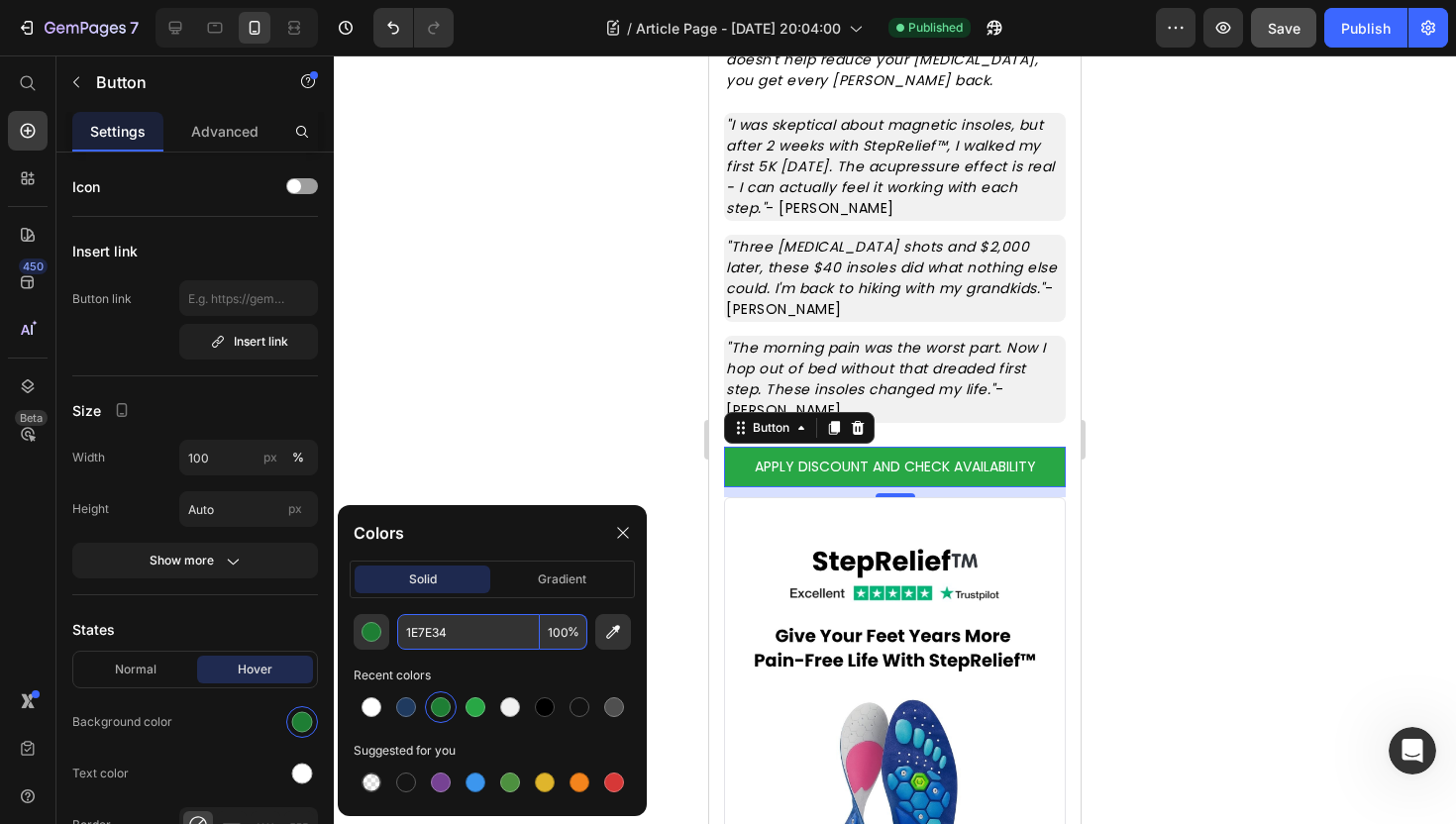 click on "1E7E34" at bounding box center (468, 632) 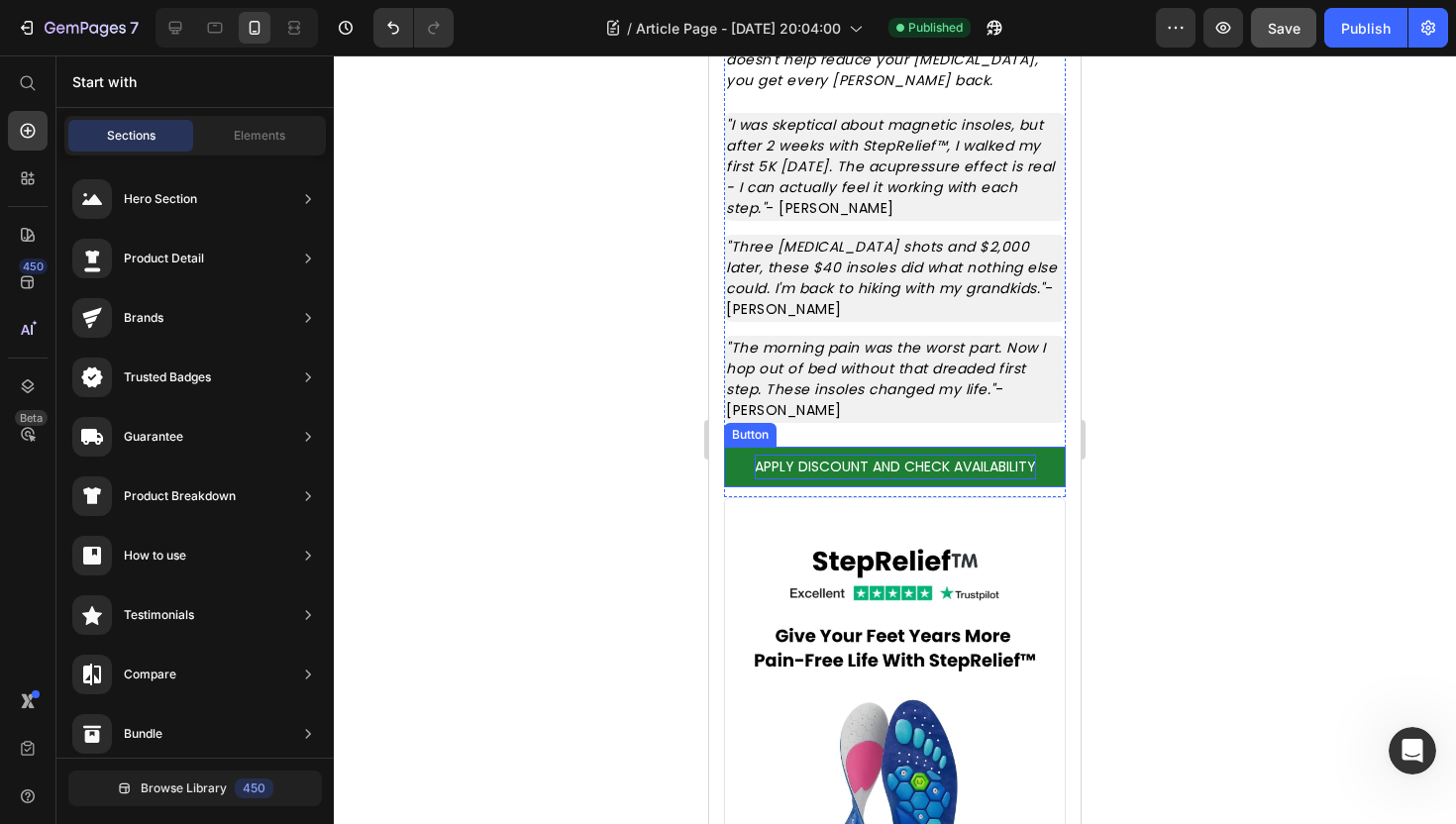 click on "APPLY DISCOUNT AND CHECK AVAILABILITY" at bounding box center [895, 466] 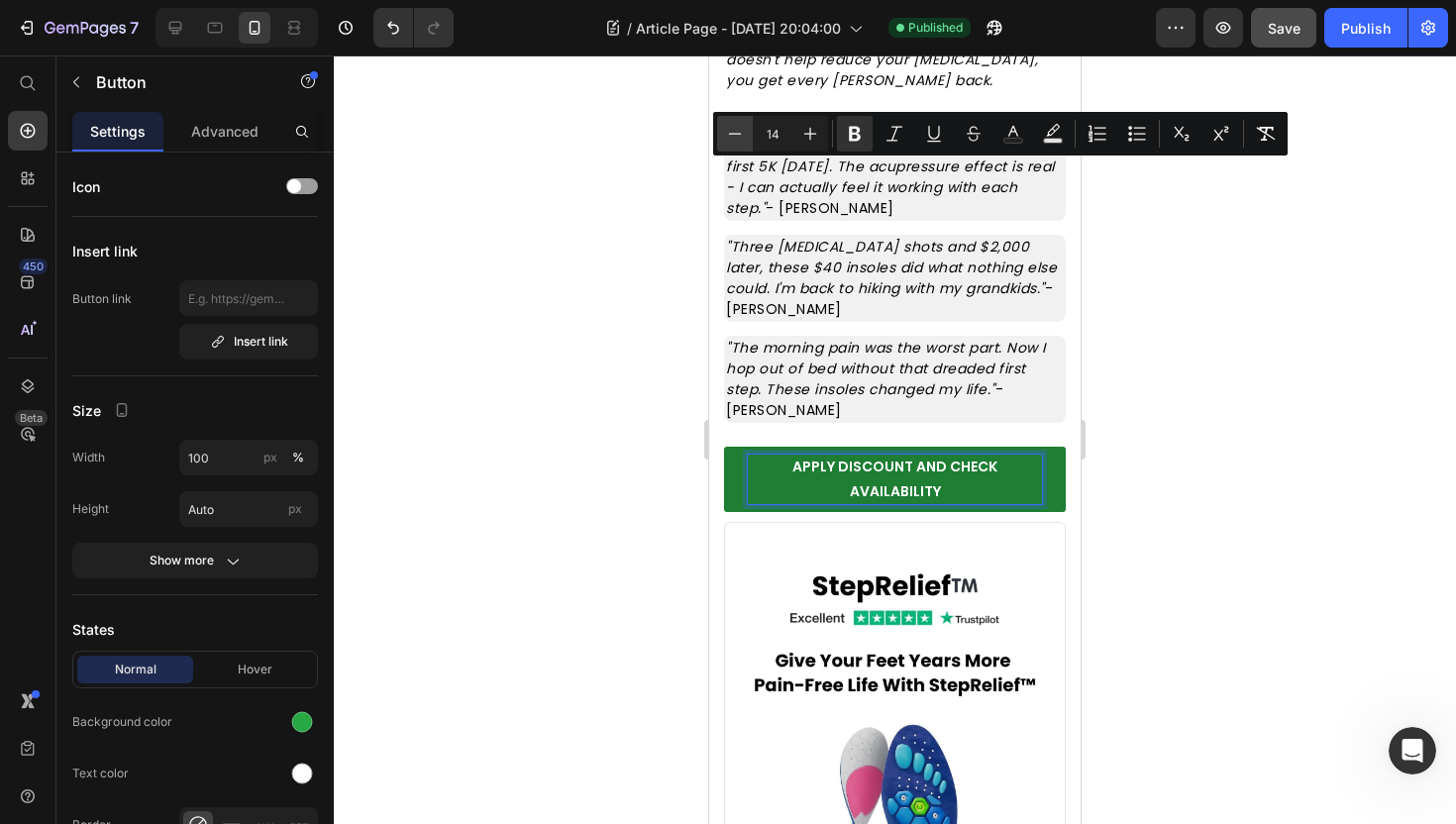 click 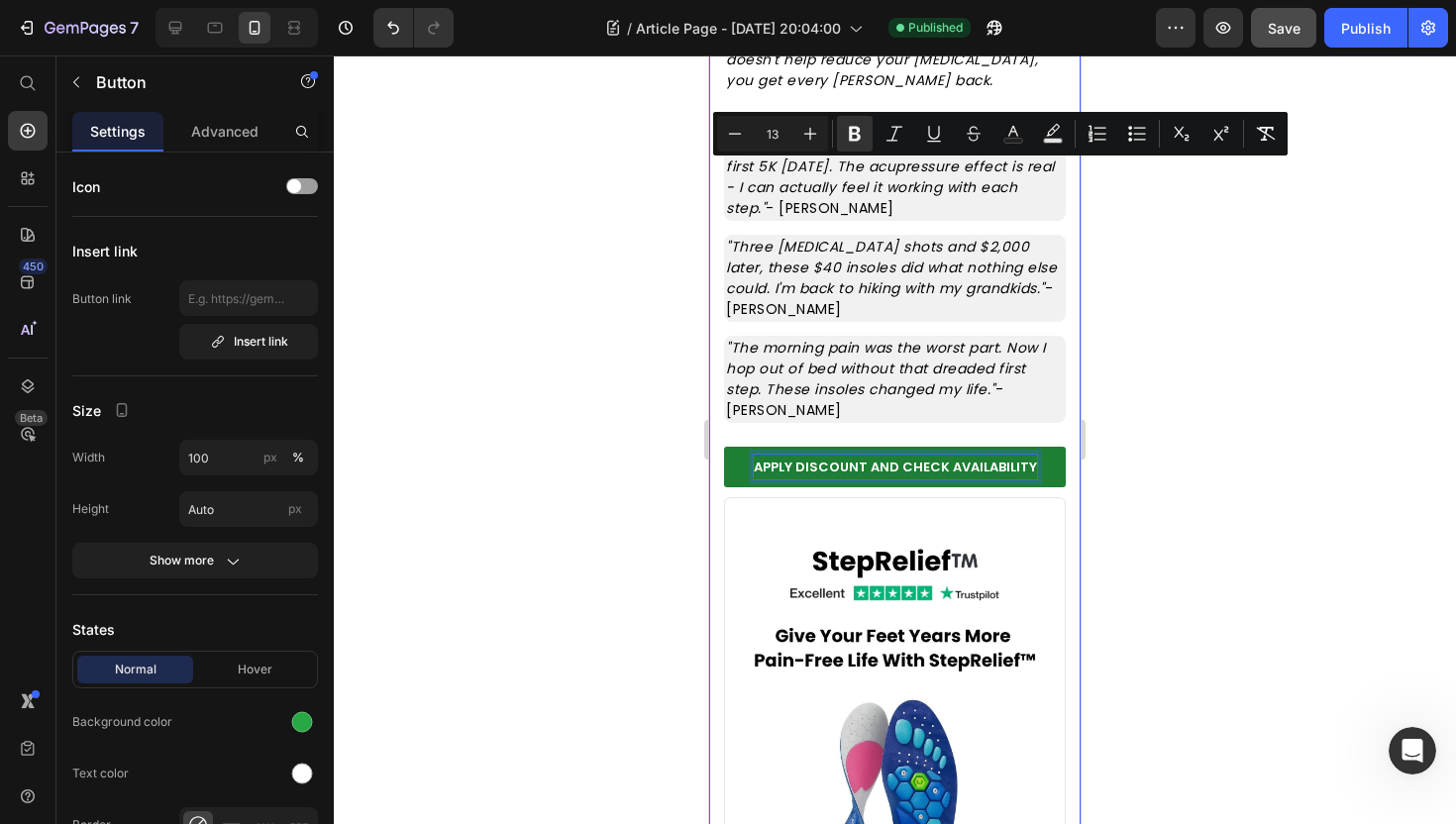 click 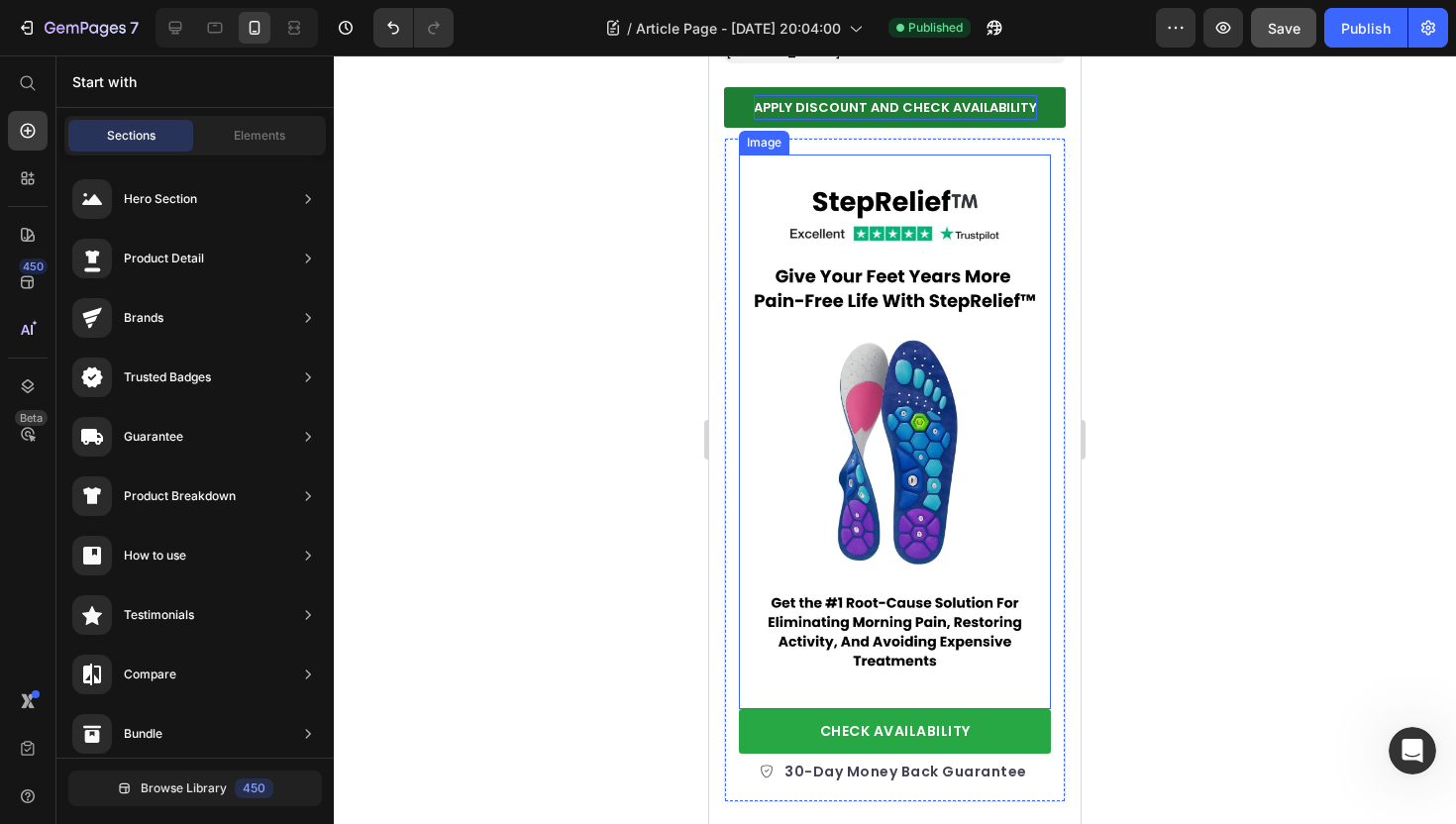 scroll, scrollTop: 9446, scrollLeft: 0, axis: vertical 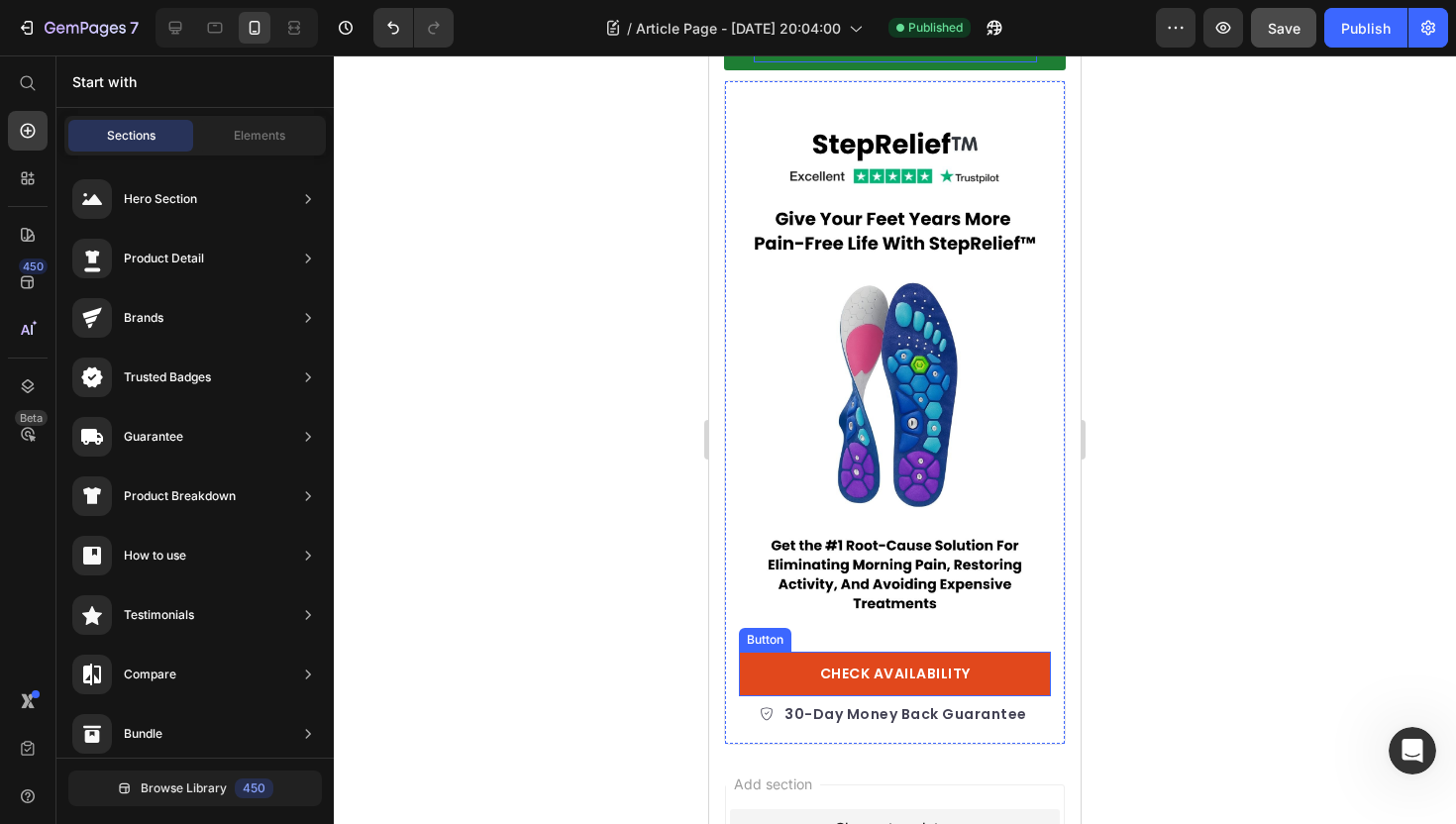 click on "CHECK AVAILABILITY" at bounding box center [894, 673] 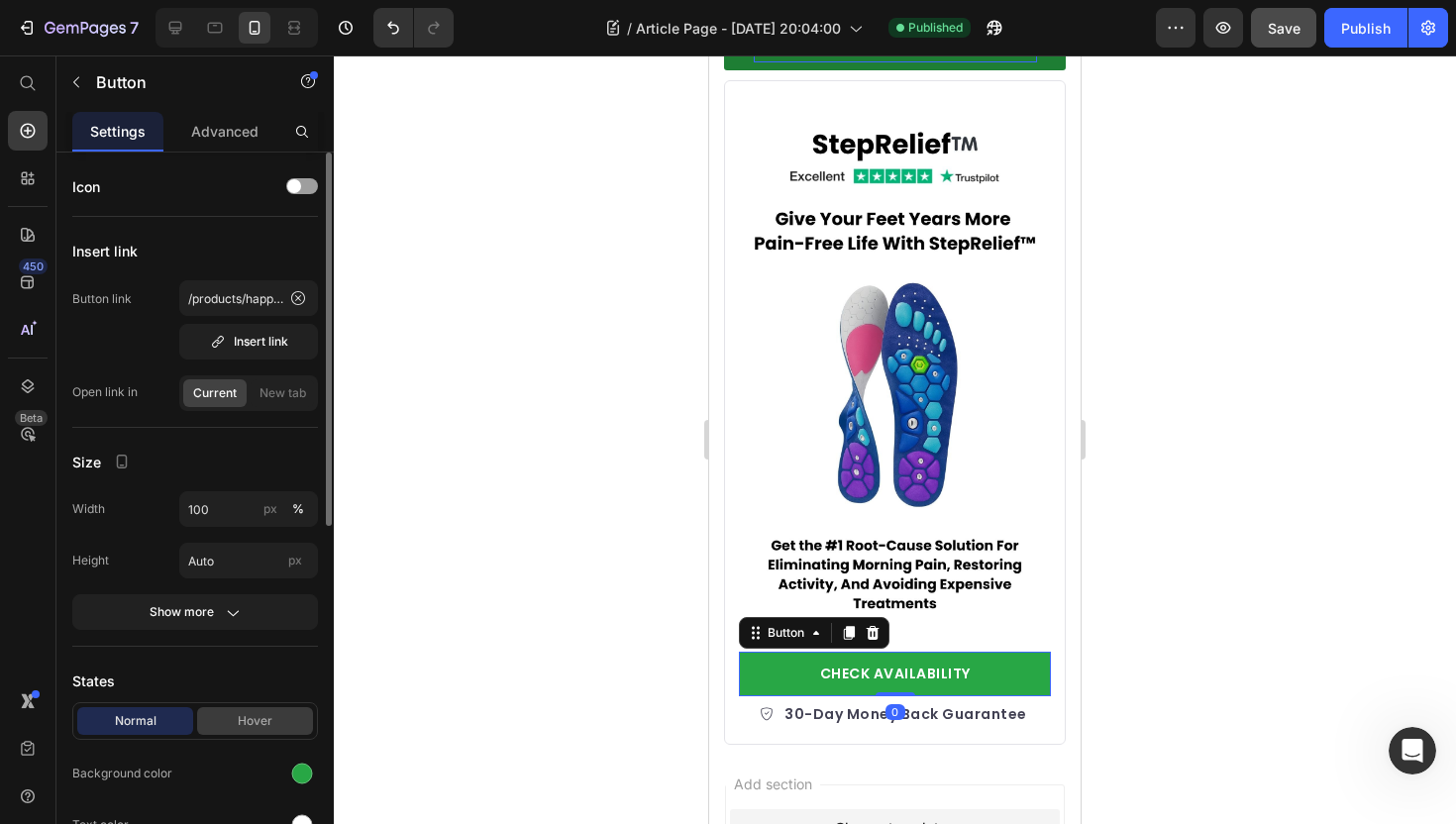 click on "Hover" at bounding box center [255, 721] 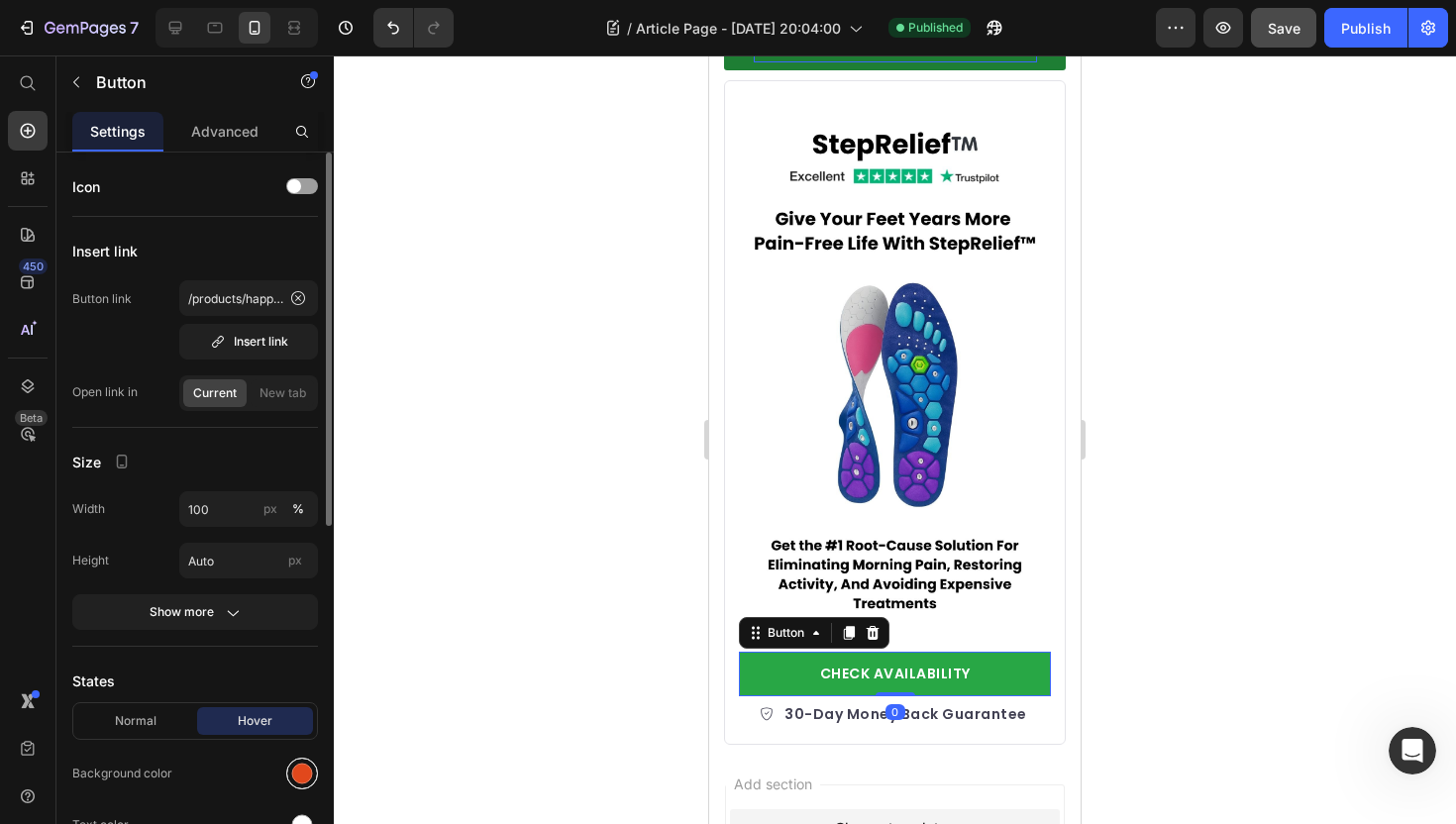 click at bounding box center (302, 773) 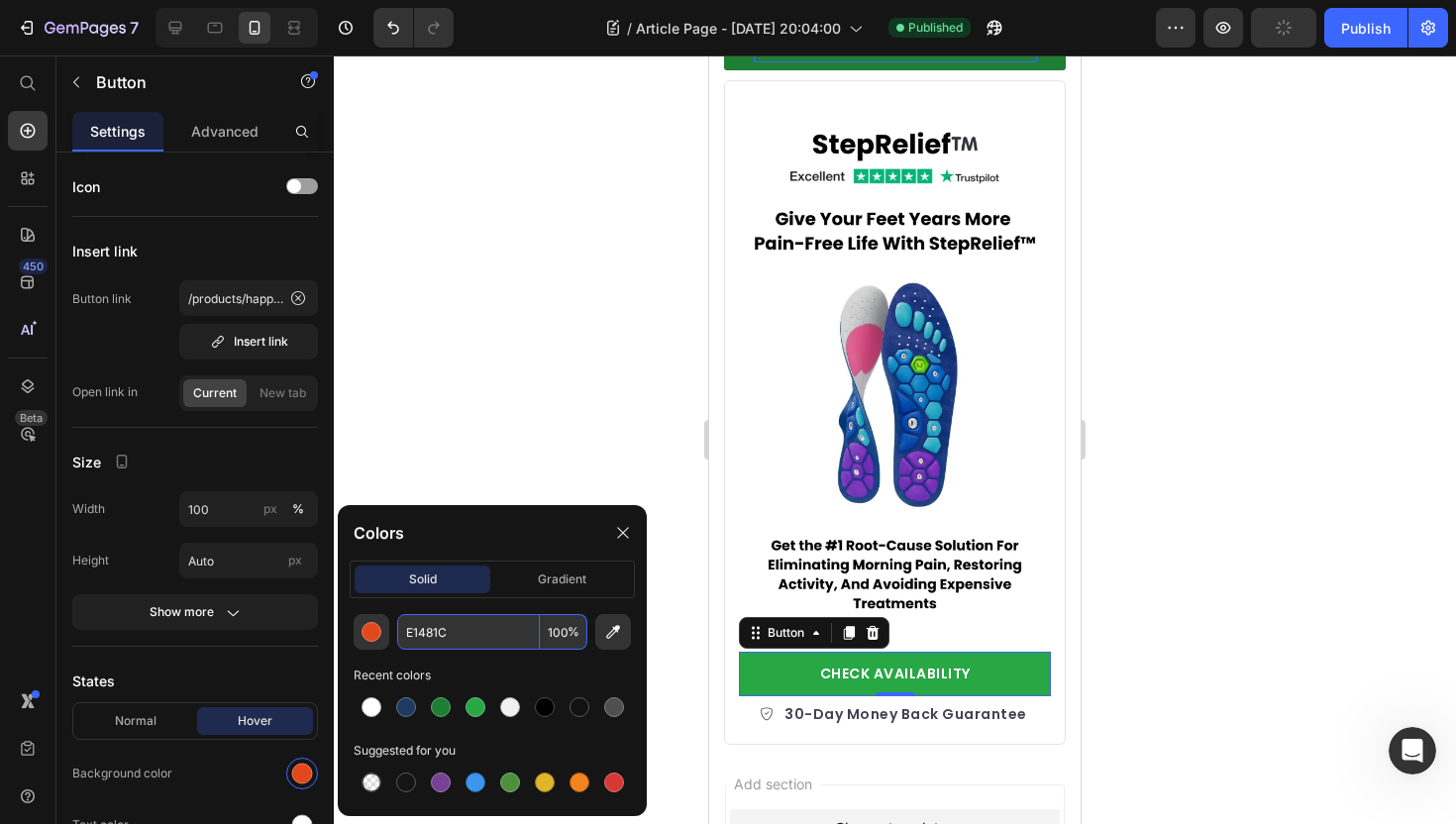 drag, startPoint x: 439, startPoint y: 635, endPoint x: 390, endPoint y: 635, distance: 49 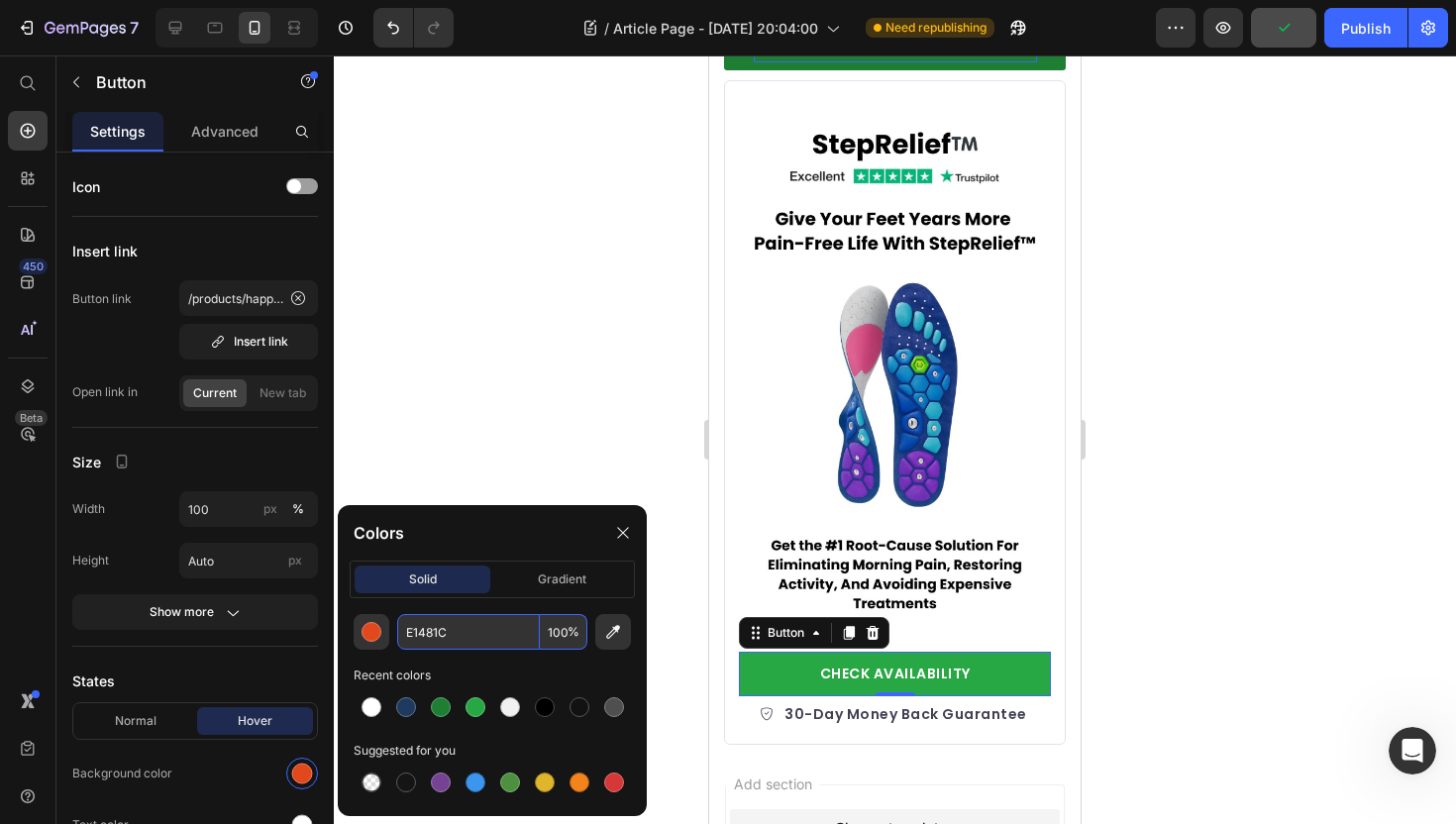 paste on "1E7E34" 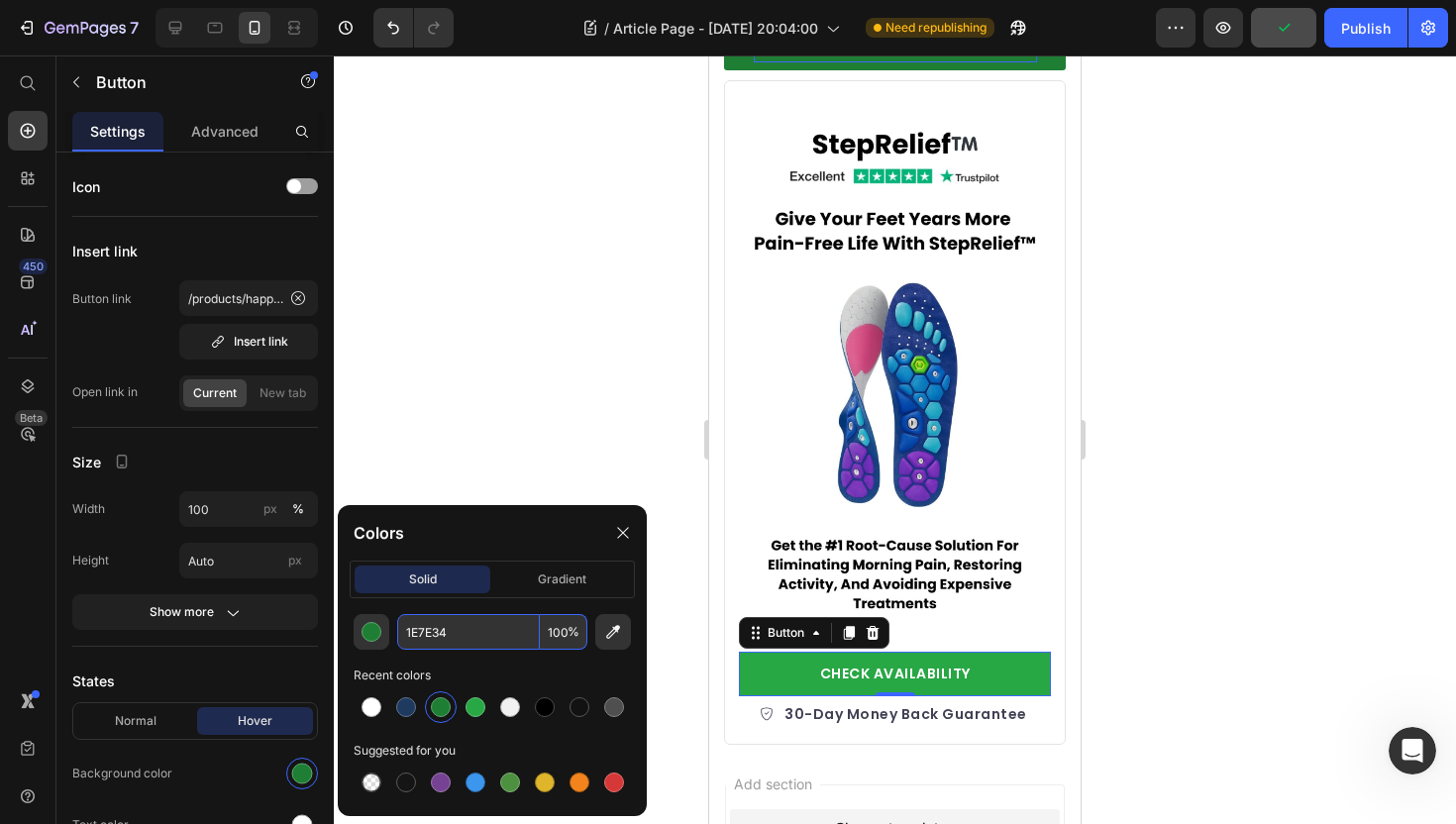 type on "1E7E34" 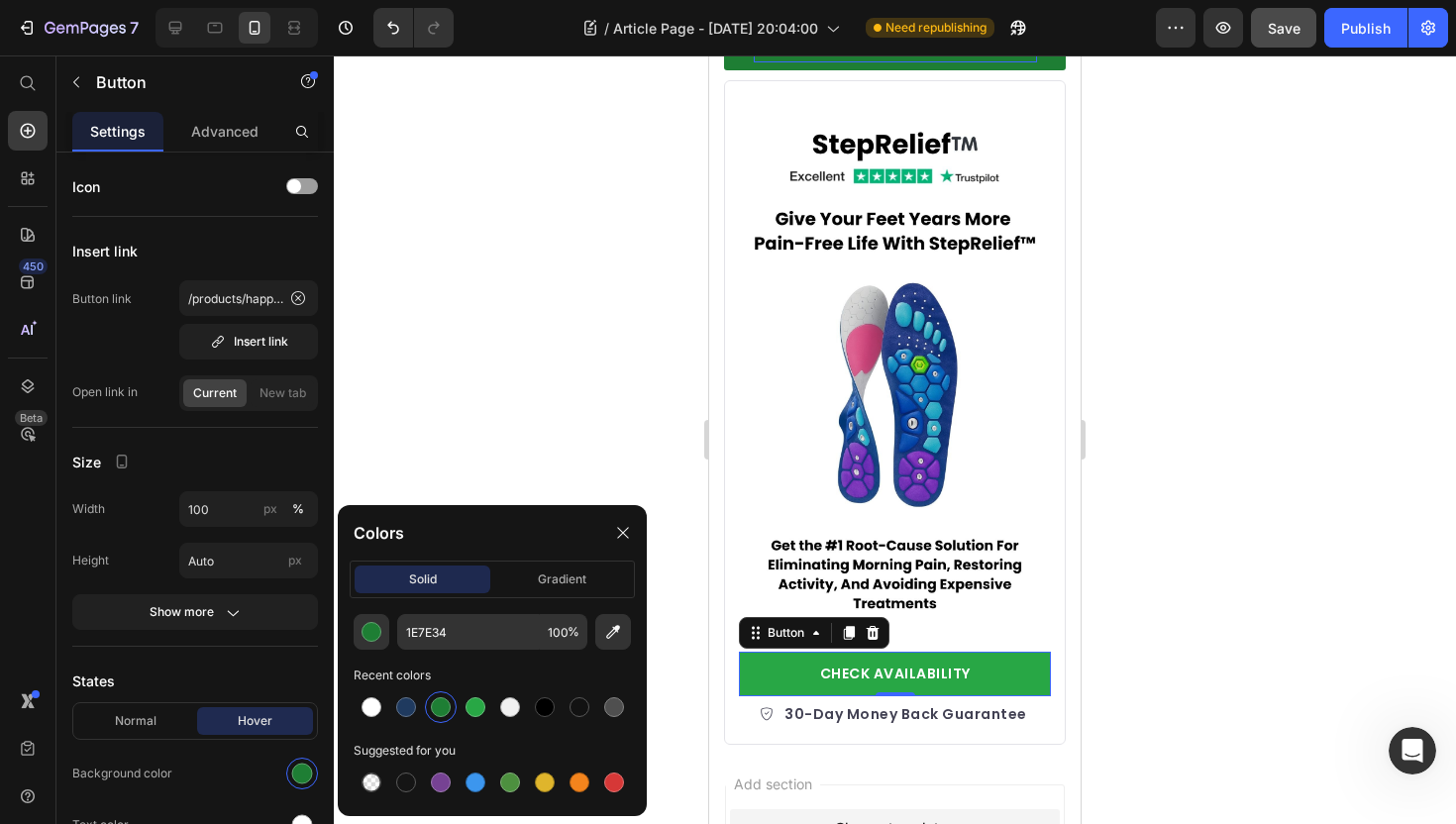 click 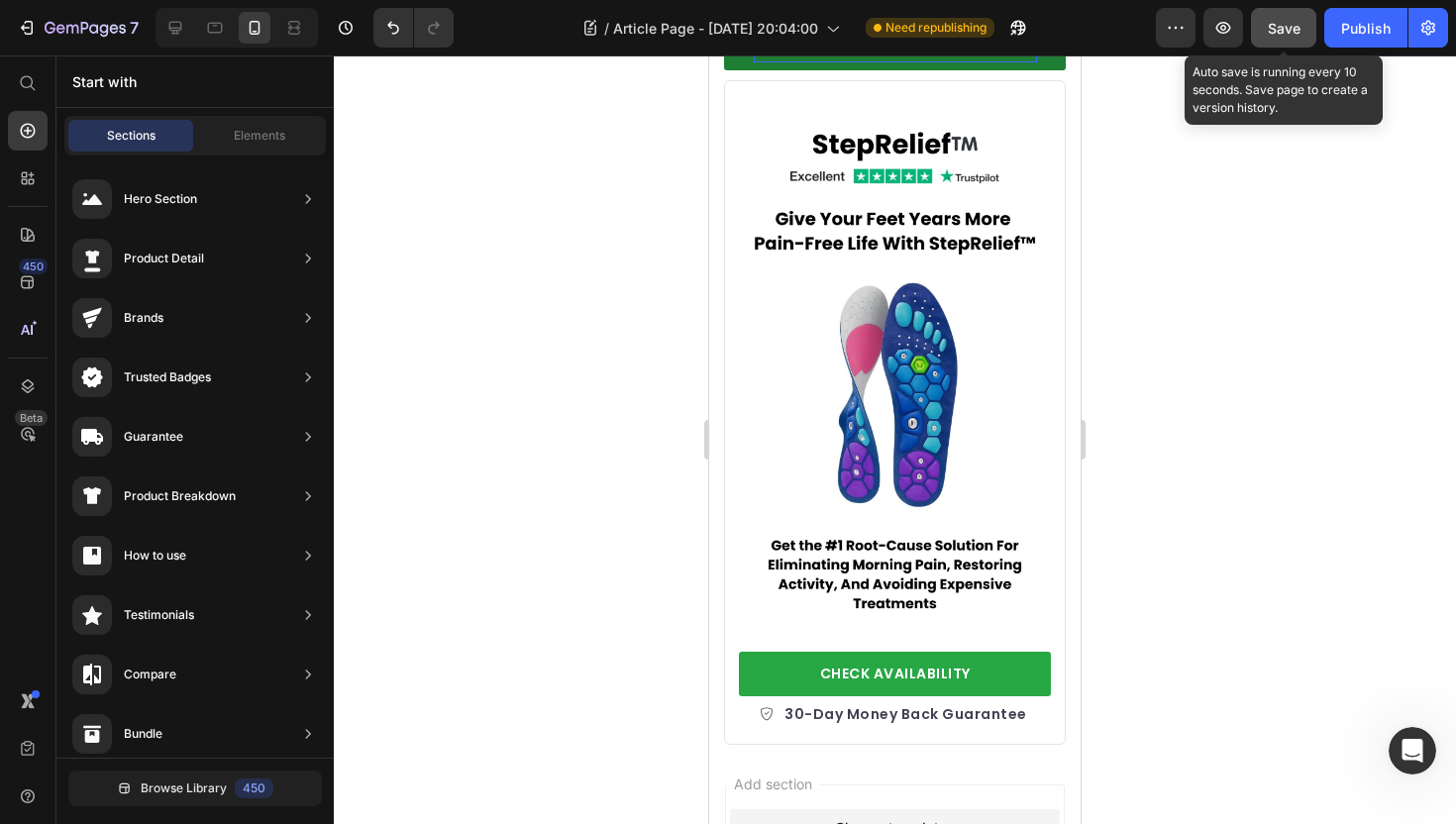 click on "Save" 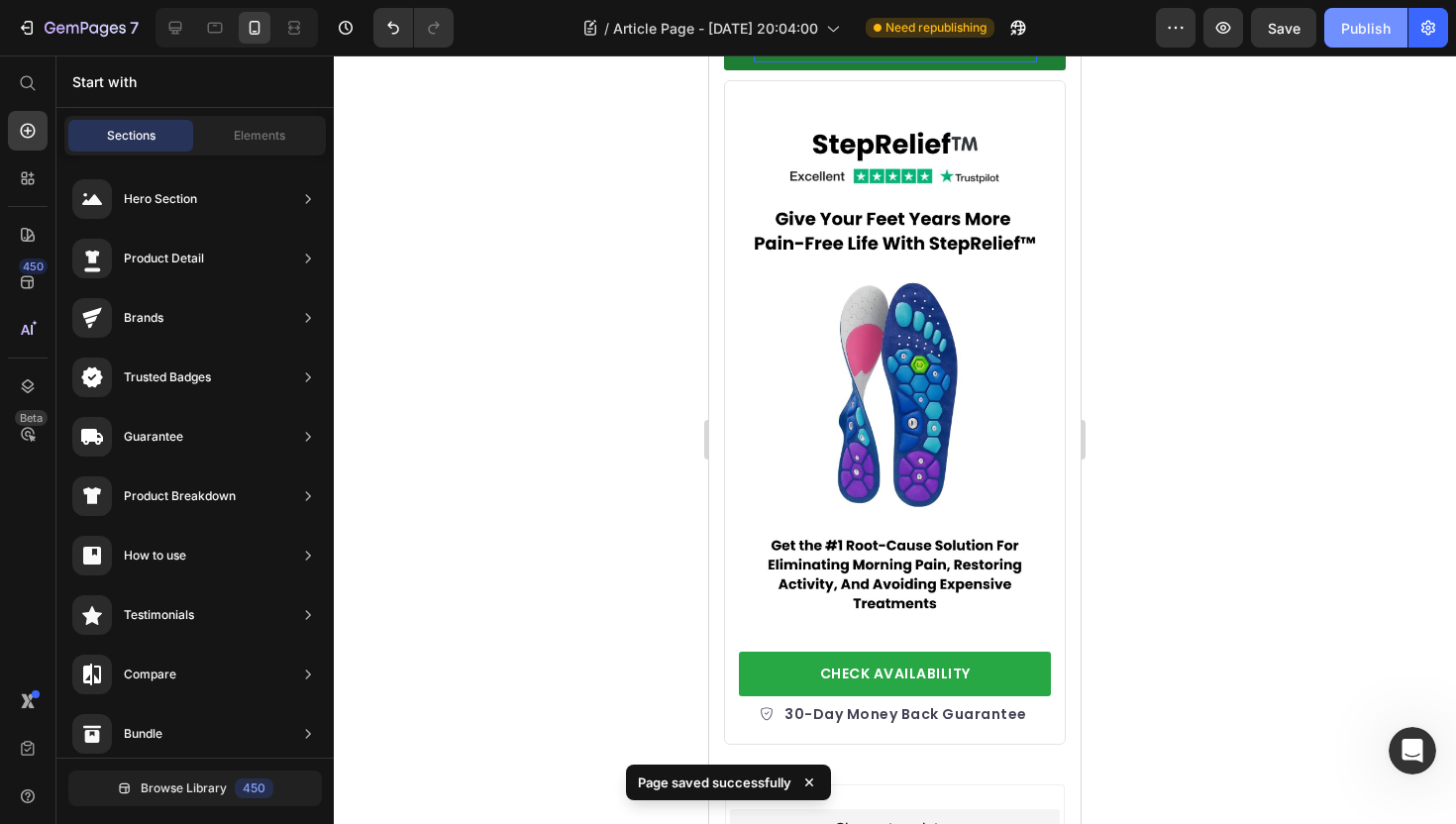 click on "Publish" 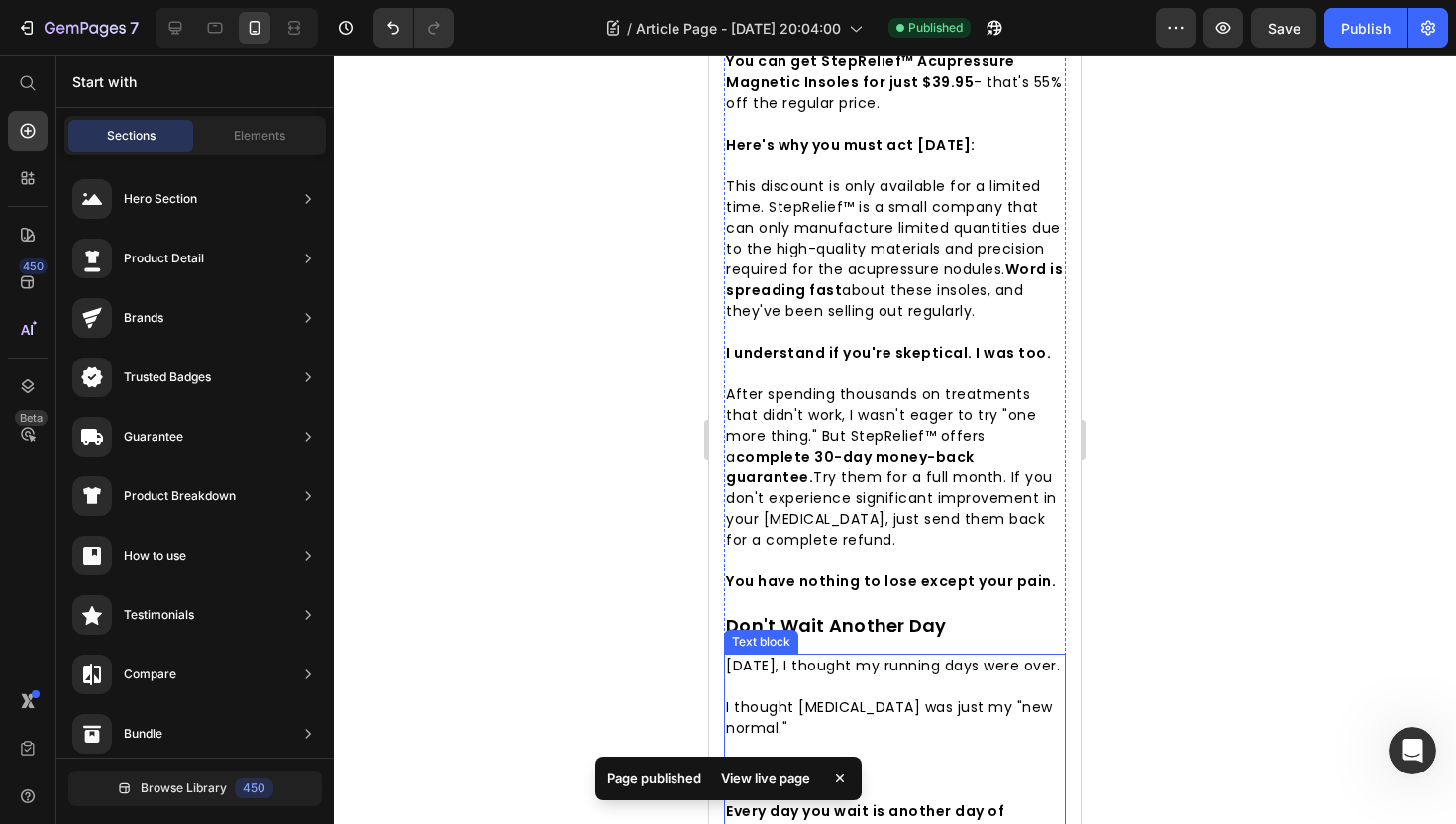 scroll, scrollTop: 7630, scrollLeft: 0, axis: vertical 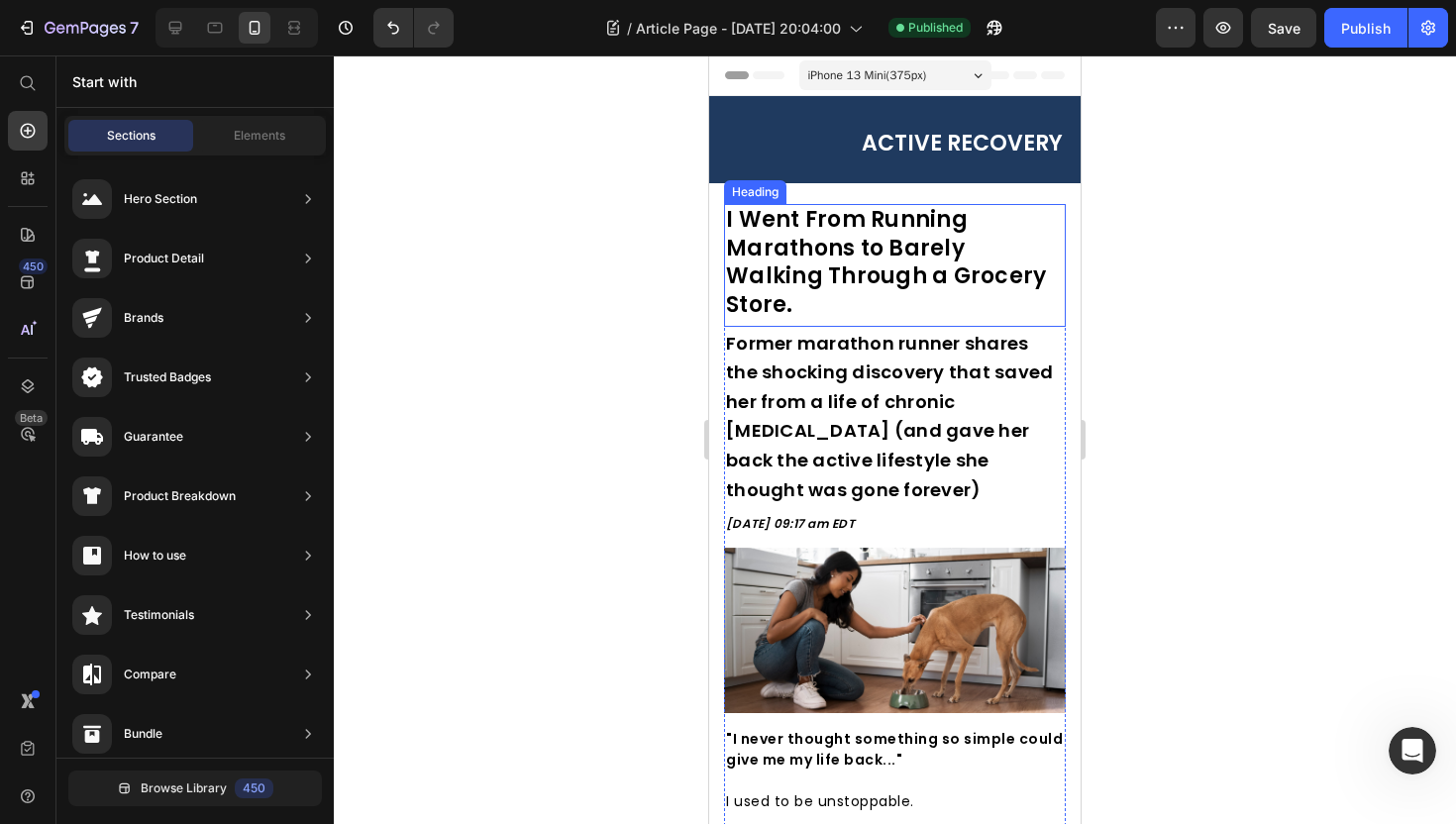 click on "I Went From Running Marathons to Barely Walking Through a Grocery Store." at bounding box center [885, 261] 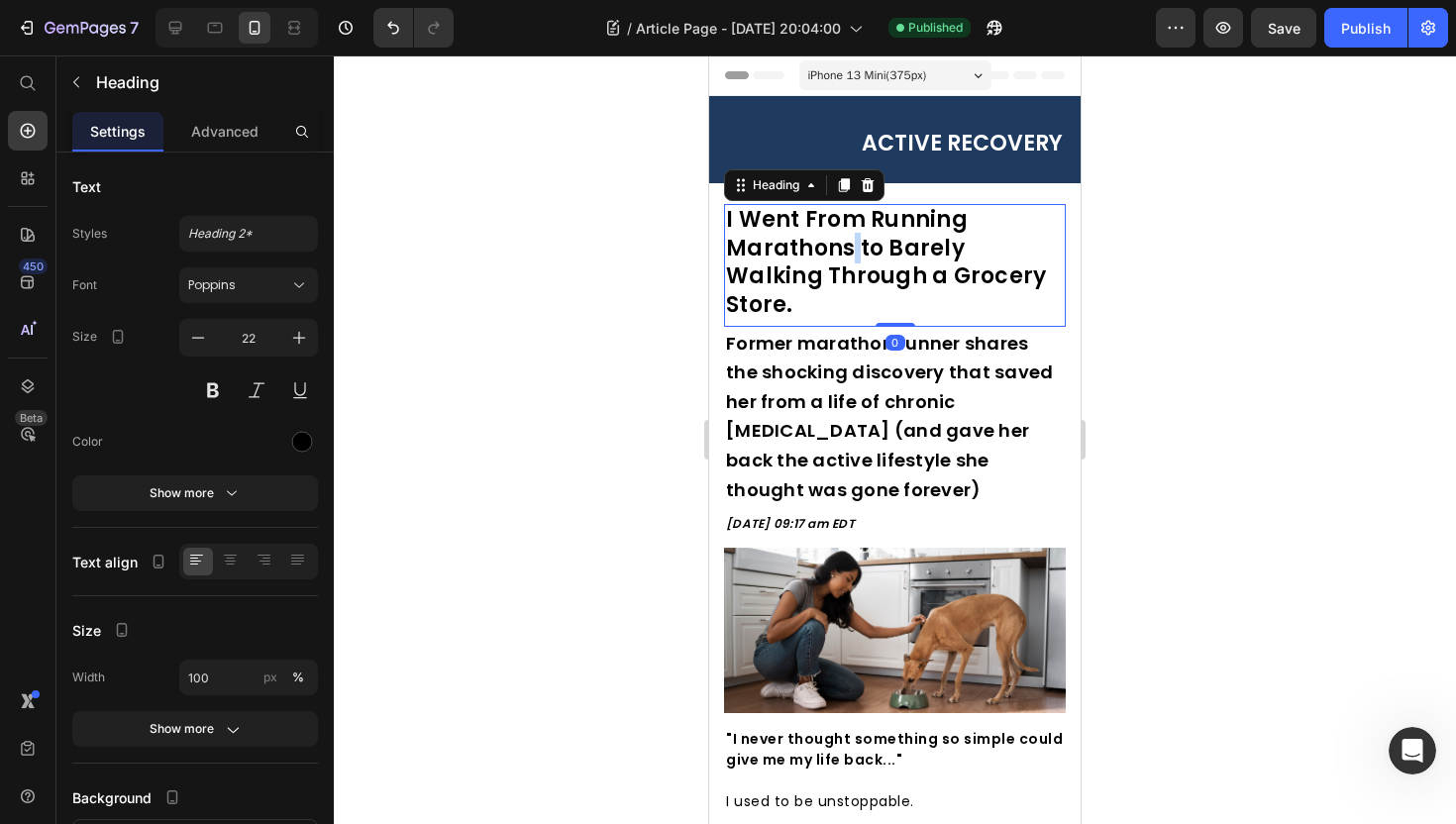 click on "I Went From Running Marathons to Barely Walking Through a Grocery Store." at bounding box center (885, 261) 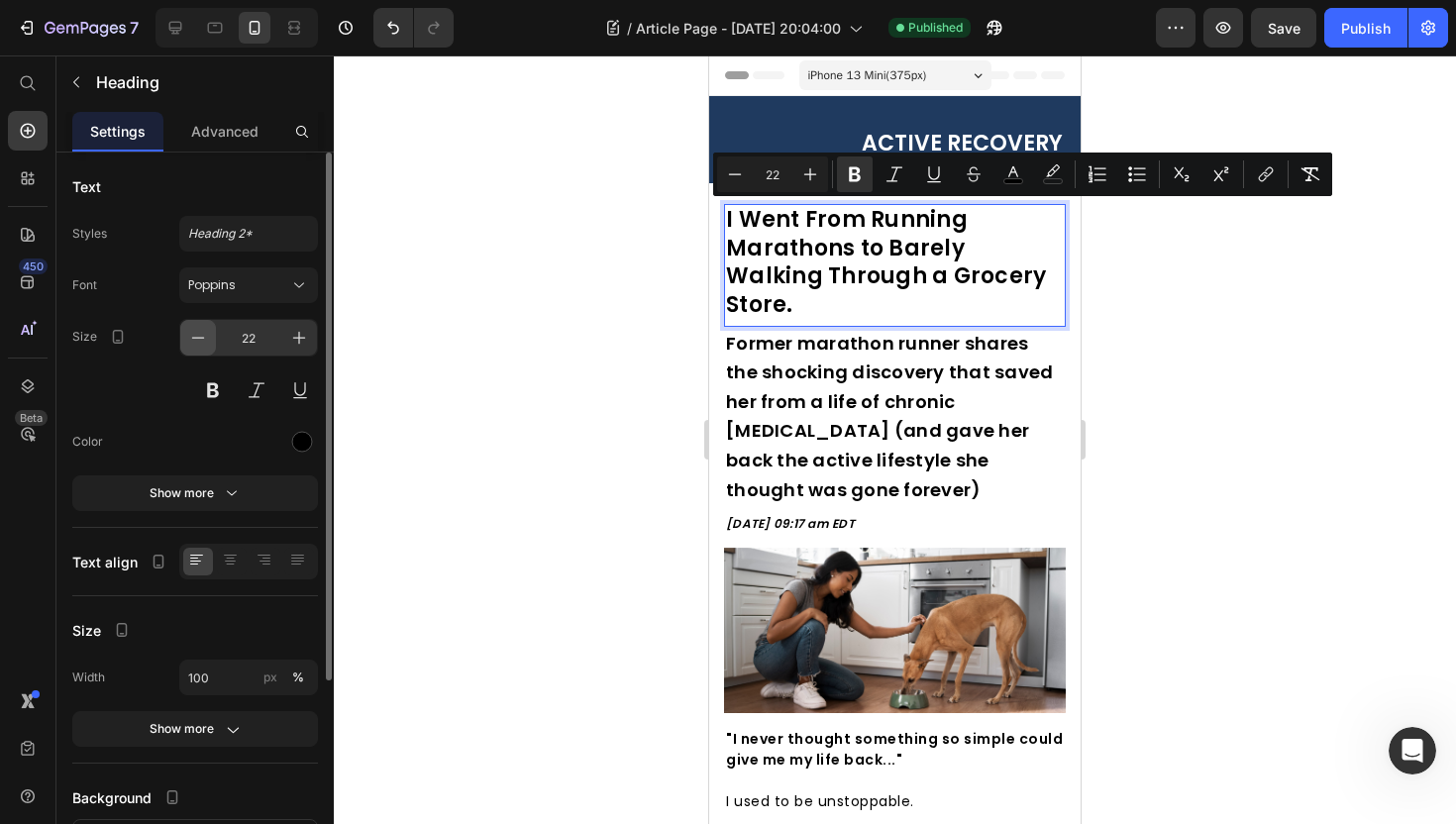 click 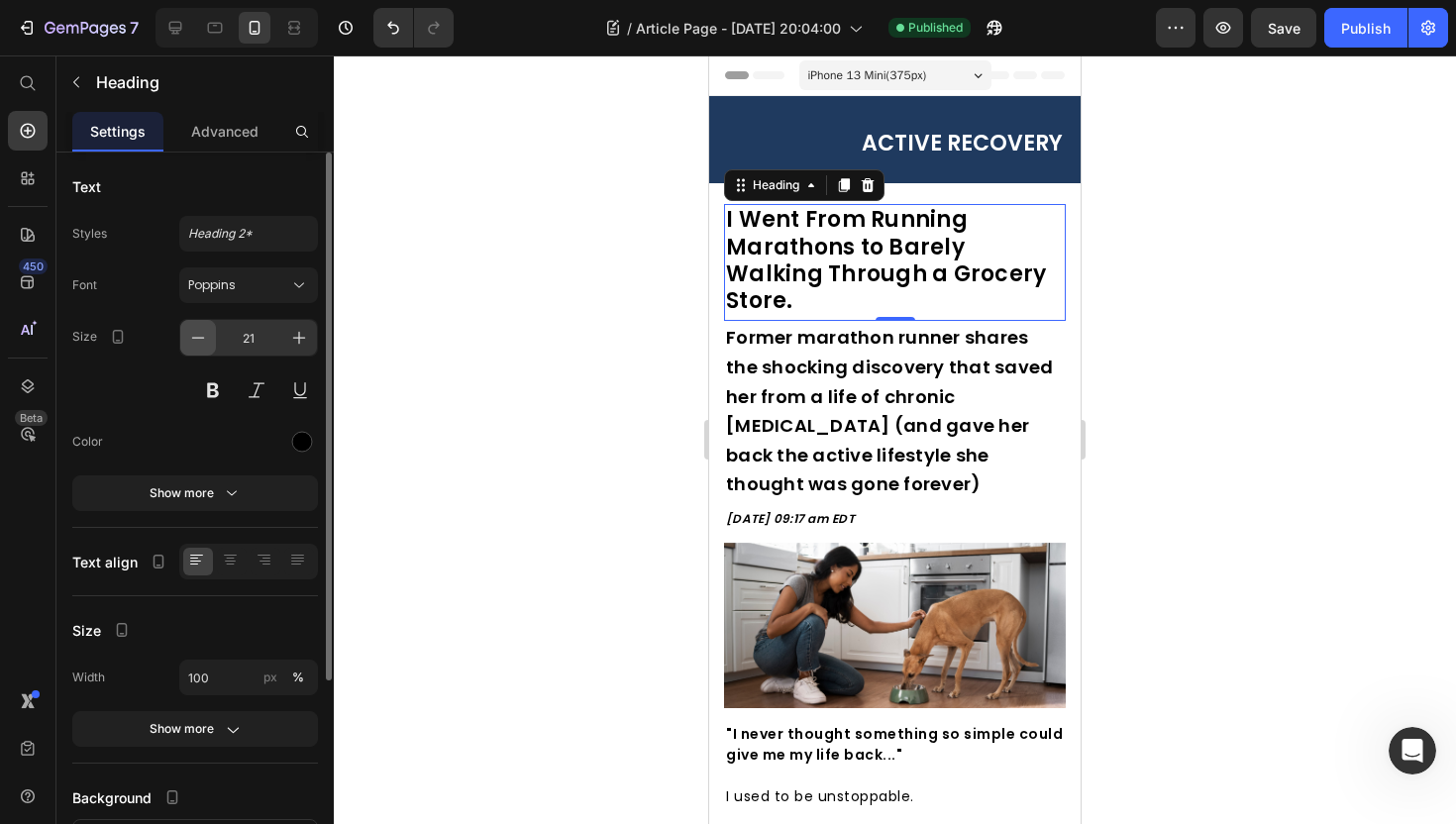 click 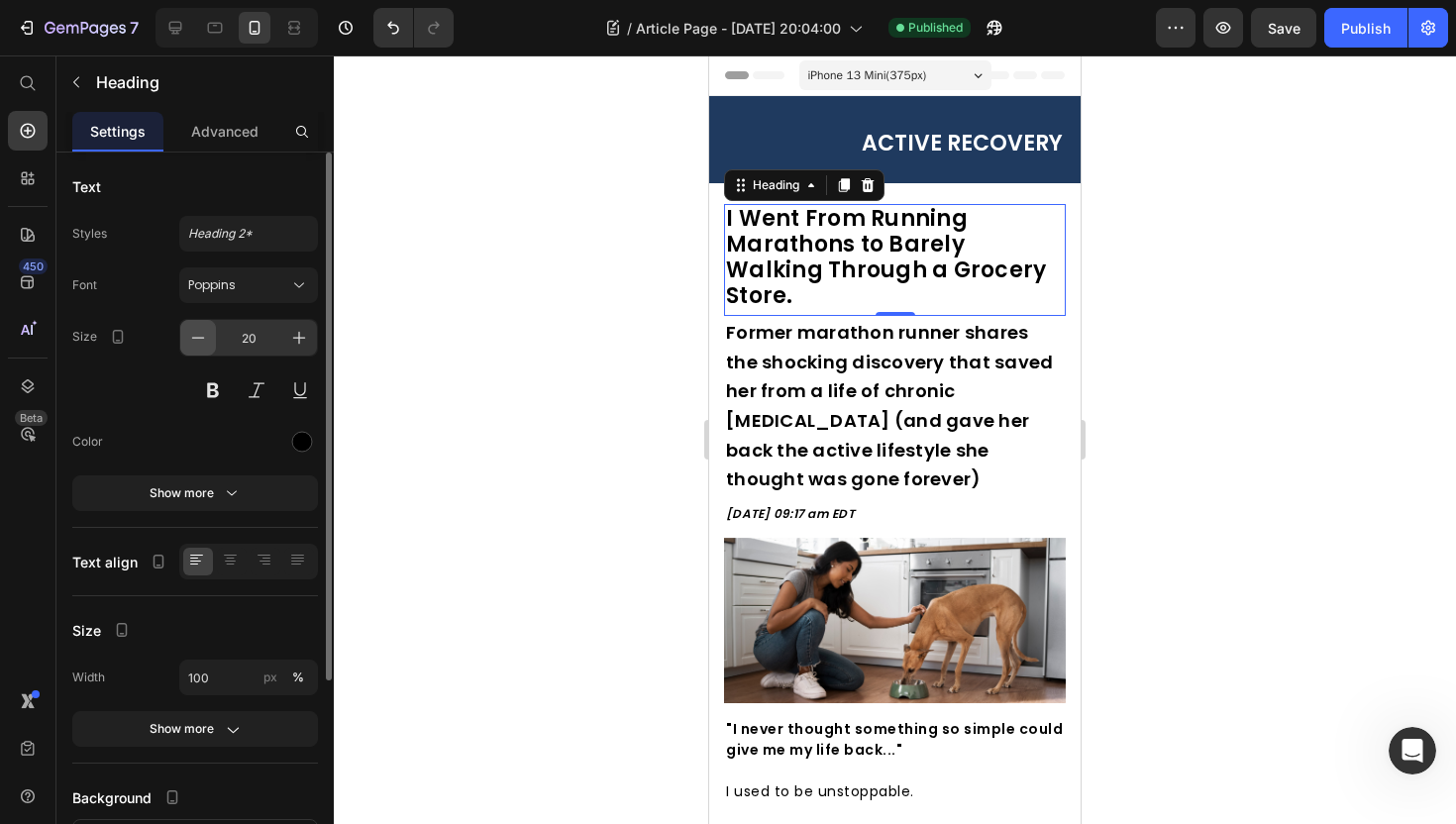 click 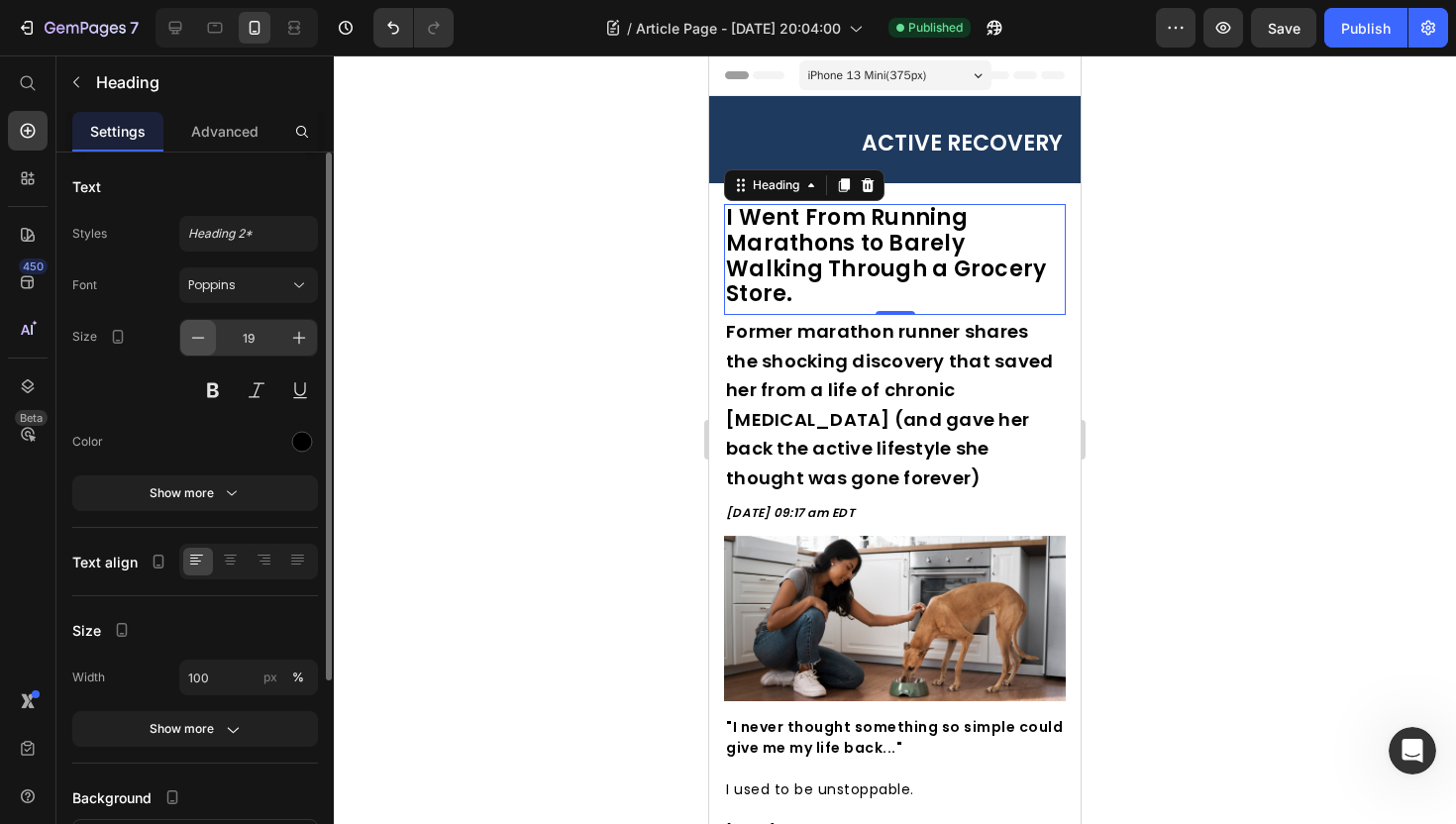 click 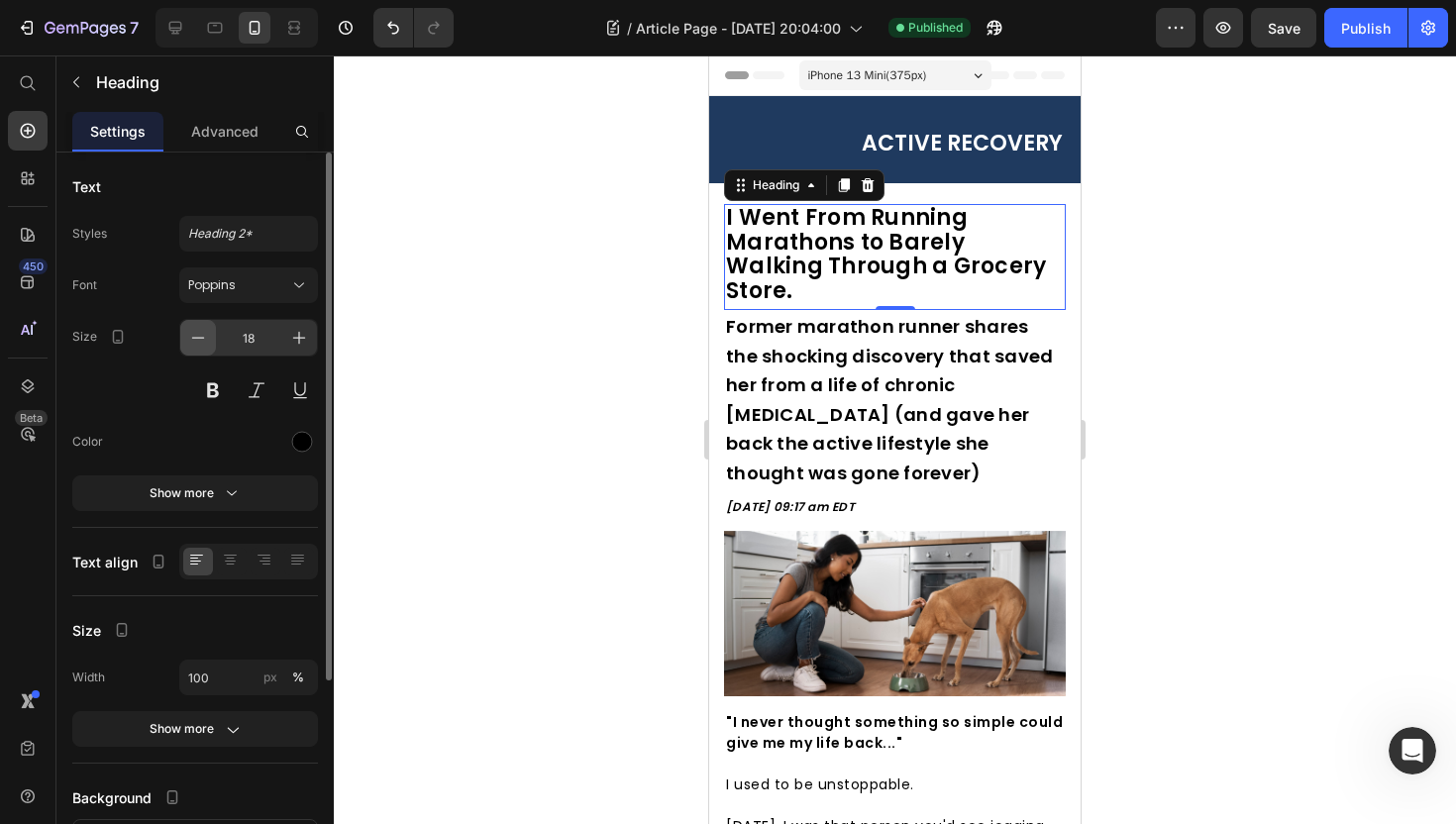 click 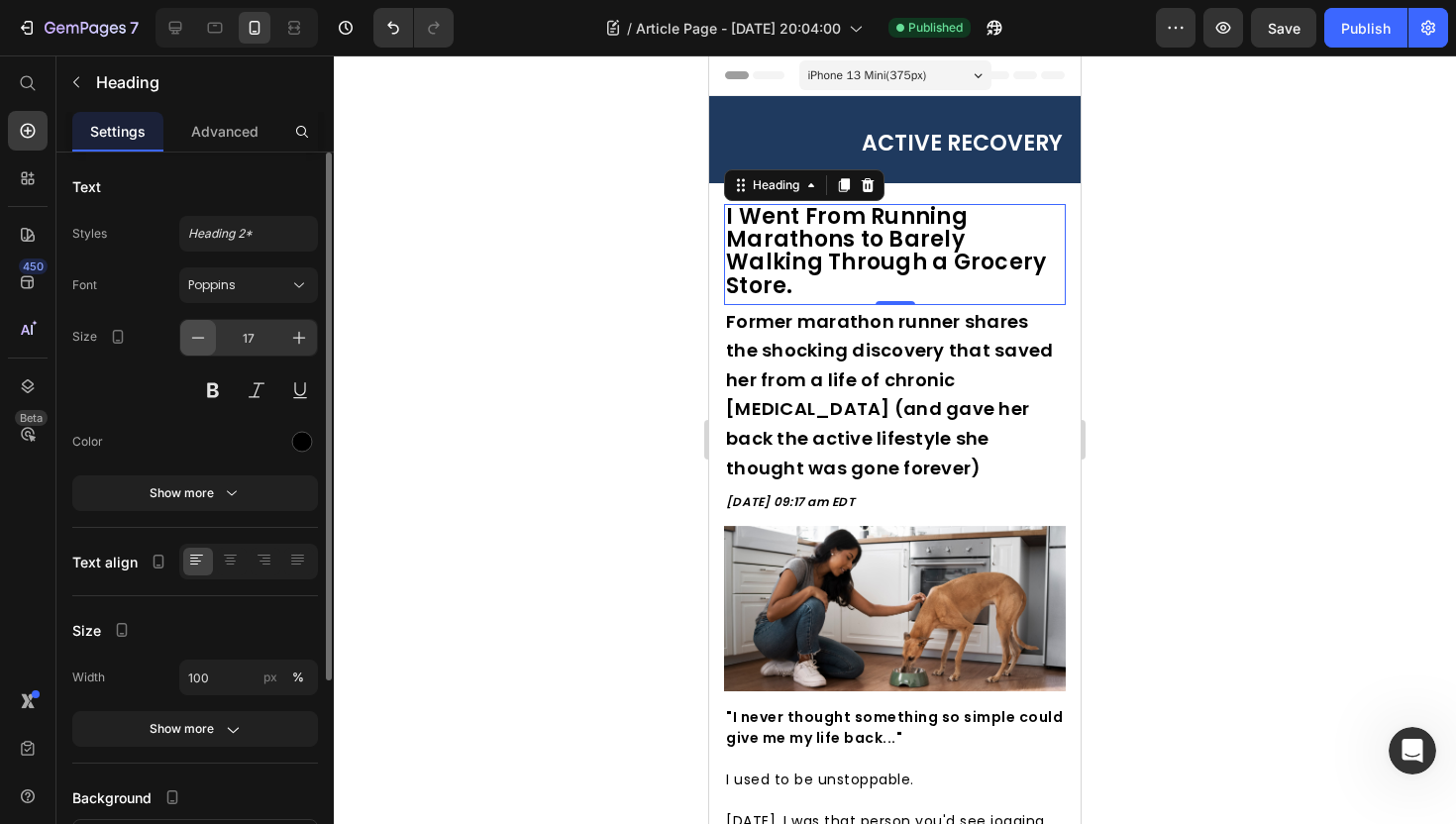 click 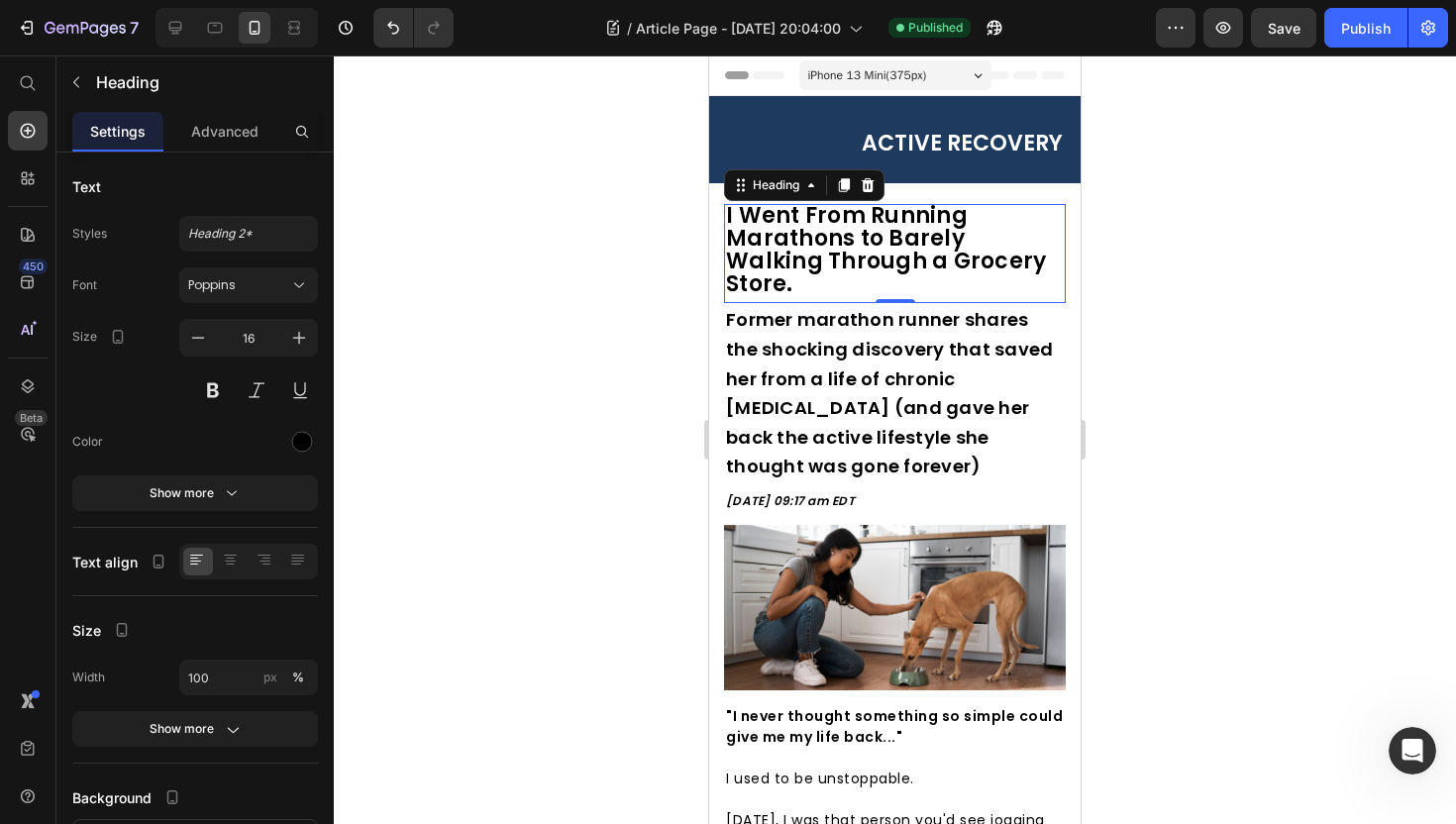click 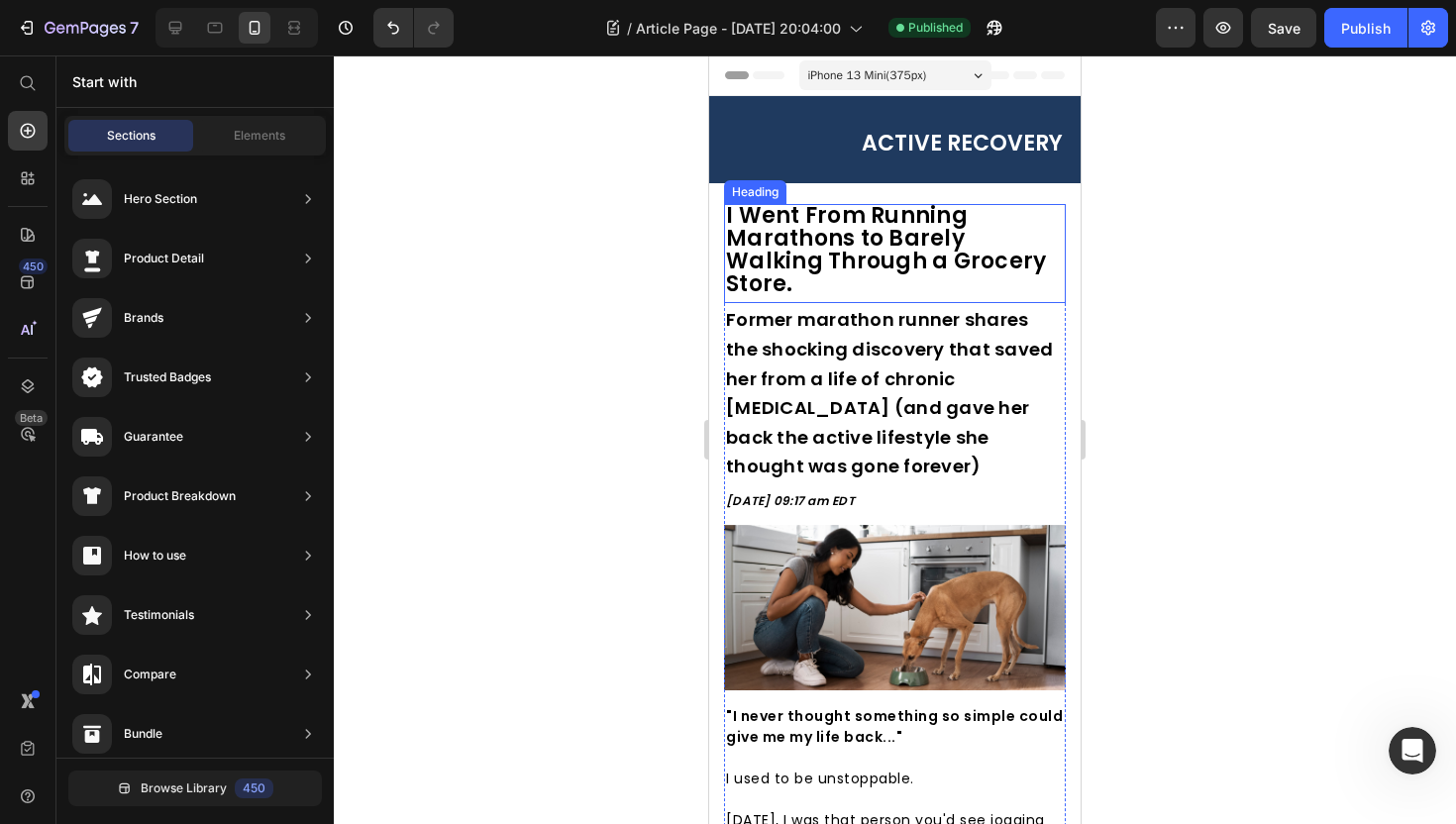 click on "I Went From Running Marathons to Barely Walking Through a Grocery Store." at bounding box center [885, 249] 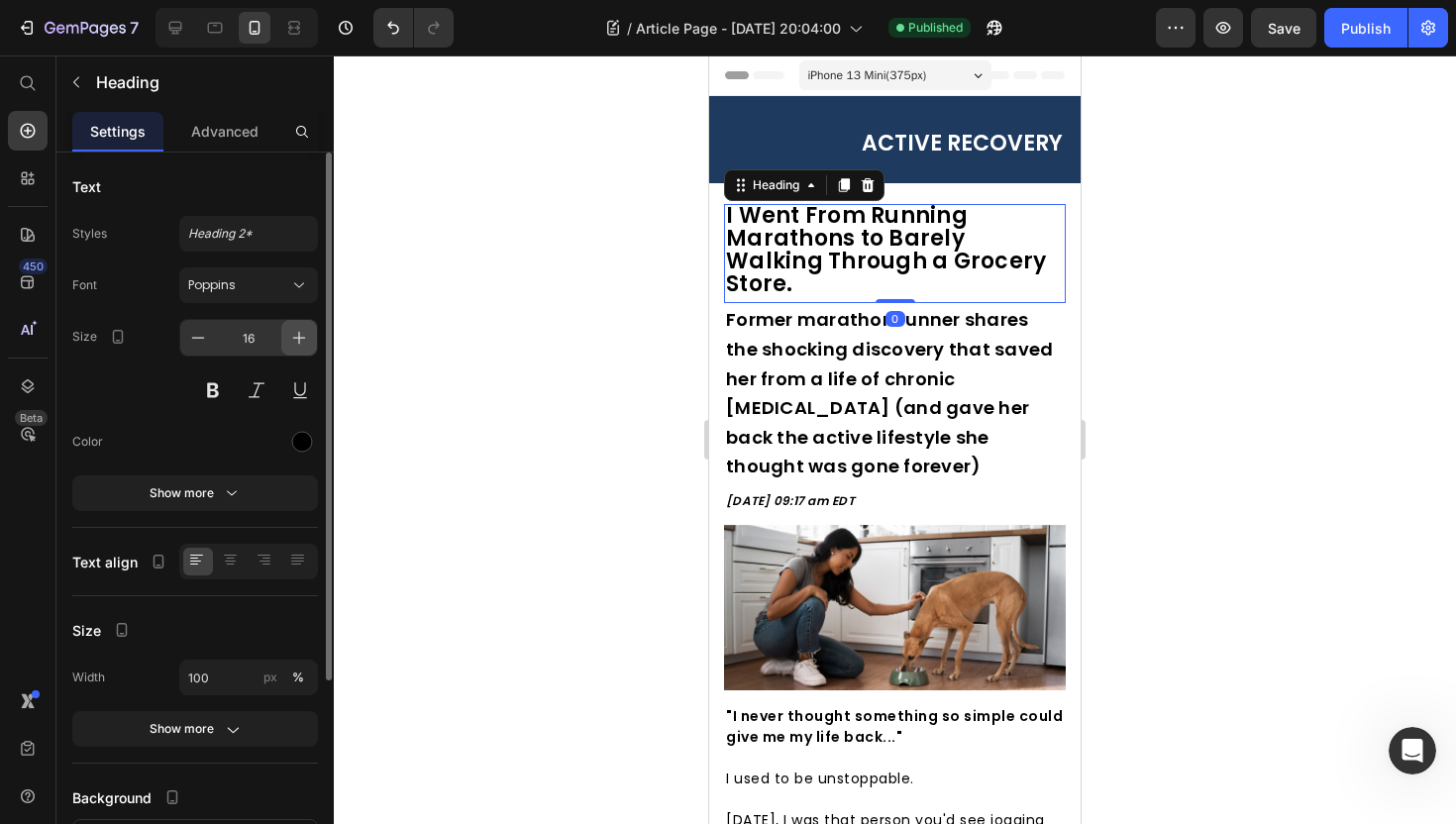 click 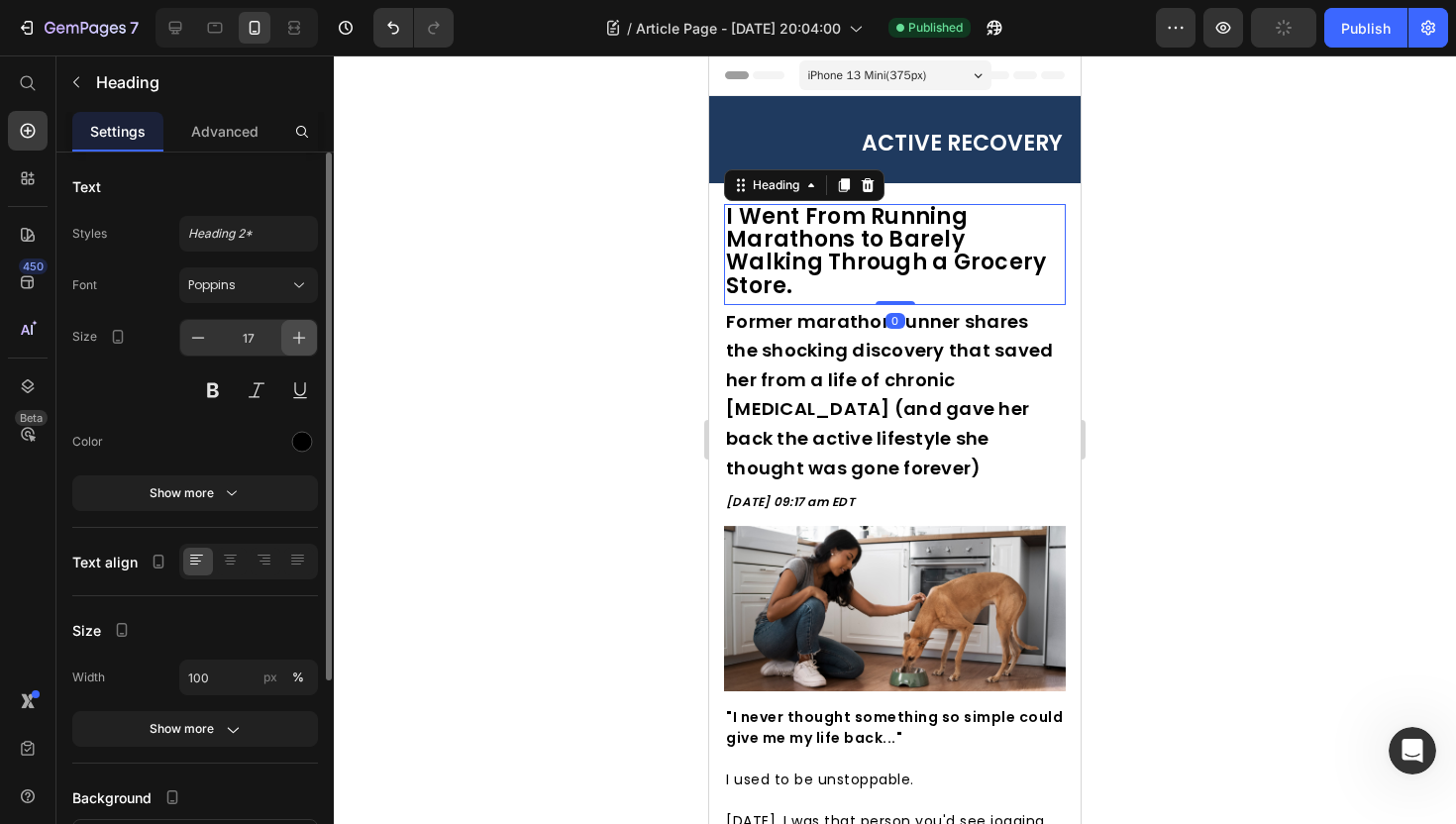 click 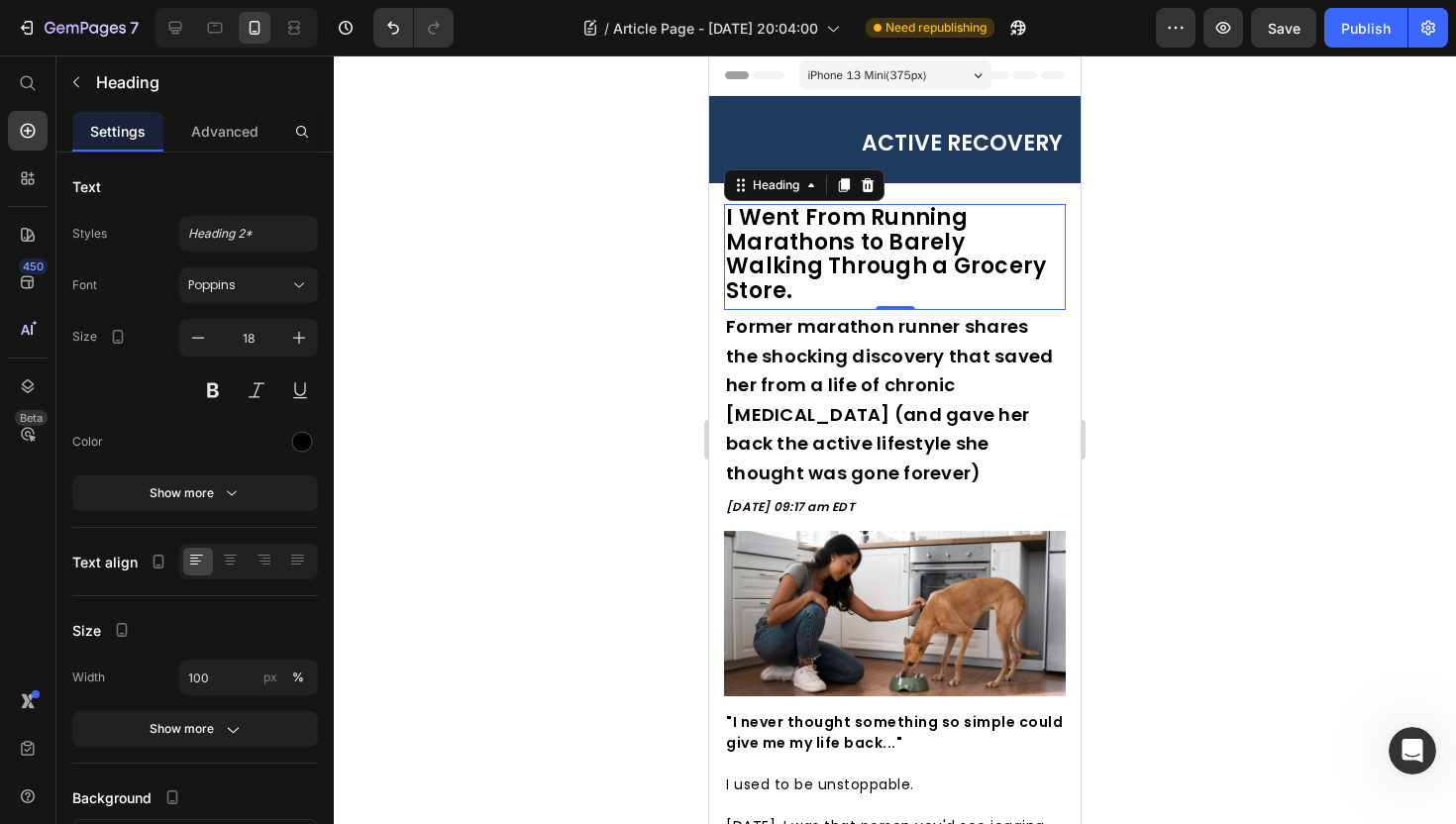 click 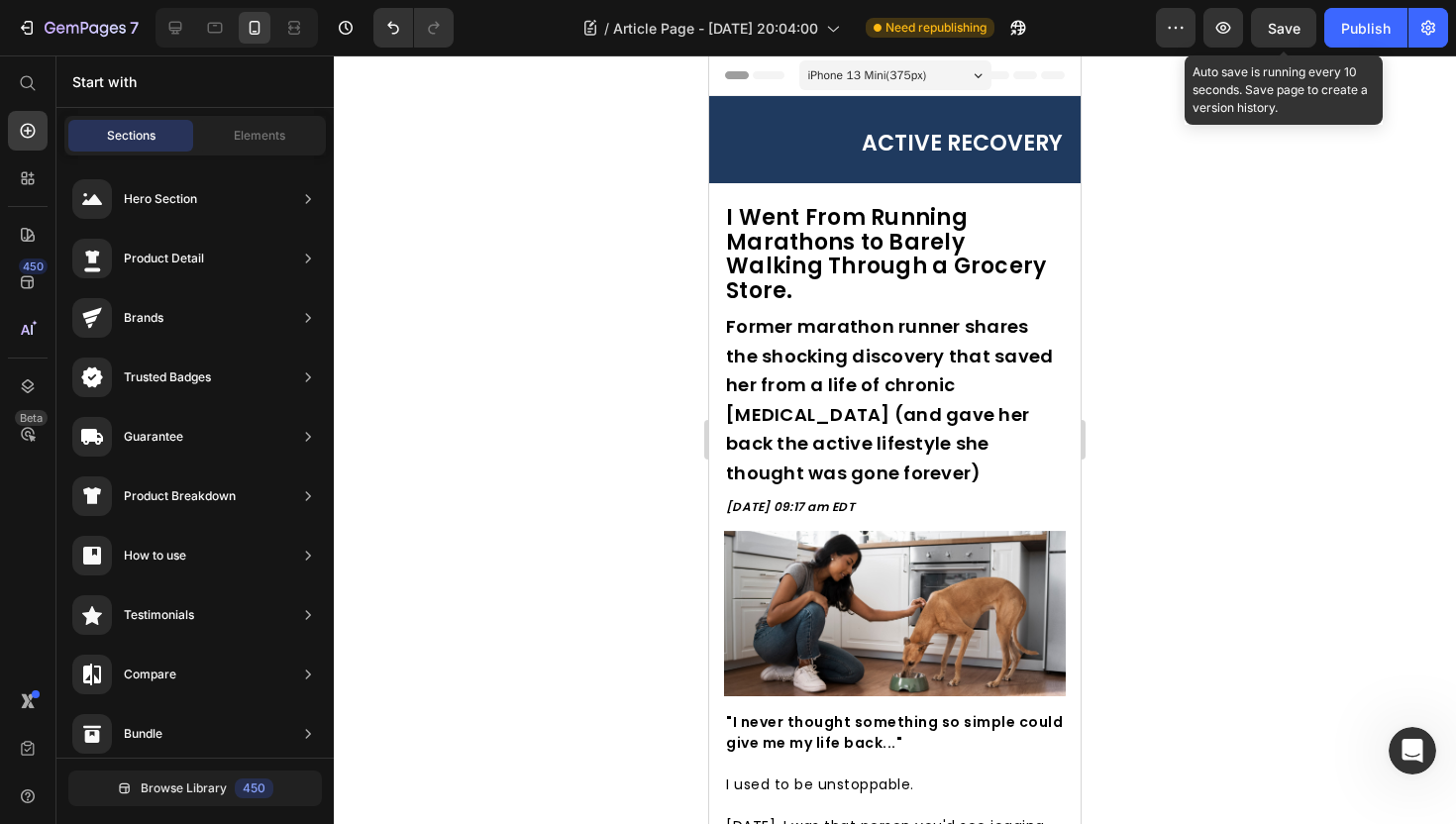 click on "Save" at bounding box center (1284, 28) 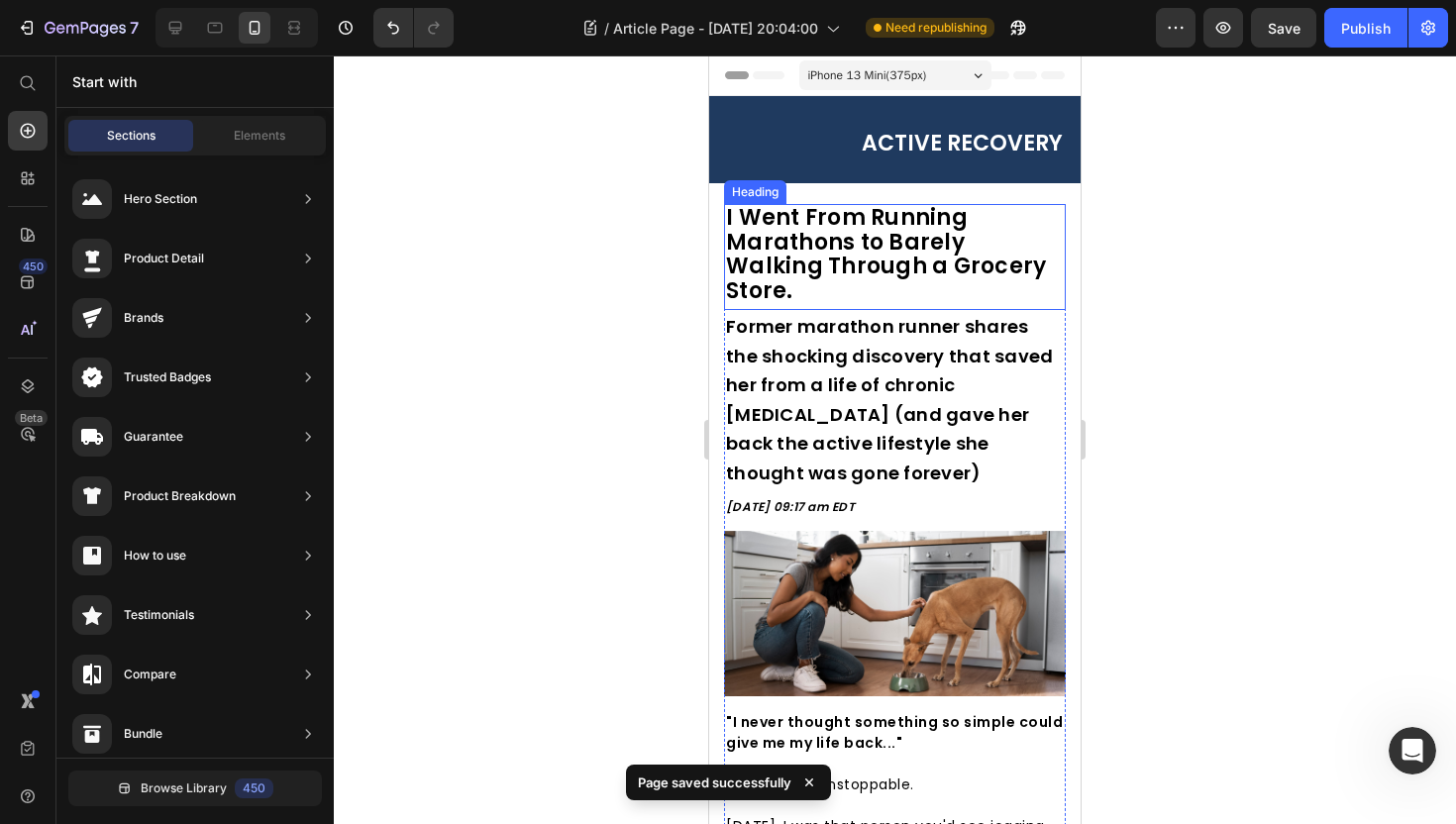 click on "I Went From Running Marathons to Barely Walking Through a Grocery Store." at bounding box center (885, 254) 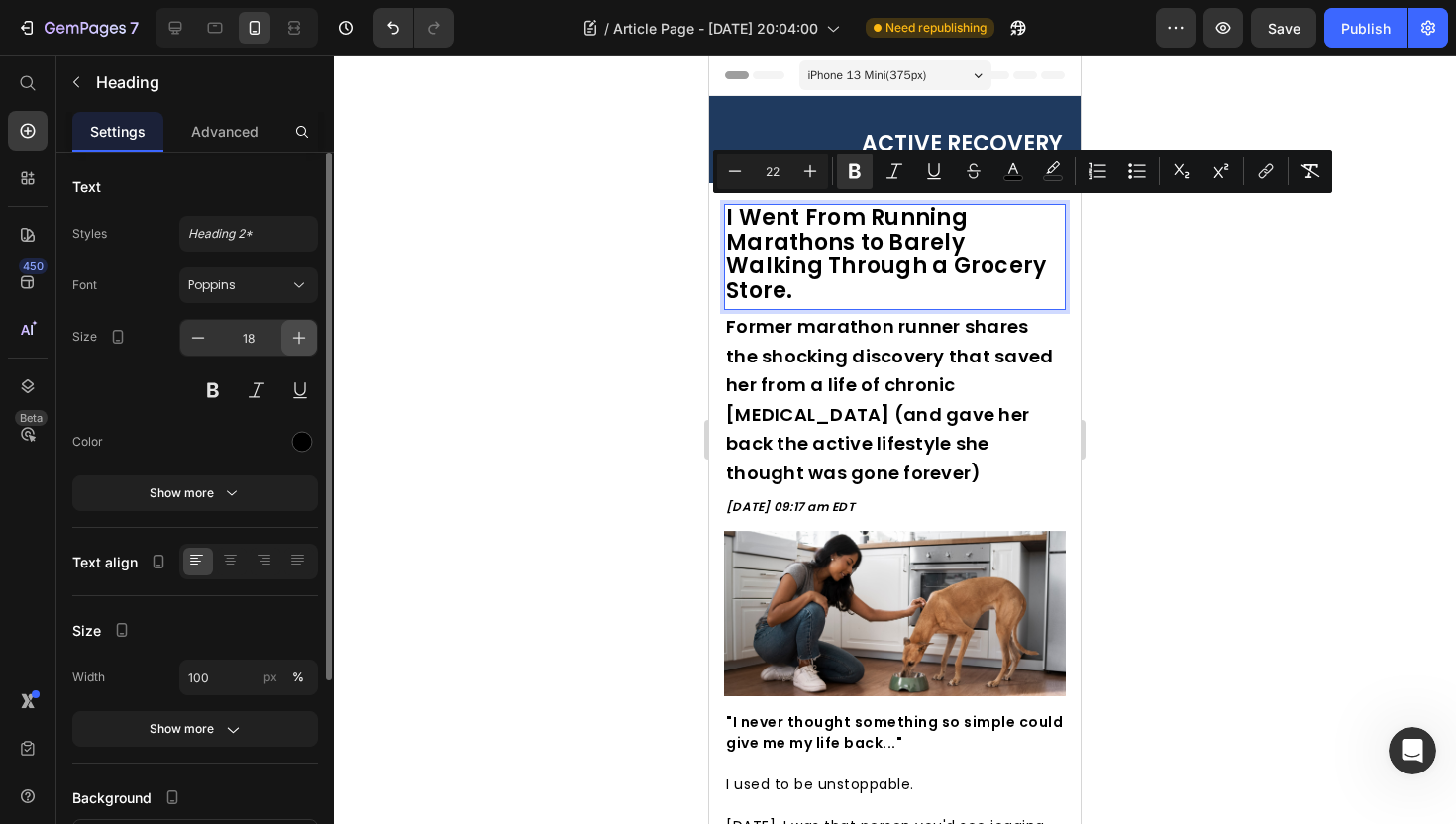 click 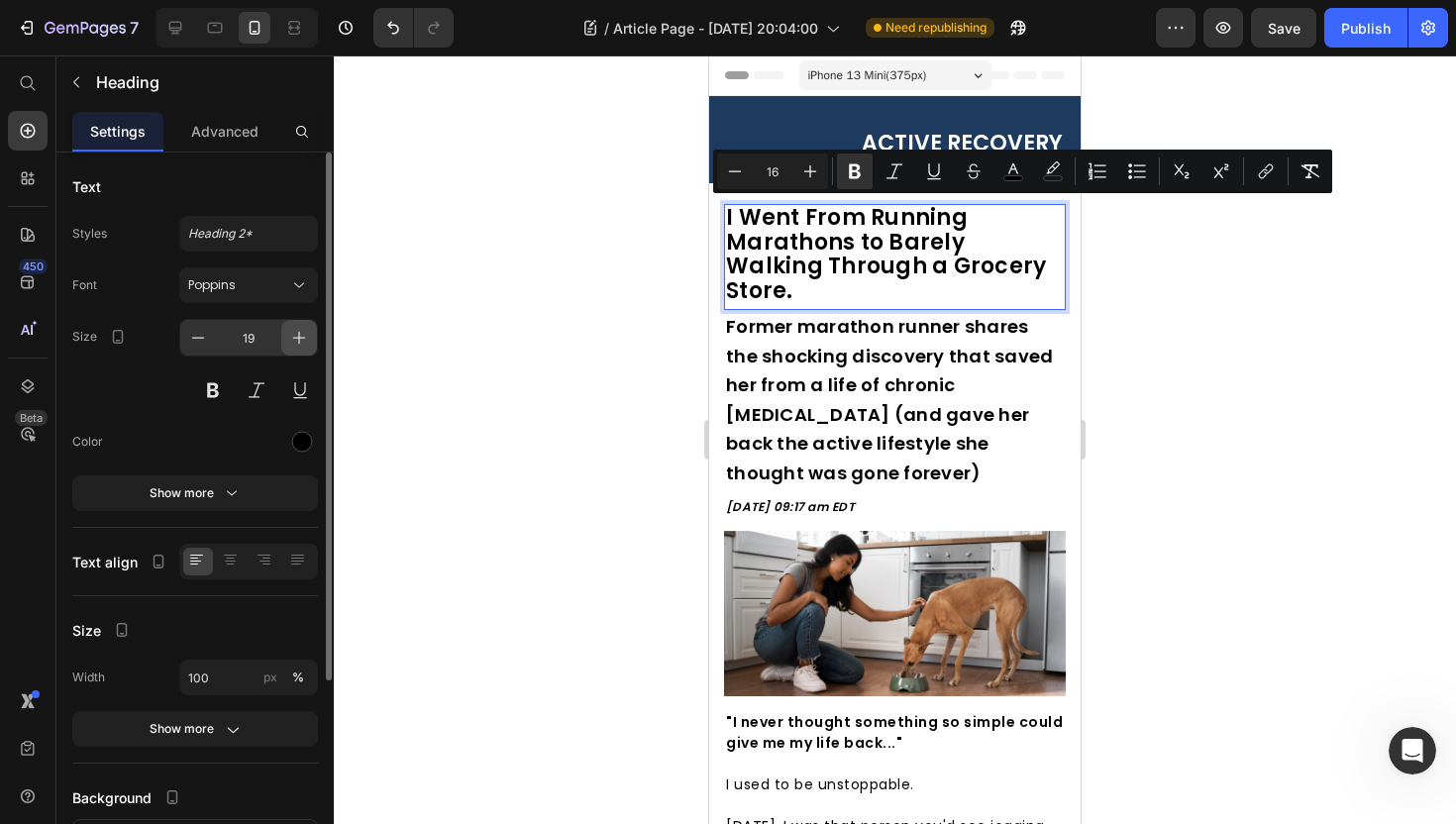 click 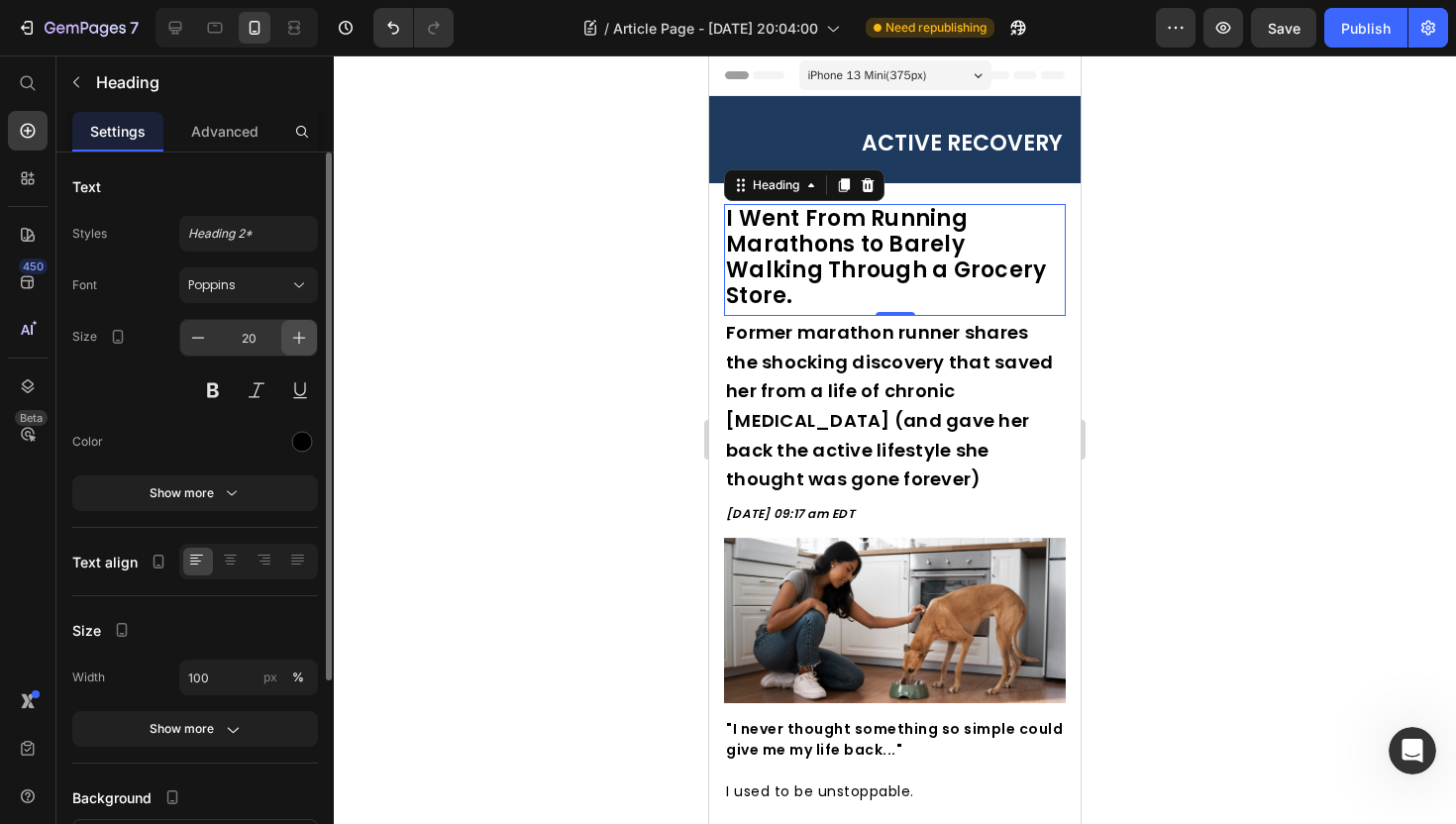 click 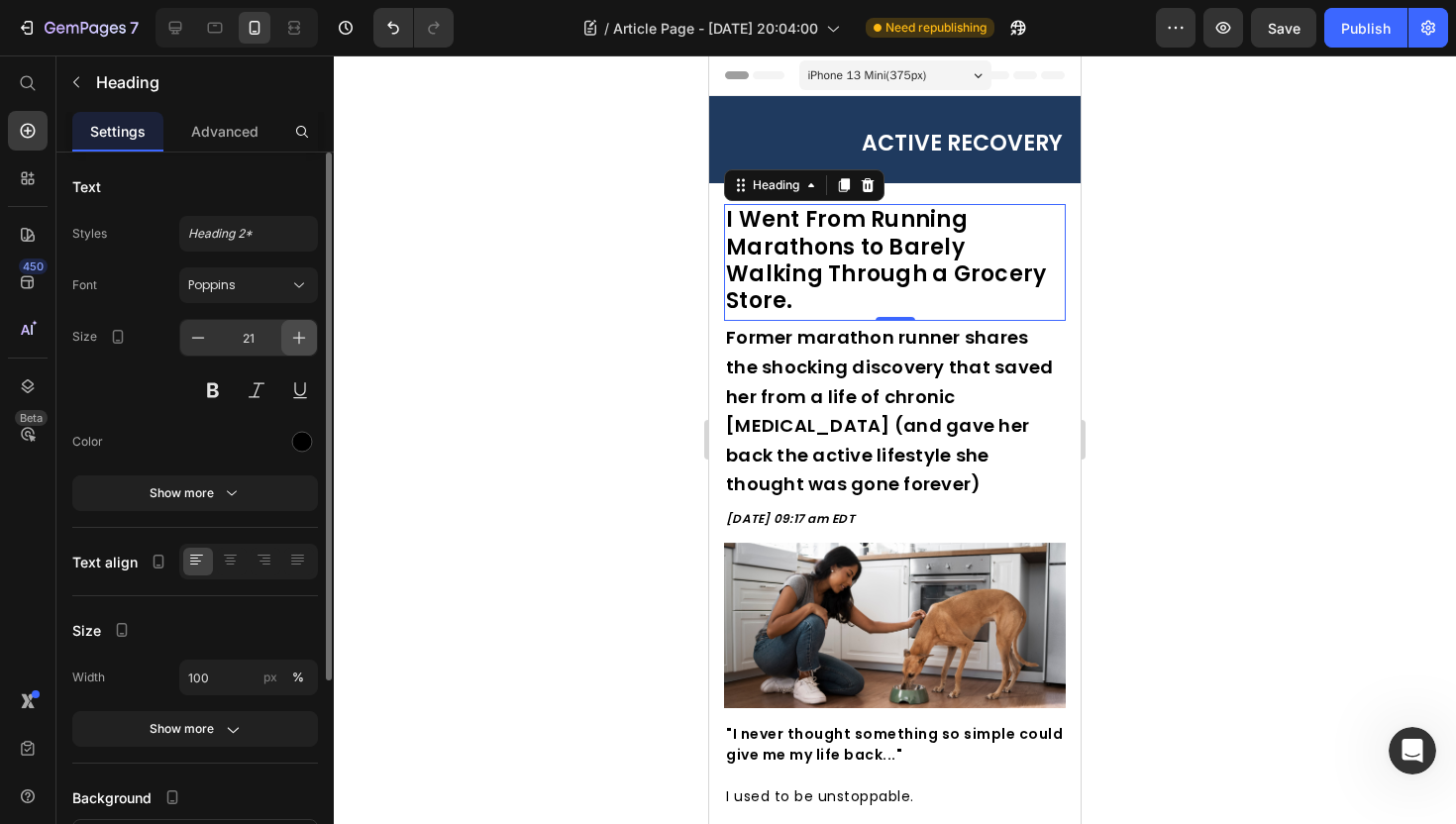 click 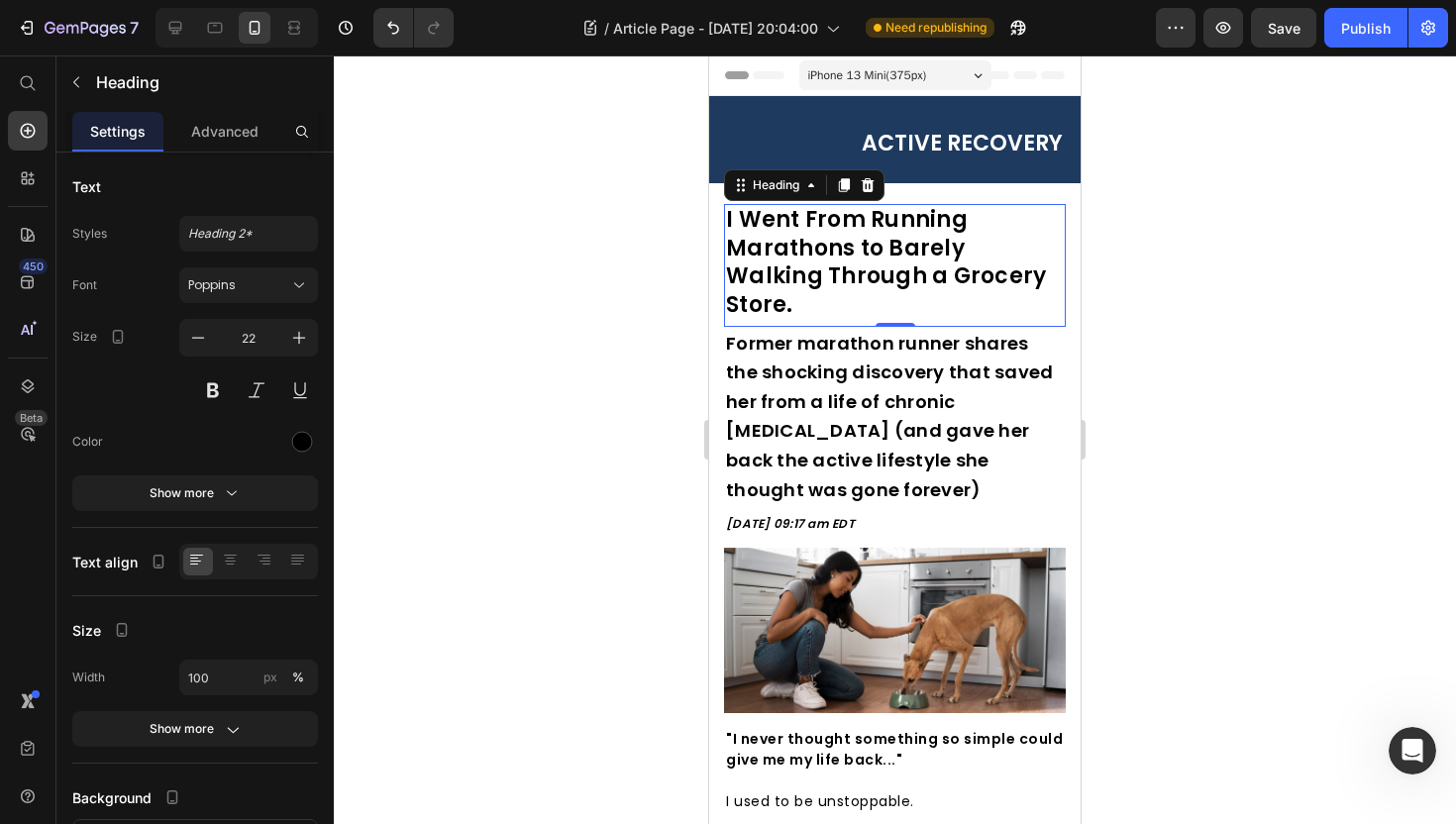click 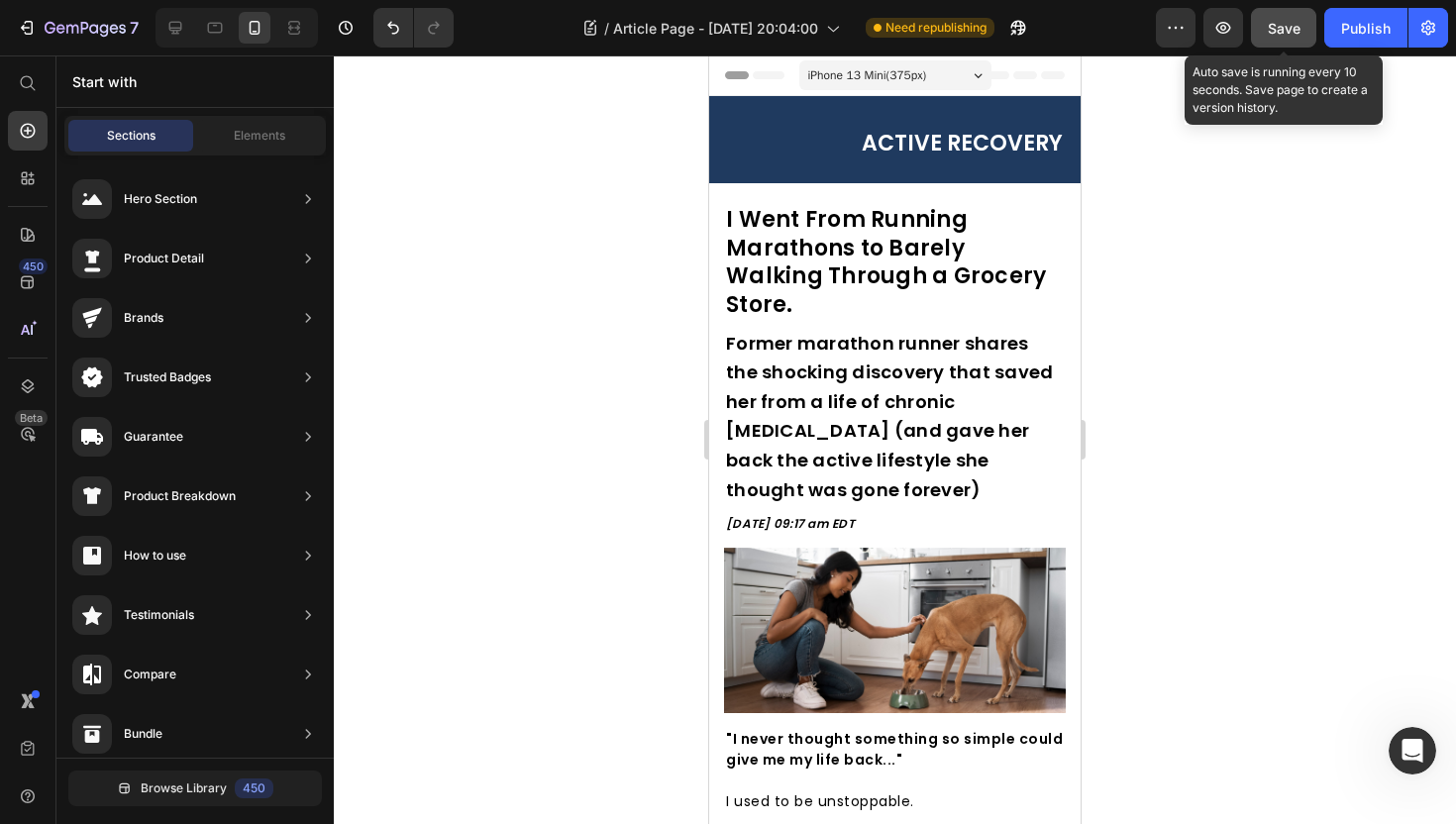 click on "Save" 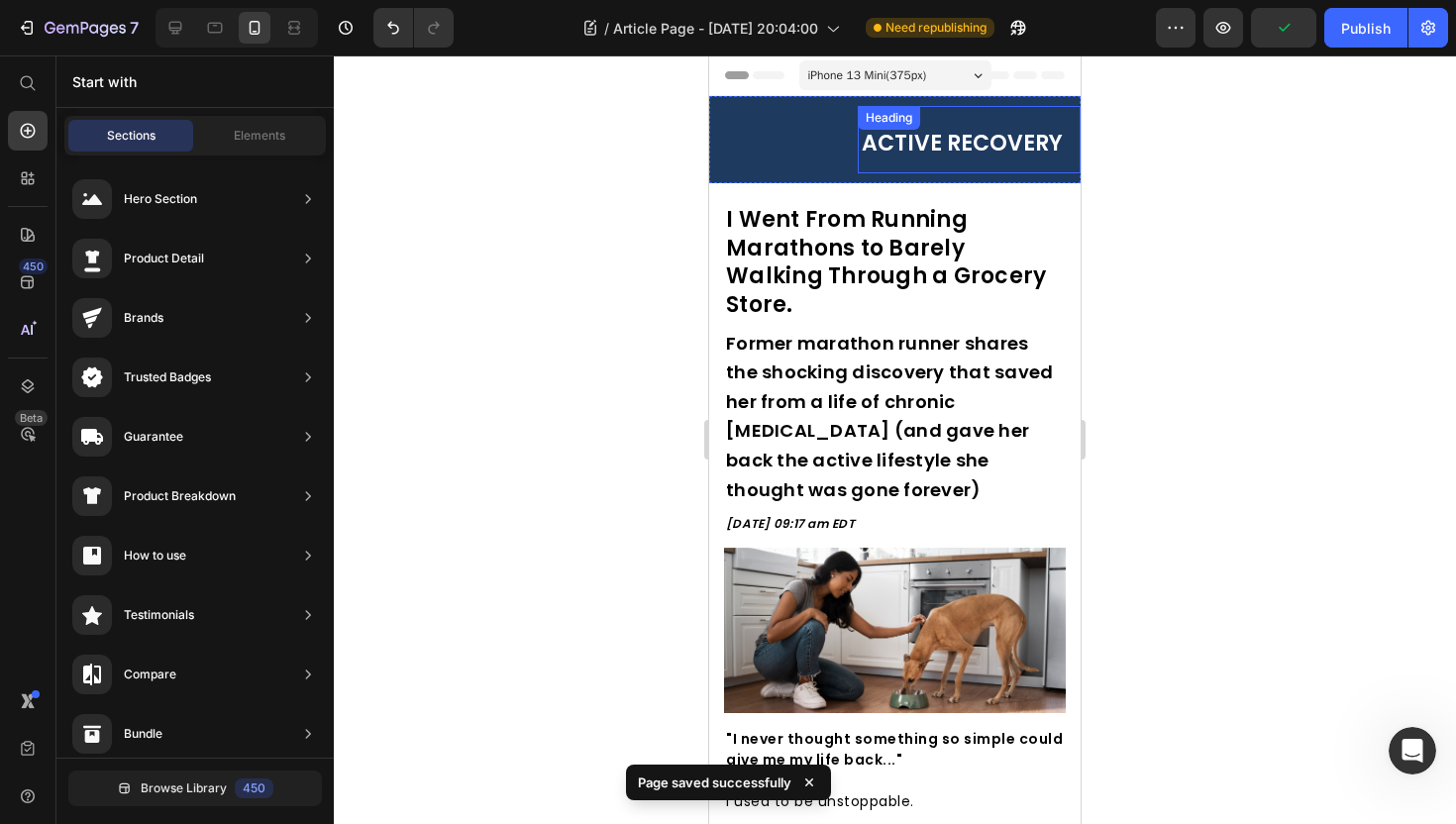 click on "ACTIVE RECOVERY" at bounding box center [962, 143] 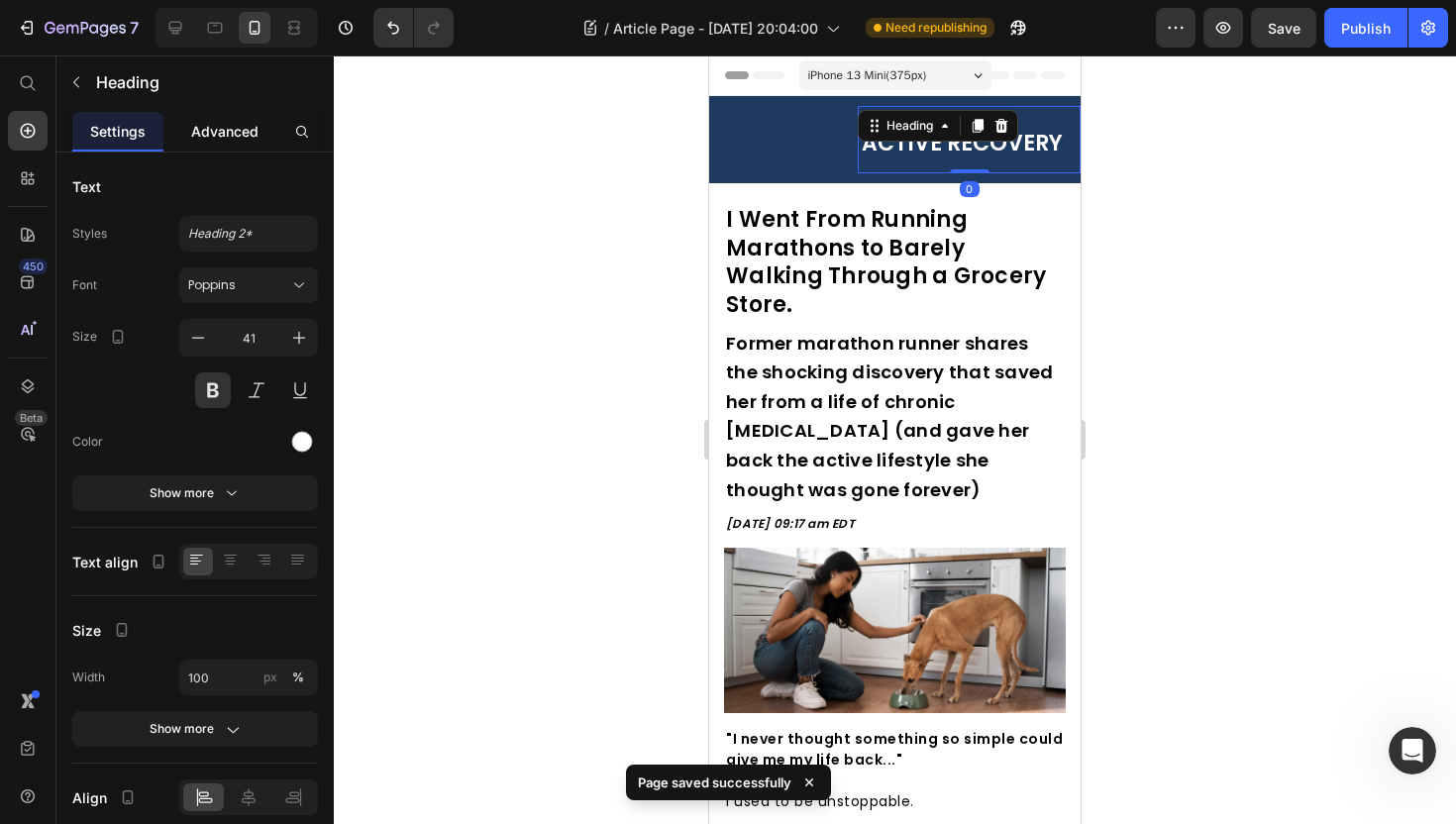 click on "Advanced" at bounding box center (225, 131) 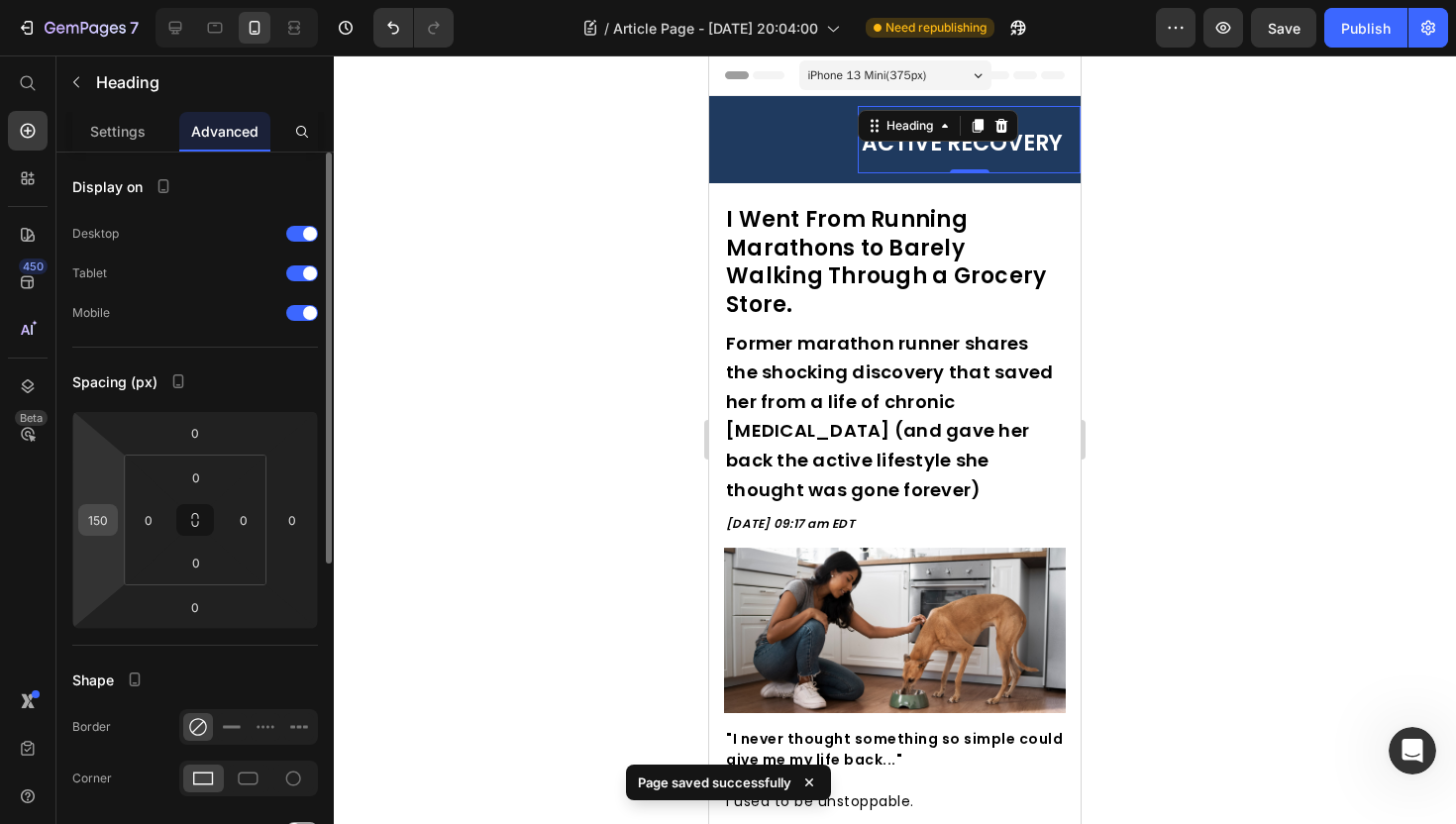 click on "150" at bounding box center [98, 520] 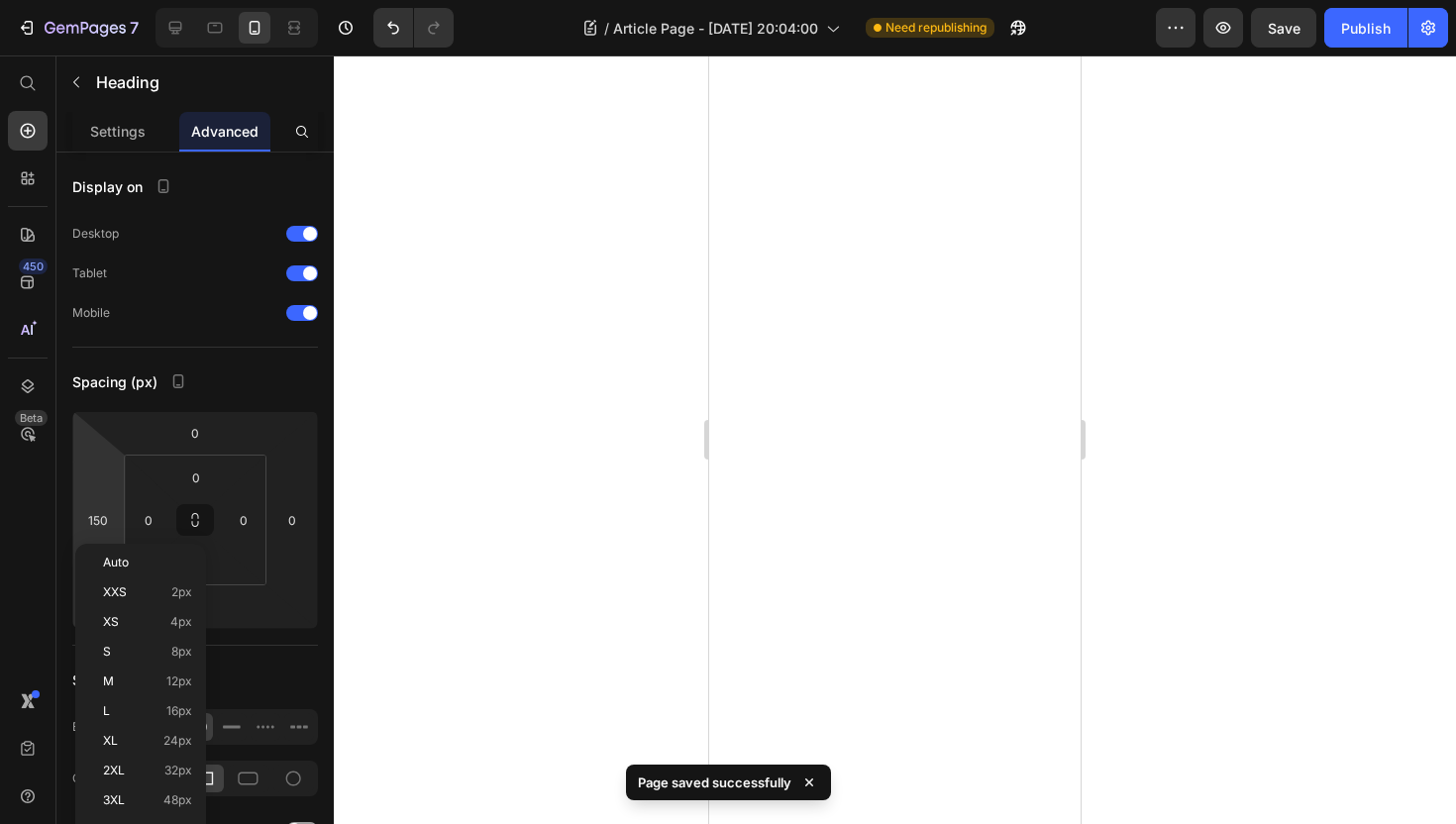 scroll, scrollTop: 0, scrollLeft: 0, axis: both 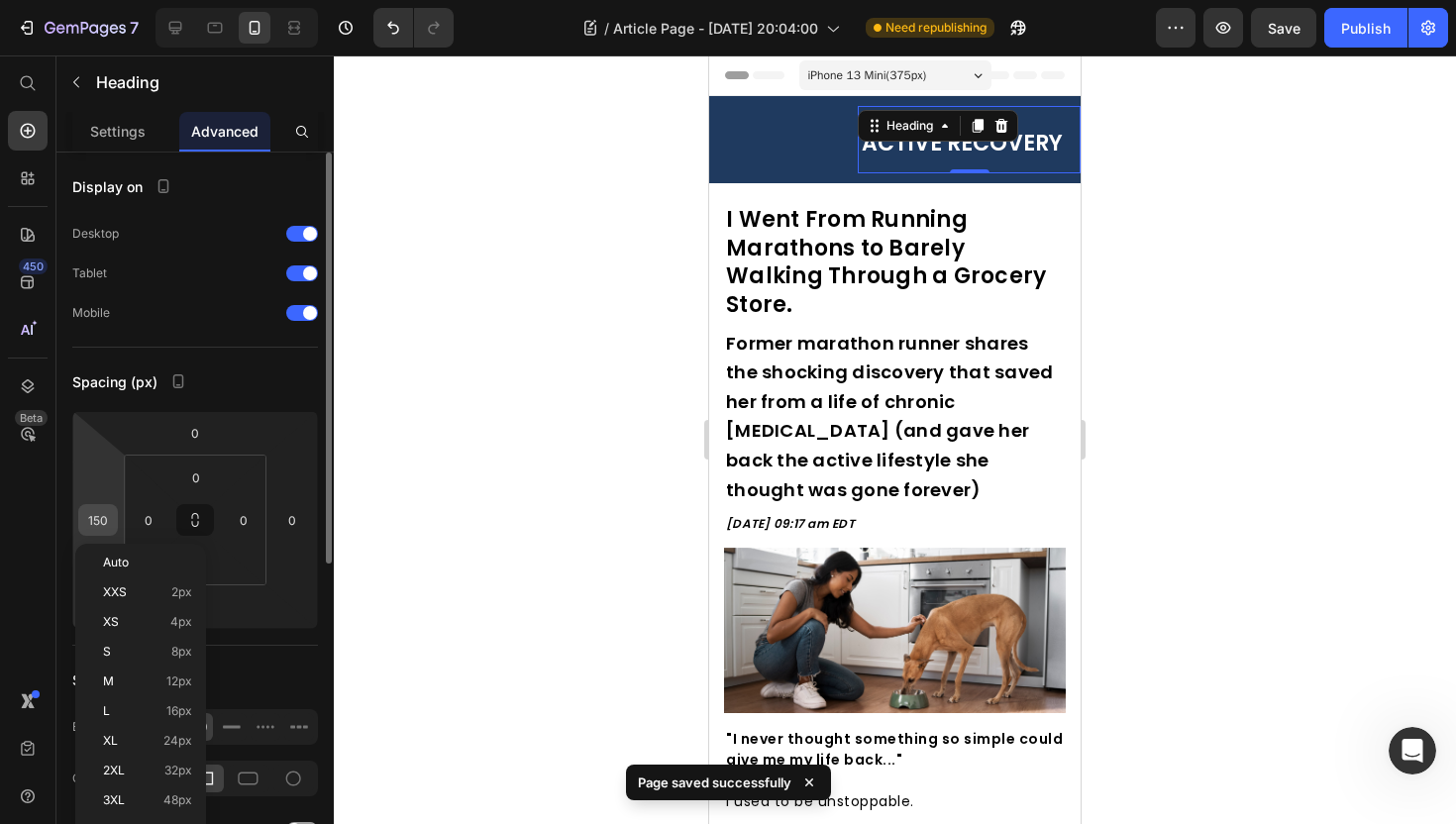 click on "150" at bounding box center [98, 520] 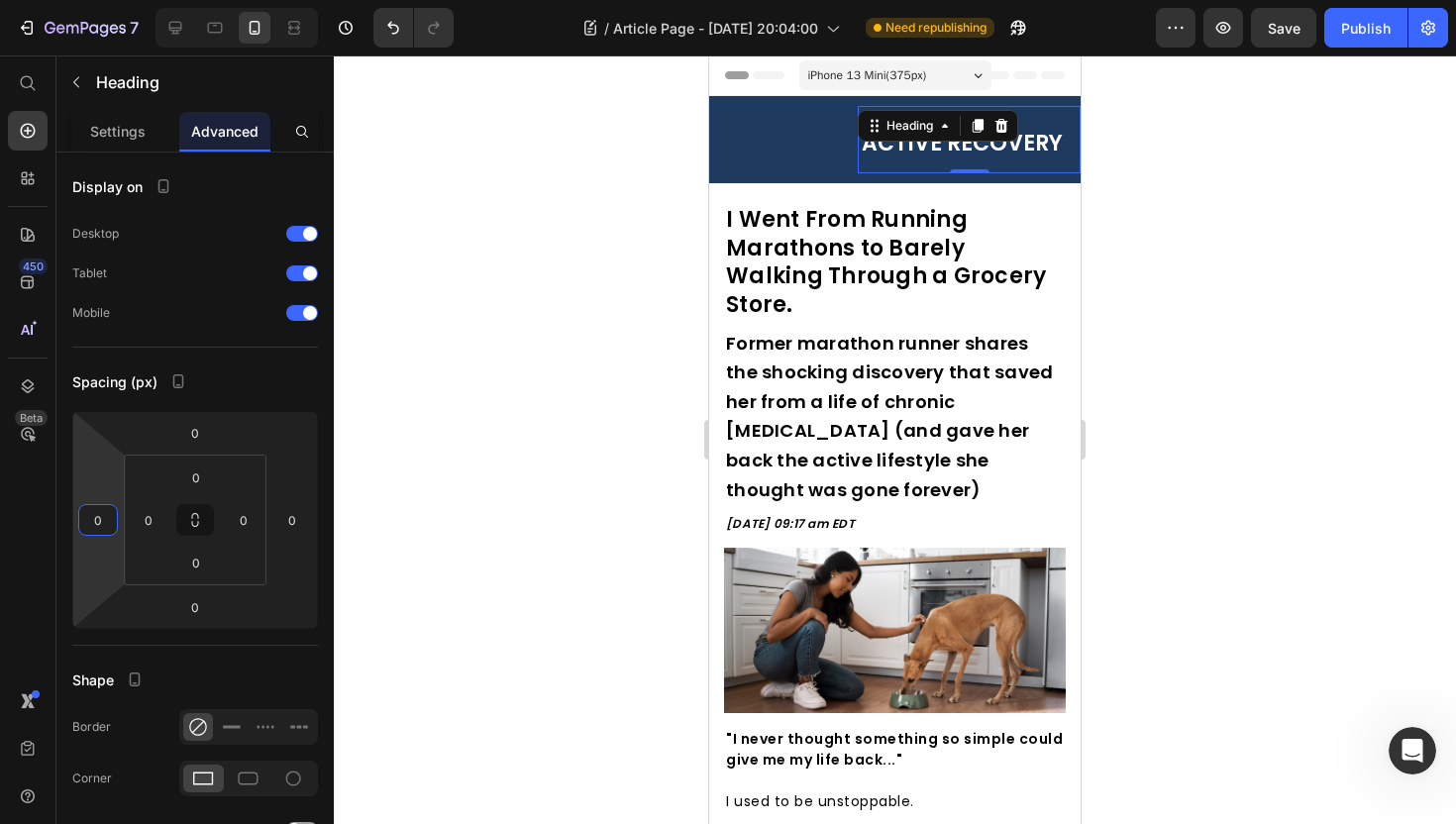 type on "0" 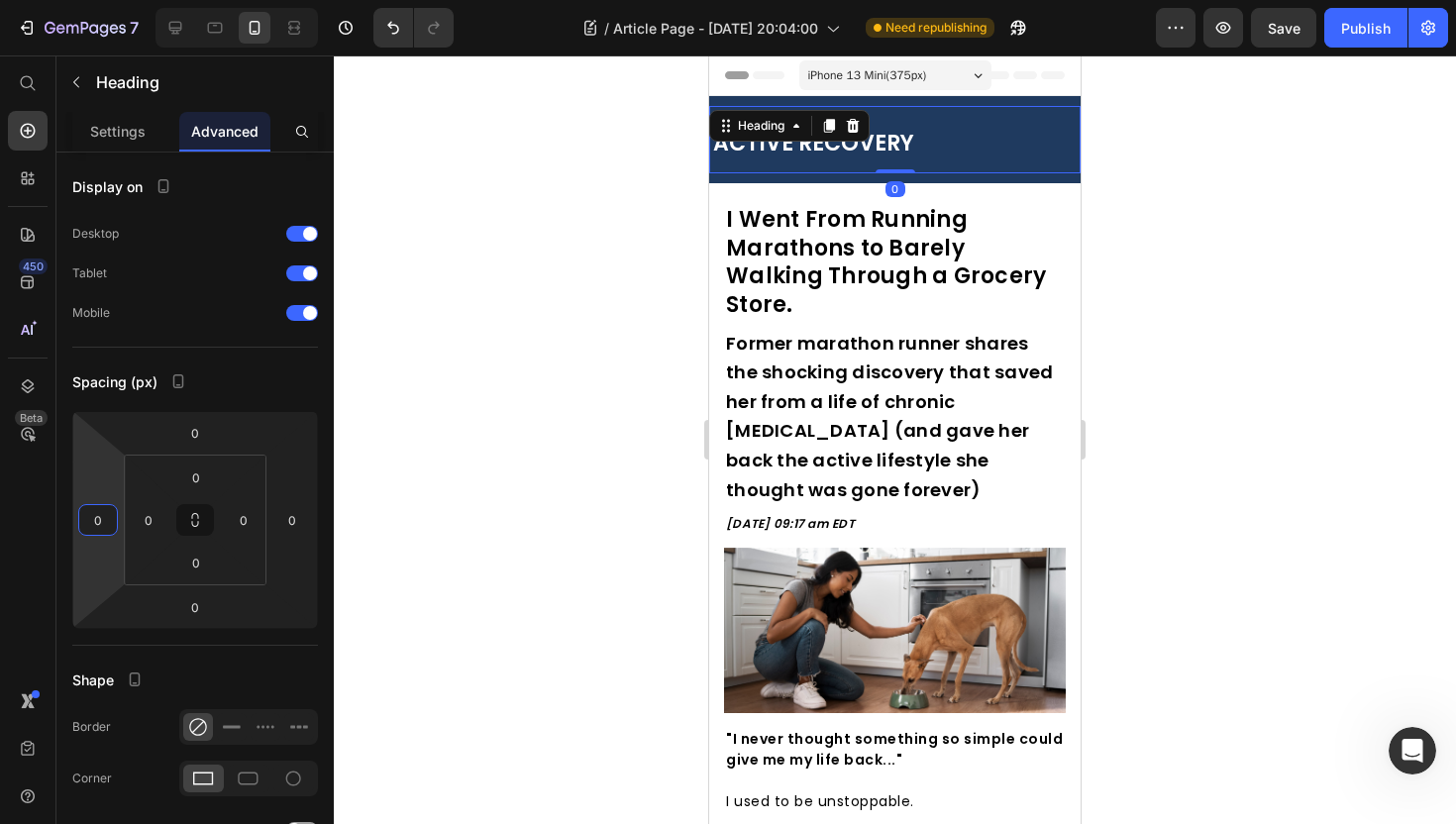 click 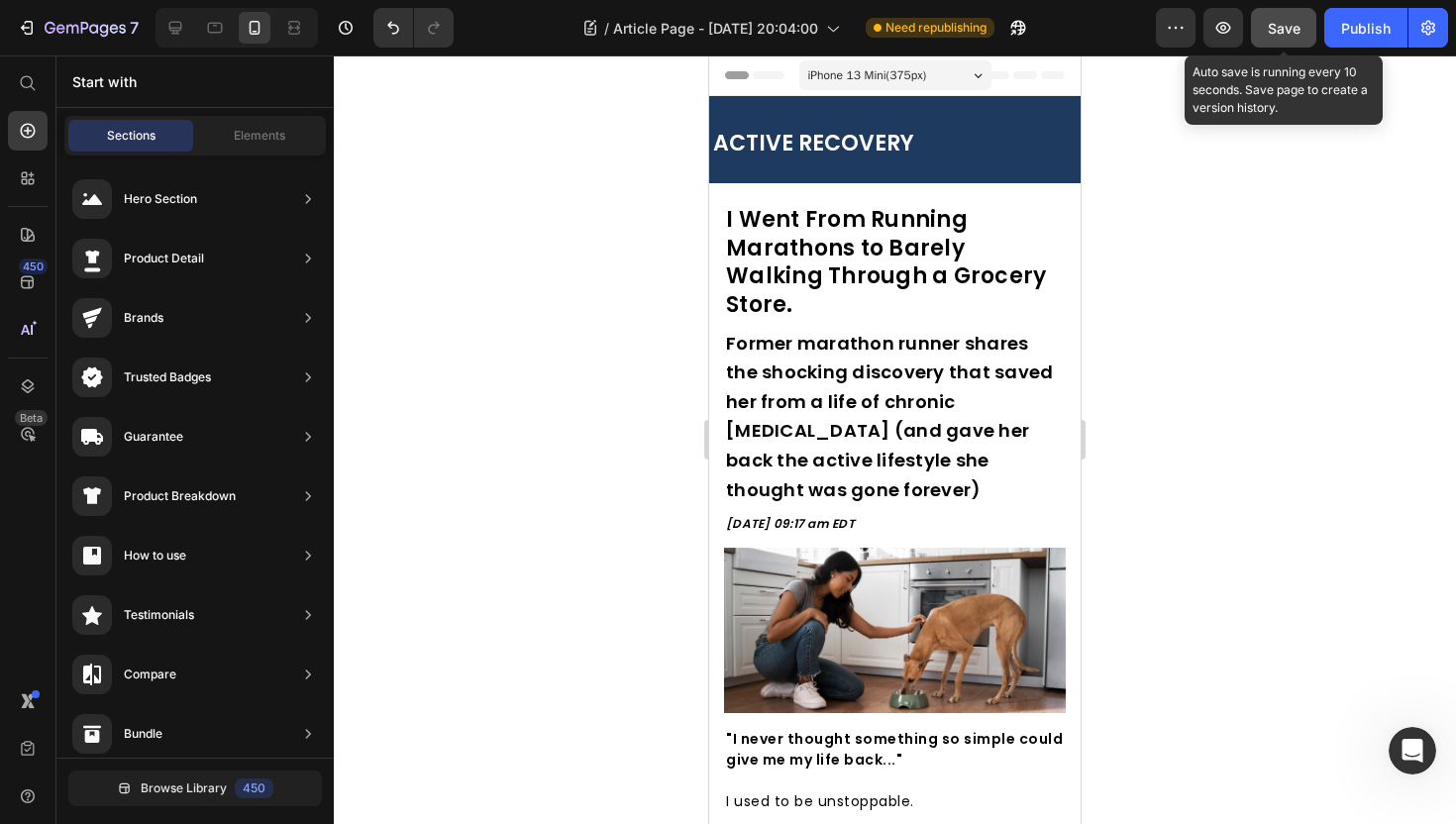 click on "Save" 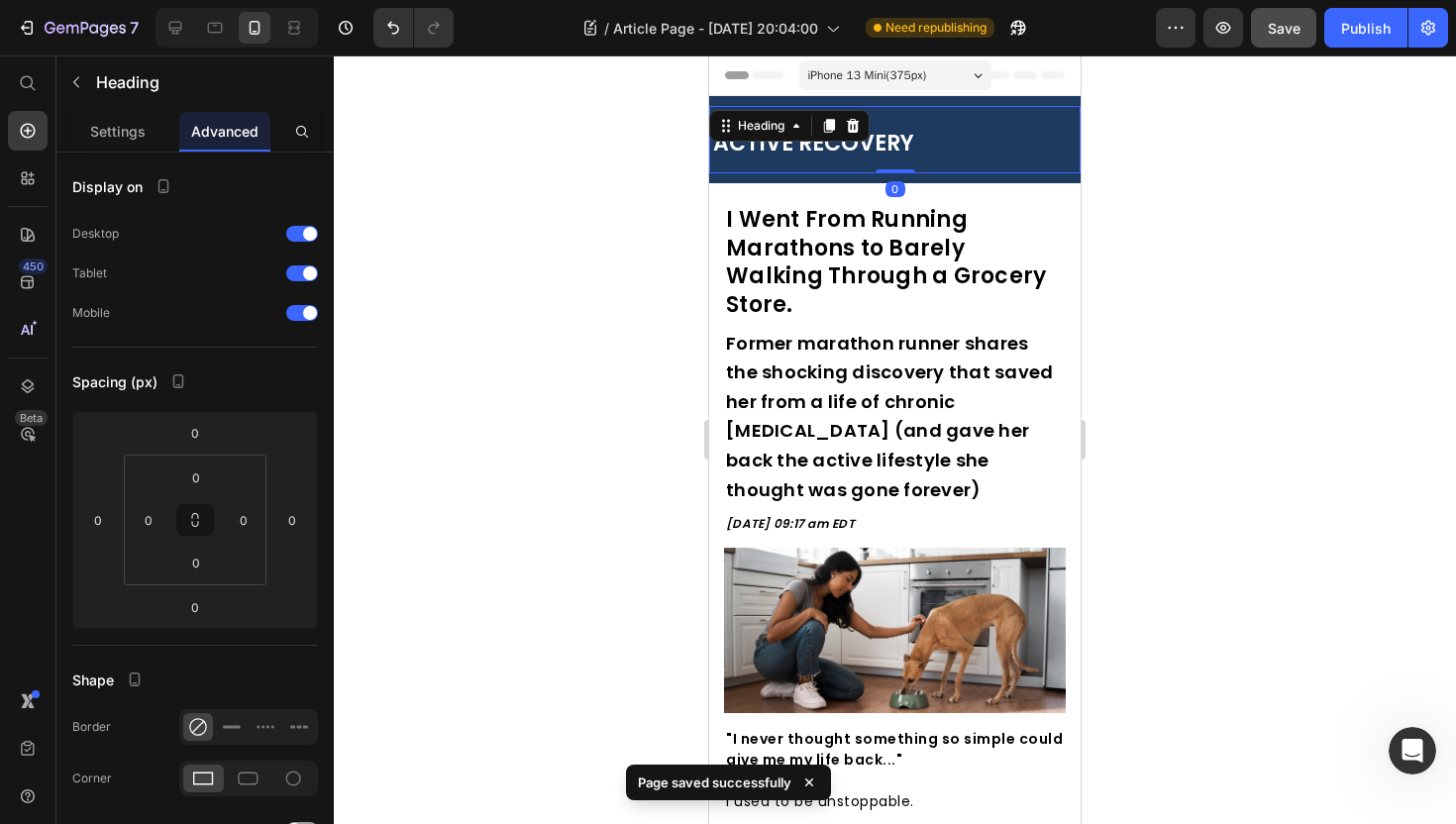 click on "ACTIVE RECOVERY Heading   0" at bounding box center [894, 140] 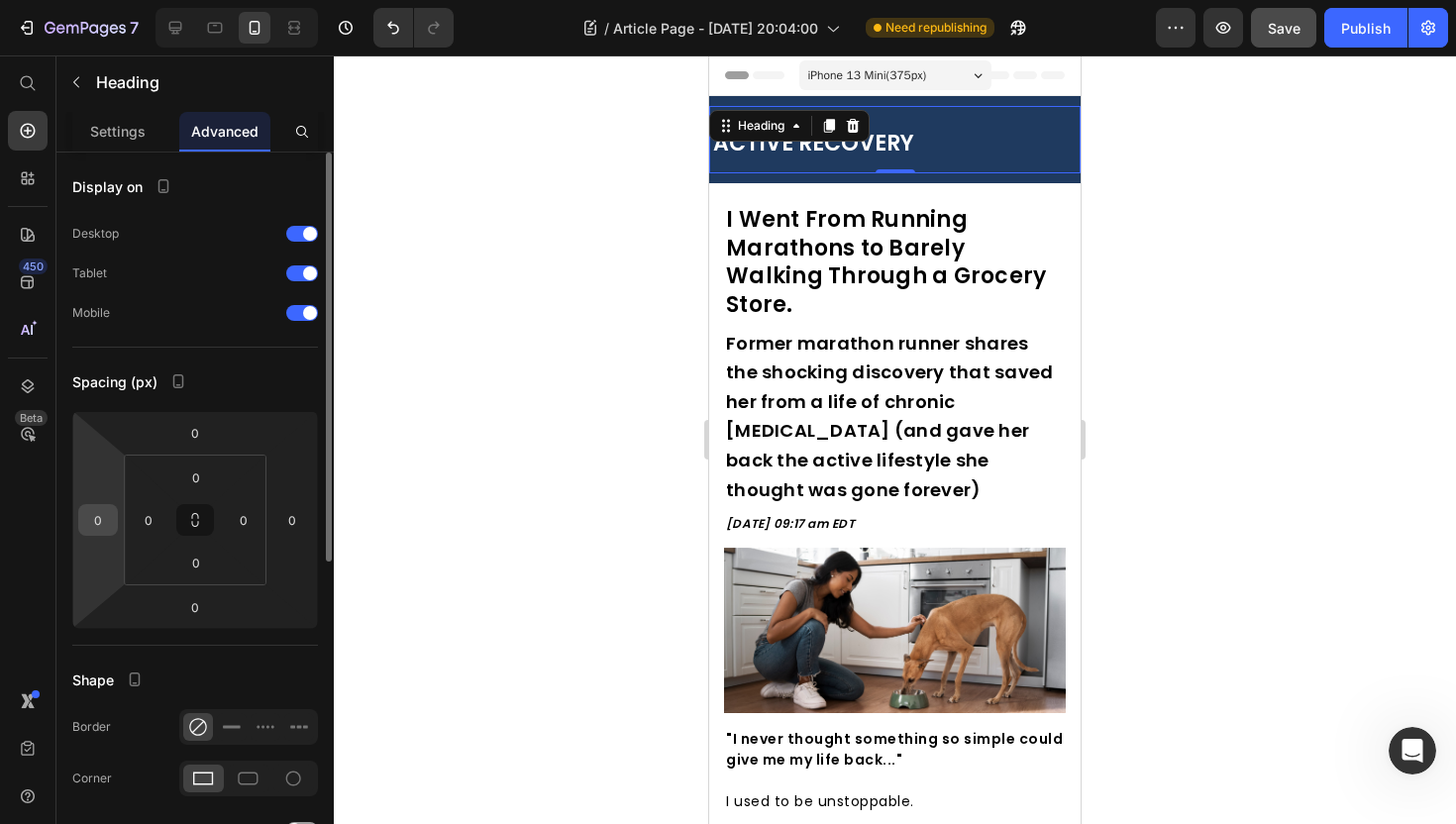 click on "0" at bounding box center (98, 520) 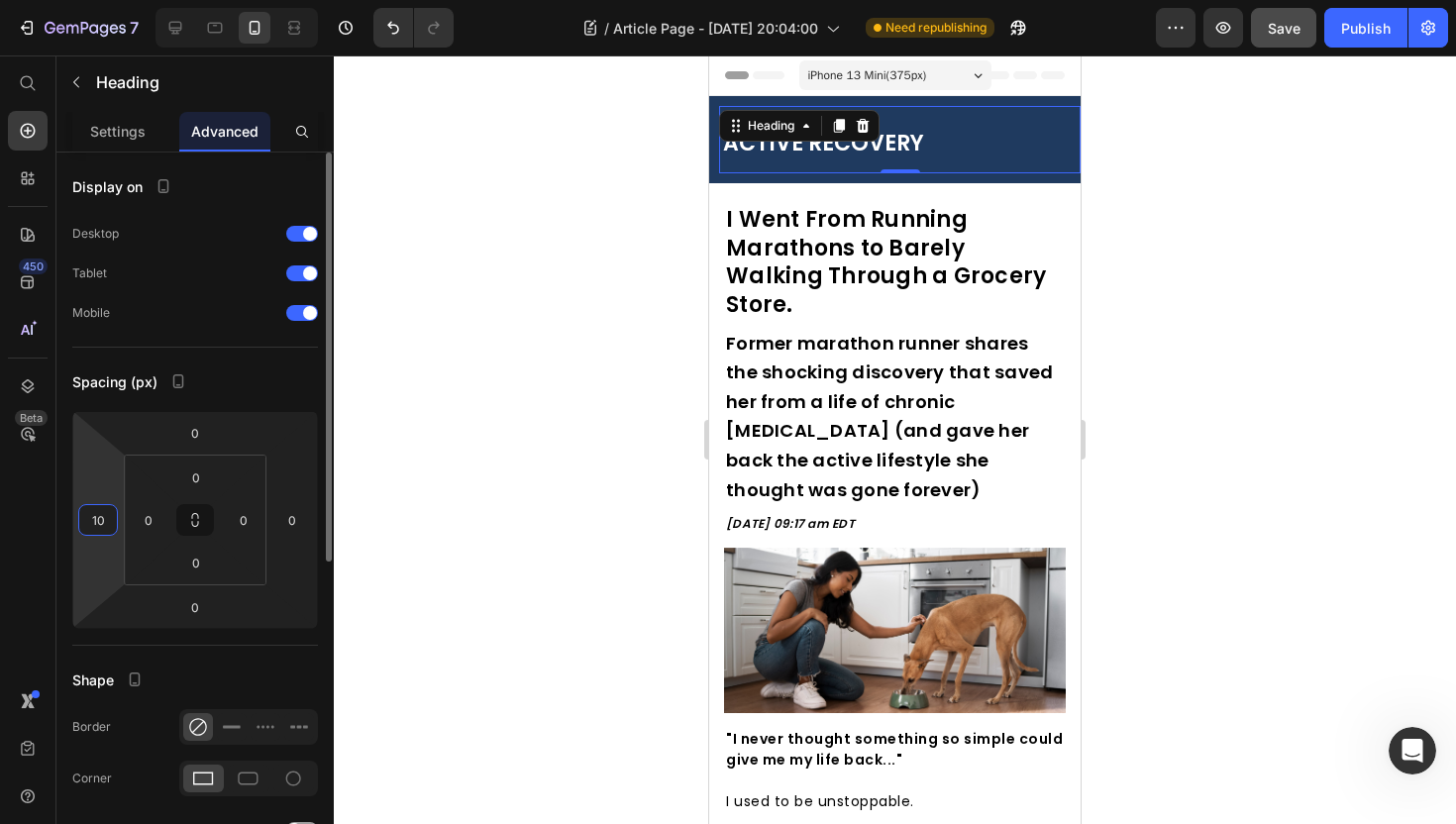 type on "1" 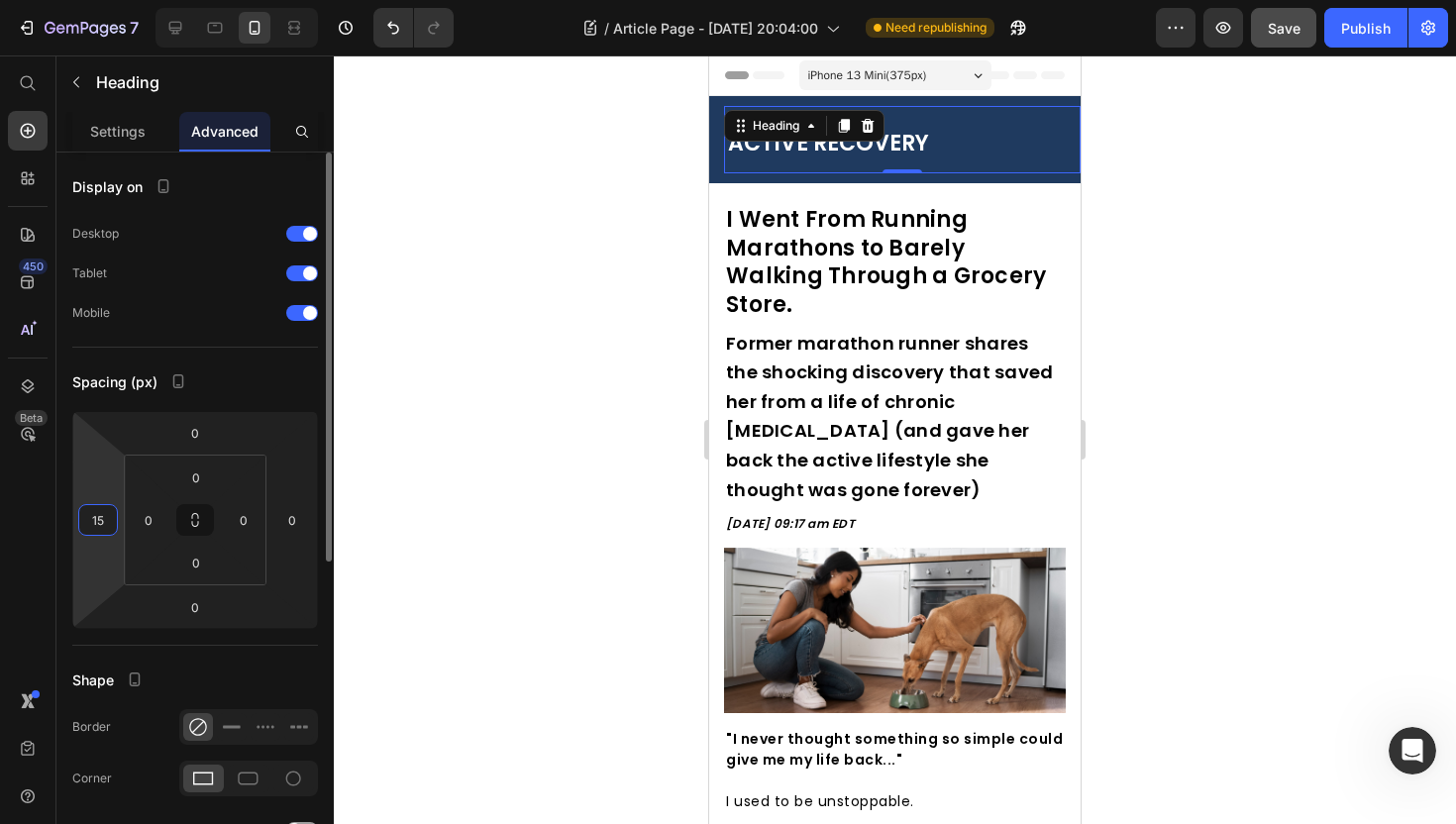 type on "1" 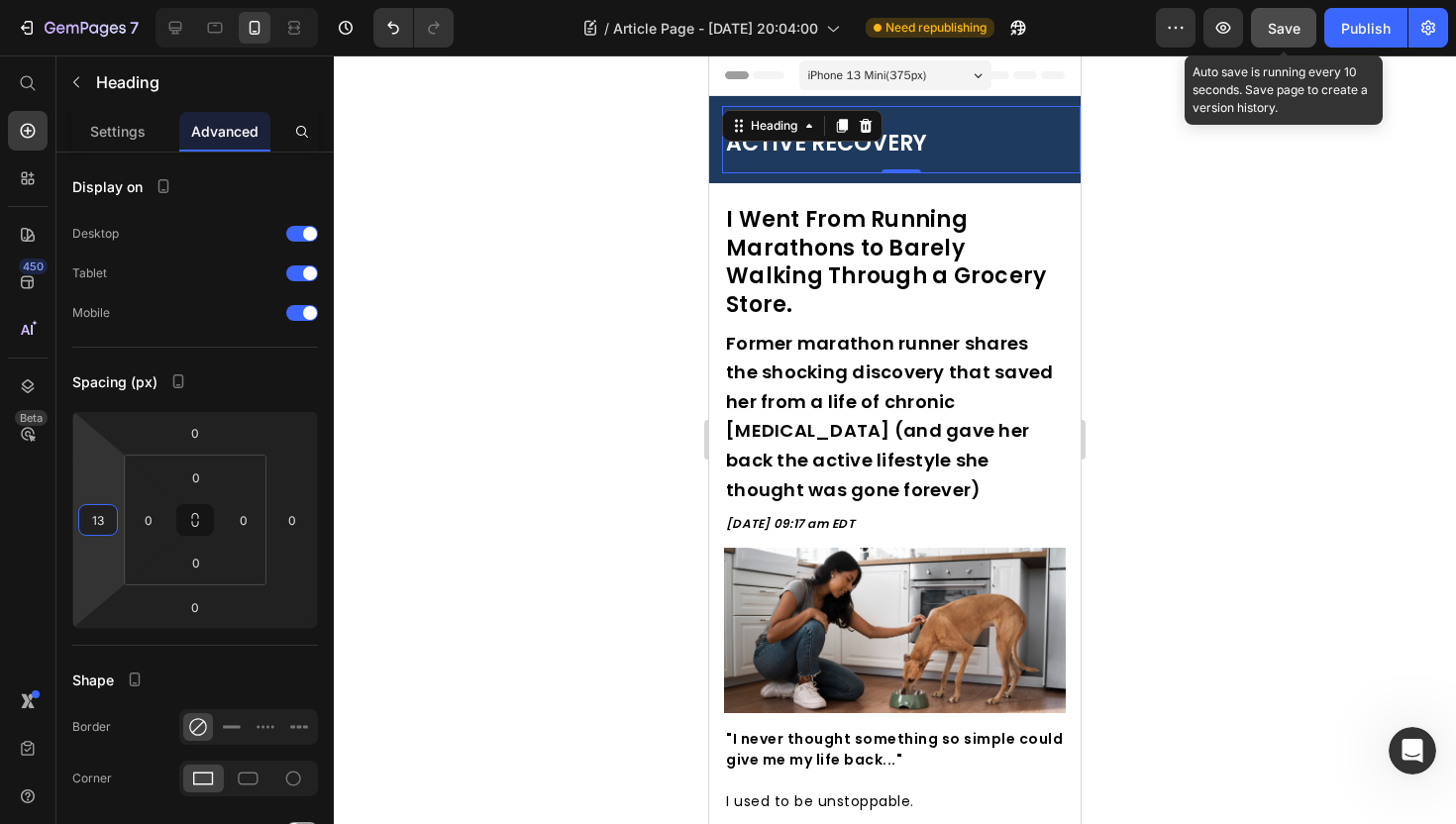 type on "13" 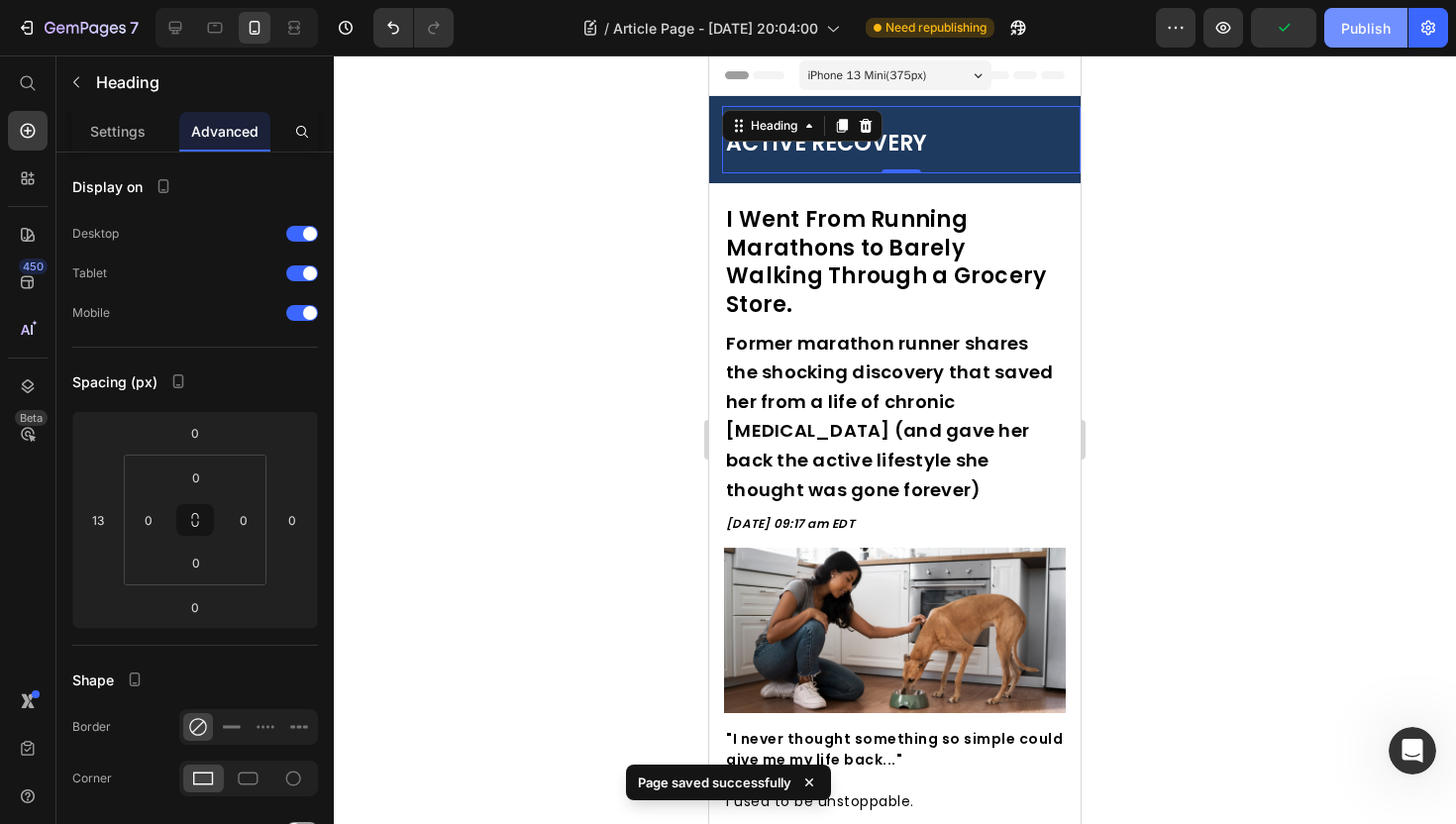 click on "Publish" at bounding box center [1366, 28] 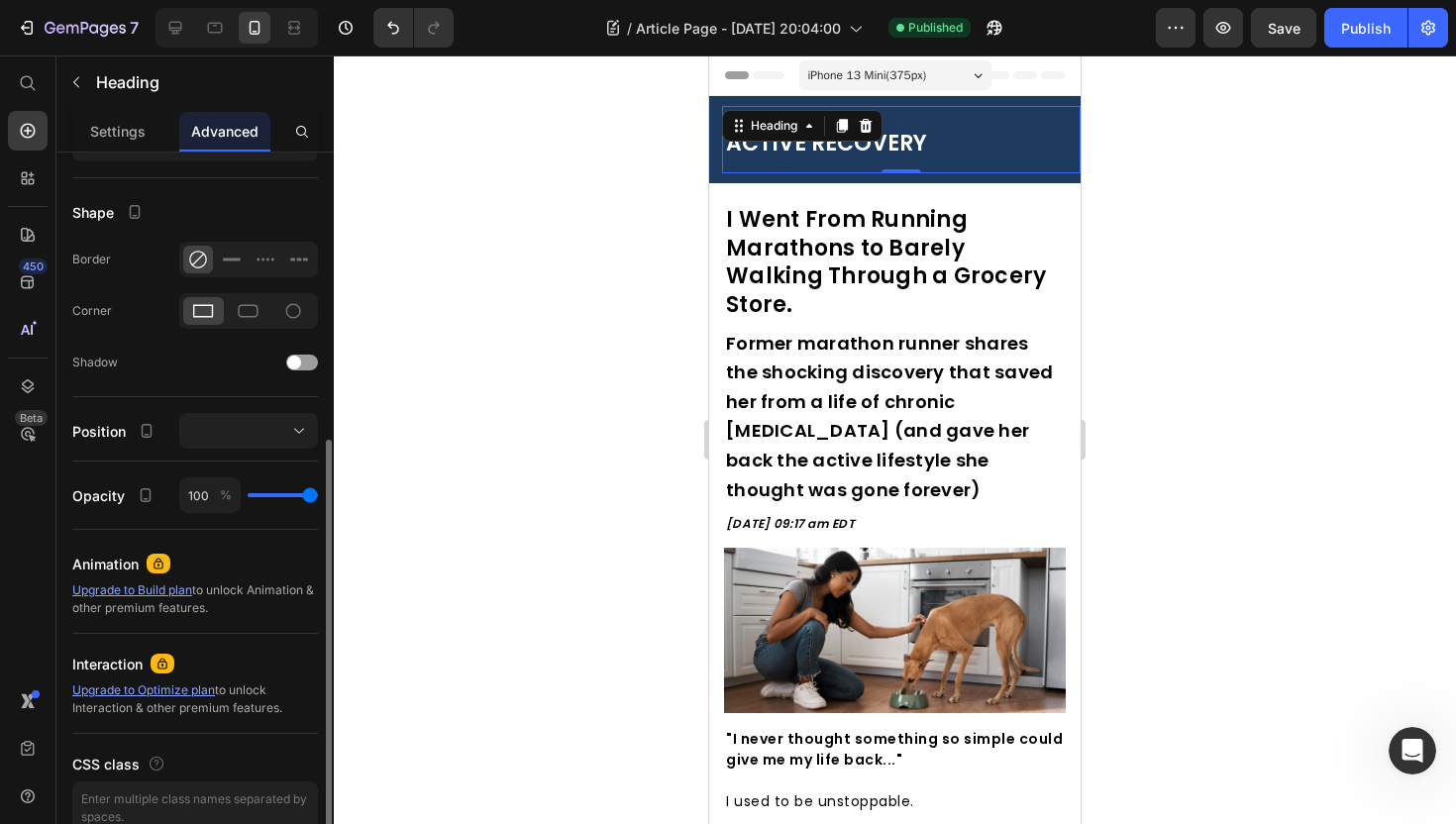 scroll, scrollTop: 565, scrollLeft: 0, axis: vertical 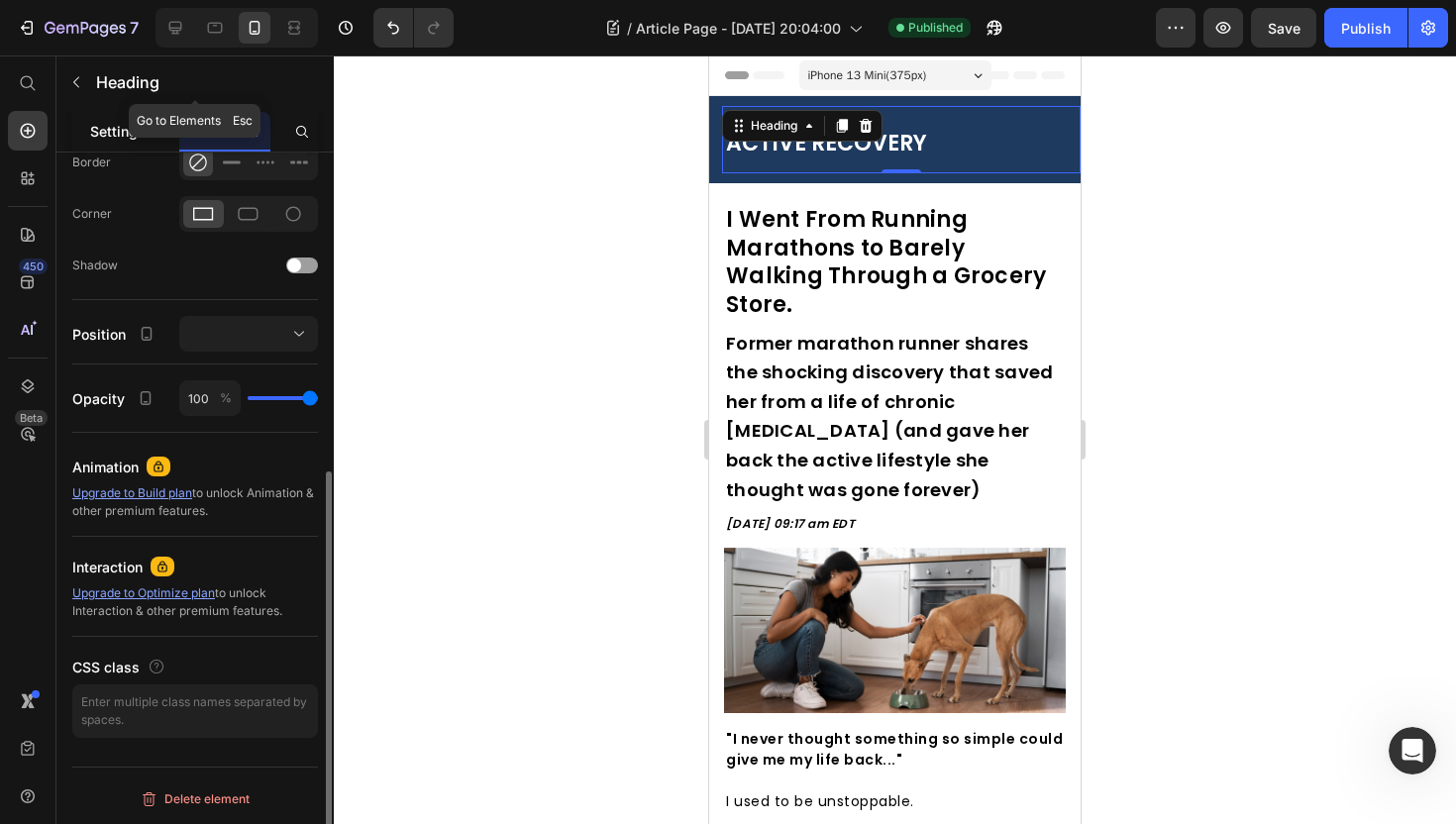 click on "Settings" at bounding box center [118, 131] 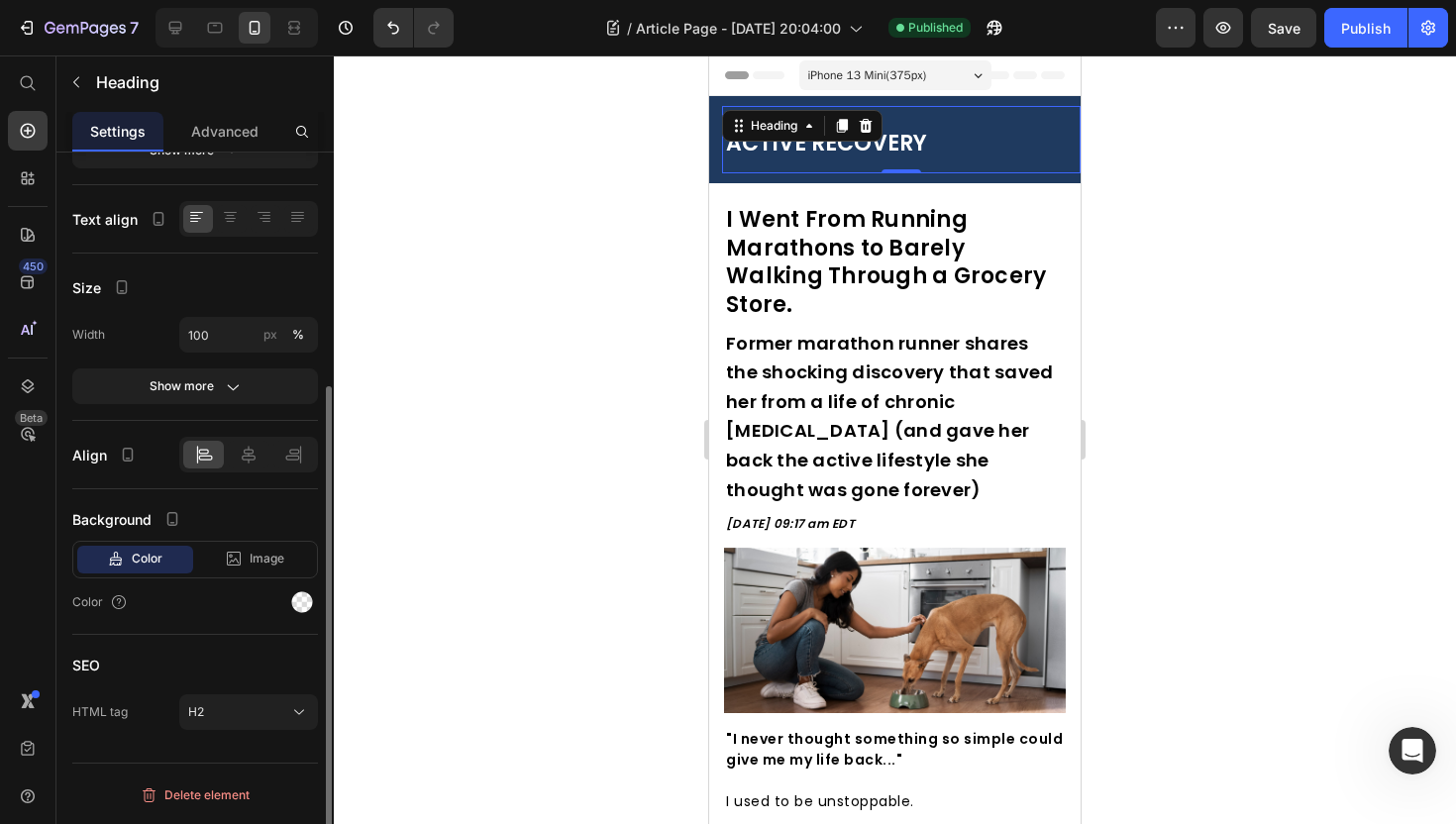 scroll, scrollTop: 0, scrollLeft: 0, axis: both 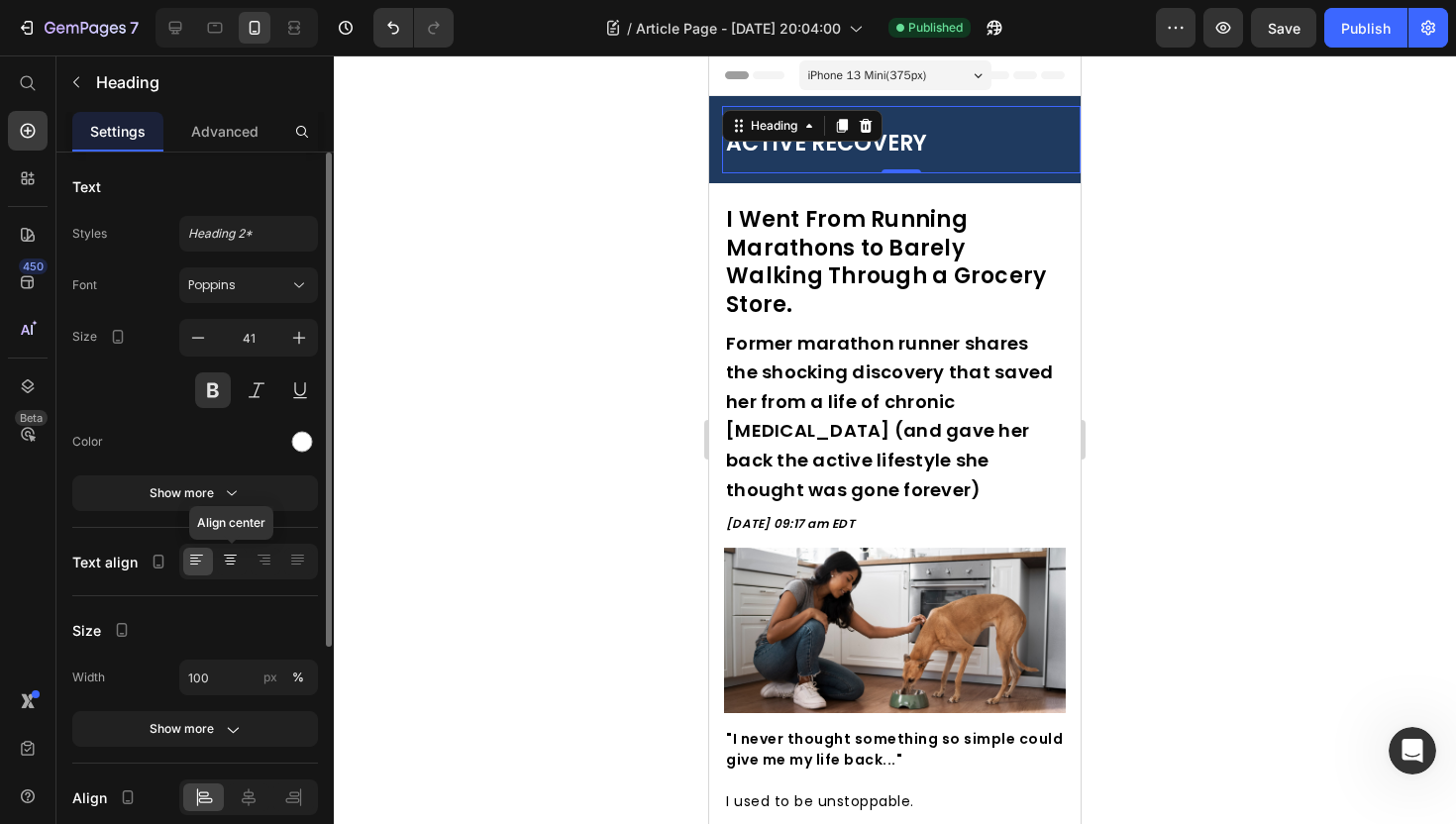 click 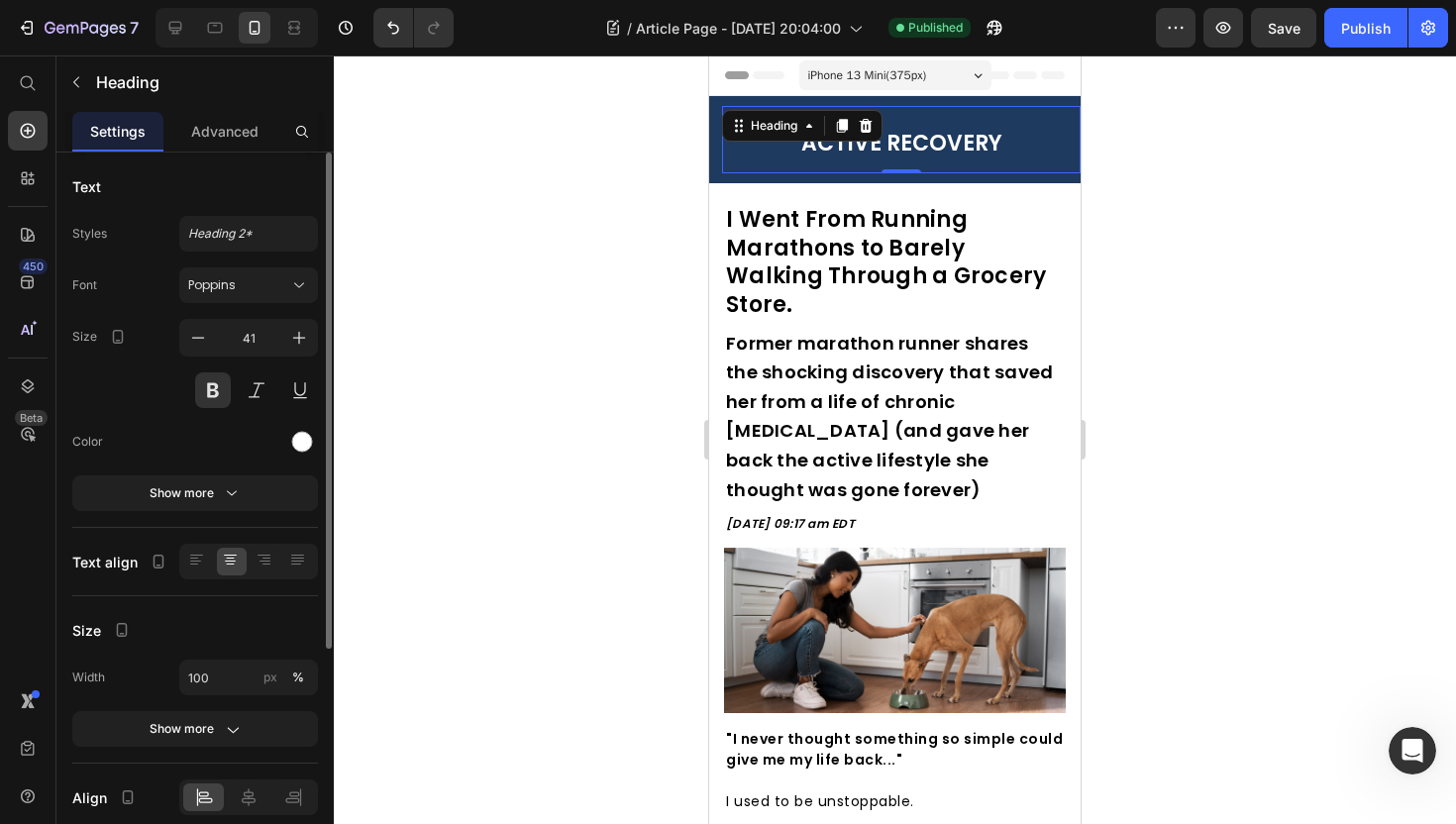 click on "Text Styles Heading 2* Font Poppins Size 41 Color Show more Text align Size Width 100 px % Show more Align Background Color Image Video  Color  SEO HTML tag H2  Delete element" at bounding box center [195, 685] 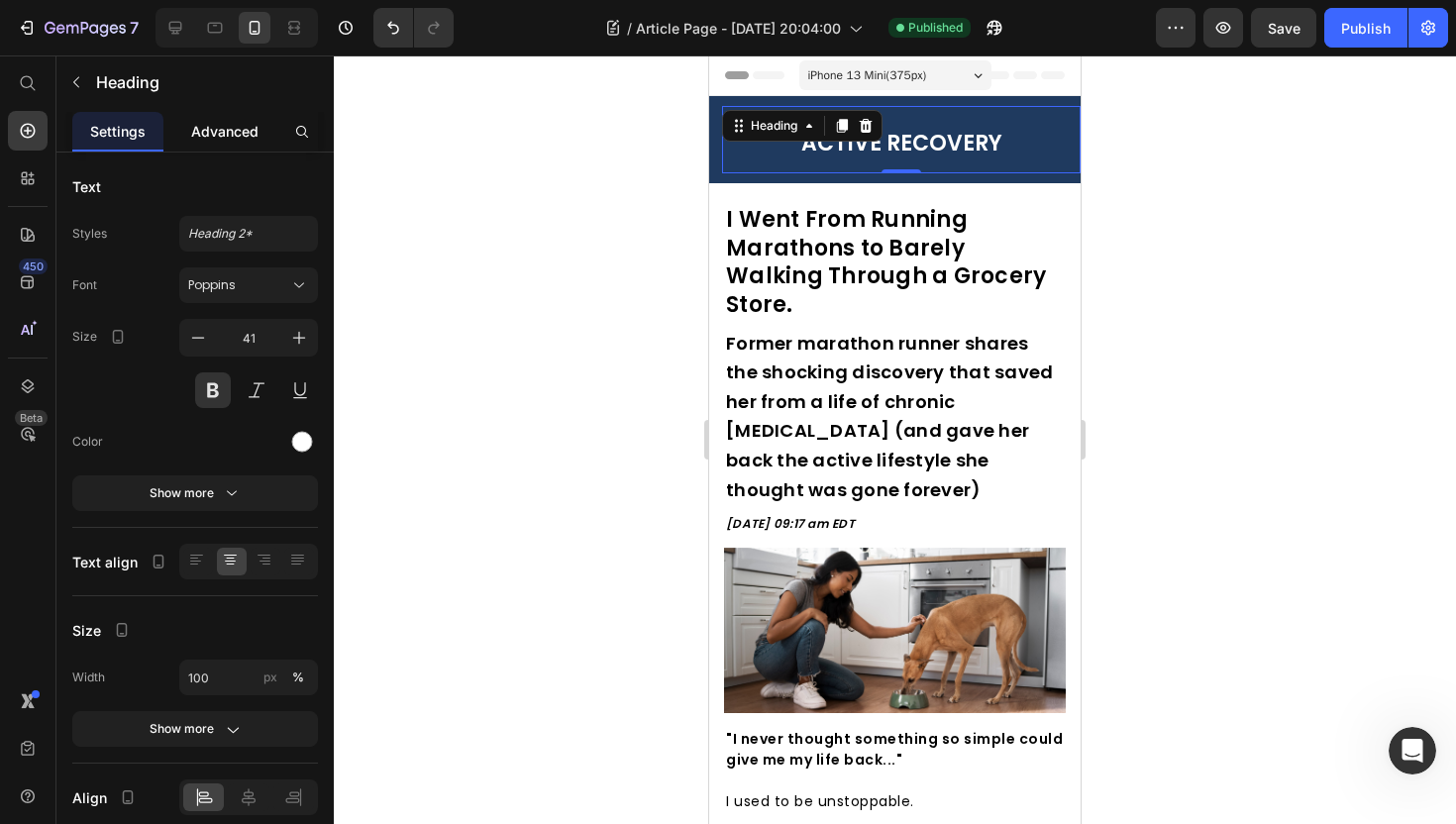click on "Advanced" at bounding box center (225, 131) 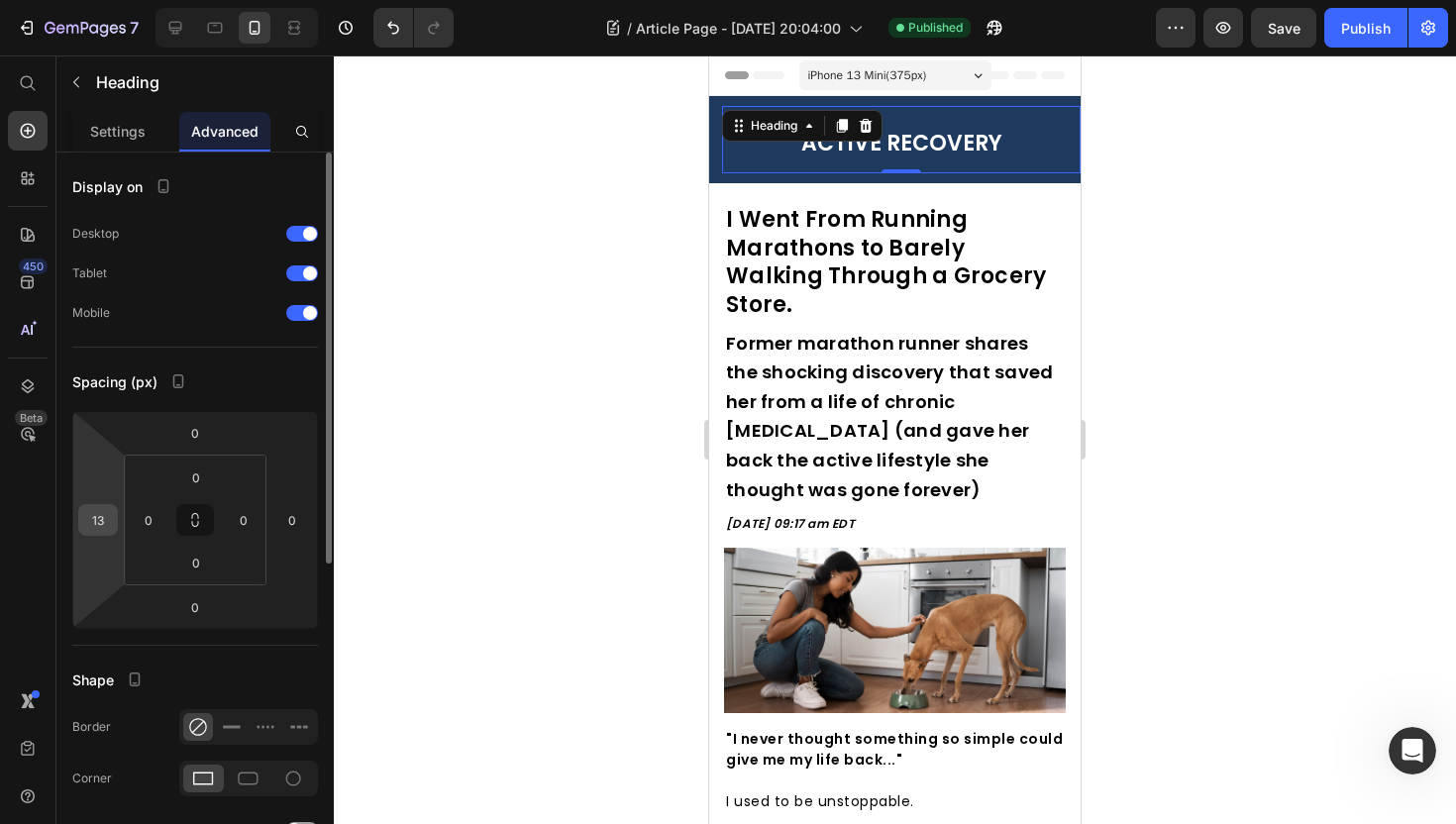 click on "13" at bounding box center (98, 520) 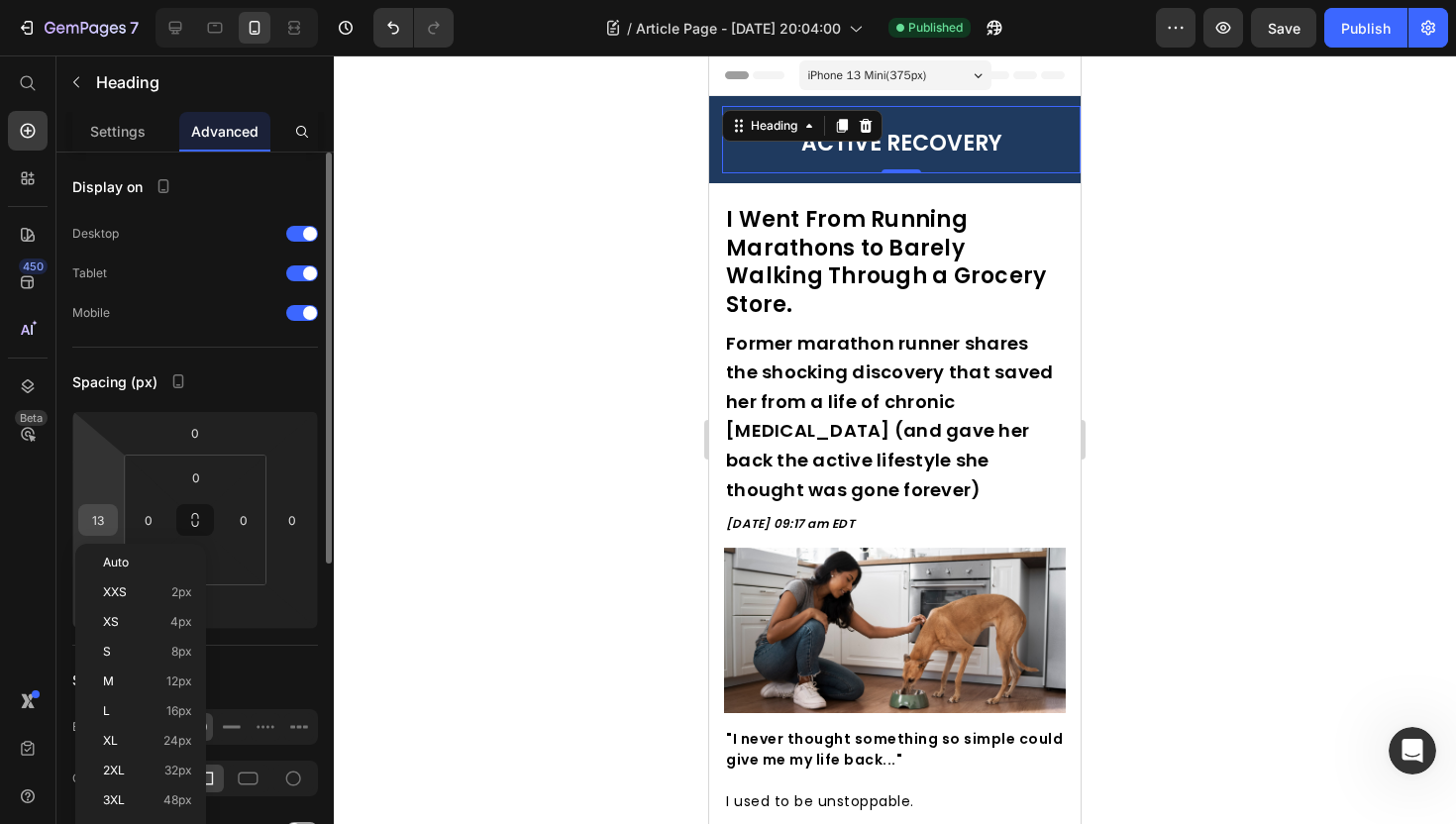 click on "13" at bounding box center (98, 520) 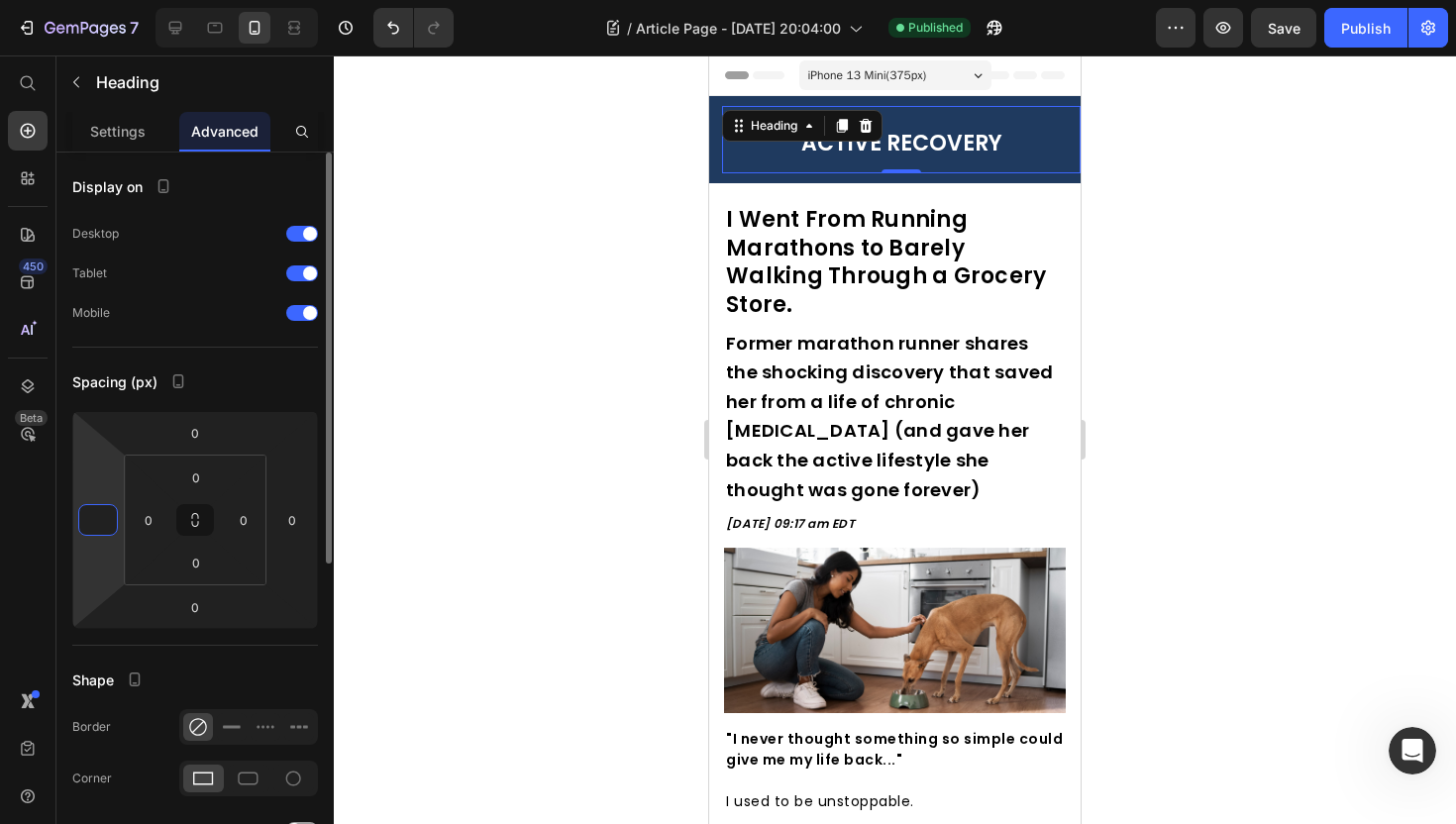 type on "0" 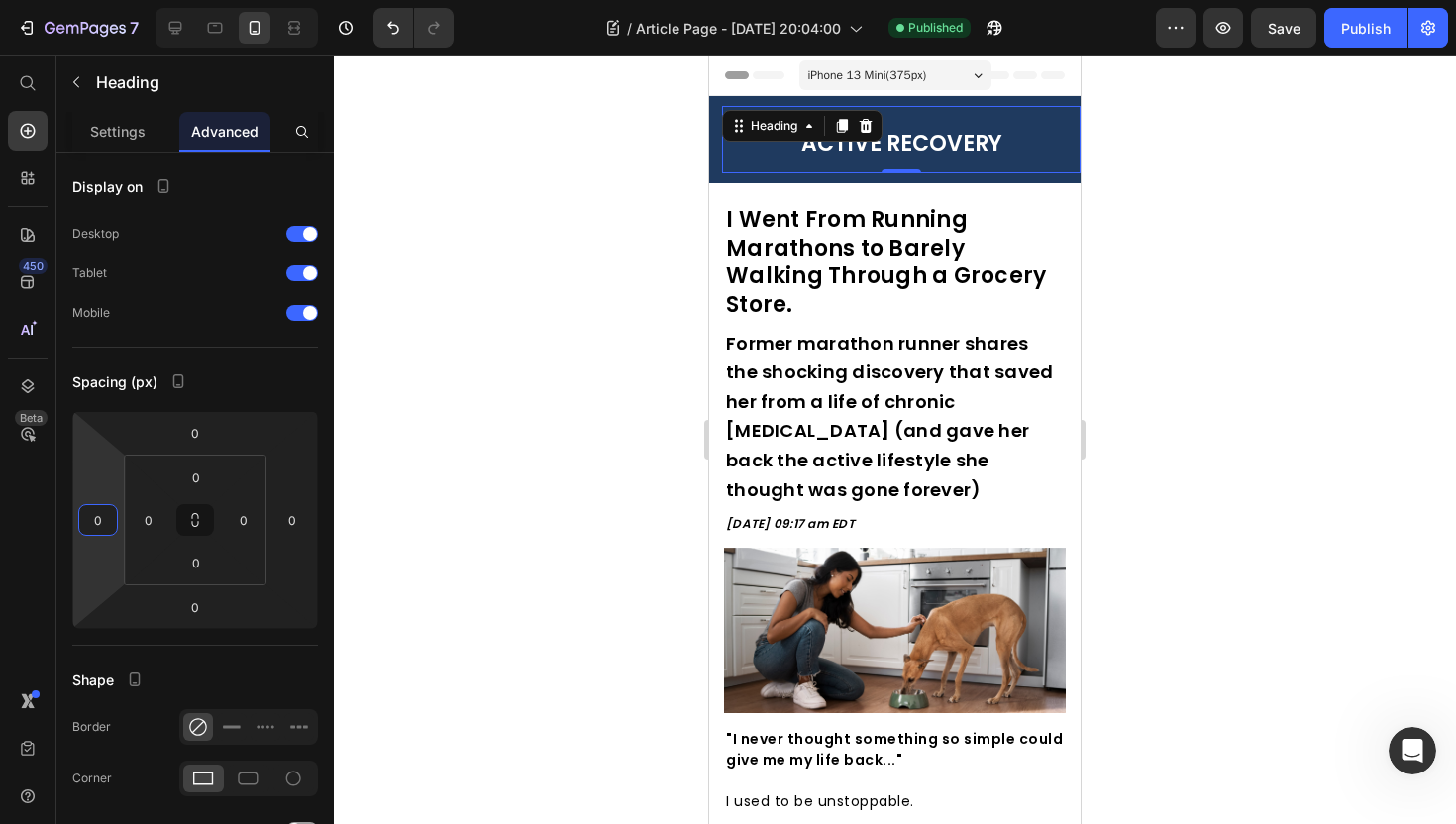 click 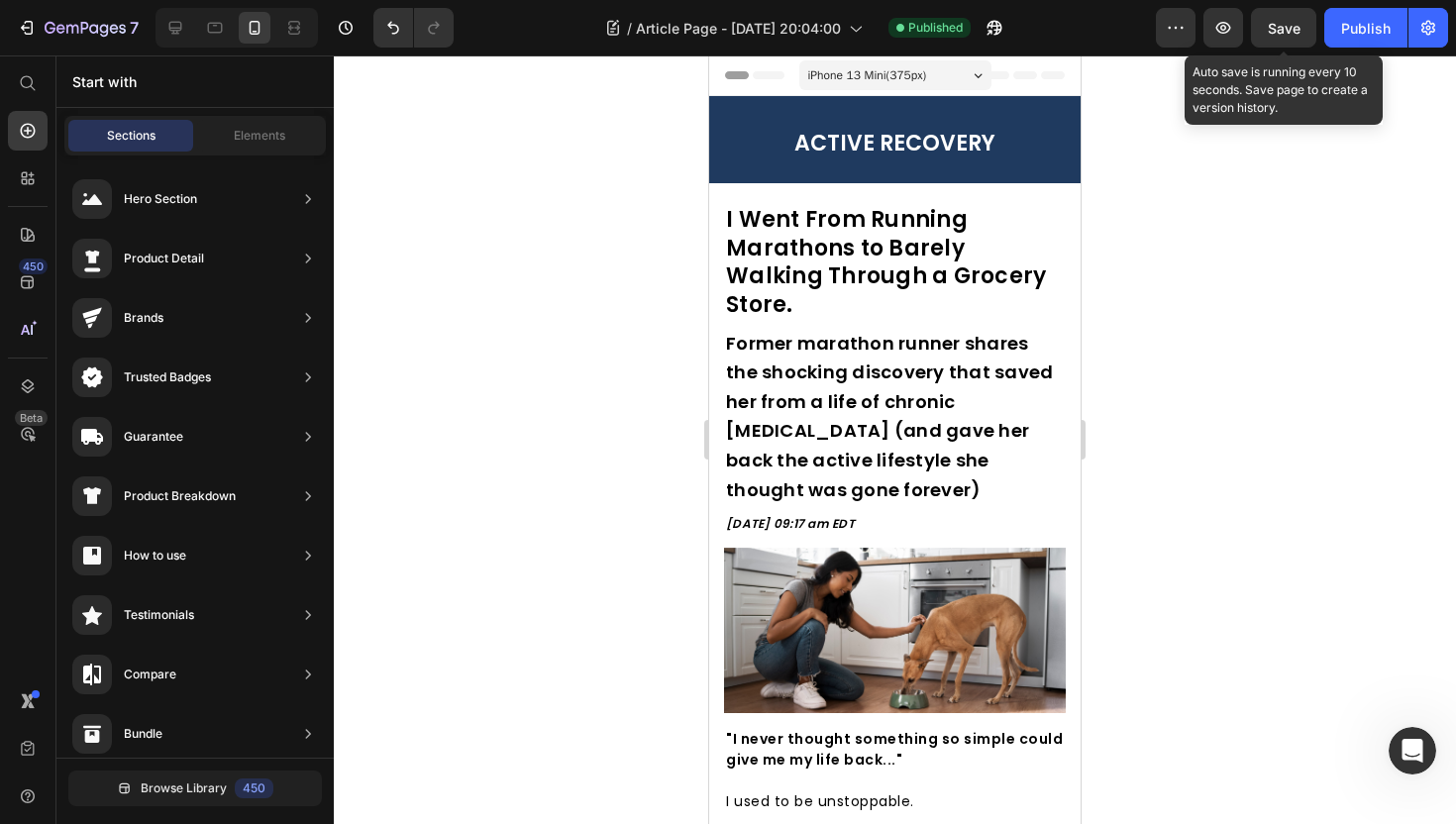 click on "Save" at bounding box center (1284, 28) 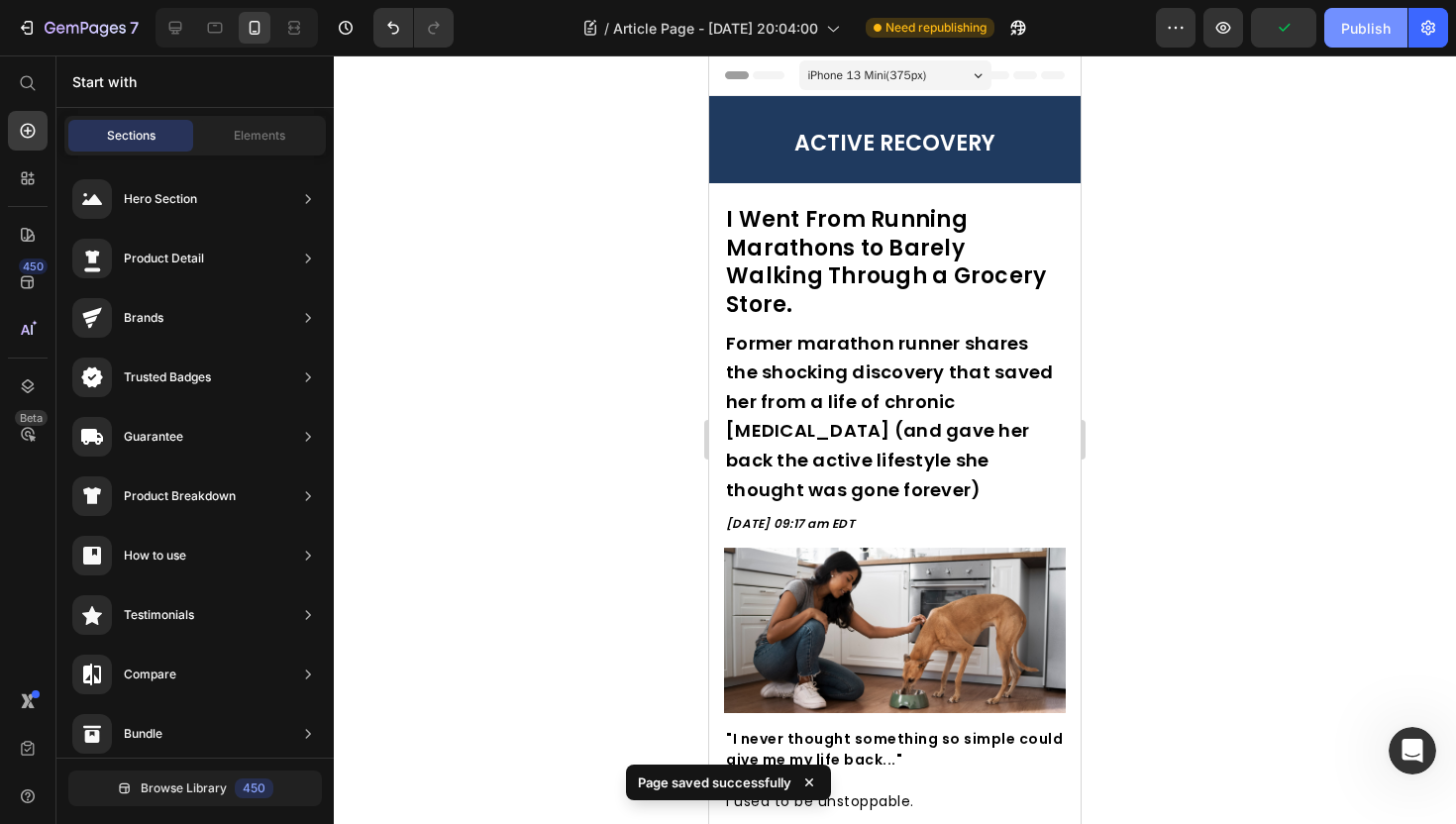 click on "Publish" at bounding box center [1366, 28] 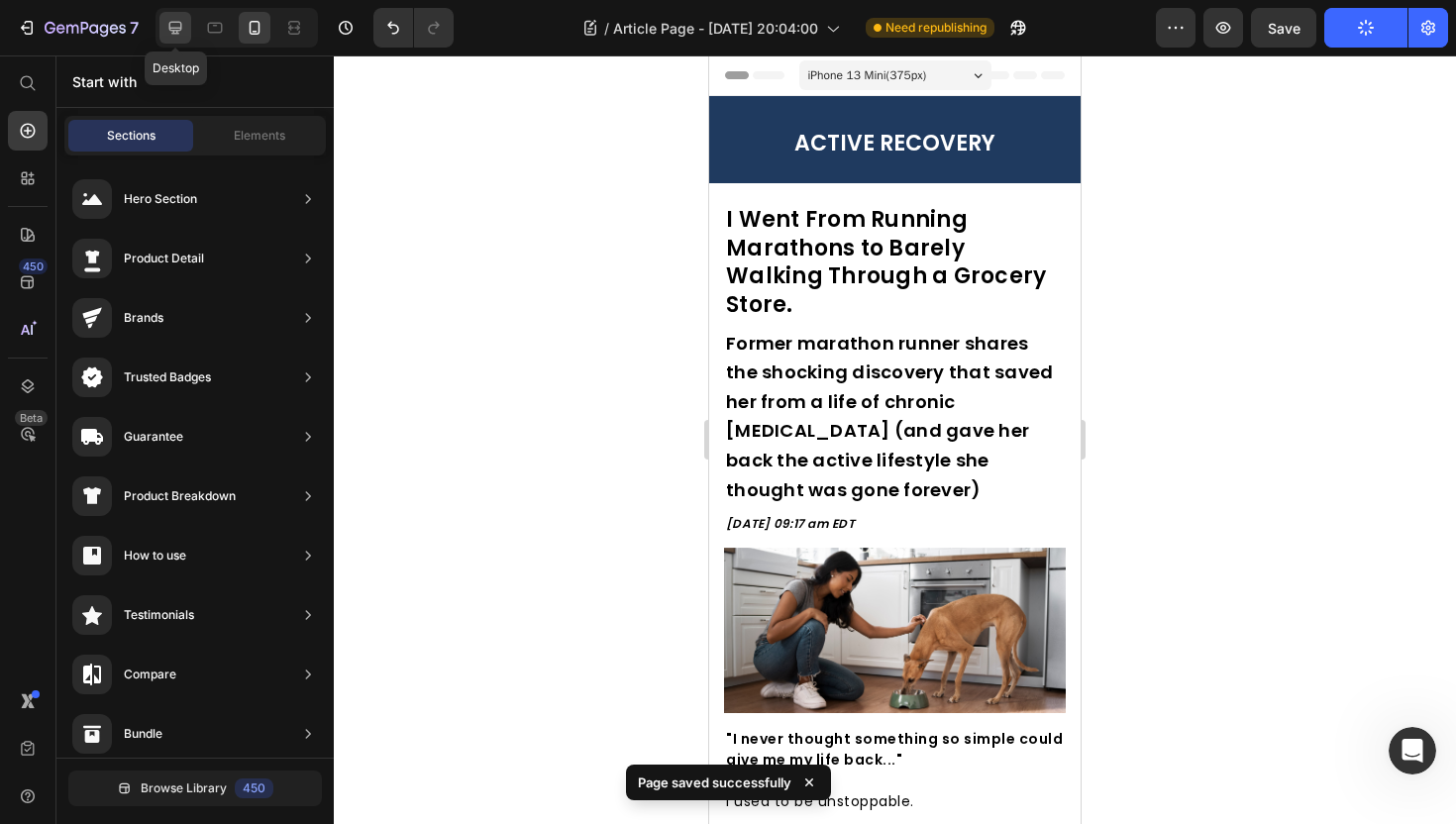 click 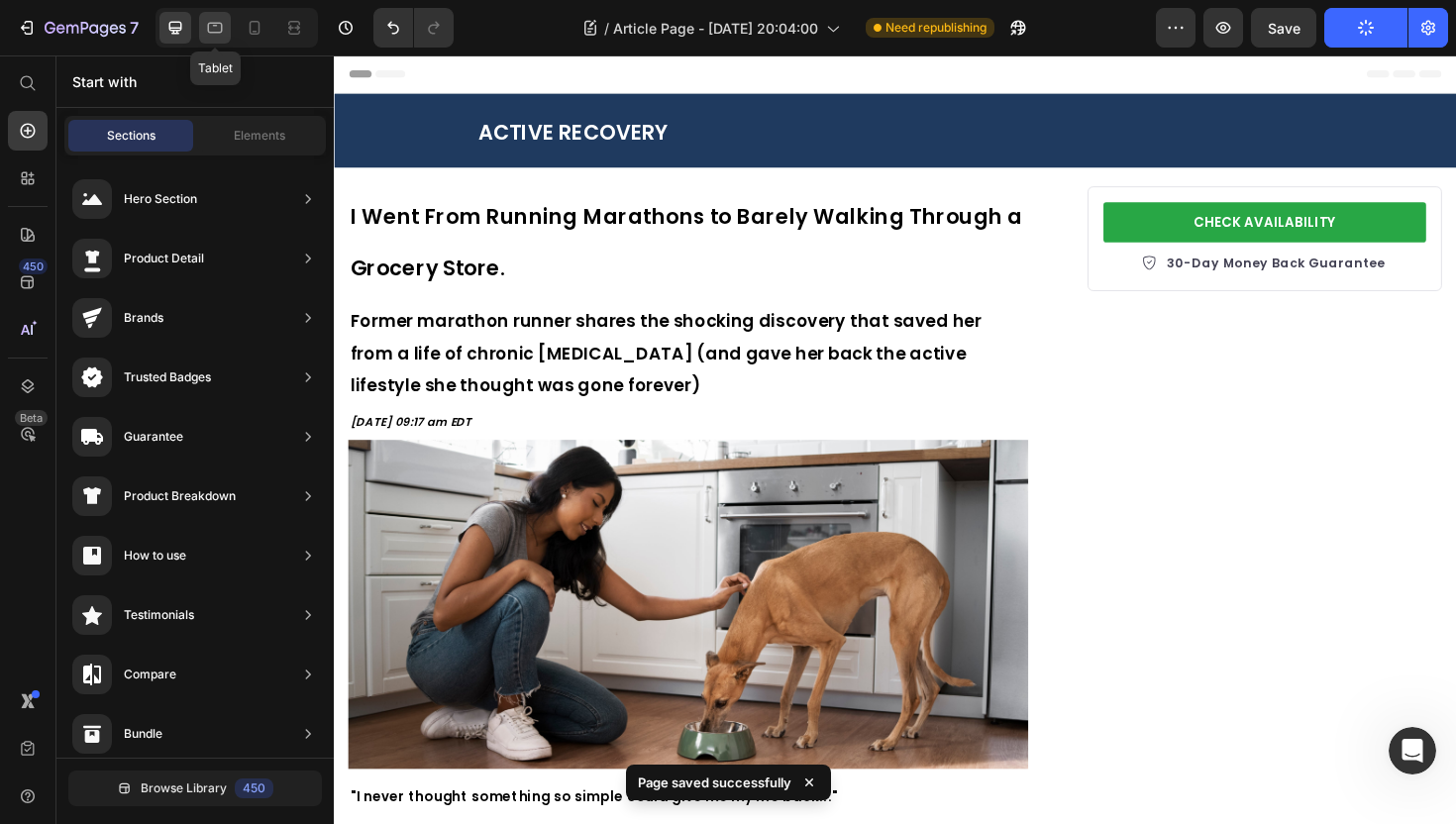 click 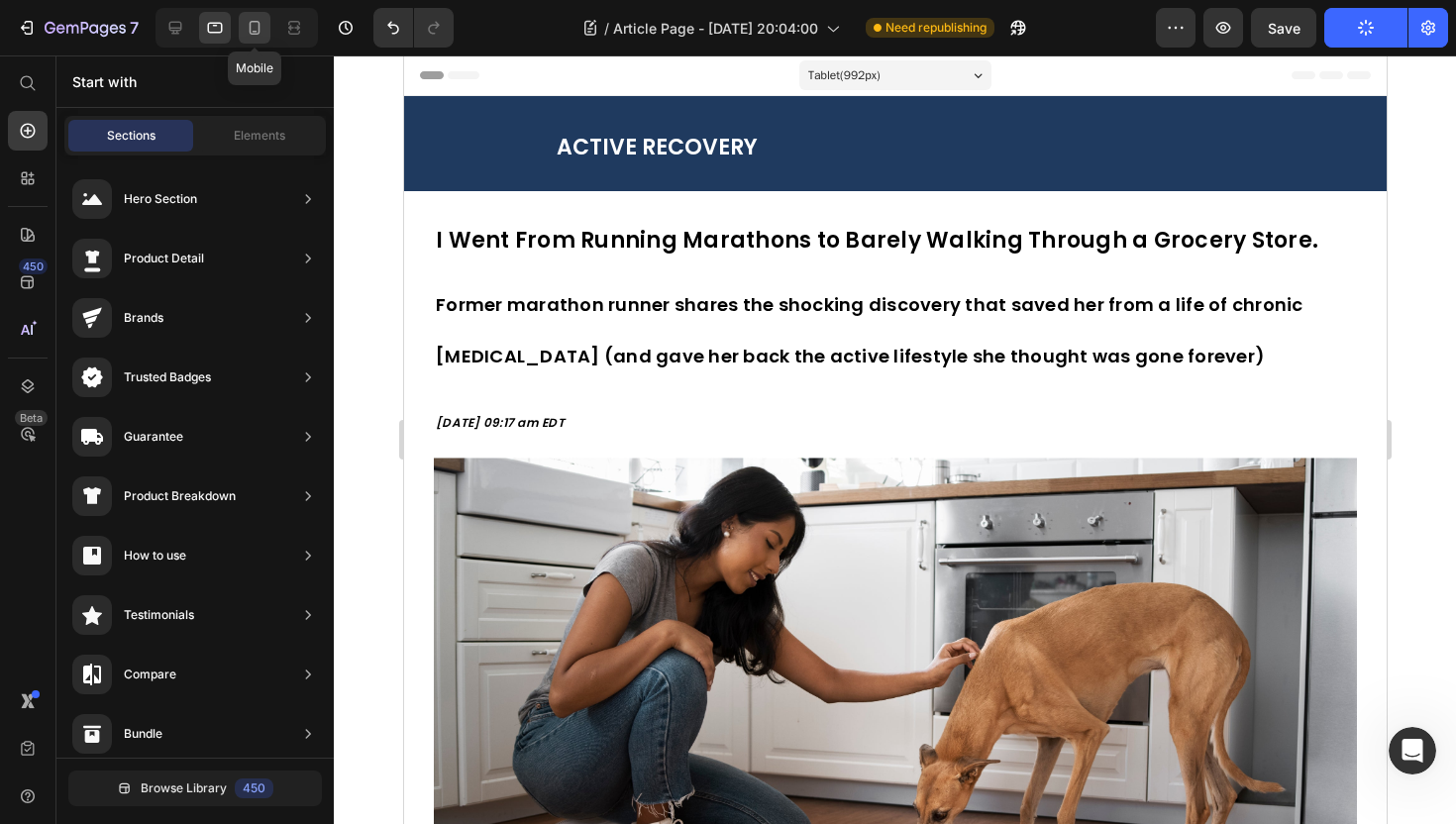 click 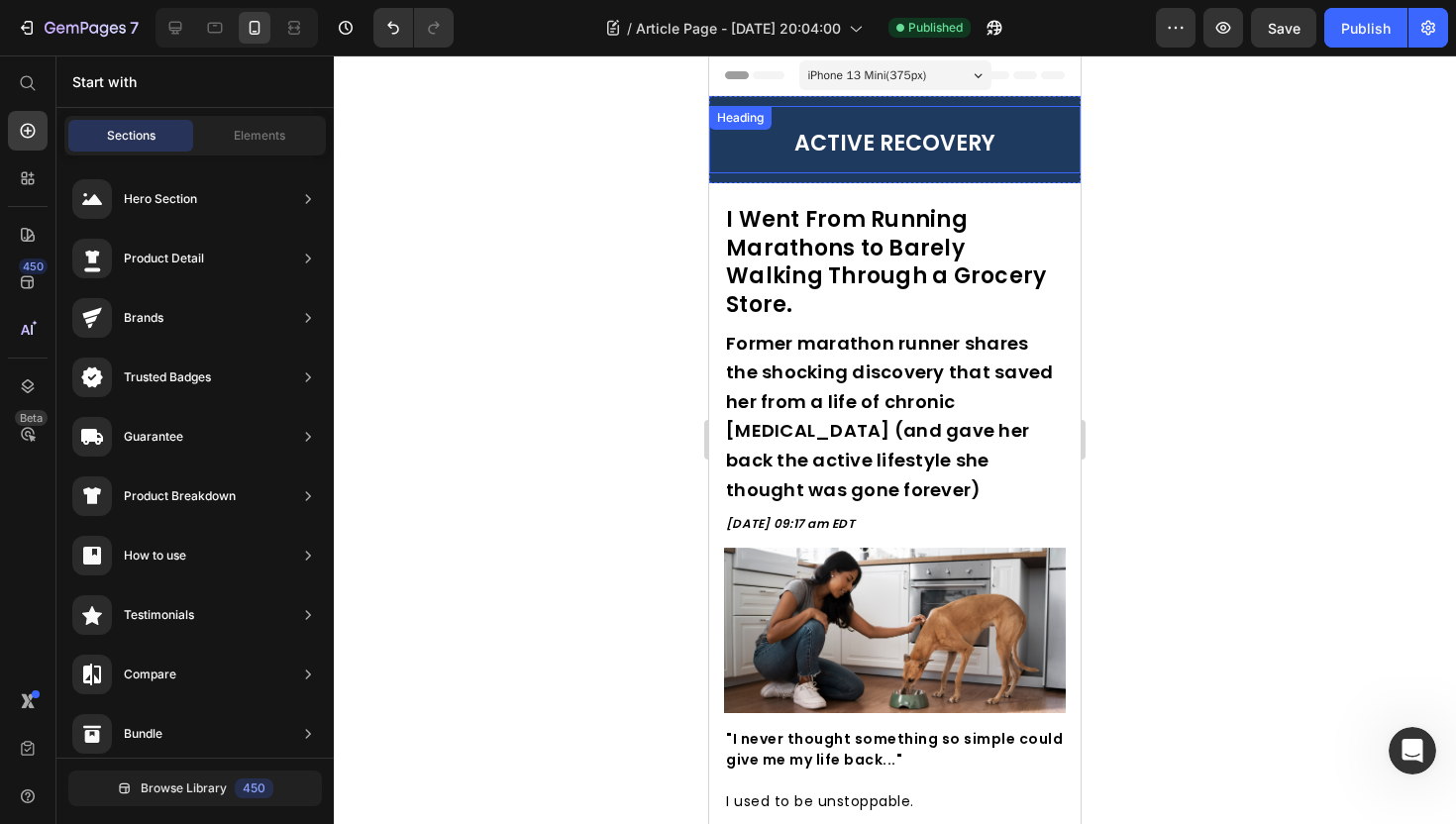 click on "ACTIVE RECOVERY Heading" at bounding box center (894, 140) 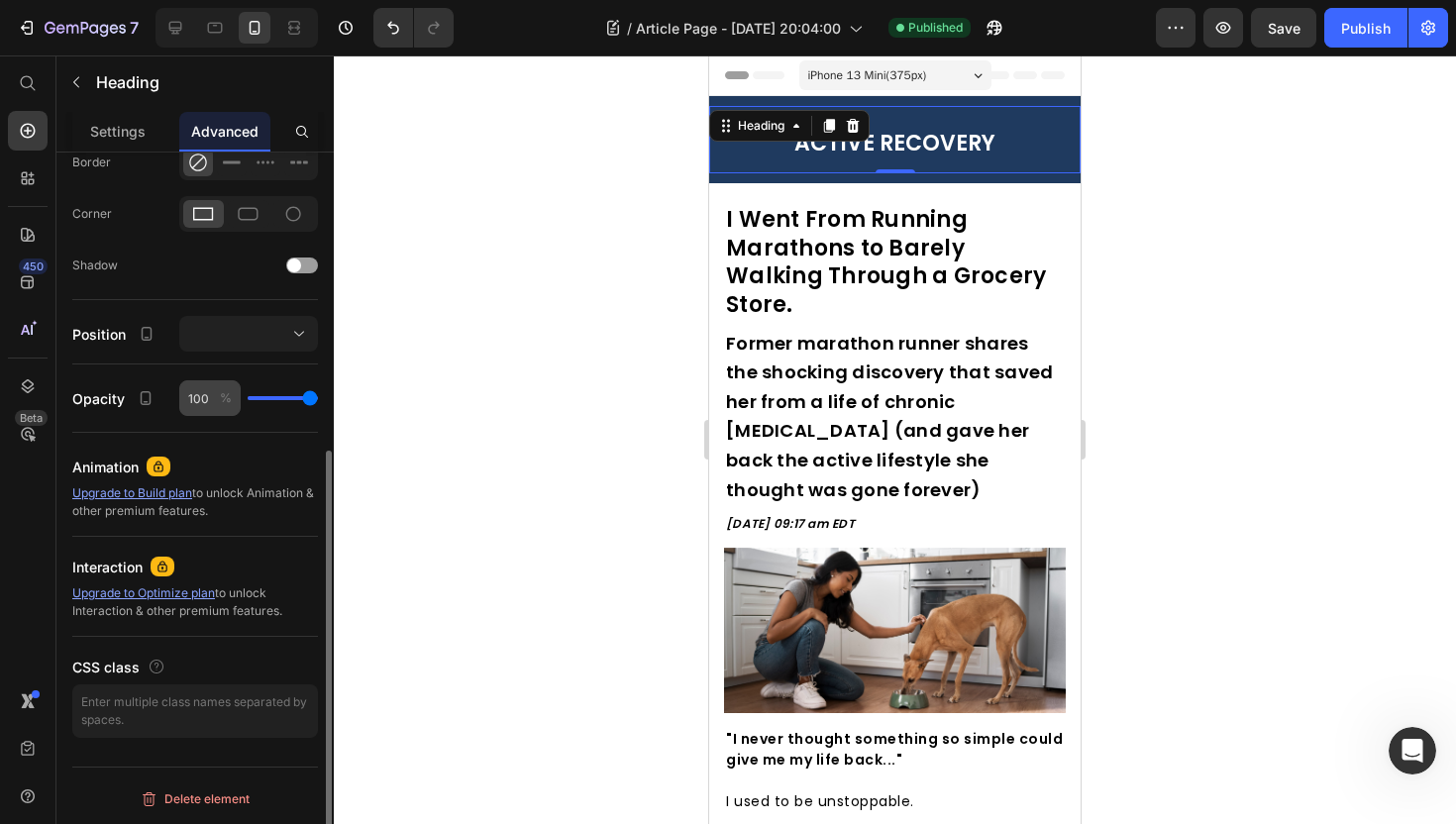scroll, scrollTop: 331, scrollLeft: 0, axis: vertical 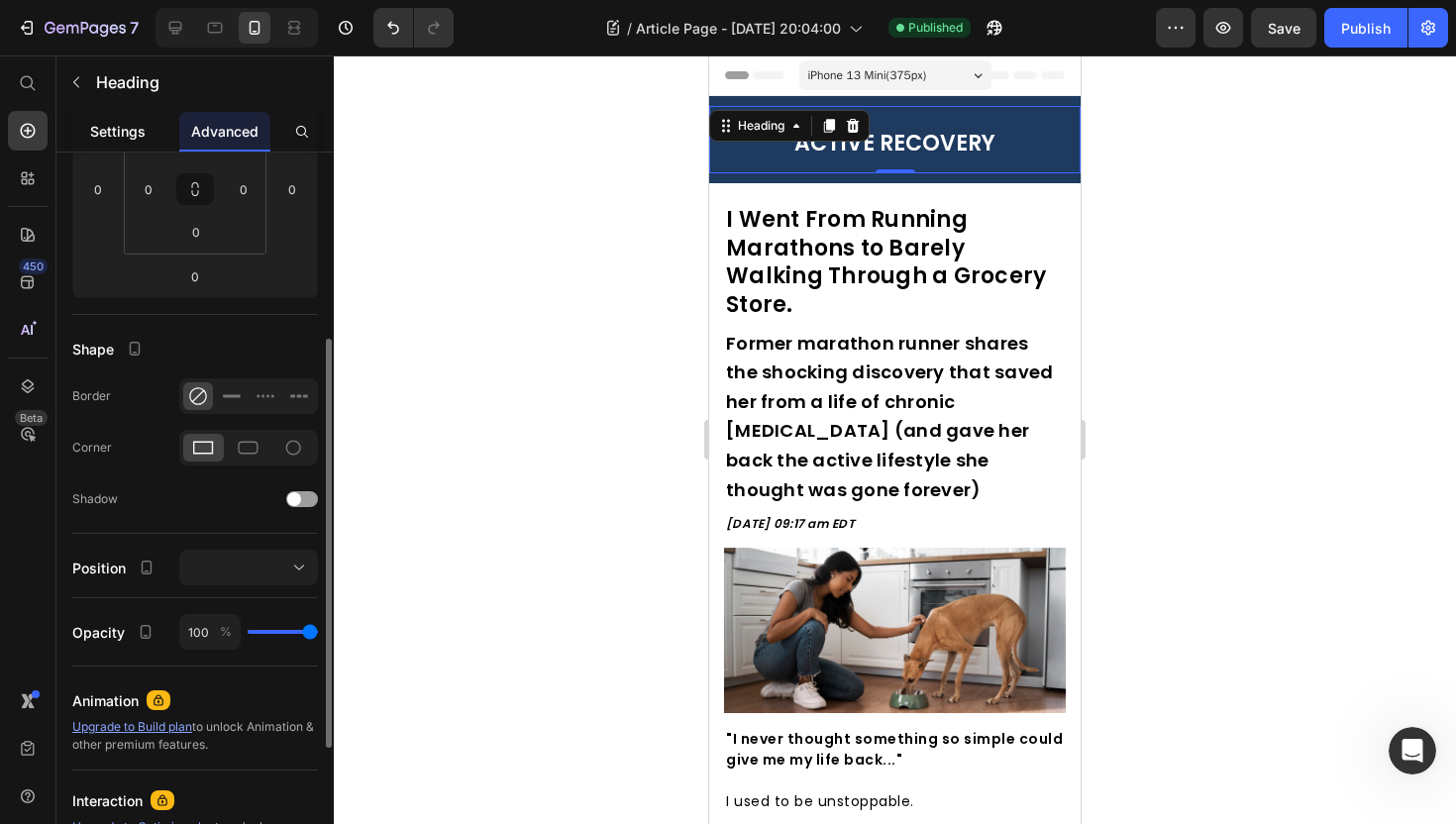 click on "Settings" at bounding box center (118, 131) 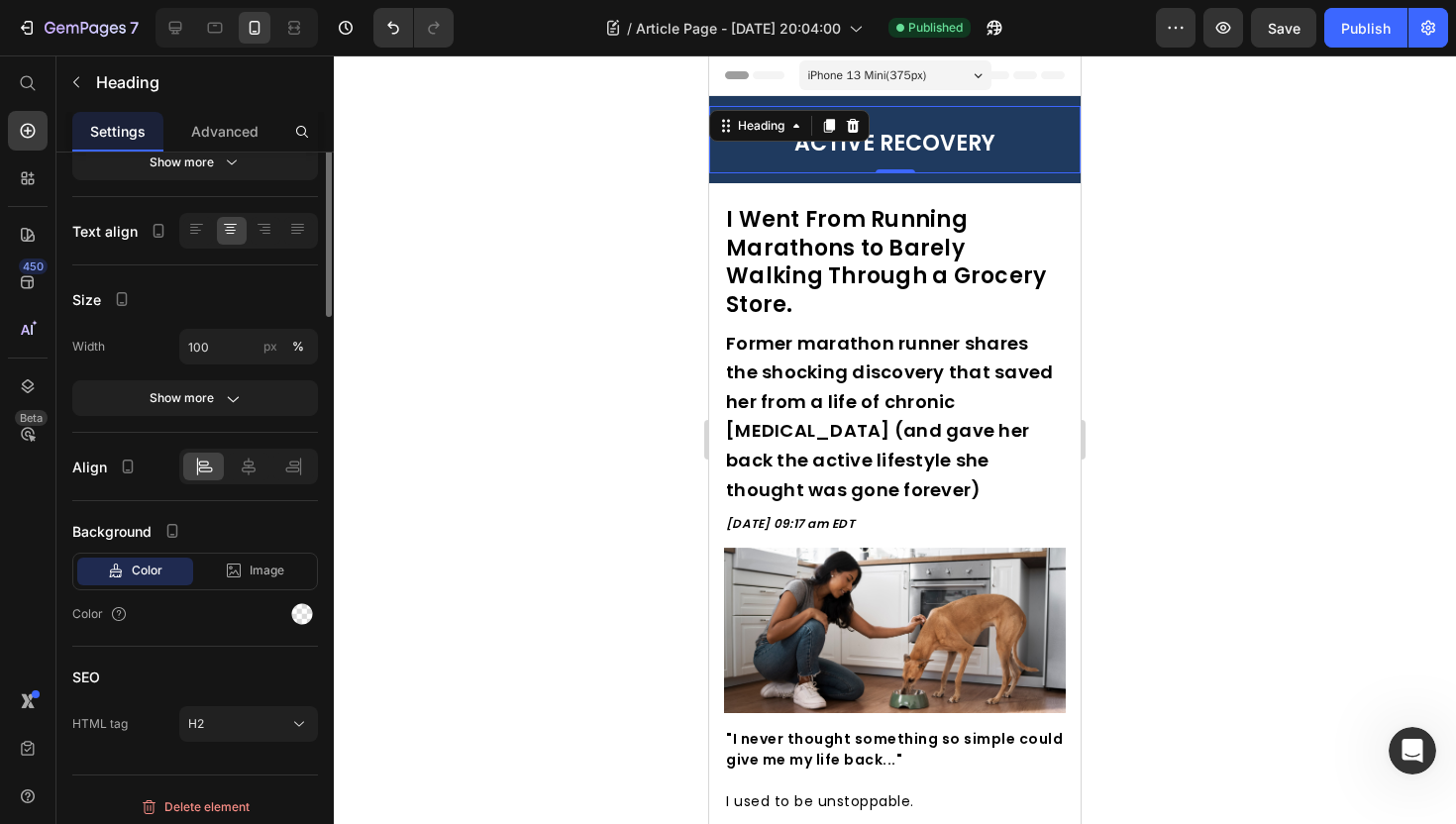scroll, scrollTop: 0, scrollLeft: 0, axis: both 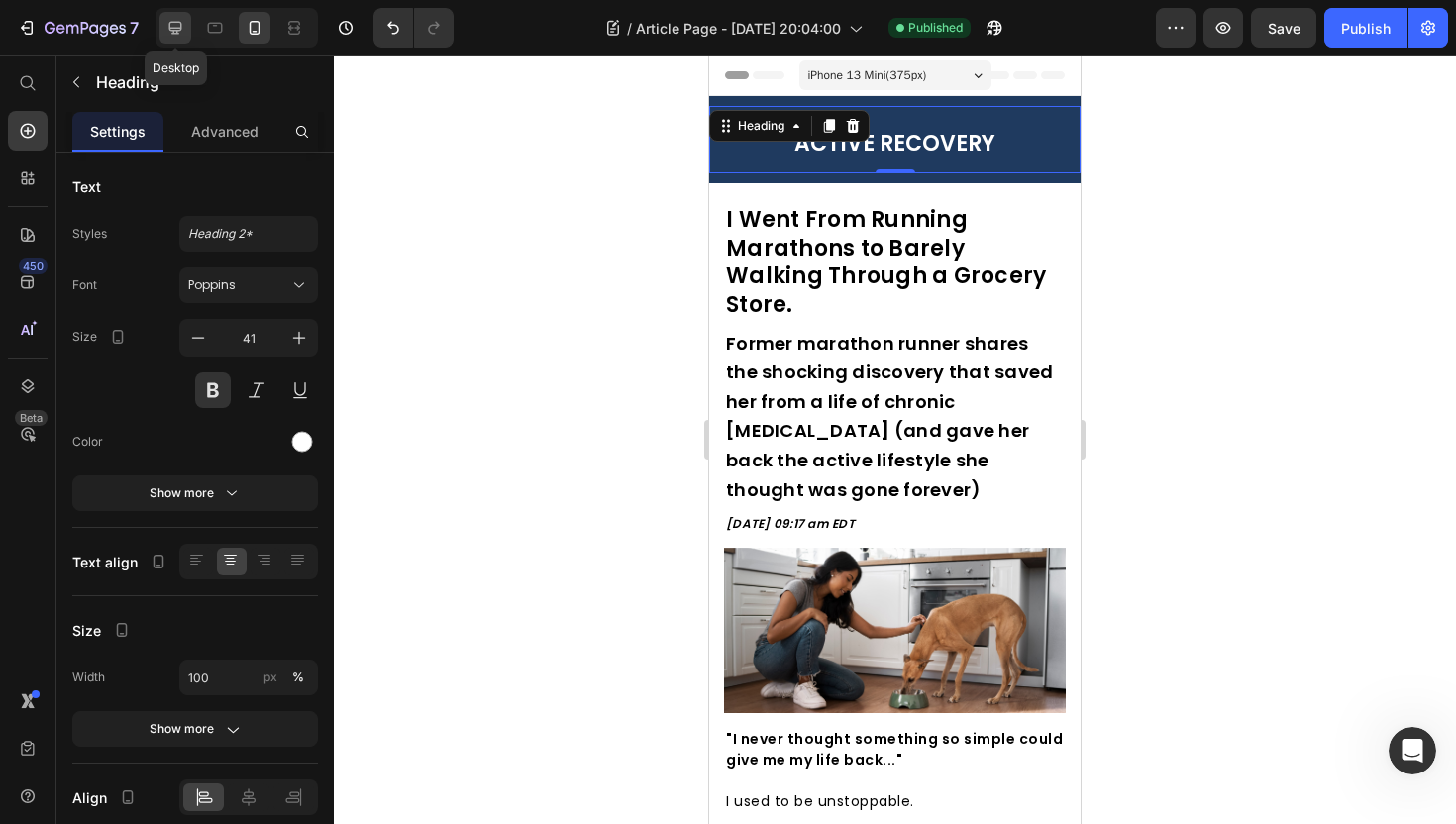 click 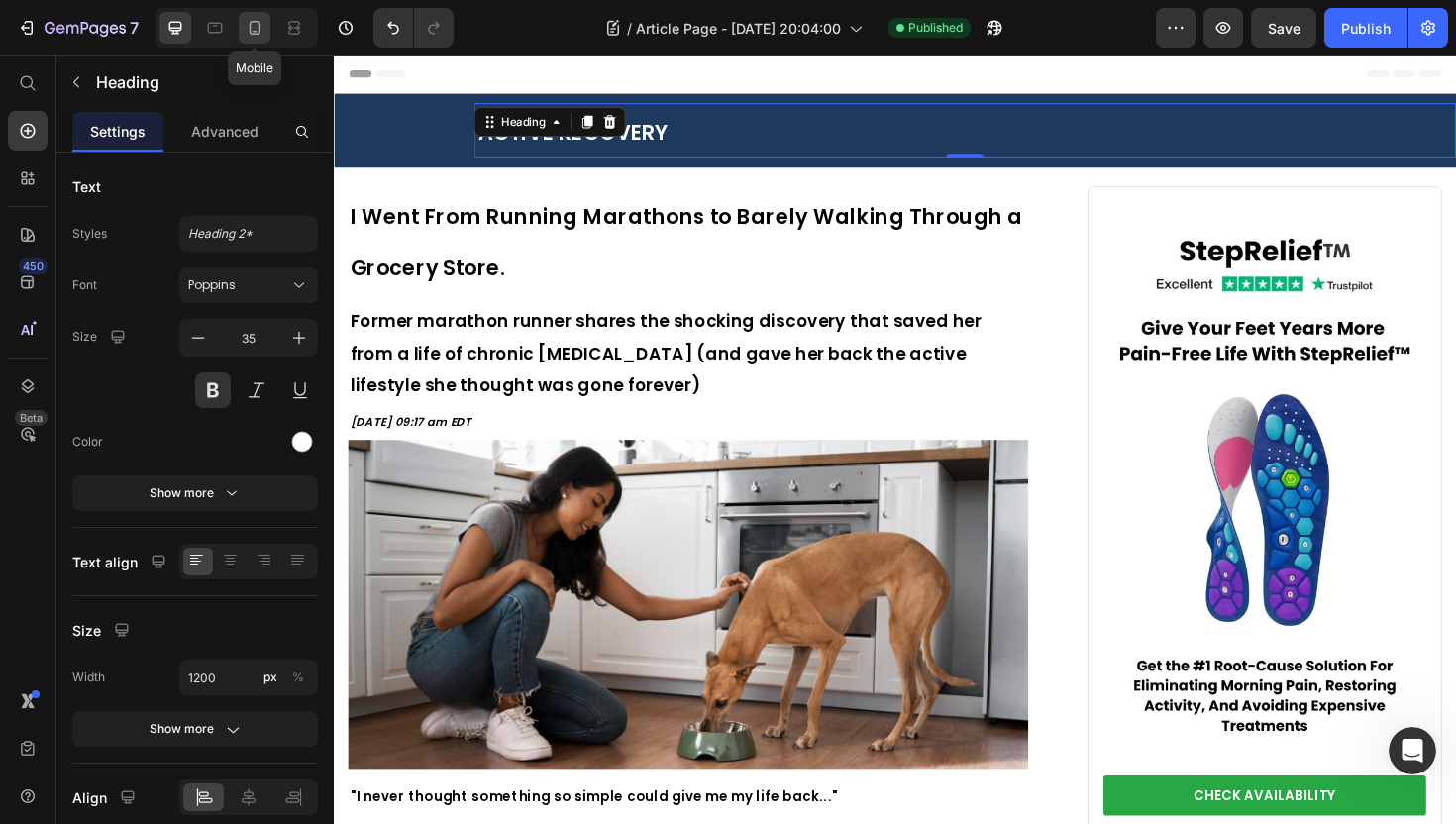 click 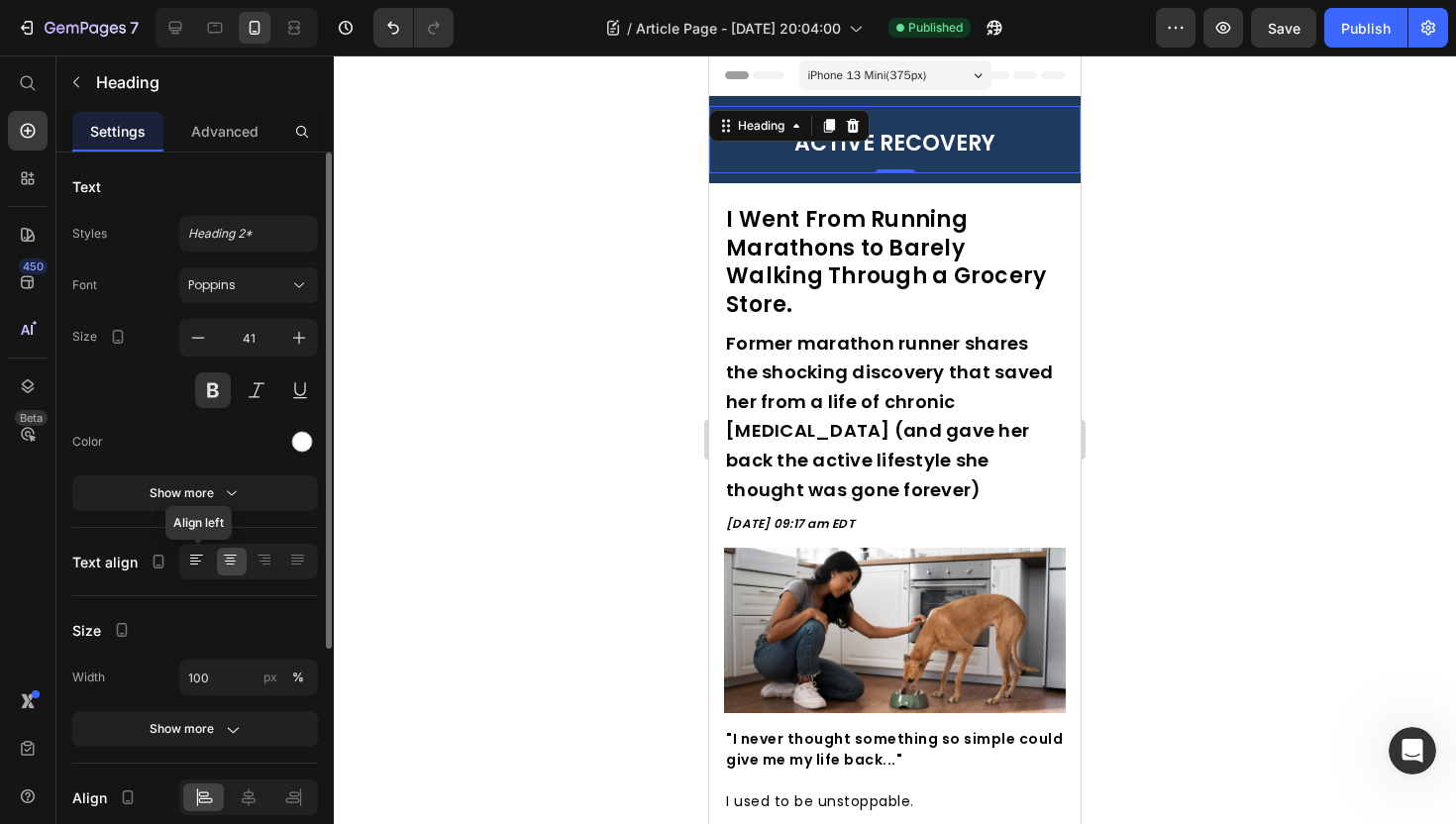 click 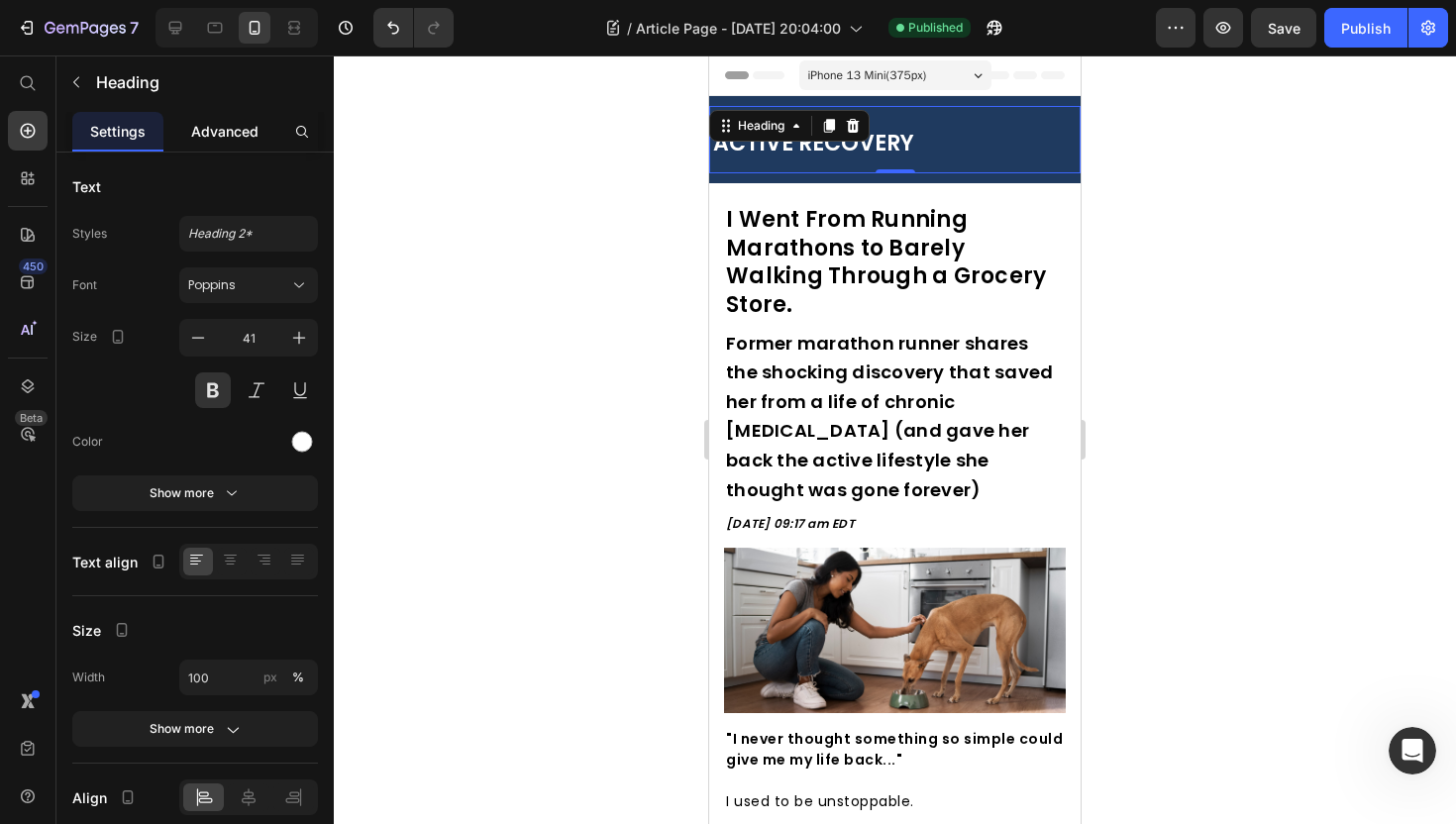 click on "Advanced" at bounding box center [225, 131] 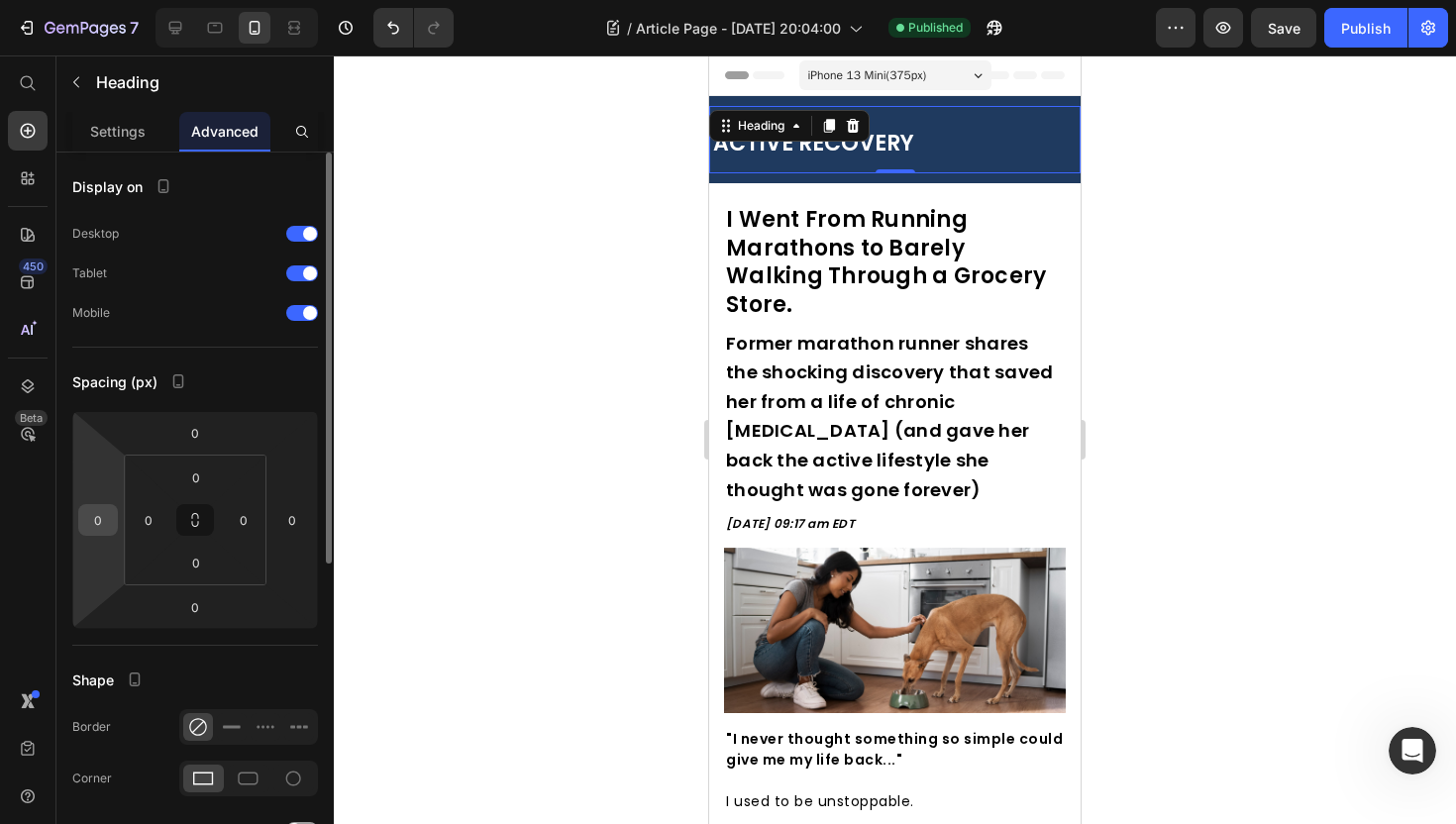 click on "0" at bounding box center [98, 520] 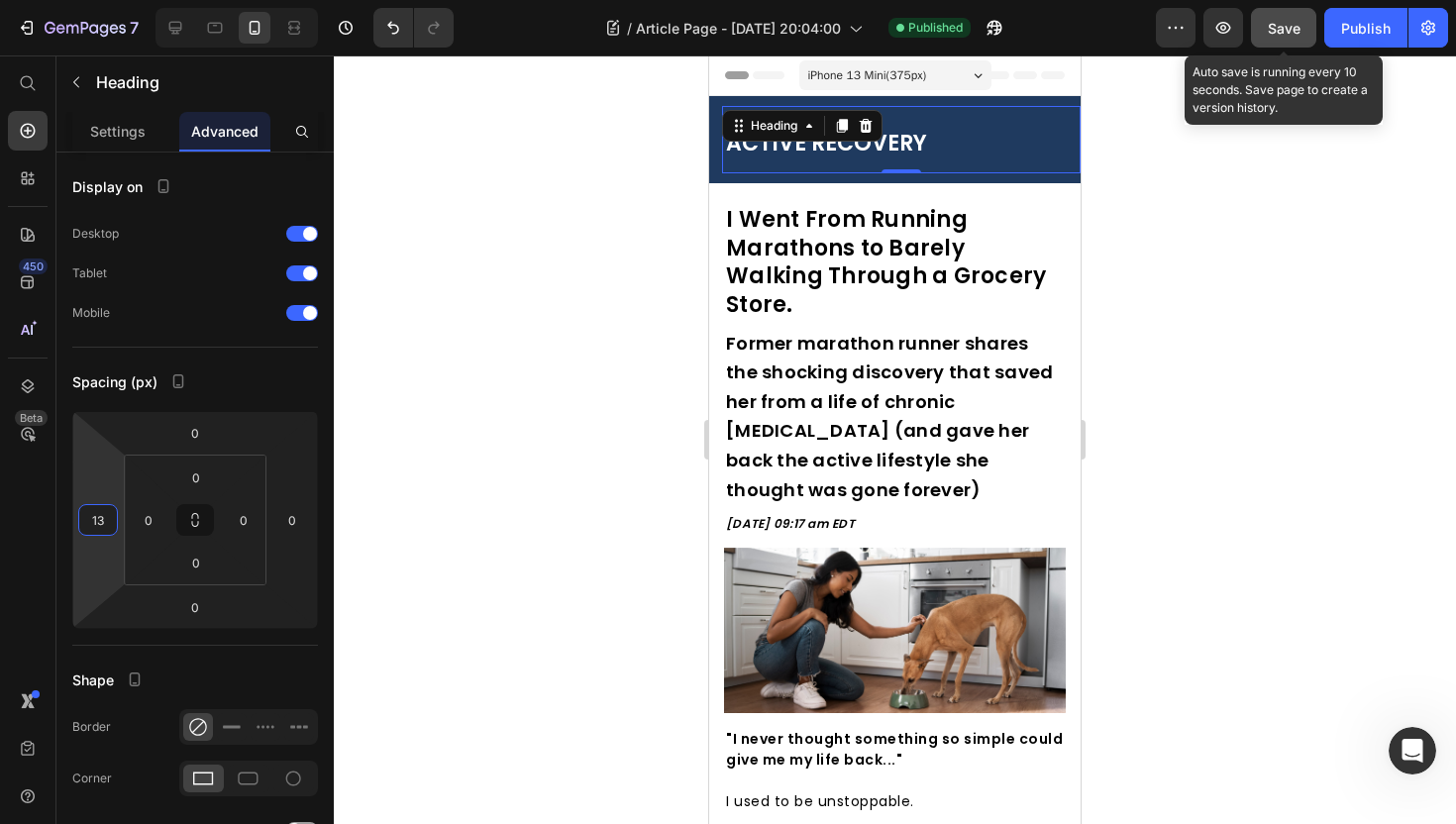 type on "13" 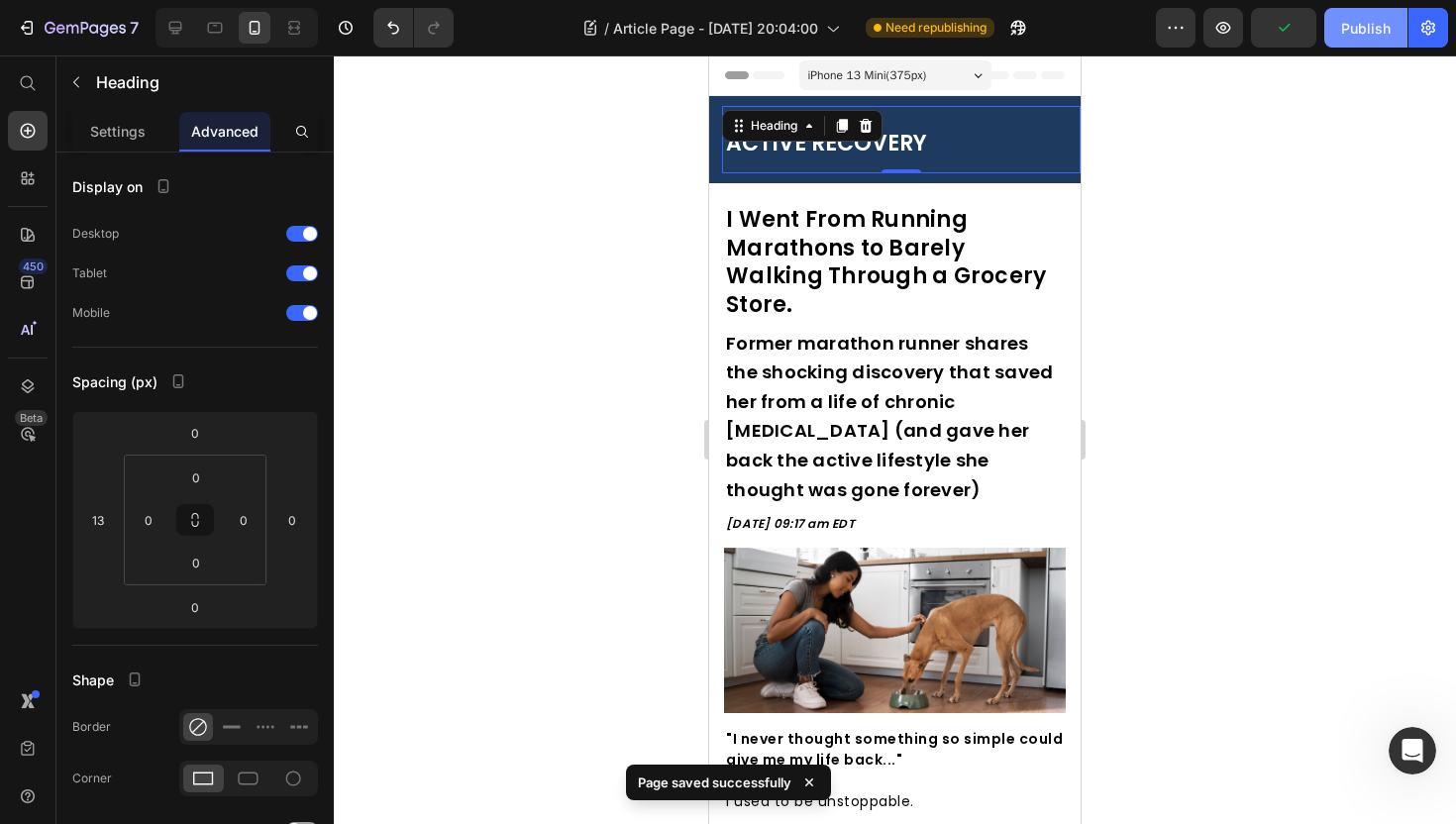 click on "Publish" at bounding box center (1366, 28) 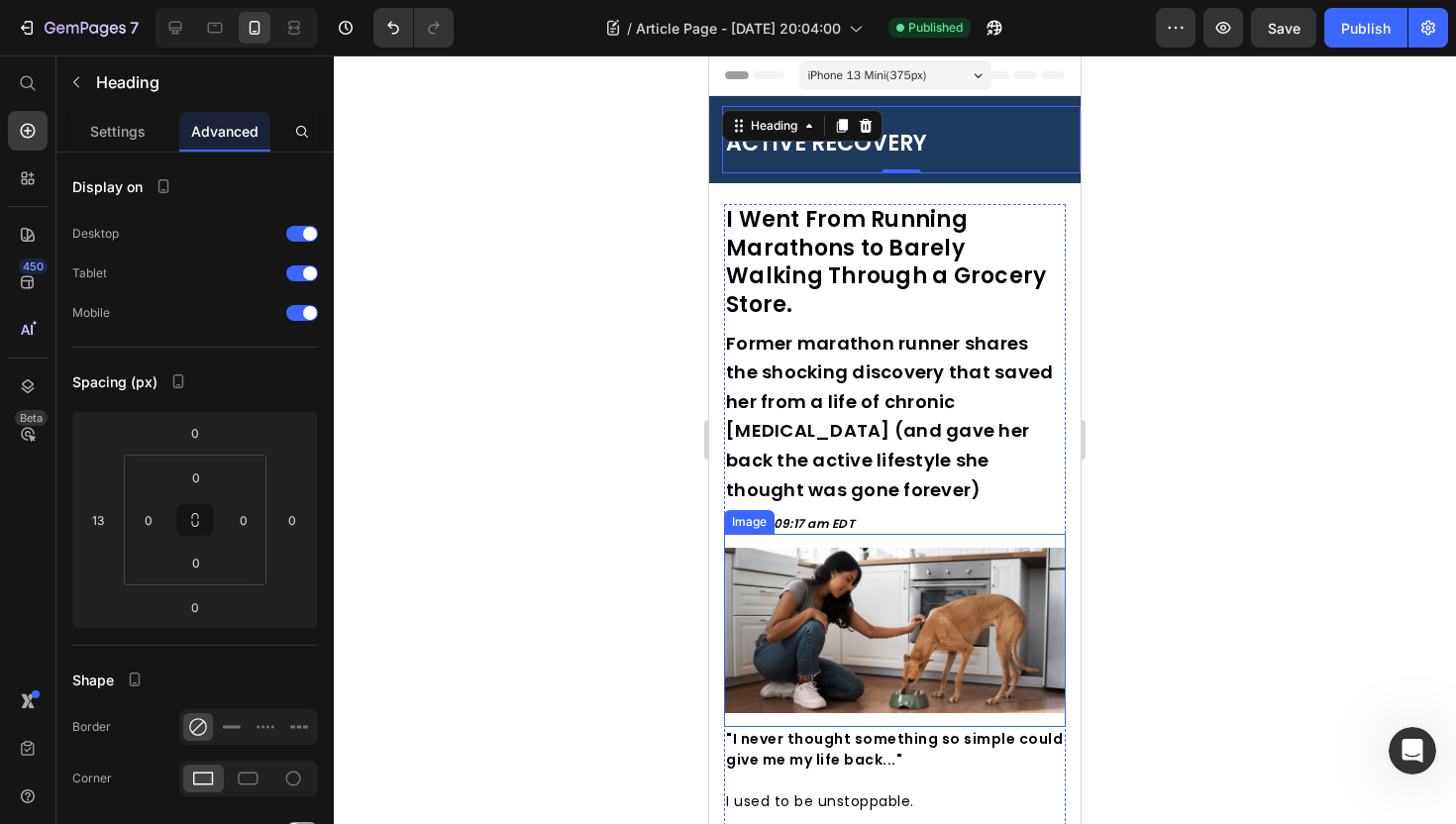 click at bounding box center (894, 630) 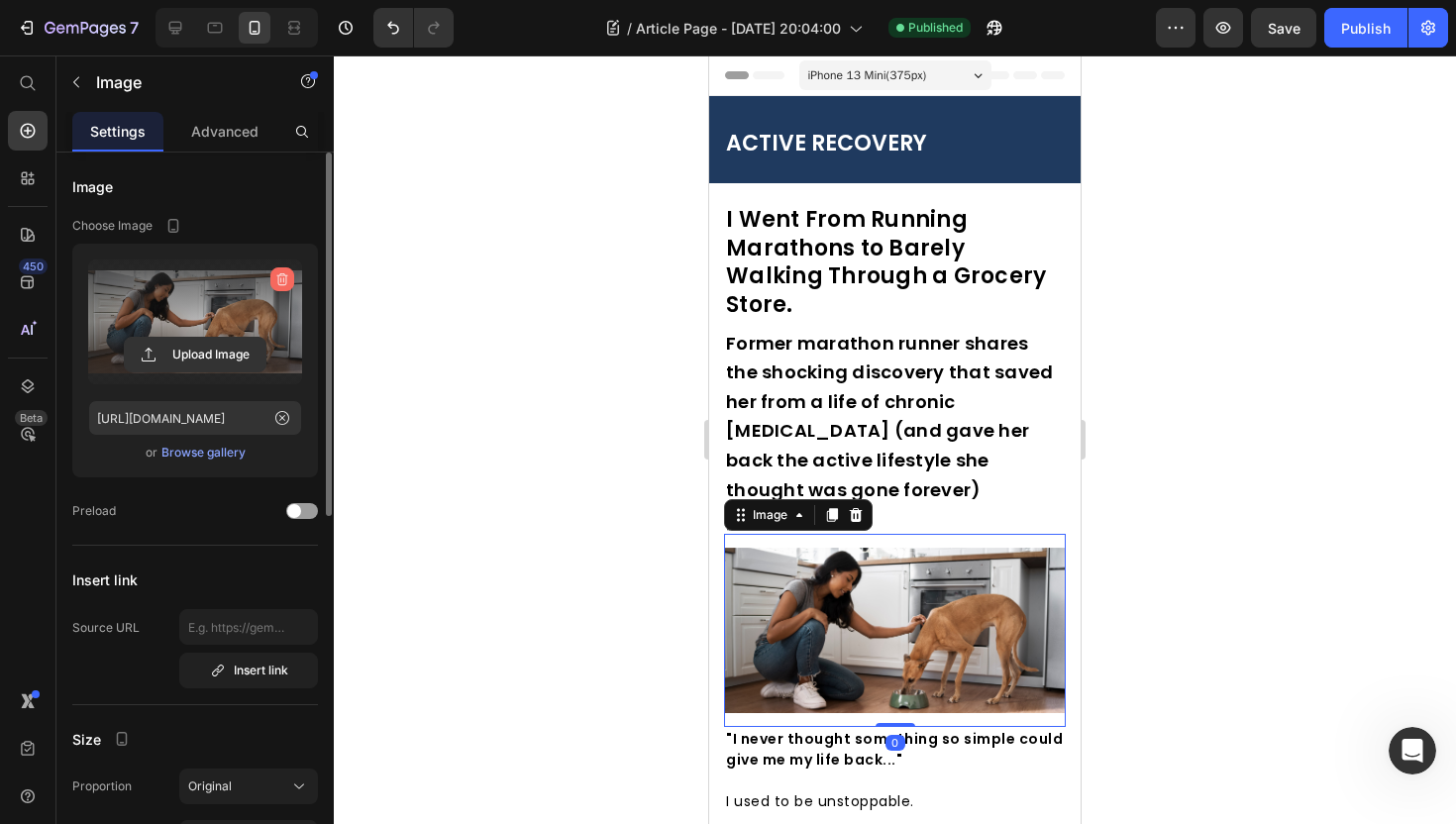 click 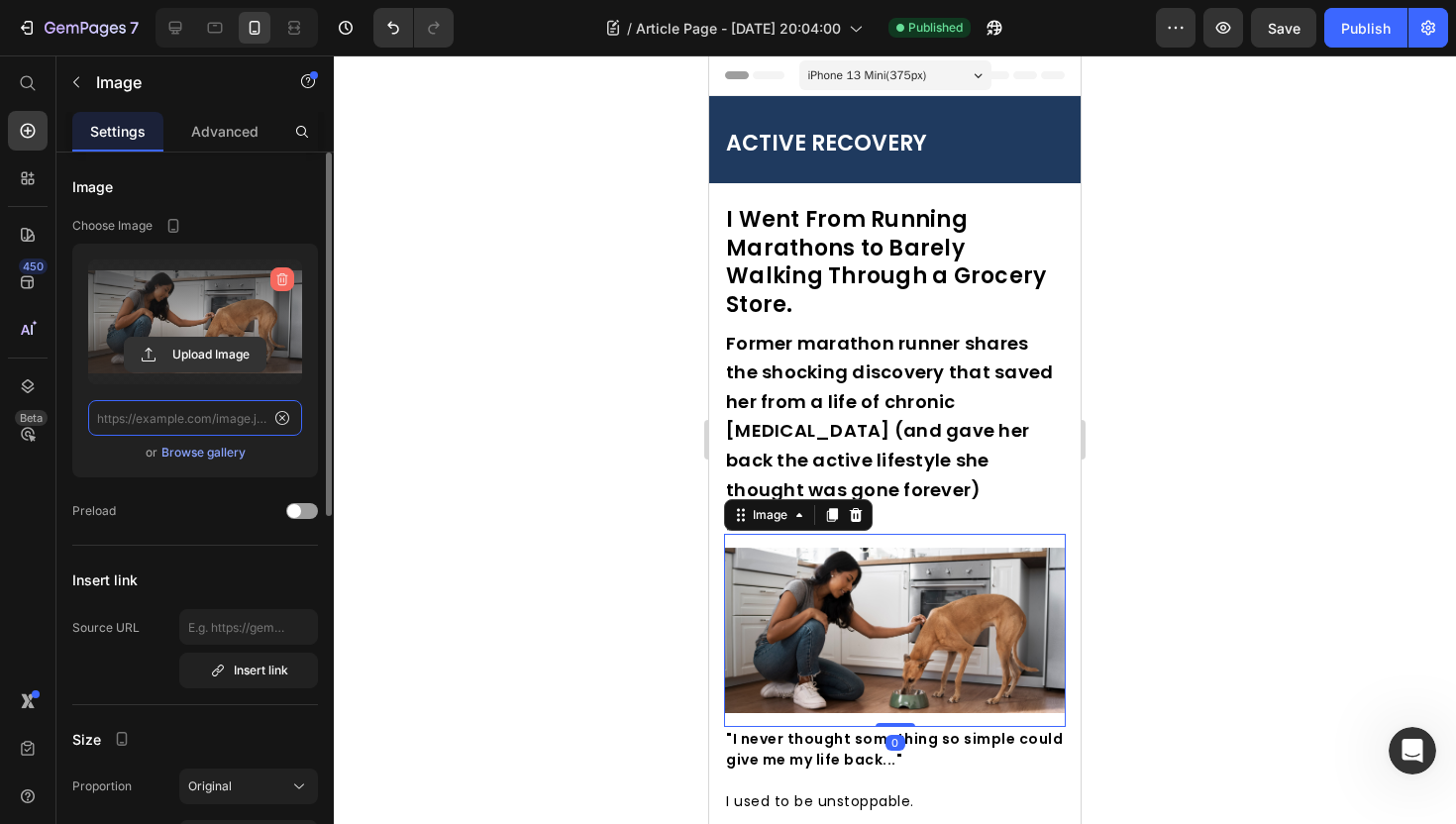 scroll, scrollTop: 0, scrollLeft: 0, axis: both 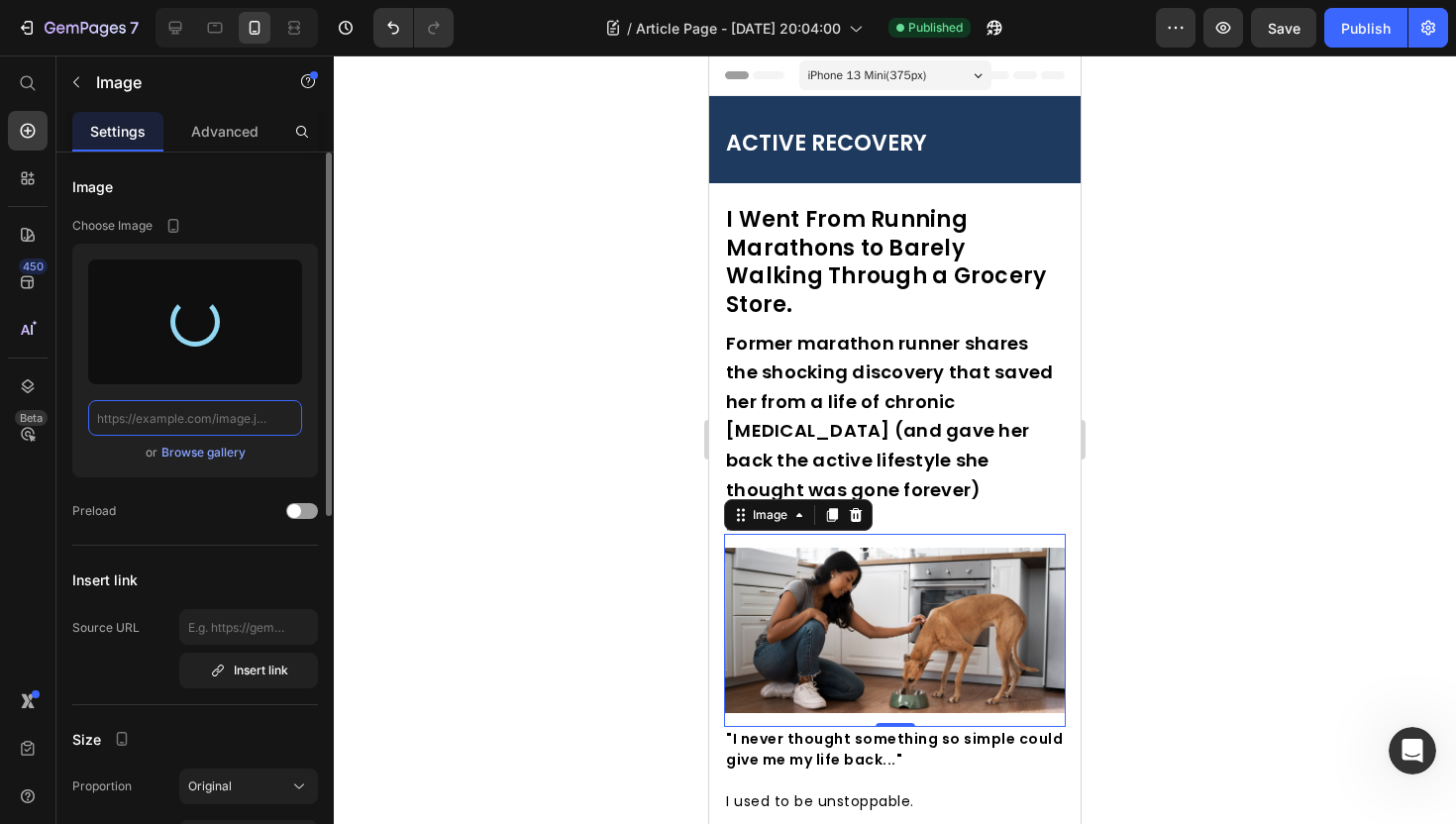 type on "https://cdn.shopify.com/s/files/1/0945/2480/1354/files/gempages_574420399685632868-3163e914-57d6-4ca2-ab2b-5ce518210dc2.png" 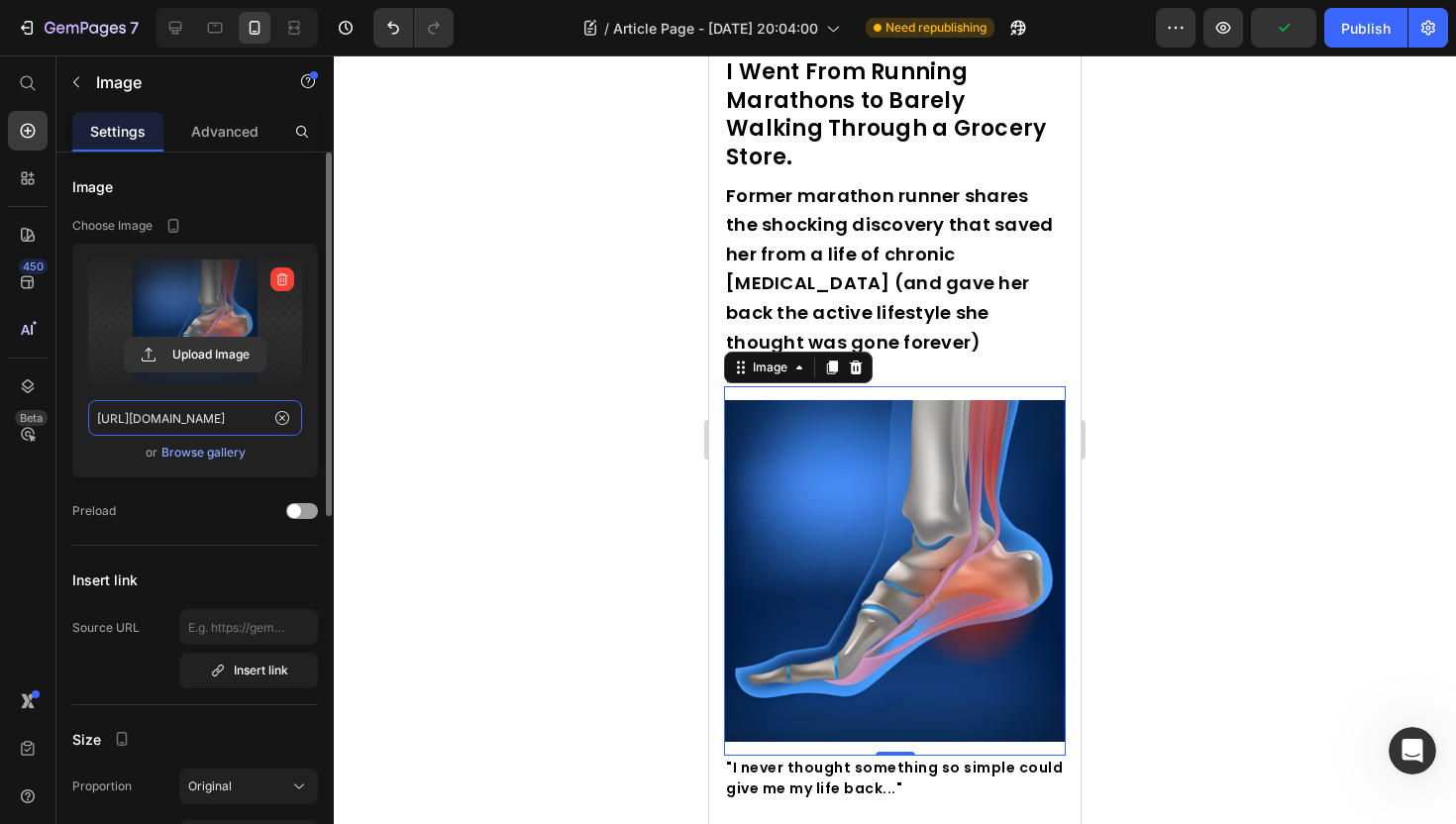 scroll, scrollTop: 114, scrollLeft: 0, axis: vertical 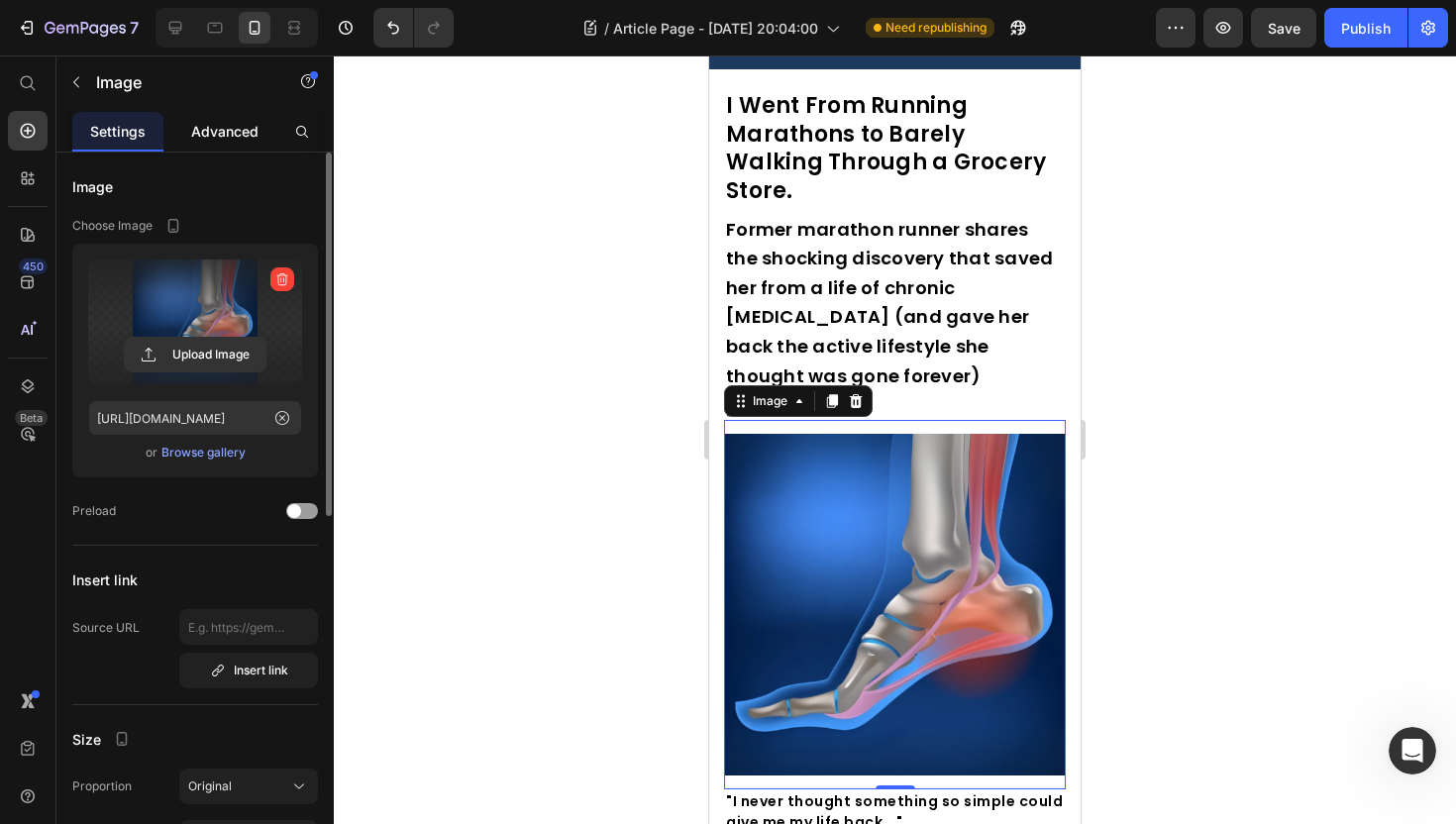 click on "Advanced" at bounding box center [225, 131] 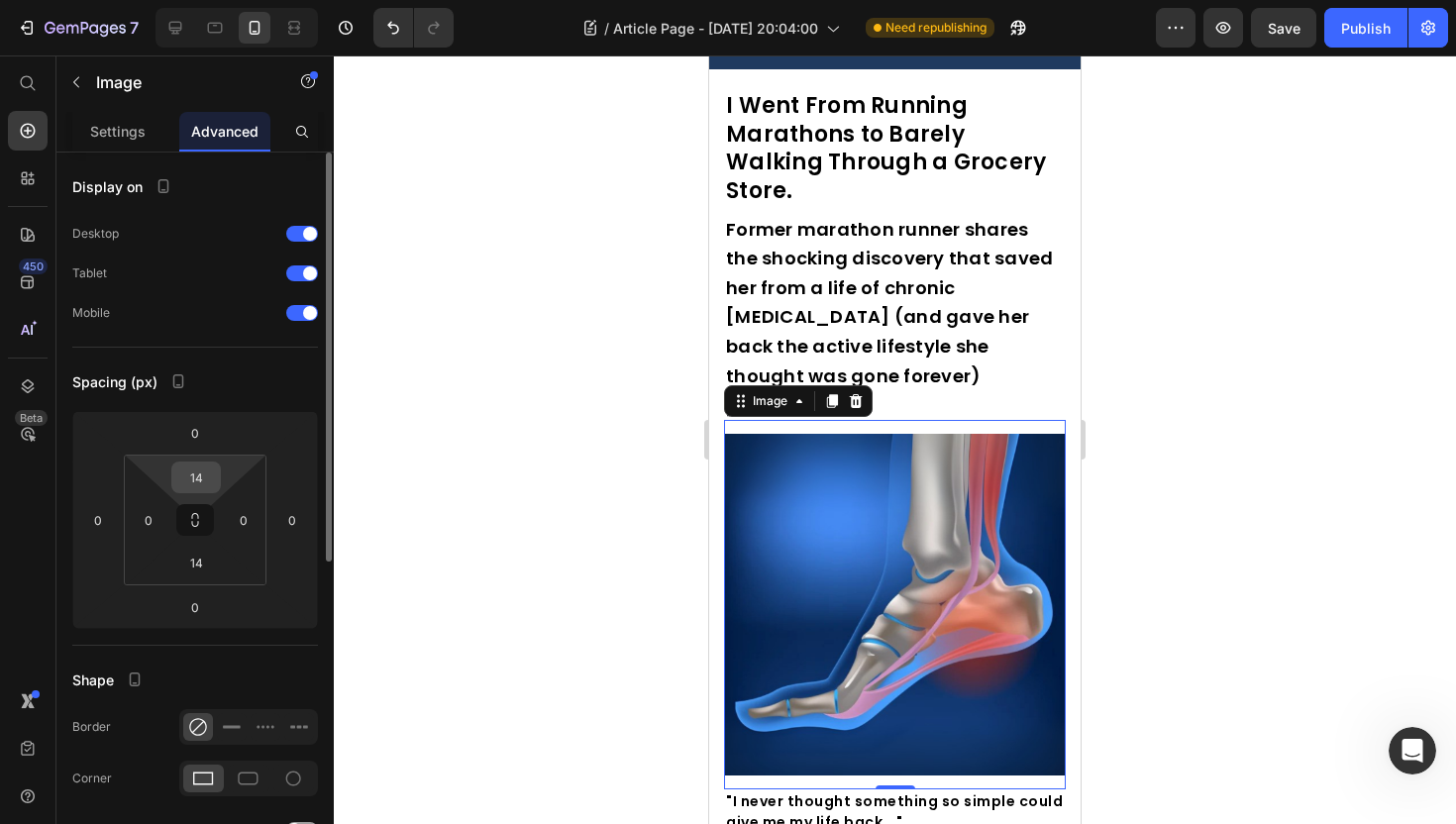 click on "14" at bounding box center (196, 477) 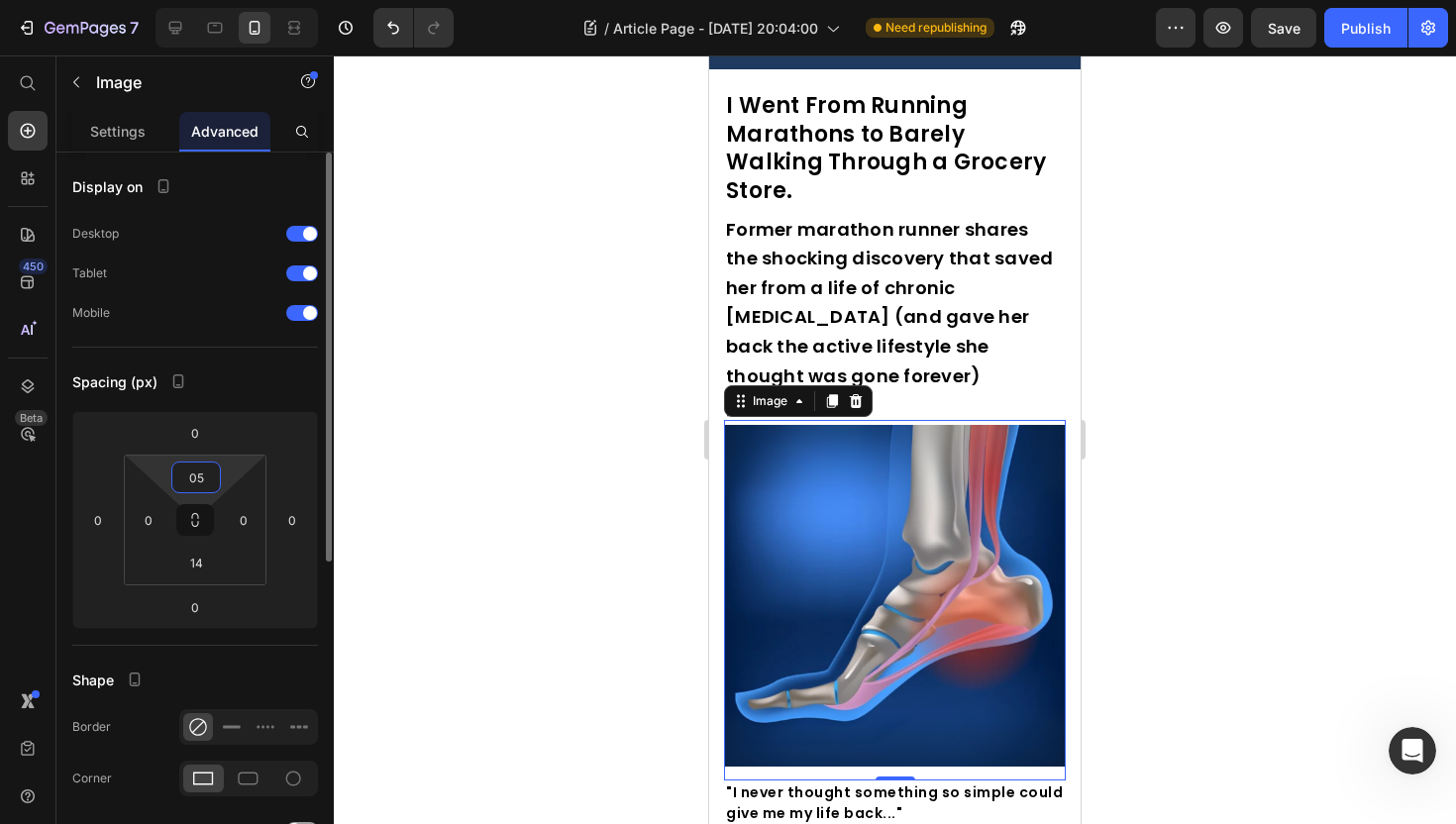 type on "0" 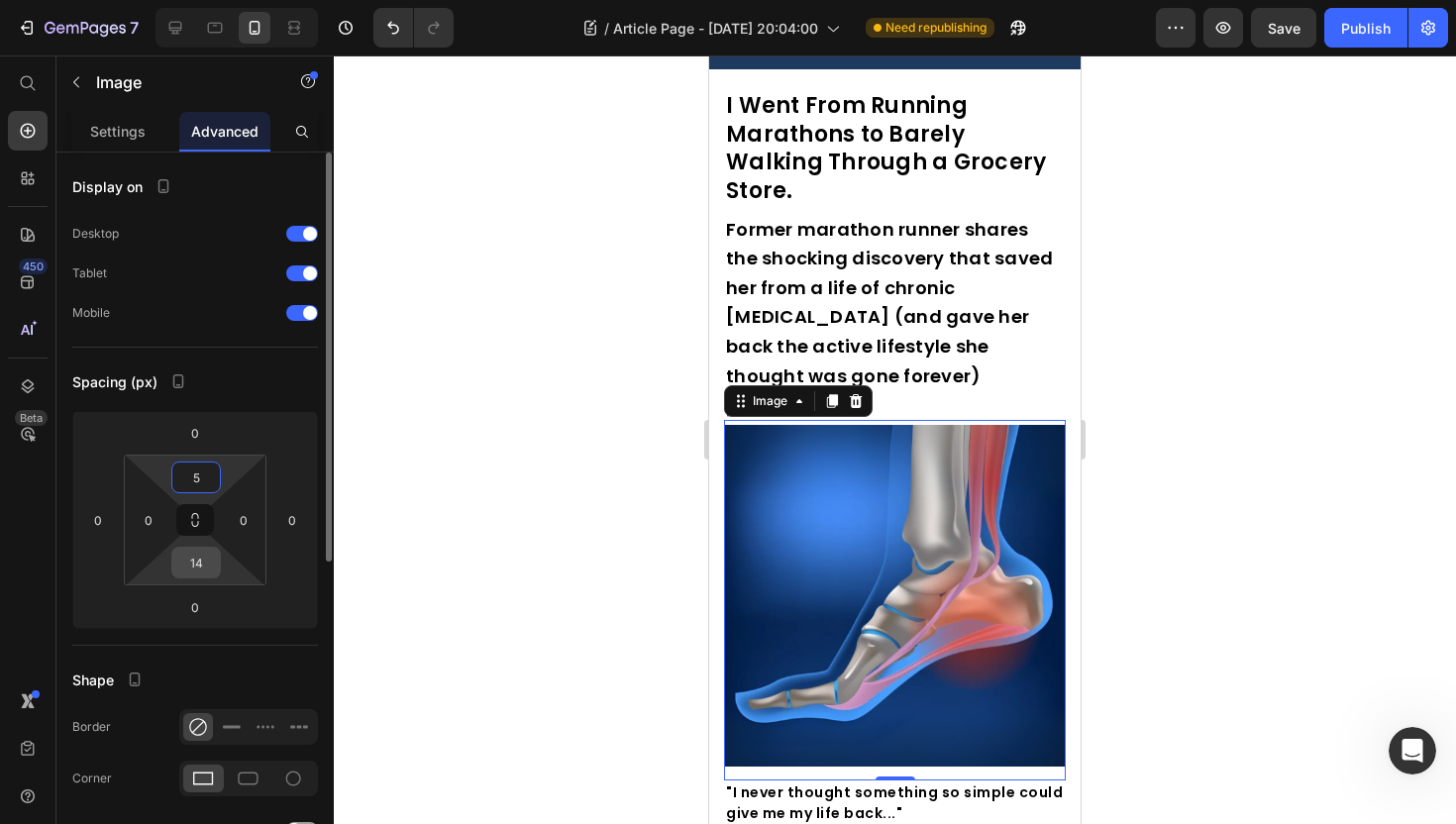 type on "5" 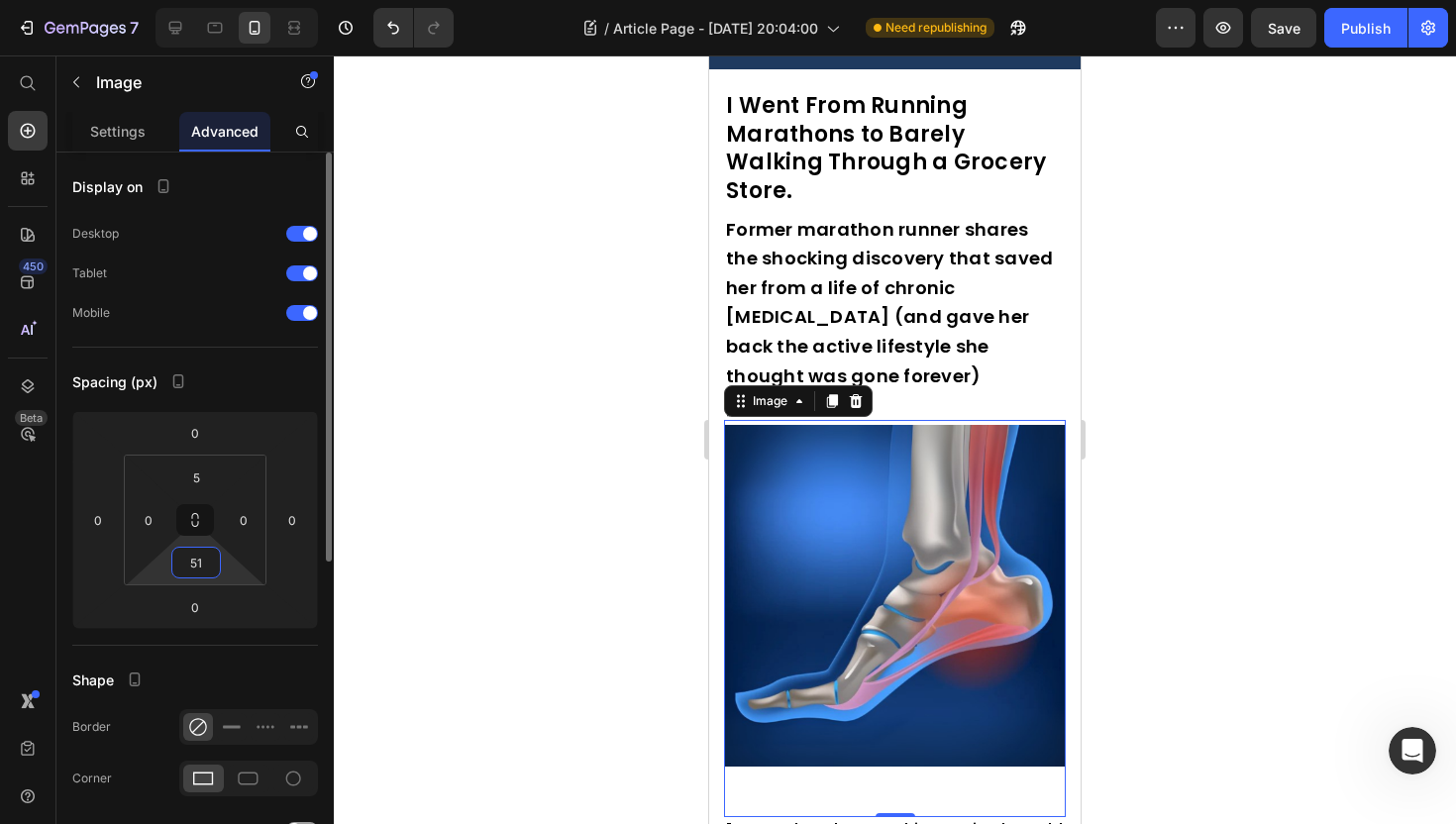 type on "5" 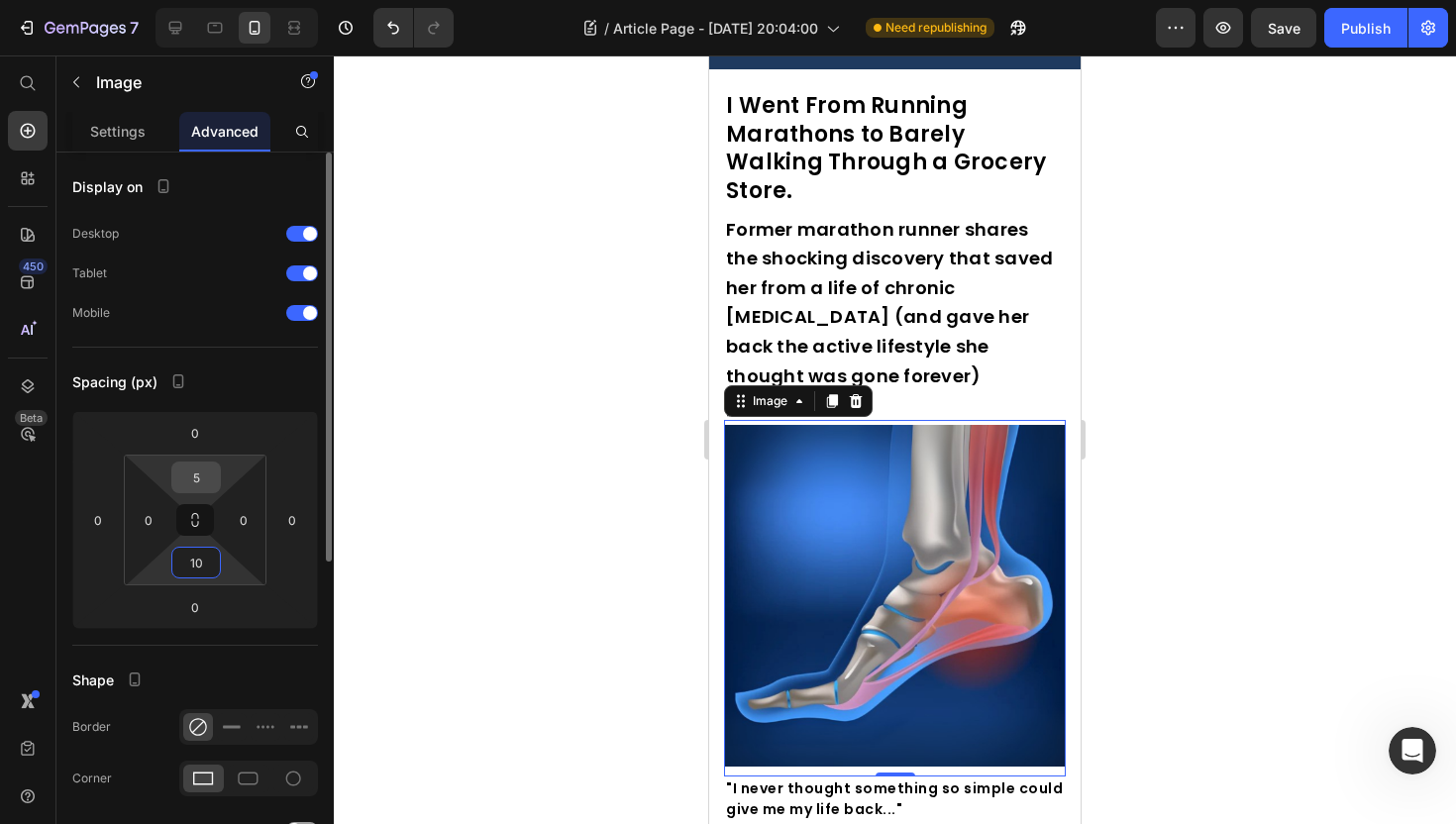 type on "10" 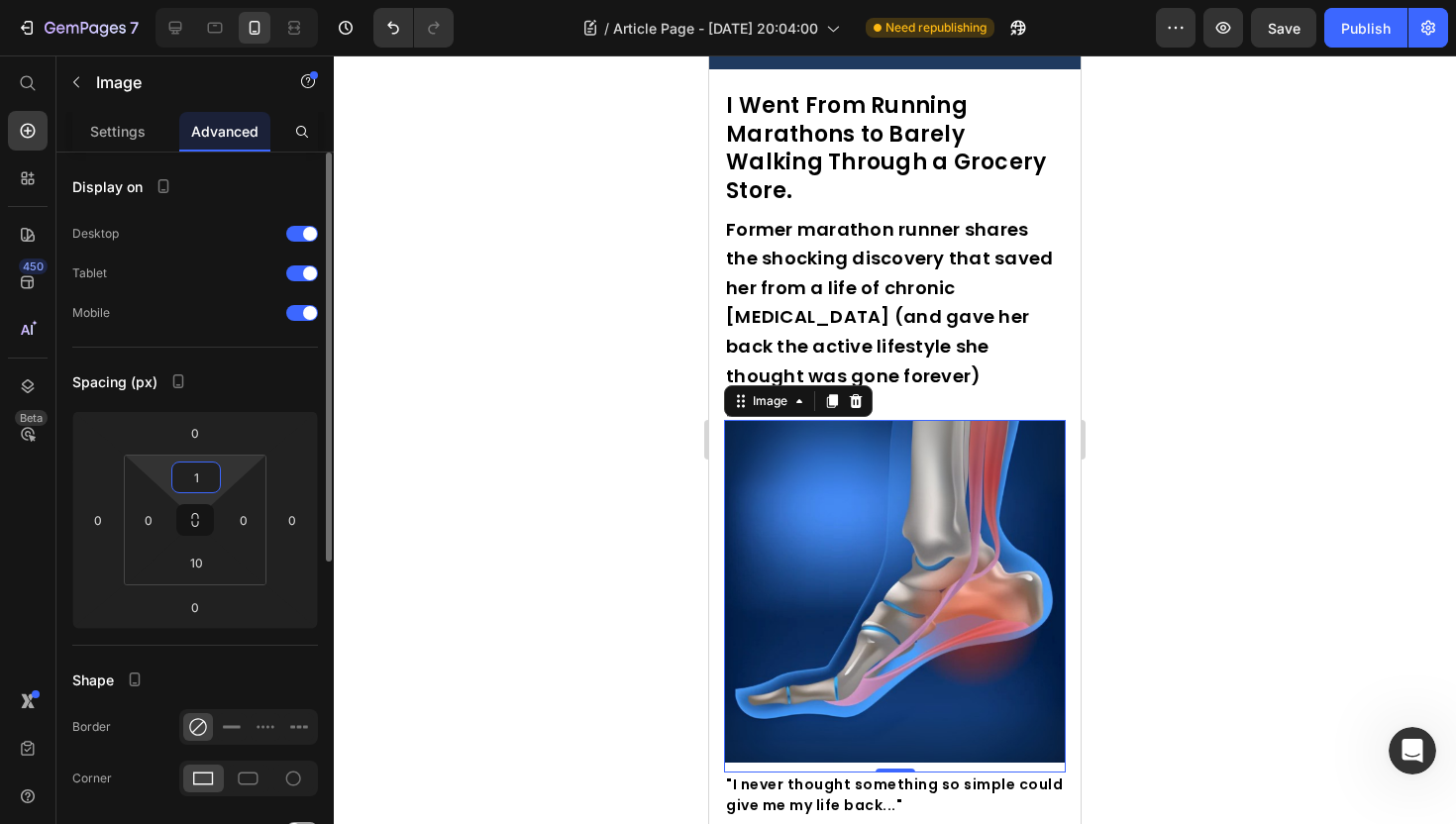 type on "10" 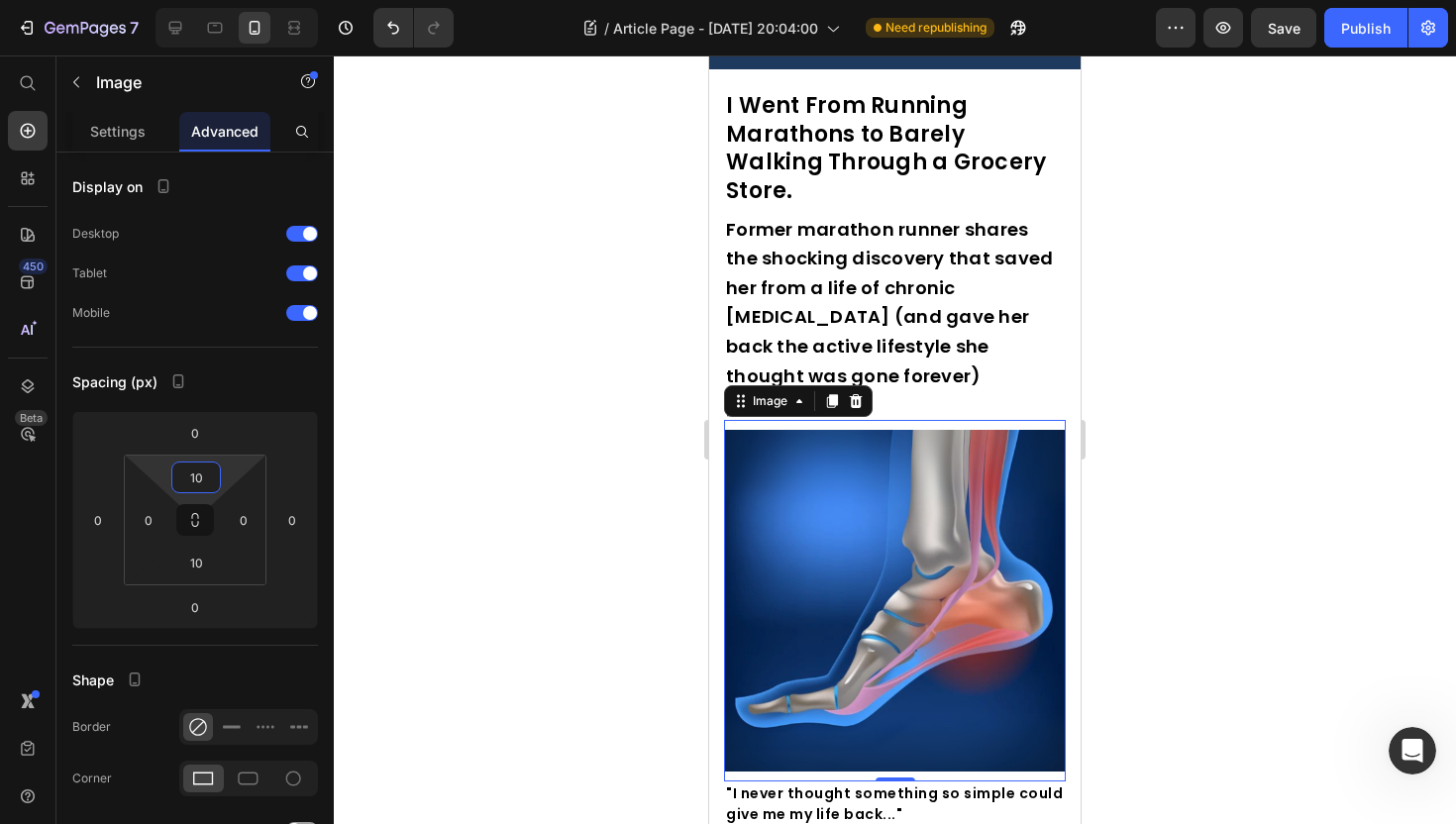 click 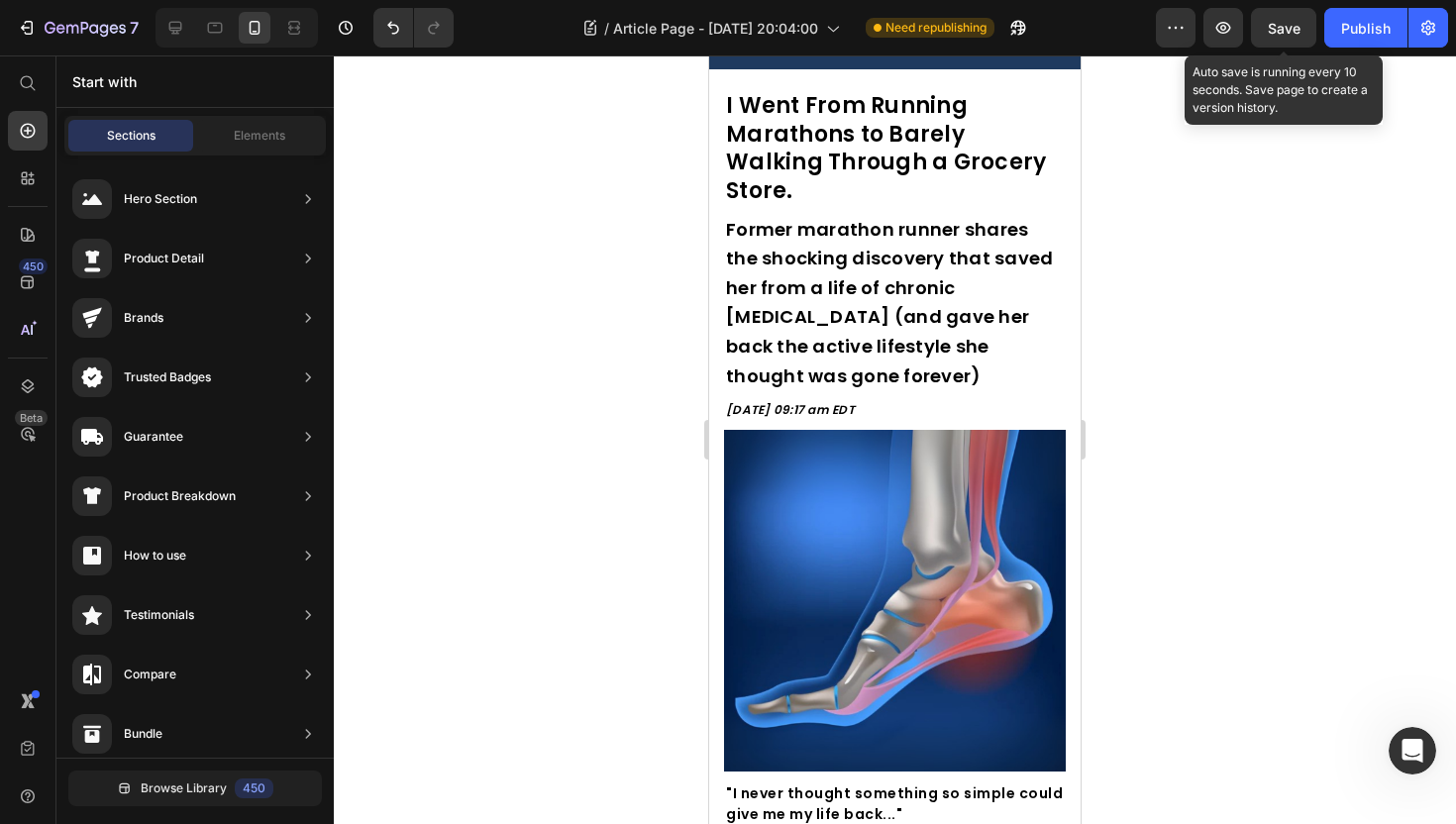 click on "Save" 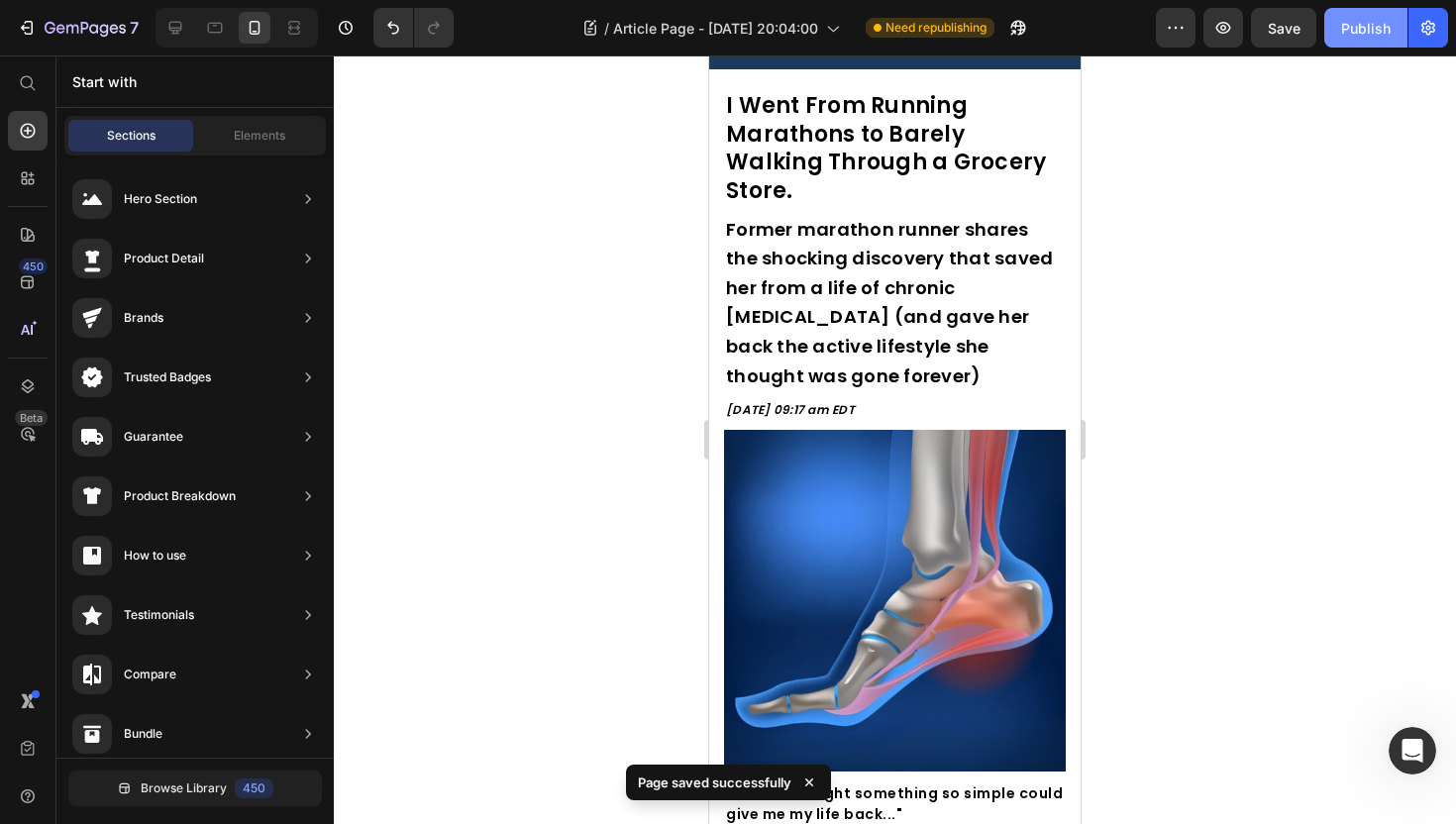 click on "Publish" at bounding box center [1366, 28] 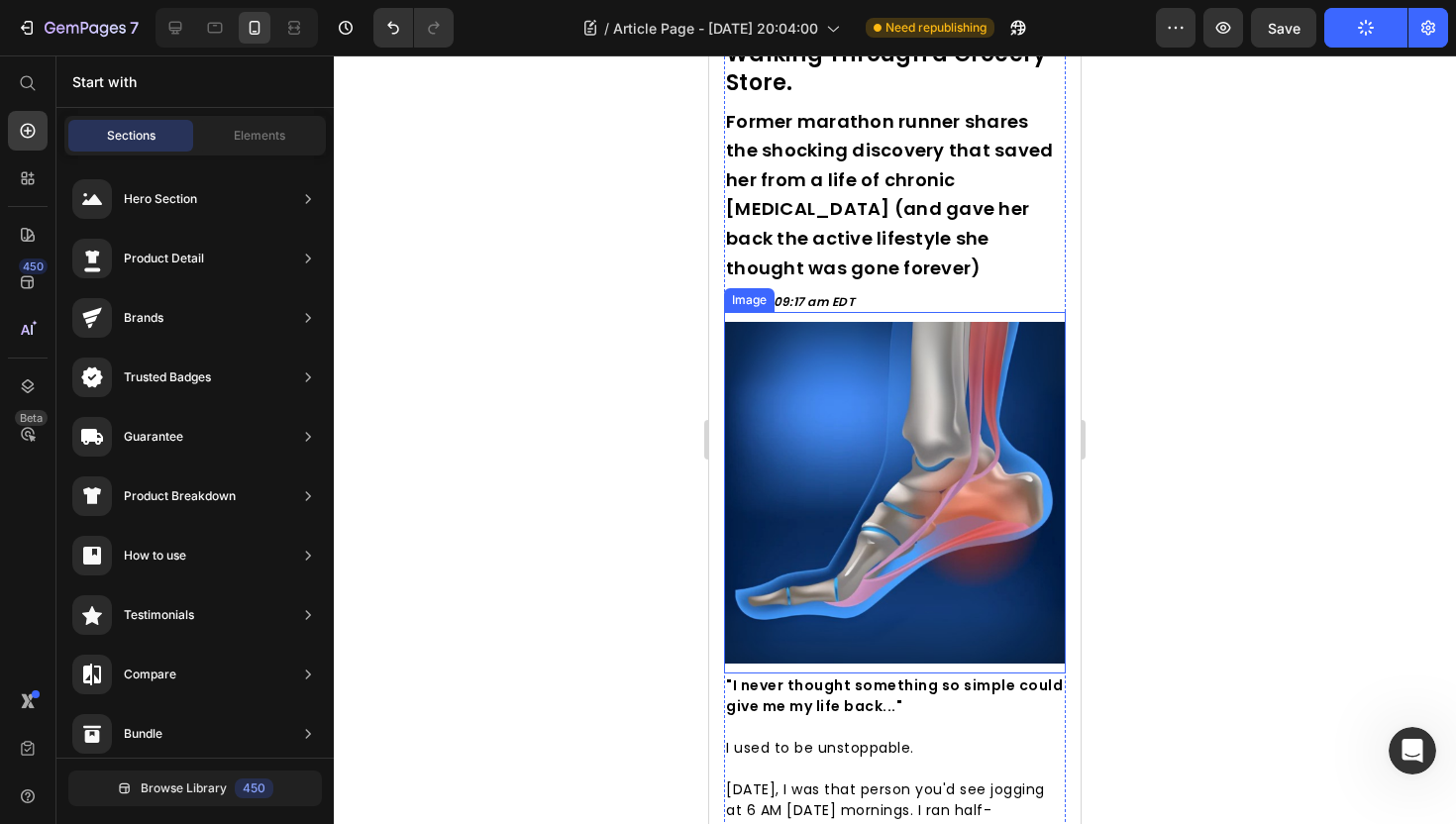 scroll, scrollTop: 404, scrollLeft: 0, axis: vertical 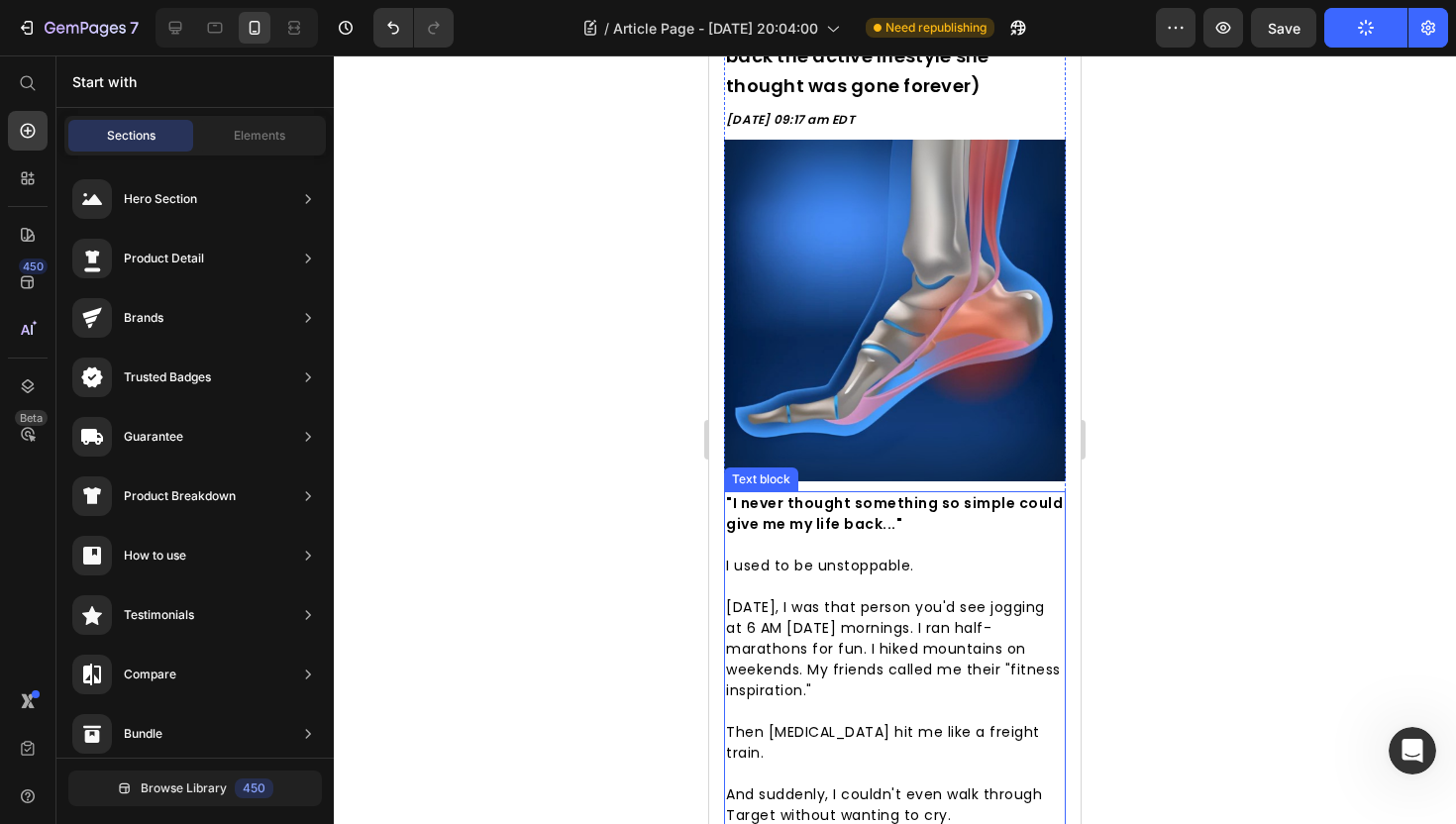 click on "[DATE], I was that person you'd see jogging at 6 AM [DATE] mornings. I ran half-marathons for fun. I hiked mountains on weekends. My friends called me their "fitness inspiration."" at bounding box center [893, 649] 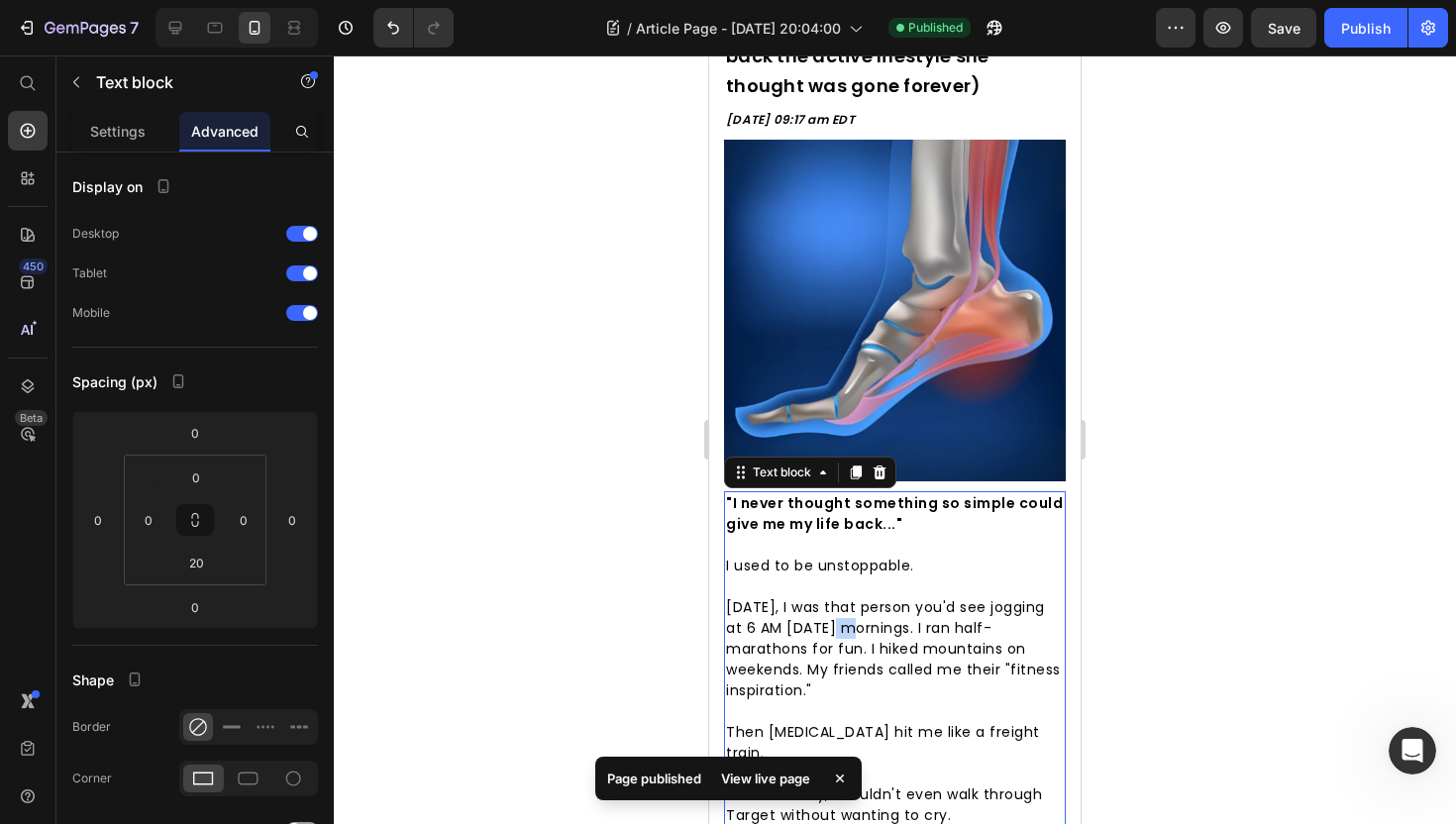 click on "[DATE], I was that person you'd see jogging at 6 AM [DATE] mornings. I ran half-marathons for fun. I hiked mountains on weekends. My friends called me their "fitness inspiration."" at bounding box center (893, 649) 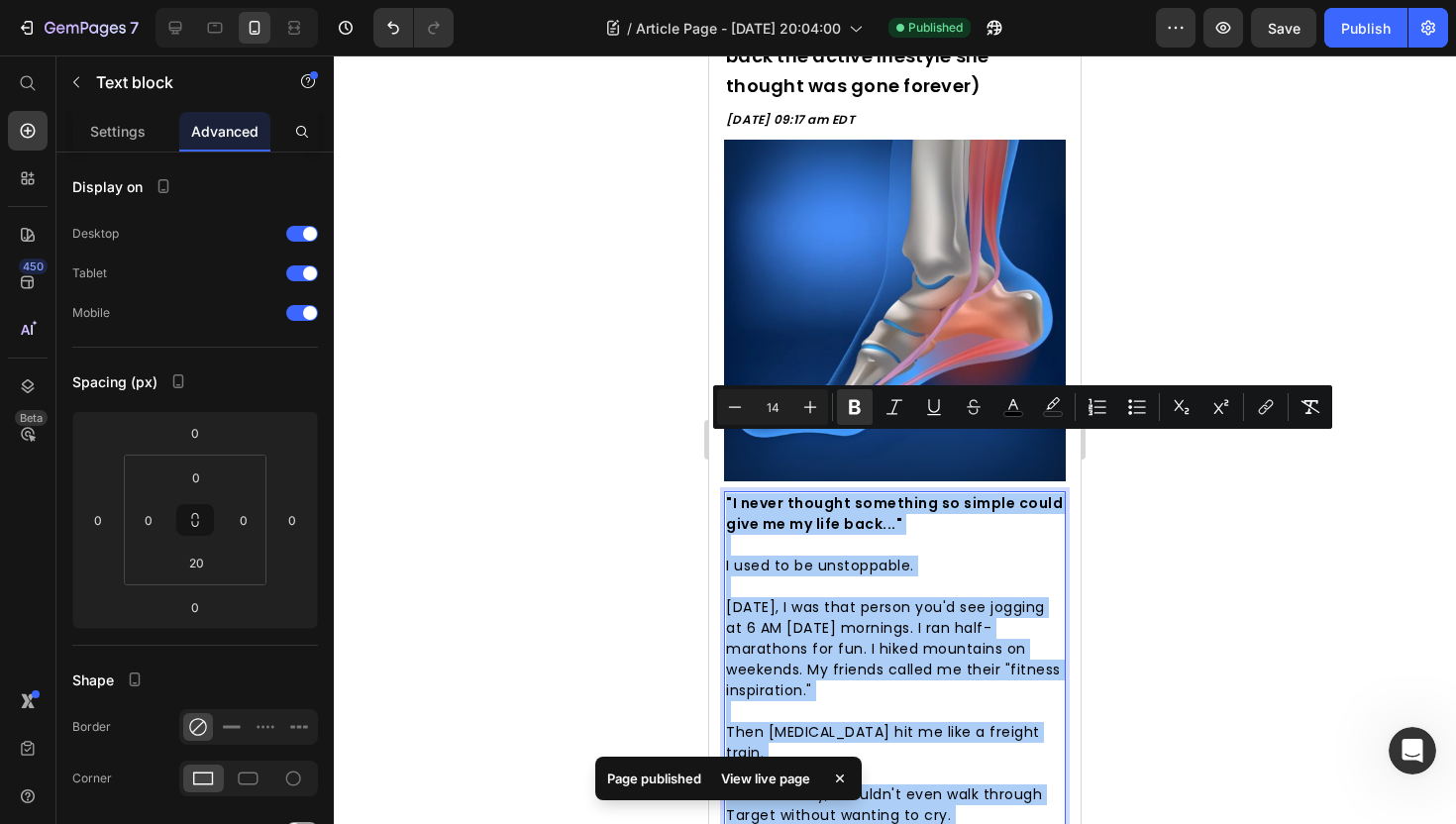 click 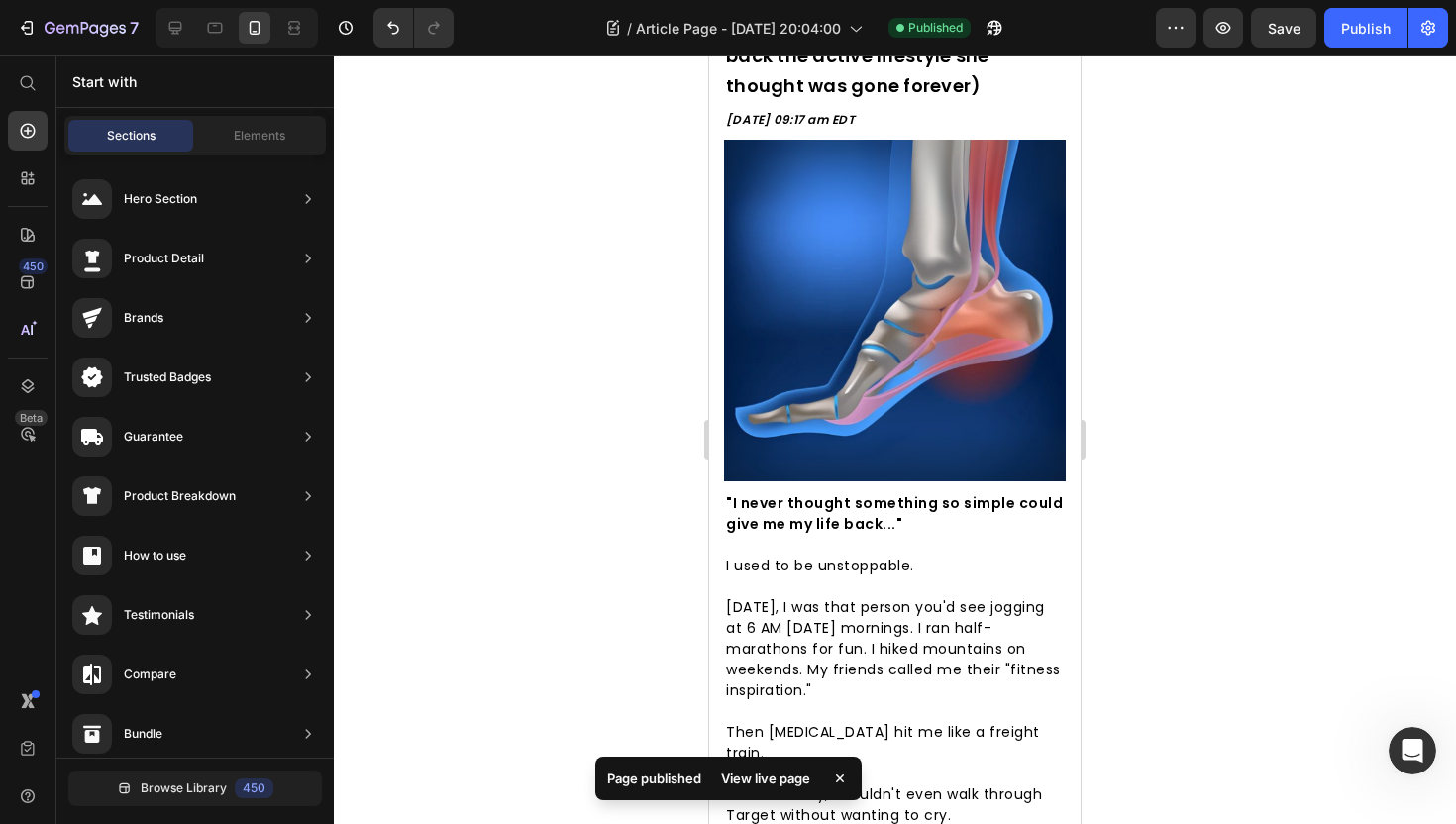 click 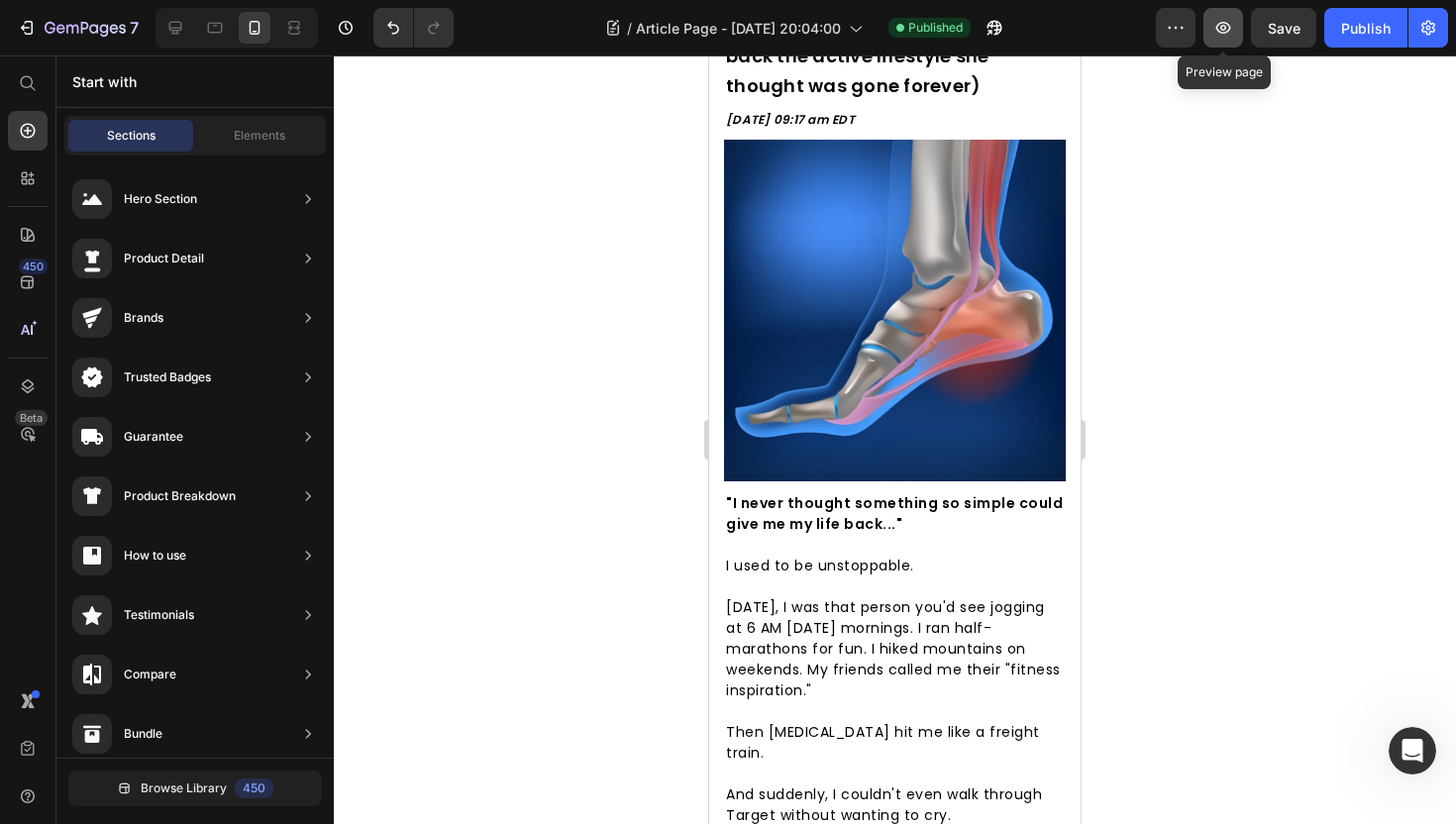 click 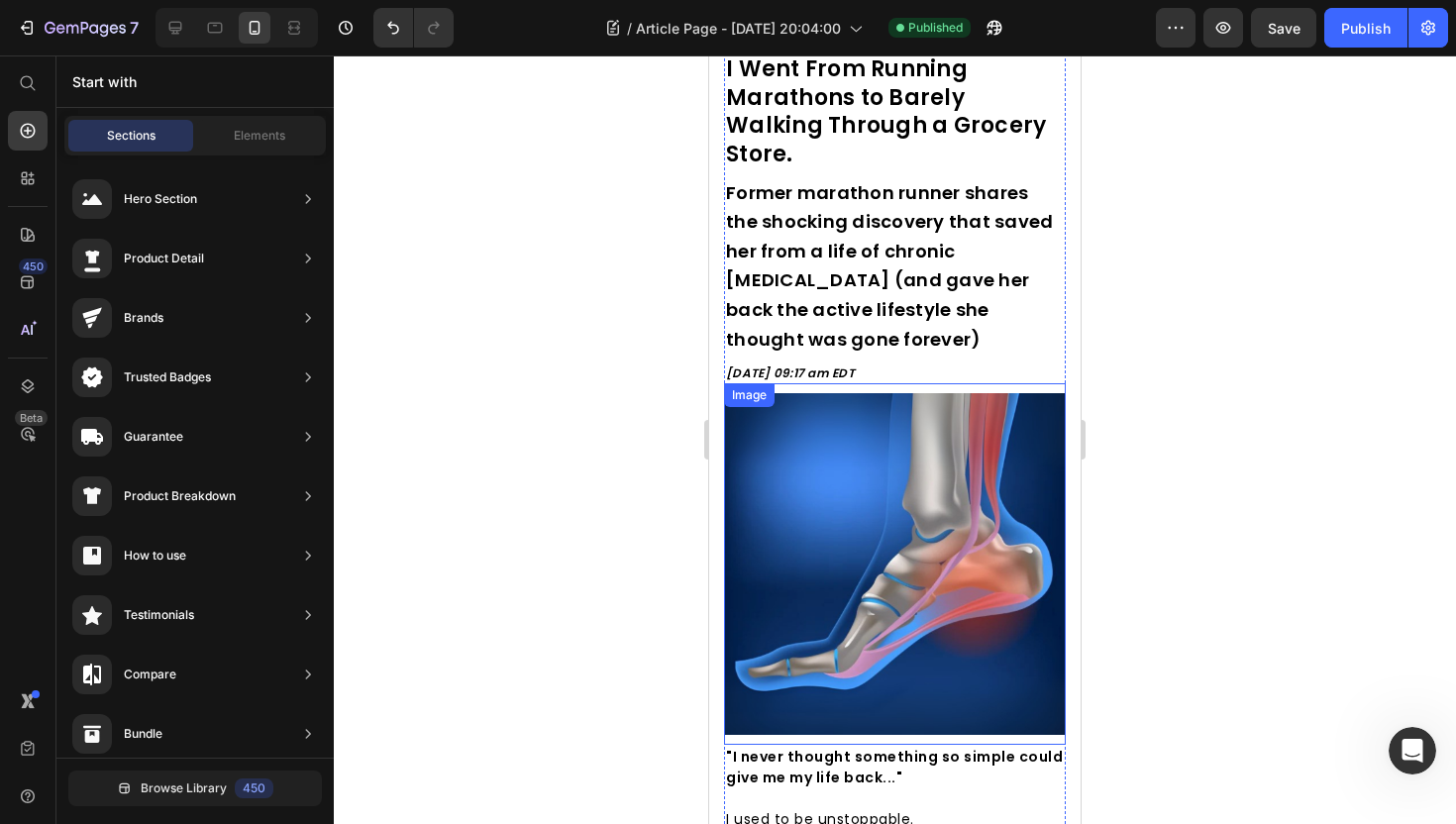 scroll, scrollTop: 0, scrollLeft: 0, axis: both 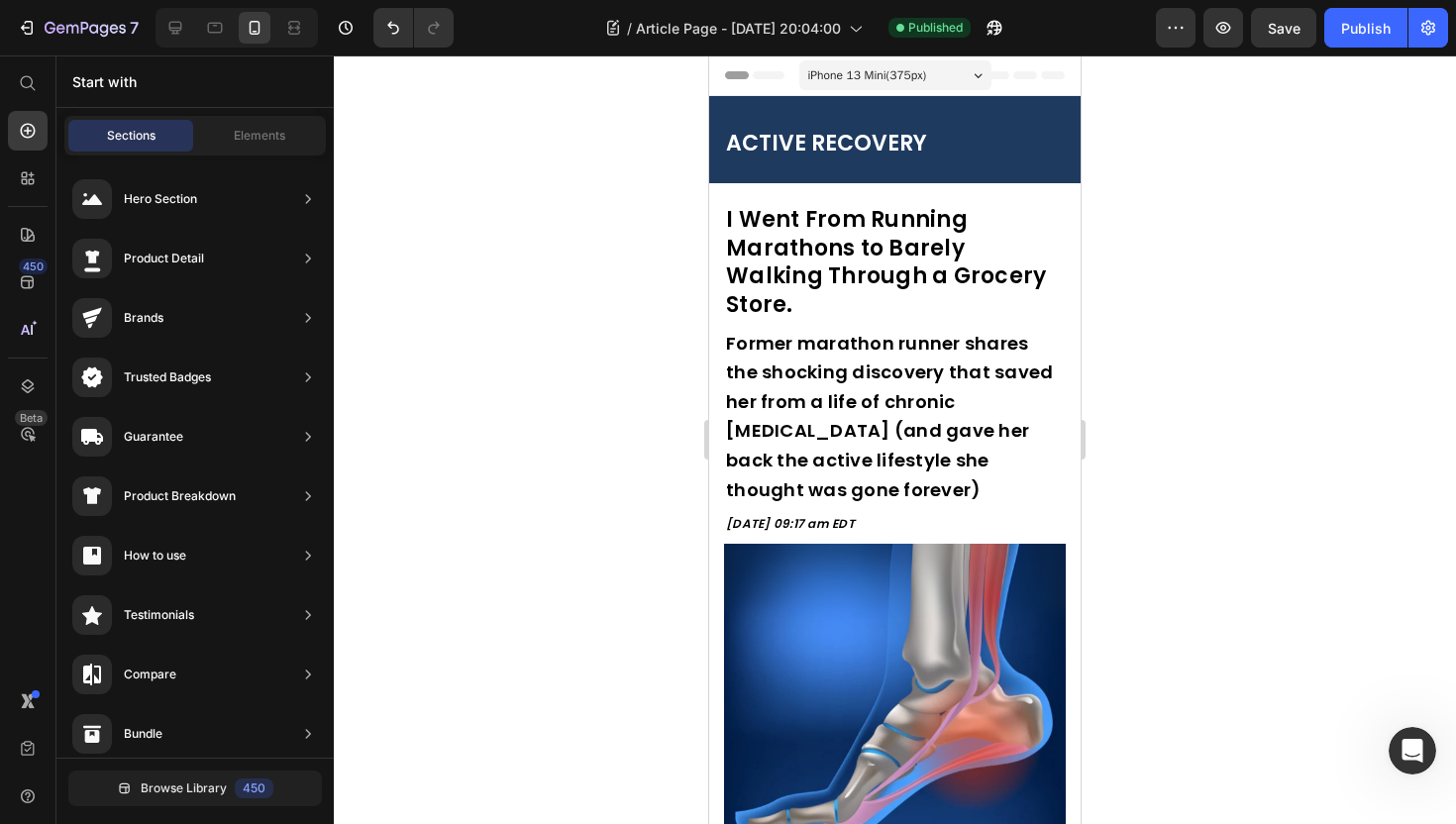 click 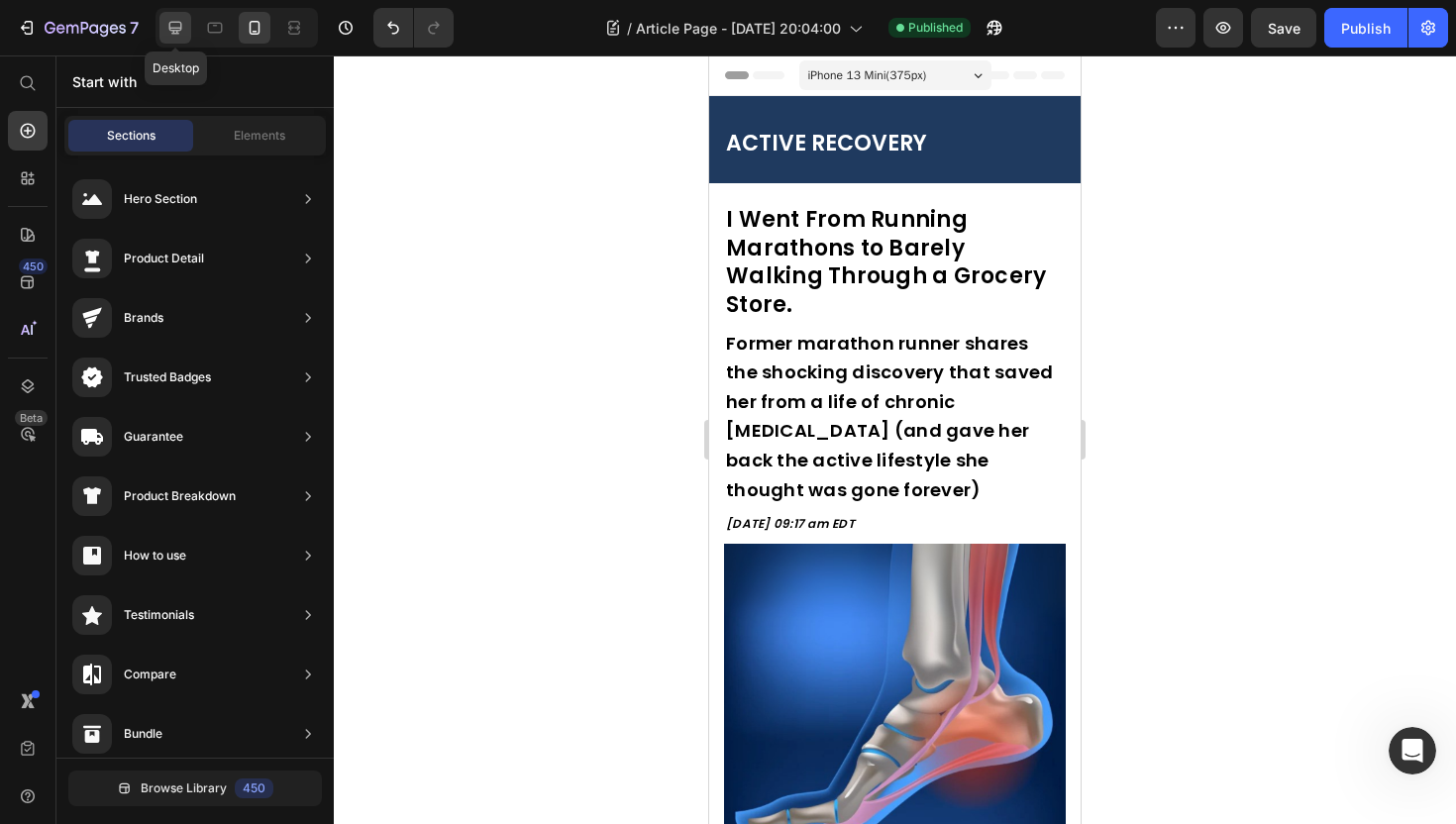 click 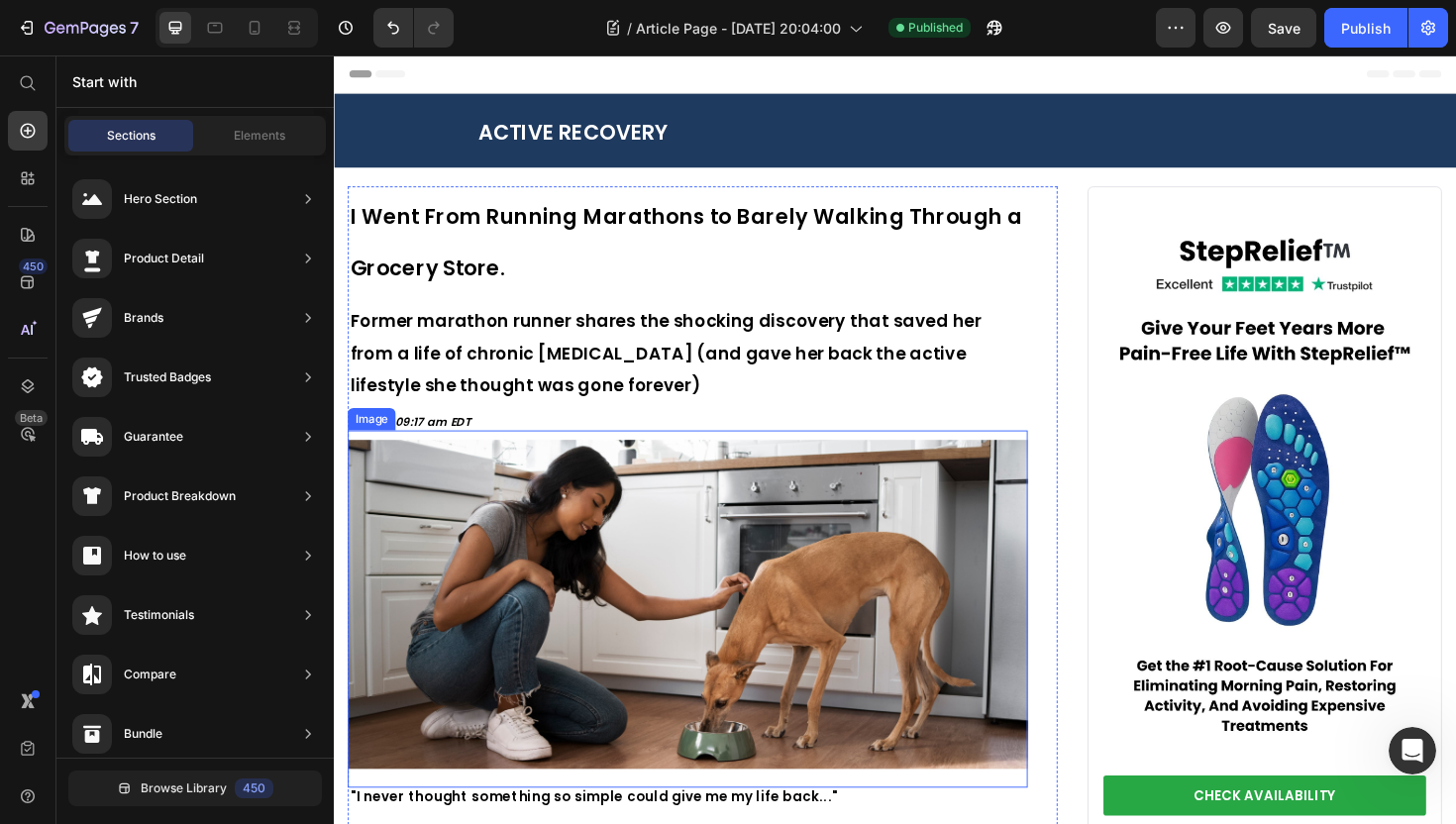 click at bounding box center (708, 642) 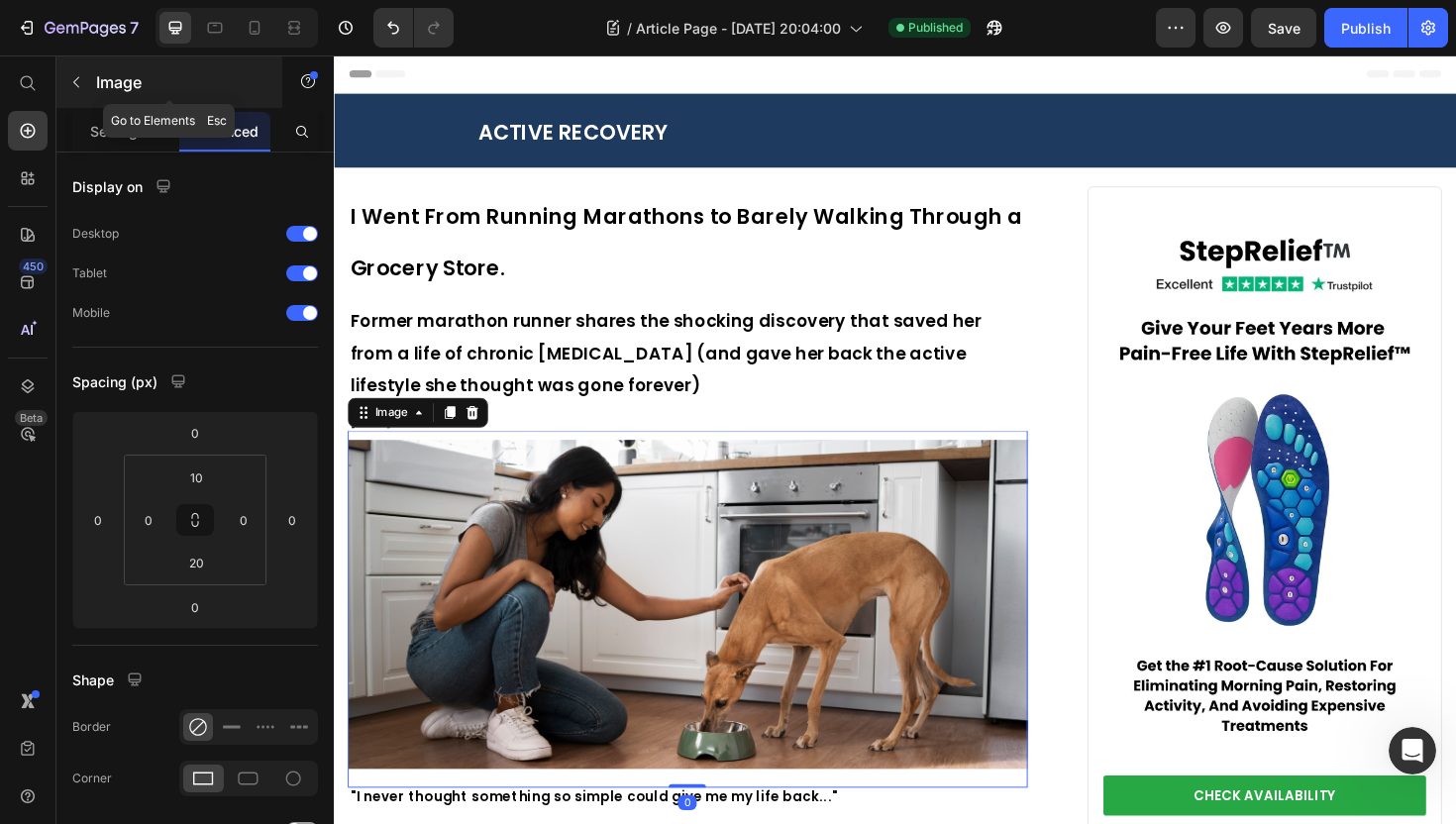 click 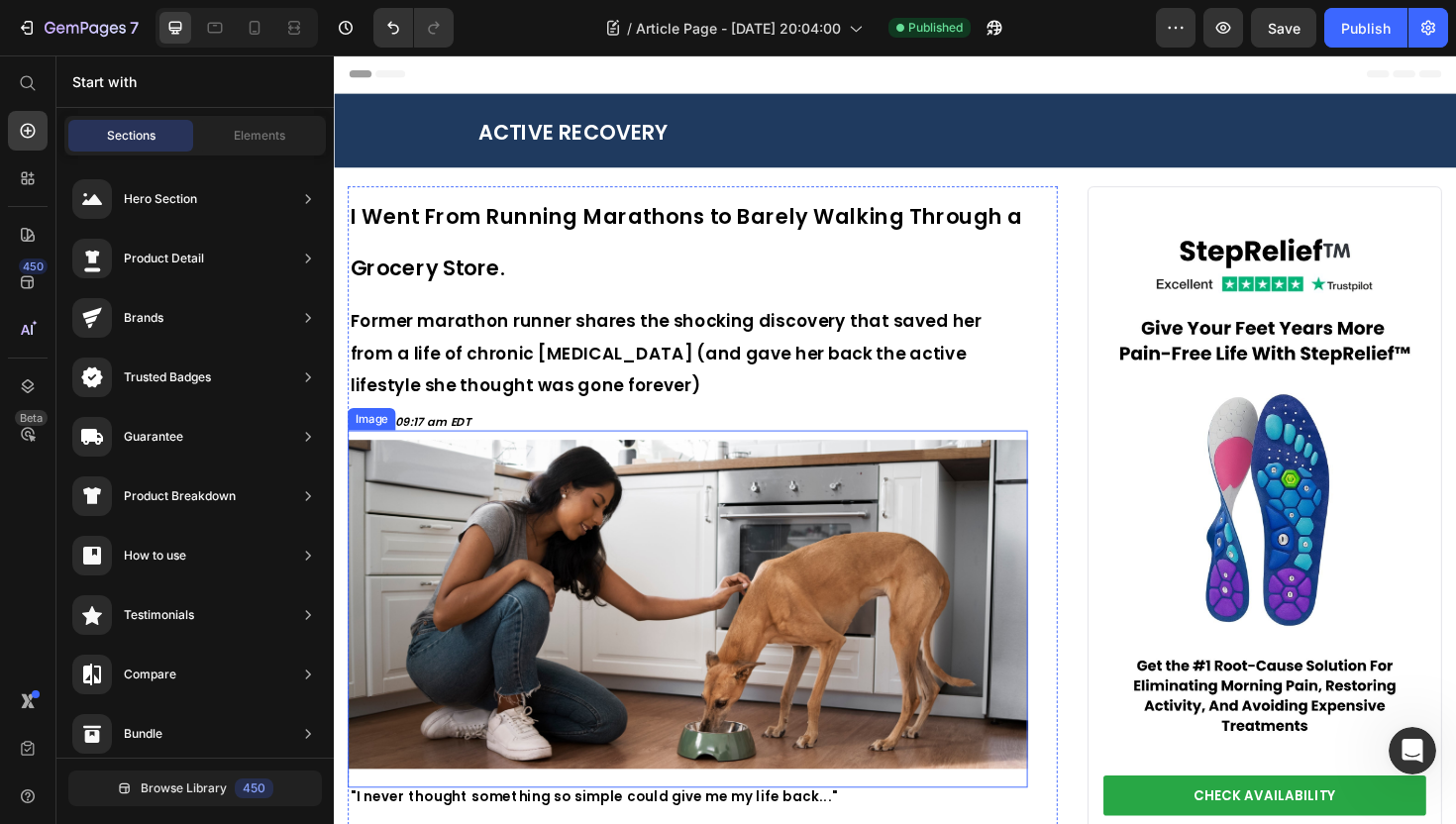 click at bounding box center (708, 642) 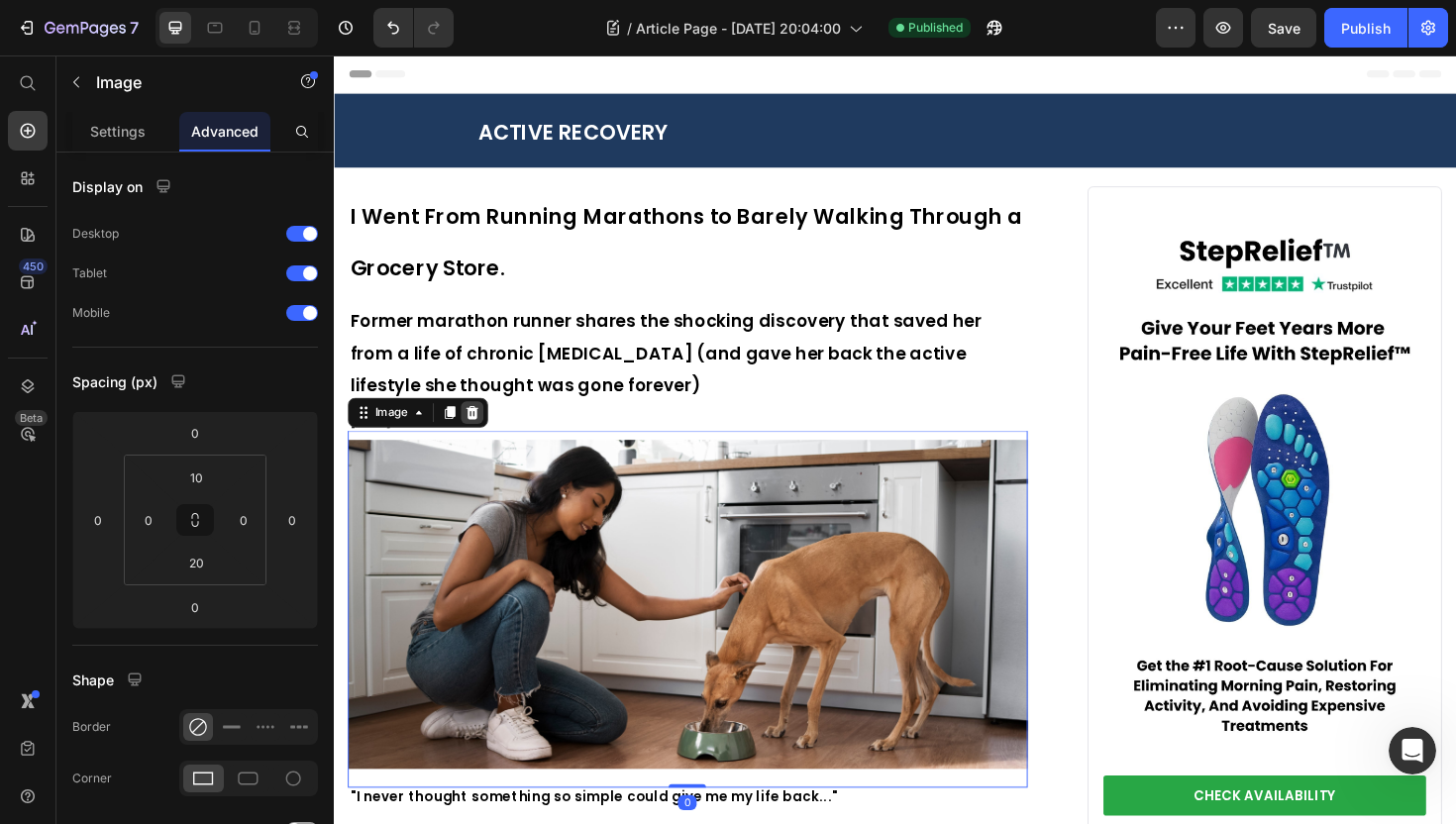 click 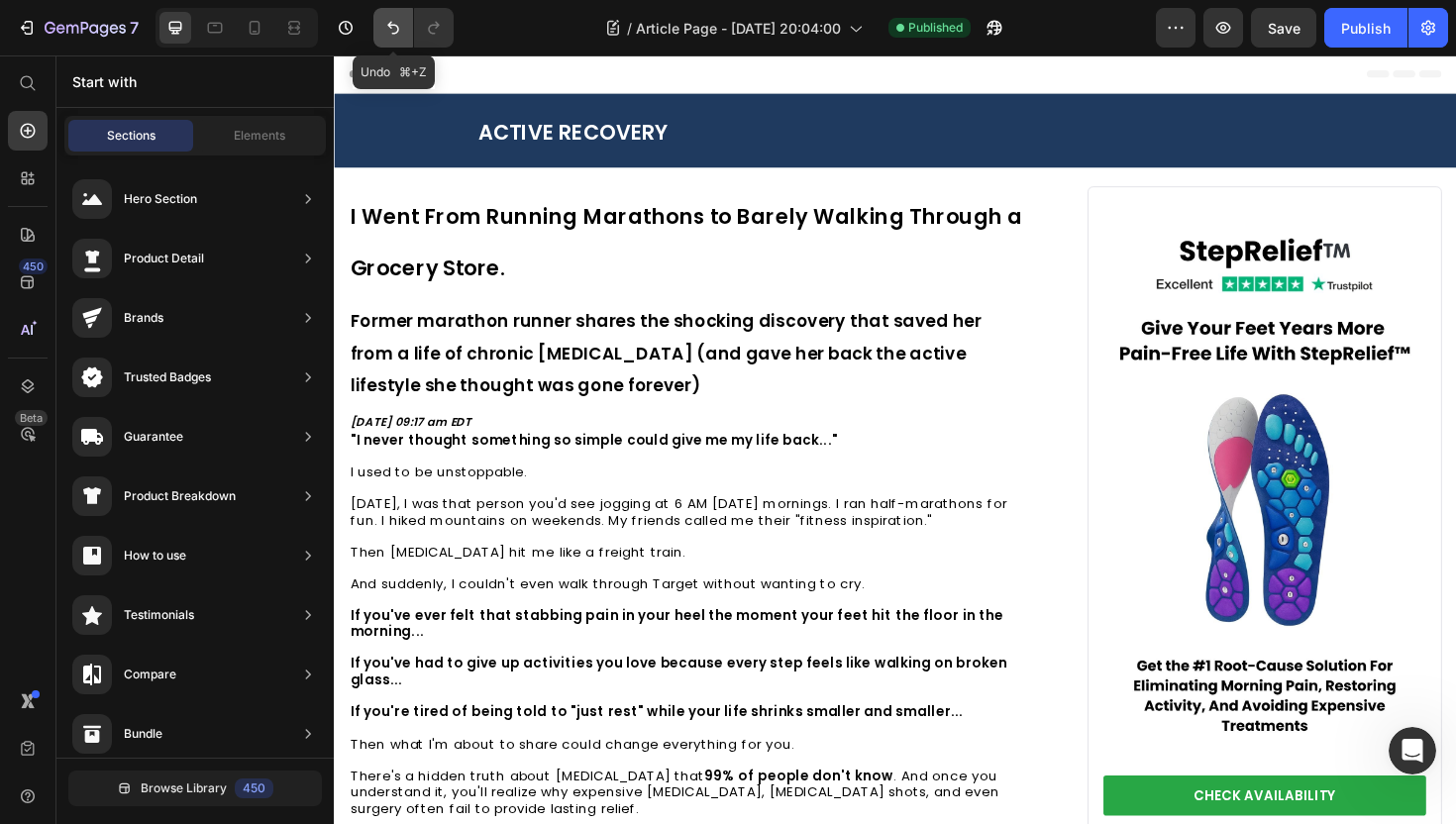 click 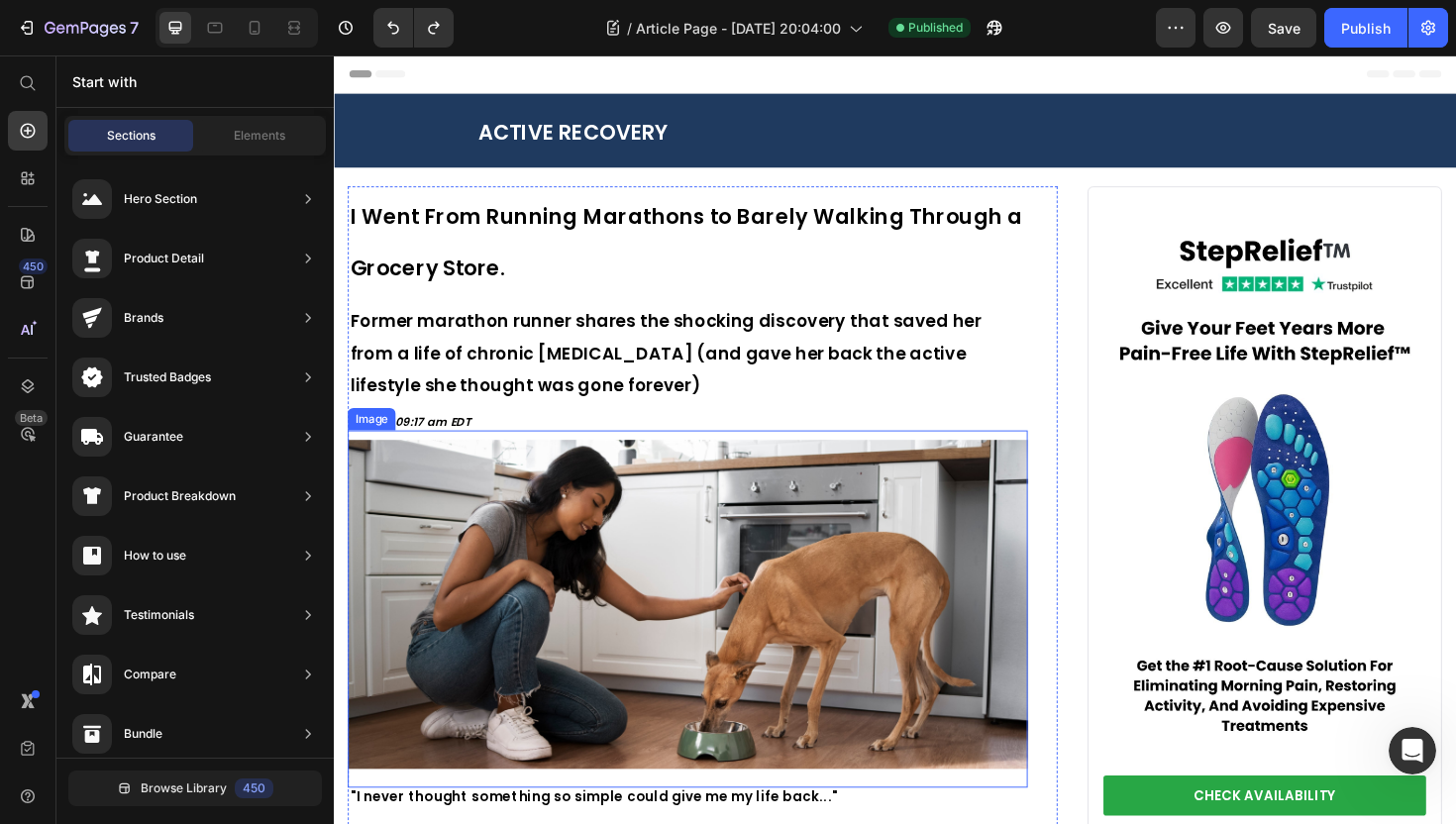 click at bounding box center [708, 642] 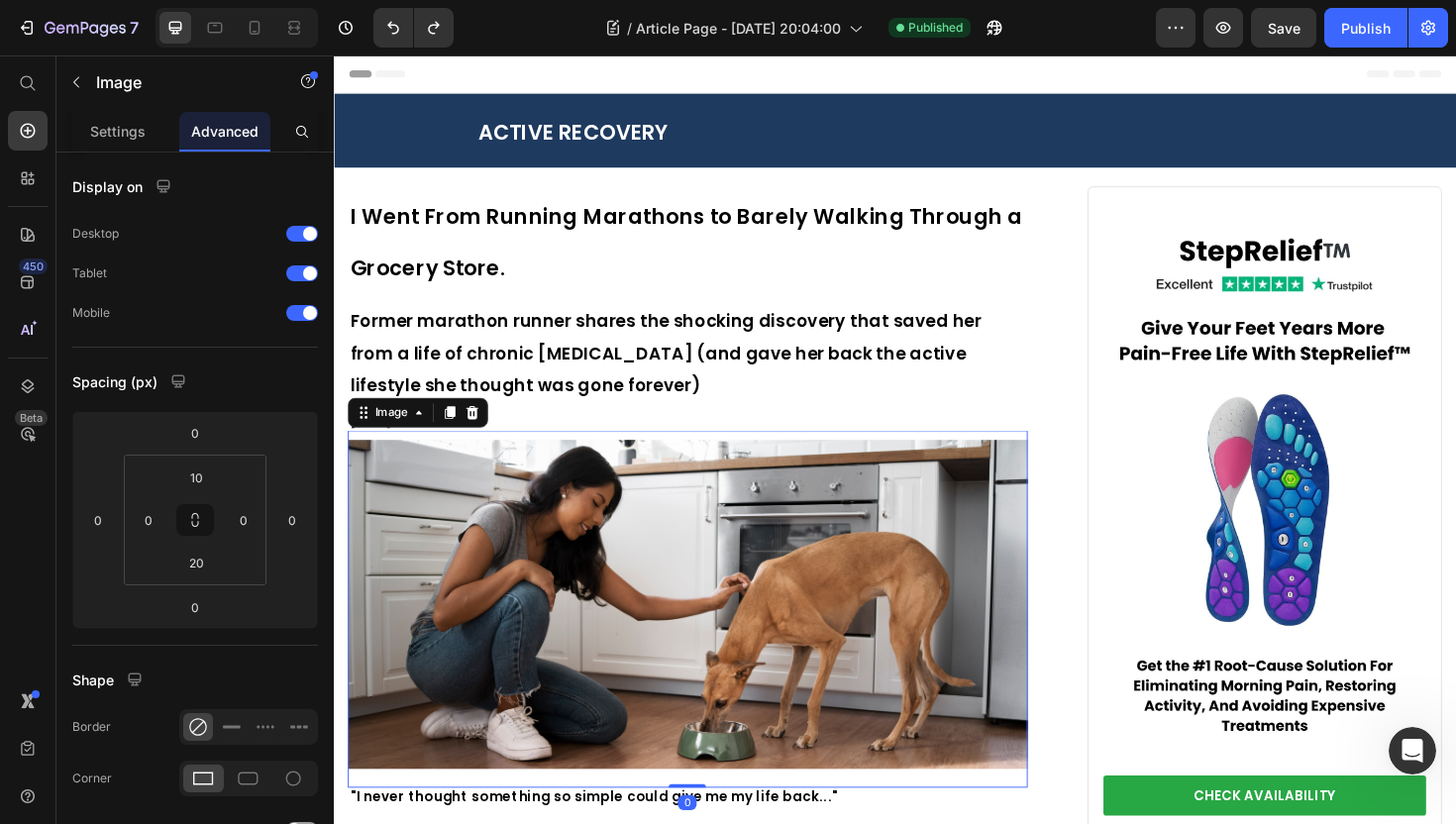 click at bounding box center [708, 642] 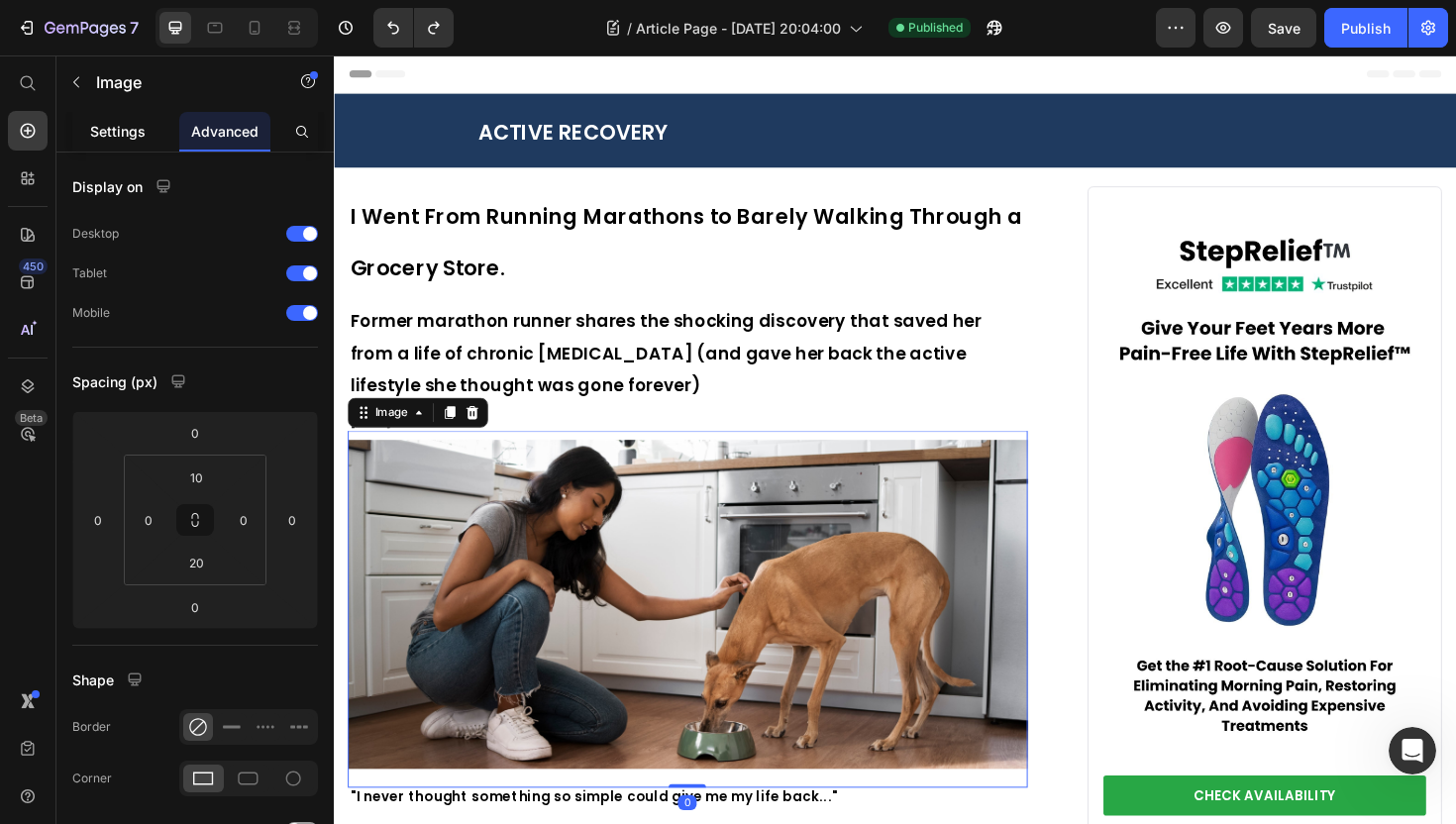click on "Settings" at bounding box center (118, 131) 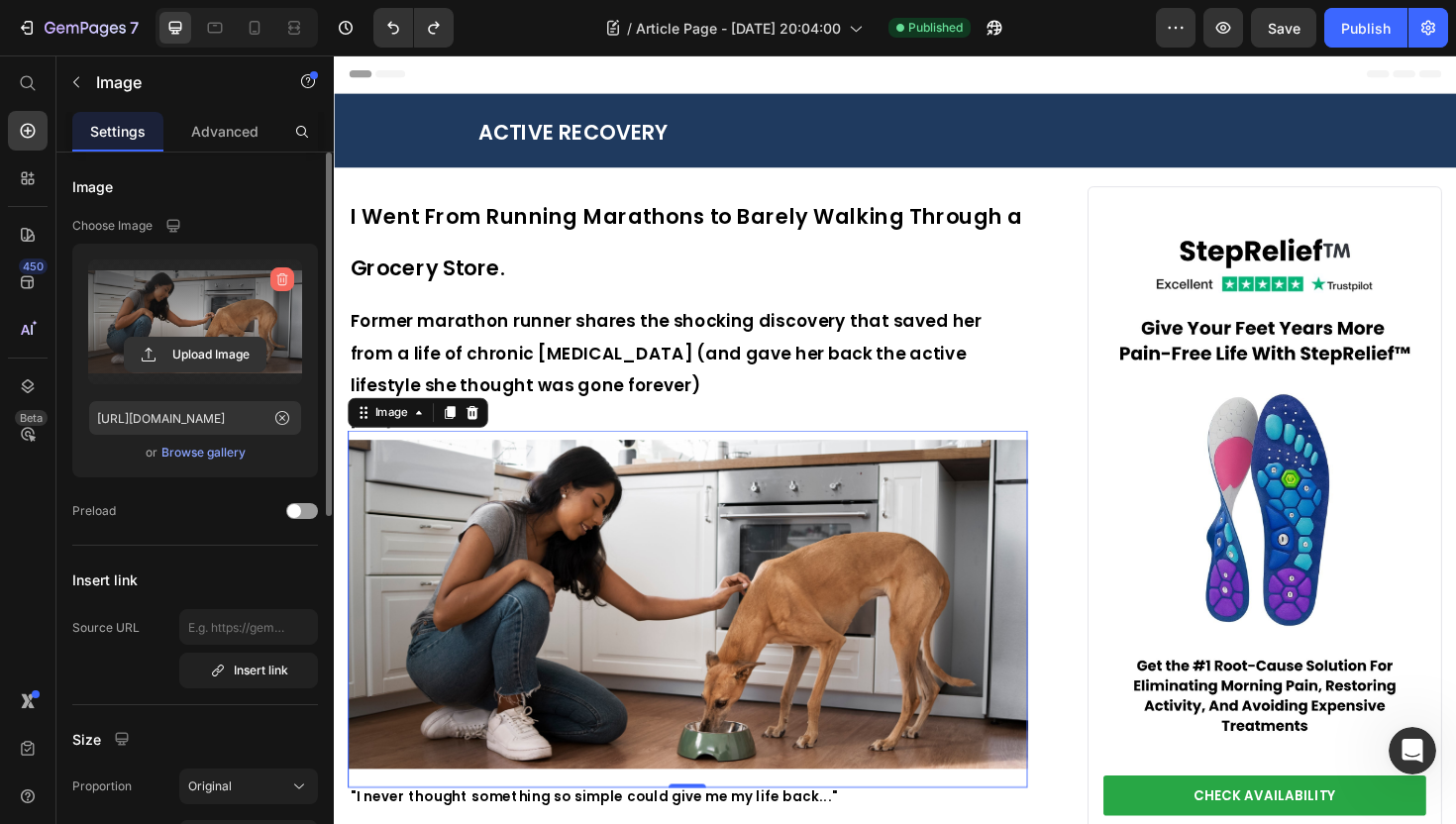 click 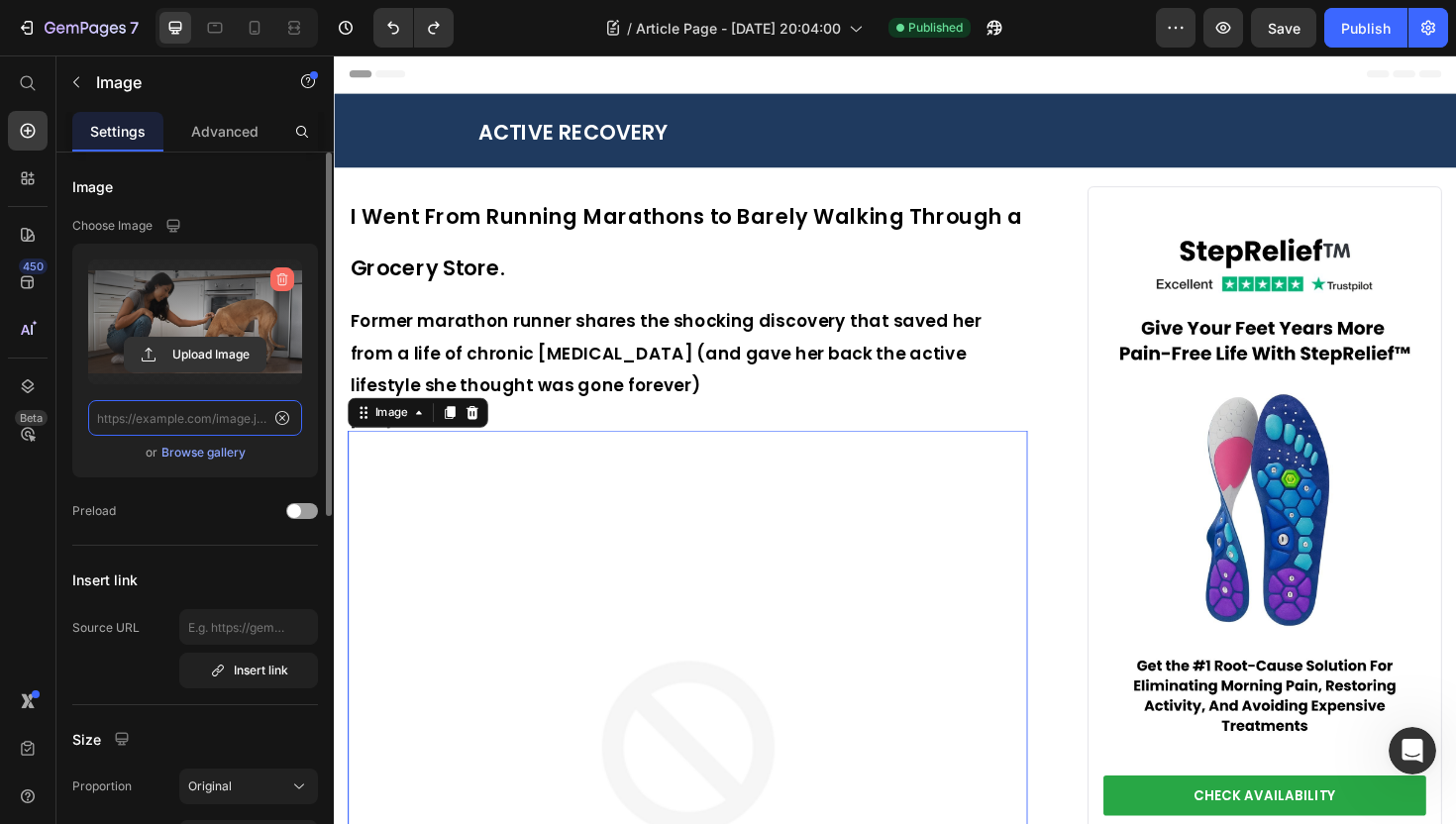 scroll, scrollTop: 0, scrollLeft: 0, axis: both 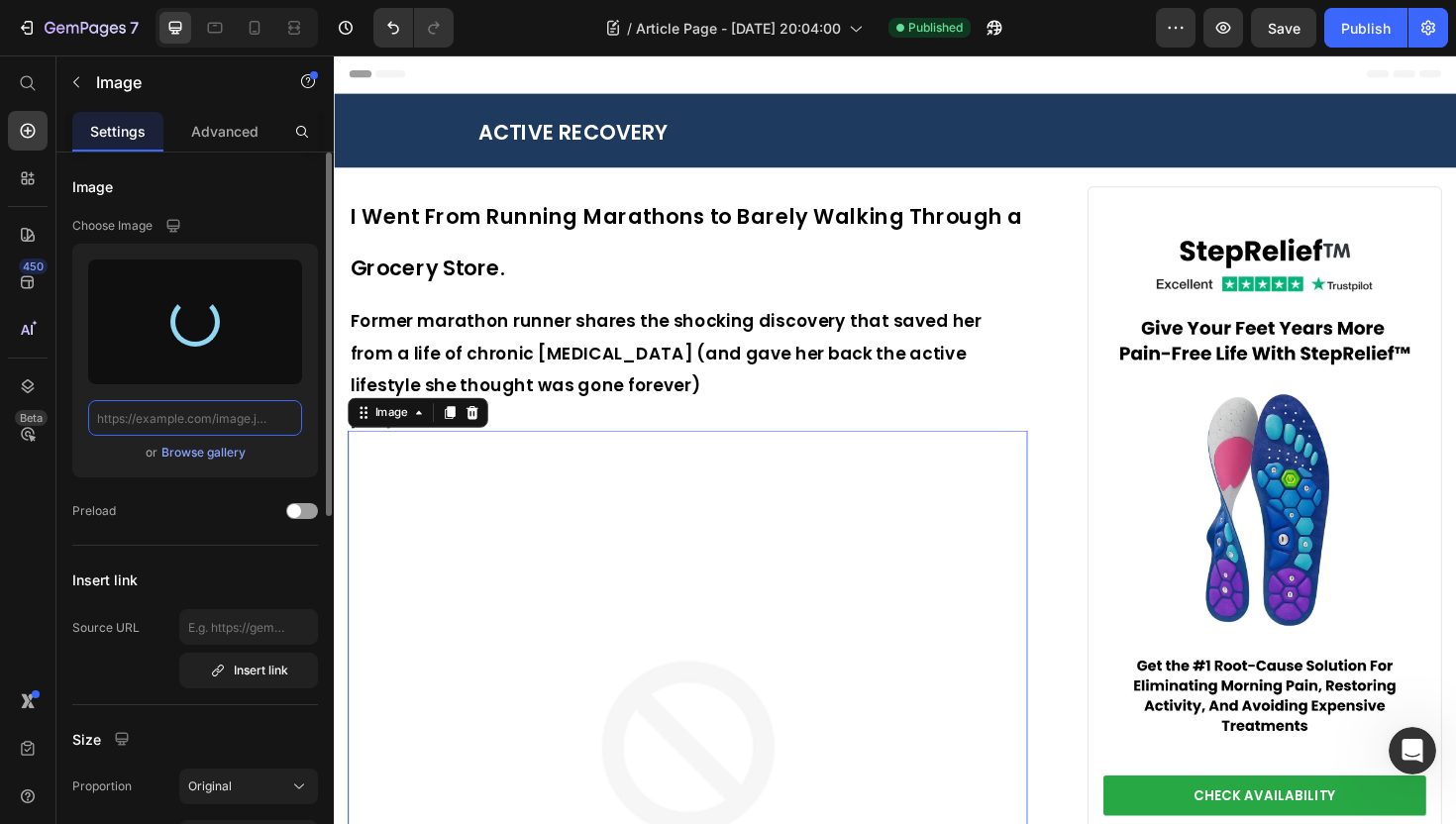 type on "https://cdn.shopify.com/s/files/1/0945/2480/1354/files/gempages_574420399685632868-3163e914-57d6-4ca2-ab2b-5ce518210dc2.png" 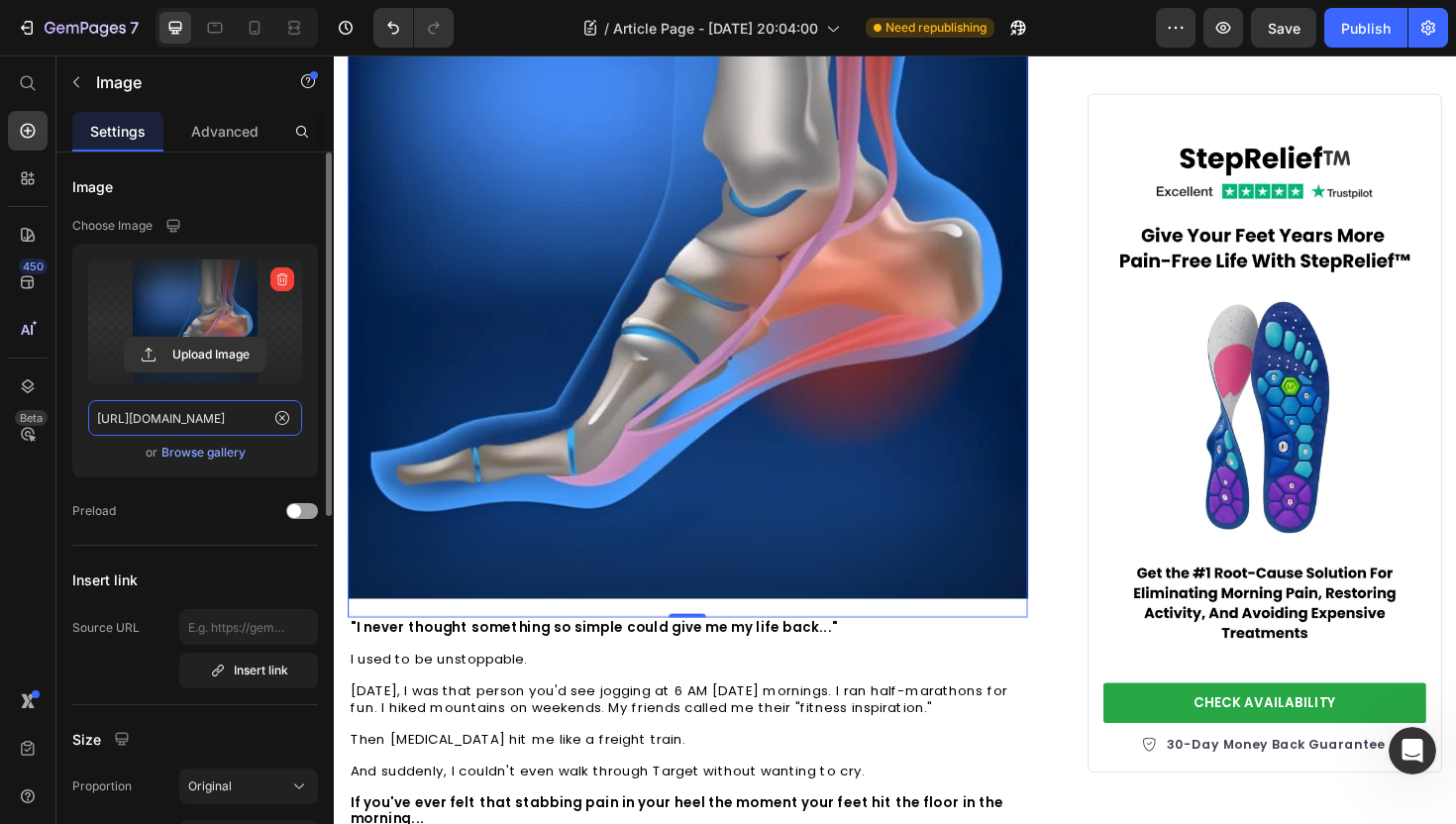 scroll, scrollTop: 556, scrollLeft: 0, axis: vertical 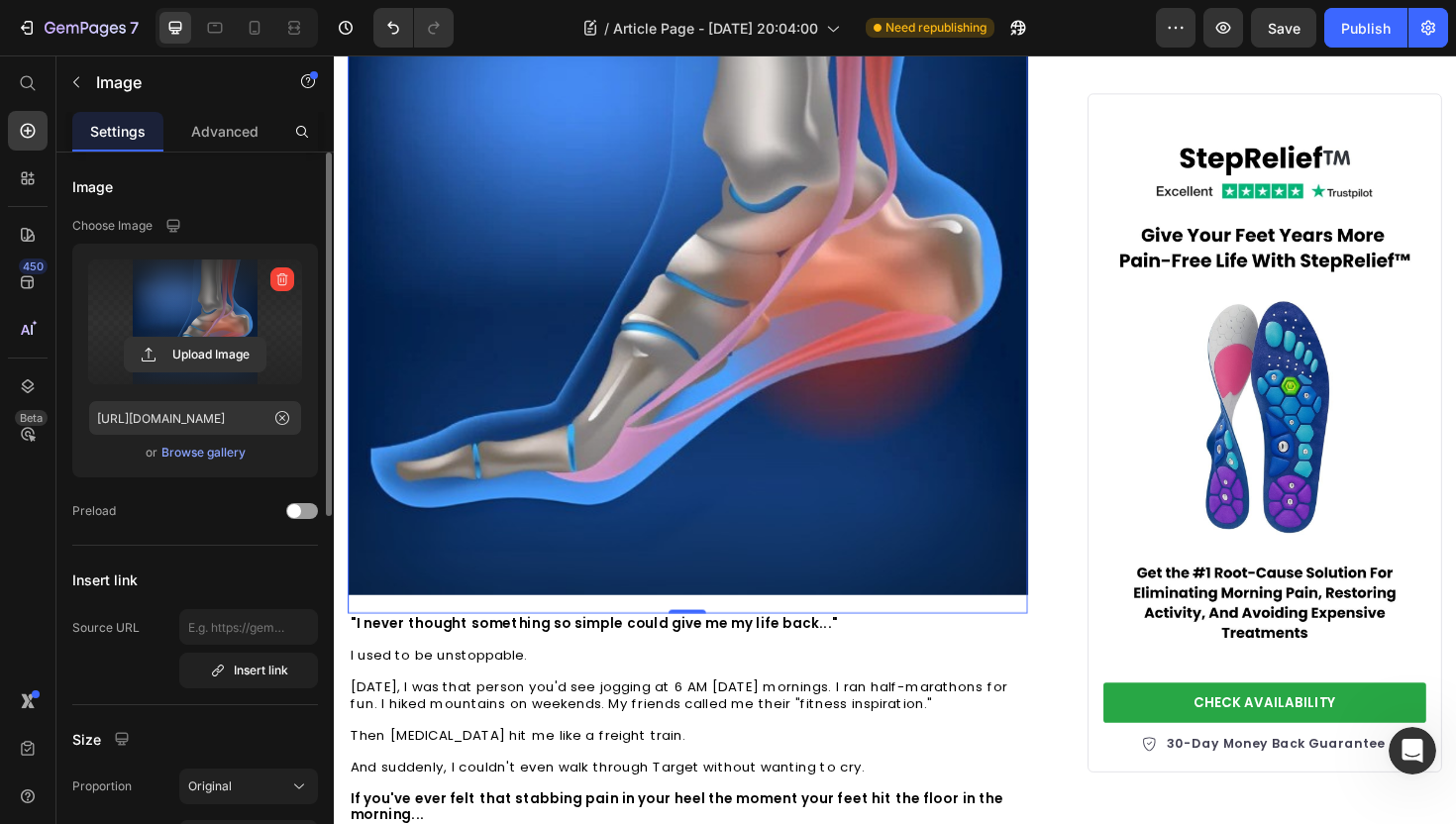 click at bounding box center (708, 271) 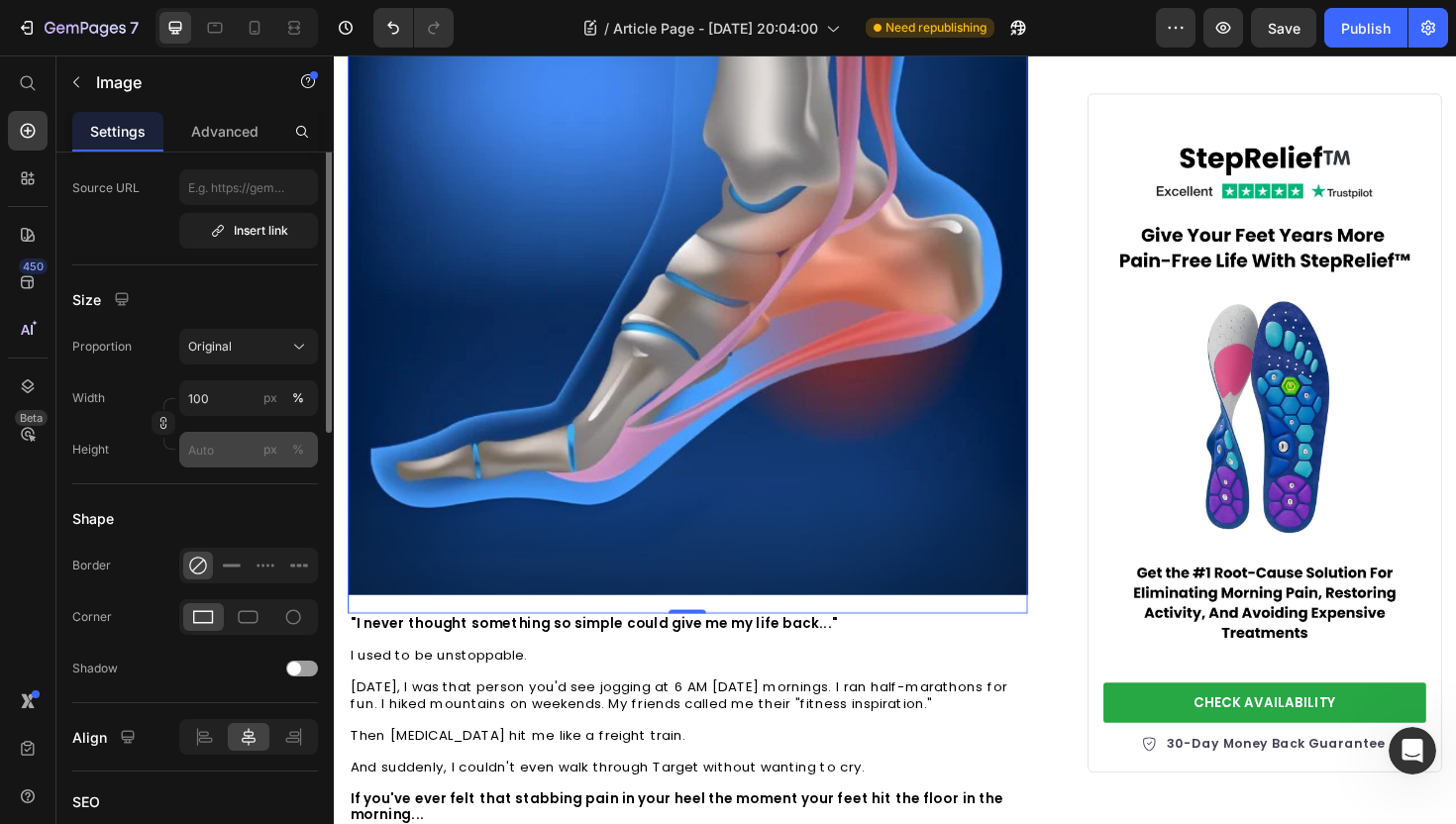scroll, scrollTop: 0, scrollLeft: 0, axis: both 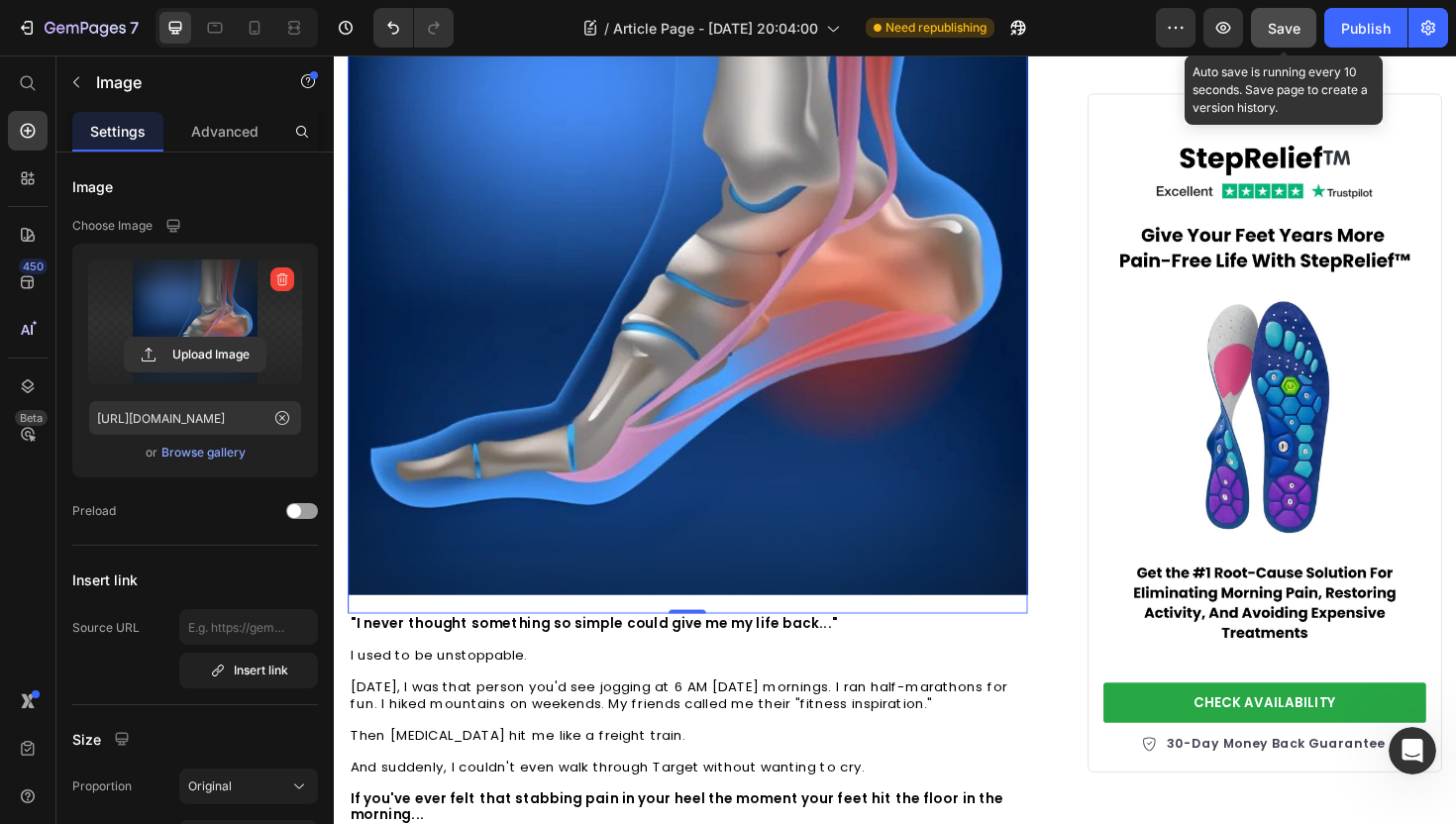 click on "Save" 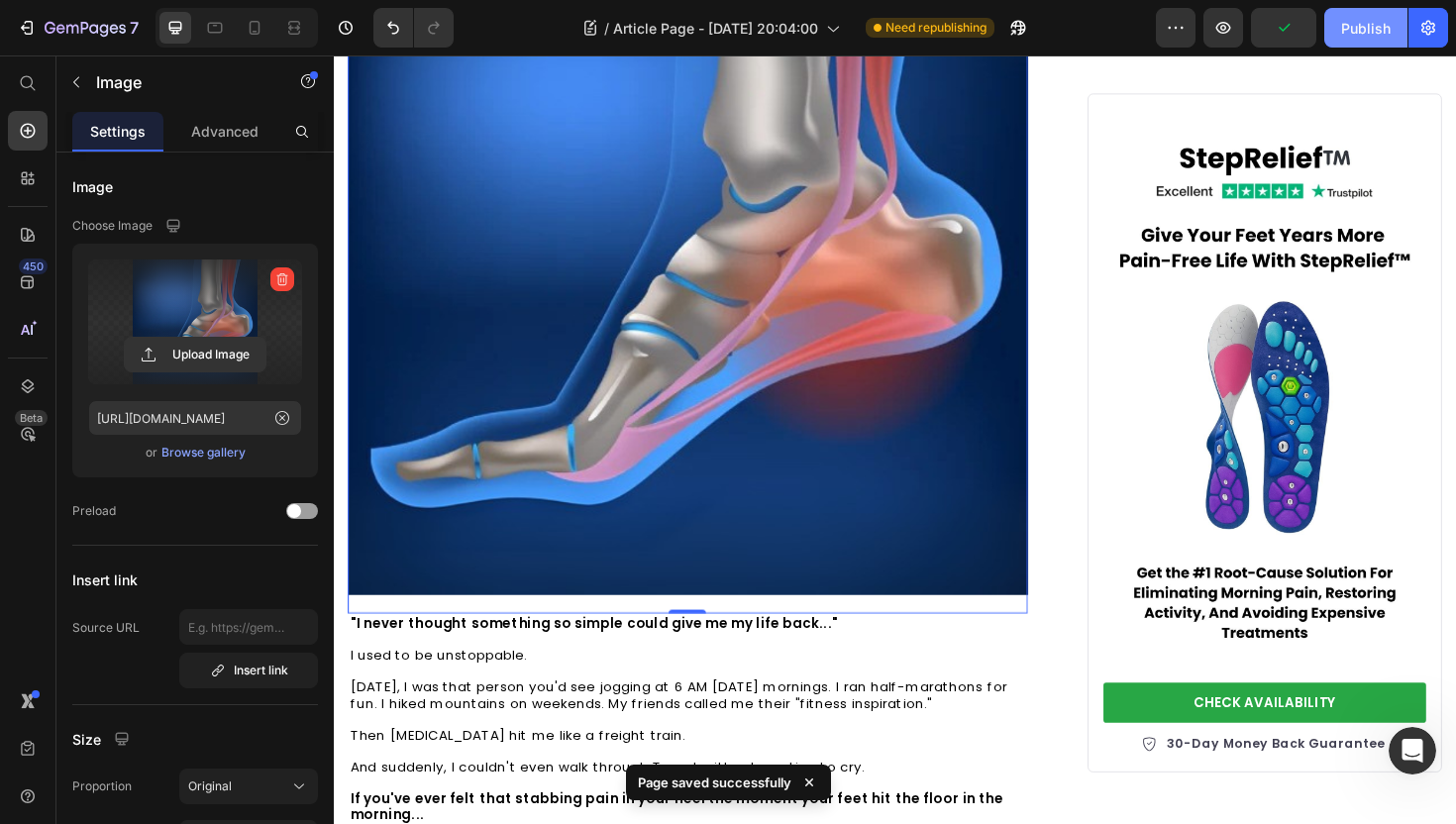 click on "Publish" at bounding box center (1366, 28) 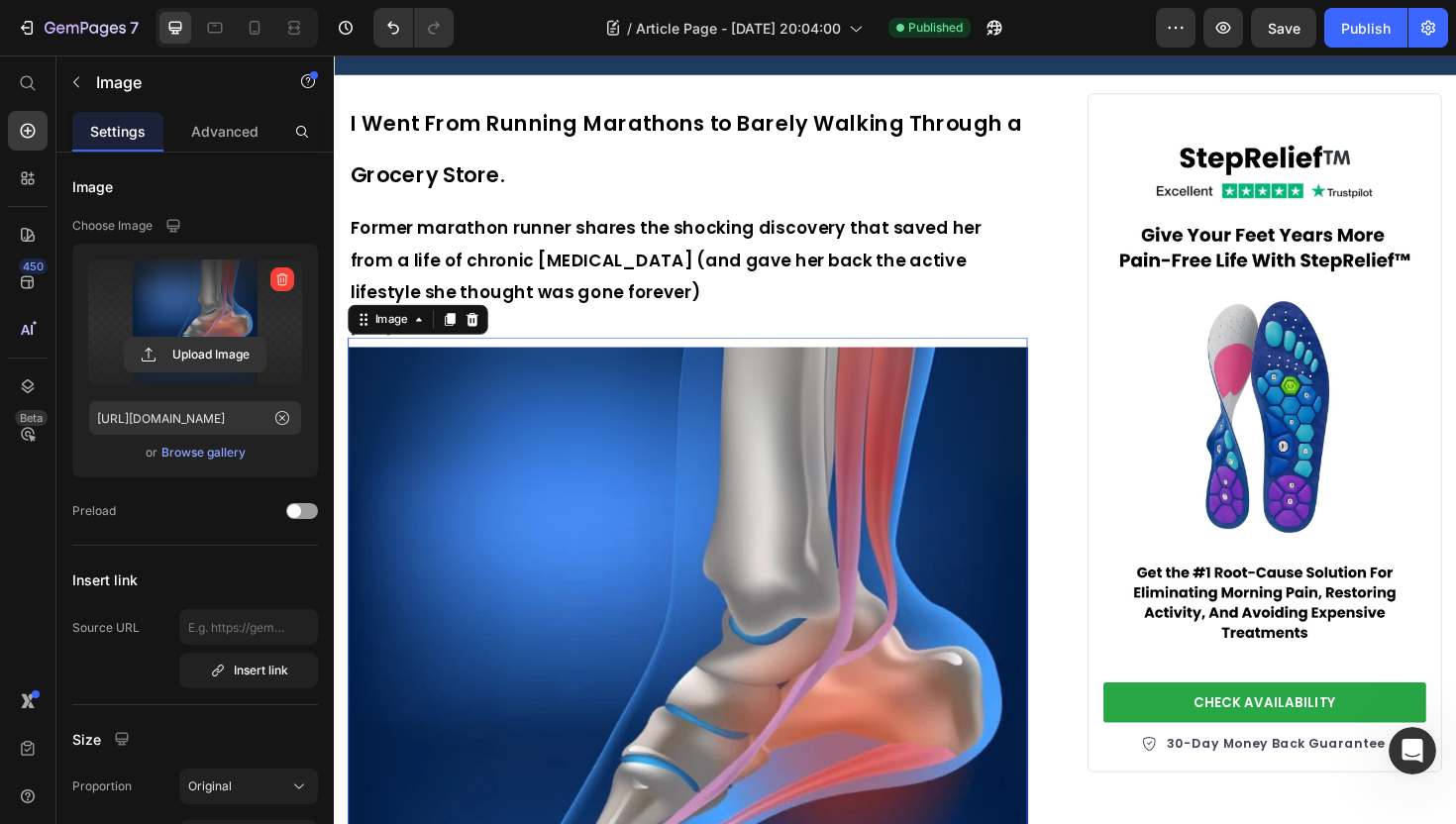 scroll, scrollTop: 0, scrollLeft: 0, axis: both 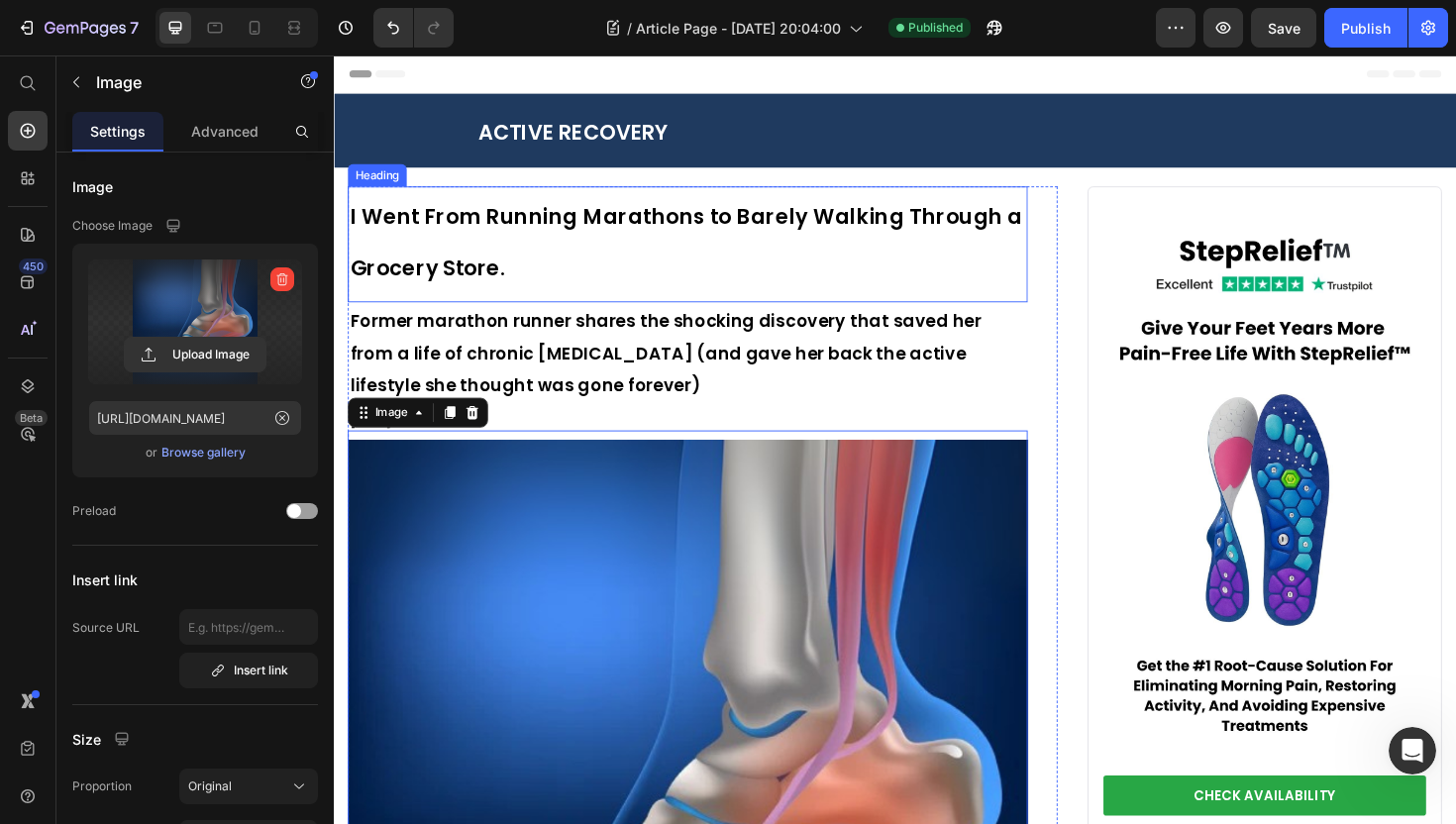 click on "⁠⁠⁠⁠⁠⁠⁠ I Went From Running Marathons to Barely Walking Through a Grocery Store." at bounding box center [708, 251] 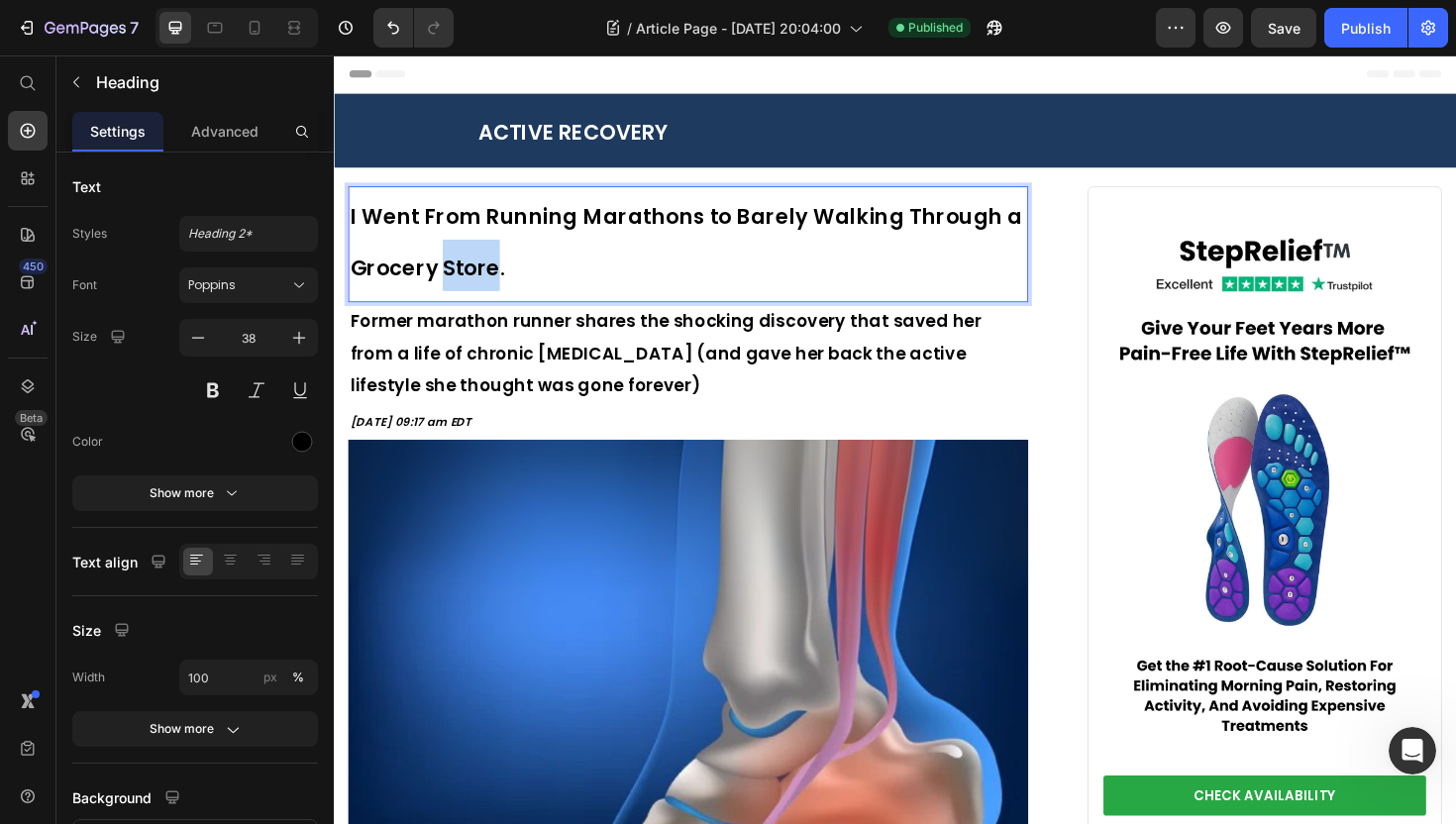 click on "I Went From Running Marathons to Barely Walking Through a Grocery Store." at bounding box center (706, 254) 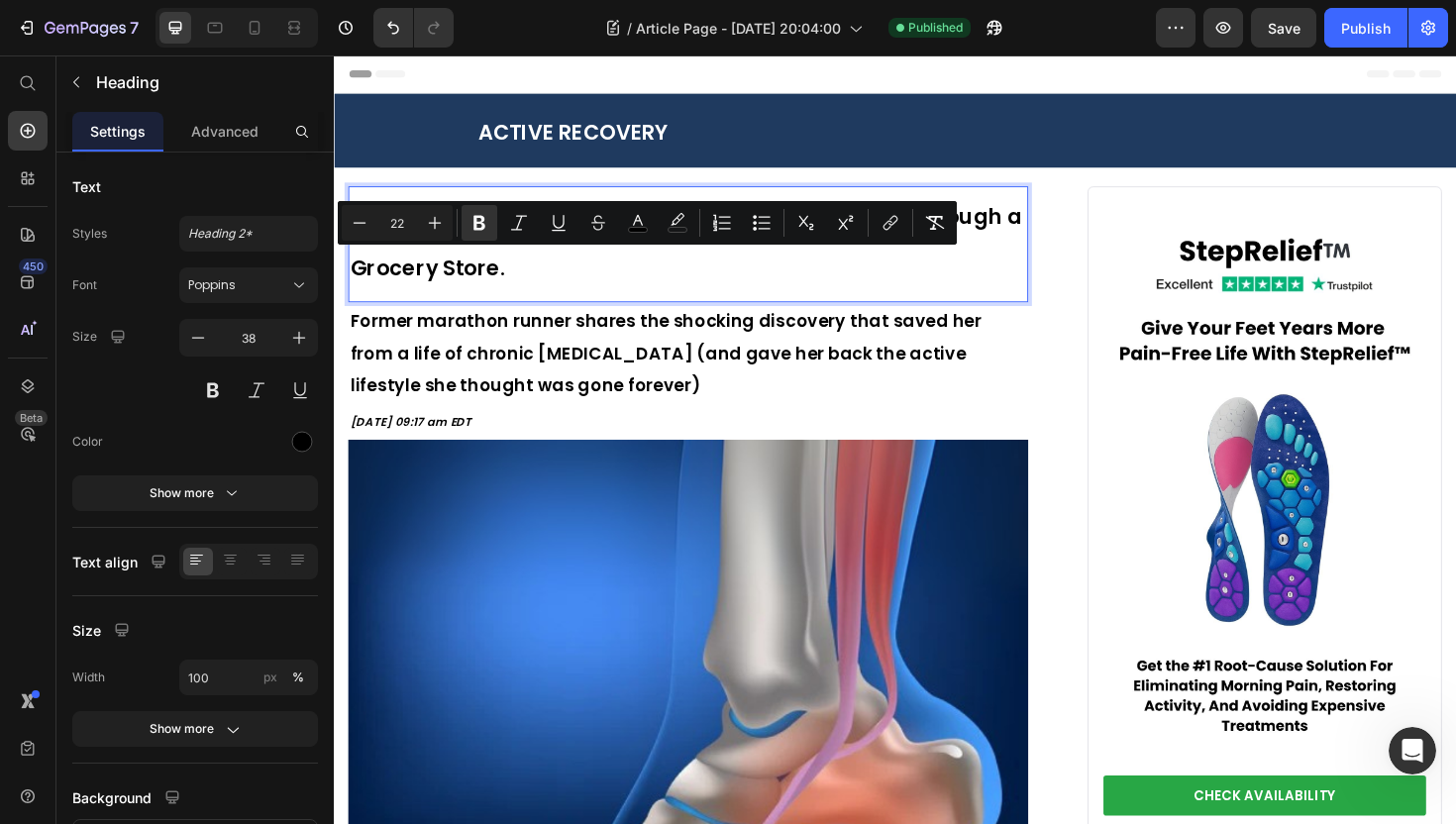 click on "I Went From Running Marathons to Barely Walking Through a Grocery Store." at bounding box center (708, 251) 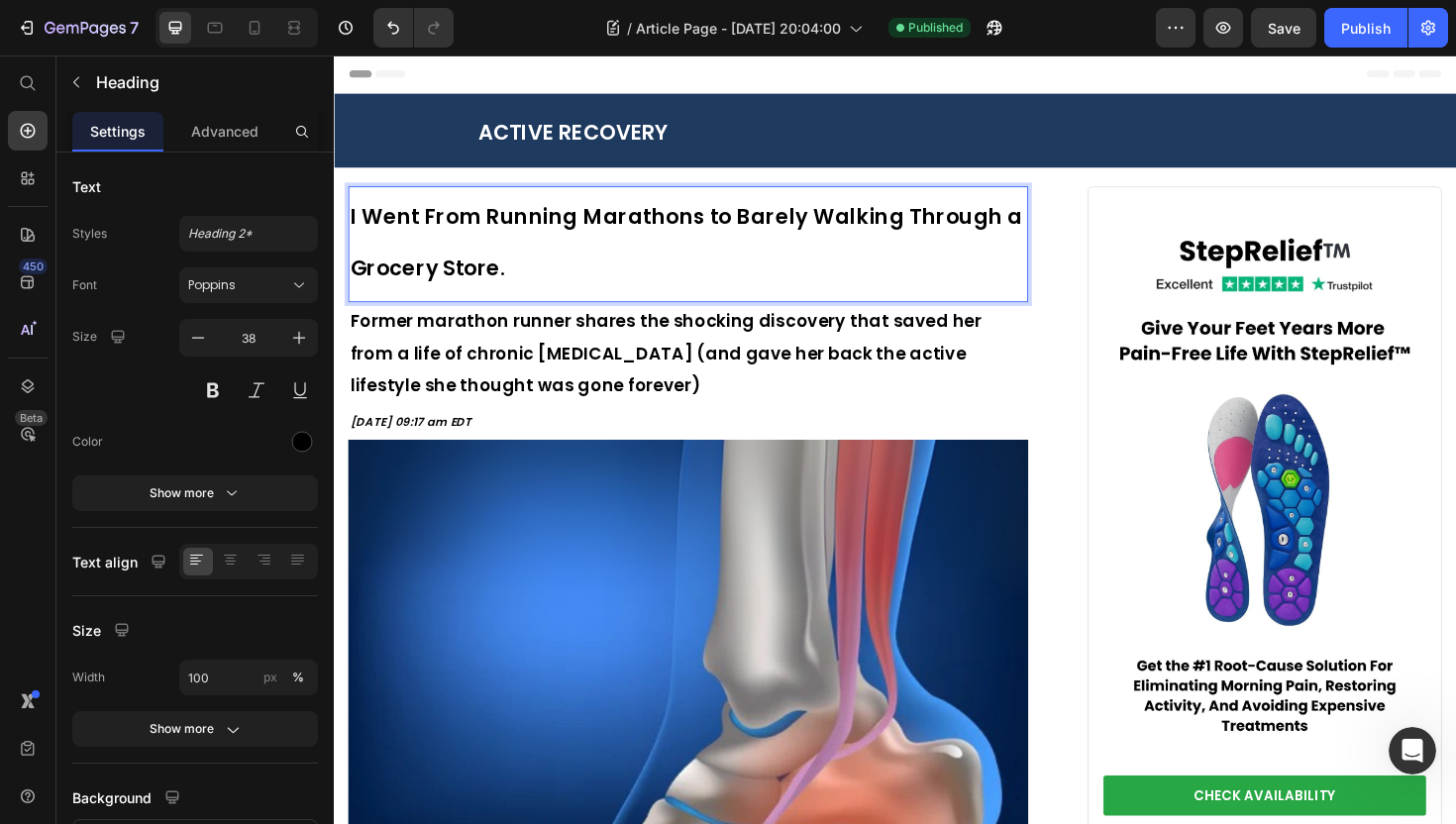 click on "I Went From Running Marathons to Barely Walking Through a Grocery Store." at bounding box center (708, 251) 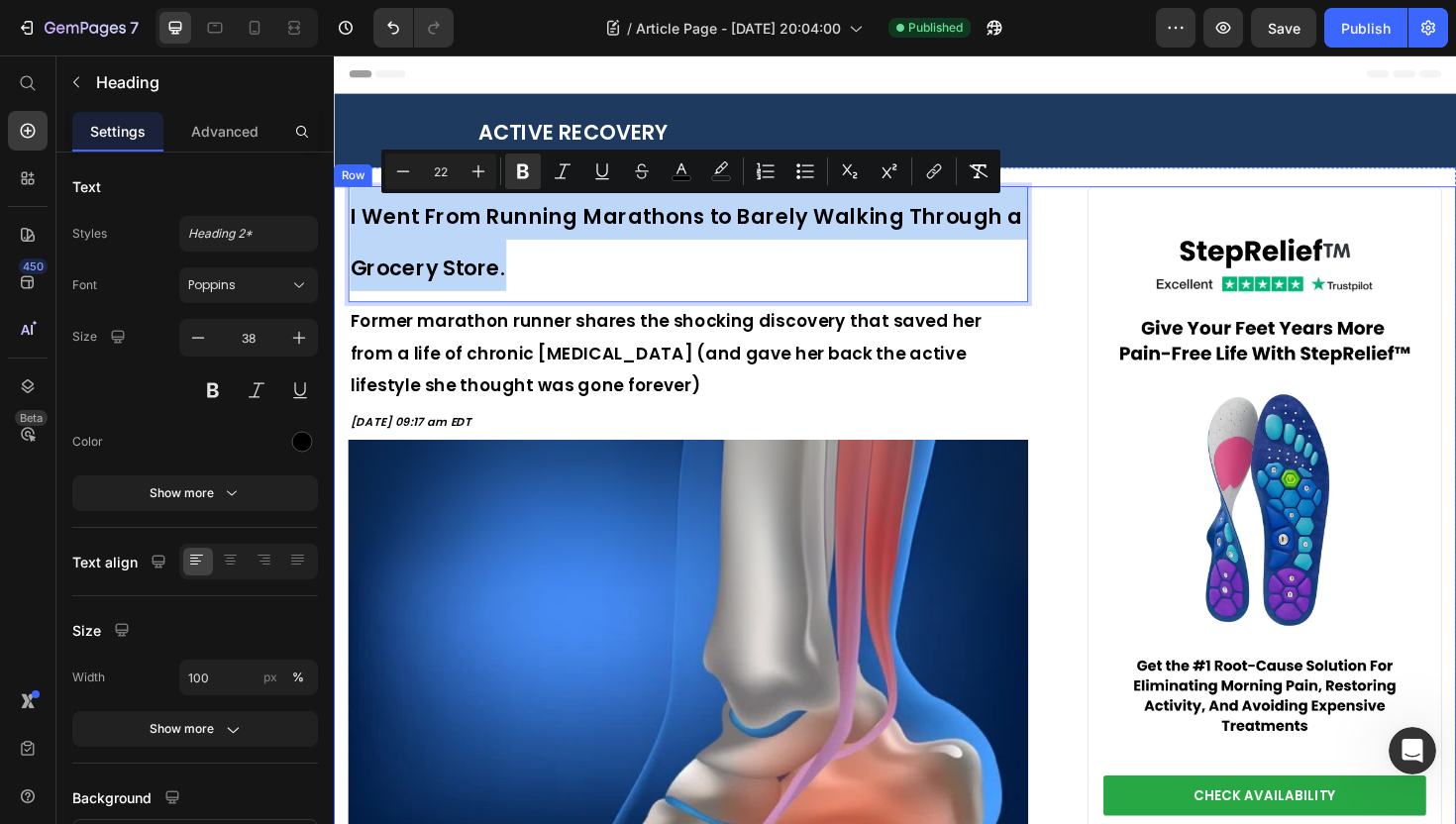 drag, startPoint x: 526, startPoint y: 284, endPoint x: 342, endPoint y: 220, distance: 194.81273 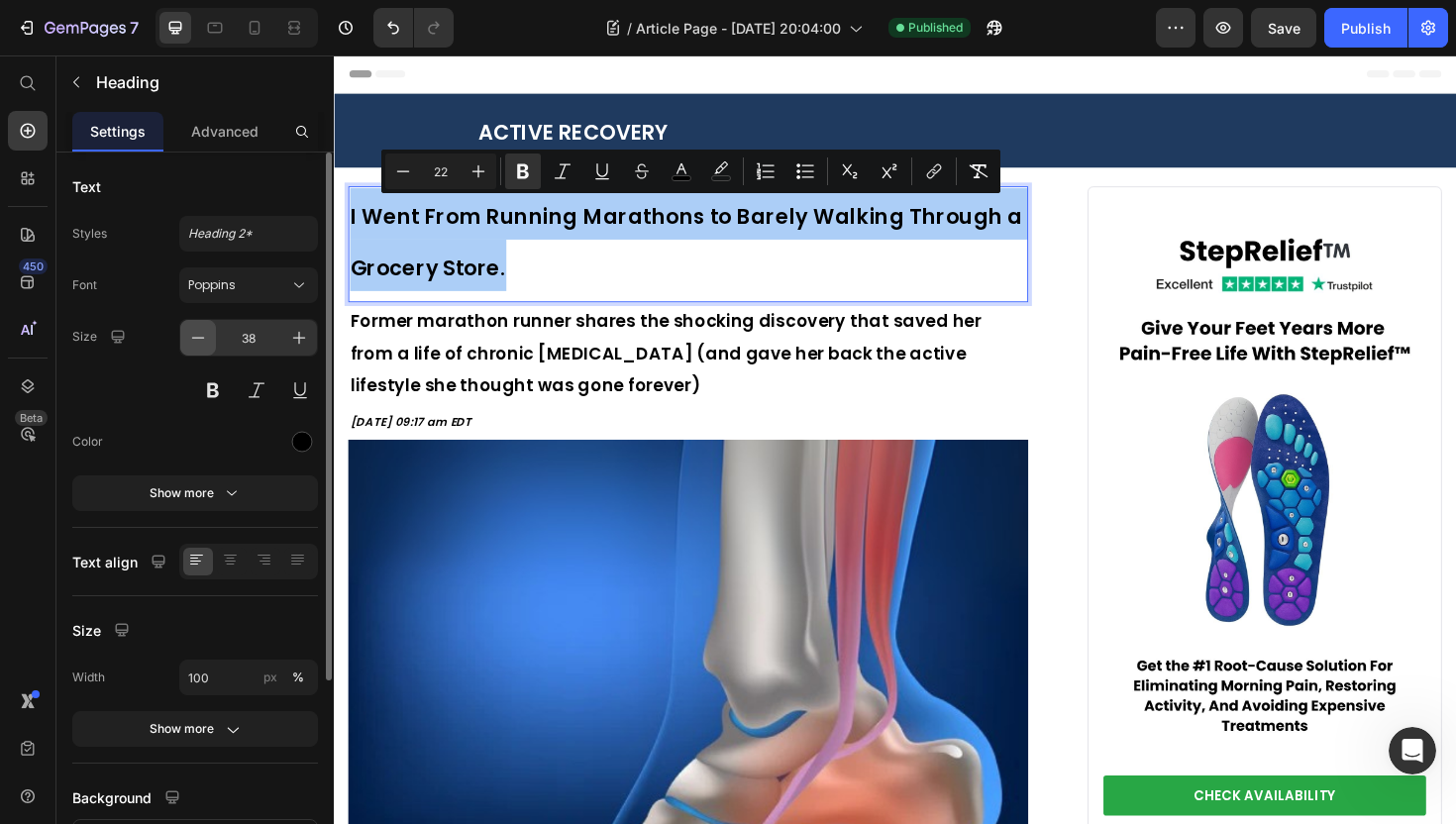 click 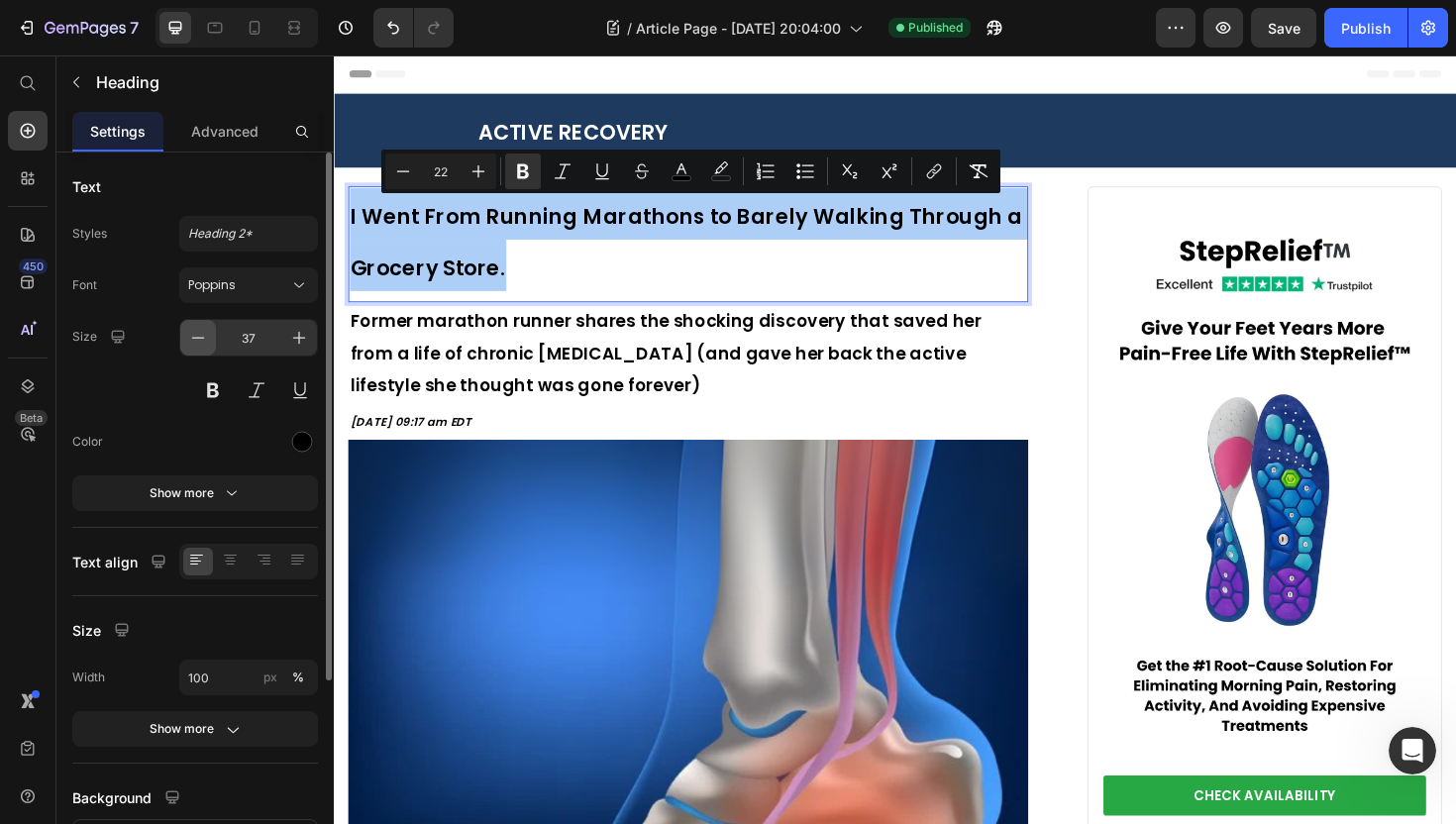 click 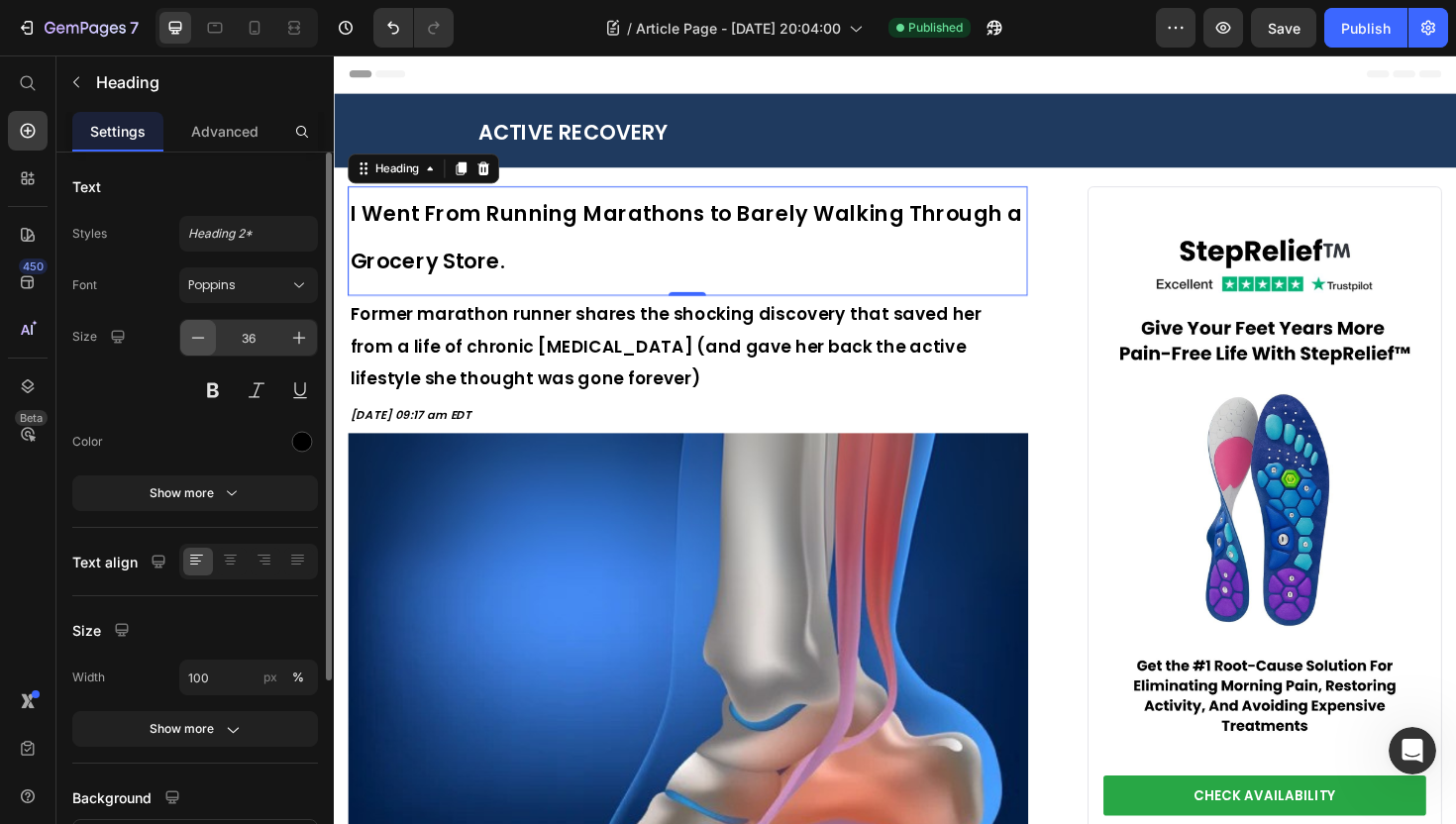 click 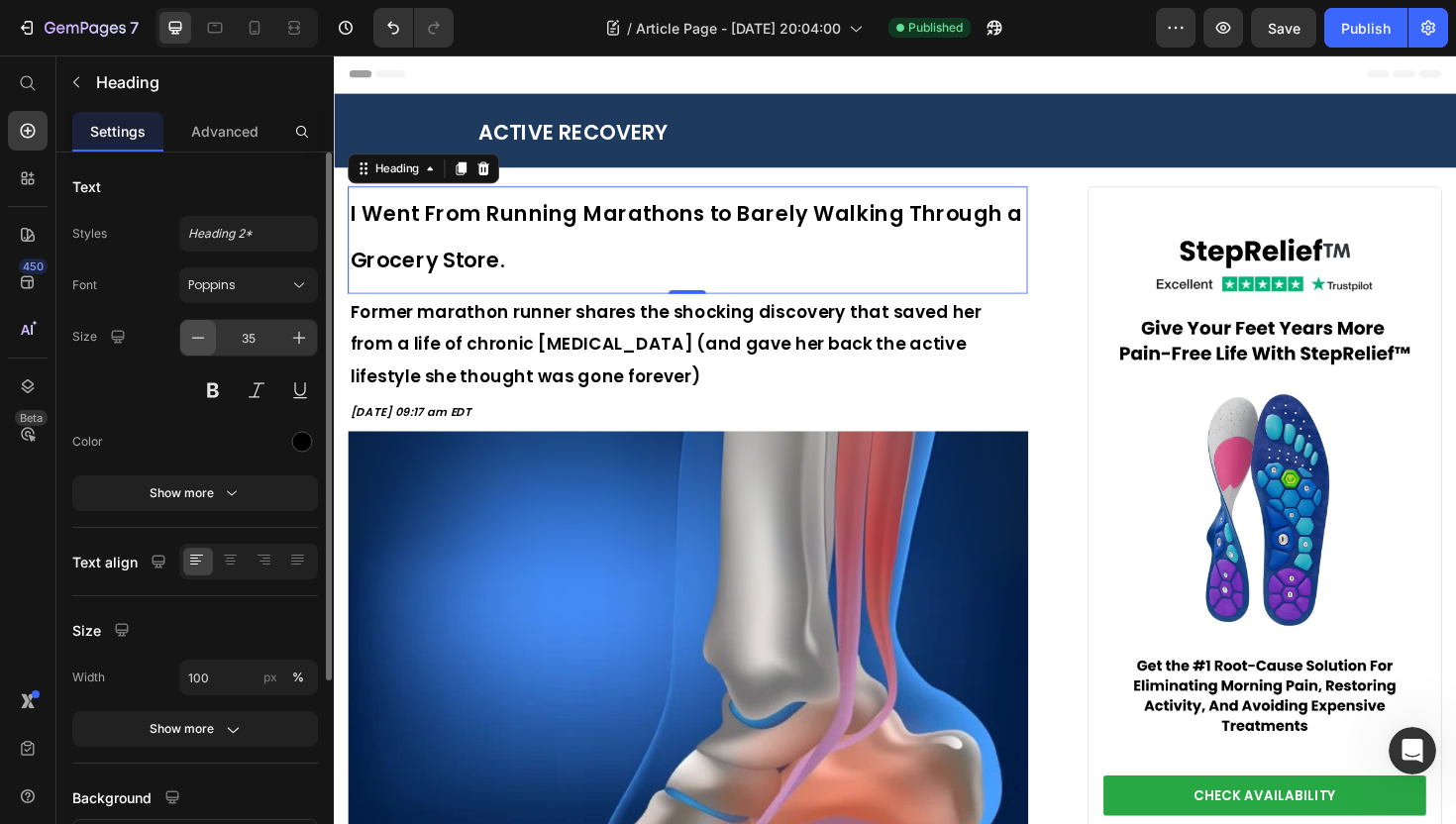 click 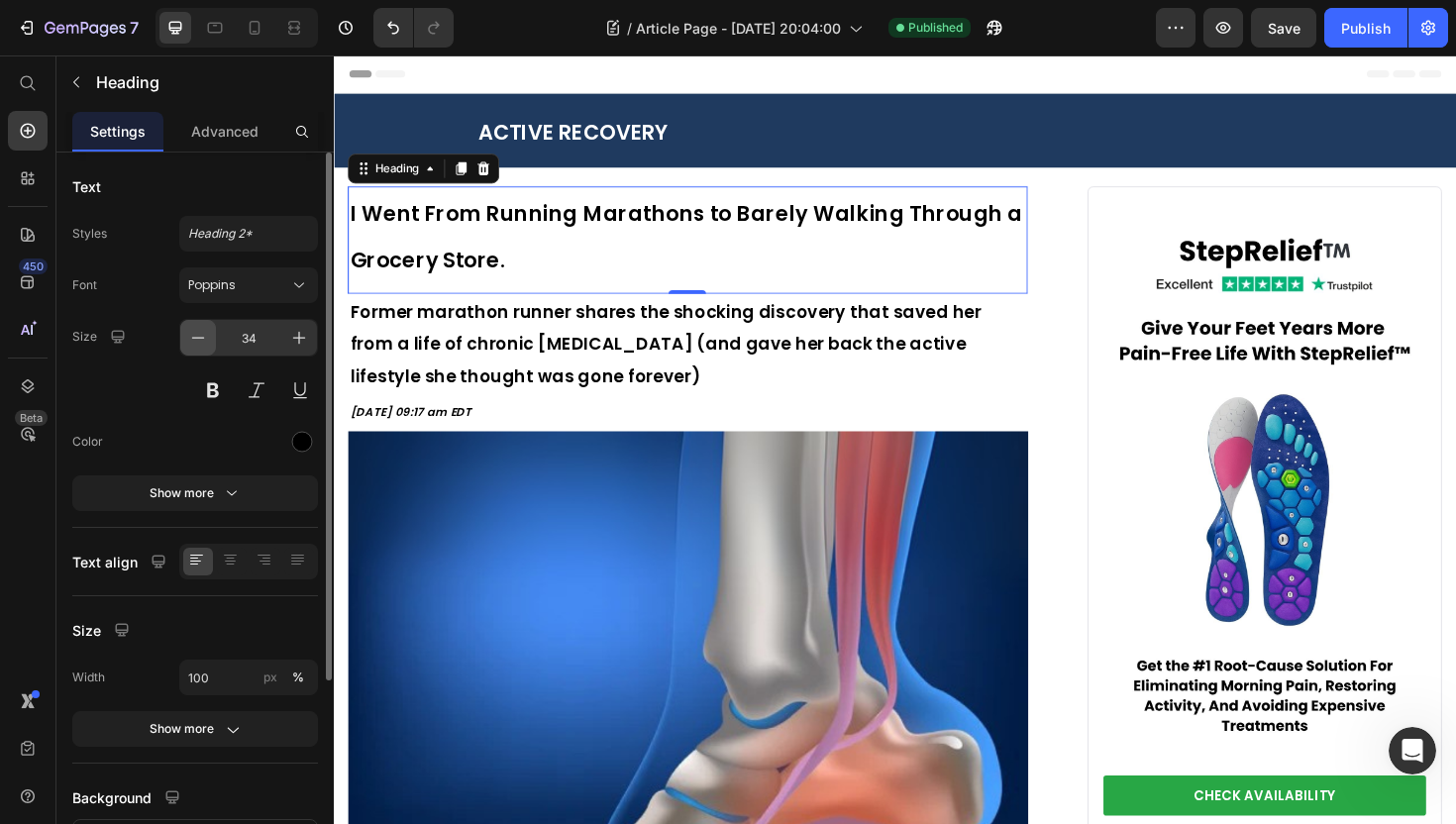 click 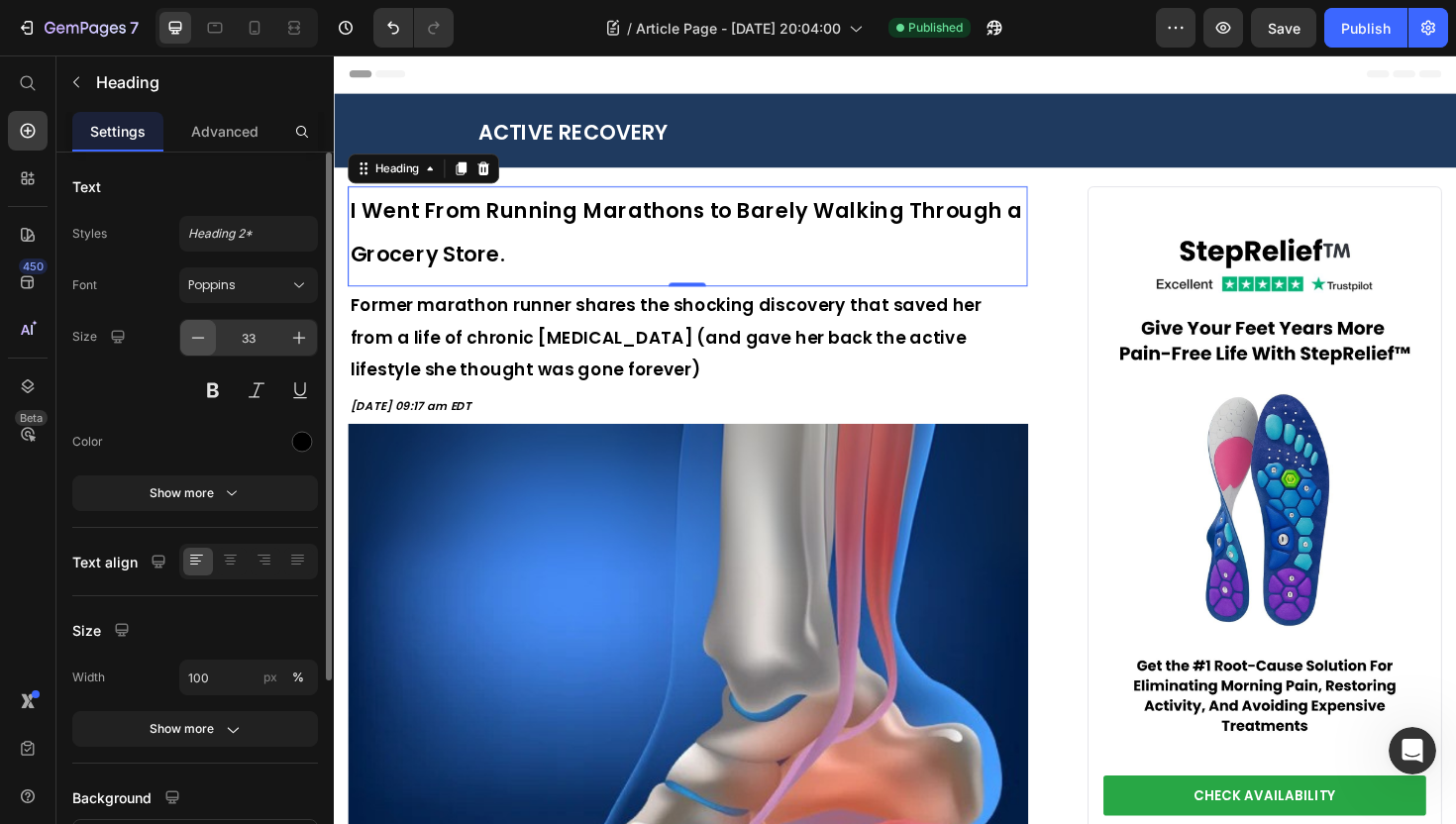 click 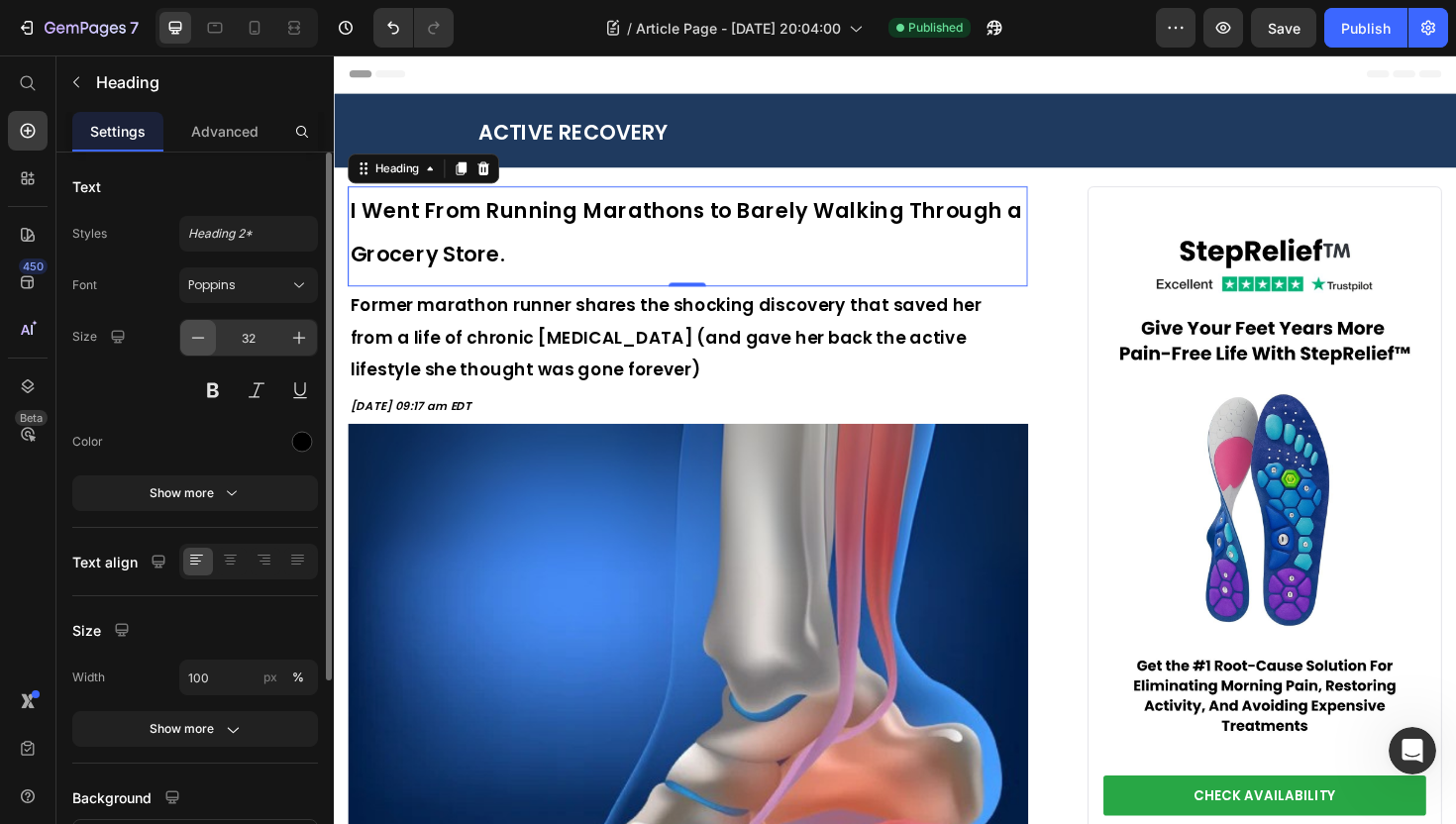 click 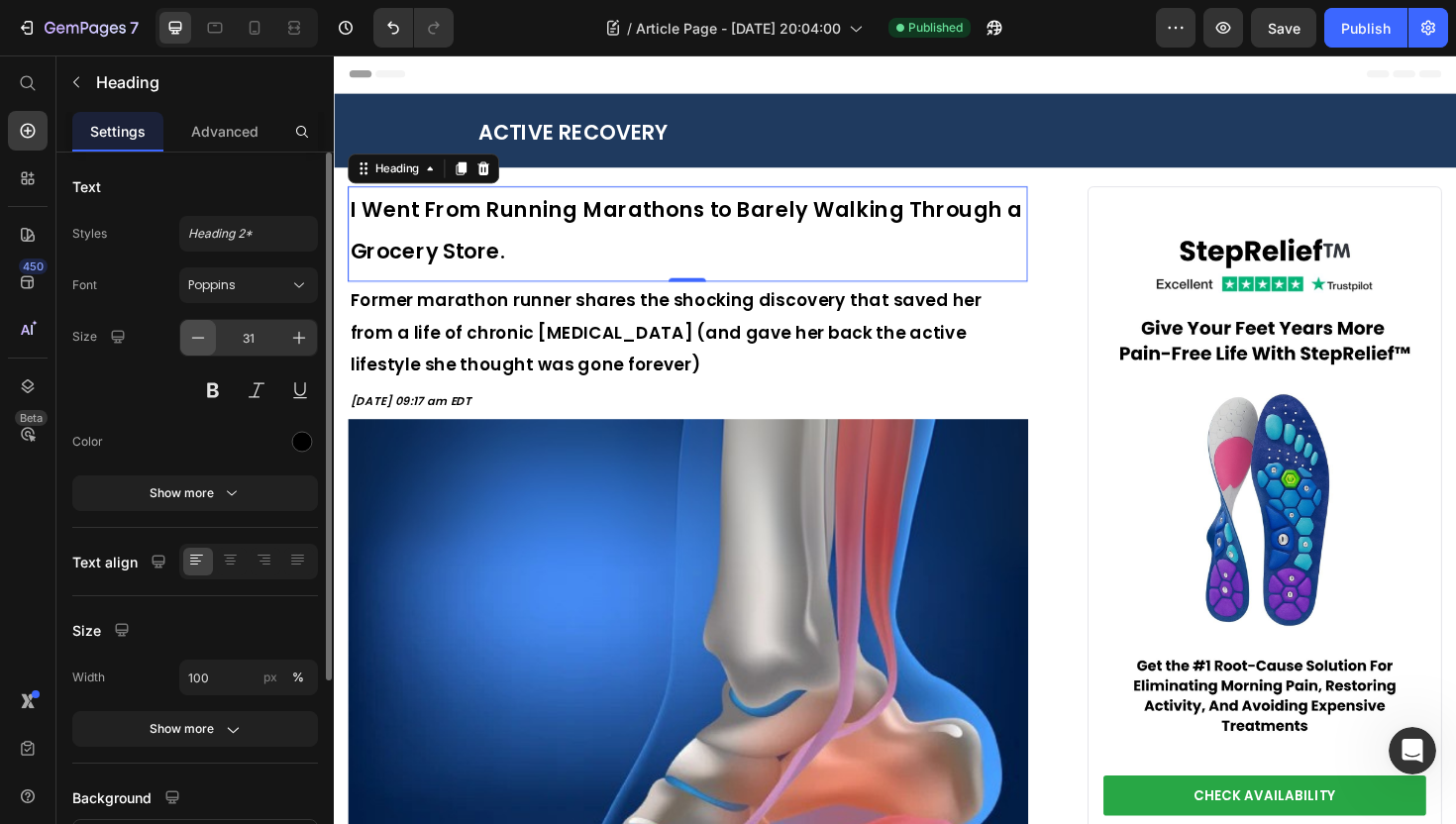 click 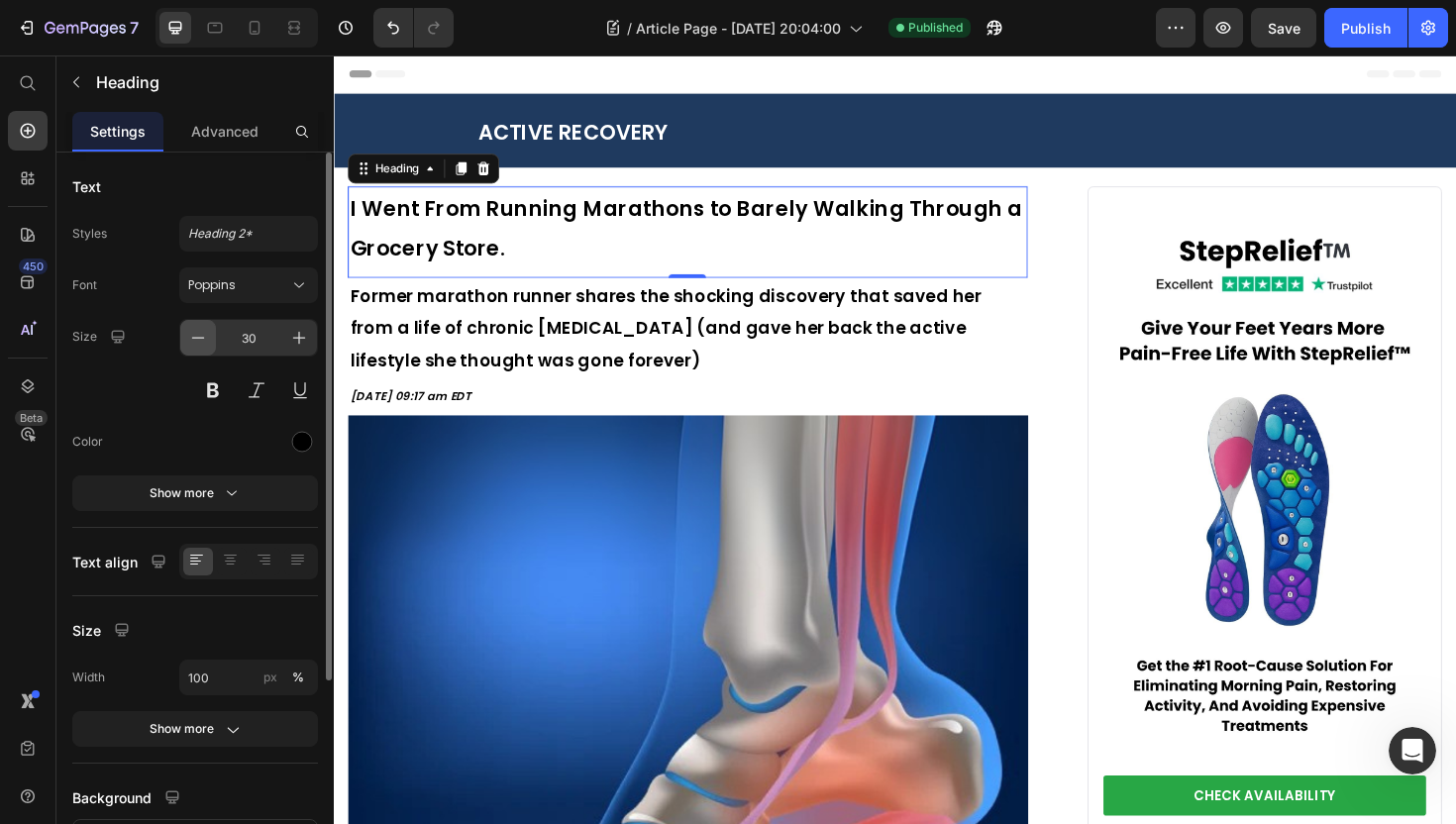 click 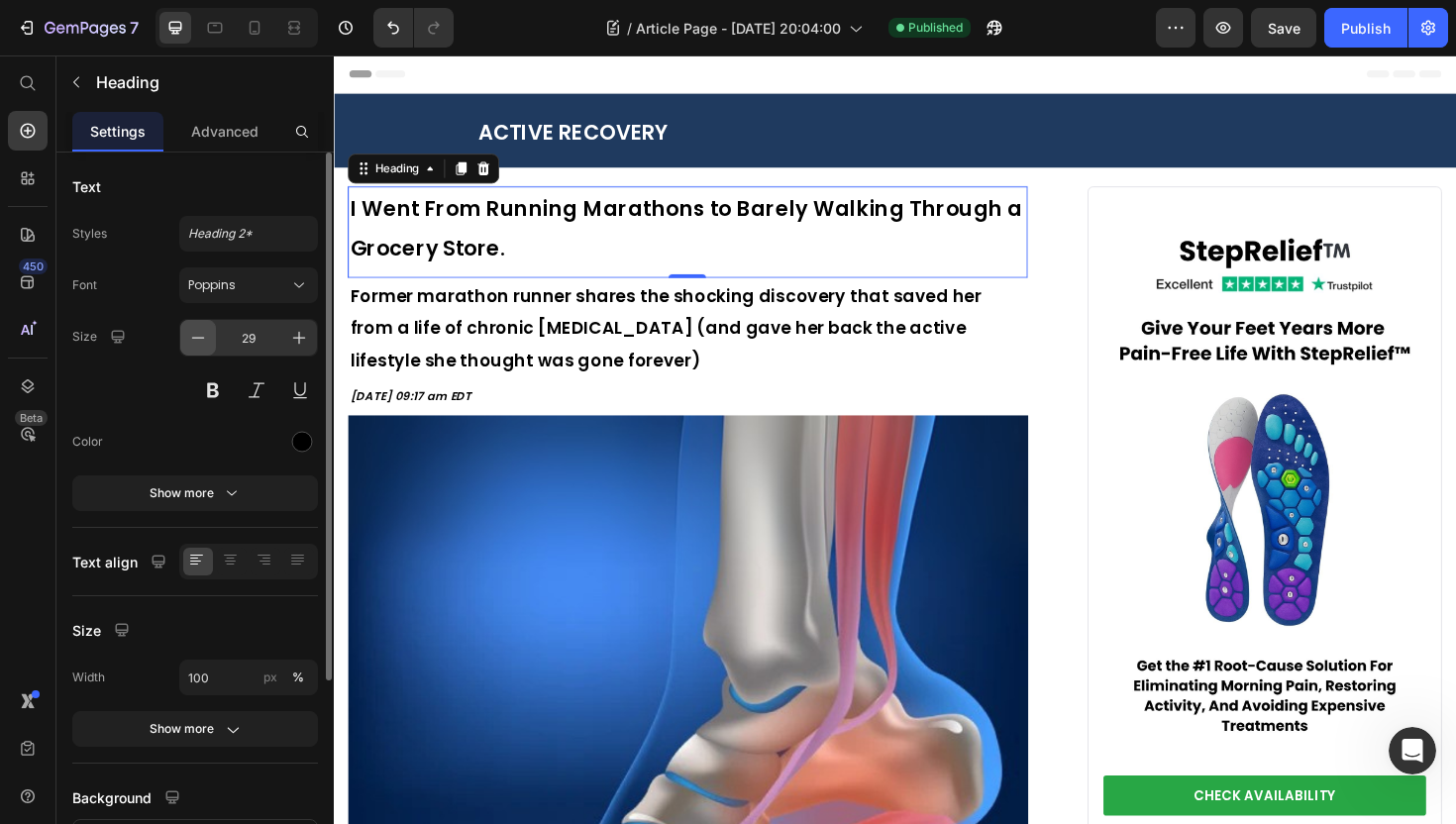 click 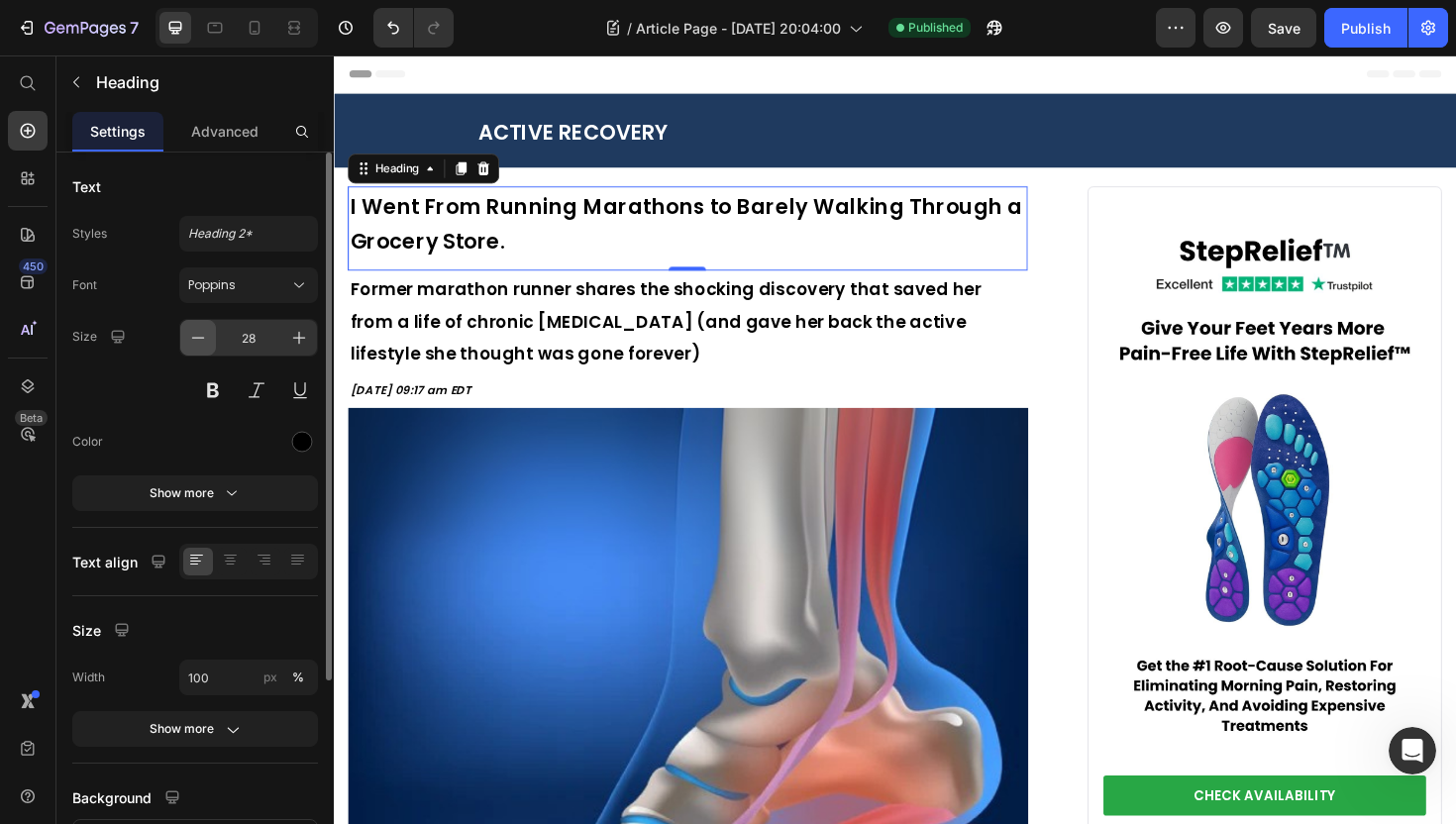 click 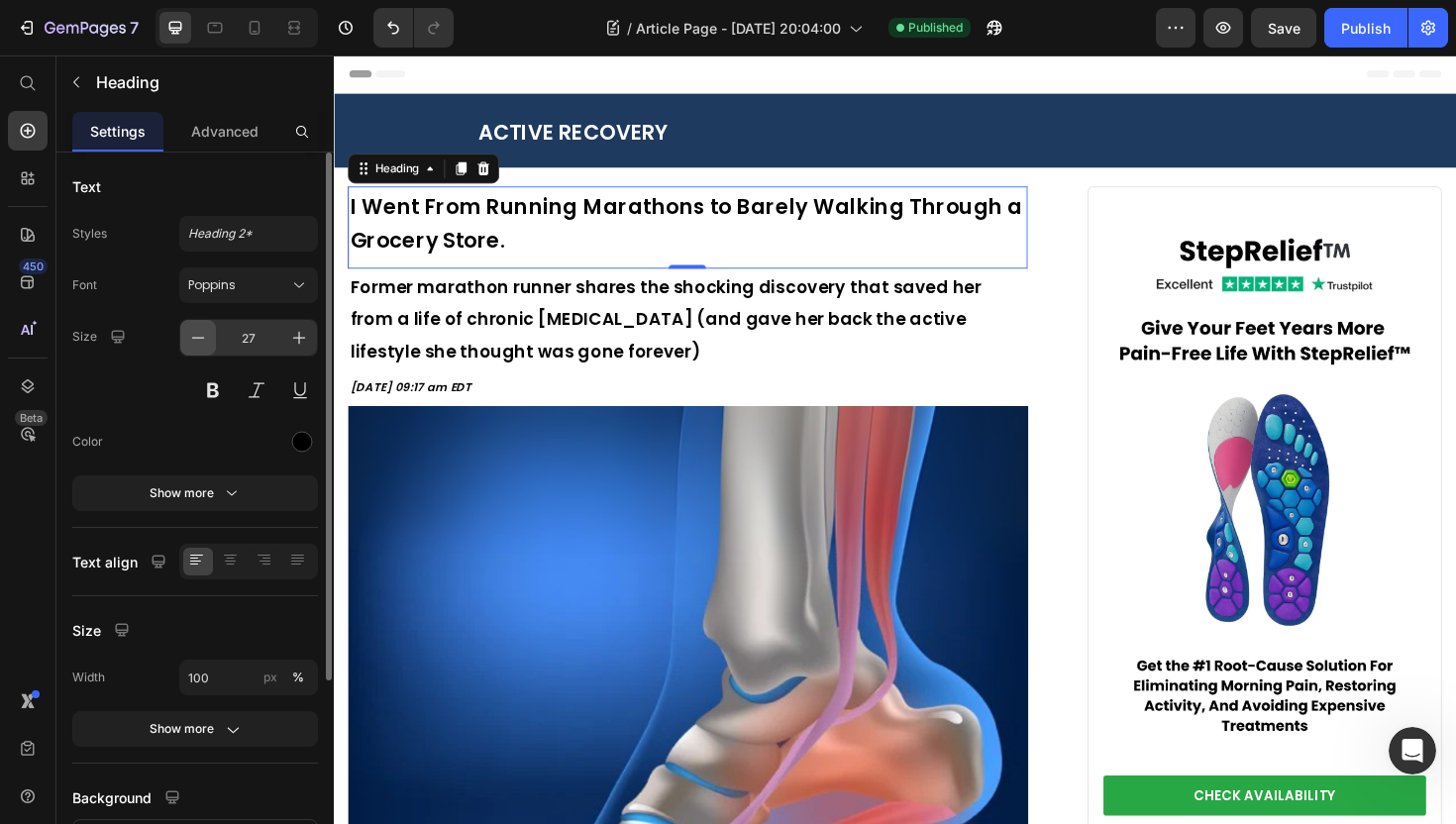 click 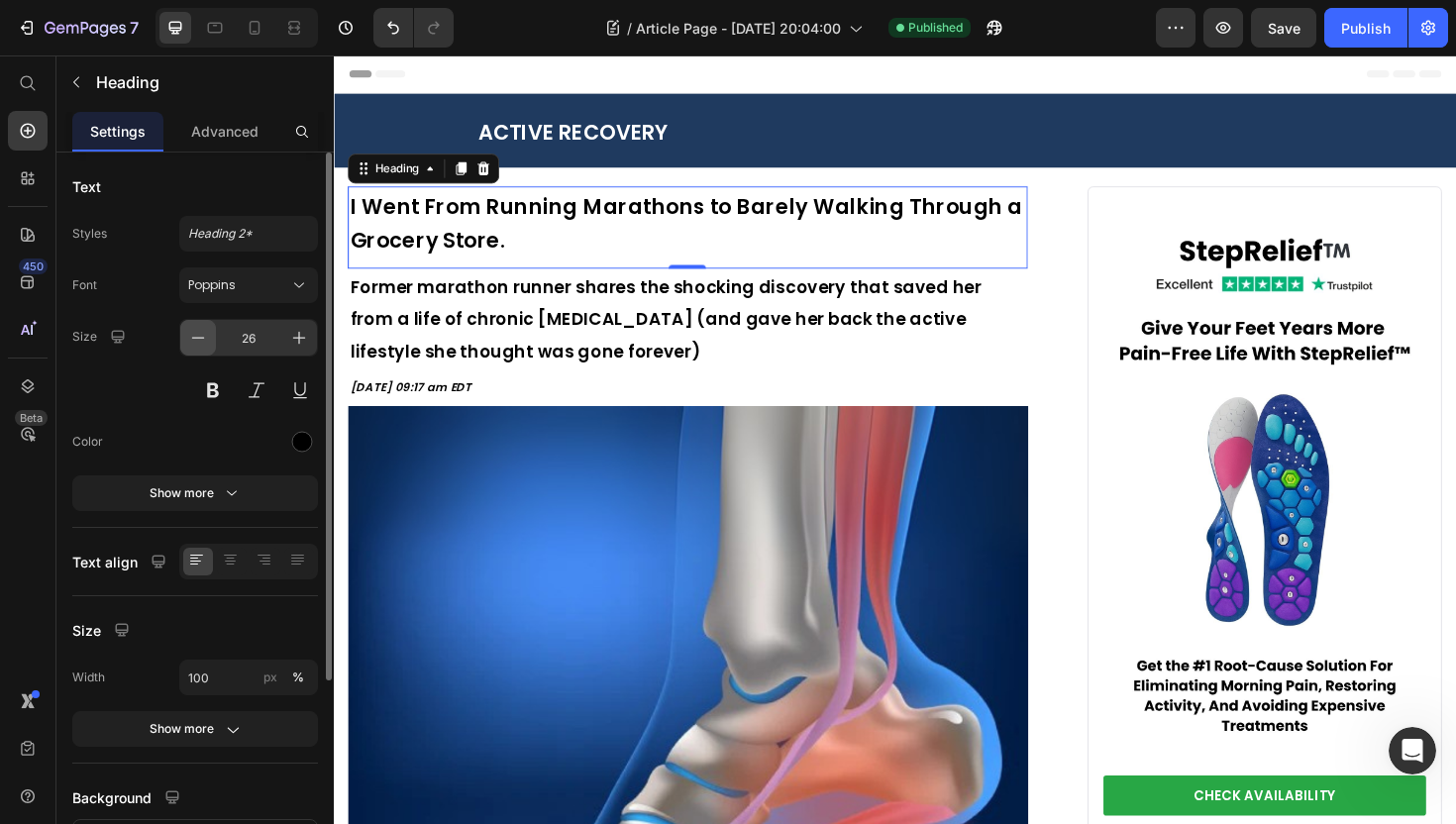 click 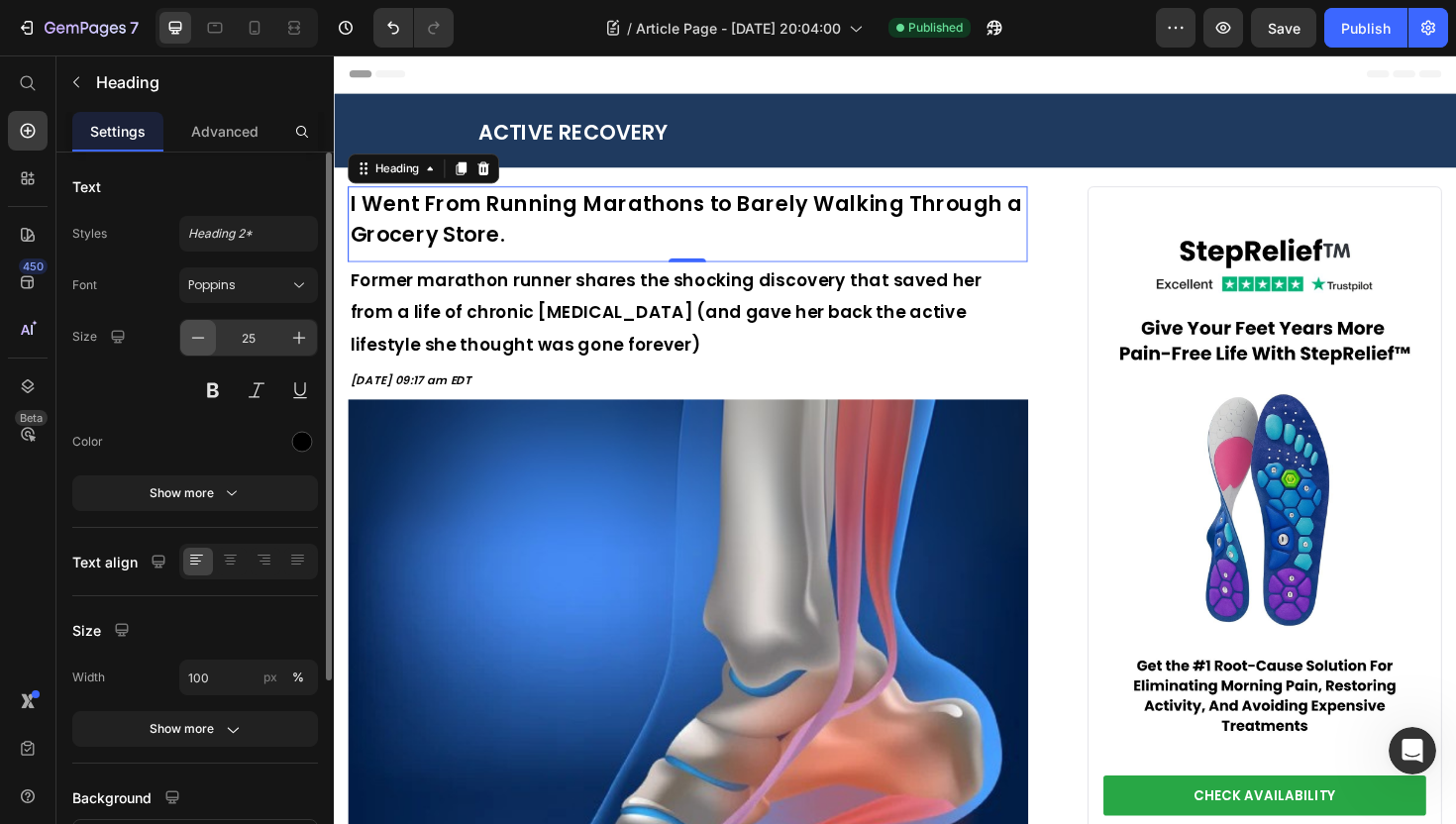 click 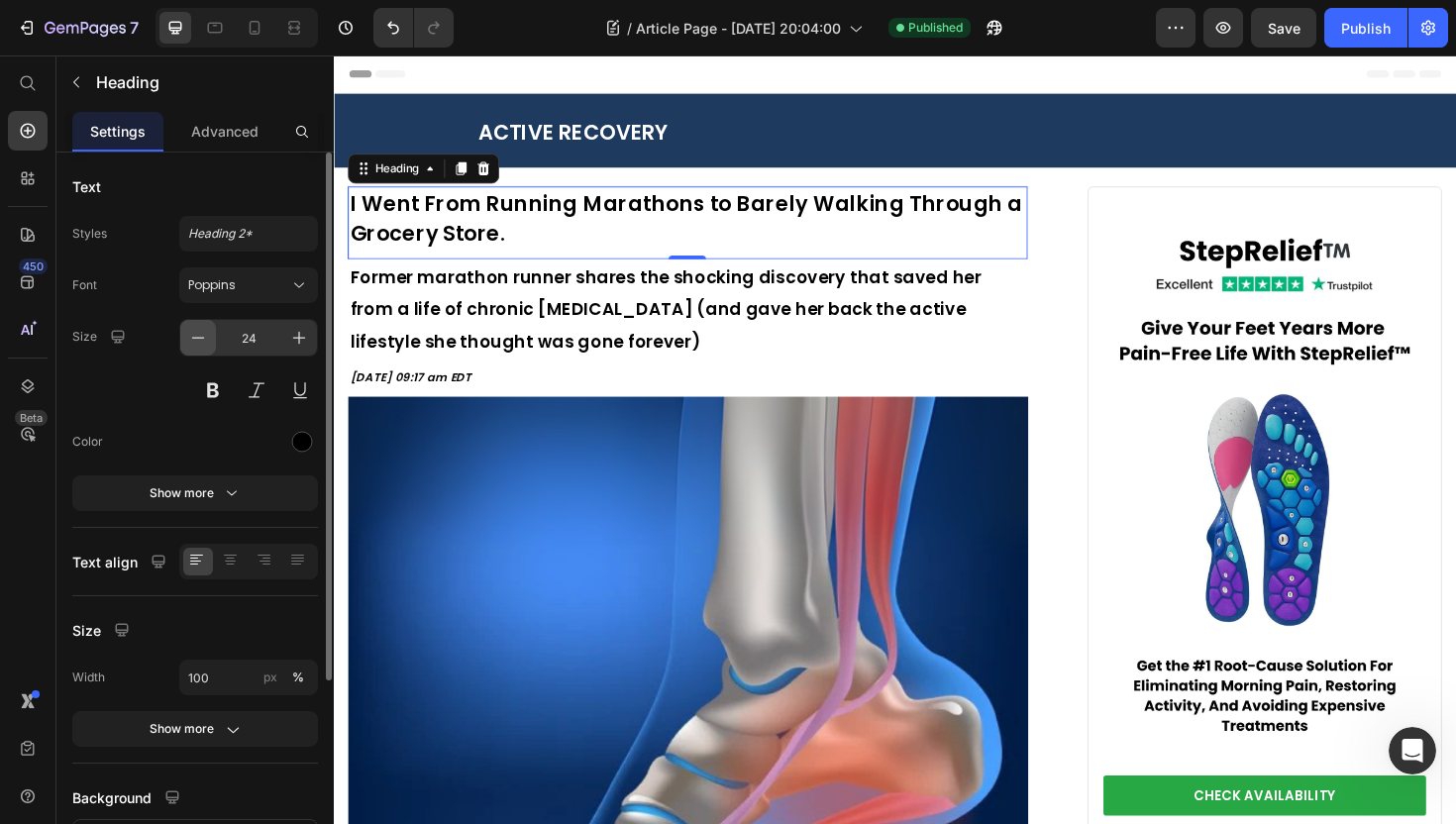 click 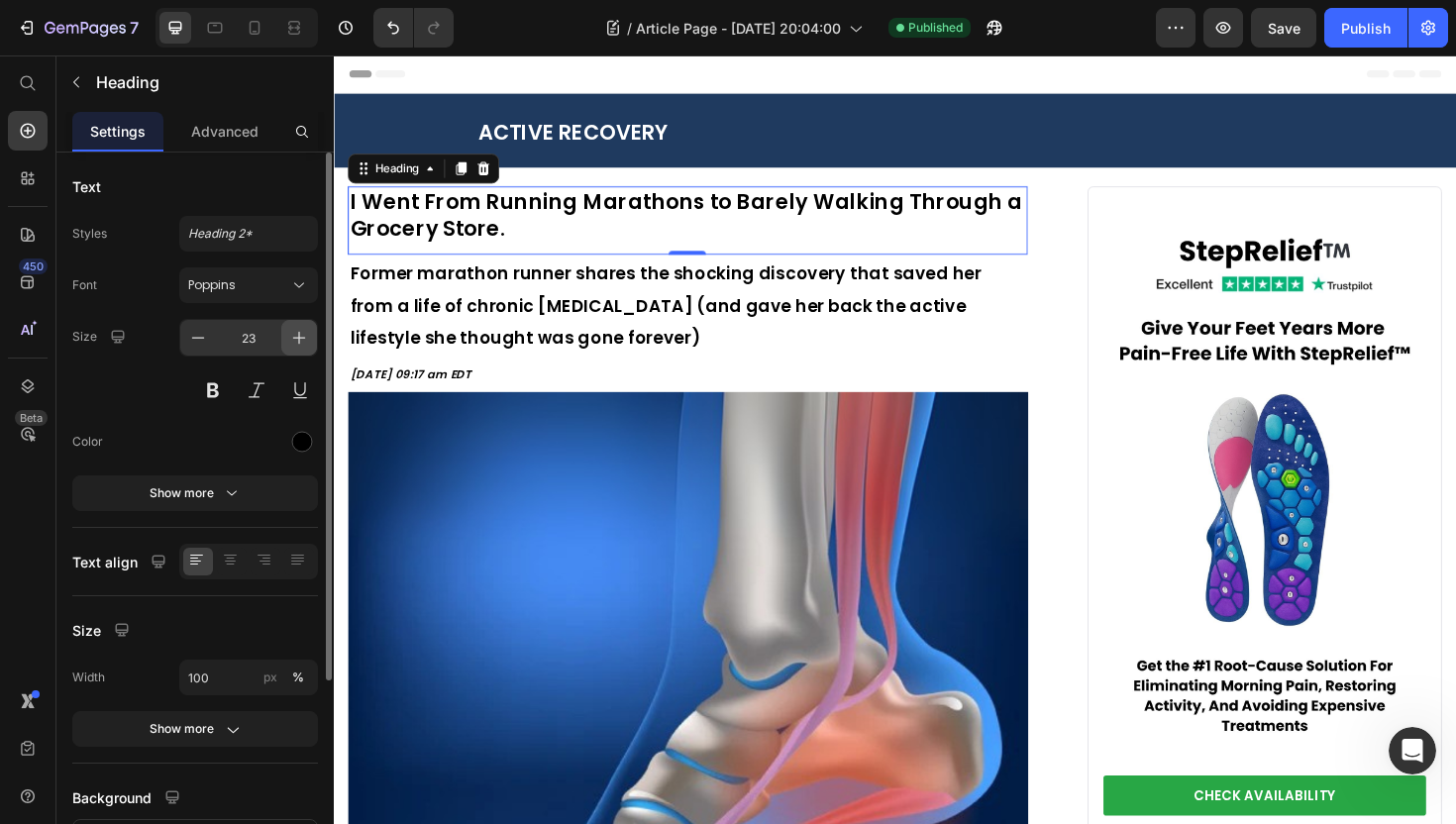 click 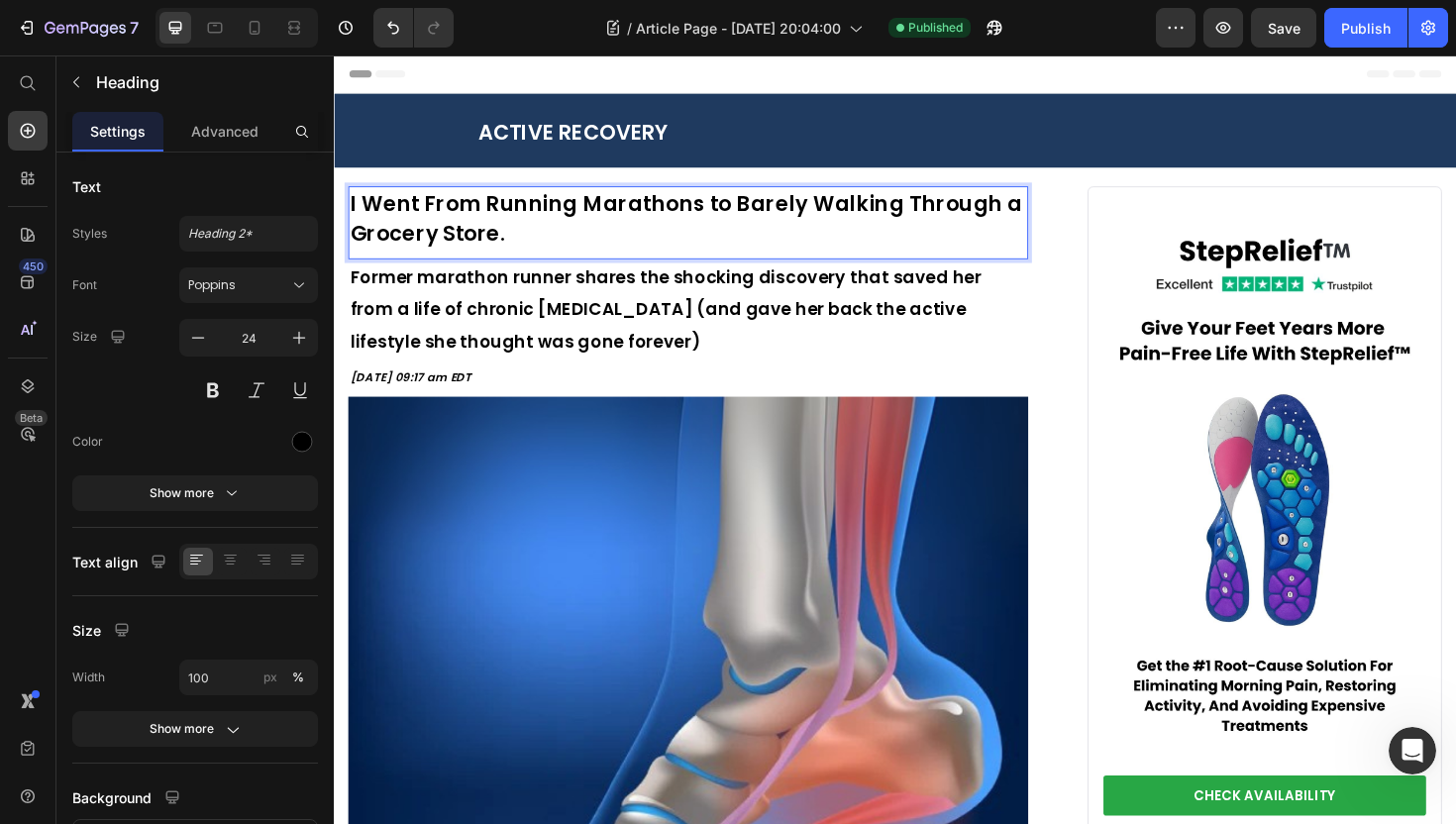 click on "I Went From Running Marathons to Barely Walking Through a Grocery Store." at bounding box center (708, 228) 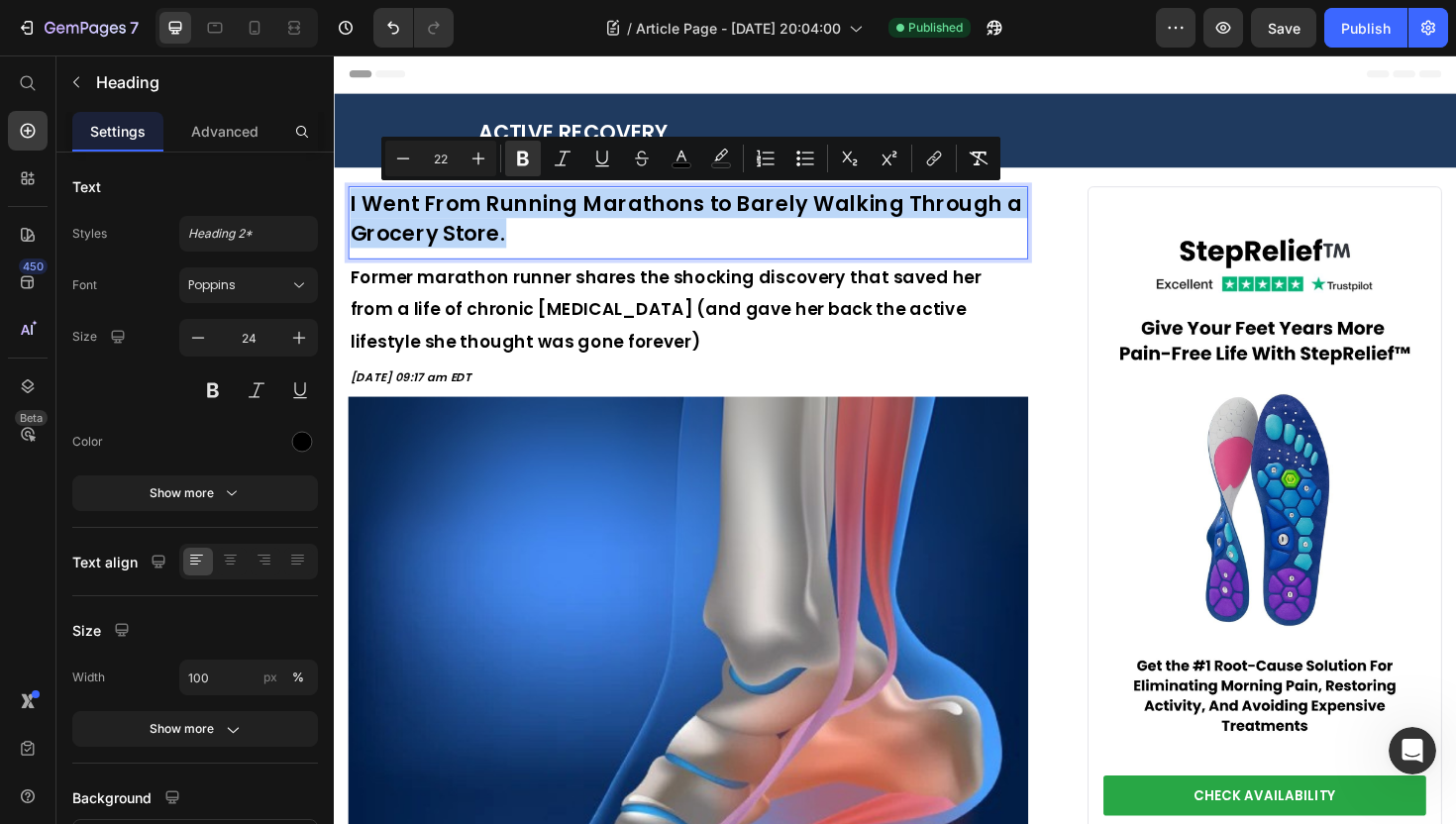 drag, startPoint x: 523, startPoint y: 242, endPoint x: 357, endPoint y: 239, distance: 166.02711 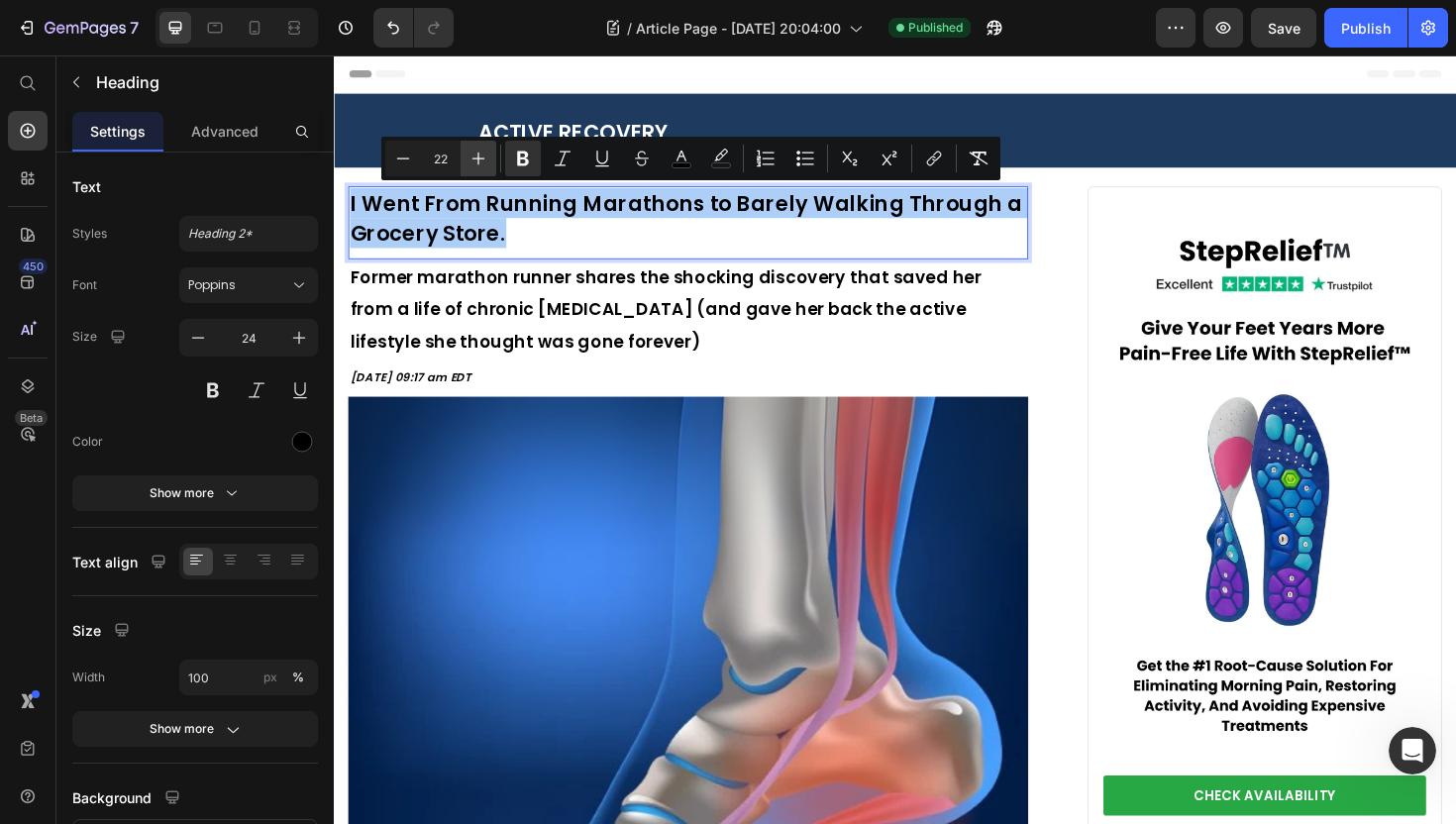 click 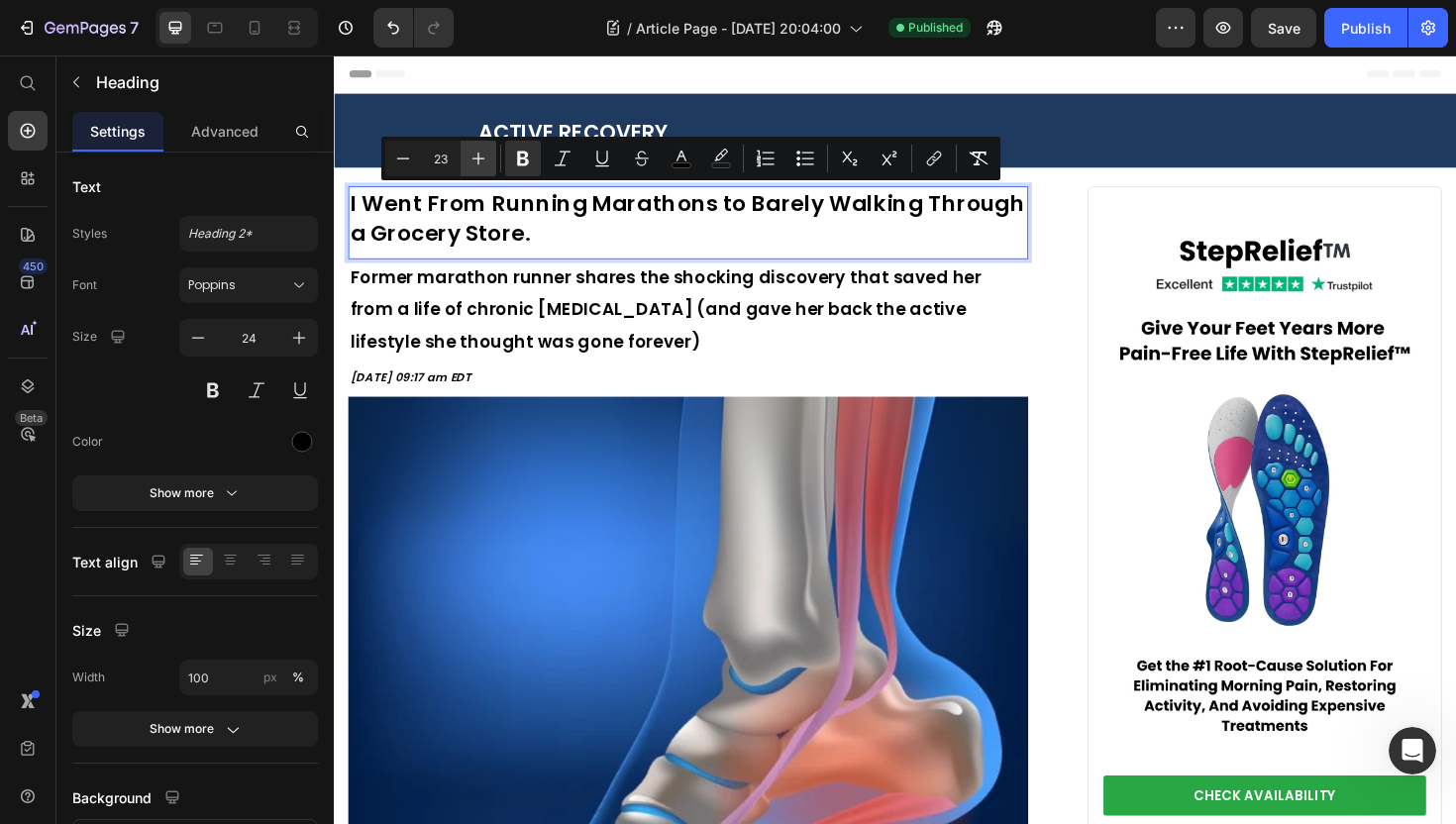 click 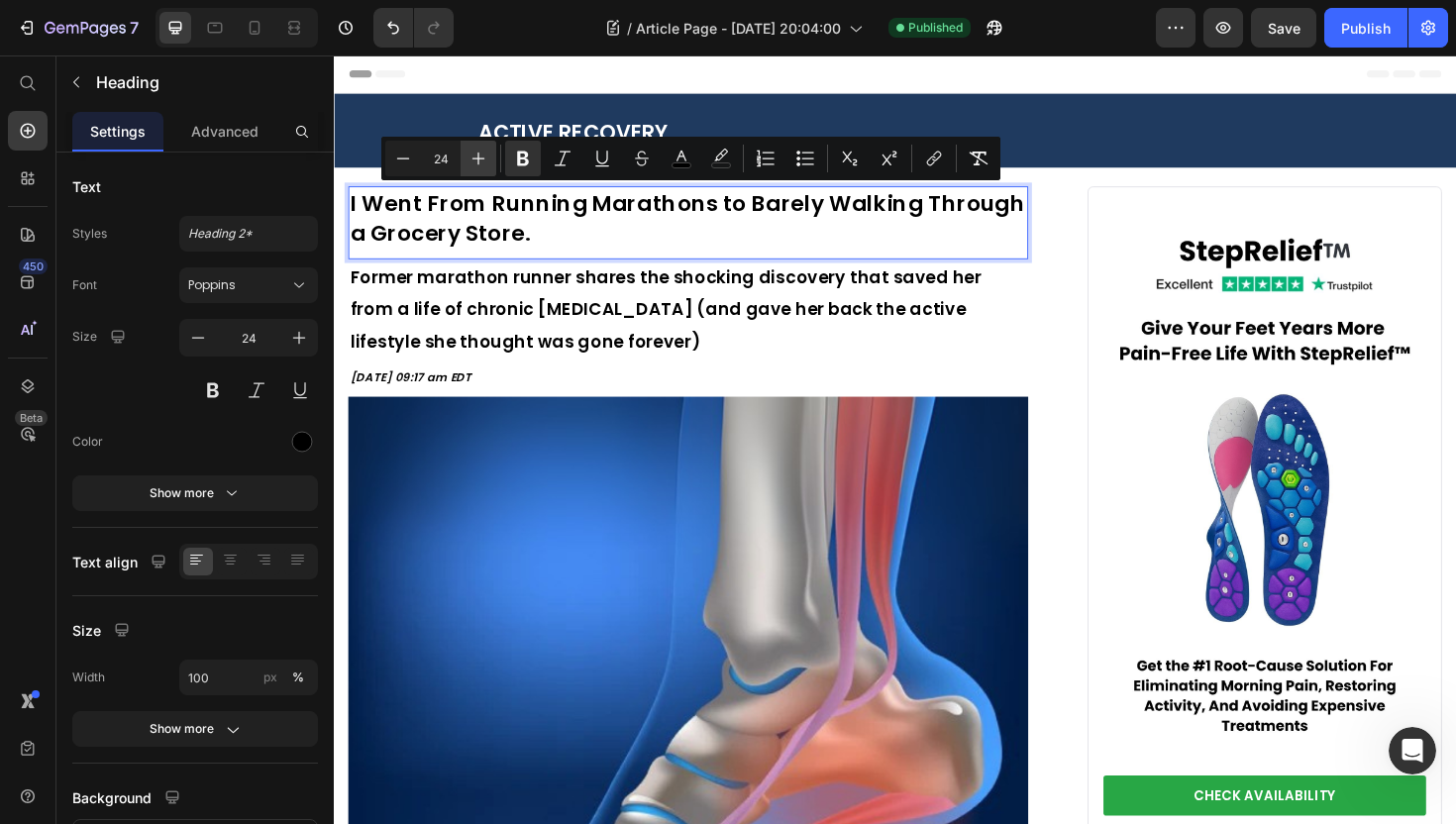 click 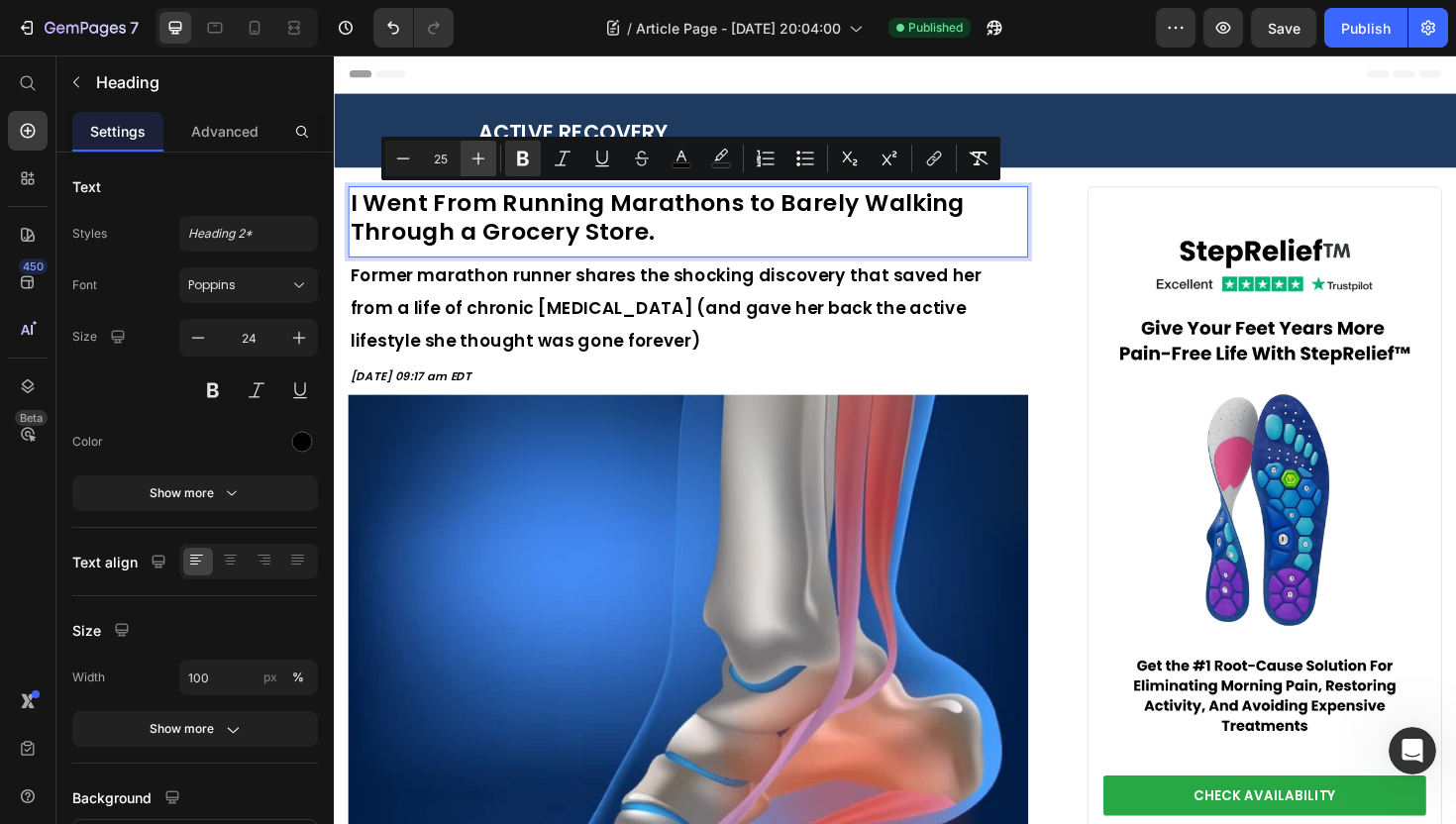 click 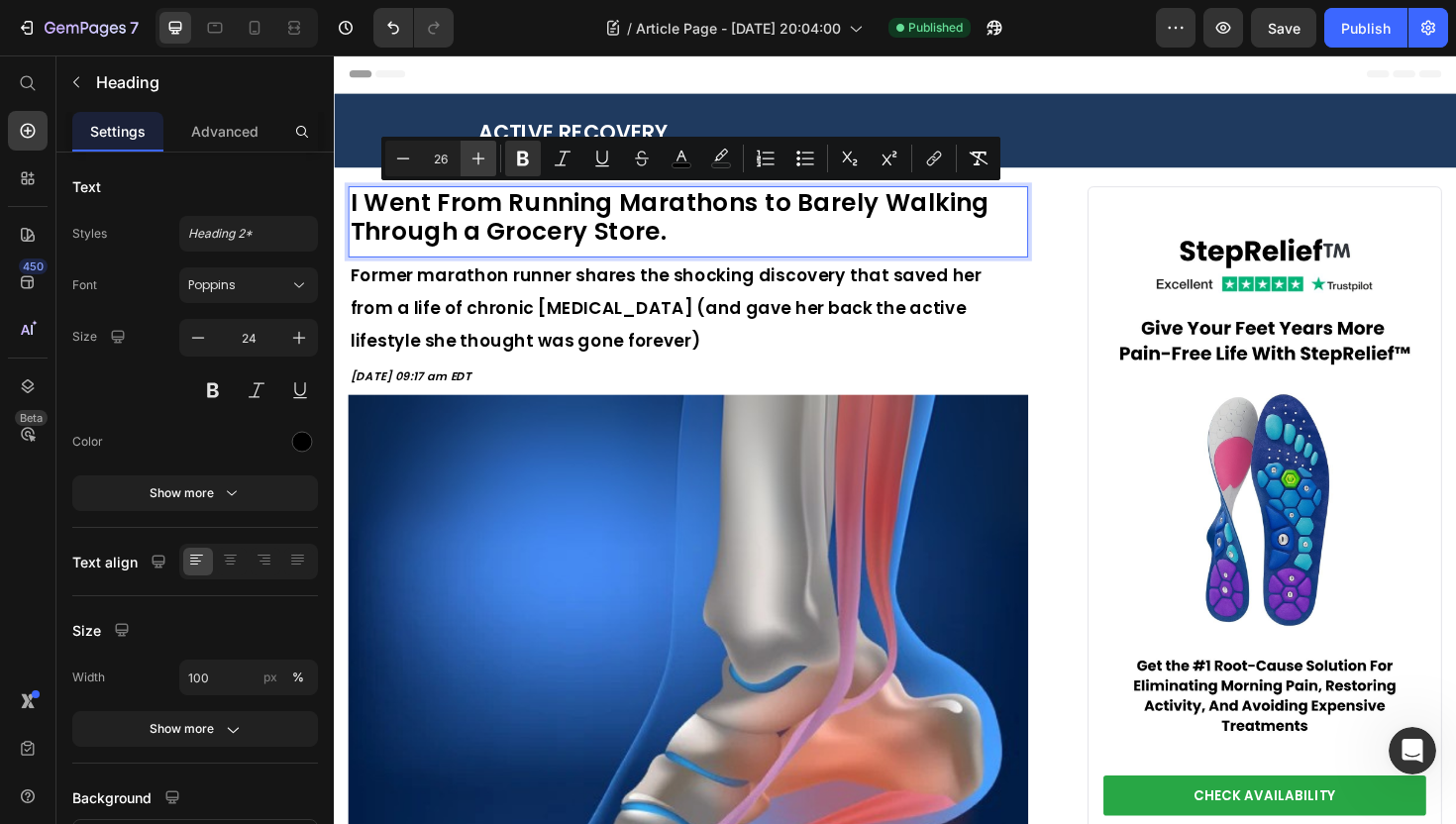 click 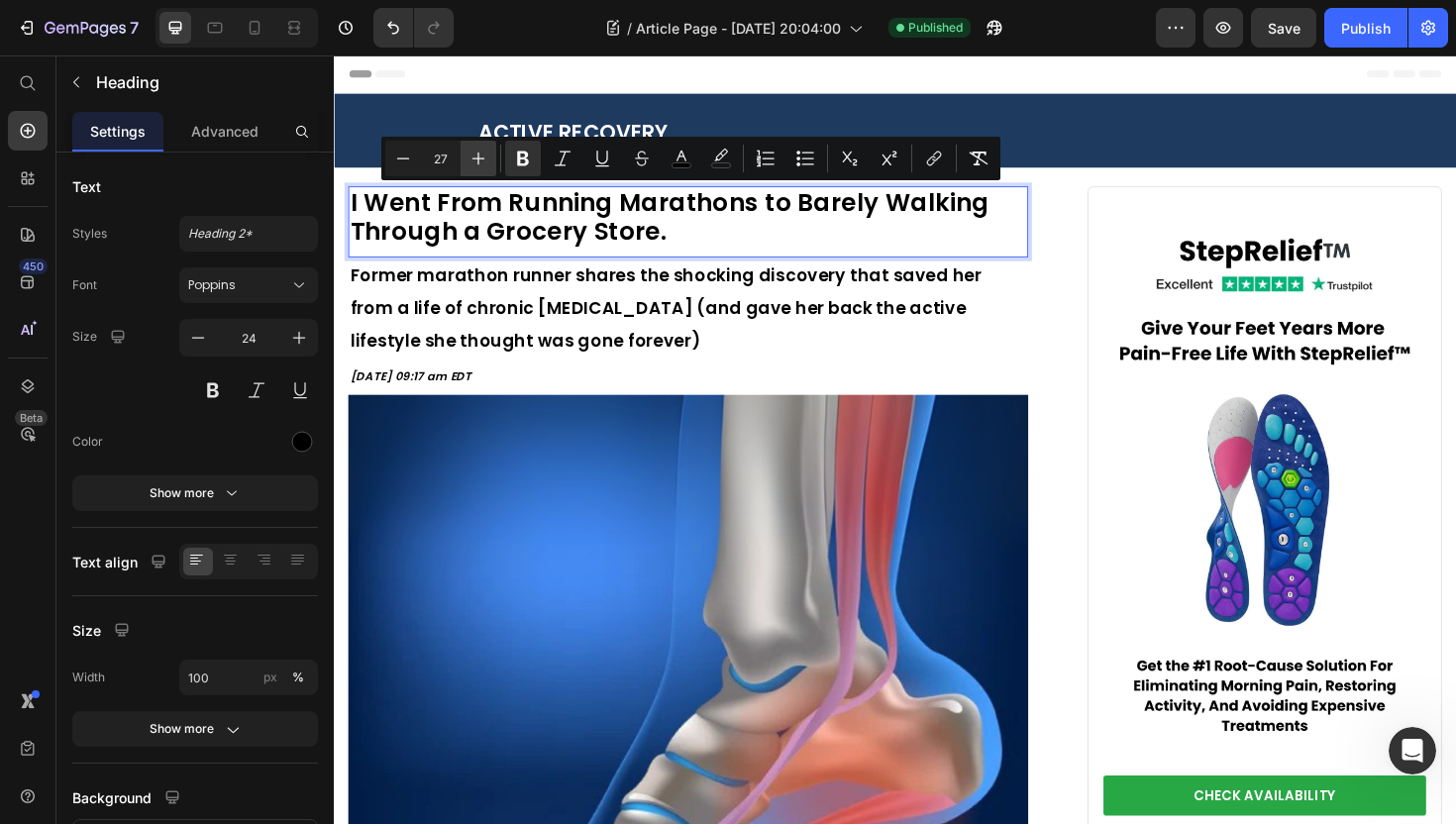 click 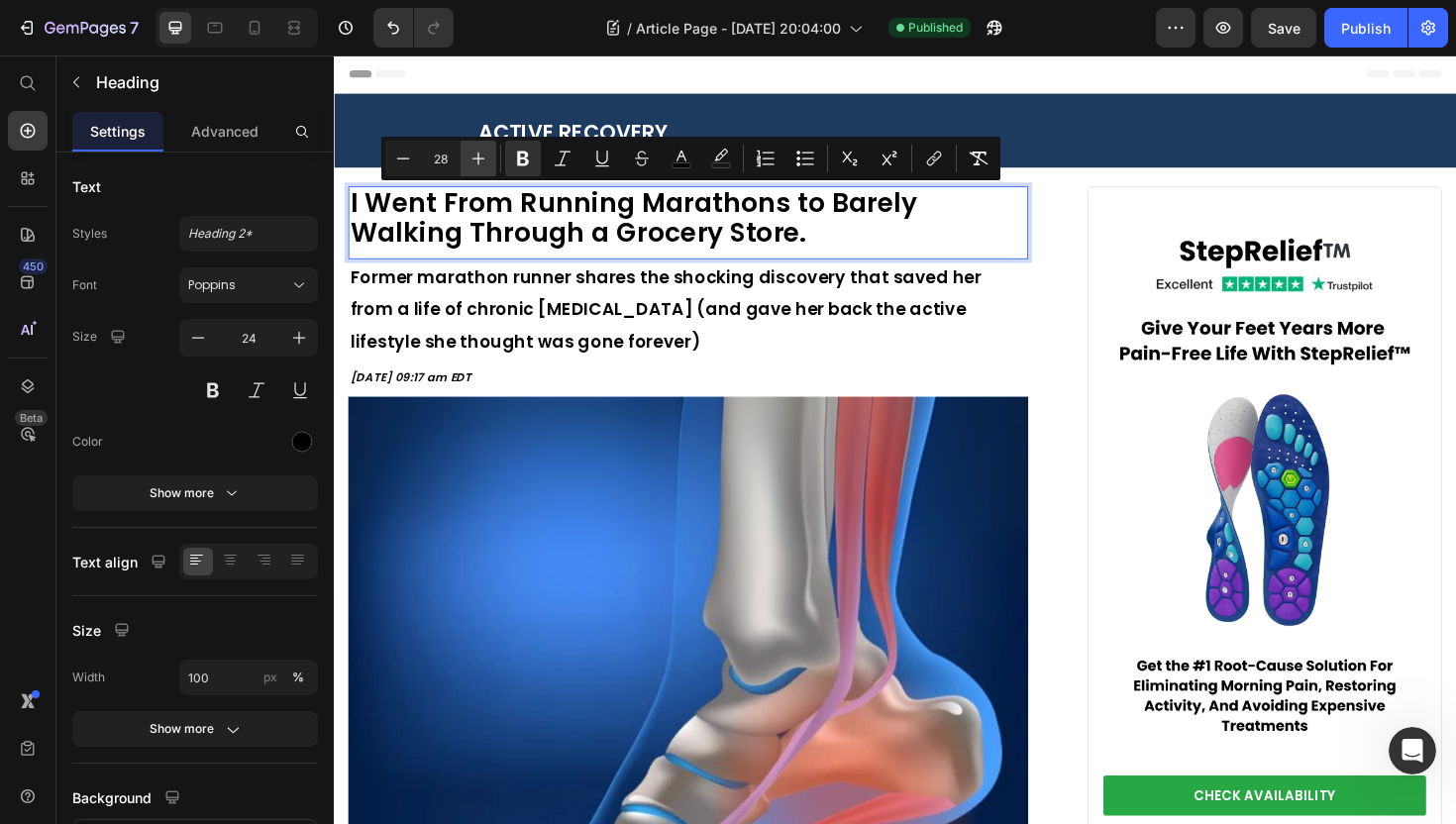 click 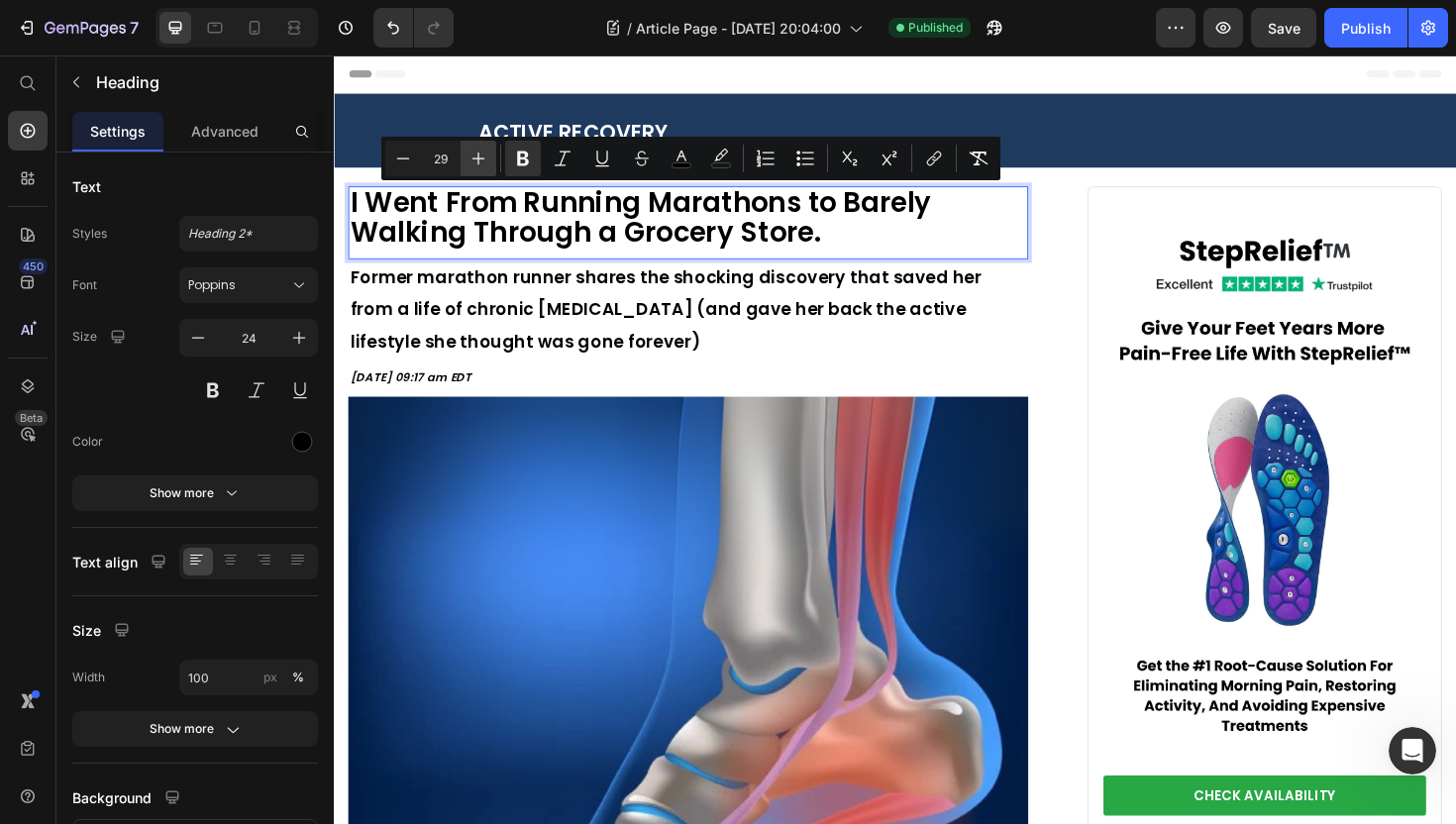 click 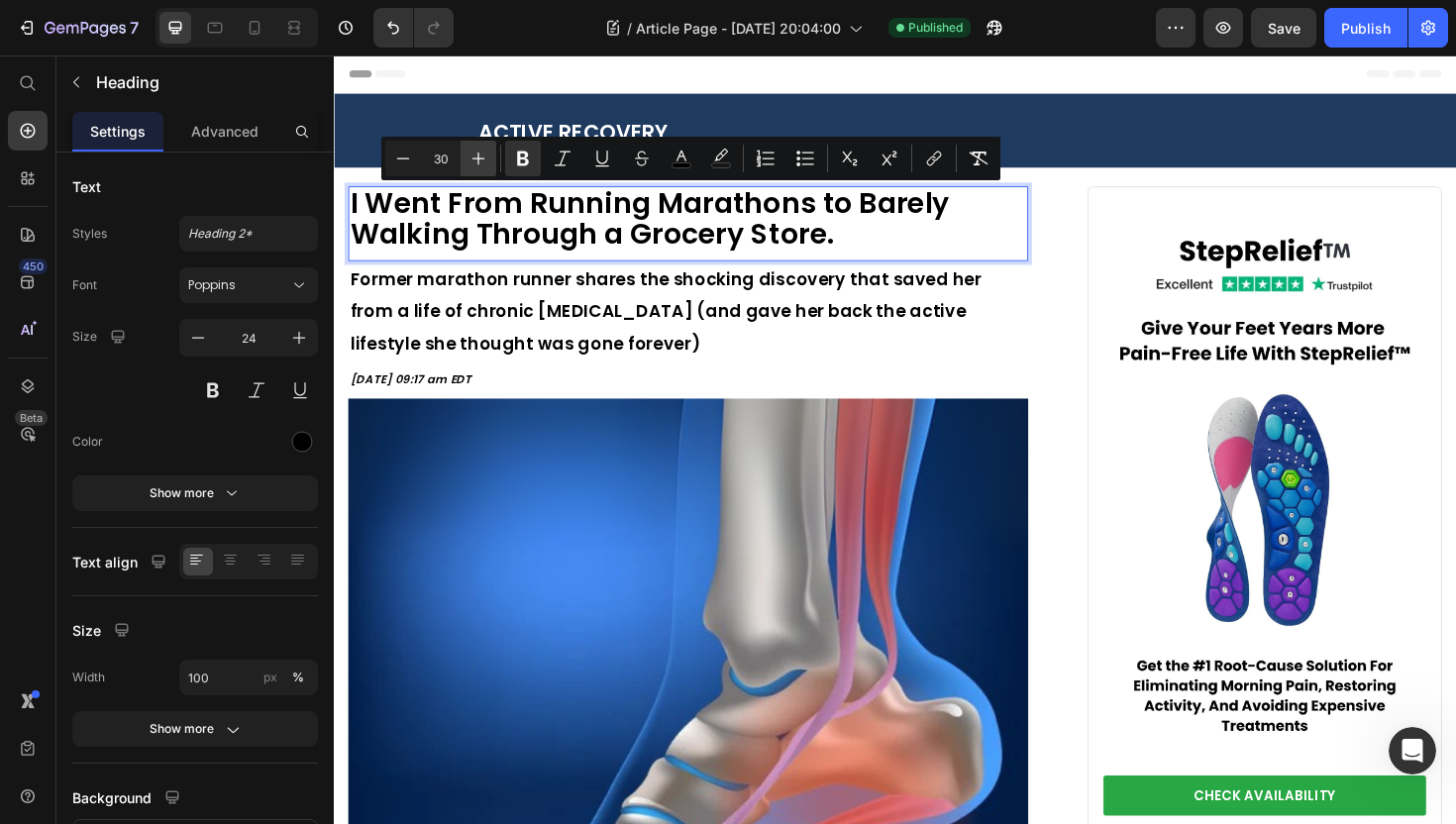 click 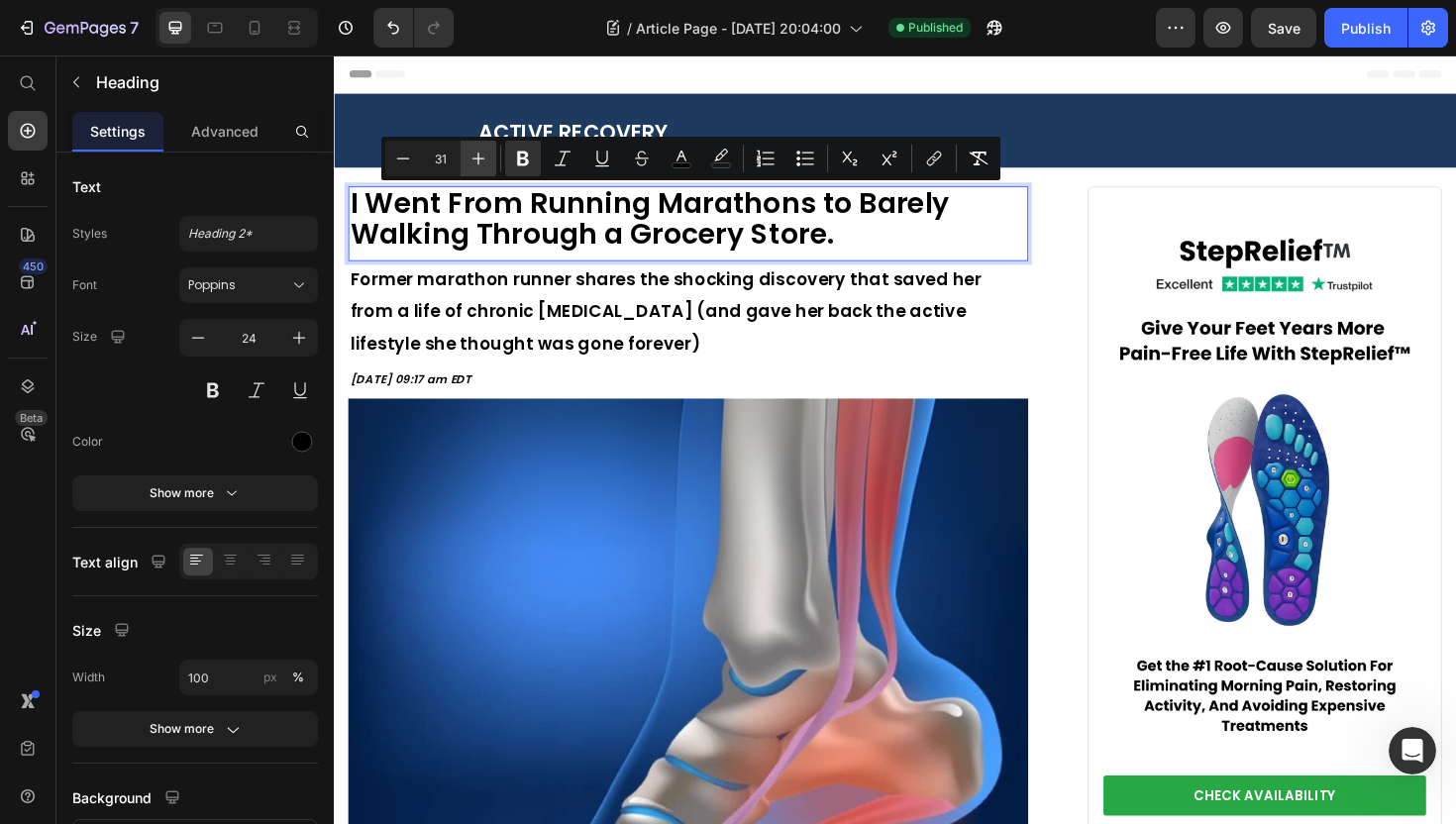 click 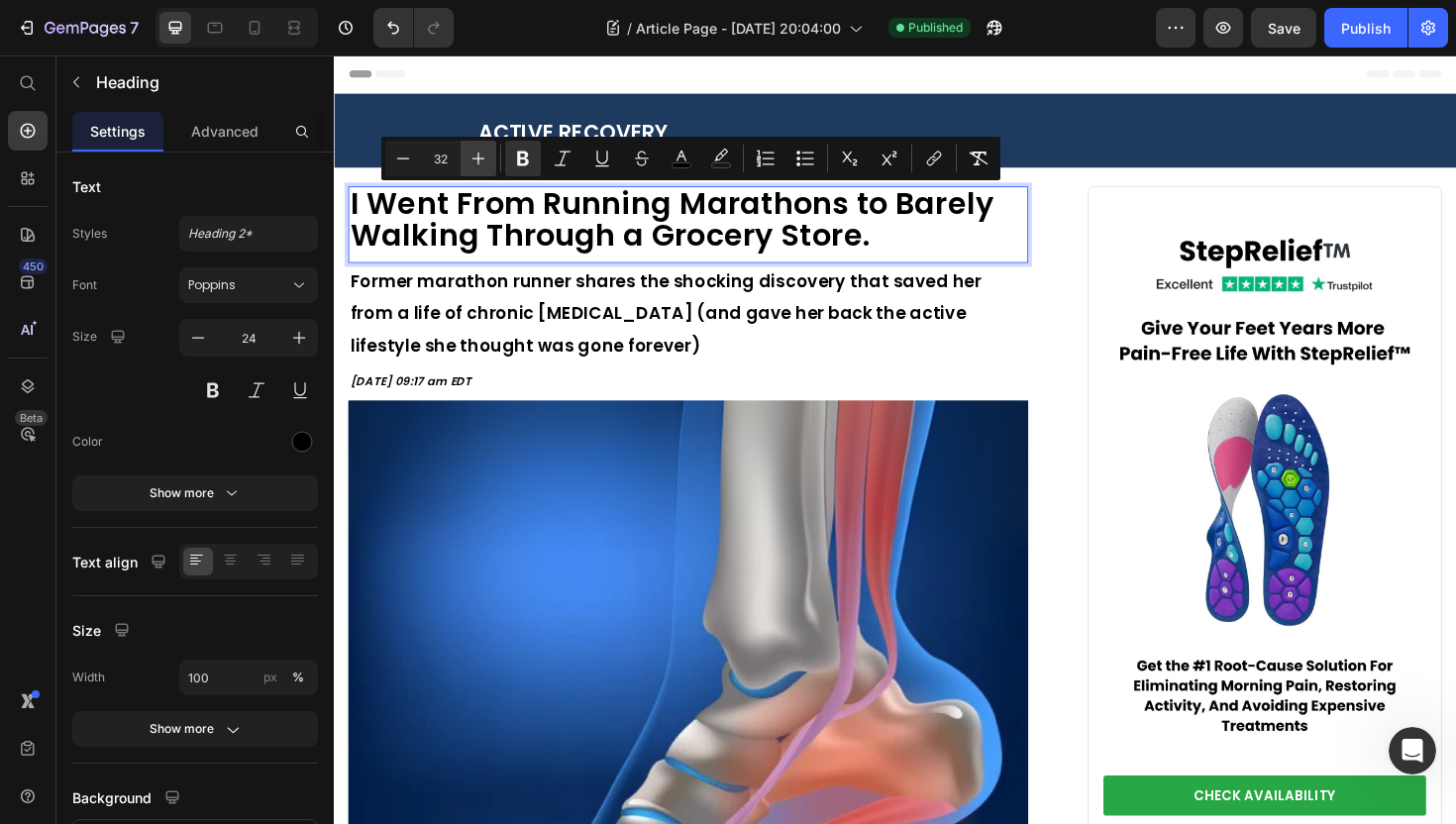 click 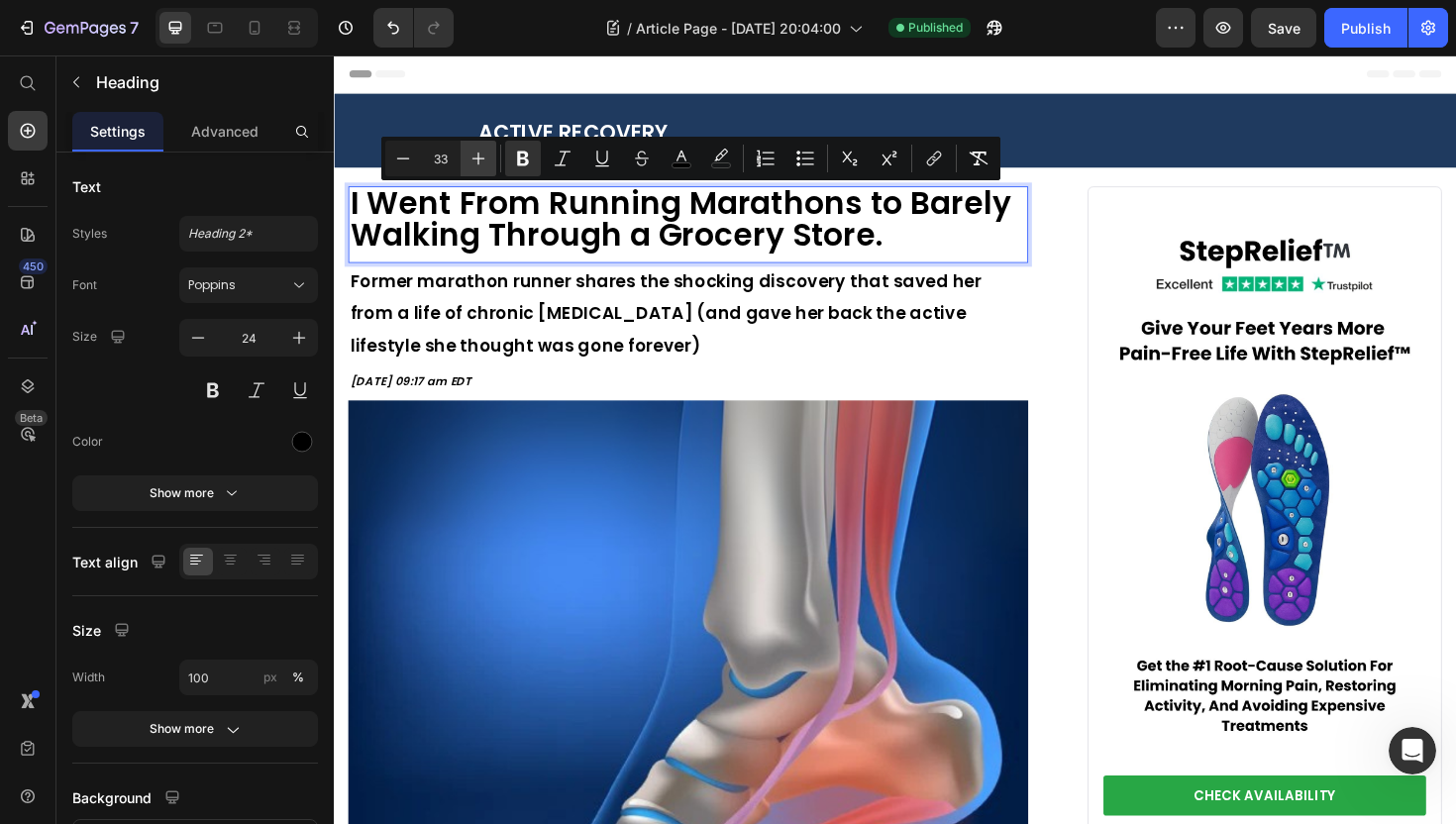click 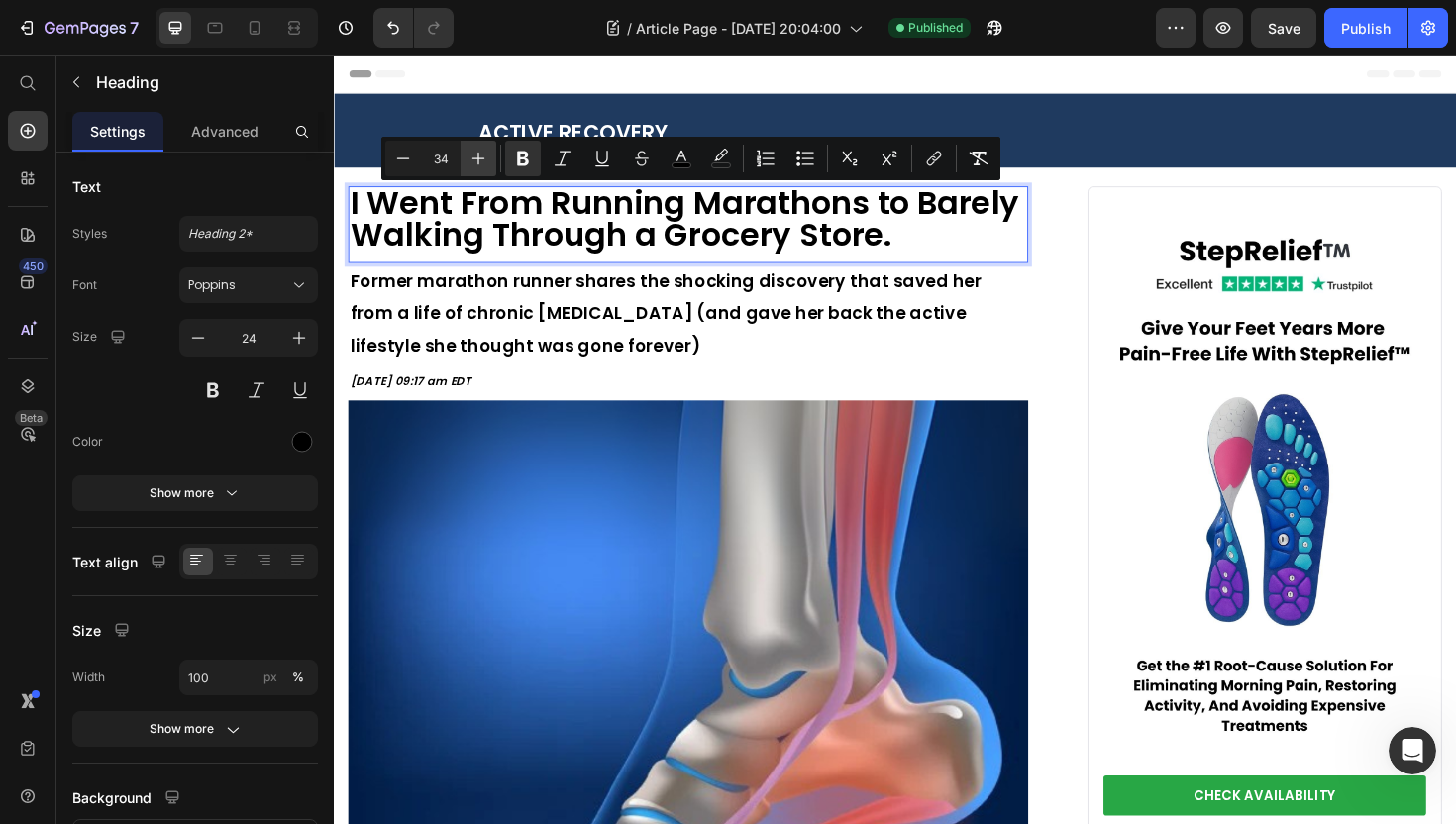 click 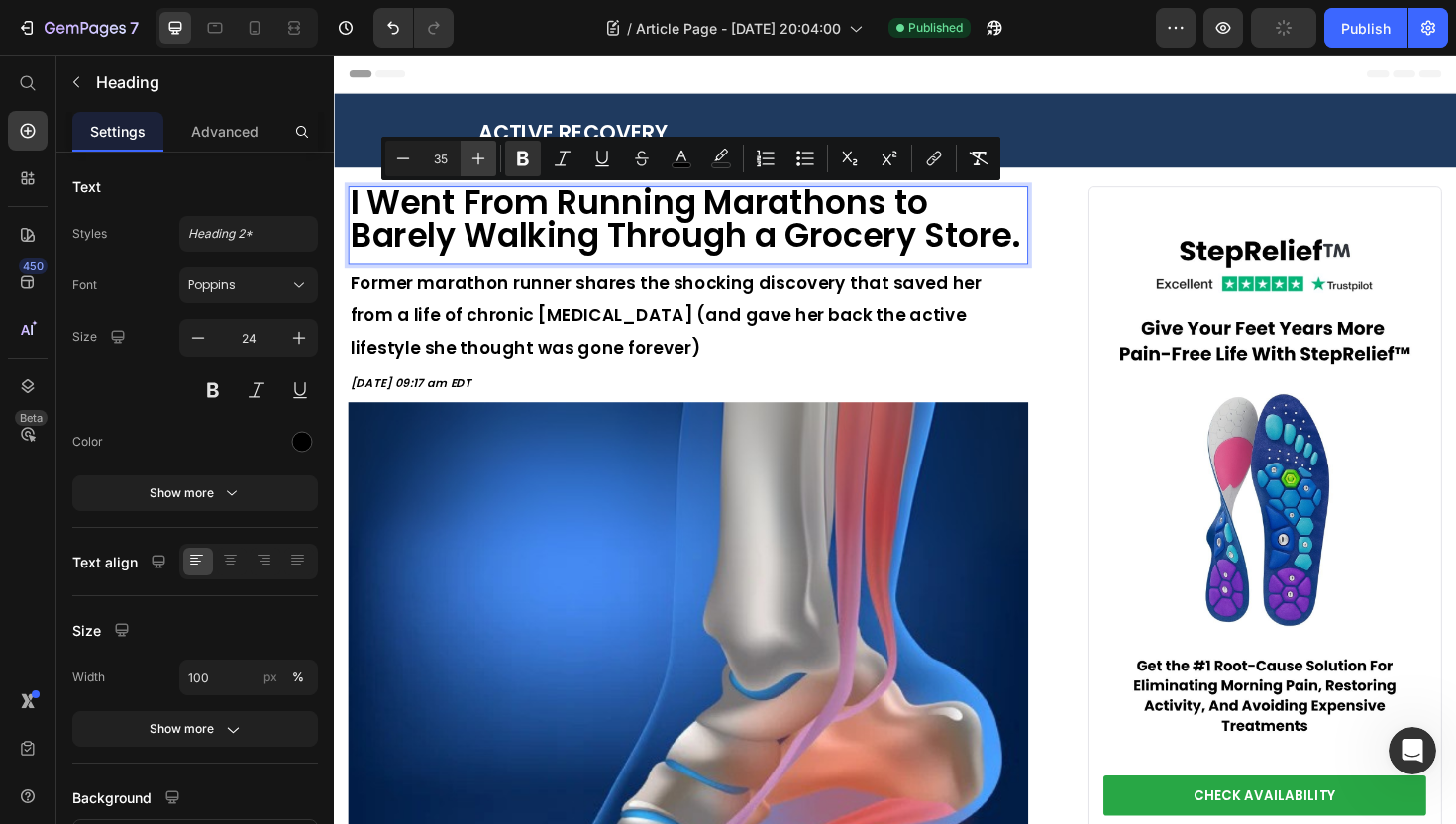 click 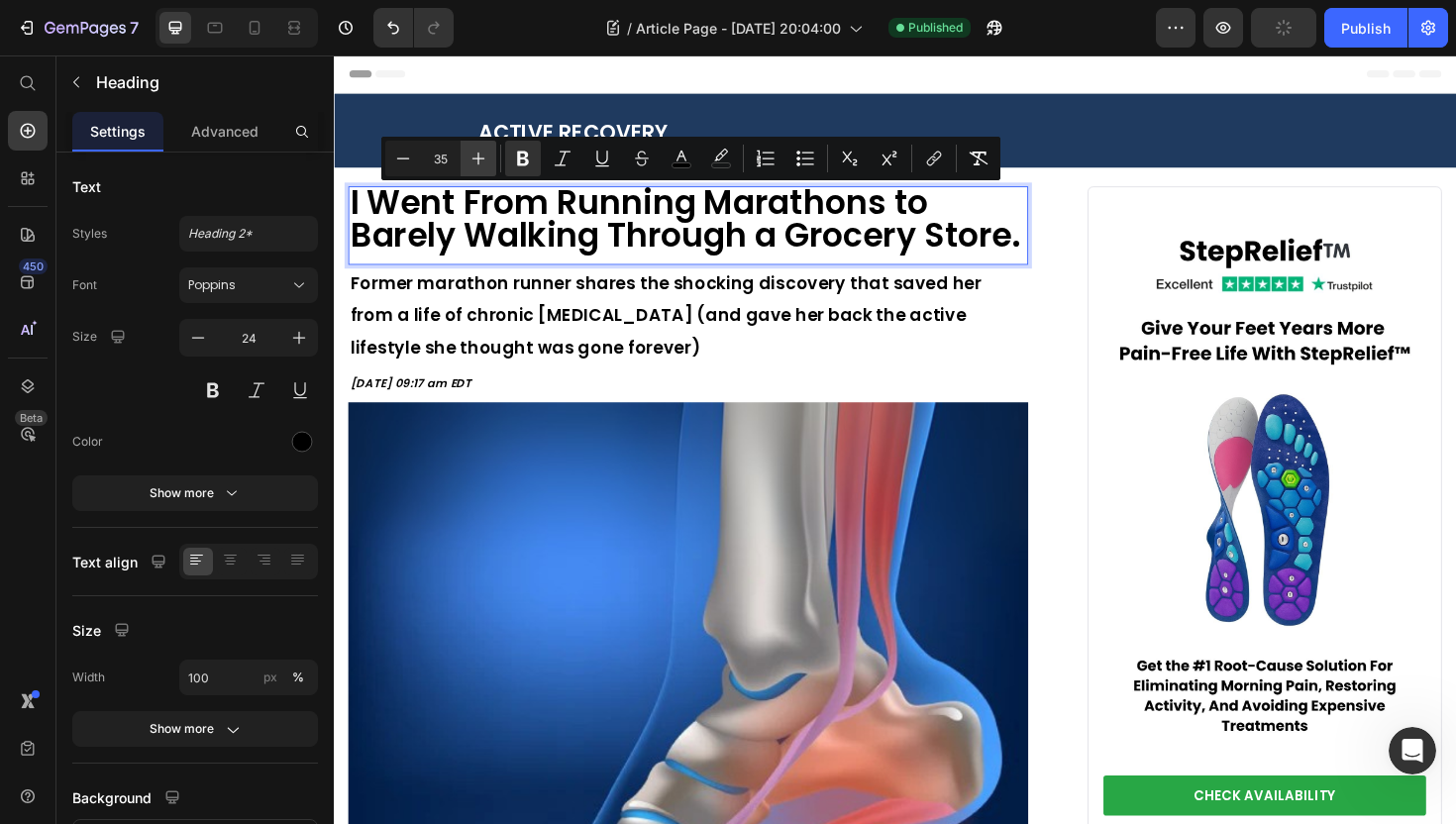 type on "36" 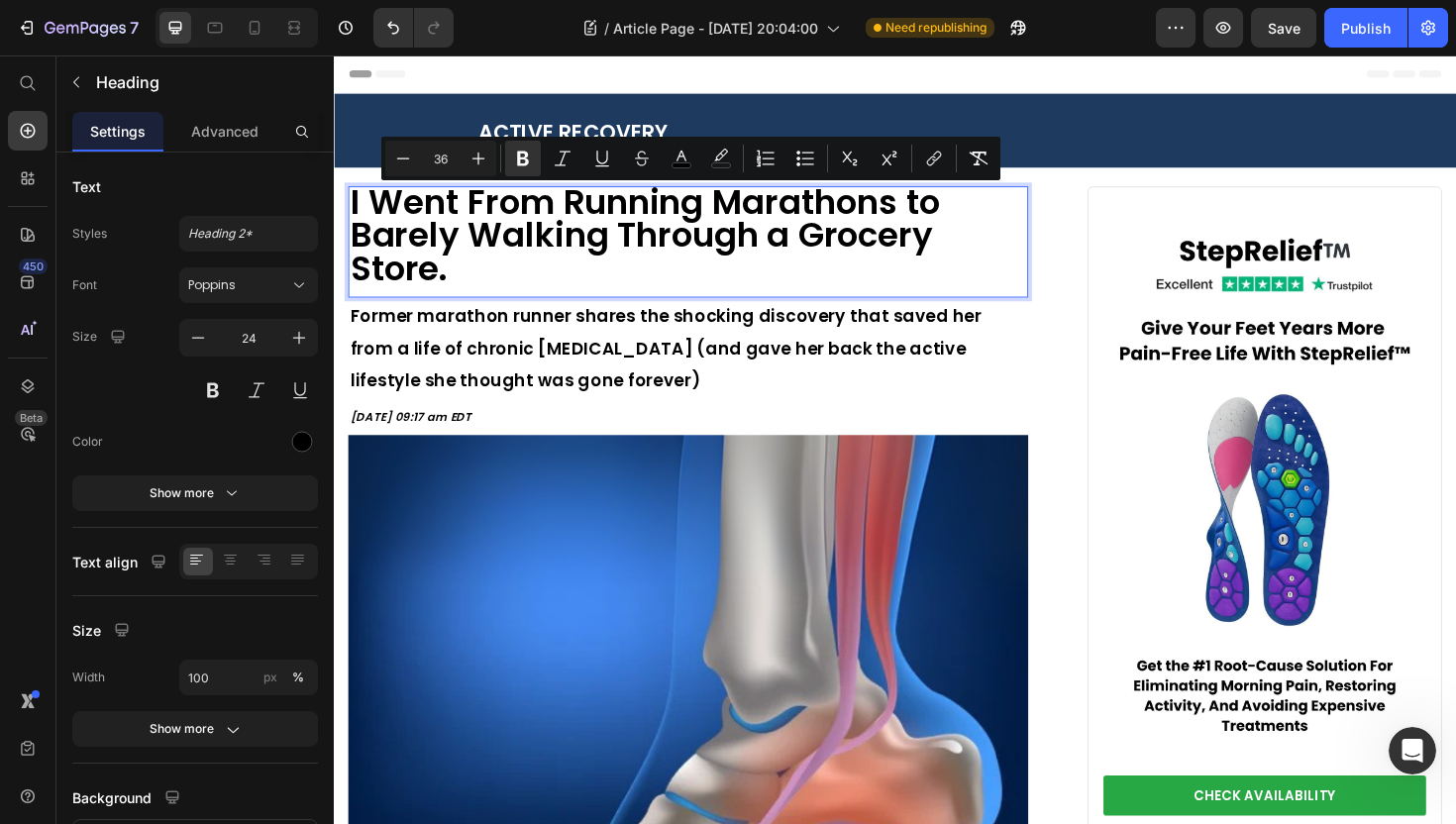 click on "I Went From Running Marathons to Barely Walking Through a Grocery Store." at bounding box center [708, 249] 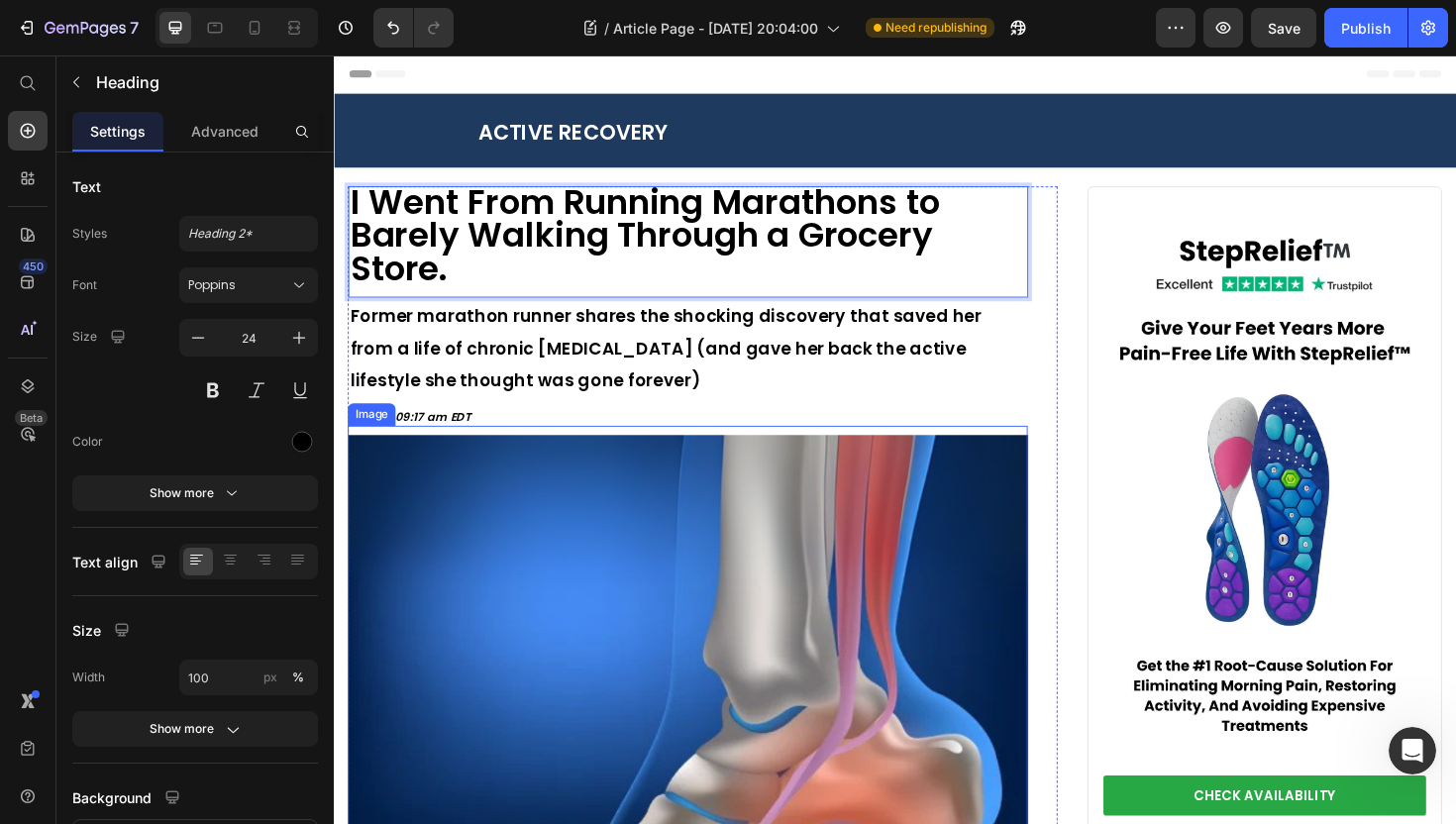 click at bounding box center [708, 822] 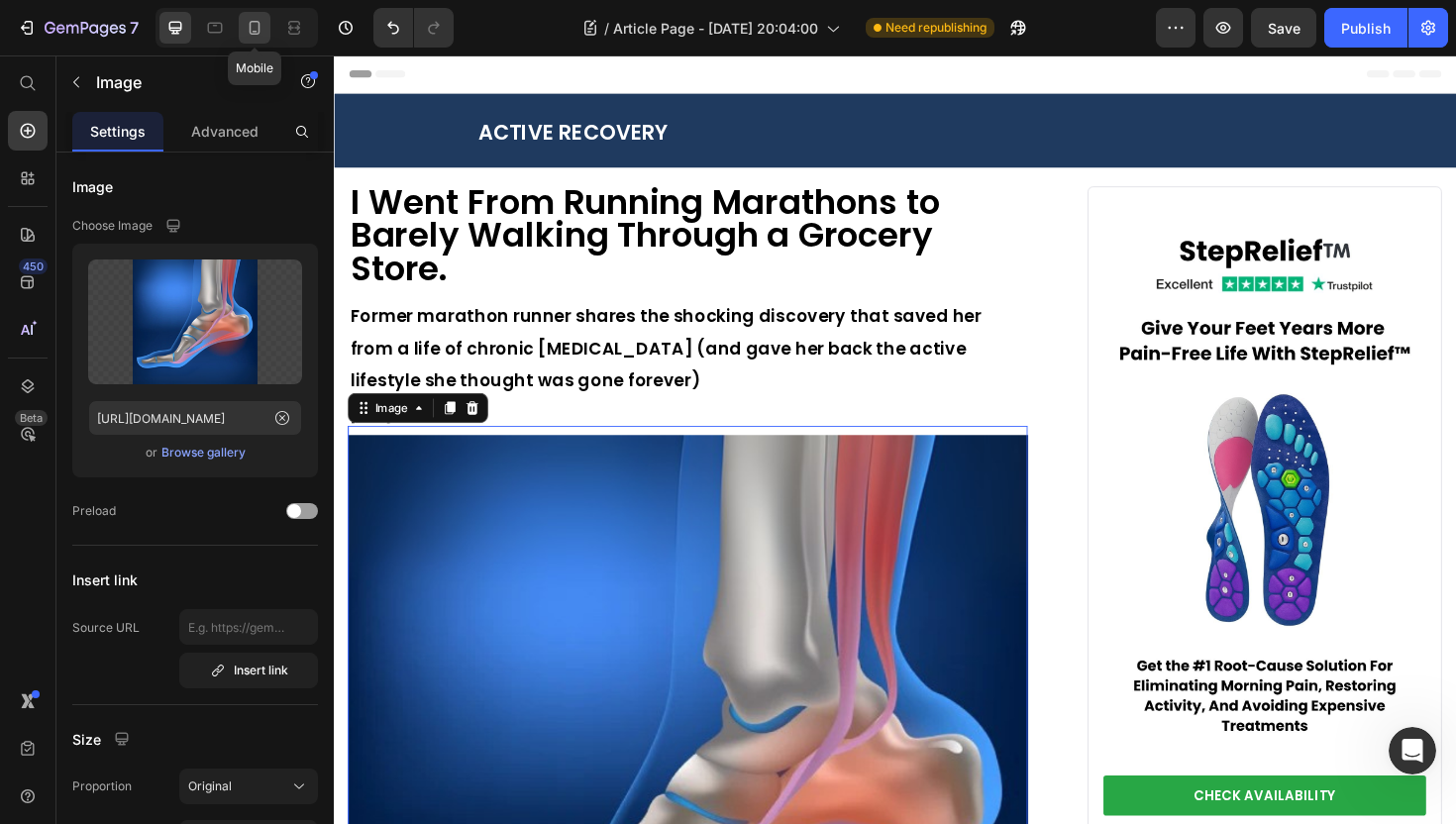 click 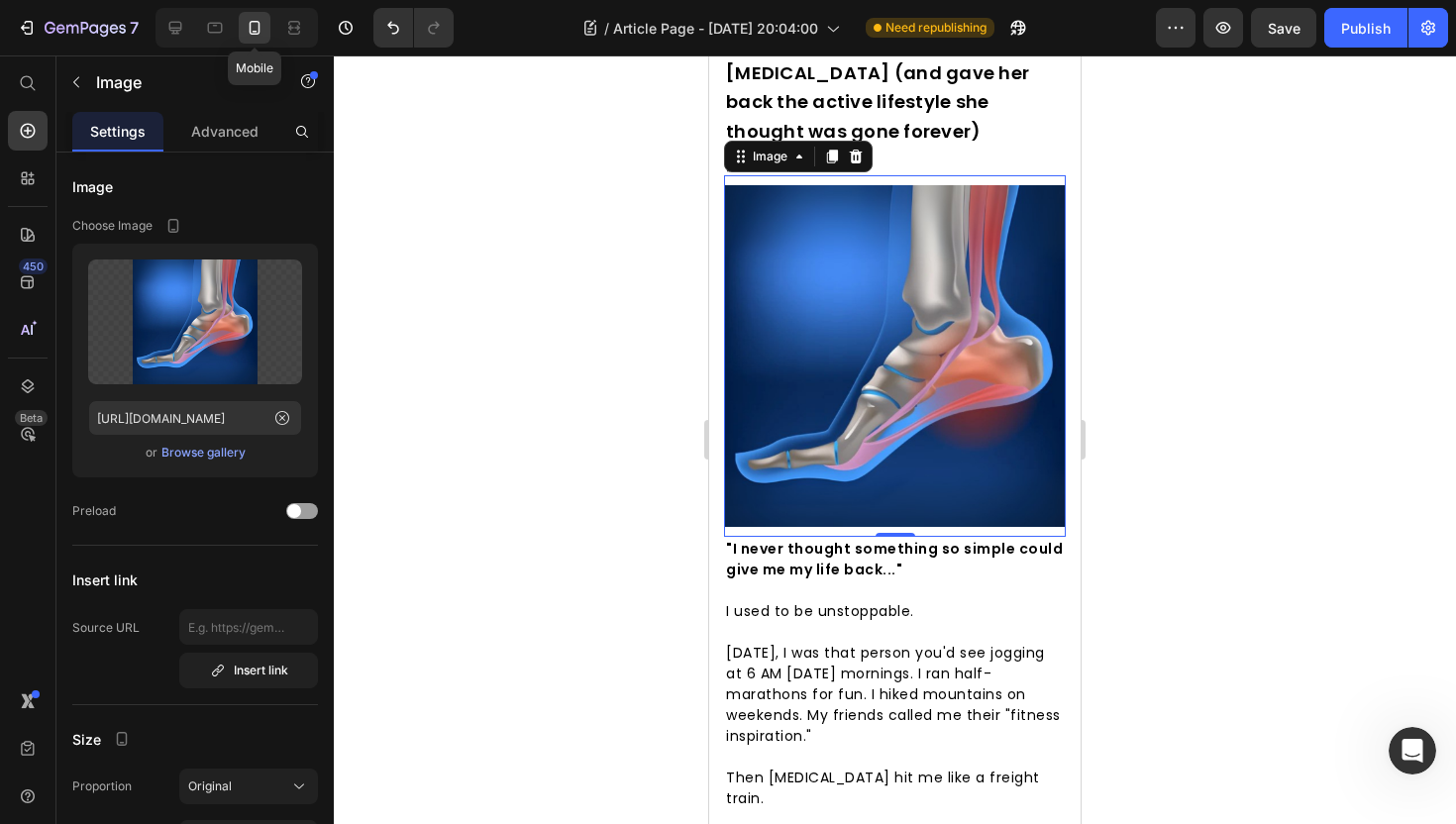 scroll, scrollTop: 466, scrollLeft: 0, axis: vertical 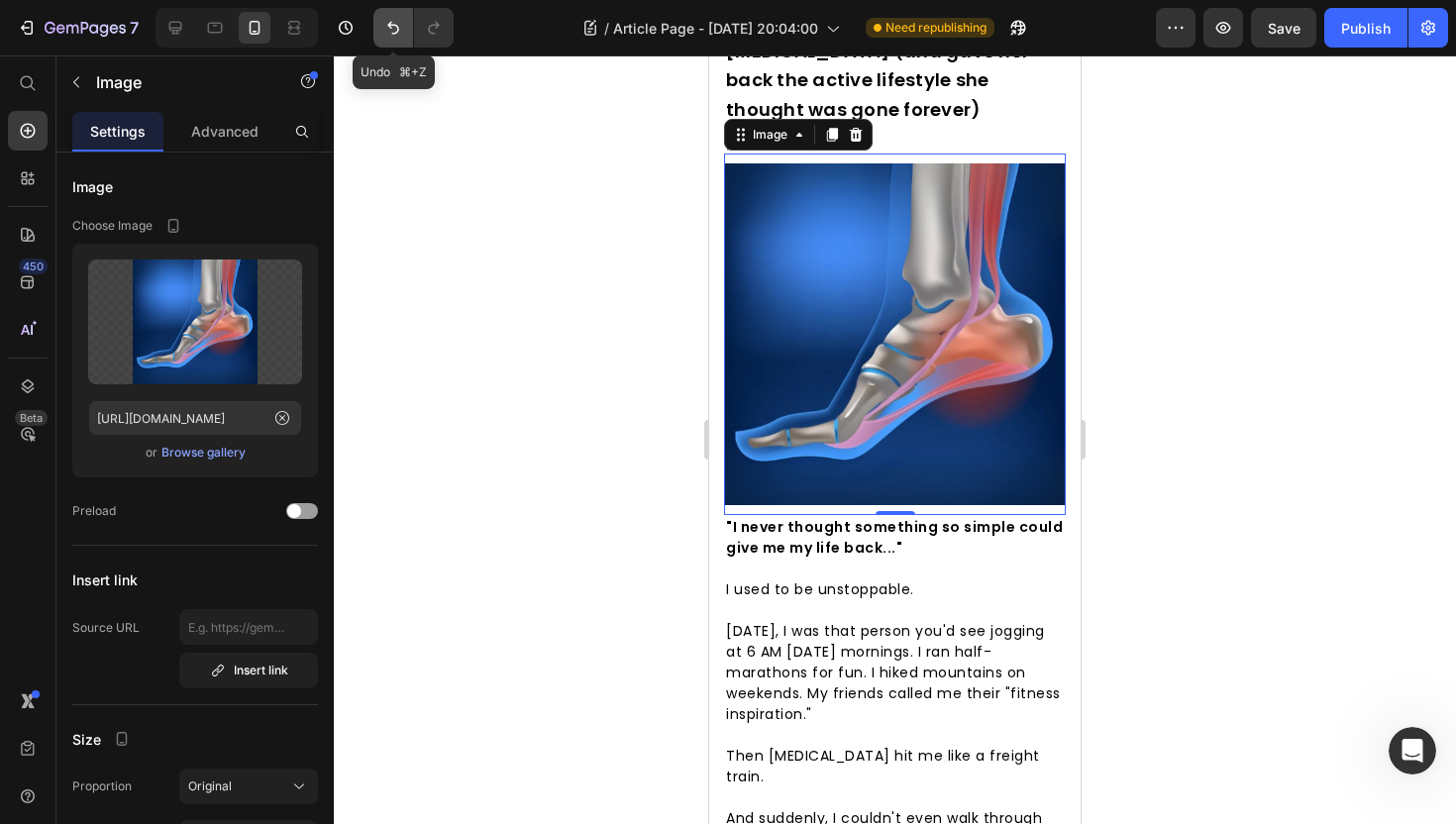 click 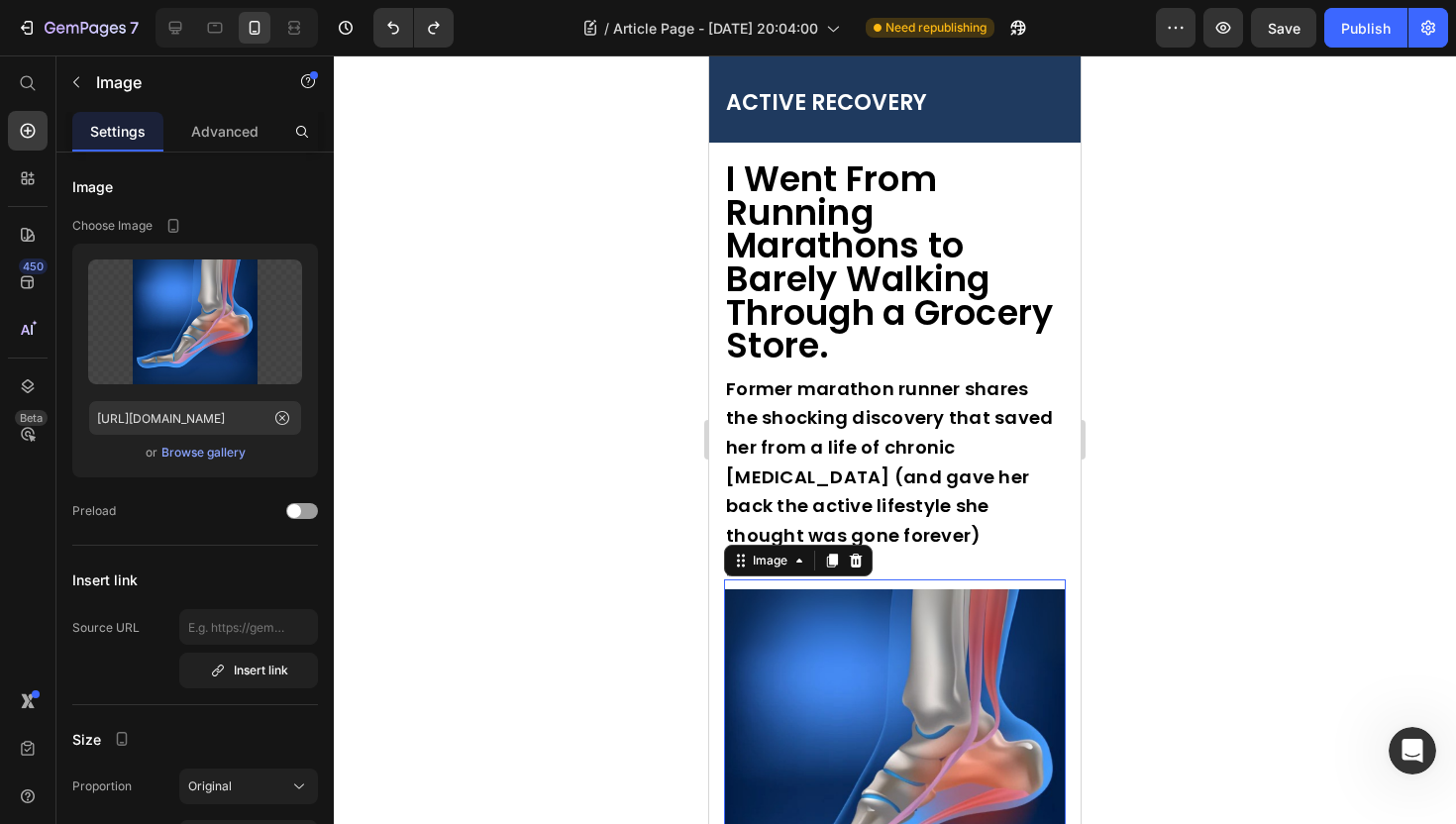 scroll, scrollTop: 0, scrollLeft: 0, axis: both 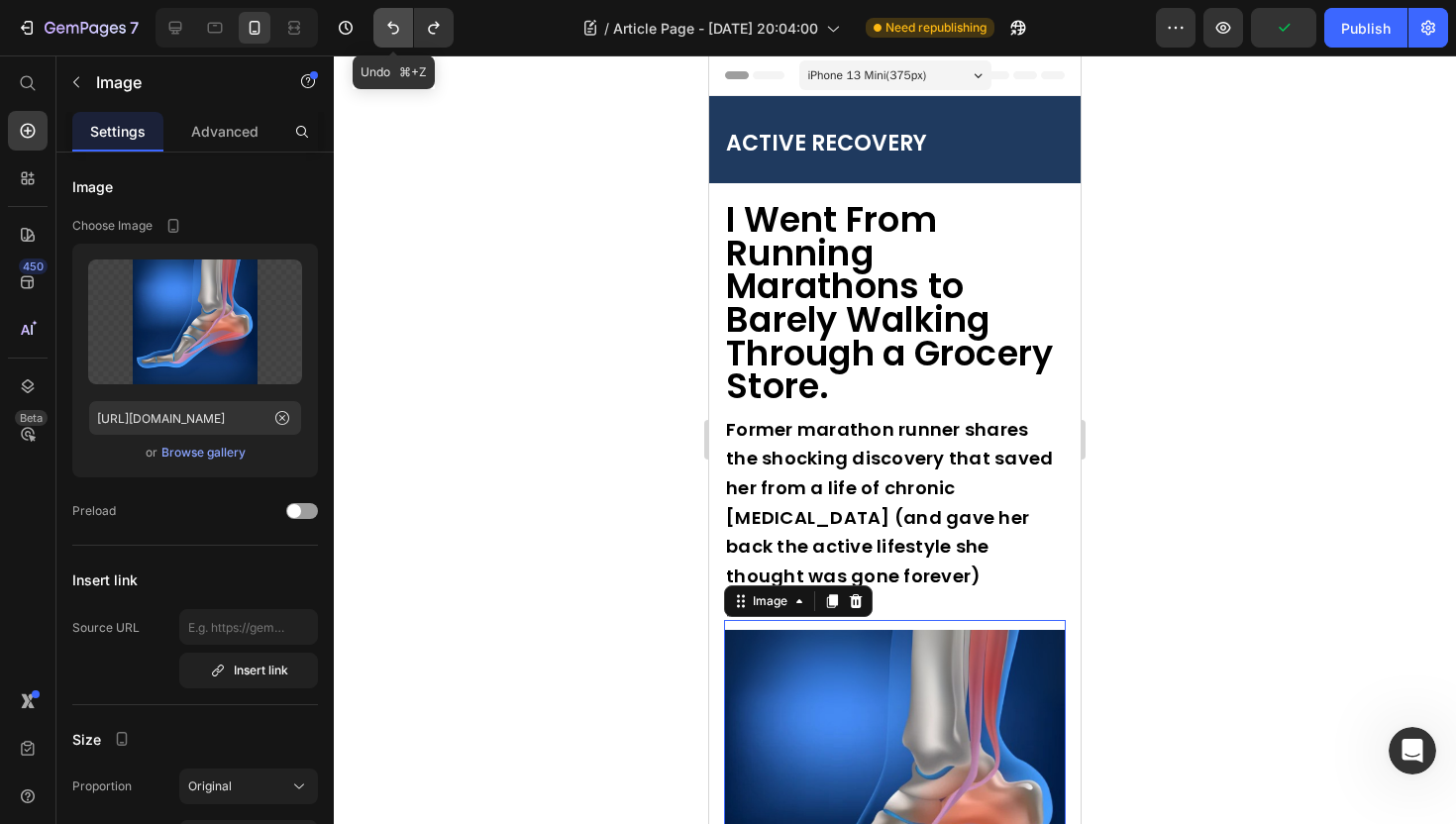 click 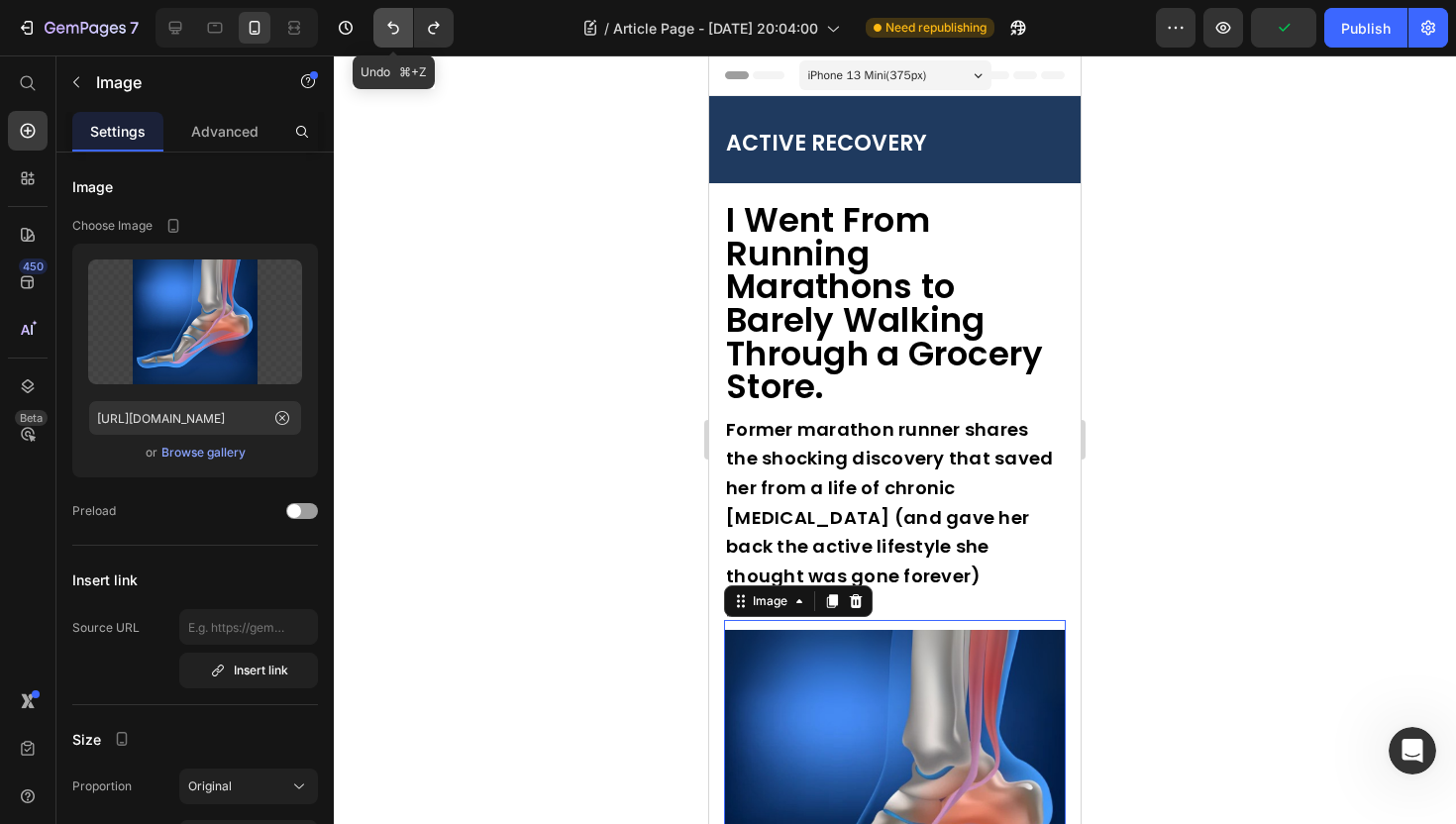 click 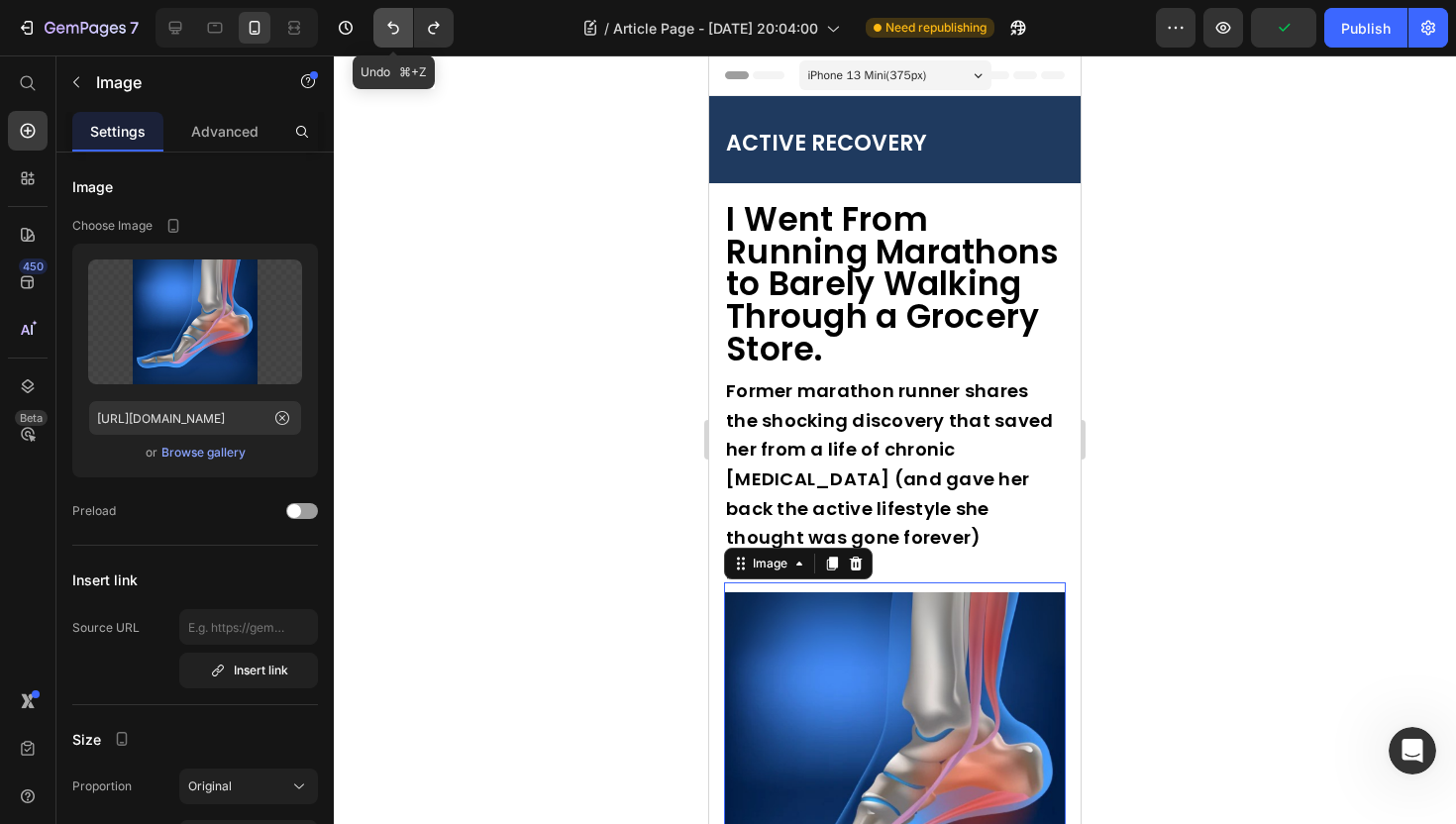 click 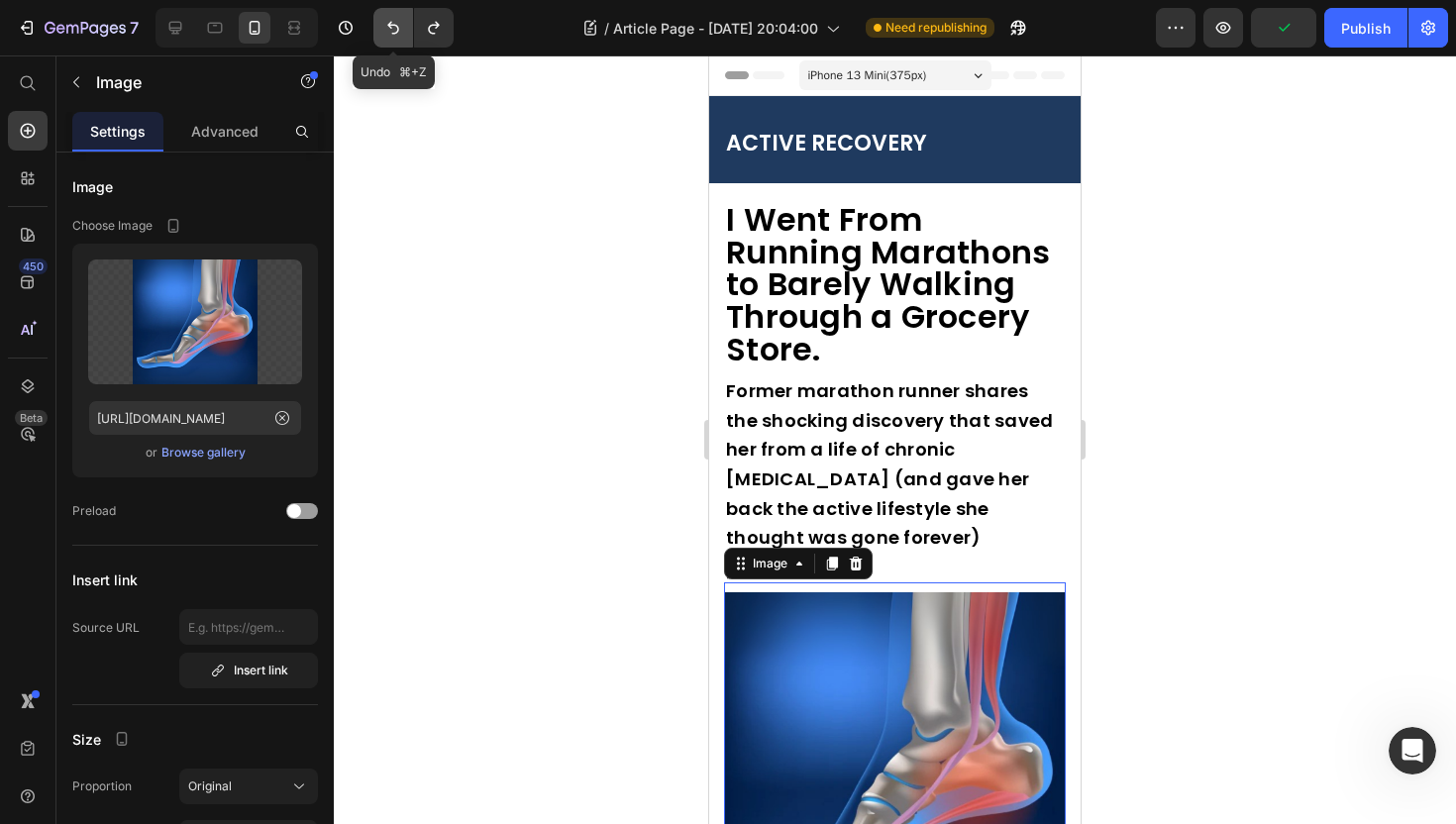click 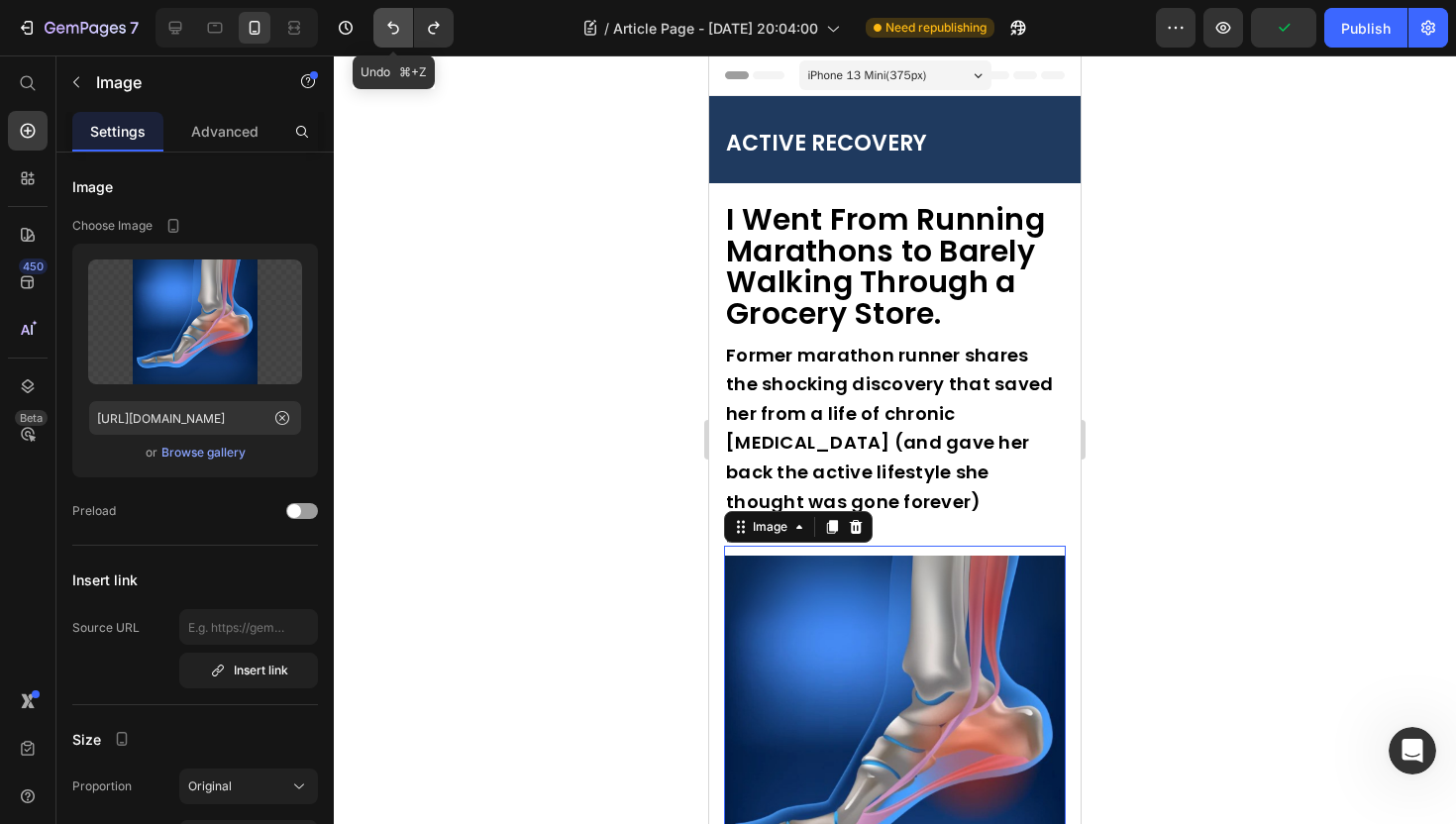 click 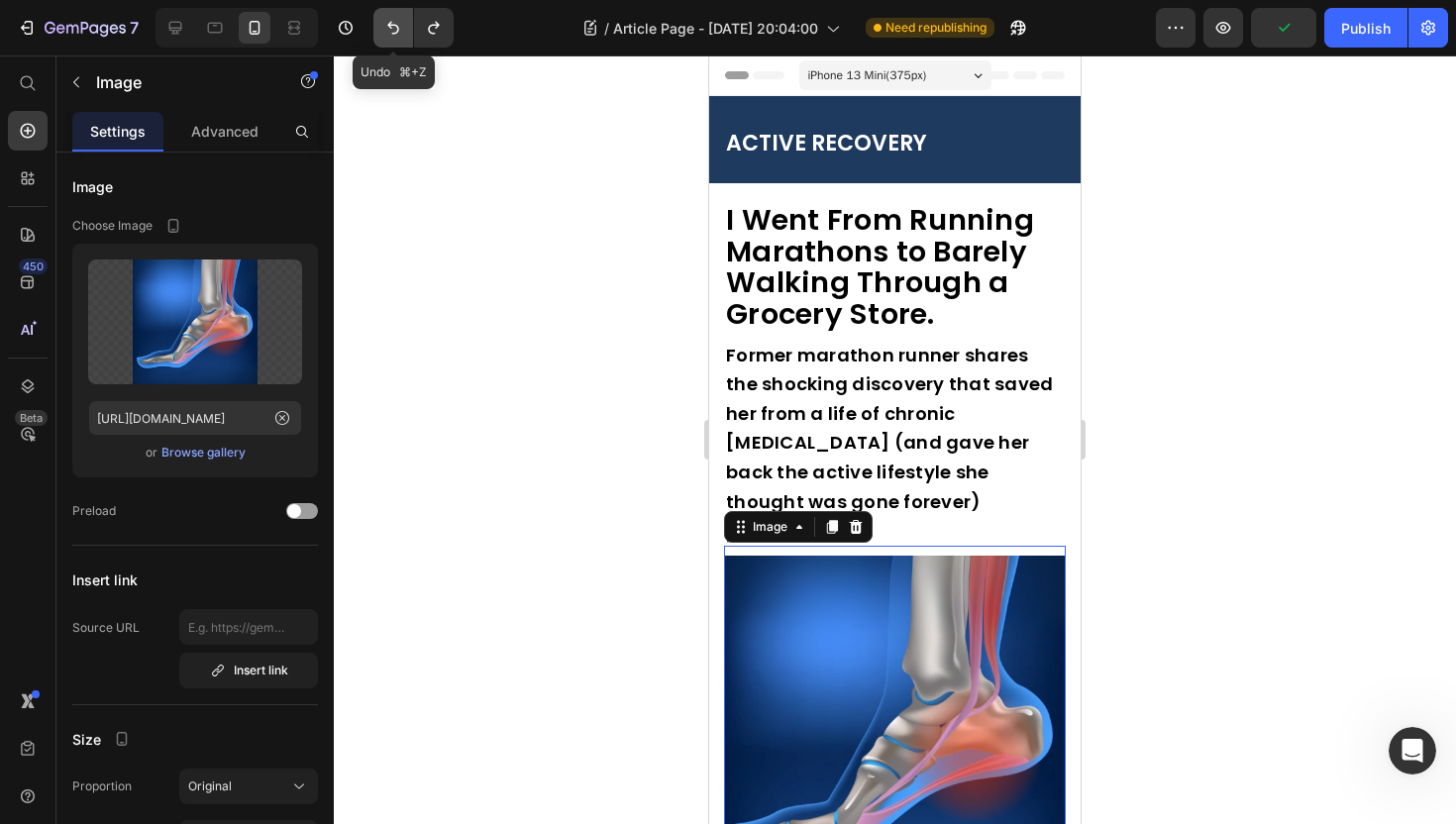 click 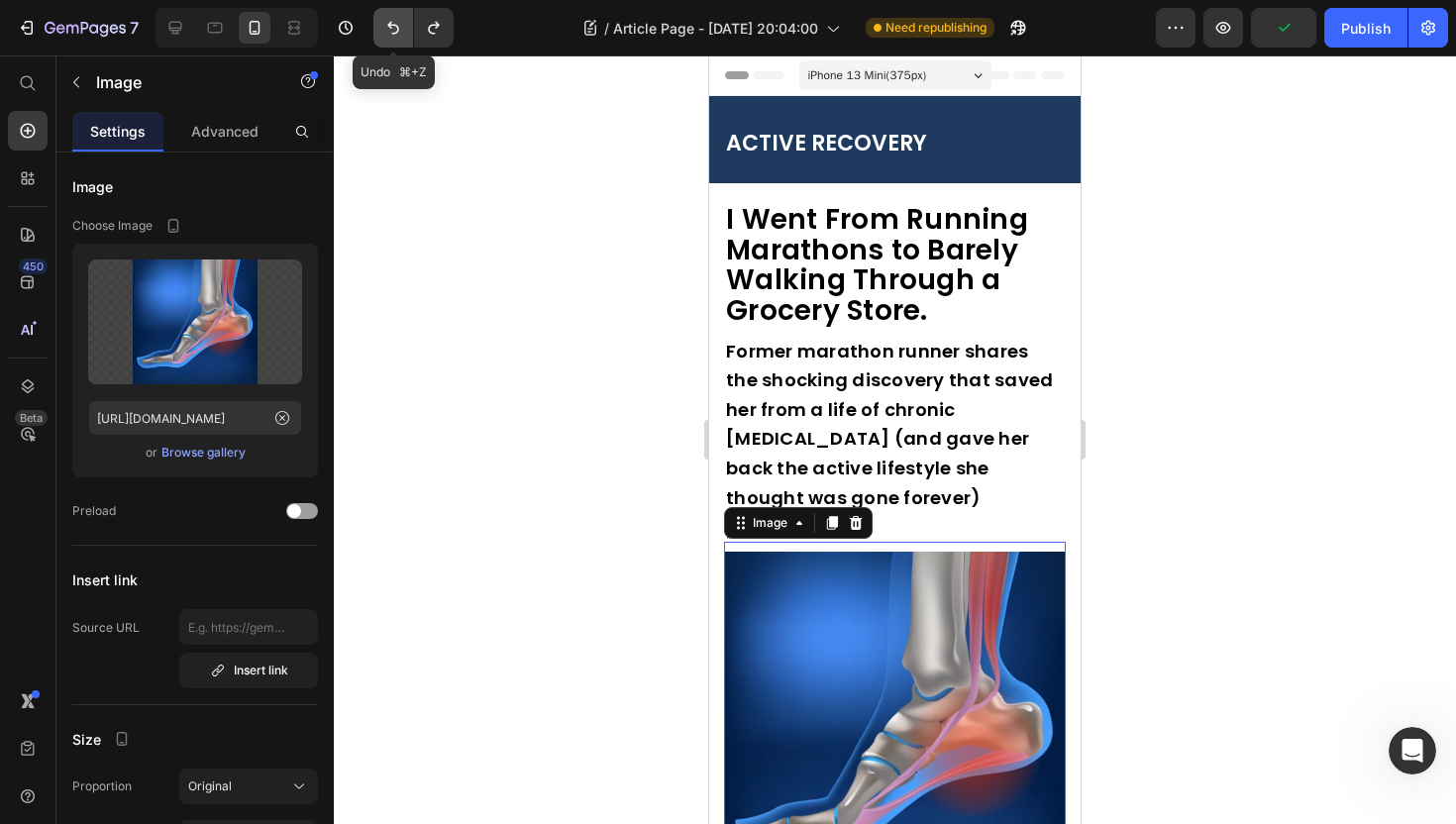 click 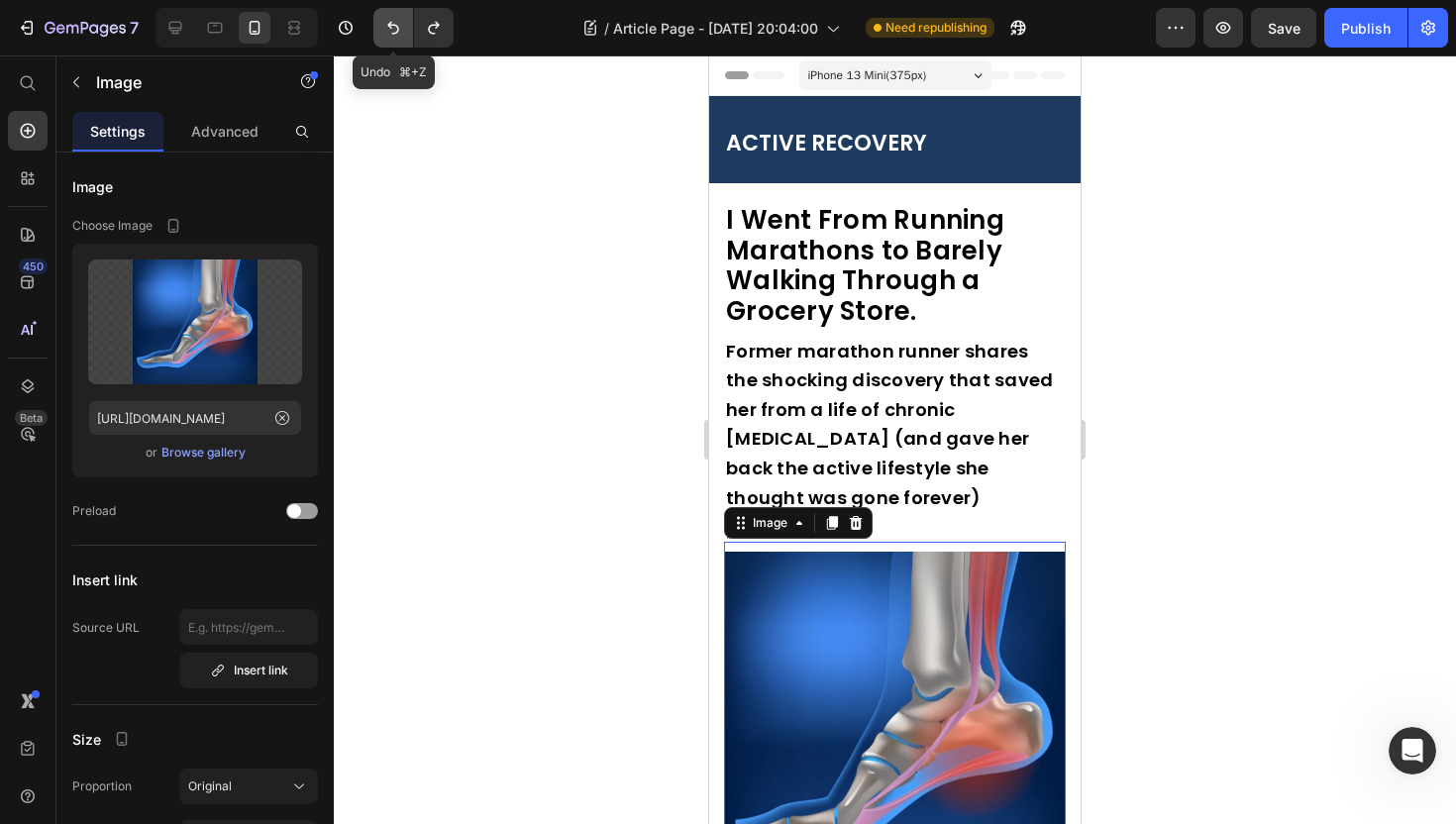 click 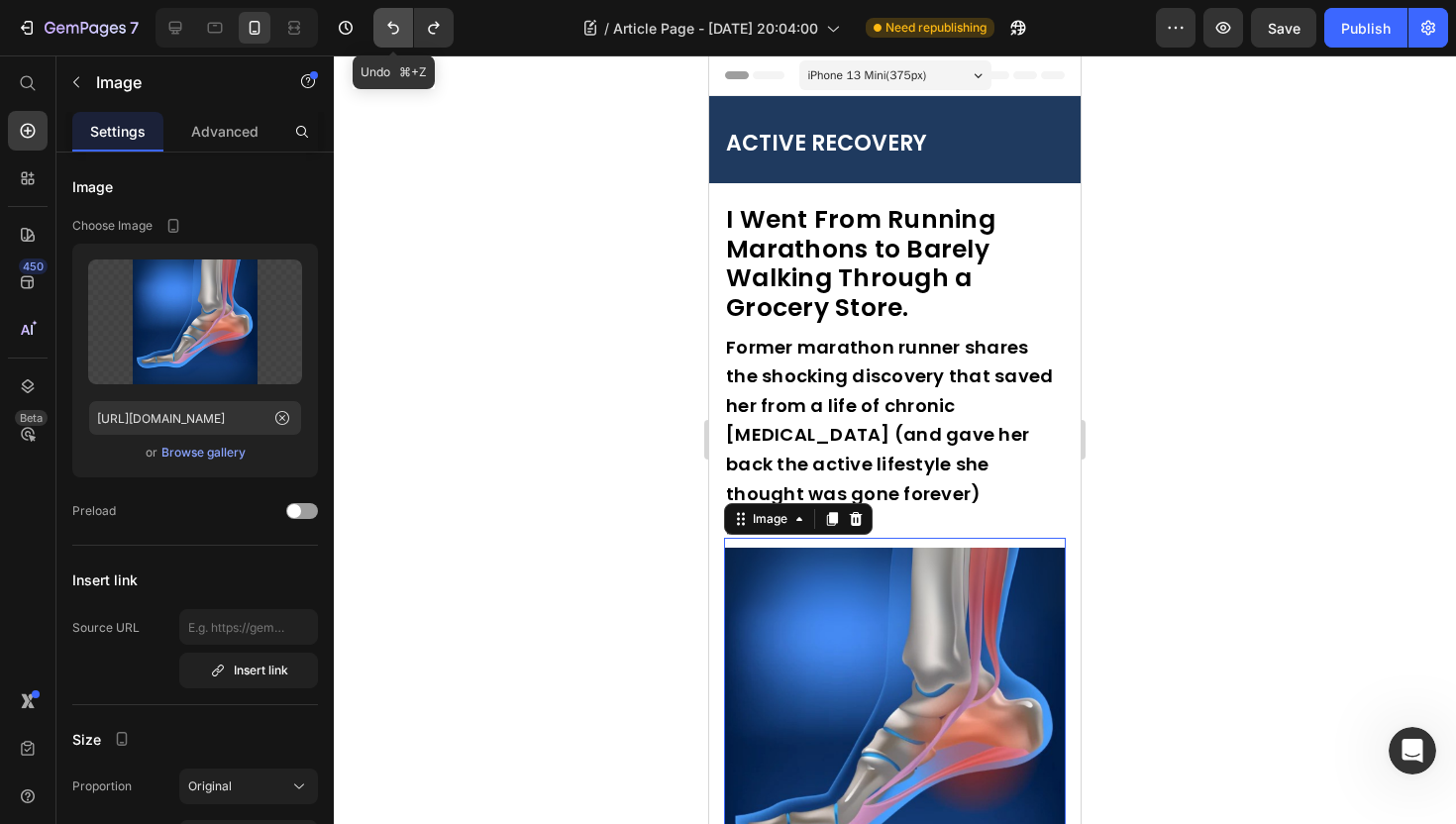 click 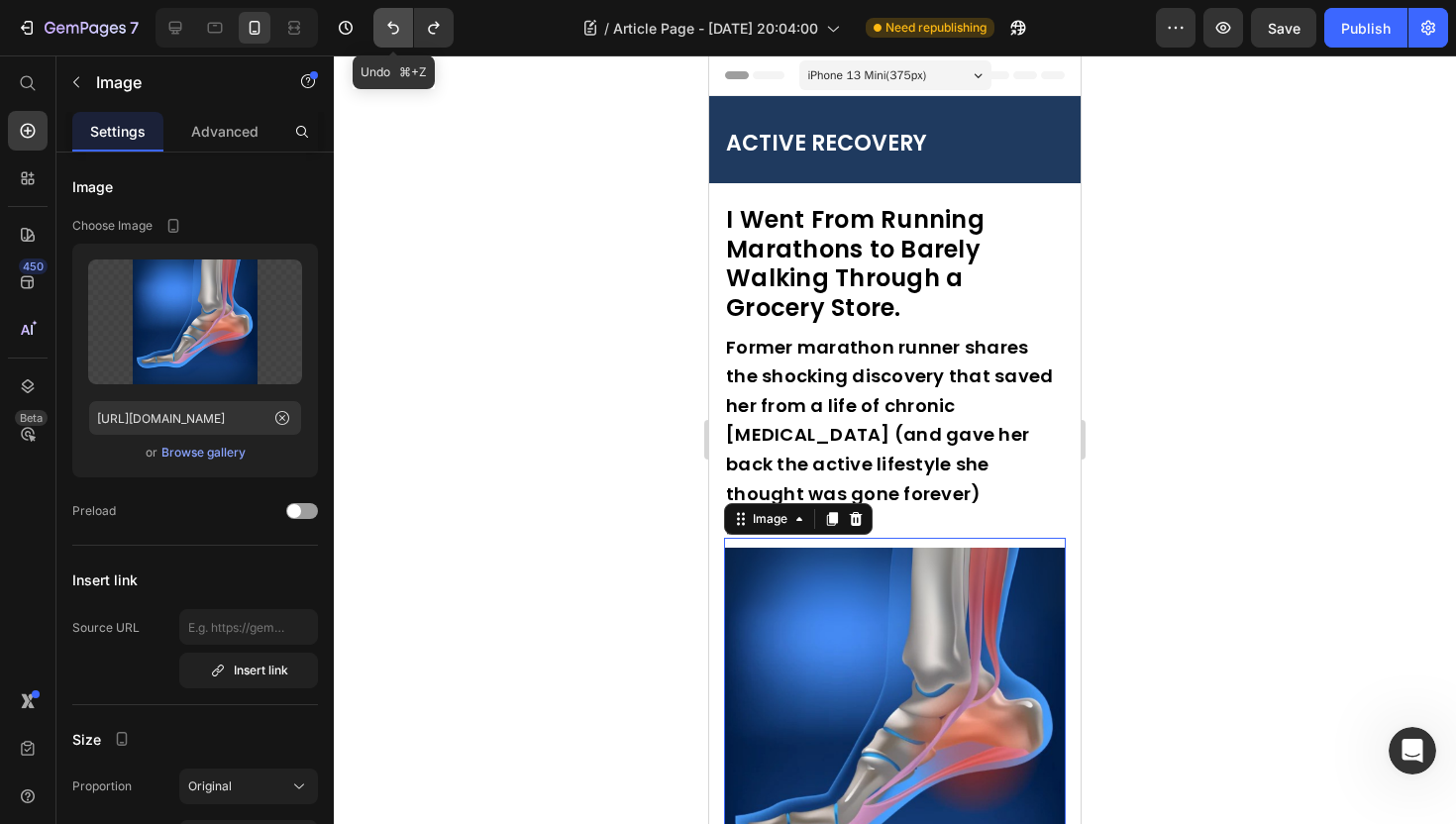 click 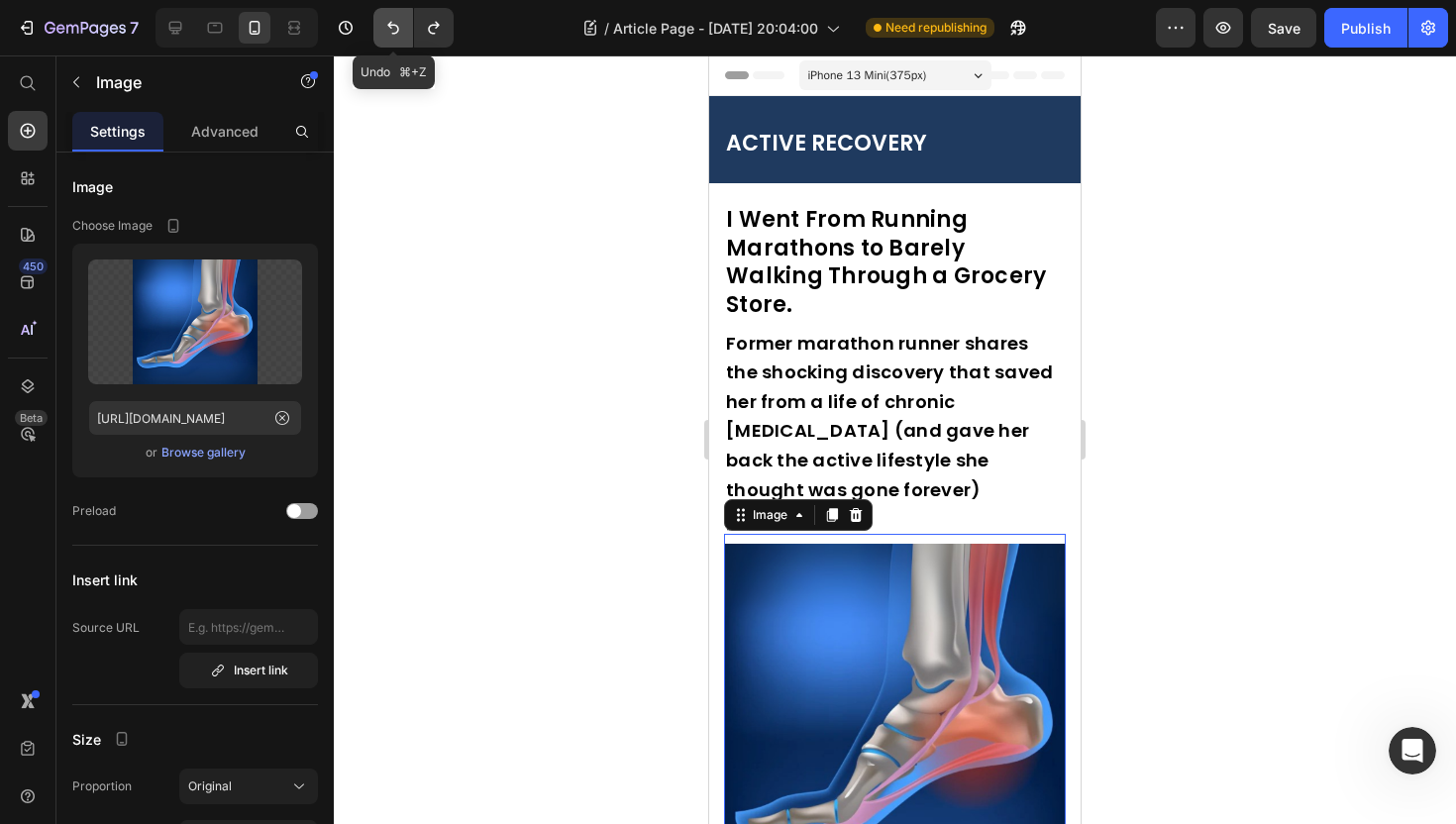 click 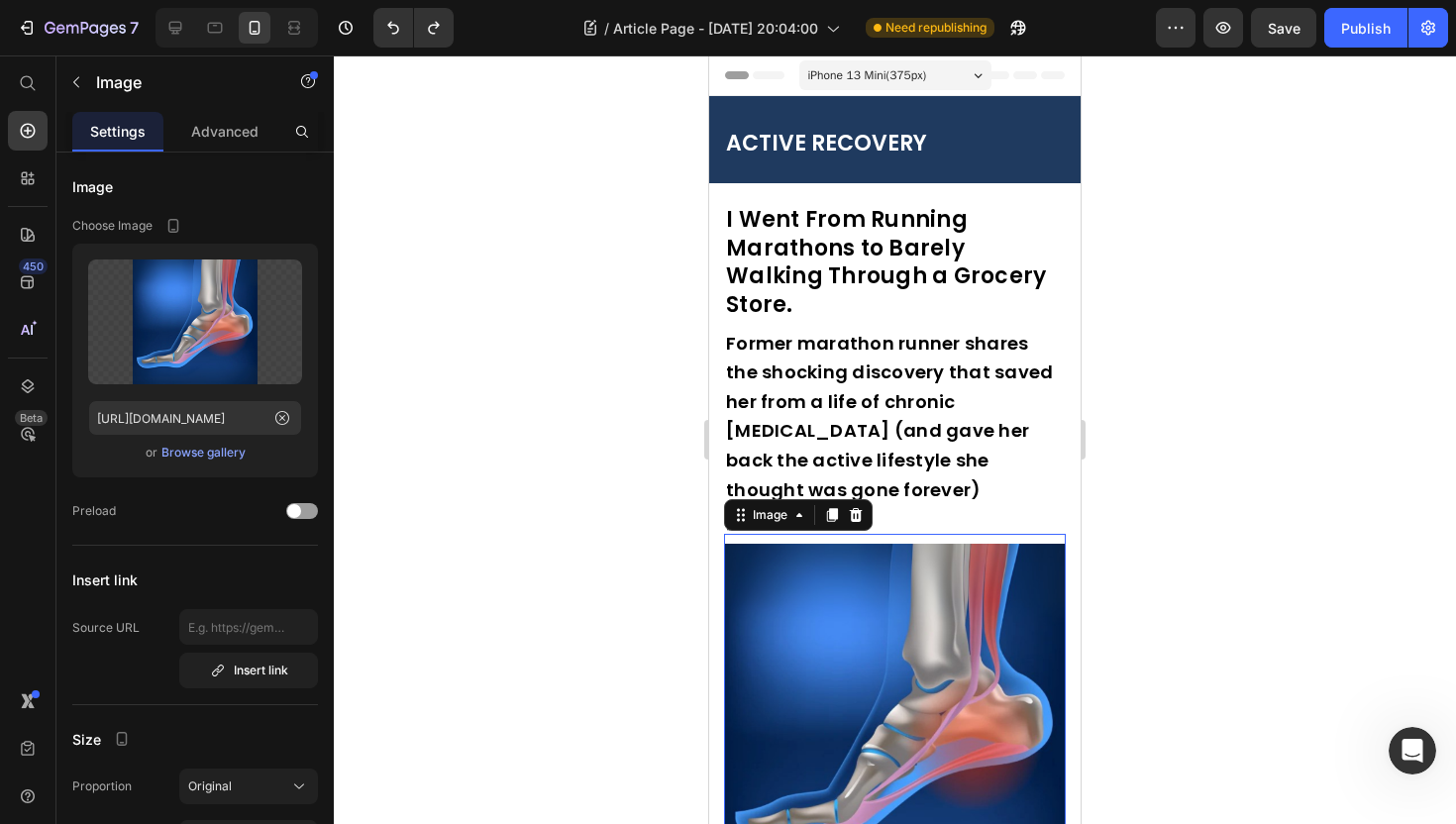 click 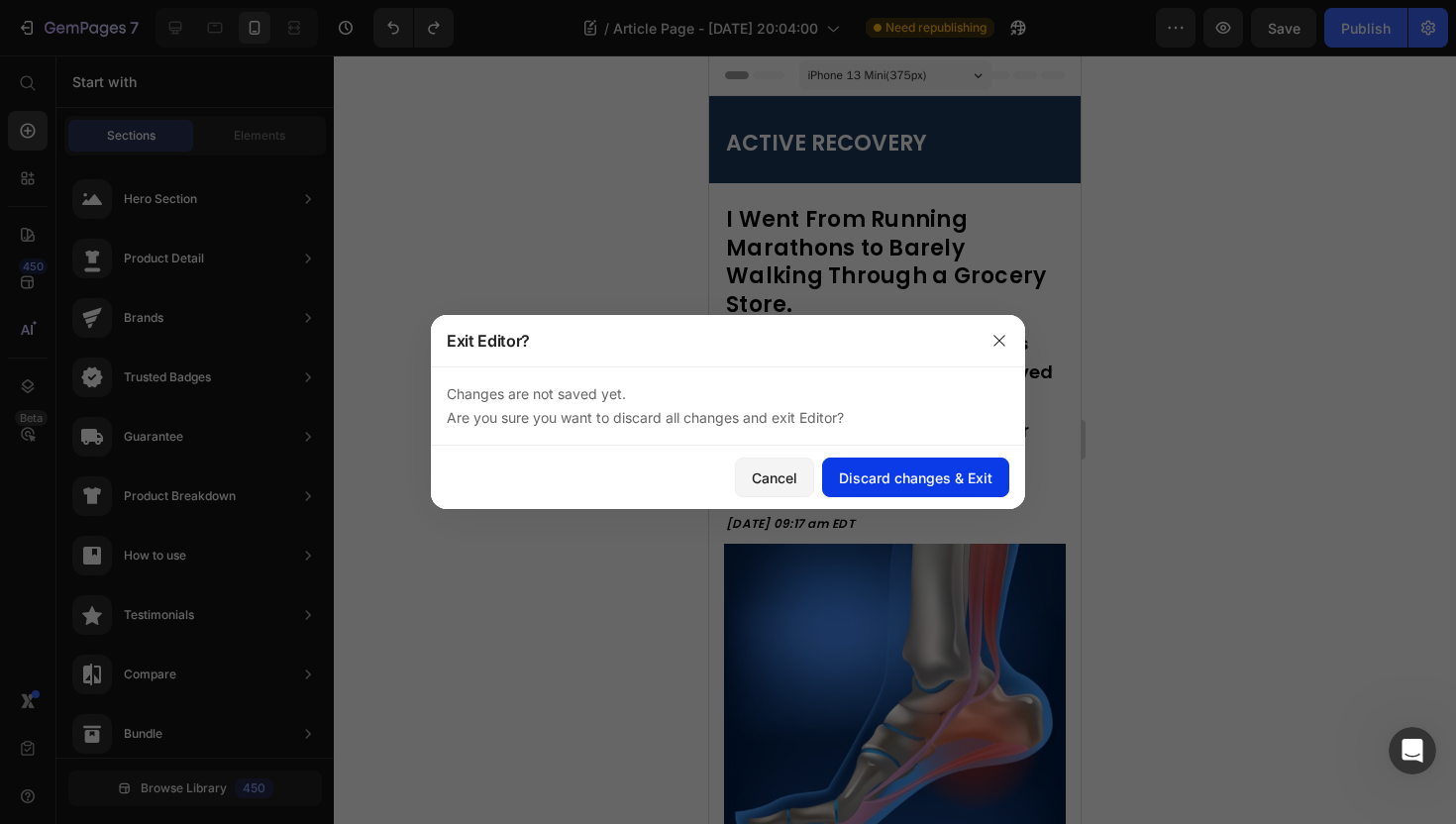 click on "Discard changes & Exit" at bounding box center (915, 477) 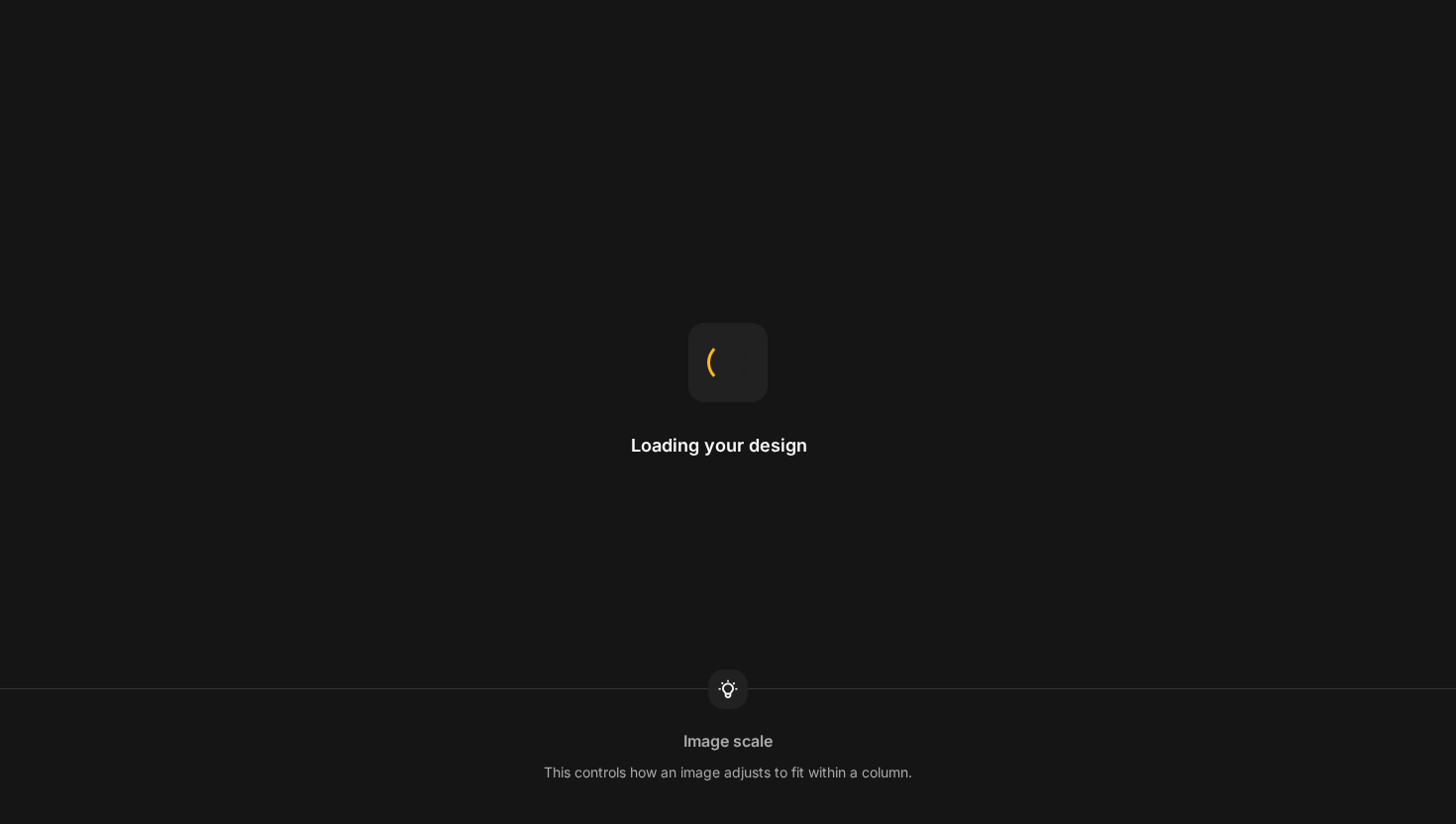 scroll, scrollTop: 0, scrollLeft: 0, axis: both 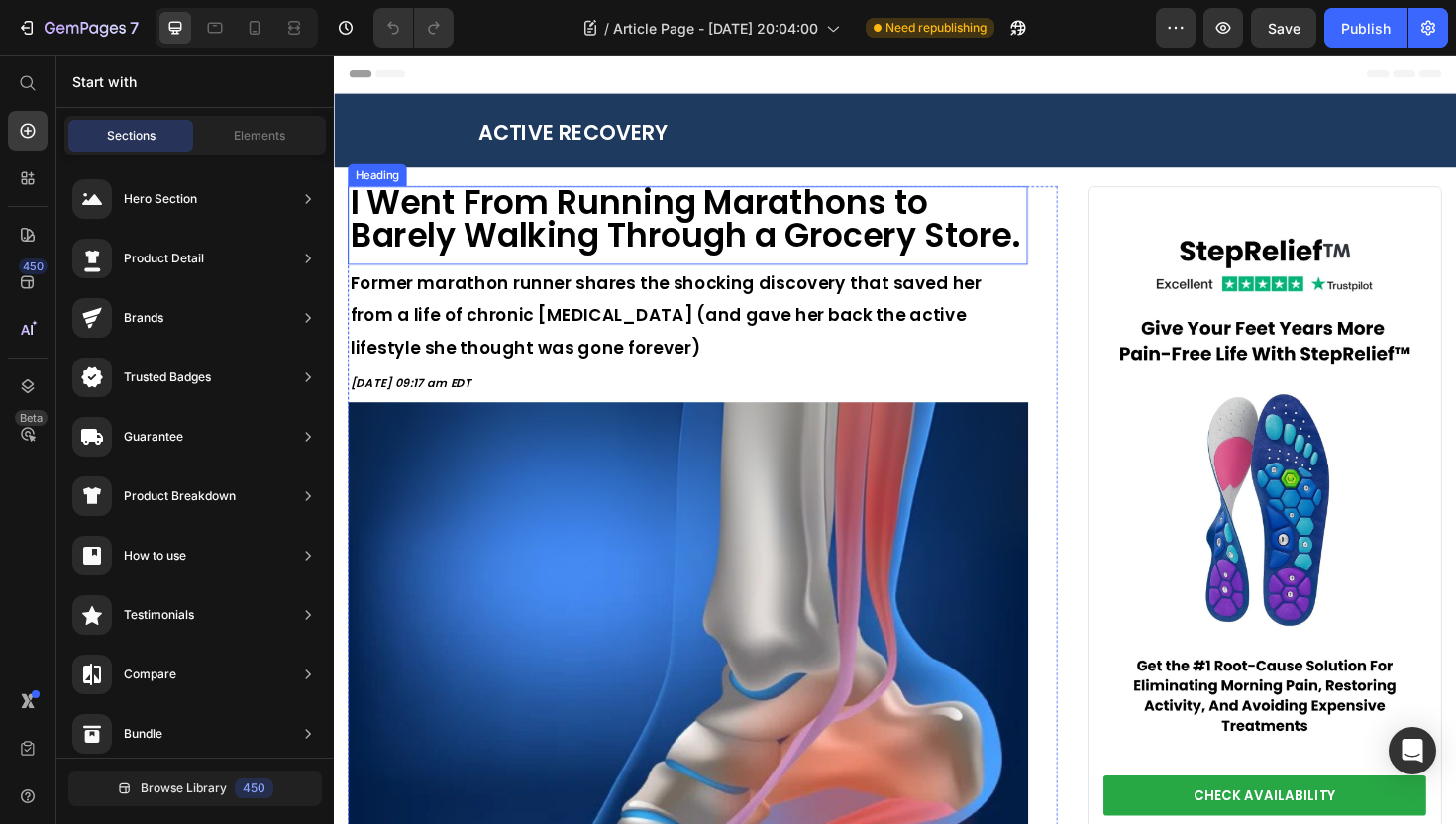 click on "I Went From Running Marathons to Barely Walking Through a Grocery Store." at bounding box center (708, 231) 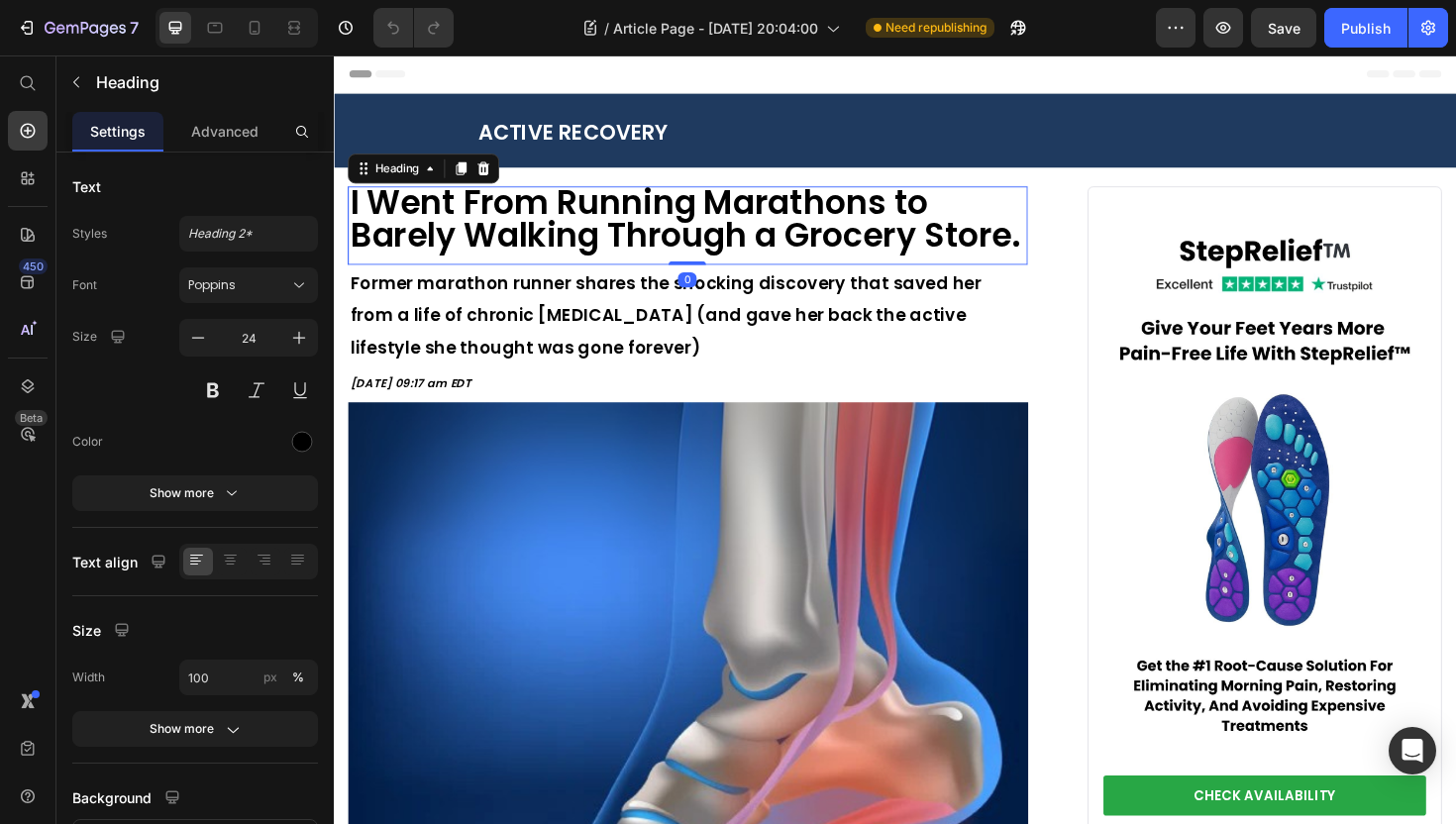 click on "I Went From Running Marathons to Barely Walking Through a Grocery Store." at bounding box center (708, 231) 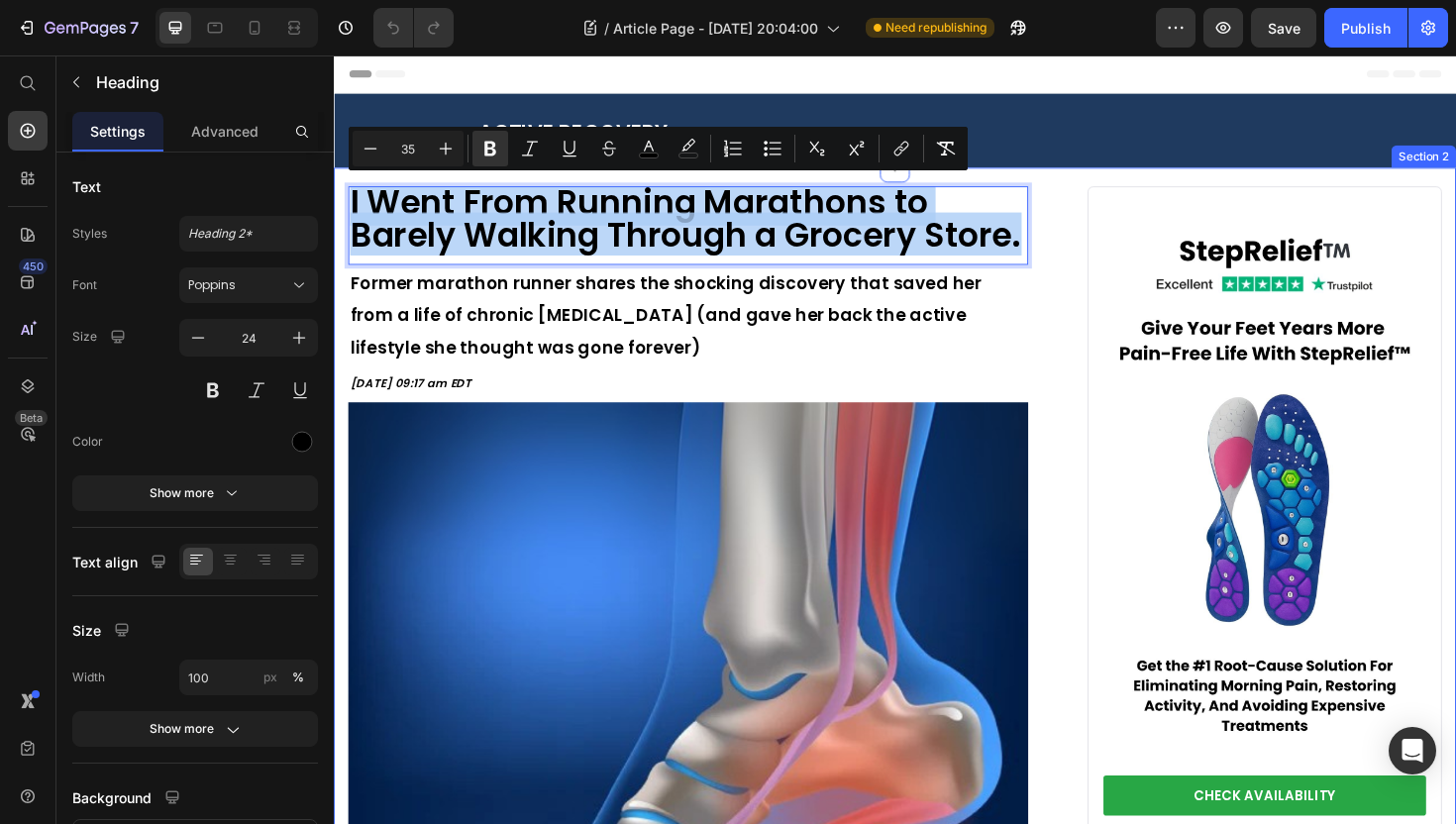 drag, startPoint x: 472, startPoint y: 276, endPoint x: 351, endPoint y: 176, distance: 156.975 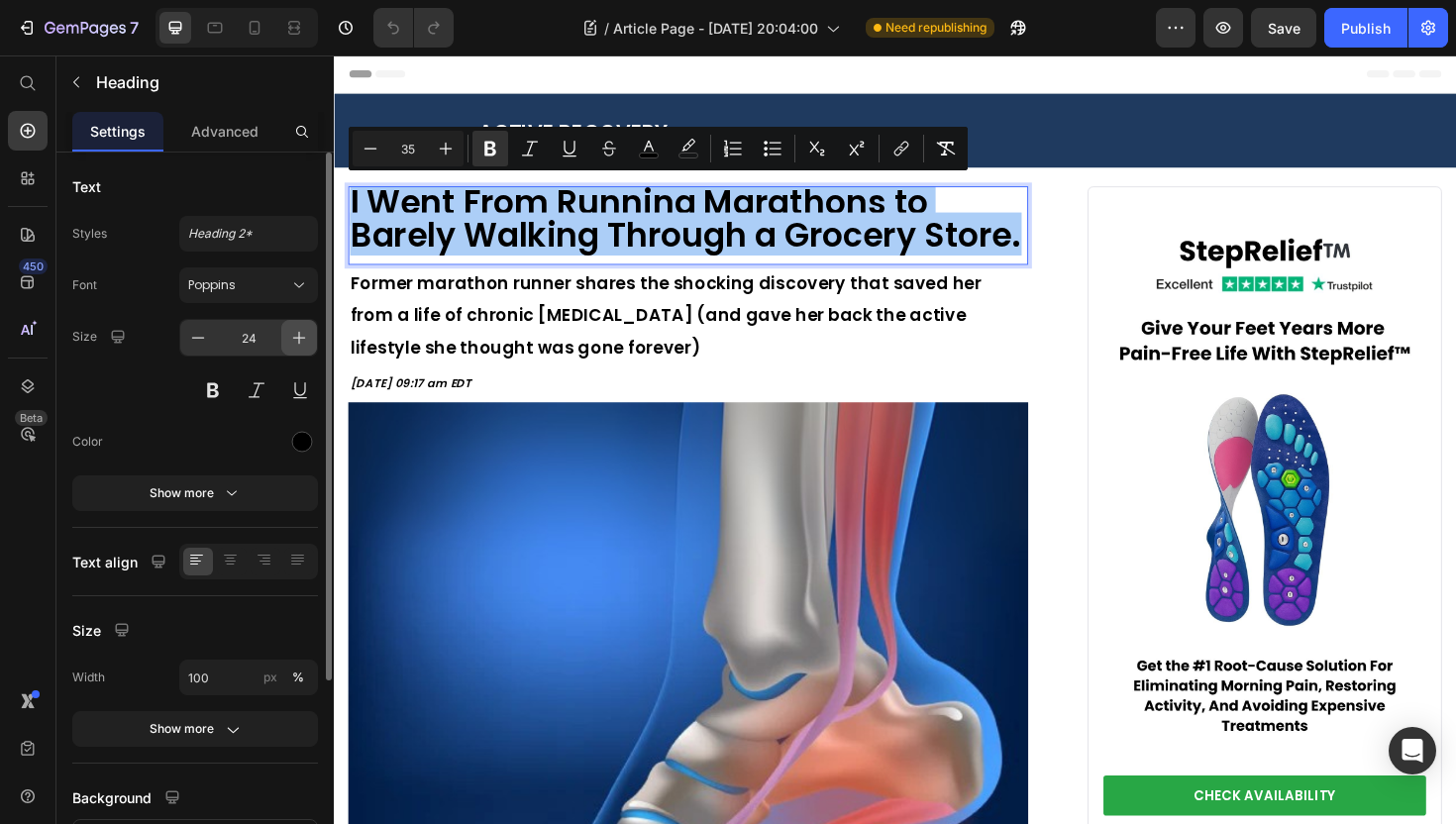 click 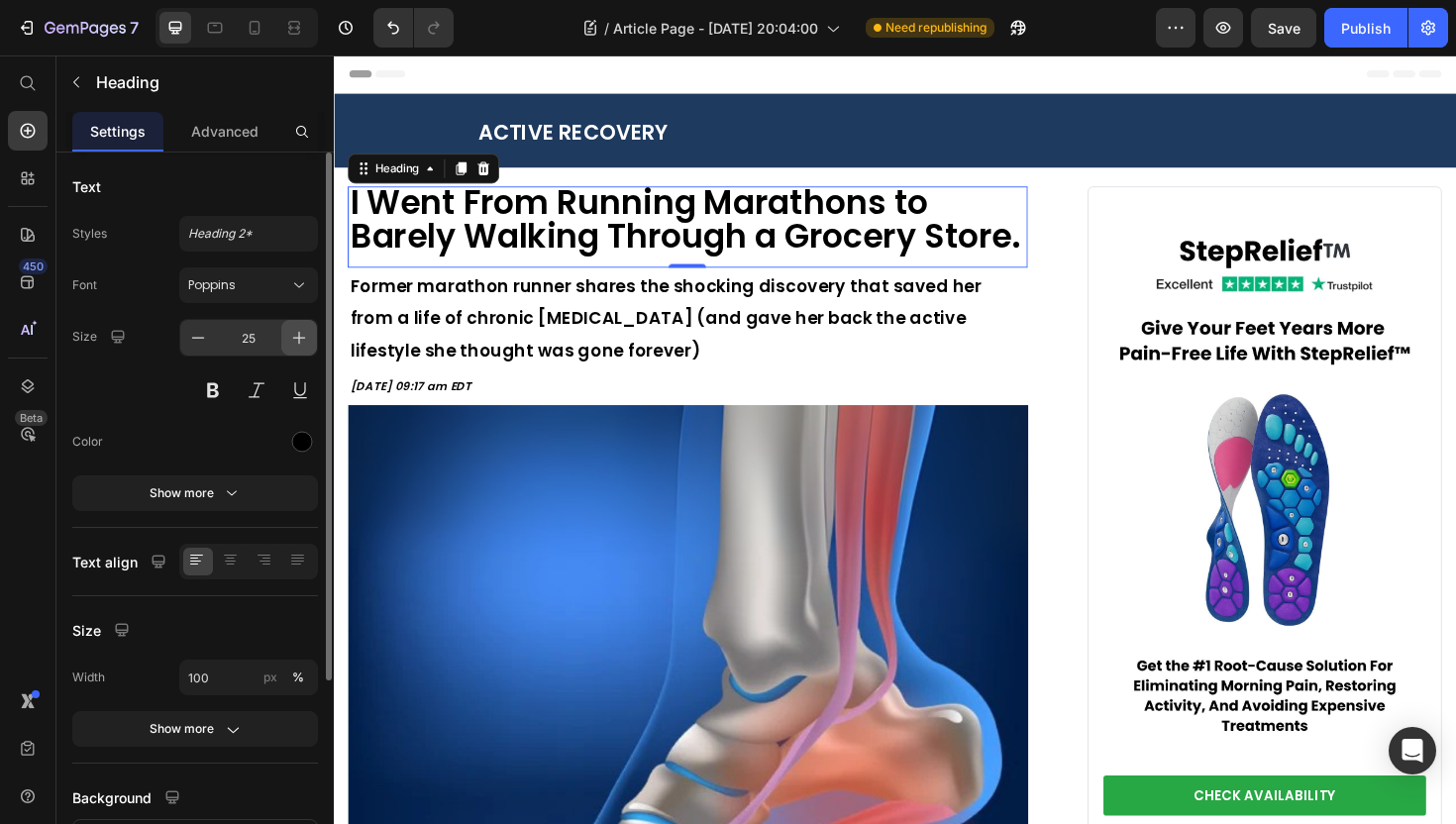 click 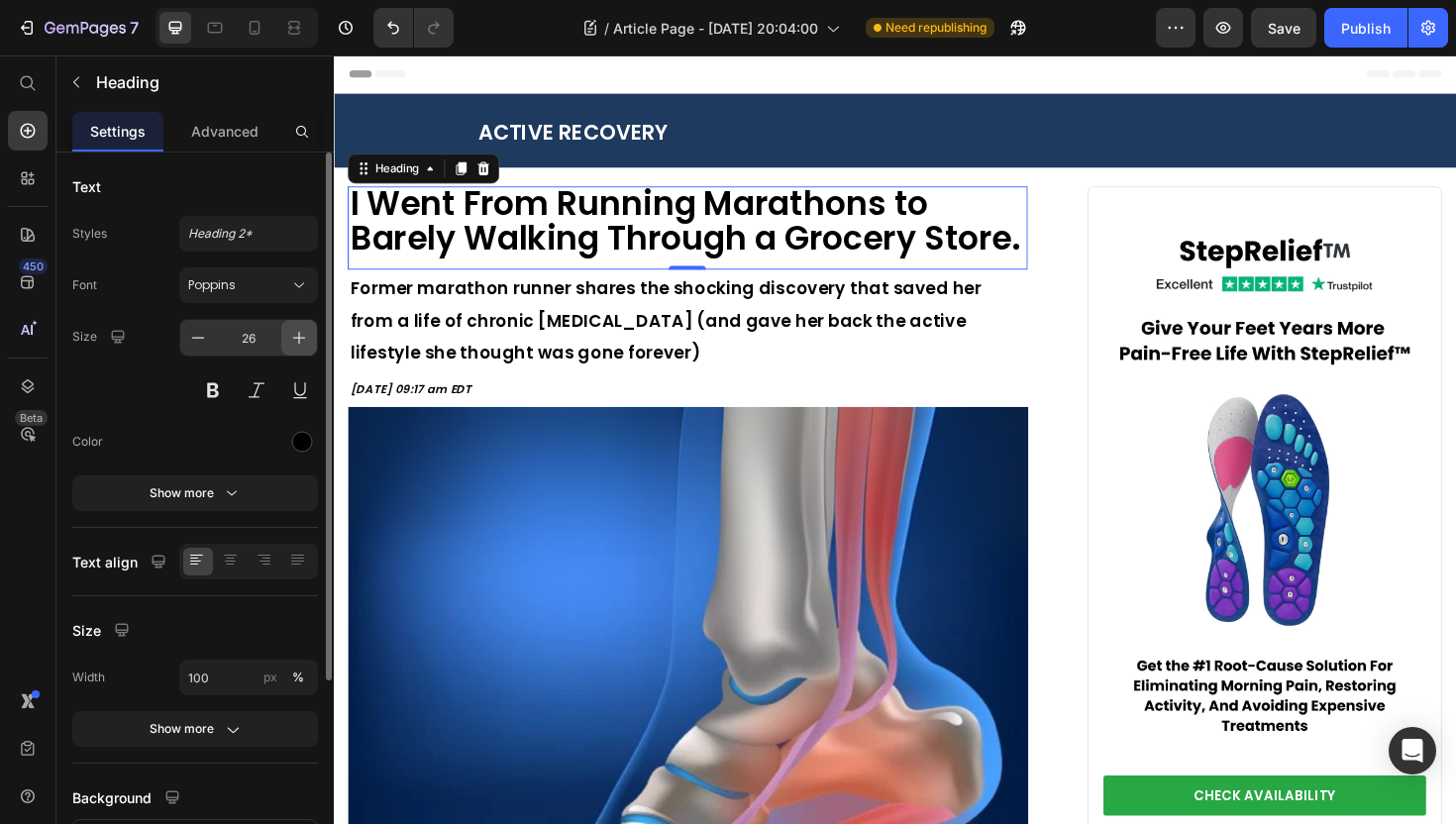 click 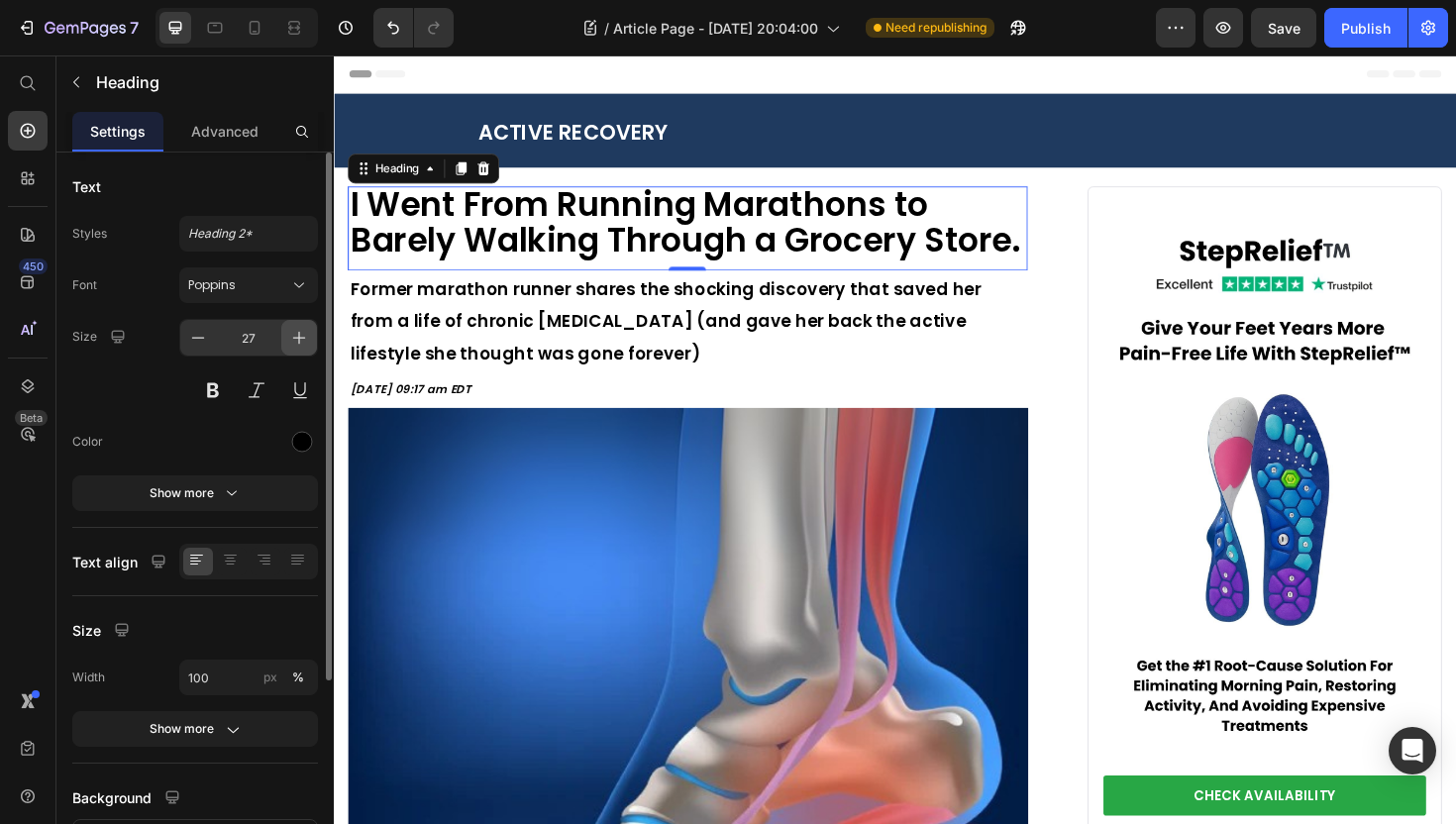 click 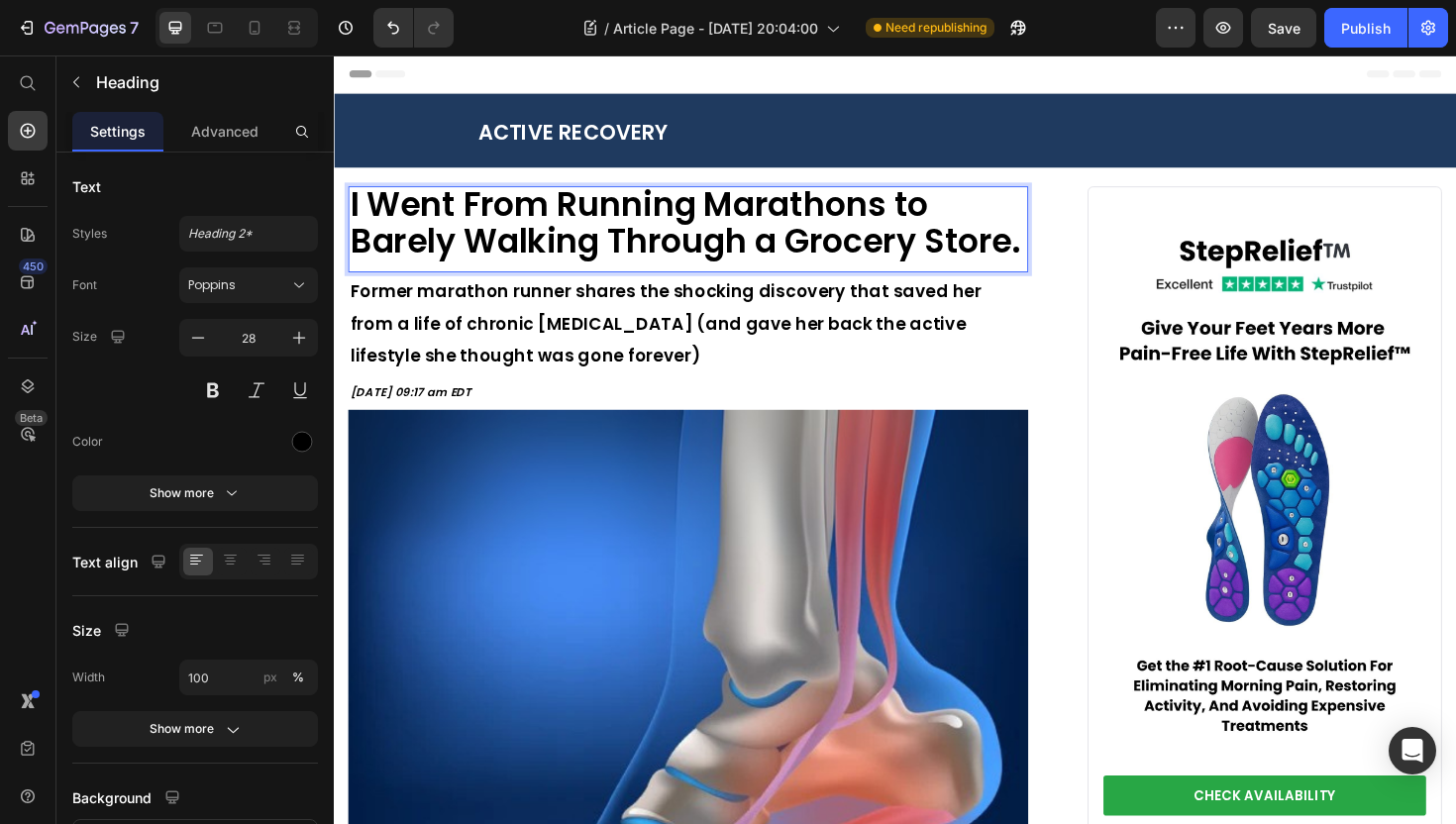 click on "I Went From Running Marathons to Barely Walking Through a Grocery Store." at bounding box center (708, 235) 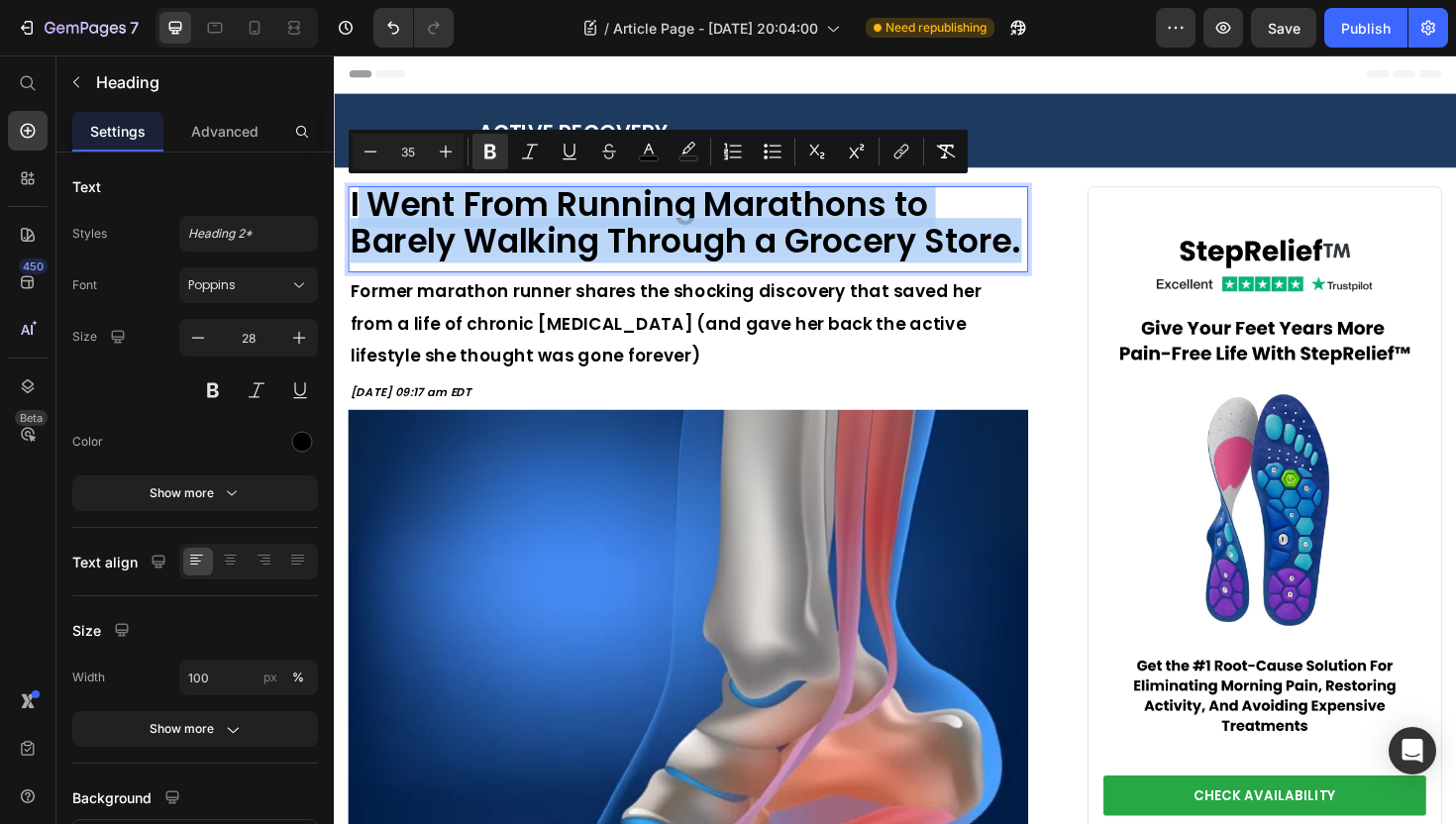 drag, startPoint x: 471, startPoint y: 295, endPoint x: 356, endPoint y: 203, distance: 147.27186 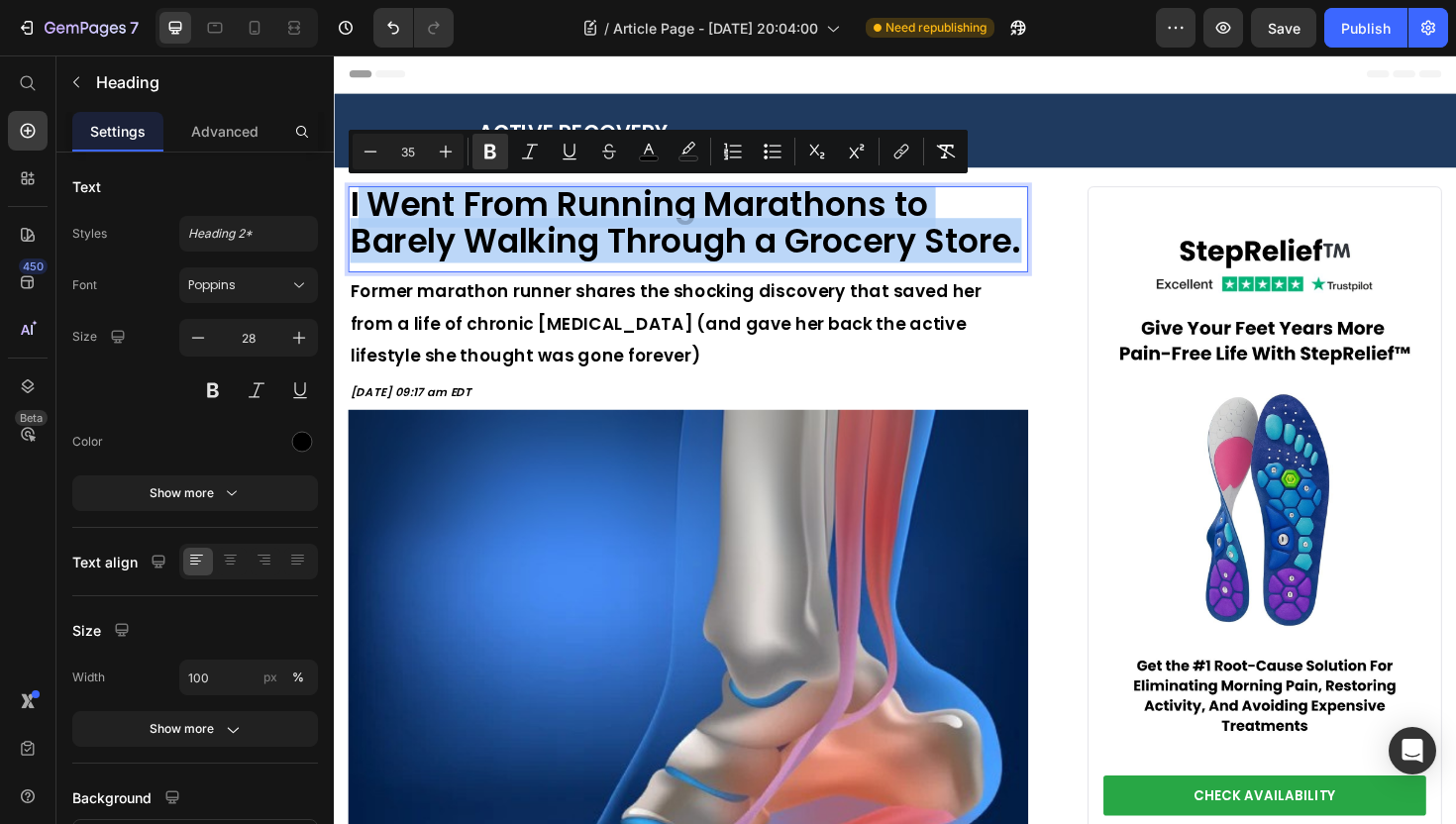 click on "I Went From Running Marathons to Barely Walking Through a Grocery Store." at bounding box center (708, 235) 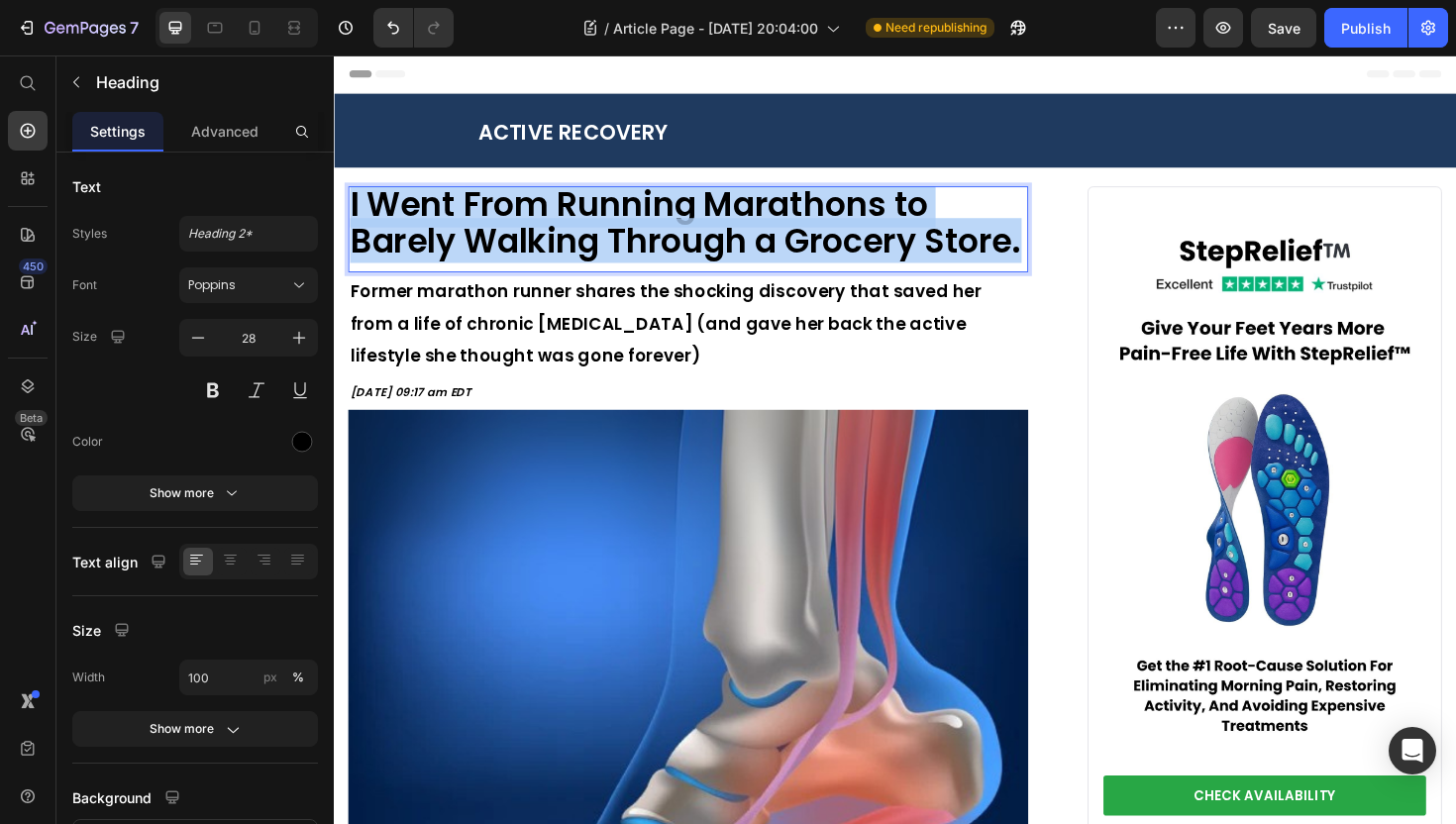 drag, startPoint x: 464, startPoint y: 291, endPoint x: 349, endPoint y: 200, distance: 146.64924 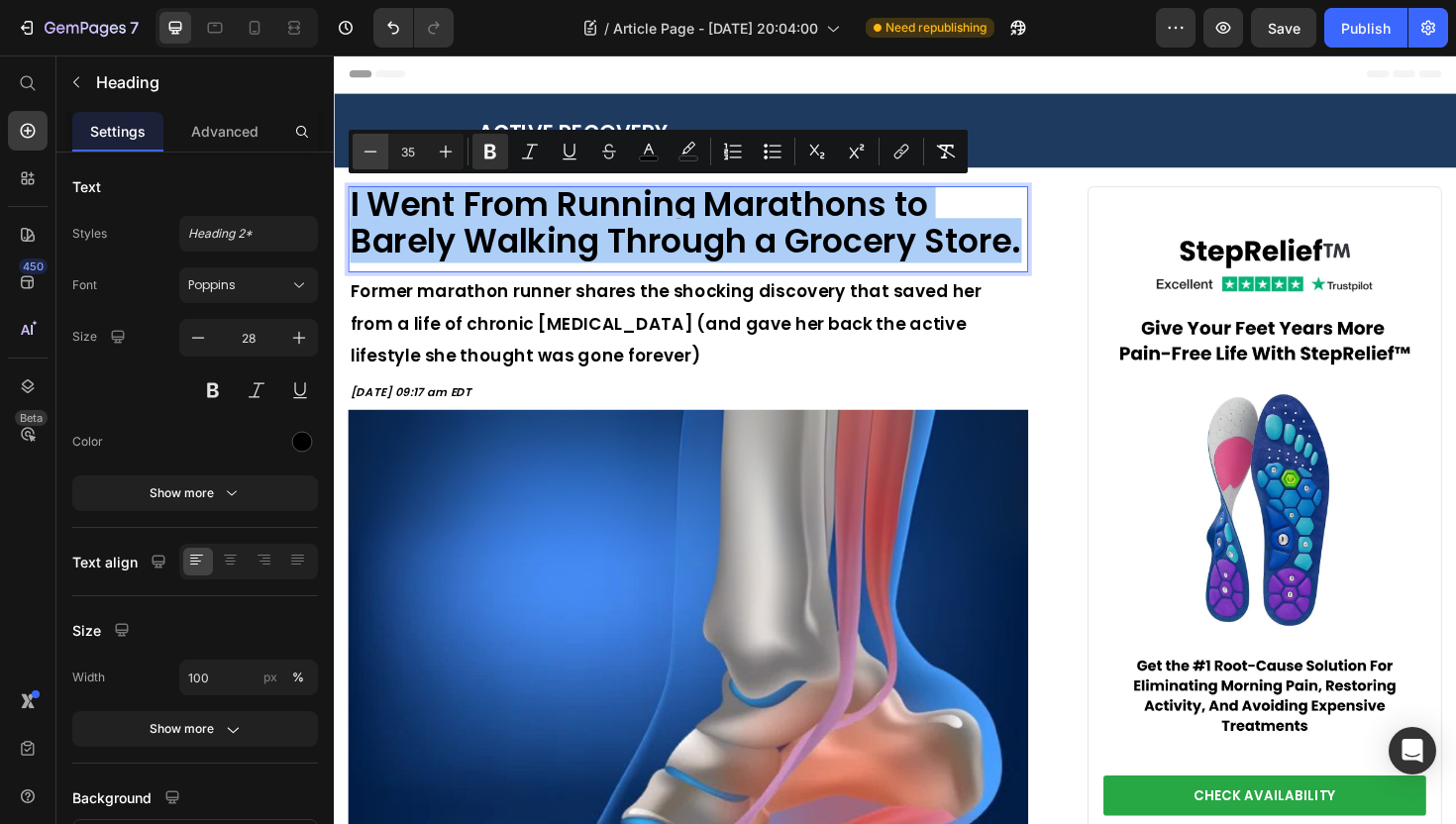 click 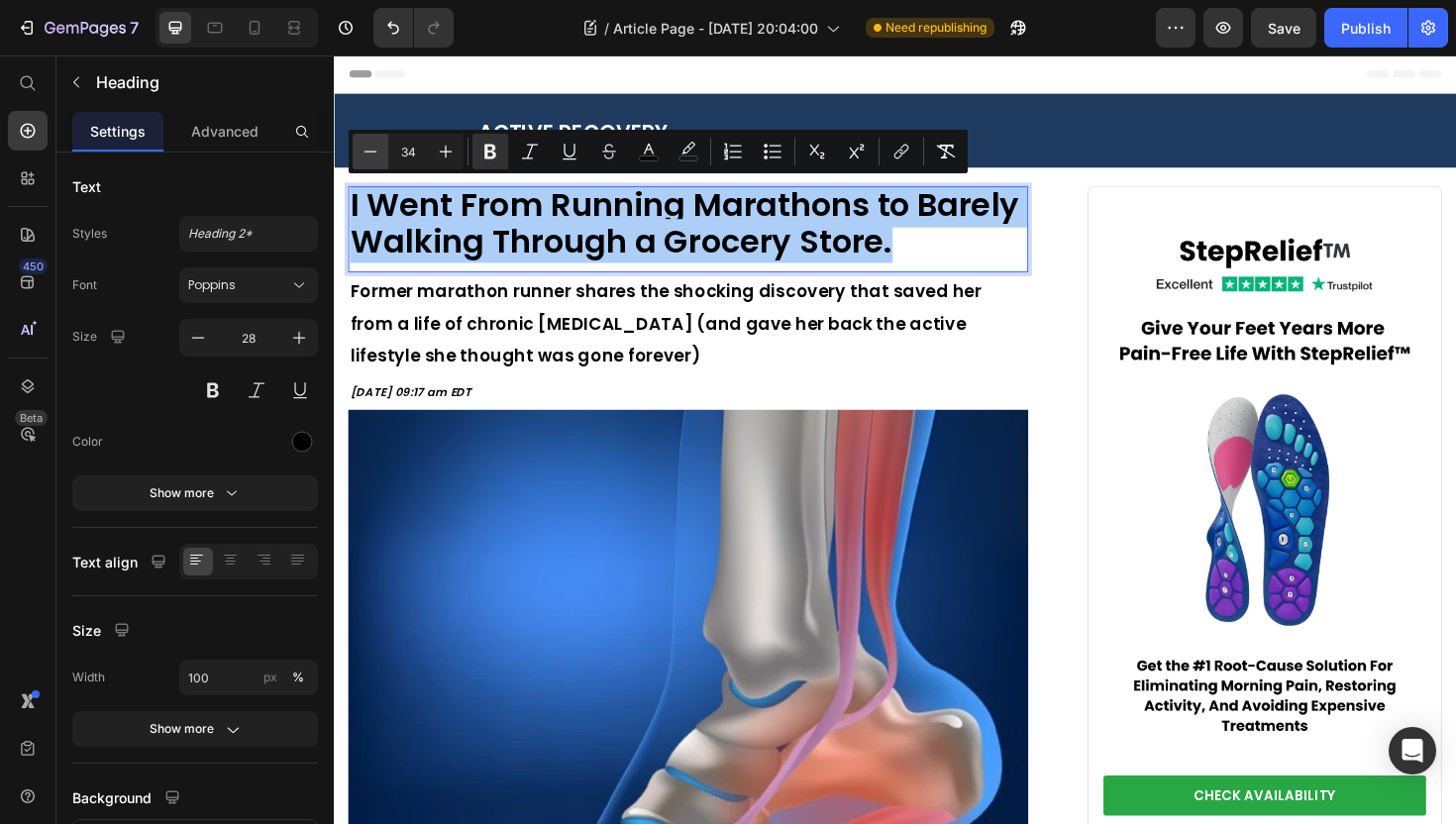 click 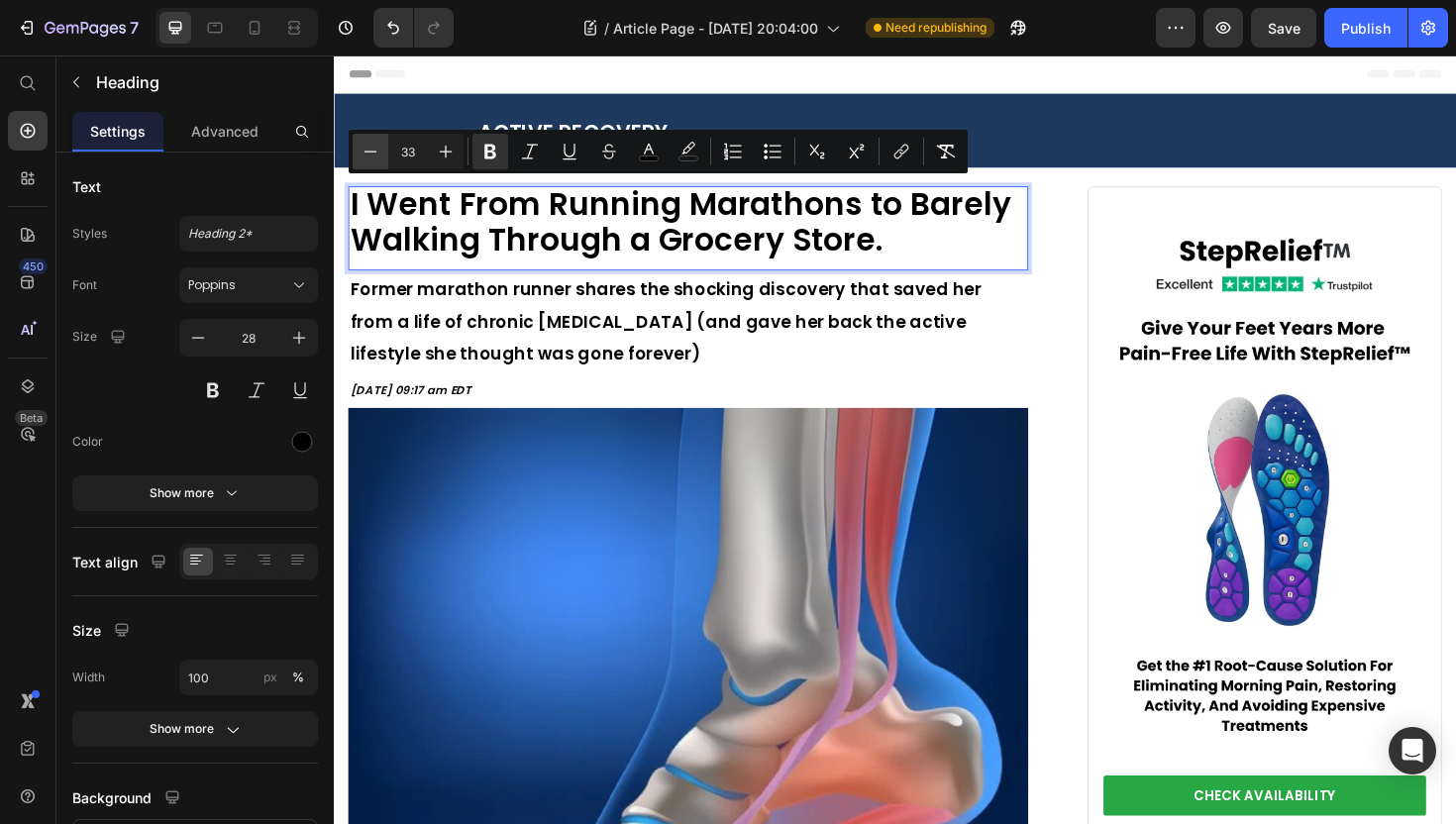 click 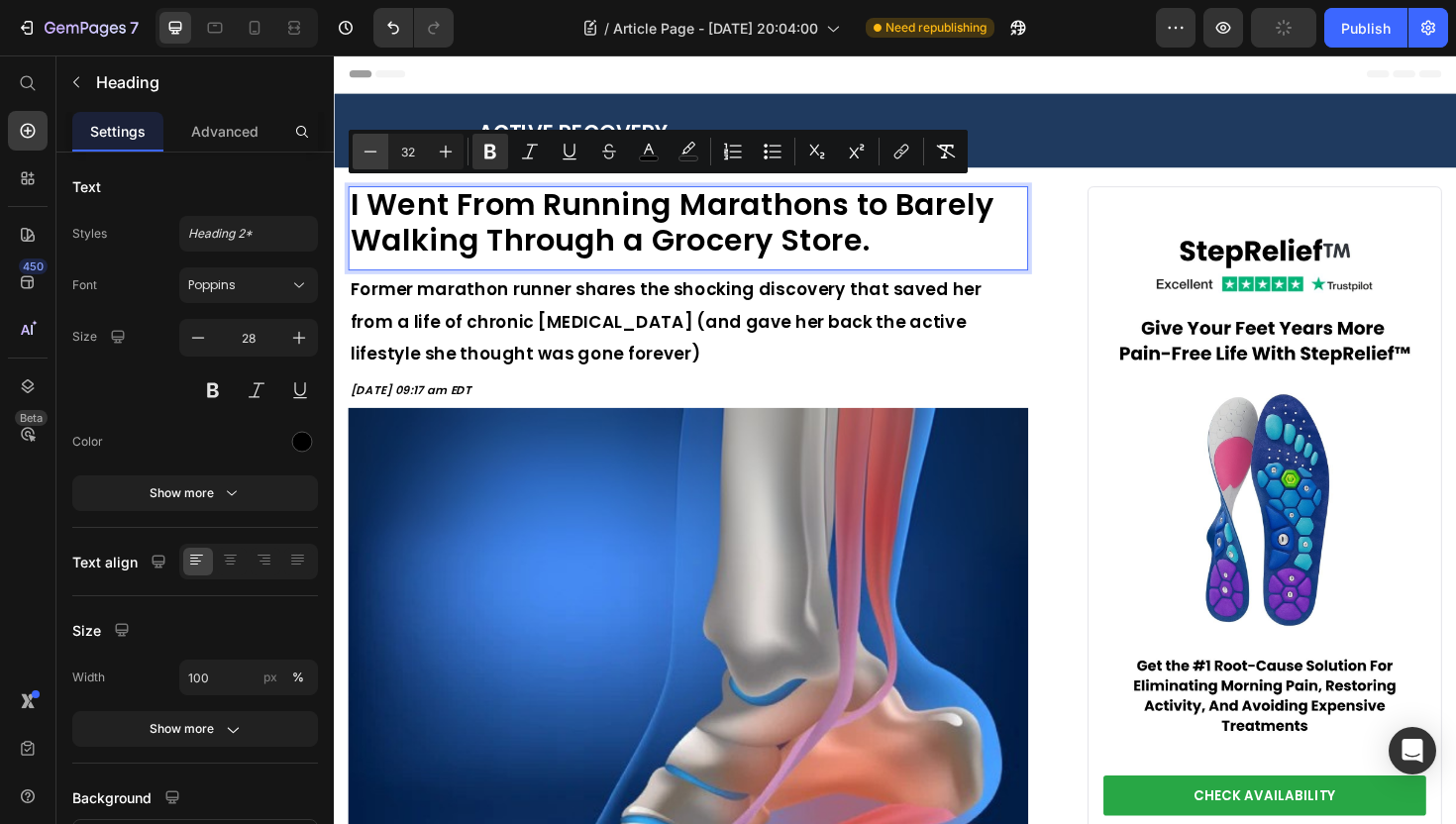 click 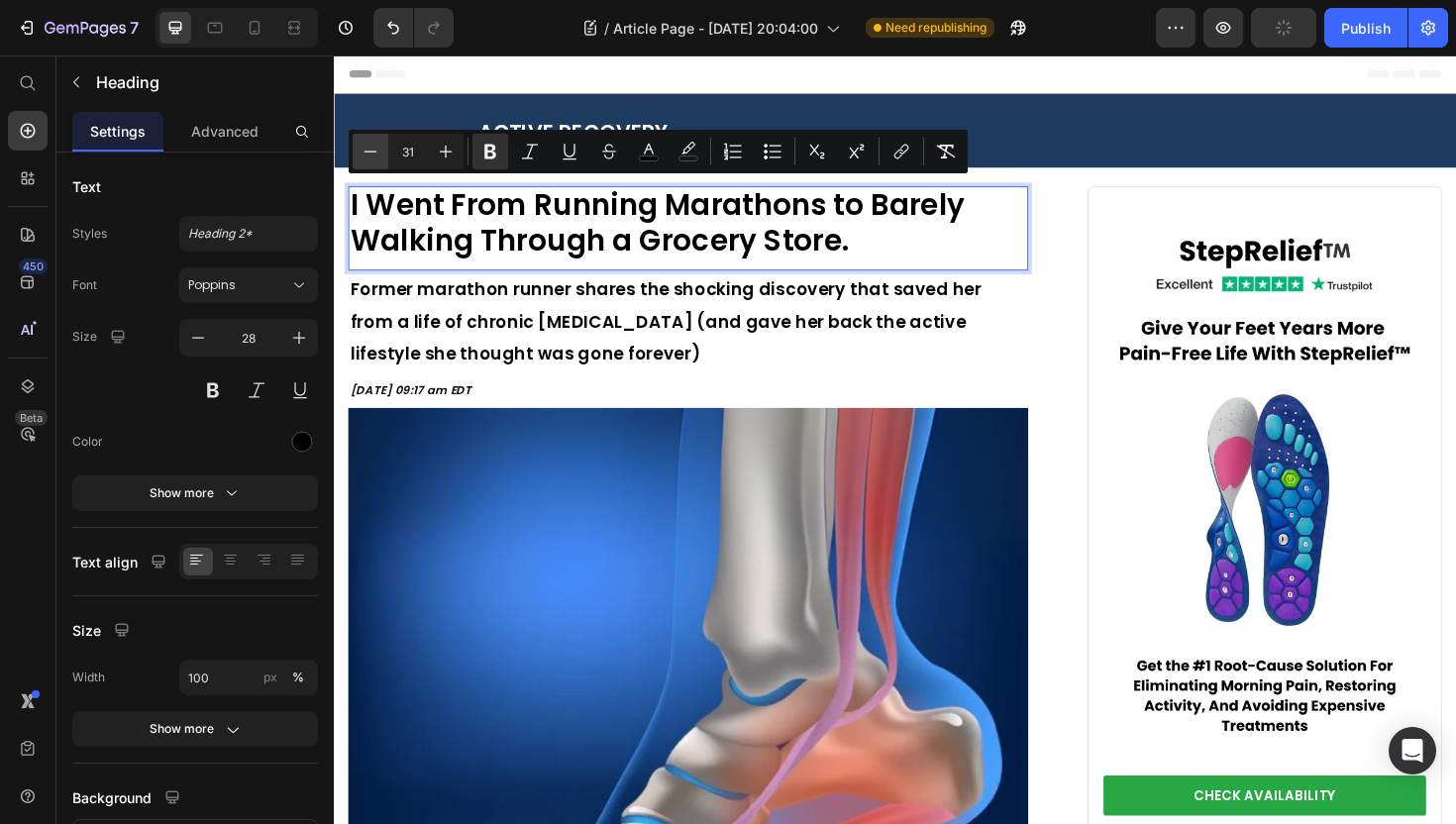 click 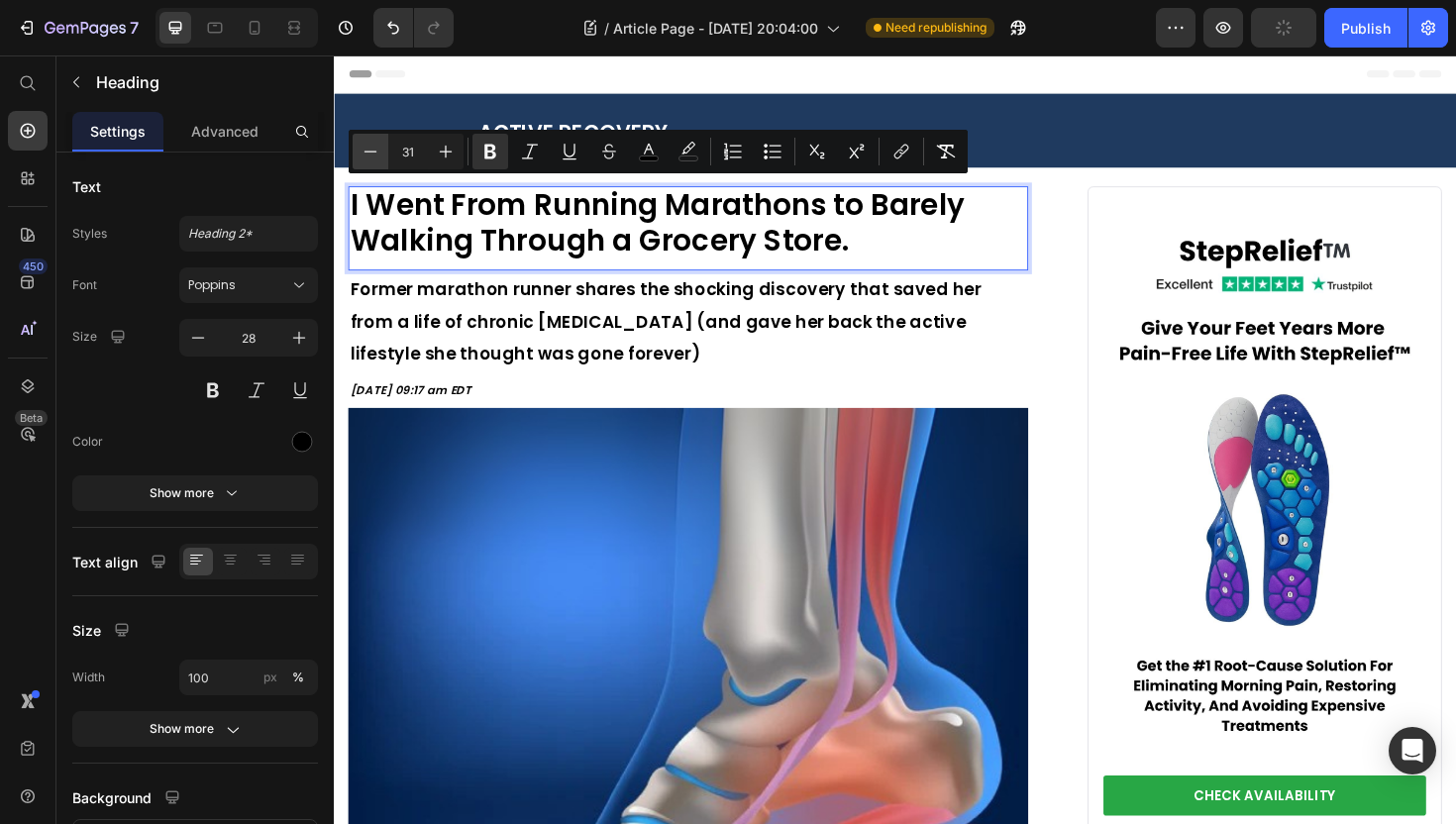 type on "30" 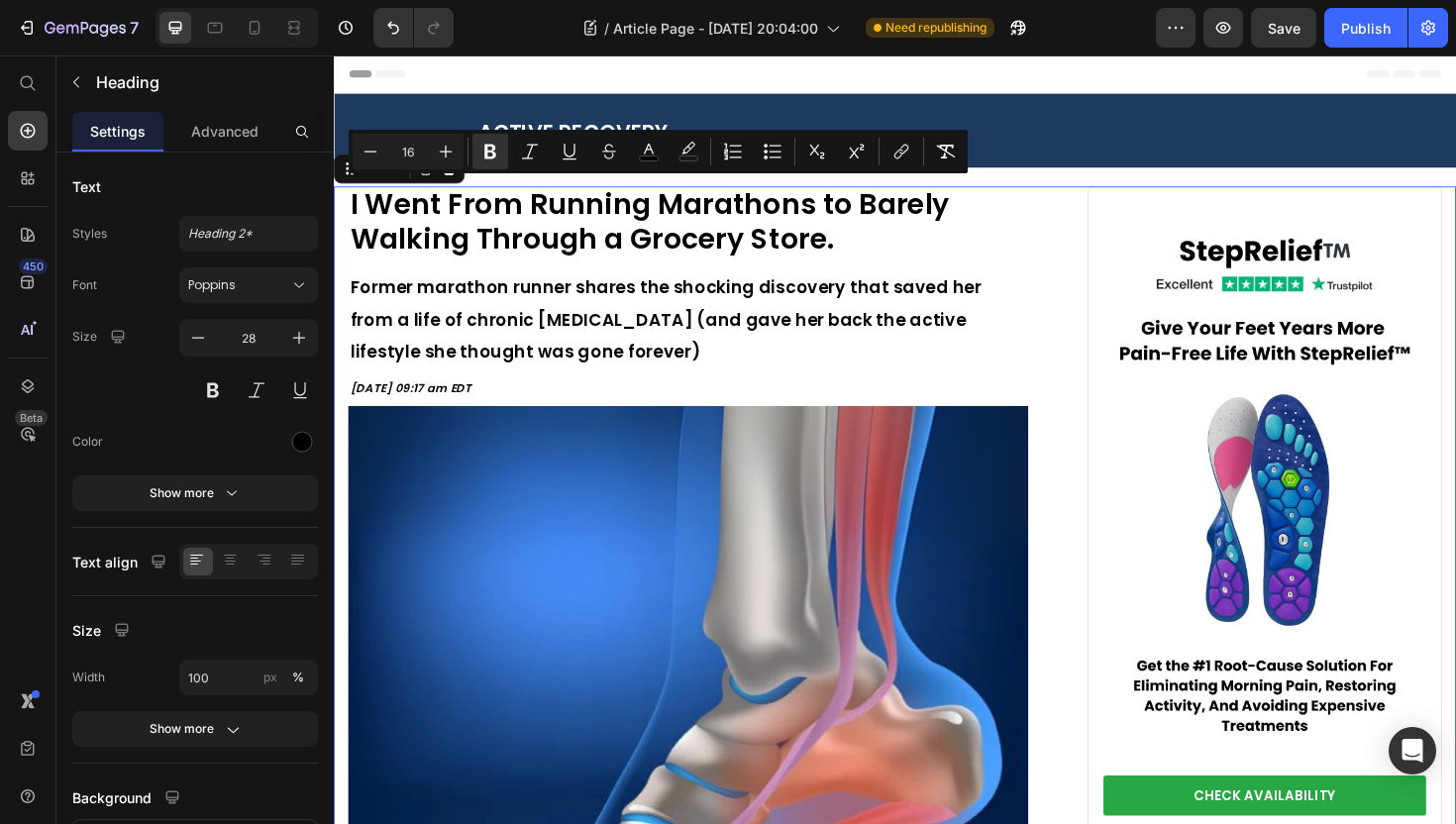 click on "⁠⁠⁠⁠⁠⁠⁠ I Went From Running Marathons to Barely Walking Through a Grocery Store. Heading Former marathon runner shares the shocking discovery that saved her from a life of chronic foot pain (and gave her back the active lifestyle she thought was gone forever) Heading March 15 2025 at 09:17 am EDT Heading Image "I never thought something so simple could give me my life back..."   I used to be unstoppable.   Three years ago, I was that person you'd see jogging at 6 AM on Saturday mornings. I ran half-marathons for fun. I hiked mountains on weekends. My friends called me their "fitness inspiration."   Then plantar fasciitis hit me like a freight train.   And suddenly, I couldn't even walk through Target without wanting to cry.   If you've ever felt that stabbing pain in your heel the moment your feet hit the floor in the morning...   If you've had to give up activities you love because every step feels like walking on broken glass...       There's a hidden truth about foot pain that" at bounding box center (928, 3215) 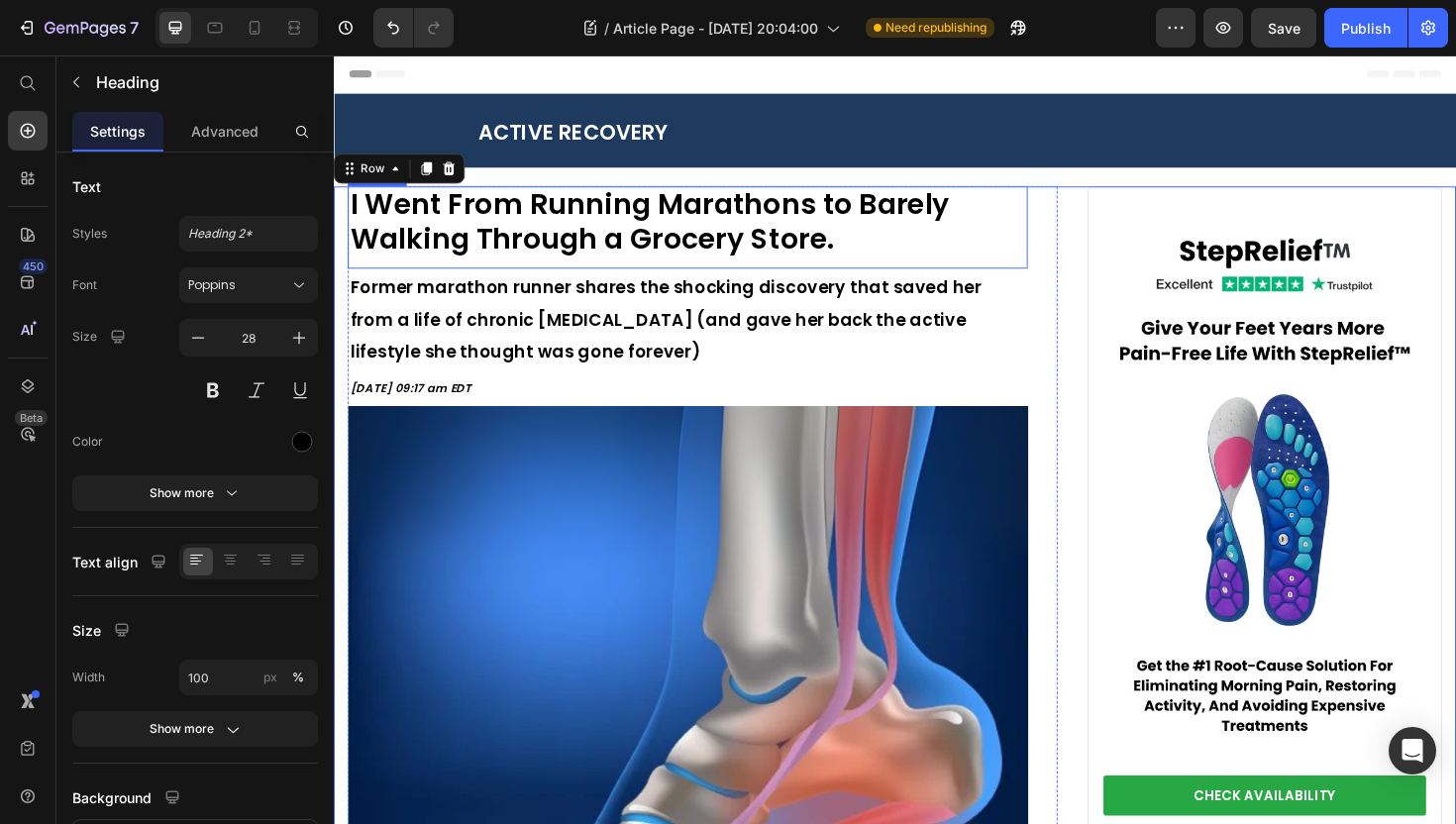 click on "I Went From Running Marathons to Barely Walking Through a Grocery Store." at bounding box center [668, 232] 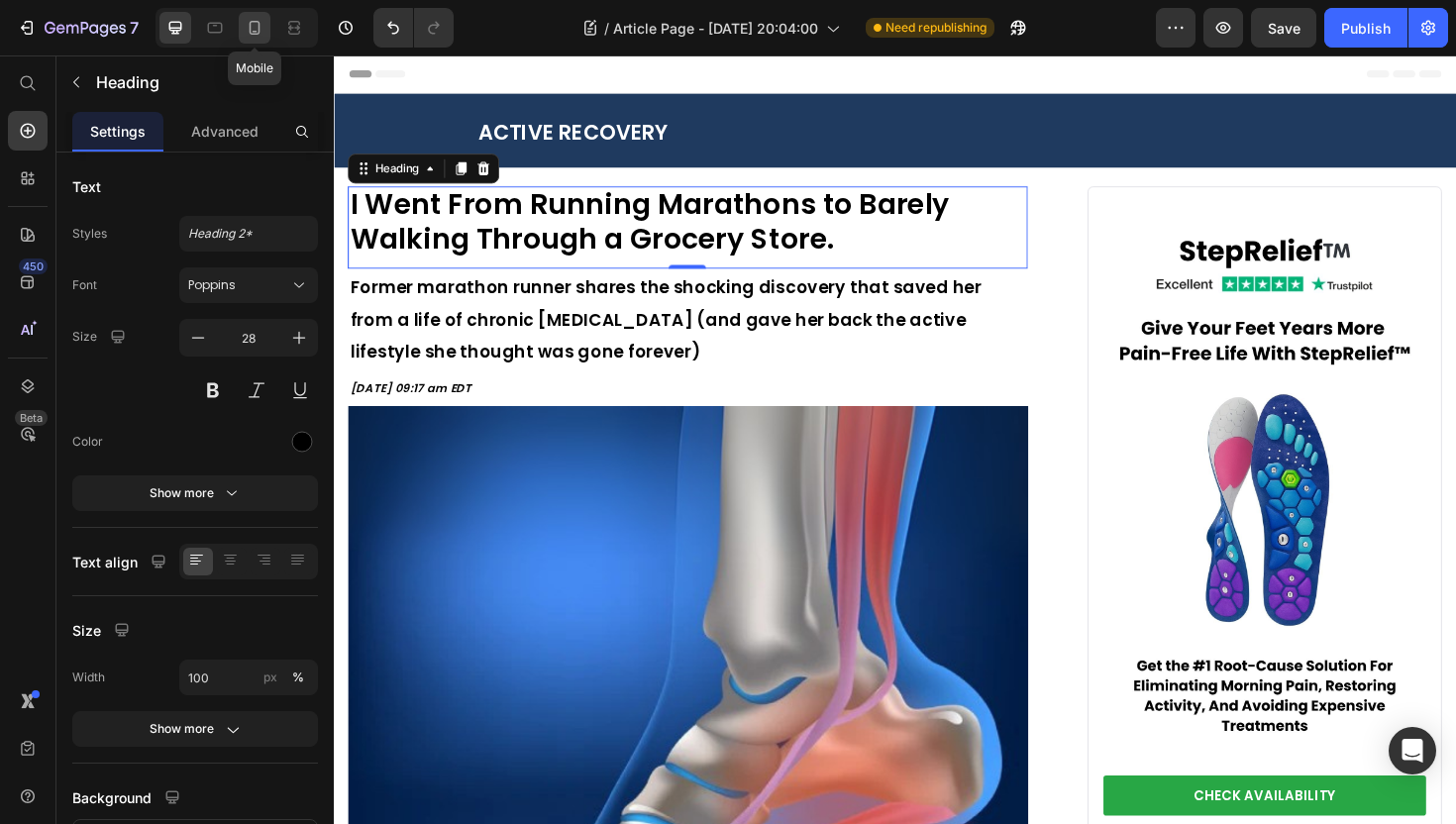 click 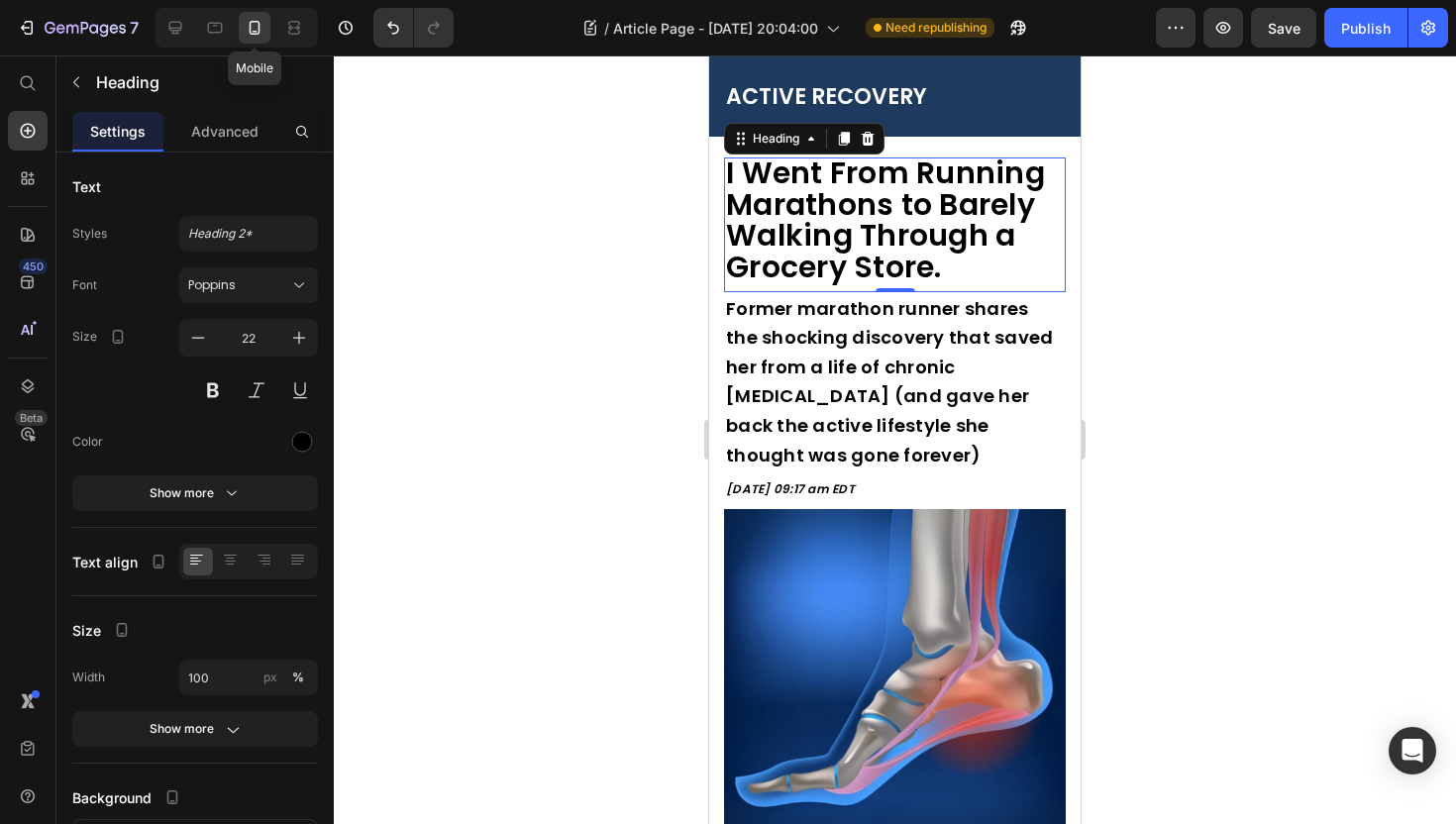 scroll, scrollTop: 79, scrollLeft: 0, axis: vertical 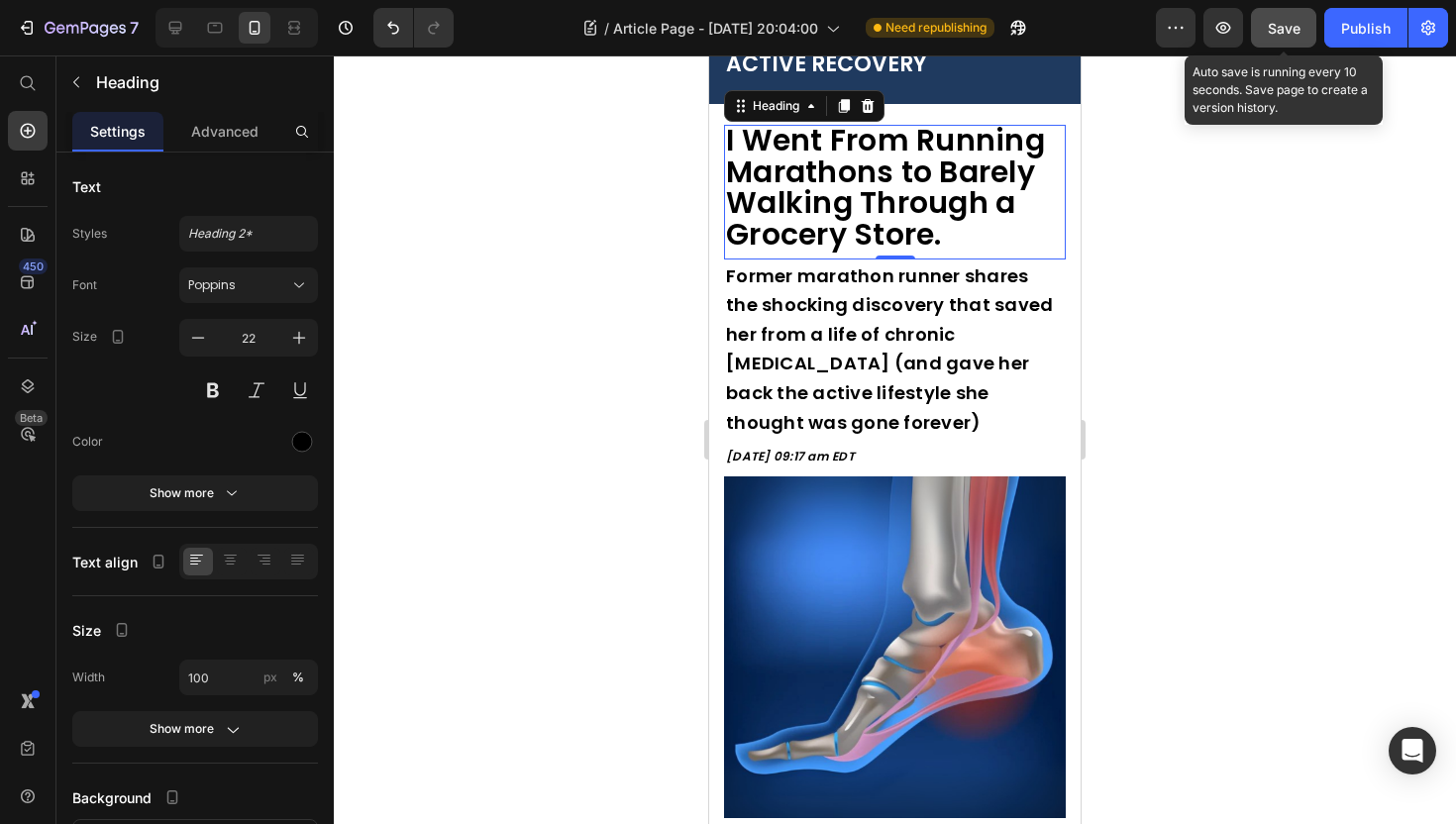 click on "Save" at bounding box center [1284, 28] 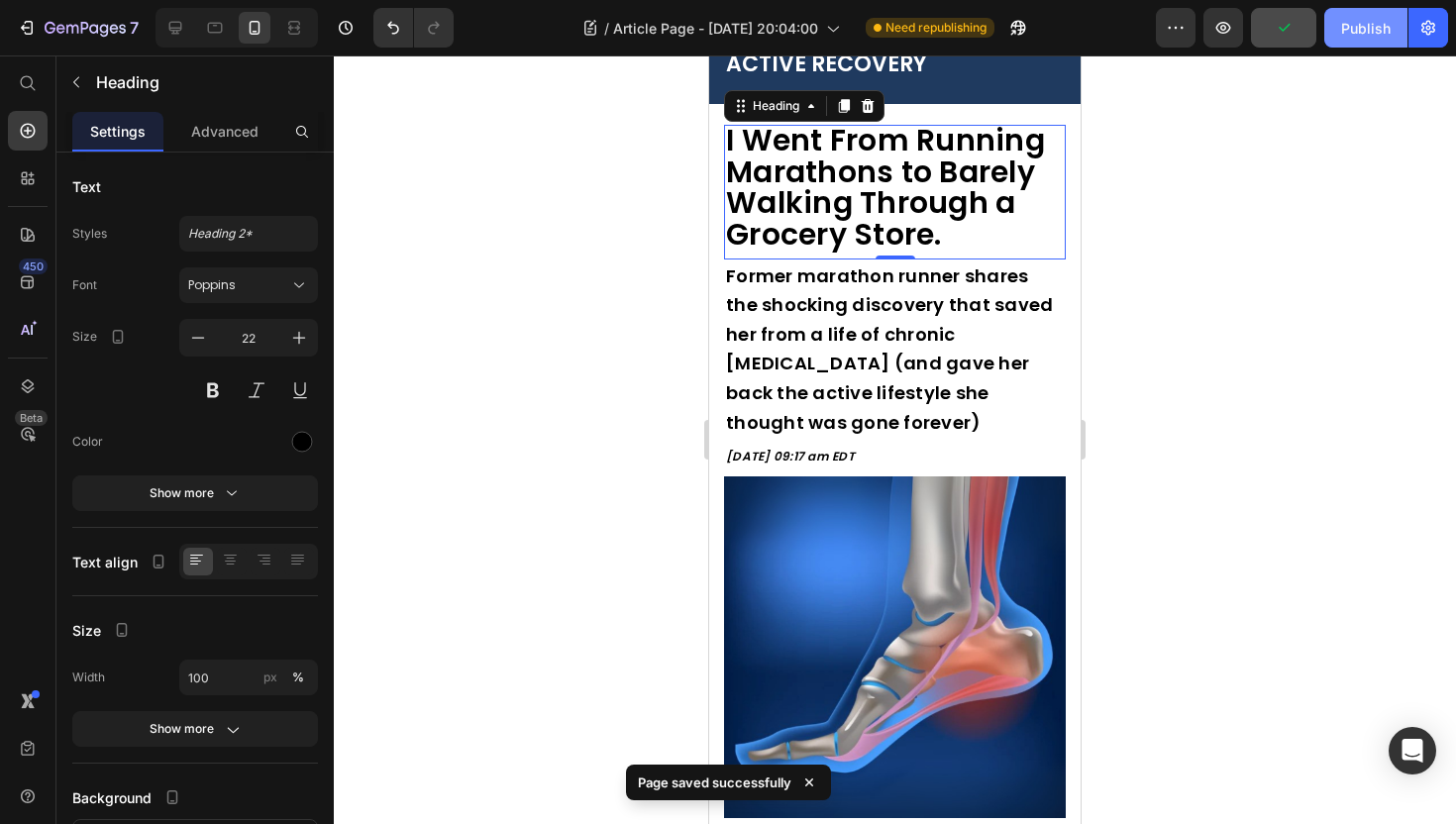 click on "Publish" at bounding box center (1366, 28) 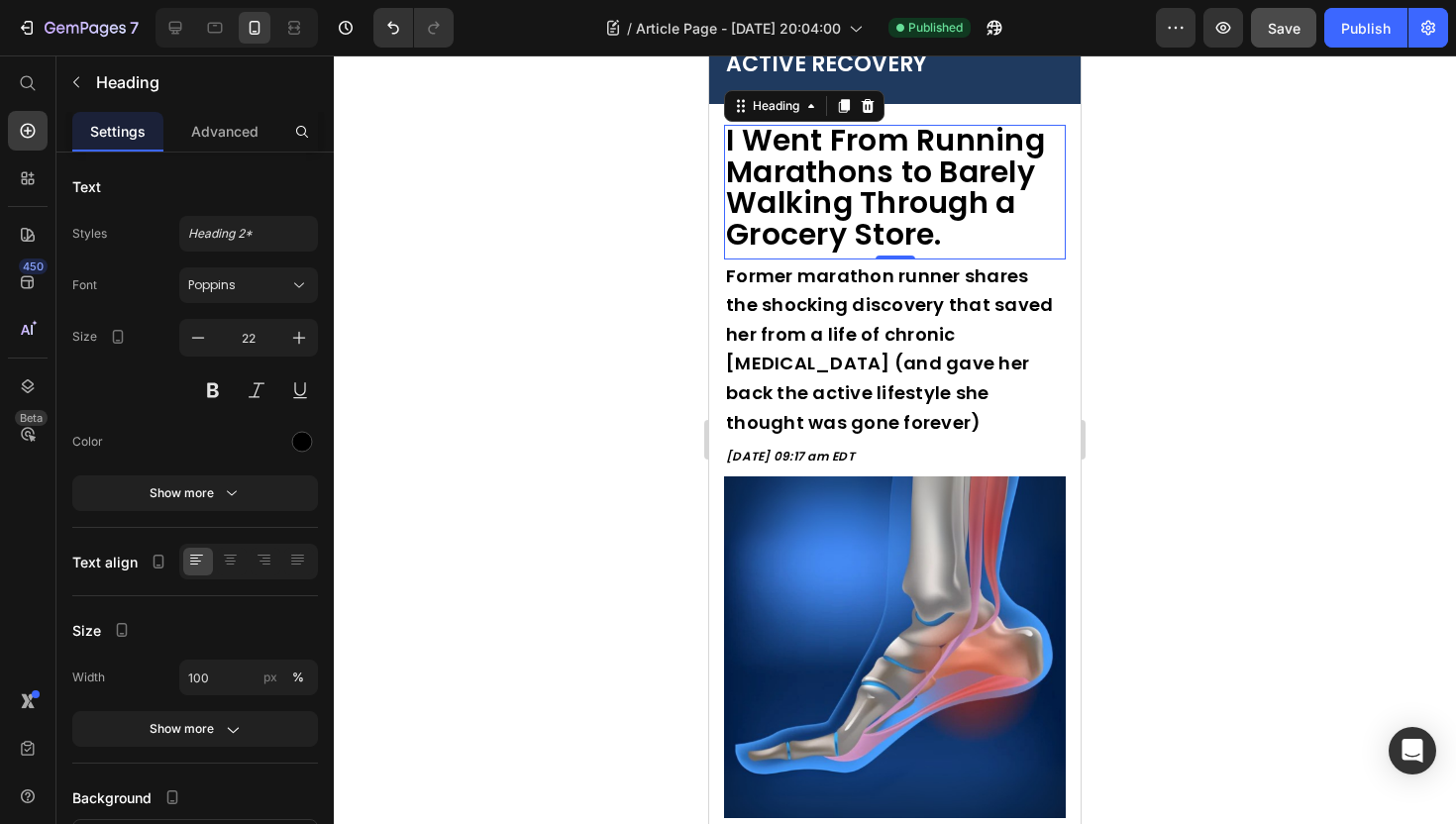 click 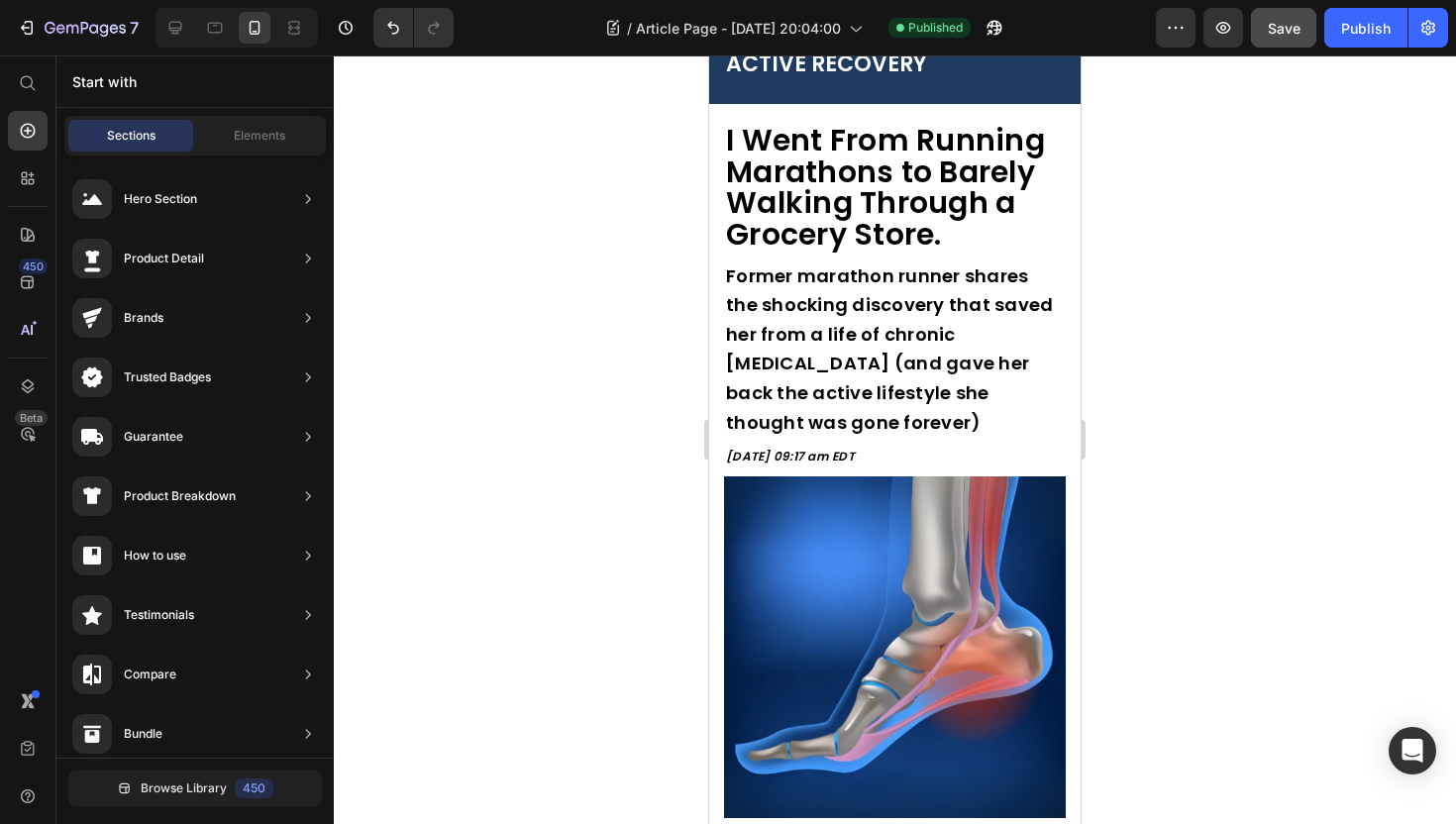 click 